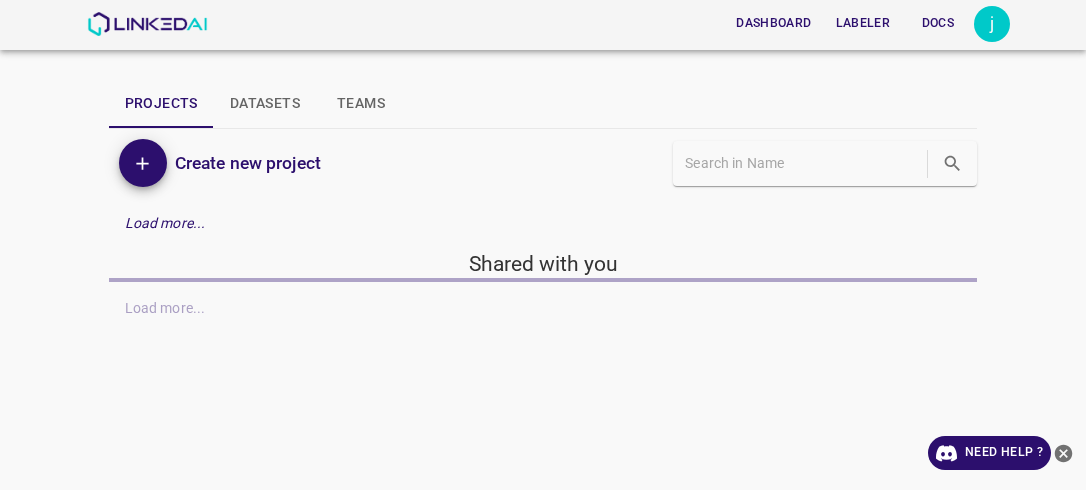 scroll, scrollTop: 0, scrollLeft: 0, axis: both 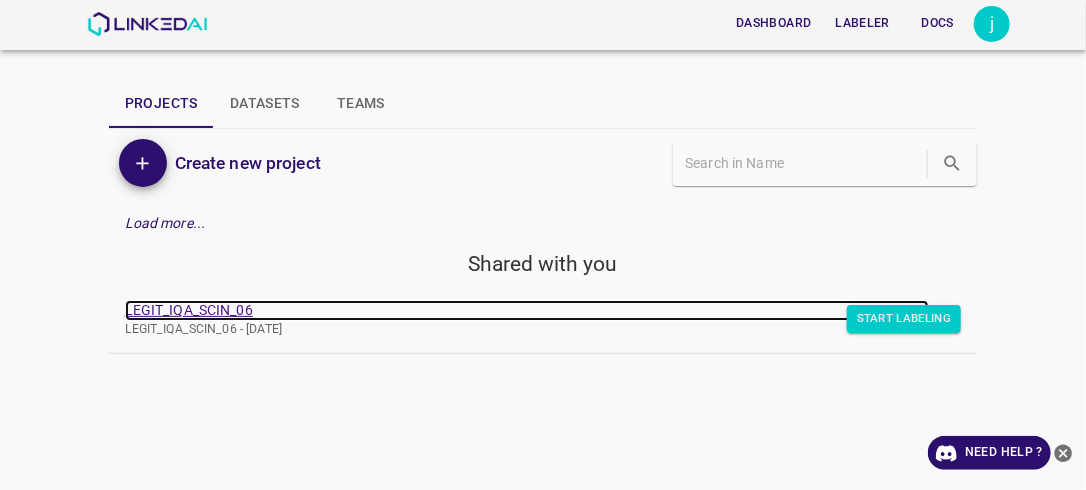 click on "LEGIT_IQA_SCIN_06" at bounding box center (527, 310) 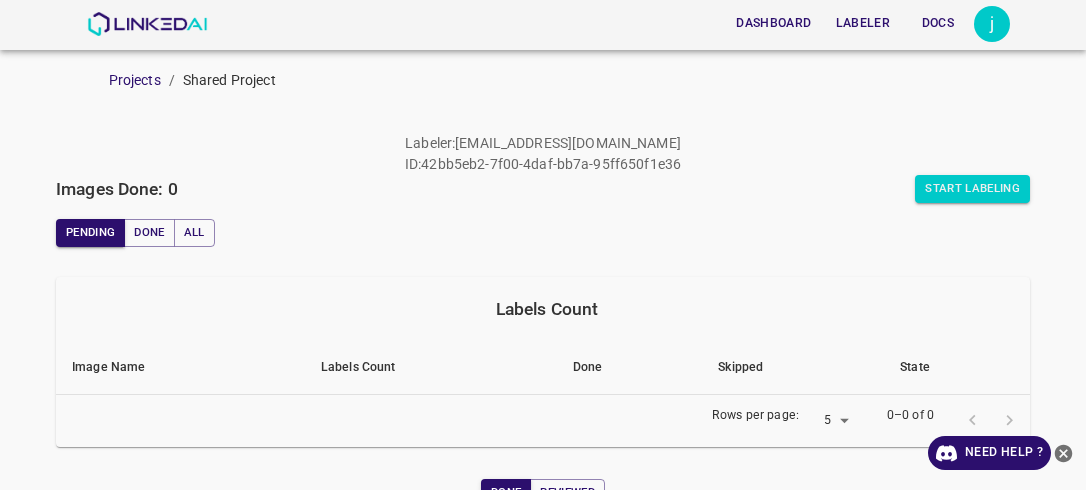 scroll, scrollTop: 0, scrollLeft: 0, axis: both 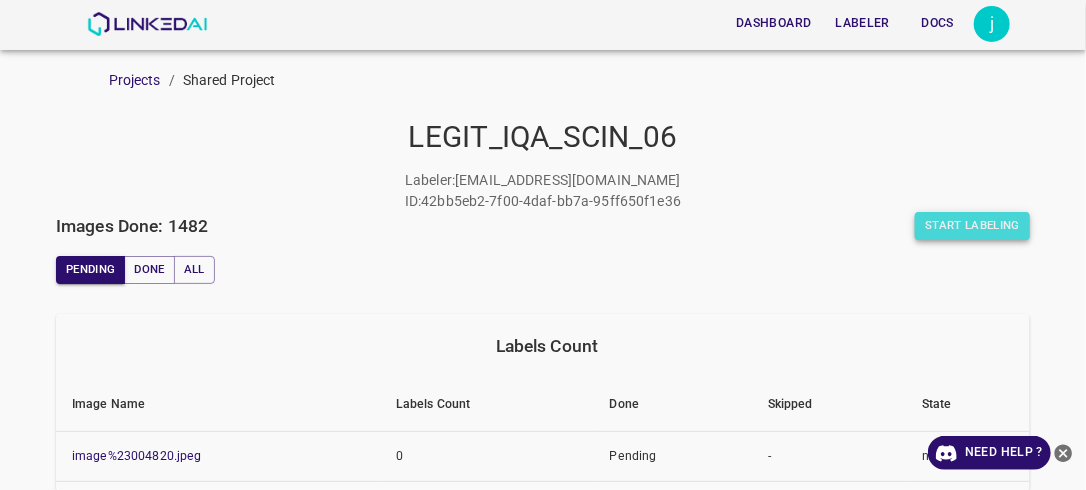 click on "Start Labeling" at bounding box center [972, 226] 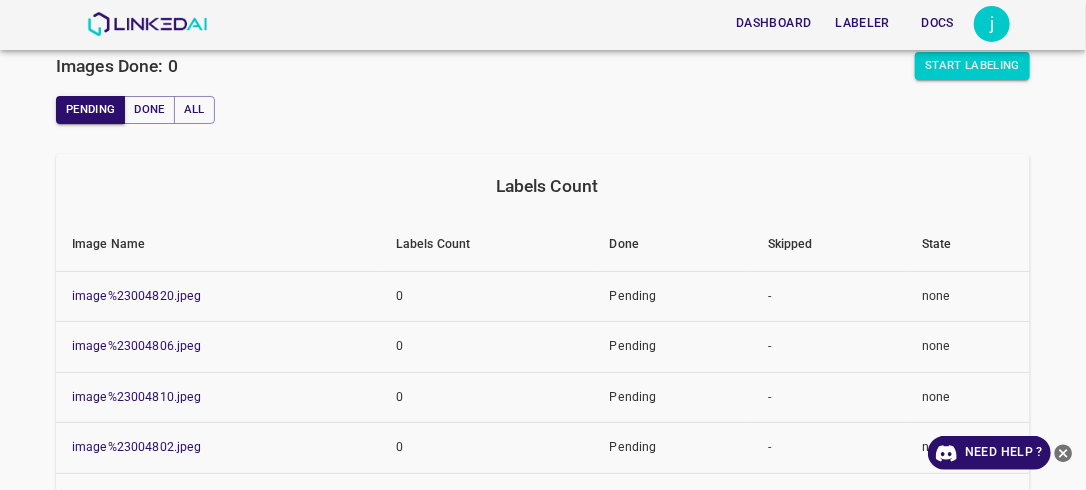 scroll, scrollTop: 160, scrollLeft: 0, axis: vertical 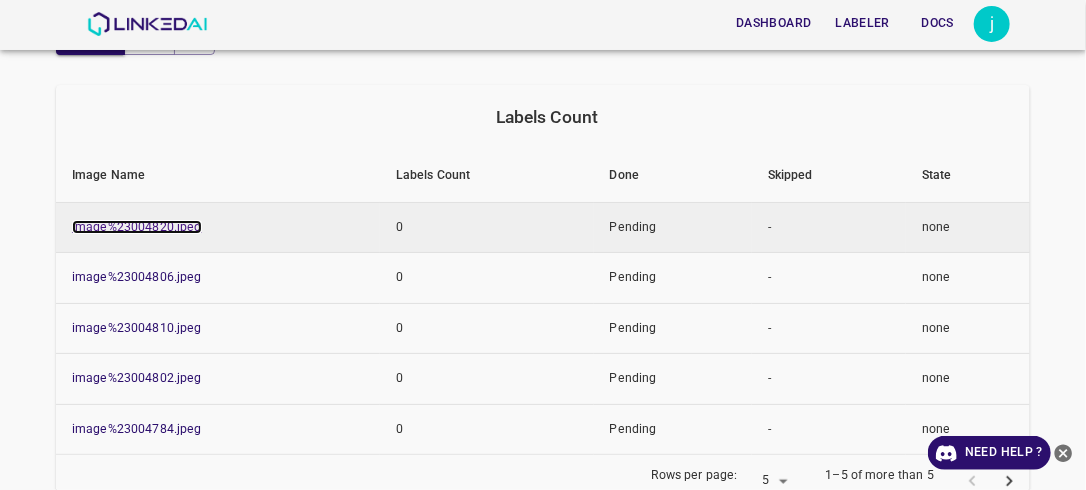 click on "image%23004820.jpeg" at bounding box center (137, 227) 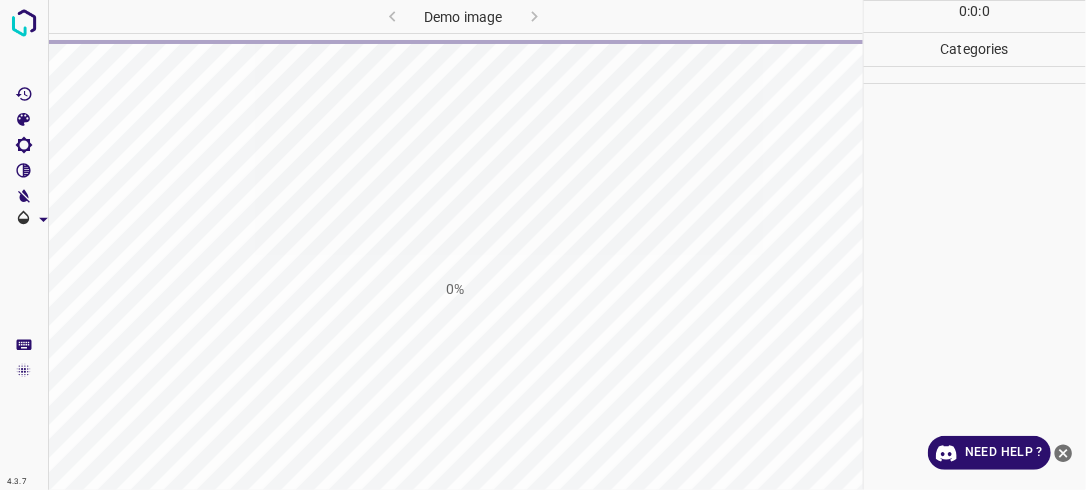 scroll, scrollTop: 0, scrollLeft: 0, axis: both 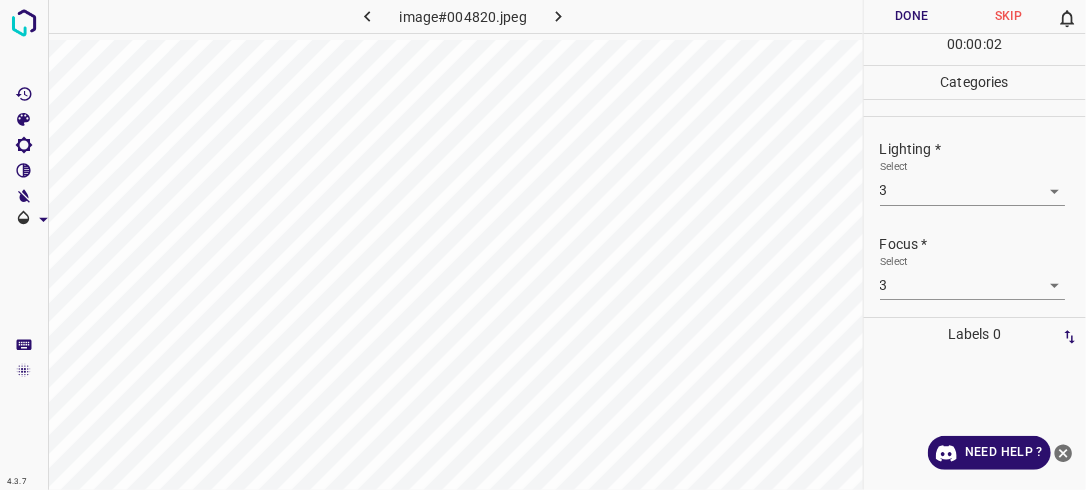 click on "Done" at bounding box center [912, 16] 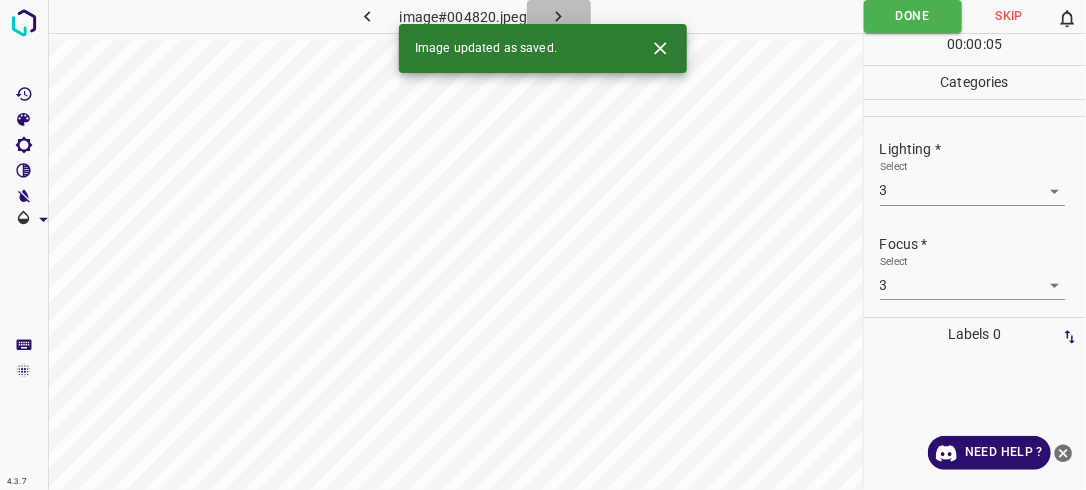 click at bounding box center [559, 16] 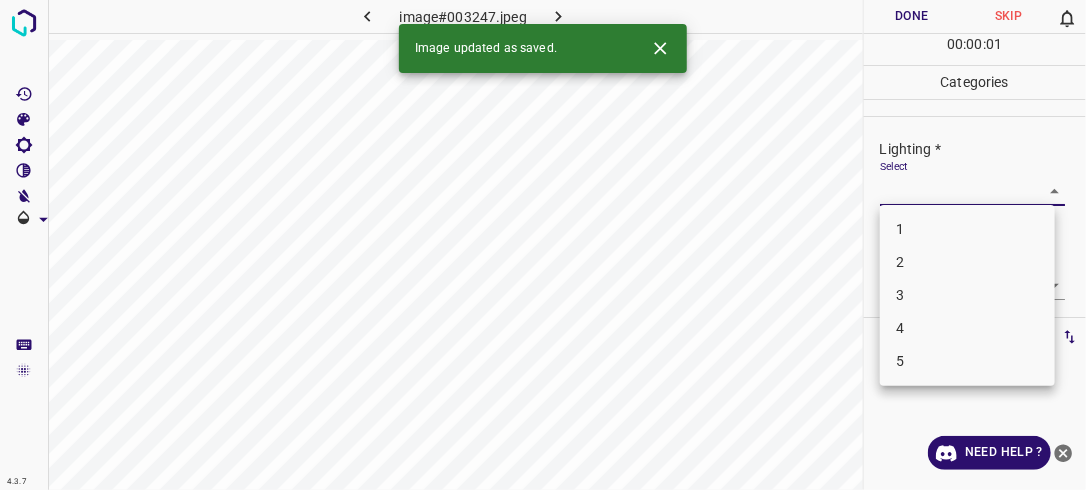 click on "4.3.7 image#003247.jpeg Done Skip 0 00   : 00   : 01   Categories Lighting *  Select ​ Focus *  Select ​ Overall *  Select ​ Labels   0 Categories 1 Lighting 2 Focus 3 Overall Tools Space Change between modes (Draw & Edit) I Auto labeling R Restore zoom M Zoom in N Zoom out Delete Delete selecte label Filters Z Restore filters X Saturation filter C Brightness filter V Contrast filter B Gray scale filter General O Download Image updated as saved. Need Help ? - Text - Hide - Delete 1 2 3 4 5" at bounding box center (543, 245) 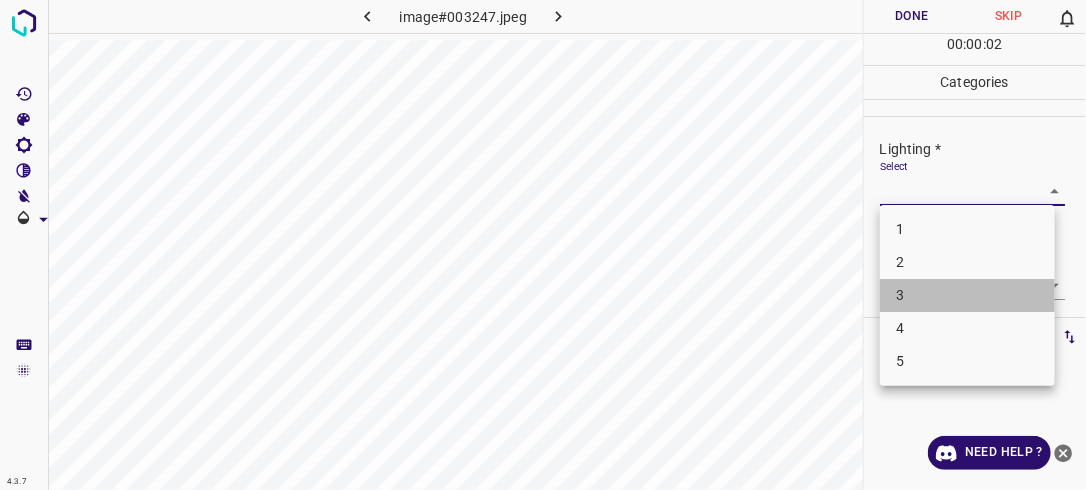 click on "3" at bounding box center [967, 295] 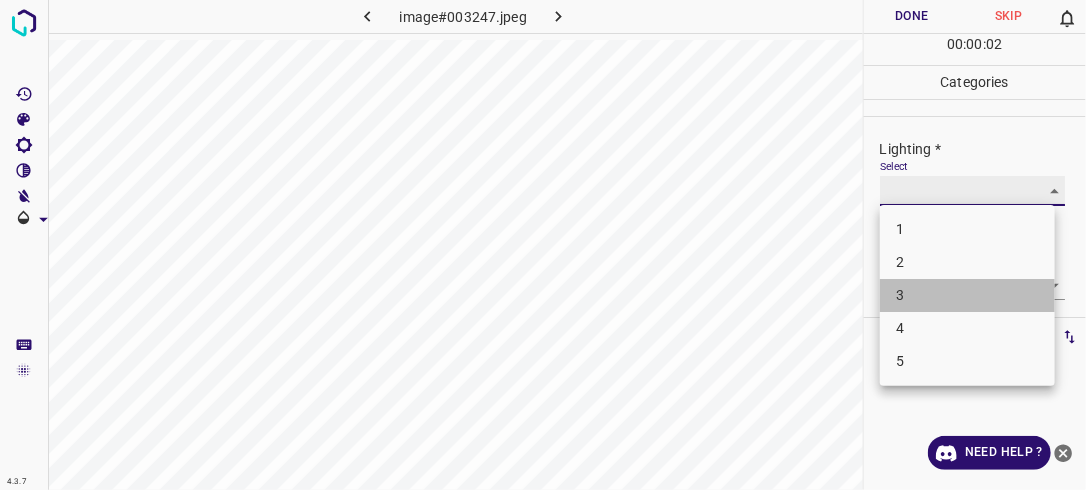 type on "3" 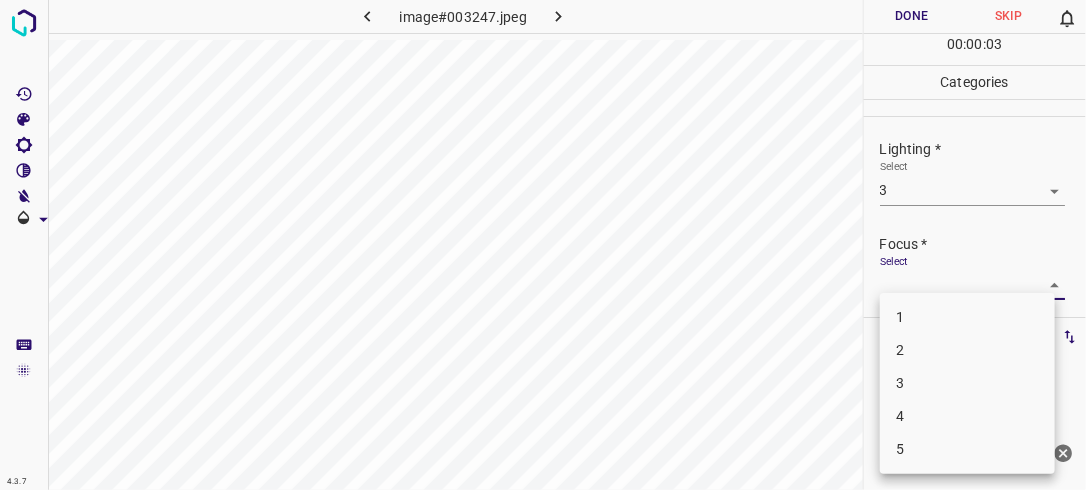 click on "4.3.7 image#003247.jpeg Done Skip 0 00   : 00   : 03   Categories Lighting *  Select 3 3 Focus *  Select ​ Overall *  Select ​ Labels   0 Categories 1 Lighting 2 Focus 3 Overall Tools Space Change between modes (Draw & Edit) I Auto labeling R Restore zoom M Zoom in N Zoom out Delete Delete selecte label Filters Z Restore filters X Saturation filter C Brightness filter V Contrast filter B Gray scale filter General O Download Need Help ? - Text - Hide - Delete 1 2 3 4 5" at bounding box center [543, 245] 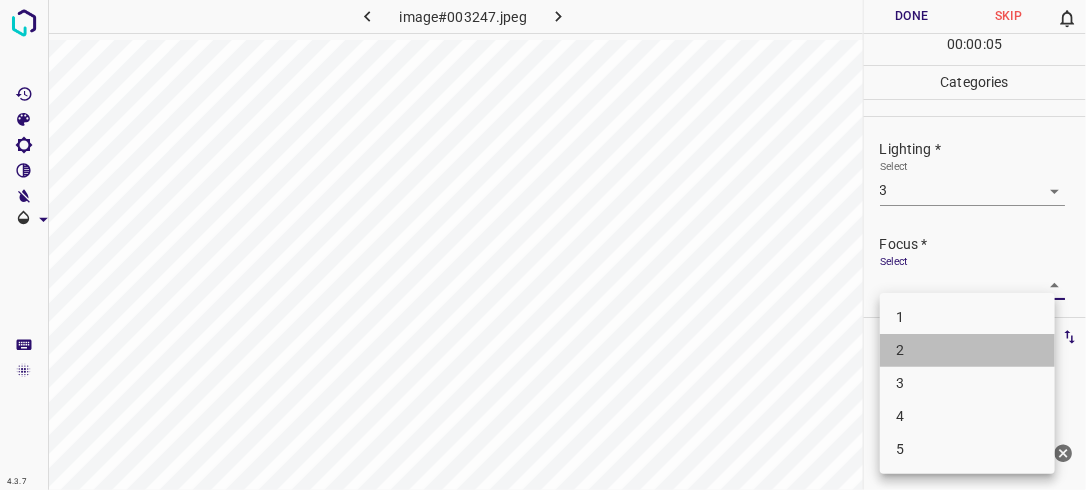 click on "2" at bounding box center (967, 350) 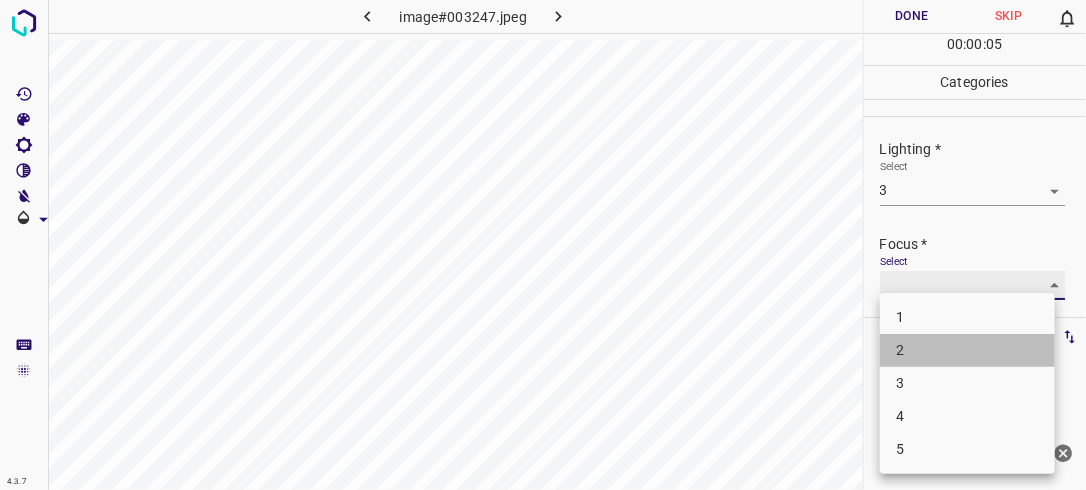 type on "2" 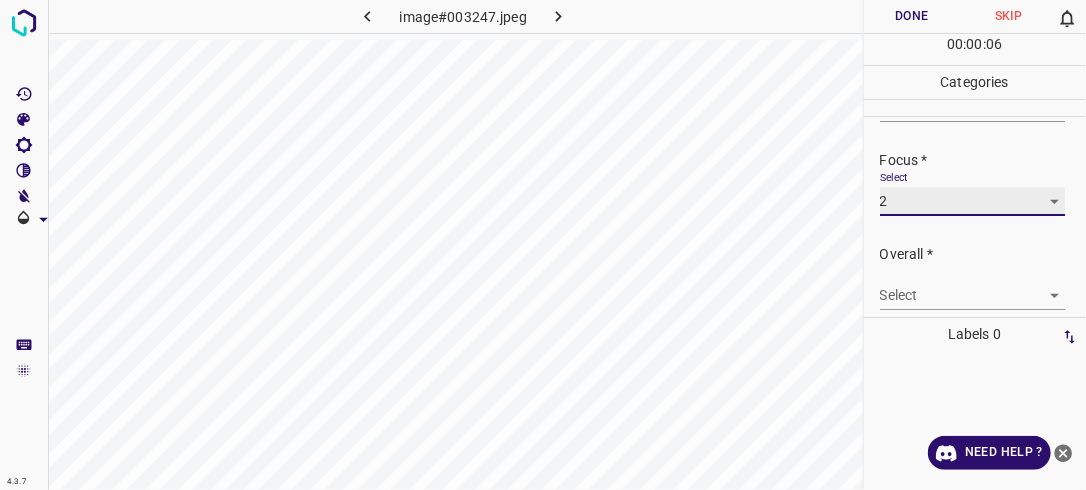 scroll, scrollTop: 98, scrollLeft: 0, axis: vertical 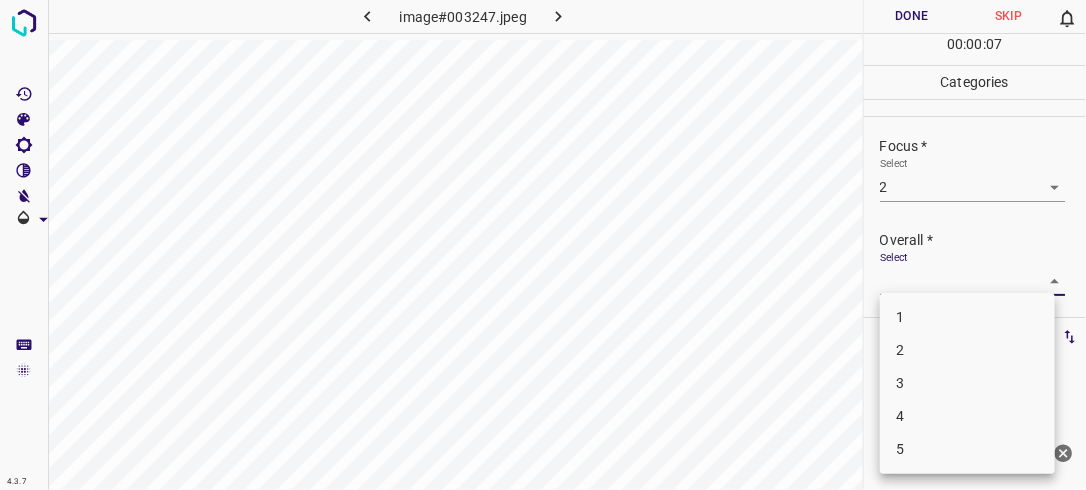 click on "4.3.7 image#003247.jpeg Done Skip 0 00   : 00   : 07   Categories Lighting *  Select 3 3 Focus *  Select 2 2 Overall *  Select ​ Labels   0 Categories 1 Lighting 2 Focus 3 Overall Tools Space Change between modes (Draw & Edit) I Auto labeling R Restore zoom M Zoom in N Zoom out Delete Delete selecte label Filters Z Restore filters X Saturation filter C Brightness filter V Contrast filter B Gray scale filter General O Download Need Help ? - Text - Hide - Delete 1 2 3 4 5" at bounding box center (543, 245) 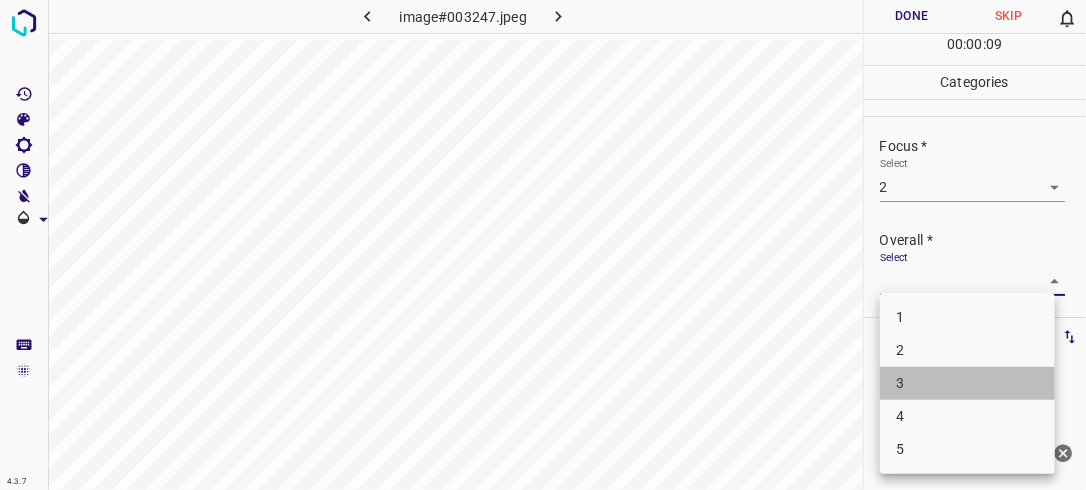 click on "3" at bounding box center (967, 383) 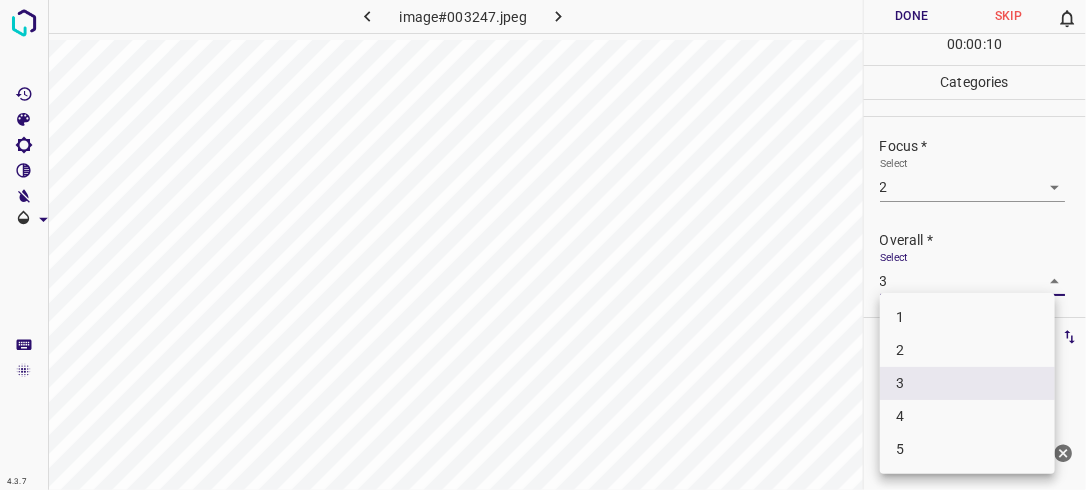 click on "4.3.7 image#003247.jpeg Done Skip 0 00   : 00   : 10   Categories Lighting *  Select 3 3 Focus *  Select 2 2 Overall *  Select 3 3 Labels   0 Categories 1 Lighting 2 Focus 3 Overall Tools Space Change between modes (Draw & Edit) I Auto labeling R Restore zoom M Zoom in N Zoom out Delete Delete selecte label Filters Z Restore filters X Saturation filter C Brightness filter V Contrast filter B Gray scale filter General O Download Need Help ? - Text - Hide - Delete 1 2 3 4 5" at bounding box center [543, 245] 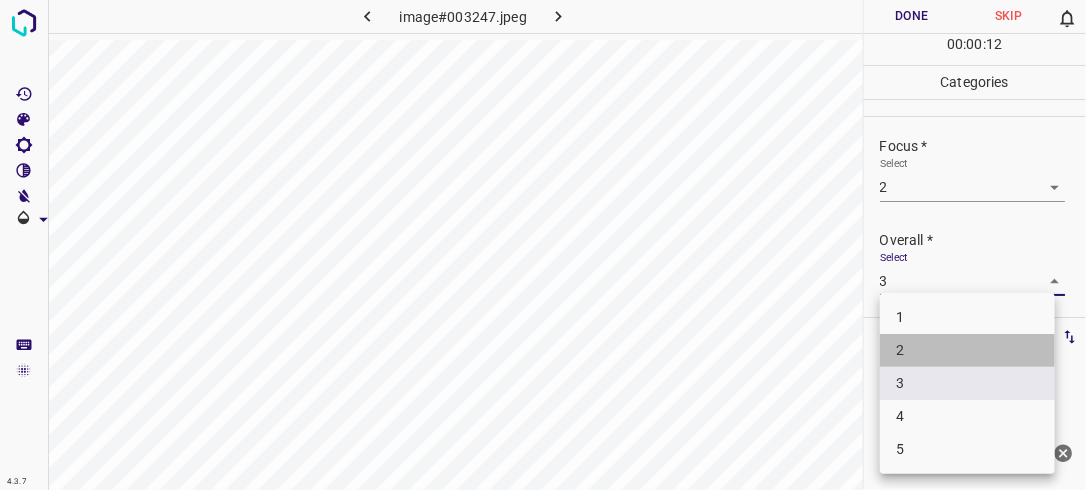 click on "2" at bounding box center [967, 350] 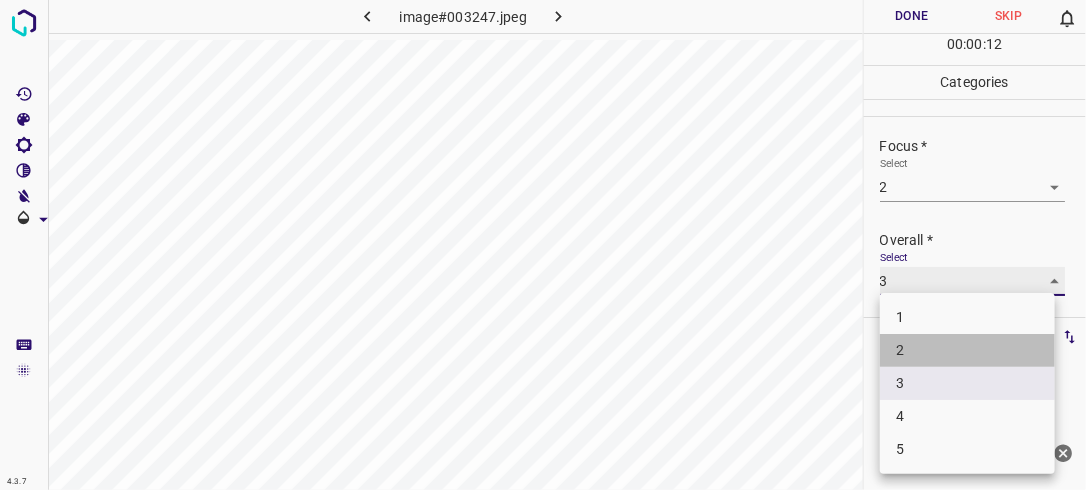 type on "2" 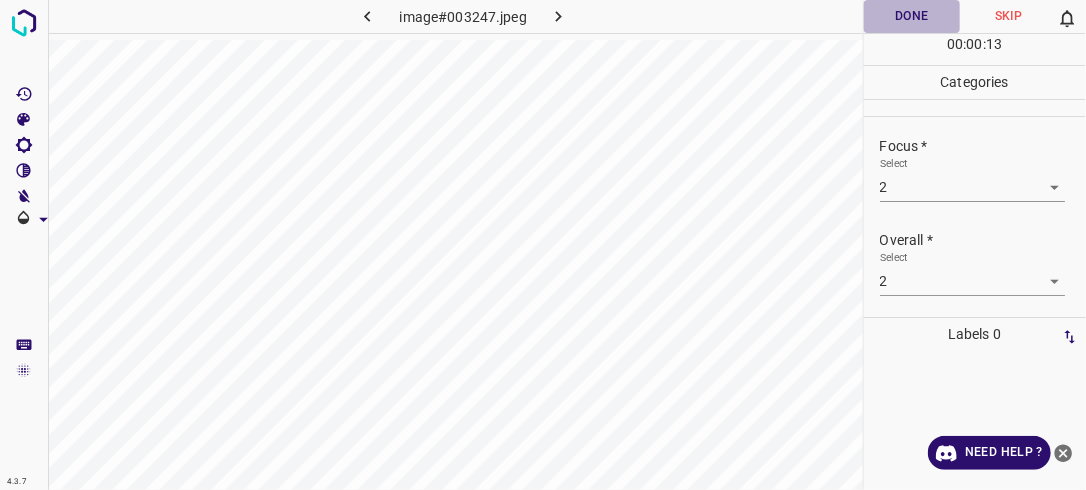click on "Done" at bounding box center [912, 16] 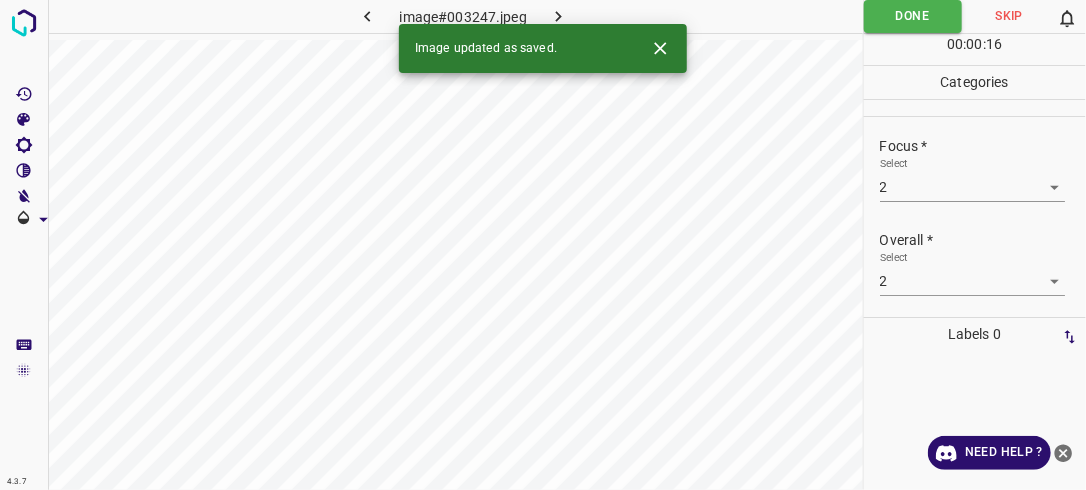 click 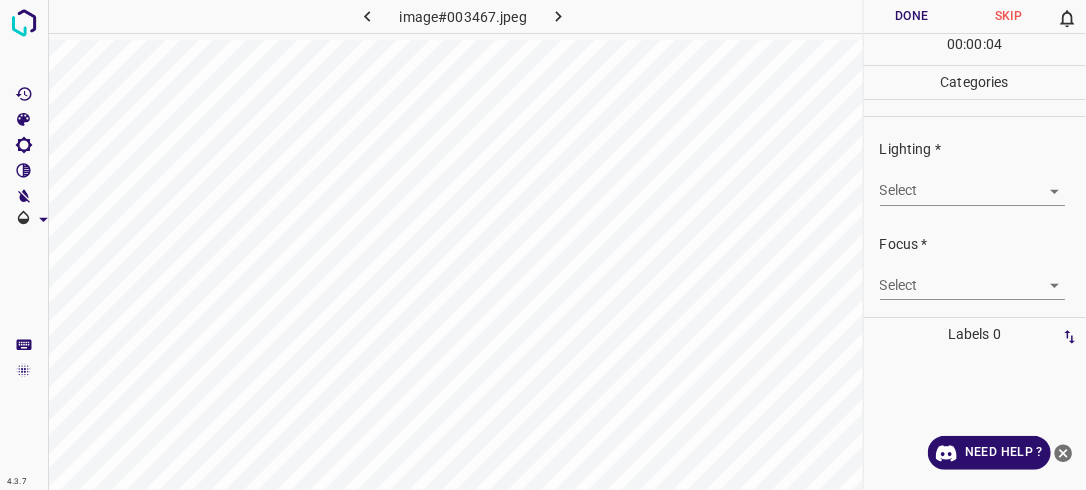 click on "4.3.7 image#003467.jpeg Done Skip 0 00   : 00   : 04   Categories Lighting *  Select ​ Focus *  Select ​ Overall *  Select ​ Labels   0 Categories 1 Lighting 2 Focus 3 Overall Tools Space Change between modes (Draw & Edit) I Auto labeling R Restore zoom M Zoom in N Zoom out Delete Delete selecte label Filters Z Restore filters X Saturation filter C Brightness filter V Contrast filter B Gray scale filter General O Download Need Help ? - Text - Hide - Delete" at bounding box center [543, 245] 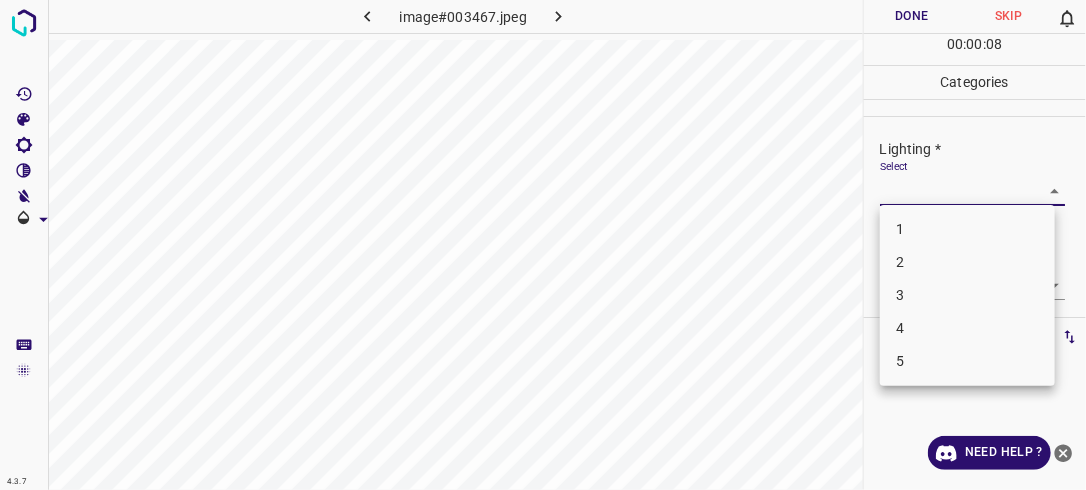 drag, startPoint x: 964, startPoint y: 292, endPoint x: 1021, endPoint y: 297, distance: 57.21888 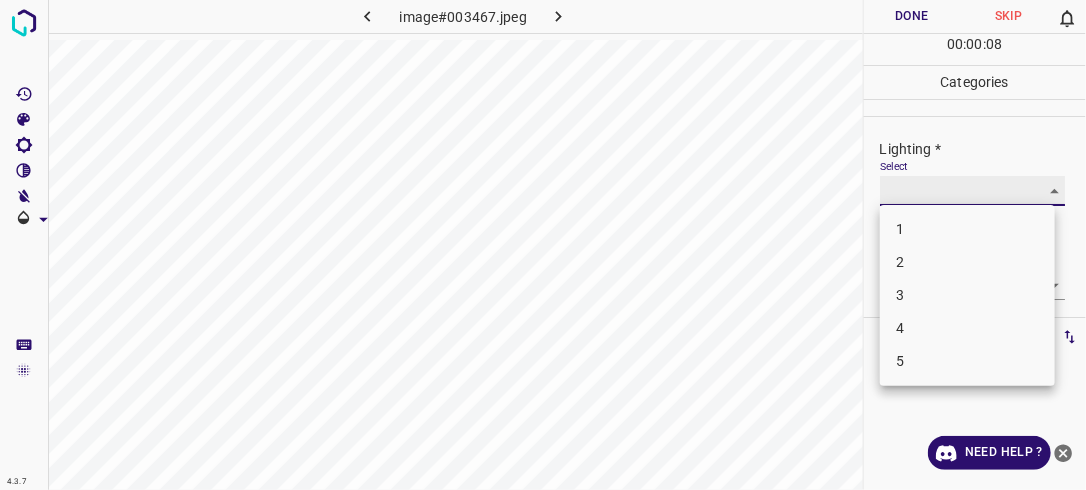 type on "3" 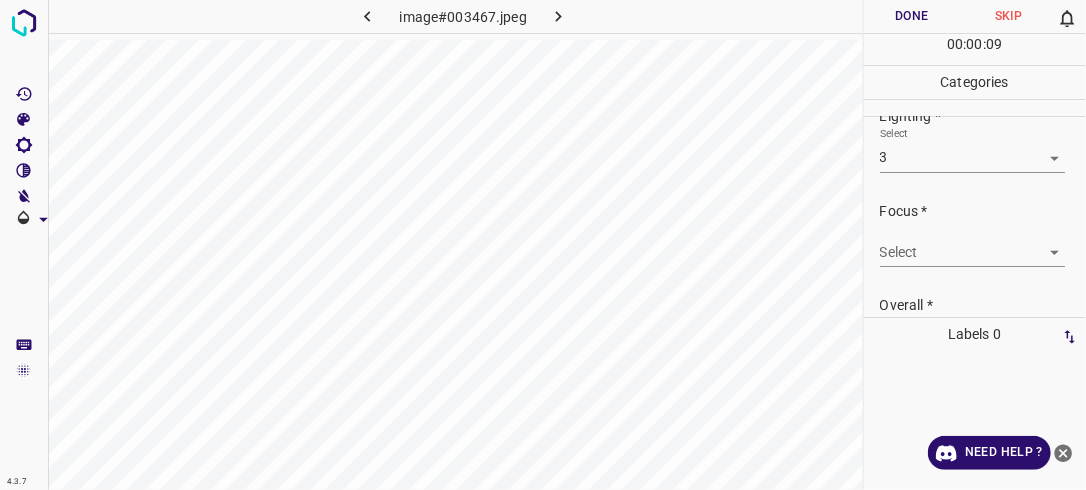 scroll, scrollTop: 58, scrollLeft: 0, axis: vertical 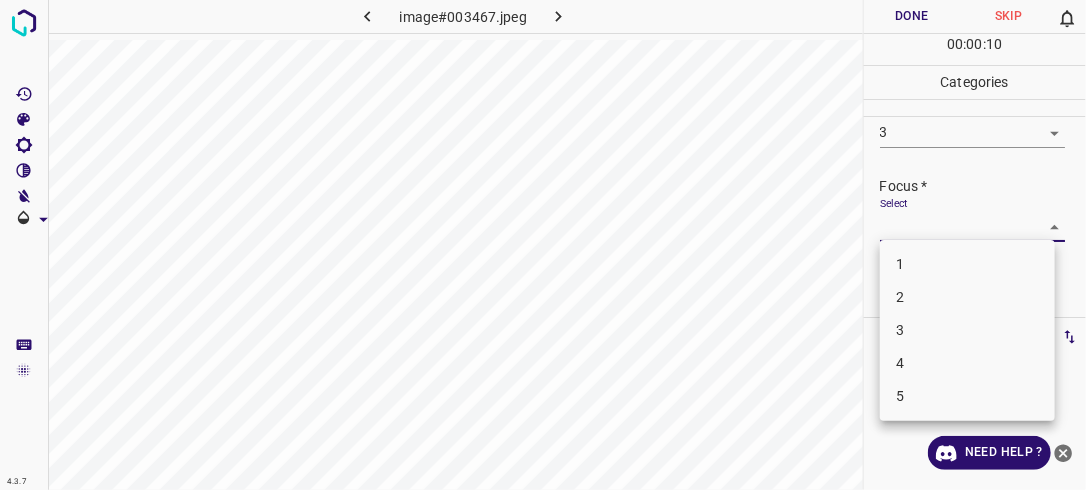 click on "4.3.7 image#003467.jpeg Done Skip 0 00   : 00   : 10   Categories Lighting *  Select 3 3 Focus *  Select ​ Overall *  Select ​ Labels   0 Categories 1 Lighting 2 Focus 3 Overall Tools Space Change between modes (Draw & Edit) I Auto labeling R Restore zoom M Zoom in N Zoom out Delete Delete selecte label Filters Z Restore filters X Saturation filter C Brightness filter V Contrast filter B Gray scale filter General O Download Need Help ? - Text - Hide - Delete 1 2 3 4 5" at bounding box center [543, 245] 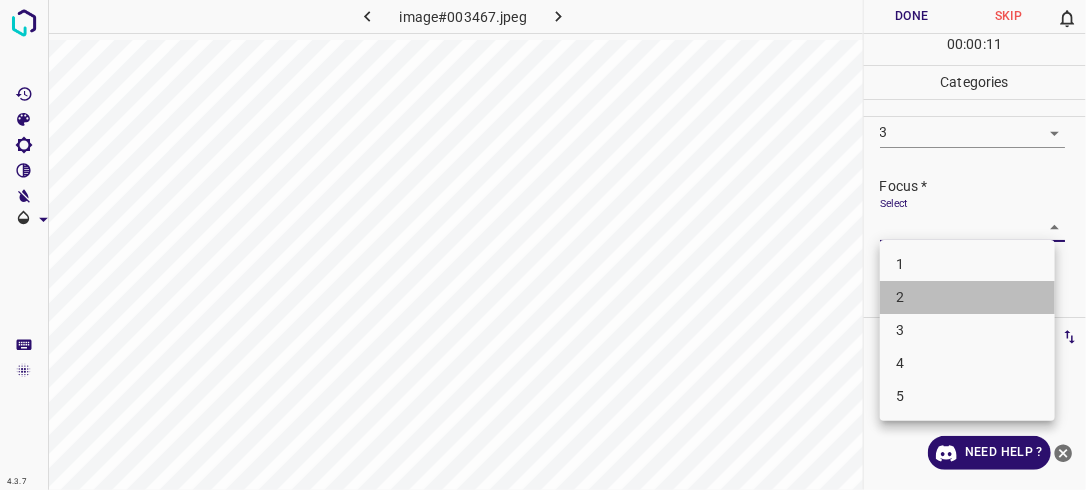 click on "2" at bounding box center [967, 297] 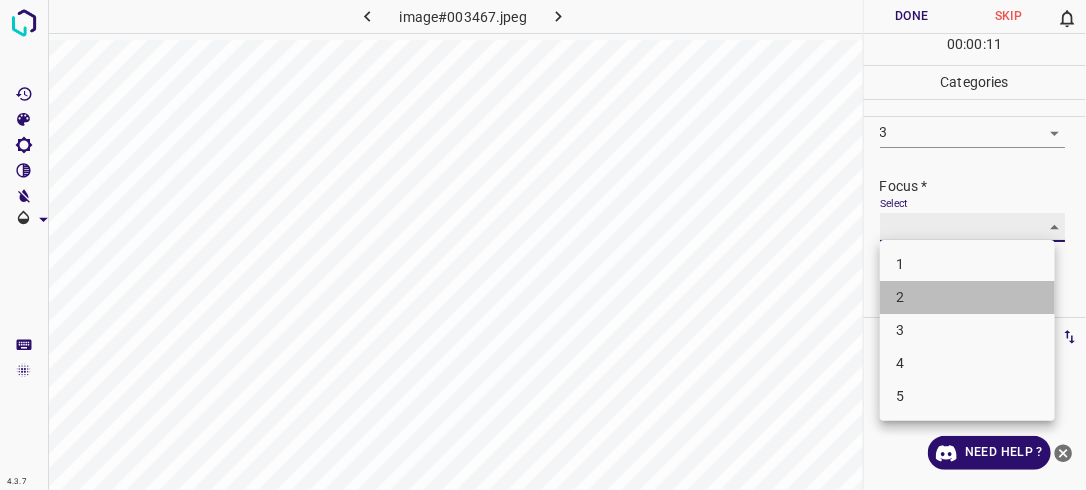 type on "2" 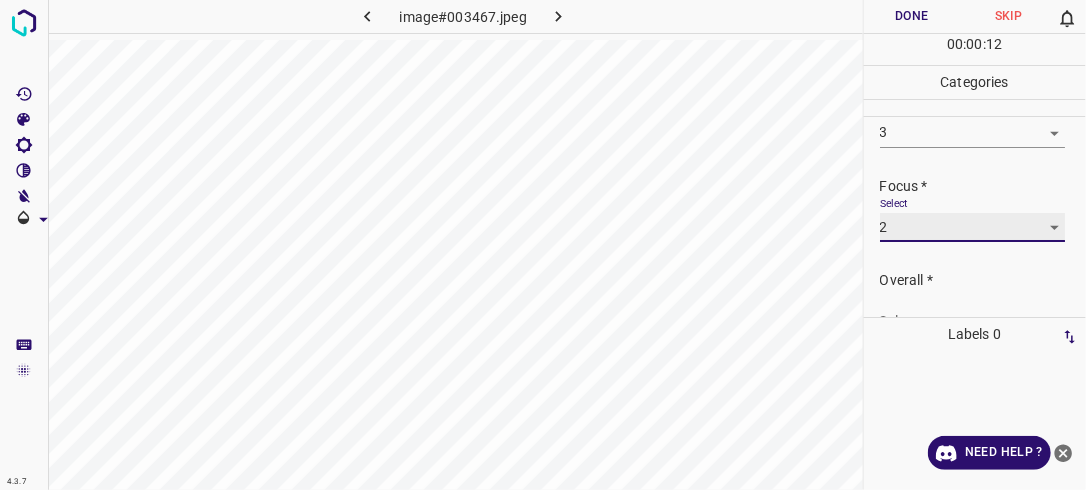 scroll, scrollTop: 98, scrollLeft: 0, axis: vertical 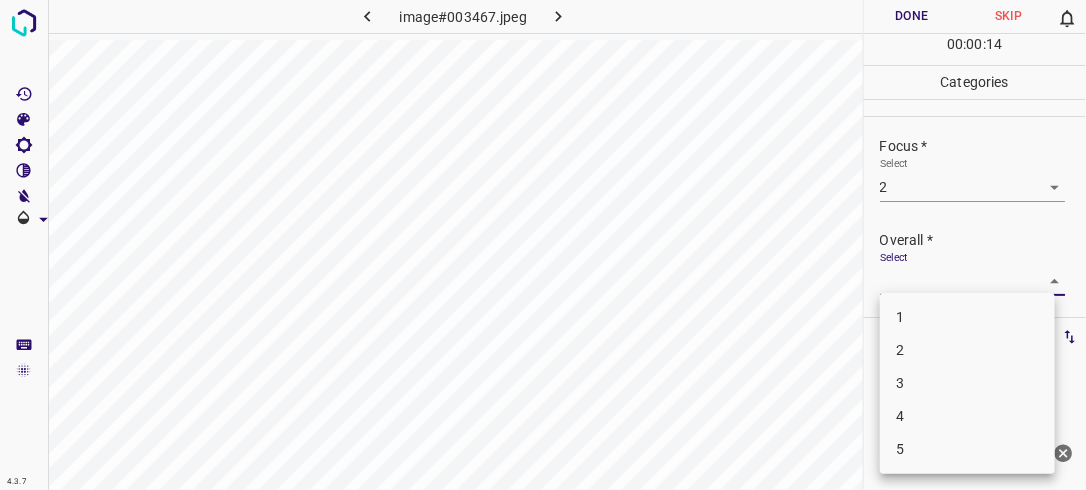 click on "4.3.7 image#003467.jpeg Done Skip 0 00   : 00   : 14   Categories Lighting *  Select 3 3 Focus *  Select 2 2 Overall *  Select ​ Labels   0 Categories 1 Lighting 2 Focus 3 Overall Tools Space Change between modes (Draw & Edit) I Auto labeling R Restore zoom M Zoom in N Zoom out Delete Delete selecte label Filters Z Restore filters X Saturation filter C Brightness filter V Contrast filter B Gray scale filter General O Download Need Help ? - Text - Hide - Delete 1 2 3 4 5" at bounding box center [543, 245] 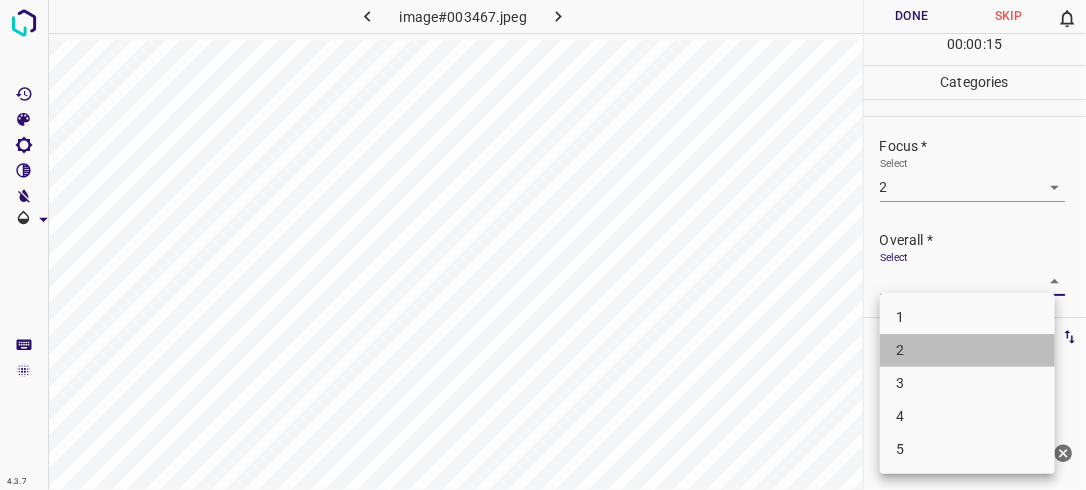 click on "2" at bounding box center (967, 350) 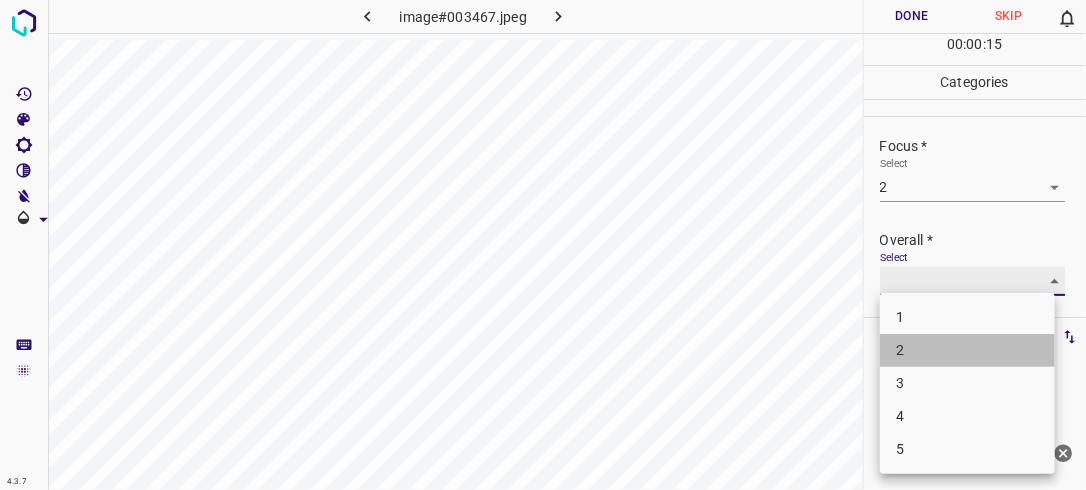 type on "2" 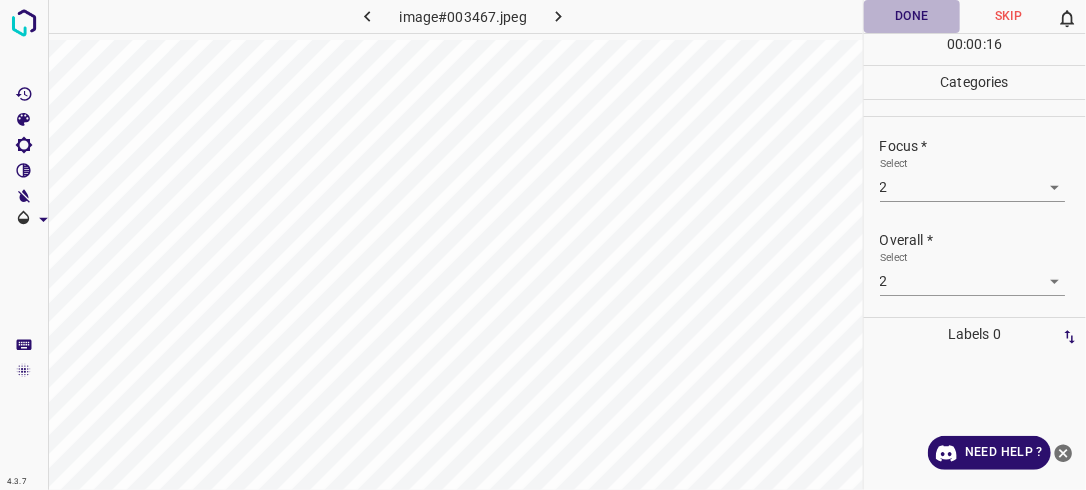 click on "Done" at bounding box center [912, 16] 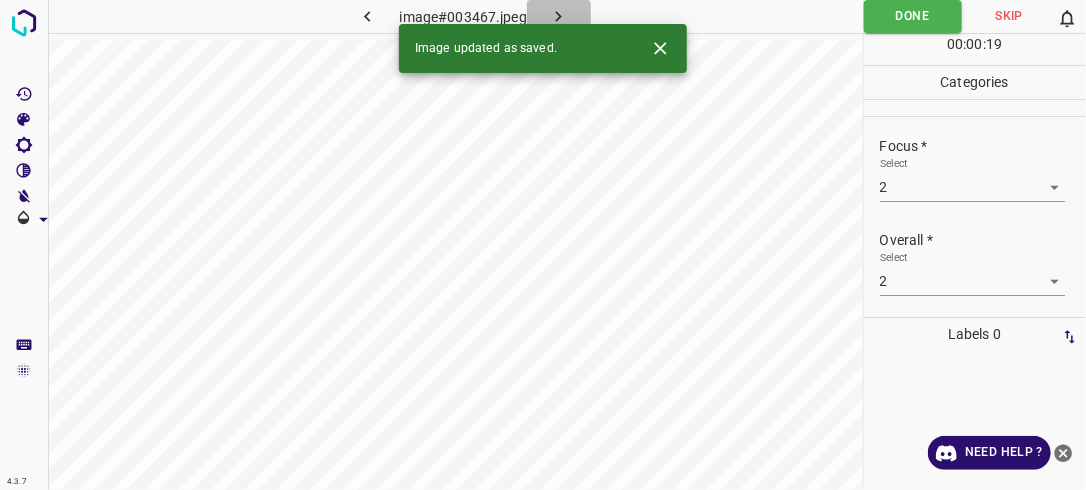click at bounding box center [559, 16] 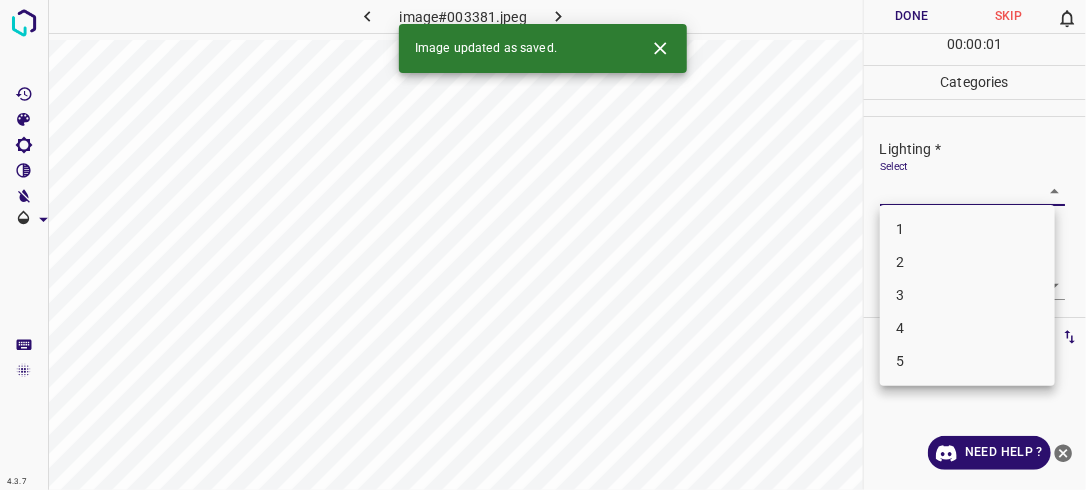 click on "4.3.7 image#003381.jpeg Done Skip 0 00   : 00   : 01   Categories Lighting *  Select ​ Focus *  Select ​ Overall *  Select ​ Labels   0 Categories 1 Lighting 2 Focus 3 Overall Tools Space Change between modes (Draw & Edit) I Auto labeling R Restore zoom M Zoom in N Zoom out Delete Delete selecte label Filters Z Restore filters X Saturation filter C Brightness filter V Contrast filter B Gray scale filter General O Download Image updated as saved. Need Help ? - Text - Hide - Delete 1 2 3 4 5" at bounding box center [543, 245] 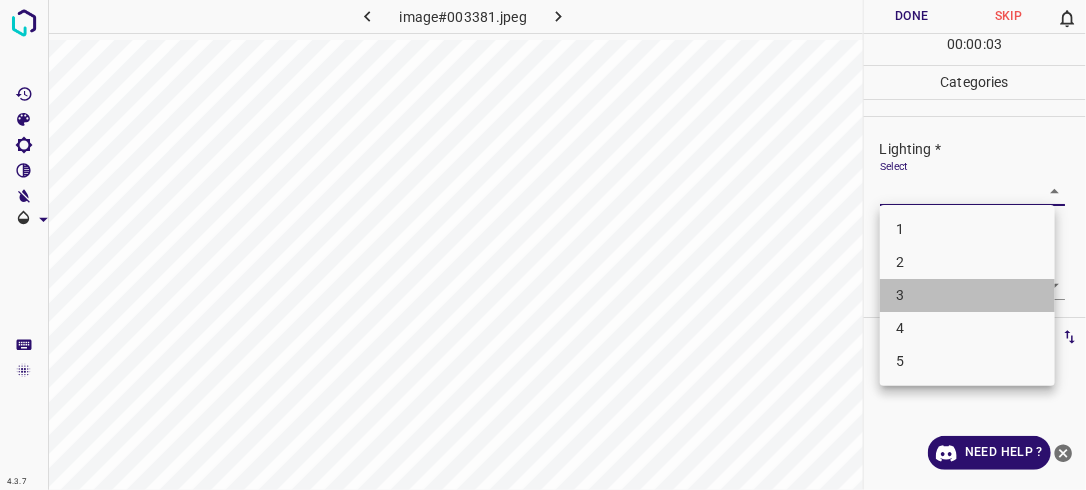 click on "3" at bounding box center (967, 295) 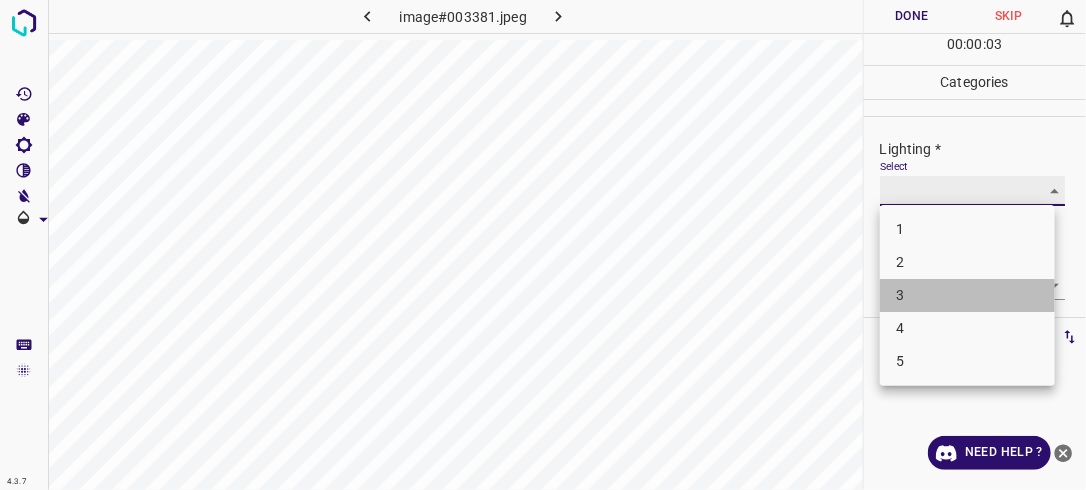 type on "3" 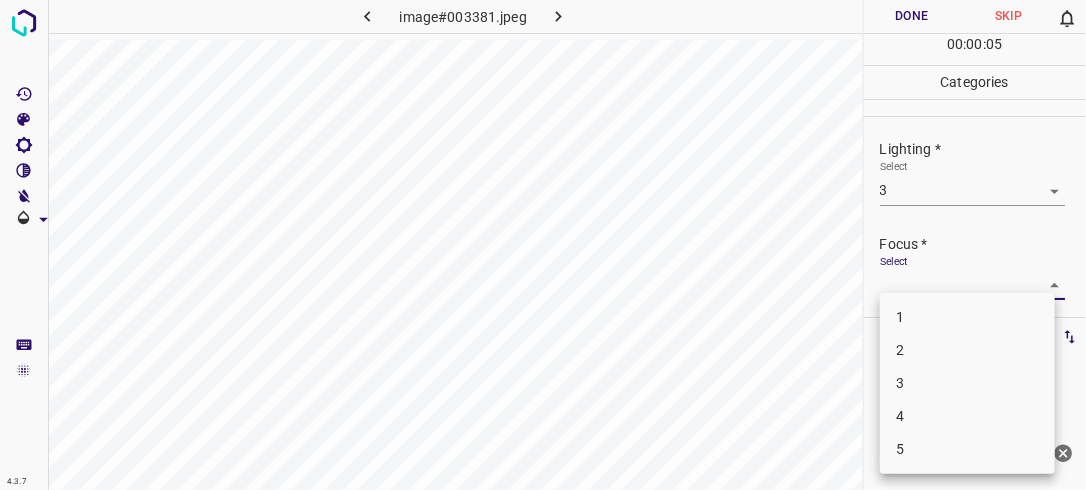 drag, startPoint x: 1044, startPoint y: 277, endPoint x: 938, endPoint y: 348, distance: 127.581345 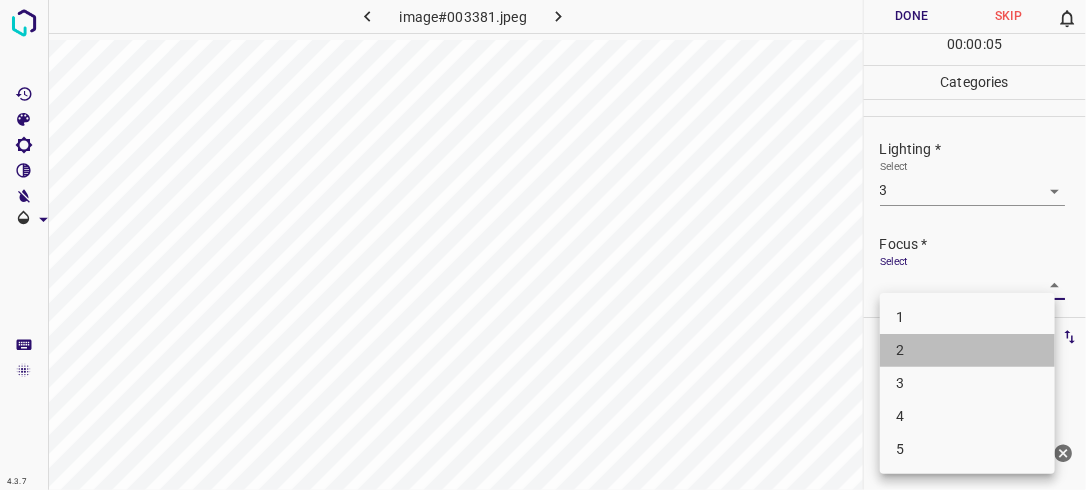 click on "2" at bounding box center (967, 350) 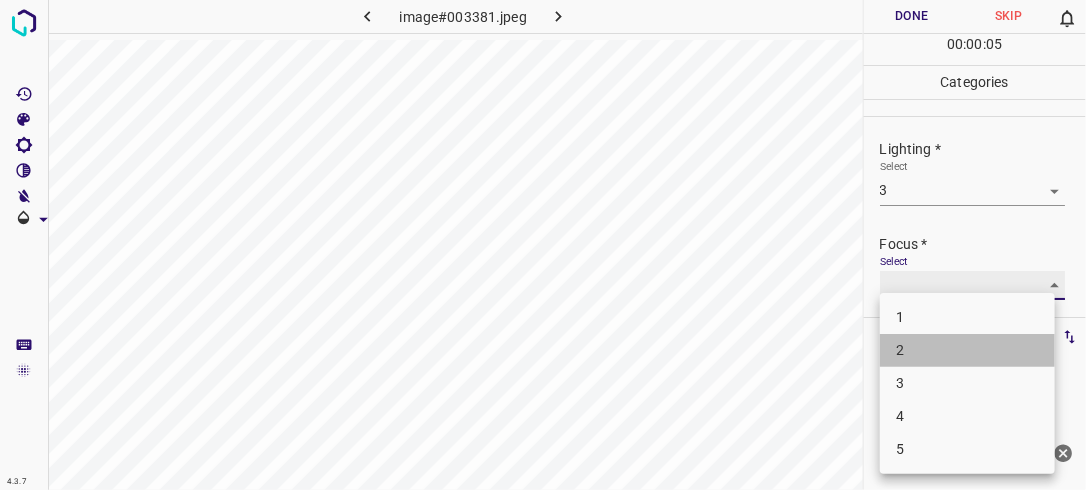 type on "2" 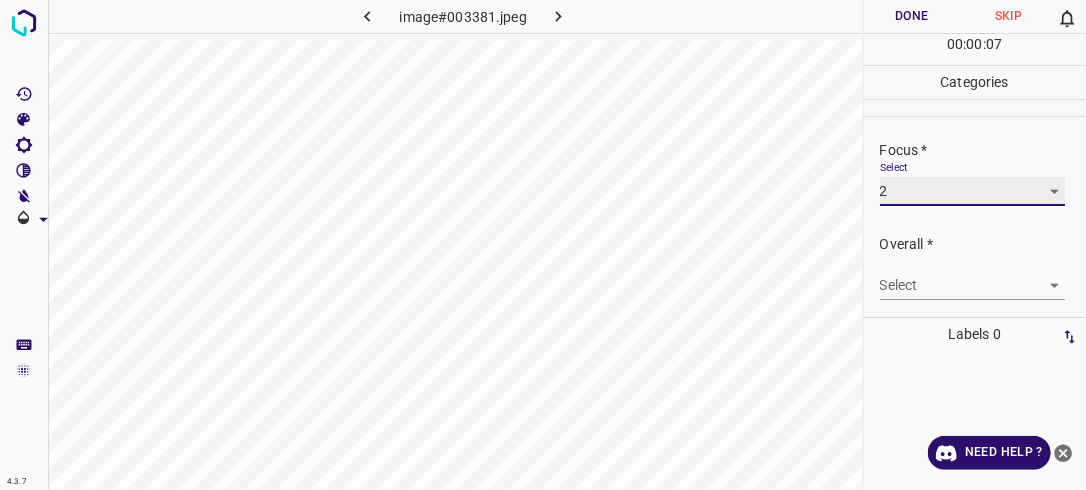 scroll, scrollTop: 95, scrollLeft: 0, axis: vertical 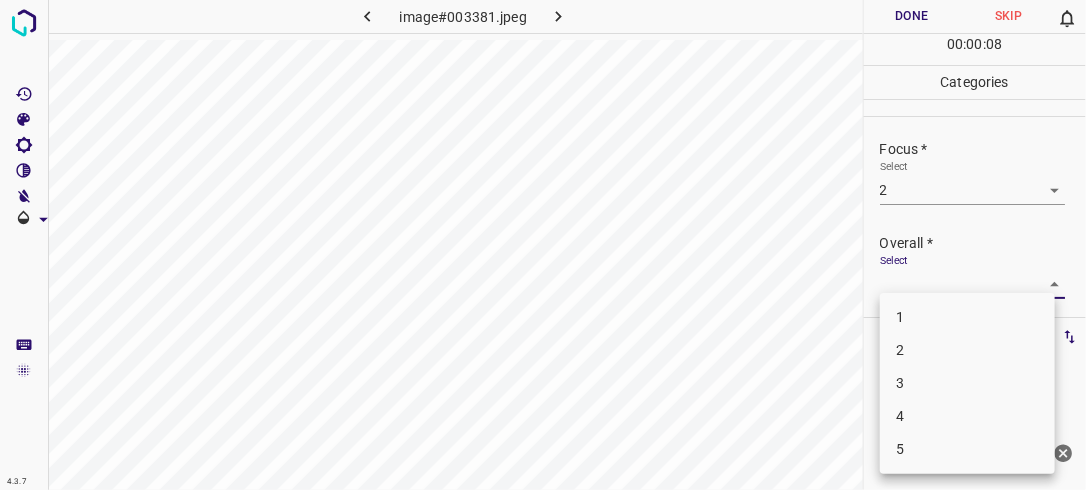 drag, startPoint x: 1035, startPoint y: 280, endPoint x: 946, endPoint y: 350, distance: 113.22986 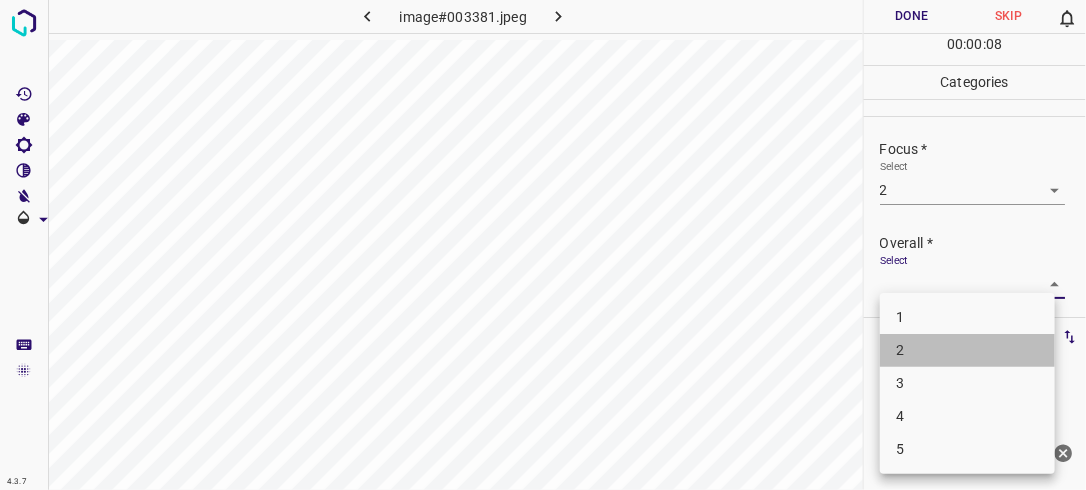 click on "2" at bounding box center [967, 350] 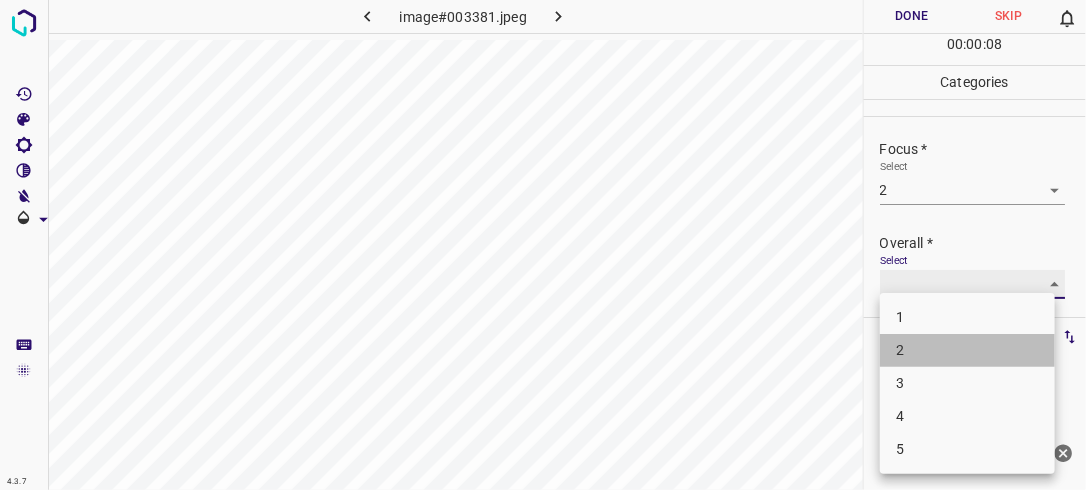 type on "2" 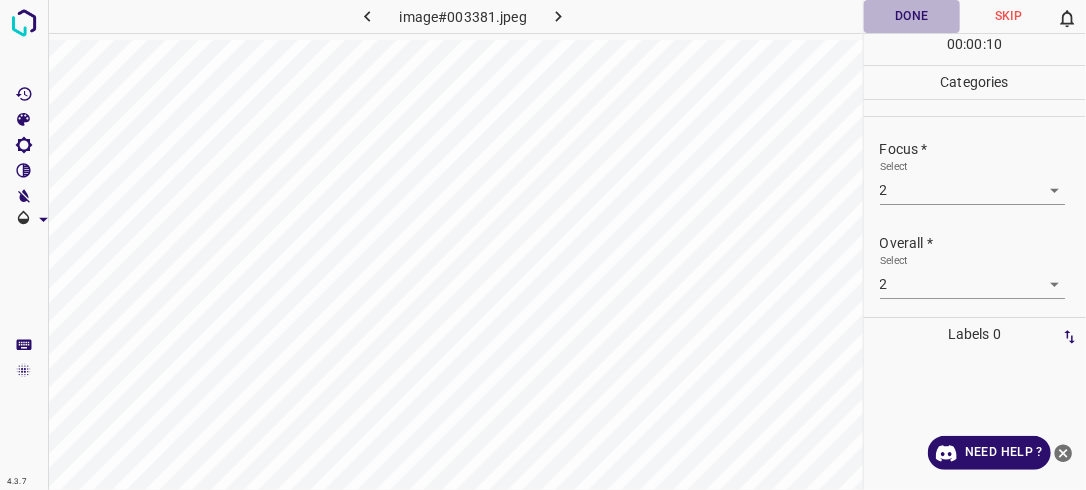 click on "Done" at bounding box center [912, 16] 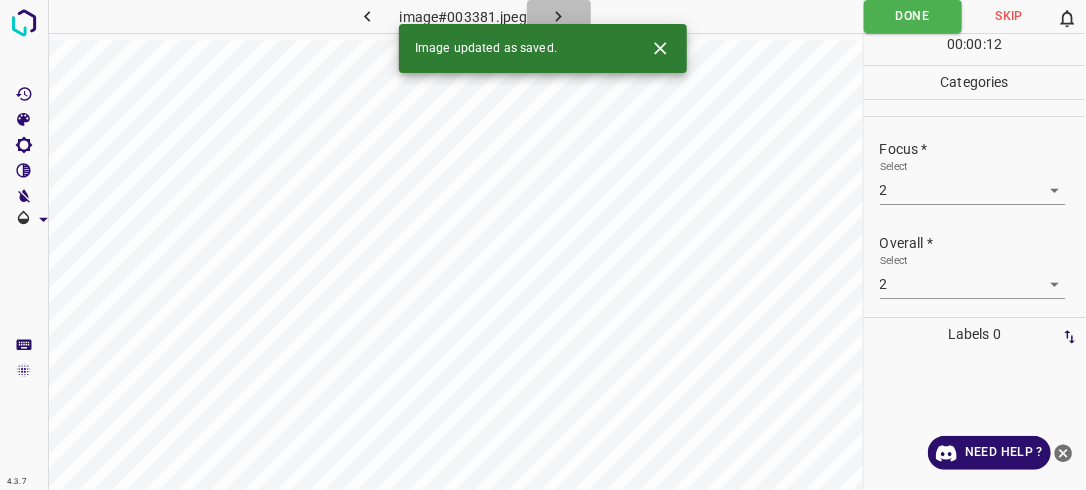 click 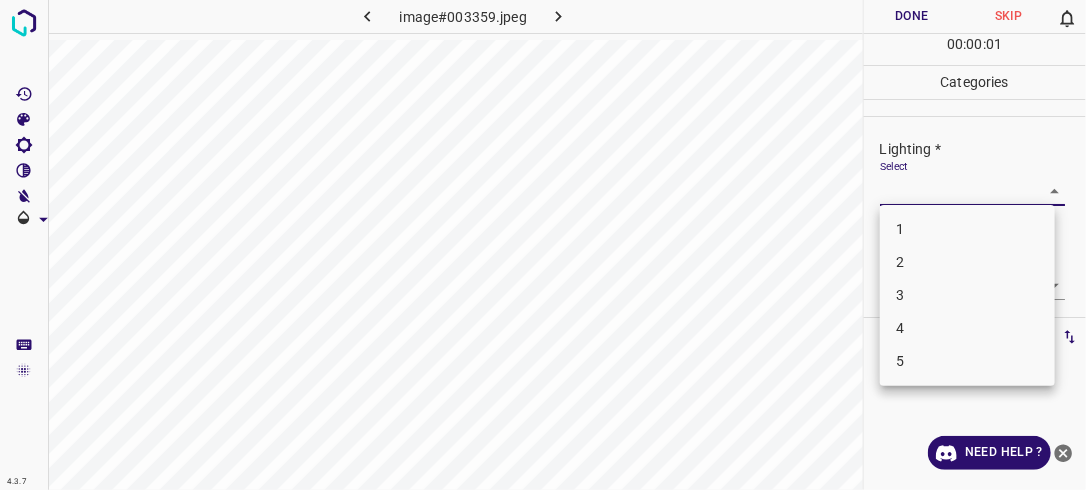 click on "4.3.7 image#003359.jpeg Done Skip 0 00   : 00   : 01   Categories Lighting *  Select ​ Focus *  Select ​ Overall *  Select ​ Labels   0 Categories 1 Lighting 2 Focus 3 Overall Tools Space Change between modes (Draw & Edit) I Auto labeling R Restore zoom M Zoom in N Zoom out Delete Delete selecte label Filters Z Restore filters X Saturation filter C Brightness filter V Contrast filter B Gray scale filter General O Download Need Help ? - Text - Hide - Delete 1 2 3 4 5" at bounding box center [543, 245] 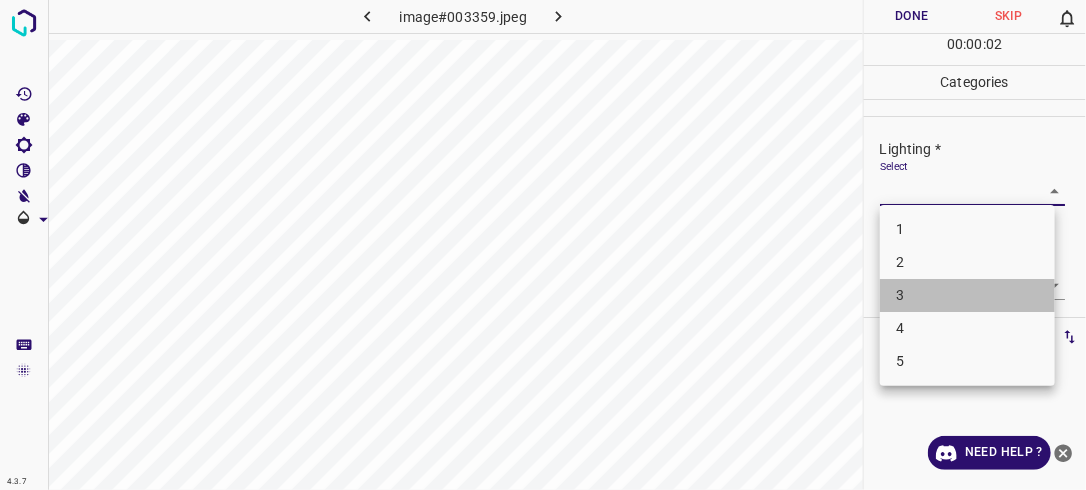 click on "3" at bounding box center [967, 295] 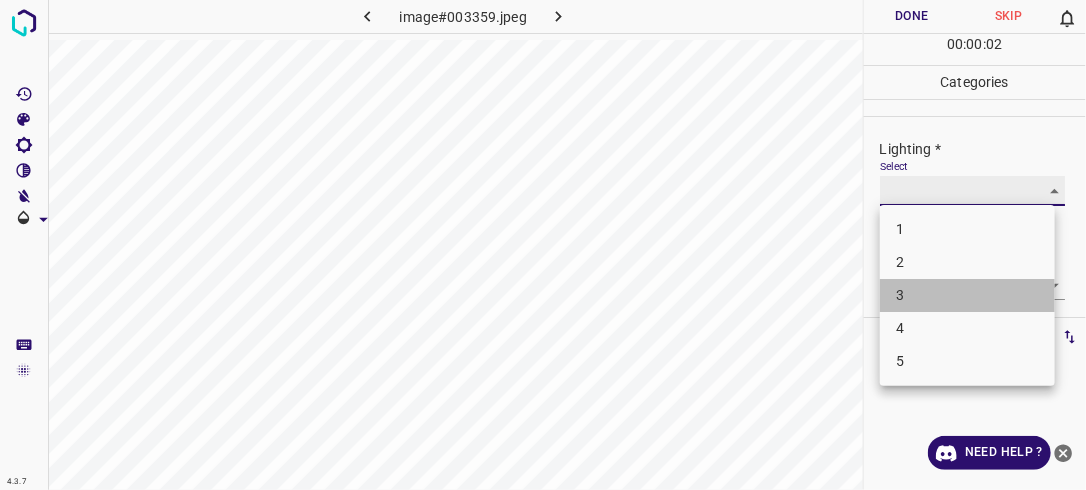 type on "3" 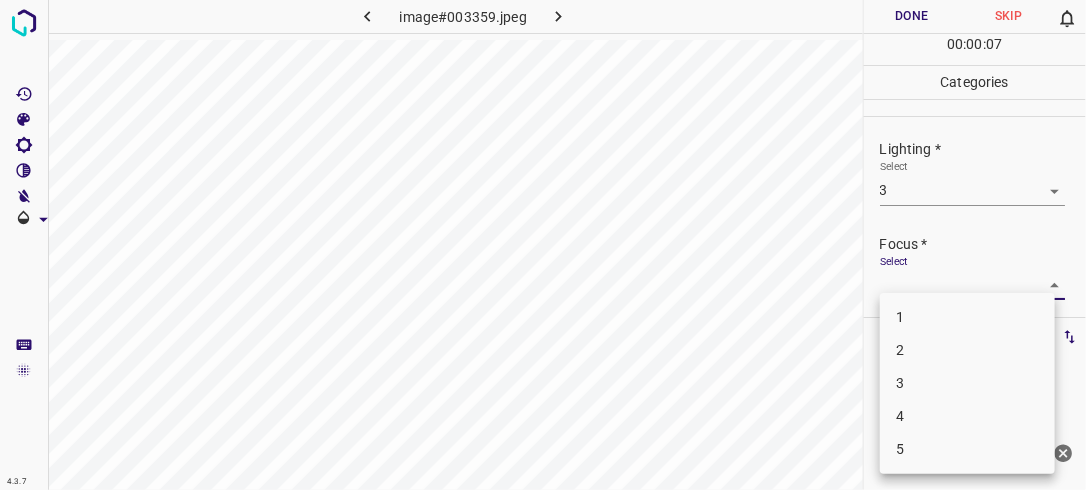 click on "4.3.7 image#003359.jpeg Done Skip 0 00   : 00   : 07   Categories Lighting *  Select 3 3 Focus *  Select ​ Overall *  Select ​ Labels   0 Categories 1 Lighting 2 Focus 3 Overall Tools Space Change between modes (Draw & Edit) I Auto labeling R Restore zoom M Zoom in N Zoom out Delete Delete selecte label Filters Z Restore filters X Saturation filter C Brightness filter V Contrast filter B Gray scale filter General O Download Need Help ? - Text - Hide - Delete 1 2 3 4 5" at bounding box center [543, 245] 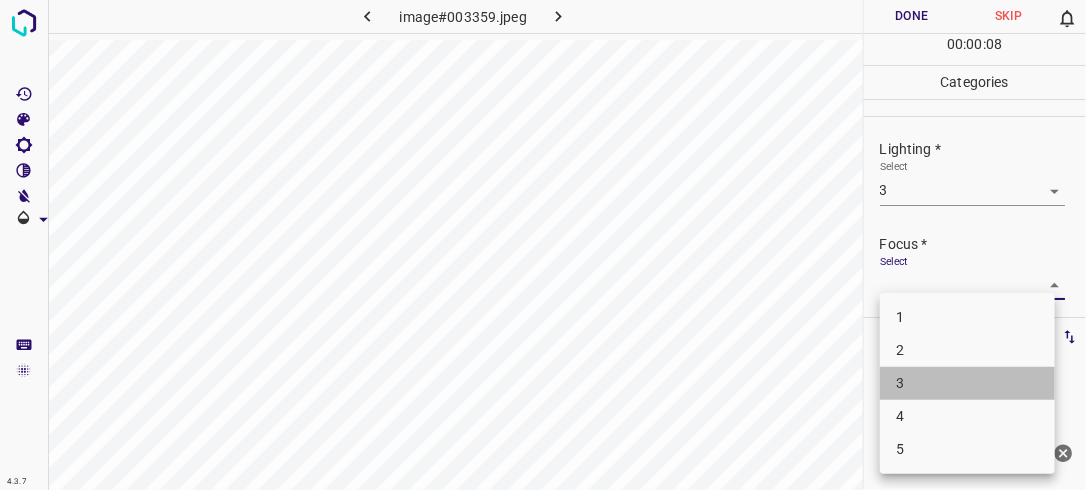 click on "3" at bounding box center (967, 383) 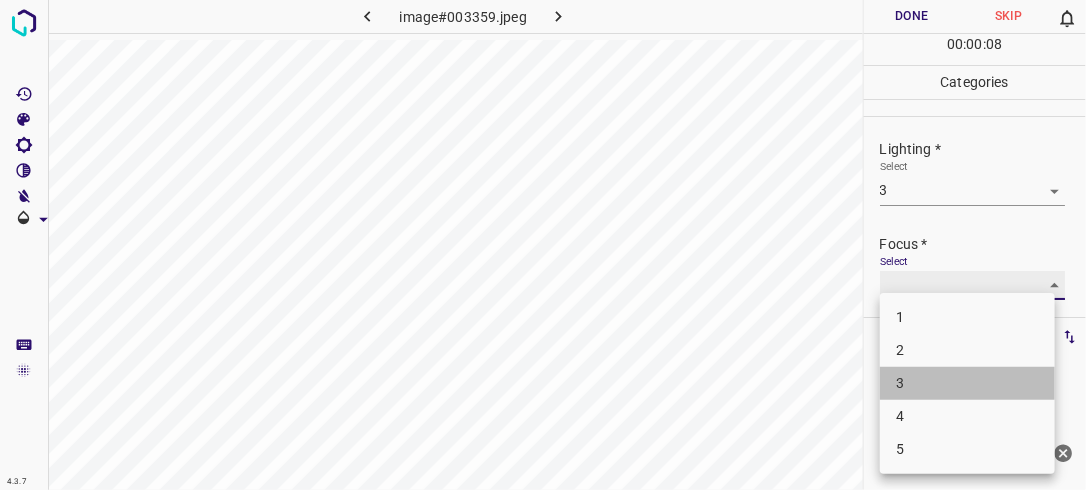 type on "3" 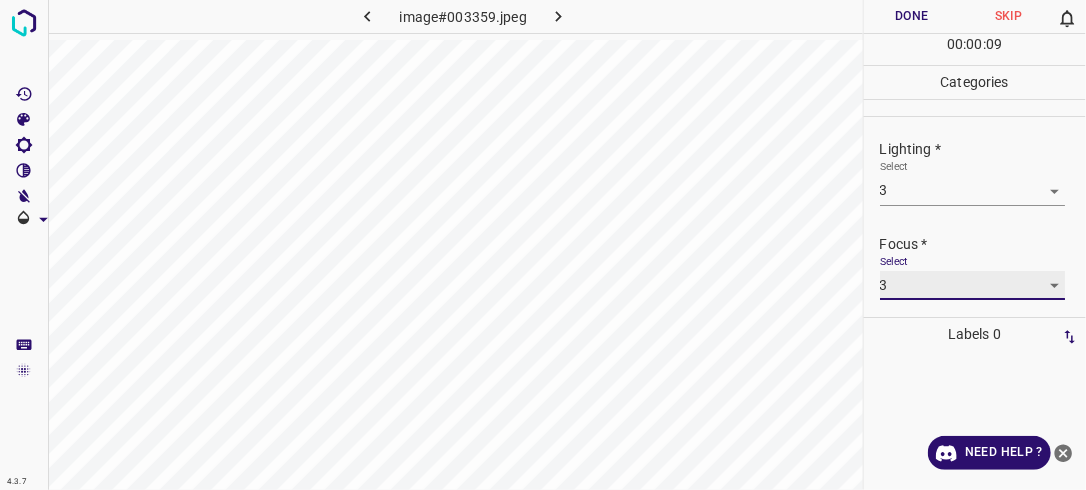 scroll, scrollTop: 98, scrollLeft: 0, axis: vertical 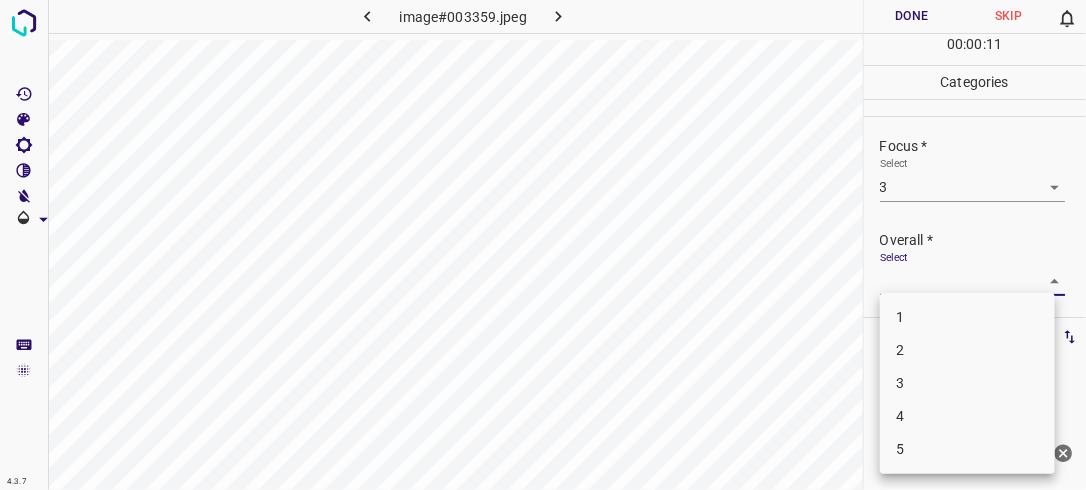 drag, startPoint x: 1036, startPoint y: 275, endPoint x: 946, endPoint y: 370, distance: 130.86252 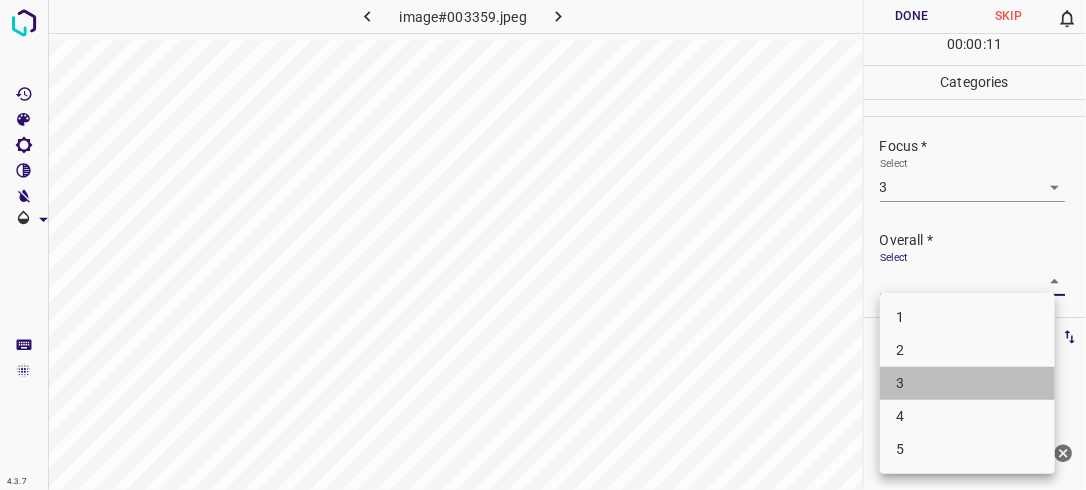 click on "3" at bounding box center [967, 383] 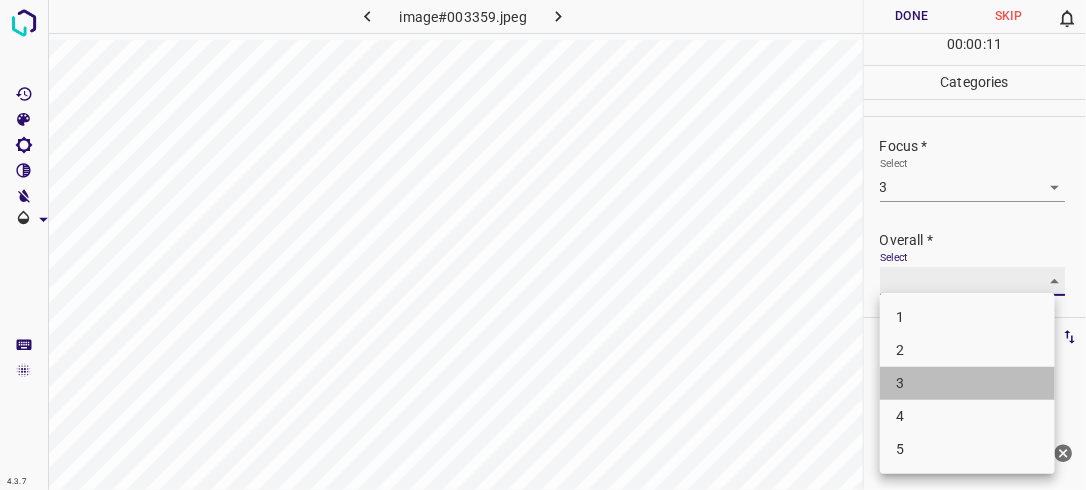 type on "3" 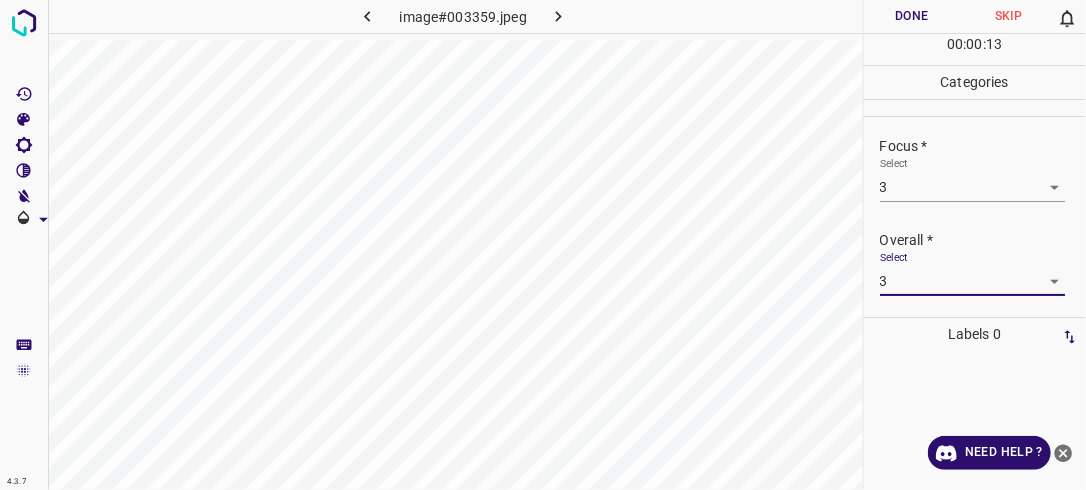click on "Done" at bounding box center (912, 16) 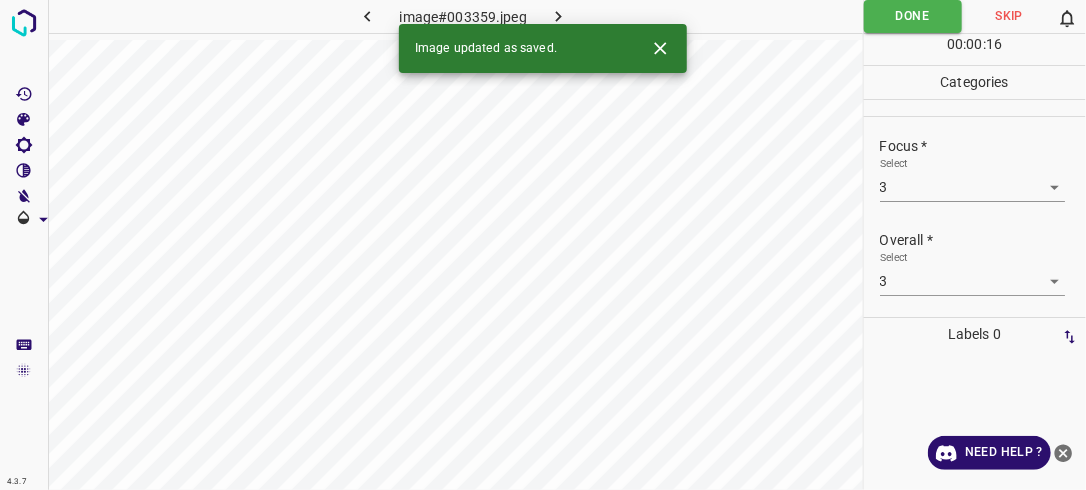 click at bounding box center [559, 16] 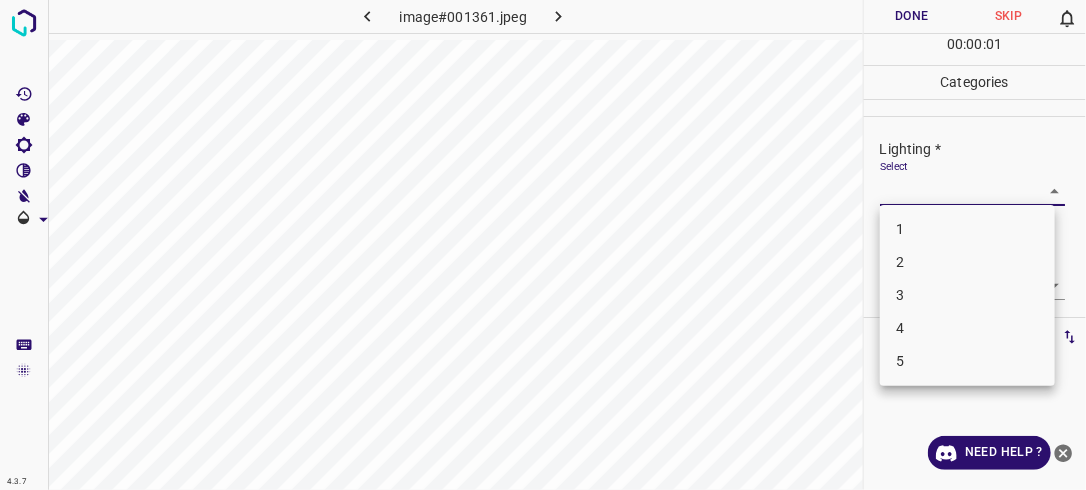 click on "4.3.7 image#001361.jpeg Done Skip 0 00   : 00   : 01   Categories Lighting *  Select ​ Focus *  Select ​ Overall *  Select ​ Labels   0 Categories 1 Lighting 2 Focus 3 Overall Tools Space Change between modes (Draw & Edit) I Auto labeling R Restore zoom M Zoom in N Zoom out Delete Delete selecte label Filters Z Restore filters X Saturation filter C Brightness filter V Contrast filter B Gray scale filter General O Download Need Help ? - Text - Hide - Delete 1 2 3 4 5" at bounding box center [543, 245] 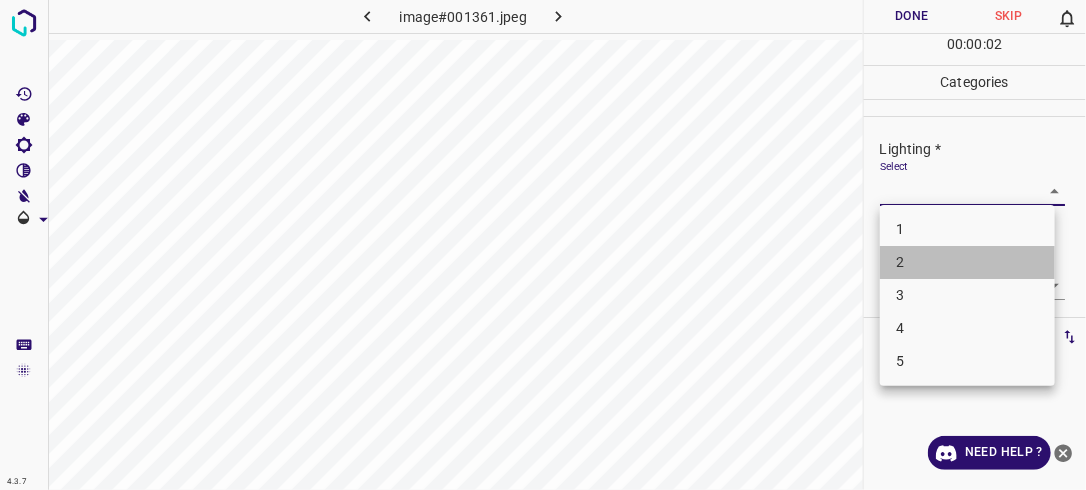 click on "2" at bounding box center [967, 262] 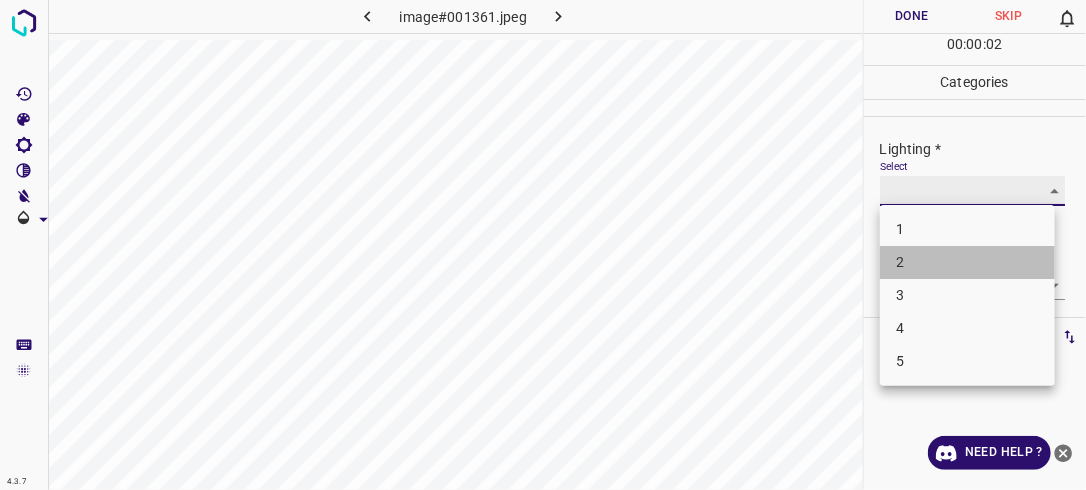 type on "2" 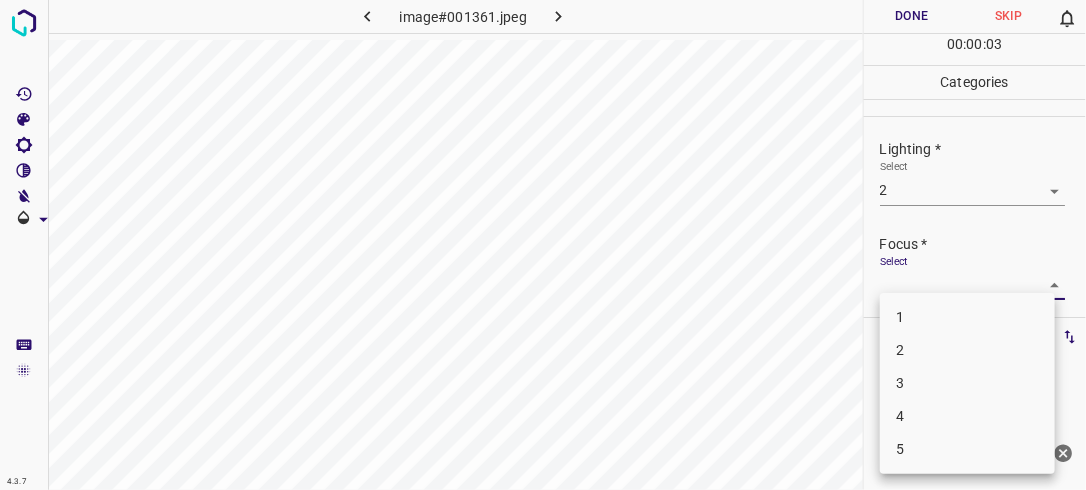 click on "4.3.7 image#001361.jpeg Done Skip 0 00   : 00   : 03   Categories Lighting *  Select 2 2 Focus *  Select ​ Overall *  Select ​ Labels   0 Categories 1 Lighting 2 Focus 3 Overall Tools Space Change between modes (Draw & Edit) I Auto labeling R Restore zoom M Zoom in N Zoom out Delete Delete selecte label Filters Z Restore filters X Saturation filter C Brightness filter V Contrast filter B Gray scale filter General O Download Need Help ? - Text - Hide - Delete 1 2 3 4 5" at bounding box center [543, 245] 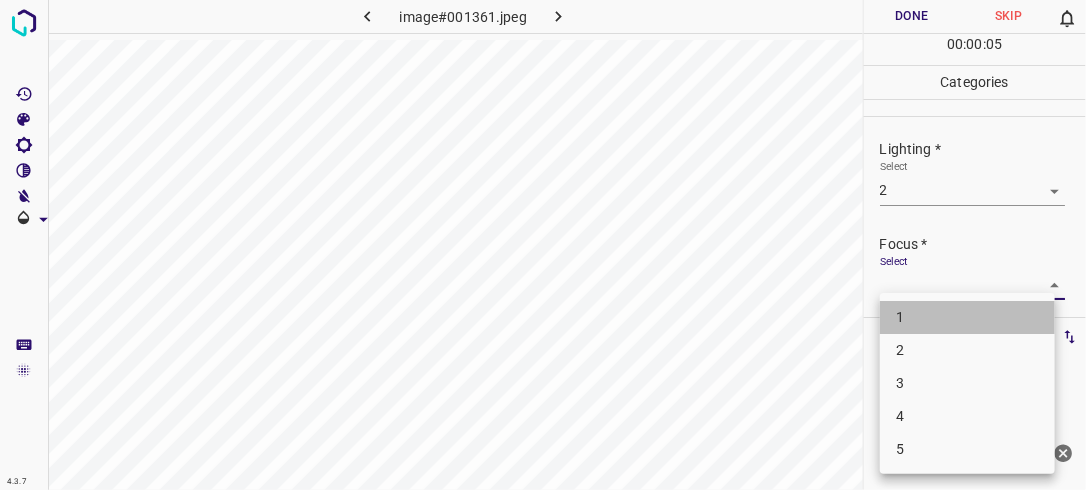 click on "1" at bounding box center (967, 317) 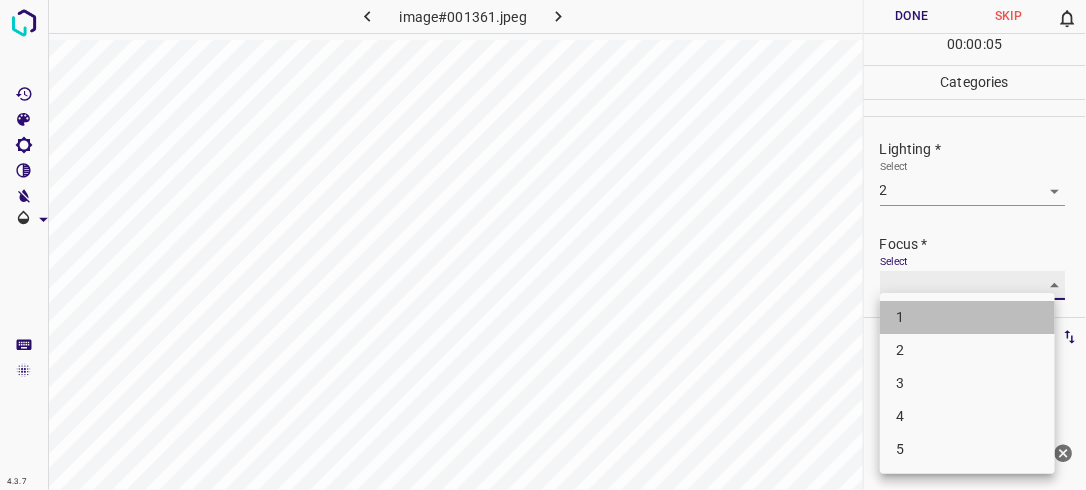 type on "1" 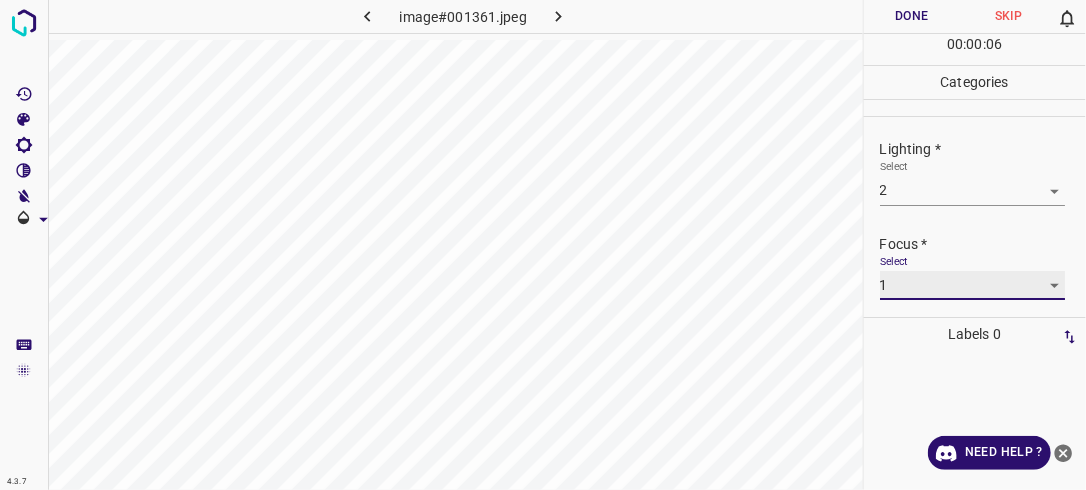 scroll, scrollTop: 98, scrollLeft: 0, axis: vertical 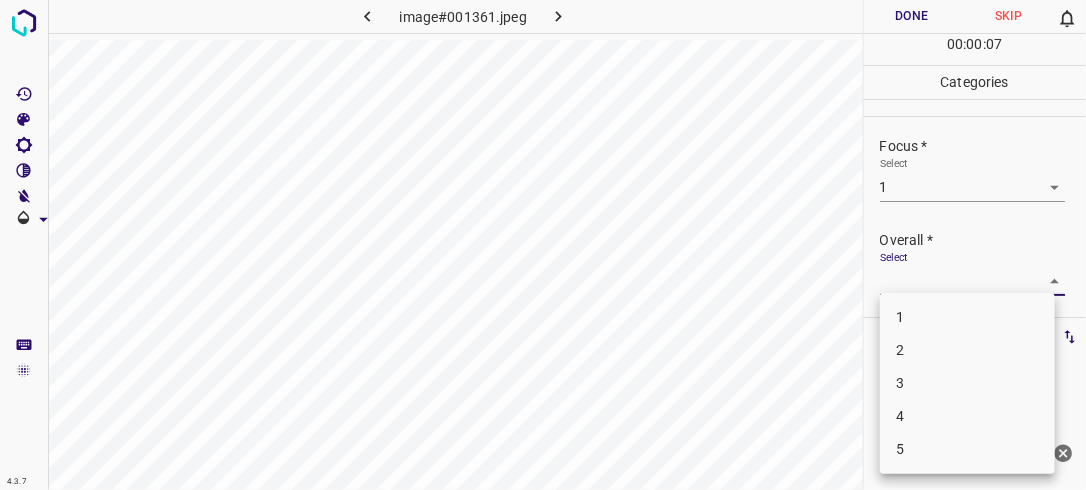 click on "4.3.7 image#001361.jpeg Done Skip 0 00   : 00   : 07   Categories Lighting *  Select 2 2 Focus *  Select 1 1 Overall *  Select ​ Labels   0 Categories 1 Lighting 2 Focus 3 Overall Tools Space Change between modes (Draw & Edit) I Auto labeling R Restore zoom M Zoom in N Zoom out Delete Delete selecte label Filters Z Restore filters X Saturation filter C Brightness filter V Contrast filter B Gray scale filter General O Download Need Help ? - Text - Hide - Delete 1 2 3 4 5" at bounding box center (543, 245) 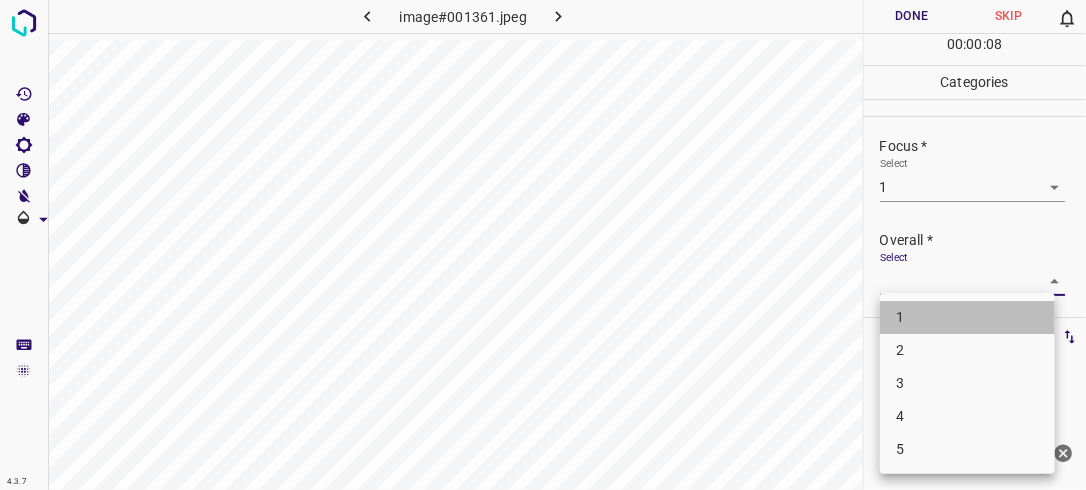 click on "1" at bounding box center [967, 317] 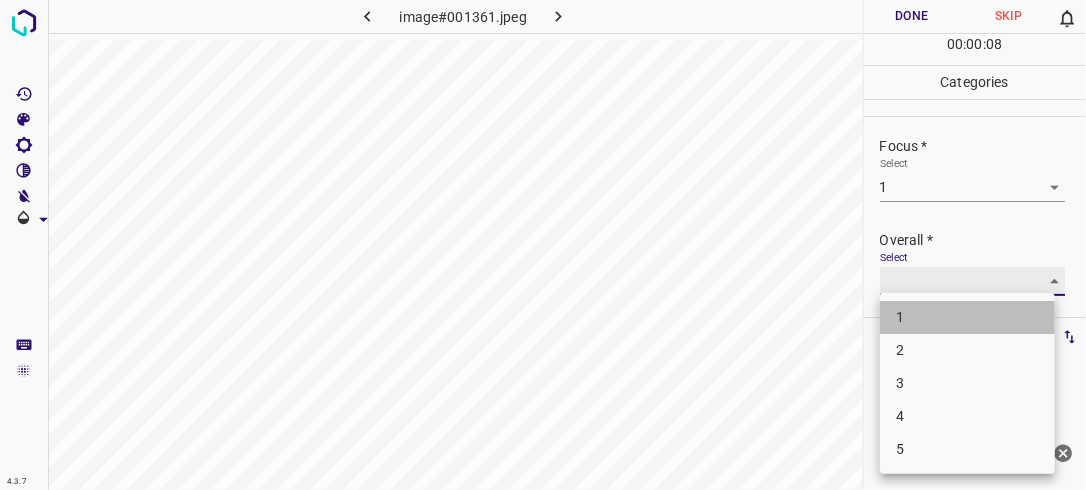 type on "1" 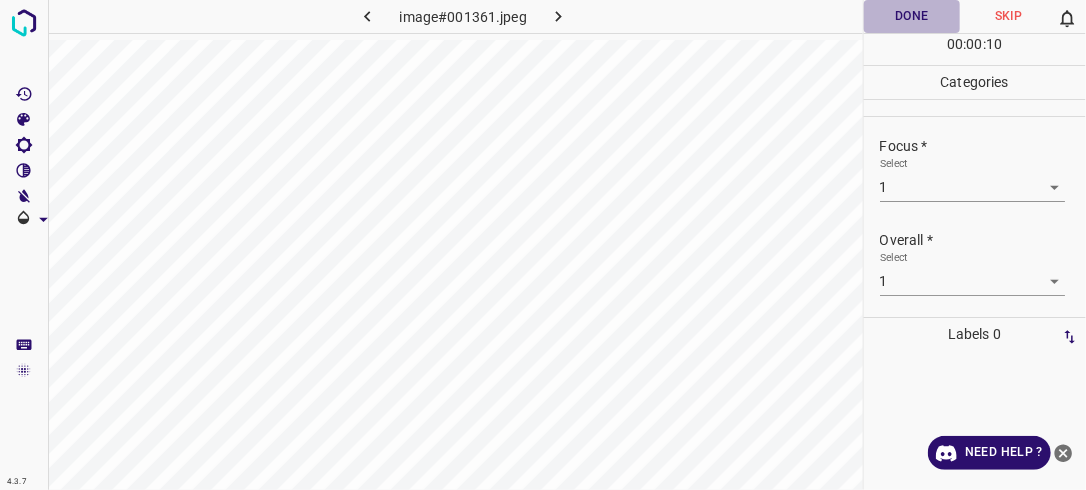click on "Done" at bounding box center (912, 16) 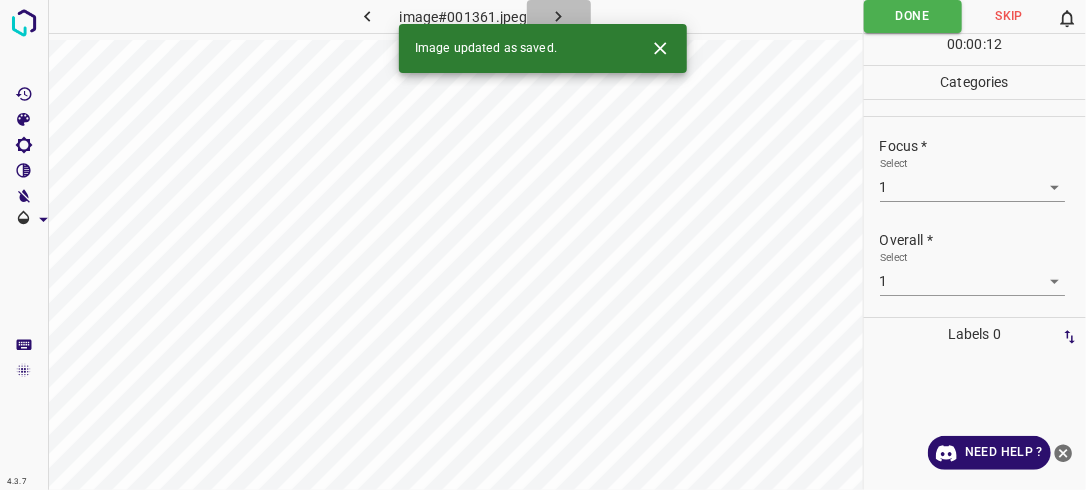 click 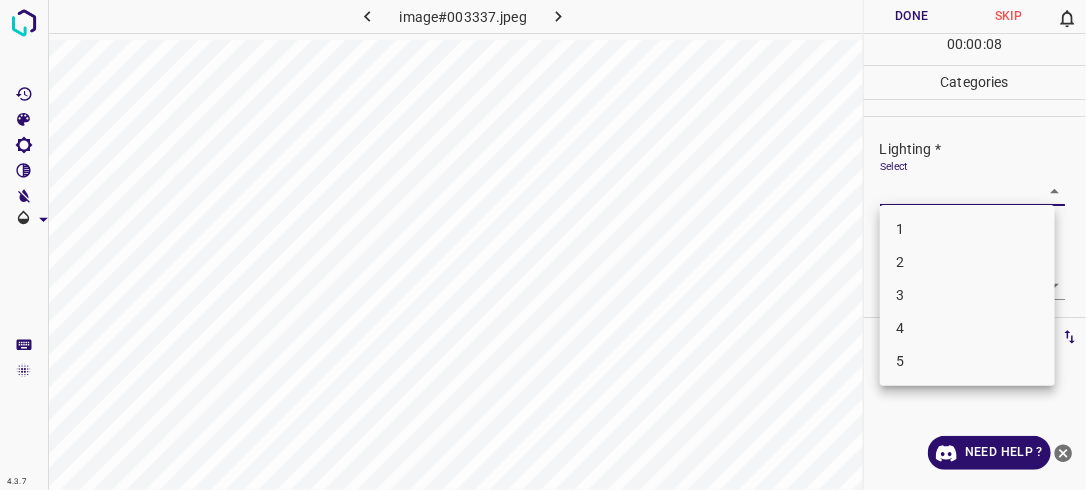 click on "4.3.7 image#003337.jpeg Done Skip 0 00   : 00   : 08   Categories Lighting *  Select ​ Focus *  Select ​ Overall *  Select ​ Labels   0 Categories 1 Lighting 2 Focus 3 Overall Tools Space Change between modes (Draw & Edit) I Auto labeling R Restore zoom M Zoom in N Zoom out Delete Delete selecte label Filters Z Restore filters X Saturation filter C Brightness filter V Contrast filter B Gray scale filter General O Download Need Help ? - Text - Hide - Delete 1 2 3 4 5" at bounding box center (543, 245) 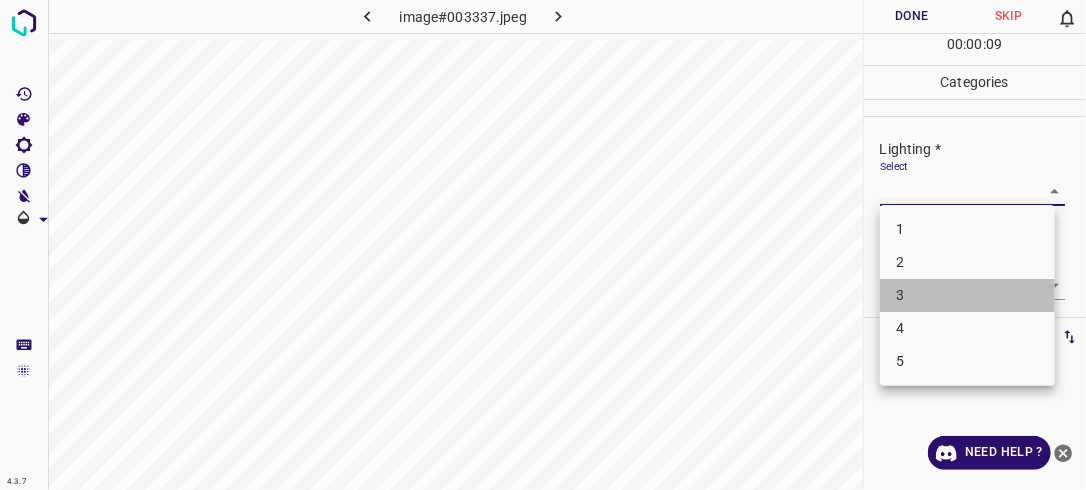 click on "3" at bounding box center (967, 295) 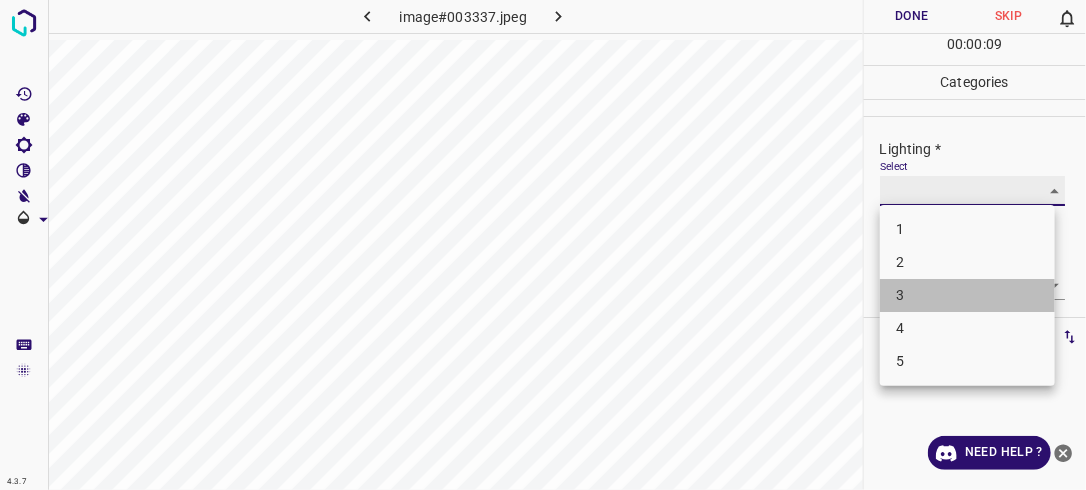 type on "3" 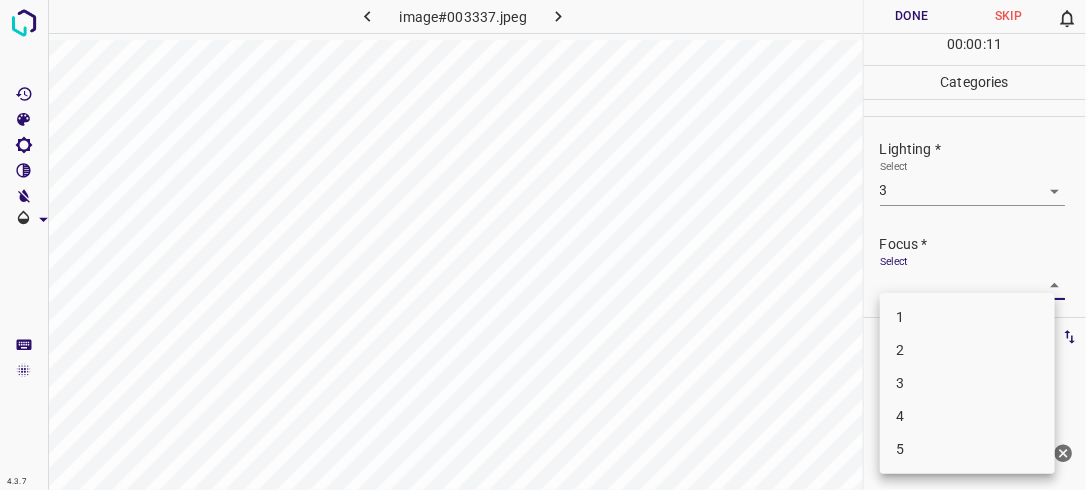 drag, startPoint x: 1034, startPoint y: 291, endPoint x: 971, endPoint y: 384, distance: 112.32987 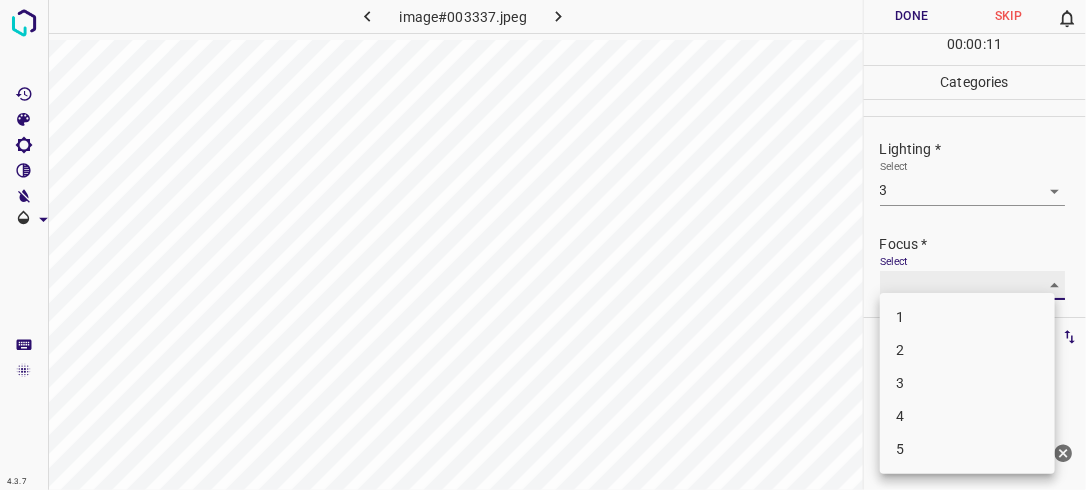 type on "3" 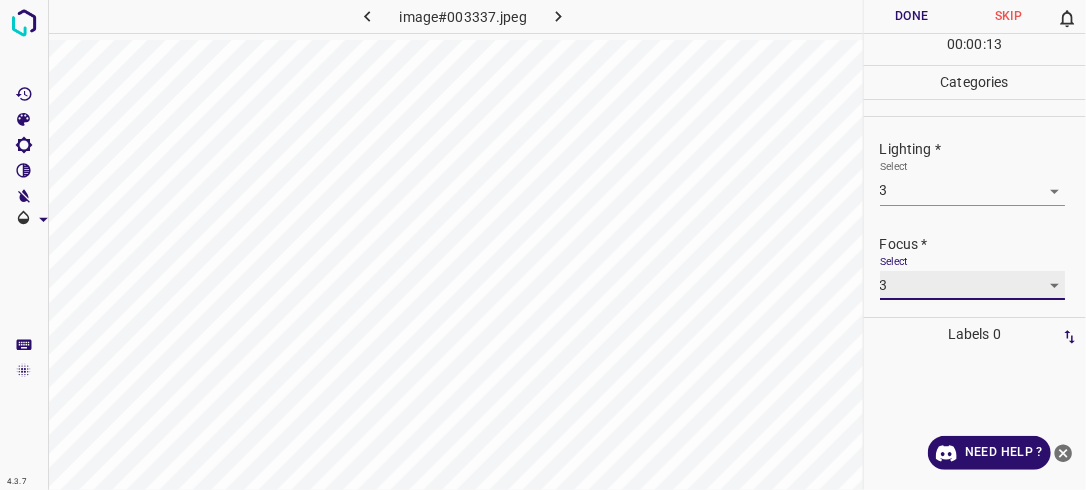 scroll, scrollTop: 98, scrollLeft: 0, axis: vertical 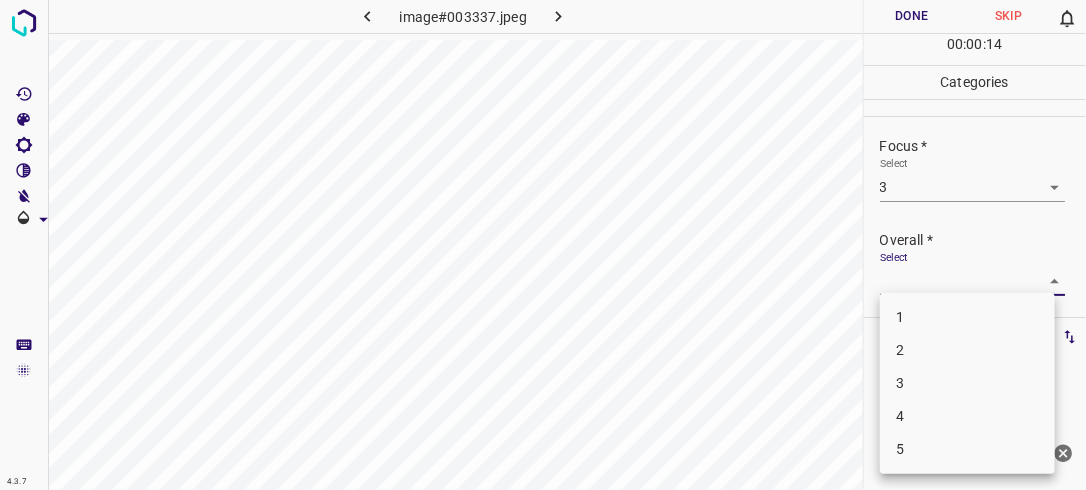 click on "4.3.7 image#003337.jpeg Done Skip 0 00   : 00   : 14   Categories Lighting *  Select 3 3 Focus *  Select 3 3 Overall *  Select ​ Labels   0 Categories 1 Lighting 2 Focus 3 Overall Tools Space Change between modes (Draw & Edit) I Auto labeling R Restore zoom M Zoom in N Zoom out Delete Delete selecte label Filters Z Restore filters X Saturation filter C Brightness filter V Contrast filter B Gray scale filter General O Download Need Help ? - Text - Hide - Delete 1 2 3 4 5" at bounding box center (543, 245) 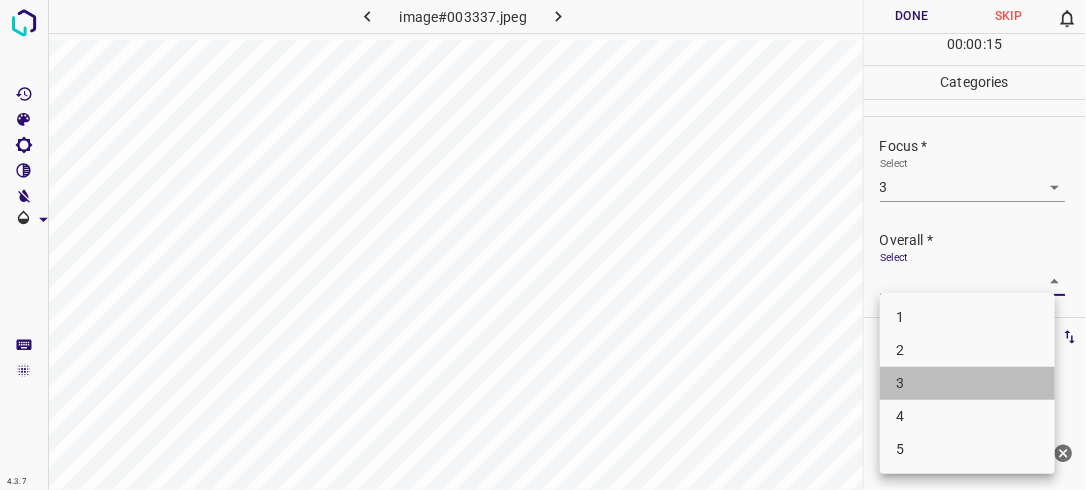 click on "3" at bounding box center [967, 383] 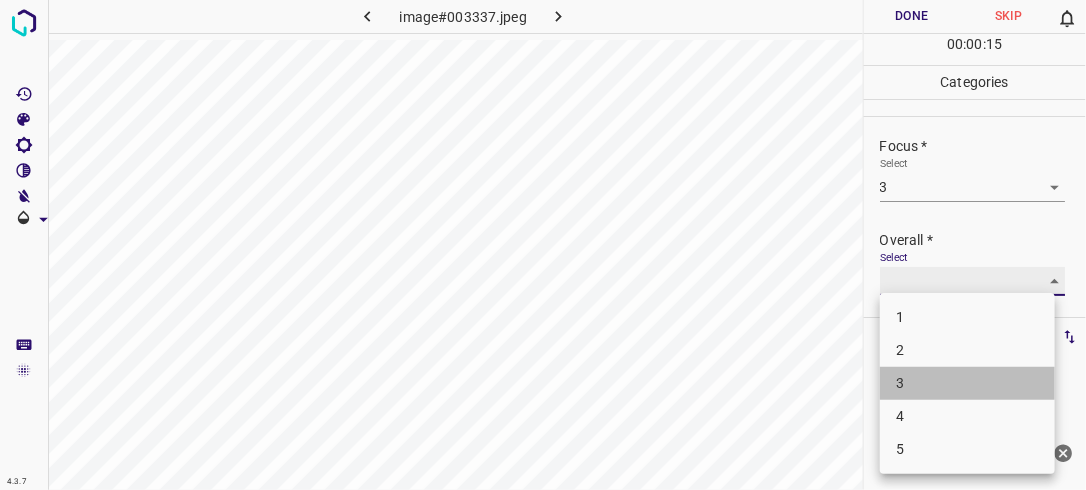 type on "3" 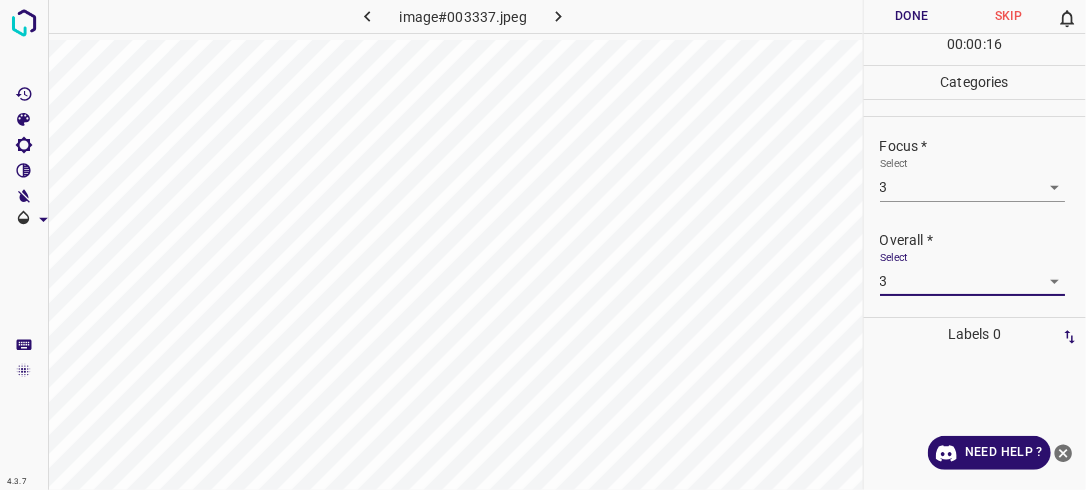 click on "Done" at bounding box center [912, 16] 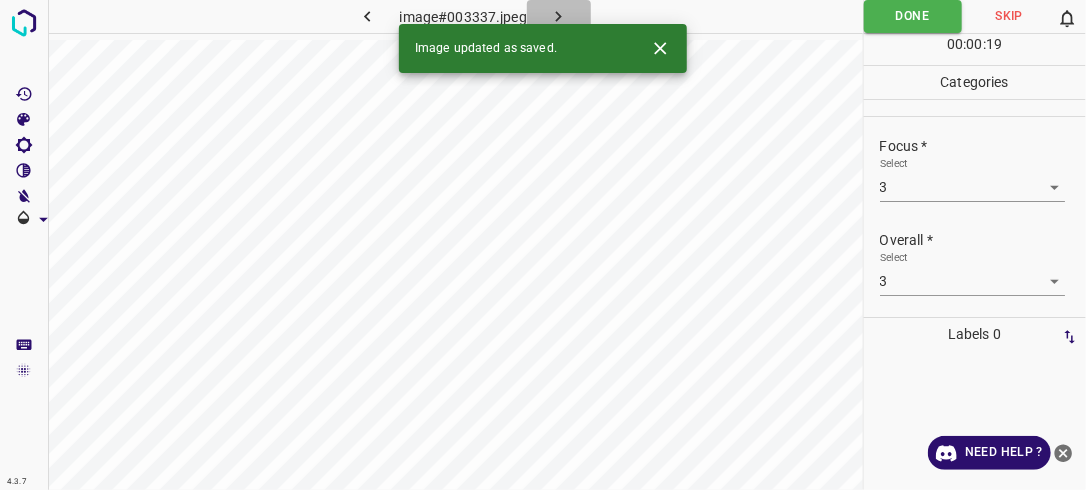 click 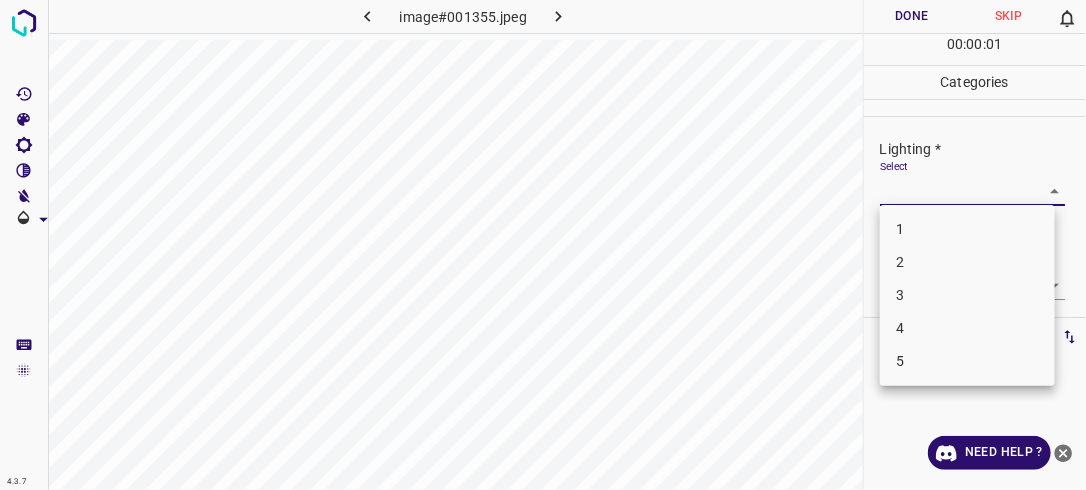 click on "4.3.7 image#001355.jpeg Done Skip 0 00   : 00   : 01   Categories Lighting *  Select ​ Focus *  Select ​ Overall *  Select ​ Labels   0 Categories 1 Lighting 2 Focus 3 Overall Tools Space Change between modes (Draw & Edit) I Auto labeling R Restore zoom M Zoom in N Zoom out Delete Delete selecte label Filters Z Restore filters X Saturation filter C Brightness filter V Contrast filter B Gray scale filter General O Download Need Help ? - Text - Hide - Delete 1 2 3 4 5" at bounding box center (543, 245) 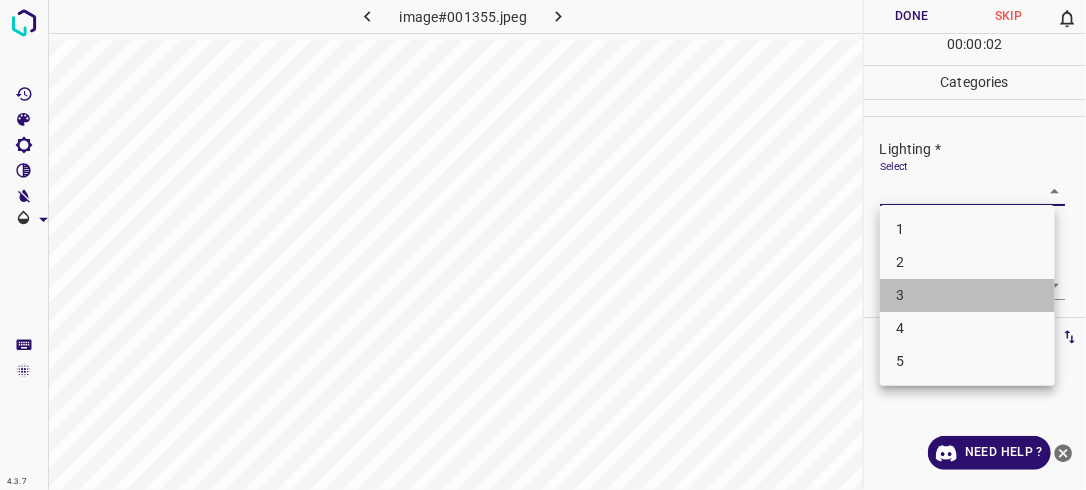 click on "3" at bounding box center [967, 295] 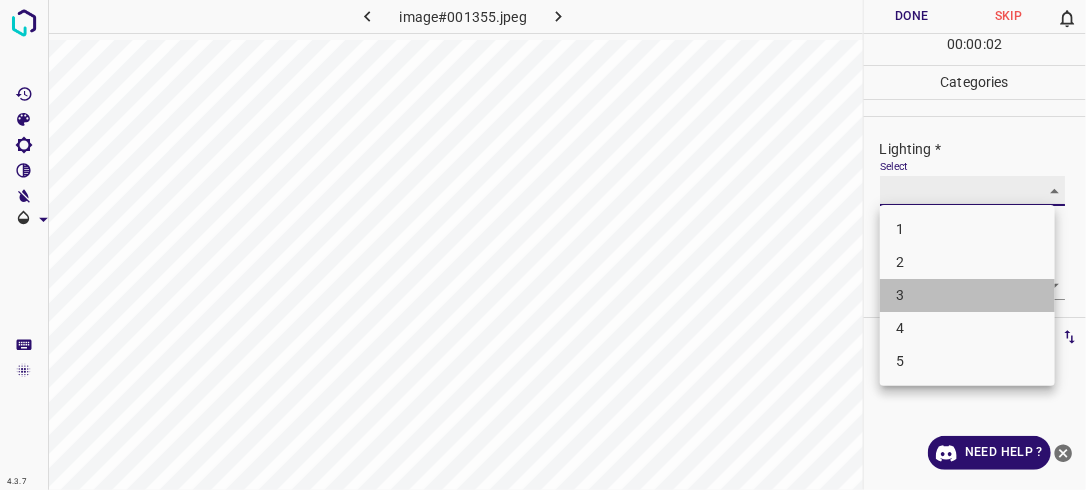 type on "3" 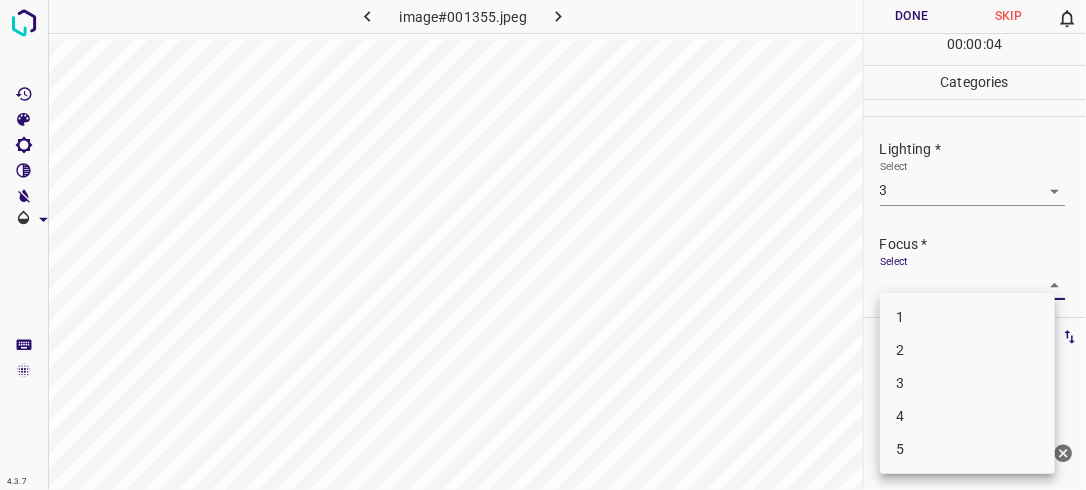 click on "4.3.7 image#001355.jpeg Done Skip 0 00   : 00   : 04   Categories Lighting *  Select 3 3 Focus *  Select ​ Overall *  Select ​ Labels   0 Categories 1 Lighting 2 Focus 3 Overall Tools Space Change between modes (Draw & Edit) I Auto labeling R Restore zoom M Zoom in N Zoom out Delete Delete selecte label Filters Z Restore filters X Saturation filter C Brightness filter V Contrast filter B Gray scale filter General O Download Need Help ? - Text - Hide - Delete 1 2 3 4 5" at bounding box center (543, 245) 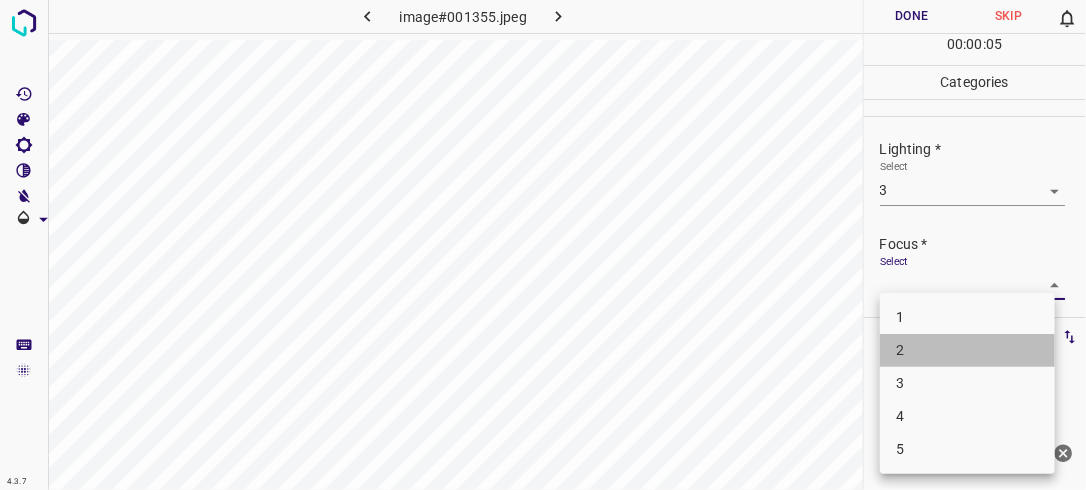 click on "2" at bounding box center [967, 350] 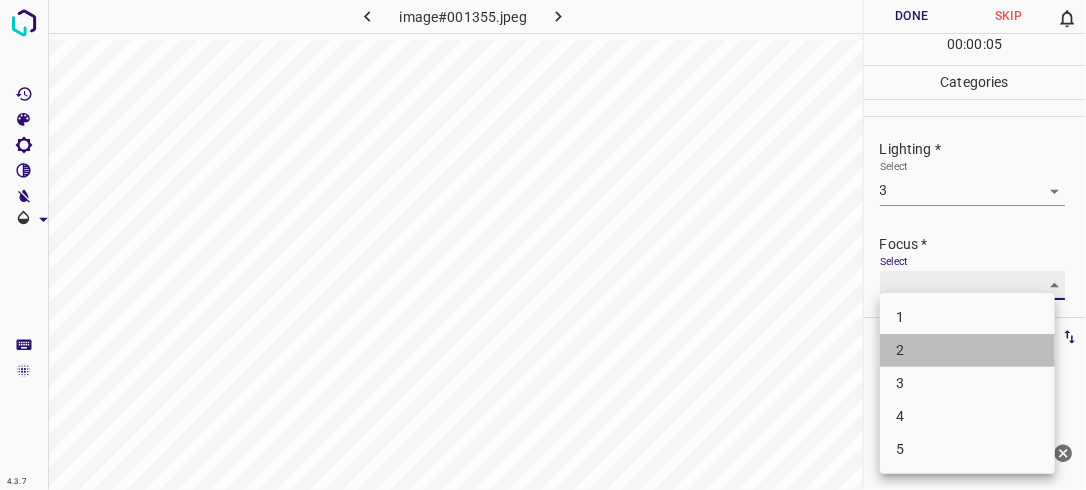 type on "2" 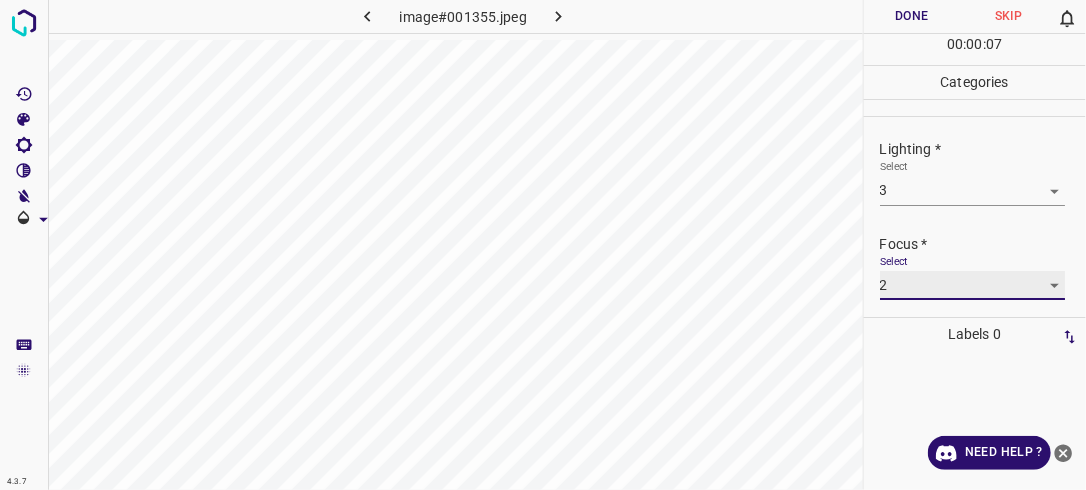 scroll, scrollTop: 98, scrollLeft: 0, axis: vertical 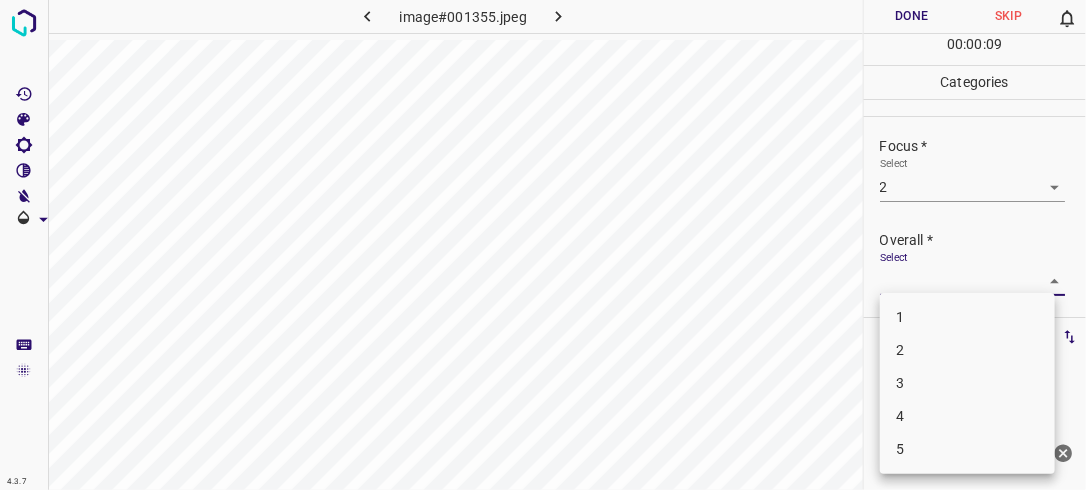 click on "4.3.7 image#001355.jpeg Done Skip 0 00   : 00   : 09   Categories Lighting *  Select 3 3 Focus *  Select 2 2 Overall *  Select ​ Labels   0 Categories 1 Lighting 2 Focus 3 Overall Tools Space Change between modes (Draw & Edit) I Auto labeling R Restore zoom M Zoom in N Zoom out Delete Delete selecte label Filters Z Restore filters X Saturation filter C Brightness filter V Contrast filter B Gray scale filter General O Download Need Help ? - Text - Hide - Delete 1 2 3 4 5" at bounding box center [543, 245] 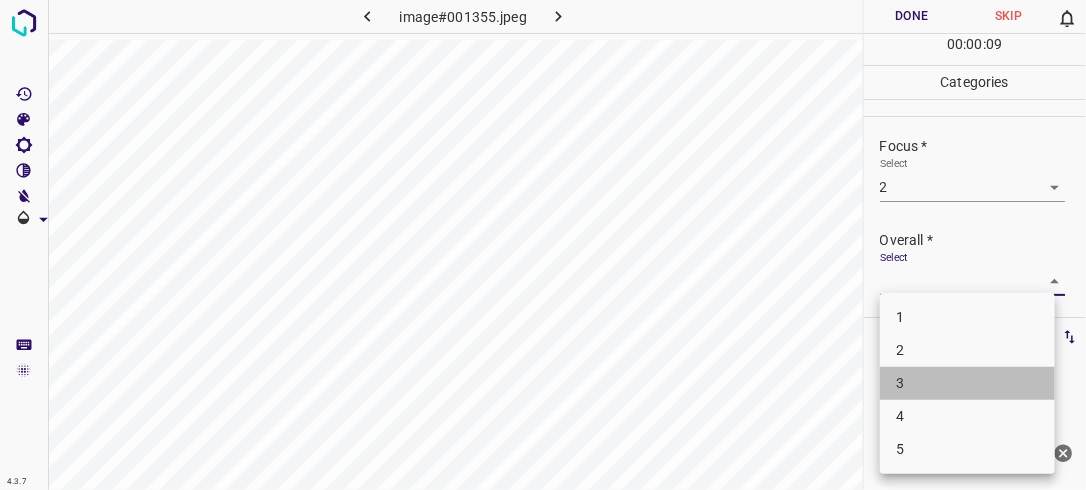 click on "3" at bounding box center [967, 383] 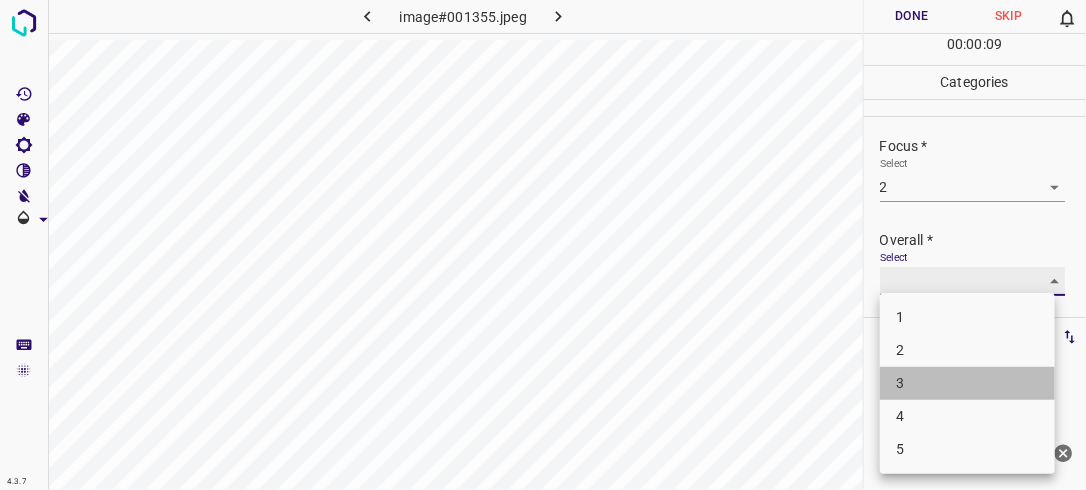type on "3" 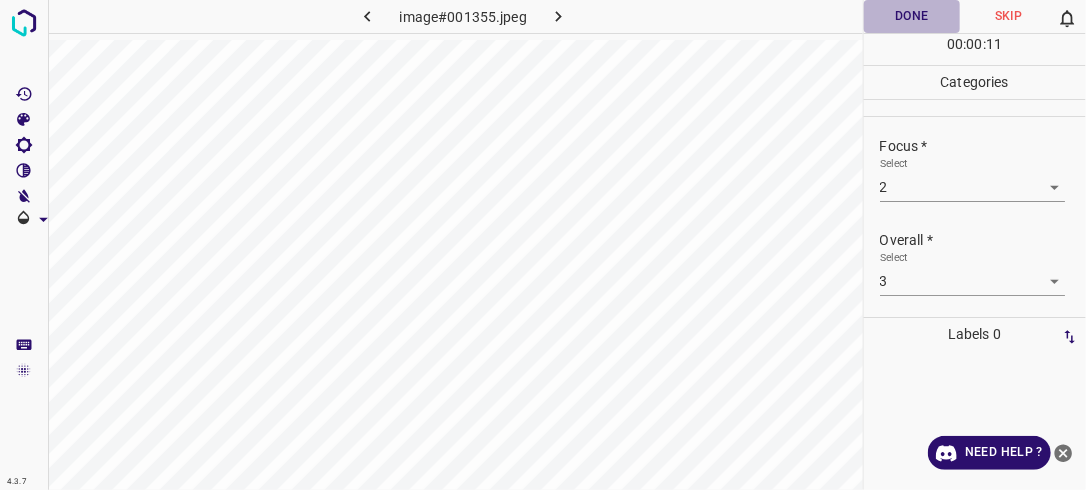 click on "Done" at bounding box center [912, 16] 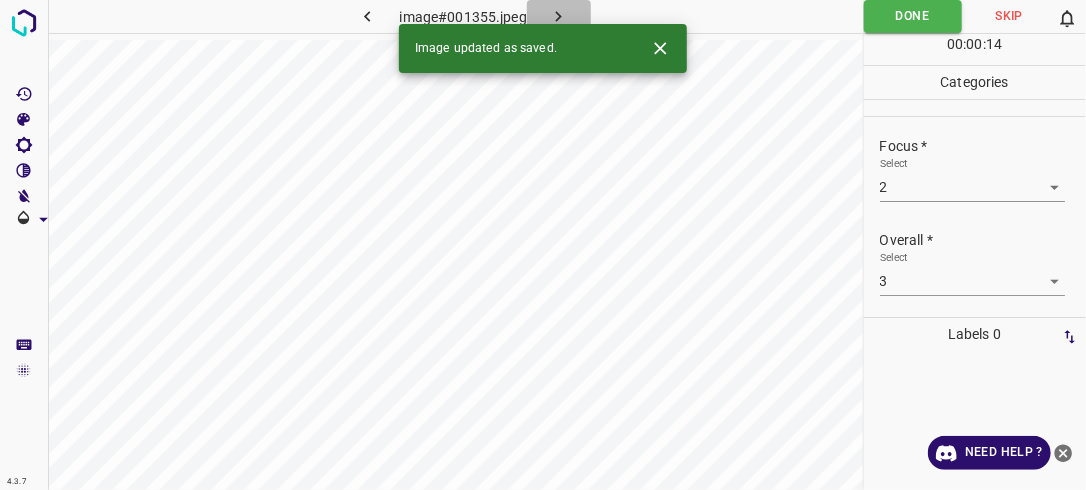 click 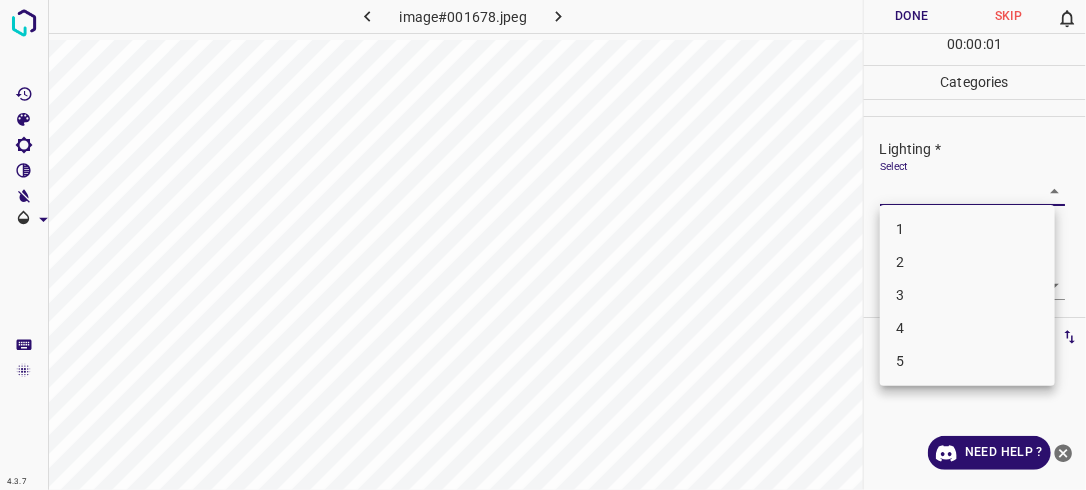 click on "4.3.7 image#001678.jpeg Done Skip 0 00   : 00   : 01   Categories Lighting *  Select ​ Focus *  Select ​ Overall *  Select ​ Labels   0 Categories 1 Lighting 2 Focus 3 Overall Tools Space Change between modes (Draw & Edit) I Auto labeling R Restore zoom M Zoom in N Zoom out Delete Delete selecte label Filters Z Restore filters X Saturation filter C Brightness filter V Contrast filter B Gray scale filter General O Download Need Help ? - Text - Hide - Delete 1 2 3 4 5" at bounding box center [543, 245] 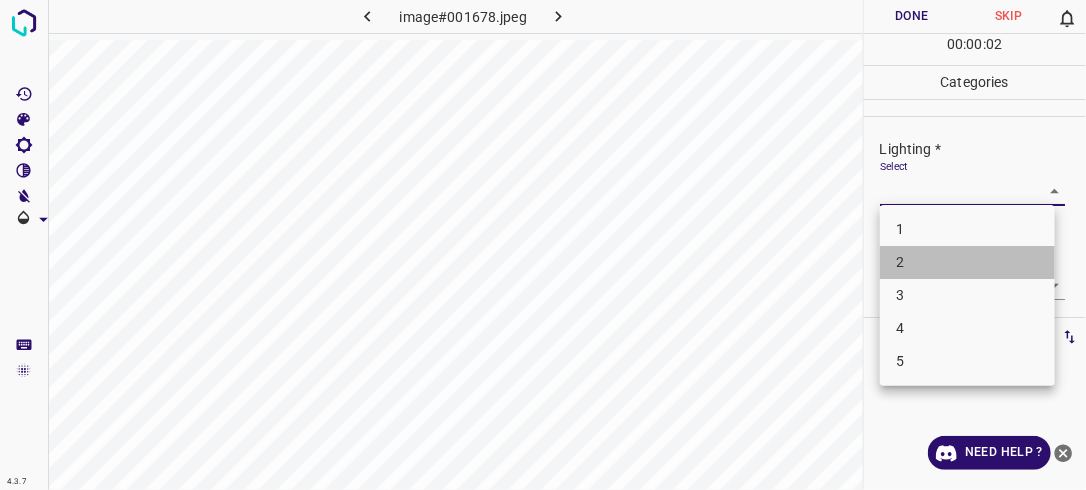 click on "2" at bounding box center (967, 262) 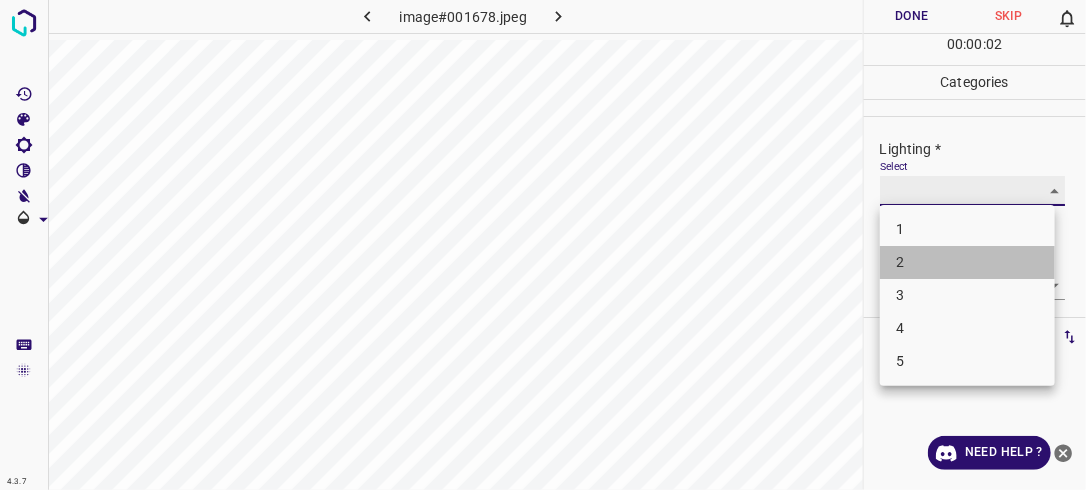 type on "2" 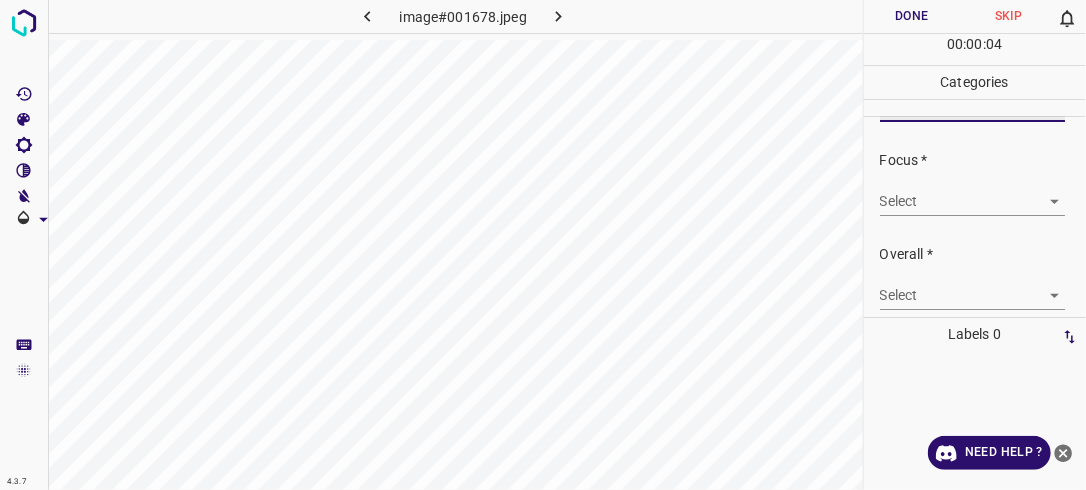scroll, scrollTop: 98, scrollLeft: 0, axis: vertical 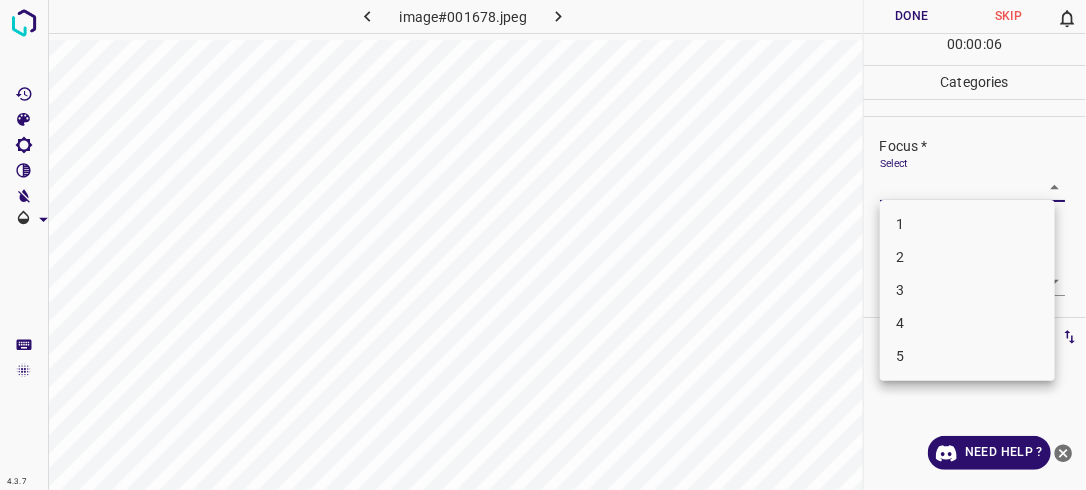 click on "4.3.7 image#001678.jpeg Done Skip 0 00   : 00   : 06   Categories Lighting *  Select 2 2 Focus *  Select ​ Overall *  Select ​ Labels   0 Categories 1 Lighting 2 Focus 3 Overall Tools Space Change between modes (Draw & Edit) I Auto labeling R Restore zoom M Zoom in N Zoom out Delete Delete selecte label Filters Z Restore filters X Saturation filter C Brightness filter V Contrast filter B Gray scale filter General O Download Need Help ? - Text - Hide - Delete 1 2 3 4 5" at bounding box center (543, 245) 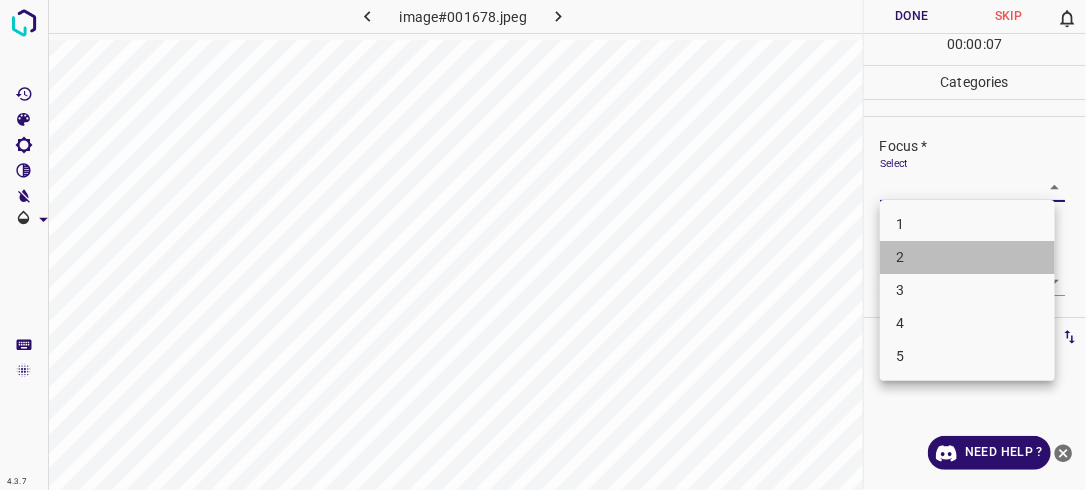 click on "2" at bounding box center [967, 257] 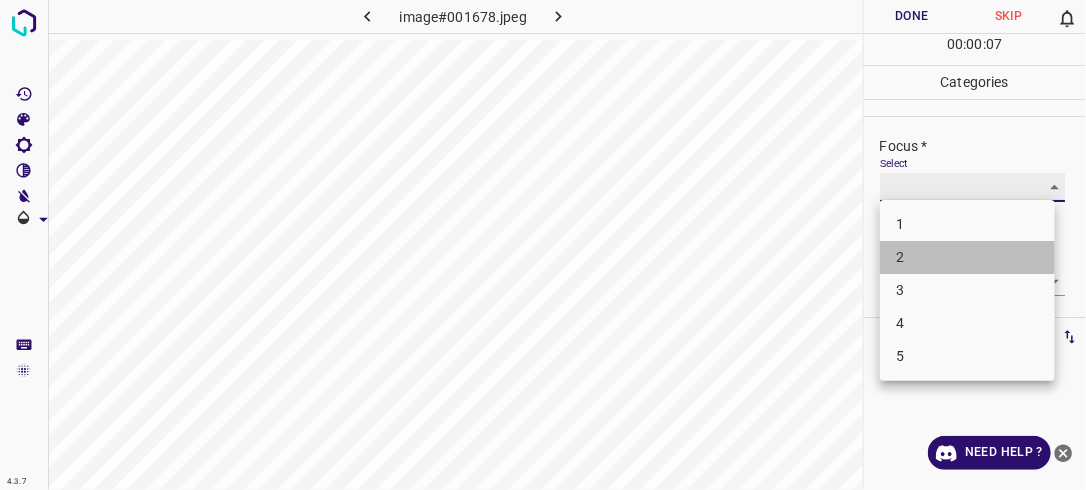 type on "2" 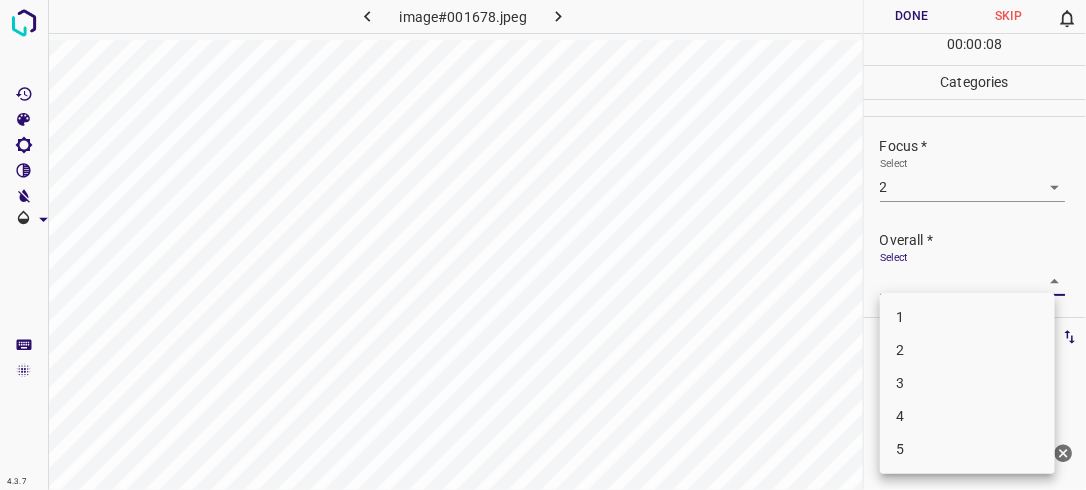 drag, startPoint x: 1044, startPoint y: 274, endPoint x: 952, endPoint y: 337, distance: 111.503365 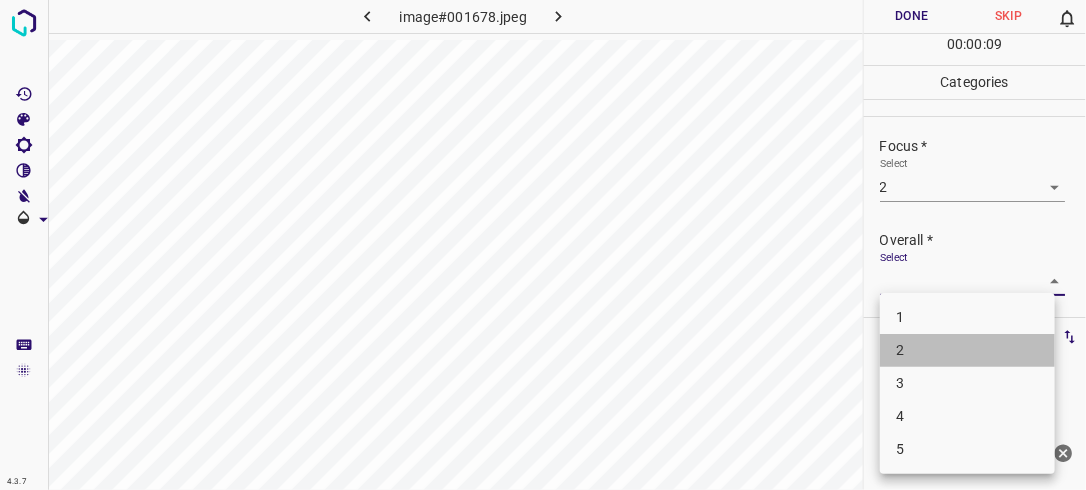 click on "2" at bounding box center [967, 350] 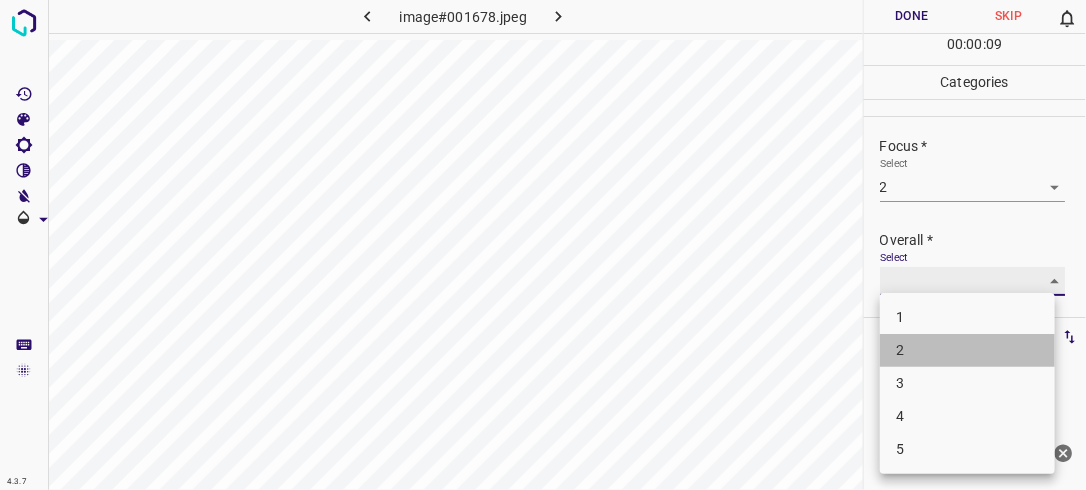 type on "2" 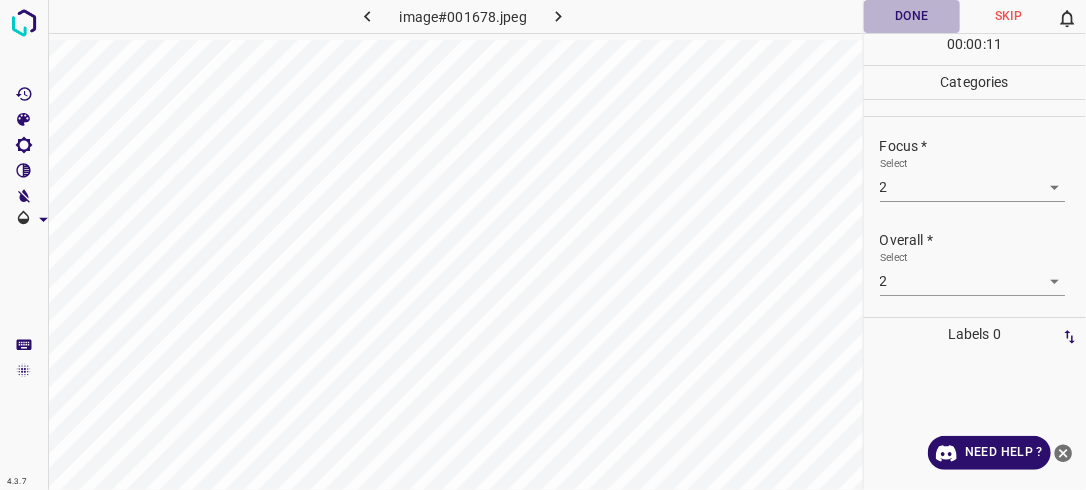 click on "Done" at bounding box center [912, 16] 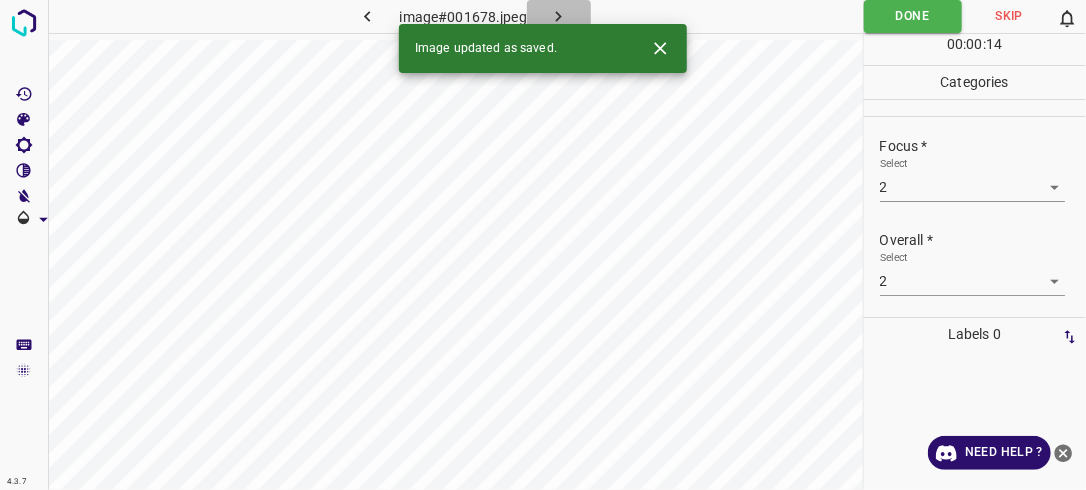 click 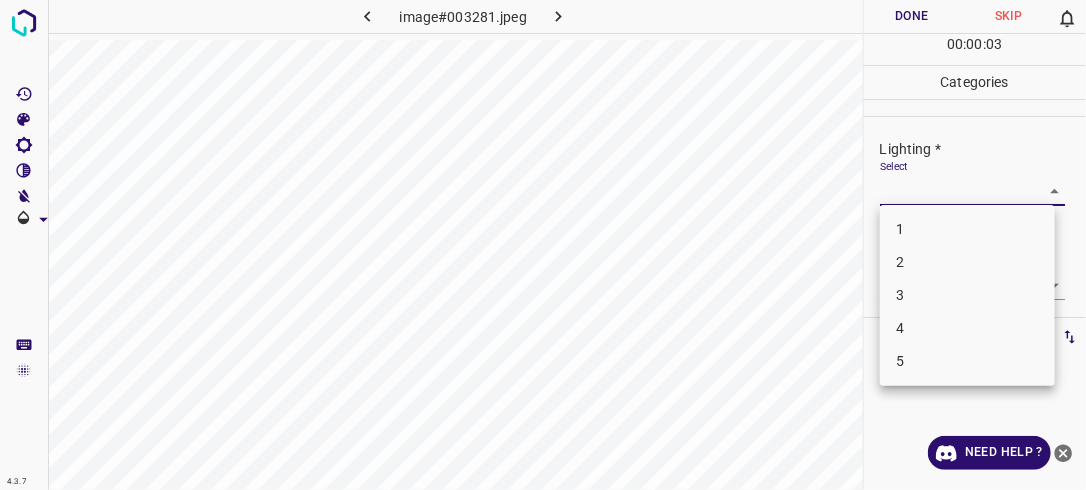click on "4.3.7 image#003281.jpeg Done Skip 0 00   : 00   : 03   Categories Lighting *  Select ​ Focus *  Select ​ Overall *  Select ​ Labels   0 Categories 1 Lighting 2 Focus 3 Overall Tools Space Change between modes (Draw & Edit) I Auto labeling R Restore zoom M Zoom in N Zoom out Delete Delete selecte label Filters Z Restore filters X Saturation filter C Brightness filter V Contrast filter B Gray scale filter General O Download Need Help ? - Text - Hide - Delete 1 2 3 4 5" at bounding box center (543, 245) 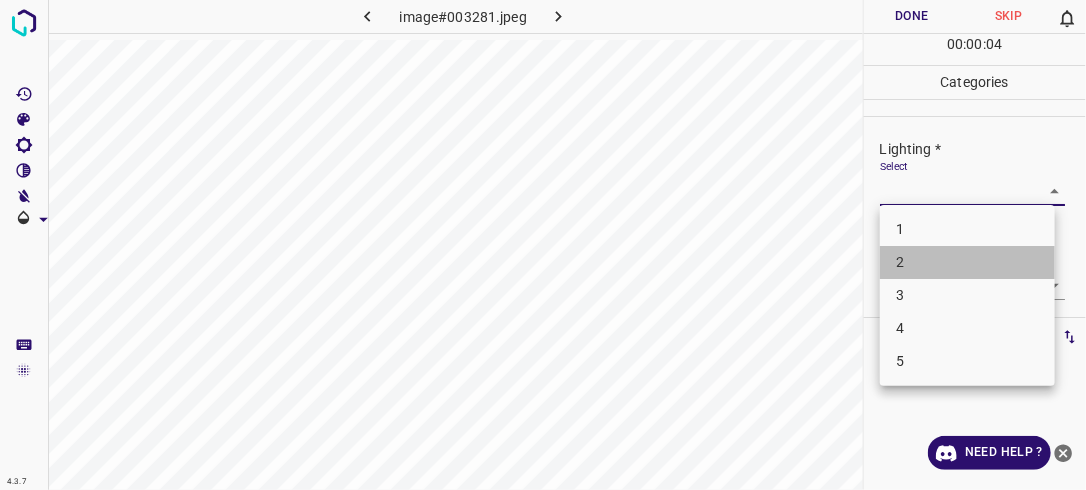 click on "2" at bounding box center (967, 262) 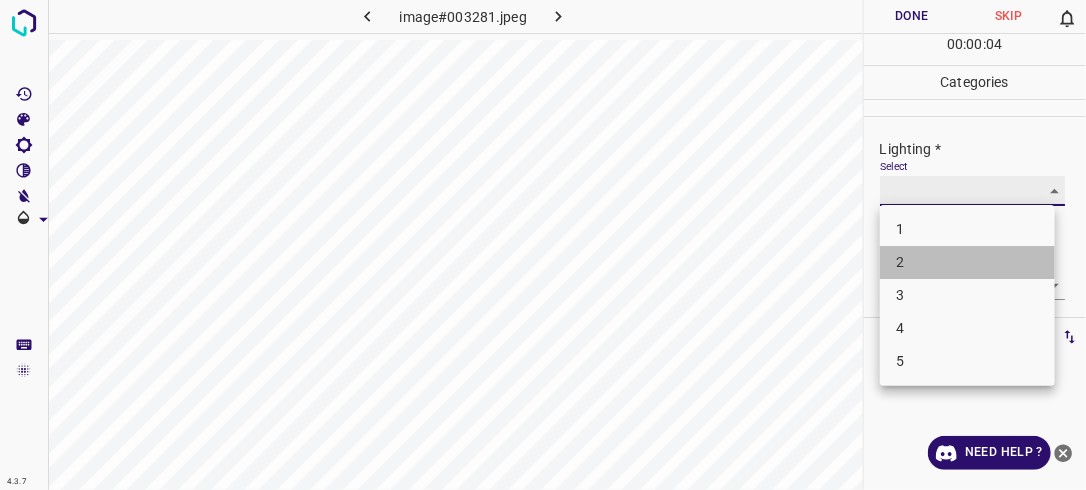 type on "2" 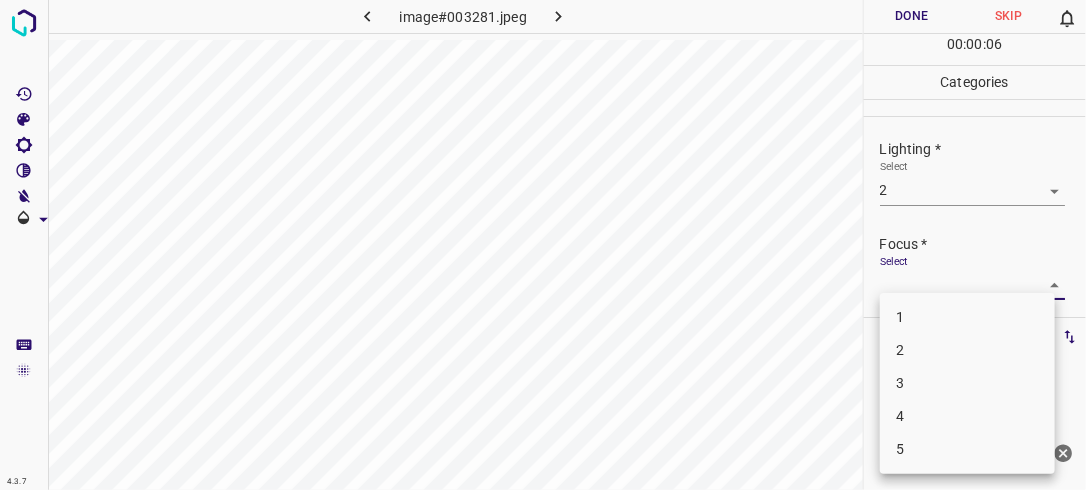 click on "4.3.7 image#003281.jpeg Done Skip 0 00   : 00   : 06   Categories Lighting *  Select 2 2 Focus *  Select ​ Overall *  Select ​ Labels   0 Categories 1 Lighting 2 Focus 3 Overall Tools Space Change between modes (Draw & Edit) I Auto labeling R Restore zoom M Zoom in N Zoom out Delete Delete selecte label Filters Z Restore filters X Saturation filter C Brightness filter V Contrast filter B Gray scale filter General O Download Need Help ? - Text - Hide - Delete 1 2 3 4 5" at bounding box center (543, 245) 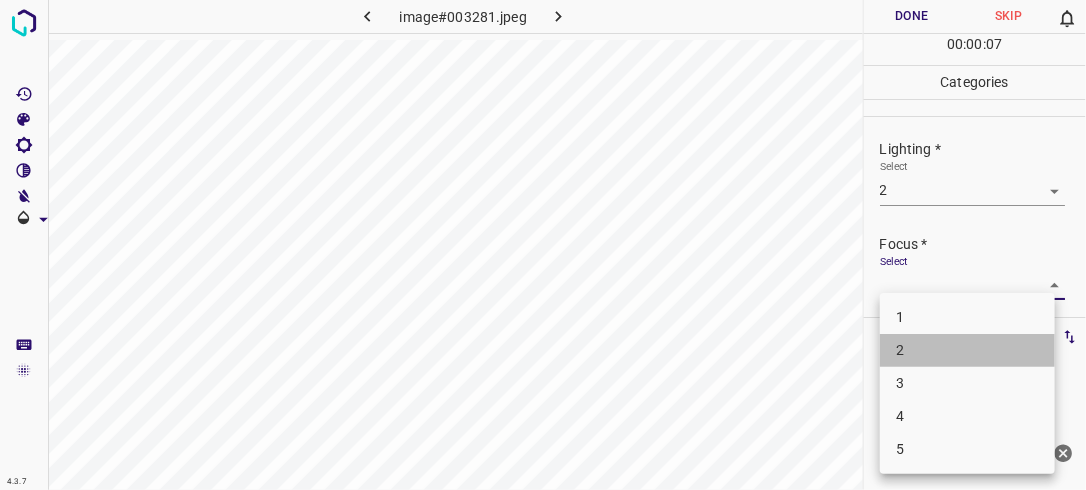 click on "2" at bounding box center [967, 350] 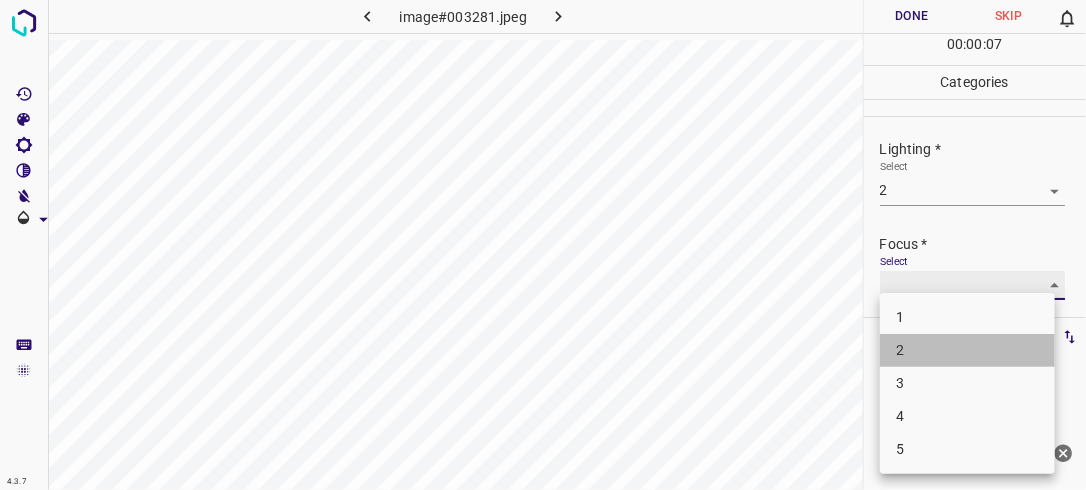 type on "2" 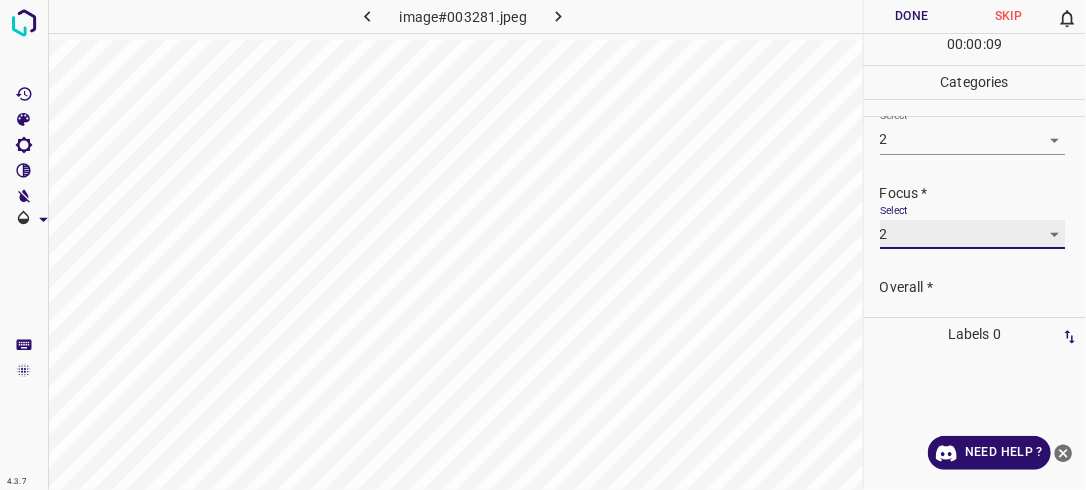 scroll, scrollTop: 98, scrollLeft: 0, axis: vertical 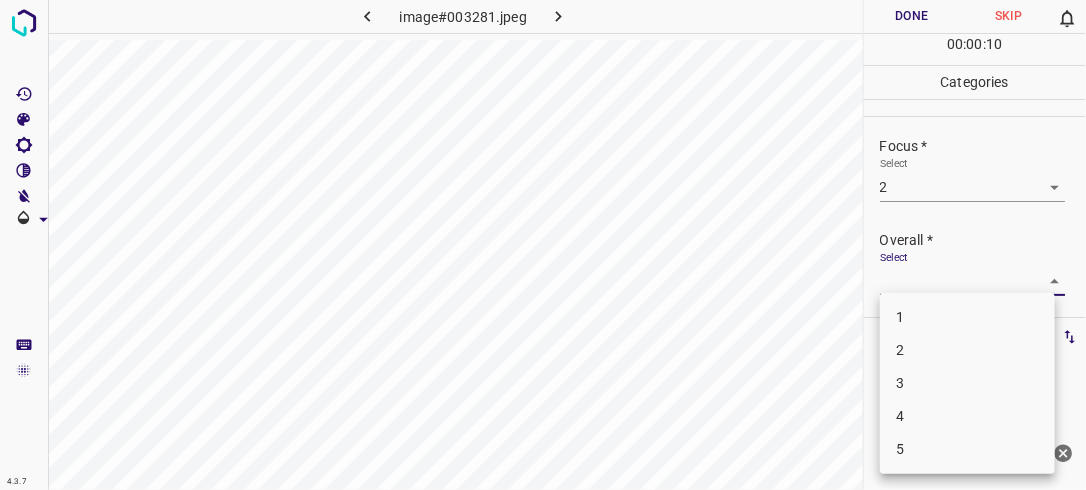 click on "4.3.7 image#003281.jpeg Done Skip 0 00   : 00   : 10   Categories Lighting *  Select 2 2 Focus *  Select 2 2 Overall *  Select ​ Labels   0 Categories 1 Lighting 2 Focus 3 Overall Tools Space Change between modes (Draw & Edit) I Auto labeling R Restore zoom M Zoom in N Zoom out Delete Delete selecte label Filters Z Restore filters X Saturation filter C Brightness filter V Contrast filter B Gray scale filter General O Download Need Help ? - Text - Hide - Delete 1 2 3 4 5" at bounding box center (543, 245) 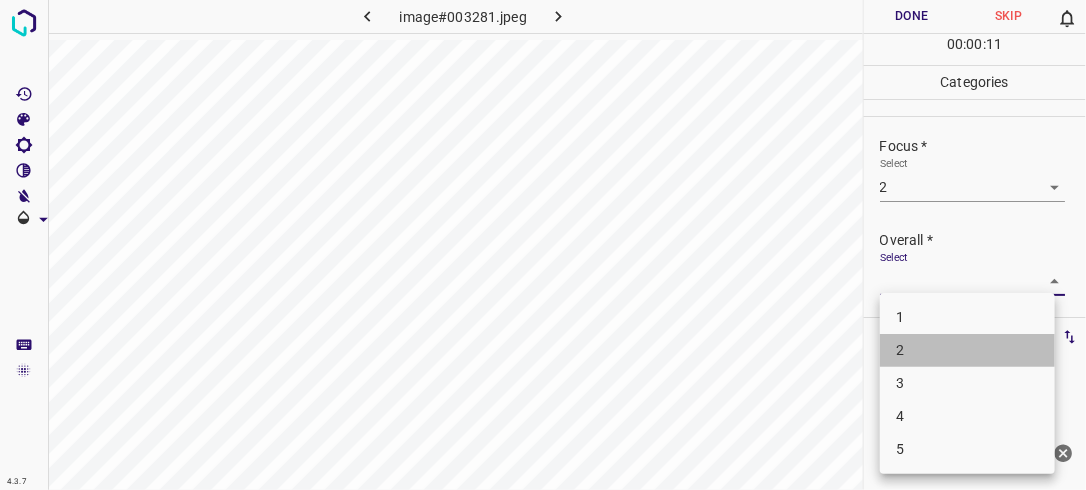 click on "2" at bounding box center [967, 350] 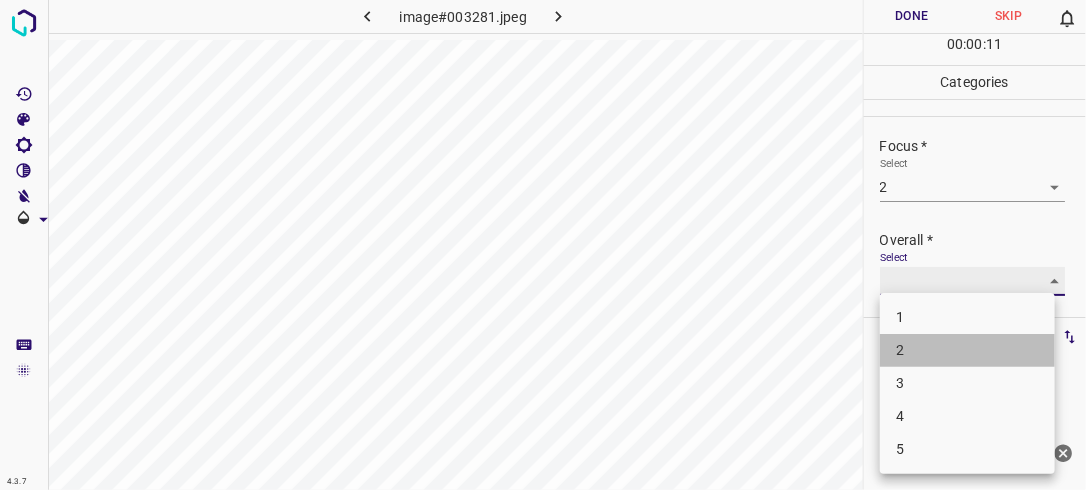 type on "2" 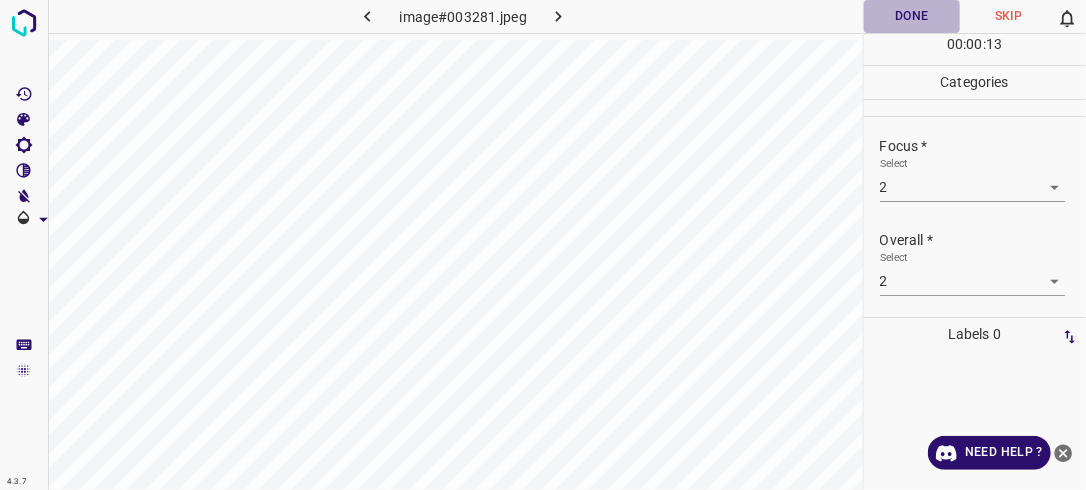 click on "Done" at bounding box center [912, 16] 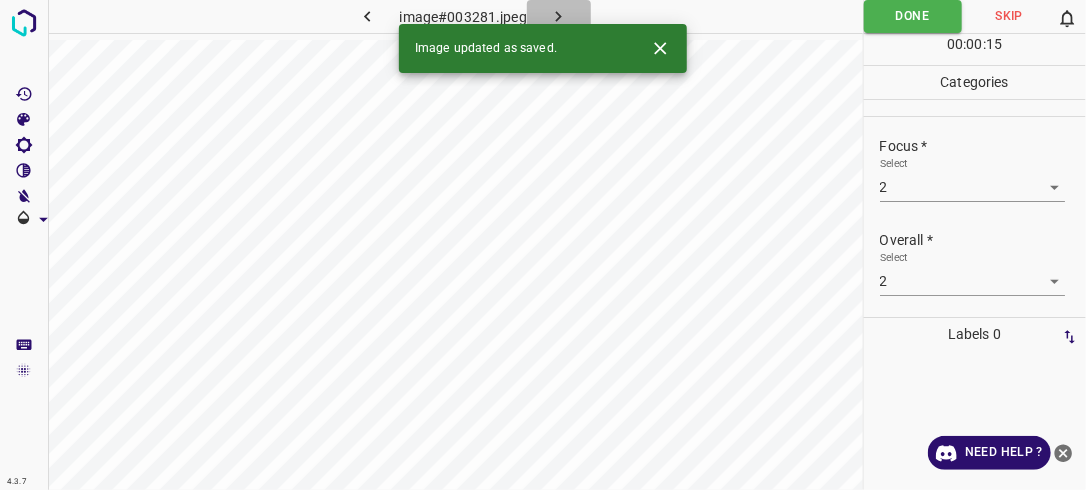 click 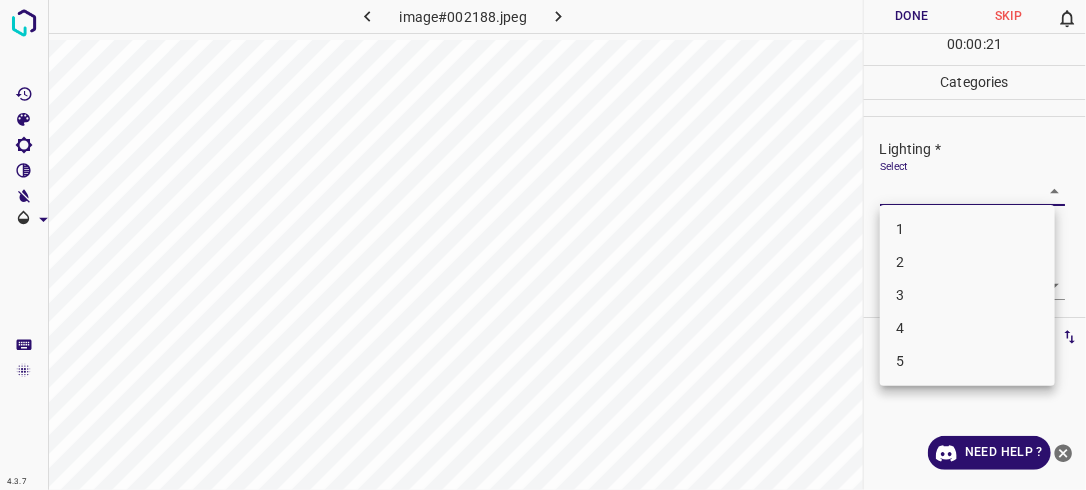 click on "4.3.7 image#002188.jpeg Done Skip 0 00   : 00   : 21   Categories Lighting *  Select ​ Focus *  Select ​ Overall *  Select ​ Labels   0 Categories 1 Lighting 2 Focus 3 Overall Tools Space Change between modes (Draw & Edit) I Auto labeling R Restore zoom M Zoom in N Zoom out Delete Delete selecte label Filters Z Restore filters X Saturation filter C Brightness filter V Contrast filter B Gray scale filter General O Download Need Help ? - Text - Hide - Delete 1 2 3 4 5" at bounding box center (543, 245) 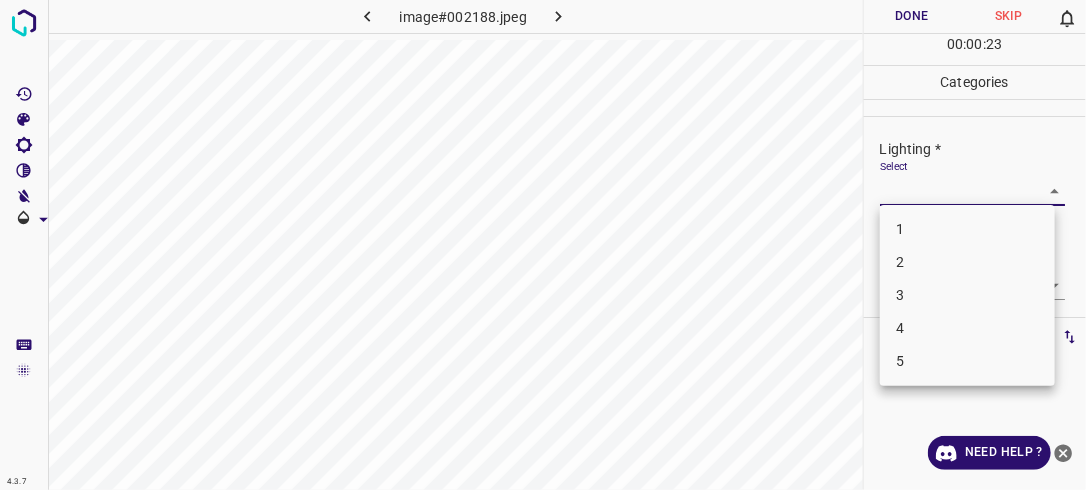 click on "2" at bounding box center (967, 262) 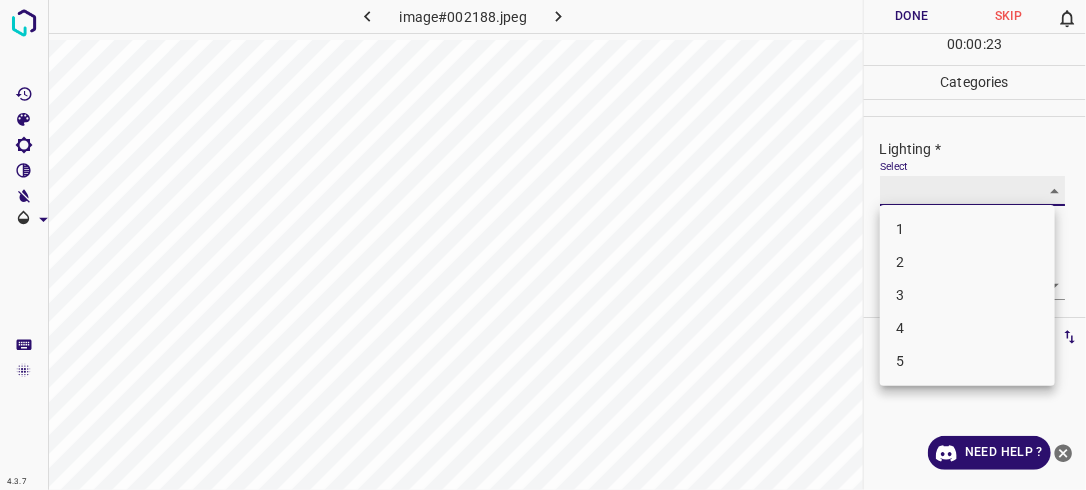 type on "2" 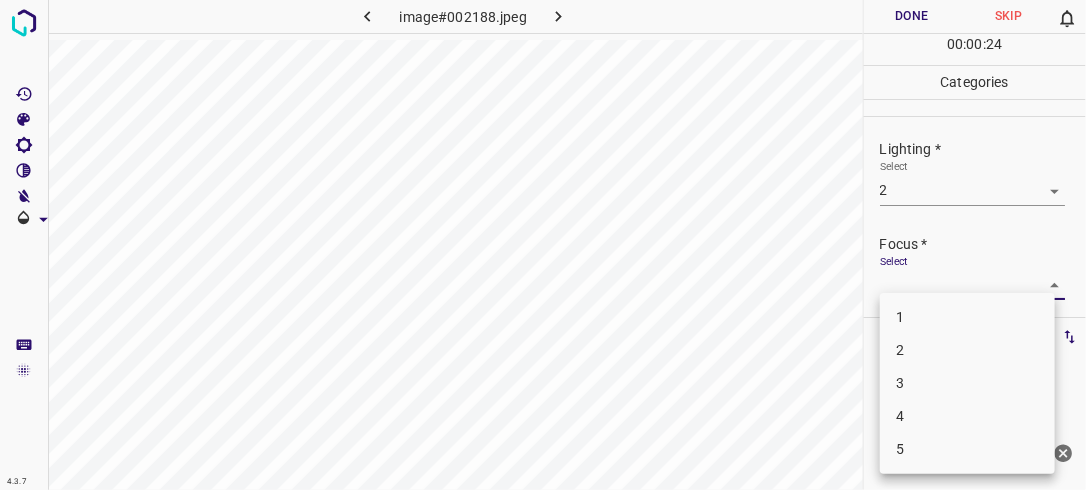 click on "4.3.7 image#002188.jpeg Done Skip 0 00   : 00   : 24   Categories Lighting *  Select 2 2 Focus *  Select ​ Overall *  Select ​ Labels   0 Categories 1 Lighting 2 Focus 3 Overall Tools Space Change between modes (Draw & Edit) I Auto labeling R Restore zoom M Zoom in N Zoom out Delete Delete selecte label Filters Z Restore filters X Saturation filter C Brightness filter V Contrast filter B Gray scale filter General O Download Need Help ? - Text - Hide - Delete 1 2 3 4 5" at bounding box center (543, 245) 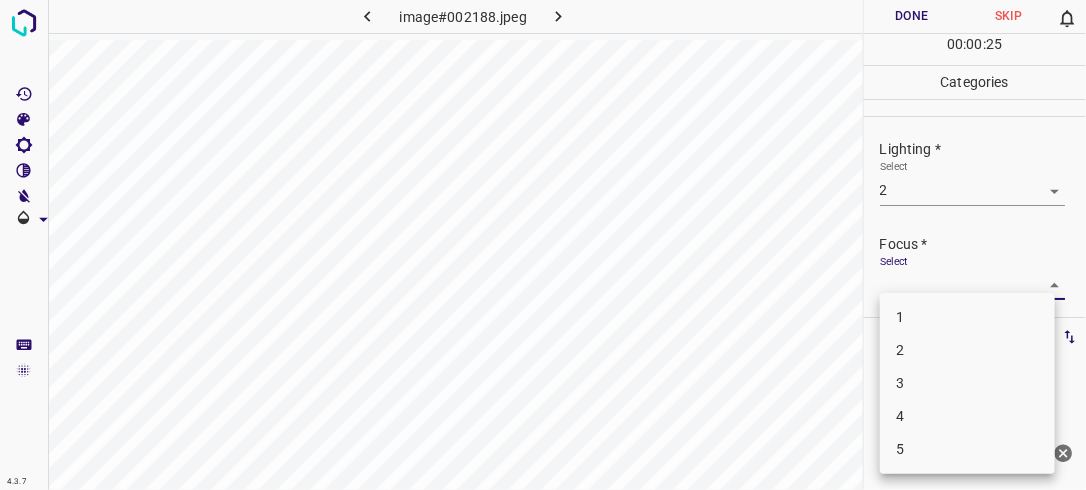 click on "2" at bounding box center [967, 350] 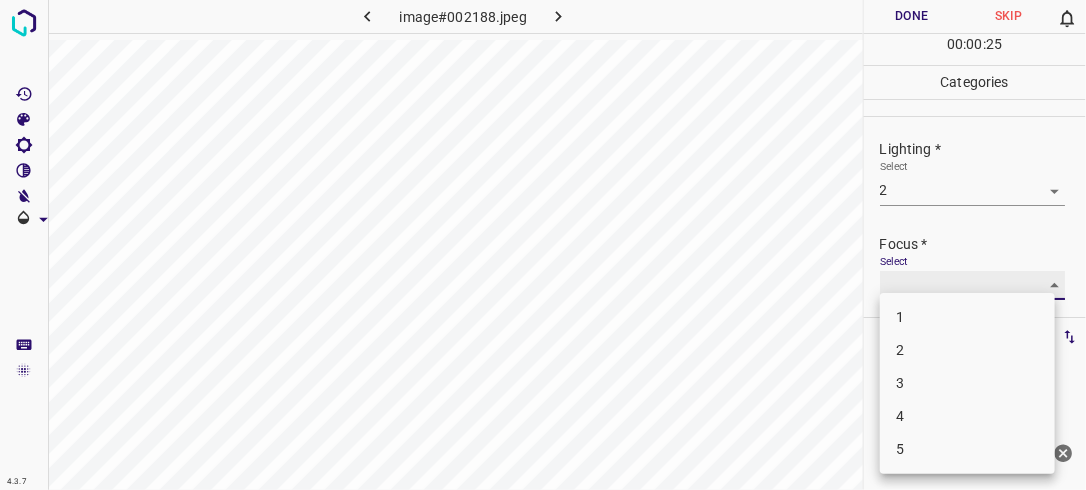 type on "2" 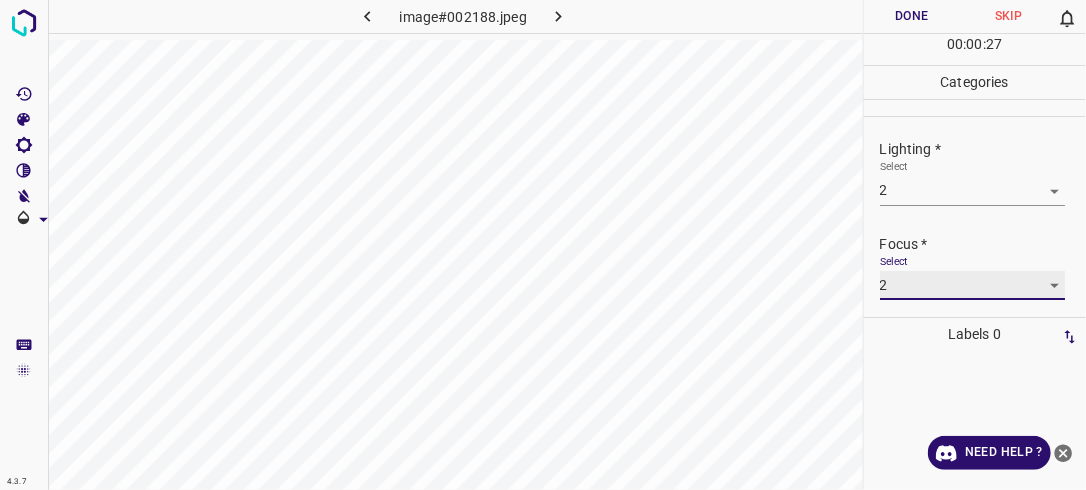 scroll, scrollTop: 98, scrollLeft: 0, axis: vertical 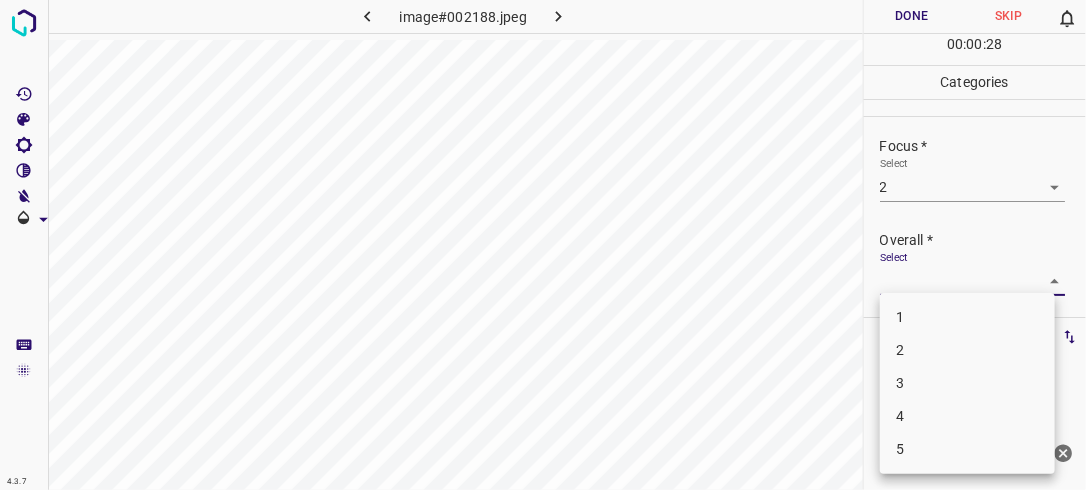 drag, startPoint x: 1047, startPoint y: 276, endPoint x: 977, endPoint y: 356, distance: 106.30146 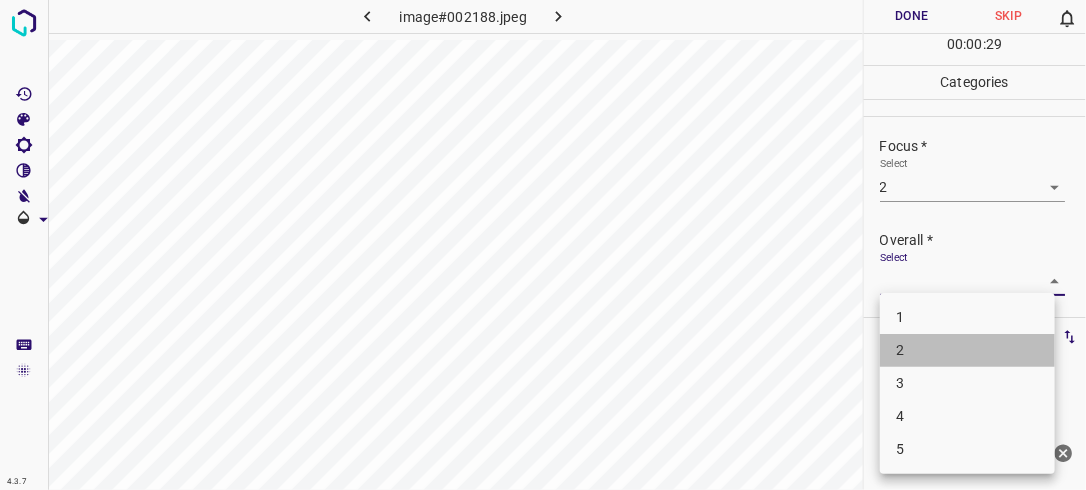 click on "2" at bounding box center [967, 350] 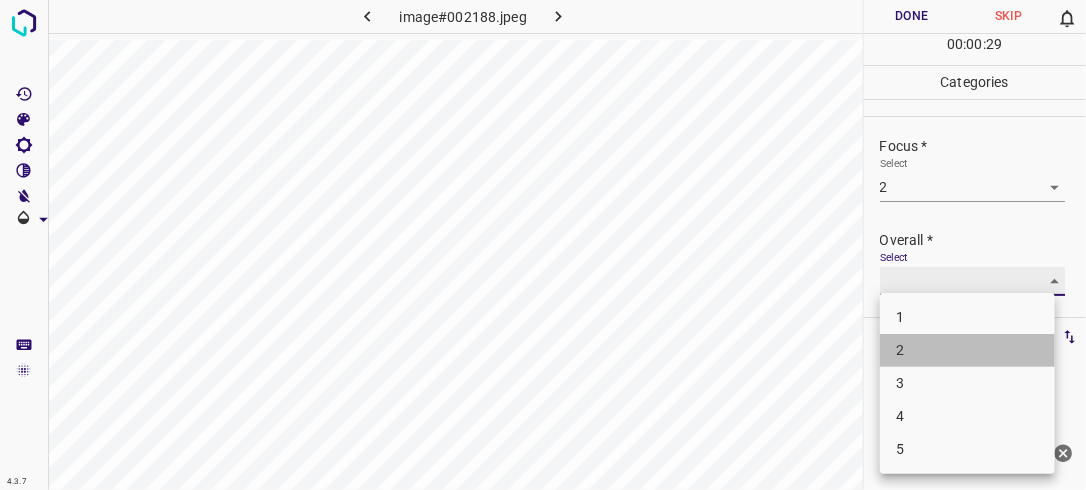 type on "2" 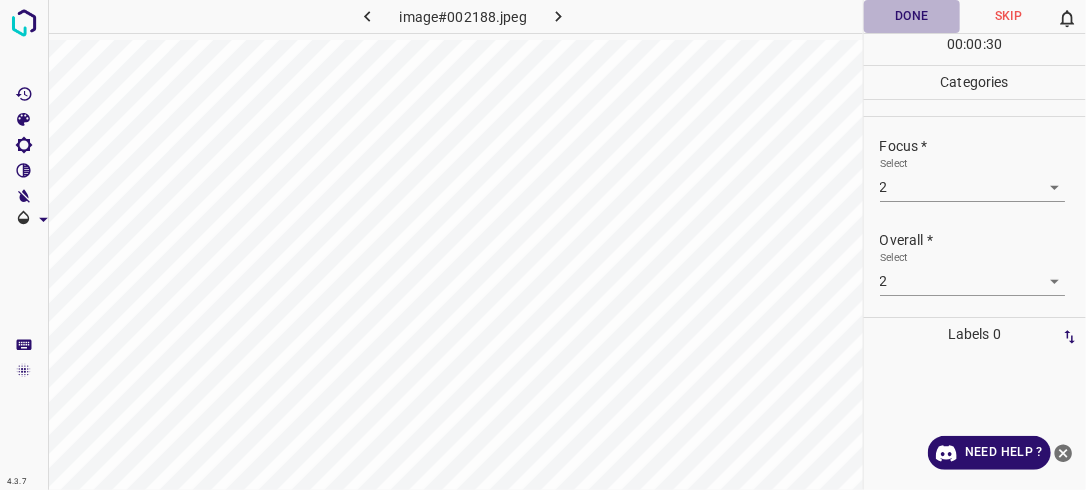 click on "Done" at bounding box center (912, 16) 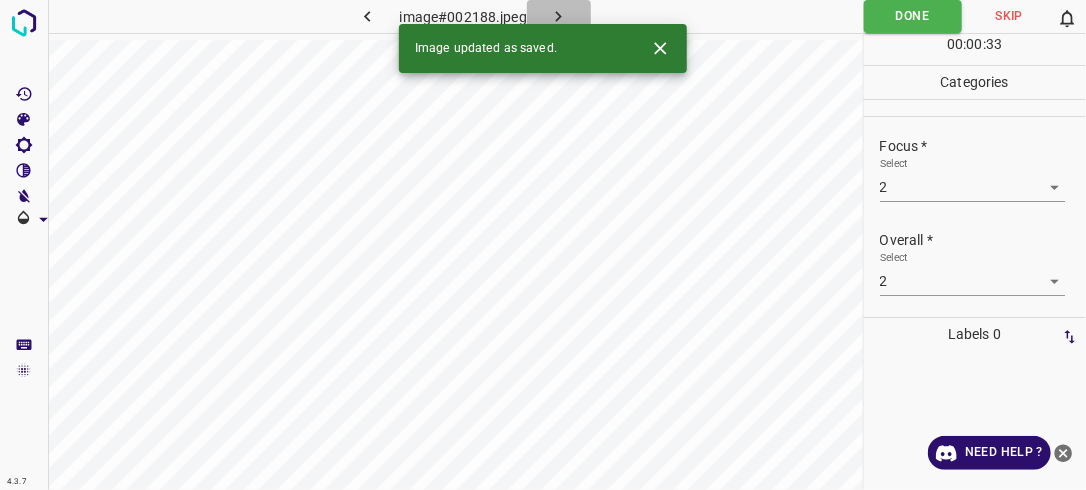 click 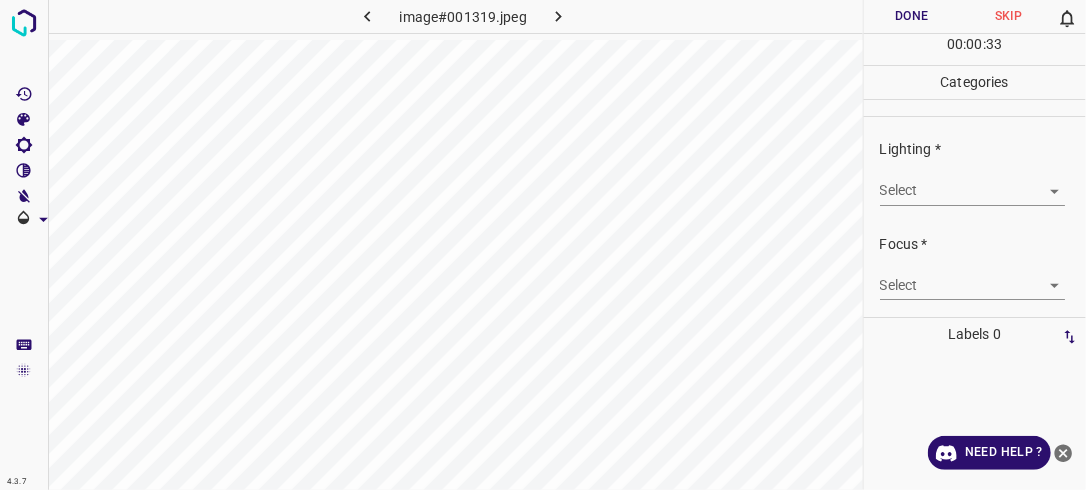 click on "4.3.7 image#001319.jpeg Done Skip 0 00   : 00   : 33   Categories Lighting *  Select ​ Focus *  Select ​ Overall *  Select ​ Labels   0 Categories 1 Lighting 2 Focus 3 Overall Tools Space Change between modes (Draw & Edit) I Auto labeling R Restore zoom M Zoom in N Zoom out Delete Delete selecte label Filters Z Restore filters X Saturation filter C Brightness filter V Contrast filter B Gray scale filter General O Download Need Help ? - Text - Hide - Delete" at bounding box center [543, 245] 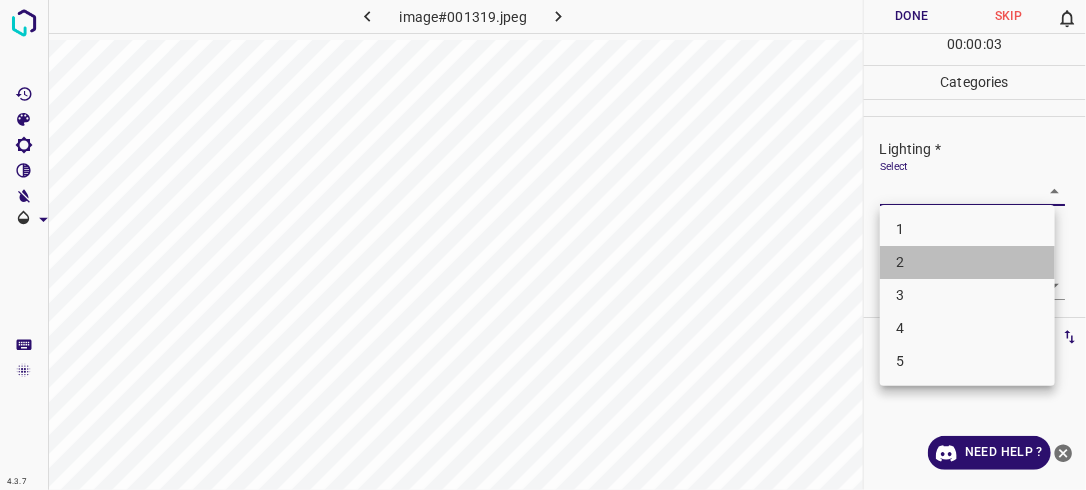 click on "2" at bounding box center [967, 262] 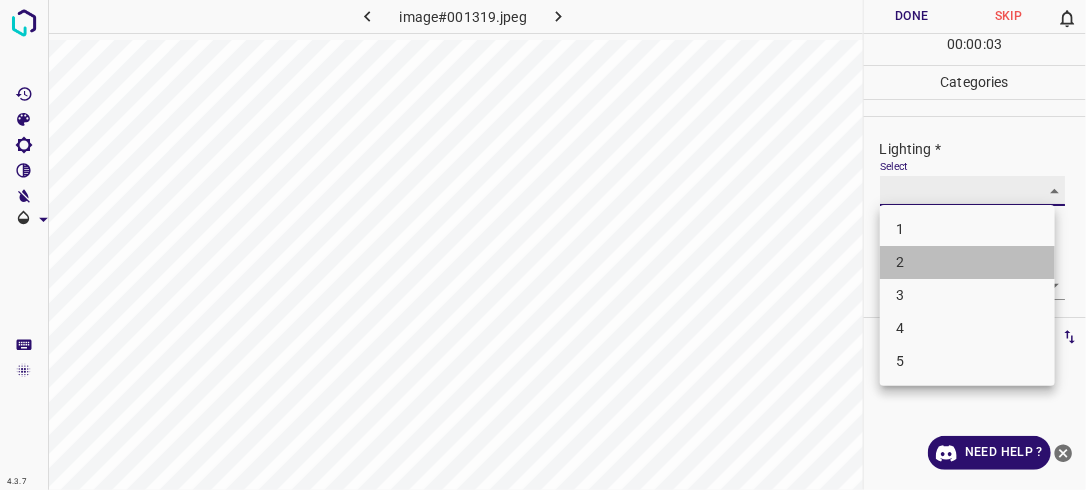 type on "2" 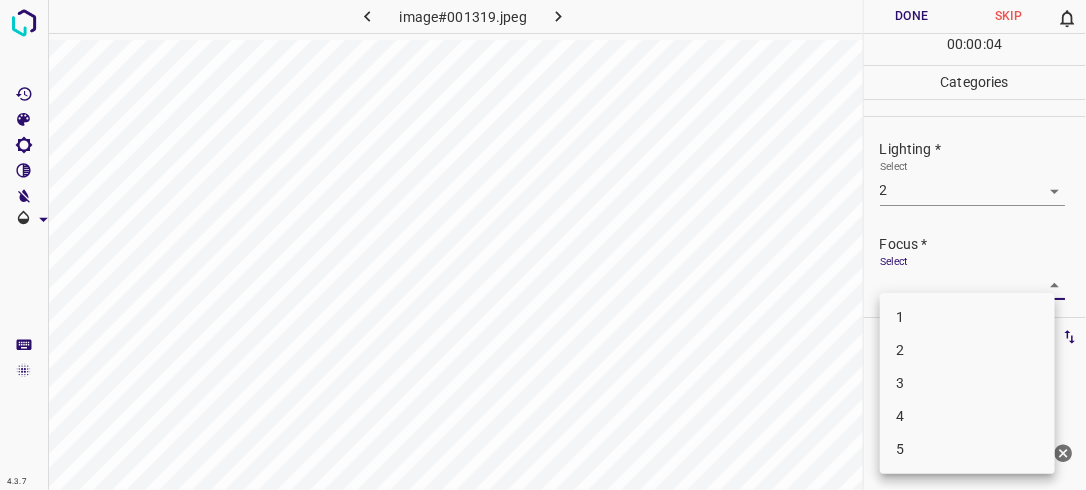 click on "4.3.7 image#001319.jpeg Done Skip 0 00   : 00   : 04   Categories Lighting *  Select 2 2 Focus *  Select ​ Overall *  Select ​ Labels   0 Categories 1 Lighting 2 Focus 3 Overall Tools Space Change between modes (Draw & Edit) I Auto labeling R Restore zoom M Zoom in N Zoom out Delete Delete selecte label Filters Z Restore filters X Saturation filter C Brightness filter V Contrast filter B Gray scale filter General O Download Need Help ? - Text - Hide - Delete 1 2 3 4 5" at bounding box center [543, 245] 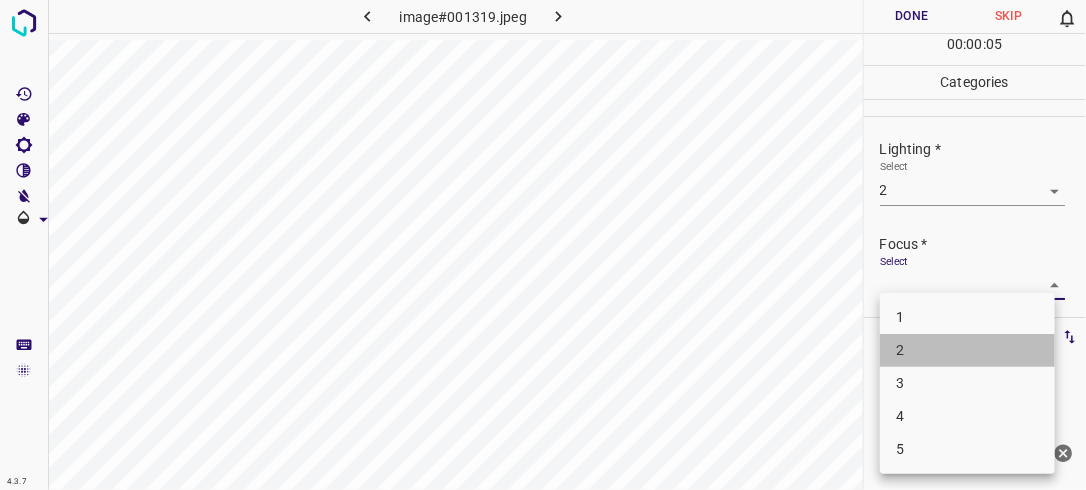 click on "2" at bounding box center [967, 350] 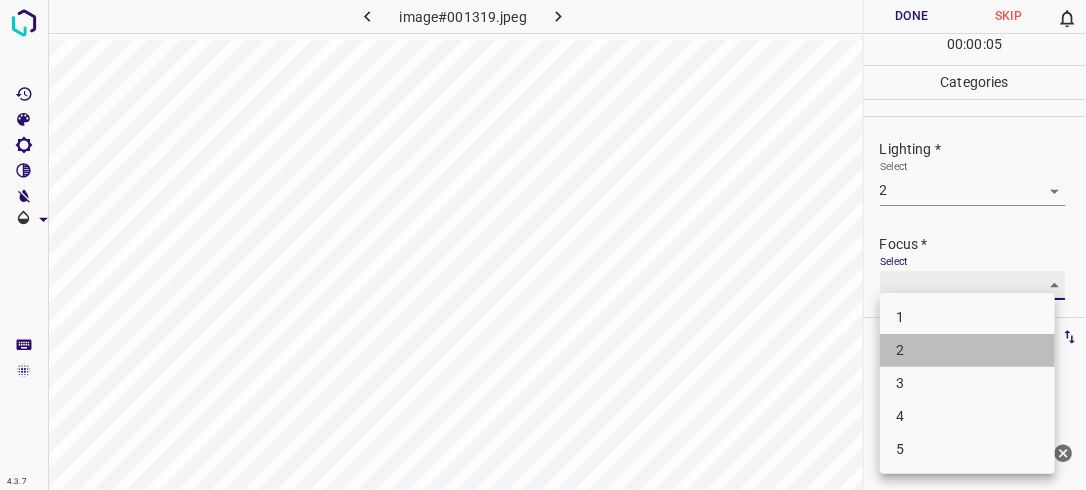 type on "2" 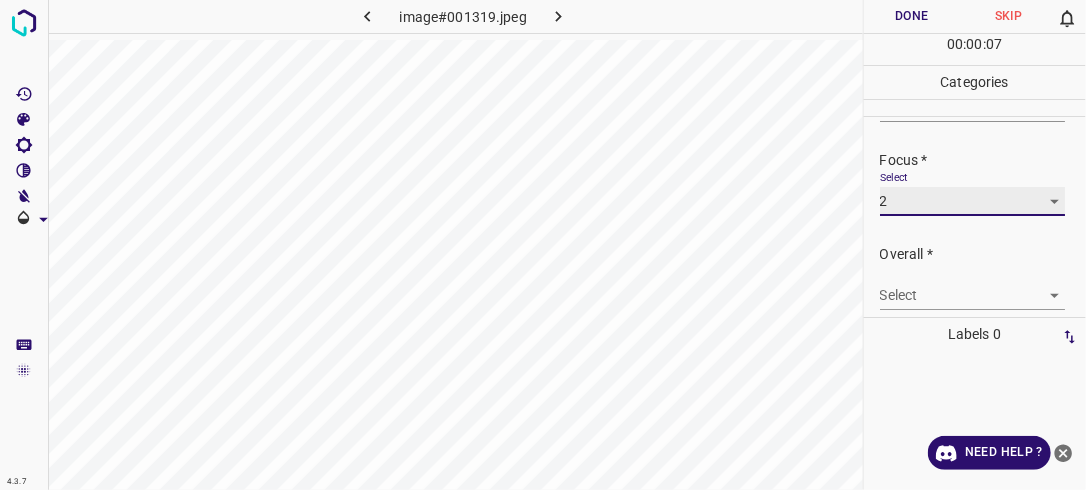 scroll, scrollTop: 98, scrollLeft: 0, axis: vertical 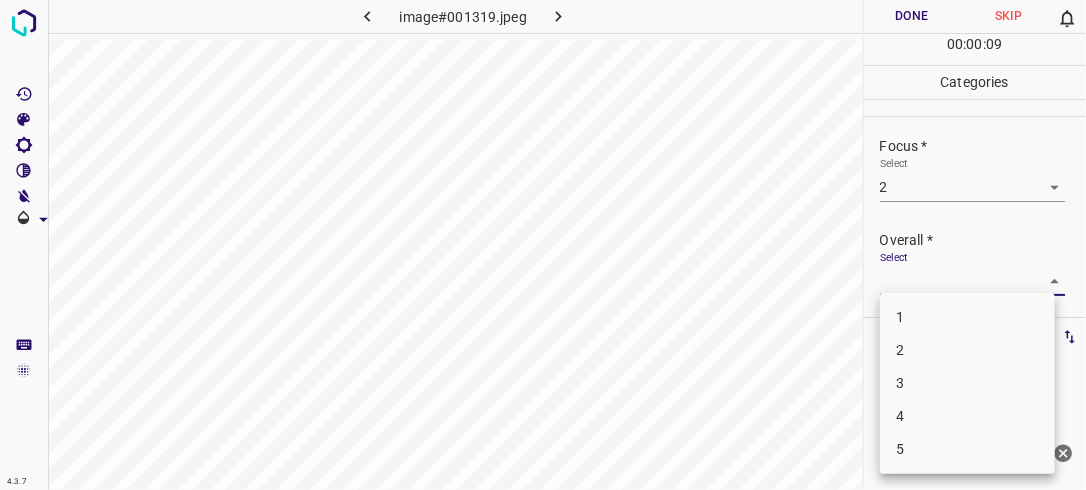 click on "4.3.7 image#001319.jpeg Done Skip 0 00   : 00   : 09   Categories Lighting *  Select 2 2 Focus *  Select 2 2 Overall *  Select ​ Labels   0 Categories 1 Lighting 2 Focus 3 Overall Tools Space Change between modes (Draw & Edit) I Auto labeling R Restore zoom M Zoom in N Zoom out Delete Delete selecte label Filters Z Restore filters X Saturation filter C Brightness filter V Contrast filter B Gray scale filter General O Download Need Help ? - Text - Hide - Delete 1 2 3 4 5" at bounding box center [543, 245] 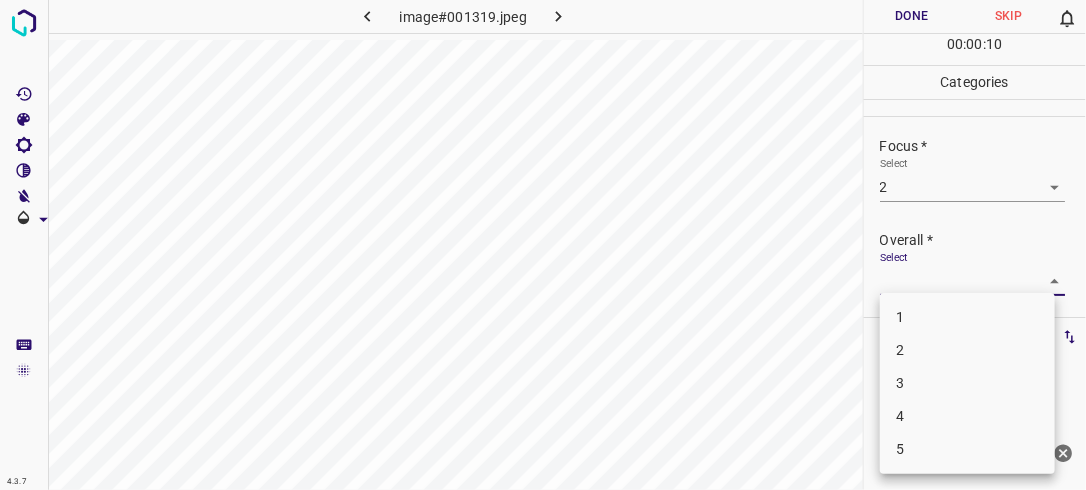 click on "2" at bounding box center (967, 350) 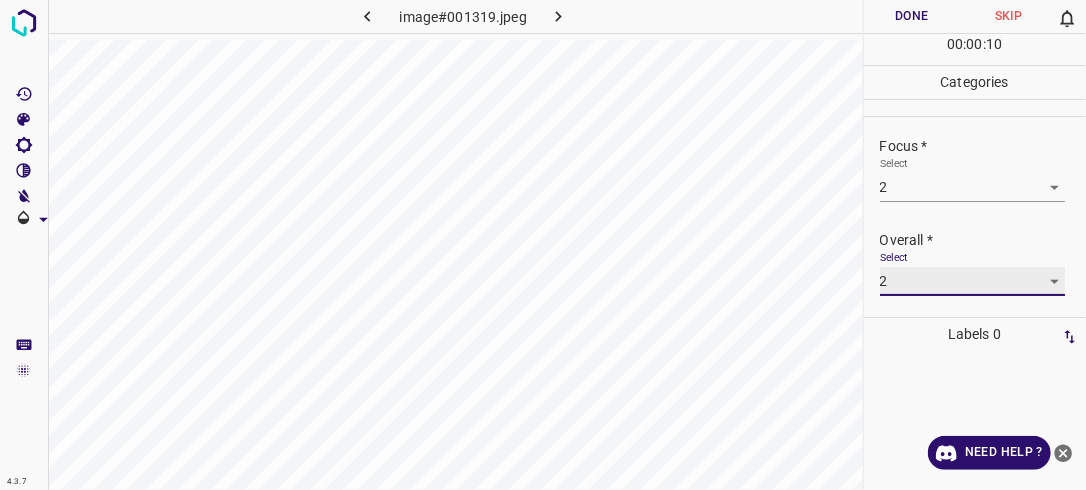 type on "2" 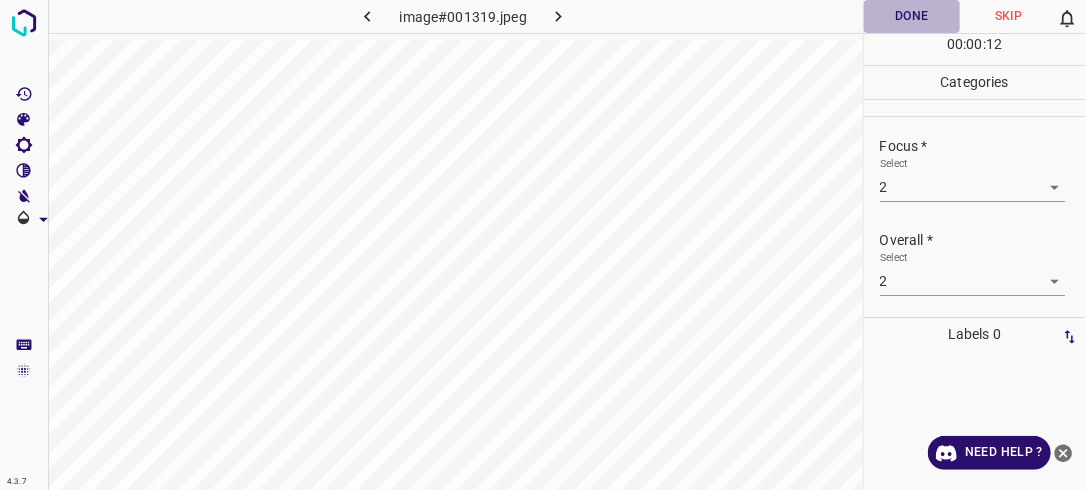 click on "Done" at bounding box center (912, 16) 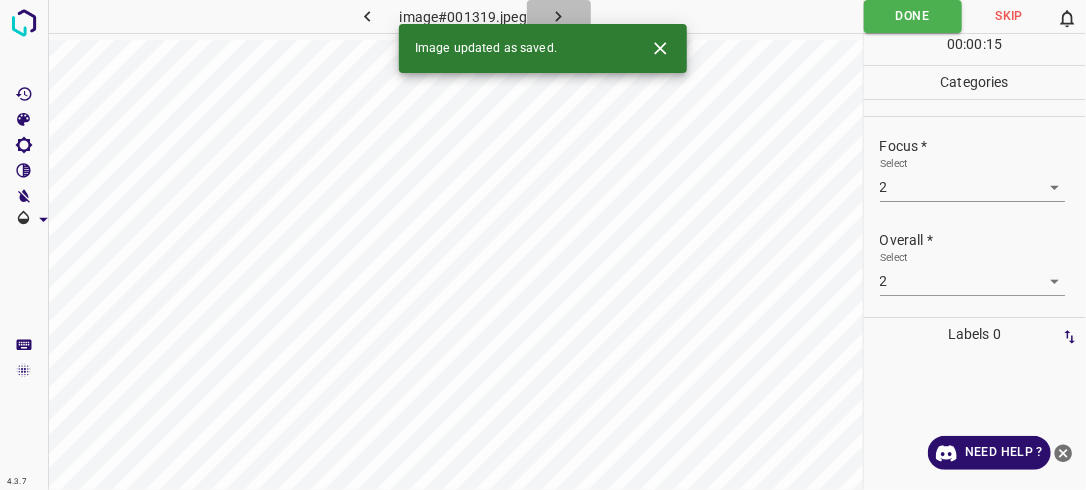 click 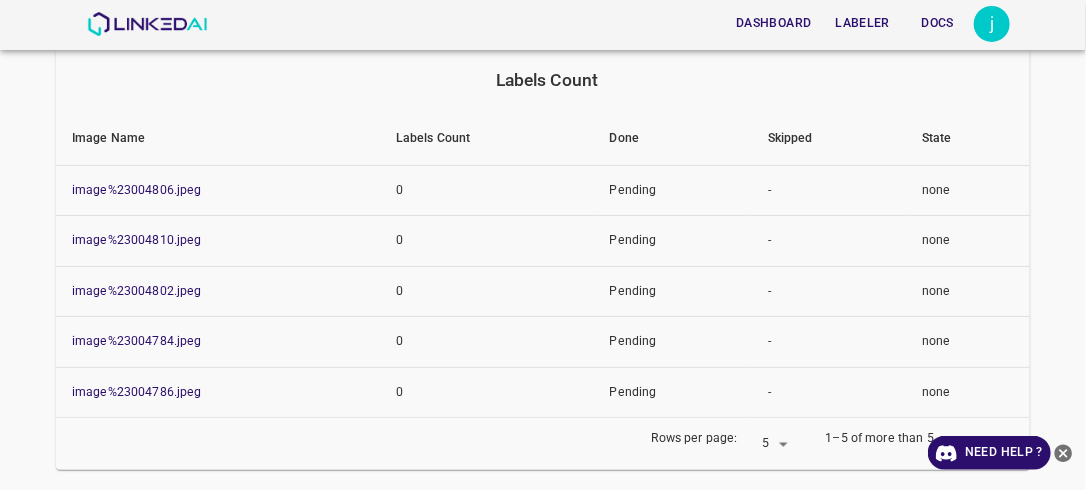 scroll, scrollTop: 268, scrollLeft: 0, axis: vertical 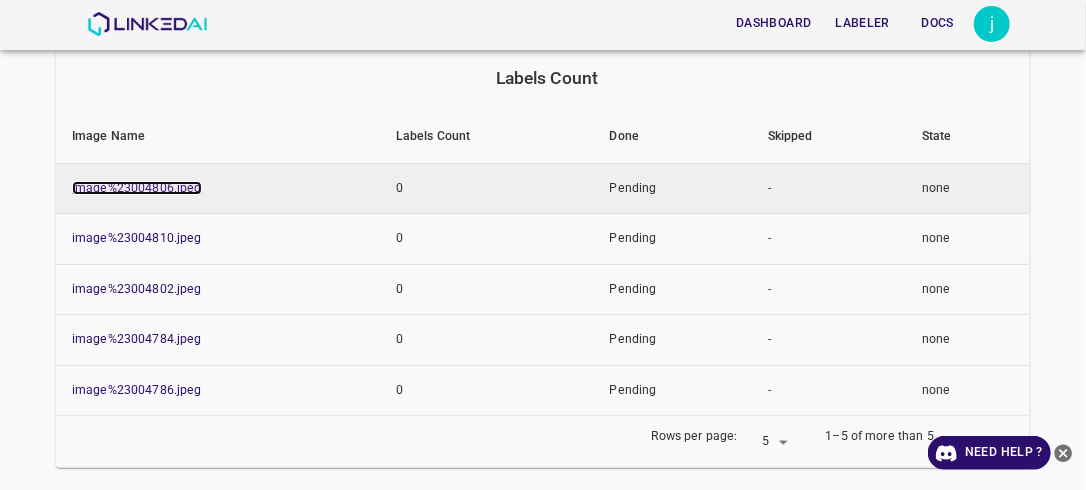 click on "image%23004806.jpeg" at bounding box center [137, 188] 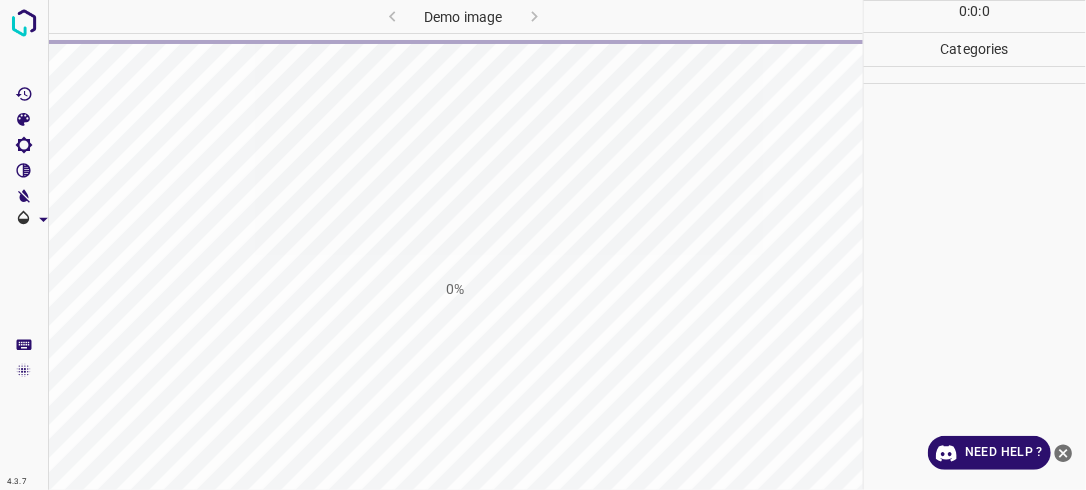 scroll, scrollTop: 0, scrollLeft: 0, axis: both 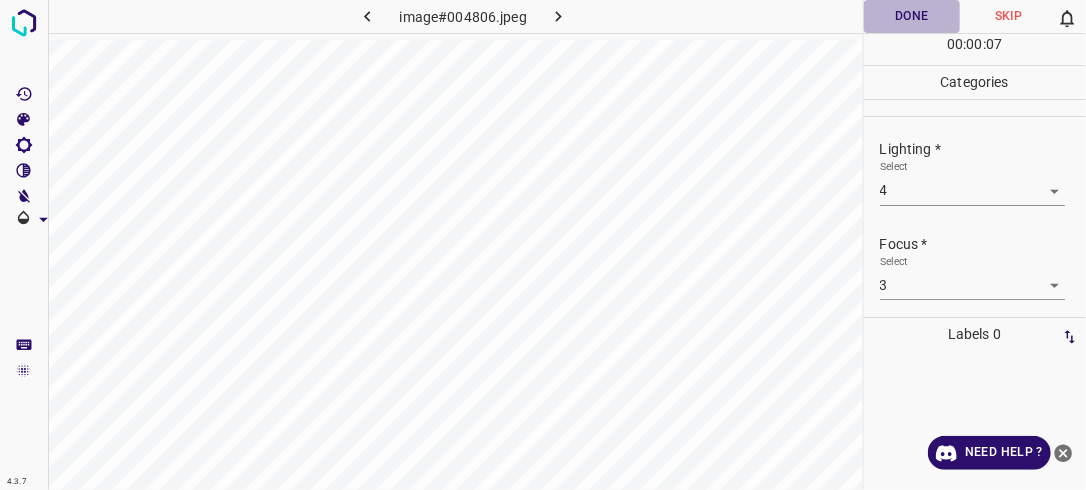 click on "Done" at bounding box center (912, 16) 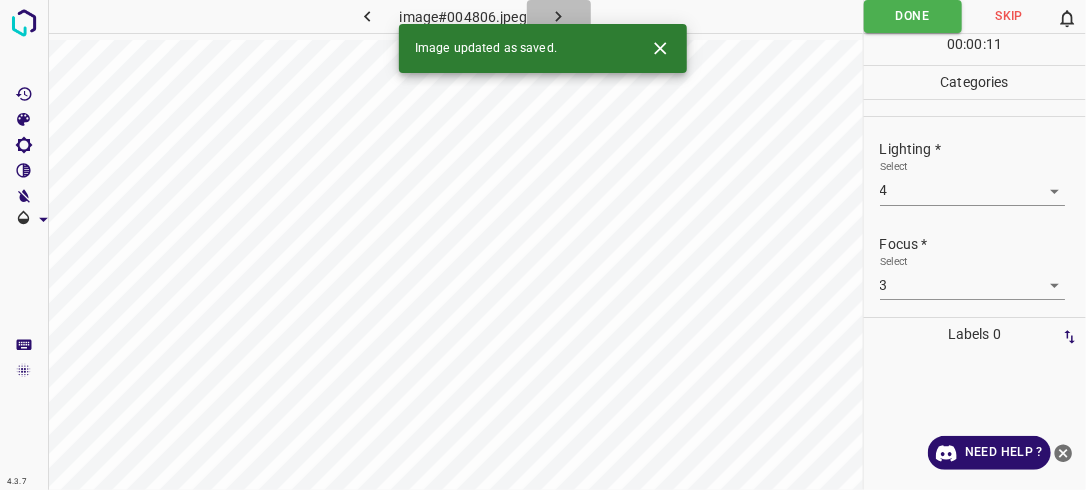 click 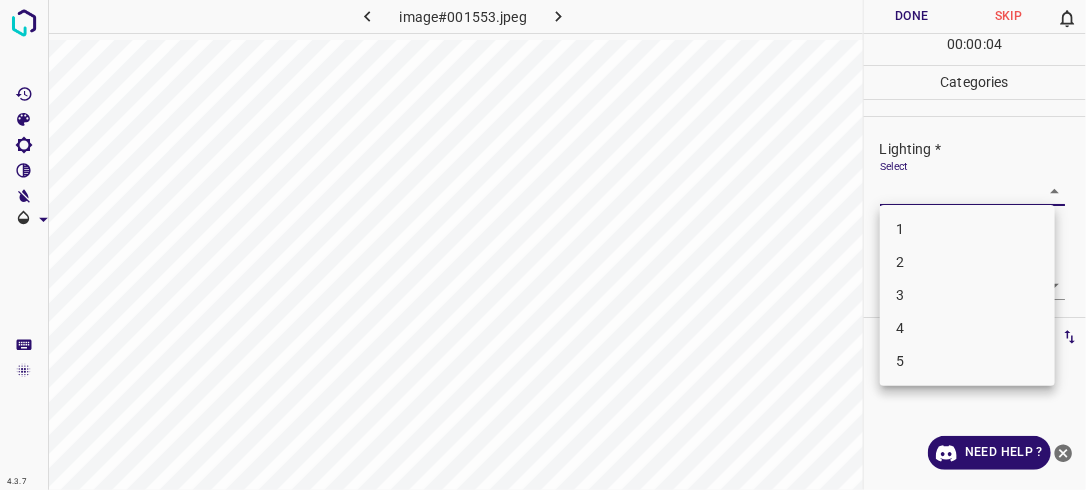click on "4.3.7 image#001553.jpeg Done Skip 0 00   : 00   : 04   Categories Lighting *  Select ​ Focus *  Select ​ Overall *  Select ​ Labels   0 Categories 1 Lighting 2 Focus 3 Overall Tools Space Change between modes (Draw & Edit) I Auto labeling R Restore zoom M Zoom in N Zoom out Delete Delete selecte label Filters Z Restore filters X Saturation filter C Brightness filter V Contrast filter B Gray scale filter General O Download Need Help ? - Text - Hide - Delete 1 2 3 4 5" at bounding box center [543, 245] 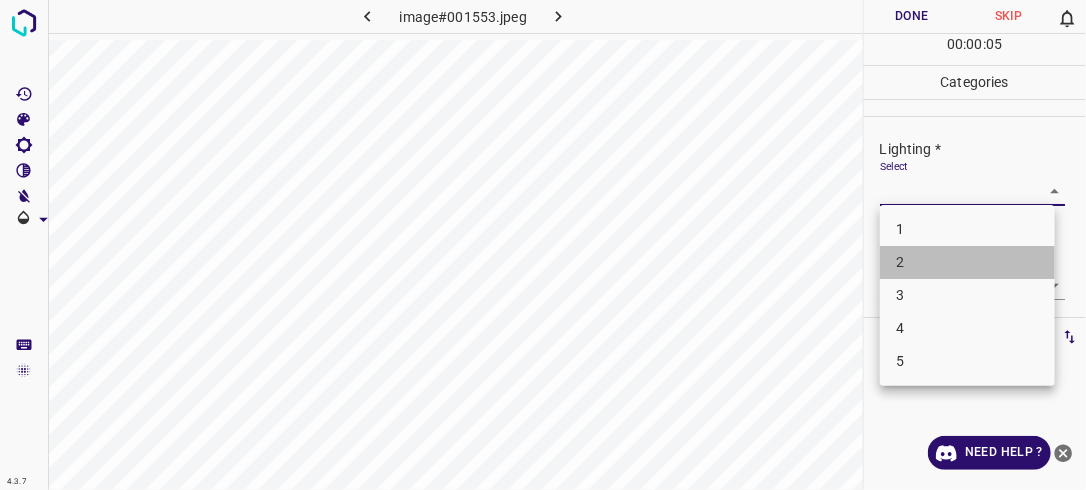 click on "2" at bounding box center (967, 262) 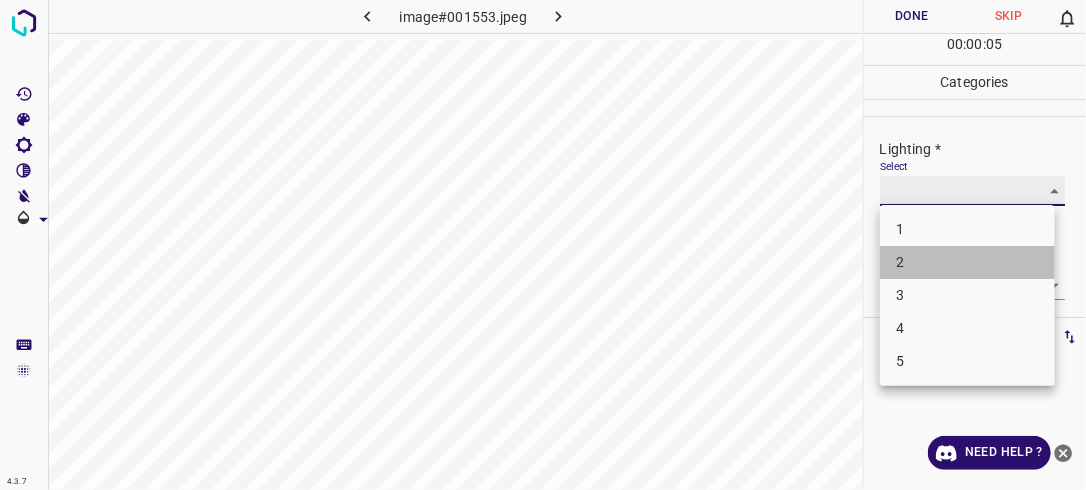 type on "2" 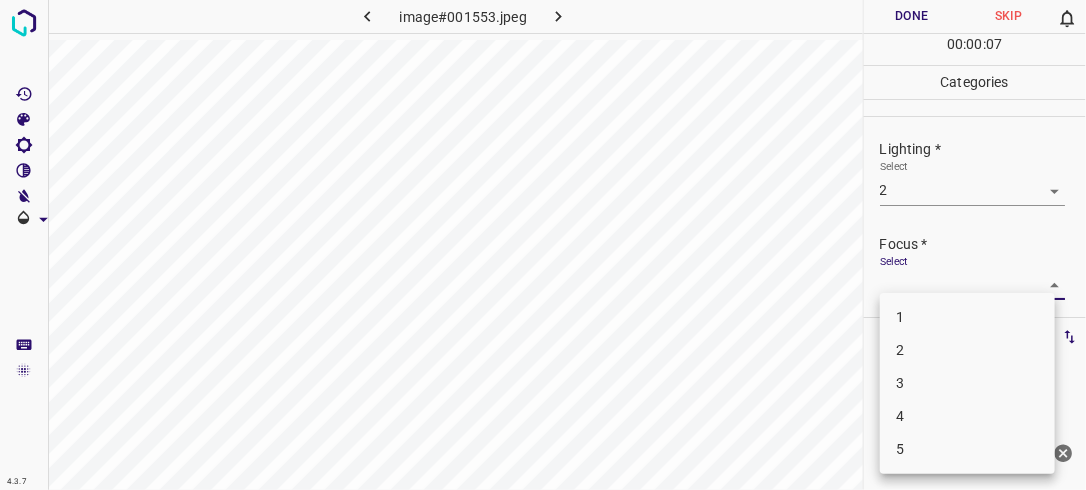drag, startPoint x: 1032, startPoint y: 280, endPoint x: 917, endPoint y: 352, distance: 135.67976 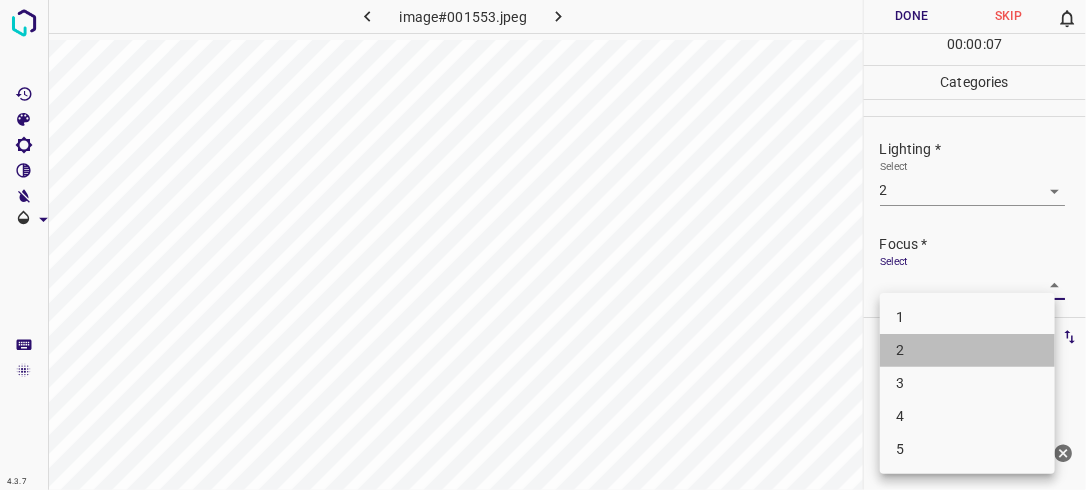 click on "2" at bounding box center [967, 350] 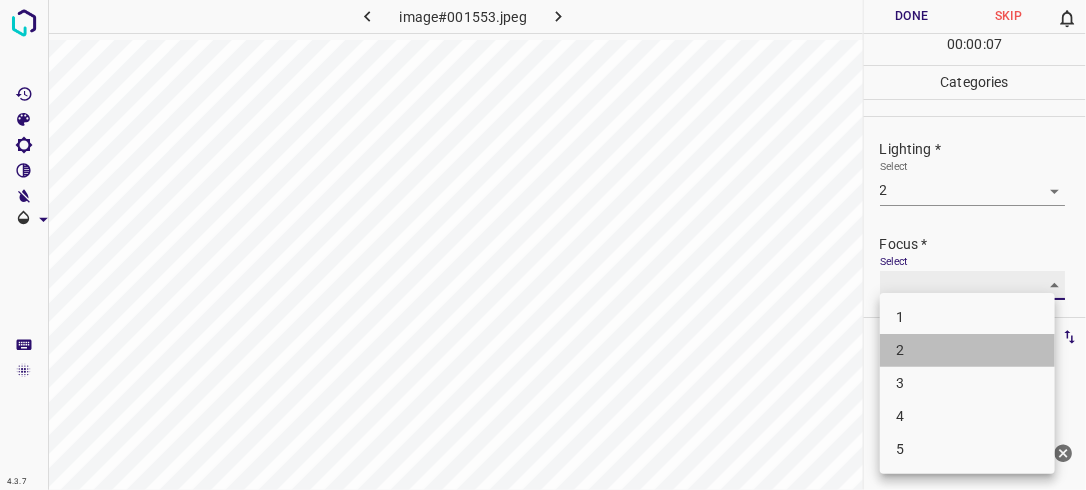 type on "2" 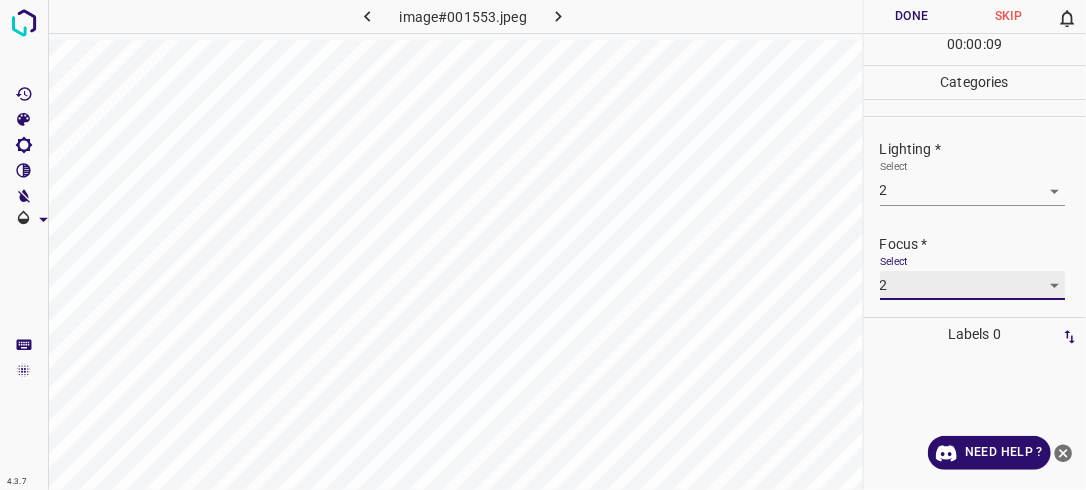 scroll, scrollTop: 98, scrollLeft: 0, axis: vertical 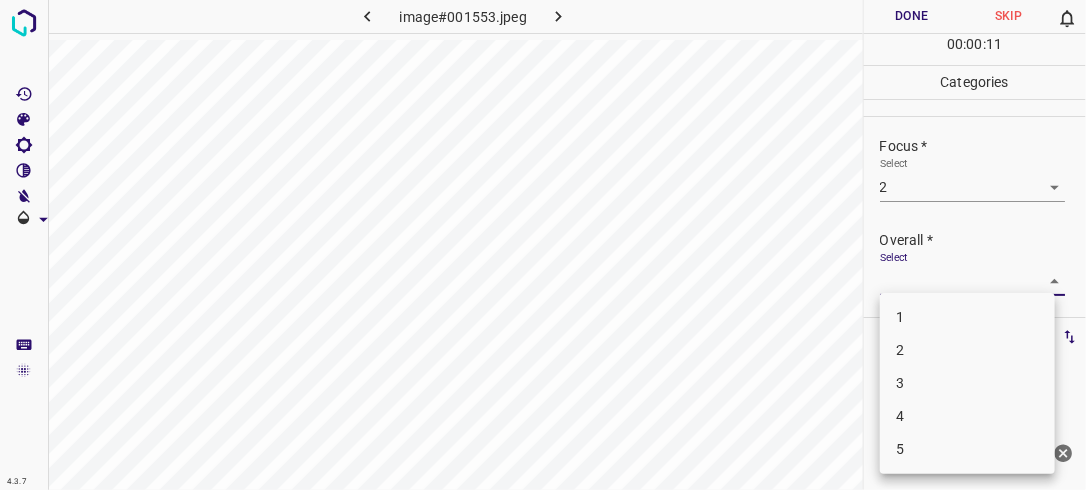 click on "4.3.7 image#001553.jpeg Done Skip 0 00   : 00   : 11   Categories Lighting *  Select 2 2 Focus *  Select 2 2 Overall *  Select ​ Labels   0 Categories 1 Lighting 2 Focus 3 Overall Tools Space Change between modes (Draw & Edit) I Auto labeling R Restore zoom M Zoom in N Zoom out Delete Delete selecte label Filters Z Restore filters X Saturation filter C Brightness filter V Contrast filter B Gray scale filter General O Download Need Help ? - Text - Hide - Delete 1 2 3 4 5" at bounding box center (543, 245) 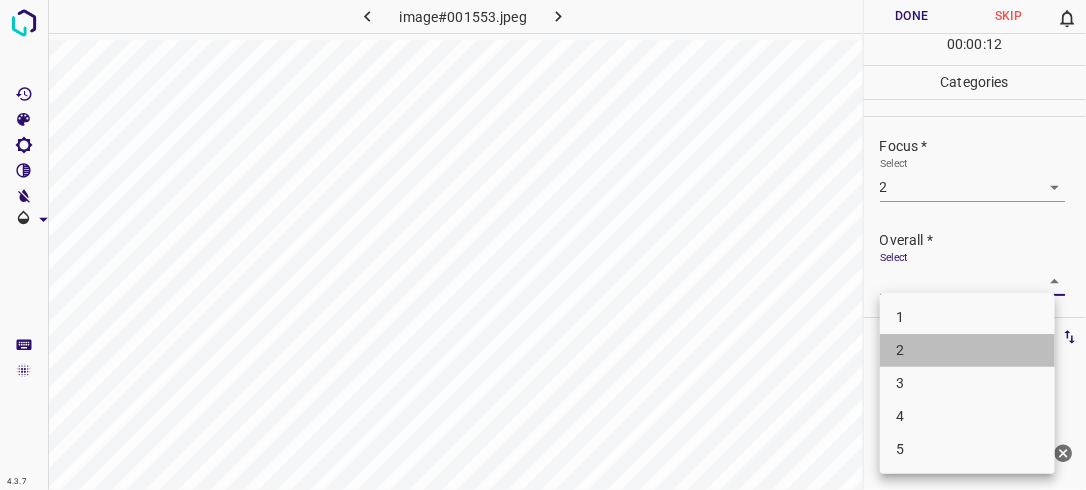 click on "2" at bounding box center [967, 350] 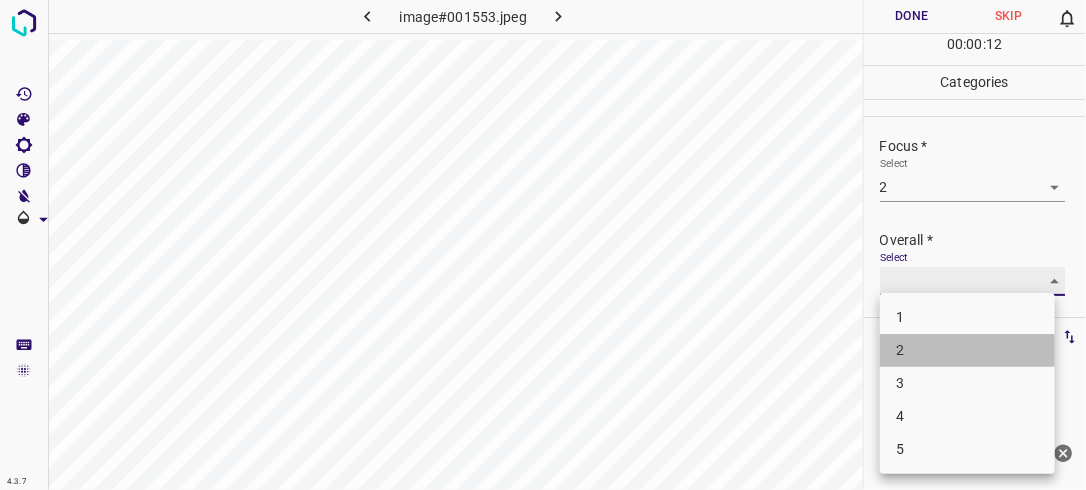 type on "2" 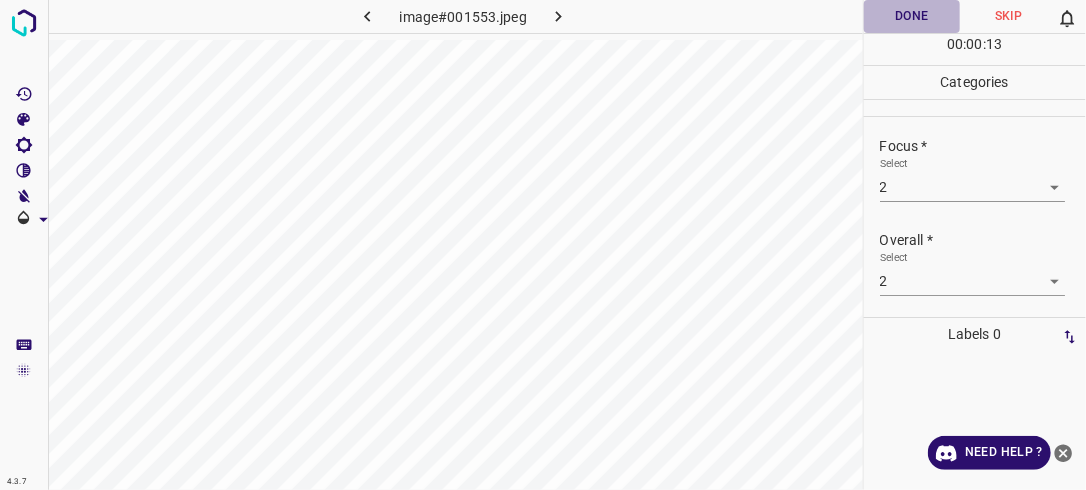 click on "Done" at bounding box center (912, 16) 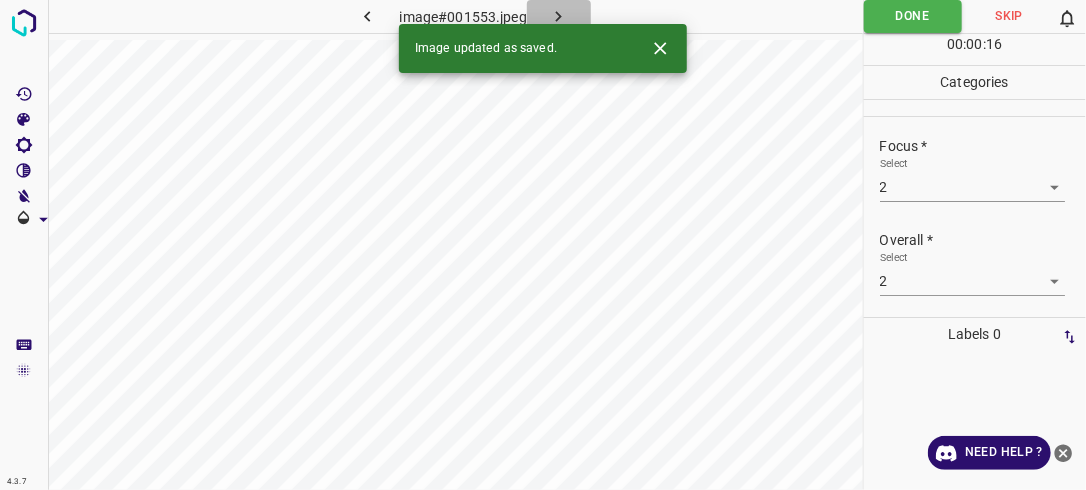 click 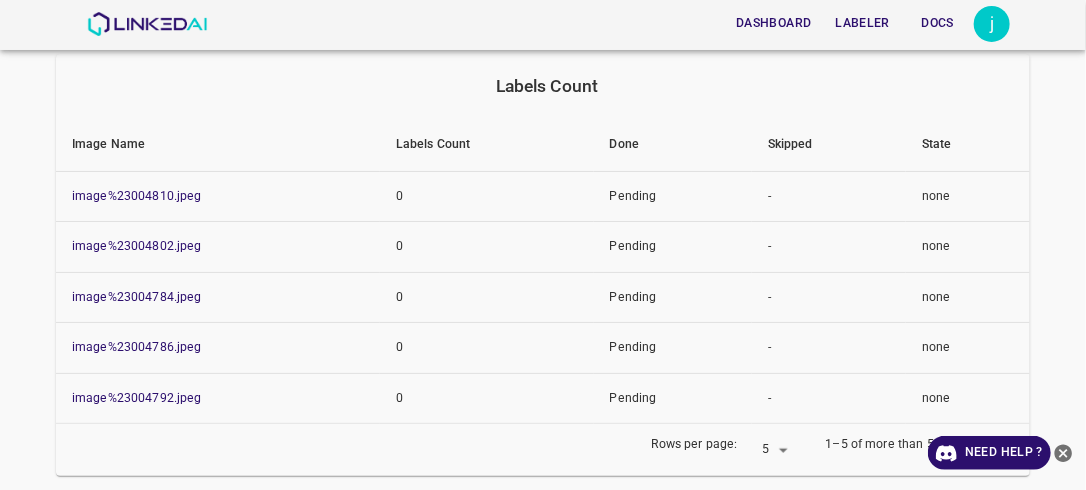 scroll, scrollTop: 262, scrollLeft: 0, axis: vertical 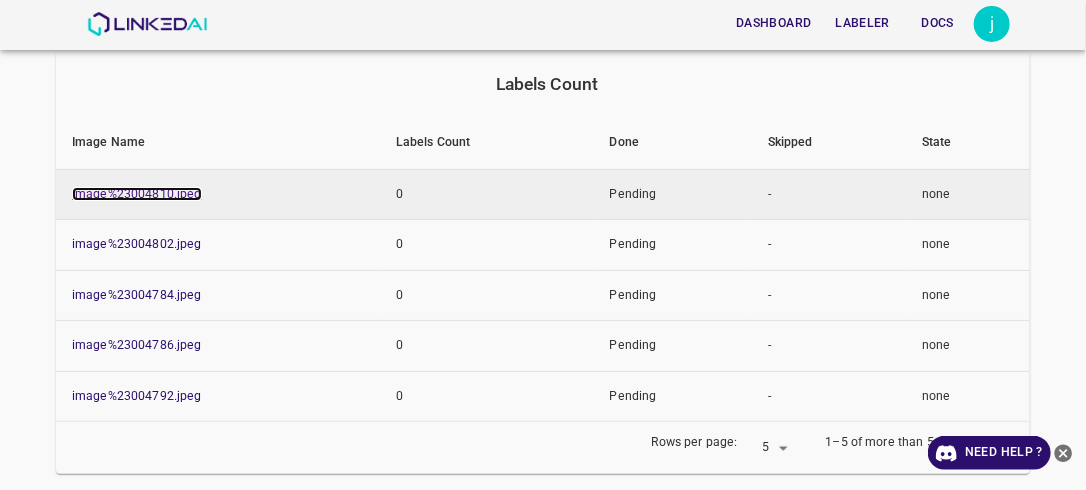 click on "image%23004810.jpeg" at bounding box center [137, 194] 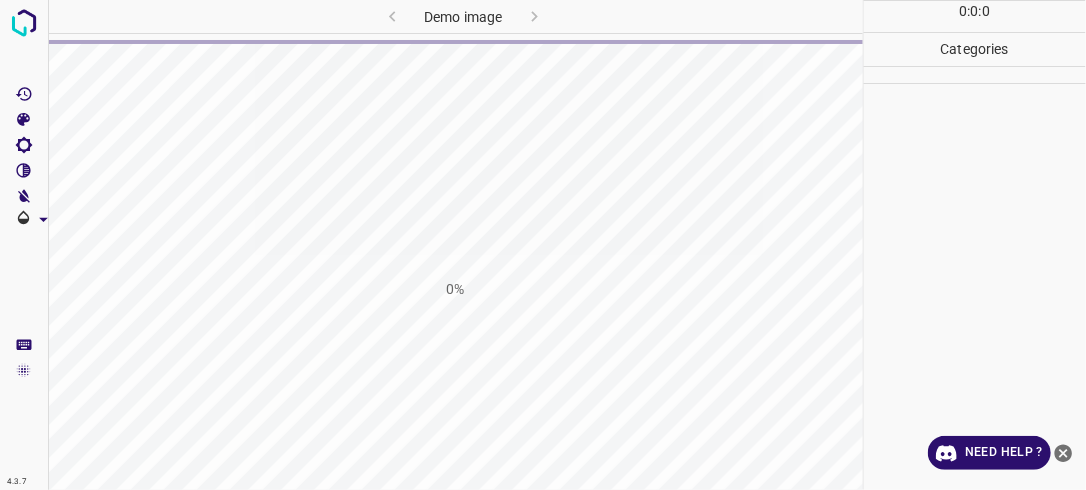 scroll, scrollTop: 0, scrollLeft: 0, axis: both 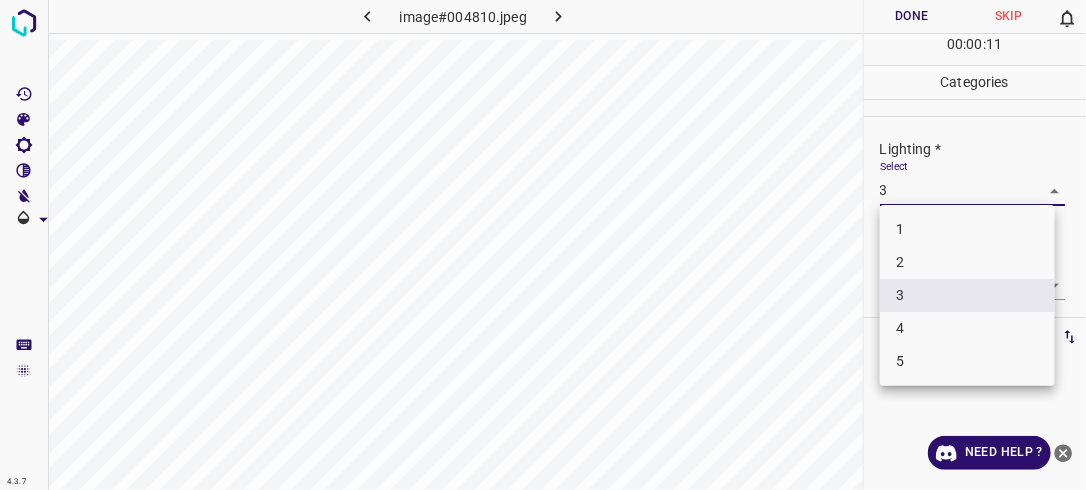 click on "4.3.7 image#004810.jpeg Done Skip 0 00   : 00   : 11   Categories Lighting *  Select 3 3 Focus *  Select 3 3 Overall *  Select 3 3 Labels   0 Categories 1 Lighting 2 Focus 3 Overall Tools Space Change between modes (Draw & Edit) I Auto labeling R Restore zoom M Zoom in N Zoom out Delete Delete selecte label Filters Z Restore filters X Saturation filter C Brightness filter V Contrast filter B Gray scale filter General O Download Need Help ? - Text - Hide - Delete 1 2 3 4 5" at bounding box center [543, 245] 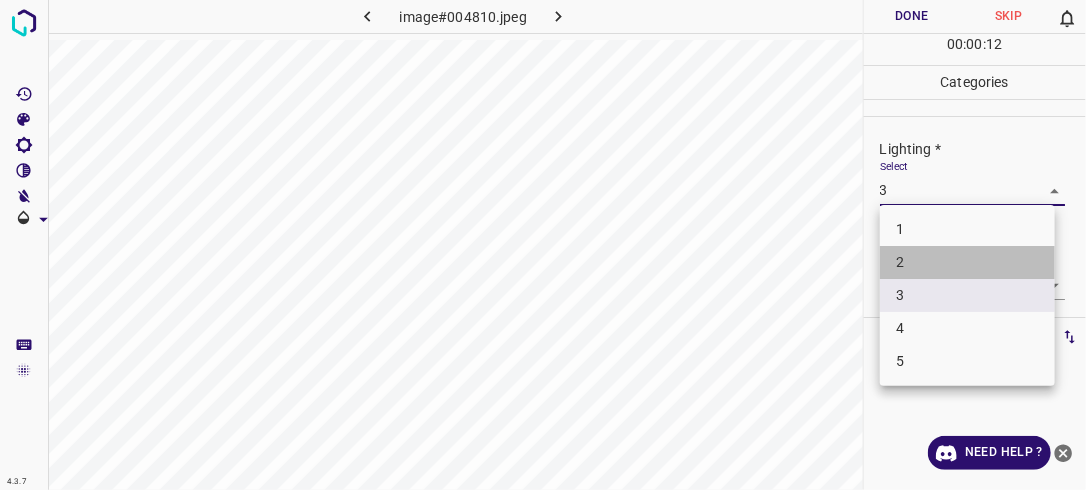 click on "2" at bounding box center (967, 262) 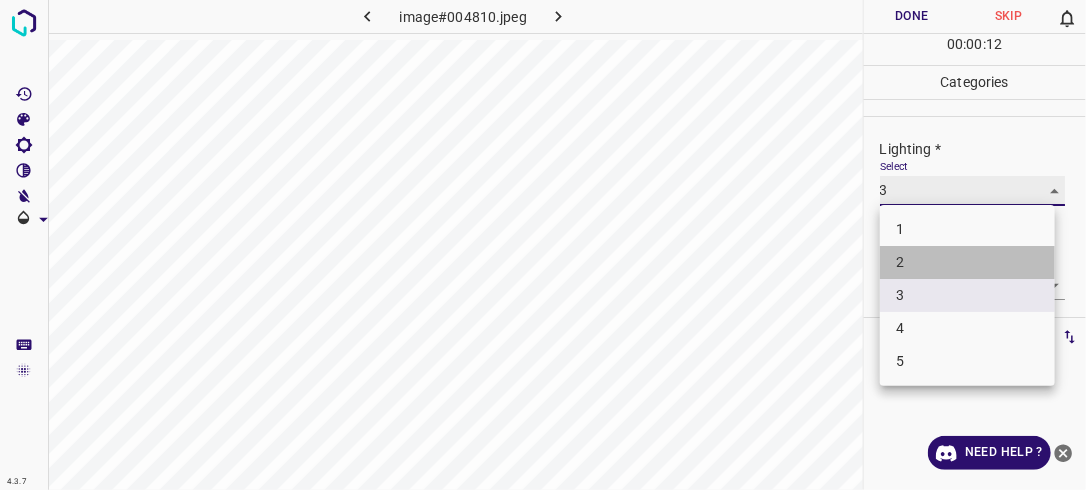 type on "2" 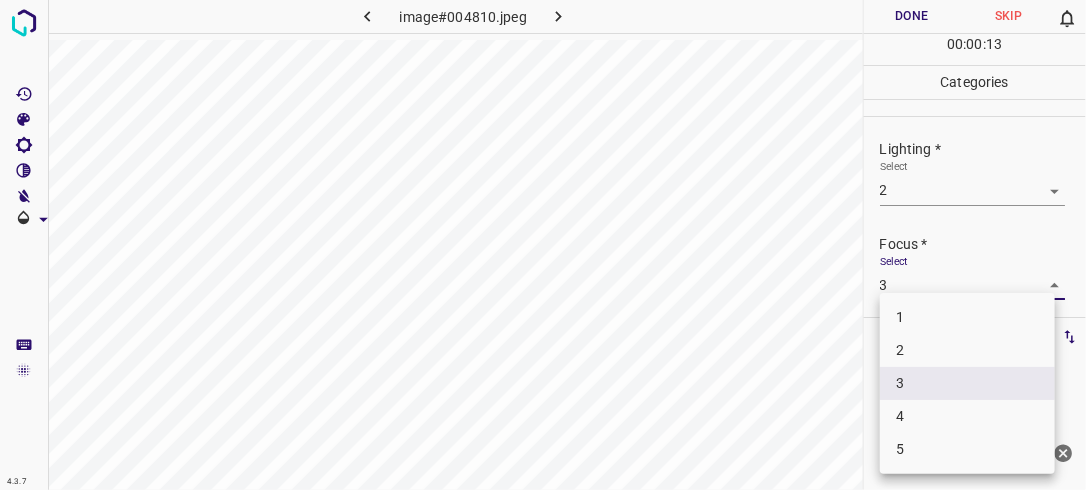 click on "4.3.7 image#004810.jpeg Done Skip 0 00   : 00   : 13   Categories Lighting *  Select 2 2 Focus *  Select 3 3 Overall *  Select 3 3 Labels   0 Categories 1 Lighting 2 Focus 3 Overall Tools Space Change between modes (Draw & Edit) I Auto labeling R Restore zoom M Zoom in N Zoom out Delete Delete selecte label Filters Z Restore filters X Saturation filter C Brightness filter V Contrast filter B Gray scale filter General O Download Need Help ? - Text - Hide - Delete 1 2 3 4 5" at bounding box center [543, 245] 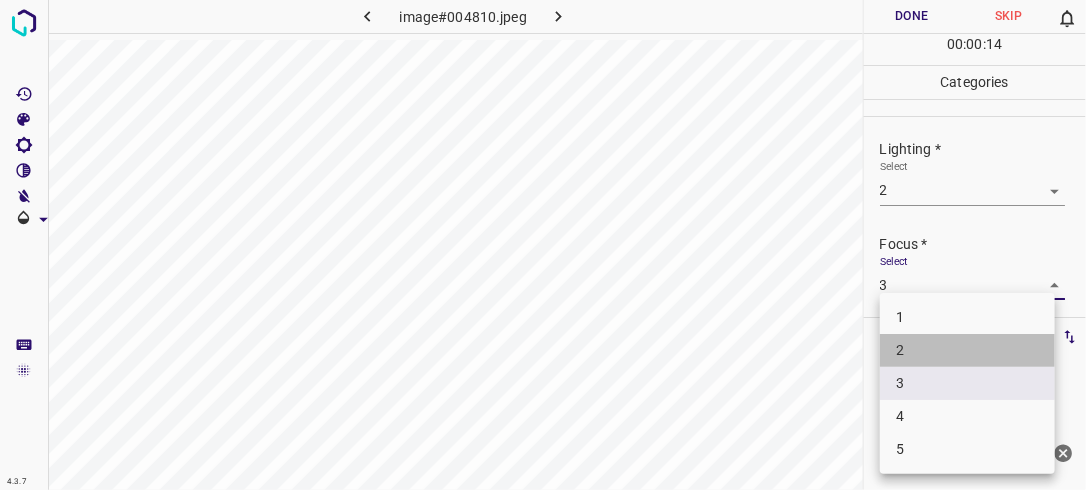 click on "2" at bounding box center (967, 350) 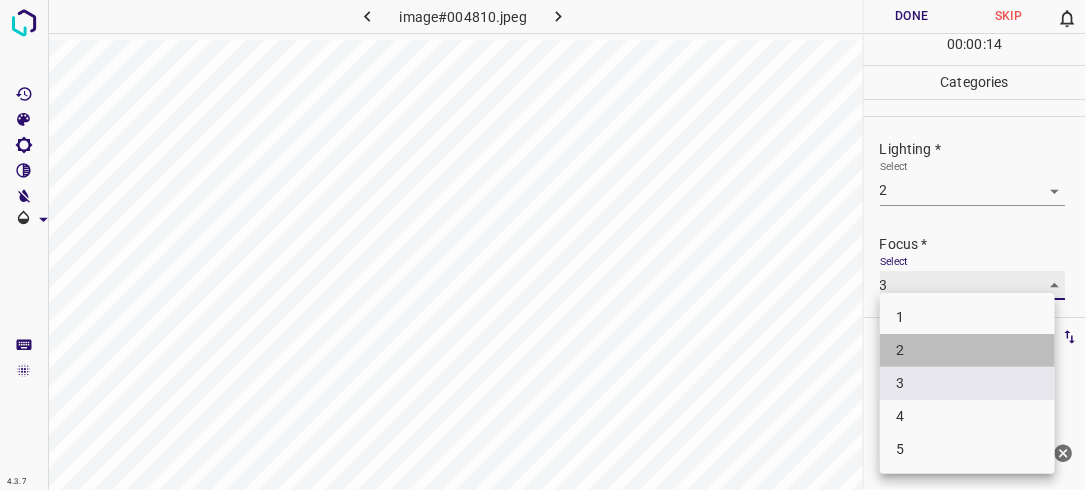 type on "2" 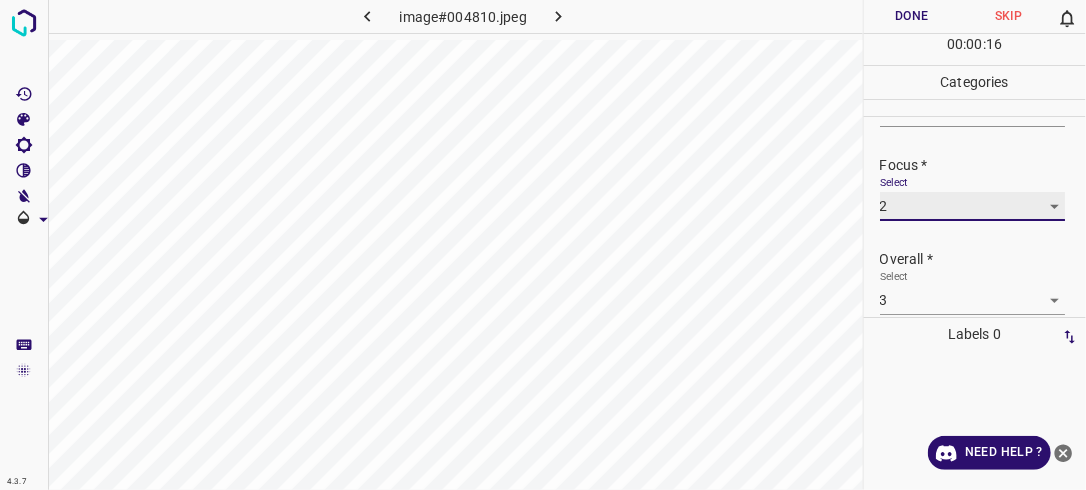 scroll, scrollTop: 98, scrollLeft: 0, axis: vertical 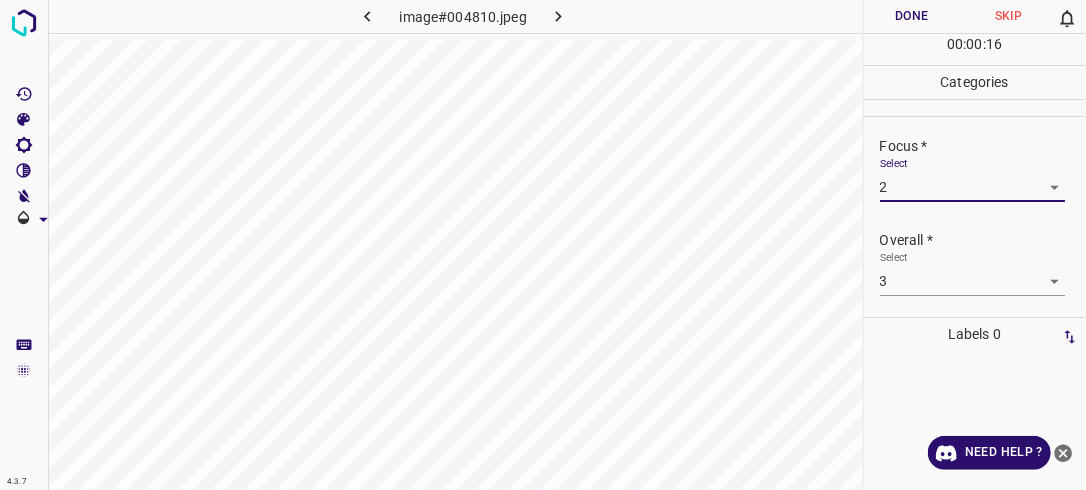 click on "4.3.7 image#004810.jpeg Done Skip 0 00   : 00   : 16   Categories Lighting *  Select 2 2 Focus *  Select 2 2 Overall *  Select 3 3 Labels   0 Categories 1 Lighting 2 Focus 3 Overall Tools Space Change between modes (Draw & Edit) I Auto labeling R Restore zoom M Zoom in N Zoom out Delete Delete selecte label Filters Z Restore filters X Saturation filter C Brightness filter V Contrast filter B Gray scale filter General O Download Need Help ? - Text - Hide - Delete" at bounding box center (543, 245) 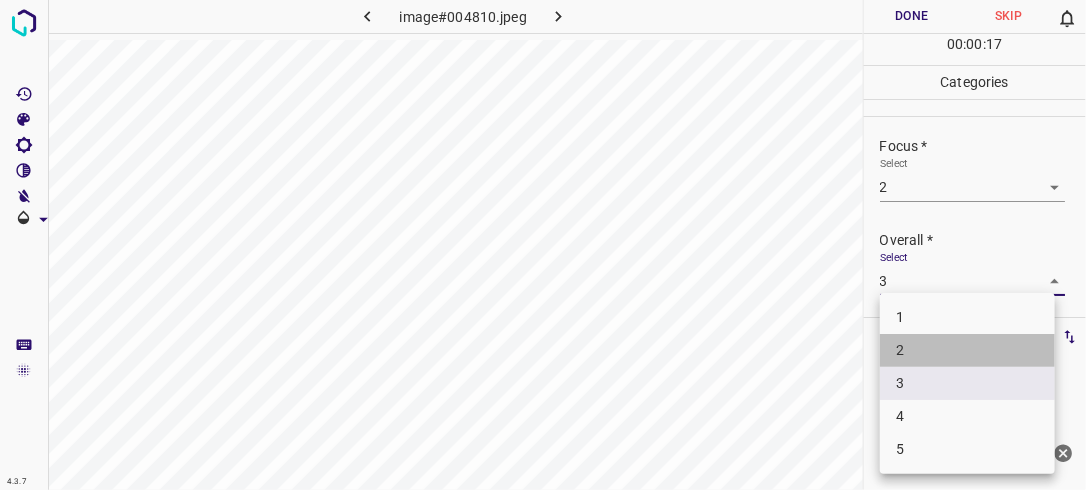 click on "2" at bounding box center [967, 350] 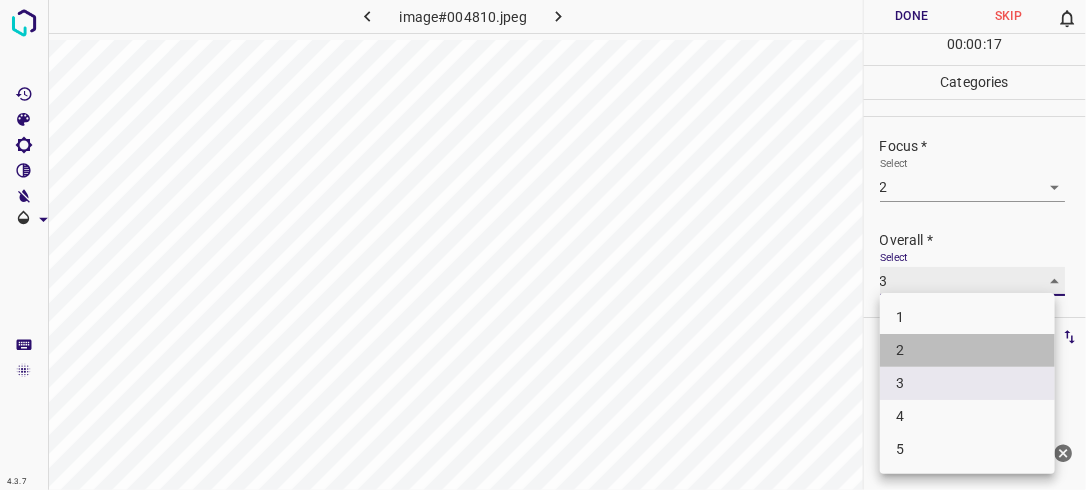 type on "2" 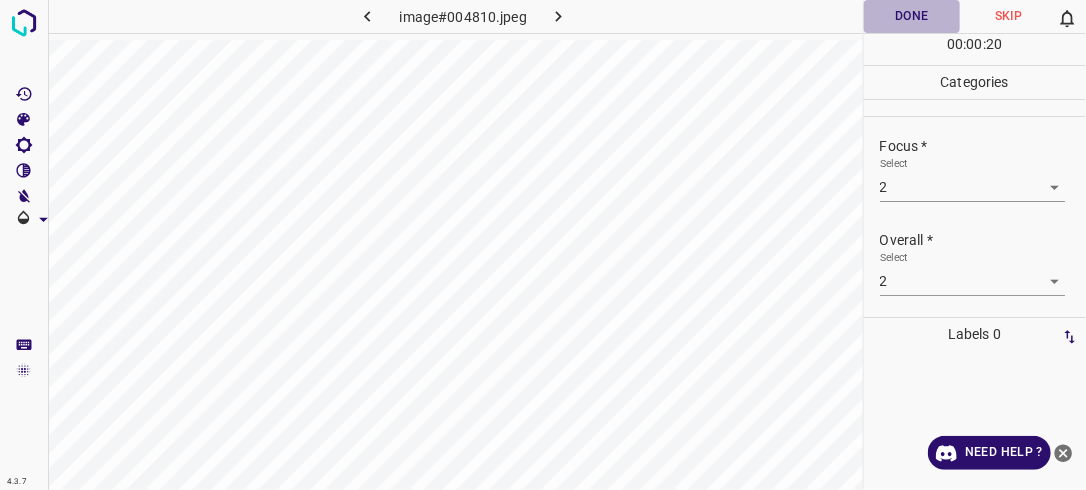 click on "Done" at bounding box center [912, 16] 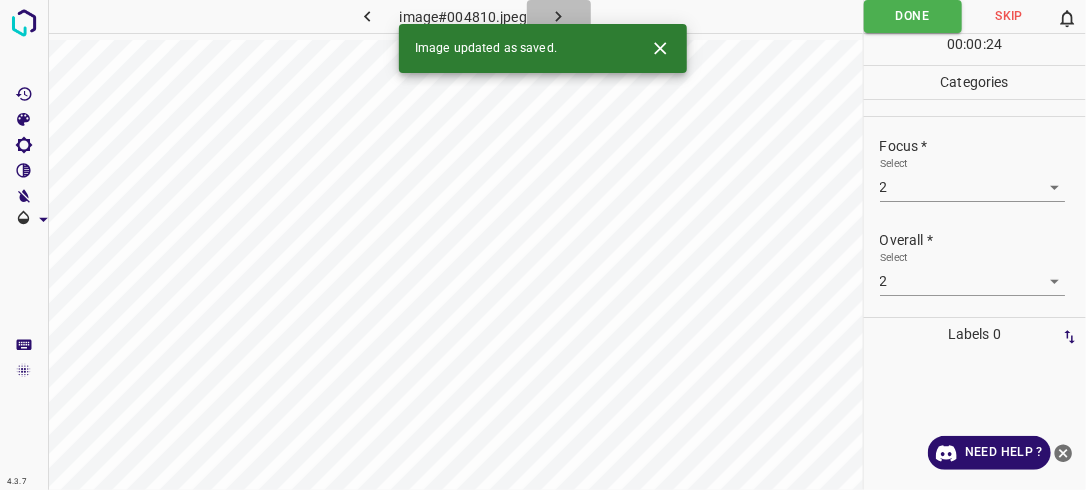 click 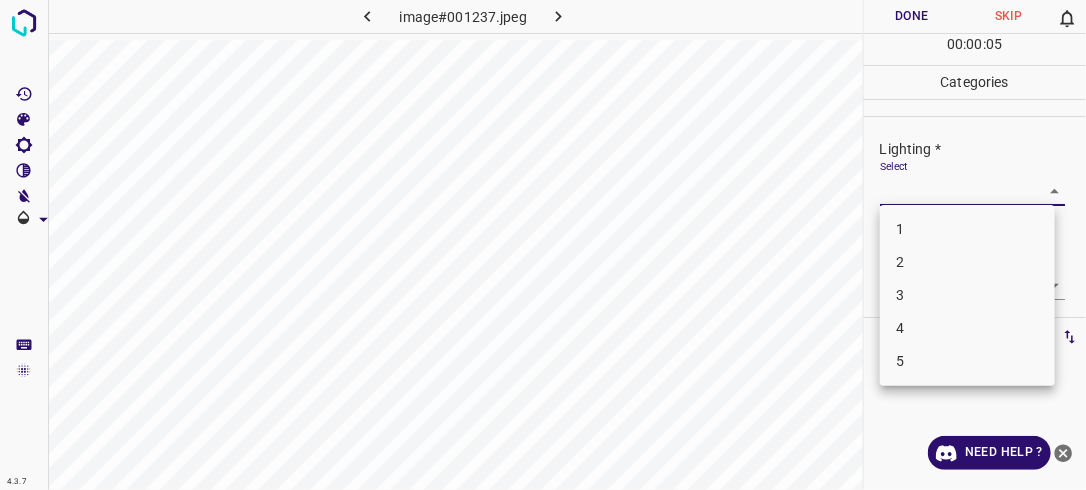 click on "4.3.7 image#001237.jpeg Done Skip 0 00   : 00   : 05   Categories Lighting *  Select ​ Focus *  Select ​ Overall *  Select ​ Labels   0 Categories 1 Lighting 2 Focus 3 Overall Tools Space Change between modes (Draw & Edit) I Auto labeling R Restore zoom M Zoom in N Zoom out Delete Delete selecte label Filters Z Restore filters X Saturation filter C Brightness filter V Contrast filter B Gray scale filter General O Download Need Help ? - Text - Hide - Delete 1 2 3 4 5" at bounding box center (543, 245) 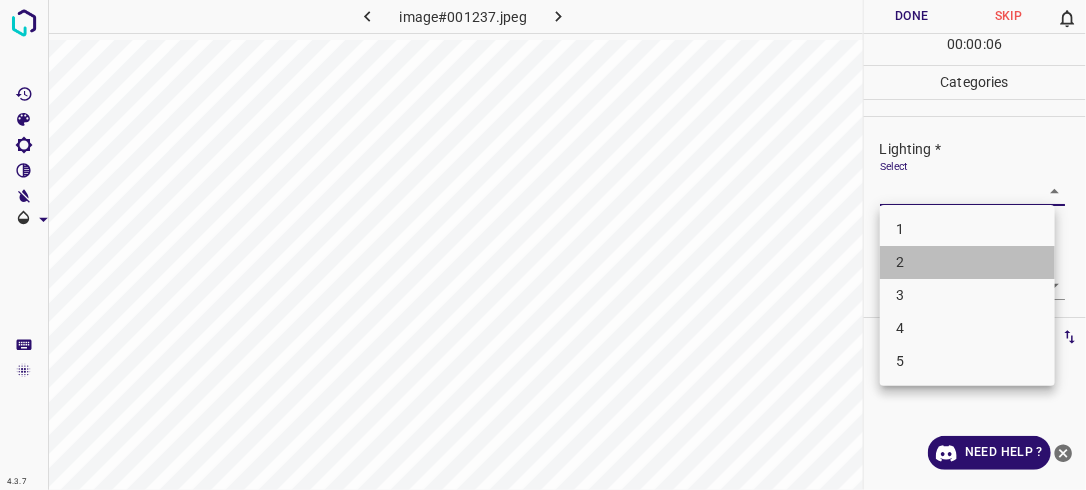 click on "2" at bounding box center [967, 262] 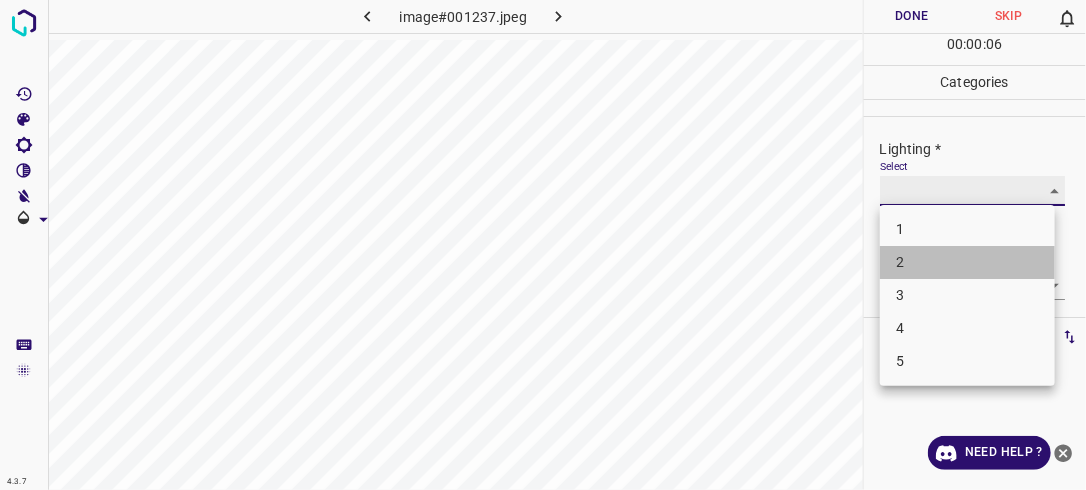 type on "2" 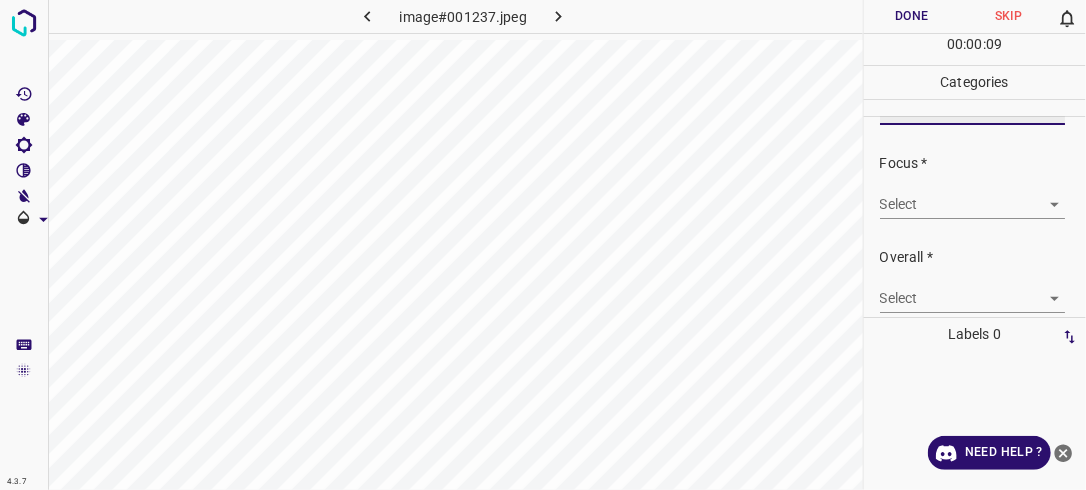 scroll, scrollTop: 88, scrollLeft: 0, axis: vertical 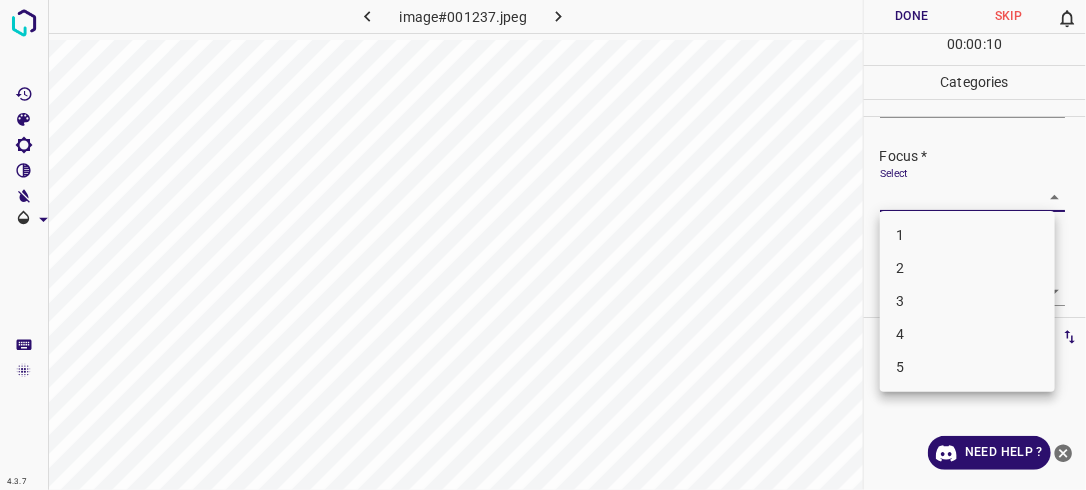 click on "4.3.7 image#001237.jpeg Done Skip 0 00   : 00   : 10   Categories Lighting *  Select 2 2 Focus *  Select ​ Overall *  Select ​ Labels   0 Categories 1 Lighting 2 Focus 3 Overall Tools Space Change between modes (Draw & Edit) I Auto labeling R Restore zoom M Zoom in N Zoom out Delete Delete selecte label Filters Z Restore filters X Saturation filter C Brightness filter V Contrast filter B Gray scale filter General O Download Need Help ? - Text - Hide - Delete 1 2 3 4 5" at bounding box center [543, 245] 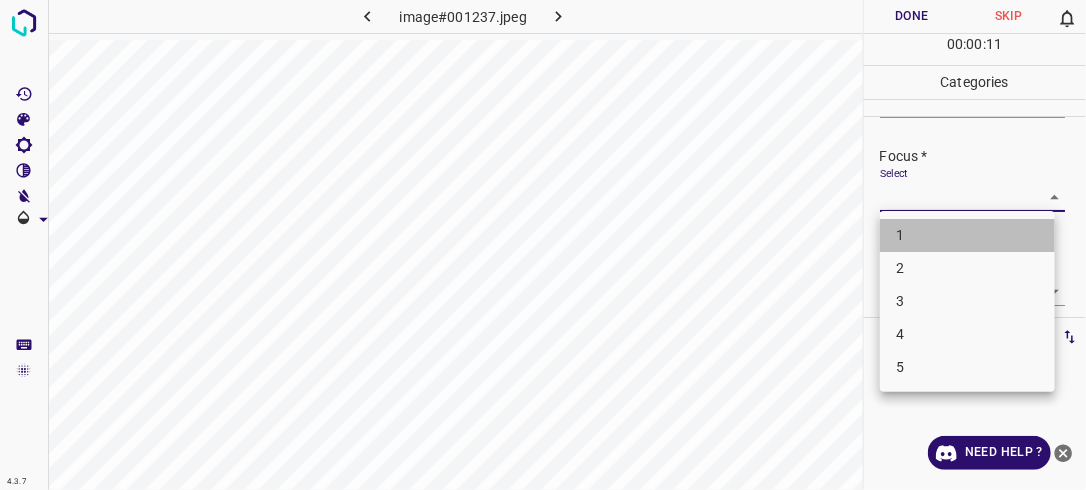 click on "1" at bounding box center [967, 235] 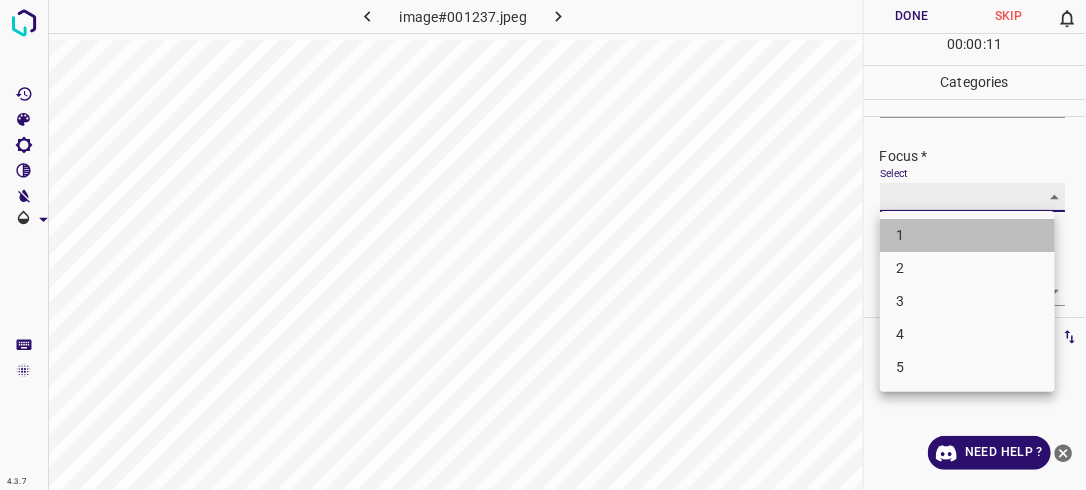 type on "1" 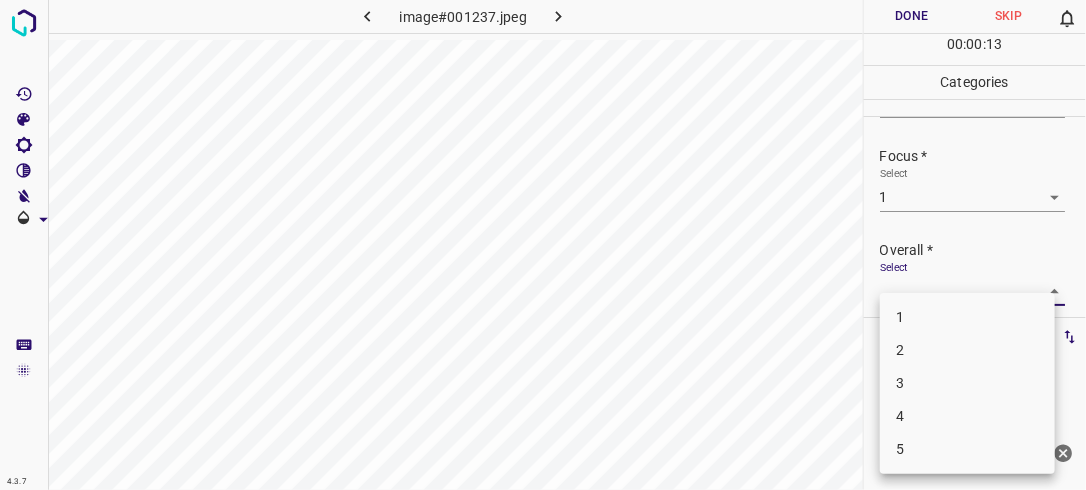 drag, startPoint x: 1035, startPoint y: 285, endPoint x: 976, endPoint y: 317, distance: 67.11929 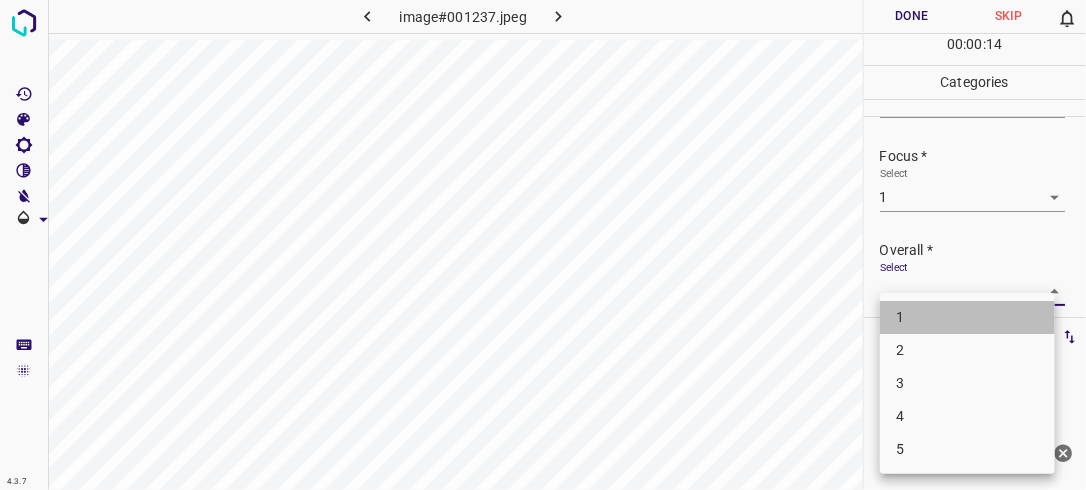 click on "1" at bounding box center (967, 317) 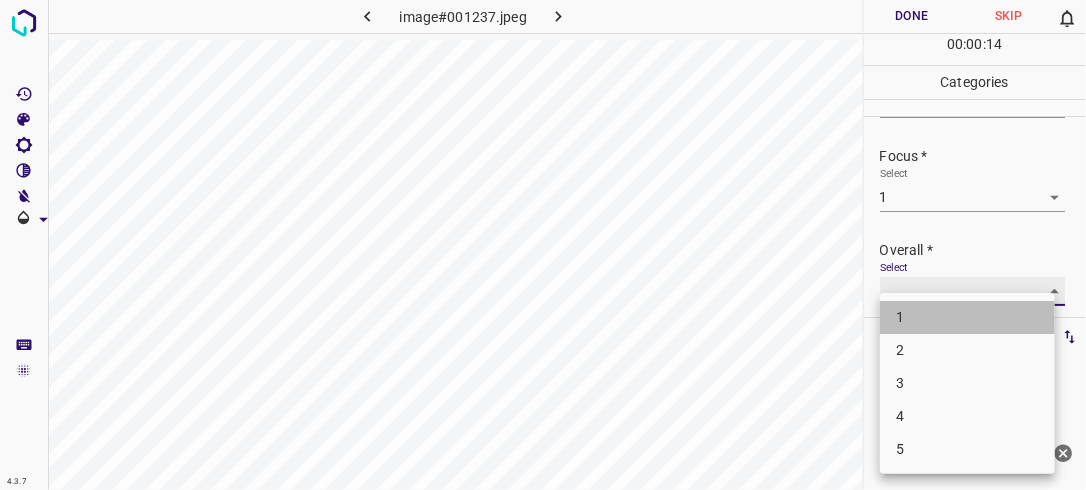 type on "1" 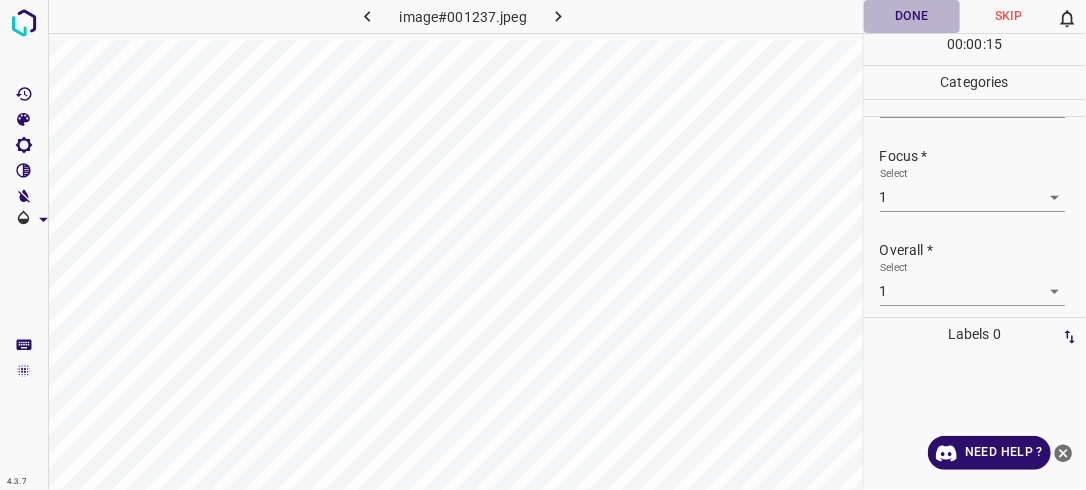 click on "Done" at bounding box center (912, 16) 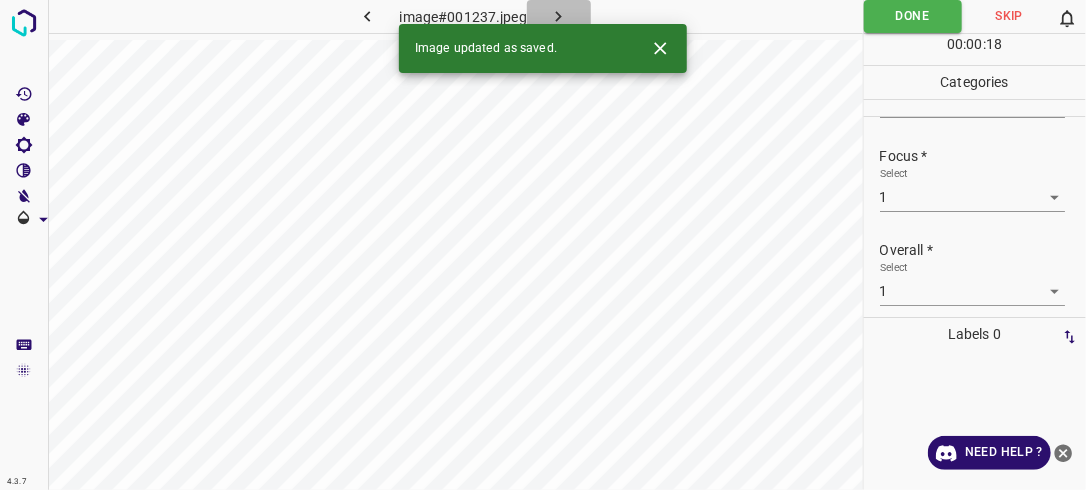 click 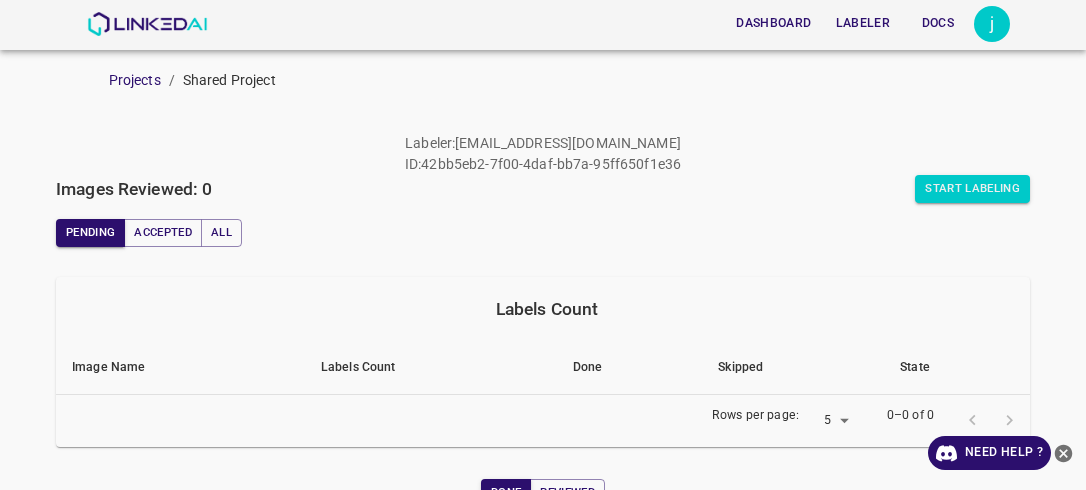 scroll, scrollTop: 0, scrollLeft: 0, axis: both 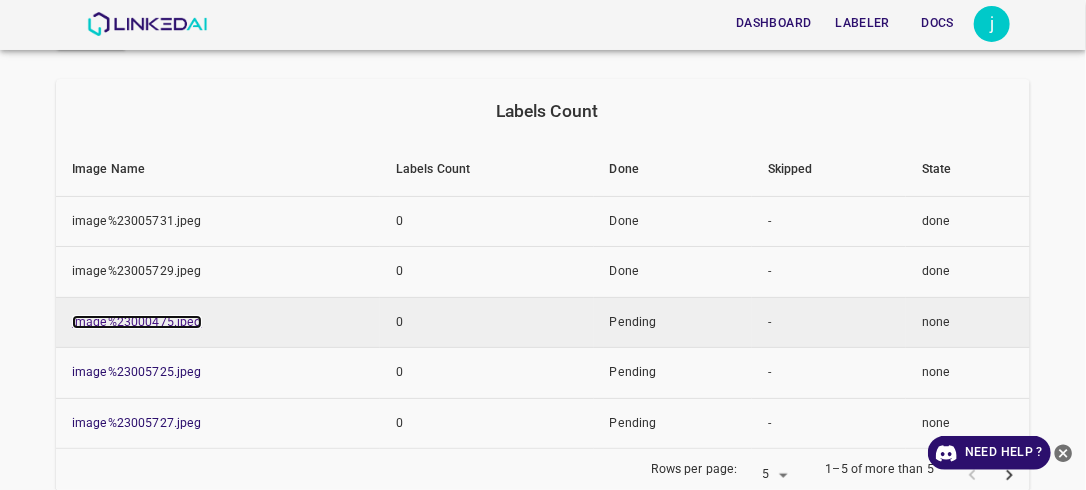 click on "image%23000475.jpeg" at bounding box center (137, 322) 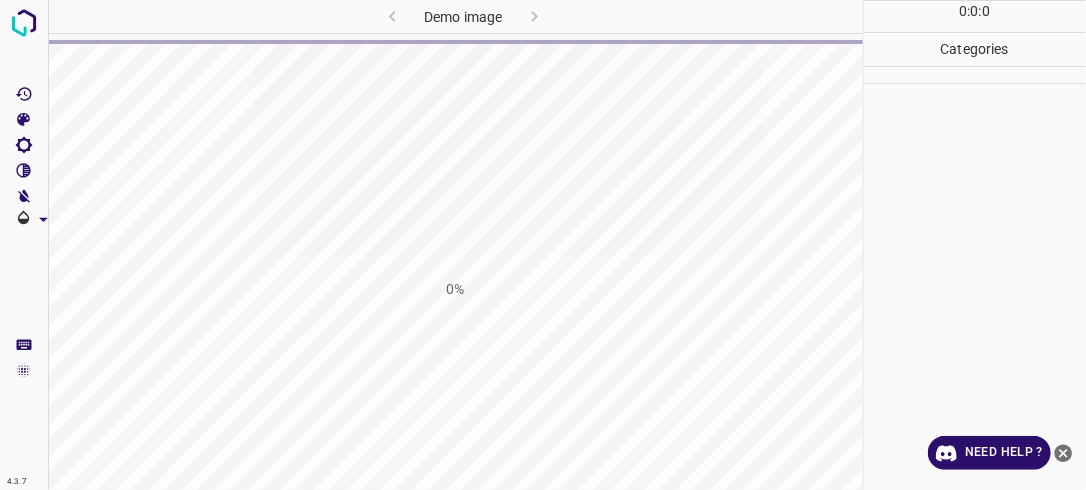 scroll, scrollTop: 0, scrollLeft: 0, axis: both 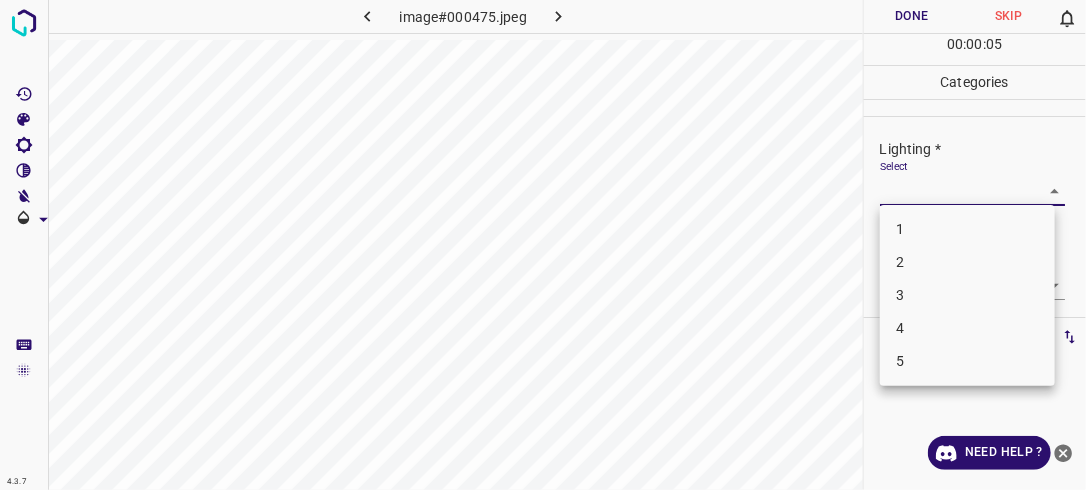 click on "4.3.7 image#000475.jpeg Done Skip 0 00   : 00   : 05   Categories Lighting *  Select ​ Focus *  Select ​ Overall *  Select ​ Labels   0 Categories 1 Lighting 2 Focus 3 Overall Tools Space Change between modes (Draw & Edit) I Auto labeling R Restore zoom M Zoom in N Zoom out Delete Delete selecte label Filters Z Restore filters X Saturation filter C Brightness filter V Contrast filter B Gray scale filter General O Download Need Help ? - Text - Hide - Delete 1 2 3 4 5" at bounding box center [543, 245] 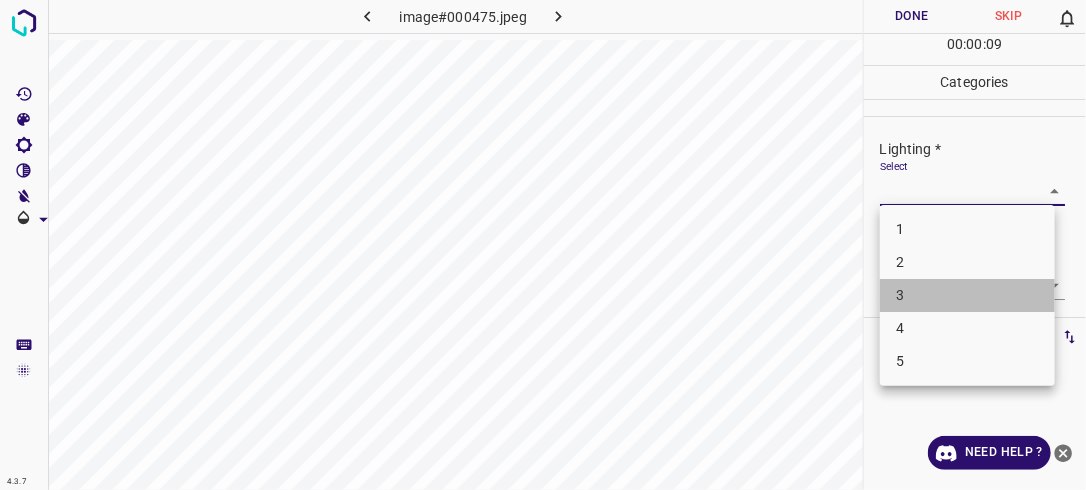 click on "3" at bounding box center [967, 295] 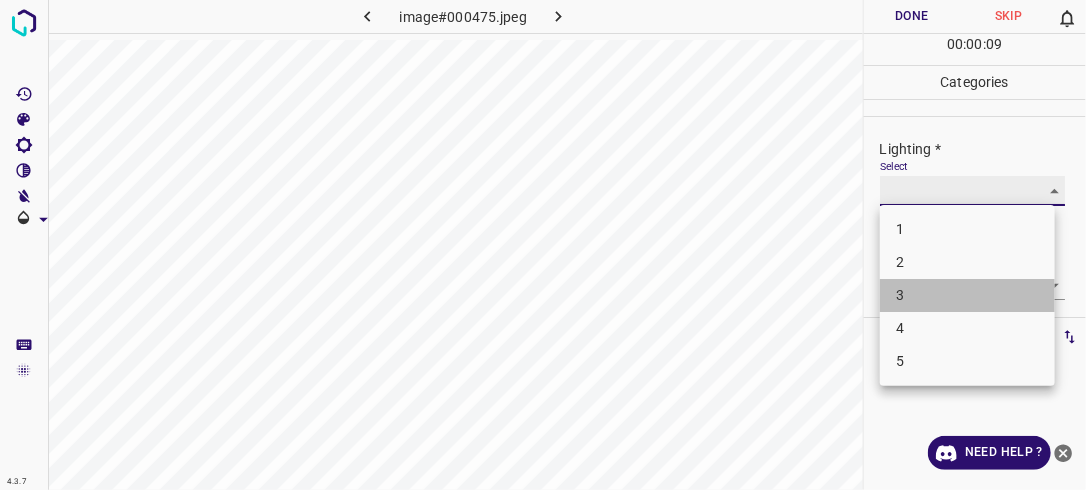 type on "3" 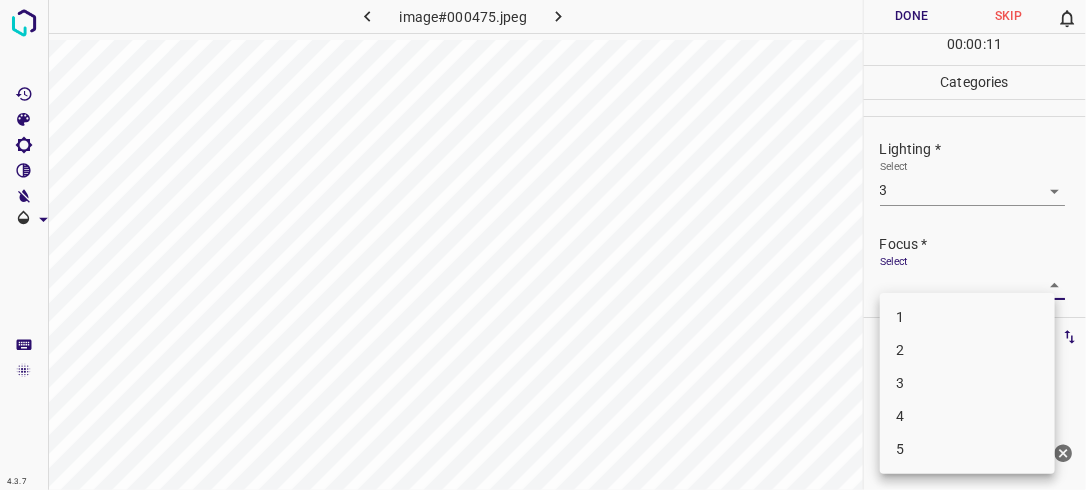 drag, startPoint x: 1038, startPoint y: 282, endPoint x: 943, endPoint y: 374, distance: 132.24599 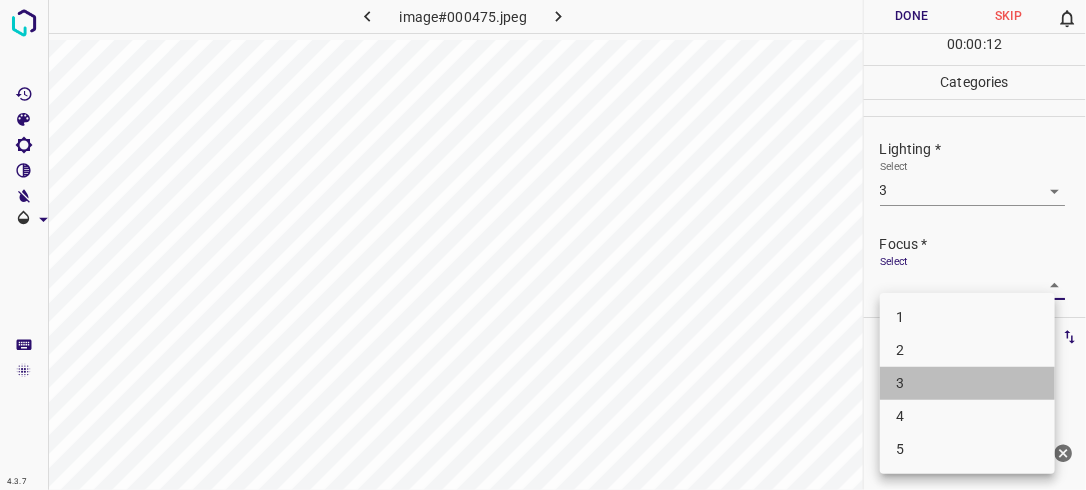 click on "3" at bounding box center (967, 383) 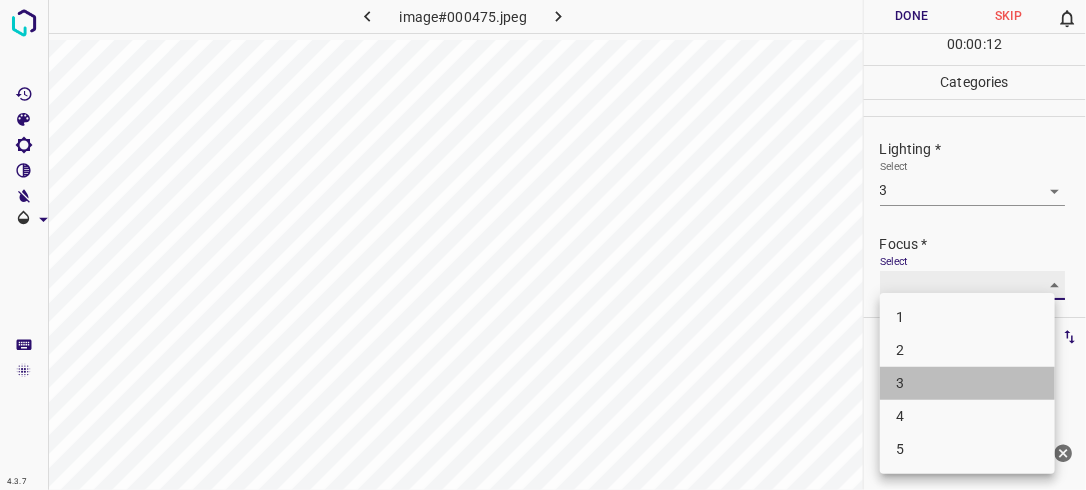 type on "3" 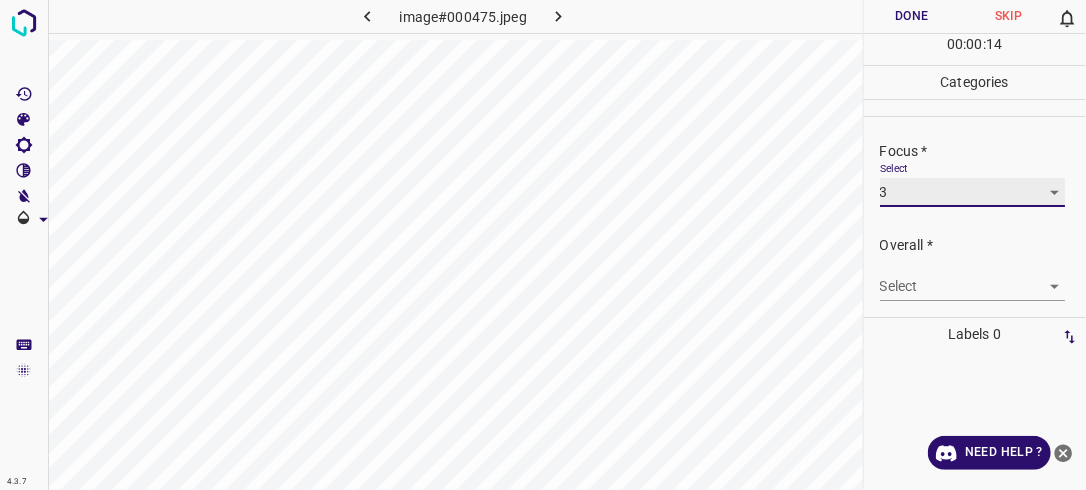 scroll, scrollTop: 98, scrollLeft: 0, axis: vertical 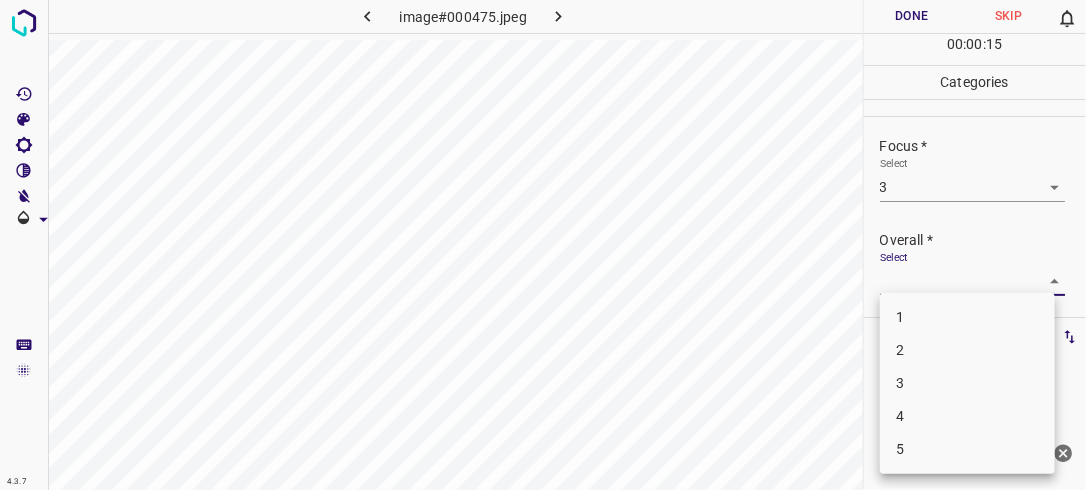 click on "4.3.7 image#000475.jpeg Done Skip 0 00   : 00   : 15   Categories Lighting *  Select 3 3 Focus *  Select 3 3 Overall *  Select ​ Labels   0 Categories 1 Lighting 2 Focus 3 Overall Tools Space Change between modes (Draw & Edit) I Auto labeling R Restore zoom M Zoom in N Zoom out Delete Delete selecte label Filters Z Restore filters X Saturation filter C Brightness filter V Contrast filter B Gray scale filter General O Download Need Help ? - Text - Hide - Delete 1 2 3 4 5" at bounding box center (543, 245) 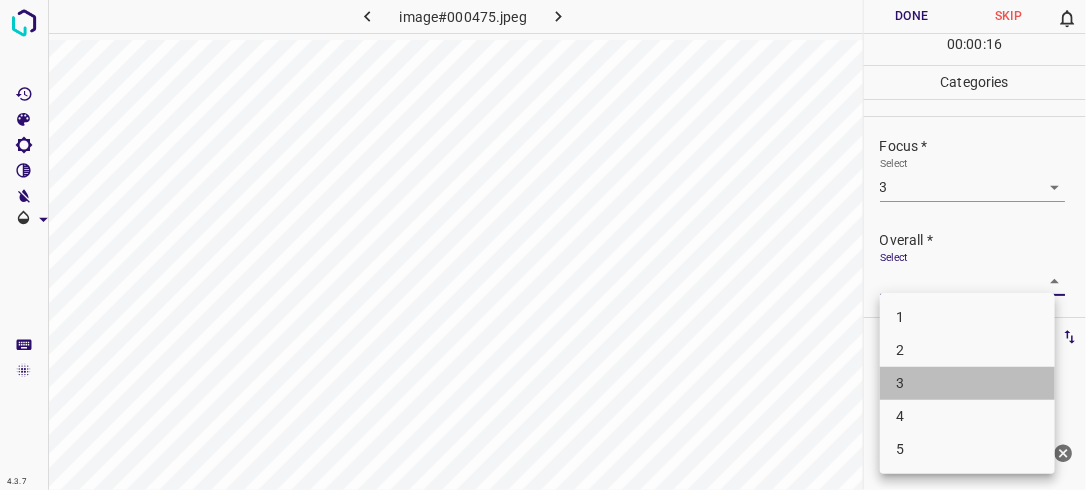 click on "3" at bounding box center (967, 383) 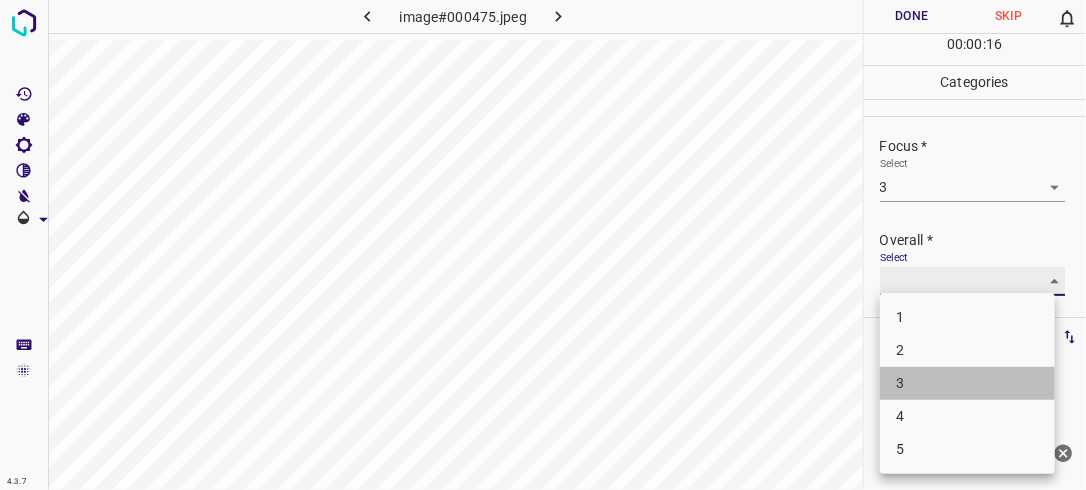 type on "3" 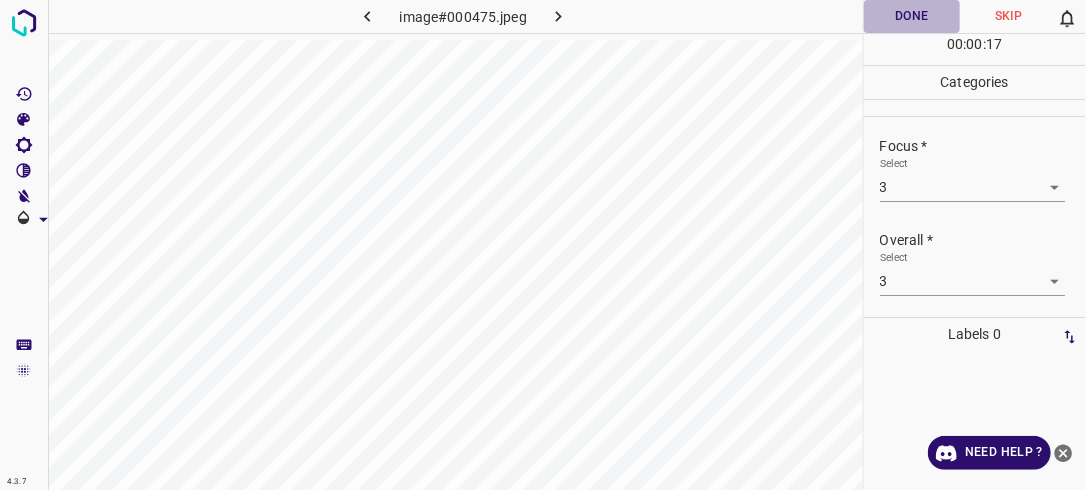click on "Done" at bounding box center (912, 16) 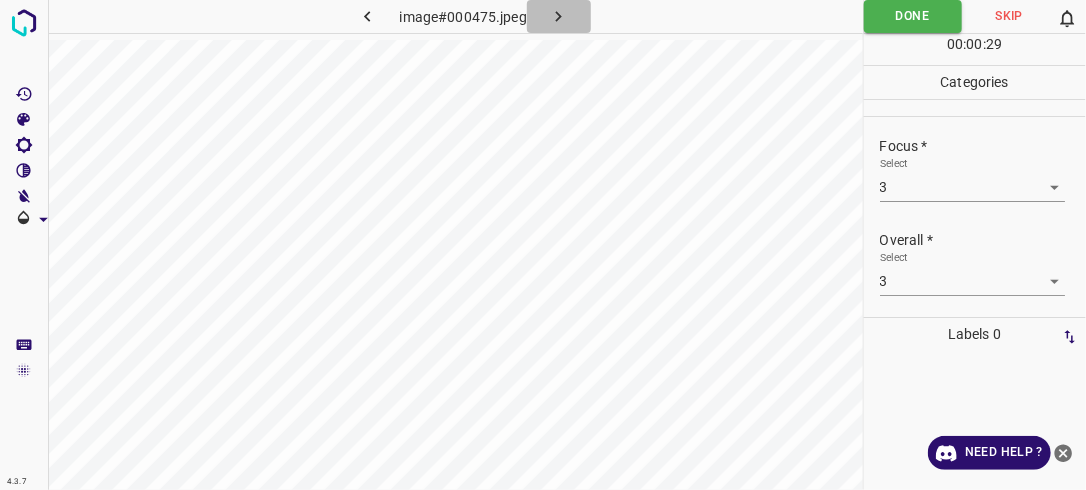 click 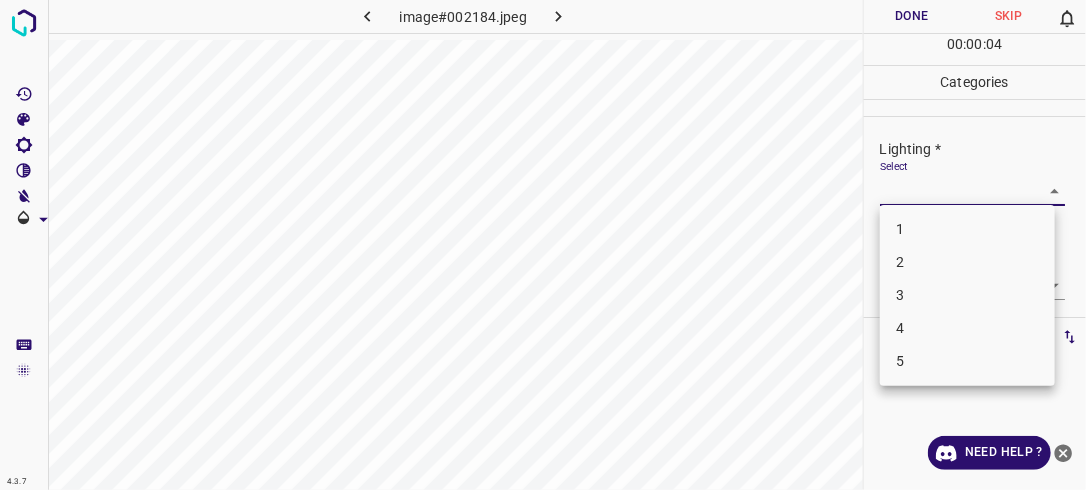 click on "4.3.7 image#002184.jpeg Done Skip 0 00   : 00   : 04   Categories Lighting *  Select ​ Focus *  Select ​ Overall *  Select ​ Labels   0 Categories 1 Lighting 2 Focus 3 Overall Tools Space Change between modes (Draw & Edit) I Auto labeling R Restore zoom M Zoom in N Zoom out Delete Delete selecte label Filters Z Restore filters X Saturation filter C Brightness filter V Contrast filter B Gray scale filter General O Download Need Help ? - Text - Hide - Delete 1 2 3 4 5" at bounding box center (543, 245) 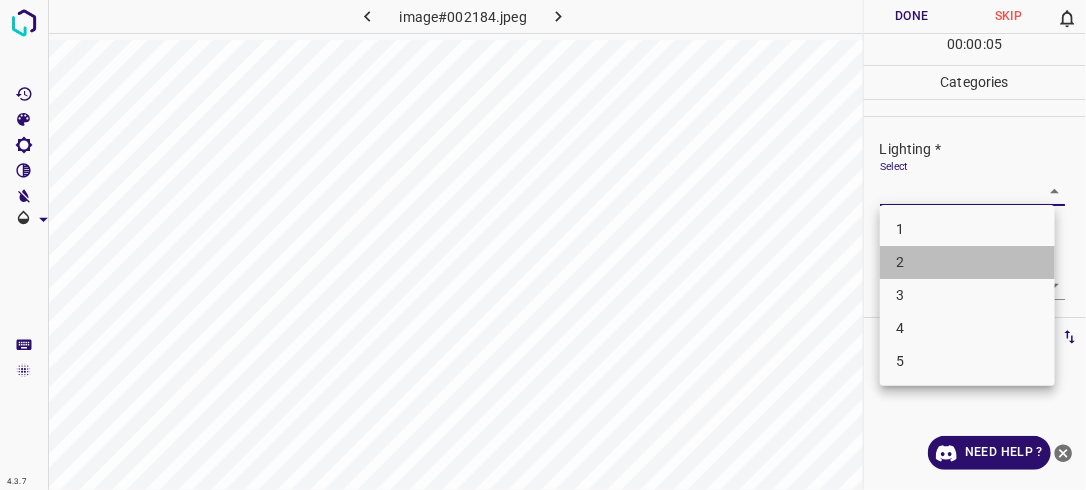 click on "2" at bounding box center [967, 262] 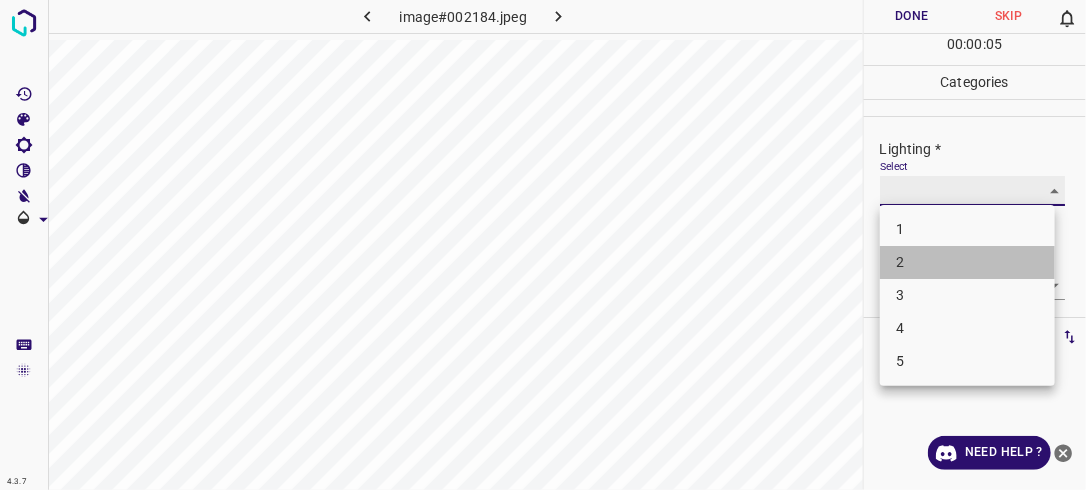 type on "2" 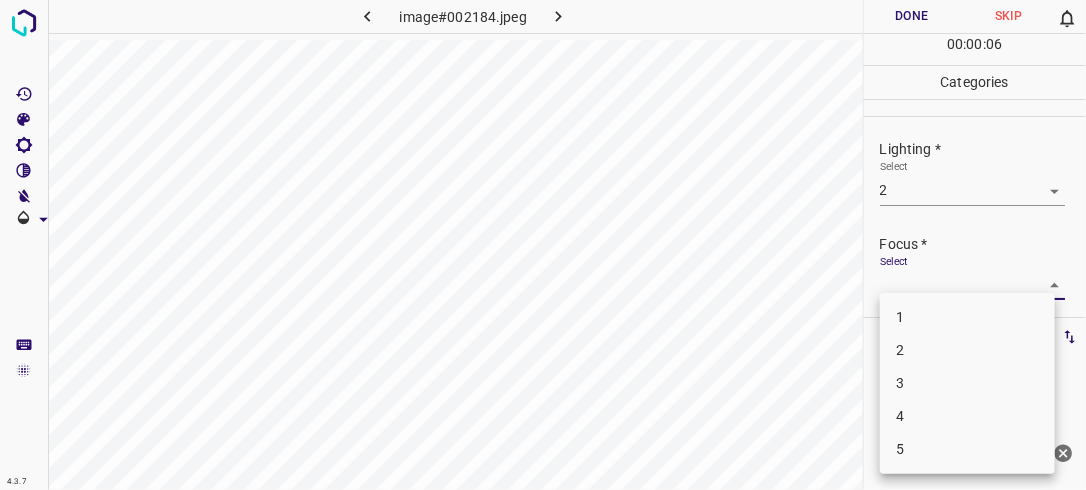 click on "4.3.7 image#002184.jpeg Done Skip 0 00   : 00   : 06   Categories Lighting *  Select 2 2 Focus *  Select ​ Overall *  Select ​ Labels   0 Categories 1 Lighting 2 Focus 3 Overall Tools Space Change between modes (Draw & Edit) I Auto labeling R Restore zoom M Zoom in N Zoom out Delete Delete selecte label Filters Z Restore filters X Saturation filter C Brightness filter V Contrast filter B Gray scale filter General O Download Need Help ? - Text - Hide - Delete 1 2 3 4 5" at bounding box center [543, 245] 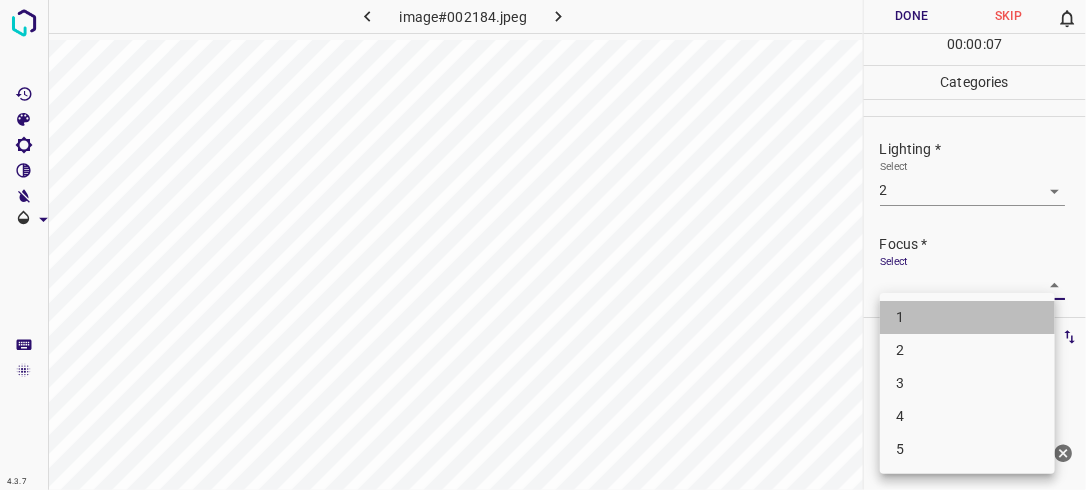 click on "1" at bounding box center (967, 317) 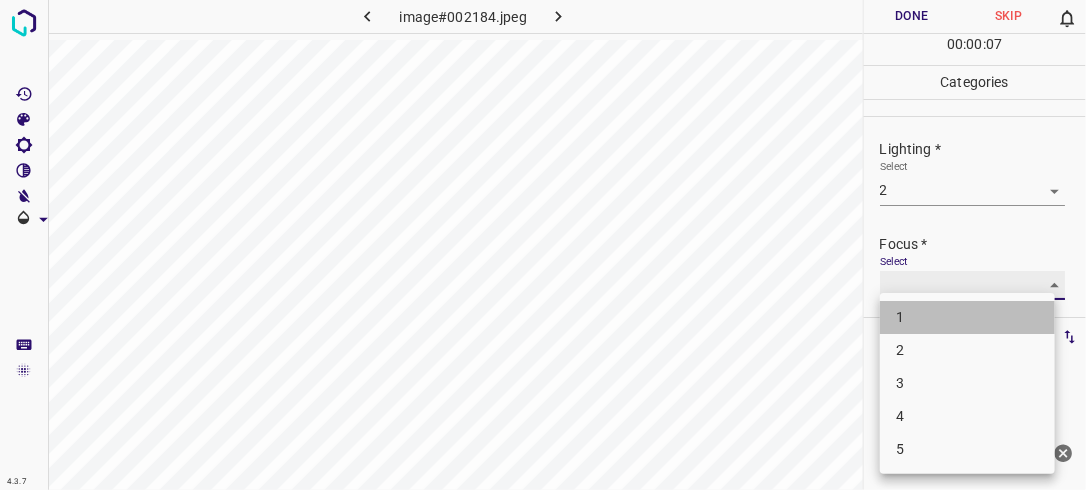 type on "1" 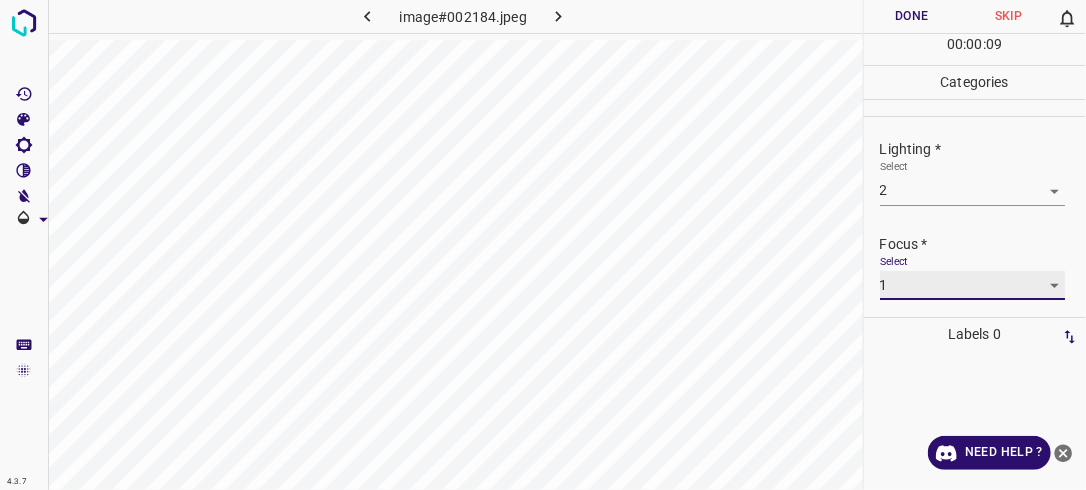scroll, scrollTop: 98, scrollLeft: 0, axis: vertical 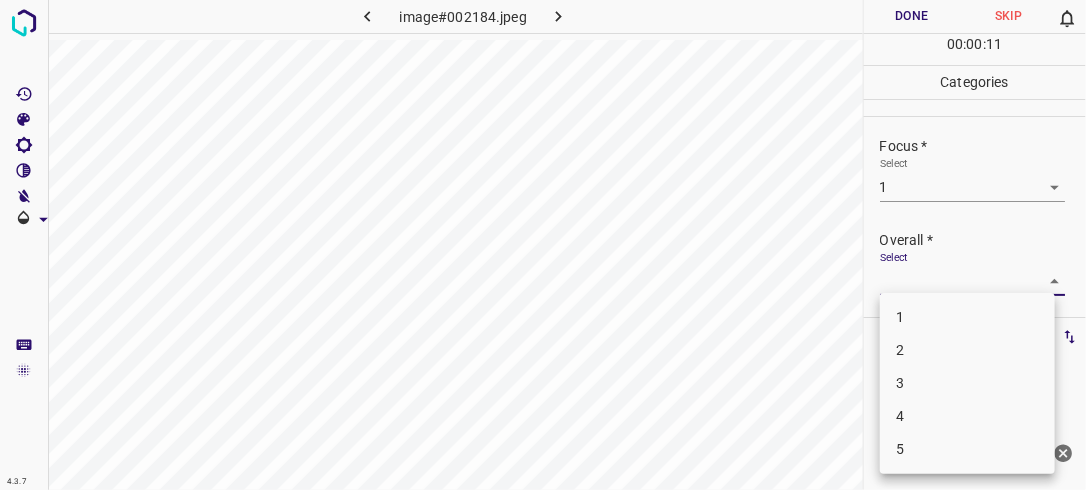 click on "4.3.7 image#002184.jpeg Done Skip 0 00   : 00   : 11   Categories Lighting *  Select 2 2 Focus *  Select 1 1 Overall *  Select ​ Labels   0 Categories 1 Lighting 2 Focus 3 Overall Tools Space Change between modes (Draw & Edit) I Auto labeling R Restore zoom M Zoom in N Zoom out Delete Delete selecte label Filters Z Restore filters X Saturation filter C Brightness filter V Contrast filter B Gray scale filter General O Download Need Help ? - Text - Hide - Delete 1 2 3 4 5" at bounding box center [543, 245] 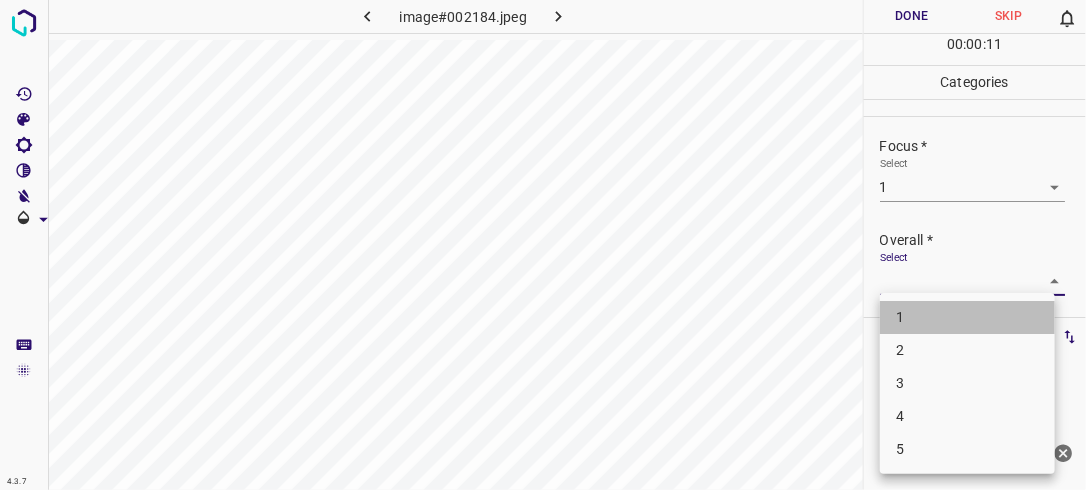 click on "1" at bounding box center (967, 317) 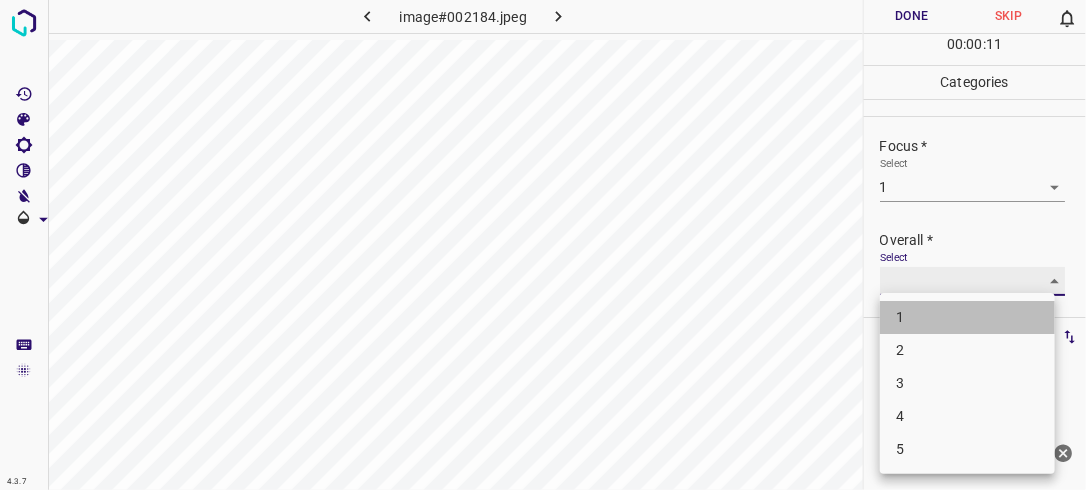 type on "1" 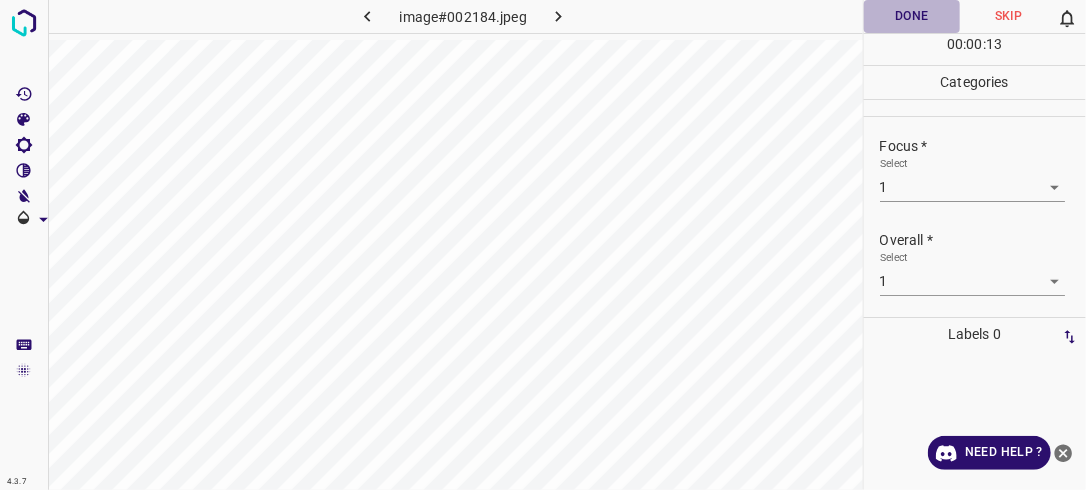 click on "Done" at bounding box center (912, 16) 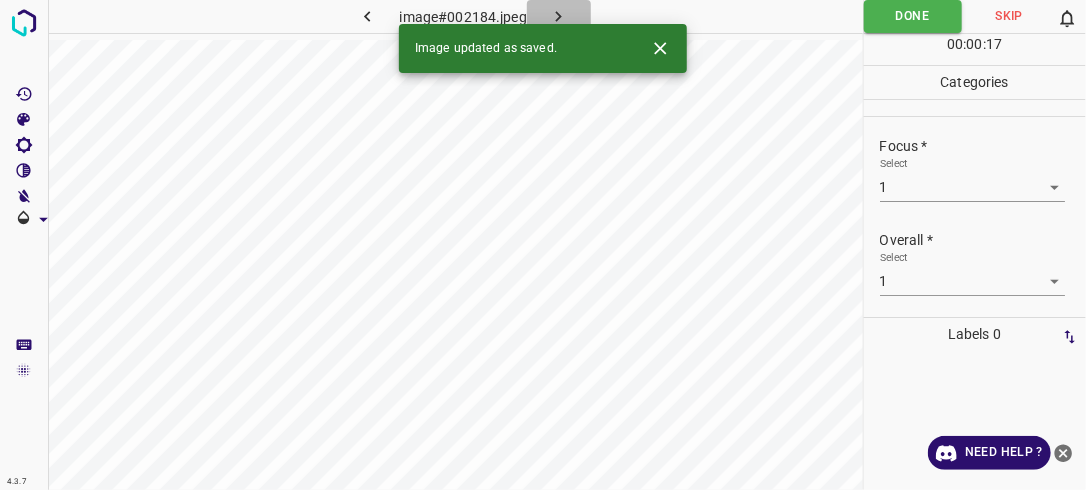 click 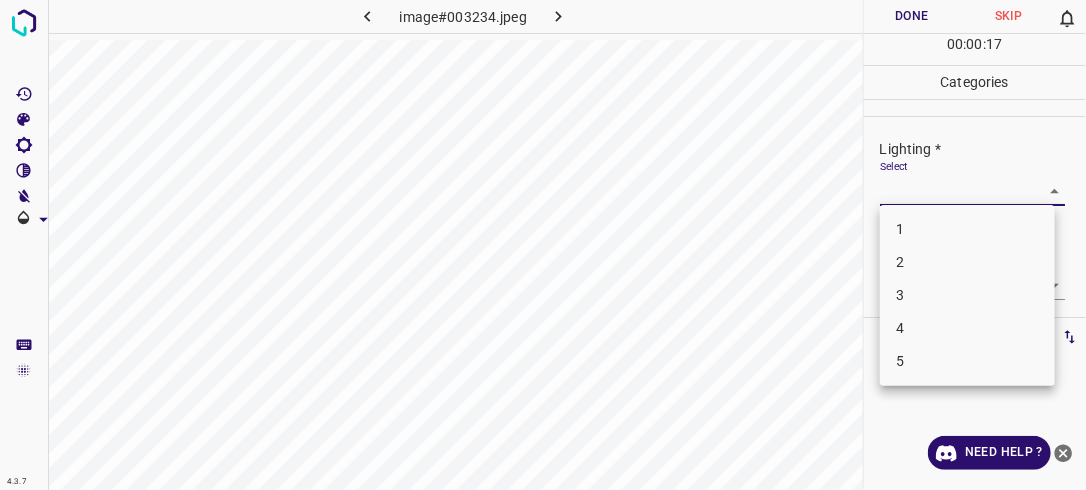click on "4.3.7 image#003234.jpeg Done Skip 0 00   : 00   : 17   Categories Lighting *  Select ​ Focus *  Select ​ Overall *  Select ​ Labels   0 Categories 1 Lighting 2 Focus 3 Overall Tools Space Change between modes (Draw & Edit) I Auto labeling R Restore zoom M Zoom in N Zoom out Delete Delete selecte label Filters Z Restore filters X Saturation filter C Brightness filter V Contrast filter B Gray scale filter General O Download Need Help ? - Text - Hide - Delete 1 2 3 4 5" at bounding box center (543, 245) 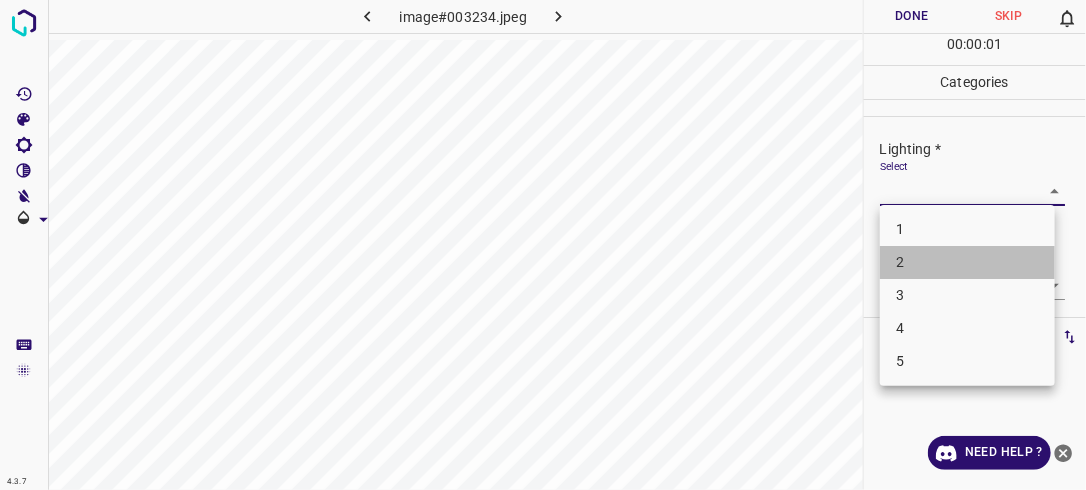 click on "2" at bounding box center [967, 262] 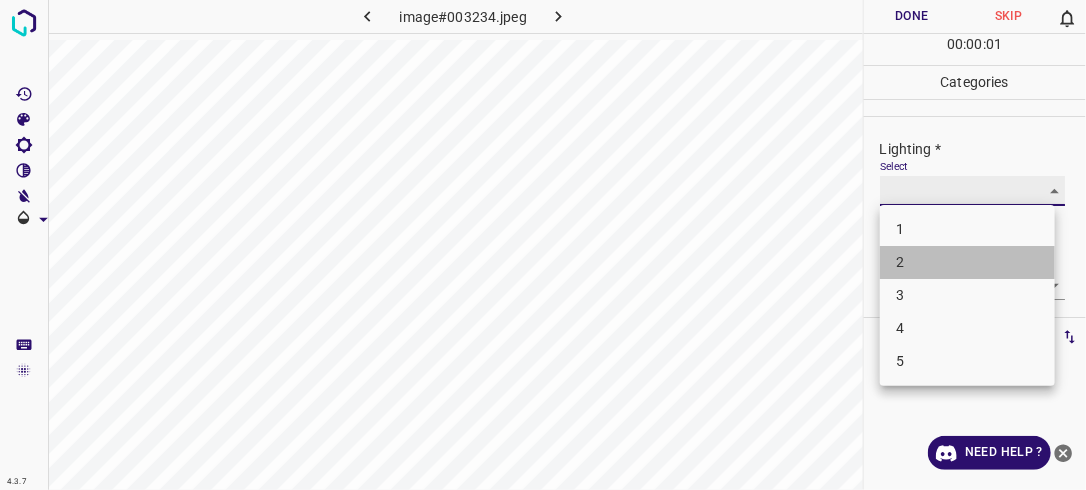 type on "2" 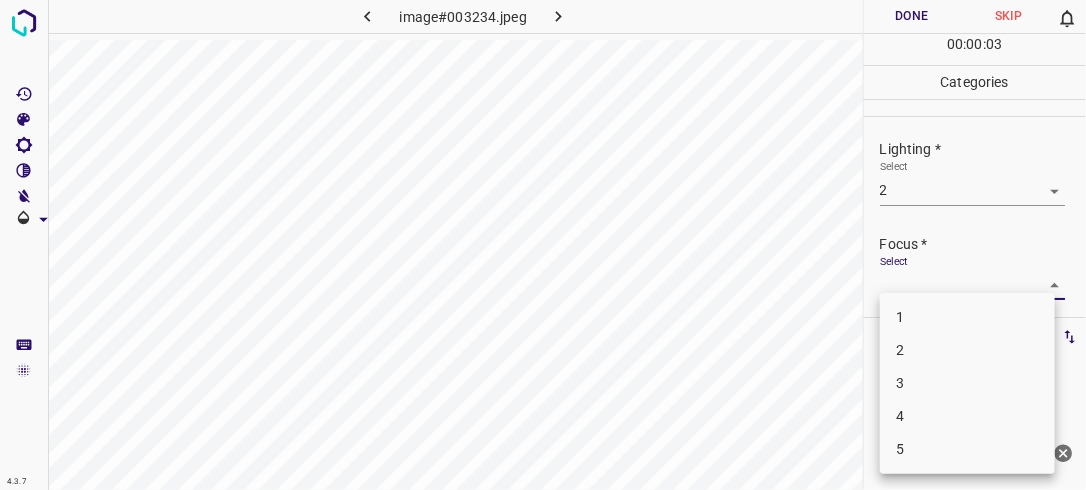 drag, startPoint x: 1046, startPoint y: 283, endPoint x: 988, endPoint y: 353, distance: 90.90655 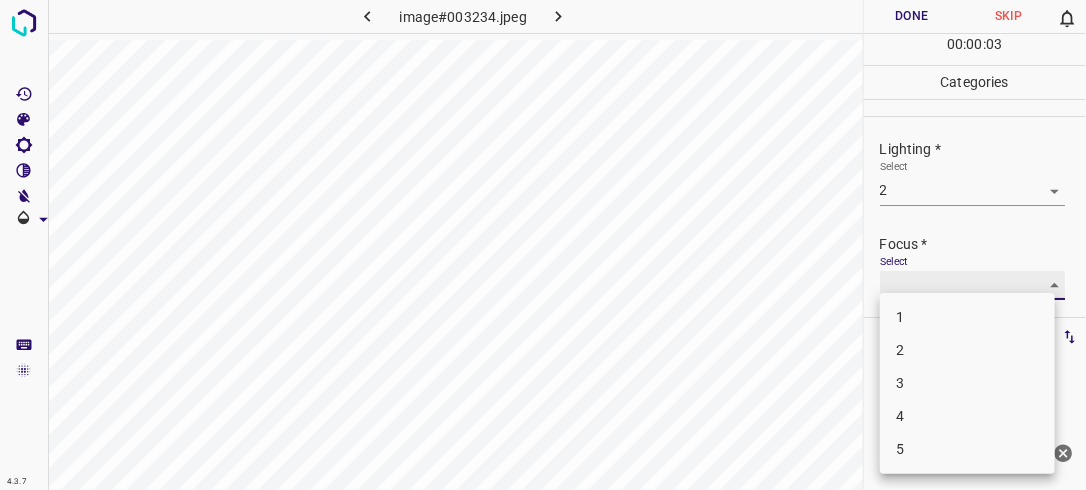 type on "2" 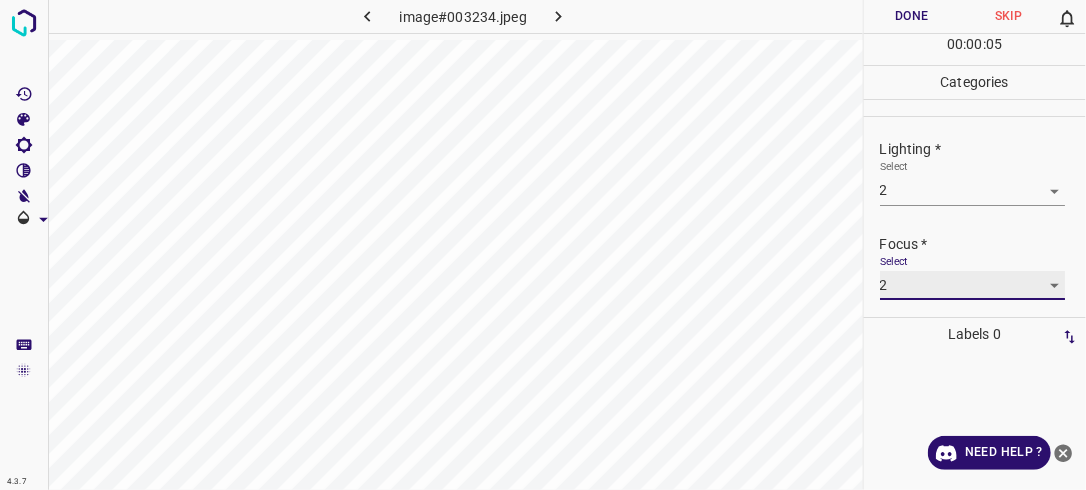 scroll, scrollTop: 98, scrollLeft: 0, axis: vertical 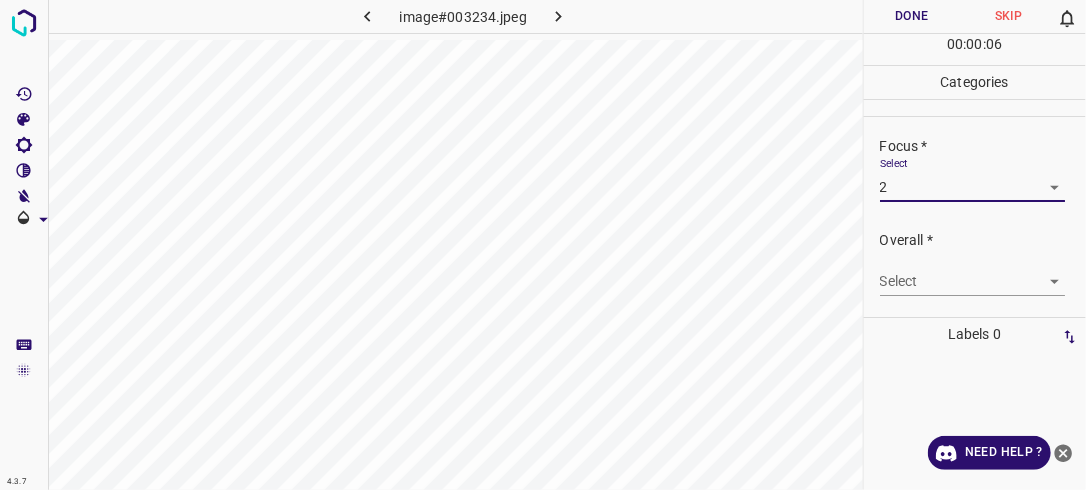 click on "4.3.7 image#003234.jpeg Done Skip 0 00   : 00   : 06   Categories Lighting *  Select 2 2 Focus *  Select 2 2 Overall *  Select ​ Labels   0 Categories 1 Lighting 2 Focus 3 Overall Tools Space Change between modes (Draw & Edit) I Auto labeling R Restore zoom M Zoom in N Zoom out Delete Delete selecte label Filters Z Restore filters X Saturation filter C Brightness filter V Contrast filter B Gray scale filter General O Download Need Help ? - Text - Hide - Delete" at bounding box center (543, 245) 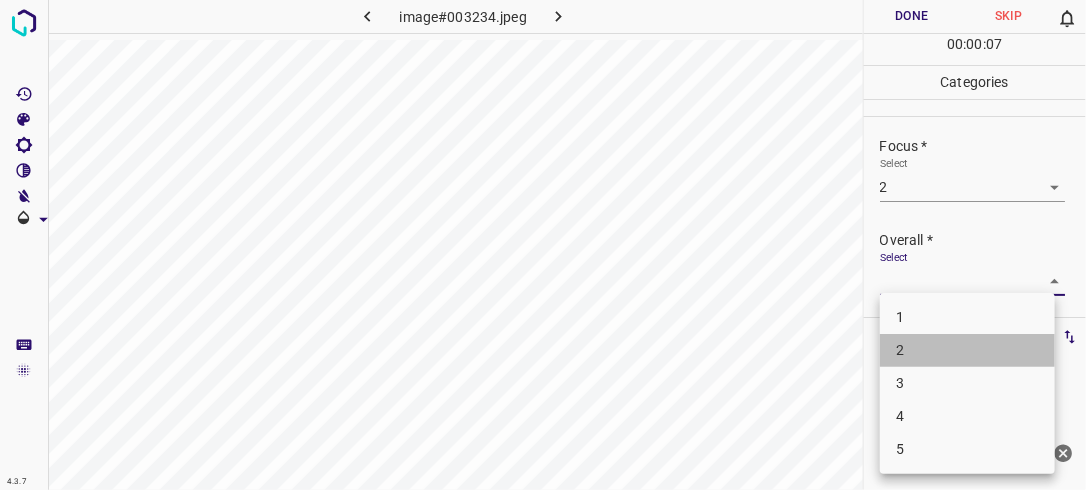 click on "2" at bounding box center (967, 350) 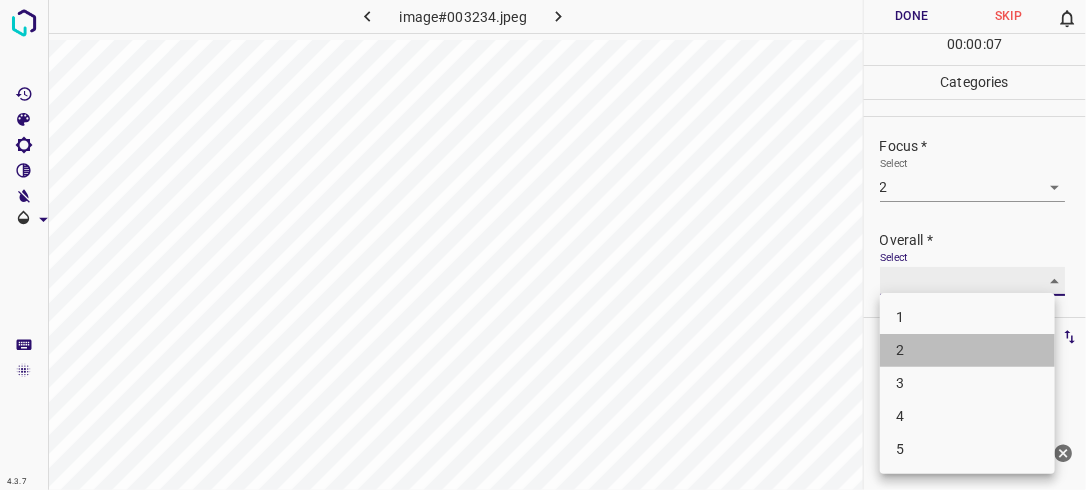 type on "2" 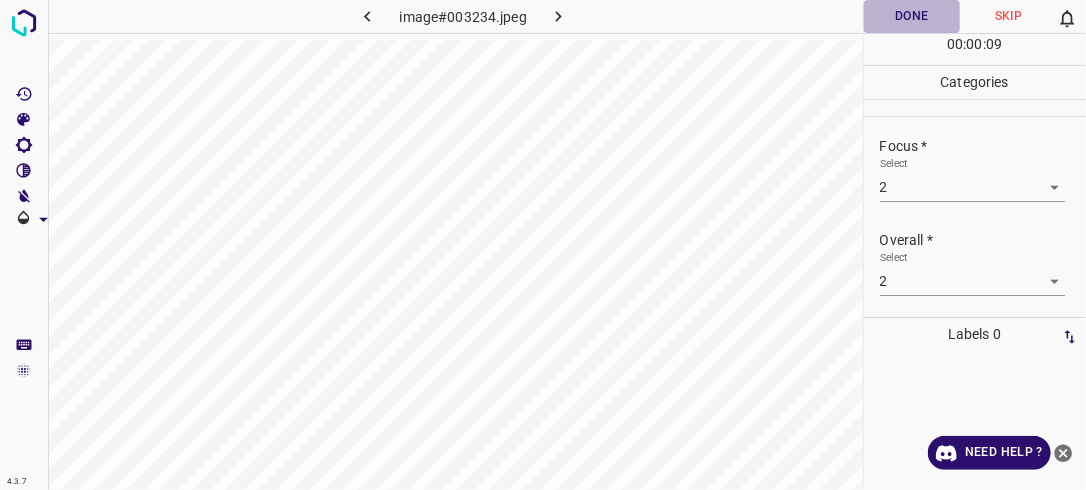 click on "Done" at bounding box center (912, 16) 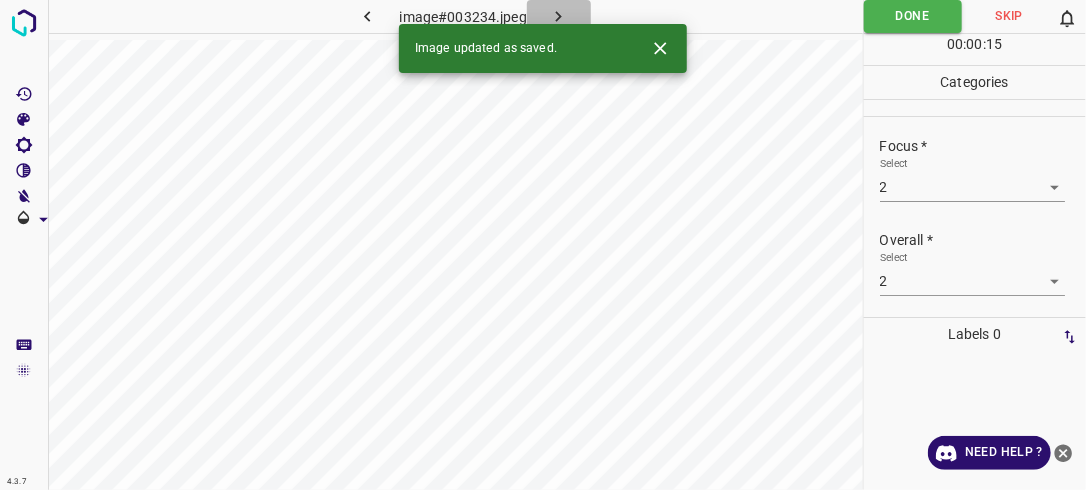 click 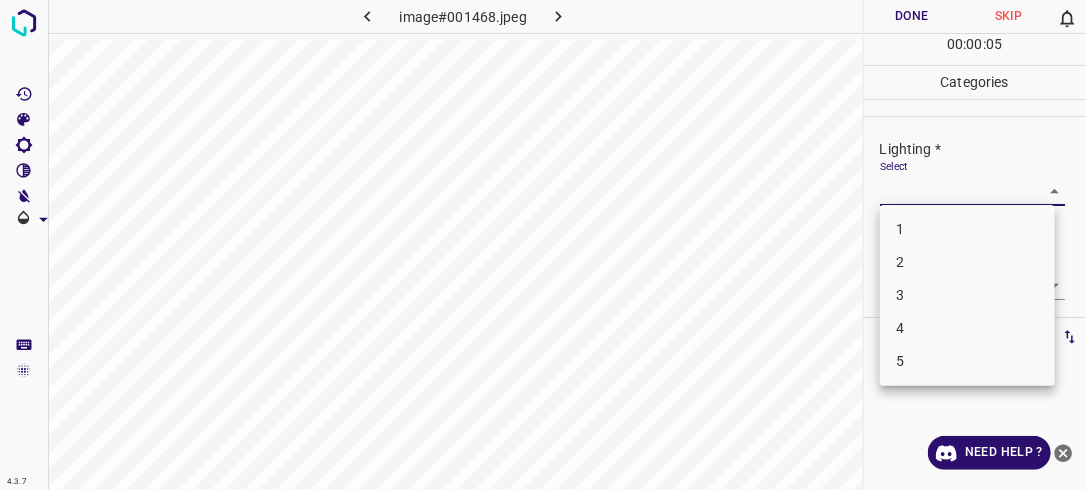 click on "4.3.7 image#001468.jpeg Done Skip 0 00   : 00   : 05   Categories Lighting *  Select ​ Focus *  Select ​ Overall *  Select ​ Labels   0 Categories 1 Lighting 2 Focus 3 Overall Tools Space Change between modes (Draw & Edit) I Auto labeling R Restore zoom M Zoom in N Zoom out Delete Delete selecte label Filters Z Restore filters X Saturation filter C Brightness filter V Contrast filter B Gray scale filter General O Download Need Help ? - Text - Hide - Delete 1 2 3 4 5" at bounding box center [543, 245] 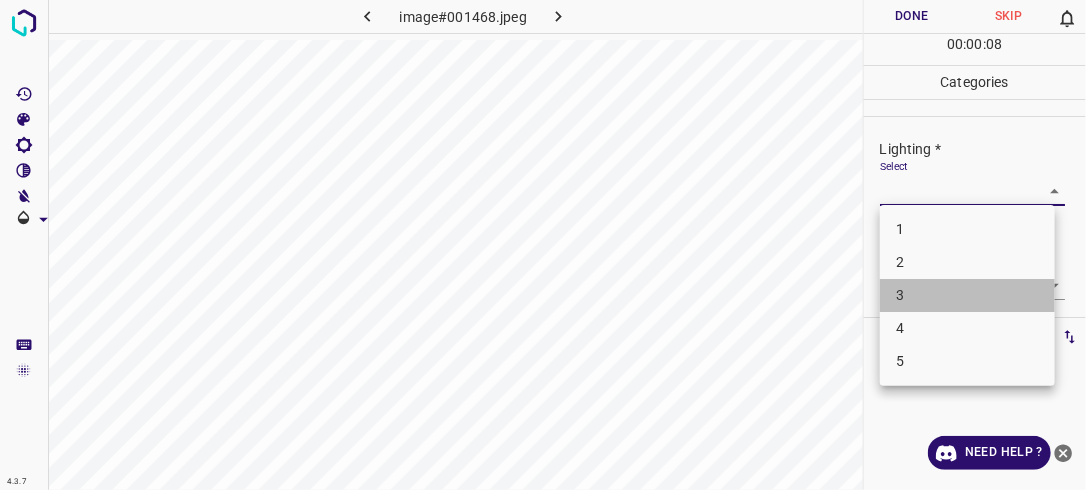 click on "3" at bounding box center [967, 295] 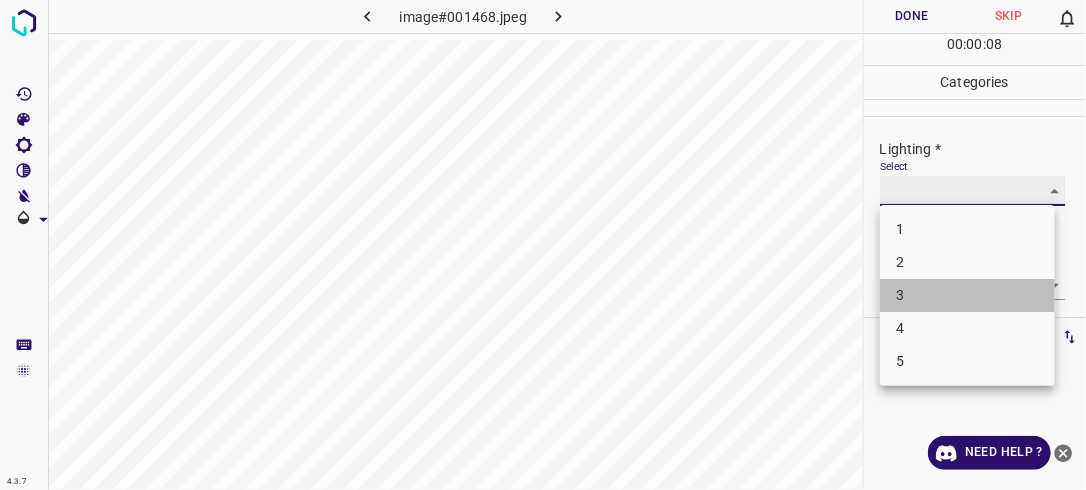 type on "3" 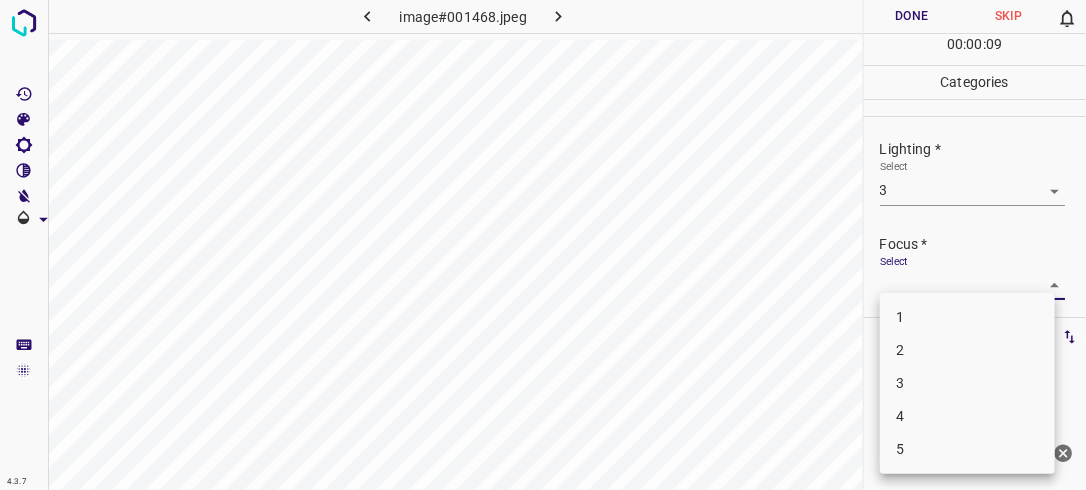 click on "4.3.7 image#001468.jpeg Done Skip 0 00   : 00   : 09   Categories Lighting *  Select 3 3 Focus *  Select ​ Overall *  Select ​ Labels   0 Categories 1 Lighting 2 Focus 3 Overall Tools Space Change between modes (Draw & Edit) I Auto labeling R Restore zoom M Zoom in N Zoom out Delete Delete selecte label Filters Z Restore filters X Saturation filter C Brightness filter V Contrast filter B Gray scale filter General O Download Need Help ? - Text - Hide - Delete 1 2 3 4 5" at bounding box center (543, 245) 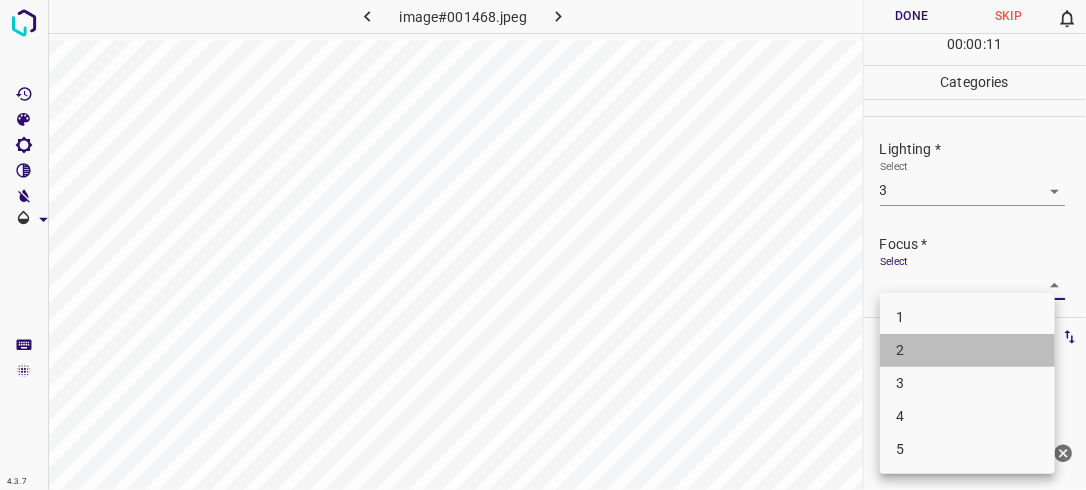 click on "2" at bounding box center (967, 350) 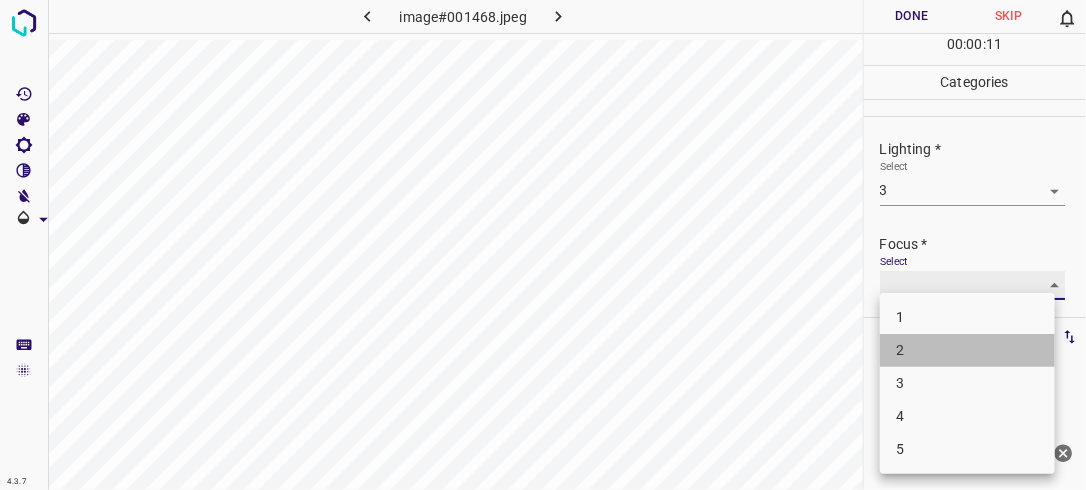 type on "2" 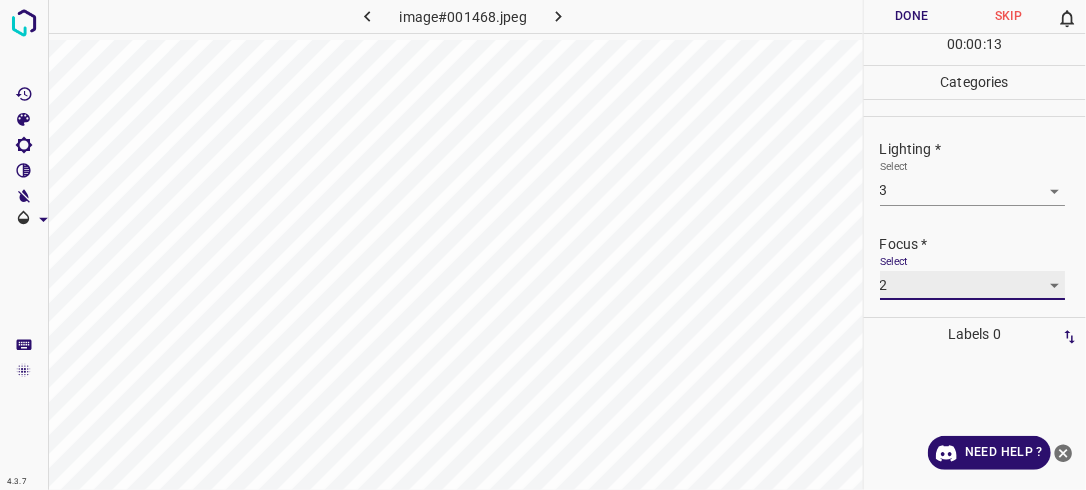 scroll, scrollTop: 98, scrollLeft: 0, axis: vertical 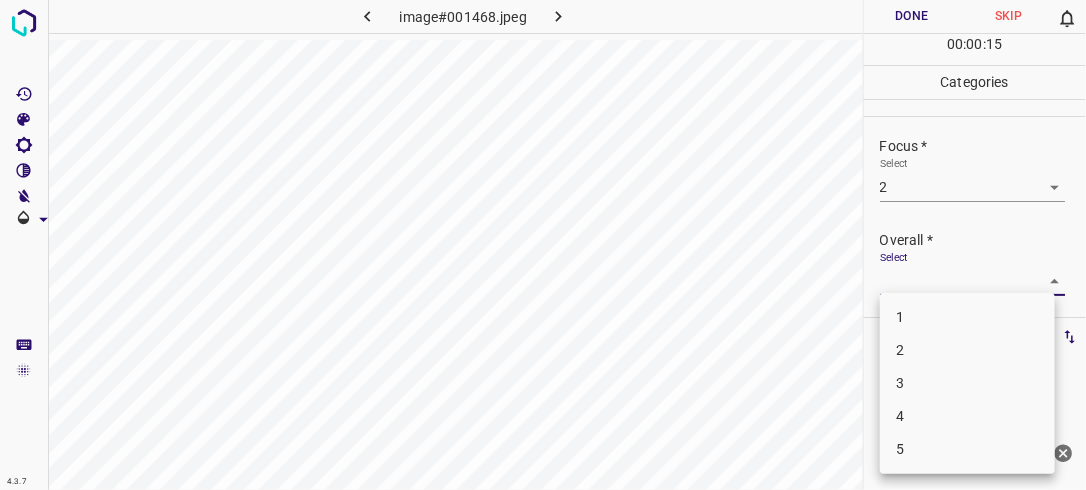click on "4.3.7 image#001468.jpeg Done Skip 0 00   : 00   : 15   Categories Lighting *  Select 3 3 Focus *  Select 2 2 Overall *  Select ​ Labels   0 Categories 1 Lighting 2 Focus 3 Overall Tools Space Change between modes (Draw & Edit) I Auto labeling R Restore zoom M Zoom in N Zoom out Delete Delete selecte label Filters Z Restore filters X Saturation filter C Brightness filter V Contrast filter B Gray scale filter General O Download Need Help ? - Text - Hide - Delete 1 2 3 4 5" at bounding box center [543, 245] 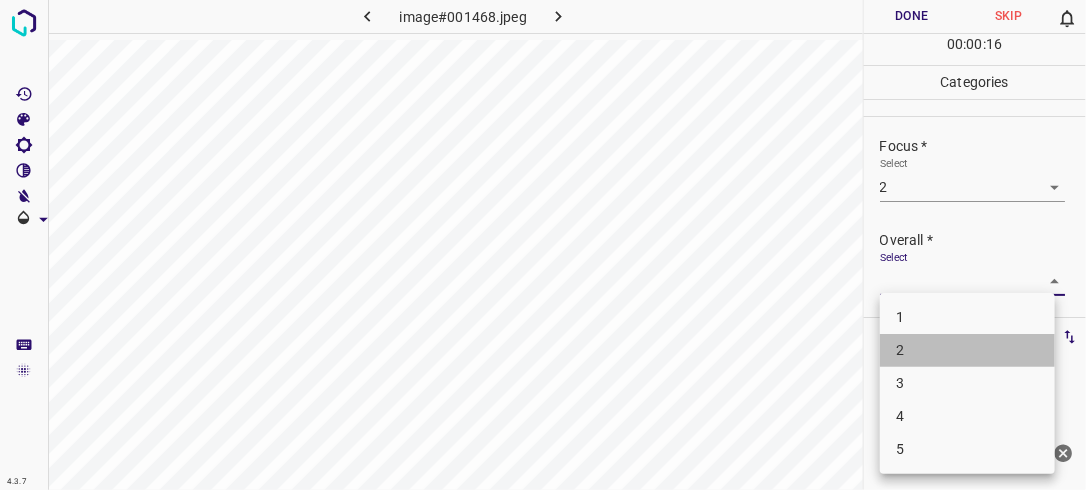 click on "2" at bounding box center (967, 350) 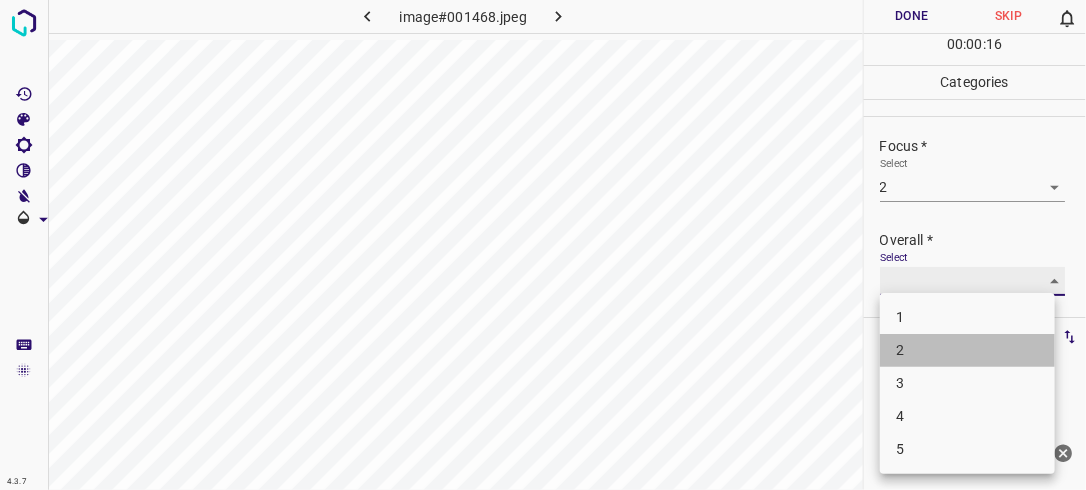 type on "2" 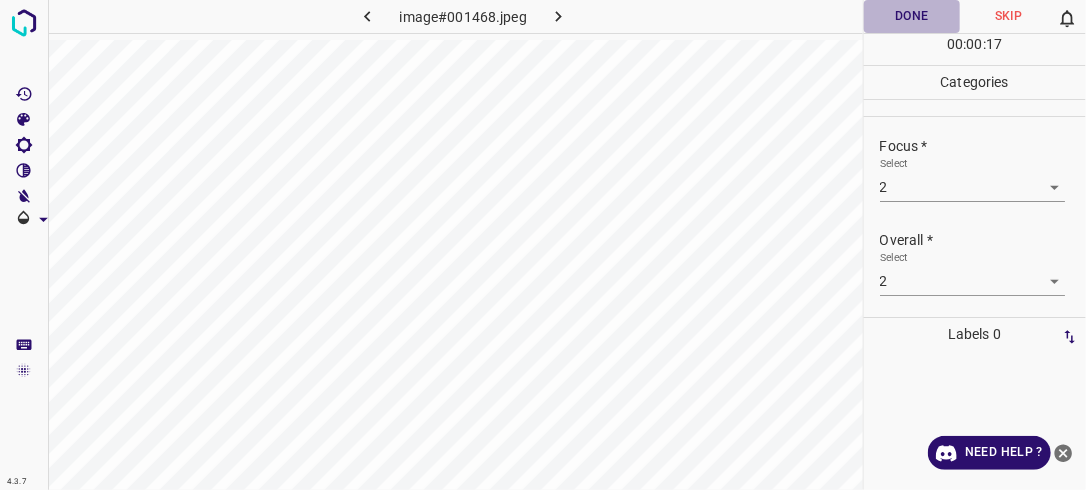 click on "Done" at bounding box center (912, 16) 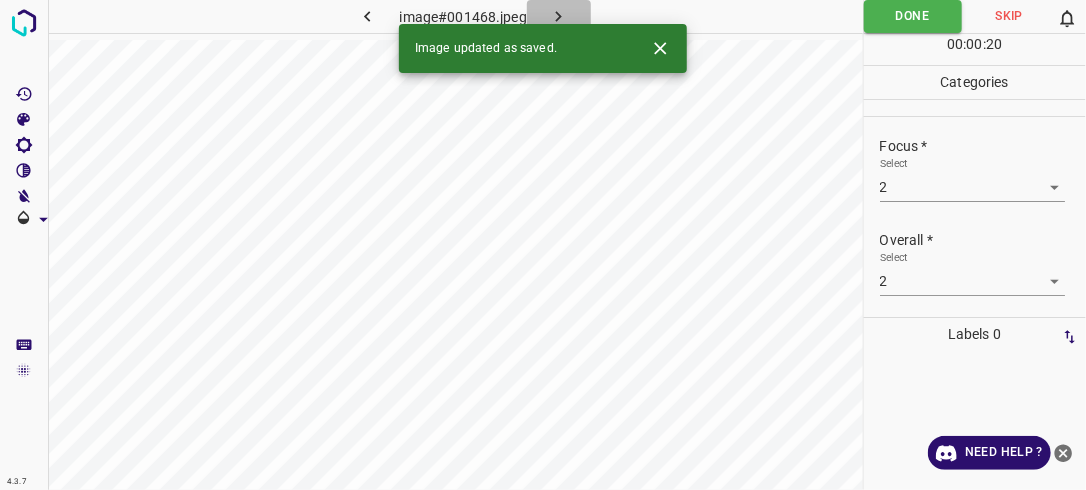 click 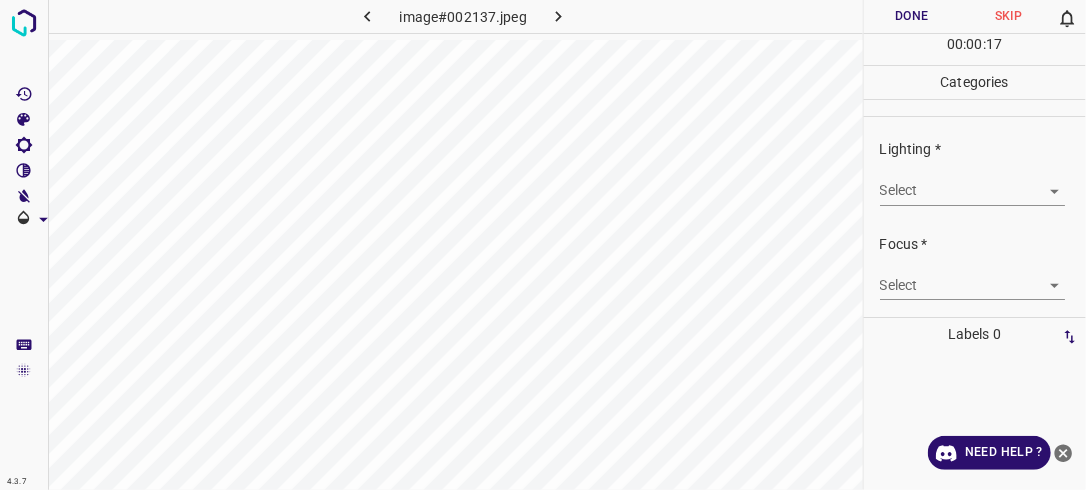 click on "4.3.7 image#002137.jpeg Done Skip 0 00   : 00   : 17   Categories Lighting *  Select ​ Focus *  Select ​ Overall *  Select ​ Labels   0 Categories 1 Lighting 2 Focus 3 Overall Tools Space Change between modes (Draw & Edit) I Auto labeling R Restore zoom M Zoom in N Zoom out Delete Delete selecte label Filters Z Restore filters X Saturation filter C Brightness filter V Contrast filter B Gray scale filter General O Download Need Help ? - Text - Hide - Delete" at bounding box center [543, 245] 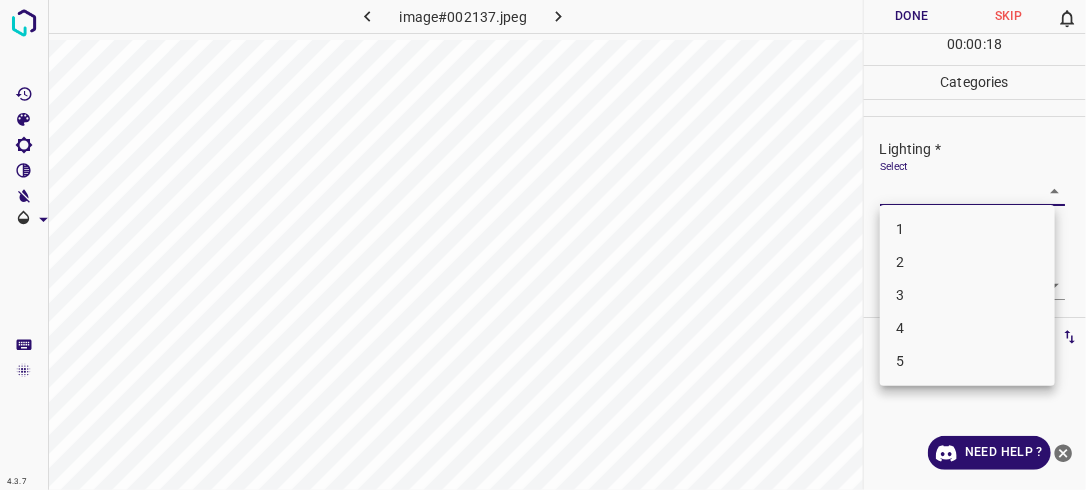 click on "2" at bounding box center (967, 262) 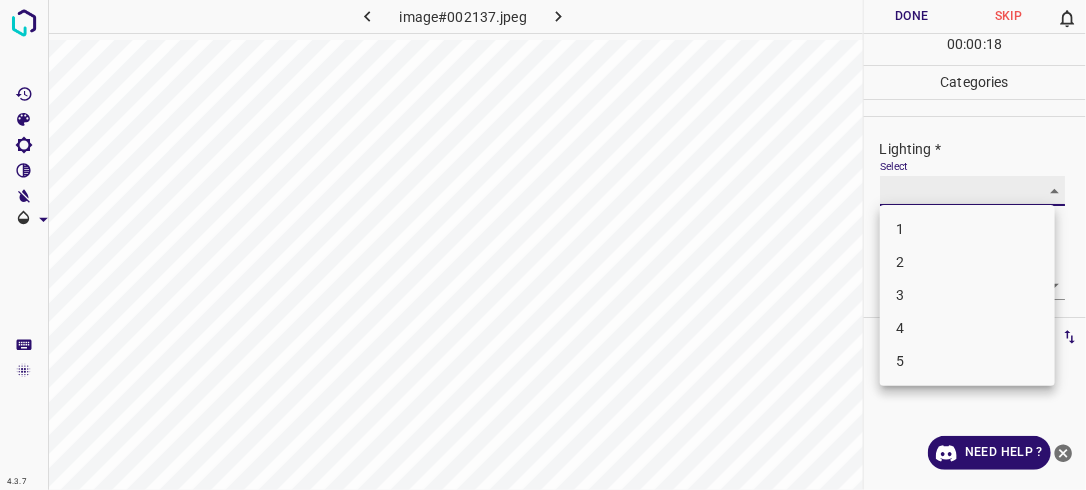 type on "2" 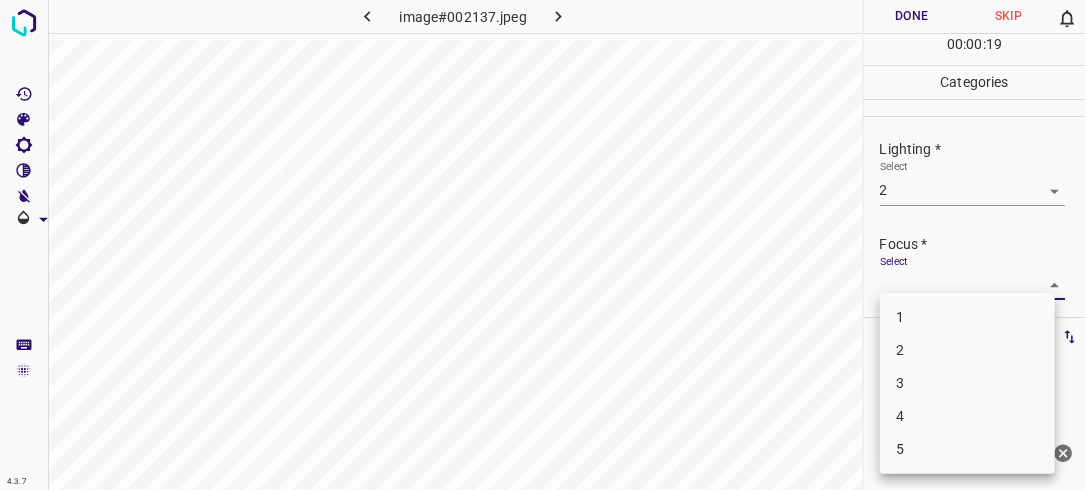 click on "4.3.7 image#002137.jpeg Done Skip 0 00   : 00   : 19   Categories Lighting *  Select 2 2 Focus *  Select ​ Overall *  Select ​ Labels   0 Categories 1 Lighting 2 Focus 3 Overall Tools Space Change between modes (Draw & Edit) I Auto labeling R Restore zoom M Zoom in N Zoom out Delete Delete selecte label Filters Z Restore filters X Saturation filter C Brightness filter V Contrast filter B Gray scale filter General O Download Need Help ? - Text - Hide - Delete 1 2 3 4 5" at bounding box center (543, 245) 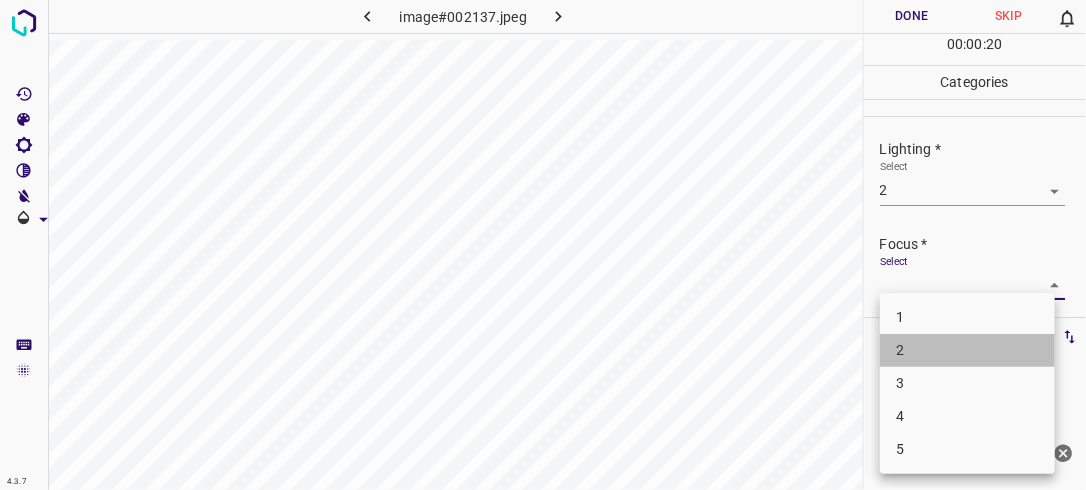 click on "2" at bounding box center [967, 350] 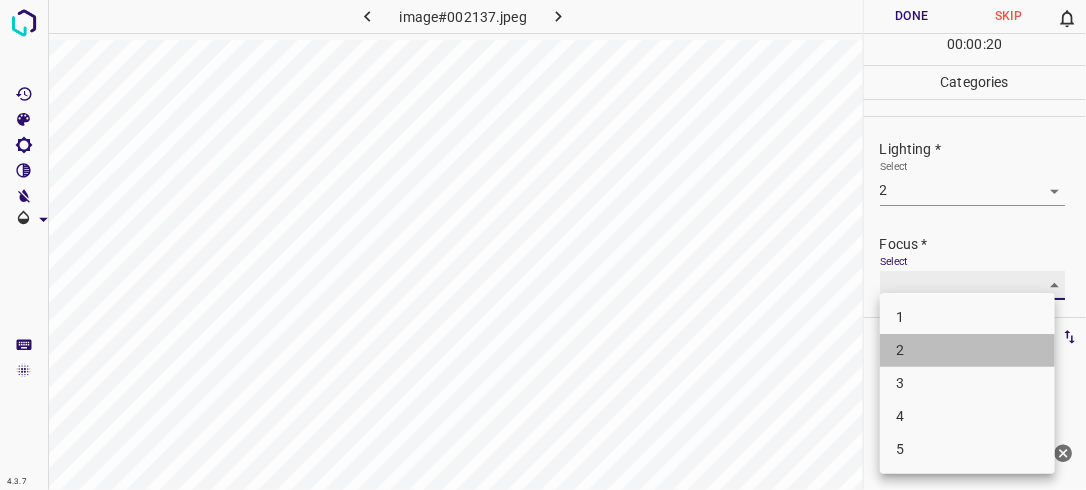 type on "2" 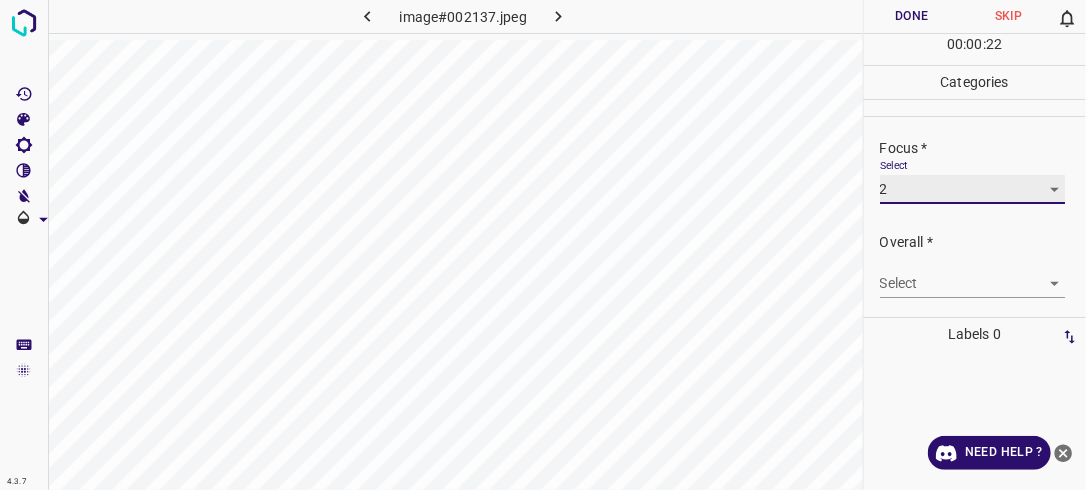 scroll, scrollTop: 98, scrollLeft: 0, axis: vertical 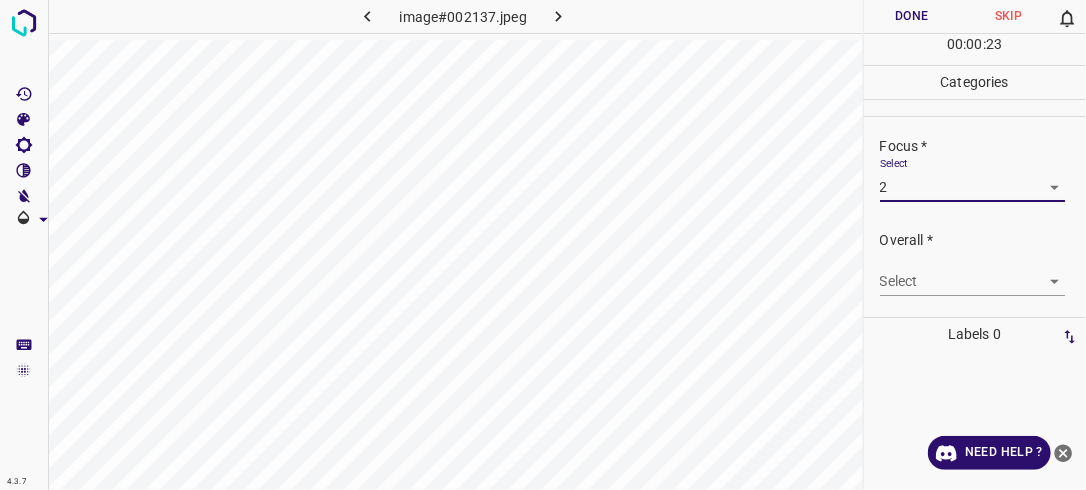 click on "4.3.7 image#002137.jpeg Done Skip 0 00   : 00   : 23   Categories Lighting *  Select 2 2 Focus *  Select 2 2 Overall *  Select ​ Labels   0 Categories 1 Lighting 2 Focus 3 Overall Tools Space Change between modes (Draw & Edit) I Auto labeling R Restore zoom M Zoom in N Zoom out Delete Delete selecte label Filters Z Restore filters X Saturation filter C Brightness filter V Contrast filter B Gray scale filter General O Download Need Help ? - Text - Hide - Delete" at bounding box center (543, 245) 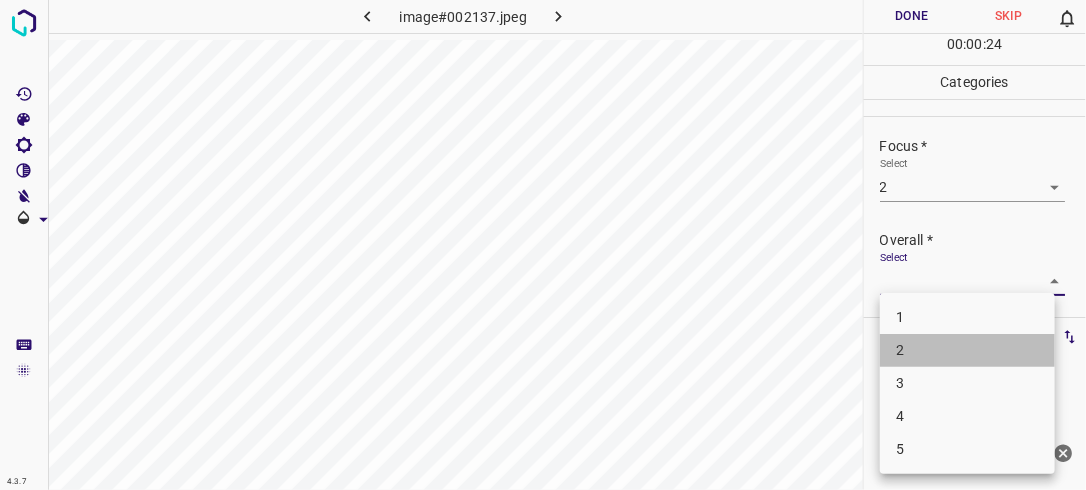 click on "2" at bounding box center [967, 350] 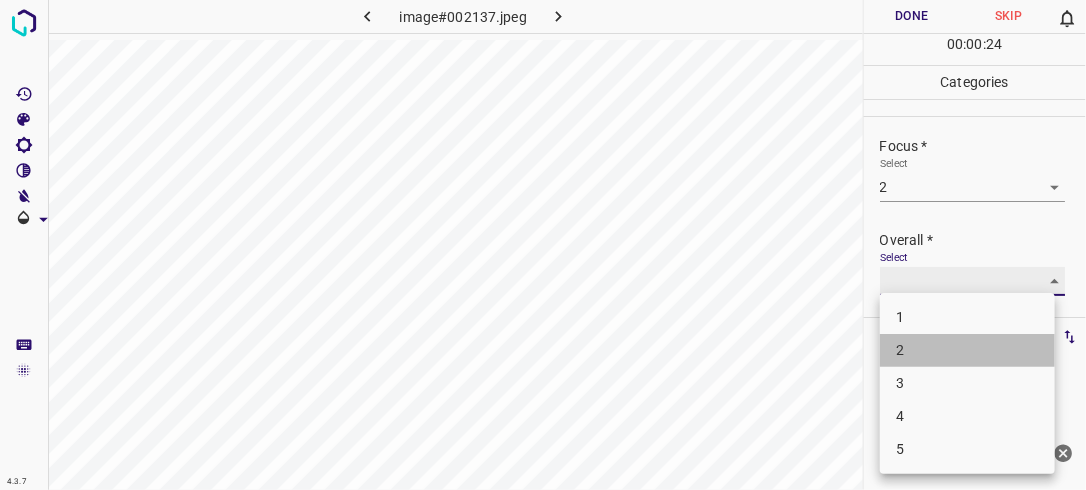 type on "2" 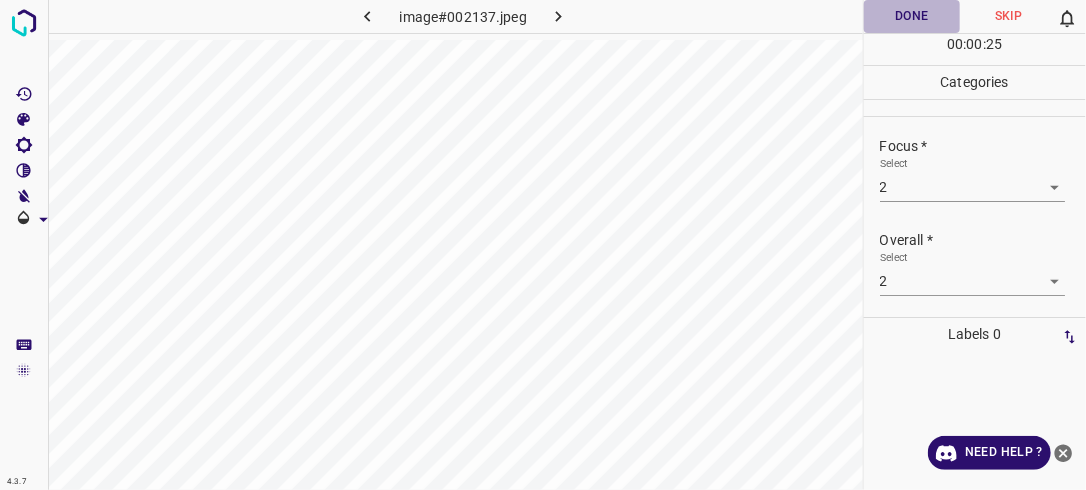 click on "Done" at bounding box center (912, 16) 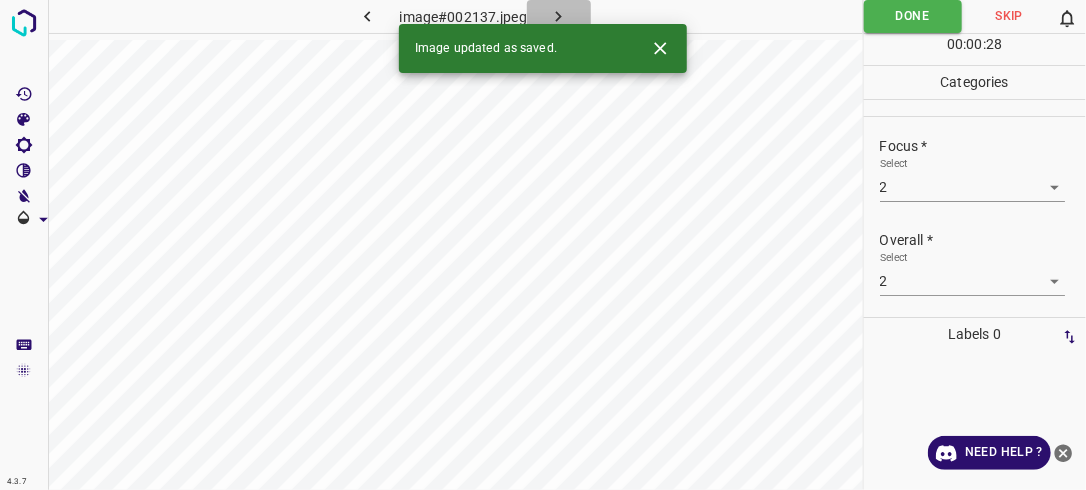 click at bounding box center [559, 16] 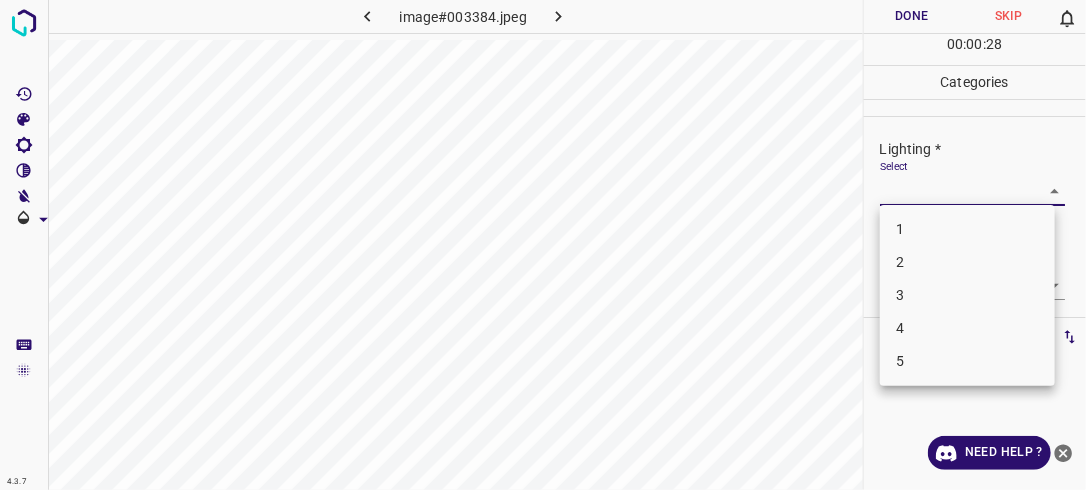 click on "4.3.7 image#003384.jpeg Done Skip 0 00   : 00   : 28   Categories Lighting *  Select ​ Focus *  Select ​ Overall *  Select ​ Labels   0 Categories 1 Lighting 2 Focus 3 Overall Tools Space Change between modes (Draw & Edit) I Auto labeling R Restore zoom M Zoom in N Zoom out Delete Delete selecte label Filters Z Restore filters X Saturation filter C Brightness filter V Contrast filter B Gray scale filter General O Download Need Help ? - Text - Hide - Delete 1 2 3 4 5" at bounding box center (543, 245) 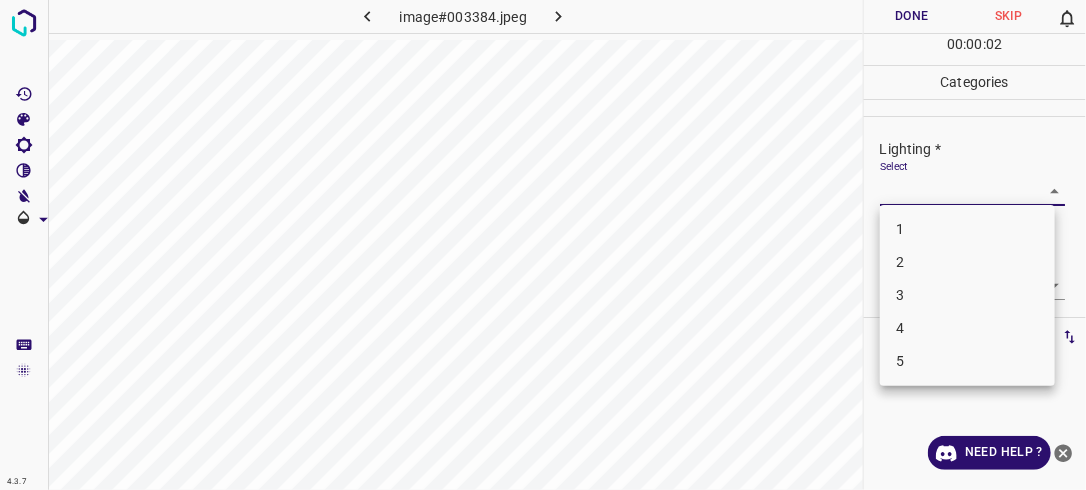 click on "3" at bounding box center (967, 295) 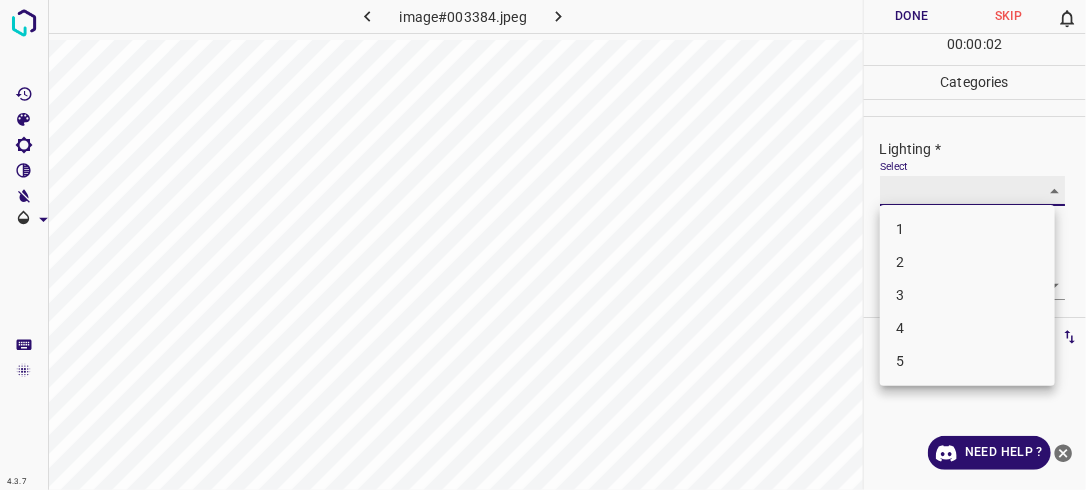 type on "3" 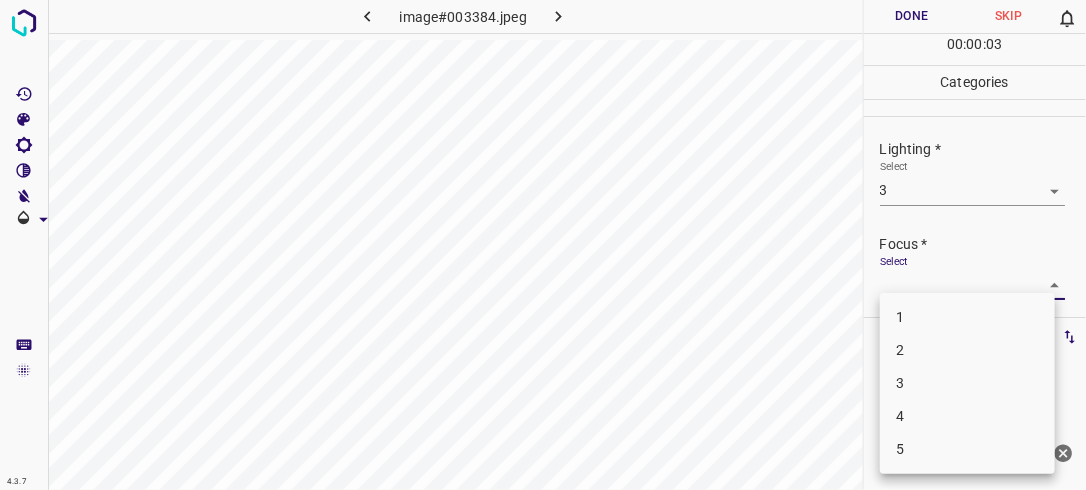 click on "4.3.7 image#003384.jpeg Done Skip 0 00   : 00   : 03   Categories Lighting *  Select 3 3 Focus *  Select ​ Overall *  Select ​ Labels   0 Categories 1 Lighting 2 Focus 3 Overall Tools Space Change between modes (Draw & Edit) I Auto labeling R Restore zoom M Zoom in N Zoom out Delete Delete selecte label Filters Z Restore filters X Saturation filter C Brightness filter V Contrast filter B Gray scale filter General O Download Need Help ? - Text - Hide - Delete 1 2 3 4 5" at bounding box center [543, 245] 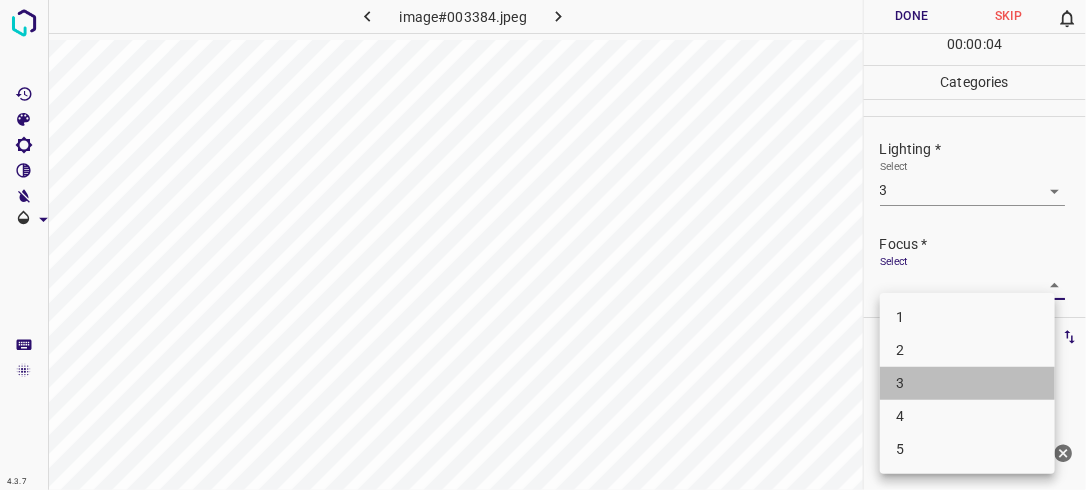 click on "3" at bounding box center (967, 383) 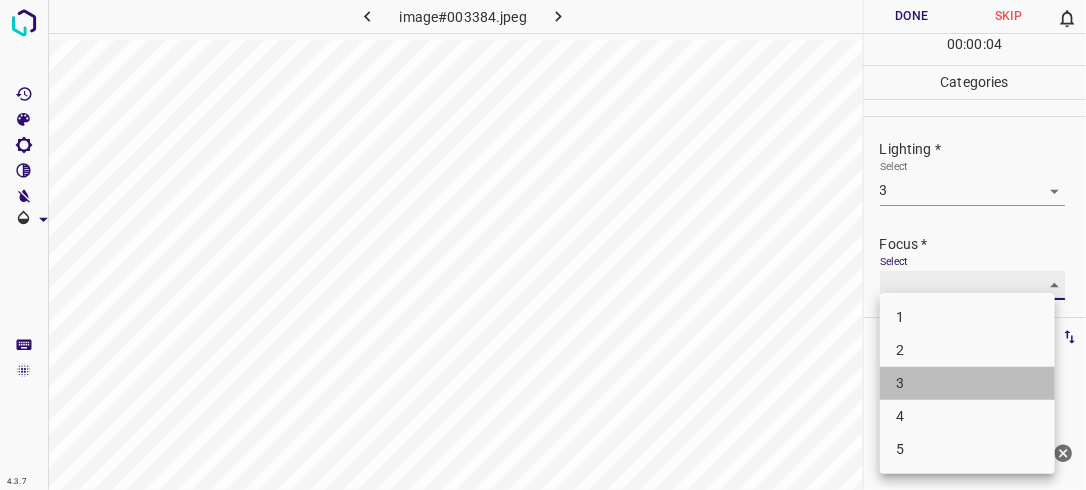 type on "3" 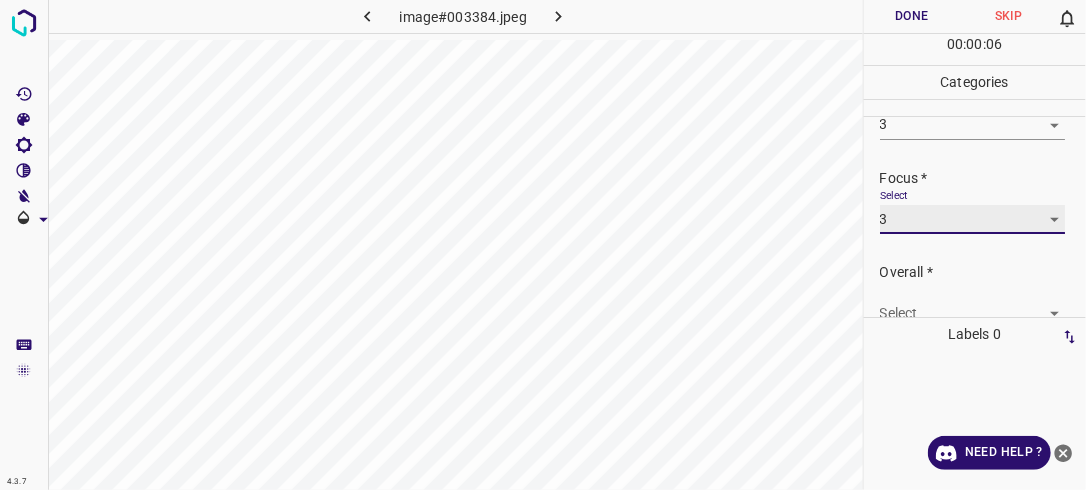 scroll, scrollTop: 98, scrollLeft: 0, axis: vertical 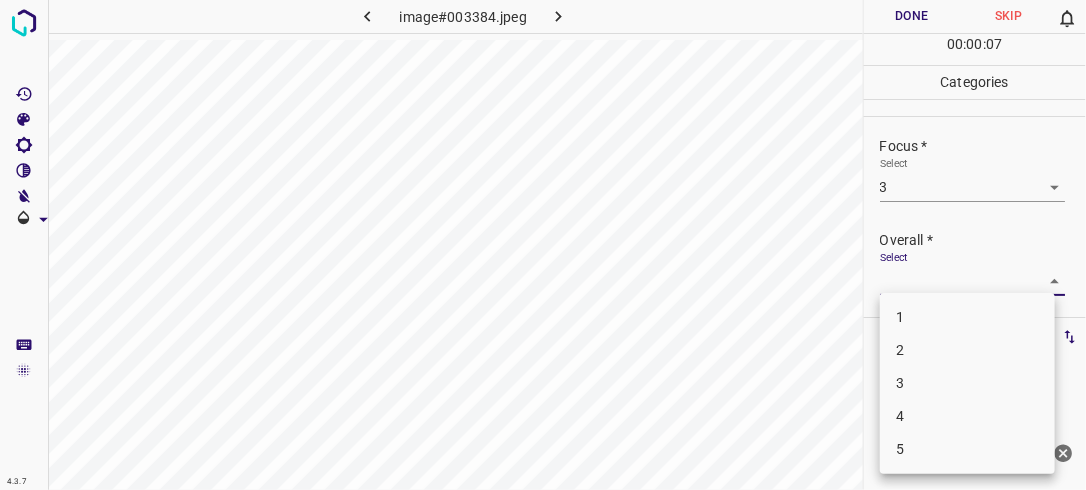 click on "4.3.7 image#003384.jpeg Done Skip 0 00   : 00   : 07   Categories Lighting *  Select 3 3 Focus *  Select 3 3 Overall *  Select ​ Labels   0 Categories 1 Lighting 2 Focus 3 Overall Tools Space Change between modes (Draw & Edit) I Auto labeling R Restore zoom M Zoom in N Zoom out Delete Delete selecte label Filters Z Restore filters X Saturation filter C Brightness filter V Contrast filter B Gray scale filter General O Download Need Help ? - Text - Hide - Delete 1 2 3 4 5" at bounding box center [543, 245] 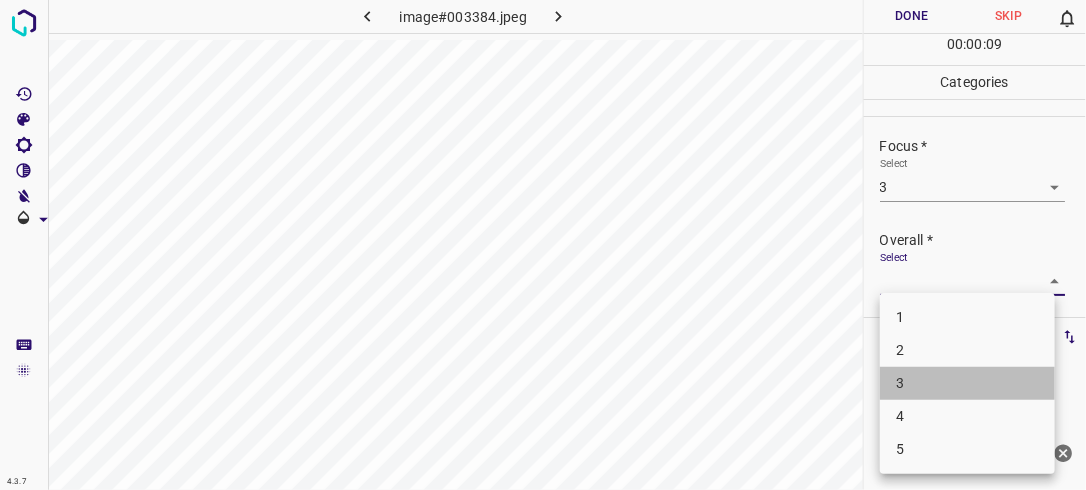 click on "3" at bounding box center (967, 383) 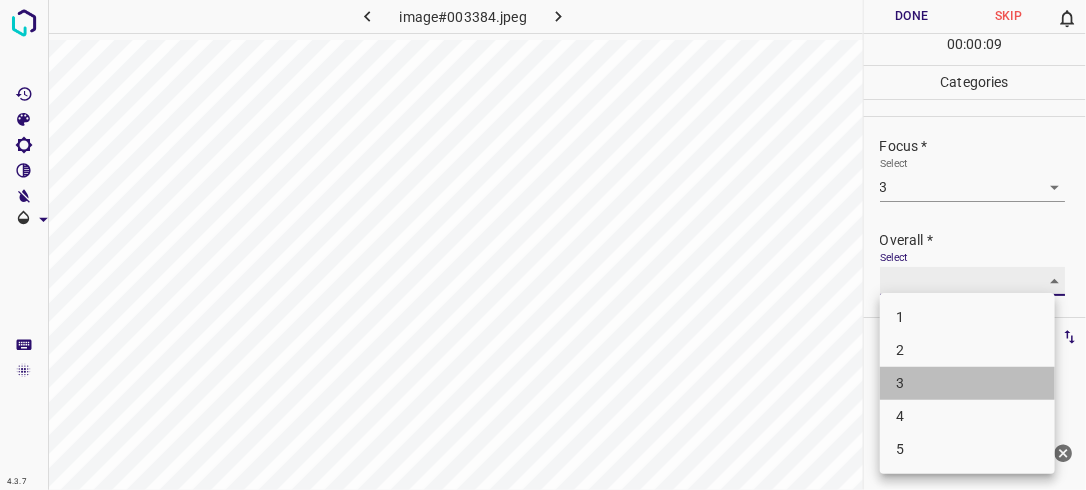type on "3" 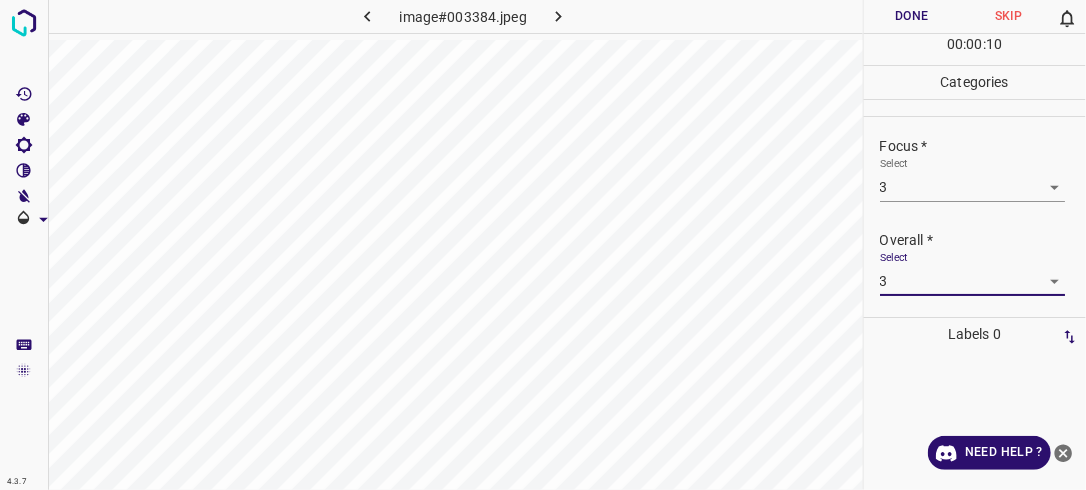 click on "Done" at bounding box center (912, 16) 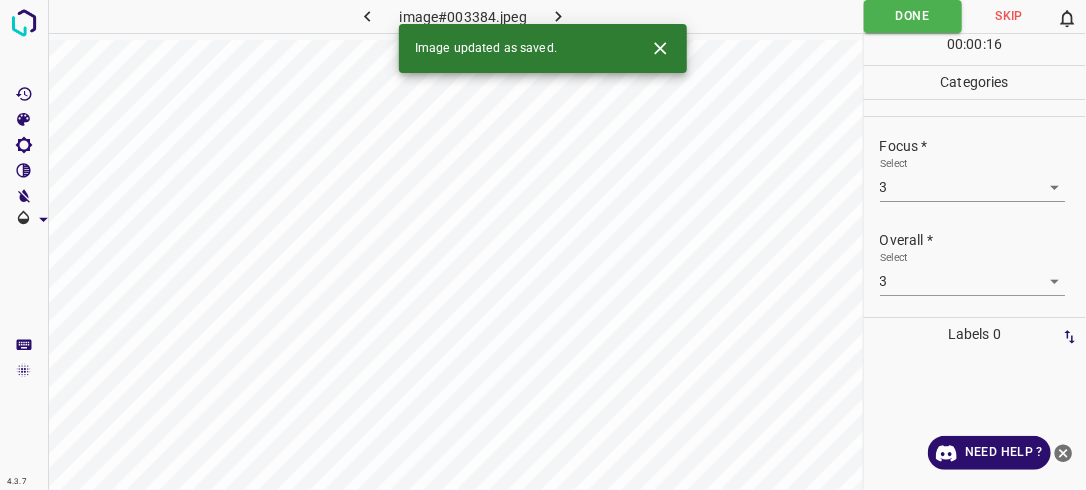 click at bounding box center (559, 16) 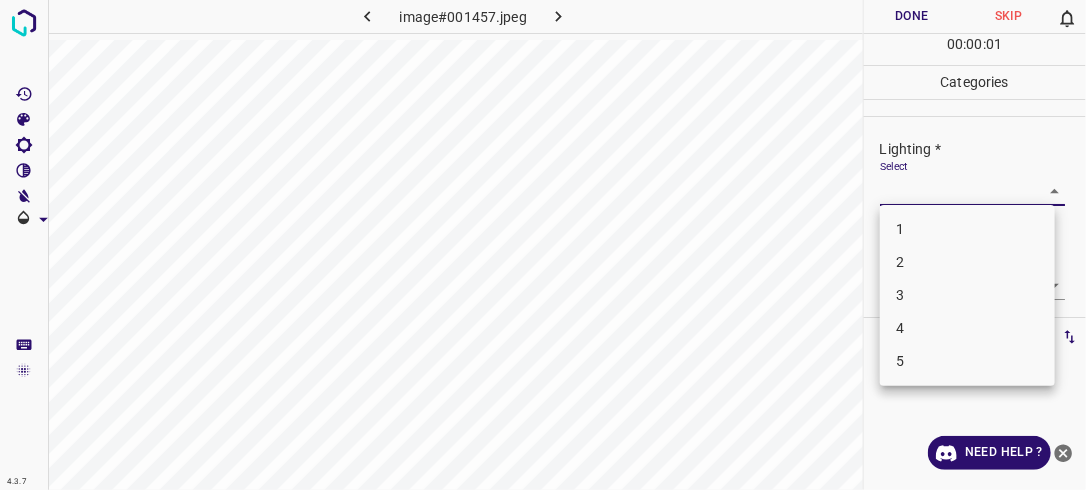 click on "4.3.7 image#001457.jpeg Done Skip 0 00   : 00   : 01   Categories Lighting *  Select ​ Focus *  Select ​ Overall *  Select ​ Labels   0 Categories 1 Lighting 2 Focus 3 Overall Tools Space Change between modes (Draw & Edit) I Auto labeling R Restore zoom M Zoom in N Zoom out Delete Delete selecte label Filters Z Restore filters X Saturation filter C Brightness filter V Contrast filter B Gray scale filter General O Download Need Help ? - Text - Hide - Delete 1 2 3 4 5" at bounding box center (543, 245) 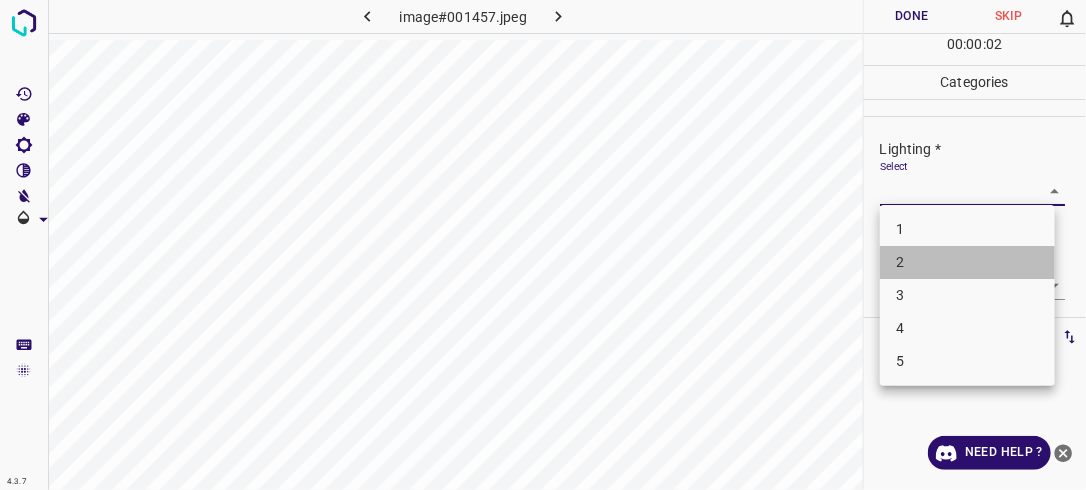 click on "2" at bounding box center [967, 262] 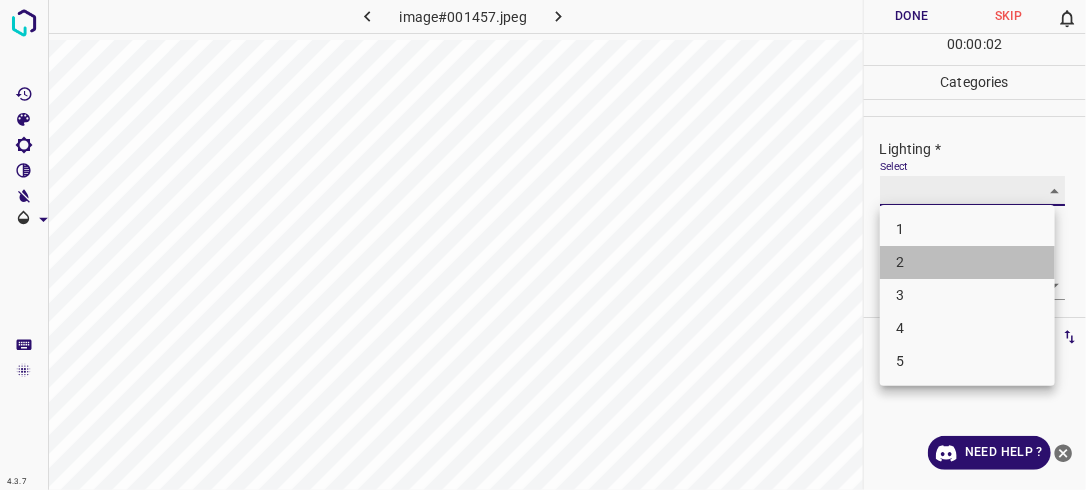type on "2" 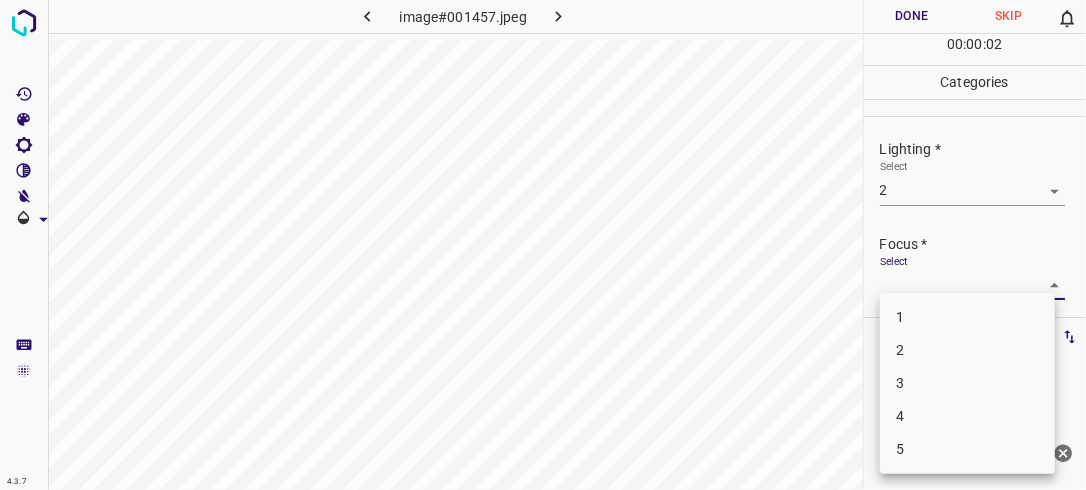 click on "4.3.7 image#001457.jpeg Done Skip 0 00   : 00   : 02   Categories Lighting *  Select 2 2 Focus *  Select ​ Overall *  Select ​ Labels   0 Categories 1 Lighting 2 Focus 3 Overall Tools Space Change between modes (Draw & Edit) I Auto labeling R Restore zoom M Zoom in N Zoom out Delete Delete selecte label Filters Z Restore filters X Saturation filter C Brightness filter V Contrast filter B Gray scale filter General O Download Need Help ? - Text - Hide - Delete 1 2 3 4 5" at bounding box center (543, 245) 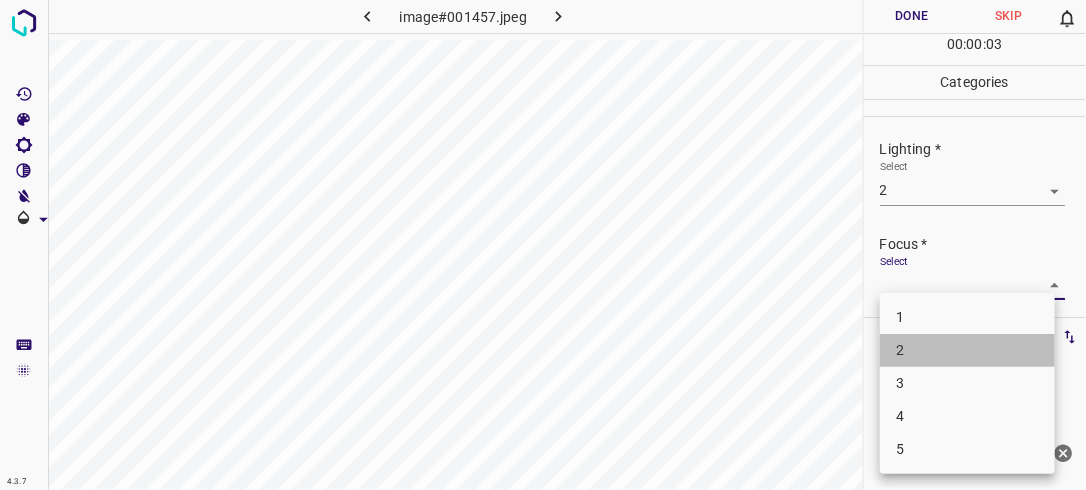 click on "2" at bounding box center [967, 350] 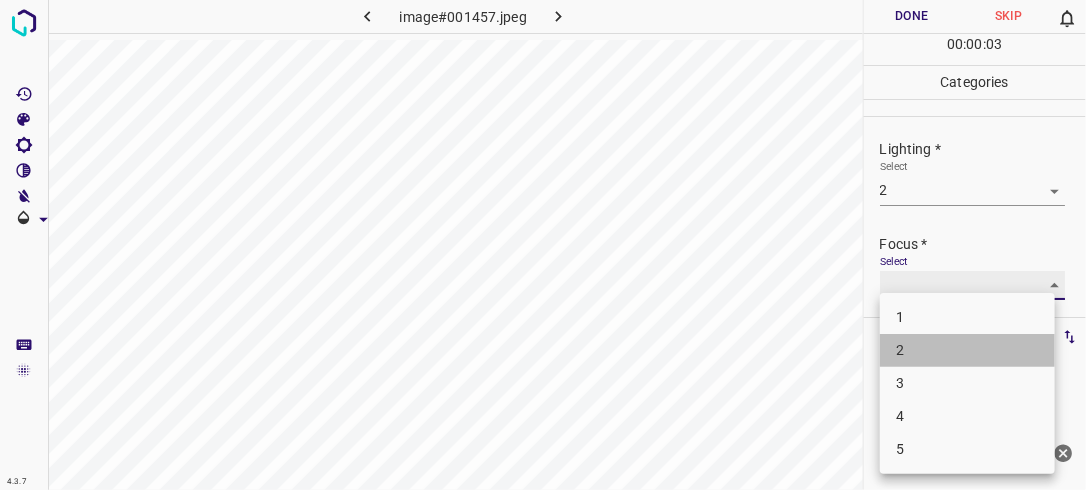 type on "2" 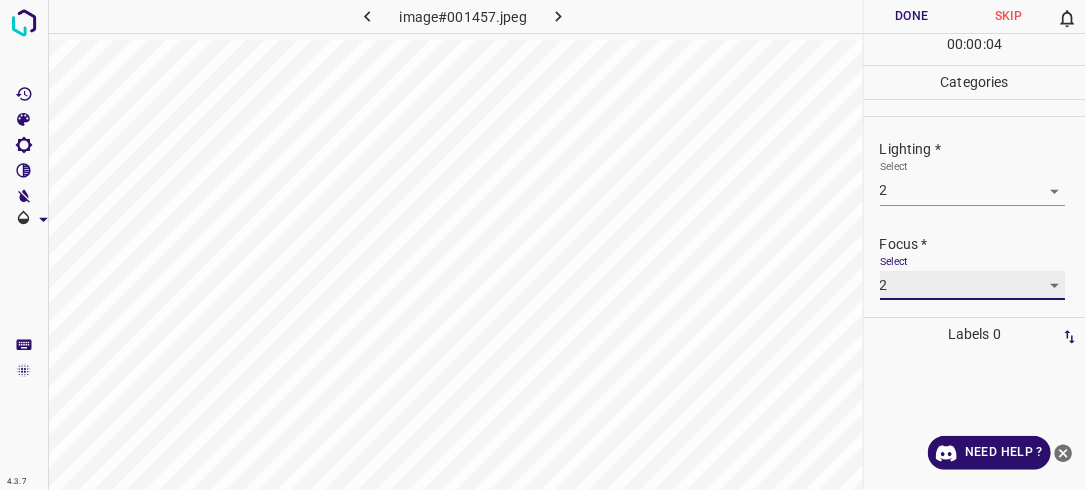 scroll, scrollTop: 78, scrollLeft: 0, axis: vertical 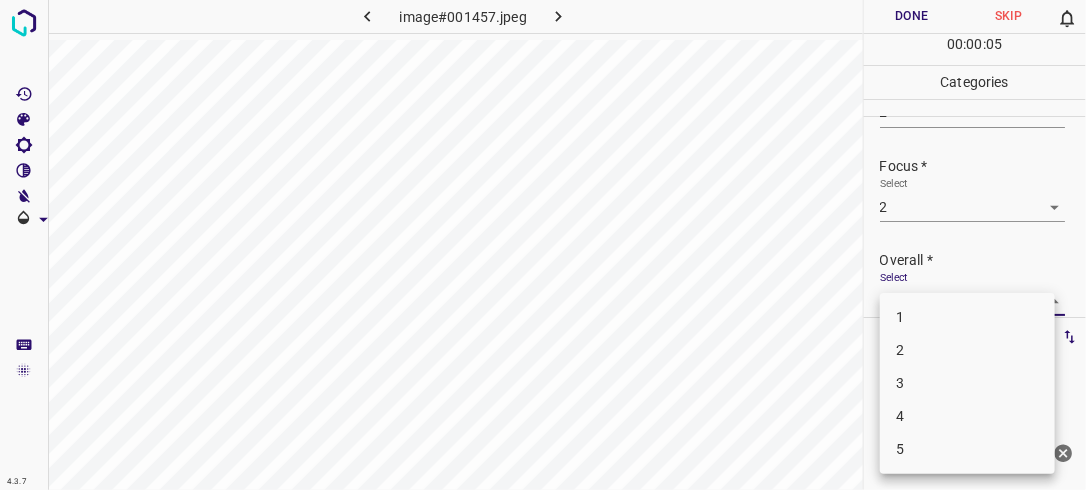 drag, startPoint x: 1044, startPoint y: 291, endPoint x: 997, endPoint y: 324, distance: 57.428215 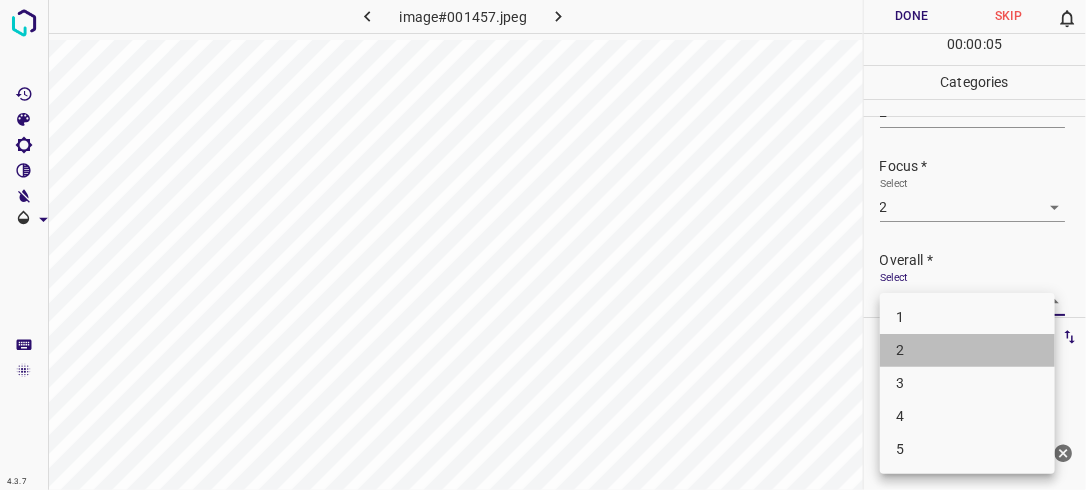 click on "2" at bounding box center (967, 350) 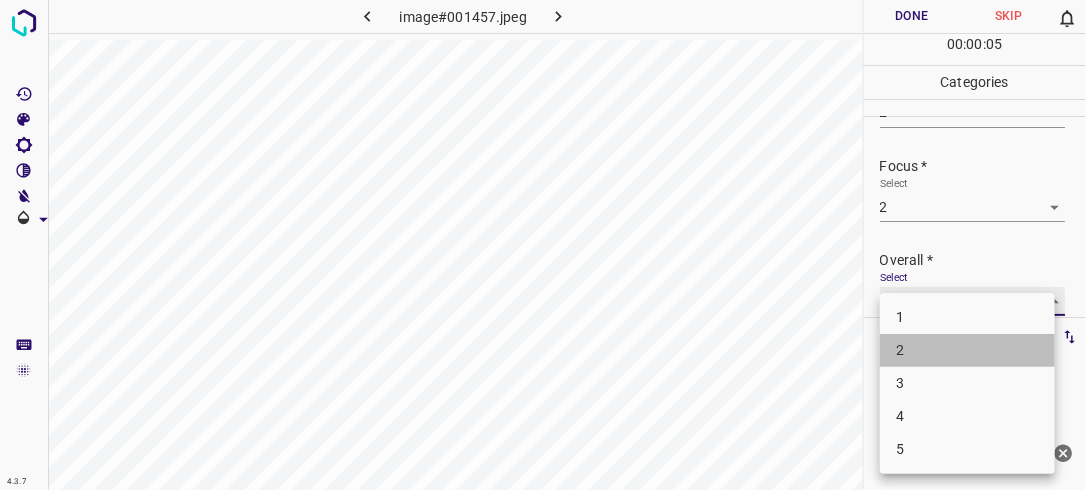 type on "2" 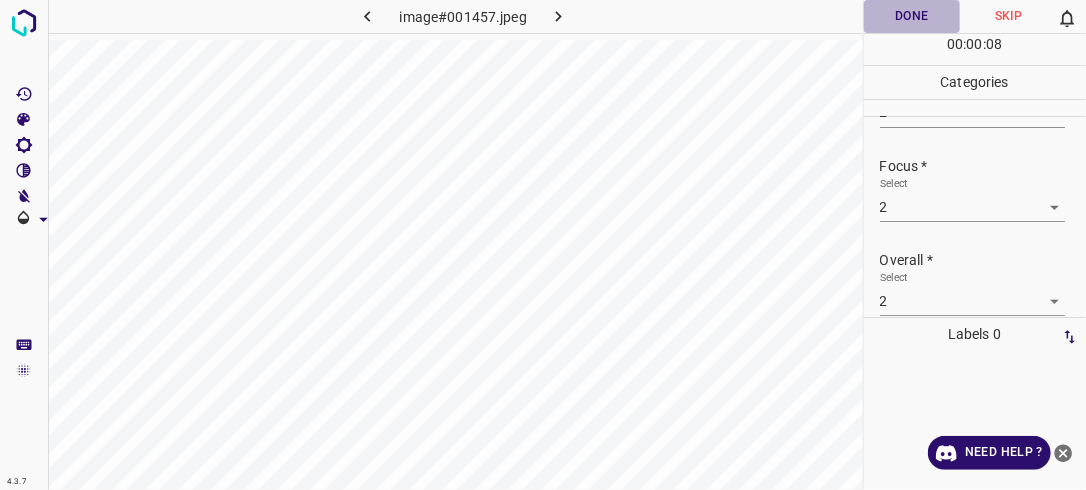 click on "Done" at bounding box center (912, 16) 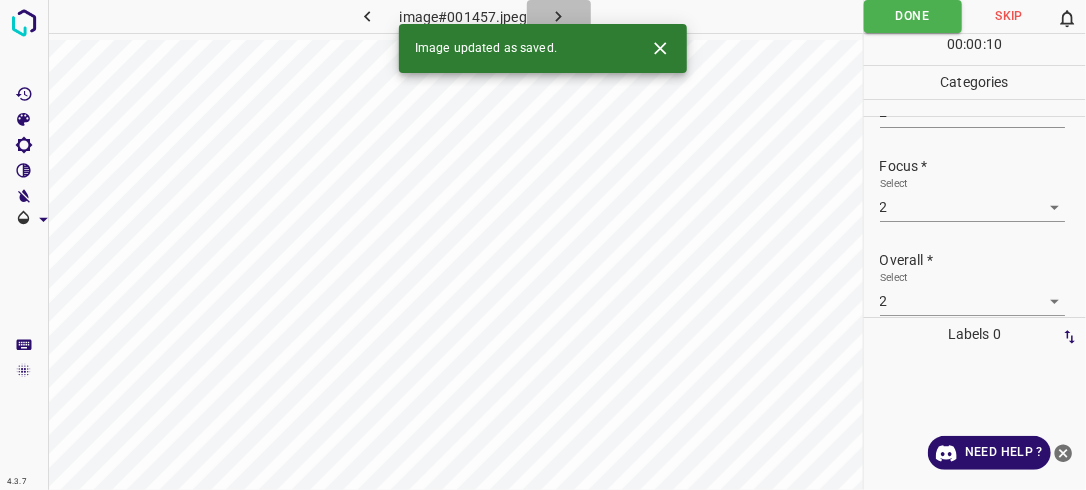click 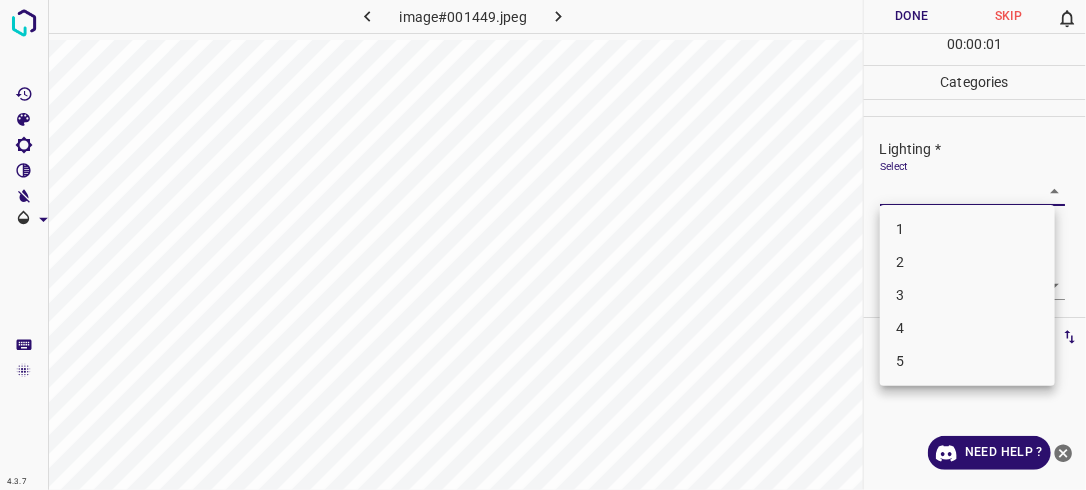 click on "4.3.7 image#001449.jpeg Done Skip 0 00   : 00   : 01   Categories Lighting *  Select ​ Focus *  Select ​ Overall *  Select ​ Labels   0 Categories 1 Lighting 2 Focus 3 Overall Tools Space Change between modes (Draw & Edit) I Auto labeling R Restore zoom M Zoom in N Zoom out Delete Delete selecte label Filters Z Restore filters X Saturation filter C Brightness filter V Contrast filter B Gray scale filter General O Download Need Help ? - Text - Hide - Delete 1 2 3 4 5" at bounding box center [543, 245] 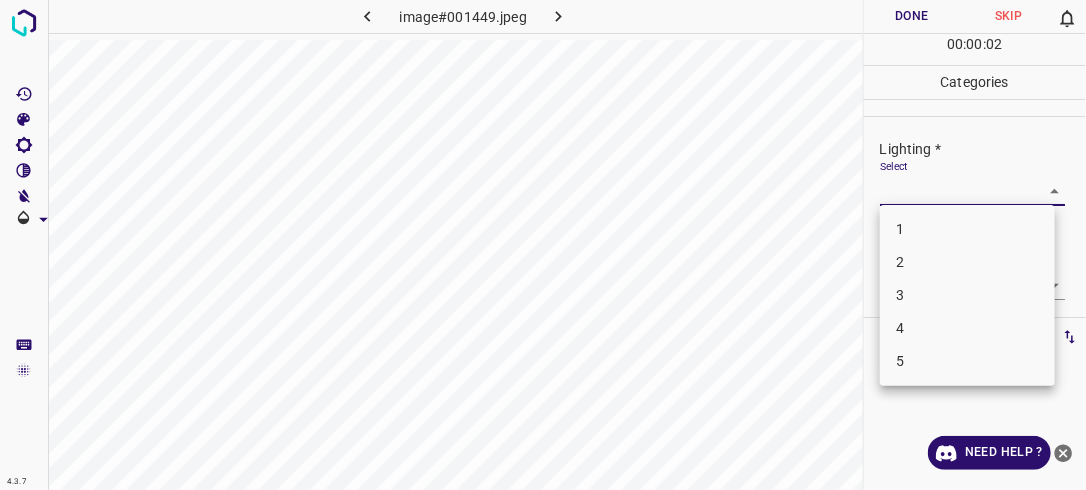 click on "3" at bounding box center (967, 295) 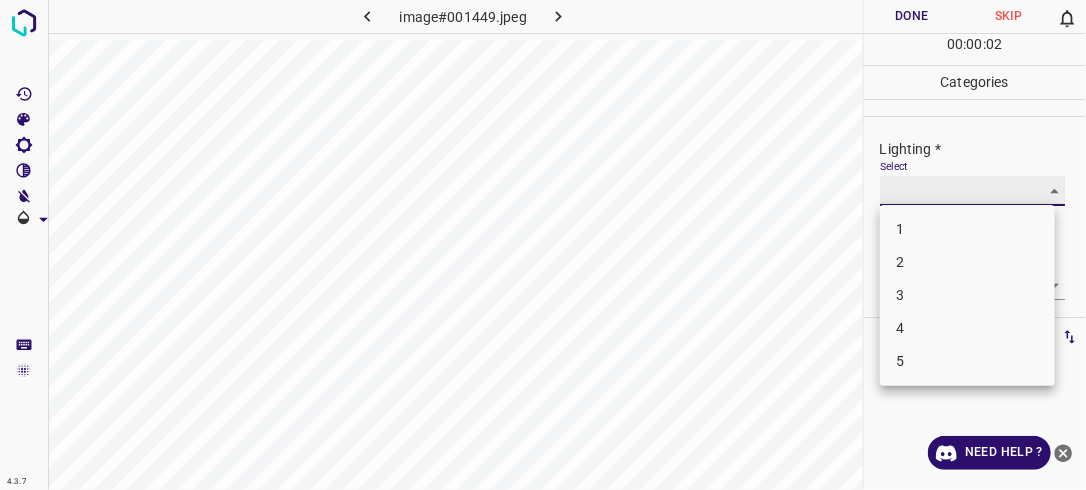type on "3" 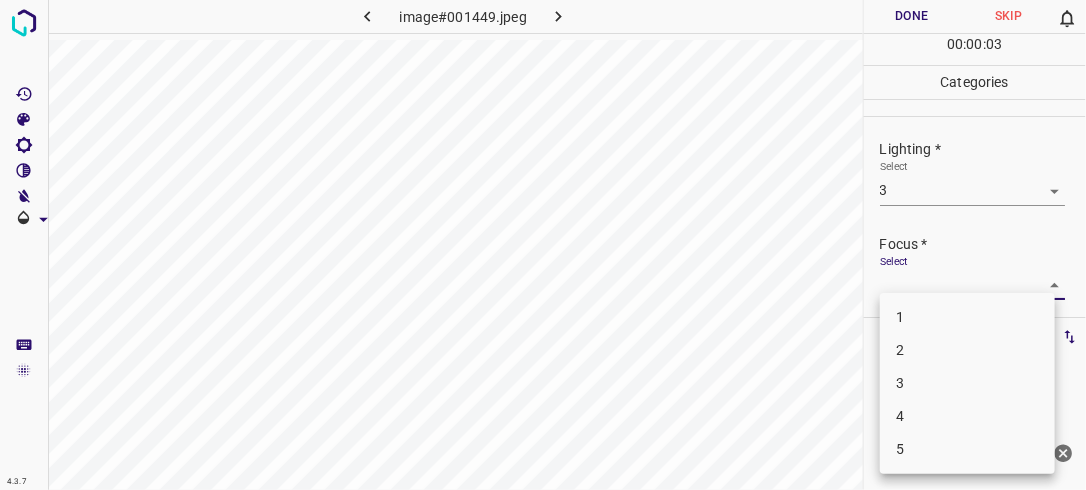 click on "4.3.7 image#001449.jpeg Done Skip 0 00   : 00   : 03   Categories Lighting *  Select 3 3 Focus *  Select ​ Overall *  Select ​ Labels   0 Categories 1 Lighting 2 Focus 3 Overall Tools Space Change between modes (Draw & Edit) I Auto labeling R Restore zoom M Zoom in N Zoom out Delete Delete selecte label Filters Z Restore filters X Saturation filter C Brightness filter V Contrast filter B Gray scale filter General O Download Need Help ? - Text - Hide - Delete 1 2 3 4 5" at bounding box center (543, 245) 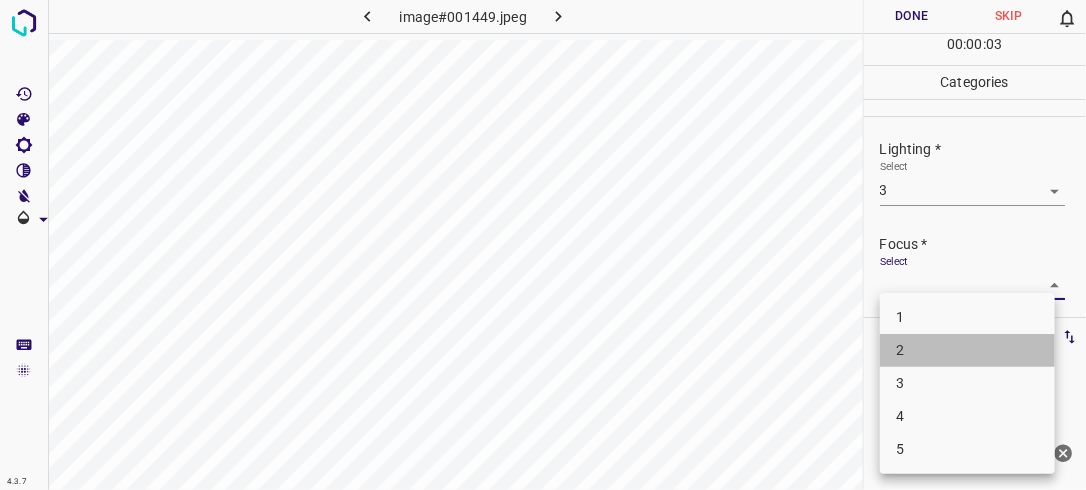 click on "2" at bounding box center (967, 350) 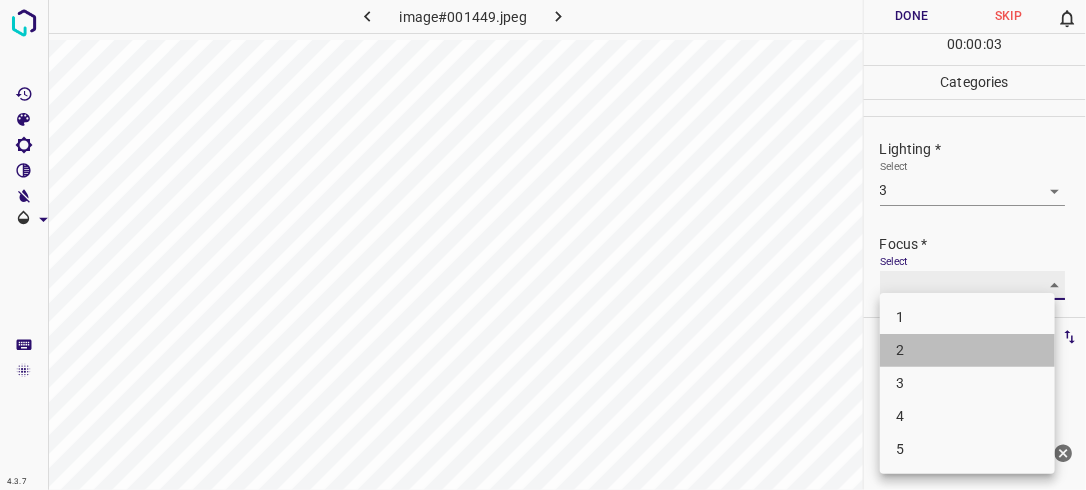 type on "2" 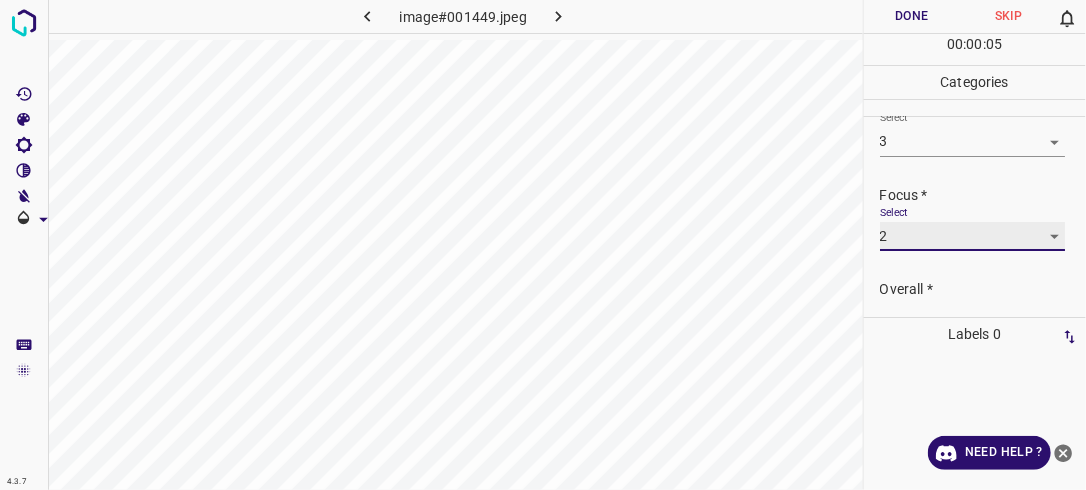 scroll, scrollTop: 98, scrollLeft: 0, axis: vertical 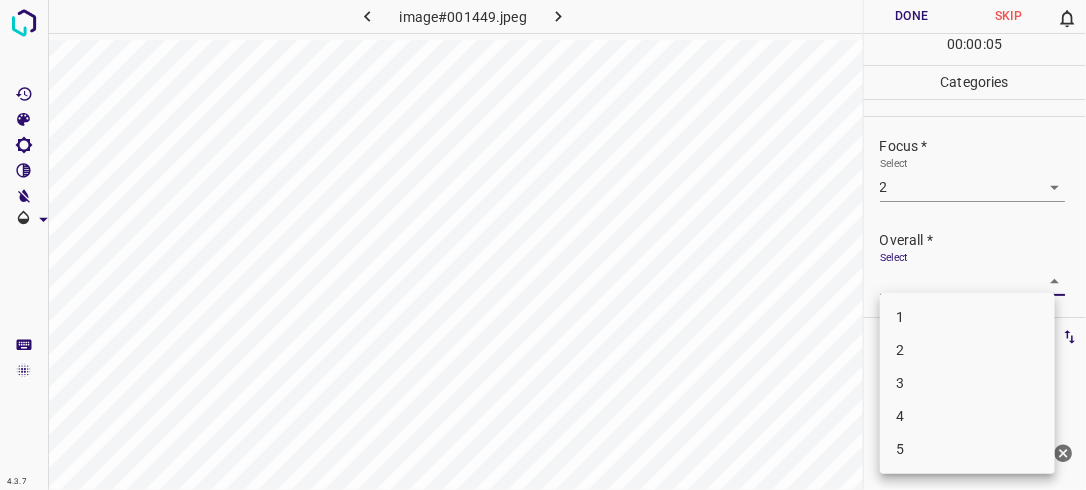 drag, startPoint x: 1044, startPoint y: 285, endPoint x: 1005, endPoint y: 317, distance: 50.447994 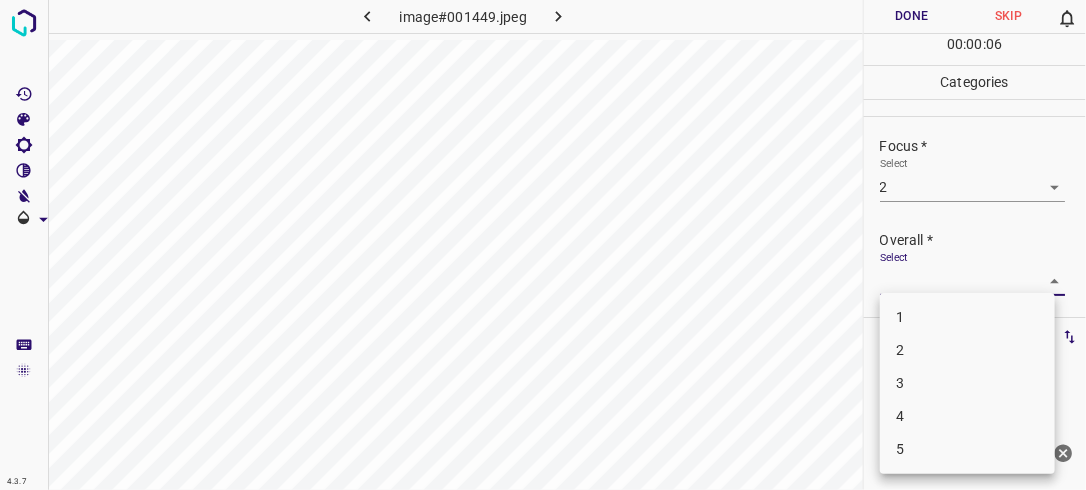click on "2" at bounding box center [967, 350] 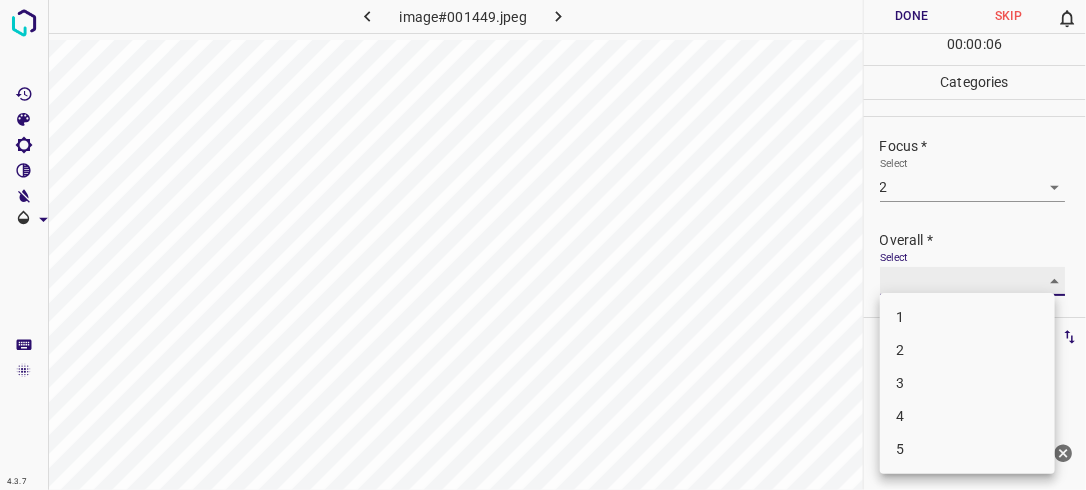 type on "2" 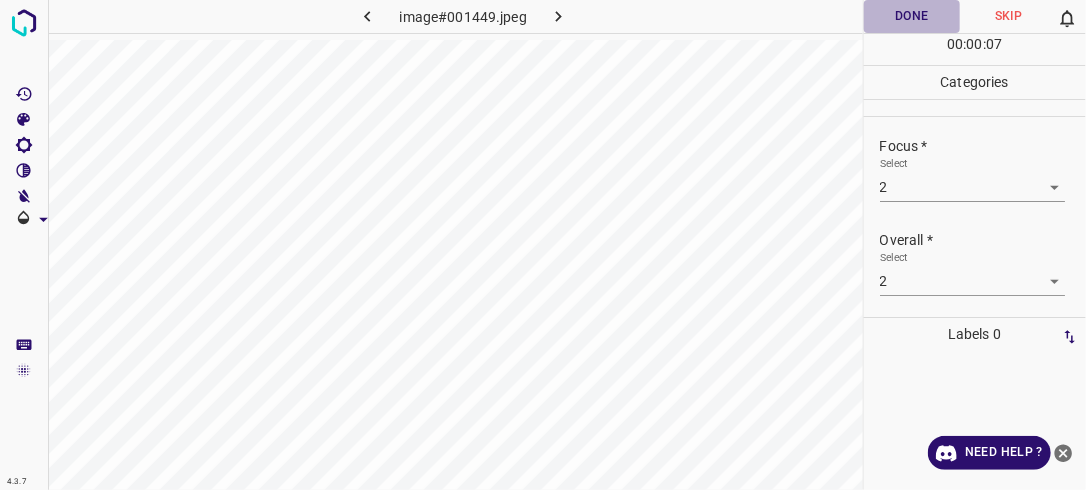click on "Done" at bounding box center (912, 16) 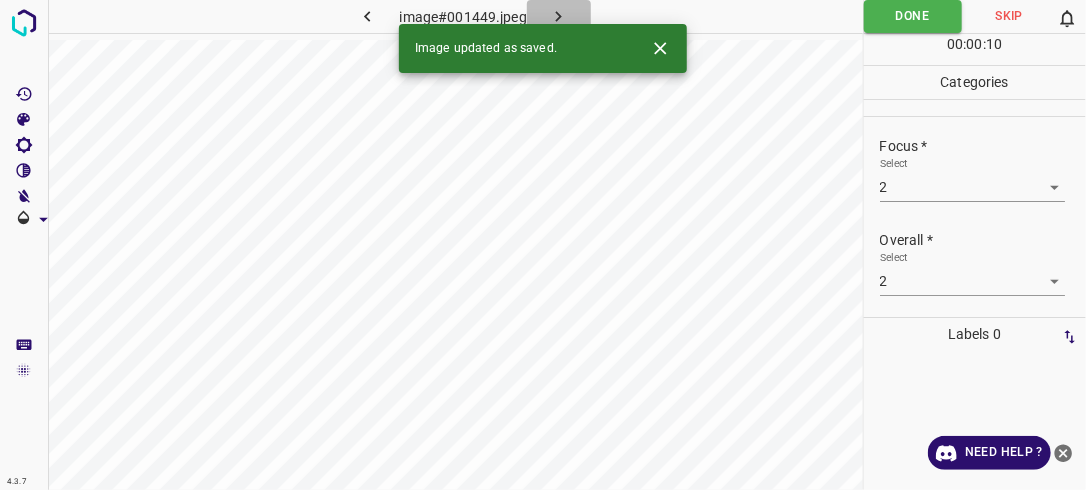 click 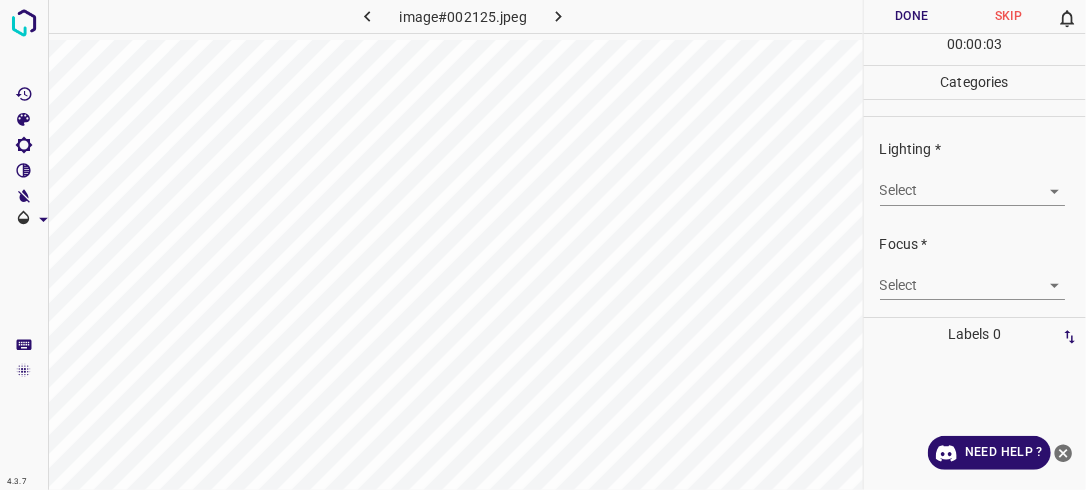 click on "4.3.7 image#002125.jpeg Done Skip 0 00   : 00   : 03   Categories Lighting *  Select ​ Focus *  Select ​ Overall *  Select ​ Labels   0 Categories 1 Lighting 2 Focus 3 Overall Tools Space Change between modes (Draw & Edit) I Auto labeling R Restore zoom M Zoom in N Zoom out Delete Delete selecte label Filters Z Restore filters X Saturation filter C Brightness filter V Contrast filter B Gray scale filter General O Download Need Help ? - Text - Hide - Delete" at bounding box center [543, 245] 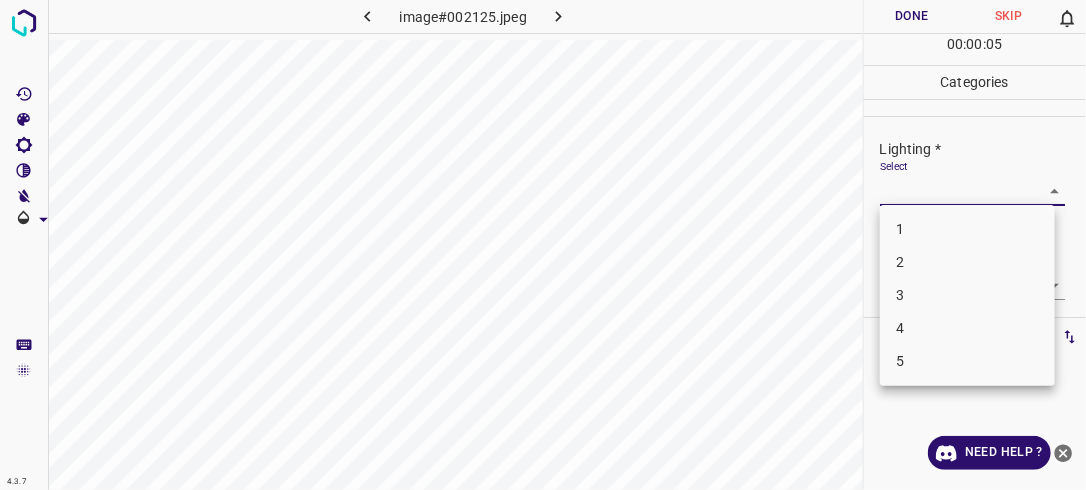 click on "2" at bounding box center [967, 262] 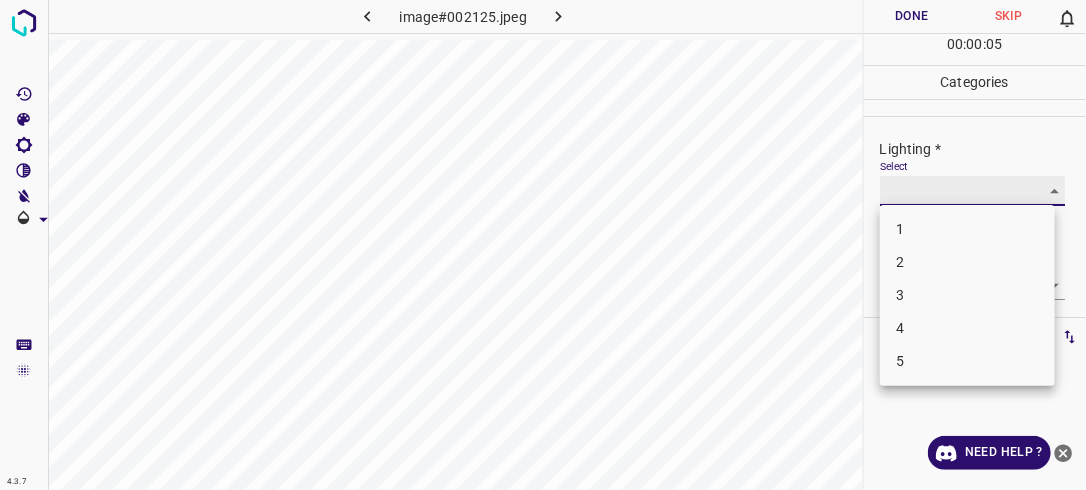 type on "2" 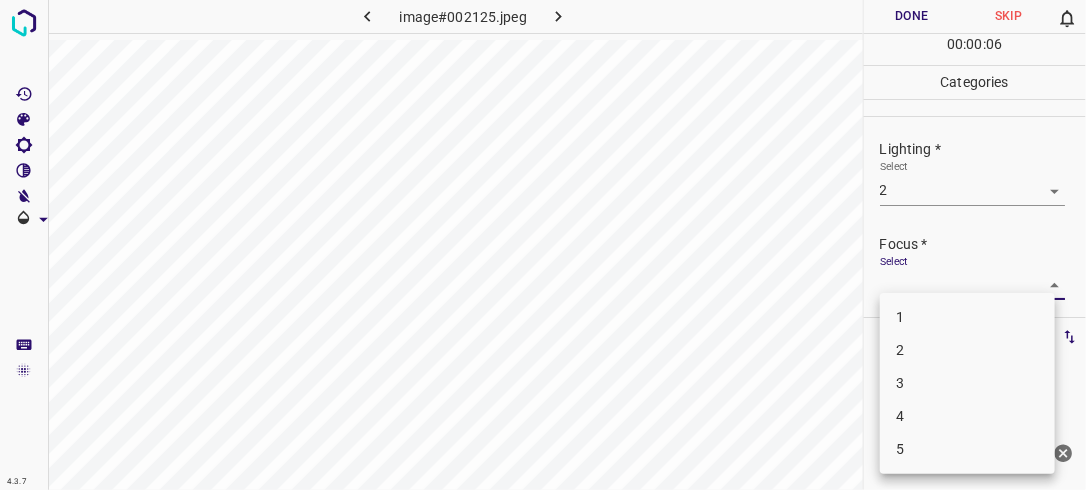 click on "4.3.7 image#002125.jpeg Done Skip 0 00   : 00   : 06   Categories Lighting *  Select 2 2 Focus *  Select ​ Overall *  Select ​ Labels   0 Categories 1 Lighting 2 Focus 3 Overall Tools Space Change between modes (Draw & Edit) I Auto labeling R Restore zoom M Zoom in N Zoom out Delete Delete selecte label Filters Z Restore filters X Saturation filter C Brightness filter V Contrast filter B Gray scale filter General O Download Need Help ? - Text - Hide - Delete 1 2 3 4 5" at bounding box center [543, 245] 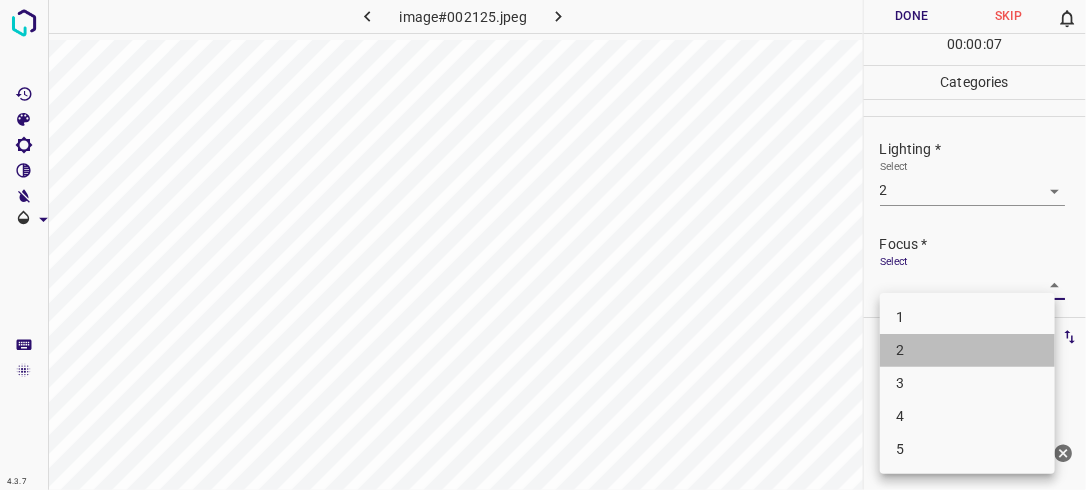 click on "2" at bounding box center (967, 350) 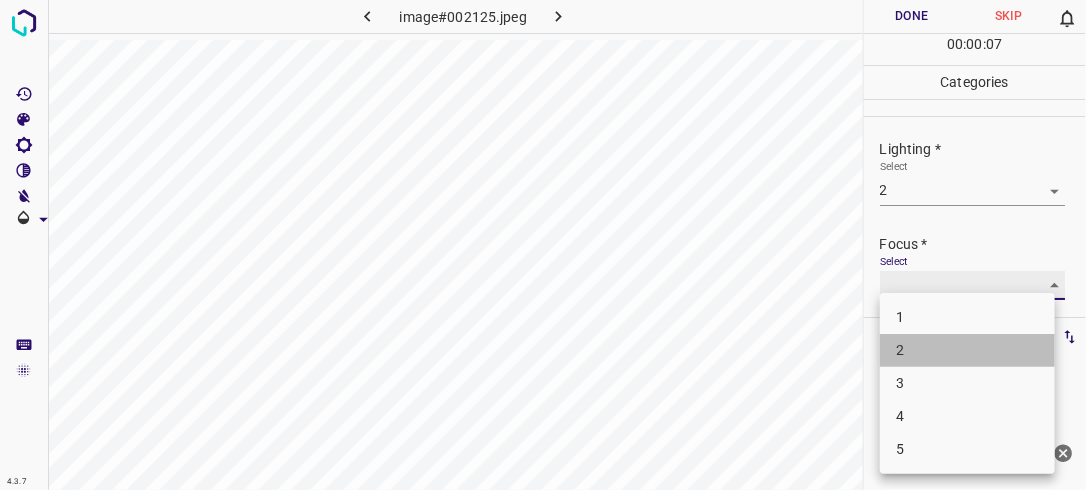 type on "2" 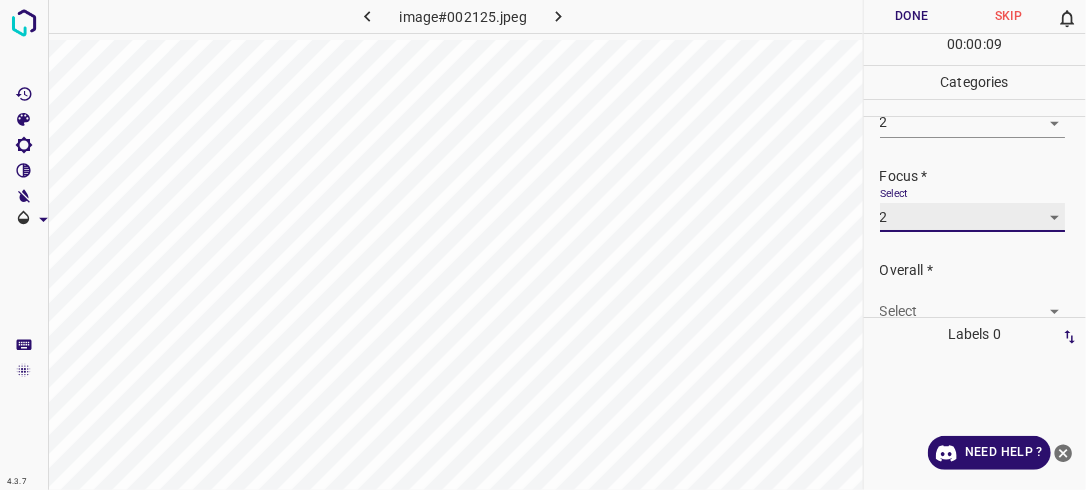 scroll, scrollTop: 98, scrollLeft: 0, axis: vertical 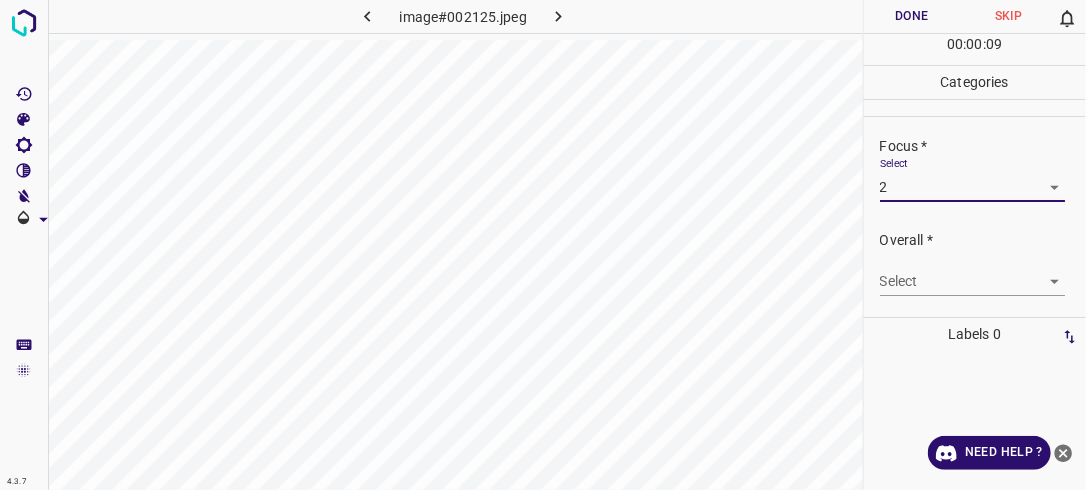 click on "4.3.7 image#002125.jpeg Done Skip 0 00   : 00   : 09   Categories Lighting *  Select 2 2 Focus *  Select 2 2 Overall *  Select ​ Labels   0 Categories 1 Lighting 2 Focus 3 Overall Tools Space Change between modes (Draw & Edit) I Auto labeling R Restore zoom M Zoom in N Zoom out Delete Delete selecte label Filters Z Restore filters X Saturation filter C Brightness filter V Contrast filter B Gray scale filter General O Download Need Help ? - Text - Hide - Delete" at bounding box center [543, 245] 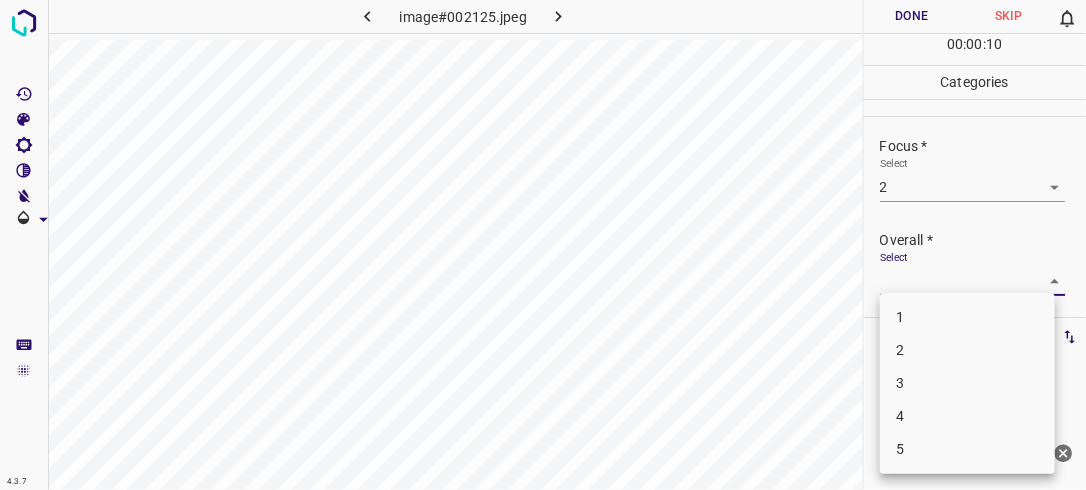 click on "2" at bounding box center (967, 350) 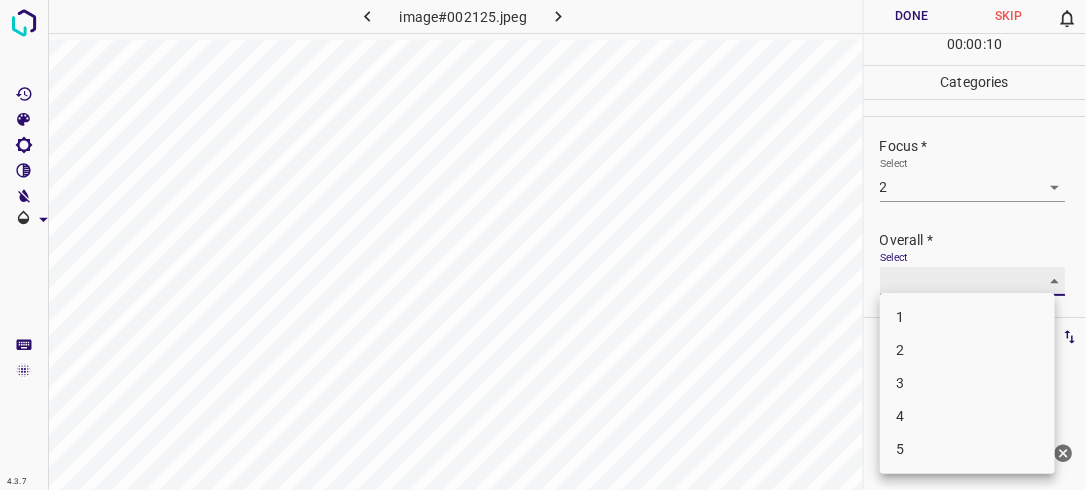 type on "2" 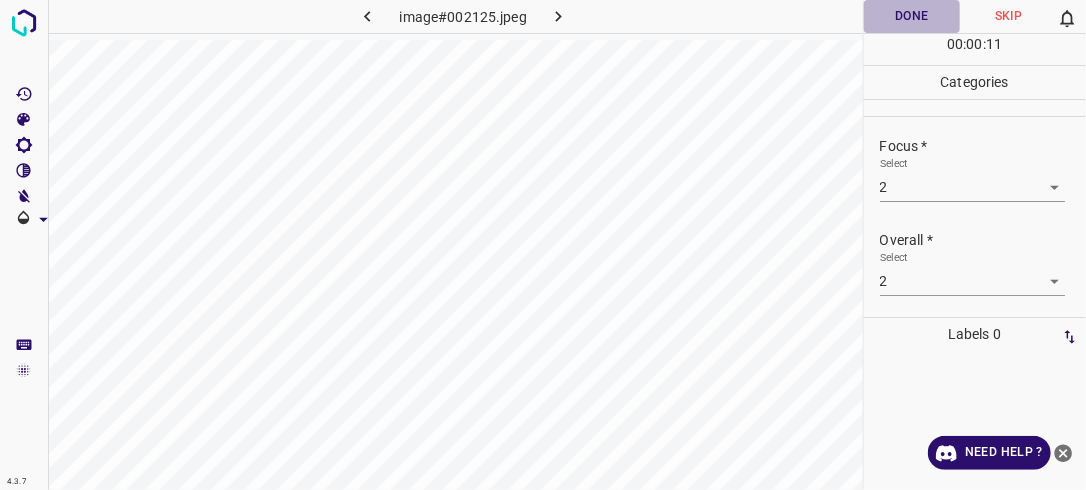 click on "Done" at bounding box center (912, 16) 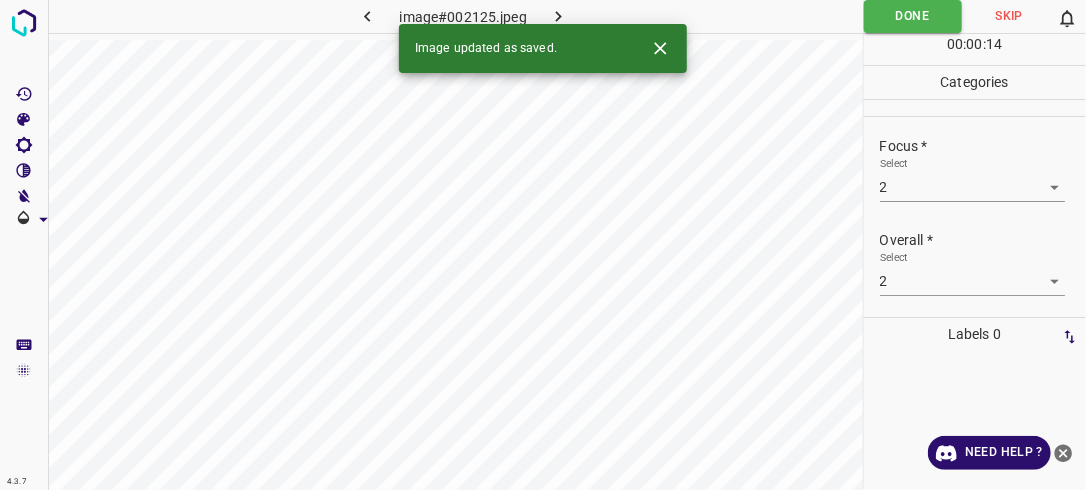click 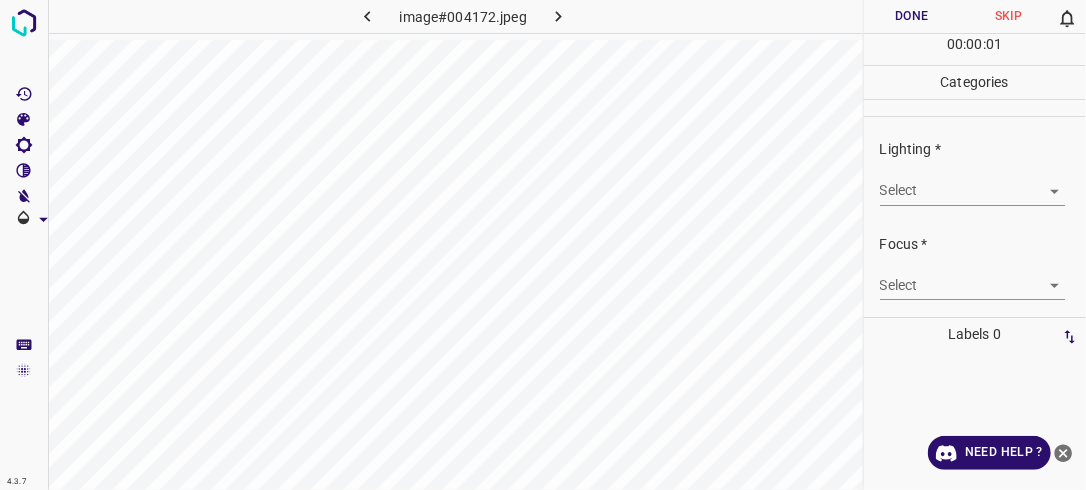 click on "4.3.7 image#004172.jpeg Done Skip 0 00   : 00   : 01   Categories Lighting *  Select ​ Focus *  Select ​ Overall *  Select ​ Labels   0 Categories 1 Lighting 2 Focus 3 Overall Tools Space Change between modes (Draw & Edit) I Auto labeling R Restore zoom M Zoom in N Zoom out Delete Delete selecte label Filters Z Restore filters X Saturation filter C Brightness filter V Contrast filter B Gray scale filter General O Download Need Help ? - Text - Hide - Delete" at bounding box center (543, 245) 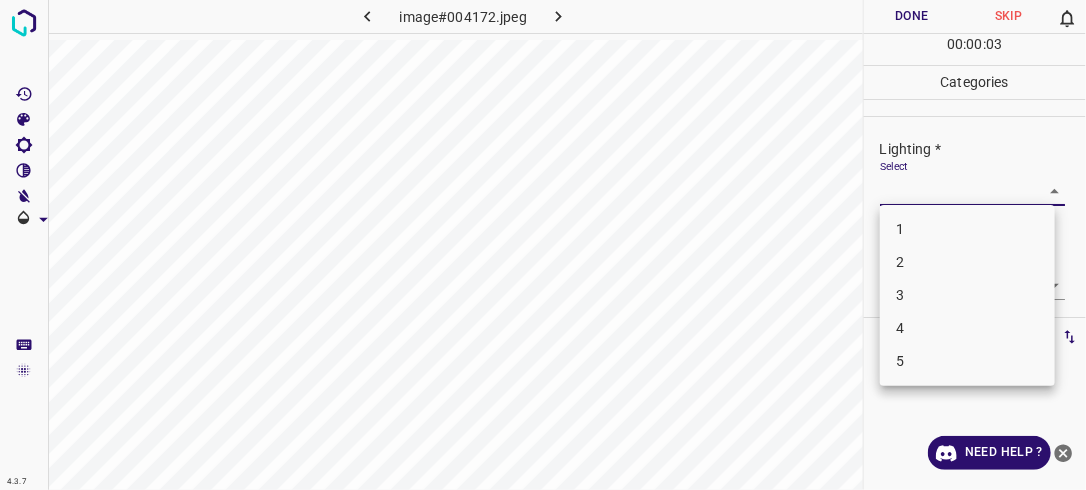 click on "3" at bounding box center [967, 295] 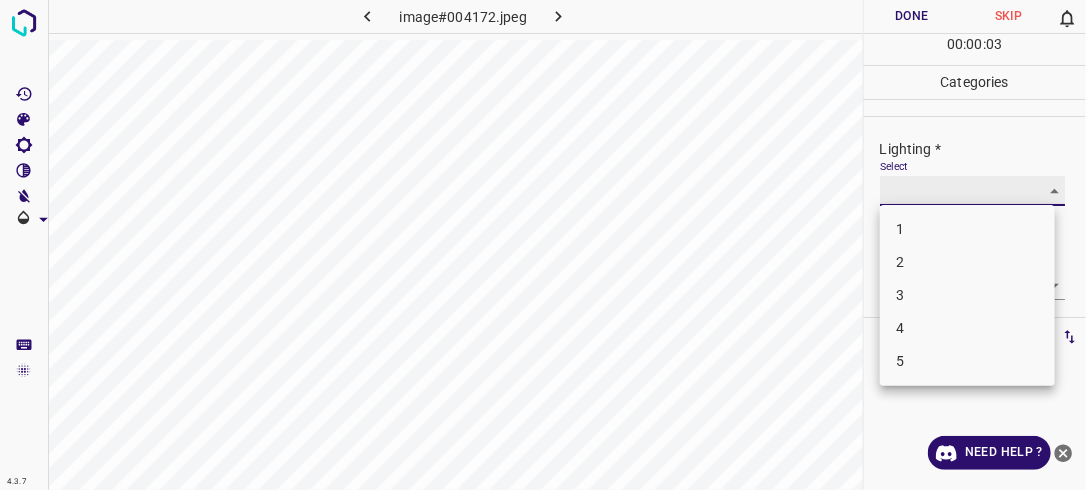type on "3" 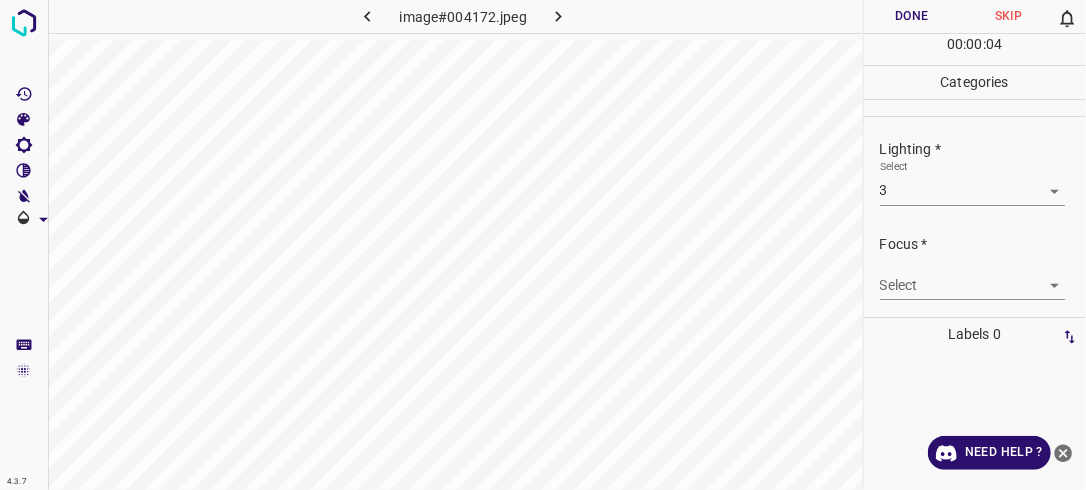 drag, startPoint x: 951, startPoint y: 284, endPoint x: 1052, endPoint y: 278, distance: 101.17806 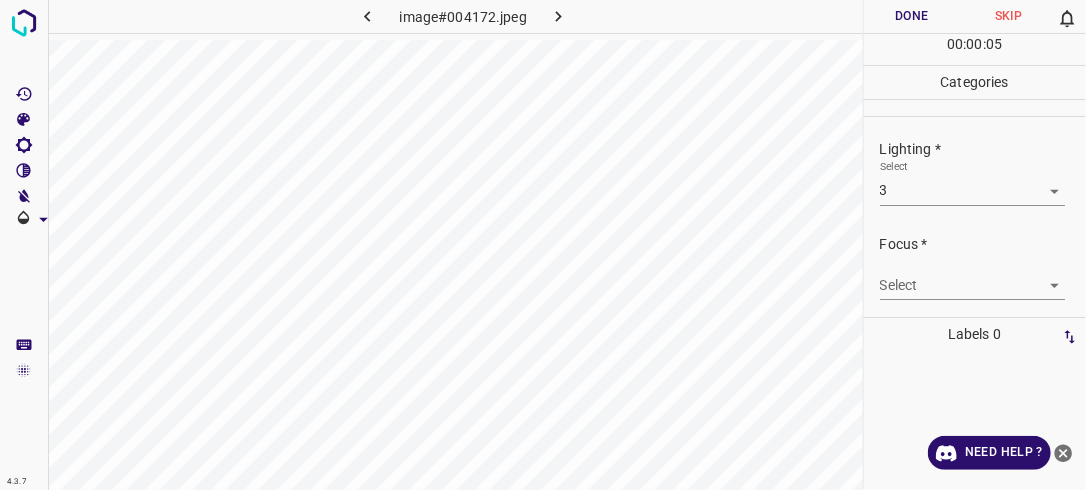 click on "4.3.7 image#004172.jpeg Done Skip 0 00   : 00   : 05   Categories Lighting *  Select 3 3 Focus *  Select ​ Overall *  Select ​ Labels   0 Categories 1 Lighting 2 Focus 3 Overall Tools Space Change between modes (Draw & Edit) I Auto labeling R Restore zoom M Zoom in N Zoom out Delete Delete selecte label Filters Z Restore filters X Saturation filter C Brightness filter V Contrast filter B Gray scale filter General O Download Need Help ? - Text - Hide - Delete" at bounding box center [543, 245] 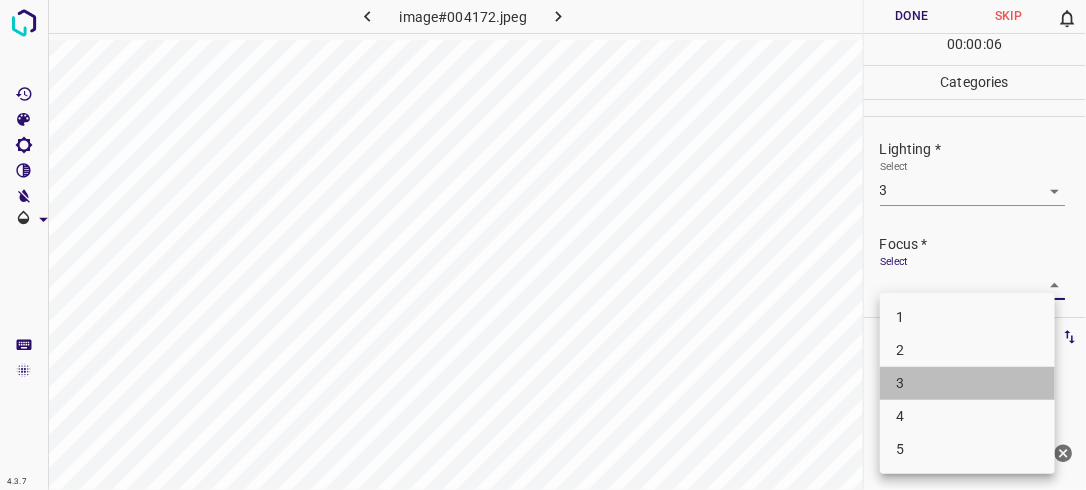 click on "3" at bounding box center [967, 383] 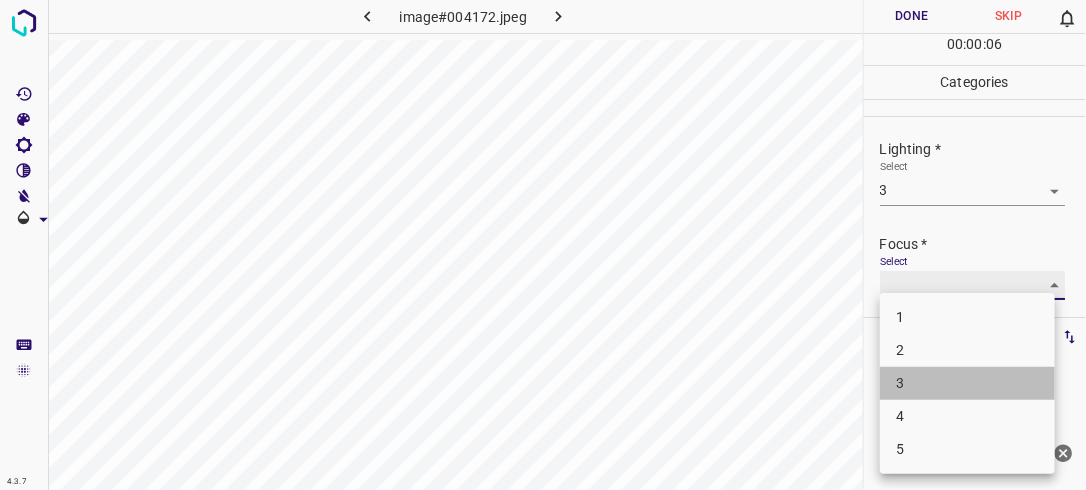 type on "3" 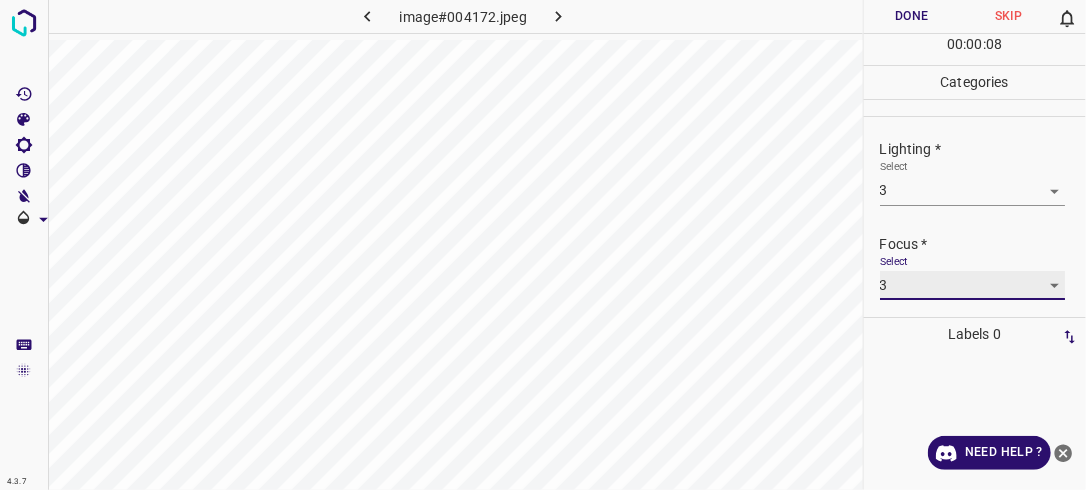 scroll, scrollTop: 98, scrollLeft: 0, axis: vertical 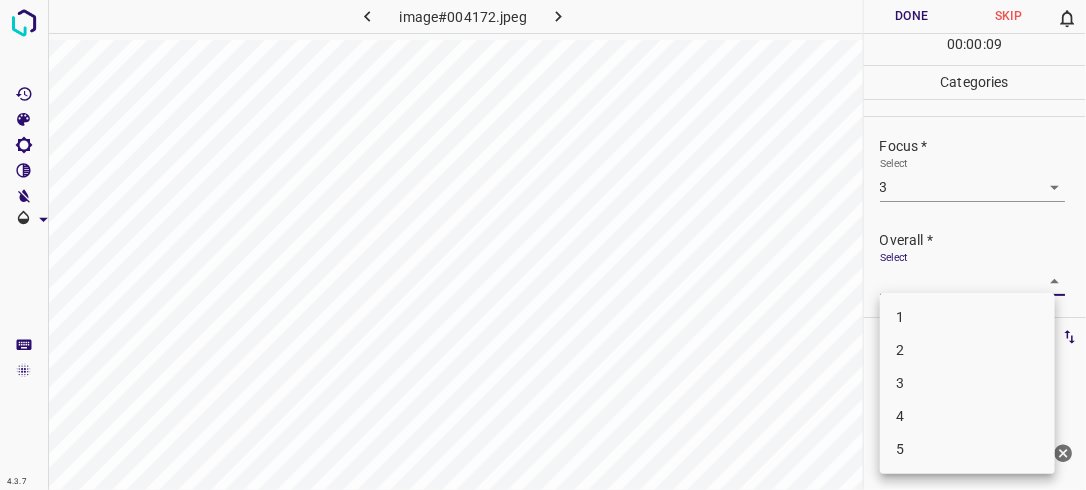 click on "4.3.7 image#004172.jpeg Done Skip 0 00   : 00   : 09   Categories Lighting *  Select 3 3 Focus *  Select 3 3 Overall *  Select ​ Labels   0 Categories 1 Lighting 2 Focus 3 Overall Tools Space Change between modes (Draw & Edit) I Auto labeling R Restore zoom M Zoom in N Zoom out Delete Delete selecte label Filters Z Restore filters X Saturation filter C Brightness filter V Contrast filter B Gray scale filter General O Download Need Help ? - Text - Hide - Delete 1 2 3 4 5" at bounding box center (543, 245) 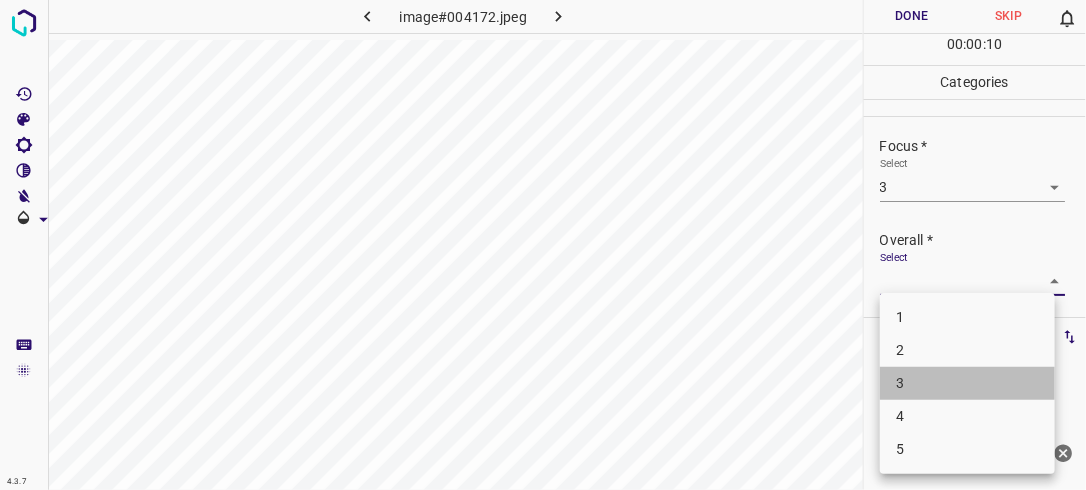 click on "3" at bounding box center (967, 383) 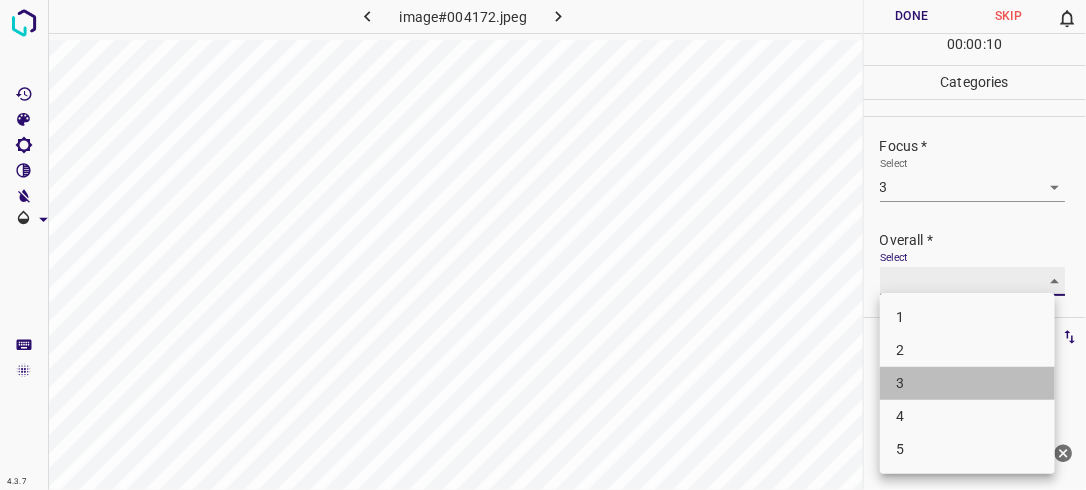 type on "3" 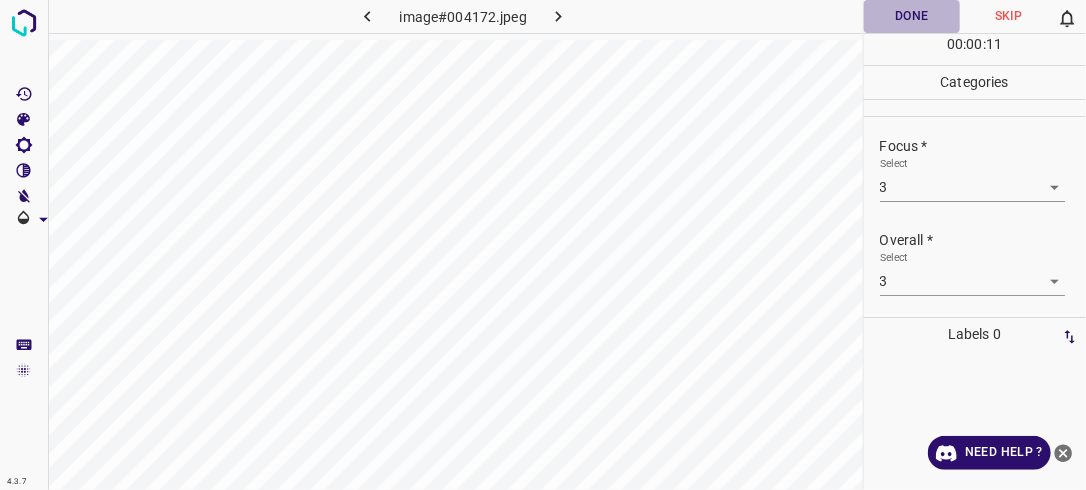 click on "Done" at bounding box center [912, 16] 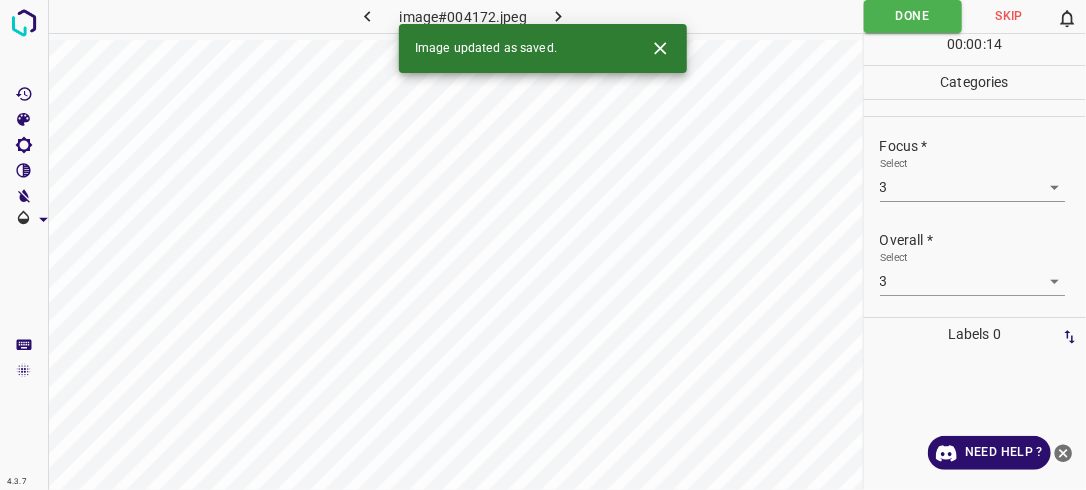 click 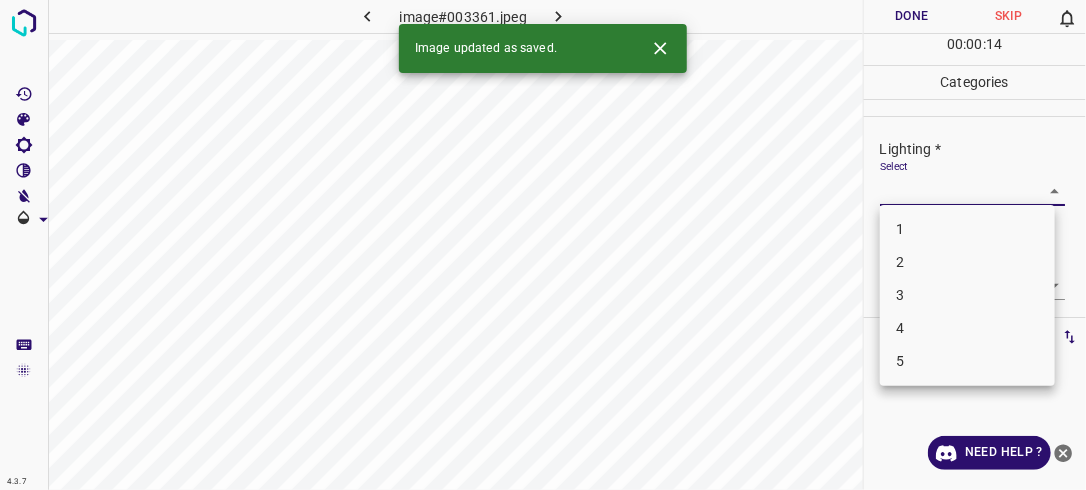 click on "4.3.7 image#003361.jpeg Done Skip 0 00   : 00   : 14   Categories Lighting *  Select ​ Focus *  Select ​ Overall *  Select ​ Labels   0 Categories 1 Lighting 2 Focus 3 Overall Tools Space Change between modes (Draw & Edit) I Auto labeling R Restore zoom M Zoom in N Zoom out Delete Delete selecte label Filters Z Restore filters X Saturation filter C Brightness filter V Contrast filter B Gray scale filter General O Download Image updated as saved. Need Help ? - Text - Hide - Delete 1 2 3 4 5" at bounding box center (543, 245) 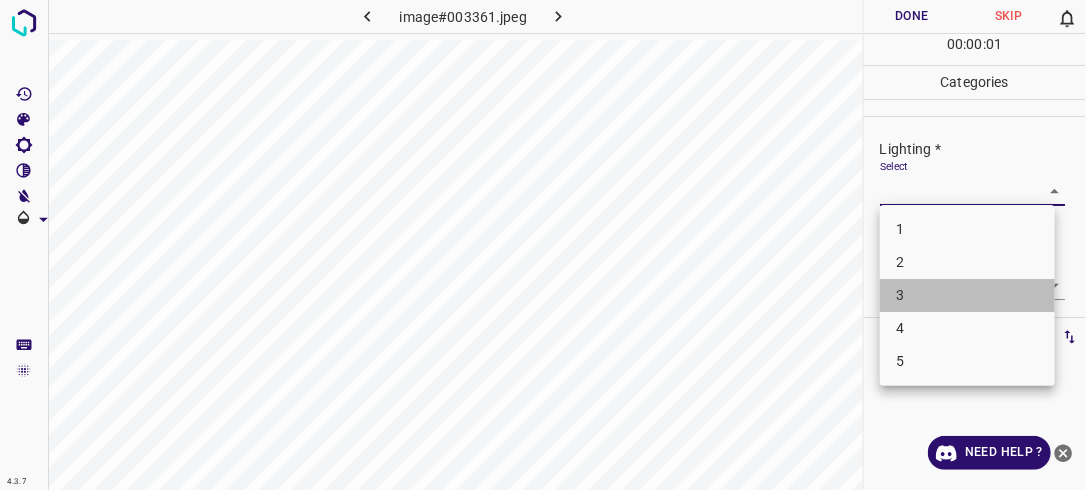 click on "3" at bounding box center [967, 295] 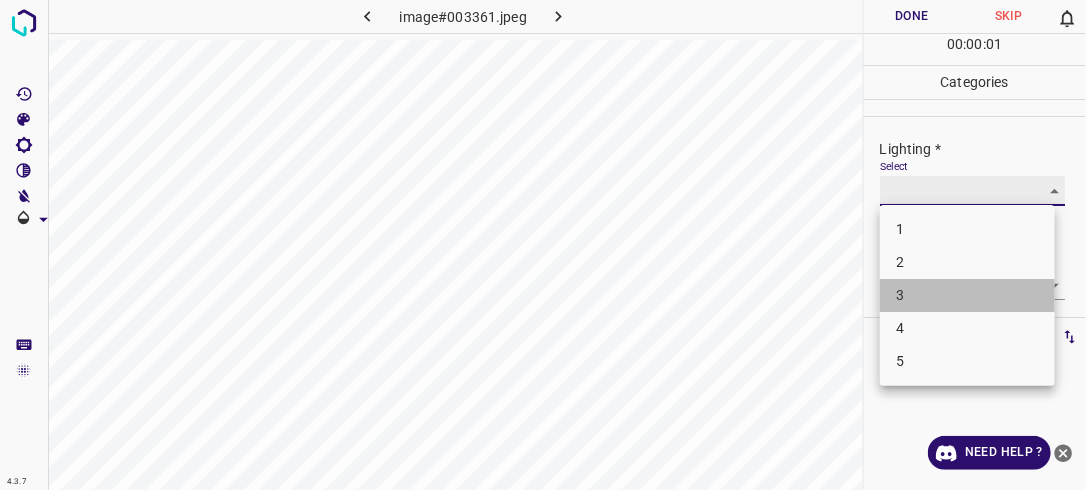 type on "3" 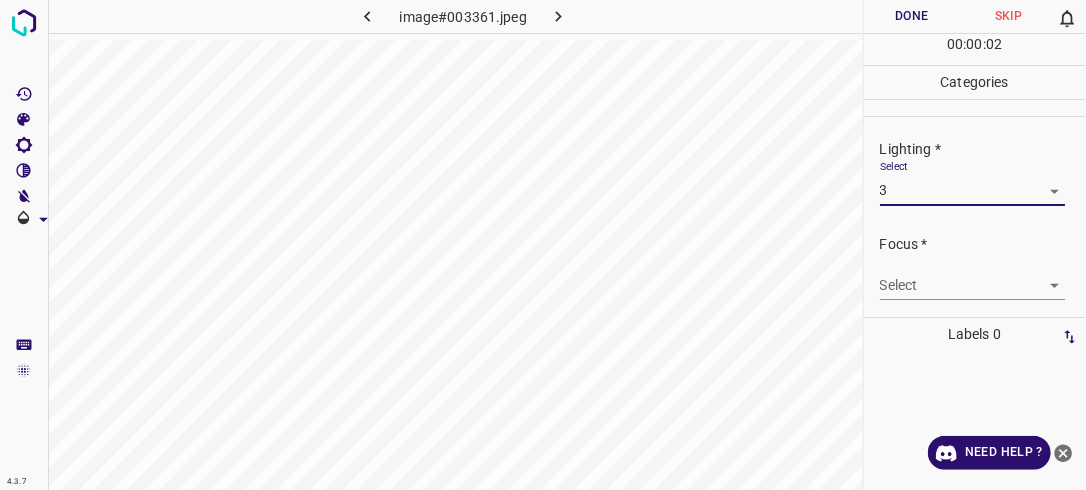 click on "4.3.7 image#003361.jpeg Done Skip 0 00   : 00   : 02   Categories Lighting *  Select 3 3 Focus *  Select ​ Overall *  Select ​ Labels   0 Categories 1 Lighting 2 Focus 3 Overall Tools Space Change between modes (Draw & Edit) I Auto labeling R Restore zoom M Zoom in N Zoom out Delete Delete selecte label Filters Z Restore filters X Saturation filter C Brightness filter V Contrast filter B Gray scale filter General O Download Need Help ? - Text - Hide - Delete" at bounding box center (543, 245) 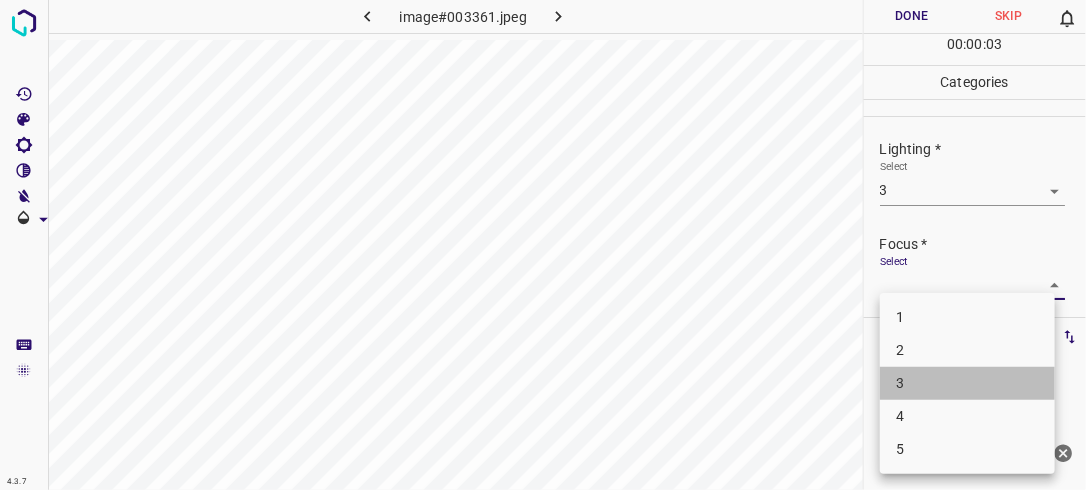 click on "3" at bounding box center (967, 383) 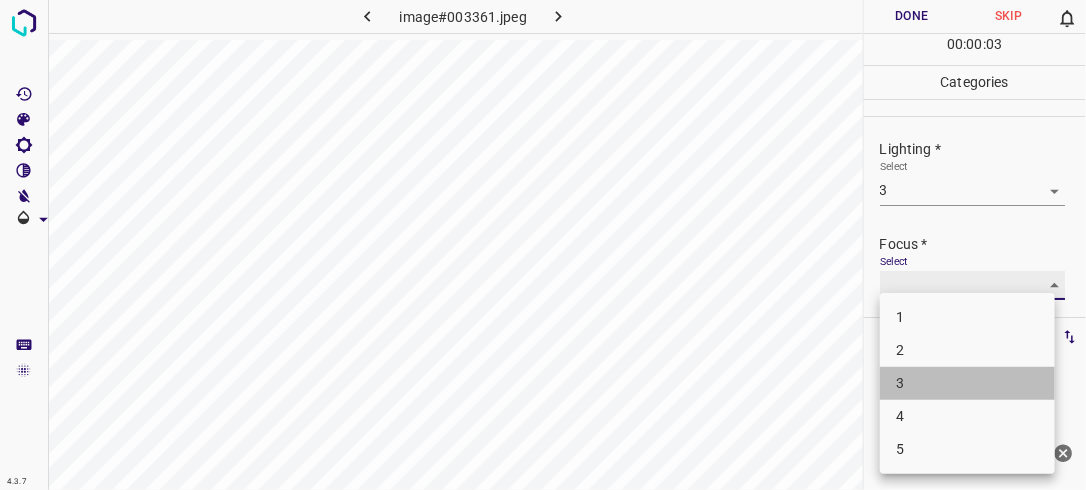 type on "3" 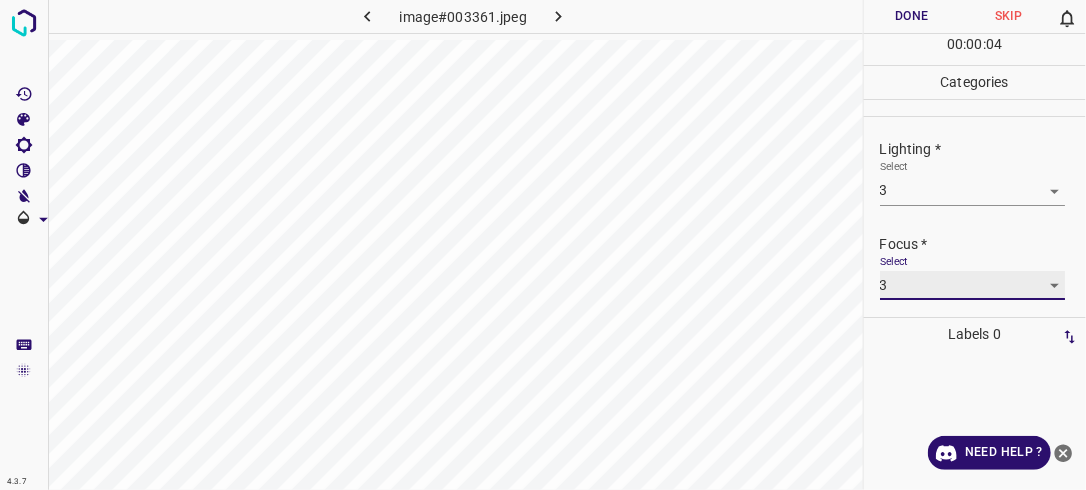 scroll, scrollTop: 98, scrollLeft: 0, axis: vertical 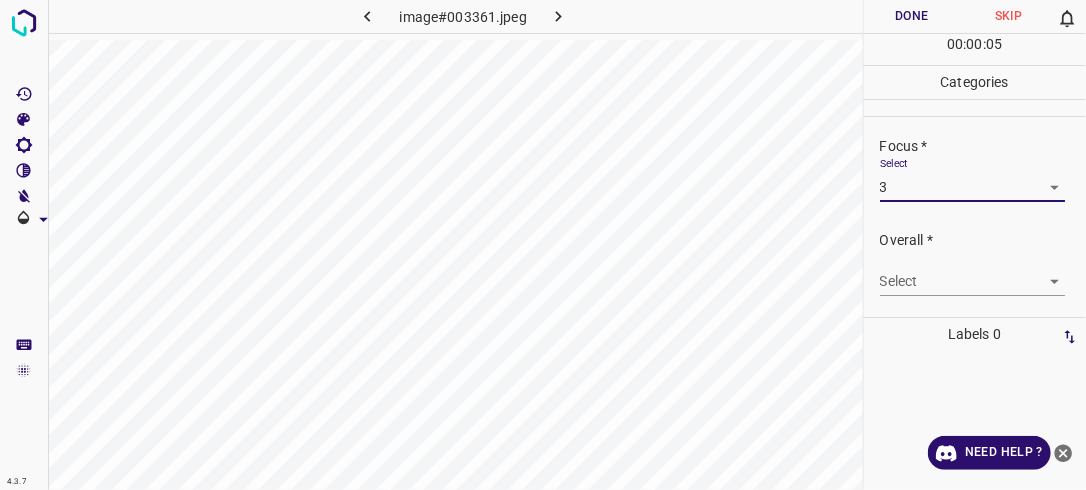 click on "4.3.7 image#003361.jpeg Done Skip 0 00   : 00   : 05   Categories Lighting *  Select 3 3 Focus *  Select 3 3 Overall *  Select ​ Labels   0 Categories 1 Lighting 2 Focus 3 Overall Tools Space Change between modes (Draw & Edit) I Auto labeling R Restore zoom M Zoom in N Zoom out Delete Delete selecte label Filters Z Restore filters X Saturation filter C Brightness filter V Contrast filter B Gray scale filter General O Download Need Help ? - Text - Hide - Delete" at bounding box center [543, 245] 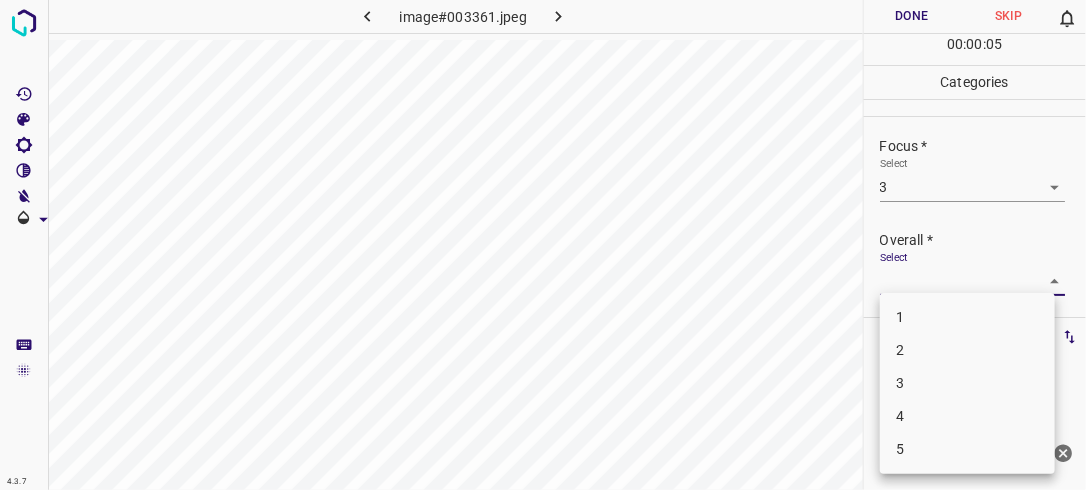 click on "3" at bounding box center (967, 383) 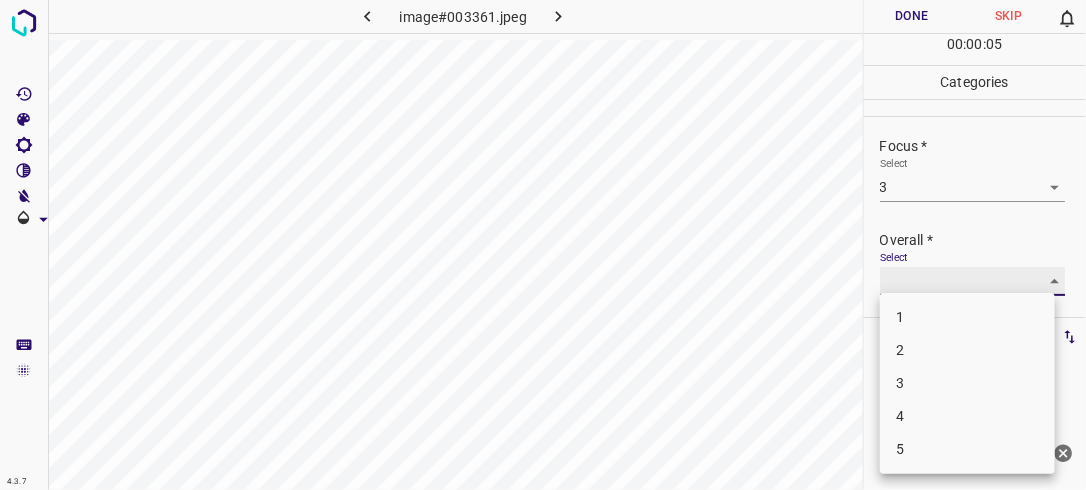 type on "3" 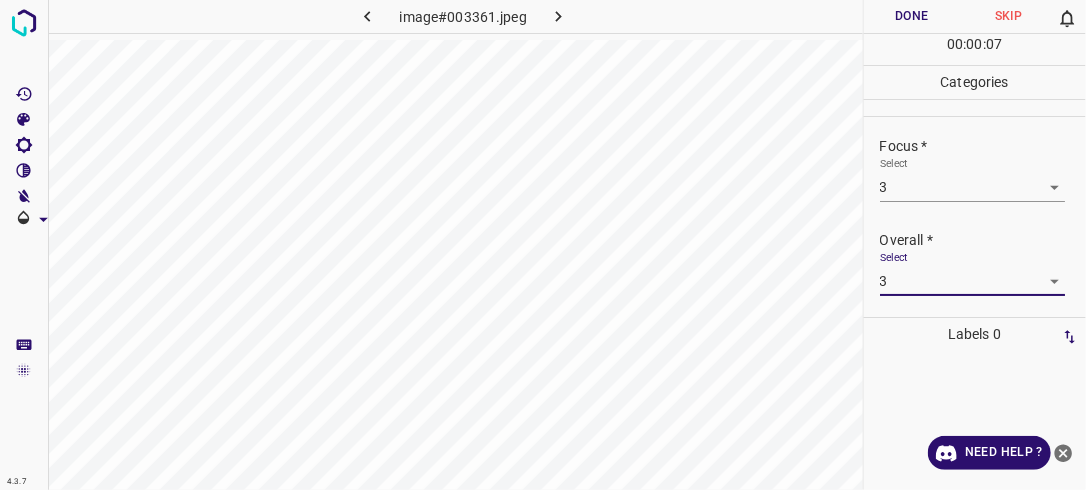click on "Done" at bounding box center (912, 16) 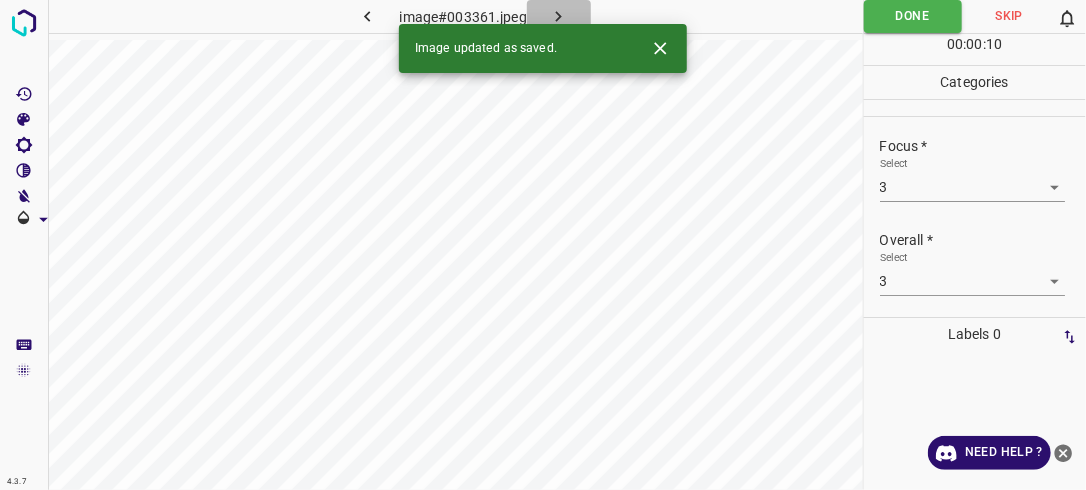 click 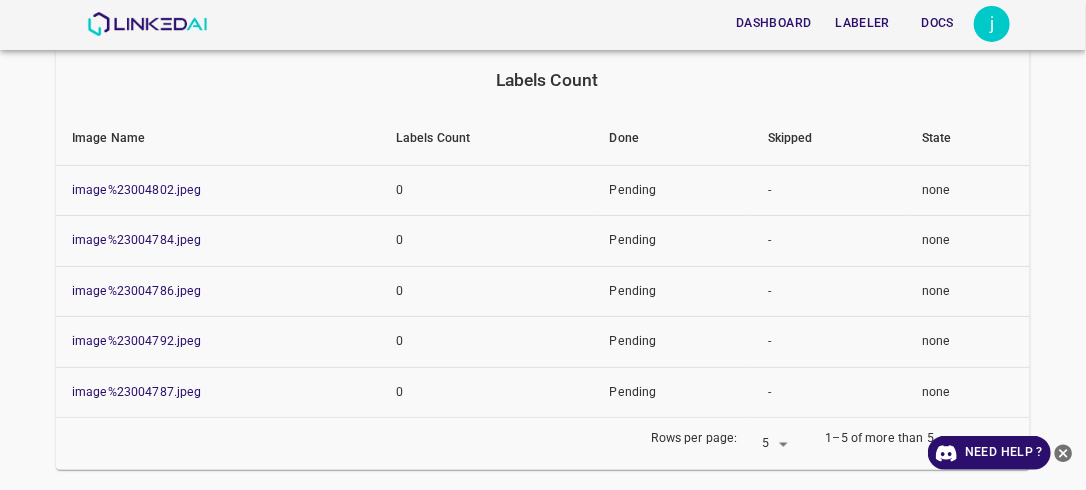 scroll, scrollTop: 264, scrollLeft: 0, axis: vertical 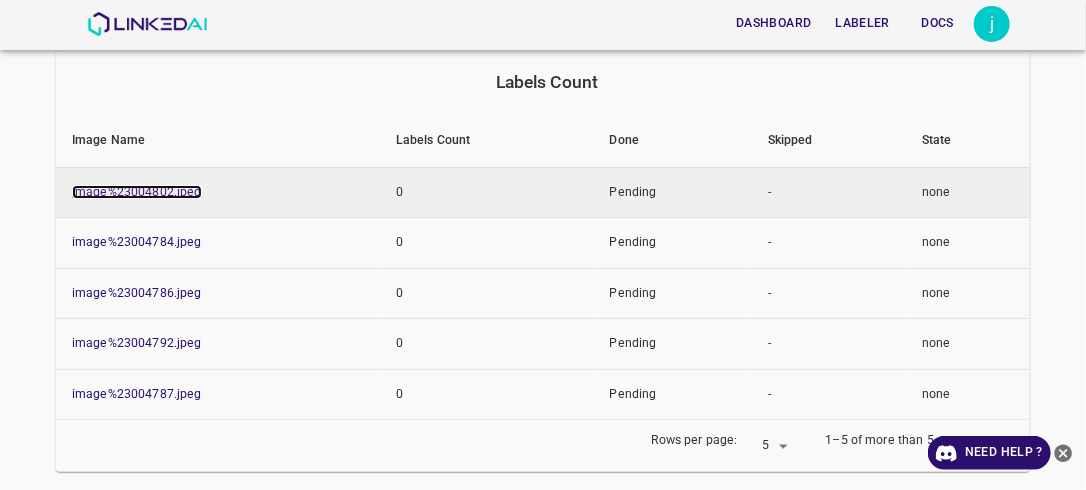 click on "image%23004802.jpeg" at bounding box center [137, 192] 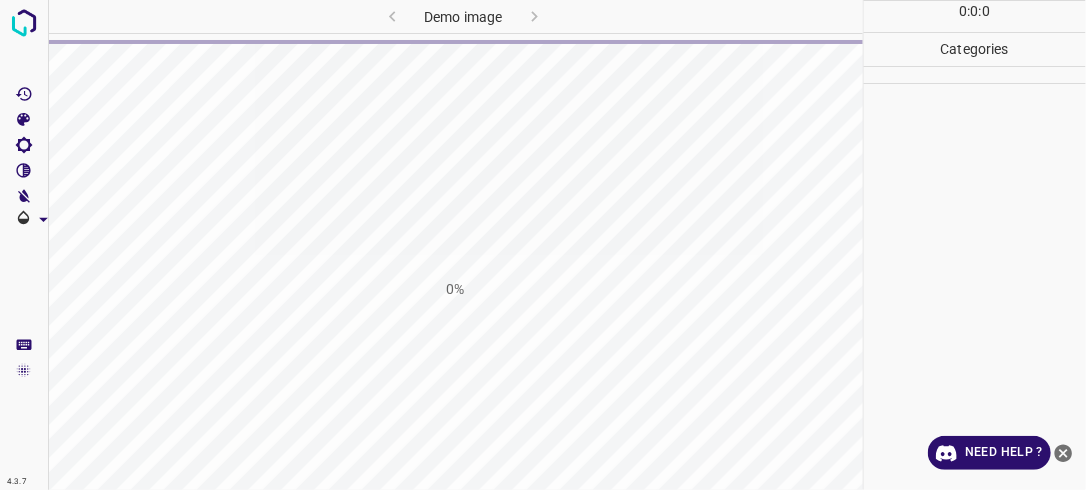 scroll, scrollTop: 0, scrollLeft: 0, axis: both 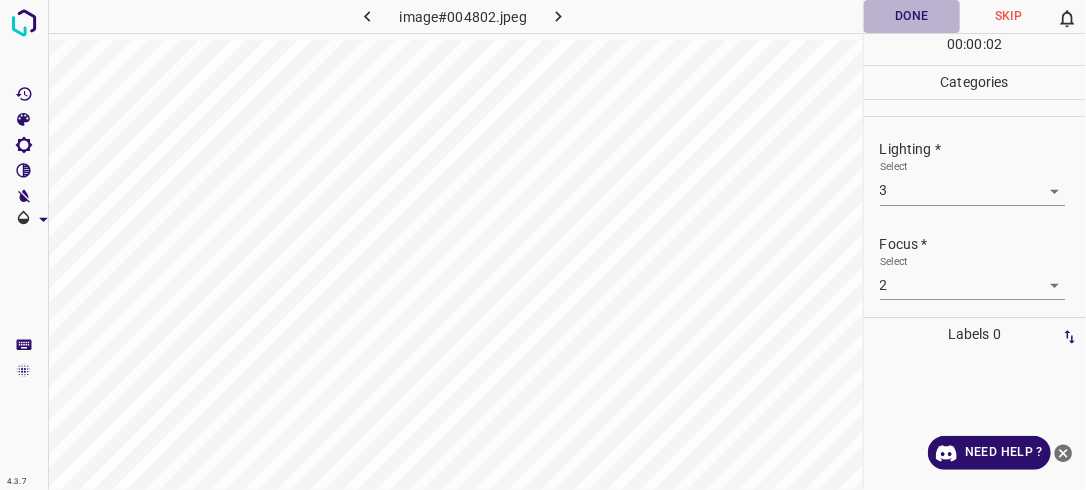 click on "Done" at bounding box center (912, 16) 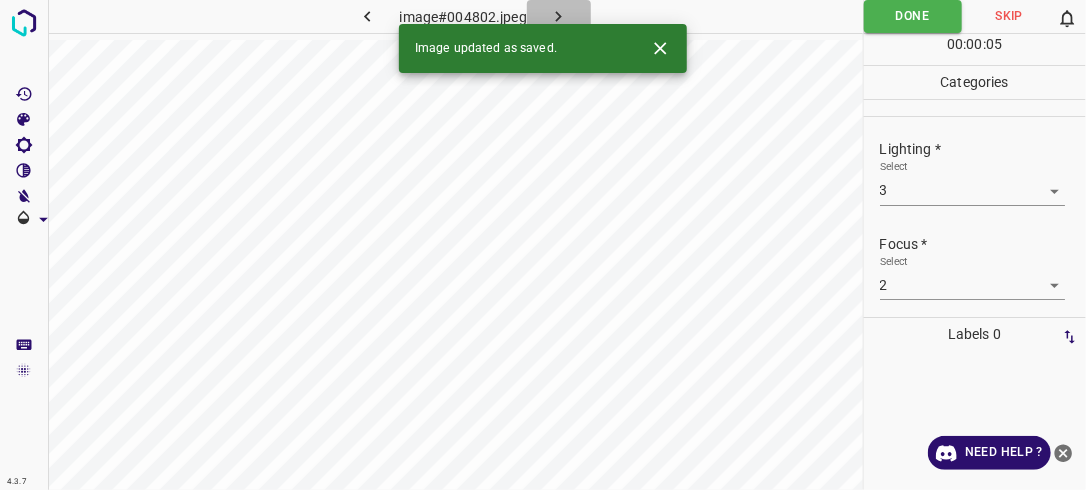 click 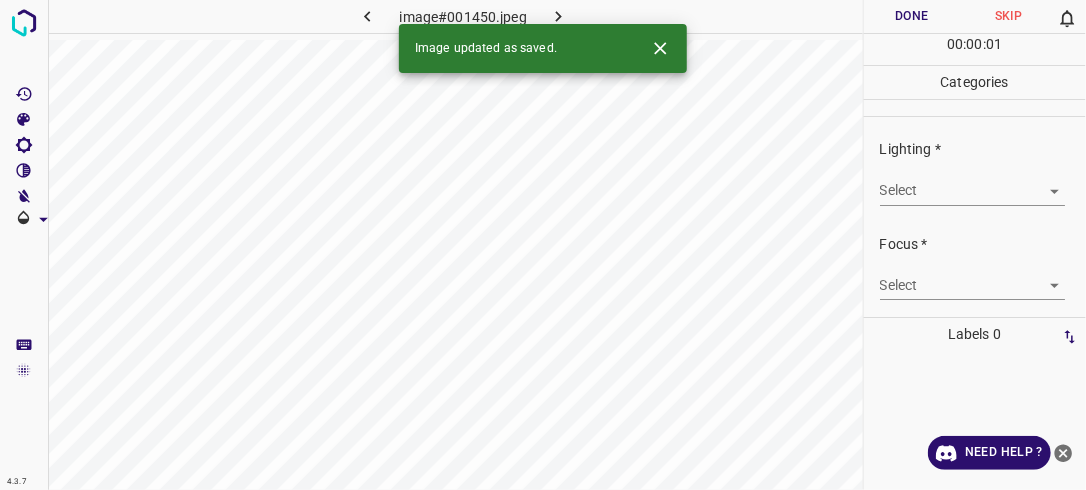 click on "4.3.7 image#001450.jpeg Done Skip 0 00   : 00   : 01   Categories Lighting *  Select ​ Focus *  Select ​ Overall *  Select ​ Labels   0 Categories 1 Lighting 2 Focus 3 Overall Tools Space Change between modes (Draw & Edit) I Auto labeling R Restore zoom M Zoom in N Zoom out Delete Delete selecte label Filters Z Restore filters X Saturation filter C Brightness filter V Contrast filter B Gray scale filter General O Download Image updated as saved. Need Help ? - Text - Hide - Delete" at bounding box center (543, 245) 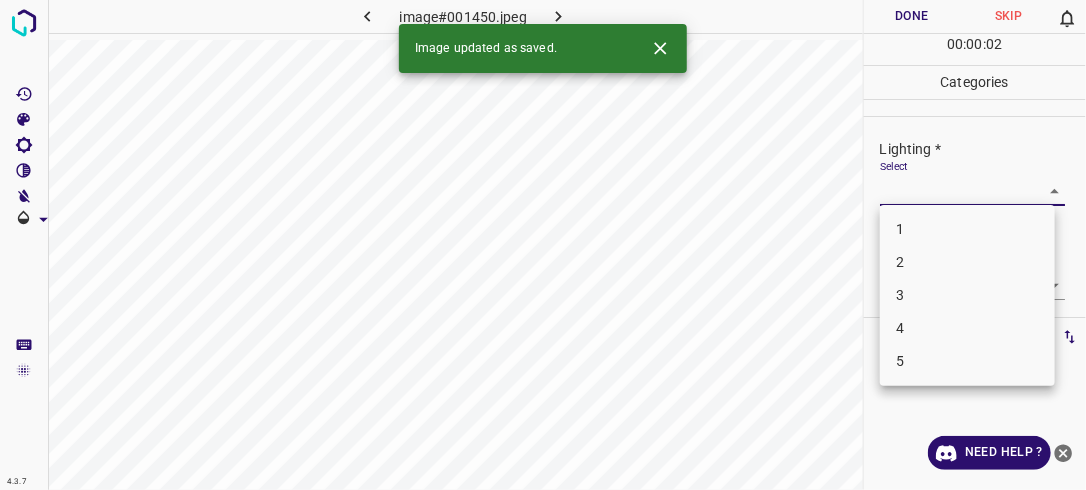 click on "2" at bounding box center [967, 262] 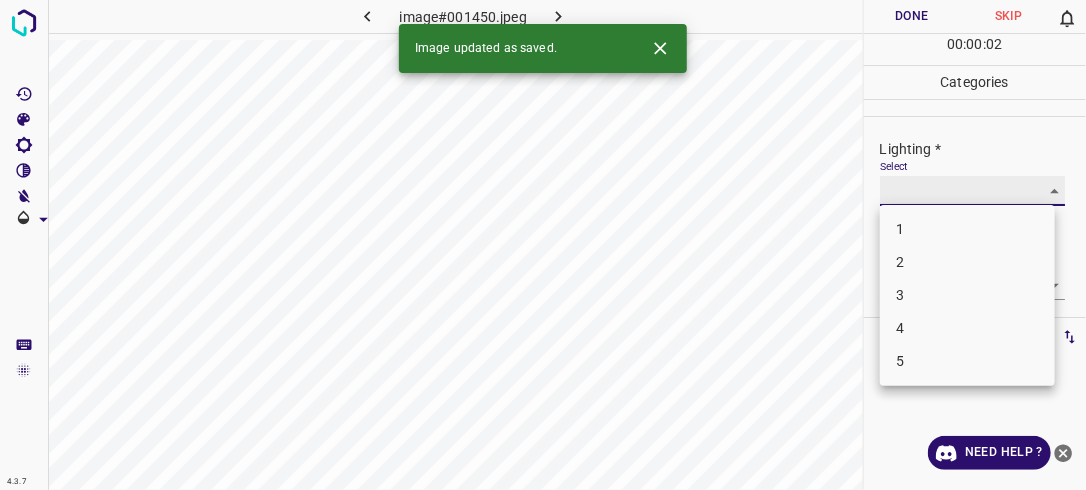 type on "2" 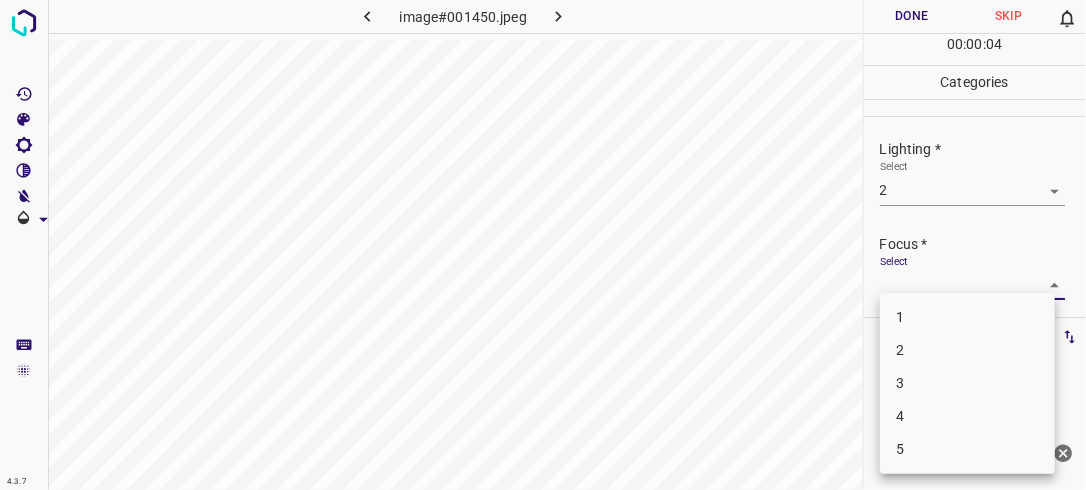 drag, startPoint x: 1038, startPoint y: 281, endPoint x: 999, endPoint y: 340, distance: 70.724815 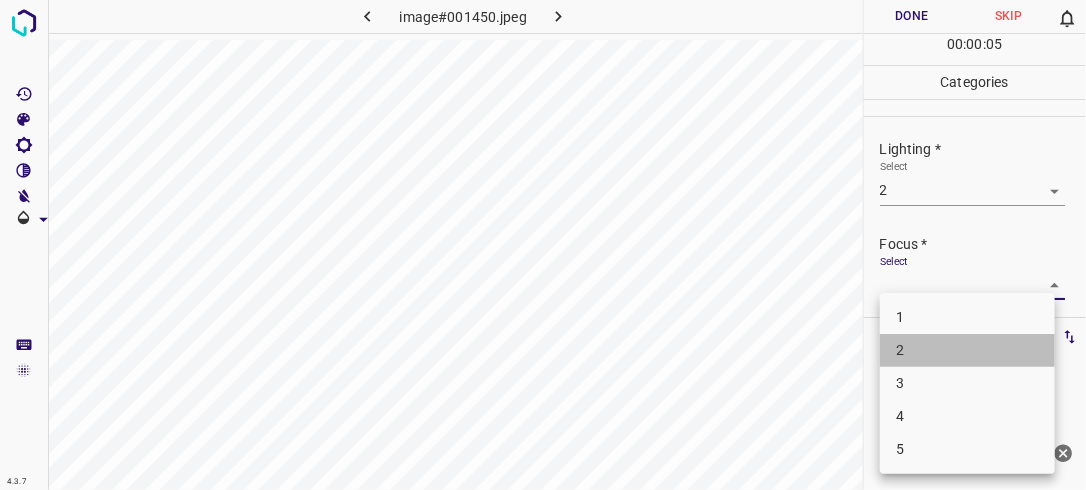 click on "2" at bounding box center (967, 350) 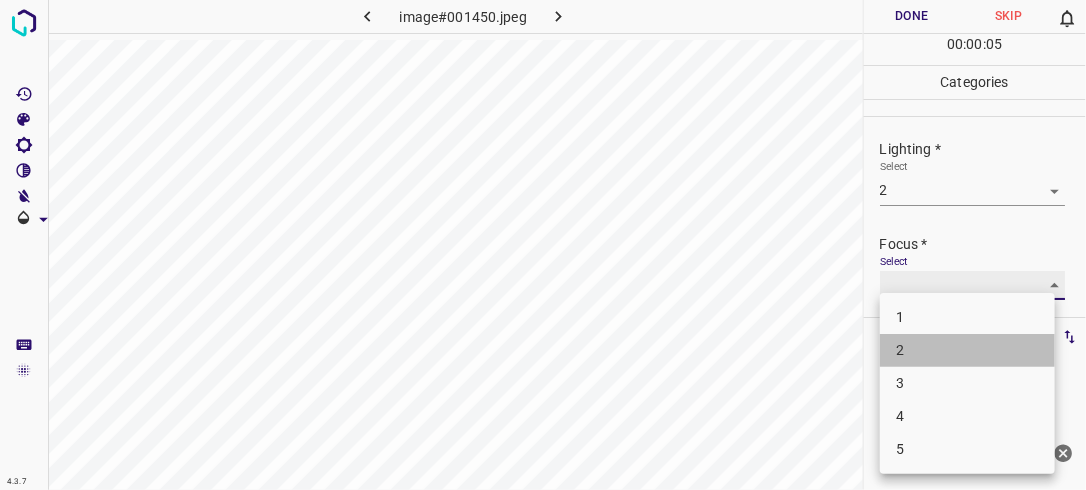 type on "2" 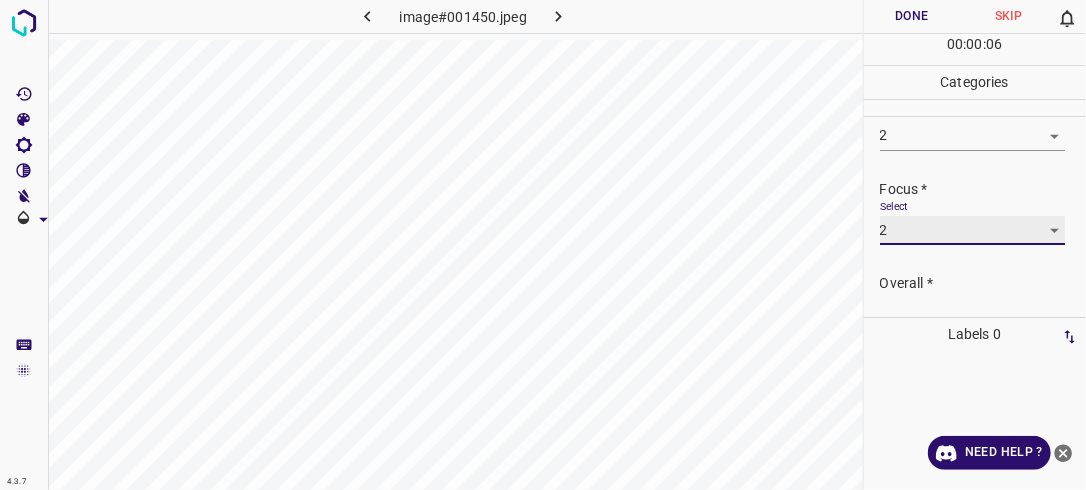 scroll, scrollTop: 98, scrollLeft: 0, axis: vertical 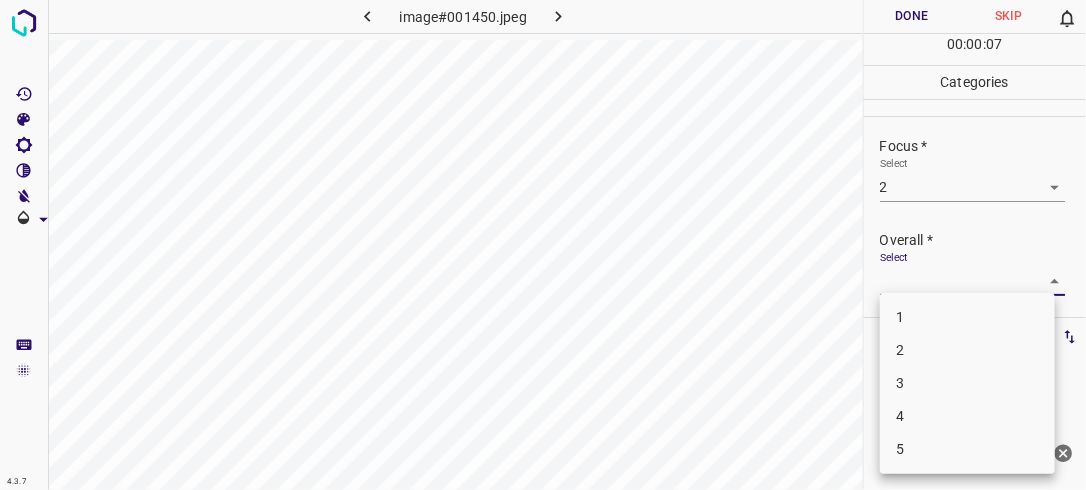 click on "4.3.7 image#001450.jpeg Done Skip 0 00   : 00   : 07   Categories Lighting *  Select 2 2 Focus *  Select 2 2 Overall *  Select ​ Labels   0 Categories 1 Lighting 2 Focus 3 Overall Tools Space Change between modes (Draw & Edit) I Auto labeling R Restore zoom M Zoom in N Zoom out Delete Delete selecte label Filters Z Restore filters X Saturation filter C Brightness filter V Contrast filter B Gray scale filter General O Download Need Help ? - Text - Hide - Delete 1 2 3 4 5" at bounding box center (543, 245) 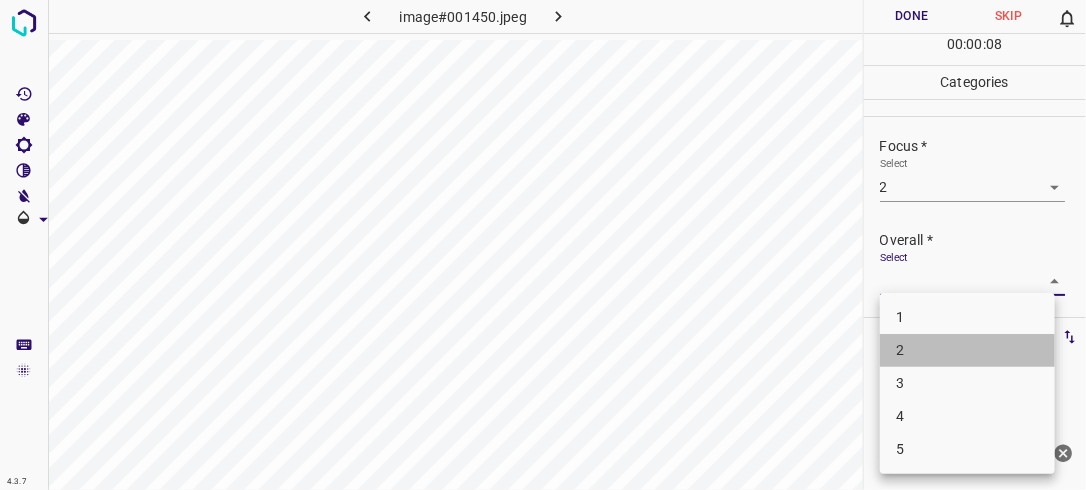 click on "2" at bounding box center [967, 350] 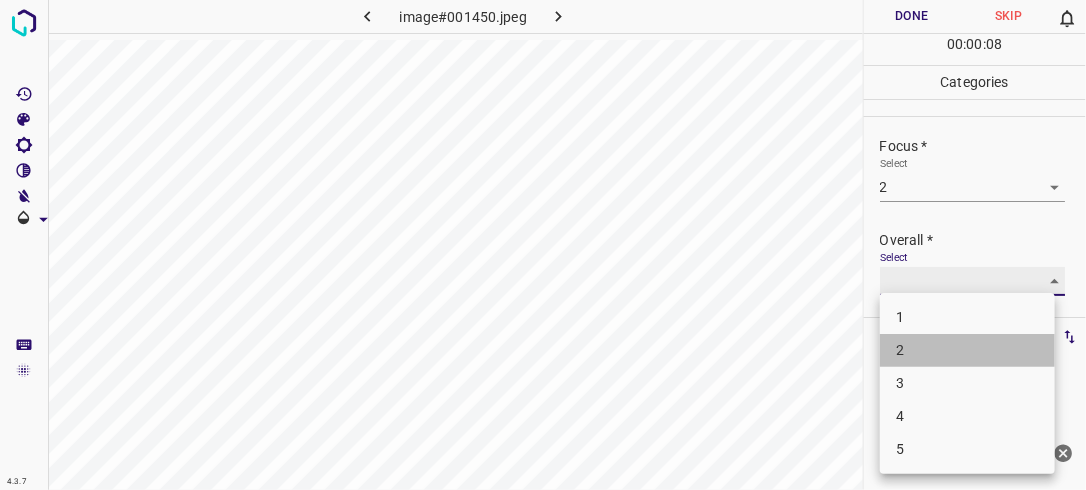 type on "2" 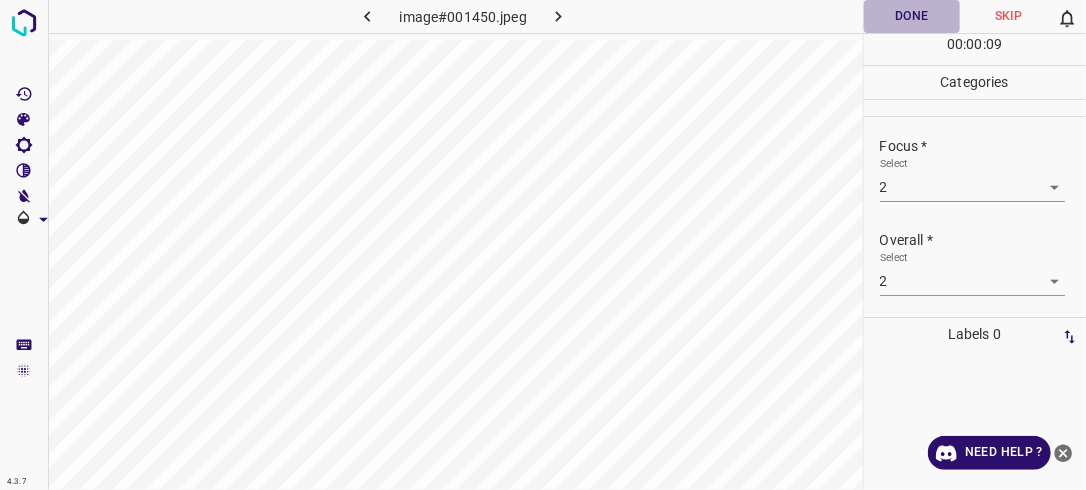 click on "Done" at bounding box center (912, 16) 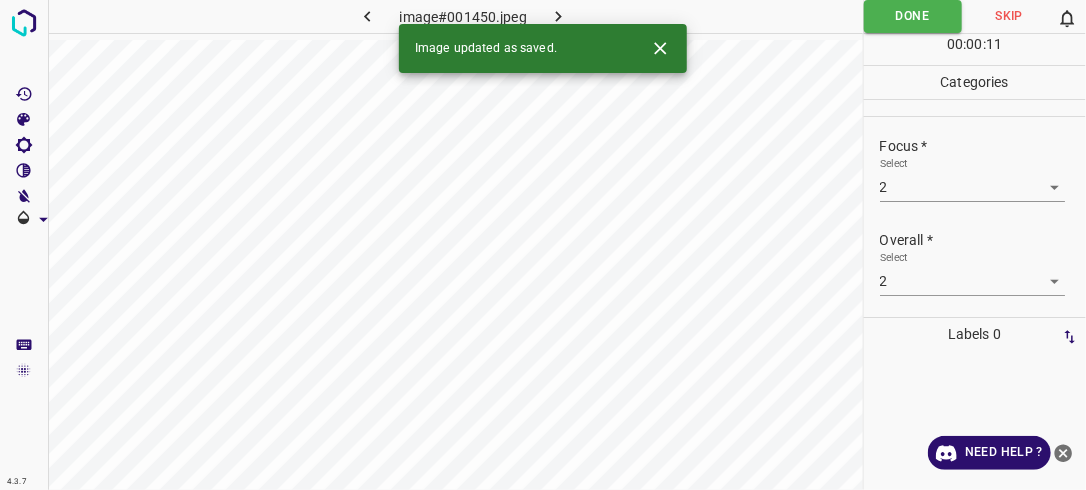 click 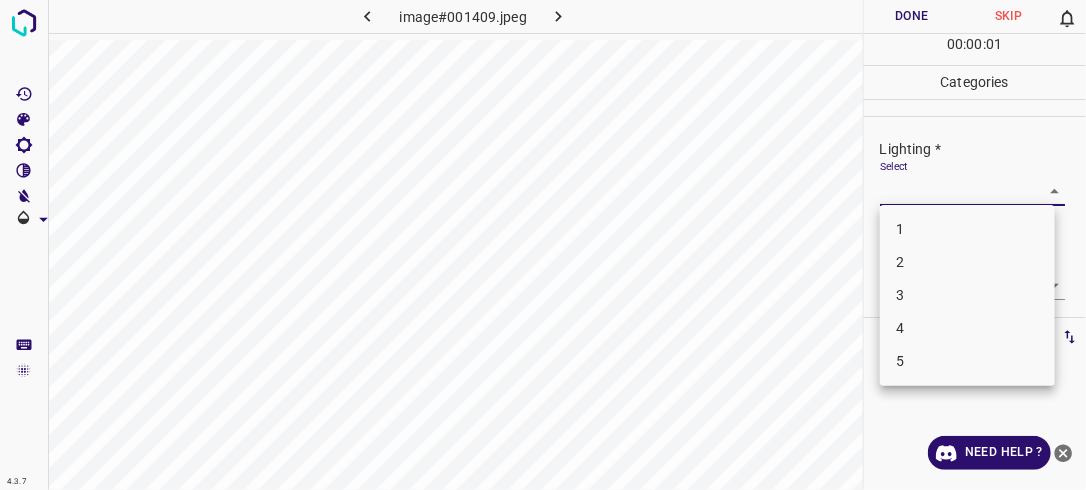 click on "4.3.7 image#001409.jpeg Done Skip 0 00   : 00   : 01   Categories Lighting *  Select ​ Focus *  Select ​ Overall *  Select ​ Labels   0 Categories 1 Lighting 2 Focus 3 Overall Tools Space Change between modes (Draw & Edit) I Auto labeling R Restore zoom M Zoom in N Zoom out Delete Delete selecte label Filters Z Restore filters X Saturation filter C Brightness filter V Contrast filter B Gray scale filter General O Download Need Help ? - Text - Hide - Delete 1 2 3 4 5" at bounding box center (543, 245) 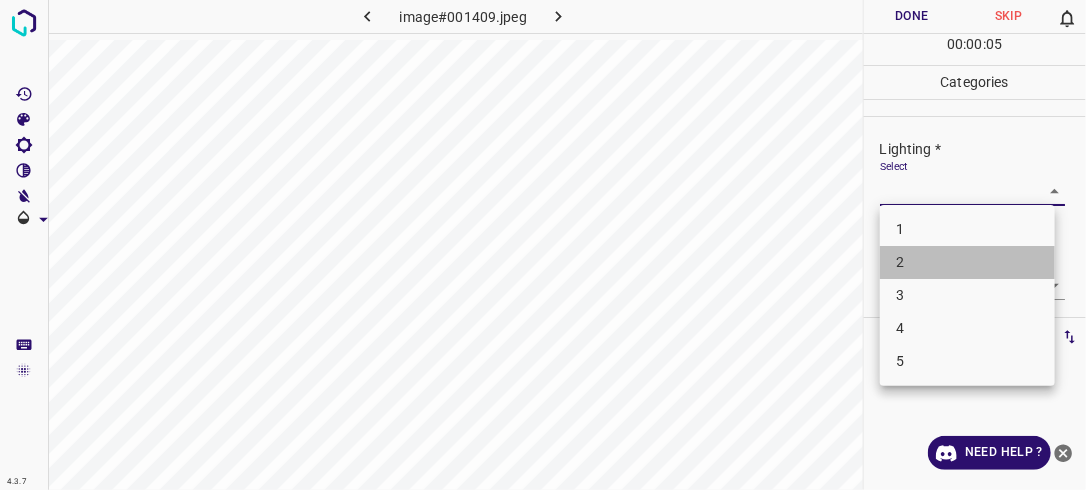 click on "2" at bounding box center [967, 262] 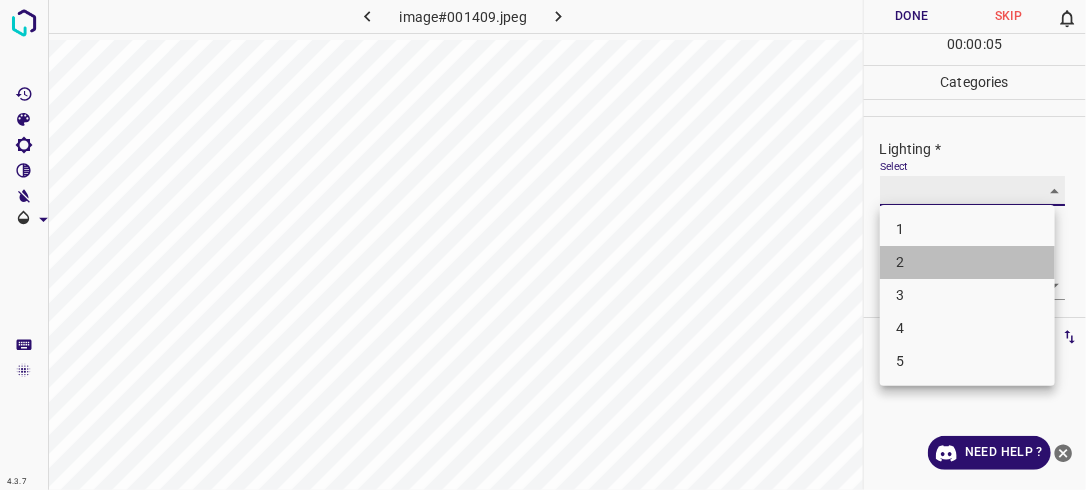 type on "2" 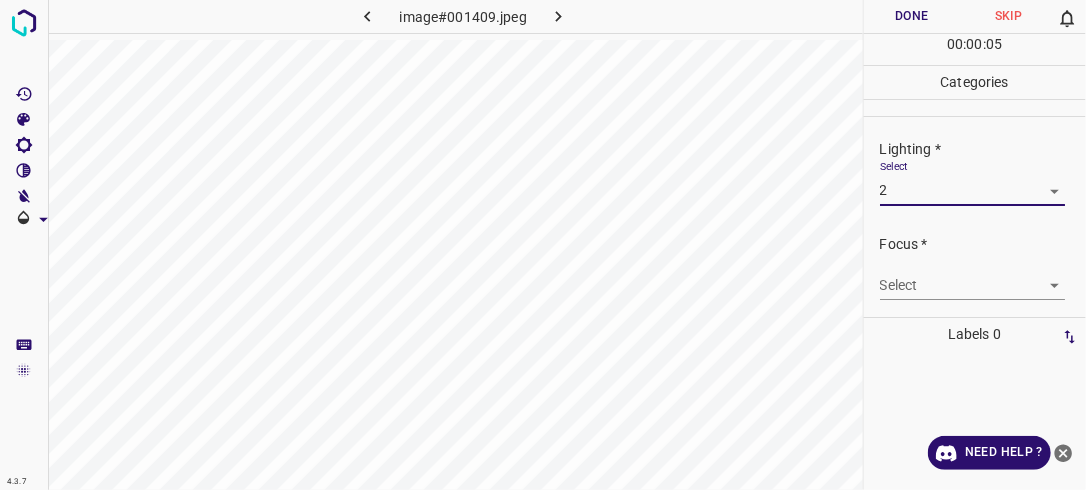 click on "4.3.7 image#001409.jpeg Done Skip 0 00   : 00   : 05   Categories Lighting *  Select 2 2 Focus *  Select ​ Overall *  Select ​ Labels   0 Categories 1 Lighting 2 Focus 3 Overall Tools Space Change between modes (Draw & Edit) I Auto labeling R Restore zoom M Zoom in N Zoom out Delete Delete selecte label Filters Z Restore filters X Saturation filter C Brightness filter V Contrast filter B Gray scale filter General O Download Need Help ? - Text - Hide - Delete" at bounding box center [543, 245] 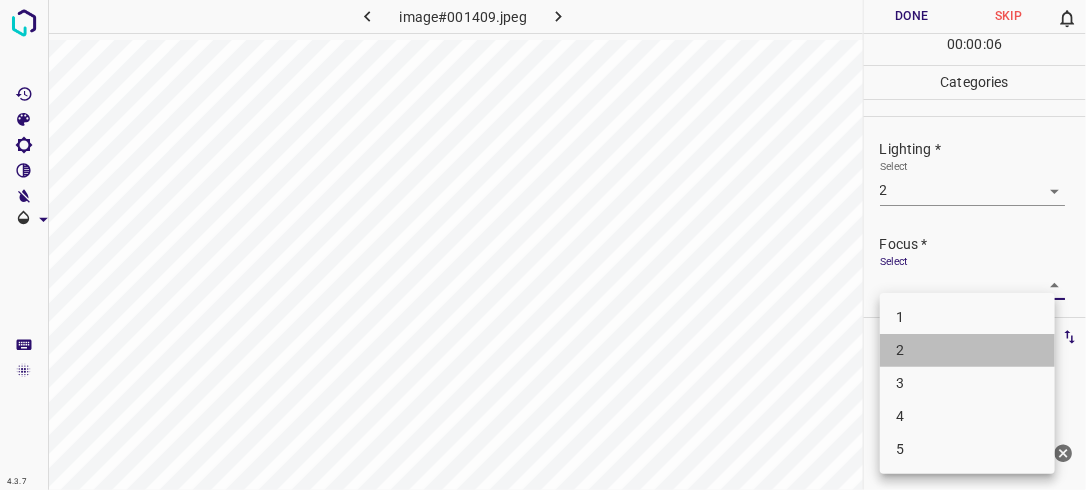 click on "2" at bounding box center (967, 350) 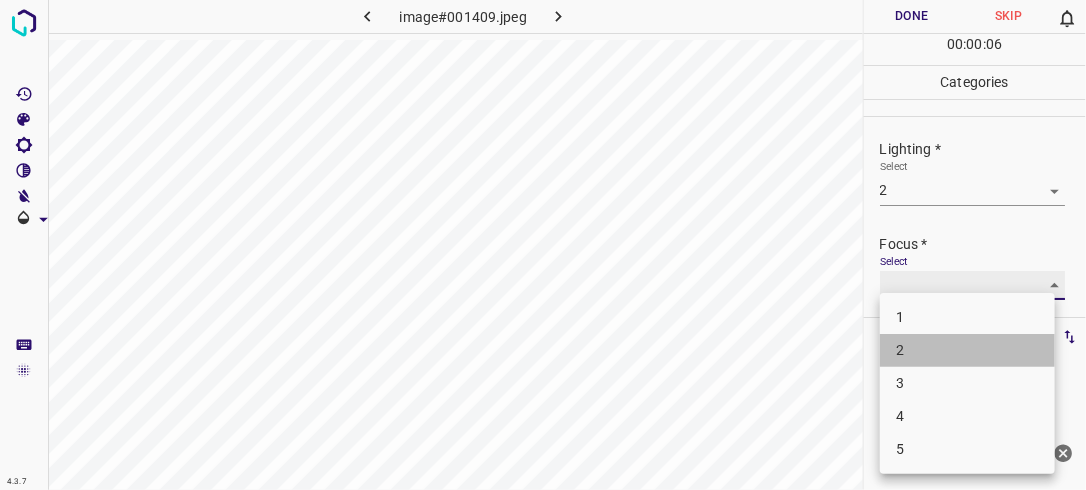 type on "2" 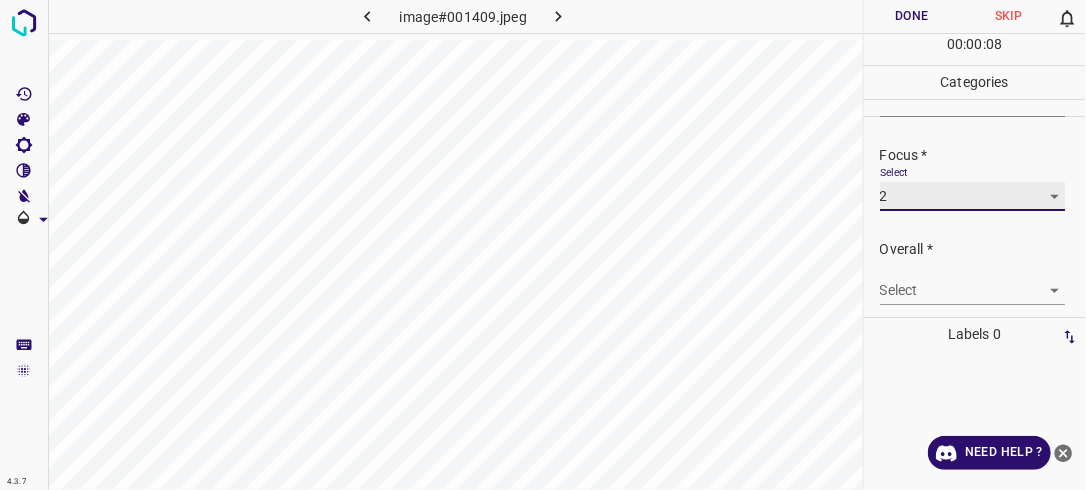 scroll, scrollTop: 98, scrollLeft: 0, axis: vertical 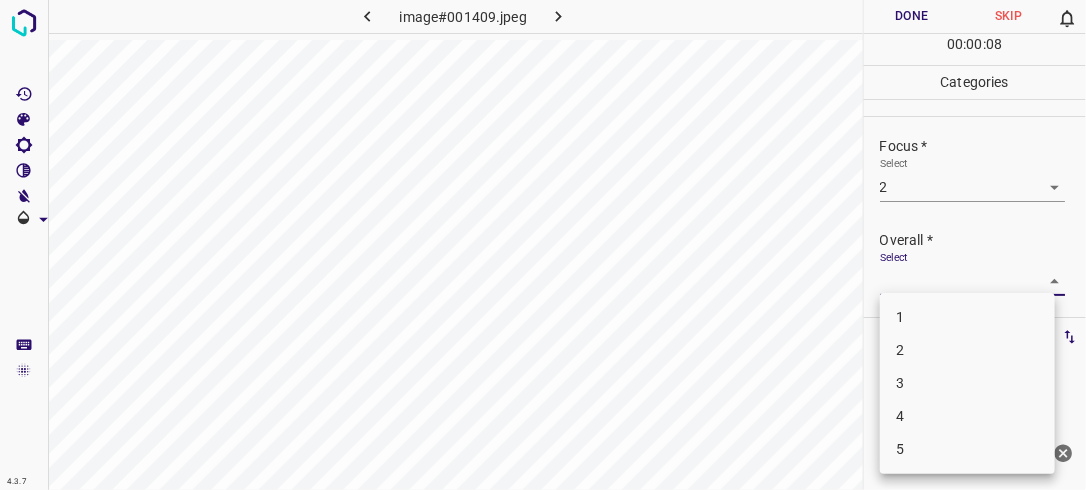 drag, startPoint x: 1037, startPoint y: 277, endPoint x: 968, endPoint y: 343, distance: 95.48299 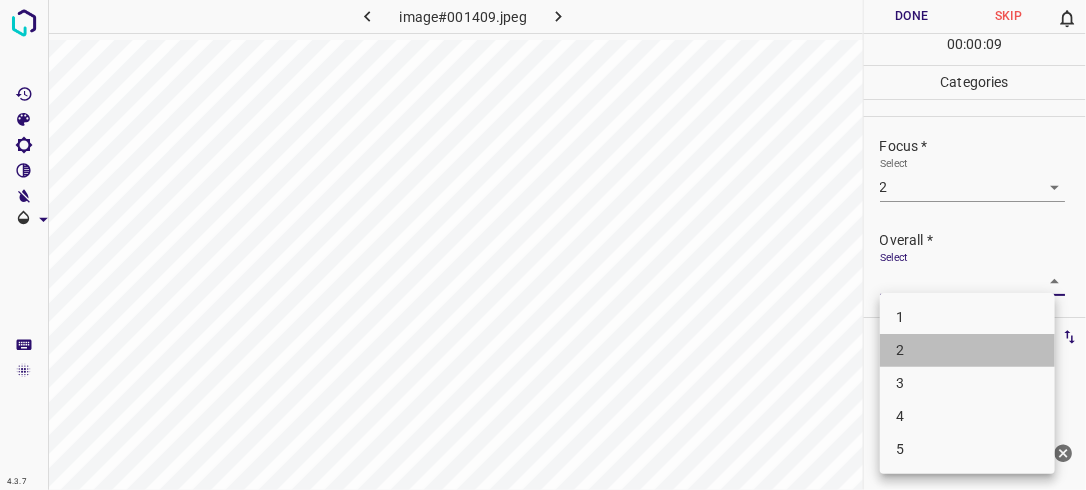 click on "2" at bounding box center [967, 350] 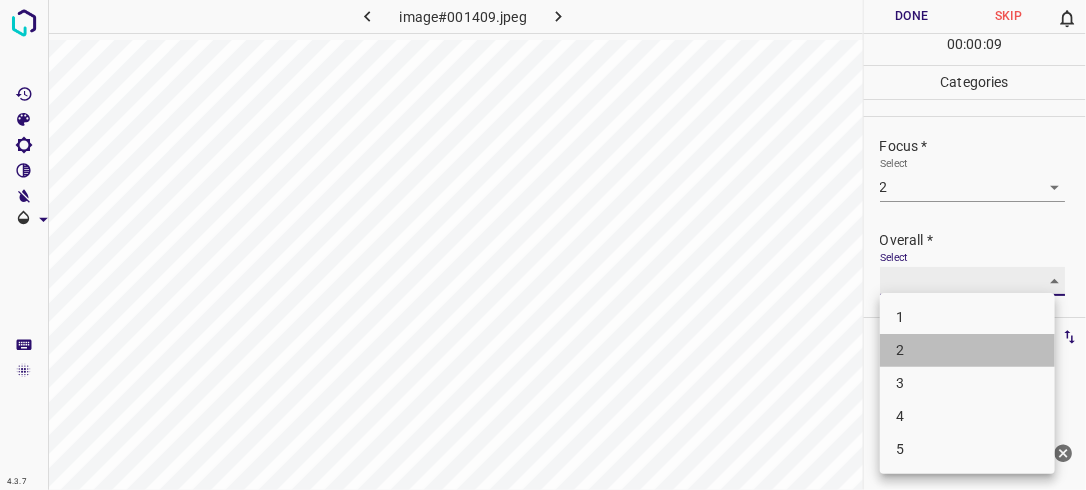 type on "2" 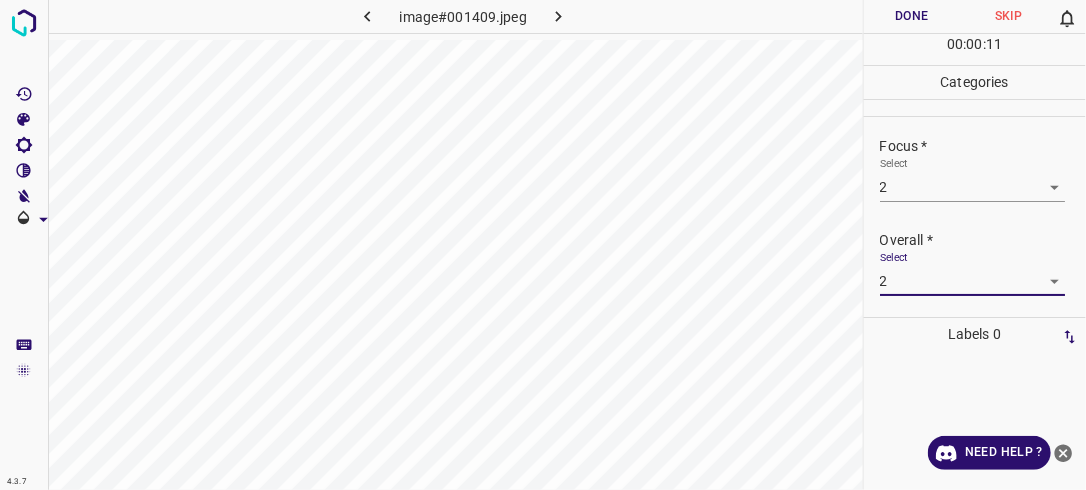click on "Done" at bounding box center [912, 16] 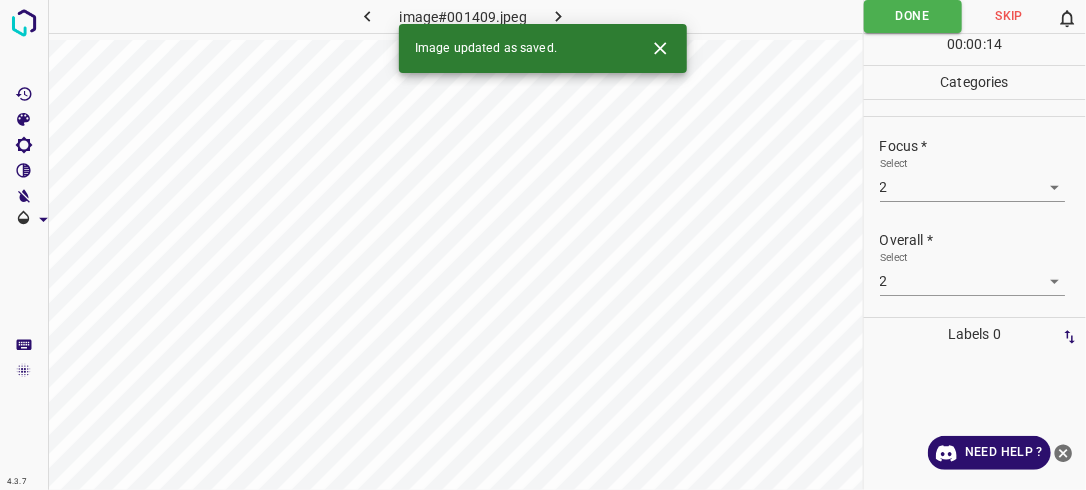click 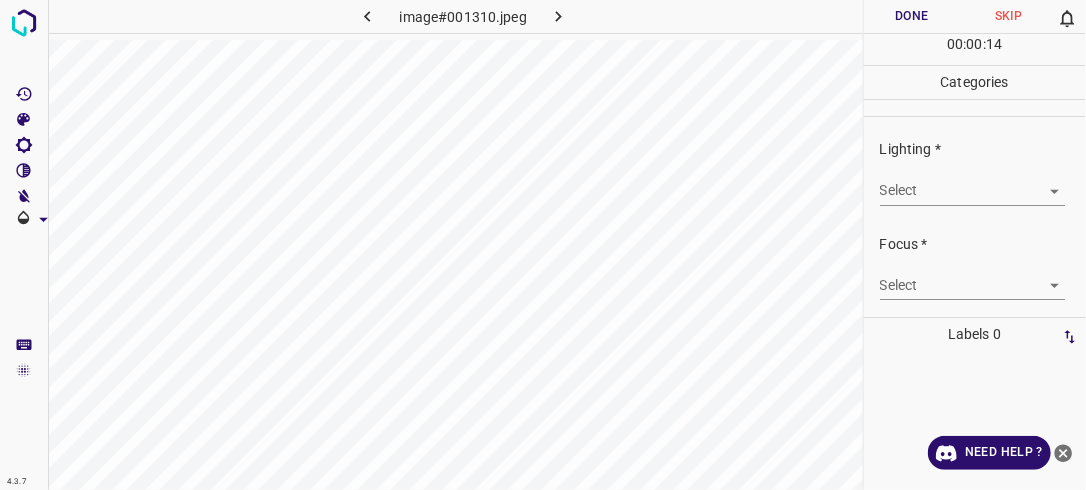 click on "Select ​" at bounding box center (983, 182) 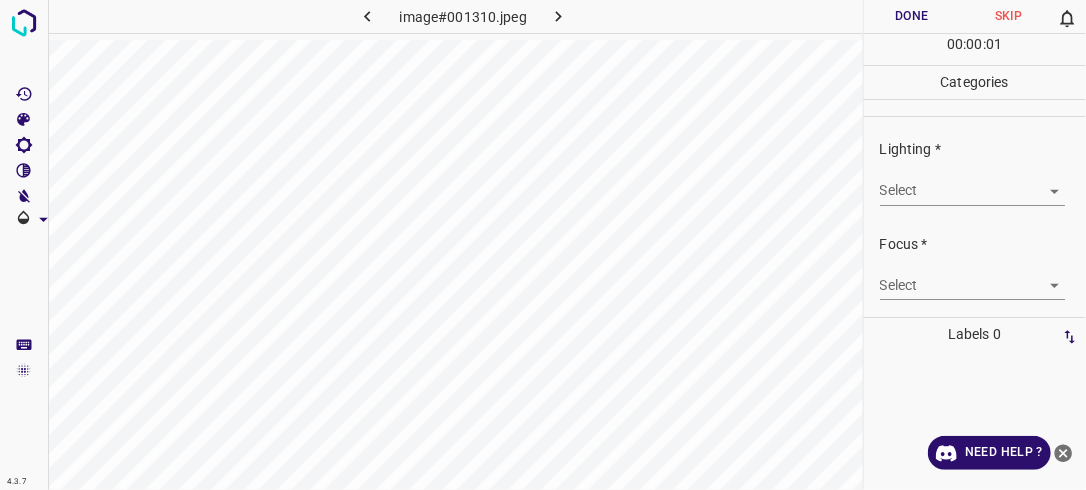 click on "4.3.7 image#001310.jpeg Done Skip 0 00   : 00   : 01   Categories Lighting *  Select ​ Focus *  Select ​ Overall *  Select ​ Labels   0 Categories 1 Lighting 2 Focus 3 Overall Tools Space Change between modes (Draw & Edit) I Auto labeling R Restore zoom M Zoom in N Zoom out Delete Delete selecte label Filters Z Restore filters X Saturation filter C Brightness filter V Contrast filter B Gray scale filter General O Download Need Help ? - Text - Hide - Delete" at bounding box center (543, 245) 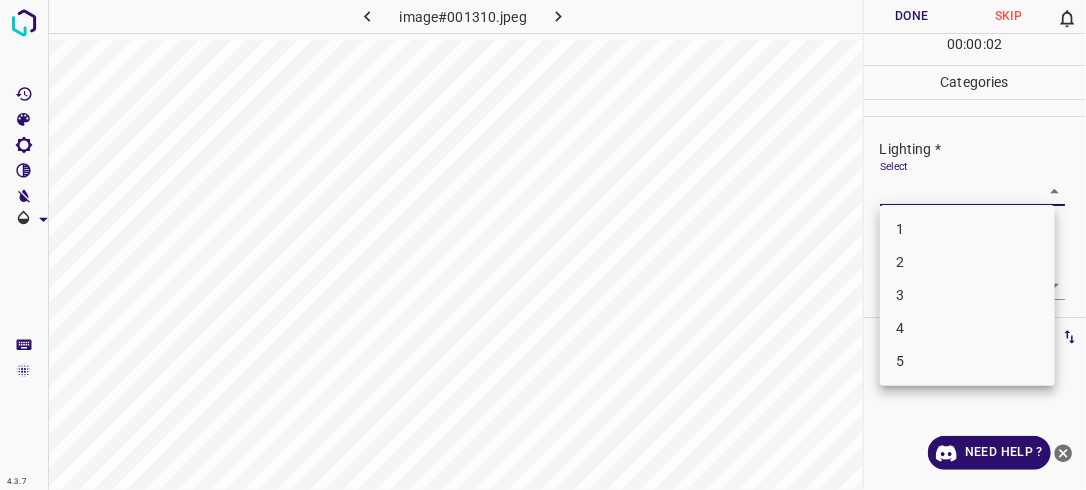 click on "1" at bounding box center [967, 229] 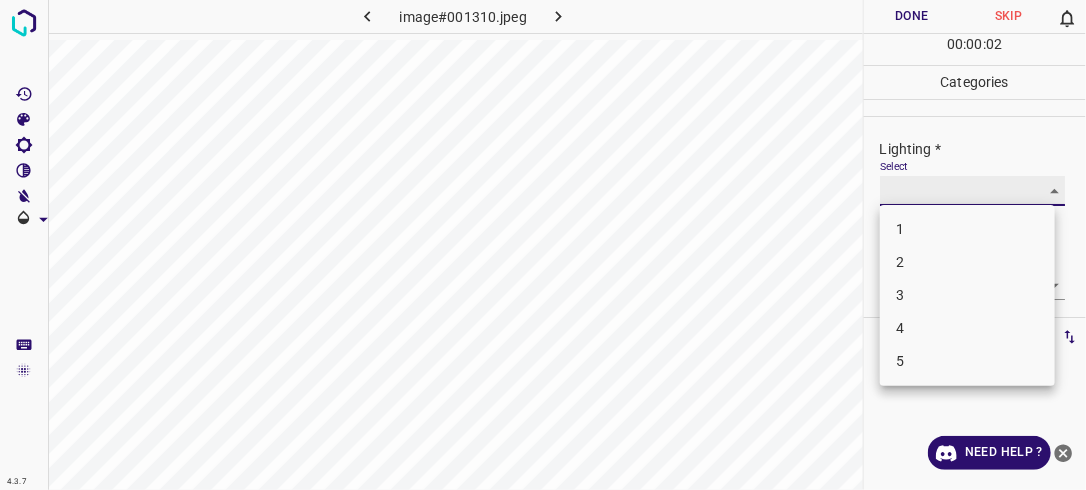 type on "1" 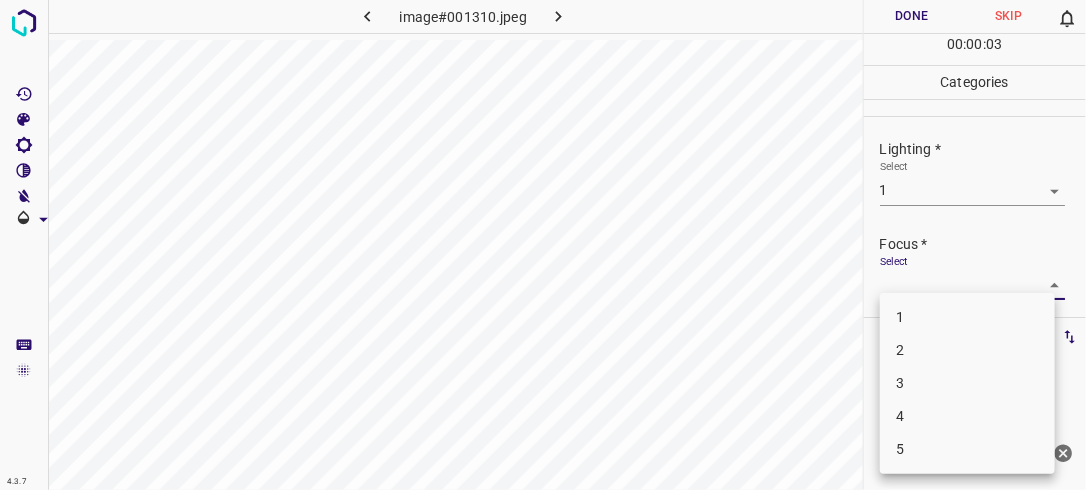 click on "4.3.7 image#001310.jpeg Done Skip 0 00   : 00   : 03   Categories Lighting *  Select 1 1 Focus *  Select ​ Overall *  Select ​ Labels   0 Categories 1 Lighting 2 Focus 3 Overall Tools Space Change between modes (Draw & Edit) I Auto labeling R Restore zoom M Zoom in N Zoom out Delete Delete selecte label Filters Z Restore filters X Saturation filter C Brightness filter V Contrast filter B Gray scale filter General O Download Need Help ? - Text - Hide - Delete 1 2 3 4 5" at bounding box center [543, 245] 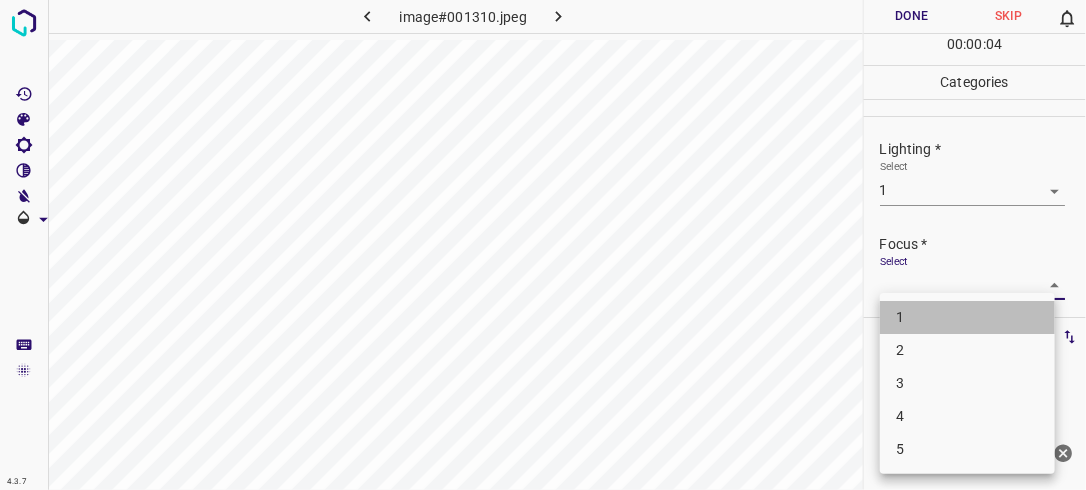 click on "1" at bounding box center (967, 317) 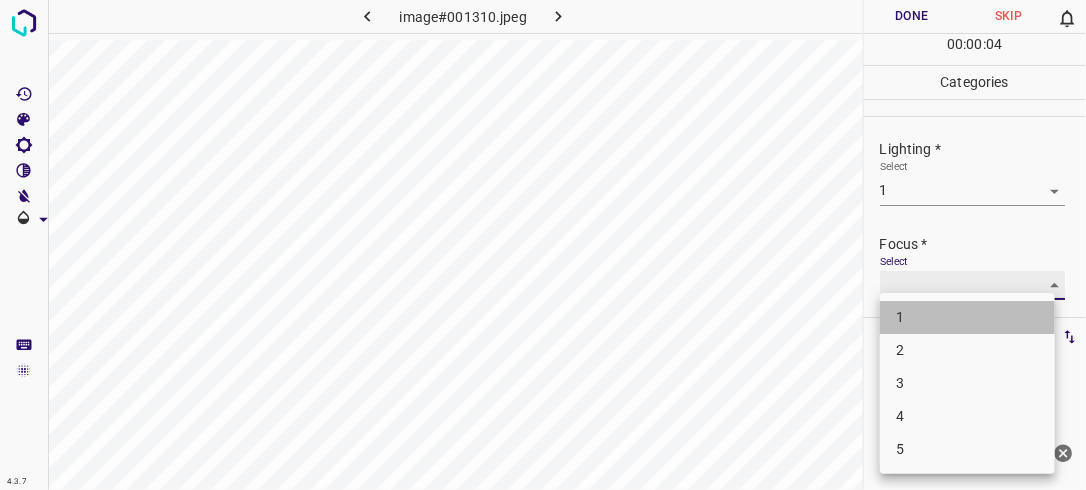 type on "1" 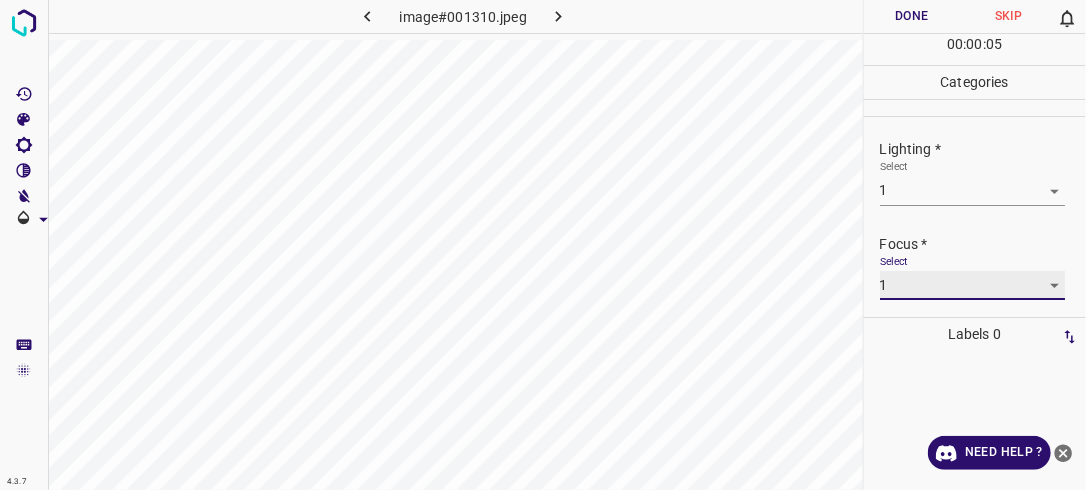 scroll, scrollTop: 79, scrollLeft: 0, axis: vertical 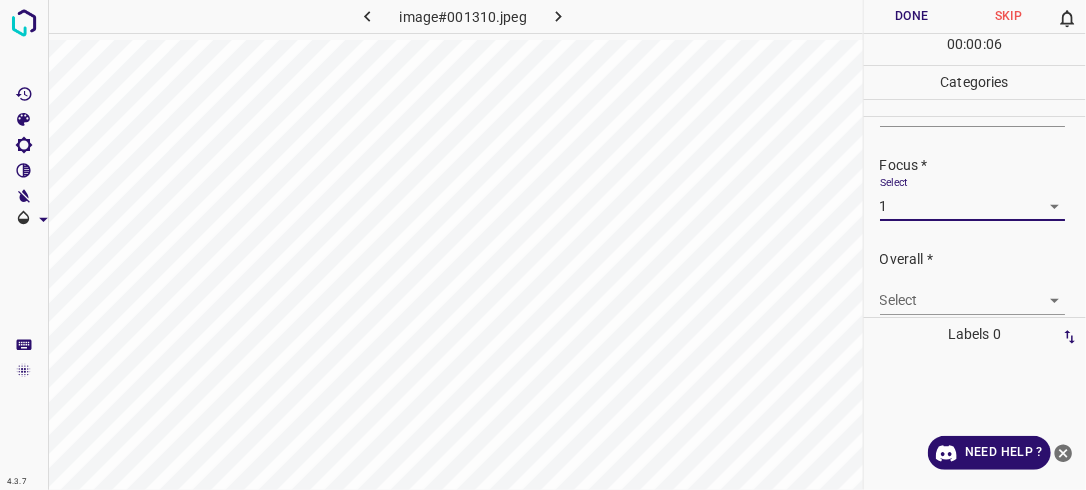 click on "4.3.7 image#001310.jpeg Done Skip 0 00   : 00   : 06   Categories Lighting *  Select 1 1 Focus *  Select 1 1 Overall *  Select ​ Labels   0 Categories 1 Lighting 2 Focus 3 Overall Tools Space Change between modes (Draw & Edit) I Auto labeling R Restore zoom M Zoom in N Zoom out Delete Delete selecte label Filters Z Restore filters X Saturation filter C Brightness filter V Contrast filter B Gray scale filter General O Download Need Help ? - Text - Hide - Delete" at bounding box center (543, 245) 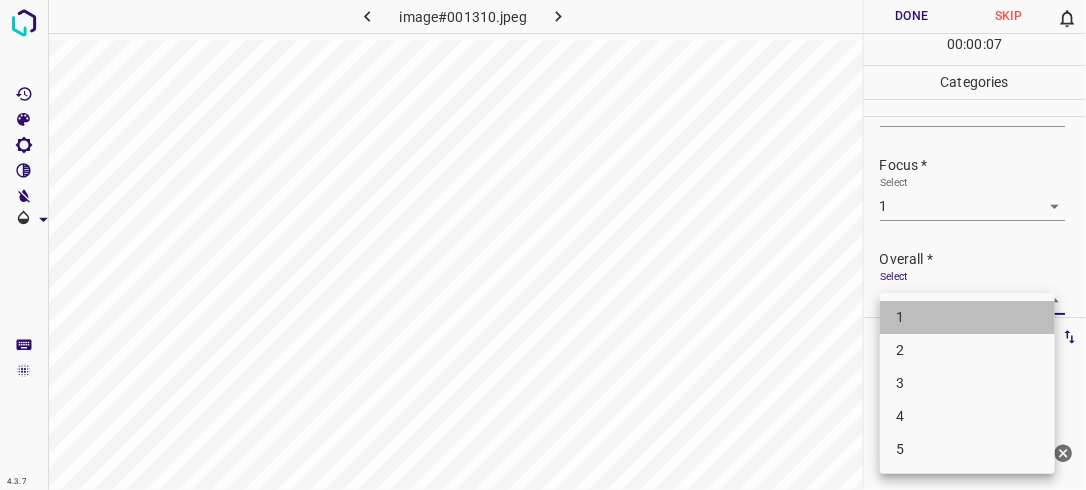 click on "1" at bounding box center [967, 317] 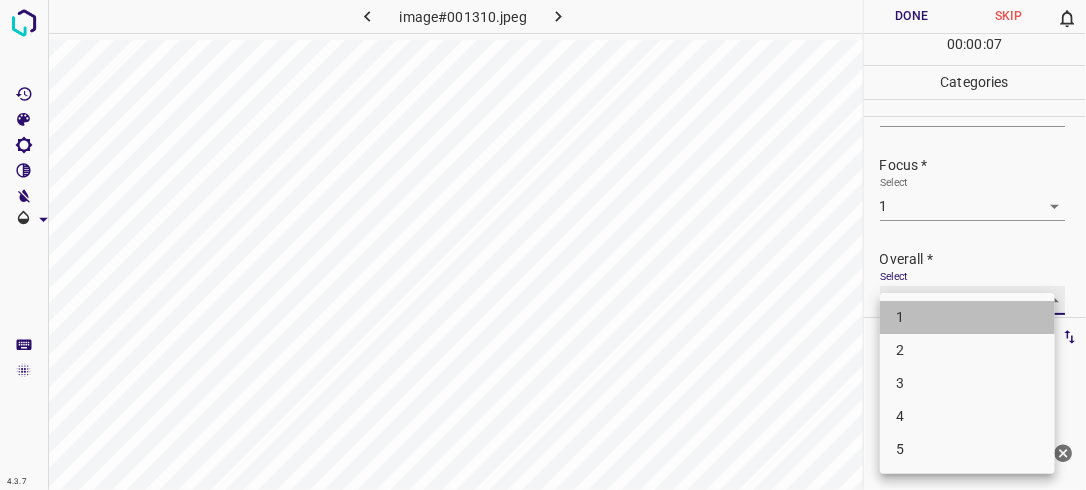 type on "1" 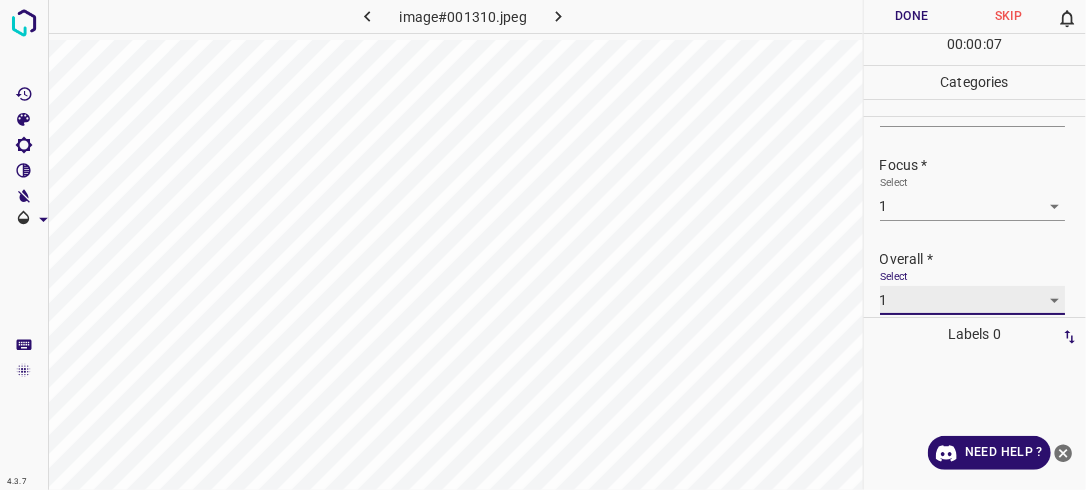scroll, scrollTop: 79, scrollLeft: 0, axis: vertical 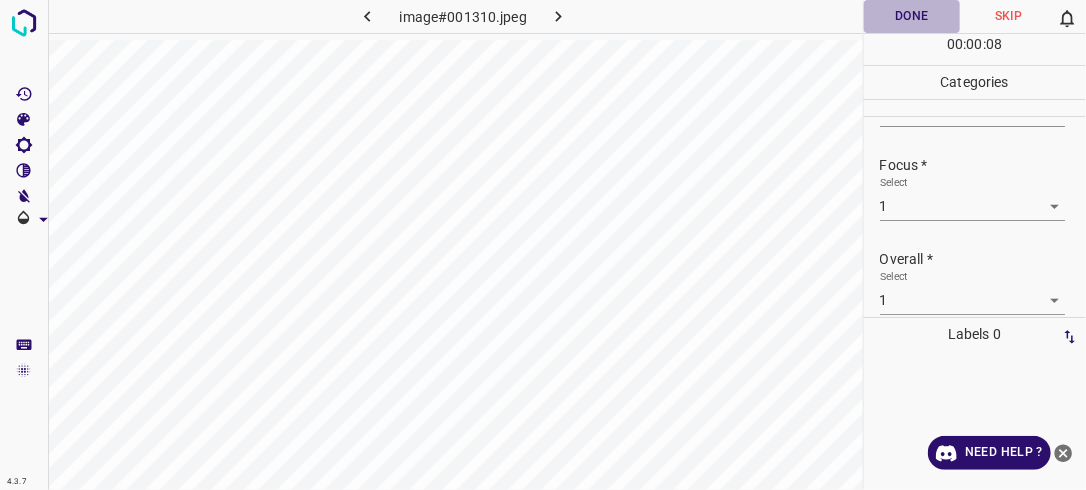 click on "Done" at bounding box center [912, 16] 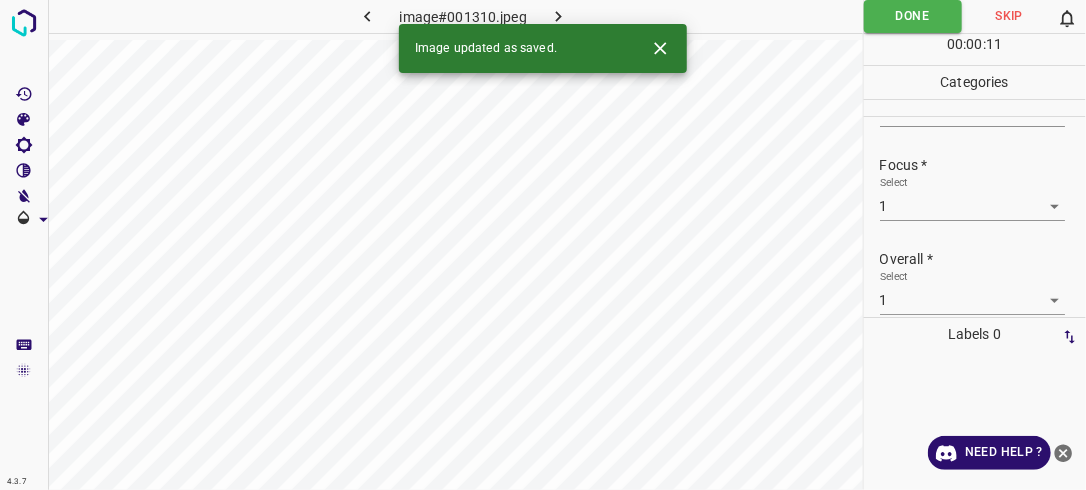 click 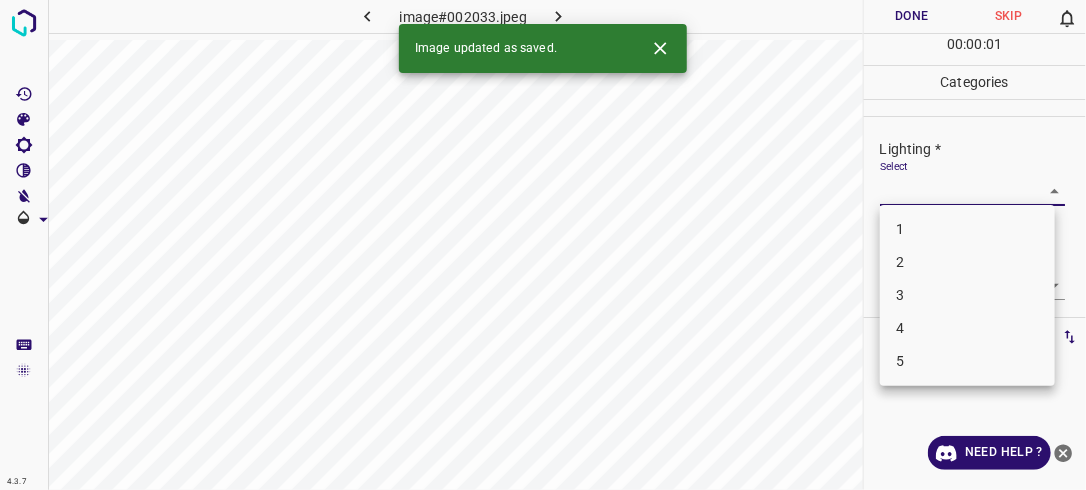 click on "4.3.7 image#002033.jpeg Done Skip 0 00   : 00   : 01   Categories Lighting *  Select ​ Focus *  Select ​ Overall *  Select ​ Labels   0 Categories 1 Lighting 2 Focus 3 Overall Tools Space Change between modes (Draw & Edit) I Auto labeling R Restore zoom M Zoom in N Zoom out Delete Delete selecte label Filters Z Restore filters X Saturation filter C Brightness filter V Contrast filter B Gray scale filter General O Download Image updated as saved. Need Help ? - Text - Hide - Delete 1 2 3 4 5" at bounding box center [543, 245] 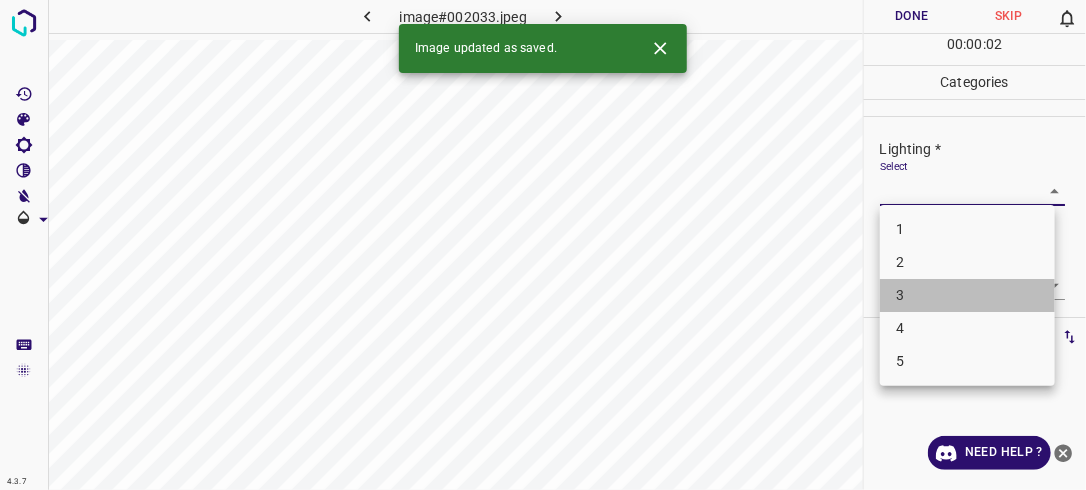 click on "3" at bounding box center (967, 295) 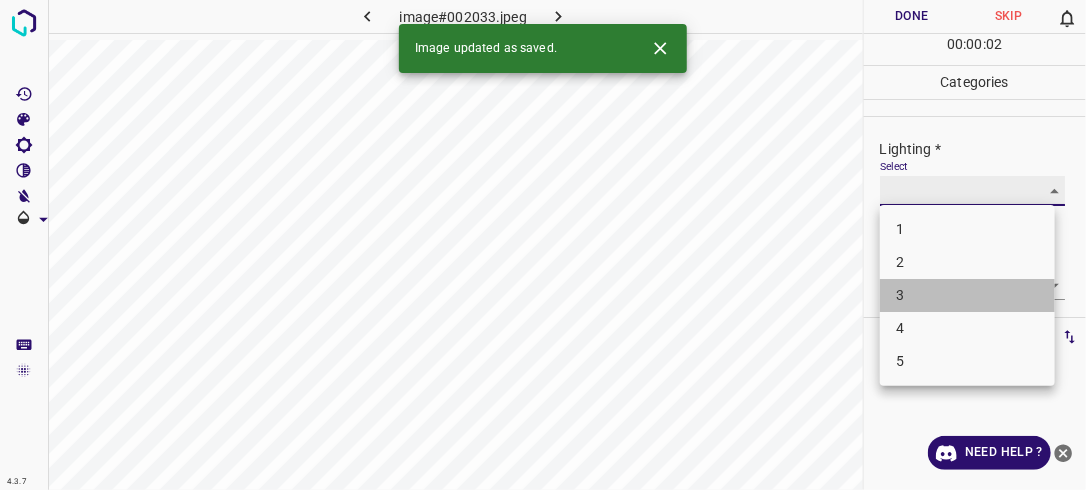 type on "3" 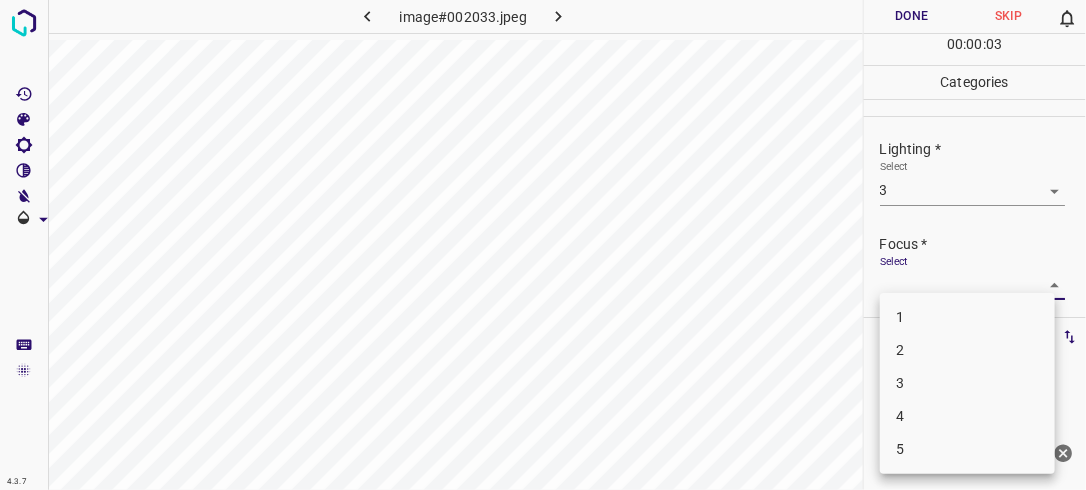 click on "4.3.7 image#002033.jpeg Done Skip 0 00   : 00   : 03   Categories Lighting *  Select 3 3 Focus *  Select ​ Overall *  Select ​ Labels   0 Categories 1 Lighting 2 Focus 3 Overall Tools Space Change between modes (Draw & Edit) I Auto labeling R Restore zoom M Zoom in N Zoom out Delete Delete selecte label Filters Z Restore filters X Saturation filter C Brightness filter V Contrast filter B Gray scale filter General O Download Need Help ? - Text - Hide - Delete 1 2 3 4 5" at bounding box center (543, 245) 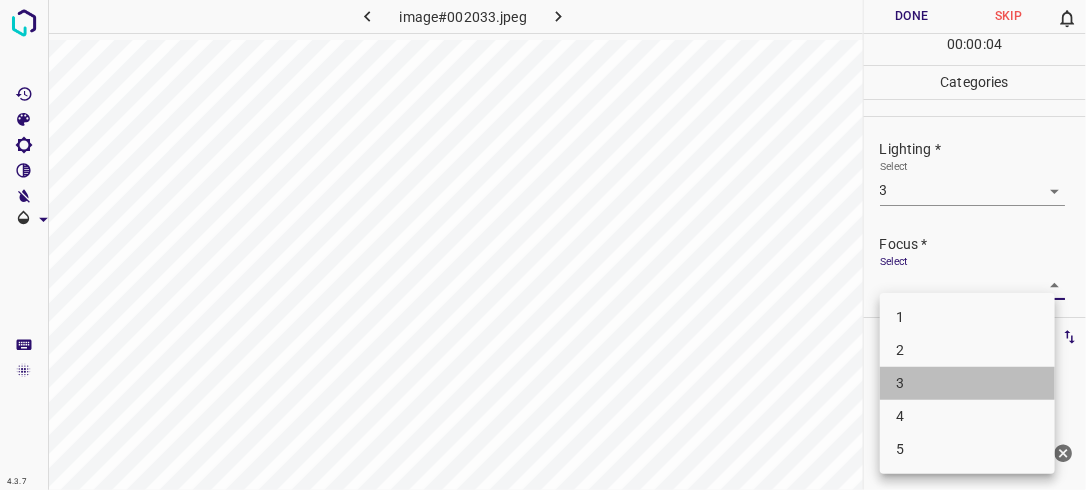 click on "3" at bounding box center [967, 383] 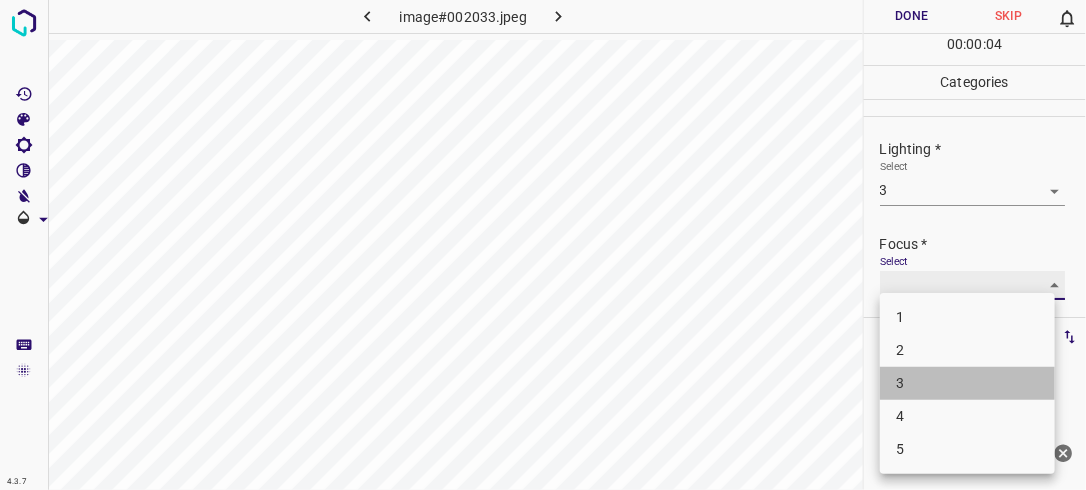 type on "3" 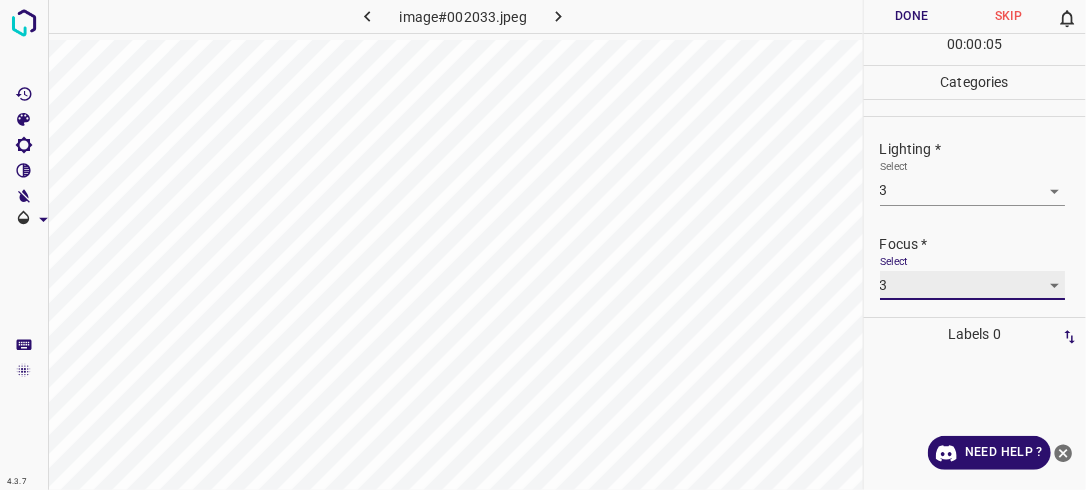 scroll, scrollTop: 98, scrollLeft: 0, axis: vertical 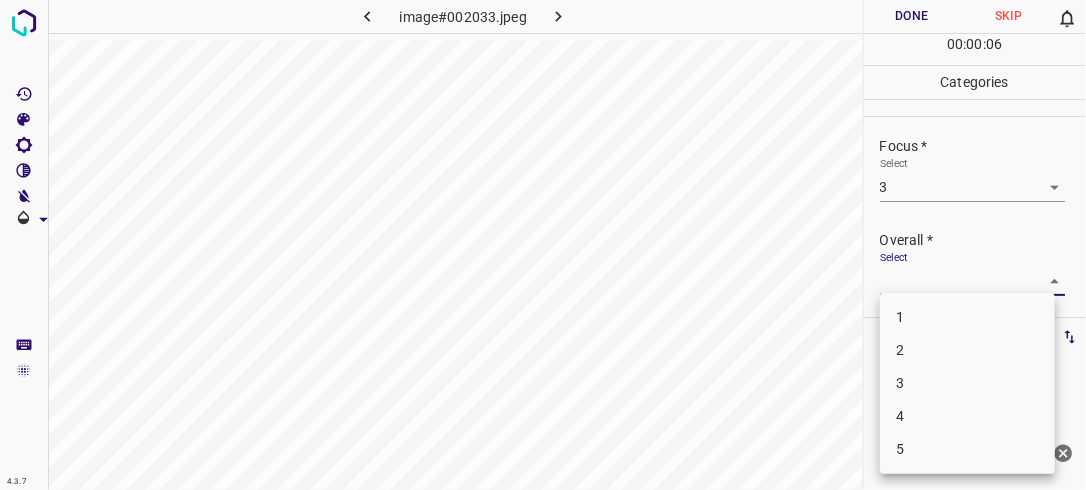 drag, startPoint x: 1041, startPoint y: 270, endPoint x: 957, endPoint y: 332, distance: 104.40307 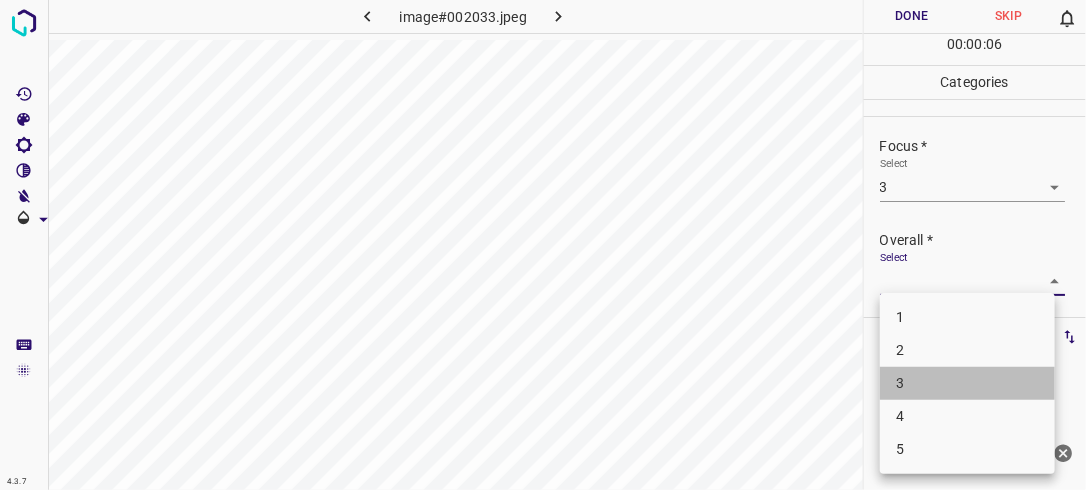 click on "3" at bounding box center [967, 383] 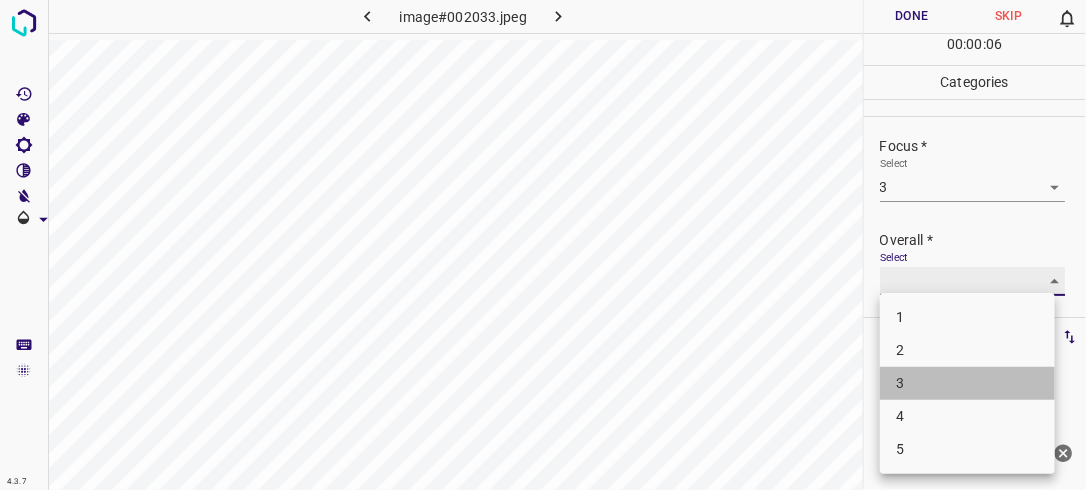 type on "3" 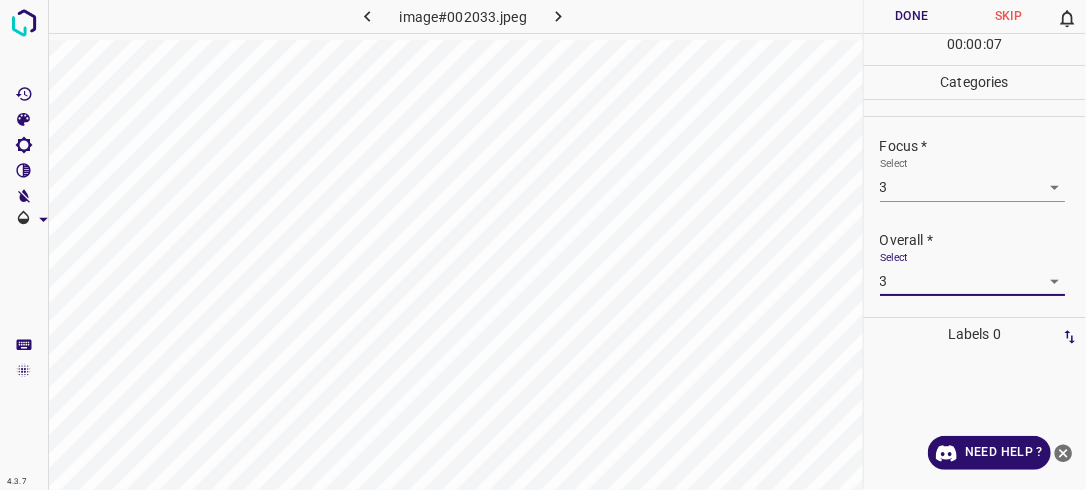 click on "Done" at bounding box center (912, 16) 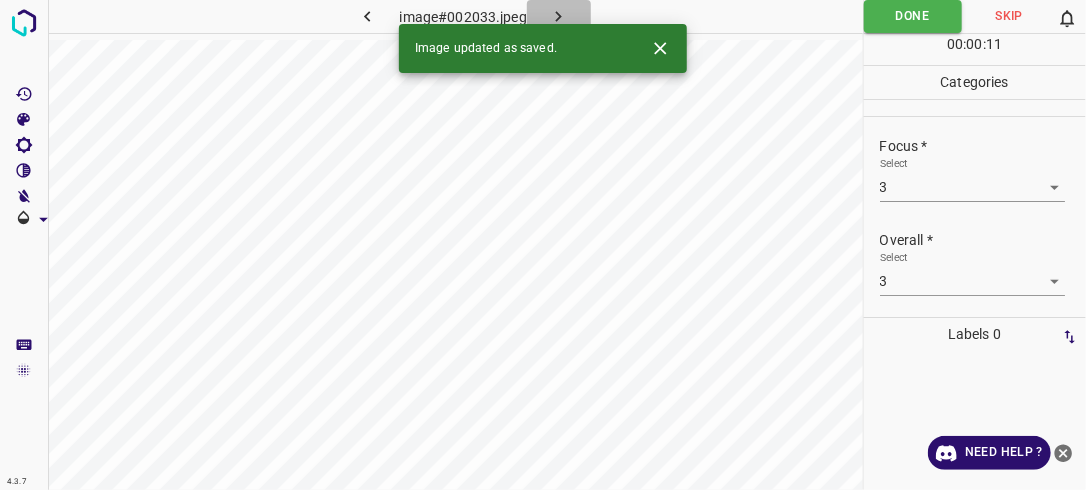 click at bounding box center [559, 16] 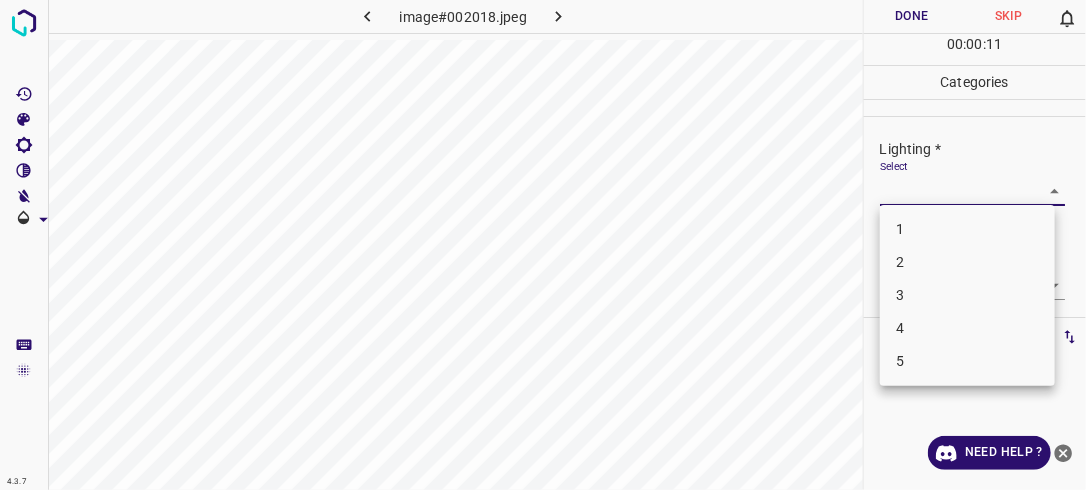 click on "4.3.7 image#002018.jpeg Done Skip 0 00   : 00   : 11   Categories Lighting *  Select ​ Focus *  Select ​ Overall *  Select ​ Labels   0 Categories 1 Lighting 2 Focus 3 Overall Tools Space Change between modes (Draw & Edit) I Auto labeling R Restore zoom M Zoom in N Zoom out Delete Delete selecte label Filters Z Restore filters X Saturation filter C Brightness filter V Contrast filter B Gray scale filter General O Download Need Help ? - Text - Hide - Delete 1 2 3 4 5" at bounding box center [543, 245] 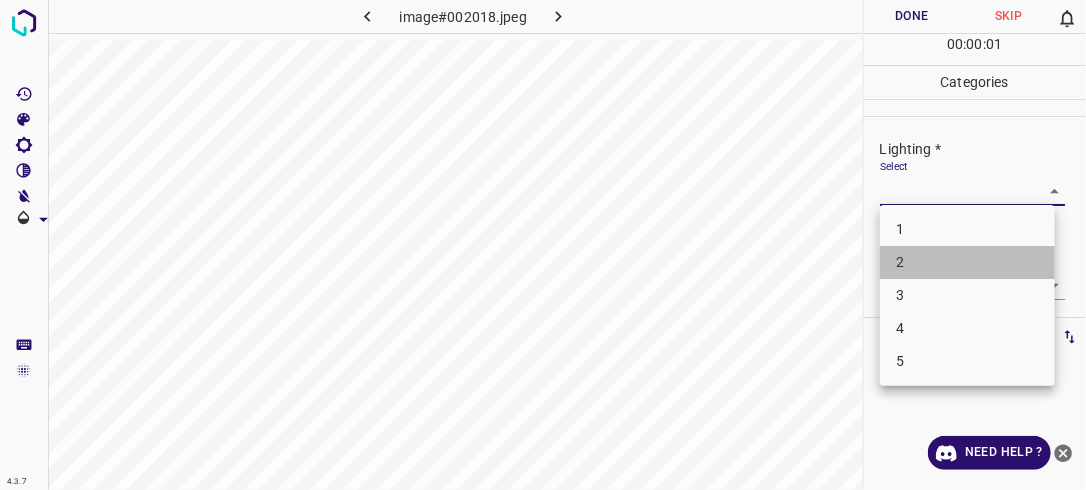 drag, startPoint x: 1003, startPoint y: 264, endPoint x: 1027, endPoint y: 260, distance: 24.33105 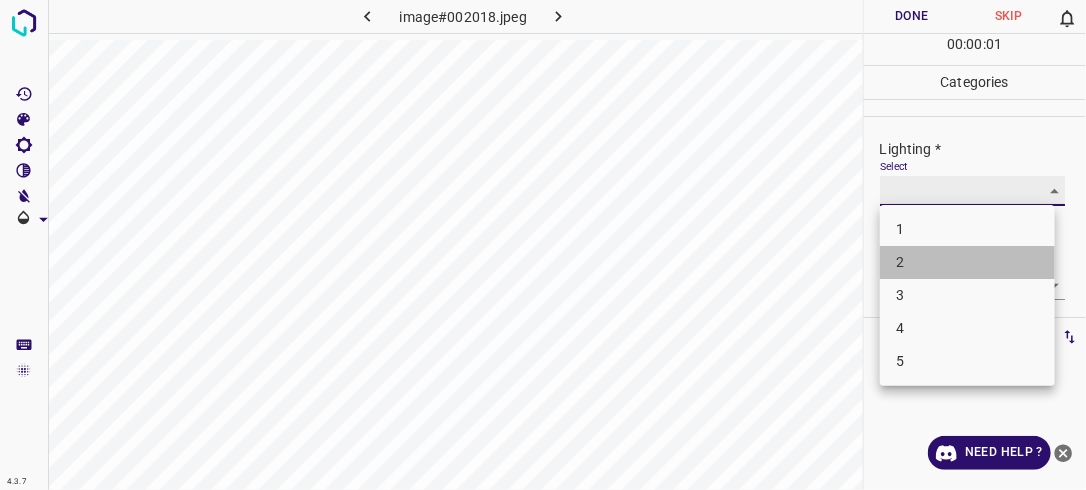 type on "2" 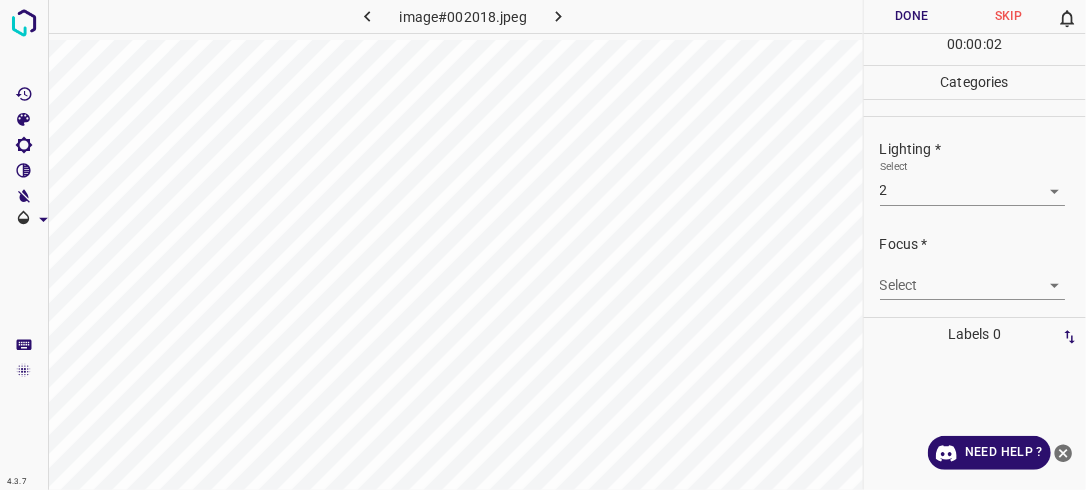 click on "Select ​" at bounding box center (973, 277) 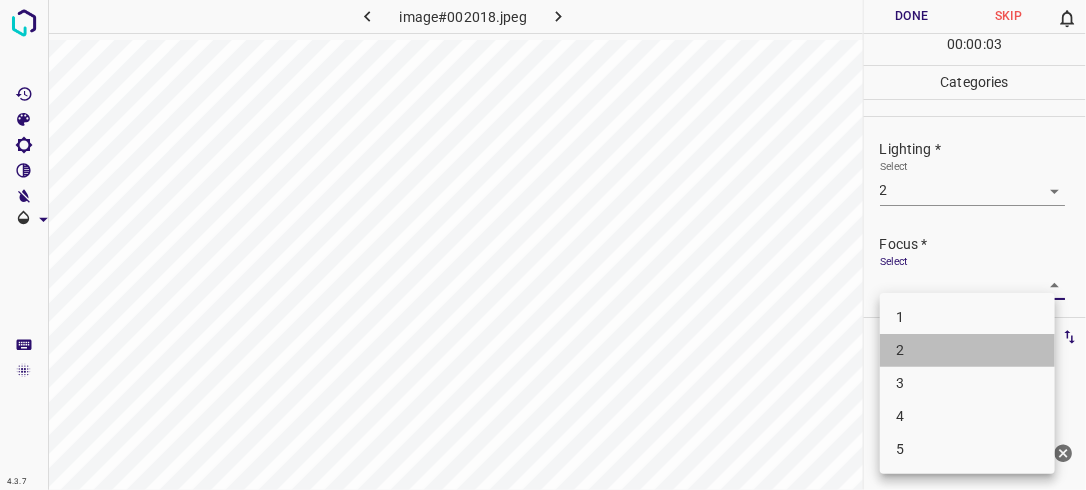 click on "2" at bounding box center (967, 350) 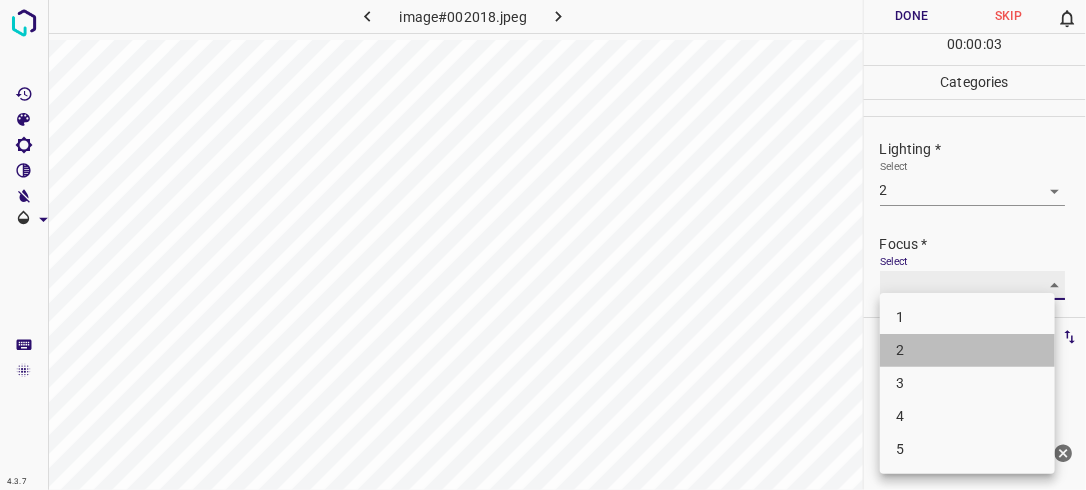 type on "2" 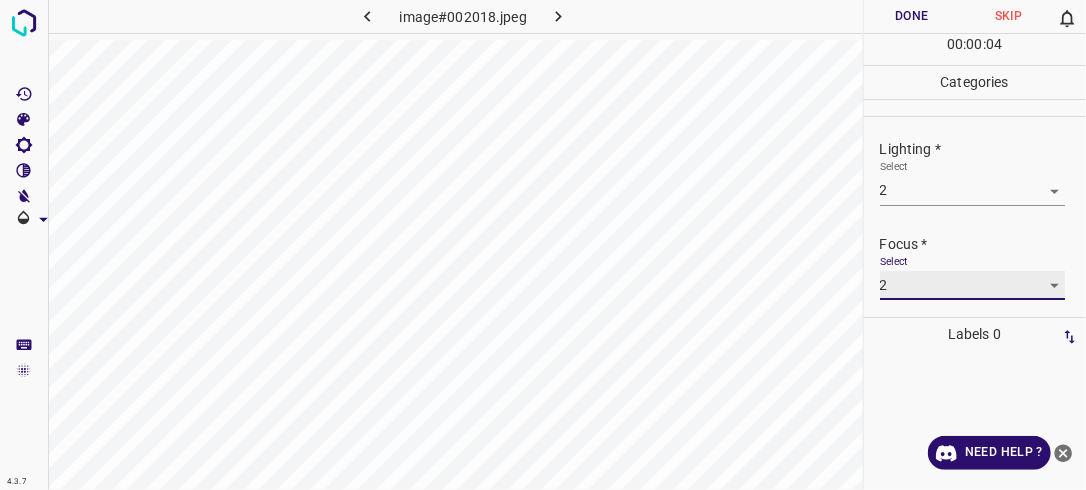 scroll, scrollTop: 98, scrollLeft: 0, axis: vertical 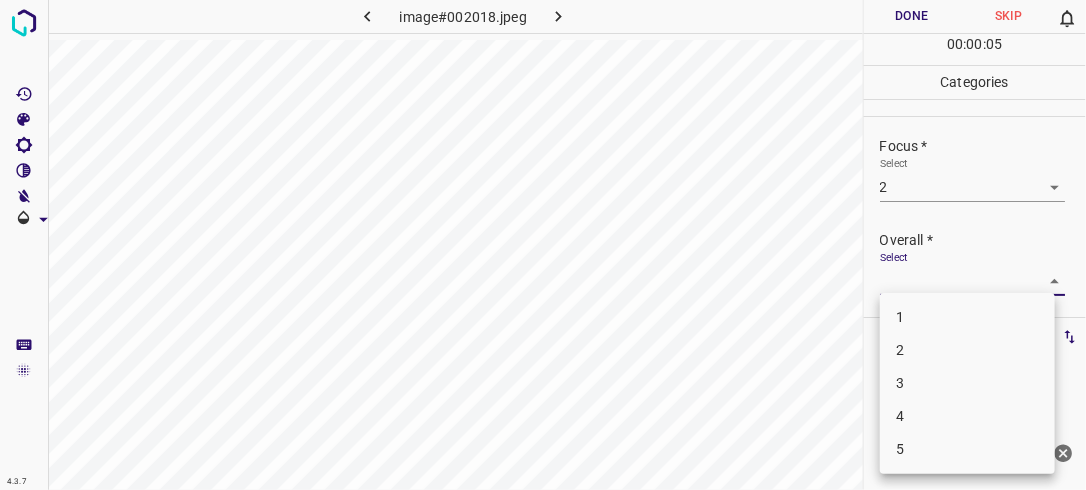 drag, startPoint x: 1040, startPoint y: 274, endPoint x: 1005, endPoint y: 310, distance: 50.20956 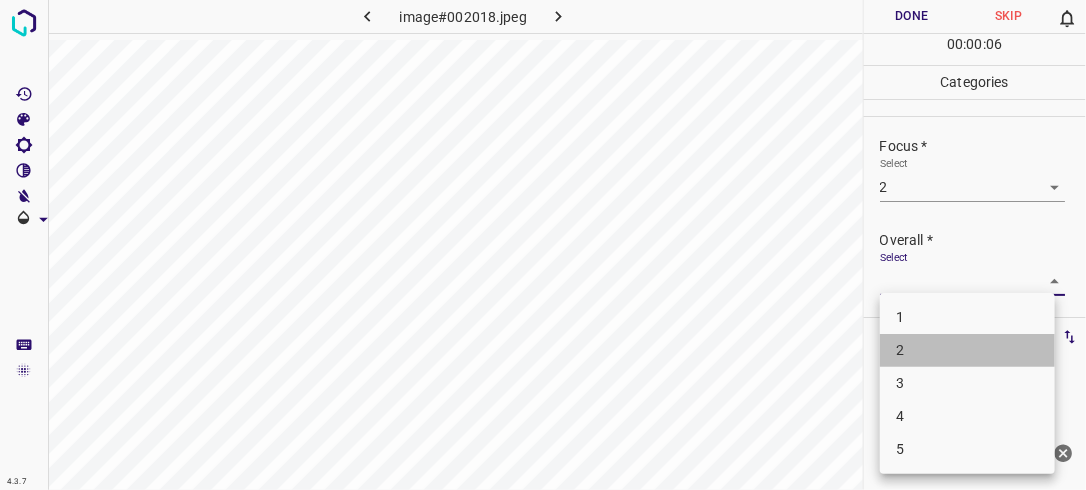 click on "2" at bounding box center (967, 350) 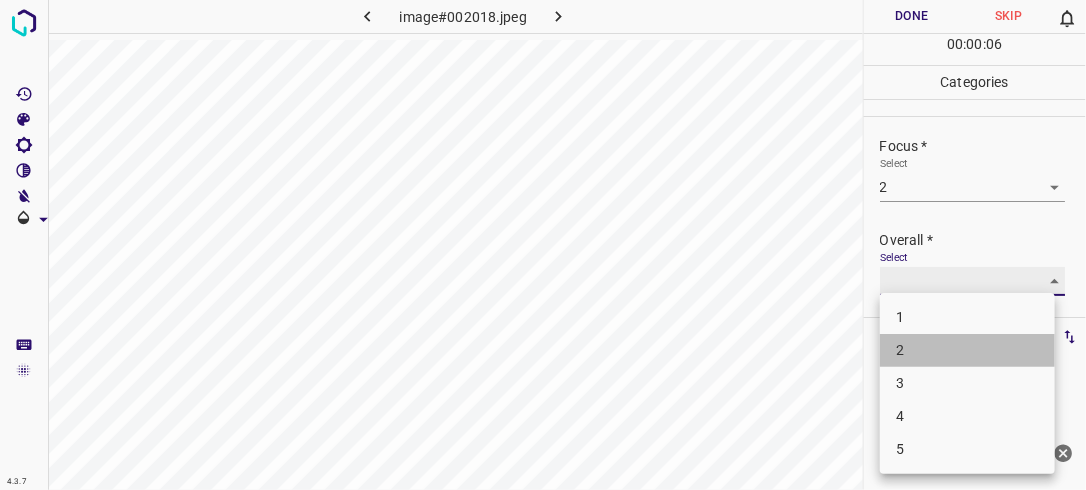 type on "2" 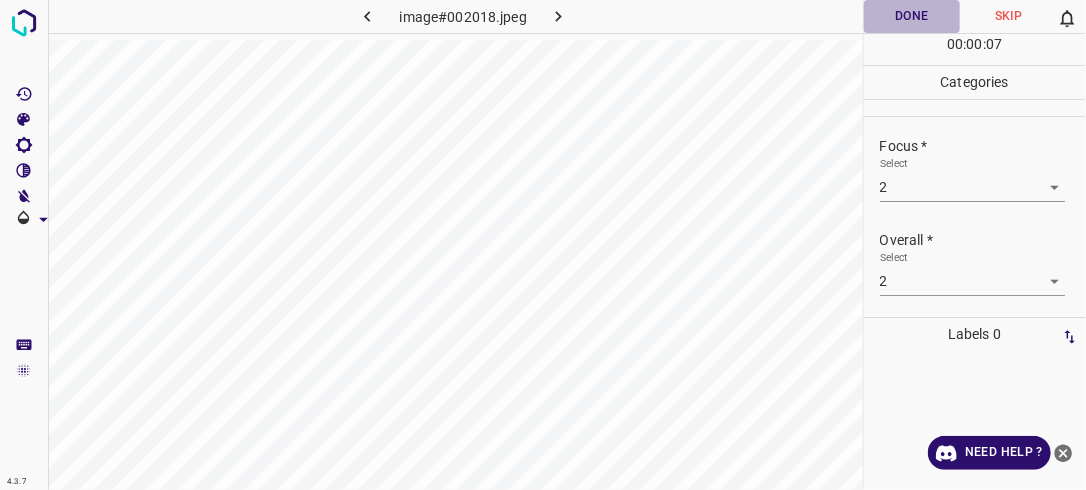 click on "Done" at bounding box center [912, 16] 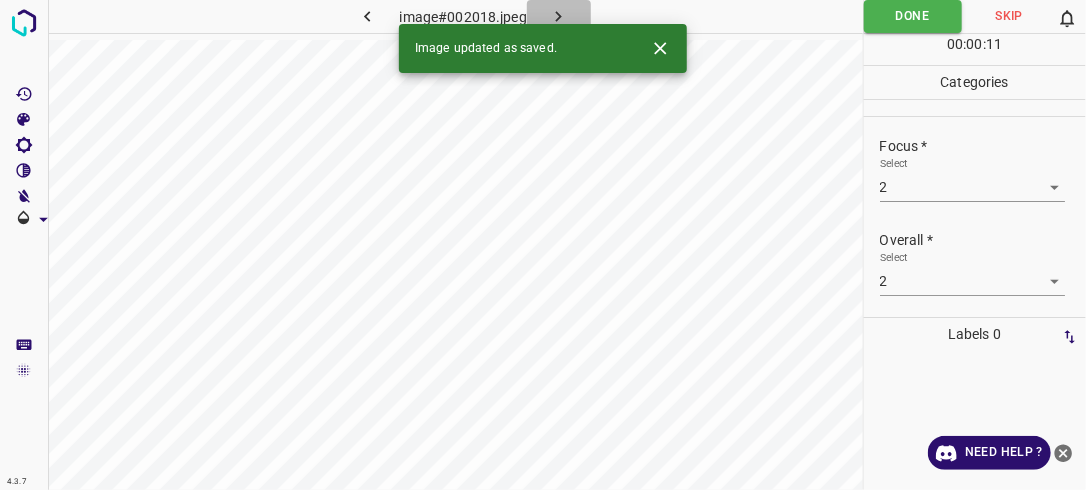 click at bounding box center (559, 16) 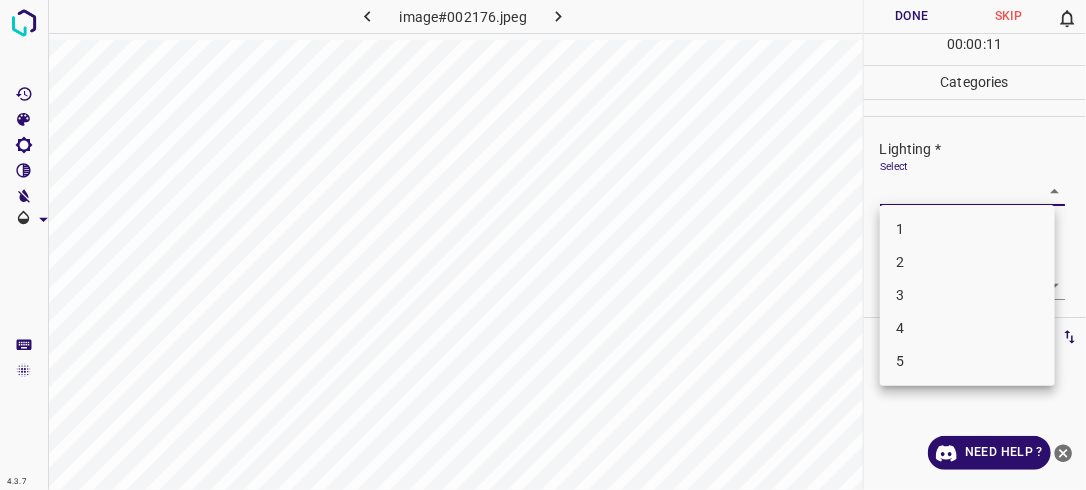 click on "4.3.7 image#002176.jpeg Done Skip 0 00   : 00   : 11   Categories Lighting *  Select ​ Focus *  Select ​ Overall *  Select ​ Labels   0 Categories 1 Lighting 2 Focus 3 Overall Tools Space Change between modes (Draw & Edit) I Auto labeling R Restore zoom M Zoom in N Zoom out Delete Delete selecte label Filters Z Restore filters X Saturation filter C Brightness filter V Contrast filter B Gray scale filter General O Download Need Help ? - Text - Hide - Delete 1 2 3 4 5" at bounding box center [543, 245] 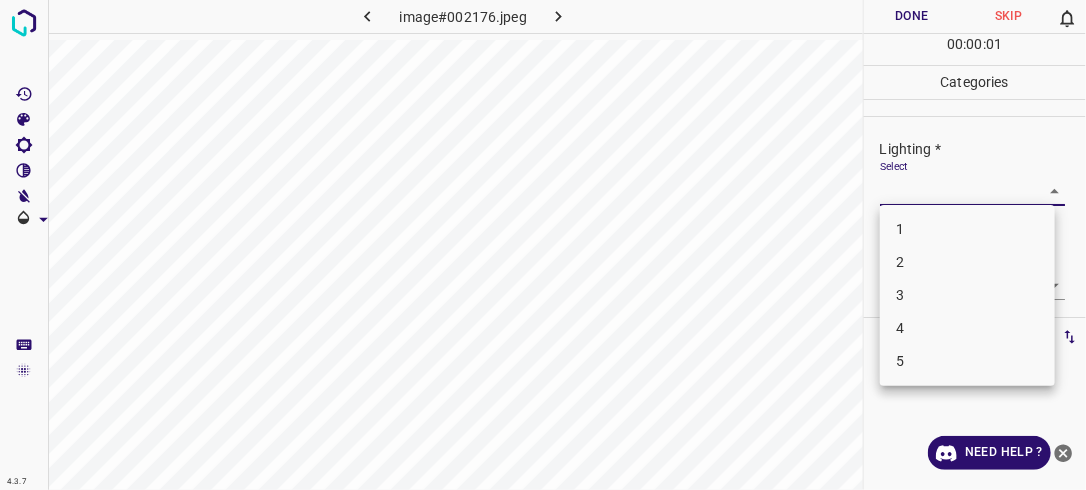 click on "3" at bounding box center [967, 295] 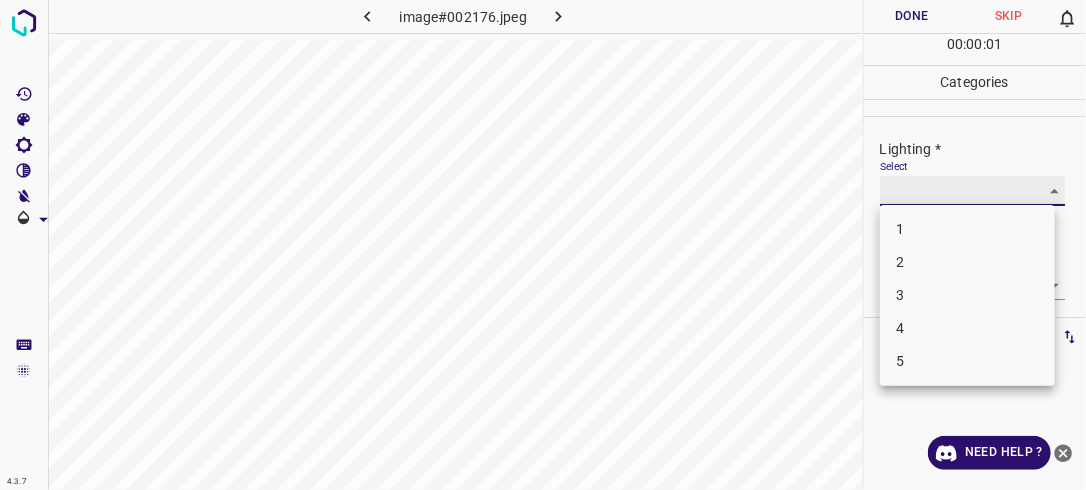 type on "3" 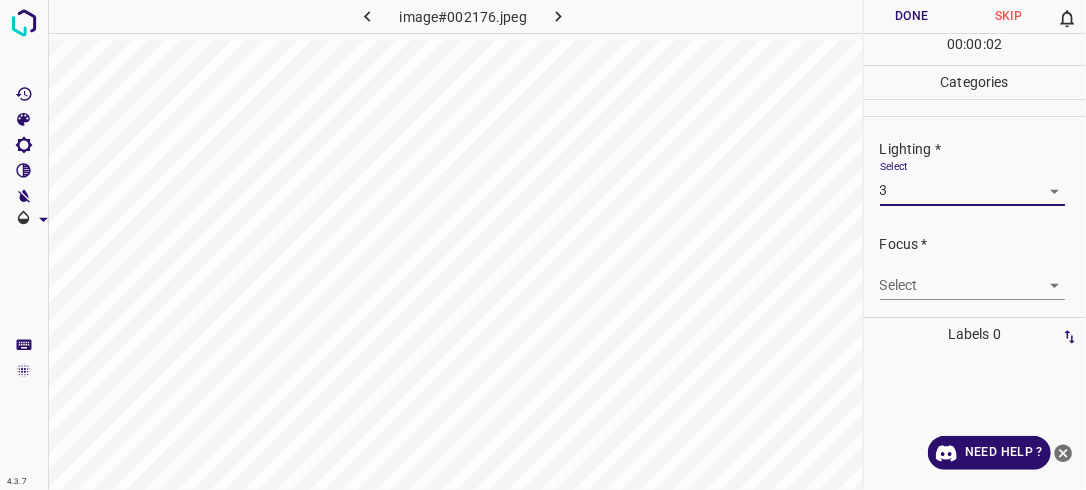 click on "4.3.7 image#002176.jpeg Done Skip 0 00   : 00   : 02   Categories Lighting *  Select 3 3 Focus *  Select ​ Overall *  Select ​ Labels   0 Categories 1 Lighting 2 Focus 3 Overall Tools Space Change between modes (Draw & Edit) I Auto labeling R Restore zoom M Zoom in N Zoom out Delete Delete selecte label Filters Z Restore filters X Saturation filter C Brightness filter V Contrast filter B Gray scale filter General O Download Need Help ? - Text - Hide - Delete" at bounding box center (543, 245) 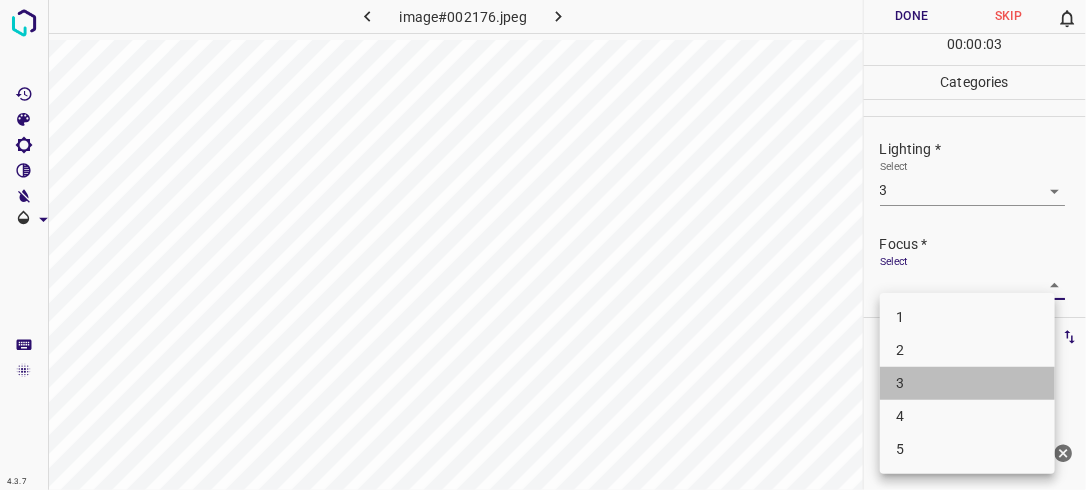 click on "3" at bounding box center (967, 383) 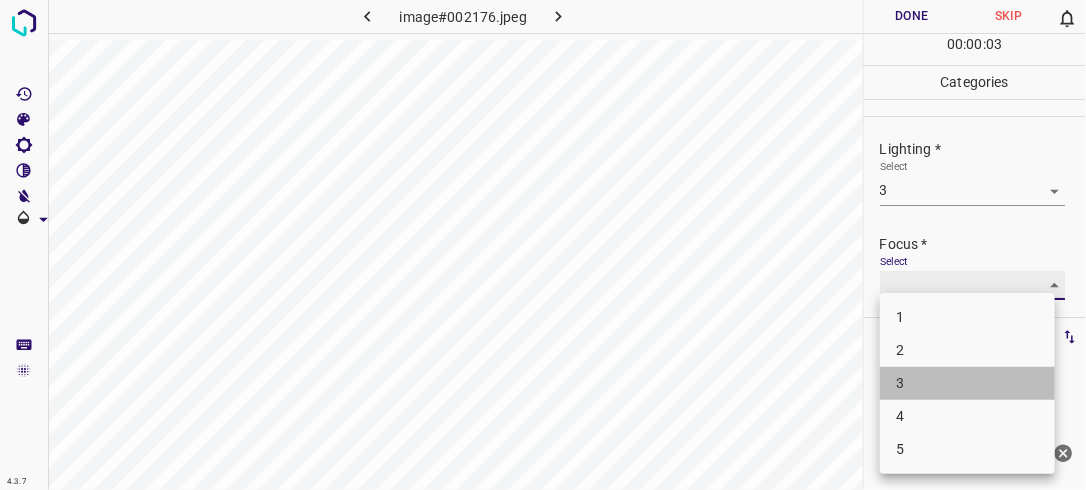 type on "3" 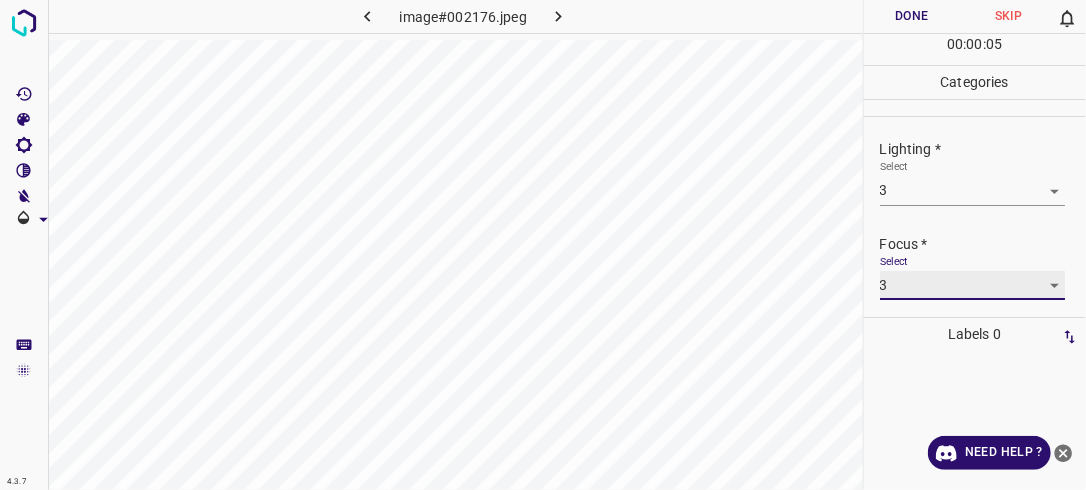 scroll, scrollTop: 98, scrollLeft: 0, axis: vertical 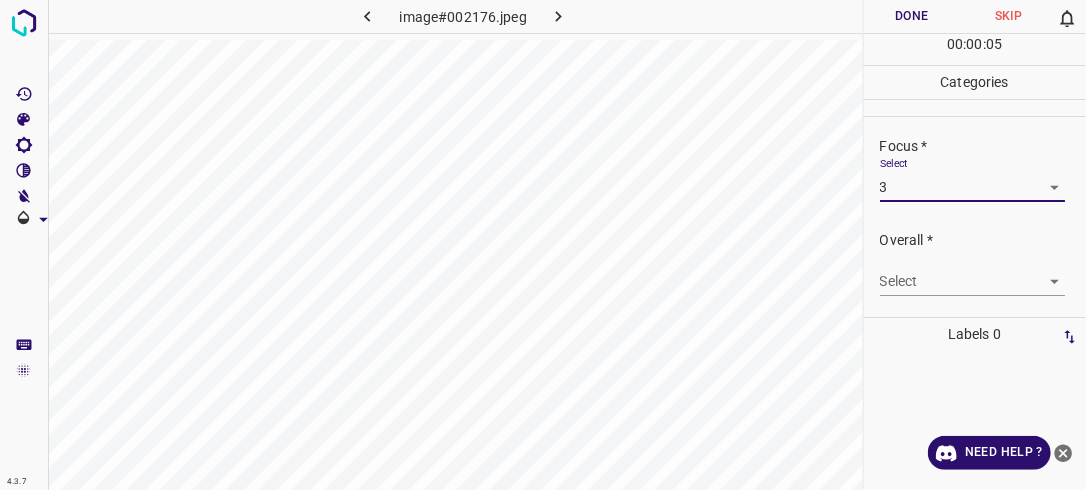 click on "4.3.7 image#002176.jpeg Done Skip 0 00   : 00   : 05   Categories Lighting *  Select 3 3 Focus *  Select 3 3 Overall *  Select ​ Labels   0 Categories 1 Lighting 2 Focus 3 Overall Tools Space Change between modes (Draw & Edit) I Auto labeling R Restore zoom M Zoom in N Zoom out Delete Delete selecte label Filters Z Restore filters X Saturation filter C Brightness filter V Contrast filter B Gray scale filter General O Download Need Help ? - Text - Hide - Delete" at bounding box center [543, 245] 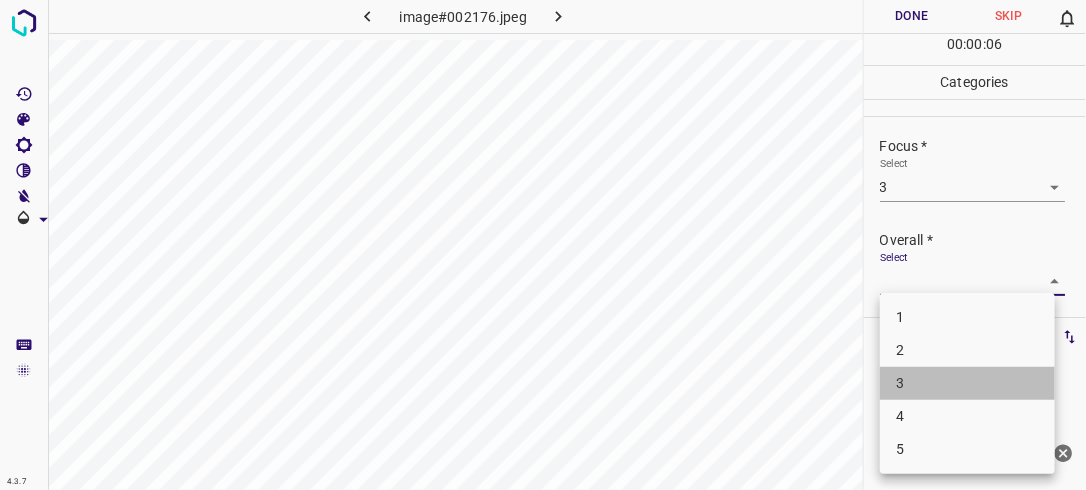 click on "3" at bounding box center [967, 383] 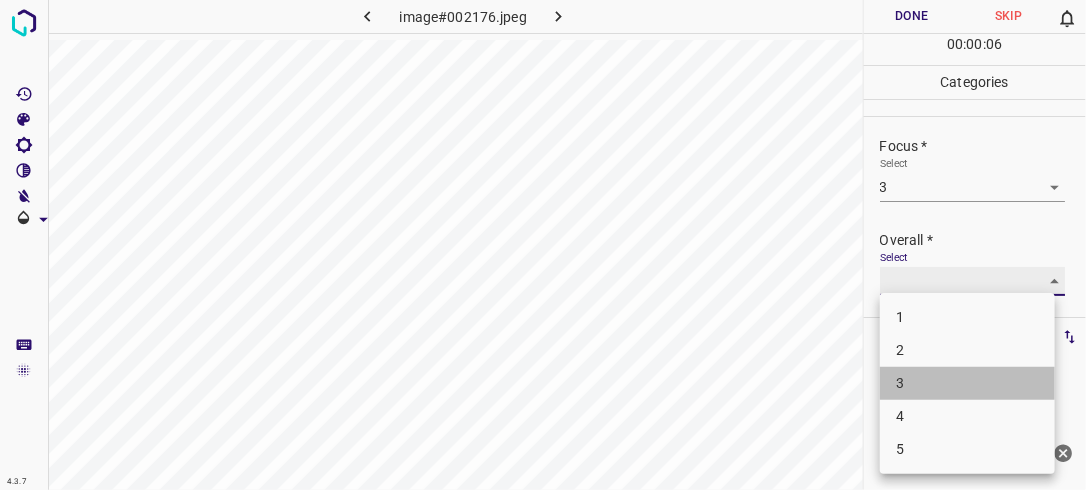 type on "3" 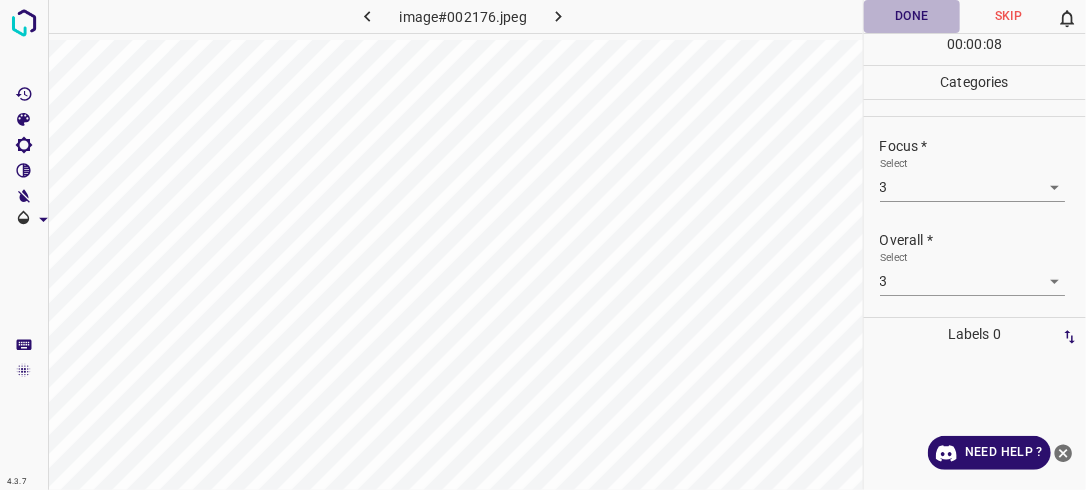 click on "Done" at bounding box center [912, 16] 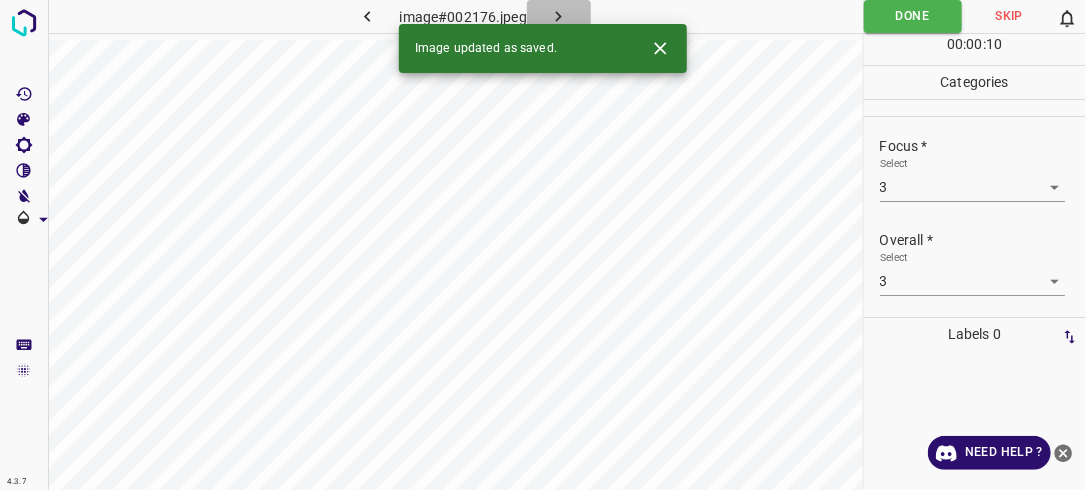 click at bounding box center (559, 16) 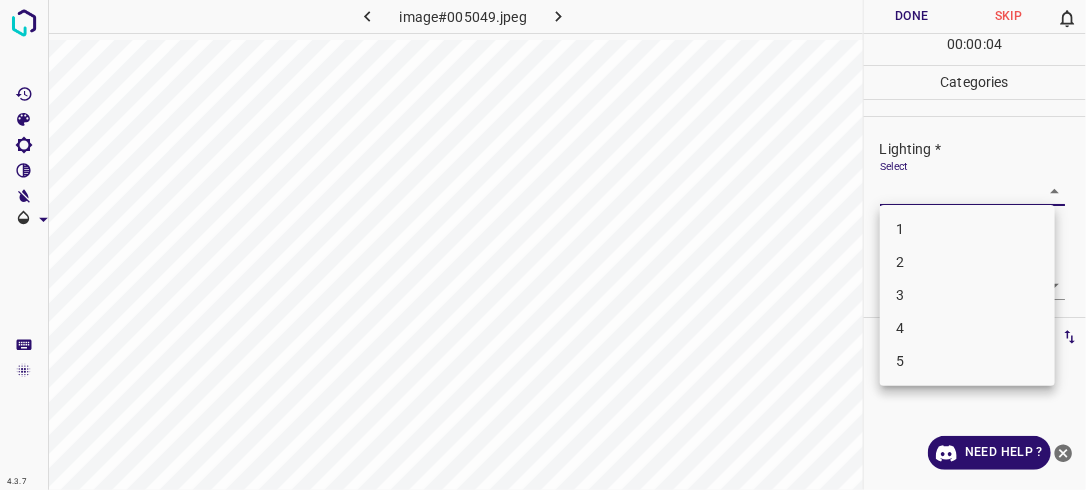 click on "4.3.7 image#005049.jpeg Done Skip 0 00   : 00   : 04   Categories Lighting *  Select ​ Focus *  Select ​ Overall *  Select ​ Labels   0 Categories 1 Lighting 2 Focus 3 Overall Tools Space Change between modes (Draw & Edit) I Auto labeling R Restore zoom M Zoom in N Zoom out Delete Delete selecte label Filters Z Restore filters X Saturation filter C Brightness filter V Contrast filter B Gray scale filter General O Download Need Help ? - Text - Hide - Delete 1 2 3 4 5" at bounding box center [543, 245] 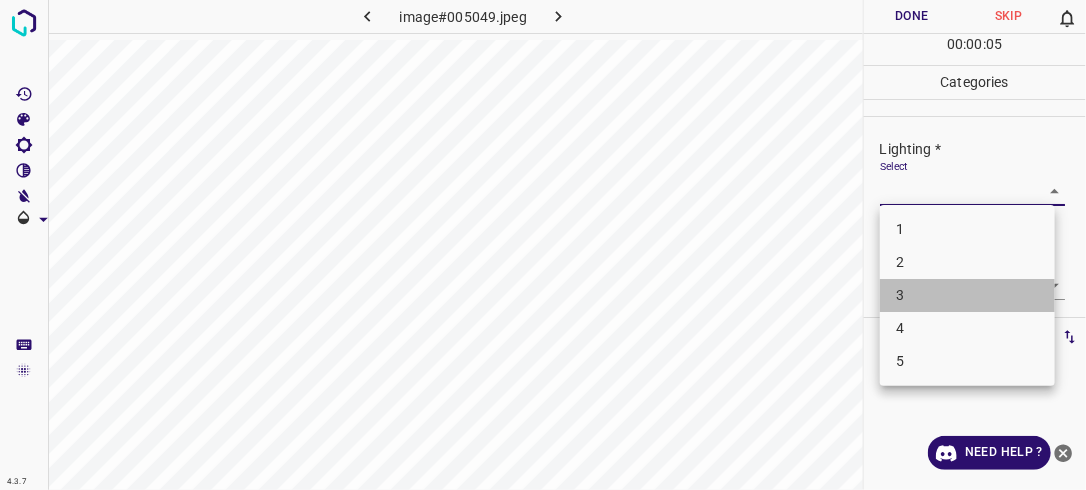 click on "3" at bounding box center (967, 295) 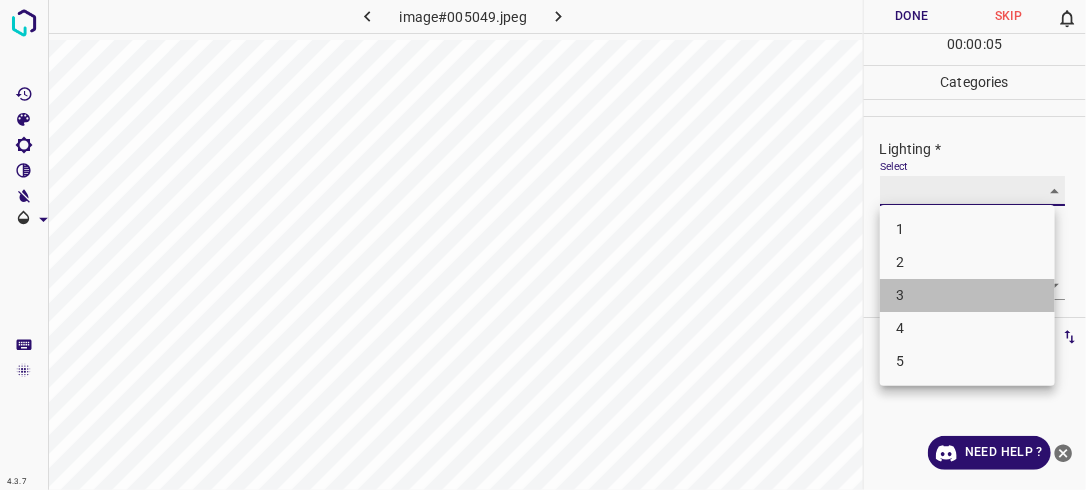 type on "3" 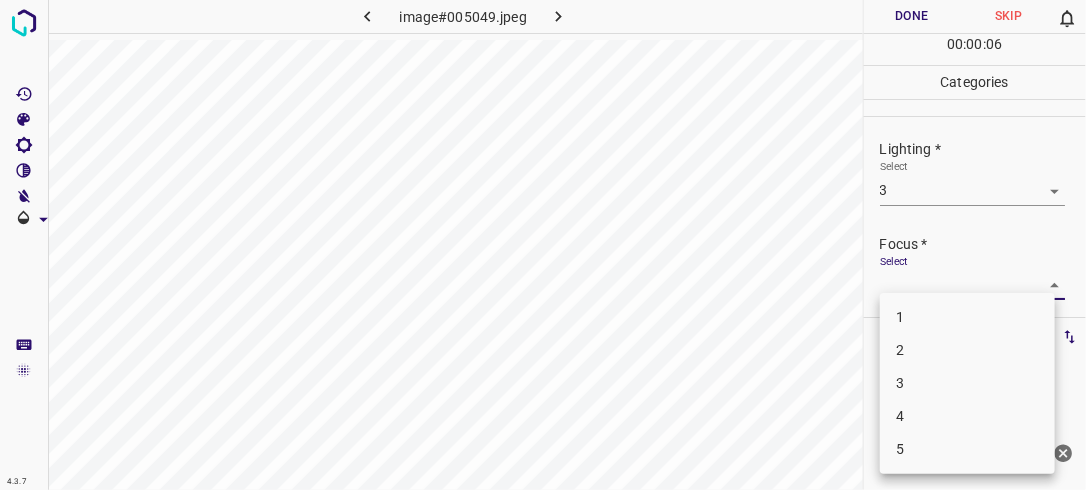 drag, startPoint x: 1040, startPoint y: 289, endPoint x: 1029, endPoint y: 299, distance: 14.866069 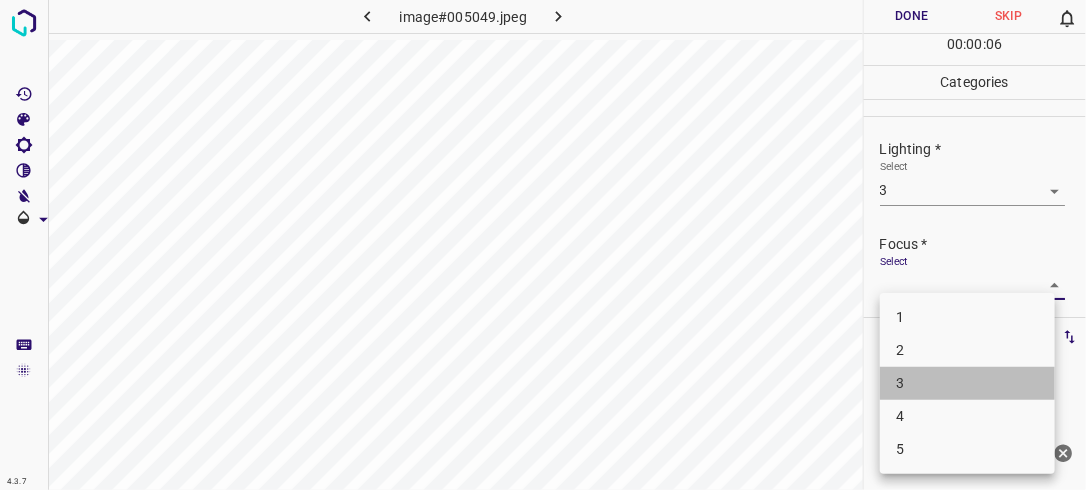 click on "3" at bounding box center [967, 383] 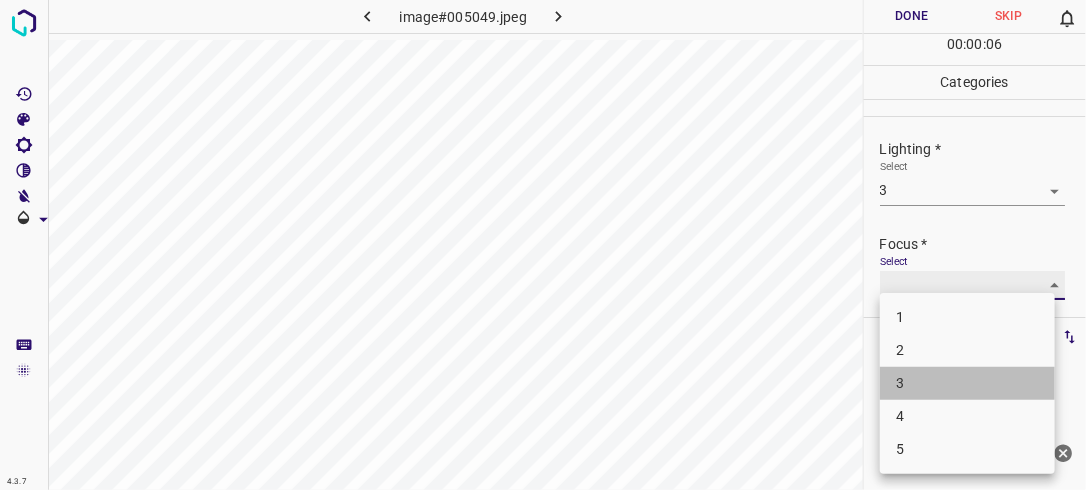 type on "3" 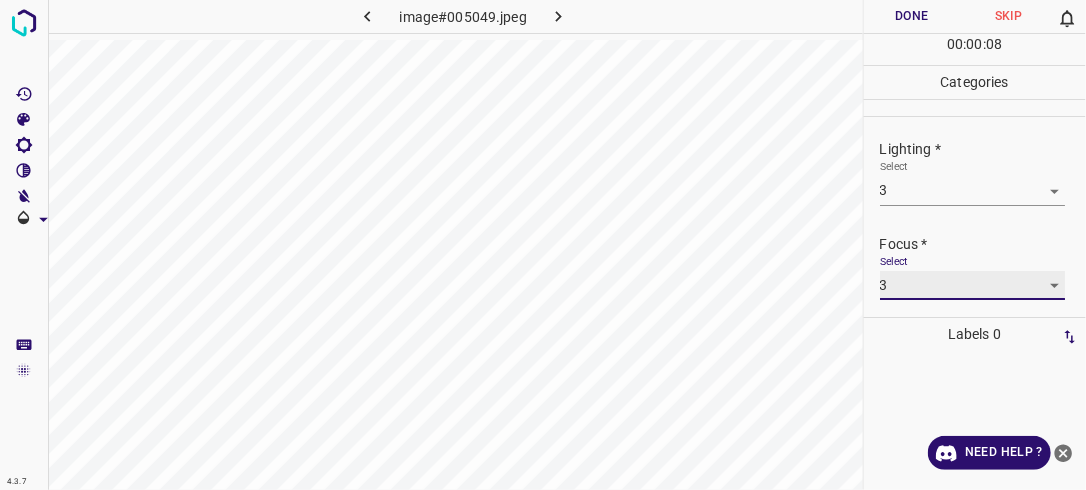 scroll, scrollTop: 93, scrollLeft: 0, axis: vertical 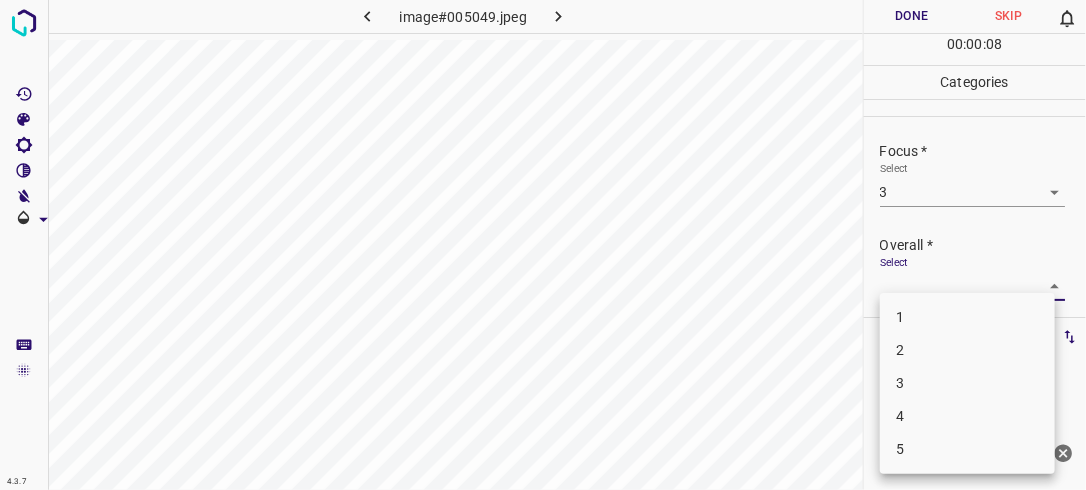 click on "4.3.7 image#005049.jpeg Done Skip 0 00   : 00   : 08   Categories Lighting *  Select 3 3 Focus *  Select 3 3 Overall *  Select ​ Labels   0 Categories 1 Lighting 2 Focus 3 Overall Tools Space Change between modes (Draw & Edit) I Auto labeling R Restore zoom M Zoom in N Zoom out Delete Delete selecte label Filters Z Restore filters X Saturation filter C Brightness filter V Contrast filter B Gray scale filter General O Download Need Help ? - Text - Hide - Delete 1 2 3 4 5" at bounding box center [543, 245] 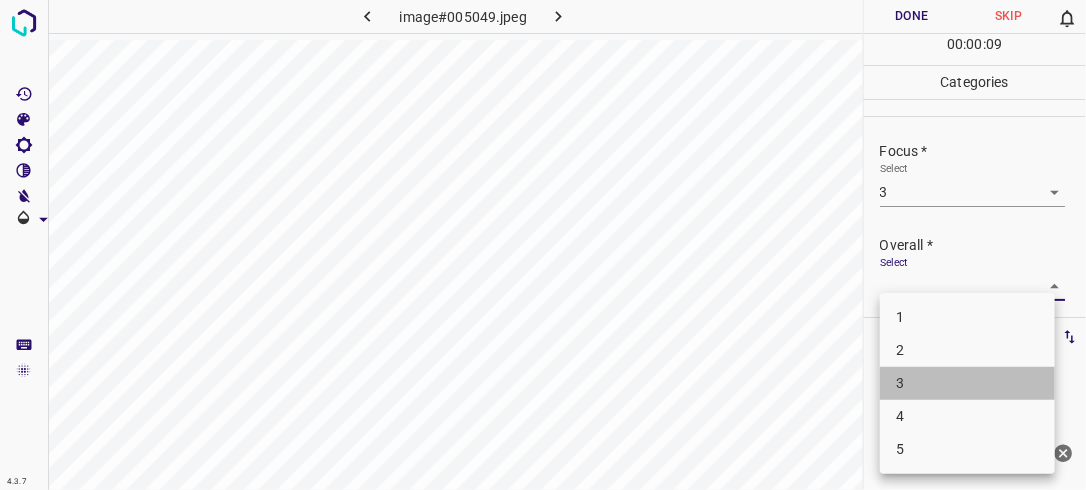click on "3" at bounding box center (967, 383) 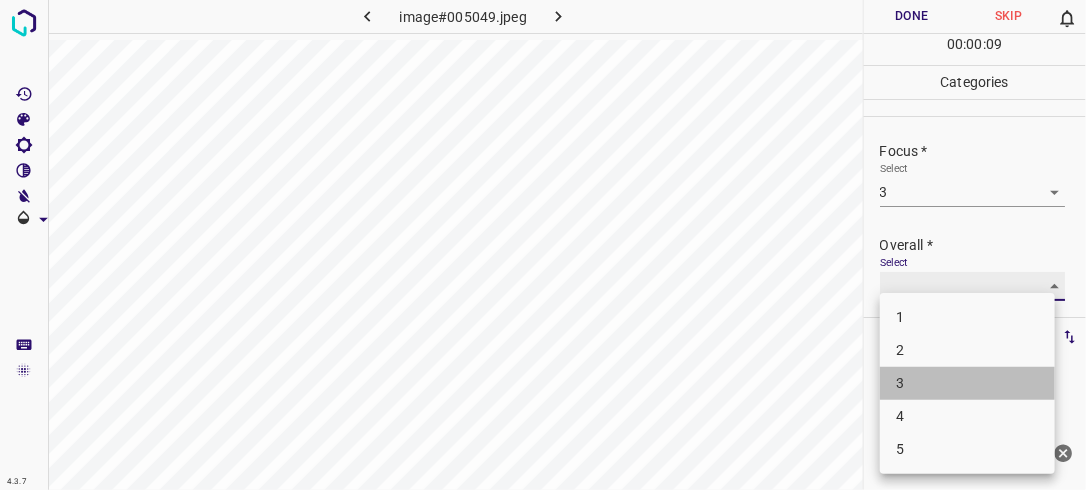 type on "3" 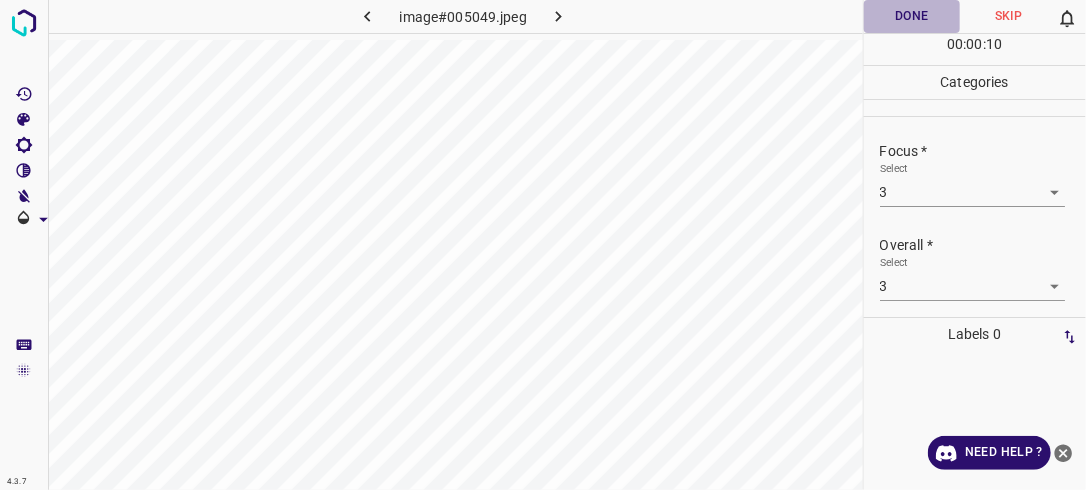 click on "Done" at bounding box center (912, 16) 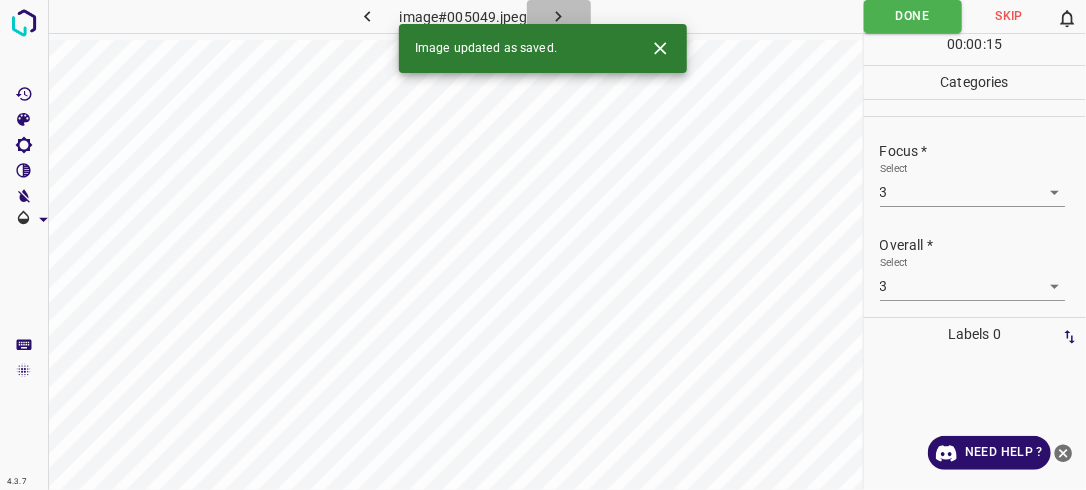 click 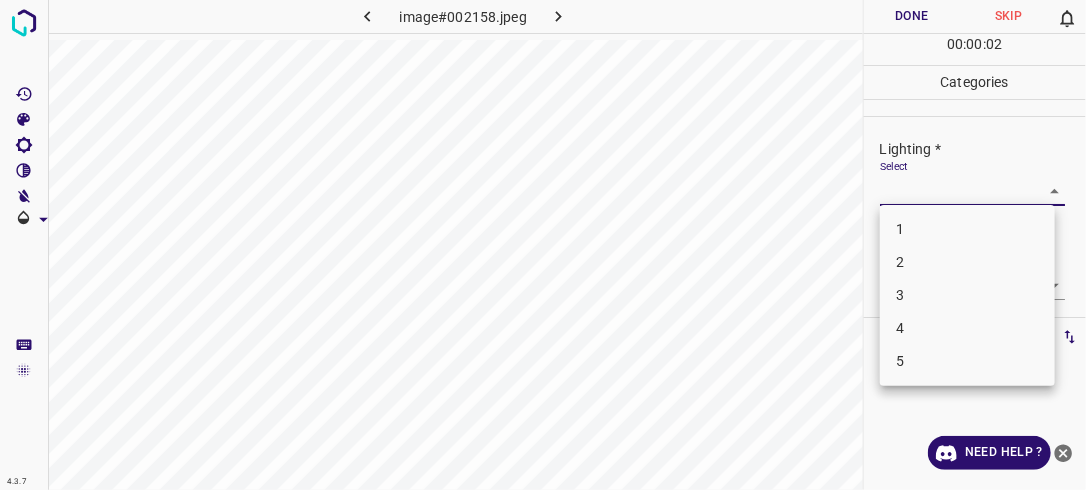click on "4.3.7 image#002158.jpeg Done Skip 0 00   : 00   : 02   Categories Lighting *  Select ​ Focus *  Select ​ Overall *  Select ​ Labels   0 Categories 1 Lighting 2 Focus 3 Overall Tools Space Change between modes (Draw & Edit) I Auto labeling R Restore zoom M Zoom in N Zoom out Delete Delete selecte label Filters Z Restore filters X Saturation filter C Brightness filter V Contrast filter B Gray scale filter General O Download Need Help ? - Text - Hide - Delete 1 2 3 4 5" at bounding box center [543, 245] 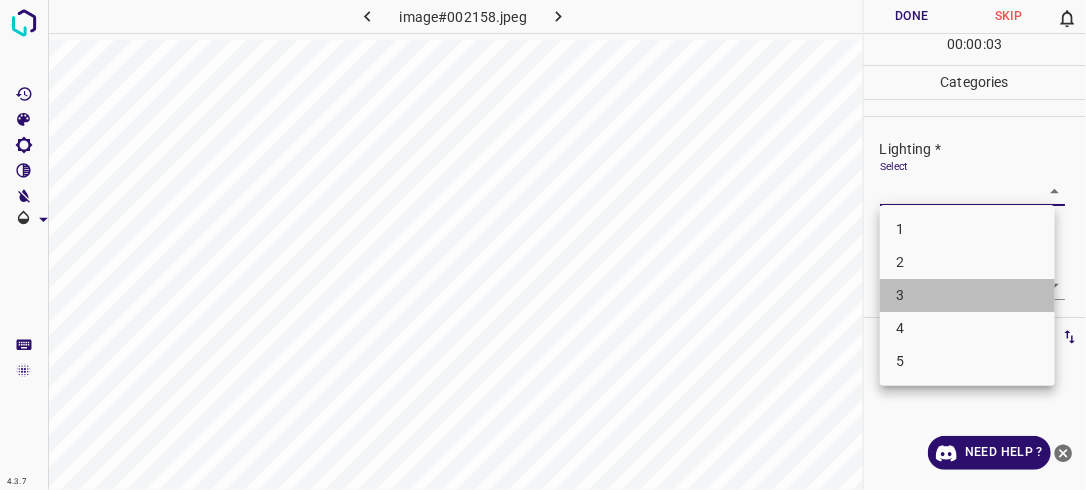 click on "3" at bounding box center [967, 295] 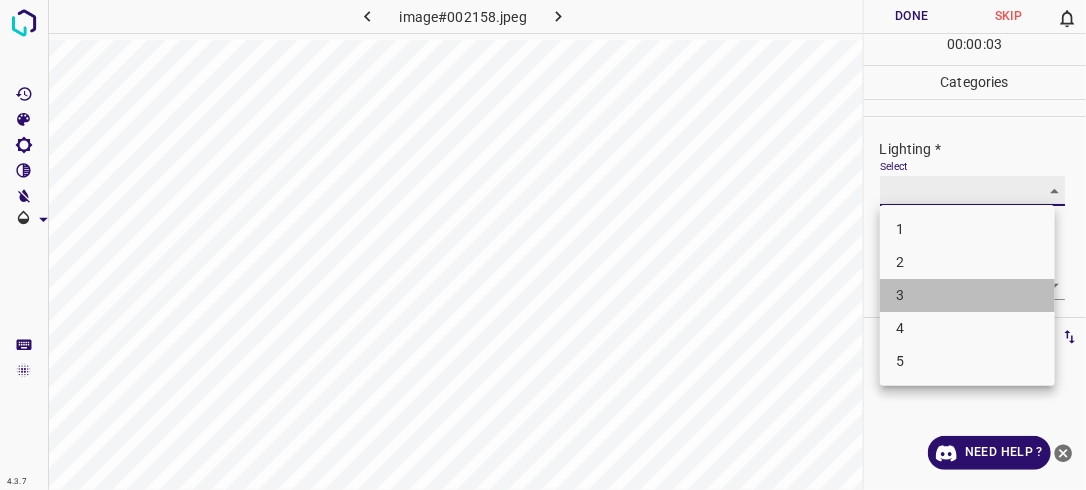 type on "3" 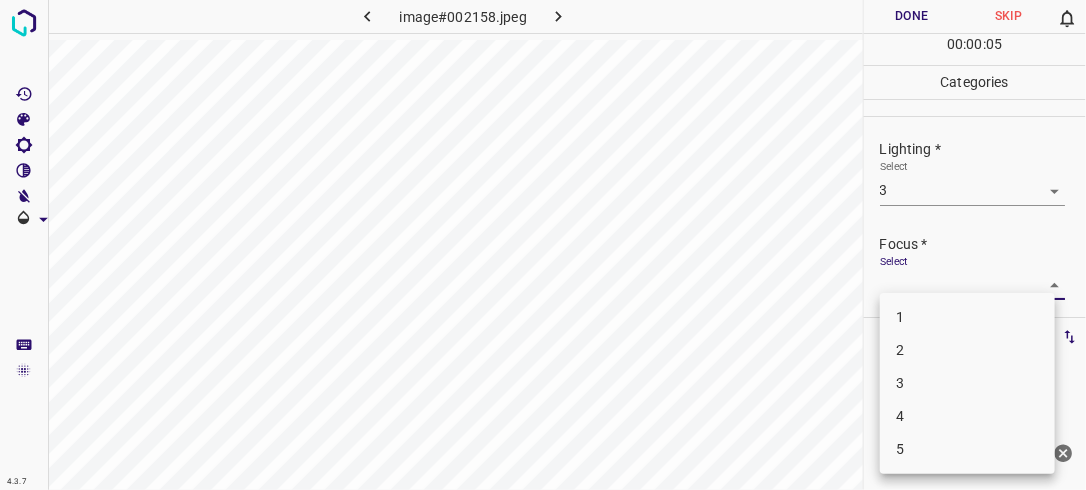 drag, startPoint x: 1034, startPoint y: 284, endPoint x: 971, endPoint y: 369, distance: 105.801704 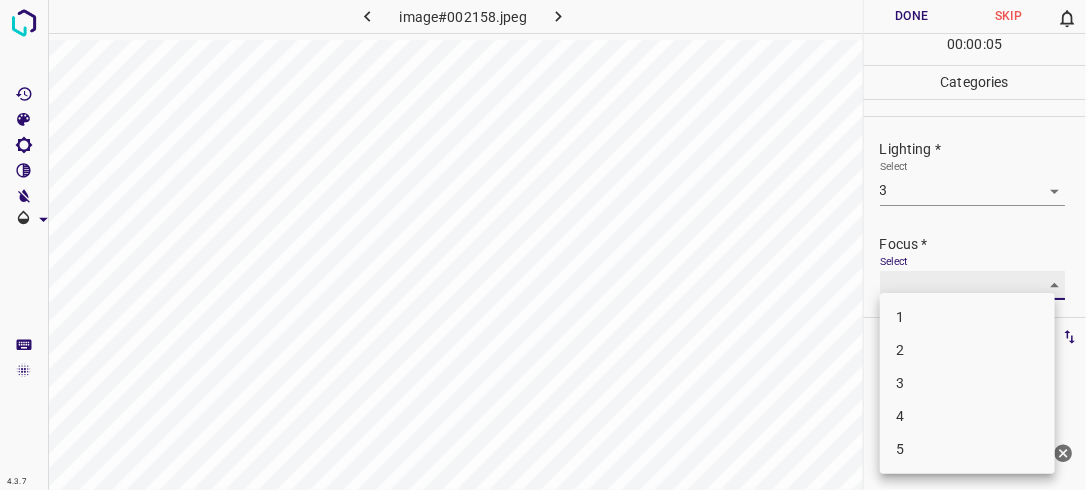 type on "3" 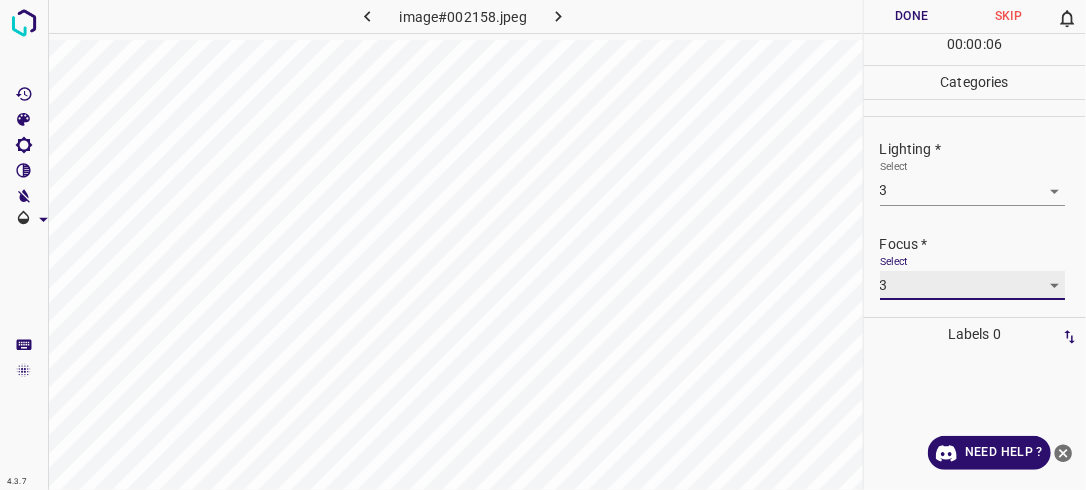 scroll, scrollTop: 98, scrollLeft: 0, axis: vertical 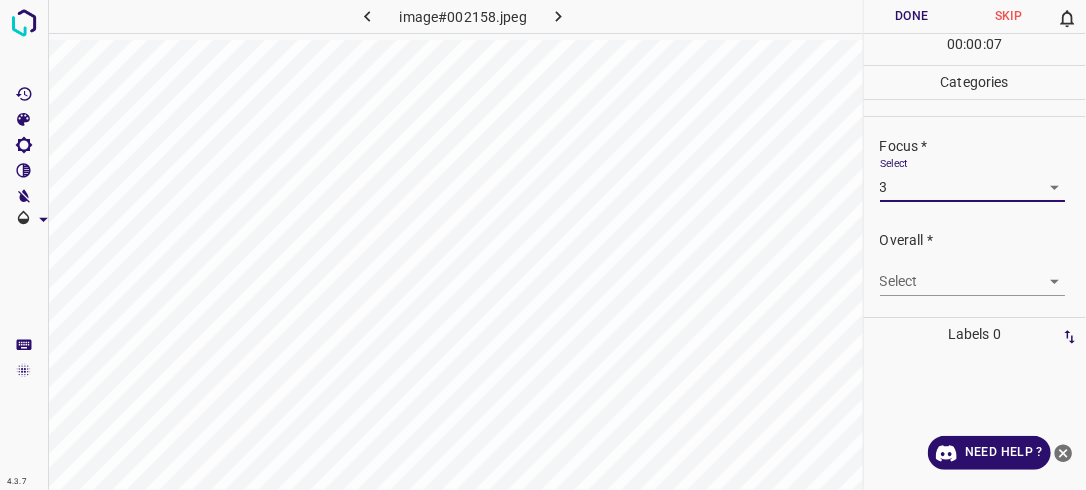 click on "4.3.7 image#002158.jpeg Done Skip 0 00   : 00   : 07   Categories Lighting *  Select 3 3 Focus *  Select 3 3 Overall *  Select ​ Labels   0 Categories 1 Lighting 2 Focus 3 Overall Tools Space Change between modes (Draw & Edit) I Auto labeling R Restore zoom M Zoom in N Zoom out Delete Delete selecte label Filters Z Restore filters X Saturation filter C Brightness filter V Contrast filter B Gray scale filter General O Download Need Help ? - Text - Hide - Delete" at bounding box center (543, 245) 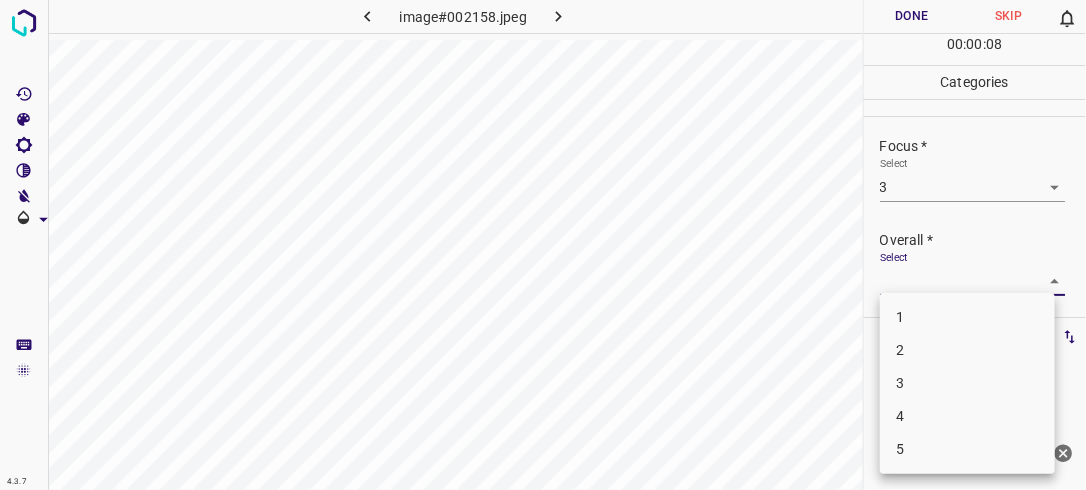 click on "3" at bounding box center [967, 383] 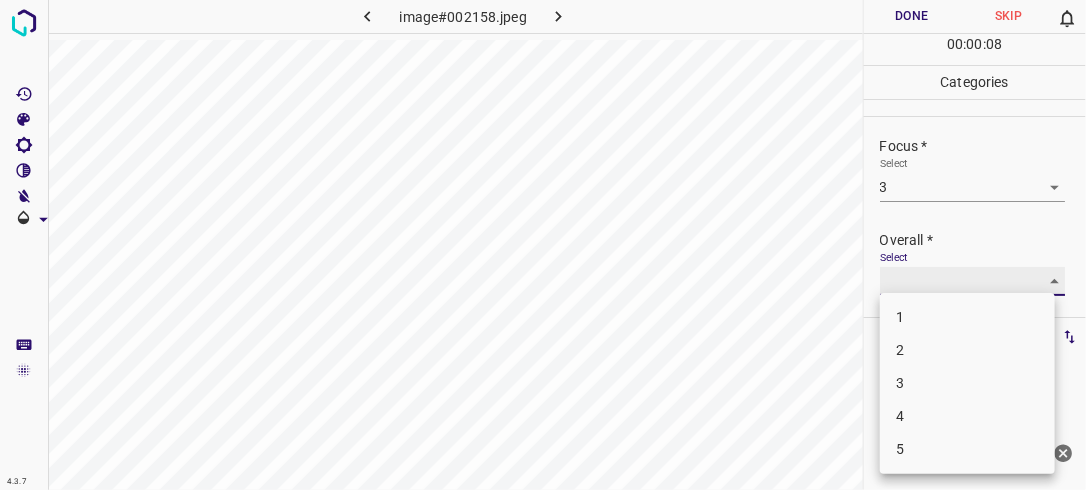 type on "3" 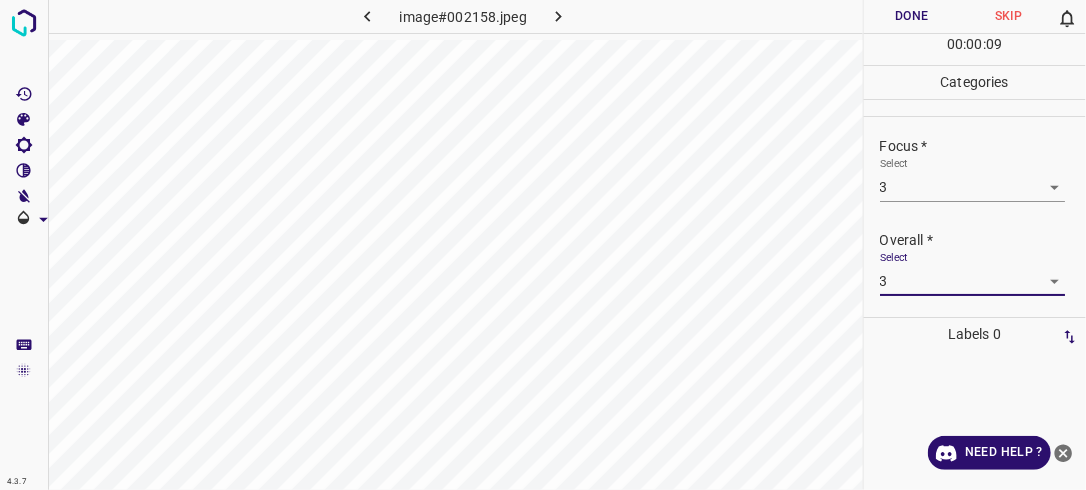 click on "Done" at bounding box center [912, 16] 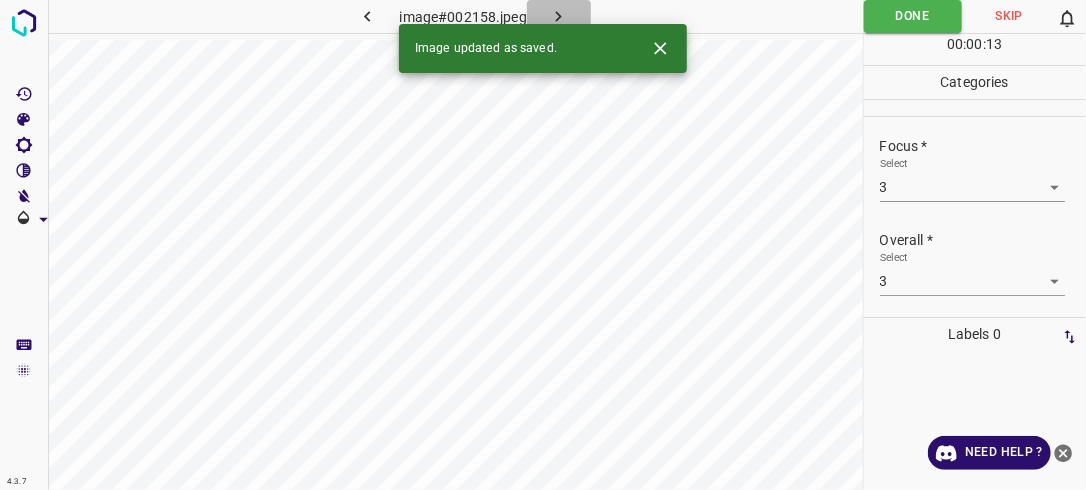 click 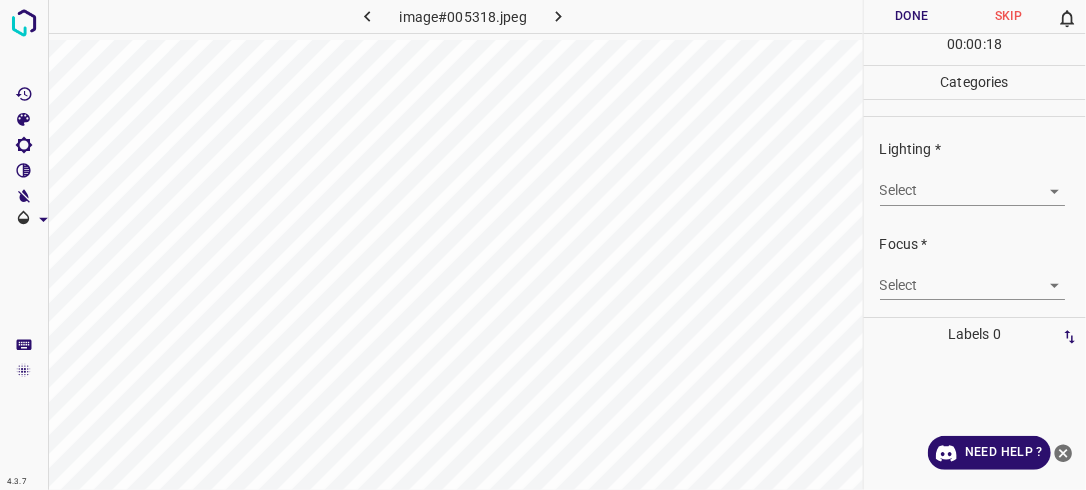 click on "4.3.7 image#005318.jpeg Done Skip 0 00   : 00   : 18   Categories Lighting *  Select ​ Focus *  Select ​ Overall *  Select ​ Labels   0 Categories 1 Lighting 2 Focus 3 Overall Tools Space Change between modes (Draw & Edit) I Auto labeling R Restore zoom M Zoom in N Zoom out Delete Delete selecte label Filters Z Restore filters X Saturation filter C Brightness filter V Contrast filter B Gray scale filter General O Download Need Help ? - Text - Hide - Delete" at bounding box center [543, 245] 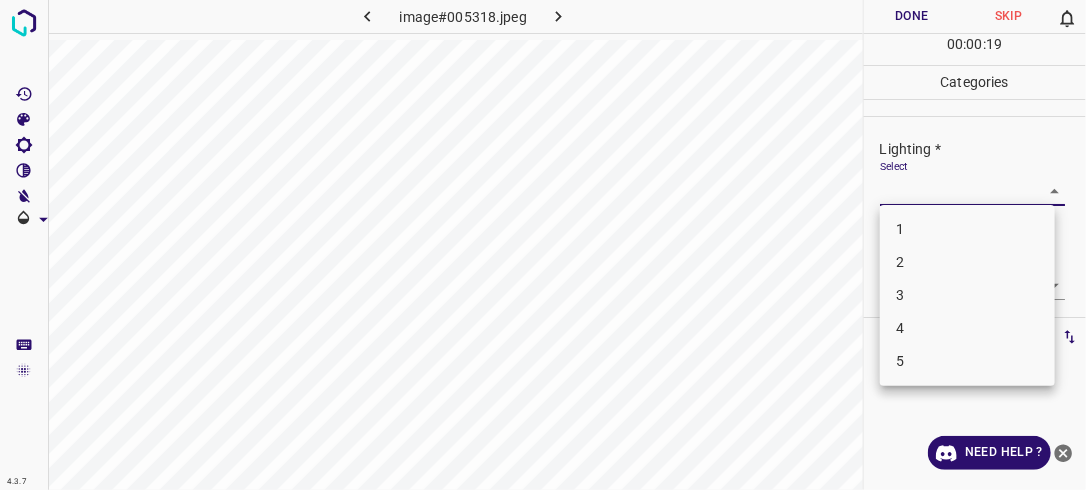 click on "2" at bounding box center [967, 262] 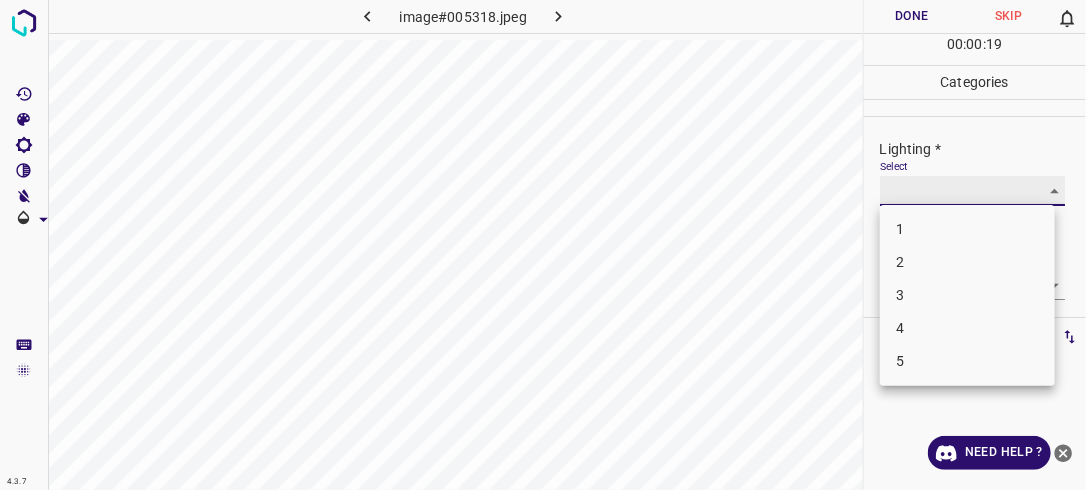 type on "2" 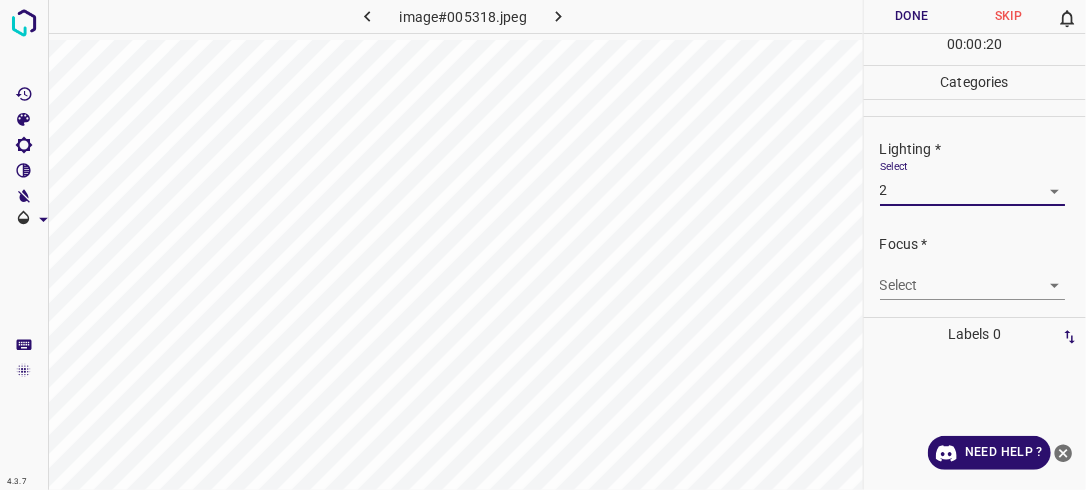 click on "4.3.7 image#005318.jpeg Done Skip 0 00   : 00   : 20   Categories Lighting *  Select 2 2 Focus *  Select ​ Overall *  Select ​ Labels   0 Categories 1 Lighting 2 Focus 3 Overall Tools Space Change between modes (Draw & Edit) I Auto labeling R Restore zoom M Zoom in N Zoom out Delete Delete selecte label Filters Z Restore filters X Saturation filter C Brightness filter V Contrast filter B Gray scale filter General O Download Need Help ? - Text - Hide - Delete" at bounding box center [543, 245] 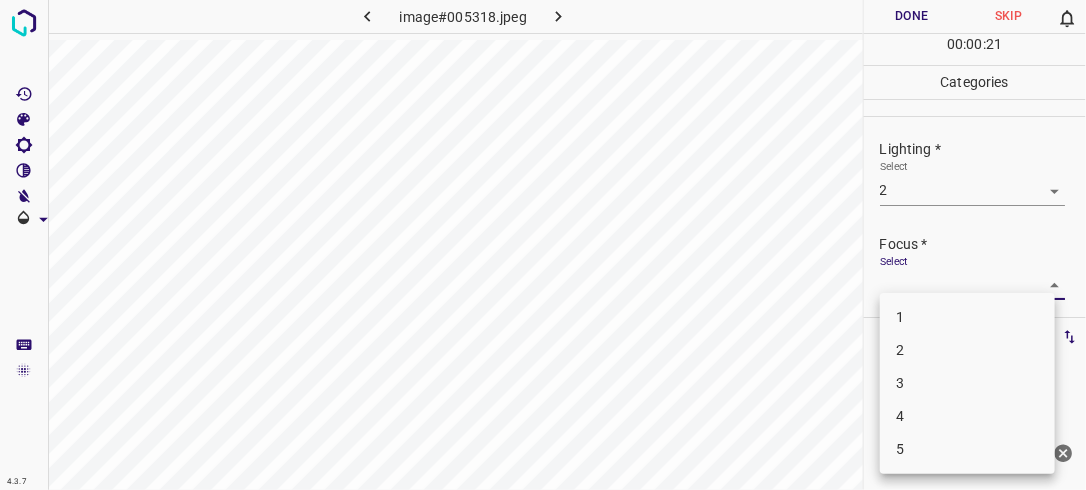 click on "2" at bounding box center [967, 350] 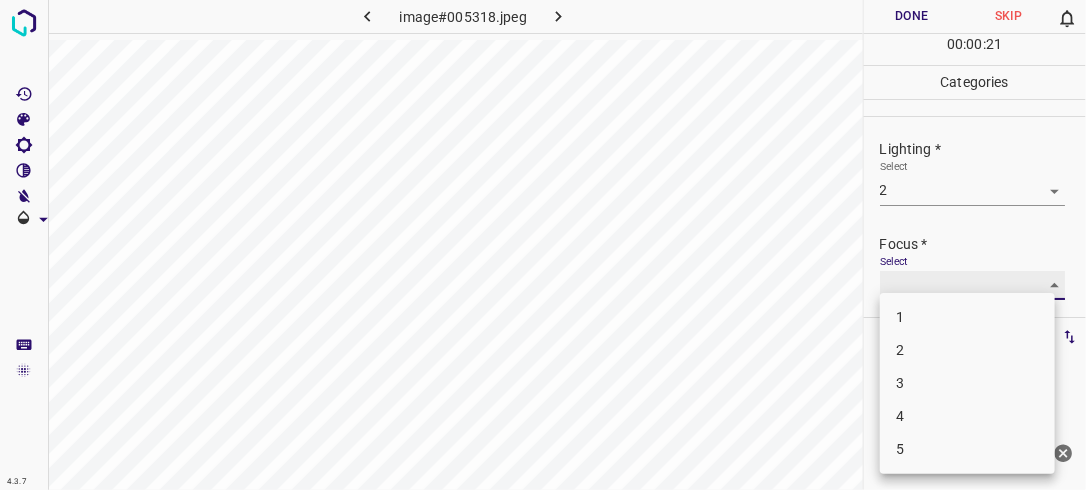 type on "2" 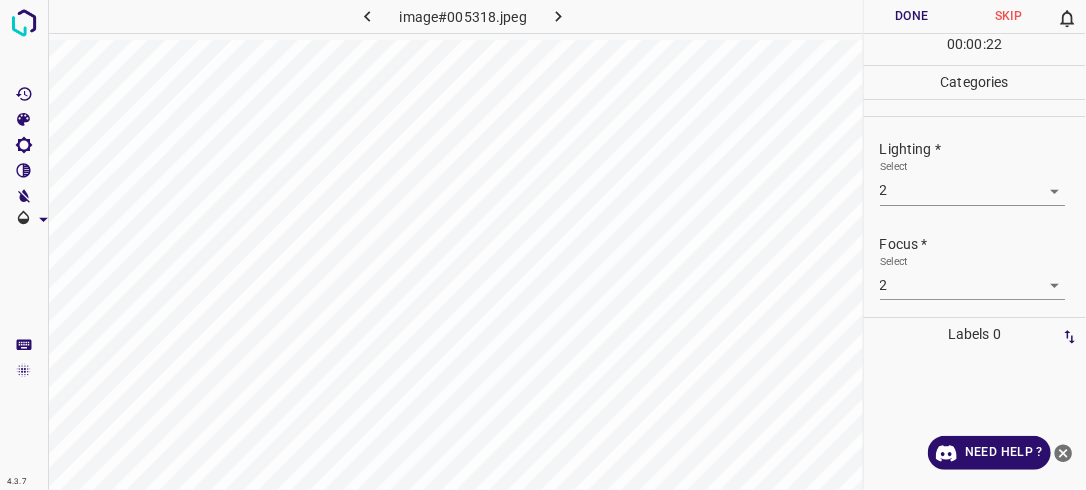 drag, startPoint x: 1085, startPoint y: 224, endPoint x: 1075, endPoint y: 279, distance: 55.9017 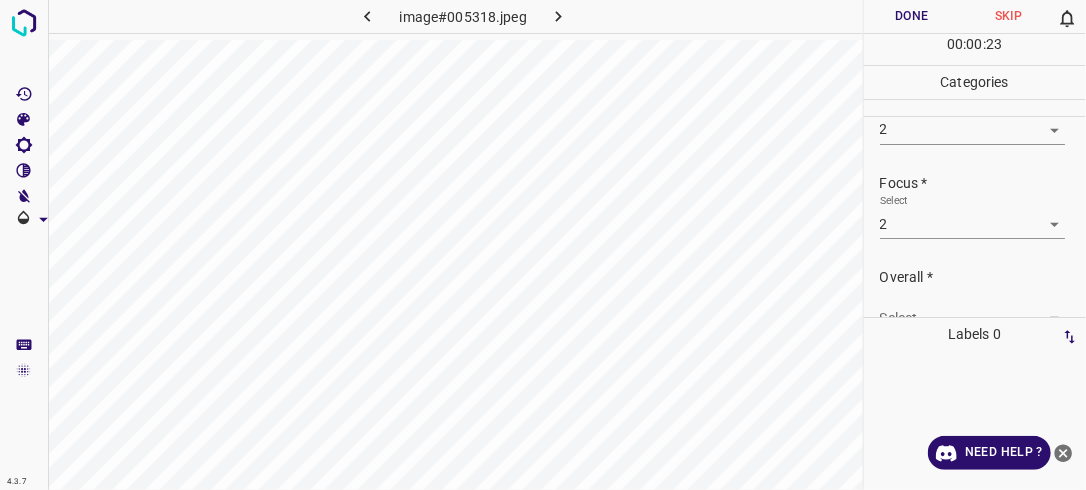 scroll, scrollTop: 98, scrollLeft: 0, axis: vertical 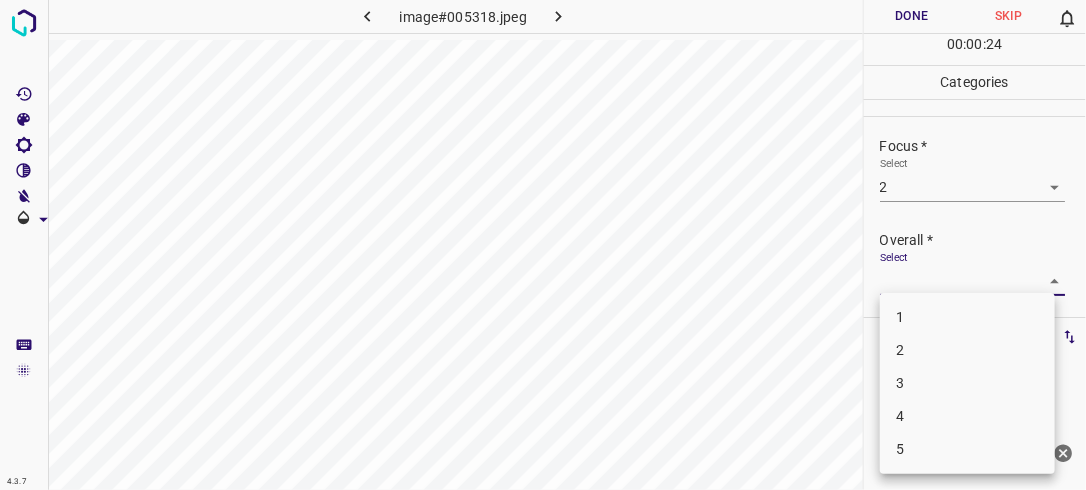 drag, startPoint x: 1045, startPoint y: 282, endPoint x: 998, endPoint y: 315, distance: 57.428215 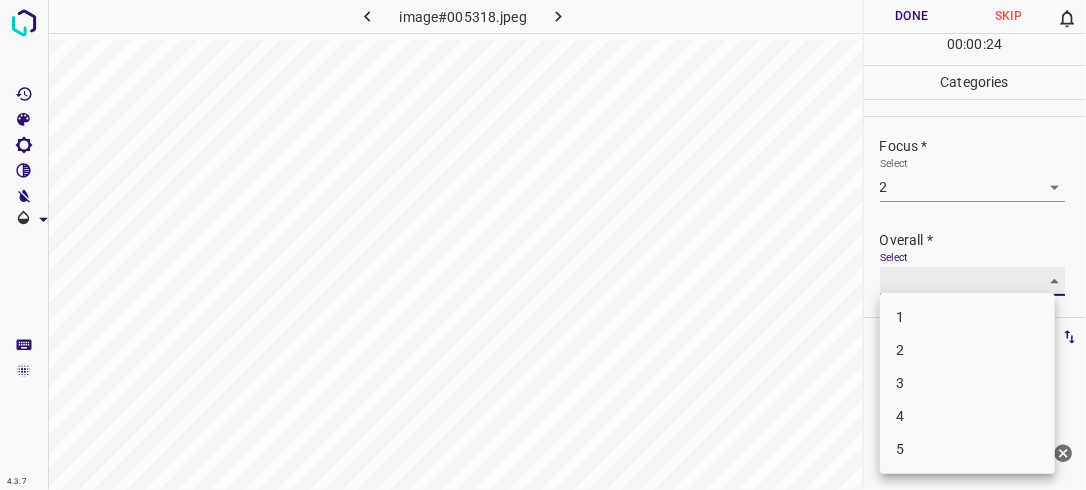 type on "2" 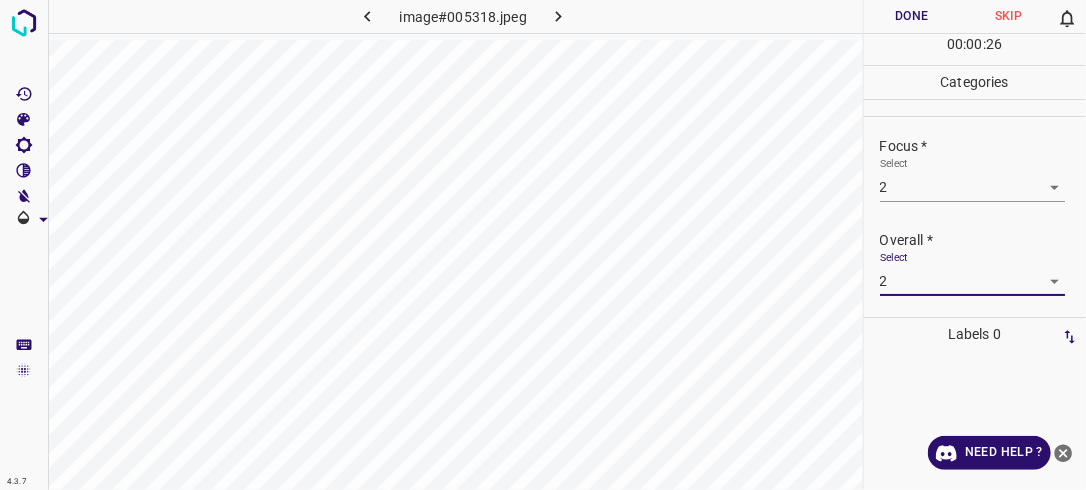 click on "Done" at bounding box center [912, 16] 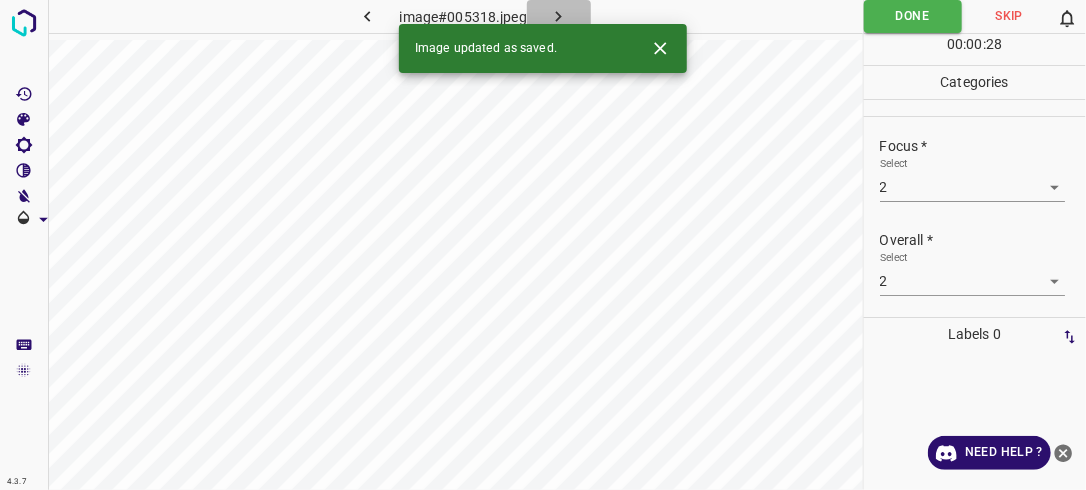 click 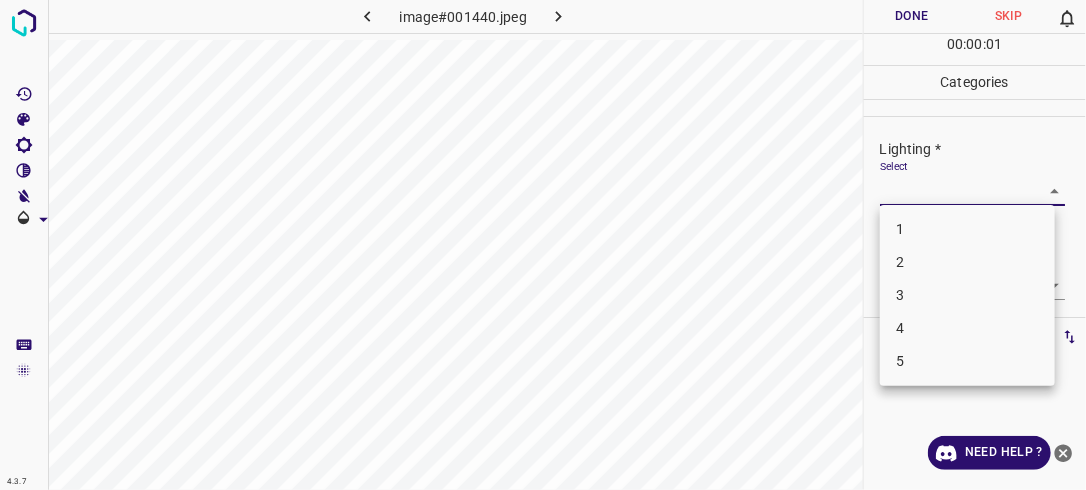 click on "4.3.7 image#001440.jpeg Done Skip 0 00   : 00   : 01   Categories Lighting *  Select ​ Focus *  Select ​ Overall *  Select ​ Labels   0 Categories 1 Lighting 2 Focus 3 Overall Tools Space Change between modes (Draw & Edit) I Auto labeling R Restore zoom M Zoom in N Zoom out Delete Delete selecte label Filters Z Restore filters X Saturation filter C Brightness filter V Contrast filter B Gray scale filter General O Download Need Help ? - Text - Hide - Delete 1 2 3 4 5" at bounding box center (543, 245) 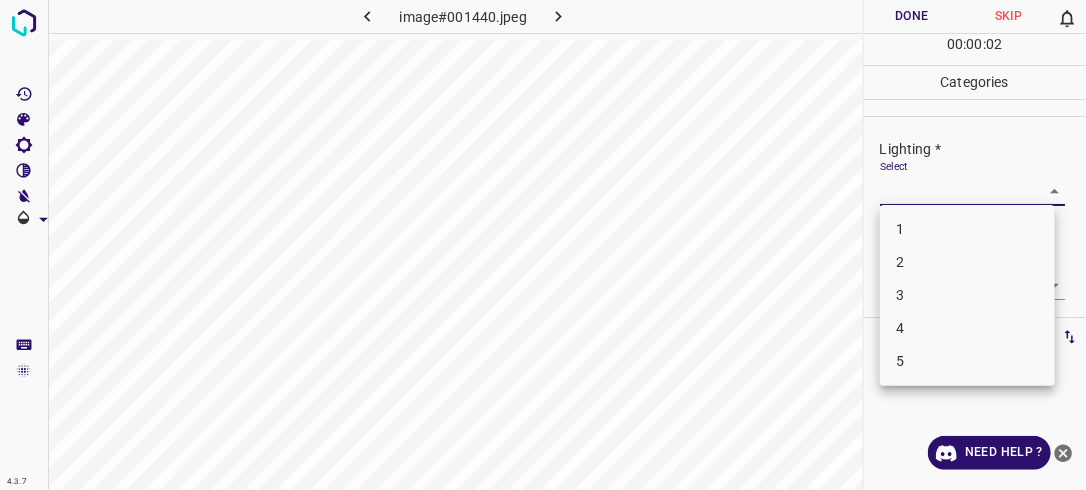 click on "2" at bounding box center [967, 262] 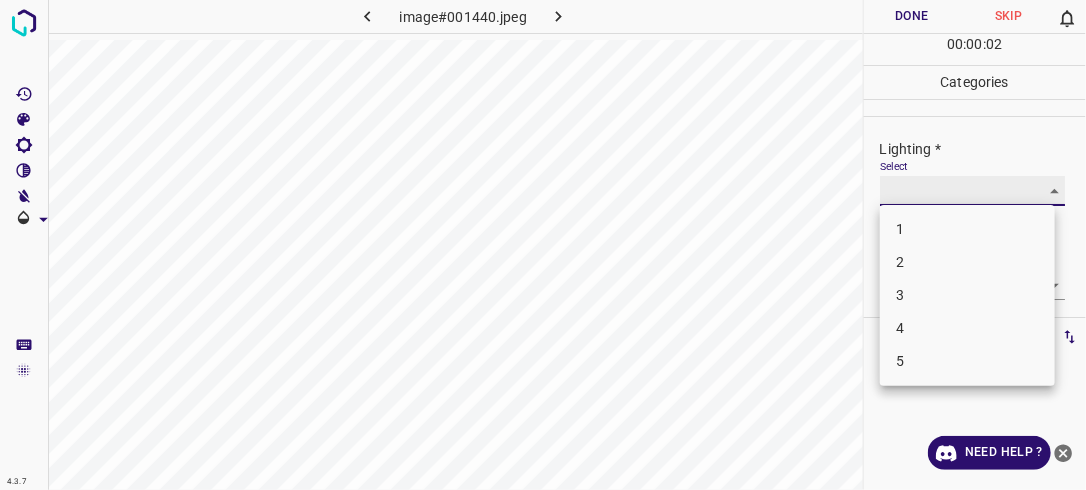 type on "2" 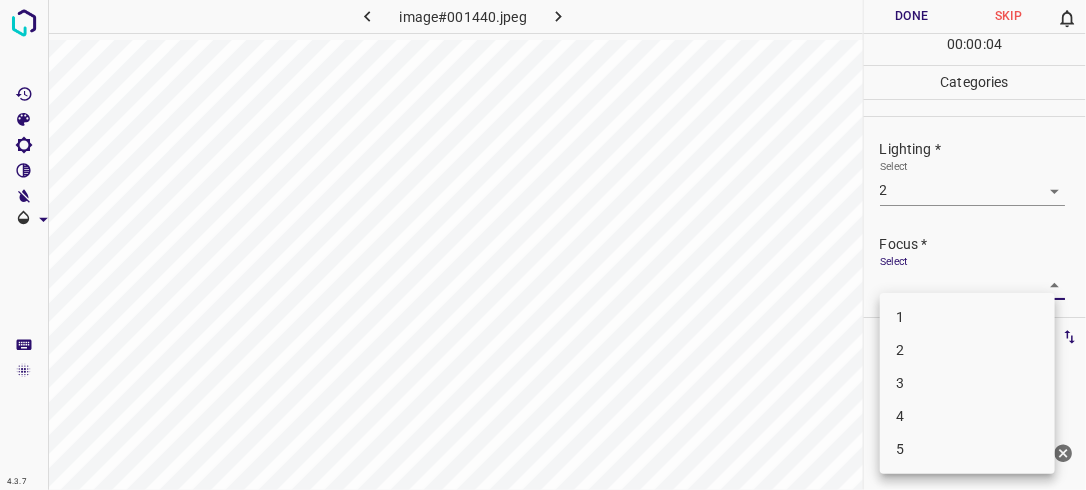 click on "4.3.7 image#001440.jpeg Done Skip 0 00   : 00   : 04   Categories Lighting *  Select 2 2 Focus *  Select ​ Overall *  Select ​ Labels   0 Categories 1 Lighting 2 Focus 3 Overall Tools Space Change between modes (Draw & Edit) I Auto labeling R Restore zoom M Zoom in N Zoom out Delete Delete selecte label Filters Z Restore filters X Saturation filter C Brightness filter V Contrast filter B Gray scale filter General O Download Need Help ? - Text - Hide - Delete 1 2 3 4 5" at bounding box center (543, 245) 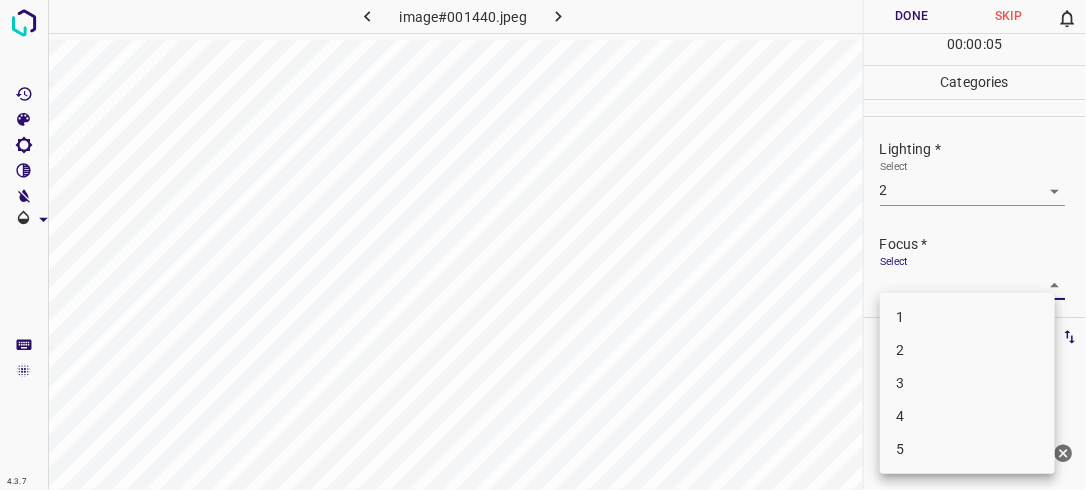 click on "2" at bounding box center [967, 350] 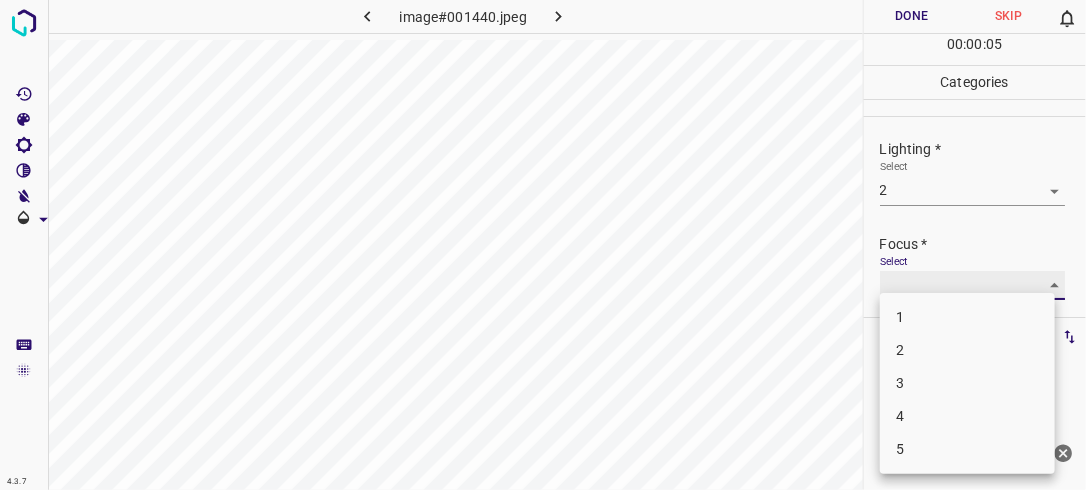 type on "2" 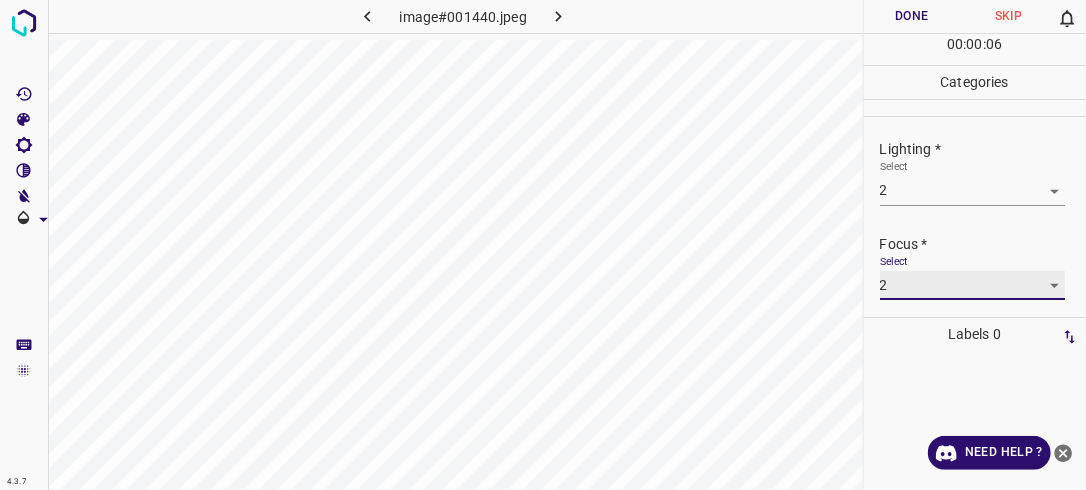 scroll, scrollTop: 98, scrollLeft: 0, axis: vertical 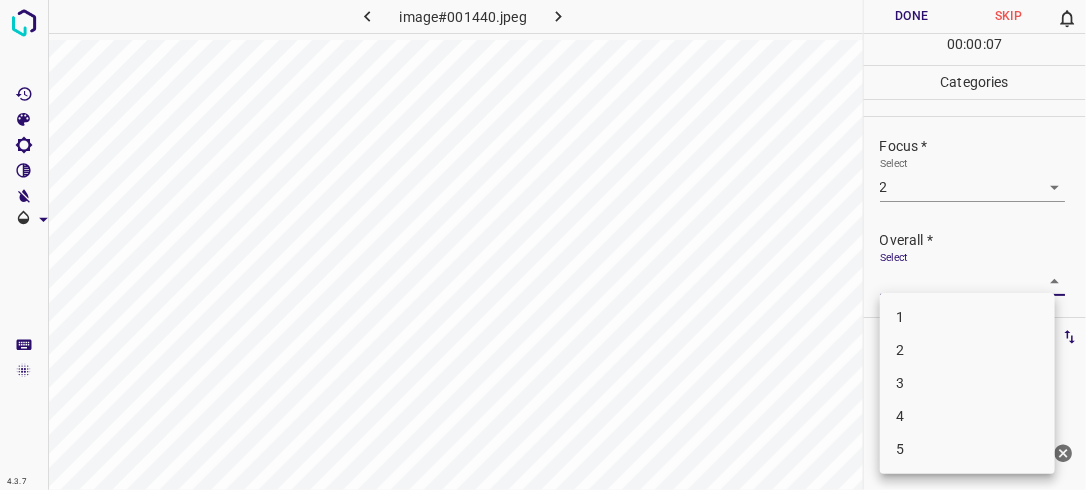 click on "4.3.7 image#001440.jpeg Done Skip 0 00   : 00   : 07   Categories Lighting *  Select 2 2 Focus *  Select 2 2 Overall *  Select ​ Labels   0 Categories 1 Lighting 2 Focus 3 Overall Tools Space Change between modes (Draw & Edit) I Auto labeling R Restore zoom M Zoom in N Zoom out Delete Delete selecte label Filters Z Restore filters X Saturation filter C Brightness filter V Contrast filter B Gray scale filter General O Download Need Help ? - Text - Hide - Delete 1 2 3 4 5" at bounding box center [543, 245] 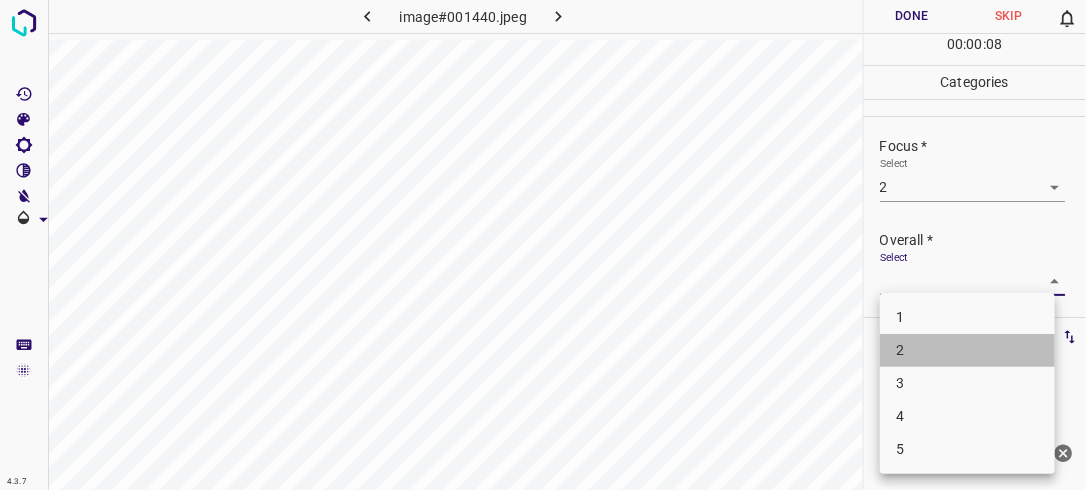 click on "2" at bounding box center (967, 350) 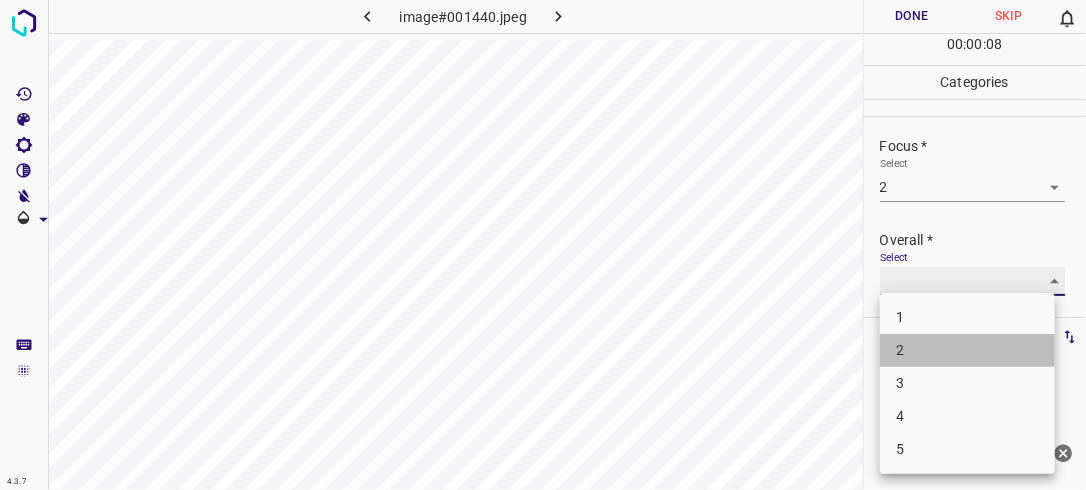 type on "2" 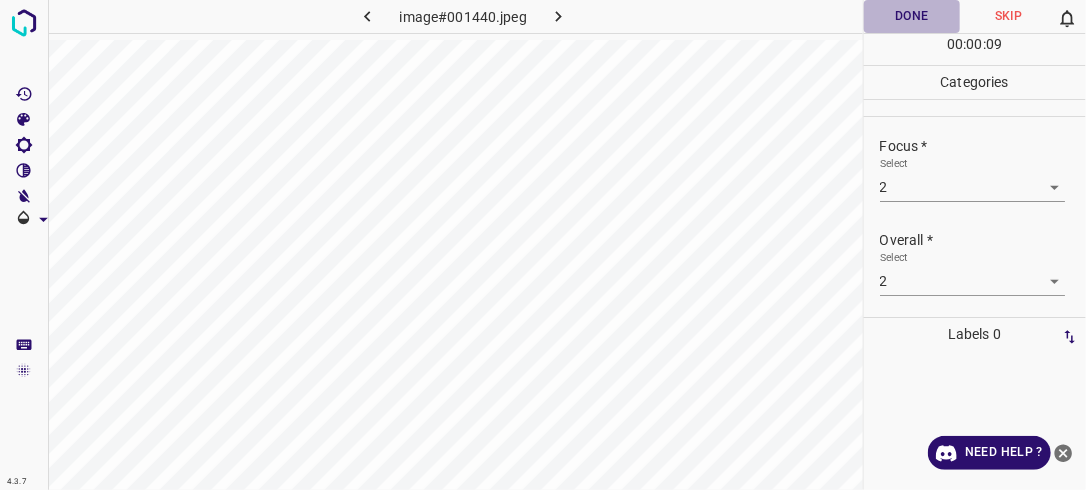 click on "Done" at bounding box center [912, 16] 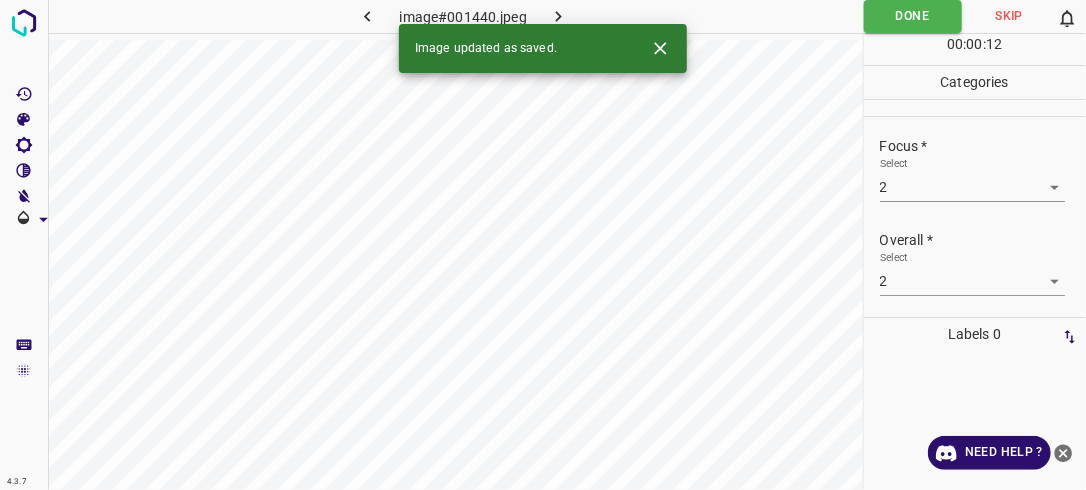 click 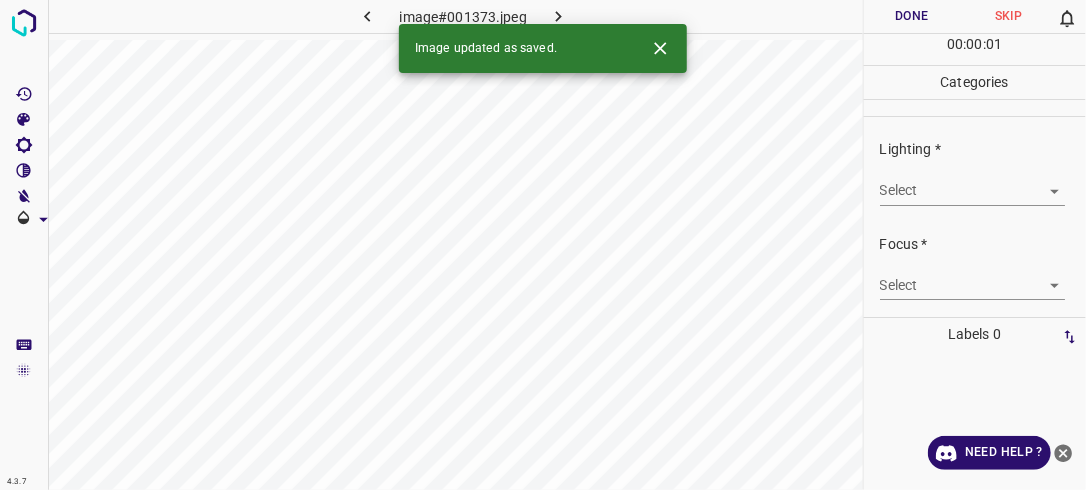 click on "4.3.7 image#001373.jpeg Done Skip 0 00   : 00   : 01   Categories Lighting *  Select ​ Focus *  Select ​ Overall *  Select ​ Labels   0 Categories 1 Lighting 2 Focus 3 Overall Tools Space Change between modes (Draw & Edit) I Auto labeling R Restore zoom M Zoom in N Zoom out Delete Delete selecte label Filters Z Restore filters X Saturation filter C Brightness filter V Contrast filter B Gray scale filter General O Download Image updated as saved. Need Help ? - Text - Hide - Delete" at bounding box center [543, 245] 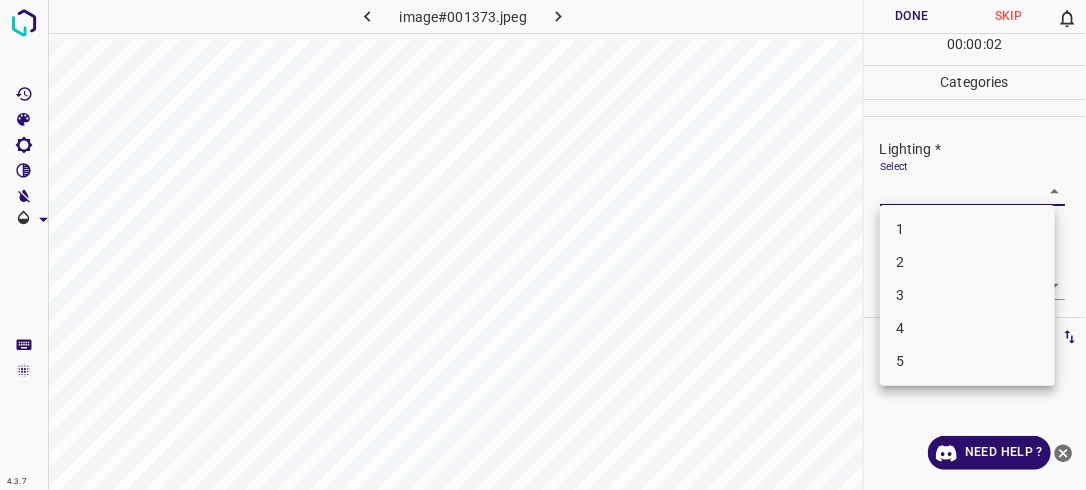 click on "2" at bounding box center [967, 262] 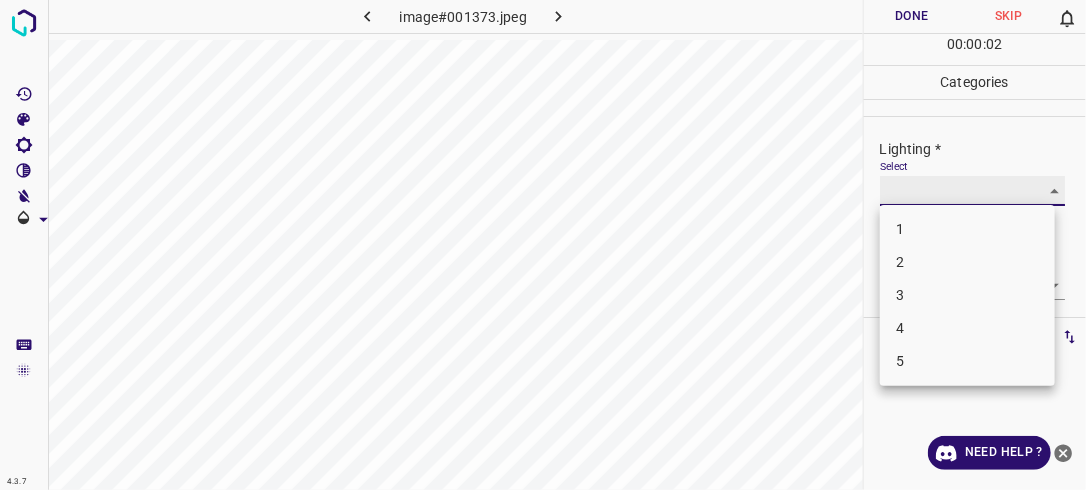 type on "2" 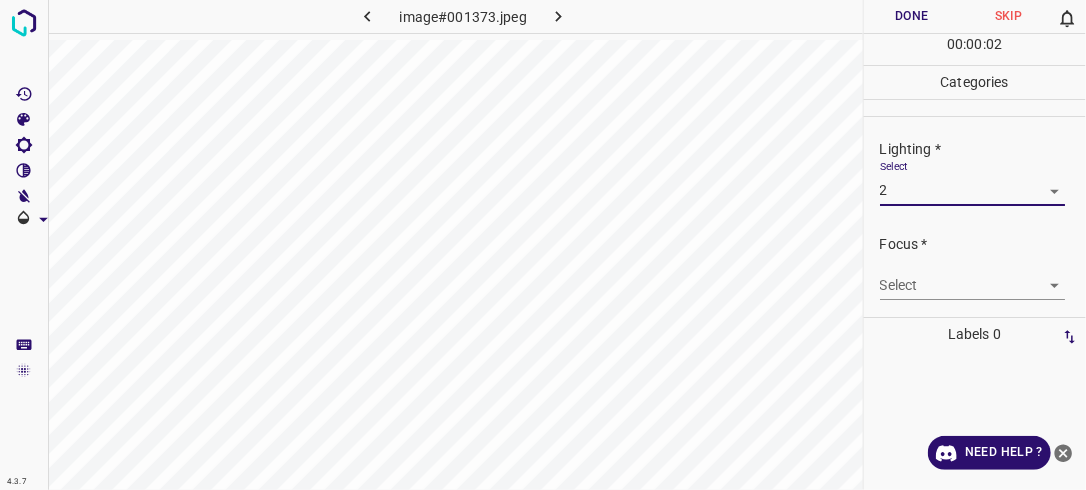 click on "4.3.7 image#001373.jpeg Done Skip 0 00   : 00   : 02   Categories Lighting *  Select 2 2 Focus *  Select ​ Overall *  Select ​ Labels   0 Categories 1 Lighting 2 Focus 3 Overall Tools Space Change between modes (Draw & Edit) I Auto labeling R Restore zoom M Zoom in N Zoom out Delete Delete selecte label Filters Z Restore filters X Saturation filter C Brightness filter V Contrast filter B Gray scale filter General O Download Need Help ? - Text - Hide - Delete" at bounding box center [543, 245] 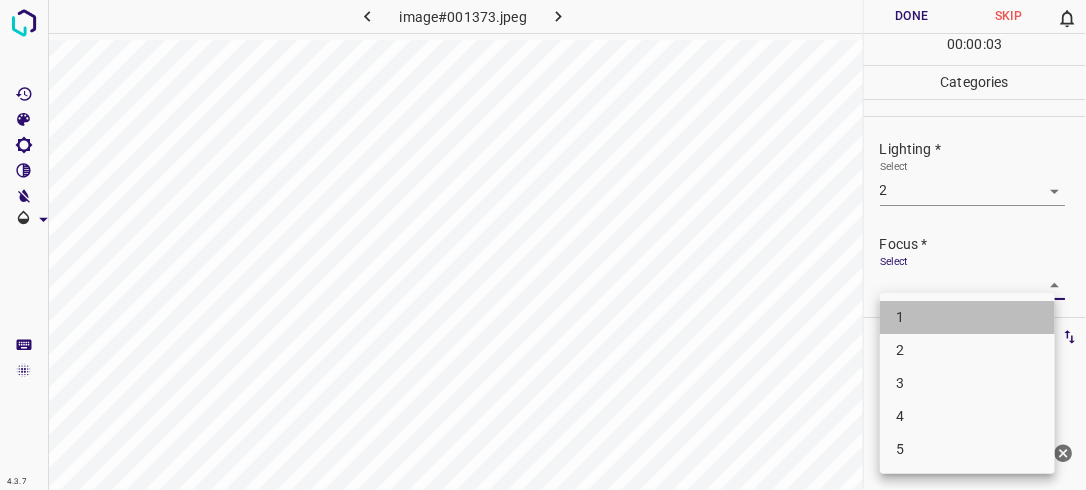 click on "1" at bounding box center (967, 317) 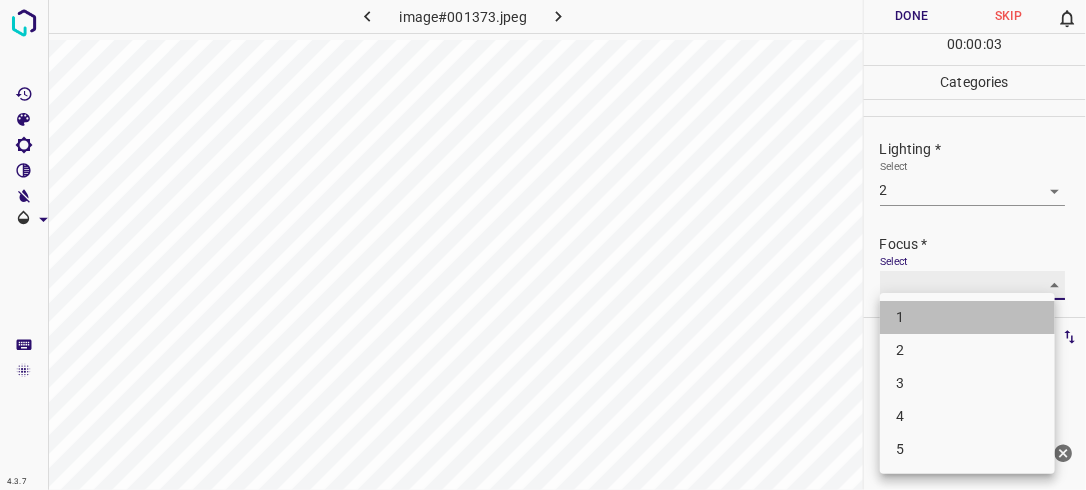 type on "1" 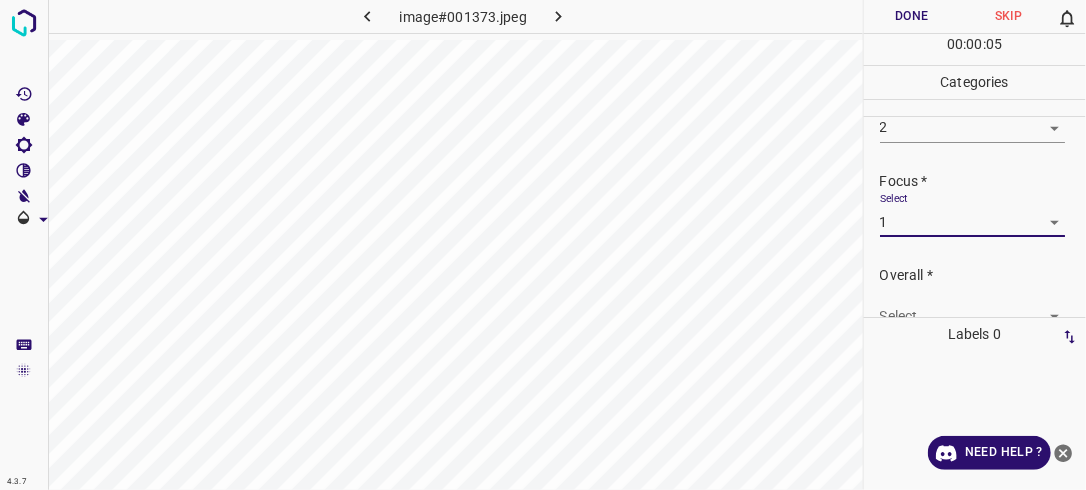 scroll, scrollTop: 76, scrollLeft: 0, axis: vertical 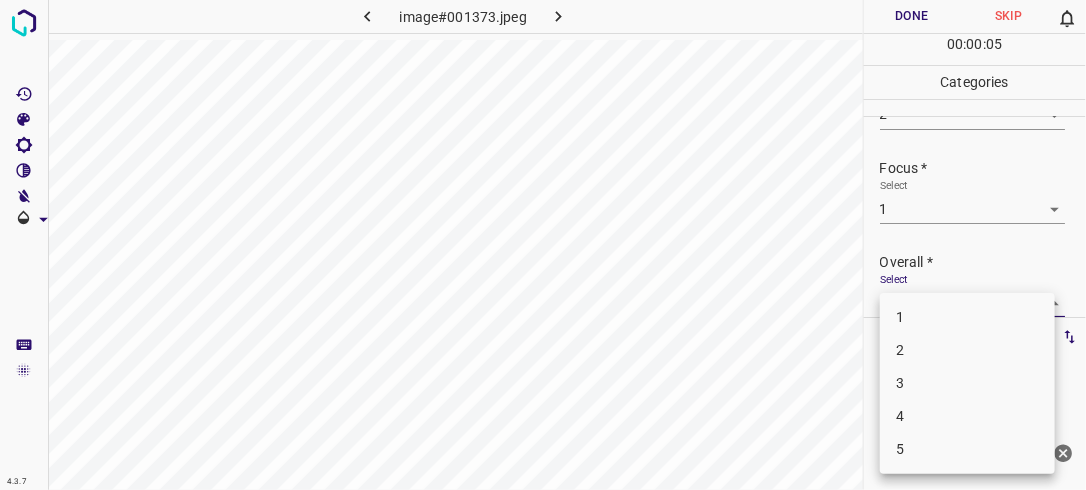 click on "4.3.7 image#001373.jpeg Done Skip 0 00   : 00   : 05   Categories Lighting *  Select 2 2 Focus *  Select 1 1 Overall *  Select ​ Labels   0 Categories 1 Lighting 2 Focus 3 Overall Tools Space Change between modes (Draw & Edit) I Auto labeling R Restore zoom M Zoom in N Zoom out Delete Delete selecte label Filters Z Restore filters X Saturation filter C Brightness filter V Contrast filter B Gray scale filter General O Download Need Help ? - Text - Hide - Delete 1 2 3 4 5" at bounding box center [543, 245] 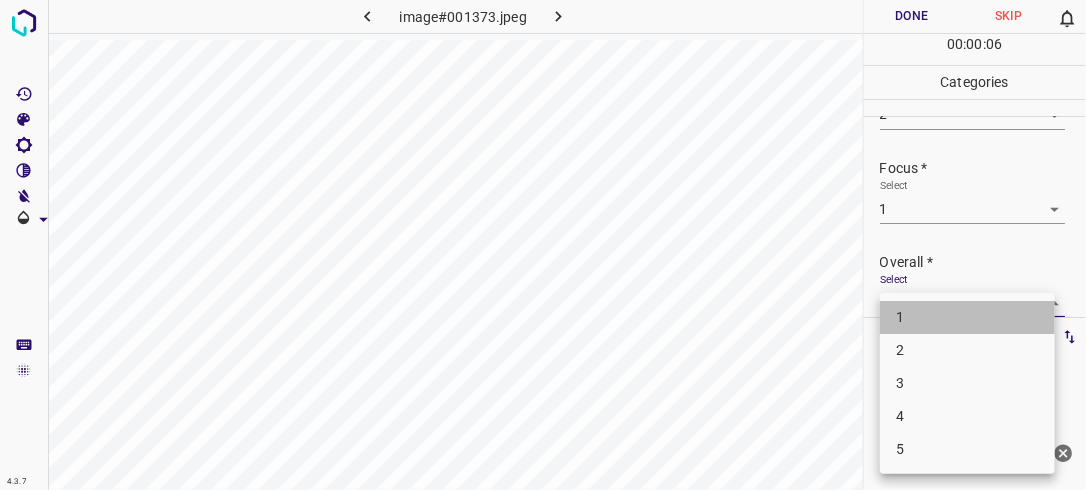 click on "1" at bounding box center (967, 317) 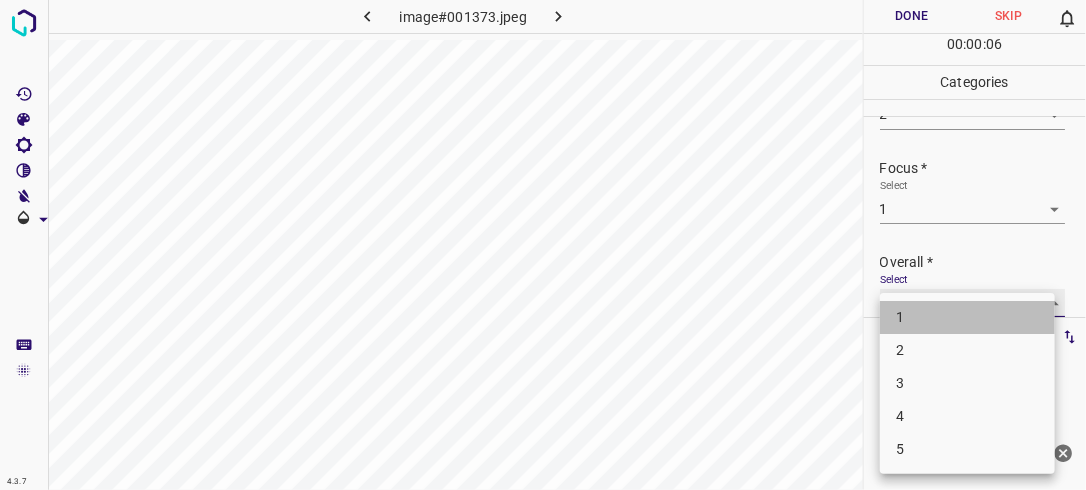 type on "1" 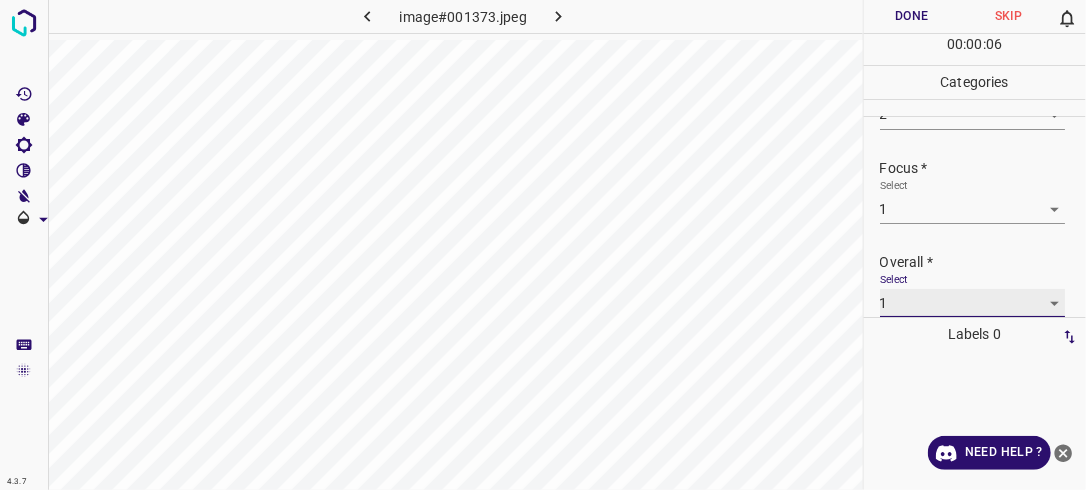 scroll, scrollTop: 76, scrollLeft: 0, axis: vertical 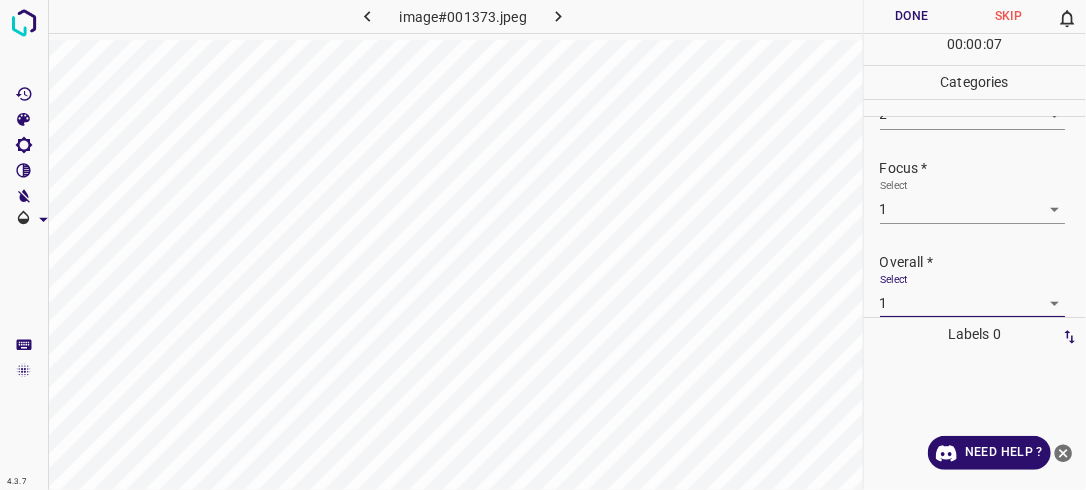 click on "Done" at bounding box center (912, 16) 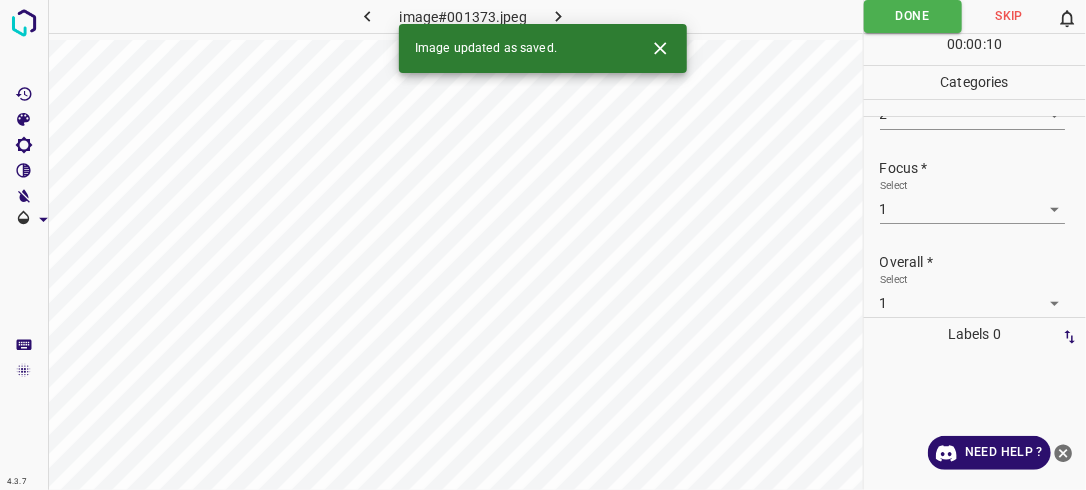 click at bounding box center [559, 16] 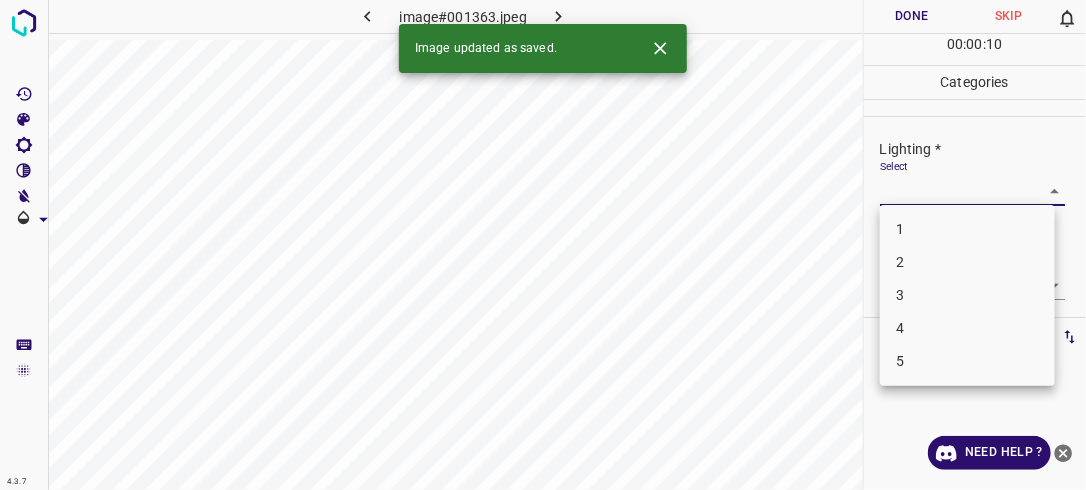 click on "4.3.7 image#001363.jpeg Done Skip 0 00   : 00   : 10   Categories Lighting *  Select ​ Focus *  Select ​ Overall *  Select ​ Labels   0 Categories 1 Lighting 2 Focus 3 Overall Tools Space Change between modes (Draw & Edit) I Auto labeling R Restore zoom M Zoom in N Zoom out Delete Delete selecte label Filters Z Restore filters X Saturation filter C Brightness filter V Contrast filter B Gray scale filter General O Download Image updated as saved. Need Help ? - Text - Hide - Delete 1 2 3 4 5" at bounding box center (543, 245) 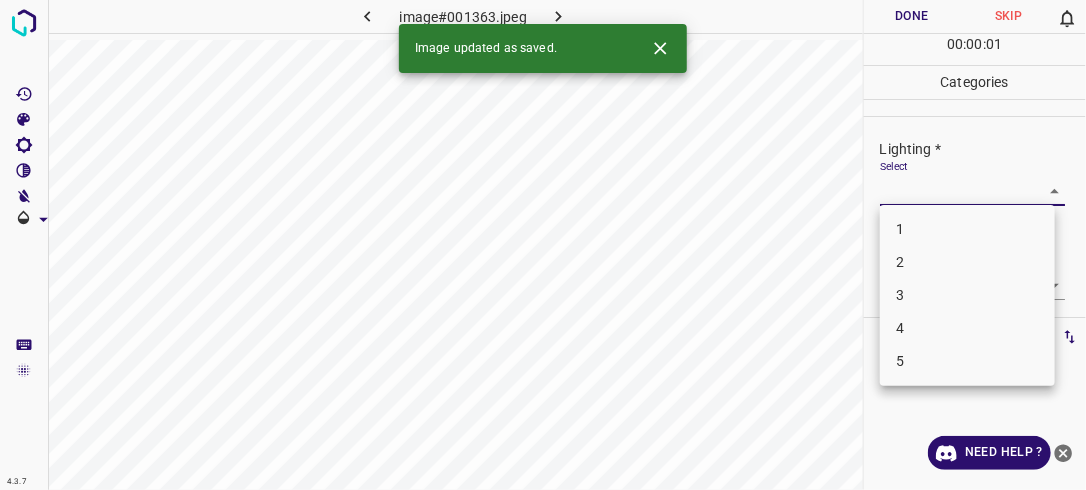 click on "2" at bounding box center (967, 262) 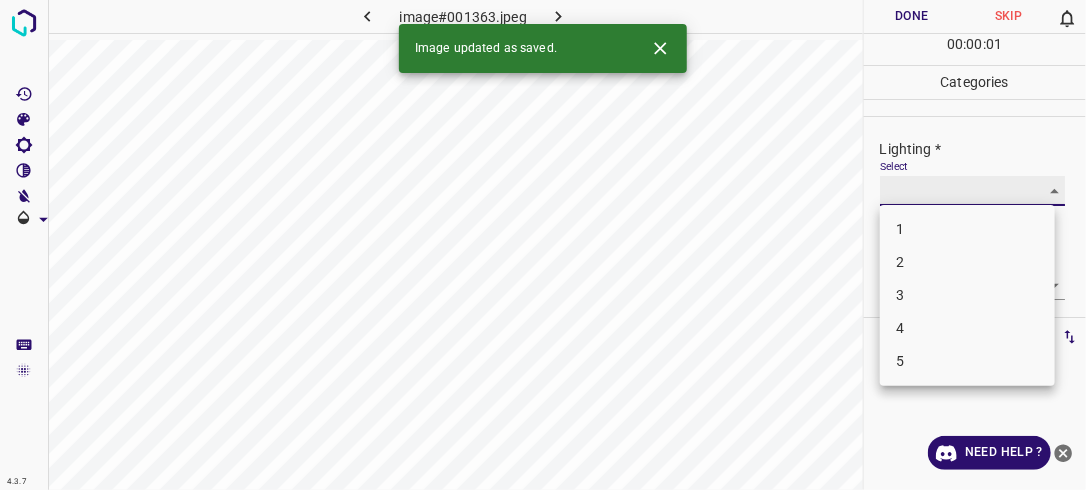 type on "2" 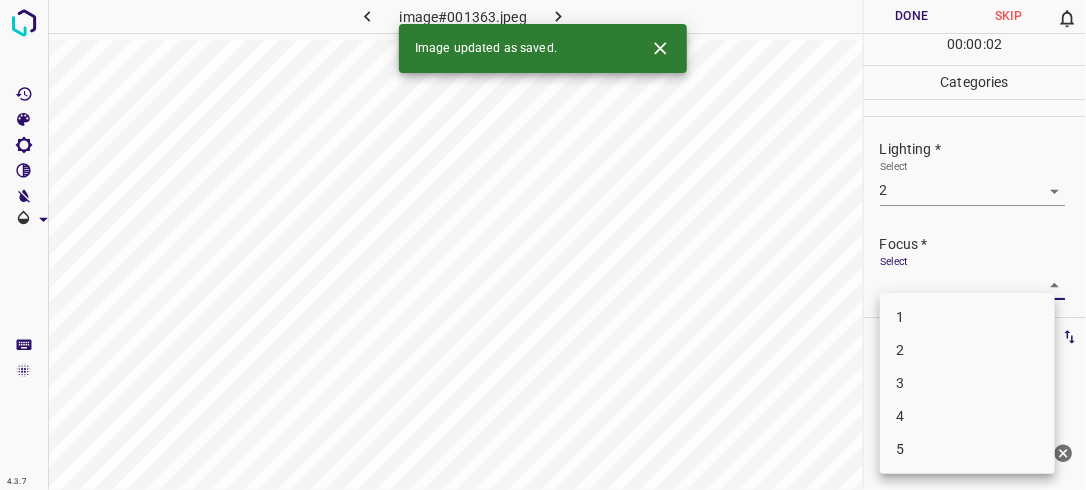 click on "4.3.7 image#001363.jpeg Done Skip 0 00   : 00   : 02   Categories Lighting *  Select 2 2 Focus *  Select ​ Overall *  Select ​ Labels   0 Categories 1 Lighting 2 Focus 3 Overall Tools Space Change between modes (Draw & Edit) I Auto labeling R Restore zoom M Zoom in N Zoom out Delete Delete selecte label Filters Z Restore filters X Saturation filter C Brightness filter V Contrast filter B Gray scale filter General O Download Image updated as saved. Need Help ? - Text - Hide - Delete 1 2 3 4 5" at bounding box center [543, 245] 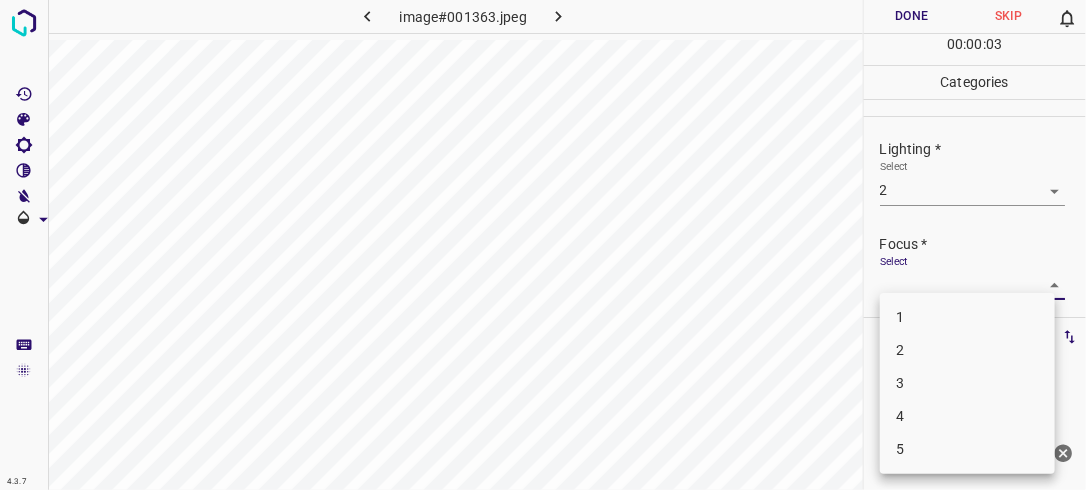 click on "2" at bounding box center [967, 350] 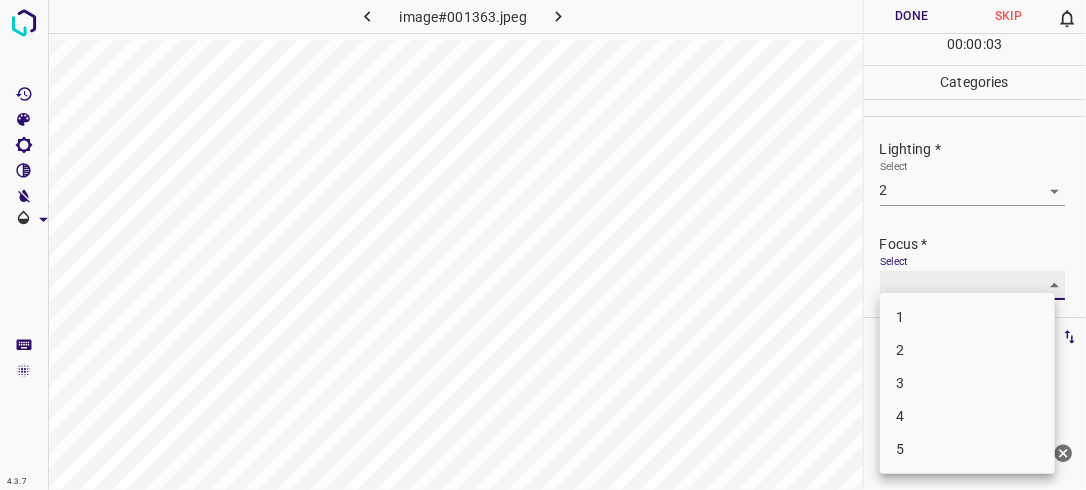 type on "2" 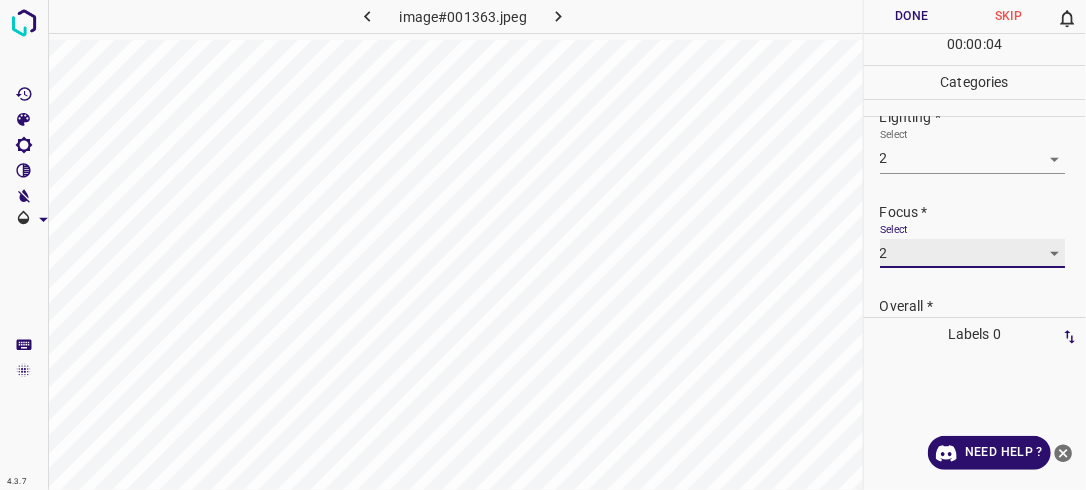scroll, scrollTop: 93, scrollLeft: 0, axis: vertical 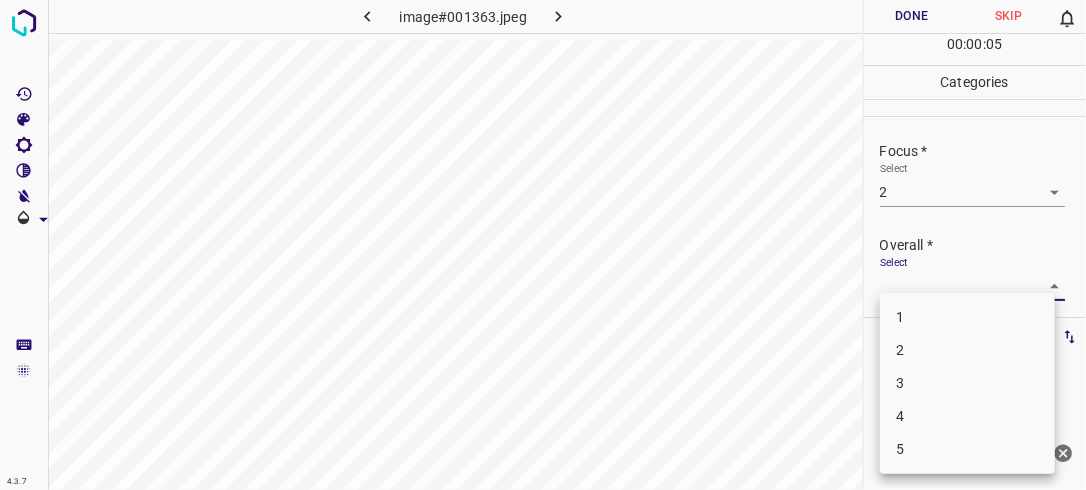 drag, startPoint x: 1049, startPoint y: 285, endPoint x: 1028, endPoint y: 299, distance: 25.23886 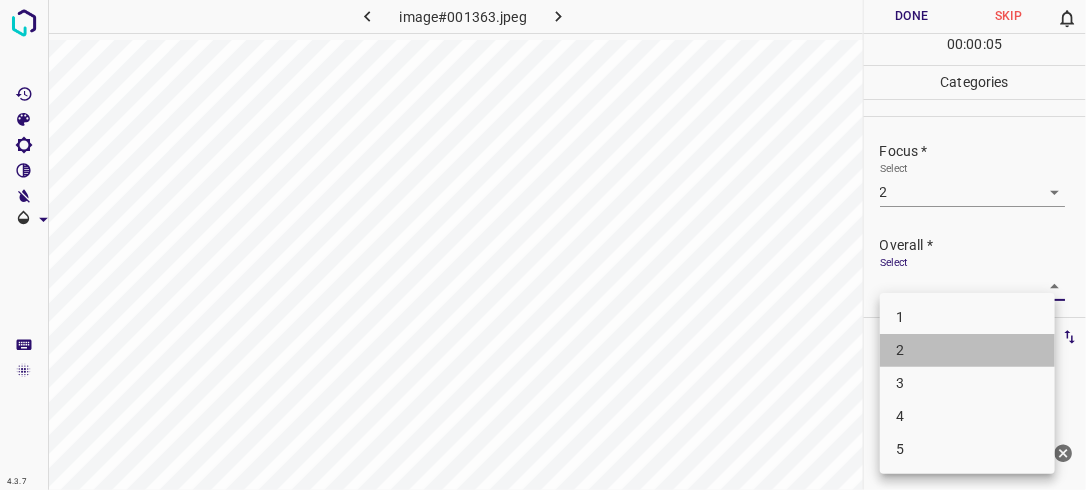click on "2" at bounding box center (967, 350) 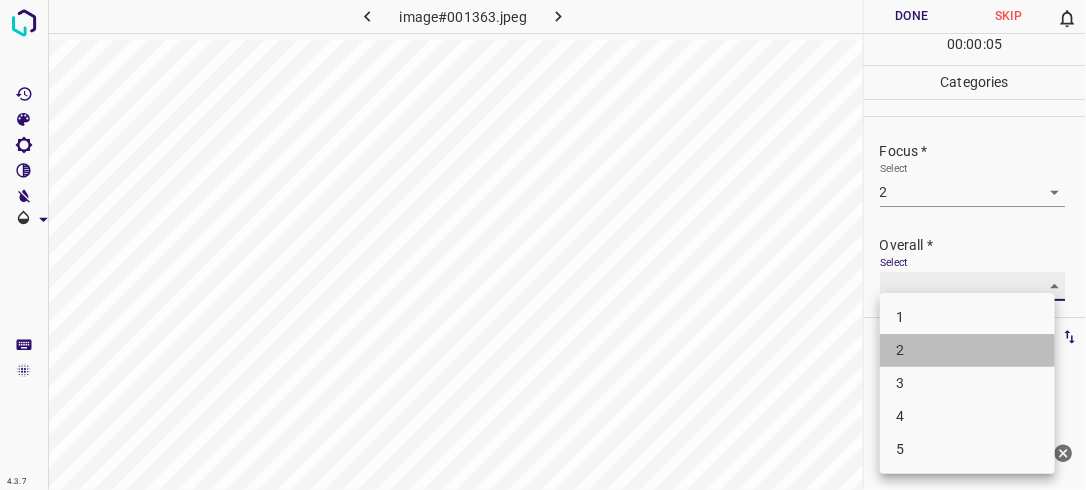 type on "2" 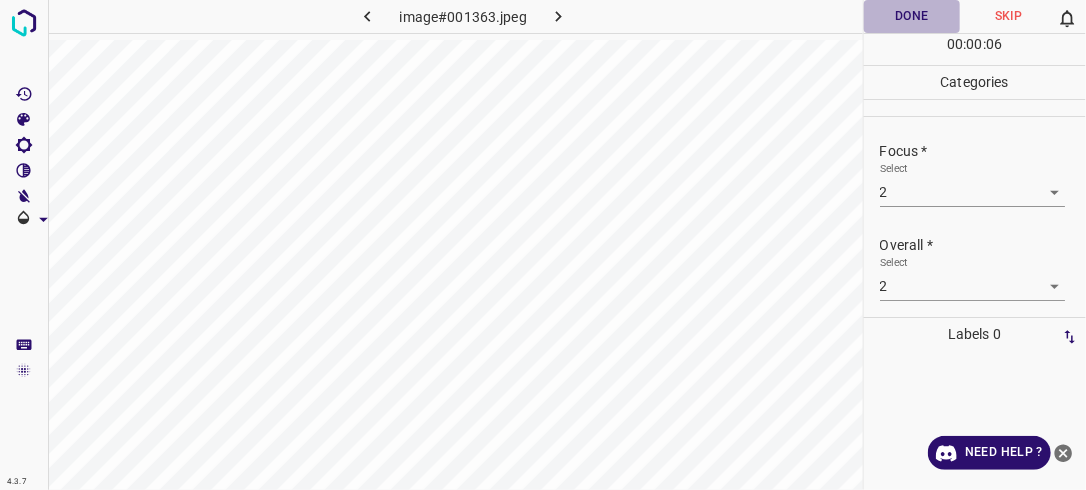 click on "Done" at bounding box center (912, 16) 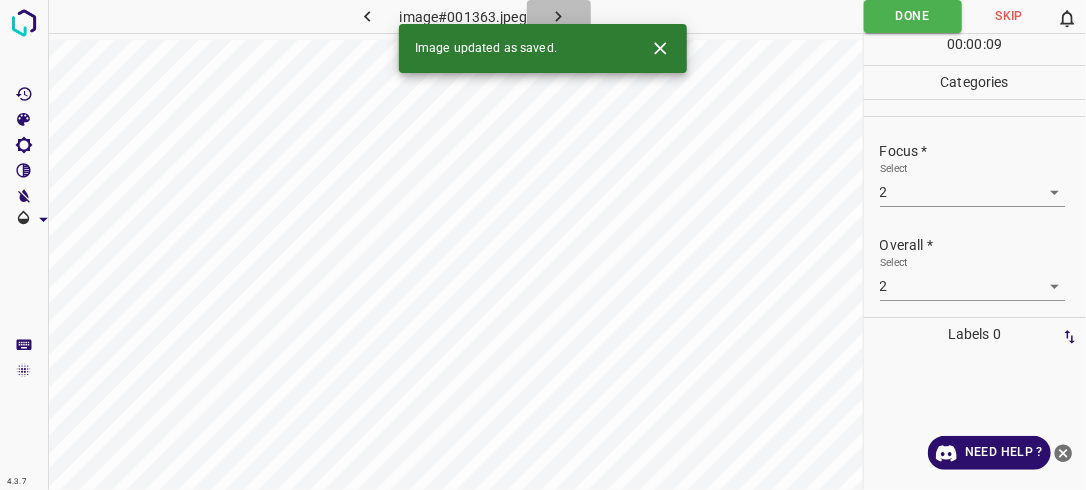 click 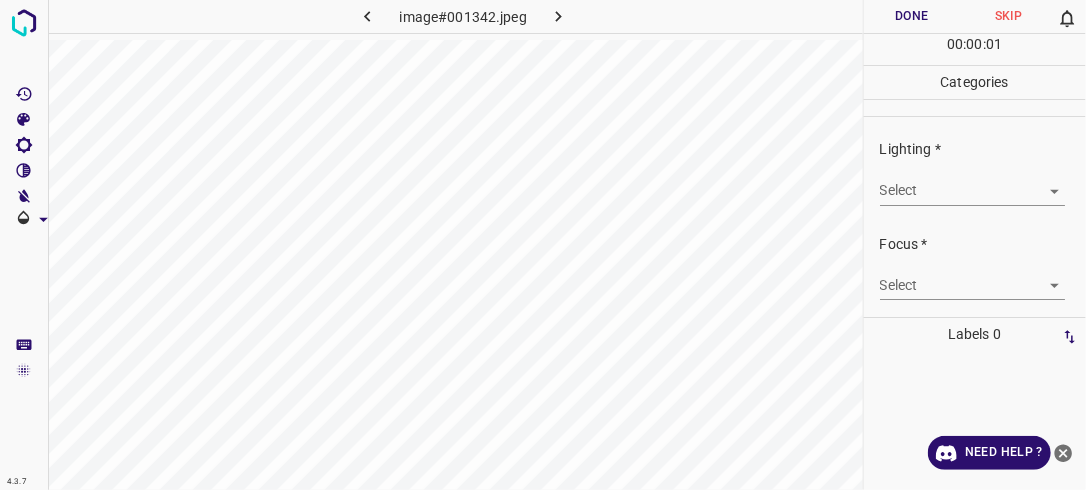 click on "4.3.7 image#001342.jpeg Done Skip 0 00   : 00   : 01   Categories Lighting *  Select ​ Focus *  Select ​ Overall *  Select ​ Labels   0 Categories 1 Lighting 2 Focus 3 Overall Tools Space Change between modes (Draw & Edit) I Auto labeling R Restore zoom M Zoom in N Zoom out Delete Delete selecte label Filters Z Restore filters X Saturation filter C Brightness filter V Contrast filter B Gray scale filter General O Download Need Help ? - Text - Hide - Delete" at bounding box center [543, 245] 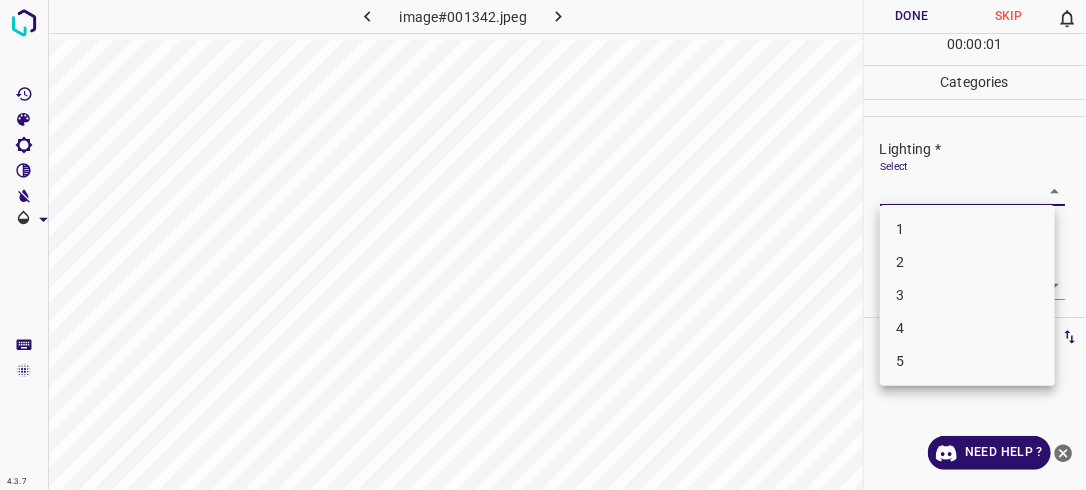 click on "3" at bounding box center (967, 295) 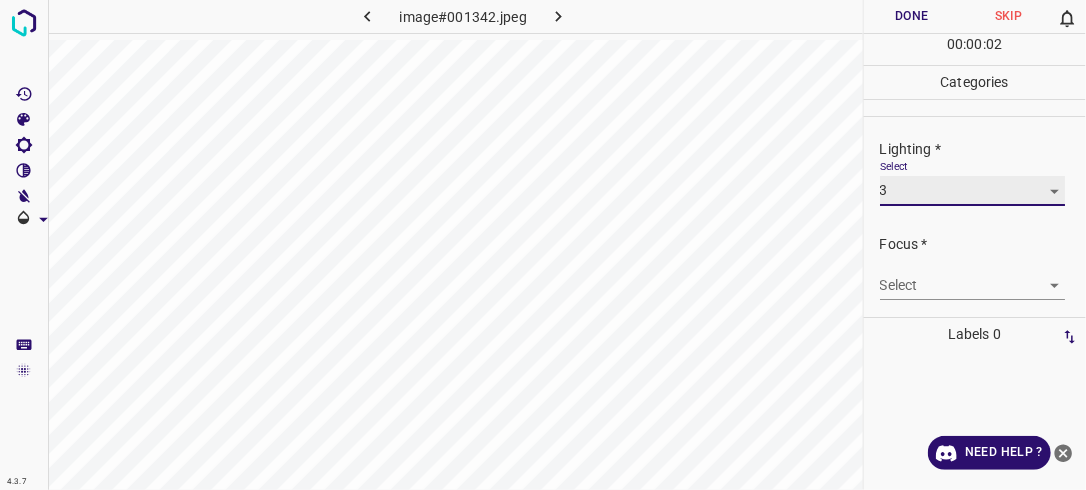type on "3" 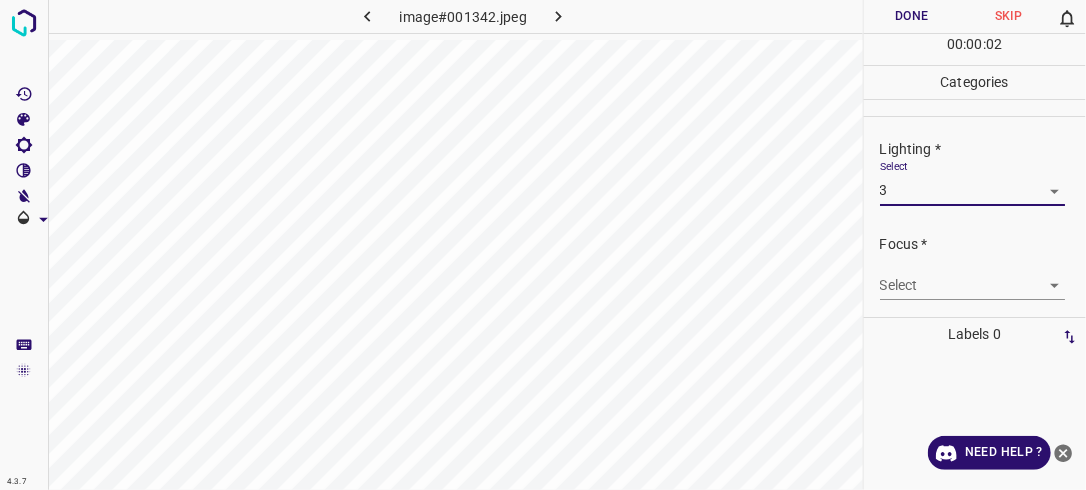 click on "4.3.7 image#001342.jpeg Done Skip 0 00   : 00   : 02   Categories Lighting *  Select 3 3 Focus *  Select ​ Overall *  Select ​ Labels   0 Categories 1 Lighting 2 Focus 3 Overall Tools Space Change between modes (Draw & Edit) I Auto labeling R Restore zoom M Zoom in N Zoom out Delete Delete selecte label Filters Z Restore filters X Saturation filter C Brightness filter V Contrast filter B Gray scale filter General O Download Need Help ? - Text - Hide - Delete" at bounding box center [543, 245] 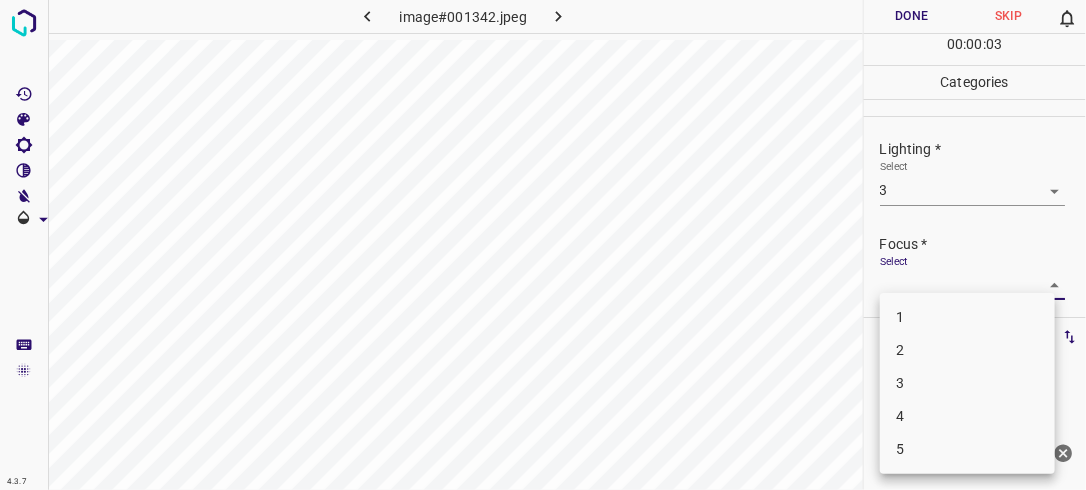 click on "3" at bounding box center (967, 383) 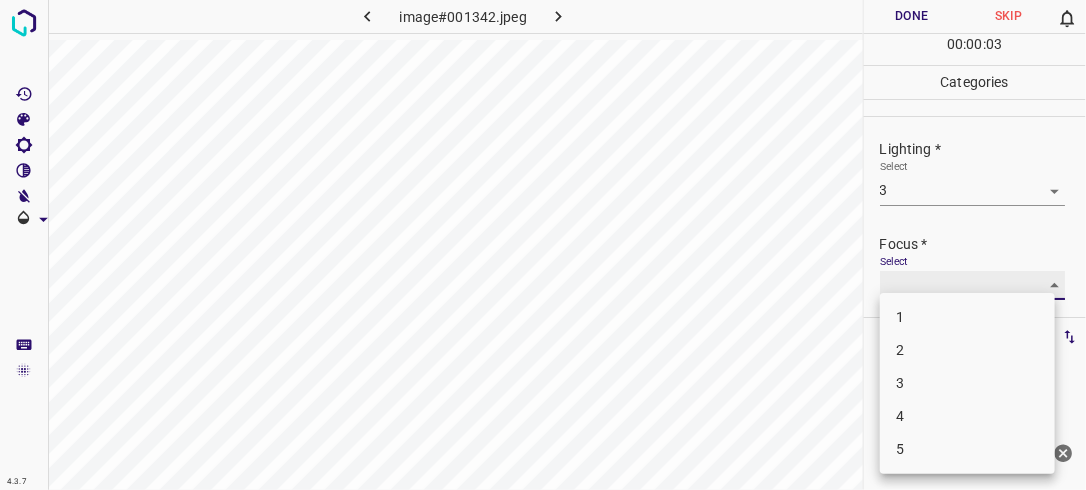 type on "3" 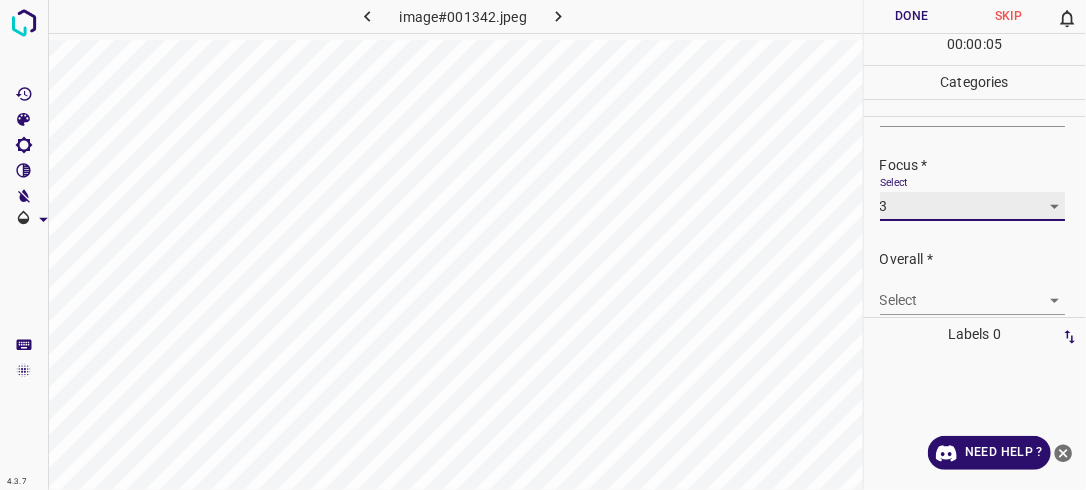 scroll, scrollTop: 98, scrollLeft: 0, axis: vertical 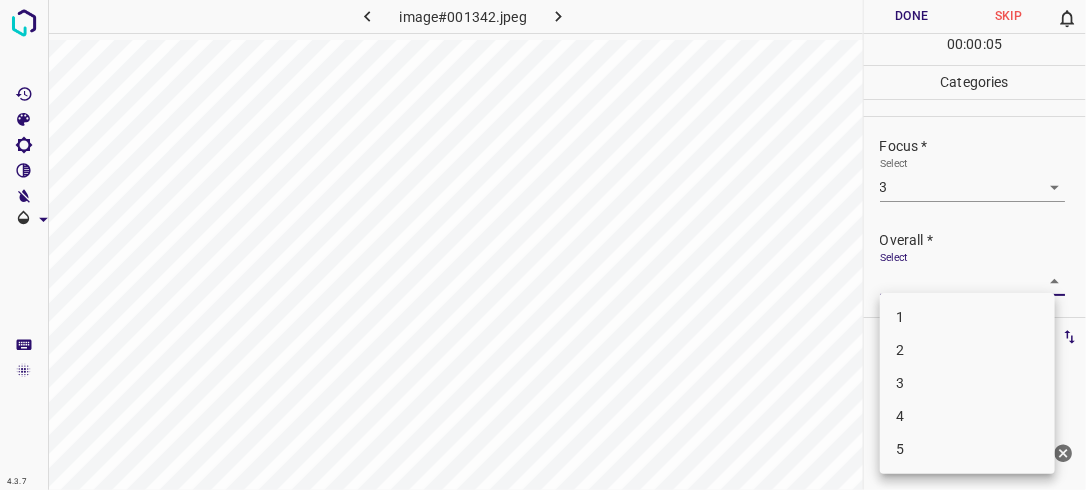 click on "4.3.7 image#001342.jpeg Done Skip 0 00   : 00   : 05   Categories Lighting *  Select 3 3 Focus *  Select 3 3 Overall *  Select ​ Labels   0 Categories 1 Lighting 2 Focus 3 Overall Tools Space Change between modes (Draw & Edit) I Auto labeling R Restore zoom M Zoom in N Zoom out Delete Delete selecte label Filters Z Restore filters X Saturation filter C Brightness filter V Contrast filter B Gray scale filter General O Download Need Help ? - Text - Hide - Delete 1 2 3 4 5" at bounding box center [543, 245] 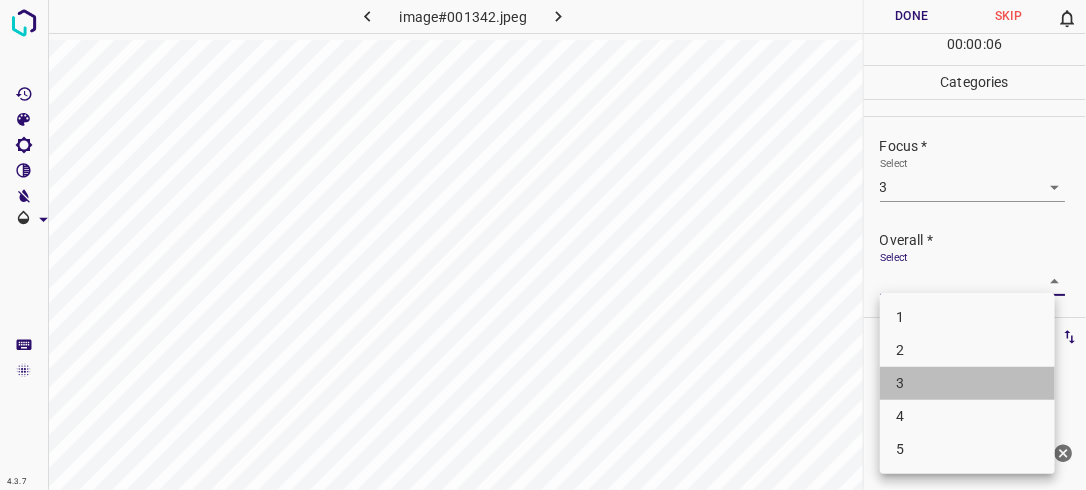 click on "3" at bounding box center [967, 383] 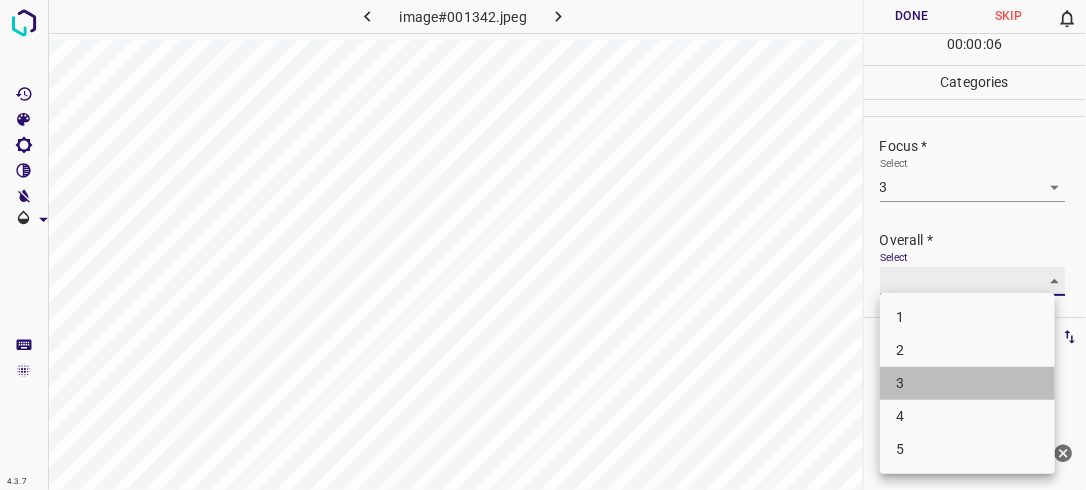 type on "3" 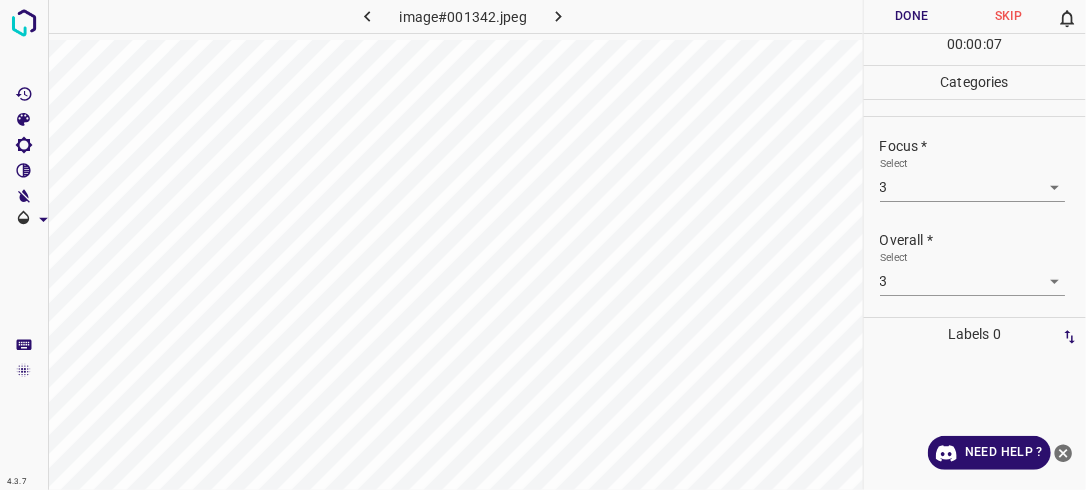 click on "00   : 00   : 07" at bounding box center [975, 49] 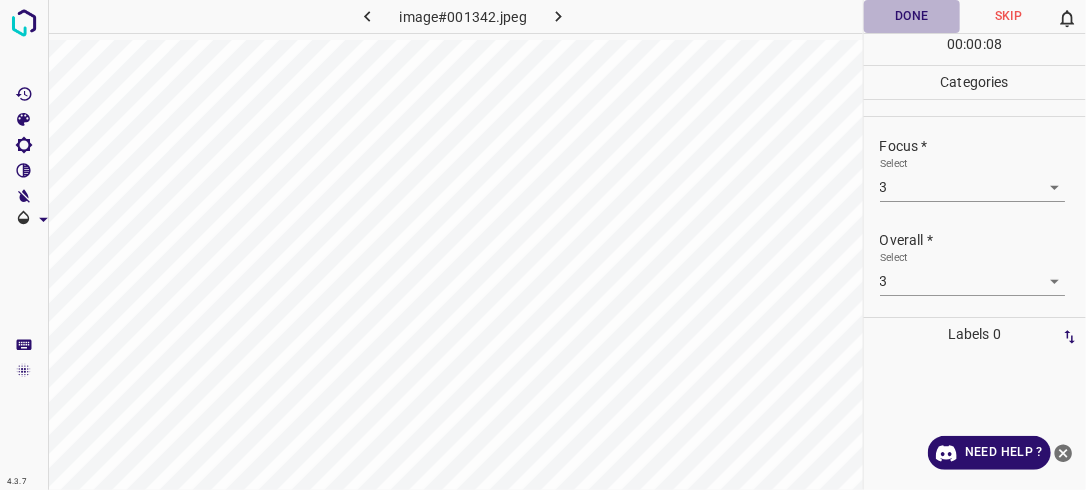 click on "Done" at bounding box center [912, 16] 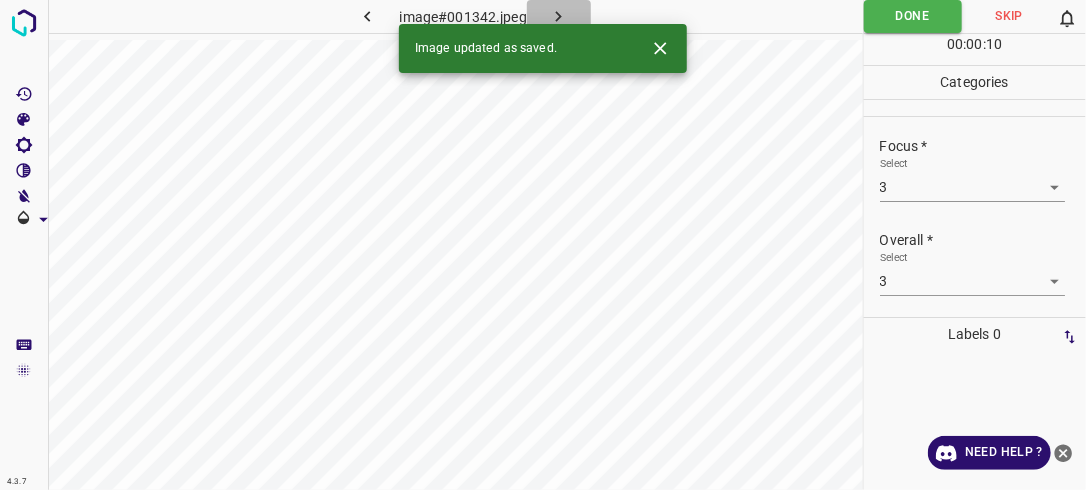 click 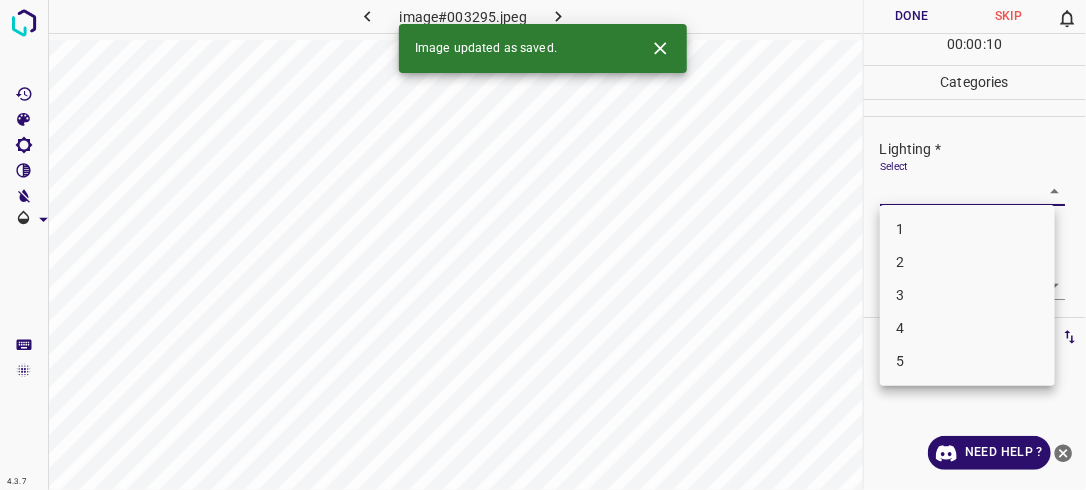 click on "4.3.7 image#003295.jpeg Done Skip 0 00   : 00   : 10   Categories Lighting *  Select ​ Focus *  Select ​ Overall *  Select ​ Labels   0 Categories 1 Lighting 2 Focus 3 Overall Tools Space Change between modes (Draw & Edit) I Auto labeling R Restore zoom M Zoom in N Zoom out Delete Delete selecte label Filters Z Restore filters X Saturation filter C Brightness filter V Contrast filter B Gray scale filter General O Download Image updated as saved. Need Help ? - Text - Hide - Delete 1 2 3 4 5" at bounding box center (543, 245) 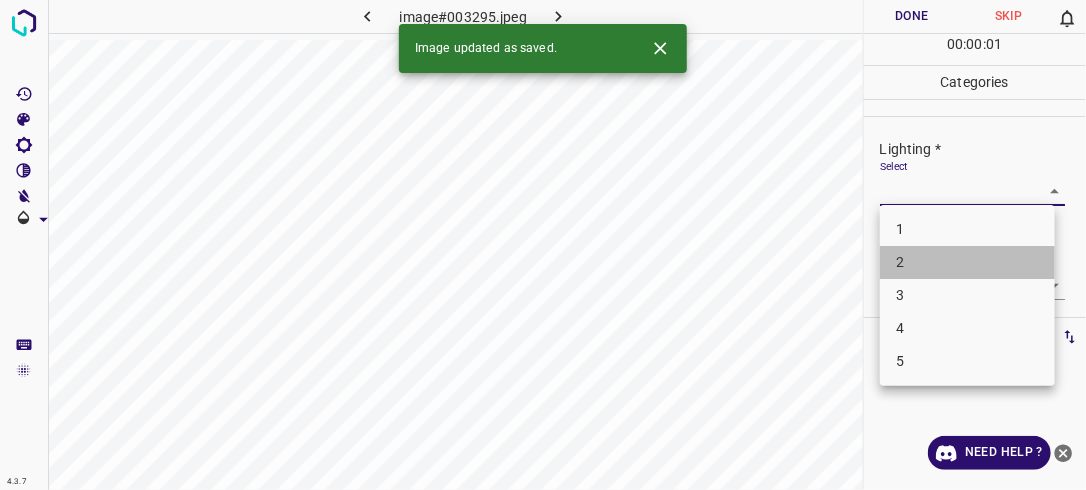 click on "2" at bounding box center [967, 262] 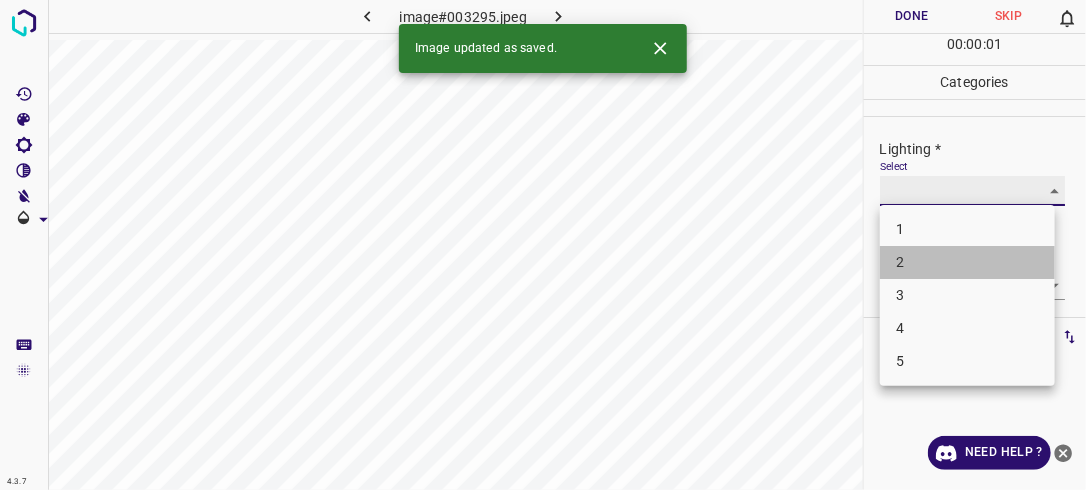 type on "2" 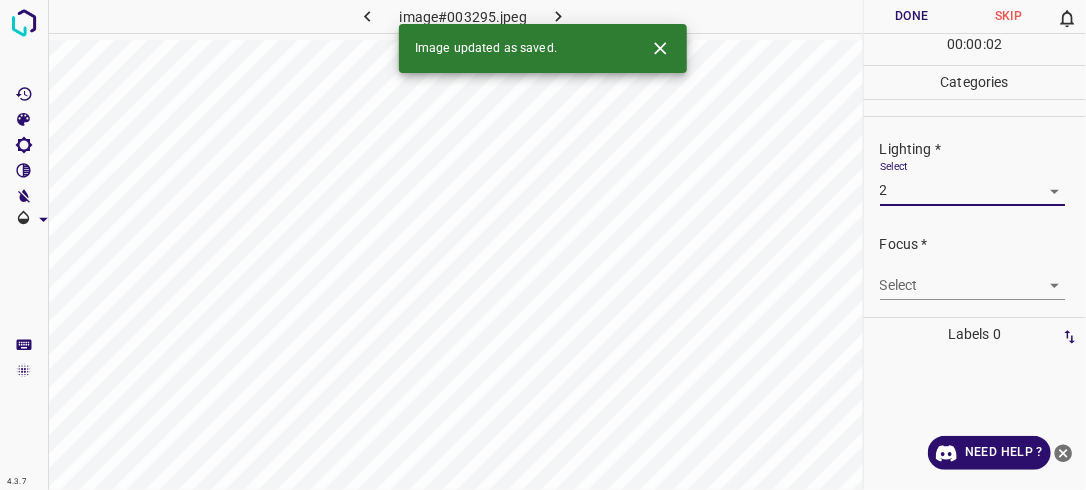 click on "4.3.7 image#003295.jpeg Done Skip 0 00   : 00   : 02   Categories Lighting *  Select 2 2 Focus *  Select ​ Overall *  Select ​ Labels   0 Categories 1 Lighting 2 Focus 3 Overall Tools Space Change between modes (Draw & Edit) I Auto labeling R Restore zoom M Zoom in N Zoom out Delete Delete selecte label Filters Z Restore filters X Saturation filter C Brightness filter V Contrast filter B Gray scale filter General O Download Image updated as saved. Need Help ? - Text - Hide - Delete" at bounding box center [543, 245] 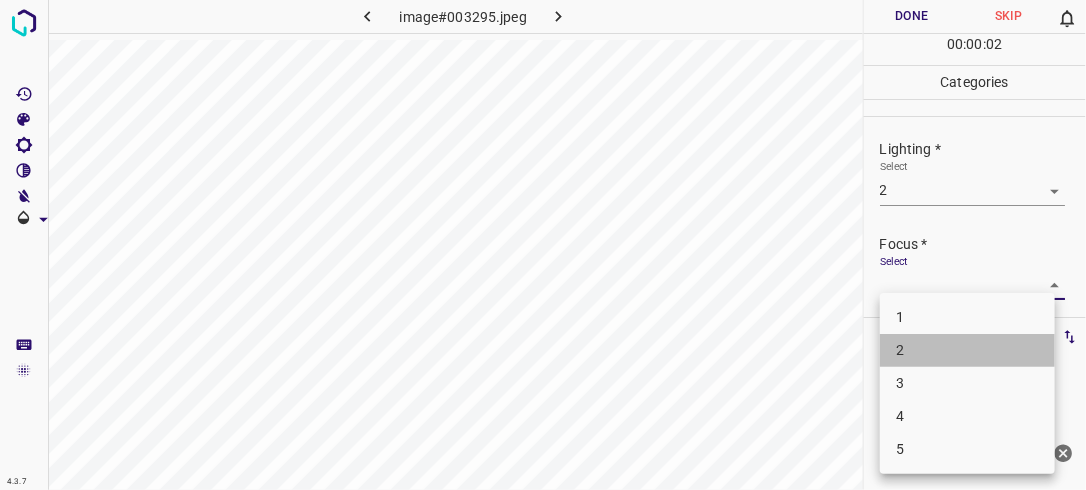 click on "2" at bounding box center [967, 350] 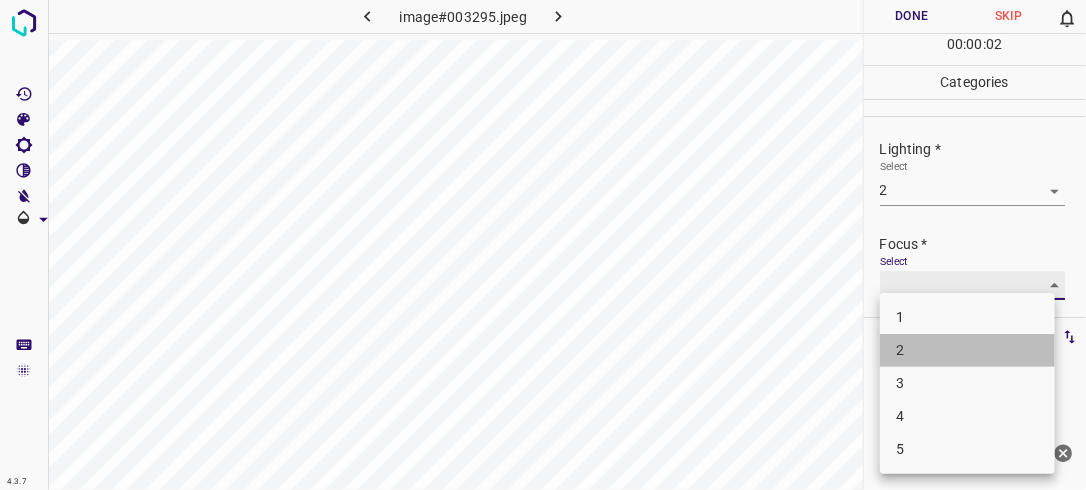 type on "2" 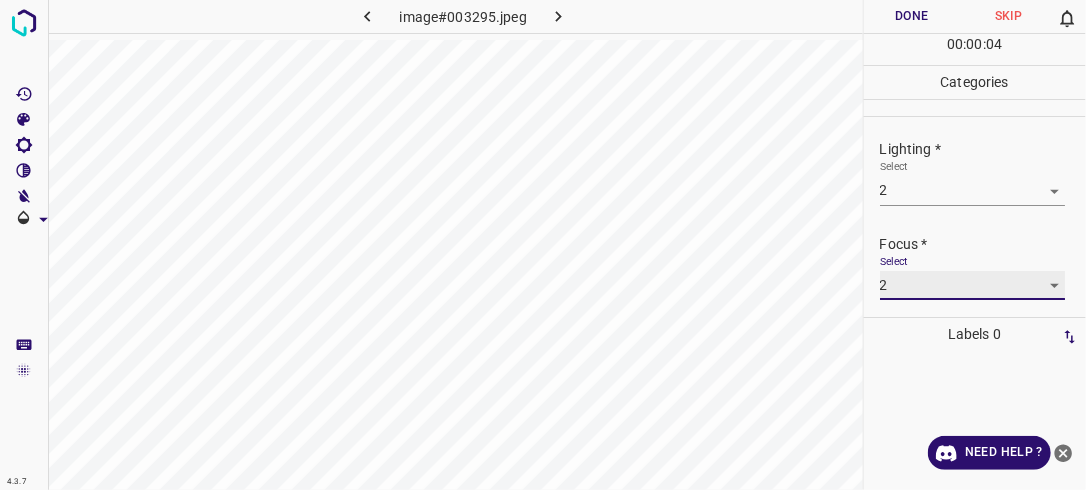 scroll, scrollTop: 98, scrollLeft: 0, axis: vertical 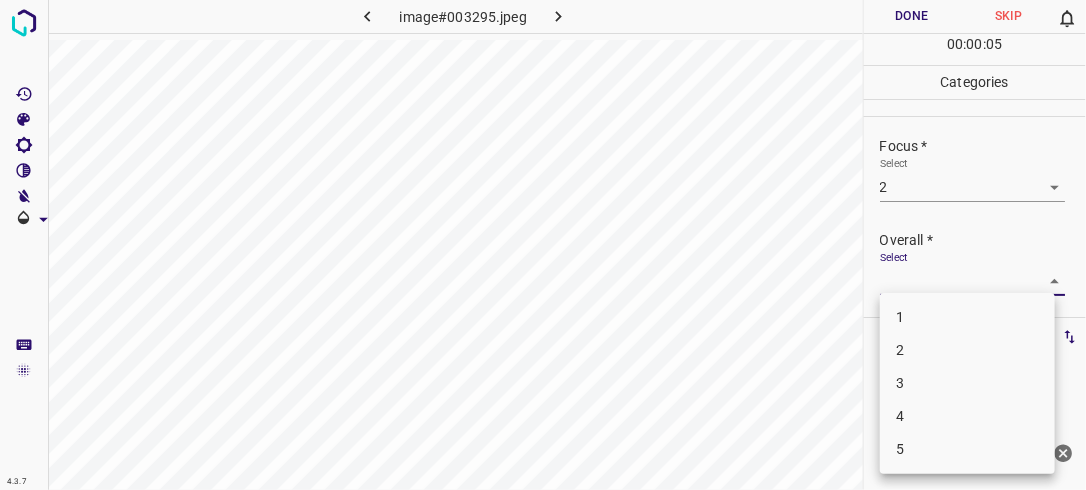 click on "4.3.7 image#003295.jpeg Done Skip 0 00   : 00   : 05   Categories Lighting *  Select 2 2 Focus *  Select 2 2 Overall *  Select ​ Labels   0 Categories 1 Lighting 2 Focus 3 Overall Tools Space Change between modes (Draw & Edit) I Auto labeling R Restore zoom M Zoom in N Zoom out Delete Delete selecte label Filters Z Restore filters X Saturation filter C Brightness filter V Contrast filter B Gray scale filter General O Download Need Help ? - Text - Hide - Delete 1 2 3 4 5" at bounding box center (543, 245) 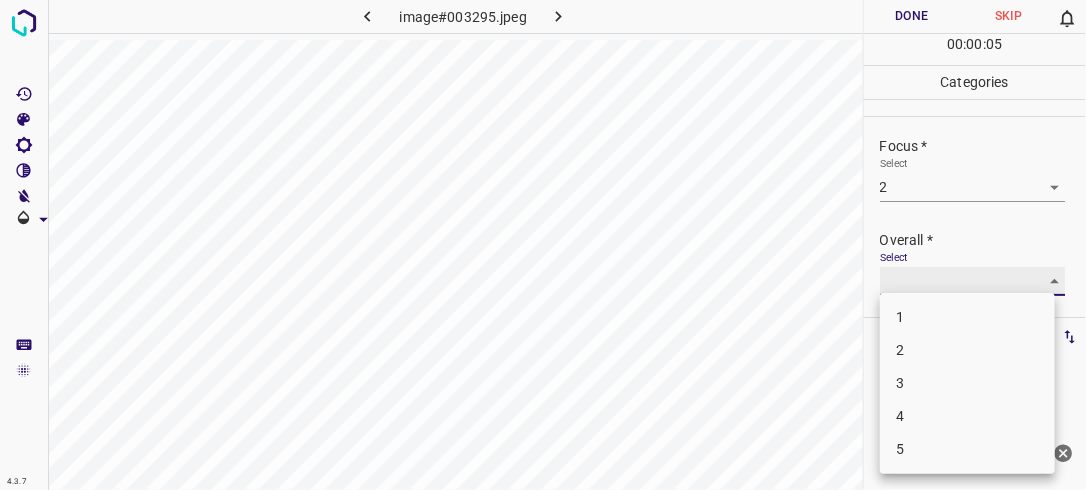 type on "2" 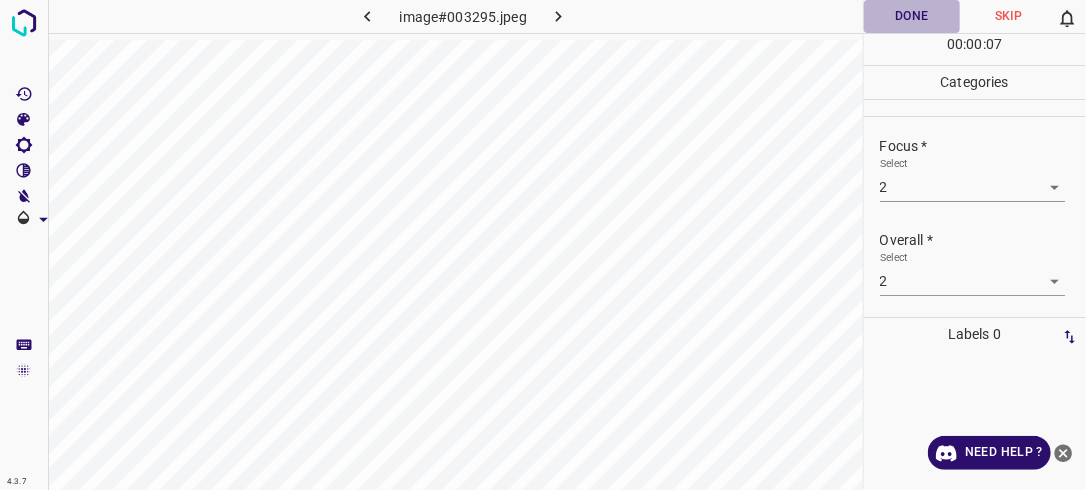 click on "Done" at bounding box center [912, 16] 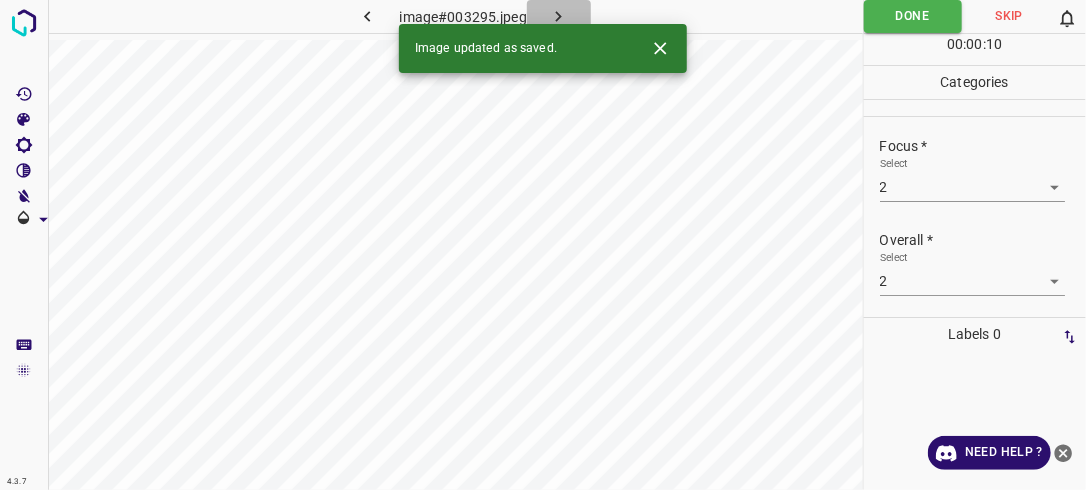 click 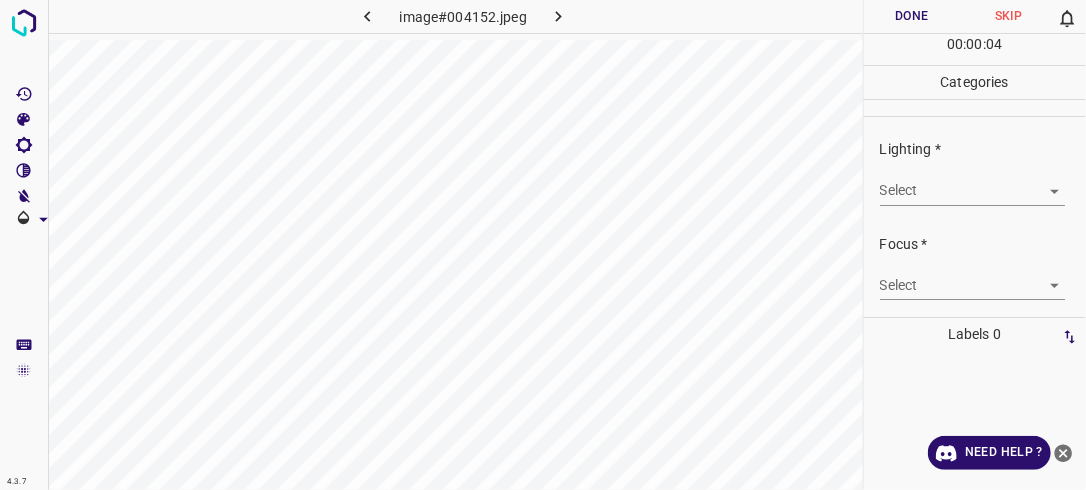 click on "4.3.7 image#004152.jpeg Done Skip 0 00   : 00   : 04   Categories Lighting *  Select ​ Focus *  Select ​ Overall *  Select ​ Labels   0 Categories 1 Lighting 2 Focus 3 Overall Tools Space Change between modes (Draw & Edit) I Auto labeling R Restore zoom M Zoom in N Zoom out Delete Delete selecte label Filters Z Restore filters X Saturation filter C Brightness filter V Contrast filter B Gray scale filter General O Download Need Help ? - Text - Hide - Delete" at bounding box center [543, 245] 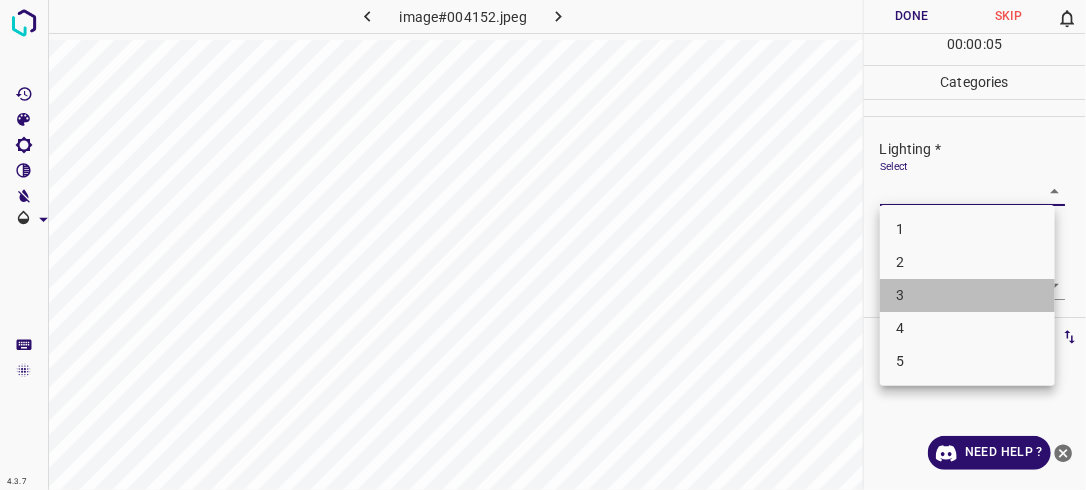 click on "3" at bounding box center [967, 295] 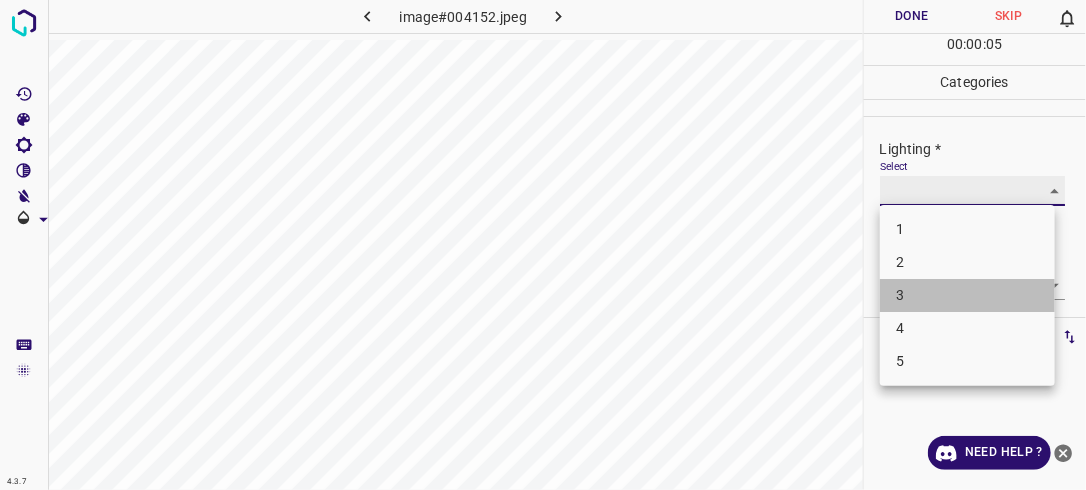 type on "3" 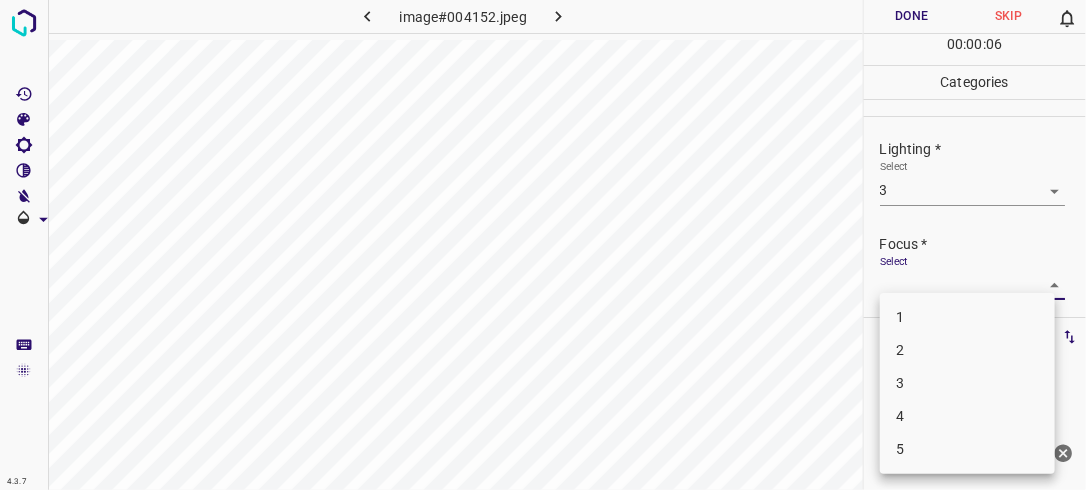click on "4.3.7 image#004152.jpeg Done Skip 0 00   : 00   : 06   Categories Lighting *  Select 3 3 Focus *  Select ​ Overall *  Select ​ Labels   0 Categories 1 Lighting 2 Focus 3 Overall Tools Space Change between modes (Draw & Edit) I Auto labeling R Restore zoom M Zoom in N Zoom out Delete Delete selecte label Filters Z Restore filters X Saturation filter C Brightness filter V Contrast filter B Gray scale filter General O Download Need Help ? - Text - Hide - Delete 1 2 3 4 5" at bounding box center (543, 245) 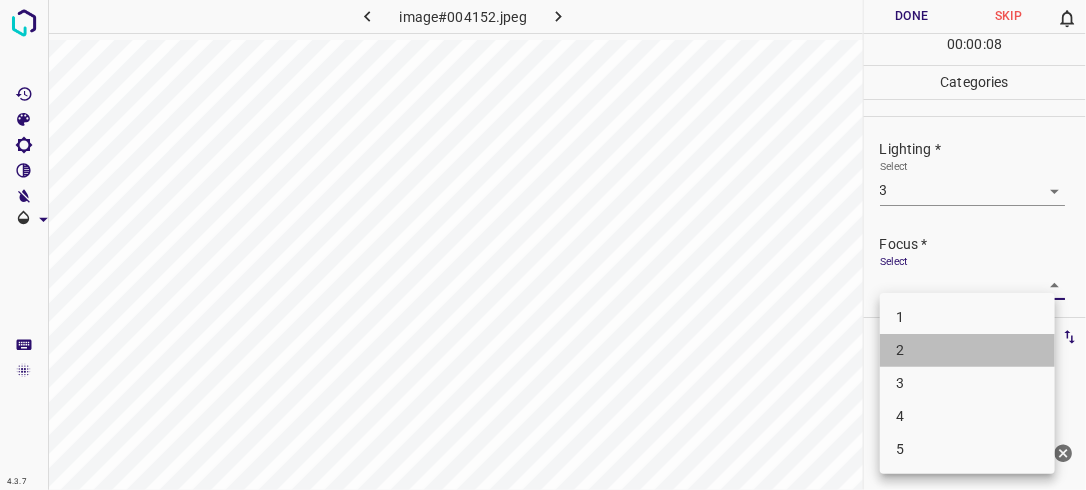 drag, startPoint x: 972, startPoint y: 361, endPoint x: 983, endPoint y: 352, distance: 14.21267 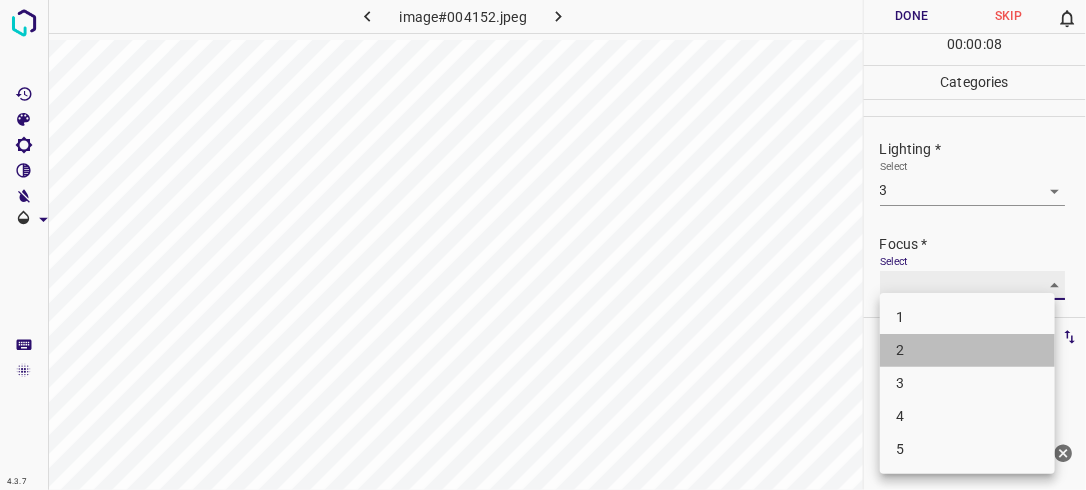 type on "2" 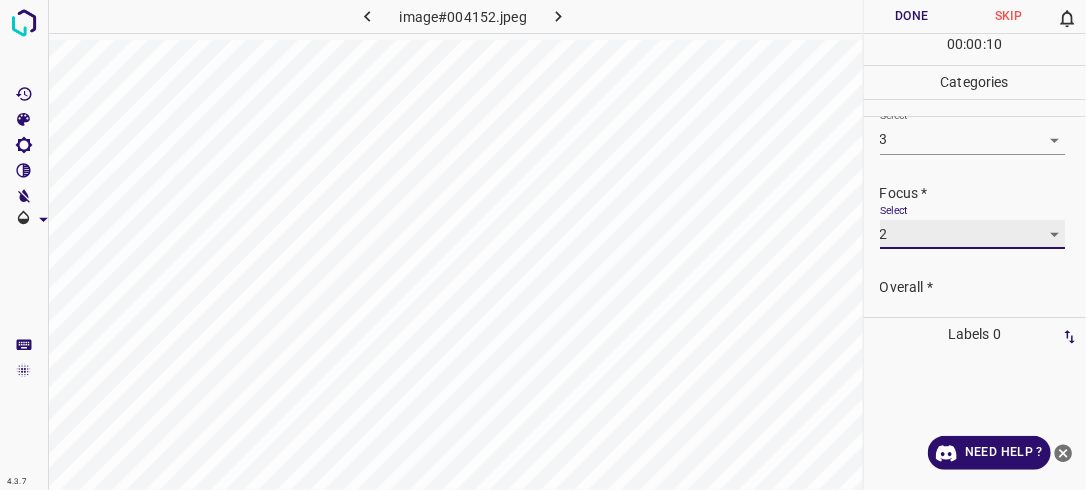 scroll, scrollTop: 92, scrollLeft: 0, axis: vertical 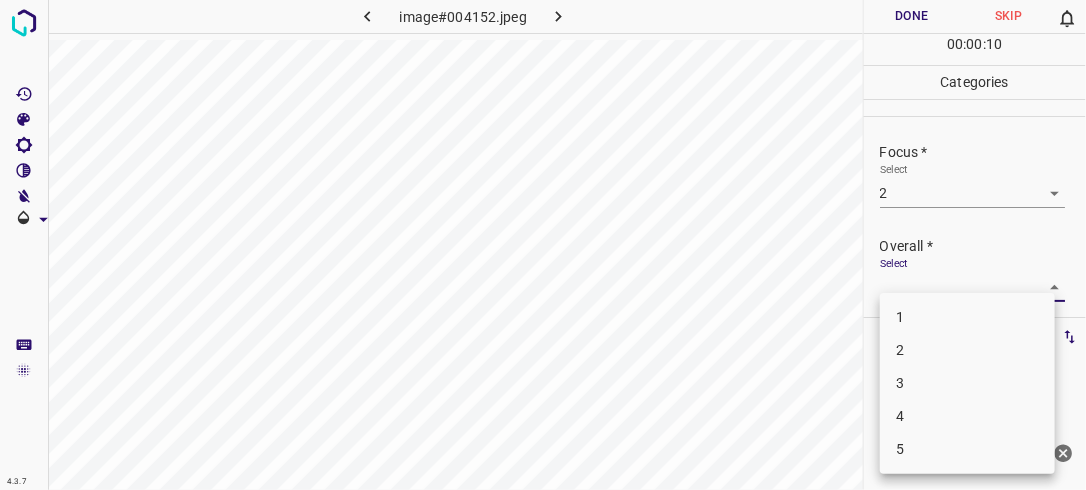 click on "4.3.7 image#004152.jpeg Done Skip 0 00   : 00   : 10   Categories Lighting *  Select 3 3 Focus *  Select 2 2 Overall *  Select ​ Labels   0 Categories 1 Lighting 2 Focus 3 Overall Tools Space Change between modes (Draw & Edit) I Auto labeling R Restore zoom M Zoom in N Zoom out Delete Delete selecte label Filters Z Restore filters X Saturation filter C Brightness filter V Contrast filter B Gray scale filter General O Download Need Help ? - Text - Hide - Delete 1 2 3 4 5" at bounding box center (543, 245) 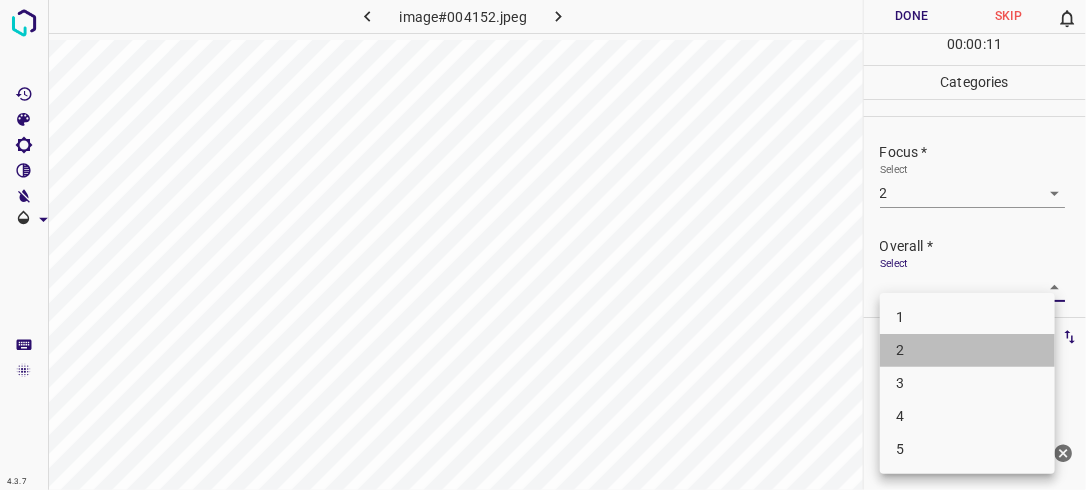 click on "2" at bounding box center [967, 350] 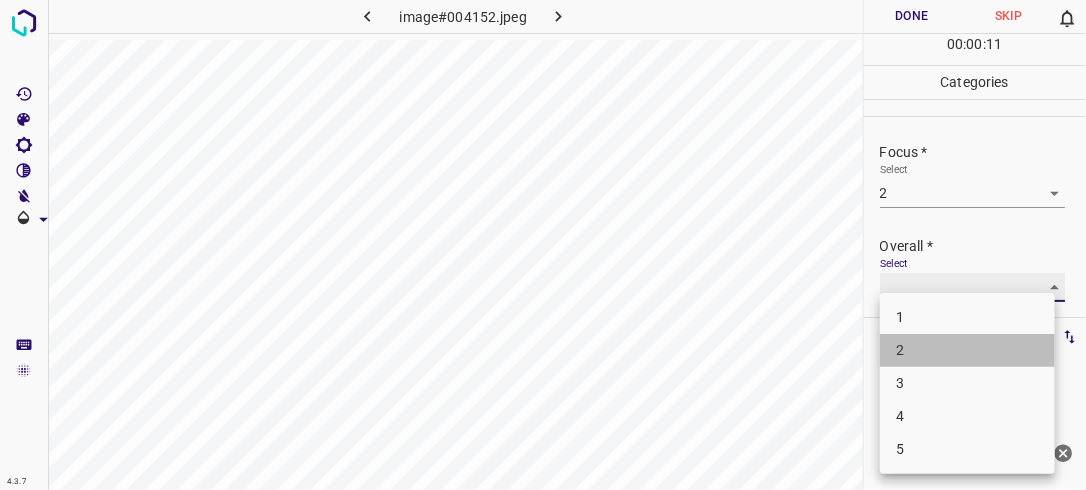 type on "2" 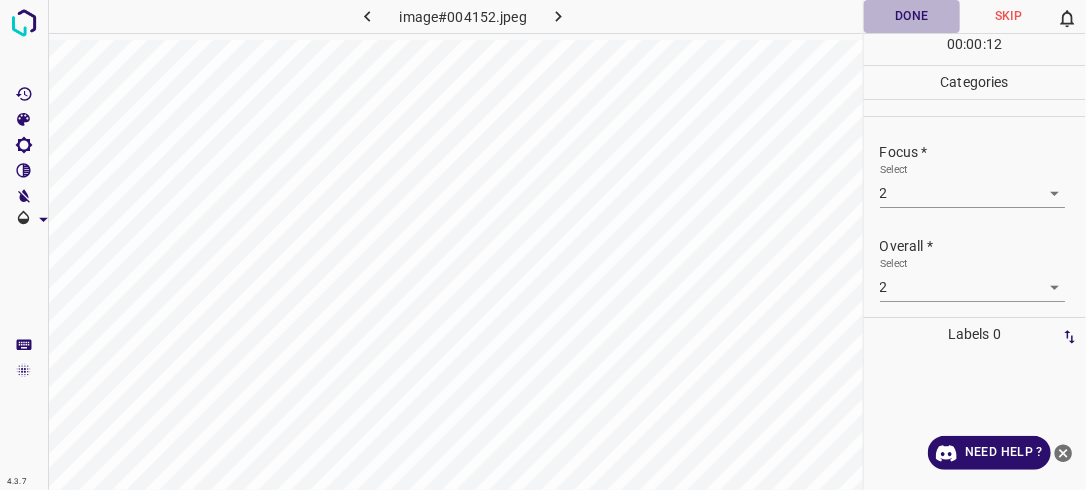click on "Done" at bounding box center (912, 16) 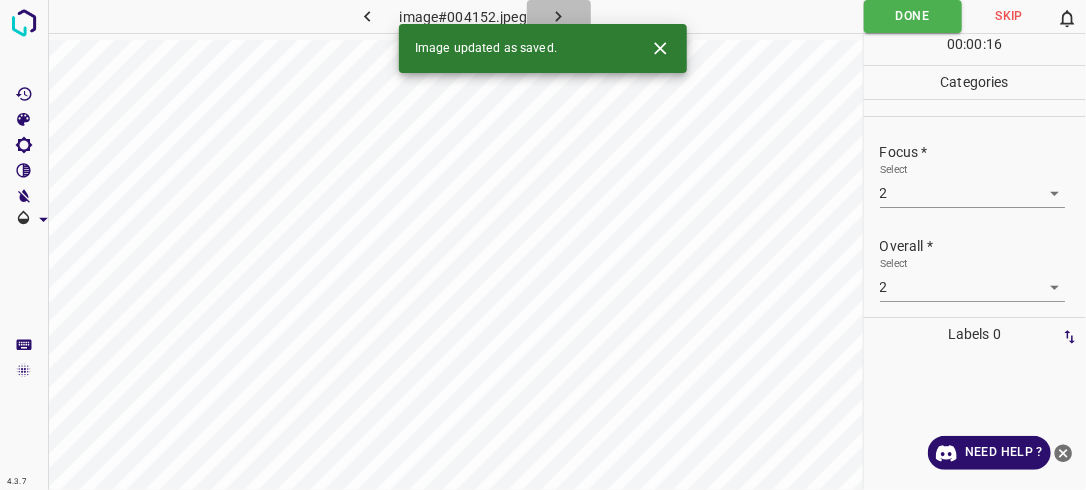 click 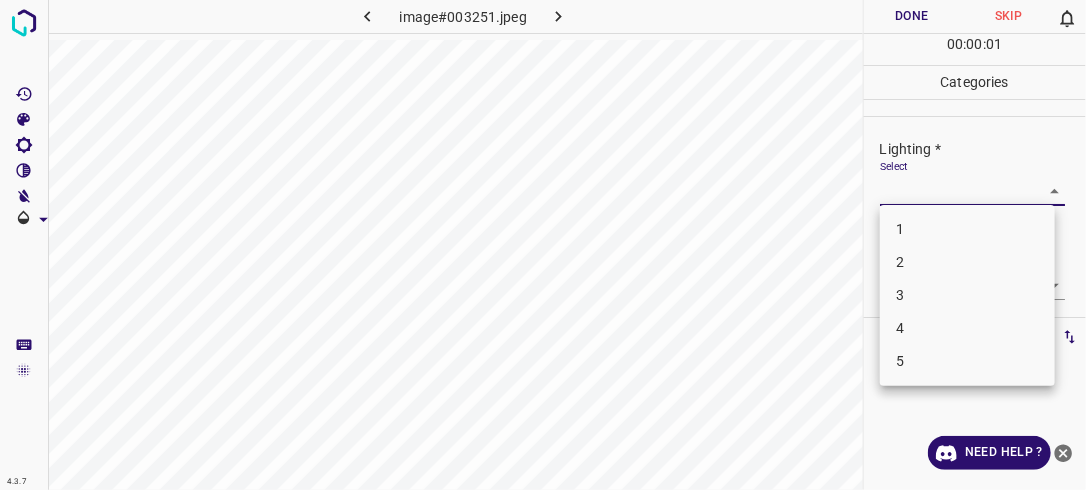 click on "4.3.7 image#003251.jpeg Done Skip 0 00   : 00   : 01   Categories Lighting *  Select ​ Focus *  Select ​ Overall *  Select ​ Labels   0 Categories 1 Lighting 2 Focus 3 Overall Tools Space Change between modes (Draw & Edit) I Auto labeling R Restore zoom M Zoom in N Zoom out Delete Delete selecte label Filters Z Restore filters X Saturation filter C Brightness filter V Contrast filter B Gray scale filter General O Download Need Help ? - Text - Hide - Delete 1 2 3 4 5" at bounding box center [543, 245] 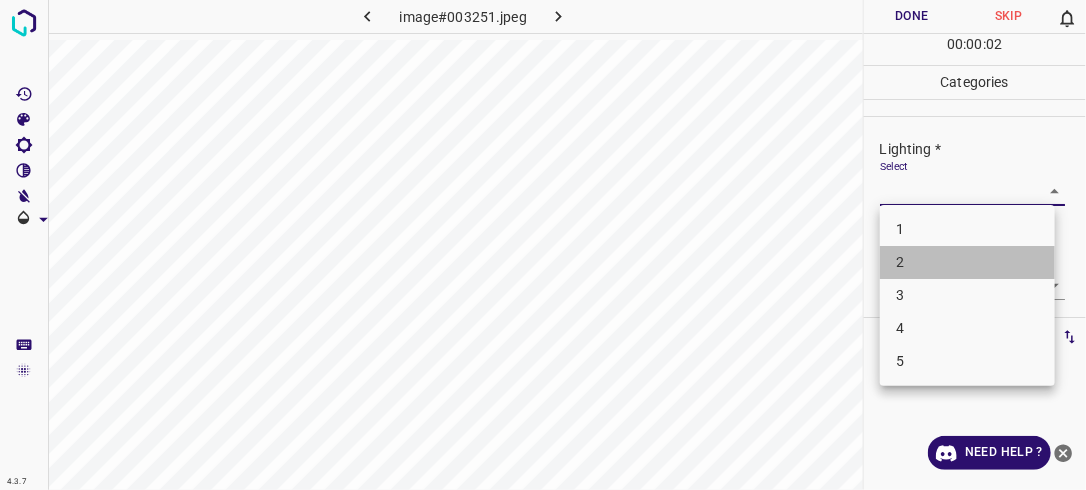 drag, startPoint x: 998, startPoint y: 269, endPoint x: 1016, endPoint y: 270, distance: 18.027756 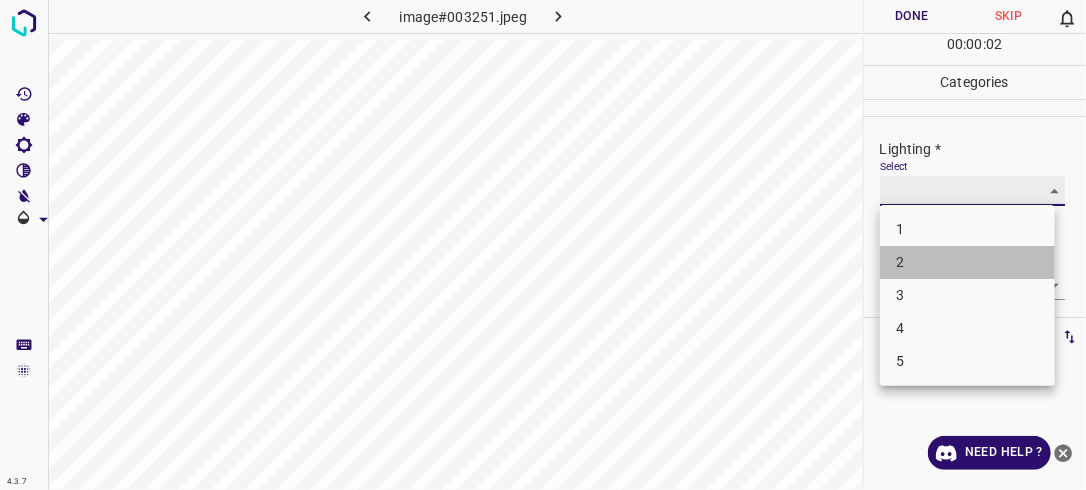 type on "2" 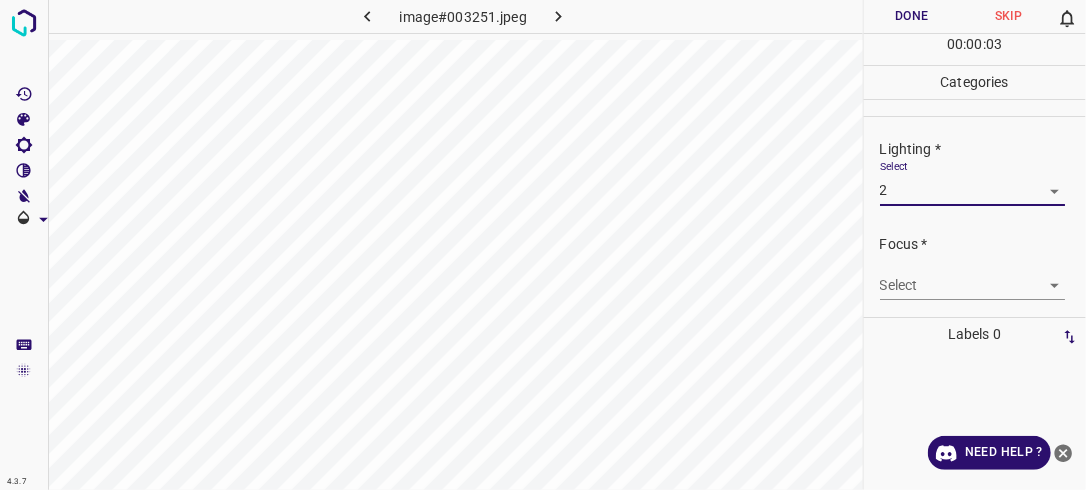 click on "4.3.7 image#003251.jpeg Done Skip 0 00   : 00   : 03   Categories Lighting *  Select 2 2 Focus *  Select ​ Overall *  Select ​ Labels   0 Categories 1 Lighting 2 Focus 3 Overall Tools Space Change between modes (Draw & Edit) I Auto labeling R Restore zoom M Zoom in N Zoom out Delete Delete selecte label Filters Z Restore filters X Saturation filter C Brightness filter V Contrast filter B Gray scale filter General O Download Need Help ? - Text - Hide - Delete" at bounding box center (543, 245) 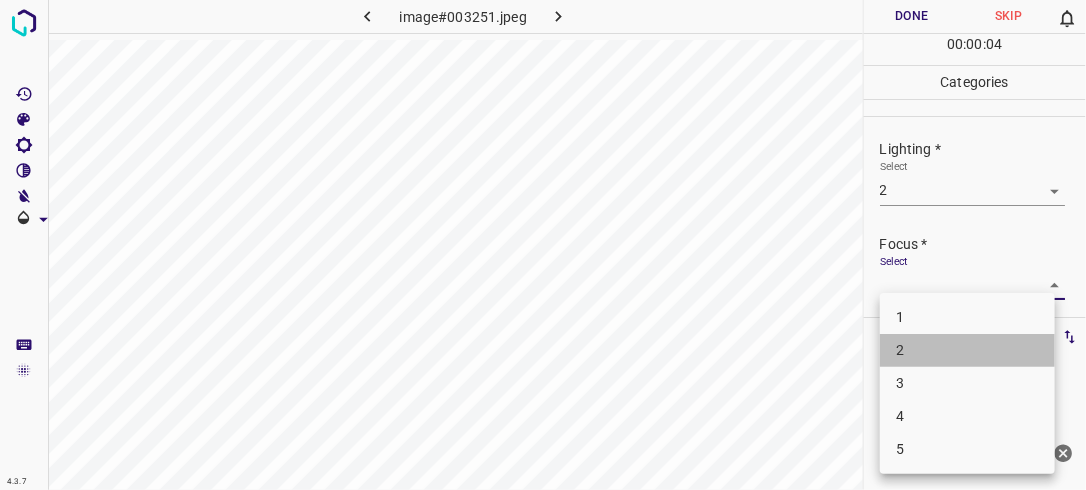 click on "2" at bounding box center (967, 350) 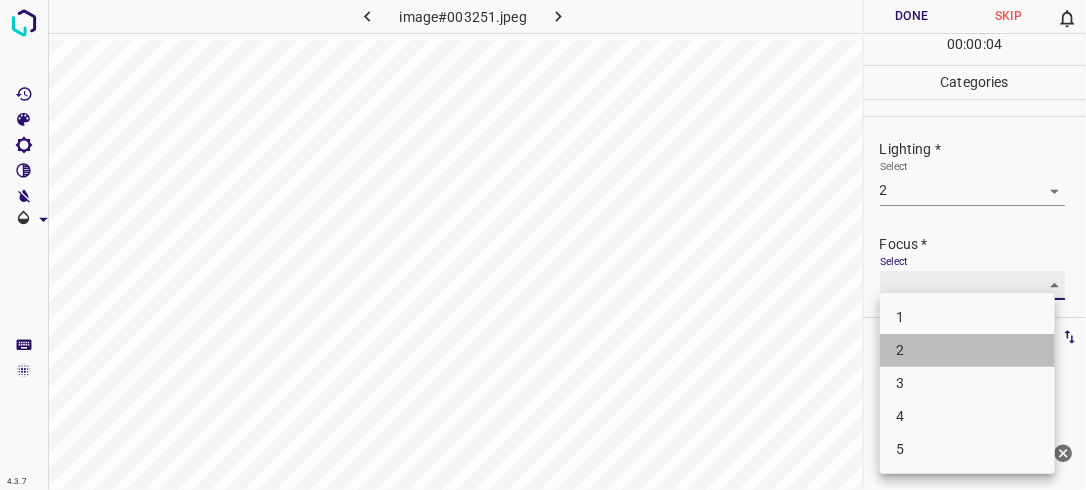 type on "2" 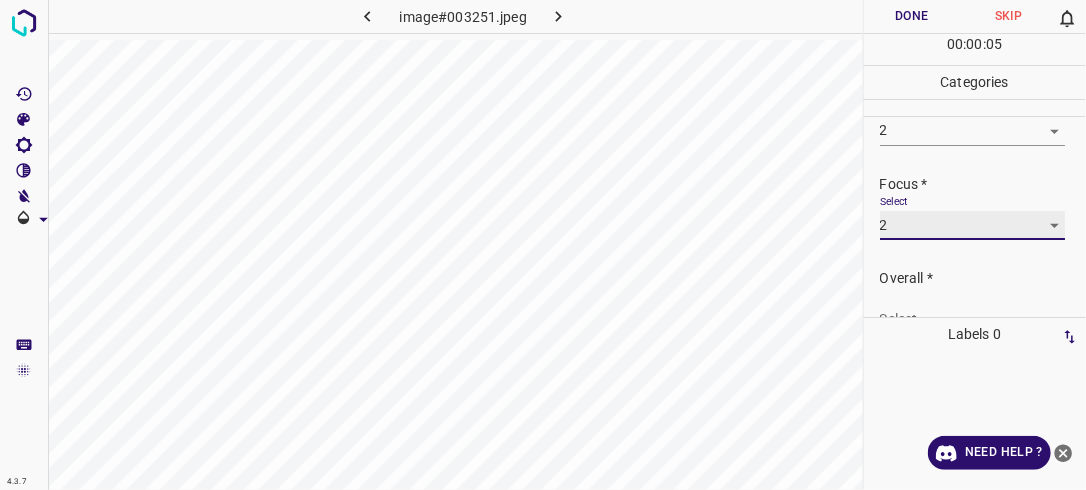 scroll, scrollTop: 91, scrollLeft: 0, axis: vertical 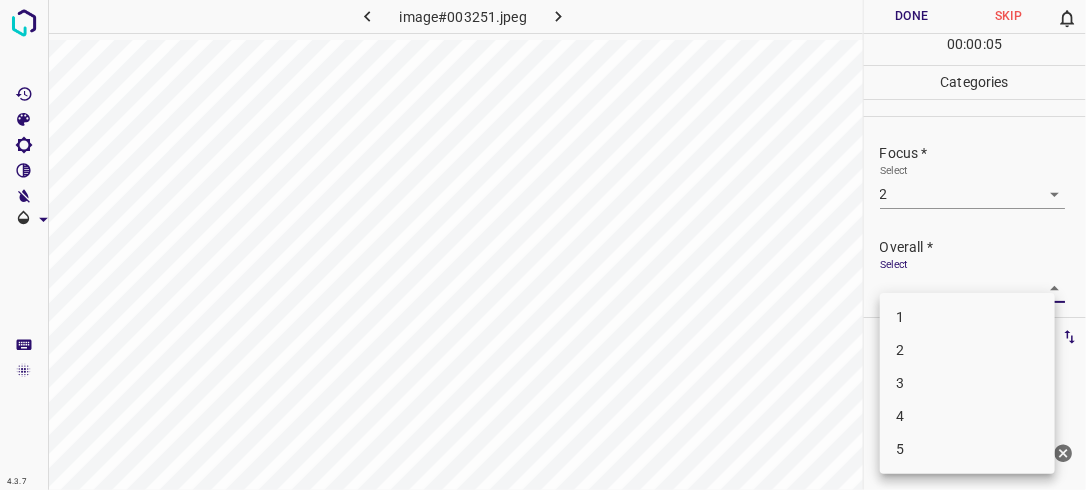 drag, startPoint x: 1044, startPoint y: 280, endPoint x: 1015, endPoint y: 311, distance: 42.44997 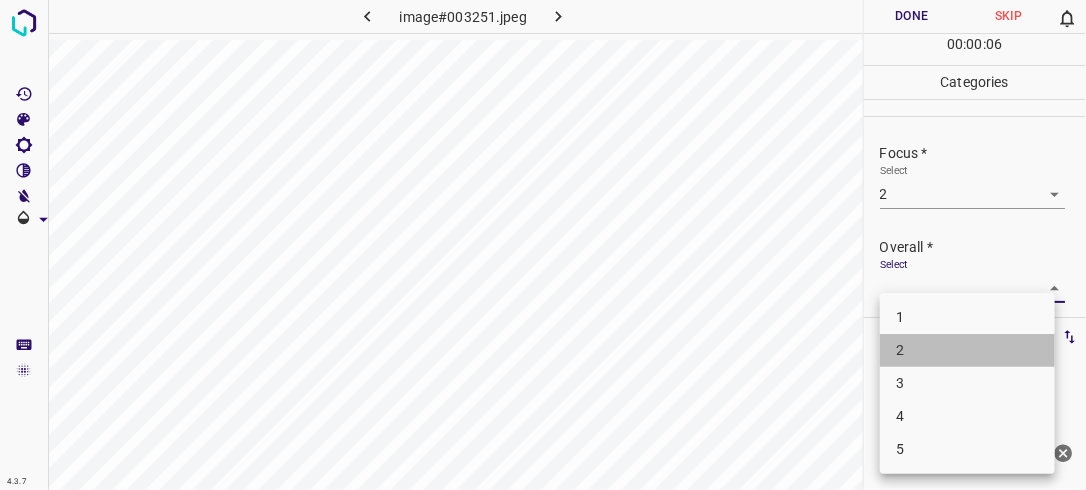 click on "2" at bounding box center [967, 350] 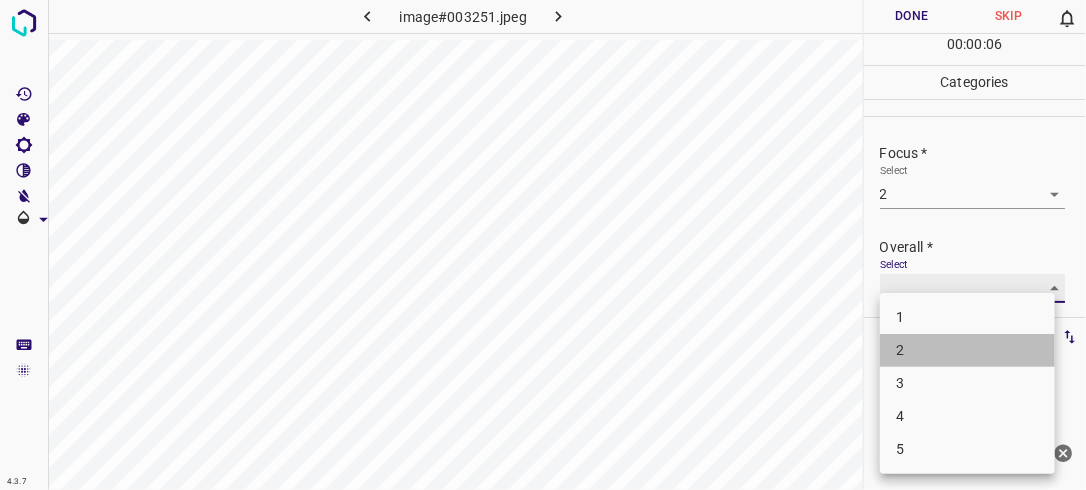 type on "2" 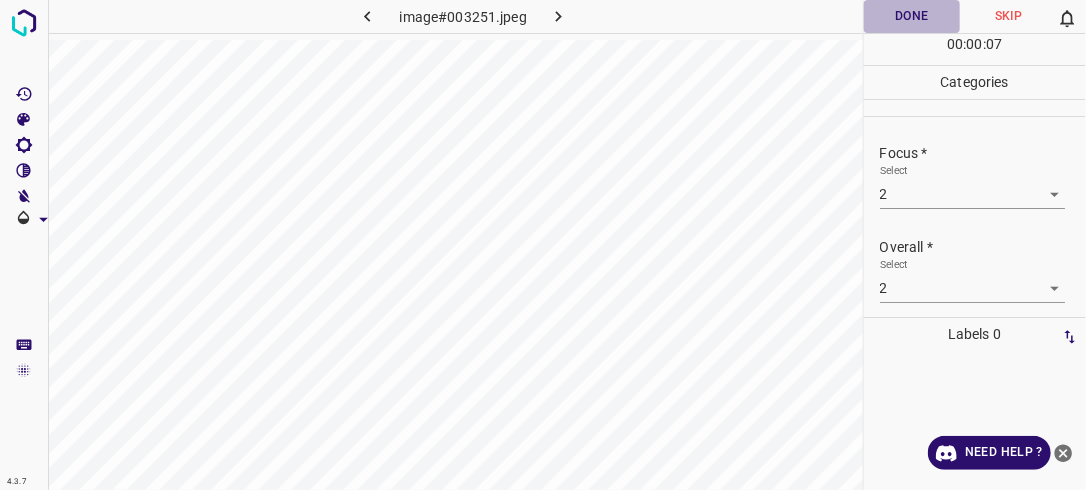 click on "Done" at bounding box center (912, 16) 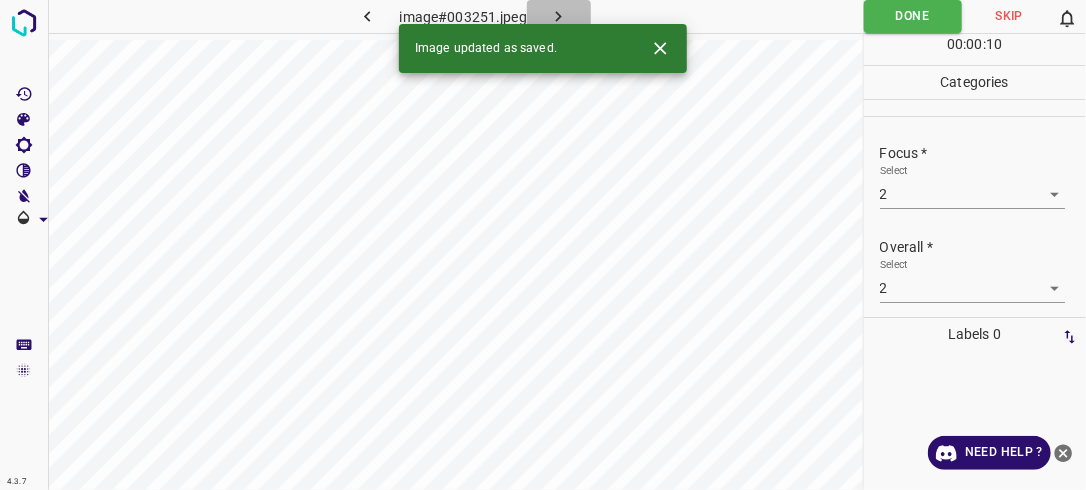 click at bounding box center (559, 16) 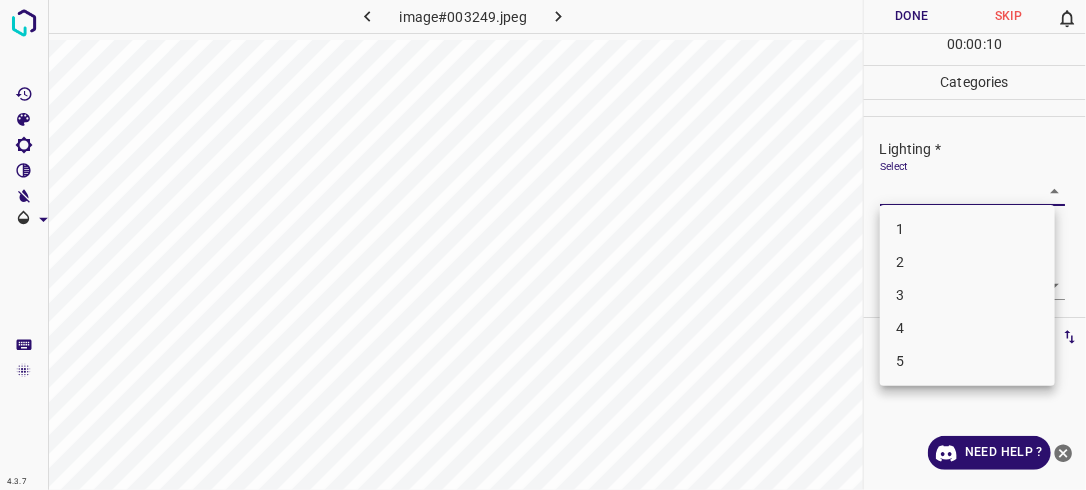 click on "4.3.7 image#003249.jpeg Done Skip 0 00   : 00   : 10   Categories Lighting *  Select ​ Focus *  Select ​ Overall *  Select ​ Labels   0 Categories 1 Lighting 2 Focus 3 Overall Tools Space Change between modes (Draw & Edit) I Auto labeling R Restore zoom M Zoom in N Zoom out Delete Delete selecte label Filters Z Restore filters X Saturation filter C Brightness filter V Contrast filter B Gray scale filter General O Download Need Help ? - Text - Hide - Delete 1 2 3 4 5" at bounding box center (543, 245) 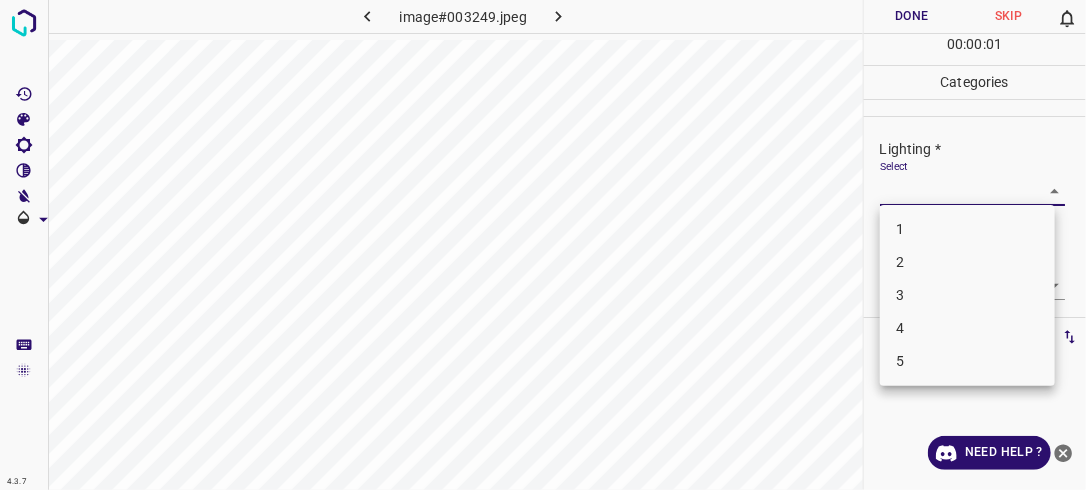 click on "2" at bounding box center [967, 262] 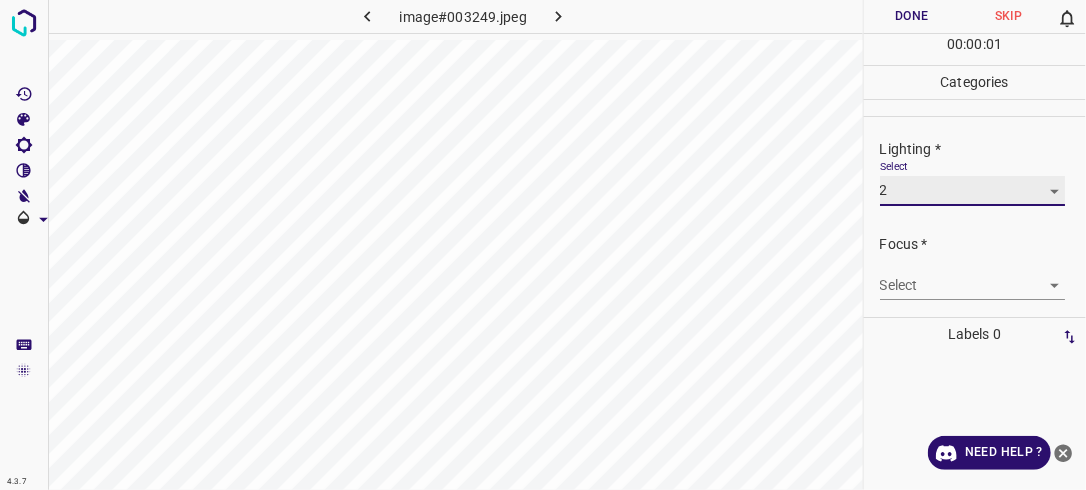 type on "2" 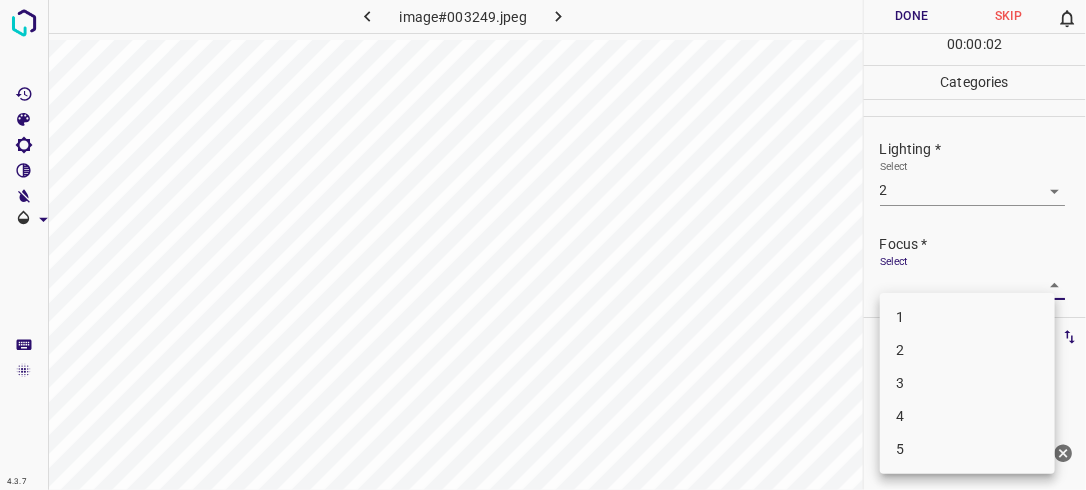 click on "4.3.7 image#003249.jpeg Done Skip 0 00   : 00   : 02   Categories Lighting *  Select 2 2 Focus *  Select ​ Overall *  Select ​ Labels   0 Categories 1 Lighting 2 Focus 3 Overall Tools Space Change between modes (Draw & Edit) I Auto labeling R Restore zoom M Zoom in N Zoom out Delete Delete selecte label Filters Z Restore filters X Saturation filter C Brightness filter V Contrast filter B Gray scale filter General O Download Need Help ? - Text - Hide - Delete 1 2 3 4 5" at bounding box center (543, 245) 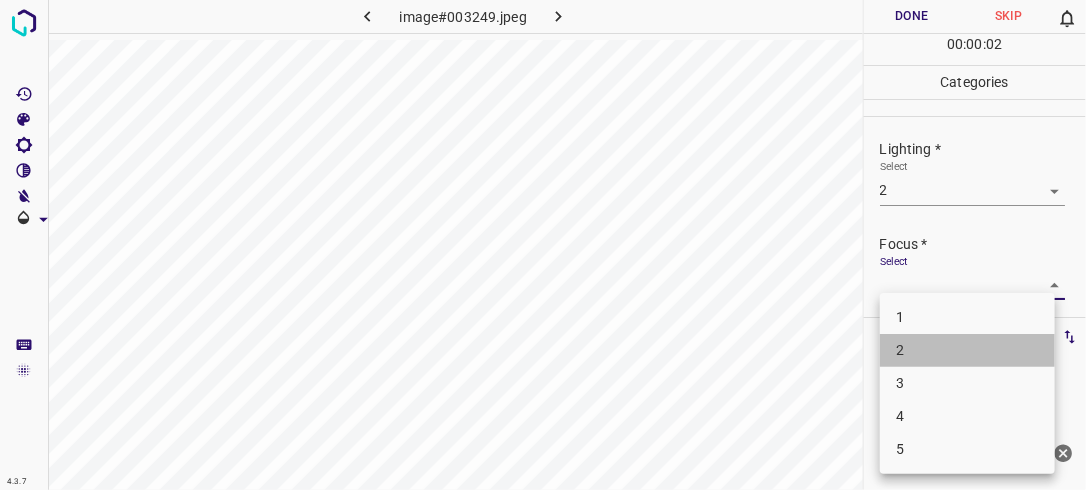 click on "2" at bounding box center [967, 350] 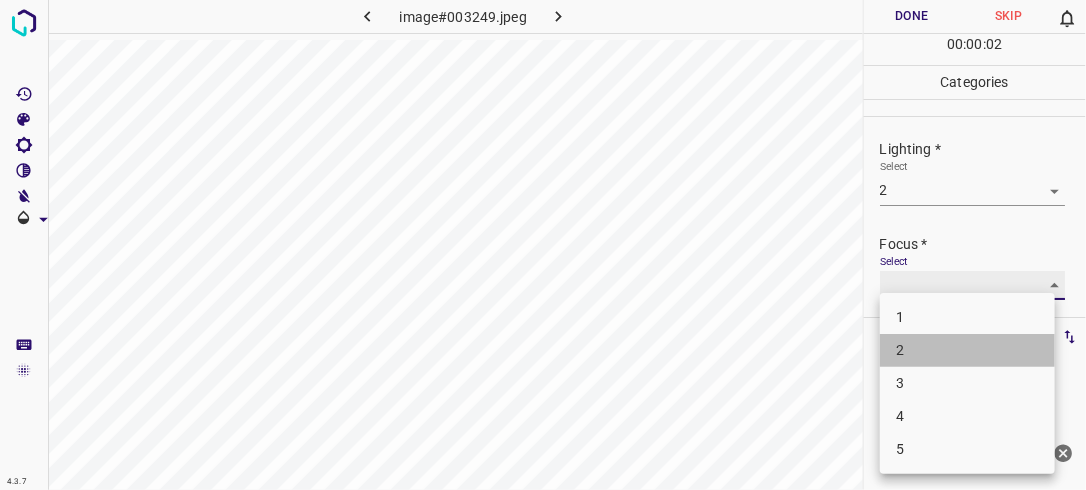 type on "2" 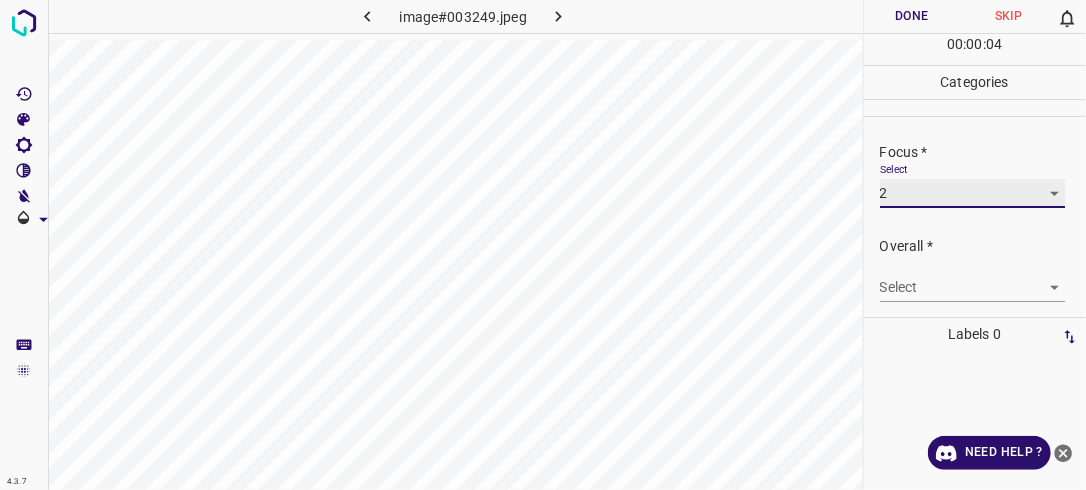scroll, scrollTop: 95, scrollLeft: 0, axis: vertical 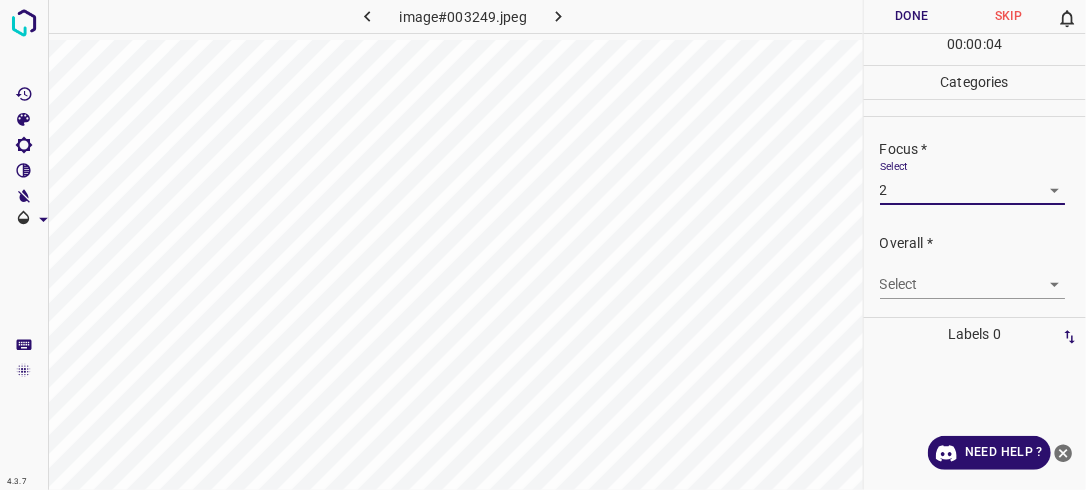 click on "4.3.7 image#003249.jpeg Done Skip 0 00   : 00   : 04   Categories Lighting *  Select 2 2 Focus *  Select 2 2 Overall *  Select ​ Labels   0 Categories 1 Lighting 2 Focus 3 Overall Tools Space Change between modes (Draw & Edit) I Auto labeling R Restore zoom M Zoom in N Zoom out Delete Delete selecte label Filters Z Restore filters X Saturation filter C Brightness filter V Contrast filter B Gray scale filter General O Download Need Help ? - Text - Hide - Delete" at bounding box center (543, 245) 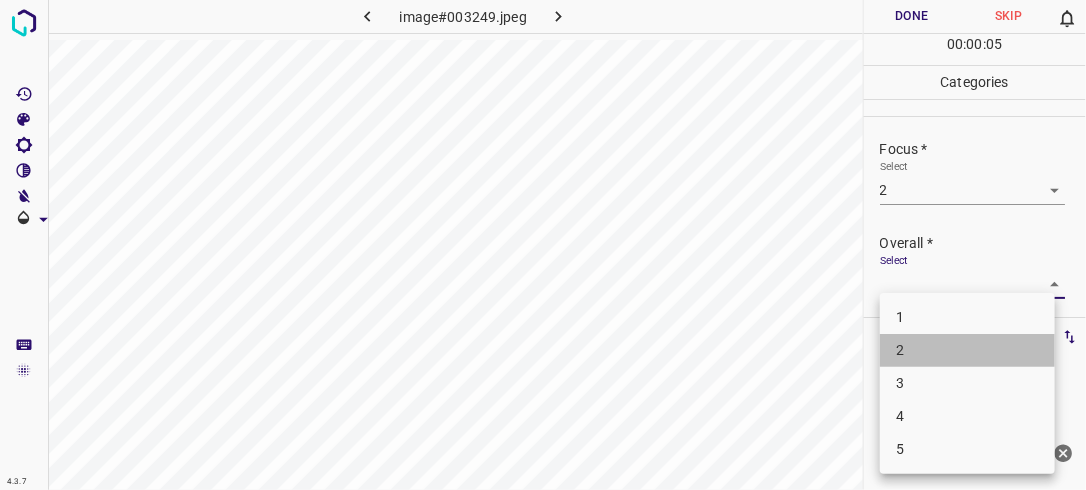 click on "2" at bounding box center (967, 350) 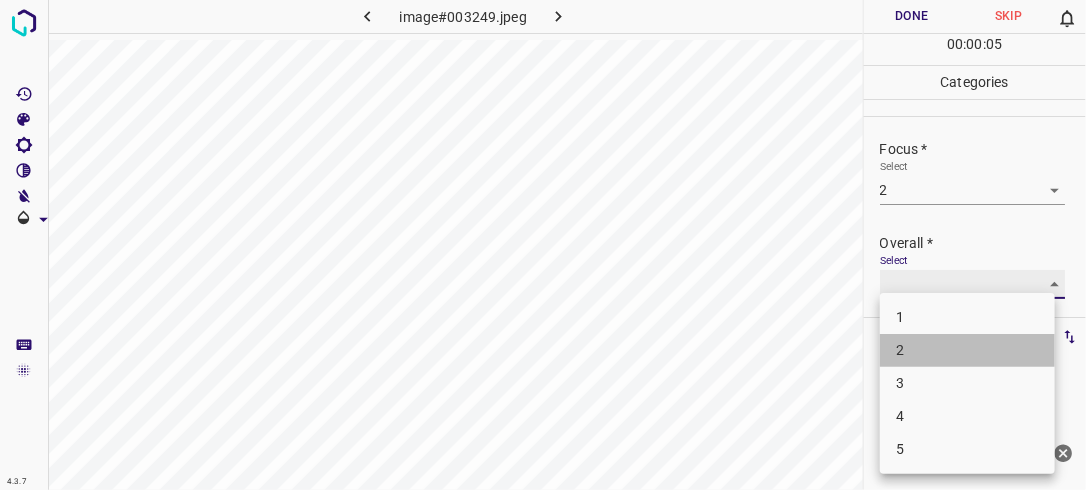 type on "2" 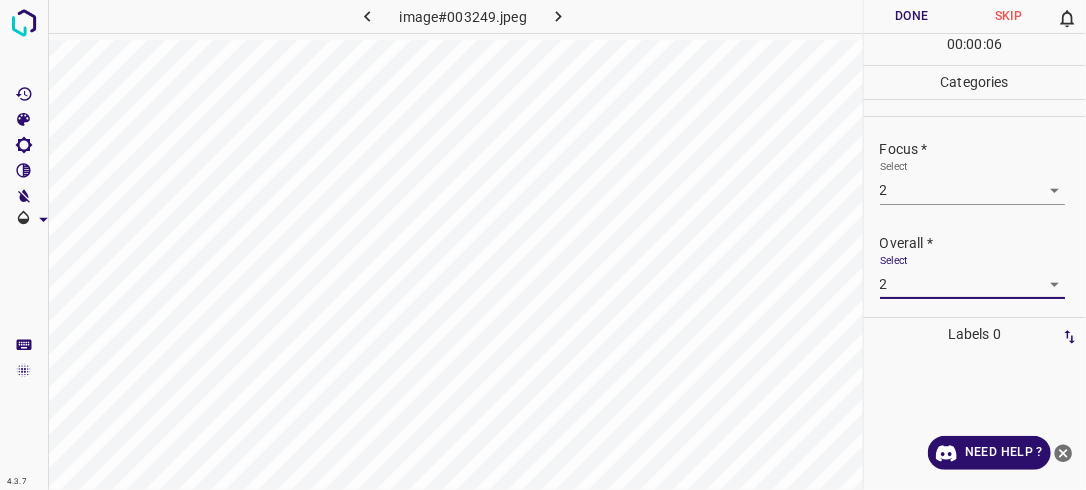 click on "Done" at bounding box center (912, 16) 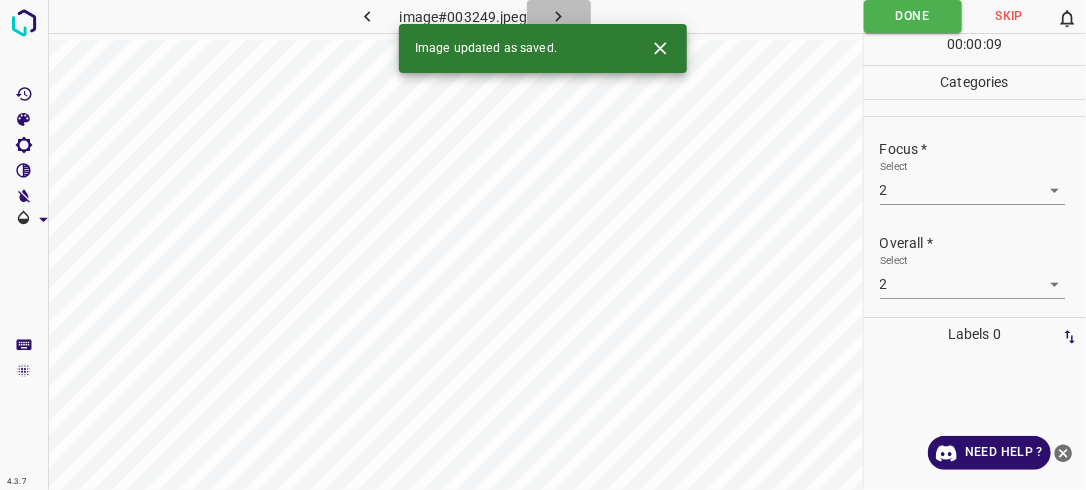 click at bounding box center (559, 16) 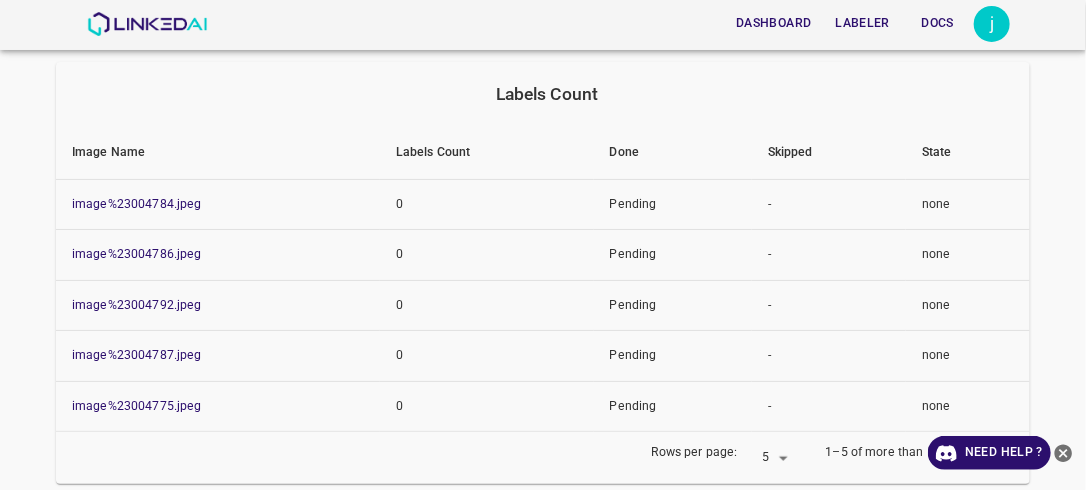 scroll, scrollTop: 251, scrollLeft: 0, axis: vertical 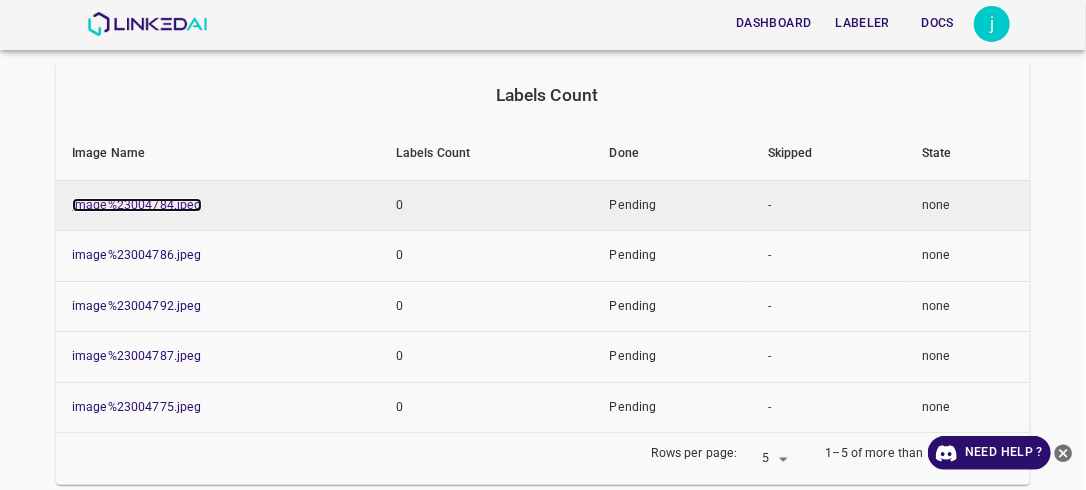 click on "image%23004784.jpeg" at bounding box center (137, 205) 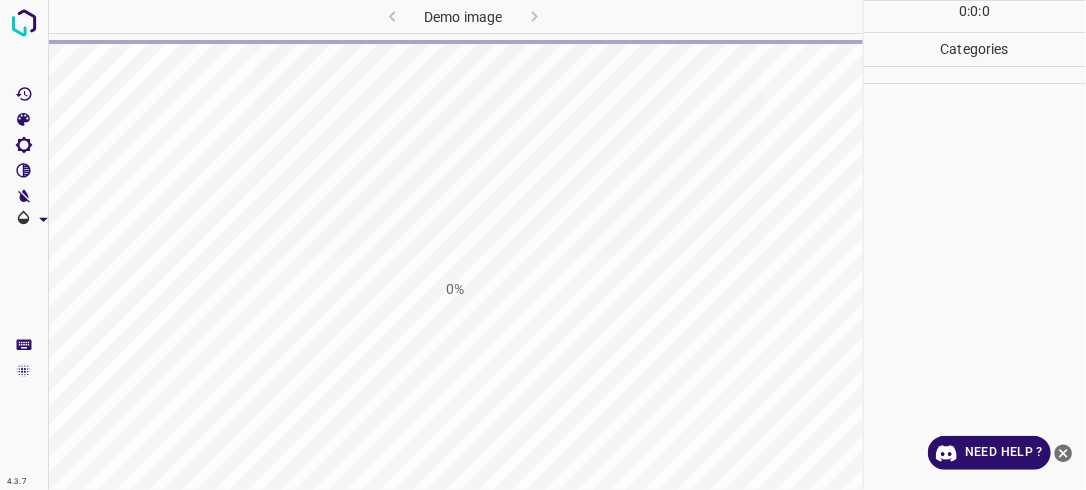 scroll, scrollTop: 0, scrollLeft: 0, axis: both 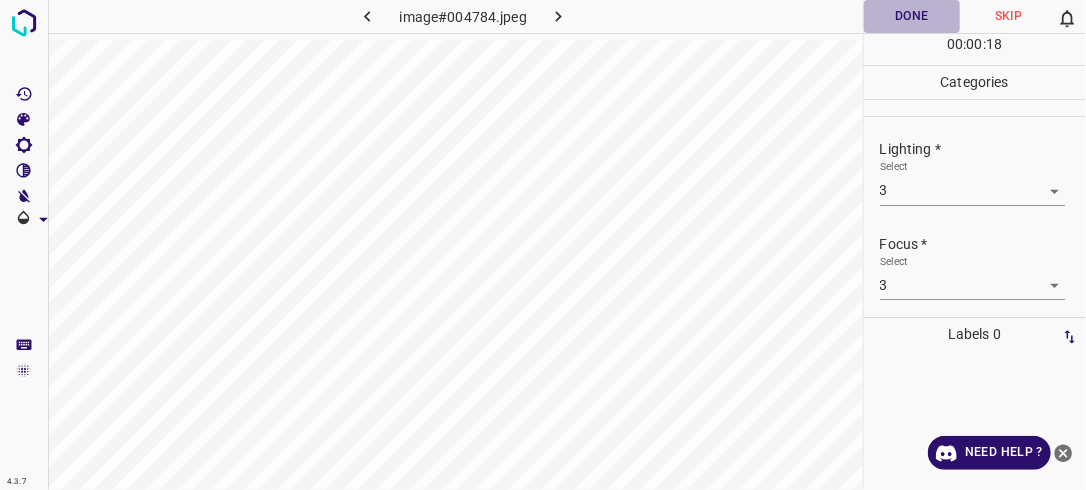 click on "Done" at bounding box center [912, 16] 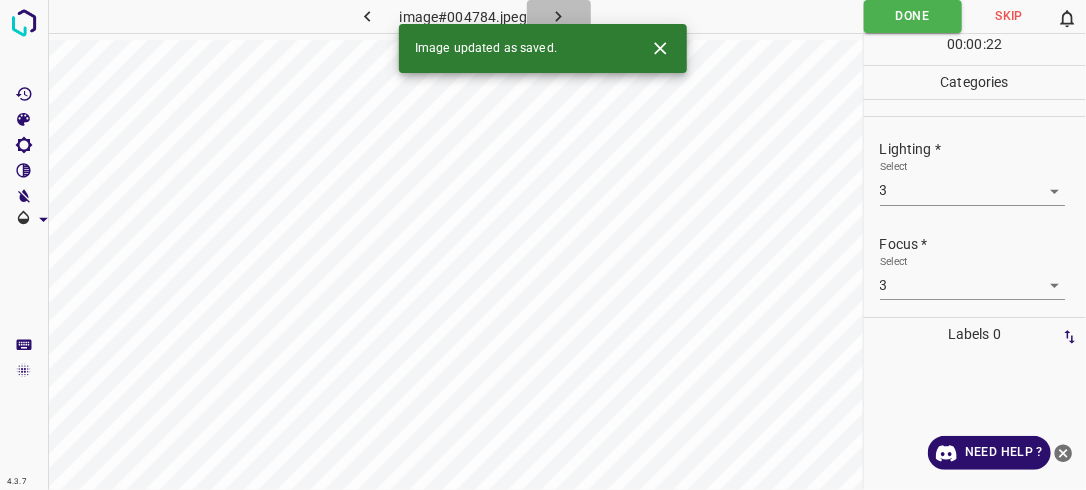 click 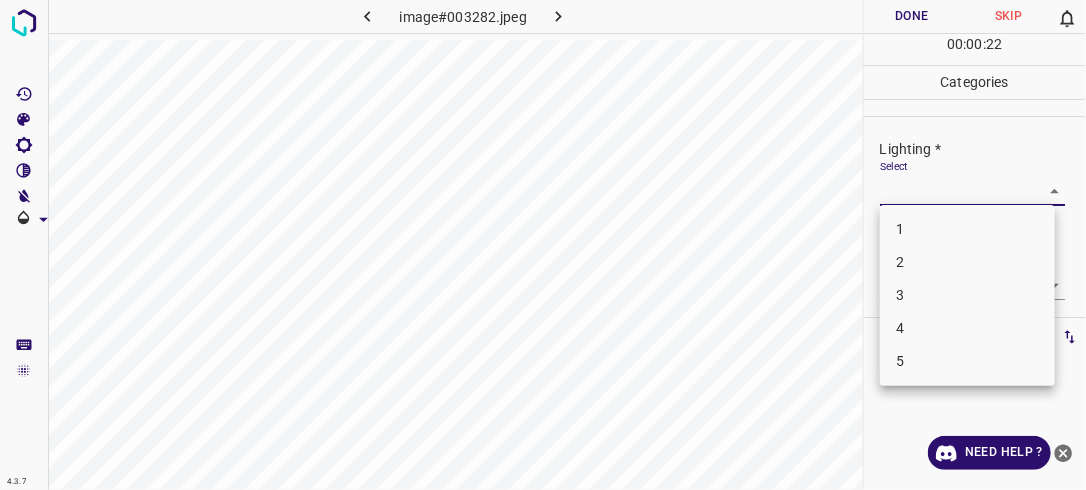 click on "4.3.7 image#003282.jpeg Done Skip 0 00   : 00   : 22   Categories Lighting *  Select ​ Focus *  Select ​ Overall *  Select ​ Labels   0 Categories 1 Lighting 2 Focus 3 Overall Tools Space Change between modes (Draw & Edit) I Auto labeling R Restore zoom M Zoom in N Zoom out Delete Delete selecte label Filters Z Restore filters X Saturation filter C Brightness filter V Contrast filter B Gray scale filter General O Download Need Help ? - Text - Hide - Delete 1 2 3 4 5" at bounding box center (543, 245) 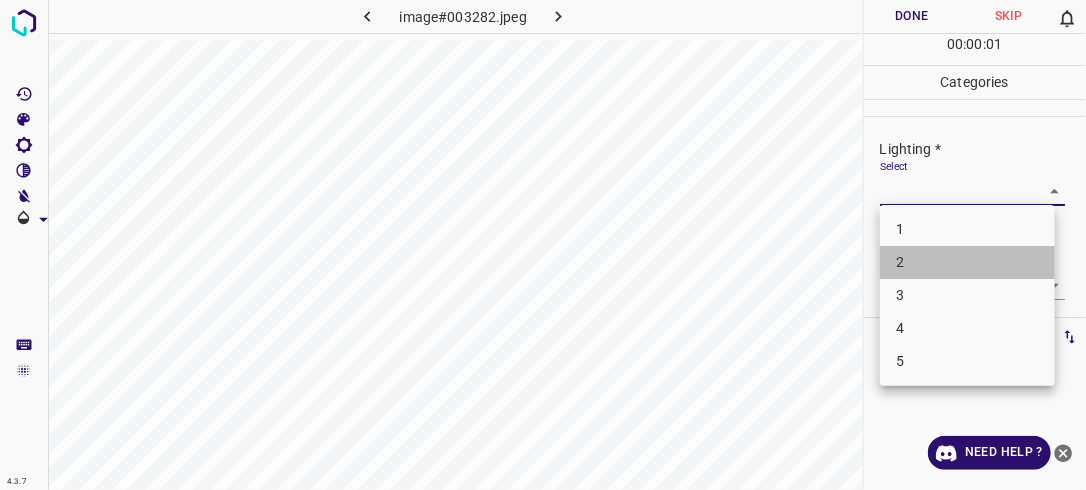 click on "2" at bounding box center (967, 262) 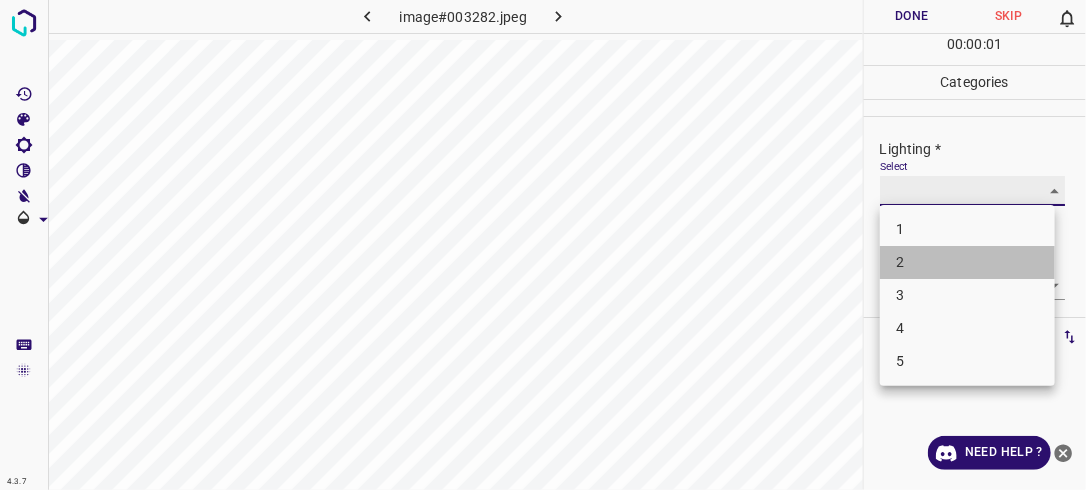 type on "2" 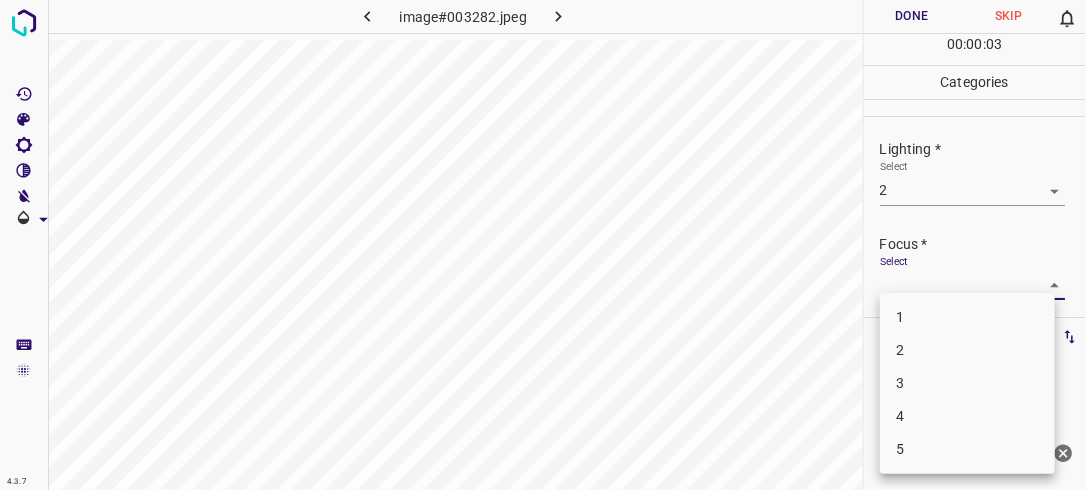 drag, startPoint x: 1044, startPoint y: 278, endPoint x: 976, endPoint y: 356, distance: 103.47947 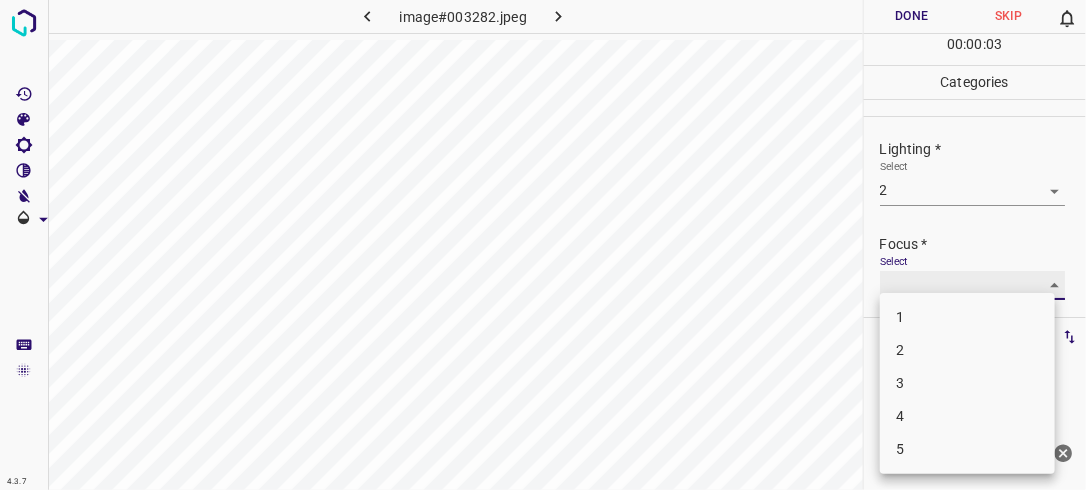 type on "2" 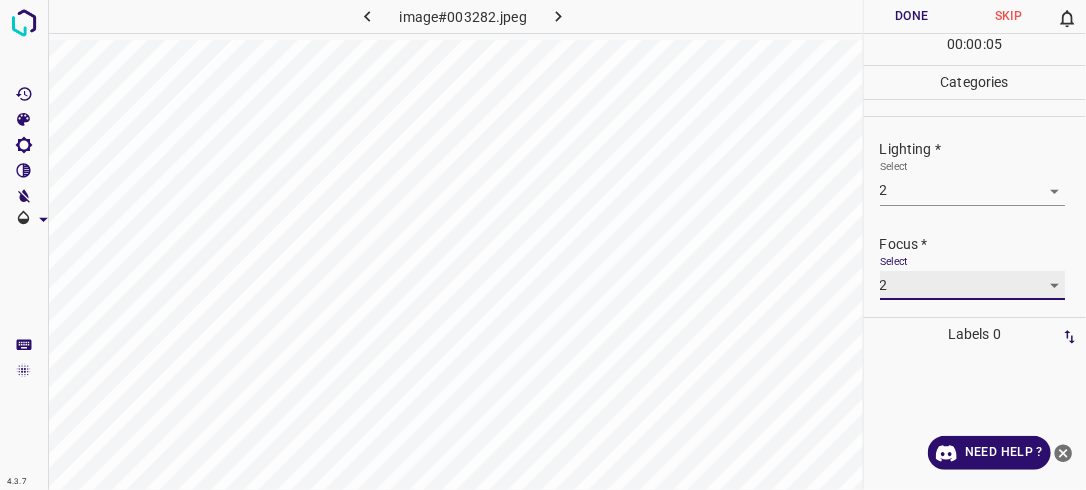 scroll, scrollTop: 98, scrollLeft: 0, axis: vertical 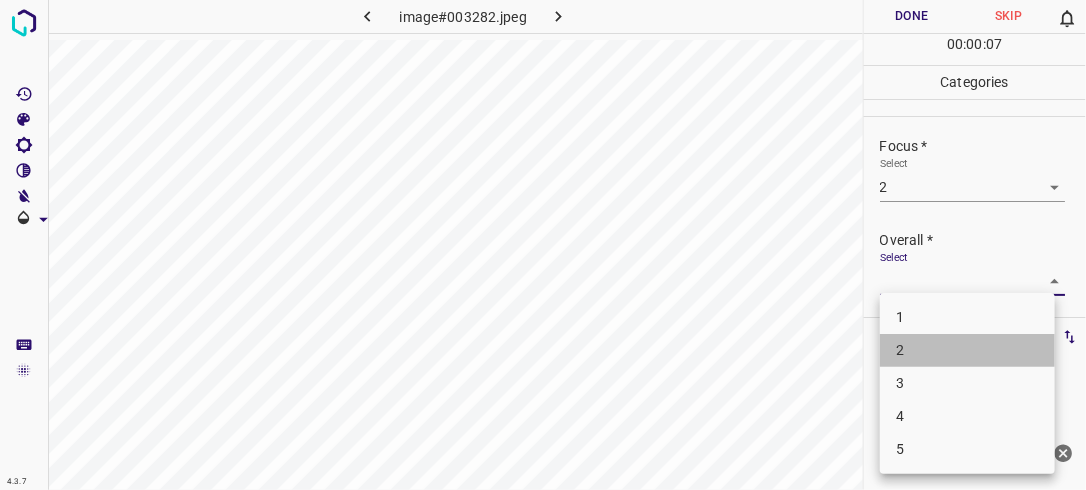 click on "2" at bounding box center (967, 350) 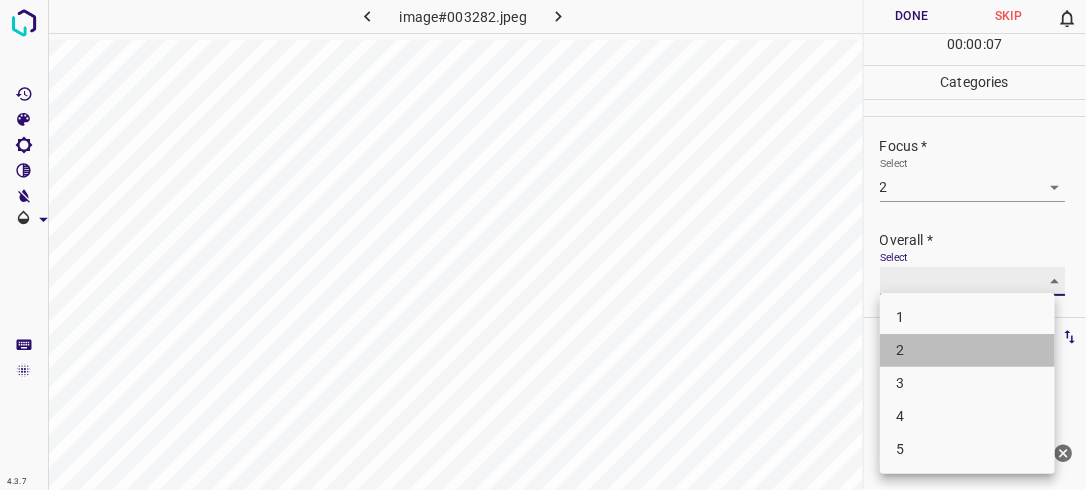 type on "2" 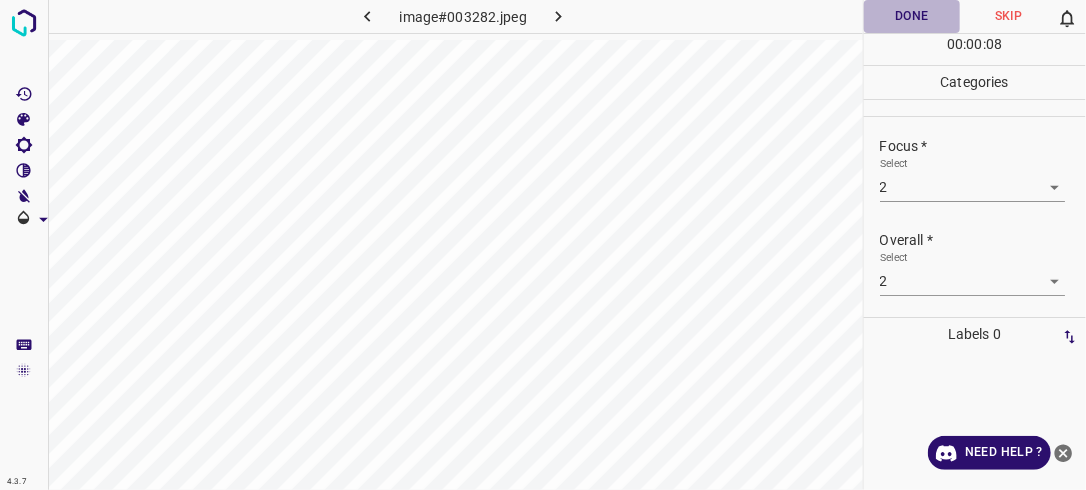 click on "Done" at bounding box center (912, 16) 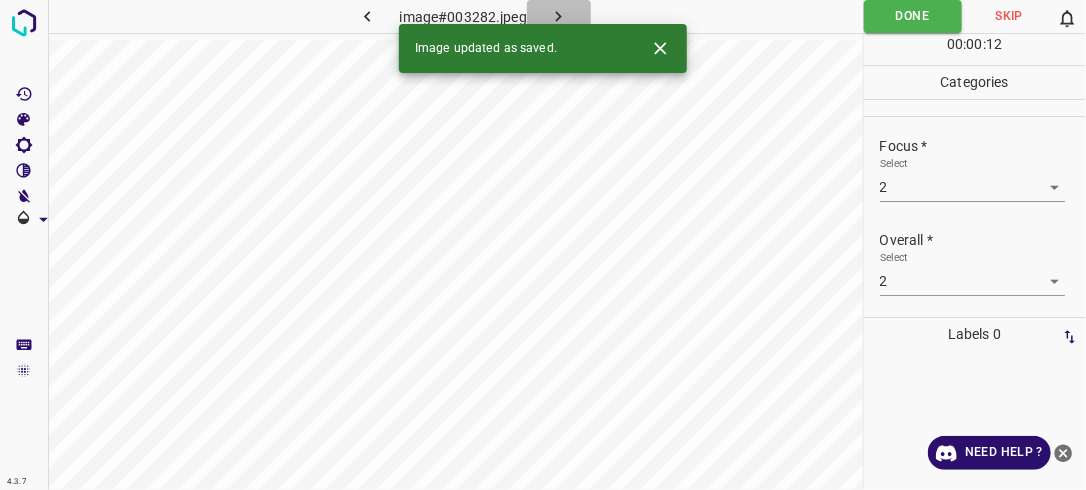 click 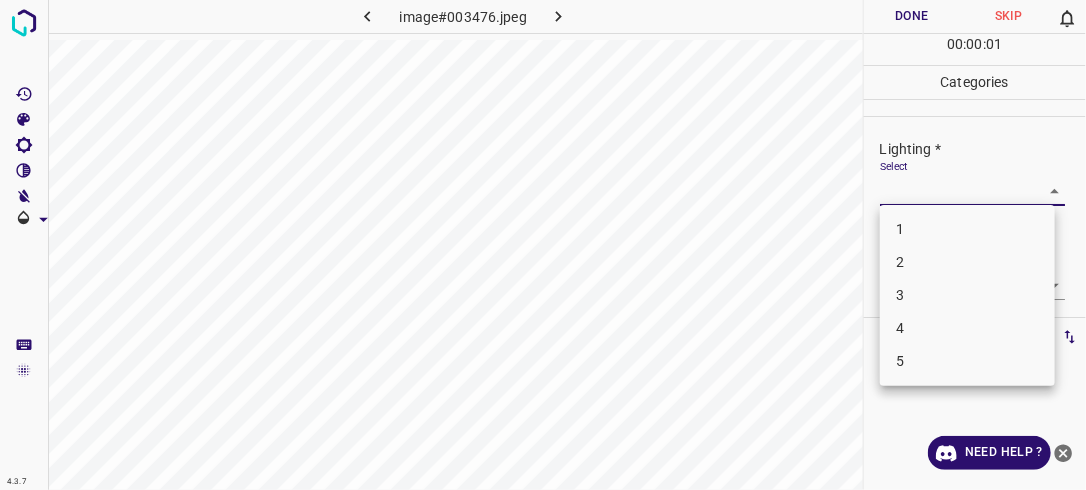 click on "4.3.7 image#003476.jpeg Done Skip 0 00   : 00   : 01   Categories Lighting *  Select ​ Focus *  Select ​ Overall *  Select ​ Labels   0 Categories 1 Lighting 2 Focus 3 Overall Tools Space Change between modes (Draw & Edit) I Auto labeling R Restore zoom M Zoom in N Zoom out Delete Delete selecte label Filters Z Restore filters X Saturation filter C Brightness filter V Contrast filter B Gray scale filter General O Download Need Help ? - Text - Hide - Delete 1 2 3 4 5" at bounding box center [543, 245] 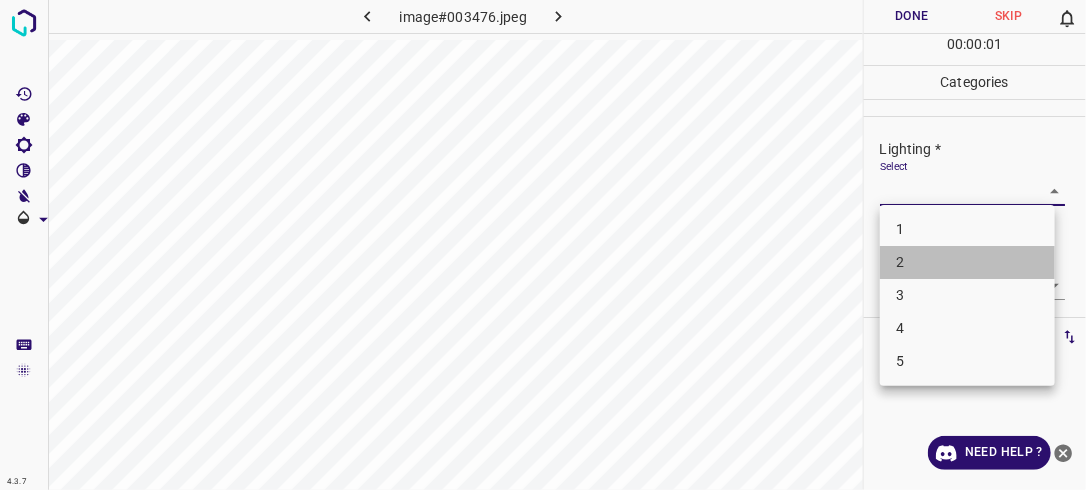 click on "2" at bounding box center (967, 262) 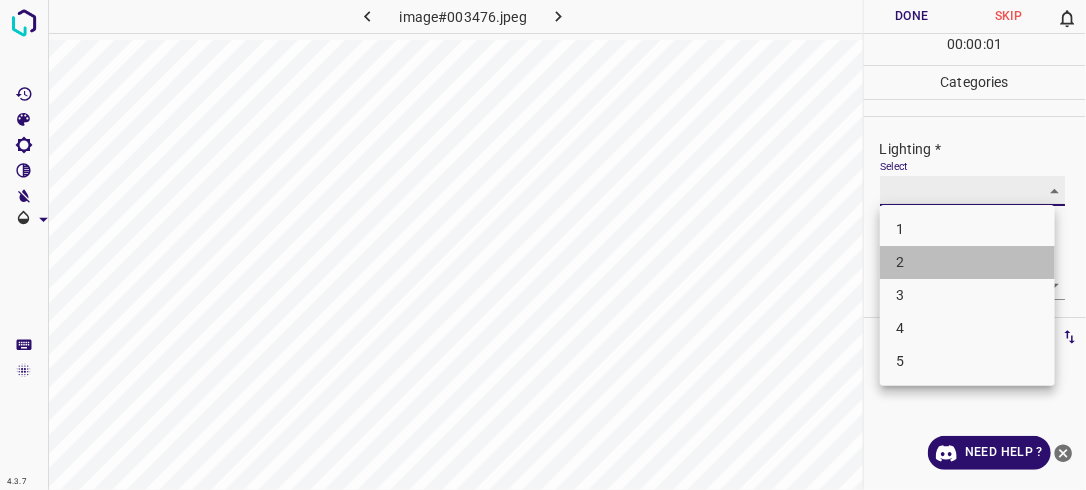 type on "2" 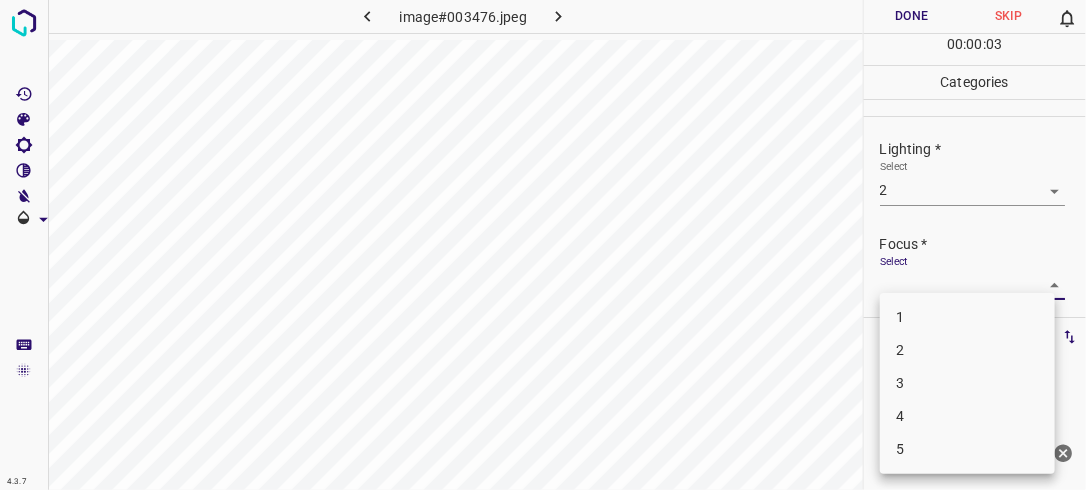 drag, startPoint x: 1042, startPoint y: 294, endPoint x: 980, endPoint y: 353, distance: 85.58621 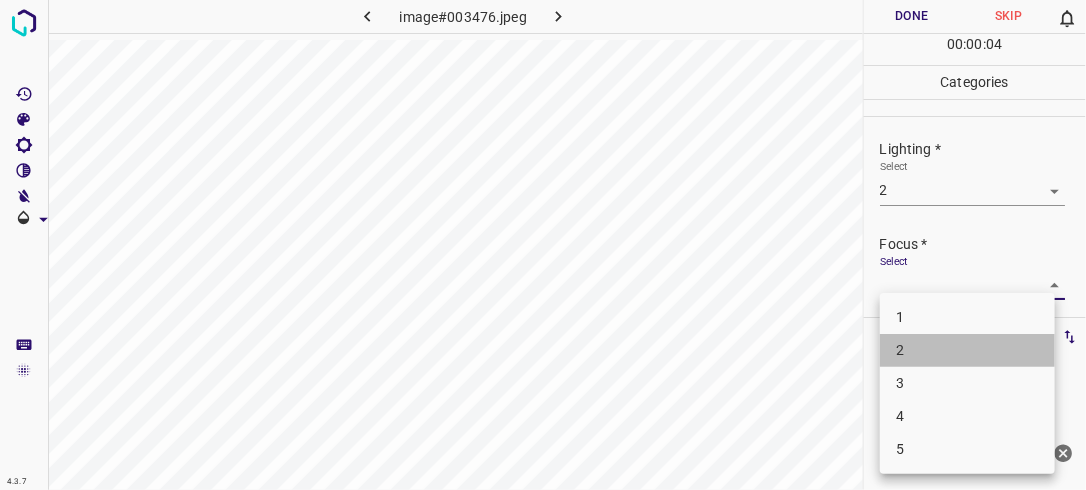 click on "2" at bounding box center (967, 350) 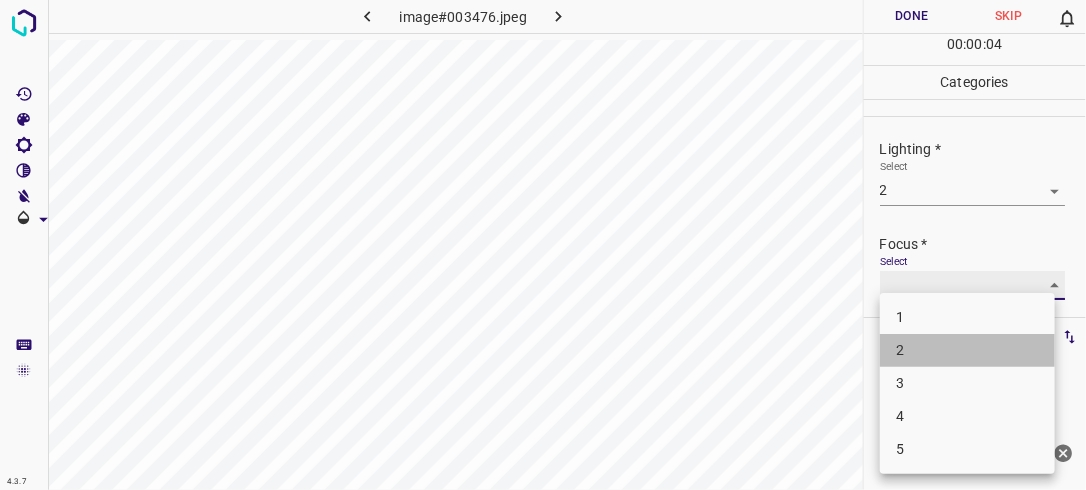 type on "2" 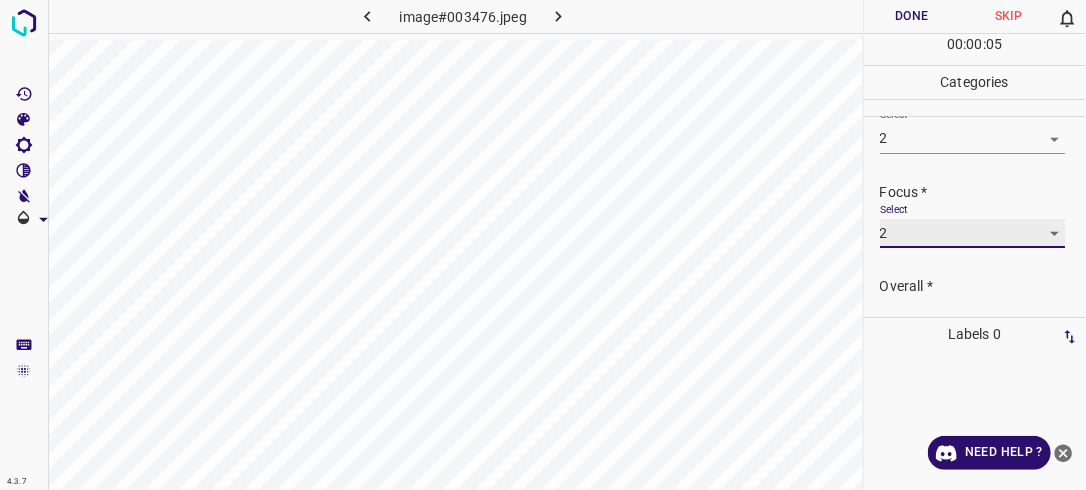 scroll, scrollTop: 80, scrollLeft: 0, axis: vertical 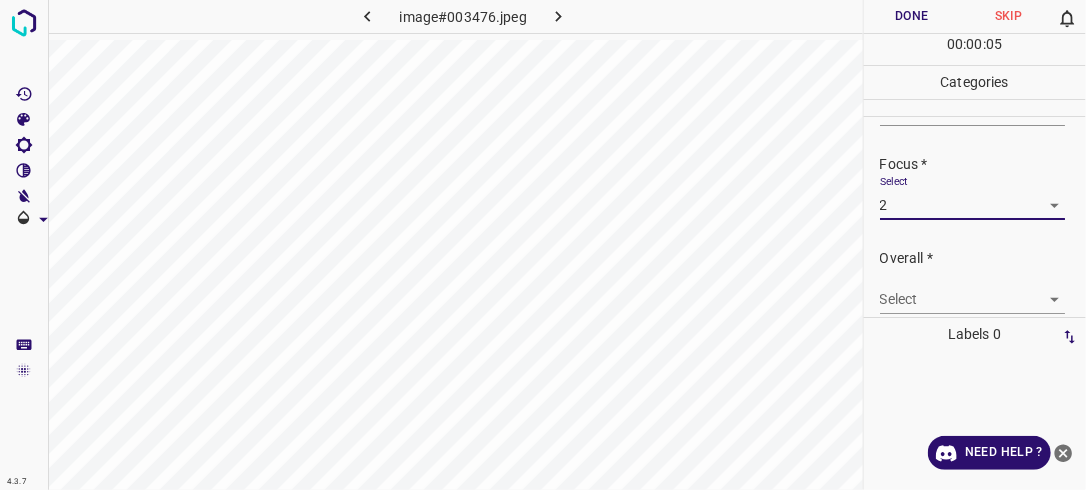 click on "4.3.7 image#003476.jpeg Done Skip 0 00   : 00   : 05   Categories Lighting *  Select 2 2 Focus *  Select 2 2 Overall *  Select ​ Labels   0 Categories 1 Lighting 2 Focus 3 Overall Tools Space Change between modes (Draw & Edit) I Auto labeling R Restore zoom M Zoom in N Zoom out Delete Delete selecte label Filters Z Restore filters X Saturation filter C Brightness filter V Contrast filter B Gray scale filter General O Download Need Help ? - Text - Hide - Delete" at bounding box center [543, 245] 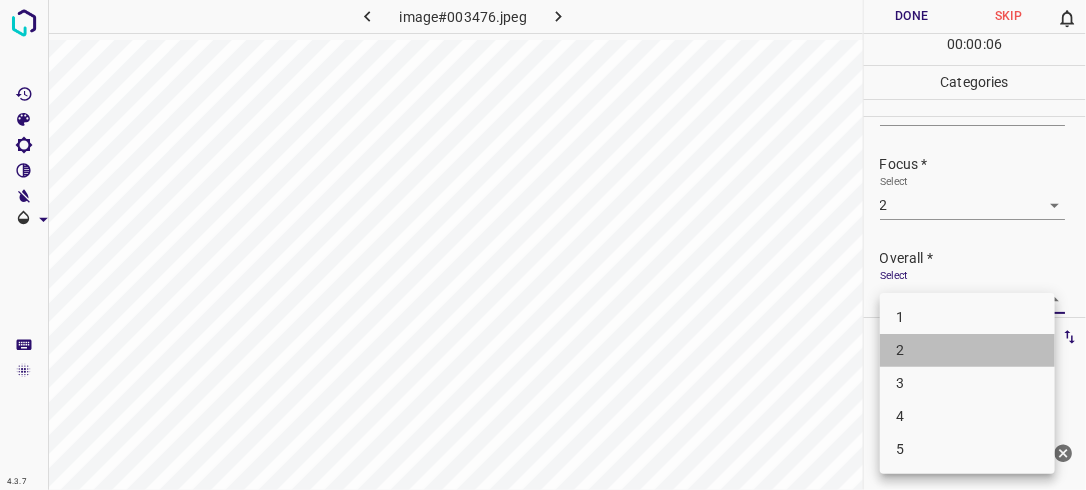 click on "2" at bounding box center (967, 350) 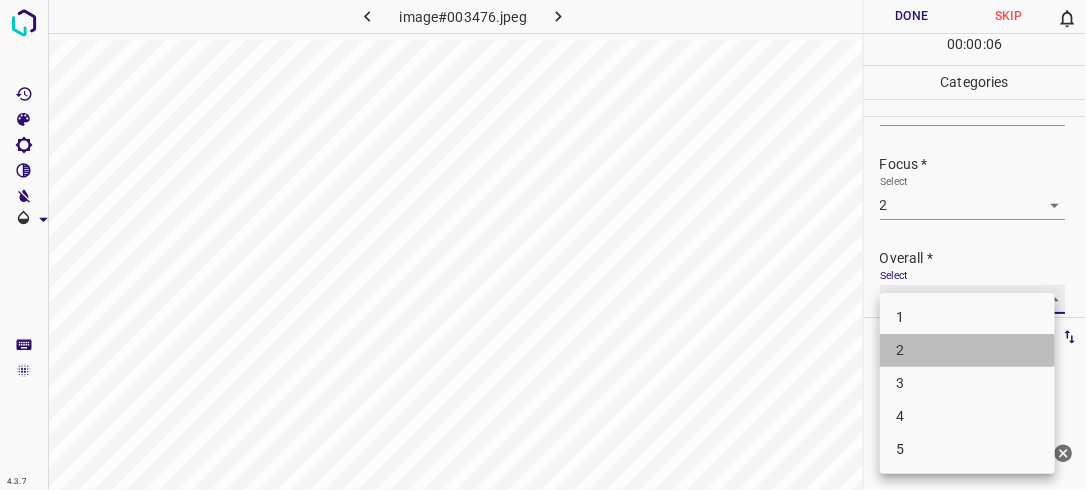 type on "2" 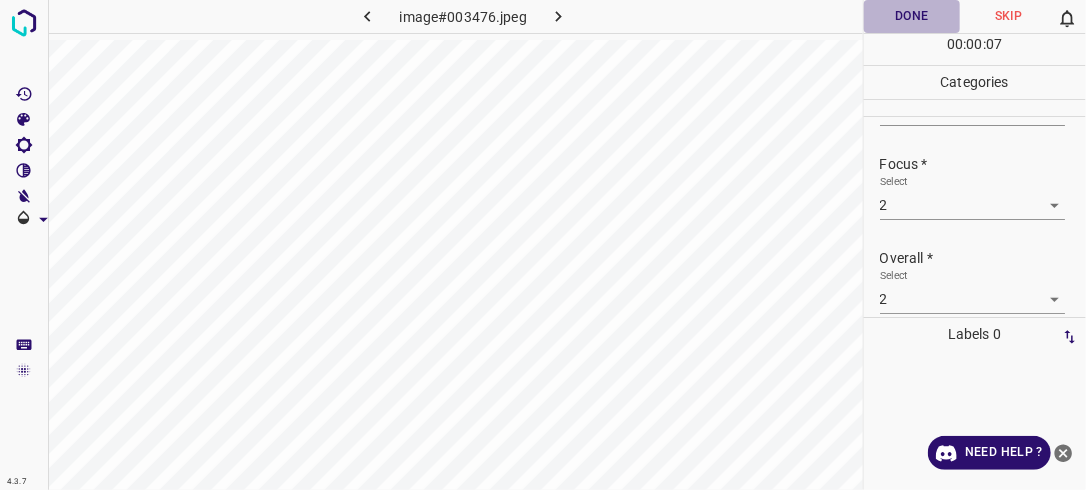 click on "Done" at bounding box center (912, 16) 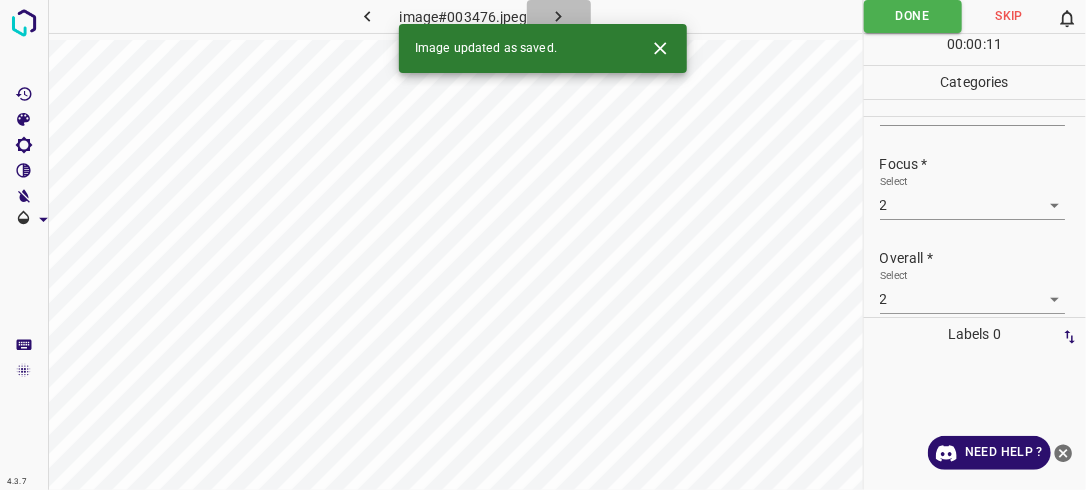 click at bounding box center [559, 16] 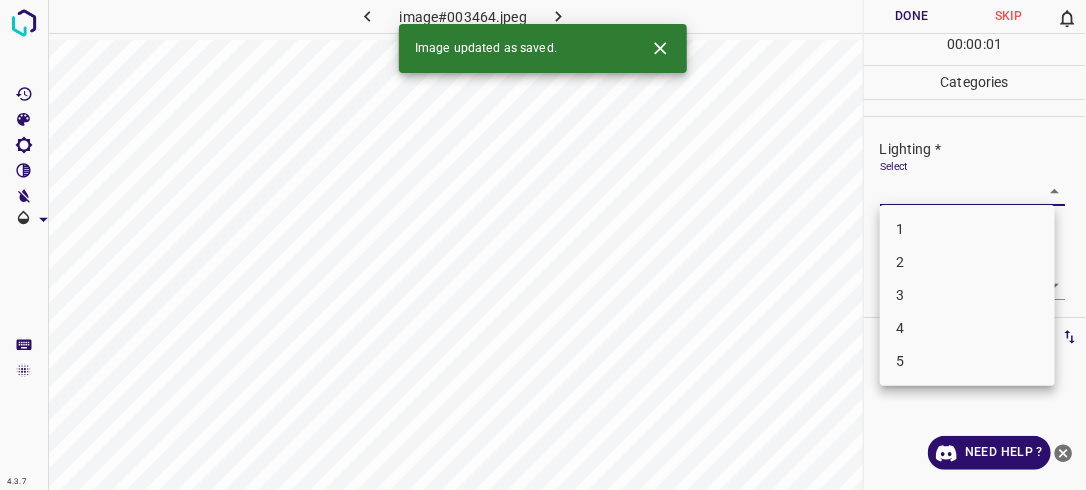 click on "4.3.7 image#003464.jpeg Done Skip 0 00   : 00   : 01   Categories Lighting *  Select ​ Focus *  Select ​ Overall *  Select ​ Labels   0 Categories 1 Lighting 2 Focus 3 Overall Tools Space Change between modes (Draw & Edit) I Auto labeling R Restore zoom M Zoom in N Zoom out Delete Delete selecte label Filters Z Restore filters X Saturation filter C Brightness filter V Contrast filter B Gray scale filter General O Download Image updated as saved. Need Help ? - Text - Hide - Delete 1 2 3 4 5" at bounding box center [543, 245] 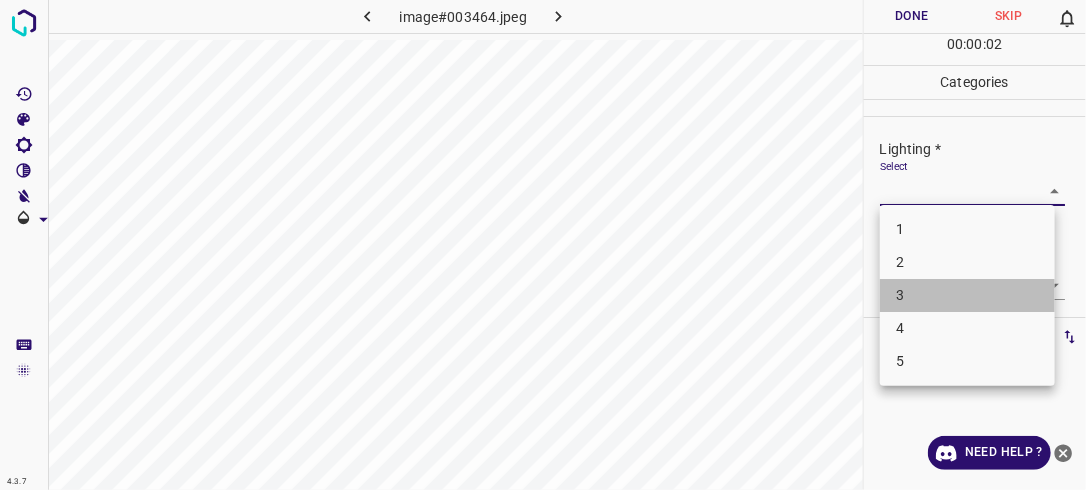 click on "3" at bounding box center [967, 295] 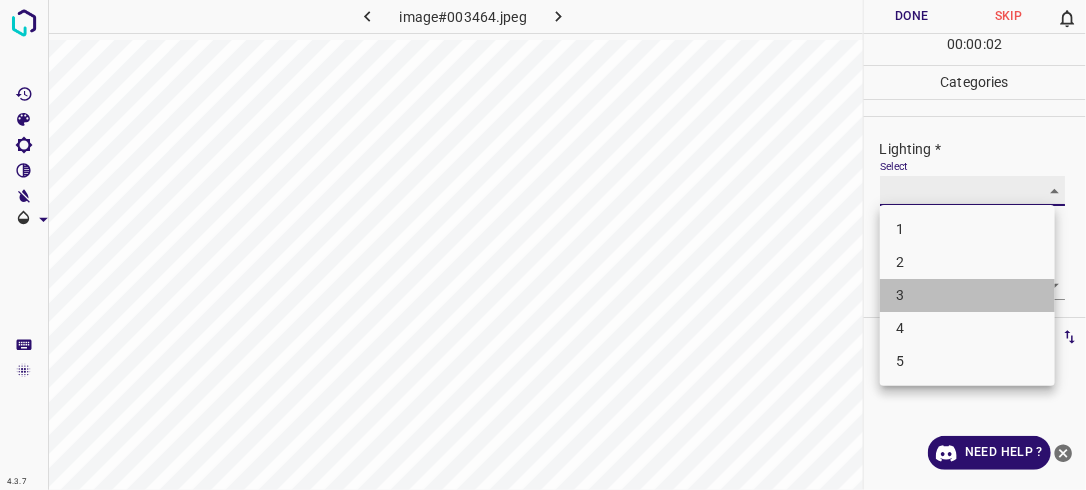 type on "3" 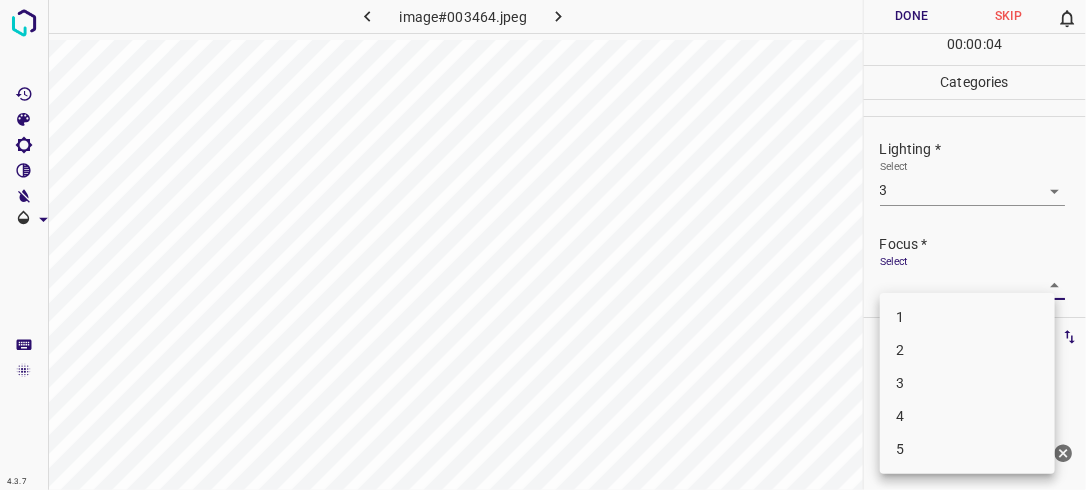 drag, startPoint x: 1038, startPoint y: 286, endPoint x: 979, endPoint y: 371, distance: 103.4698 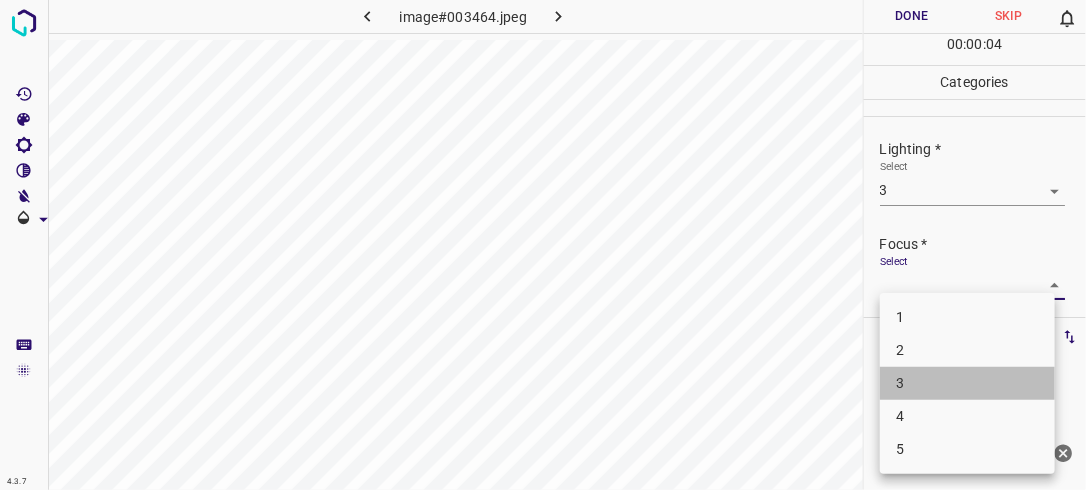 click on "3" at bounding box center [967, 383] 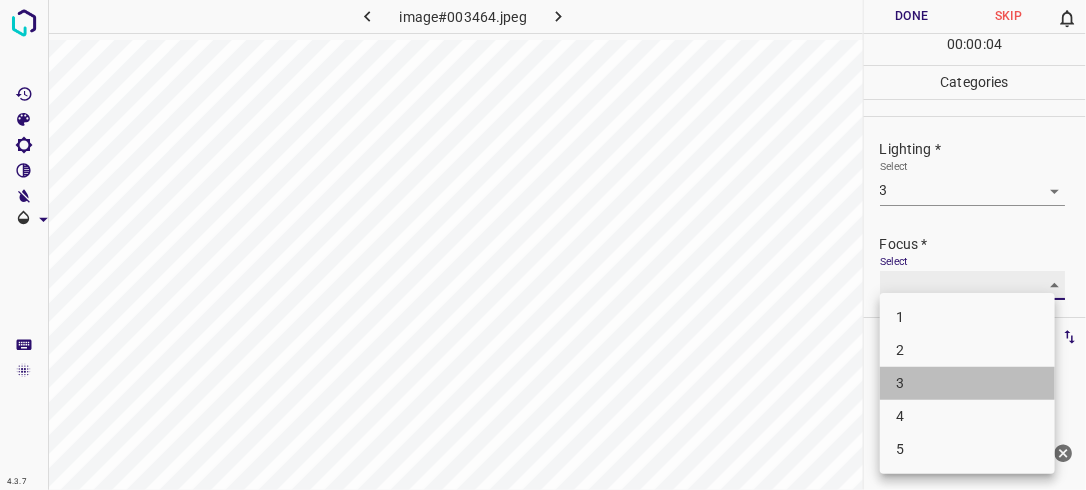 type on "3" 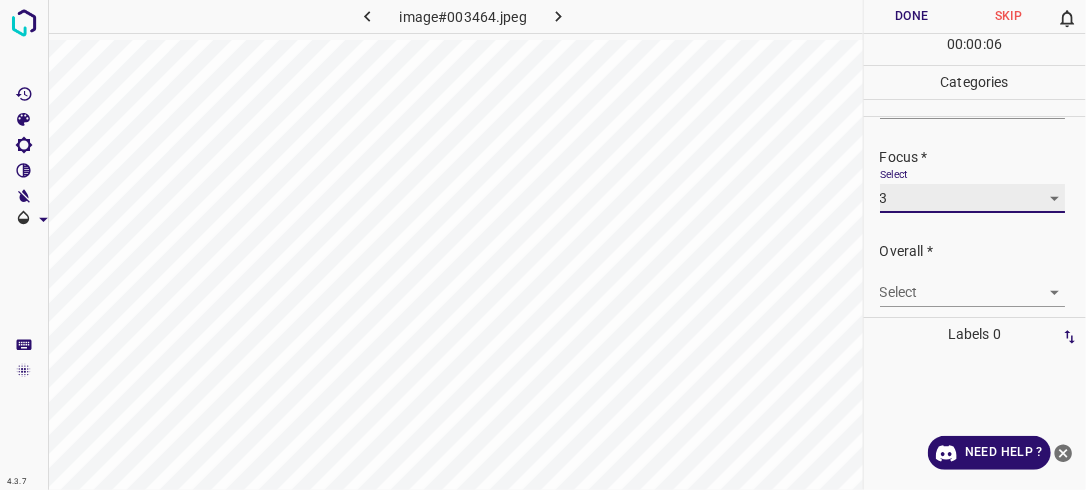 scroll, scrollTop: 98, scrollLeft: 0, axis: vertical 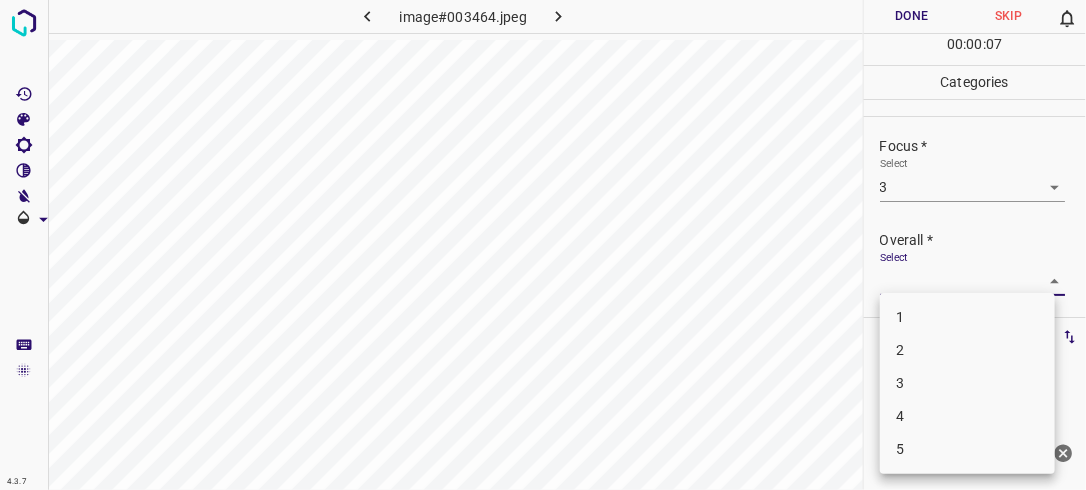 click on "4.3.7 image#003464.jpeg Done Skip 0 00   : 00   : 07   Categories Lighting *  Select 3 3 Focus *  Select 3 3 Overall *  Select ​ Labels   0 Categories 1 Lighting 2 Focus 3 Overall Tools Space Change between modes (Draw & Edit) I Auto labeling R Restore zoom M Zoom in N Zoom out Delete Delete selecte label Filters Z Restore filters X Saturation filter C Brightness filter V Contrast filter B Gray scale filter General O Download Need Help ? - Text - Hide - Delete 1 2 3 4 5" at bounding box center (543, 245) 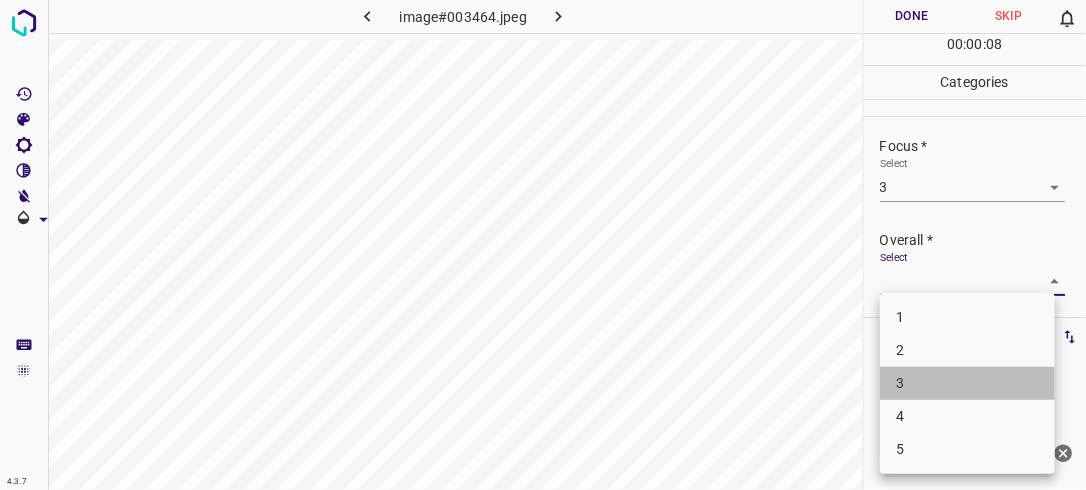 click on "3" at bounding box center [967, 383] 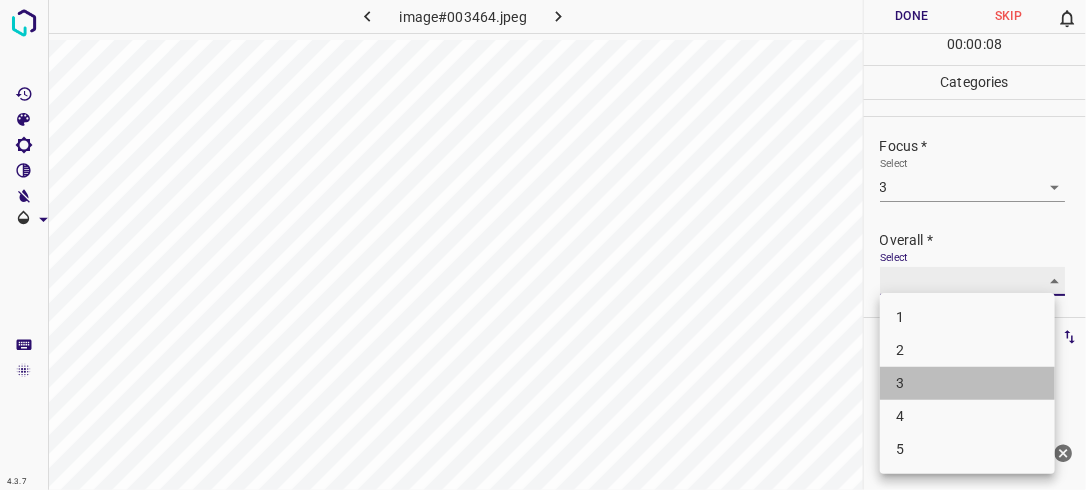 type on "3" 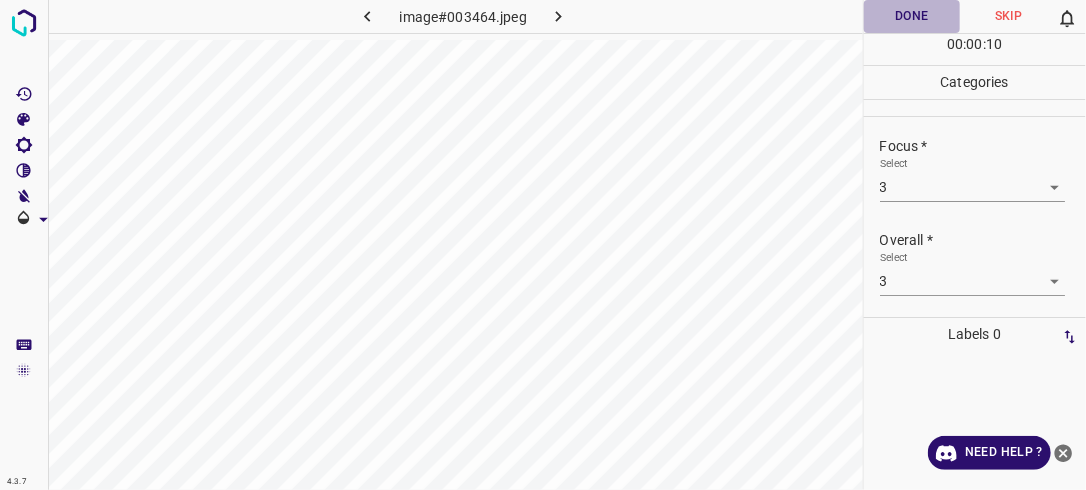 click on "Done" at bounding box center [912, 16] 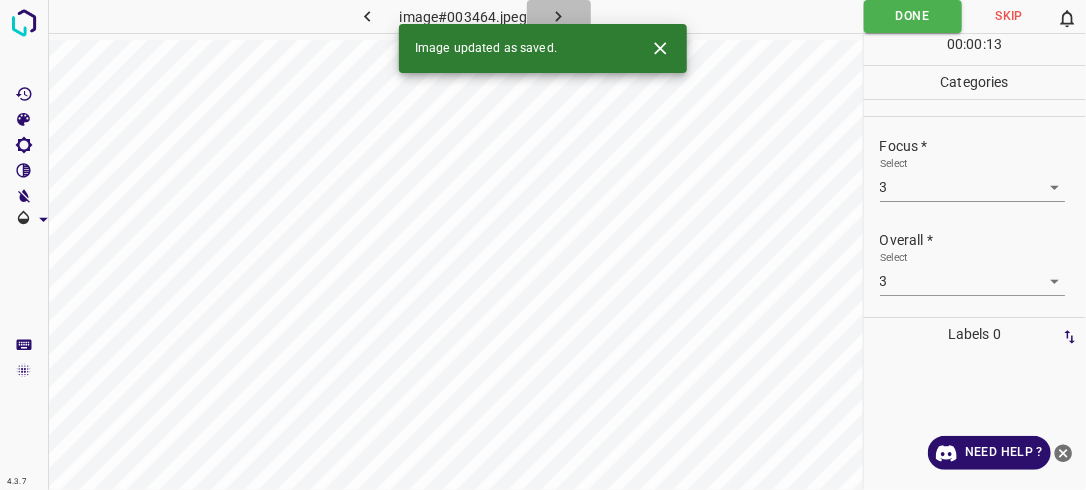 click 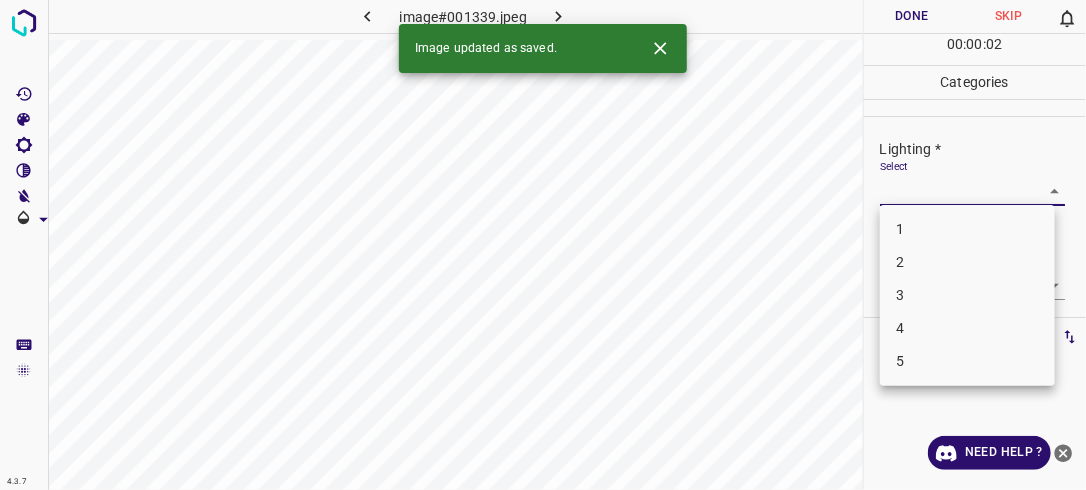 click on "4.3.7 image#001339.jpeg Done Skip 0 00   : 00   : 02   Categories Lighting *  Select ​ Focus *  Select ​ Overall *  Select ​ Labels   0 Categories 1 Lighting 2 Focus 3 Overall Tools Space Change between modes (Draw & Edit) I Auto labeling R Restore zoom M Zoom in N Zoom out Delete Delete selecte label Filters Z Restore filters X Saturation filter C Brightness filter V Contrast filter B Gray scale filter General O Download Image updated as saved. Need Help ? - Text - Hide - Delete 1 2 3 4 5" at bounding box center (543, 245) 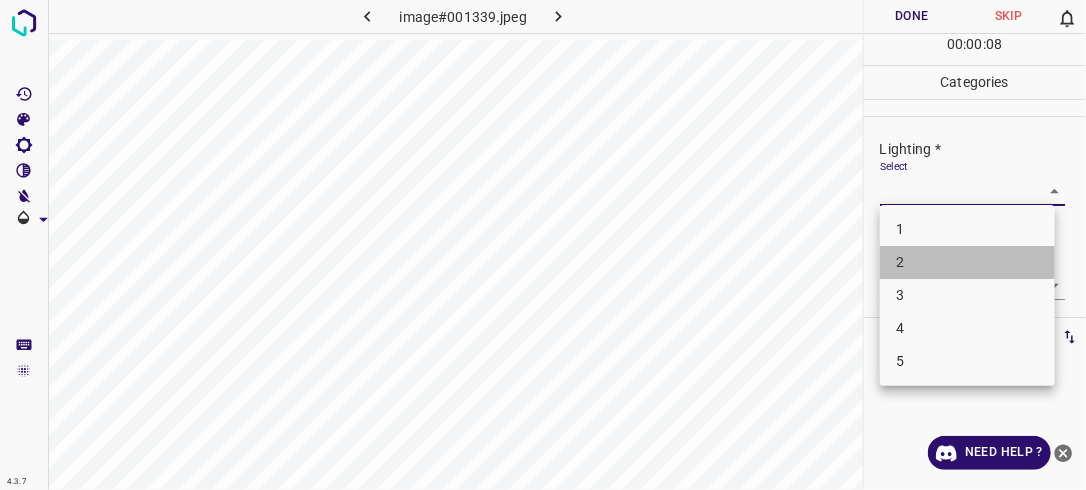 click on "2" at bounding box center [967, 262] 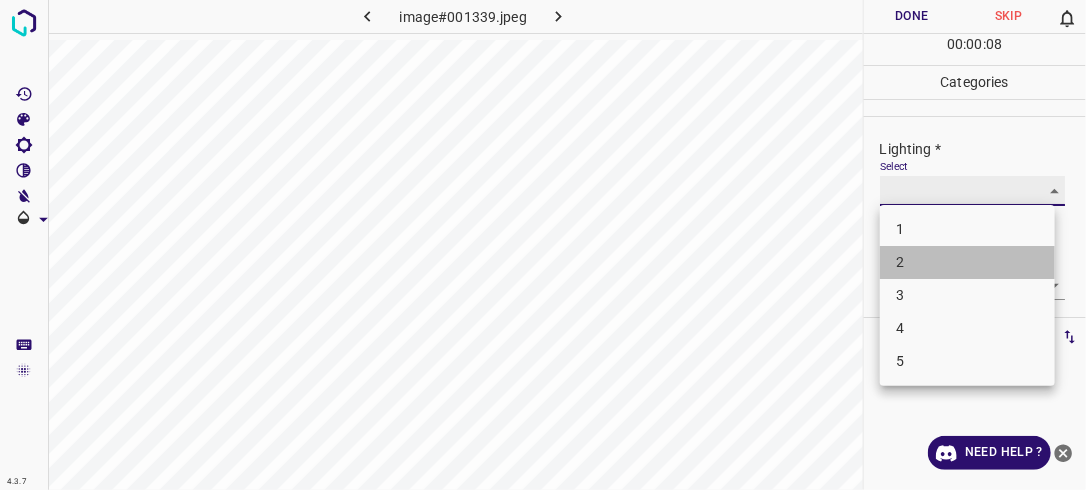 type on "2" 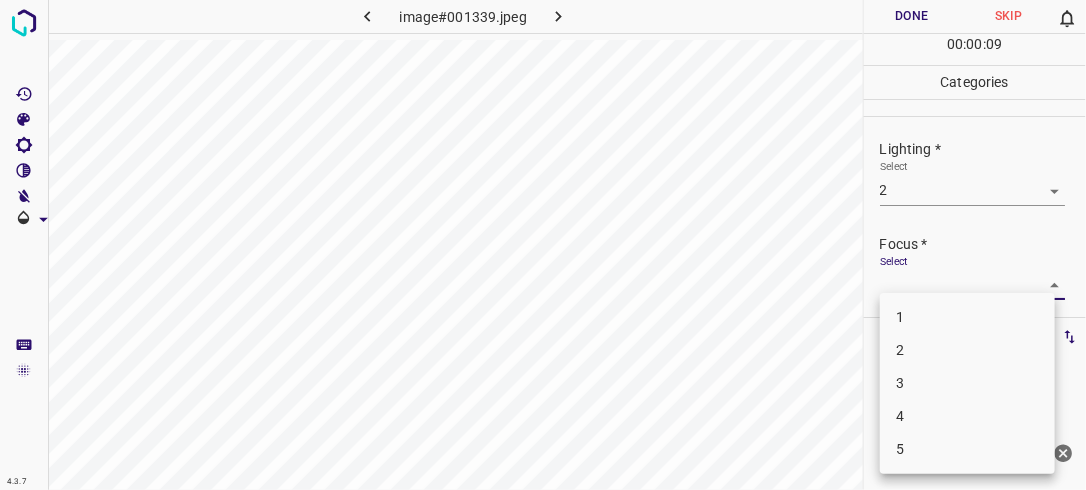 drag, startPoint x: 1047, startPoint y: 279, endPoint x: 988, endPoint y: 352, distance: 93.8616 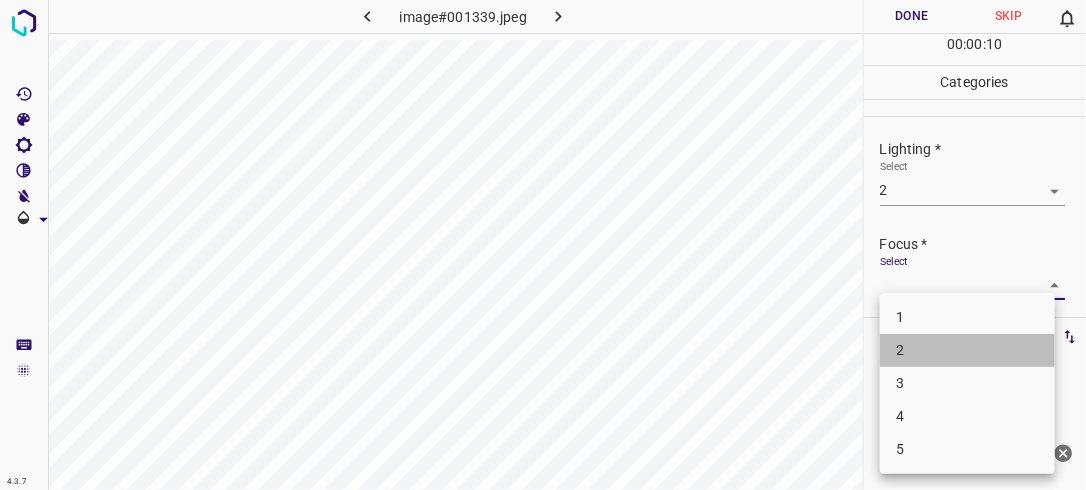 click on "2" at bounding box center (967, 350) 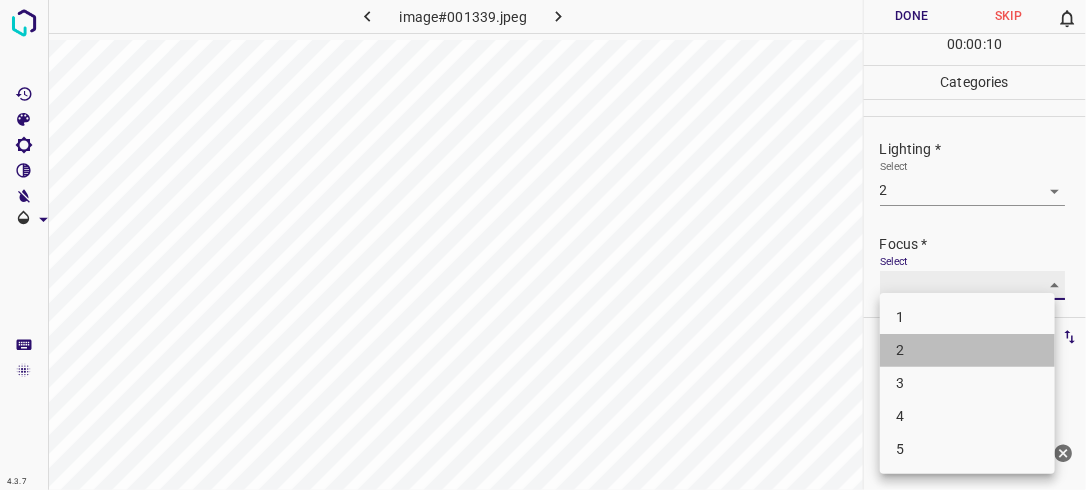 type on "2" 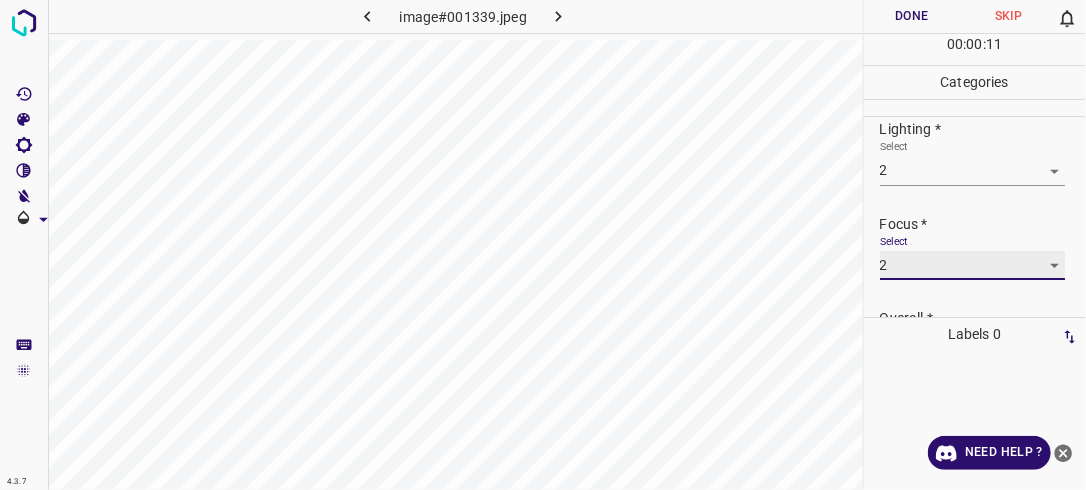 scroll, scrollTop: 98, scrollLeft: 0, axis: vertical 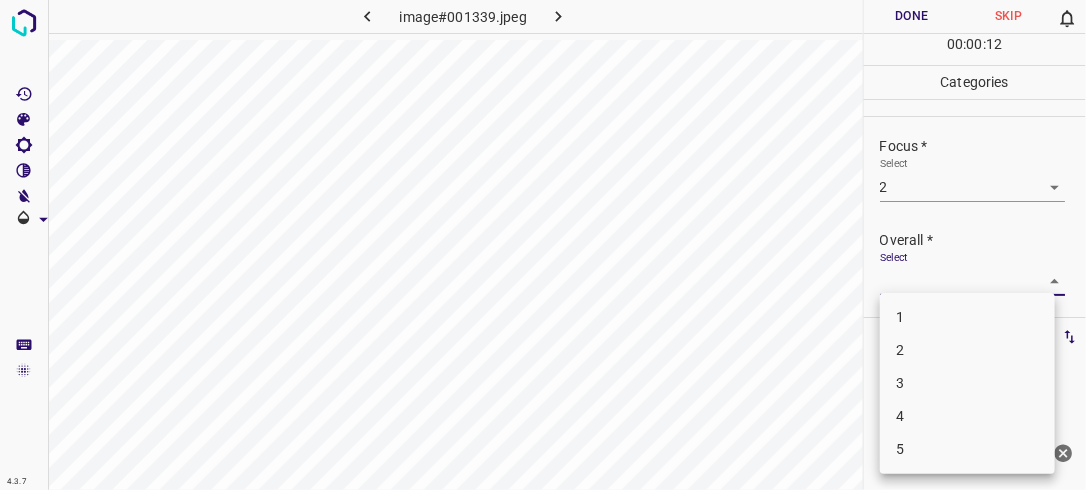 click on "4.3.7 image#001339.jpeg Done Skip 0 00   : 00   : 12   Categories Lighting *  Select 2 2 Focus *  Select 2 2 Overall *  Select ​ Labels   0 Categories 1 Lighting 2 Focus 3 Overall Tools Space Change between modes (Draw & Edit) I Auto labeling R Restore zoom M Zoom in N Zoom out Delete Delete selecte label Filters Z Restore filters X Saturation filter C Brightness filter V Contrast filter B Gray scale filter General O Download Need Help ? - Text - Hide - Delete 1 2 3 4 5" at bounding box center [543, 245] 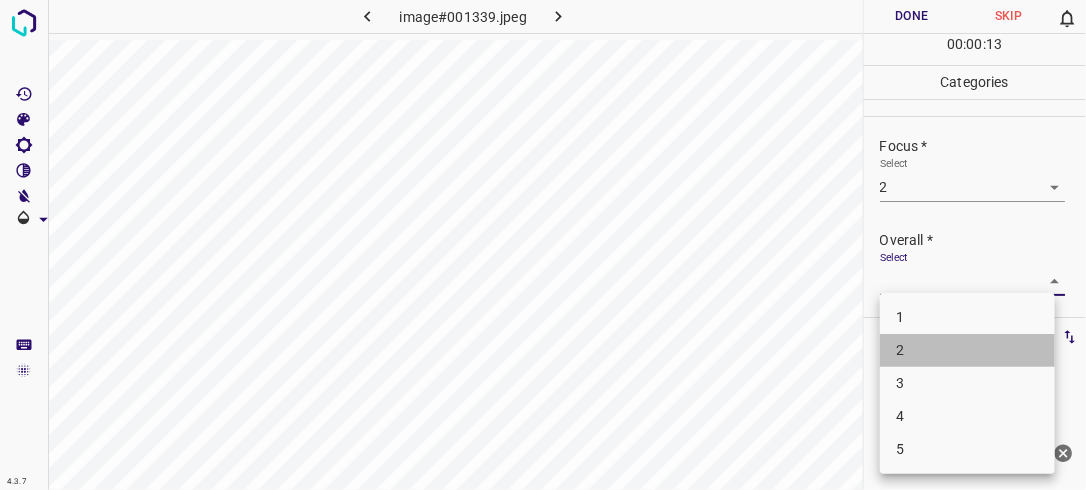 click on "2" at bounding box center [967, 350] 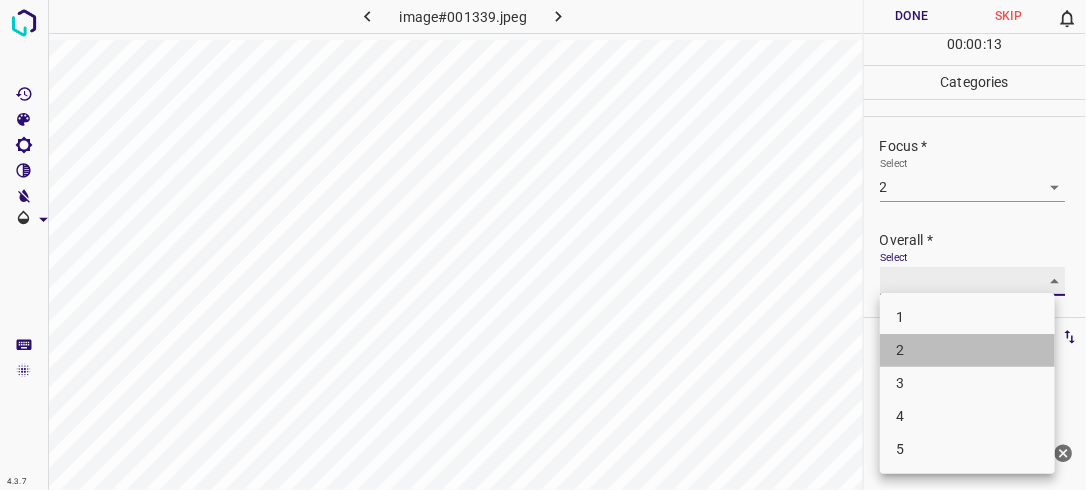 type on "2" 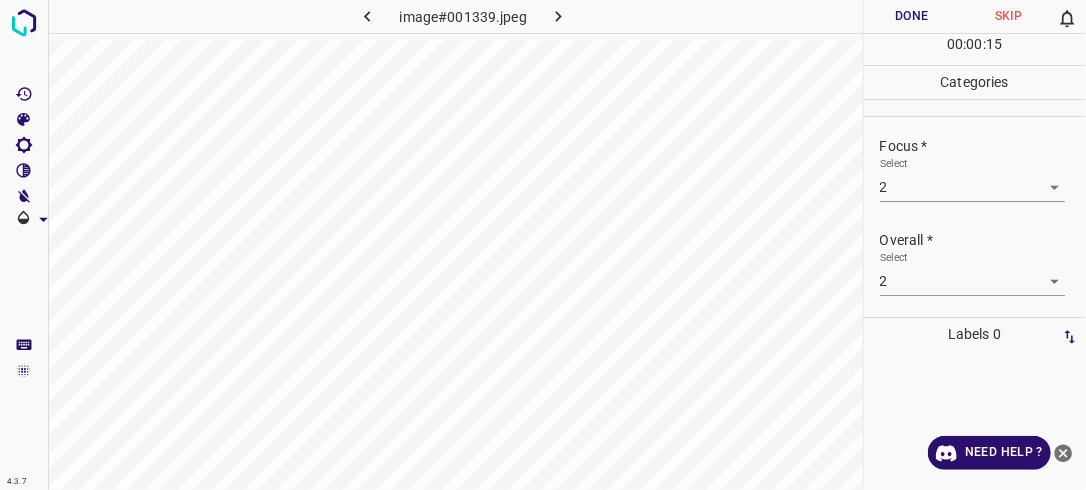 click on "00   : 00   : 15" at bounding box center [975, 49] 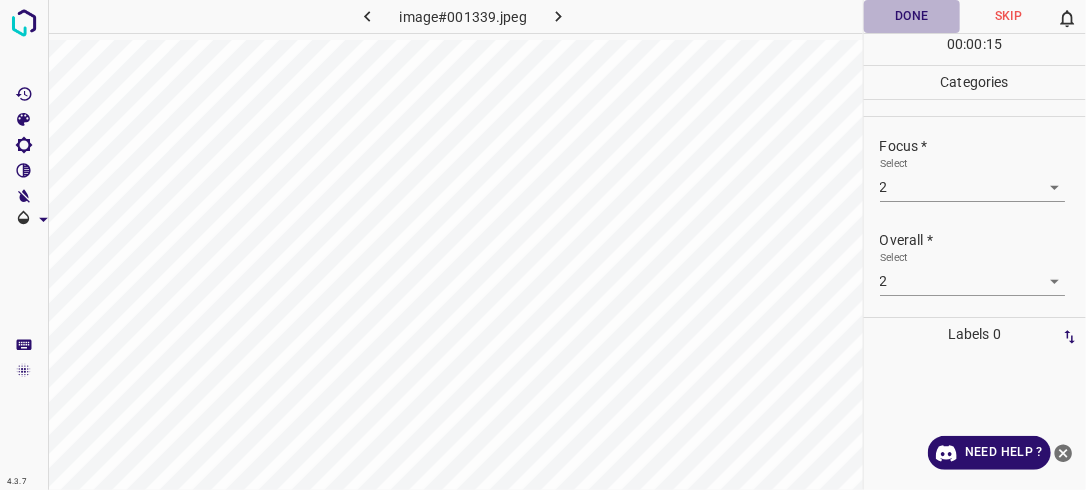 click on "Done" at bounding box center (912, 16) 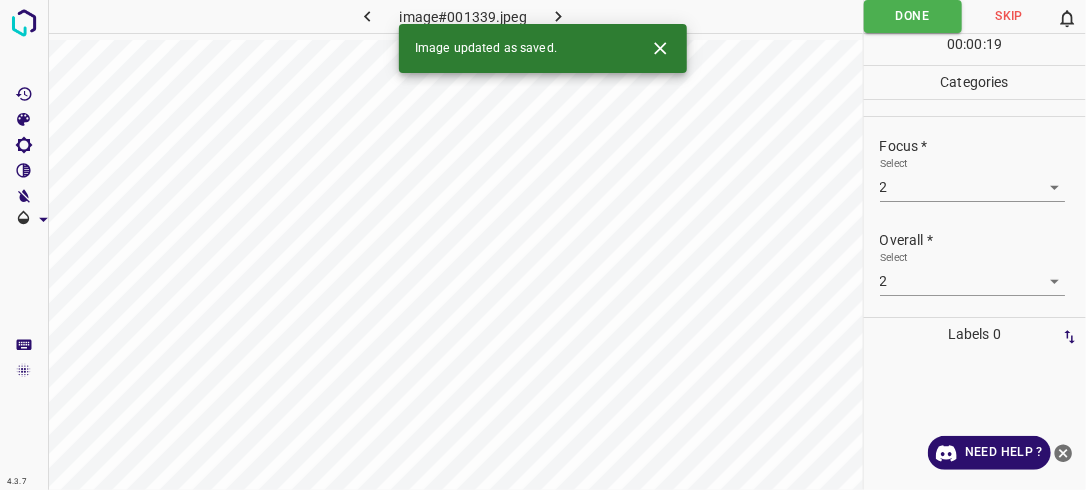 click at bounding box center (559, 16) 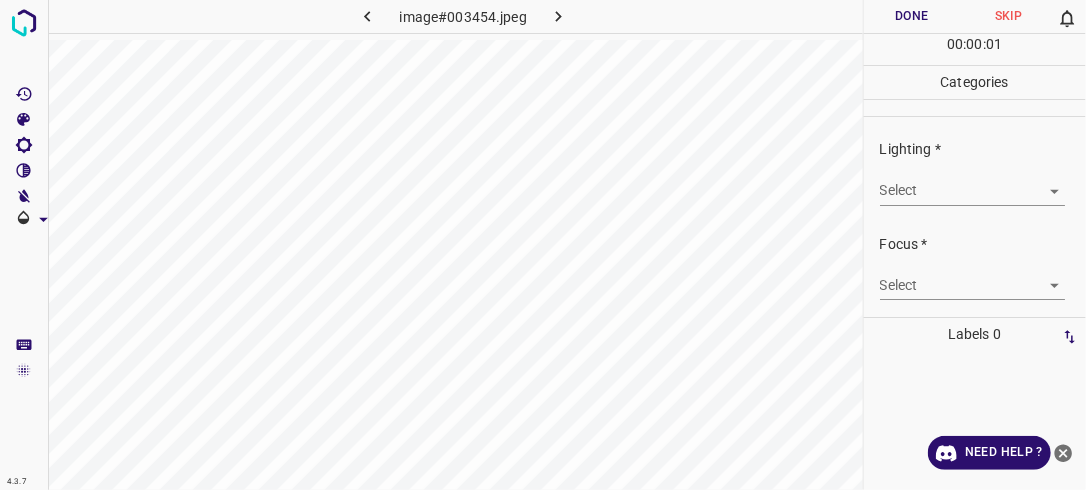 click on "4.3.7 image#003454.jpeg Done Skip 0 00   : 00   : 01   Categories Lighting *  Select ​ Focus *  Select ​ Overall *  Select ​ Labels   0 Categories 1 Lighting 2 Focus 3 Overall Tools Space Change between modes (Draw & Edit) I Auto labeling R Restore zoom M Zoom in N Zoom out Delete Delete selecte label Filters Z Restore filters X Saturation filter C Brightness filter V Contrast filter B Gray scale filter General O Download Need Help ? - Text - Hide - Delete" at bounding box center (543, 245) 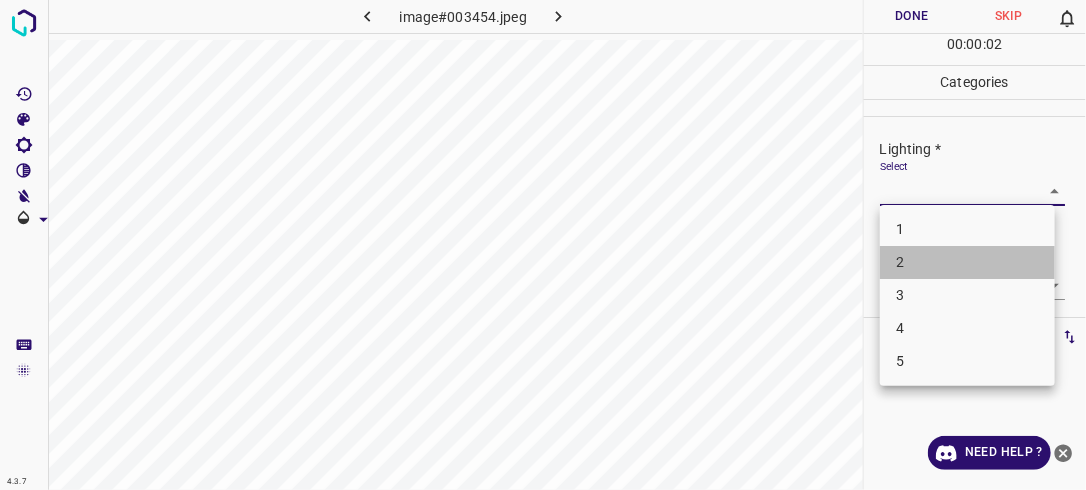 click on "2" at bounding box center (967, 262) 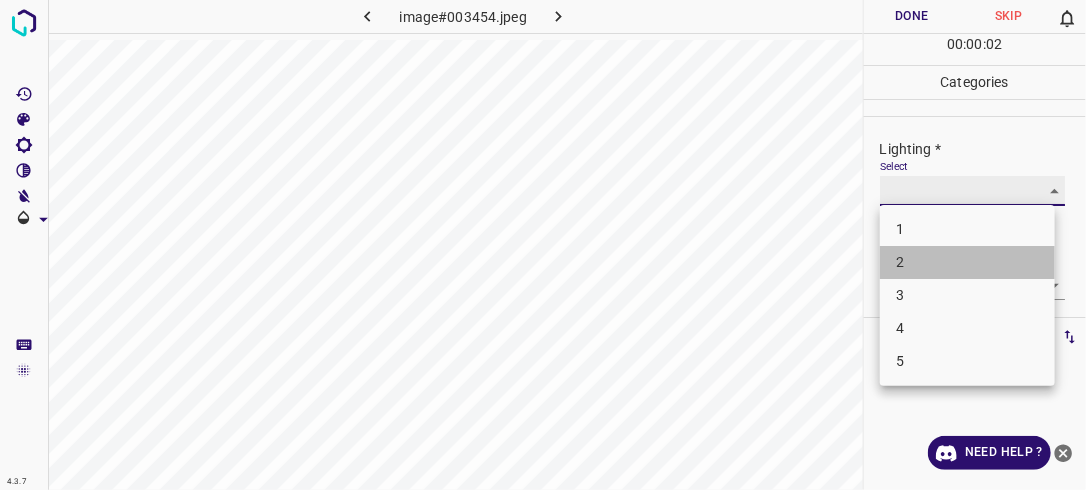 type on "2" 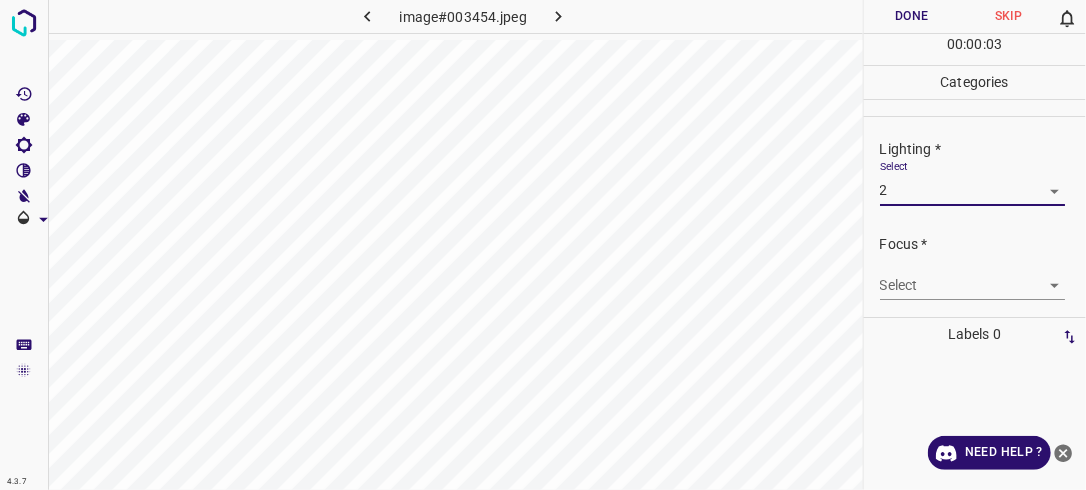 click on "4.3.7 image#003454.jpeg Done Skip 0 00   : 00   : 03   Categories Lighting *  Select 2 2 Focus *  Select ​ Overall *  Select ​ Labels   0 Categories 1 Lighting 2 Focus 3 Overall Tools Space Change between modes (Draw & Edit) I Auto labeling R Restore zoom M Zoom in N Zoom out Delete Delete selecte label Filters Z Restore filters X Saturation filter C Brightness filter V Contrast filter B Gray scale filter General O Download Need Help ? - Text - Hide - Delete" at bounding box center (543, 245) 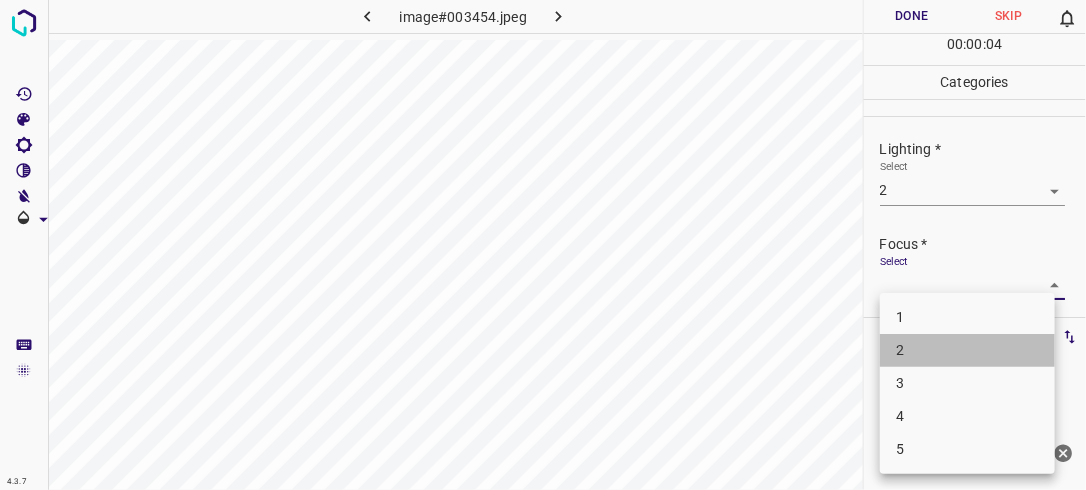 click on "2" at bounding box center (967, 350) 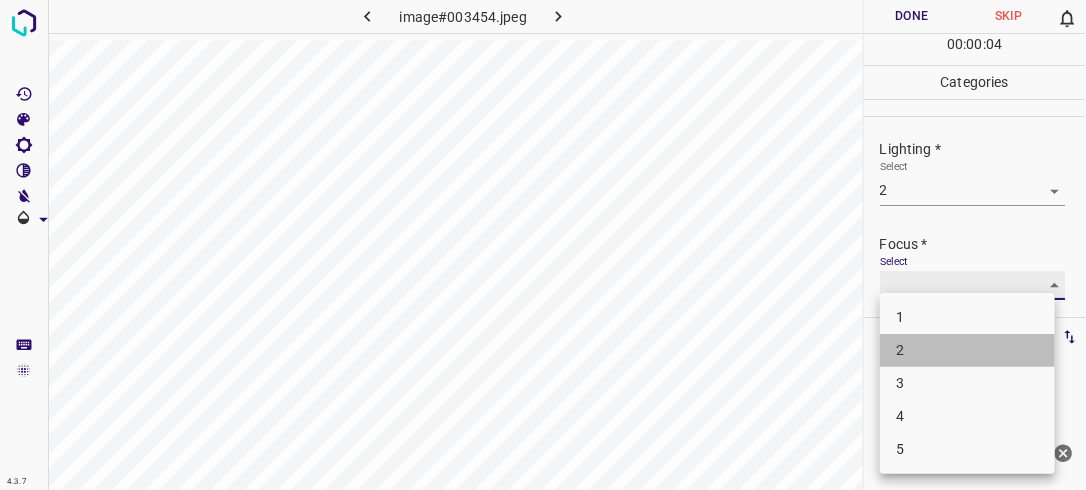 type on "2" 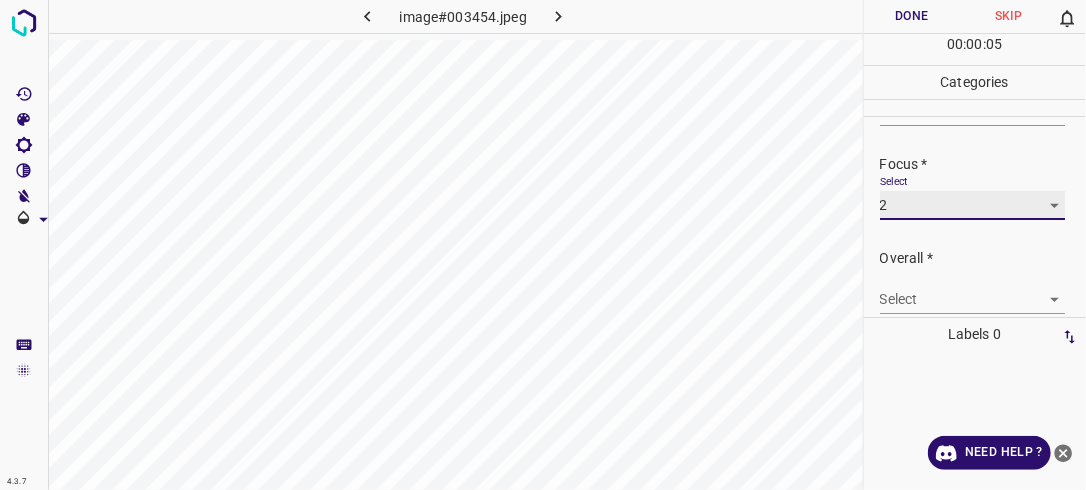 scroll, scrollTop: 82, scrollLeft: 0, axis: vertical 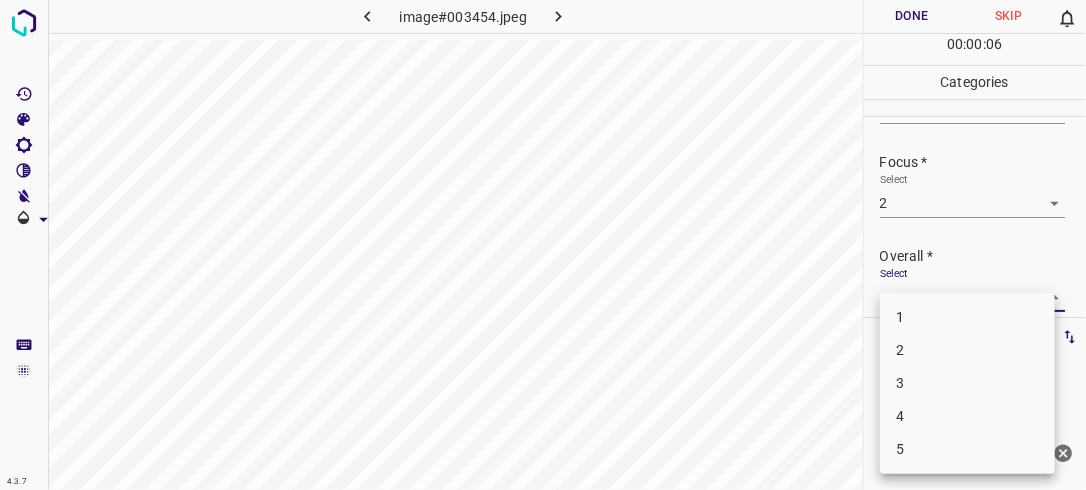 click on "4.3.7 image#003454.jpeg Done Skip 0 00   : 00   : 06   Categories Lighting *  Select 2 2 Focus *  Select 2 2 Overall *  Select ​ Labels   0 Categories 1 Lighting 2 Focus 3 Overall Tools Space Change between modes (Draw & Edit) I Auto labeling R Restore zoom M Zoom in N Zoom out Delete Delete selecte label Filters Z Restore filters X Saturation filter C Brightness filter V Contrast filter B Gray scale filter General O Download Need Help ? - Text - Hide - Delete 1 2 3 4 5" at bounding box center (543, 245) 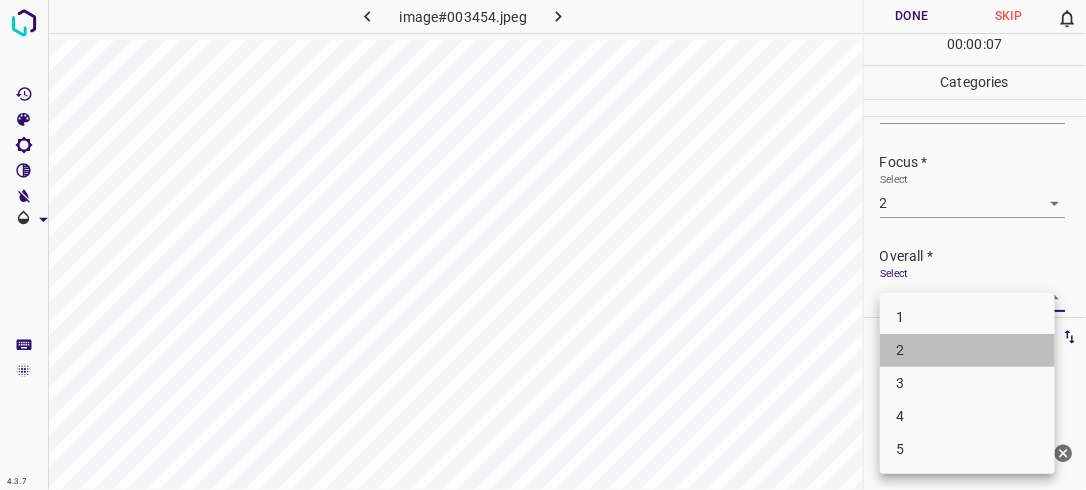click on "2" at bounding box center (967, 350) 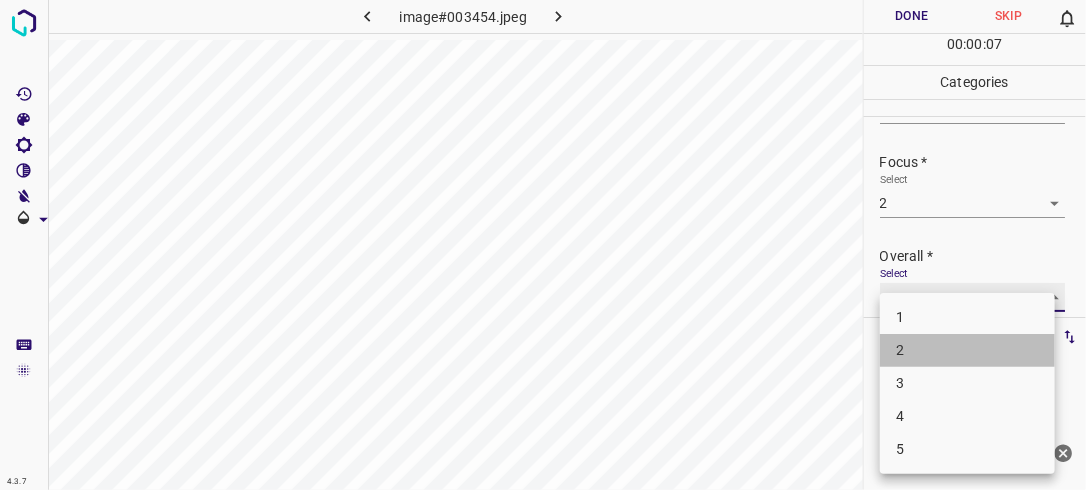 type on "2" 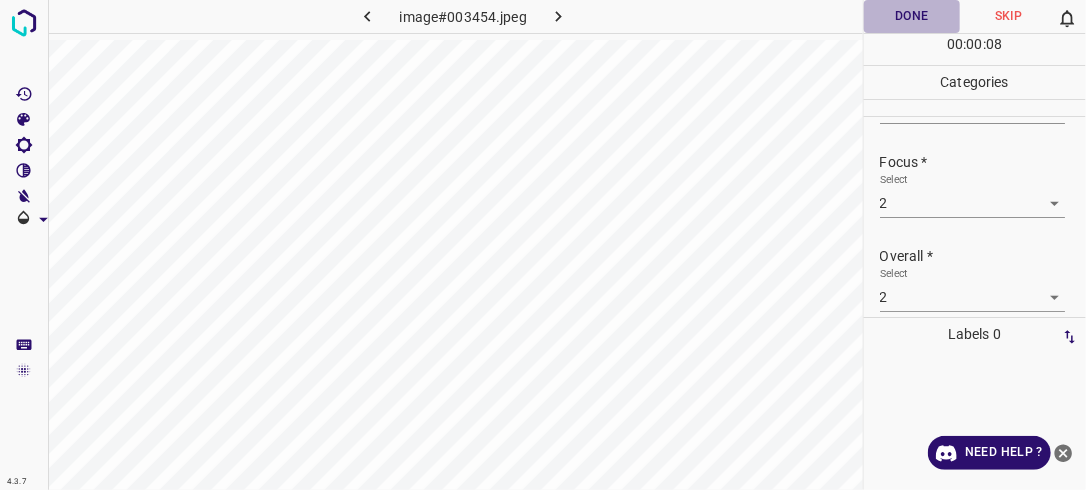 click on "Done" at bounding box center [912, 16] 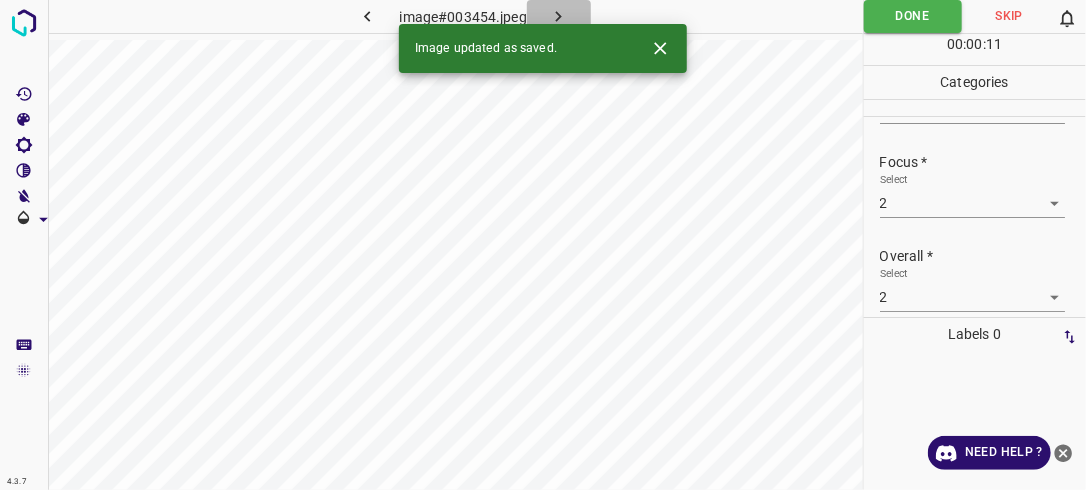 click 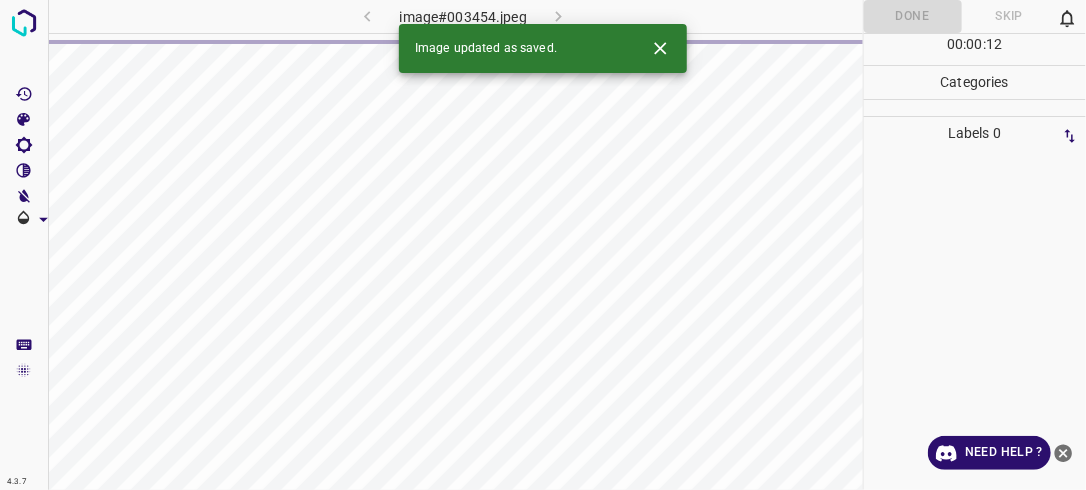 click on "image#003454.jpeg" at bounding box center [463, 16] 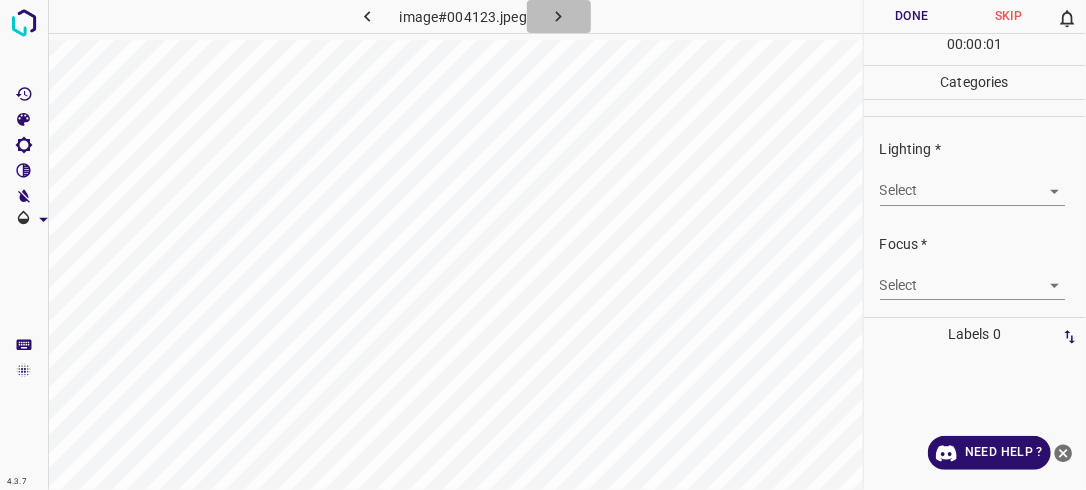 click 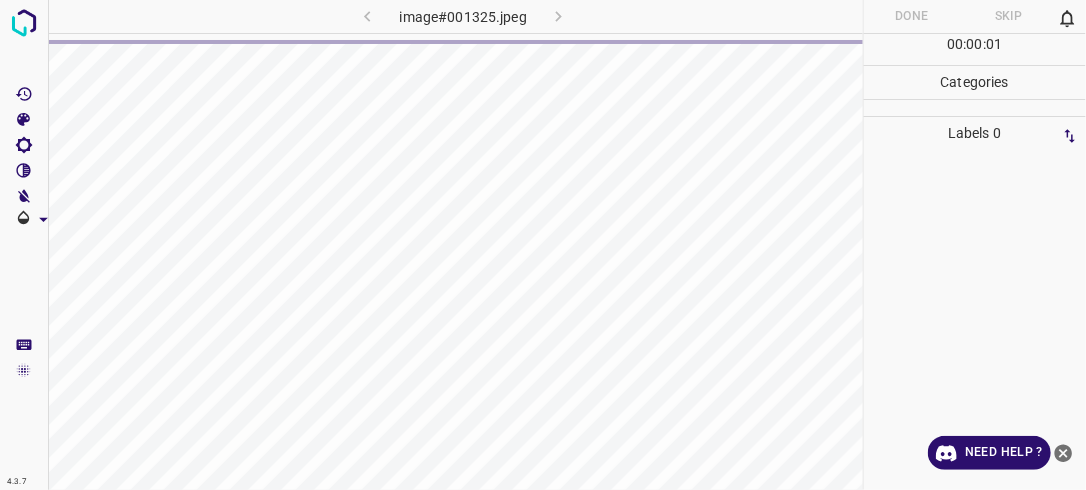 click on "image#001325.jpeg" at bounding box center (463, 16) 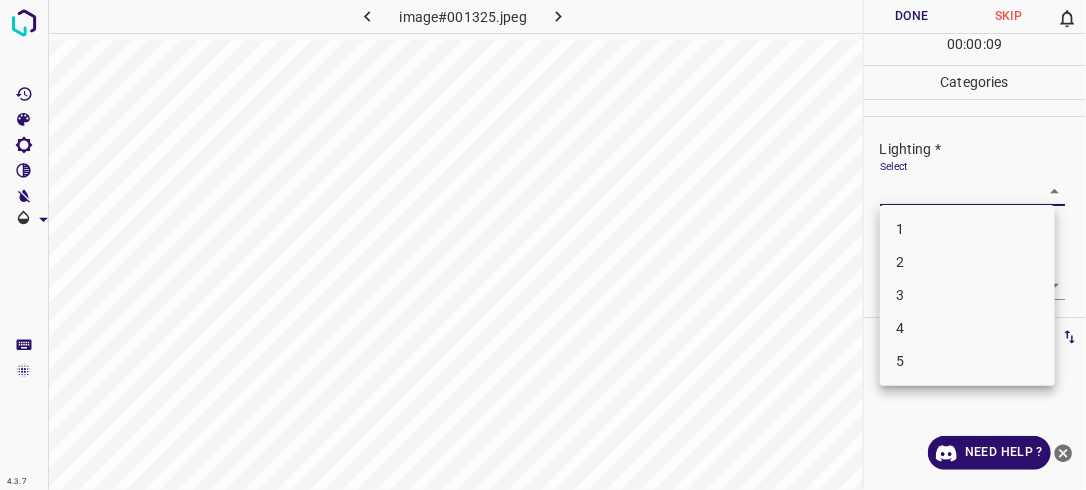 click on "4.3.7 image#001325.jpeg Done Skip 0 00   : 00   : 09   Categories Lighting *  Select ​ Focus *  Select ​ Overall *  Select ​ Labels   0 Categories 1 Lighting 2 Focus 3 Overall Tools Space Change between modes (Draw & Edit) I Auto labeling R Restore zoom M Zoom in N Zoom out Delete Delete selecte label Filters Z Restore filters X Saturation filter C Brightness filter V Contrast filter B Gray scale filter General O Download Need Help ? - Text - Hide - Delete 1 2 3 4 5" at bounding box center [543, 245] 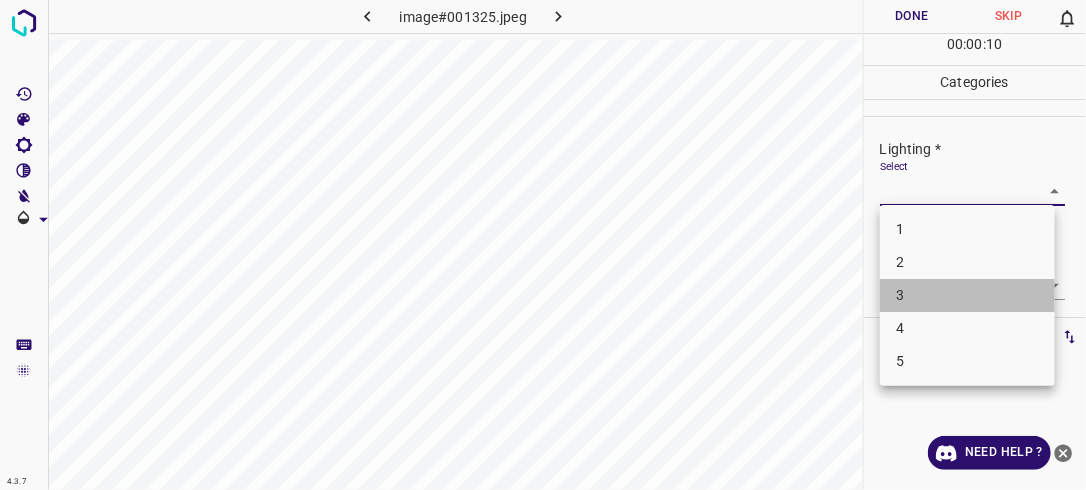 click on "3" at bounding box center [967, 295] 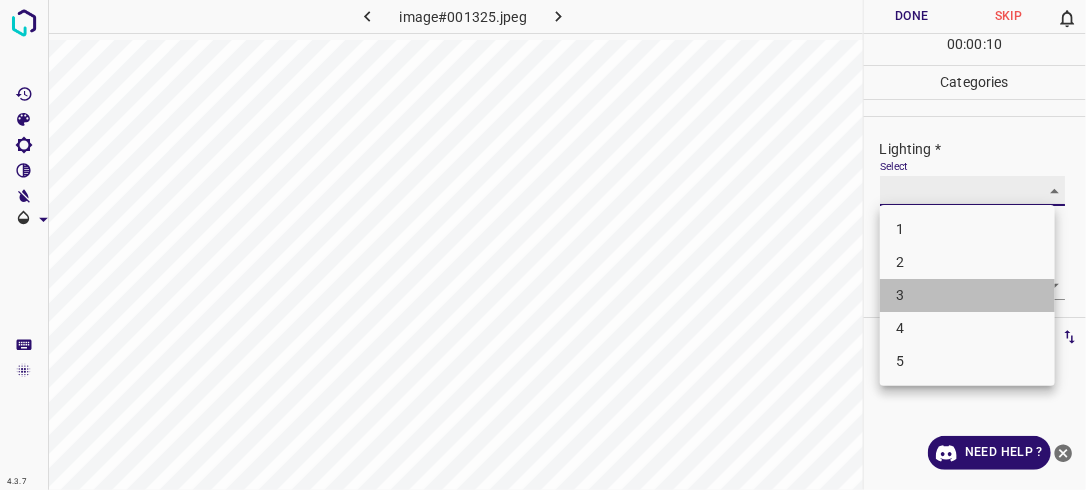 type on "3" 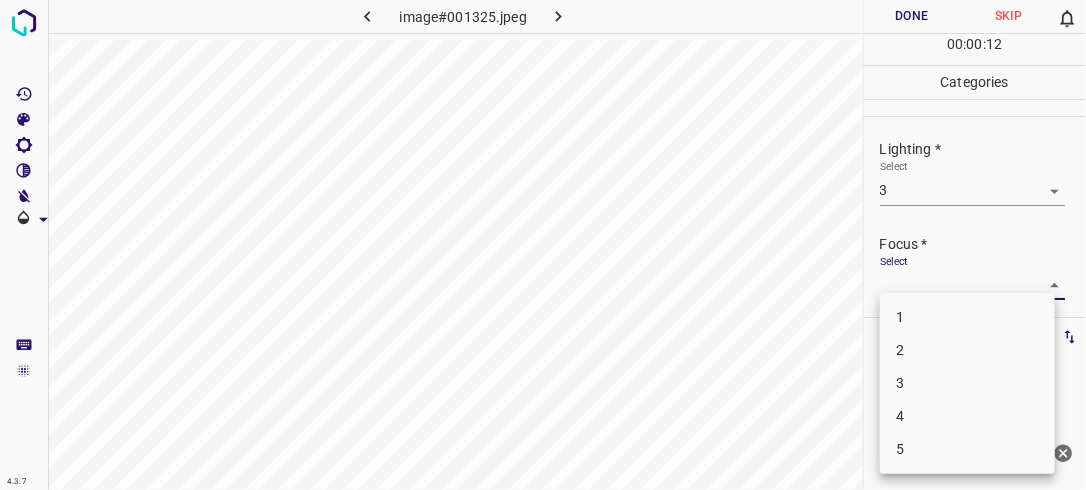 drag, startPoint x: 1043, startPoint y: 285, endPoint x: 949, endPoint y: 387, distance: 138.70833 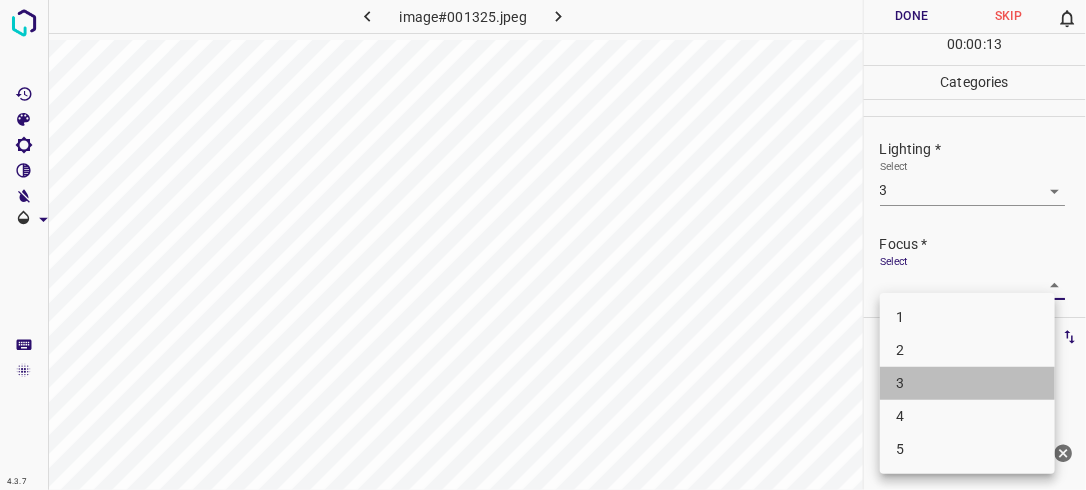 click on "3" at bounding box center (967, 383) 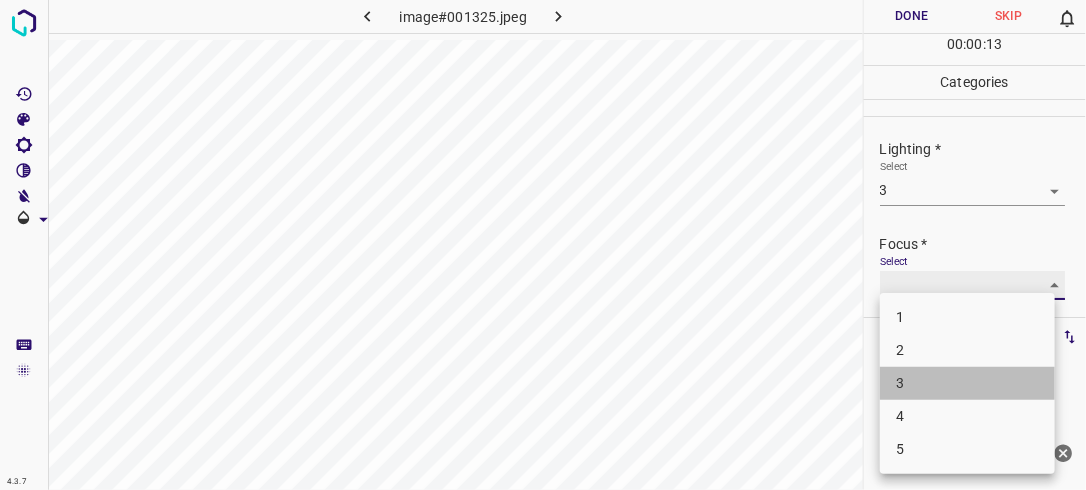 type on "3" 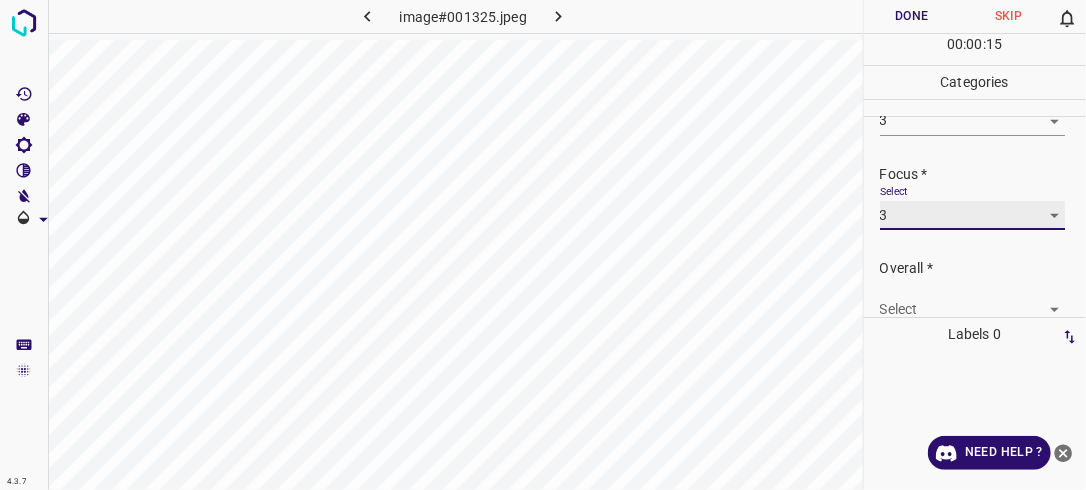 scroll, scrollTop: 98, scrollLeft: 0, axis: vertical 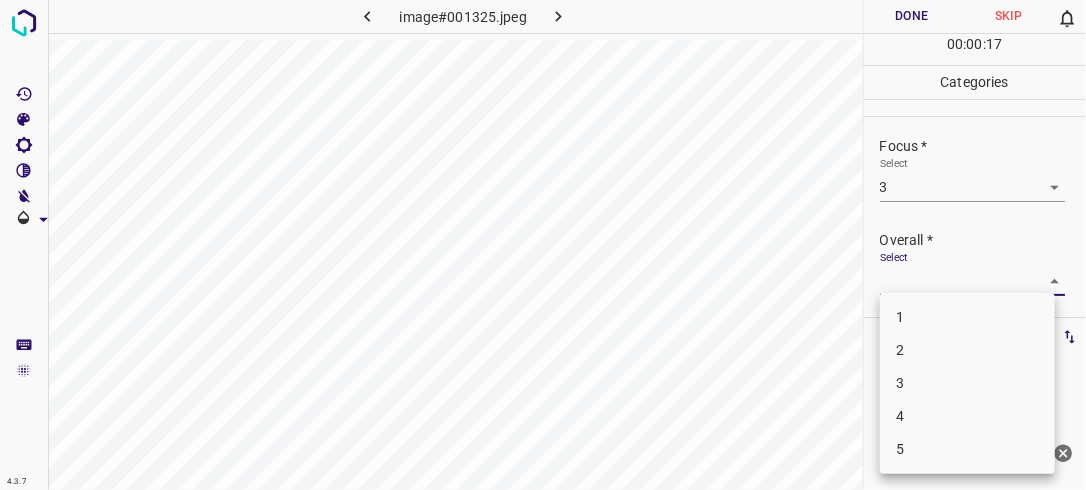 drag, startPoint x: 1041, startPoint y: 276, endPoint x: 924, endPoint y: 390, distance: 163.35544 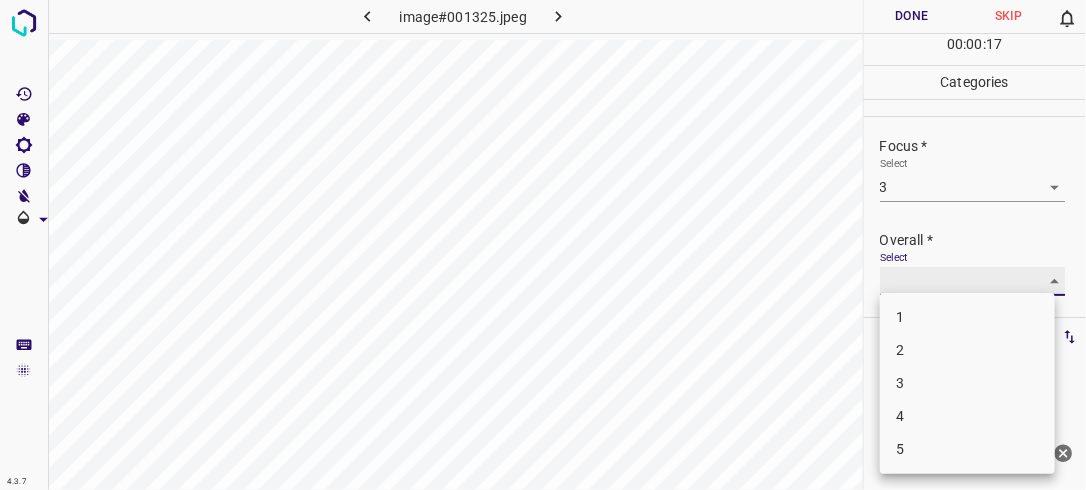 type on "3" 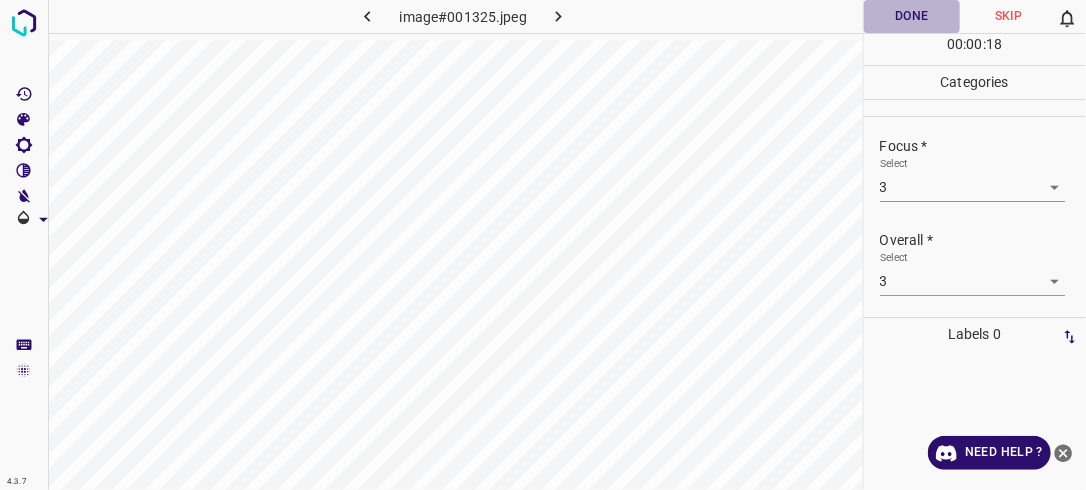 click on "Done" at bounding box center [912, 16] 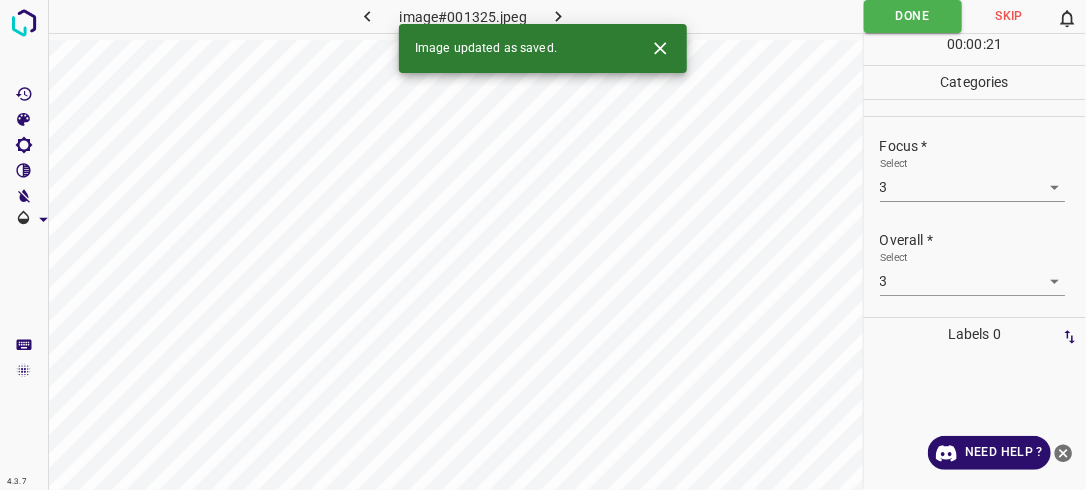 click 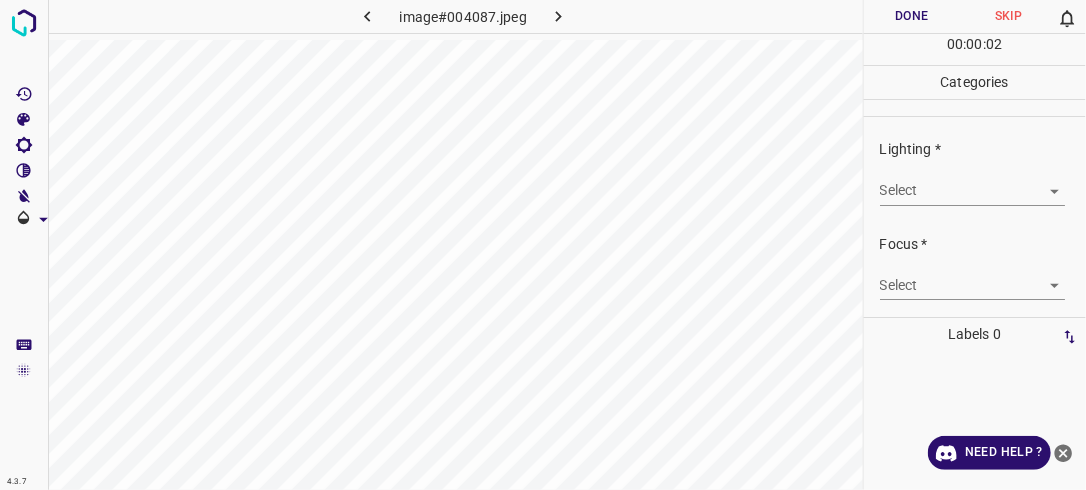 click on "4.3.7 image#004087.jpeg Done Skip 0 00   : 00   : 02   Categories Lighting *  Select ​ Focus *  Select ​ Overall *  Select ​ Labels   0 Categories 1 Lighting 2 Focus 3 Overall Tools Space Change between modes (Draw & Edit) I Auto labeling R Restore zoom M Zoom in N Zoom out Delete Delete selecte label Filters Z Restore filters X Saturation filter C Brightness filter V Contrast filter B Gray scale filter General O Download Need Help ? - Text - Hide - Delete" at bounding box center [543, 245] 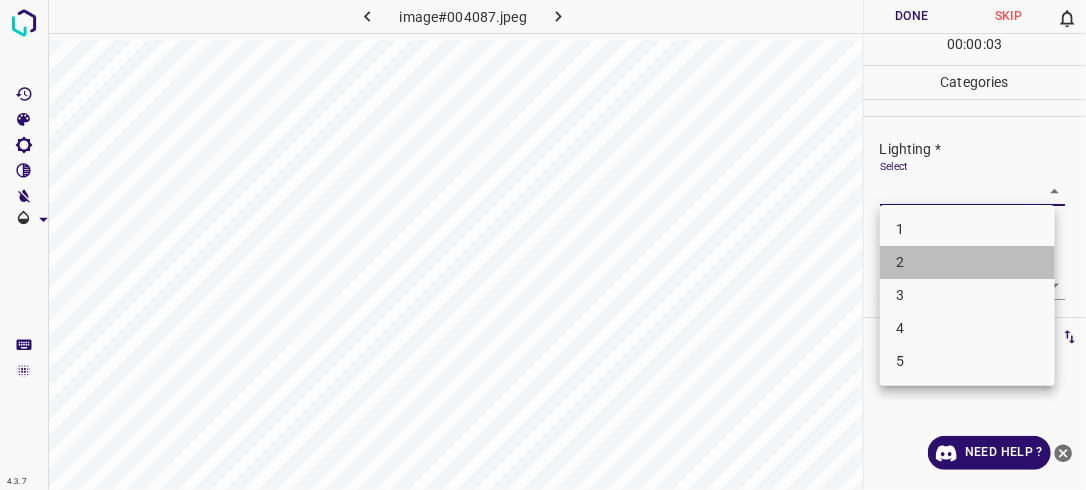 click on "2" at bounding box center (967, 262) 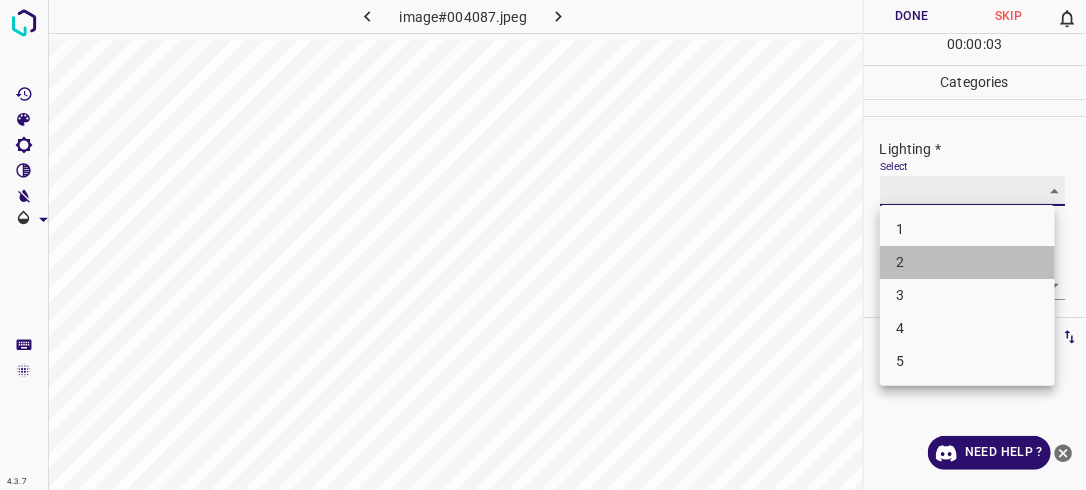 type on "2" 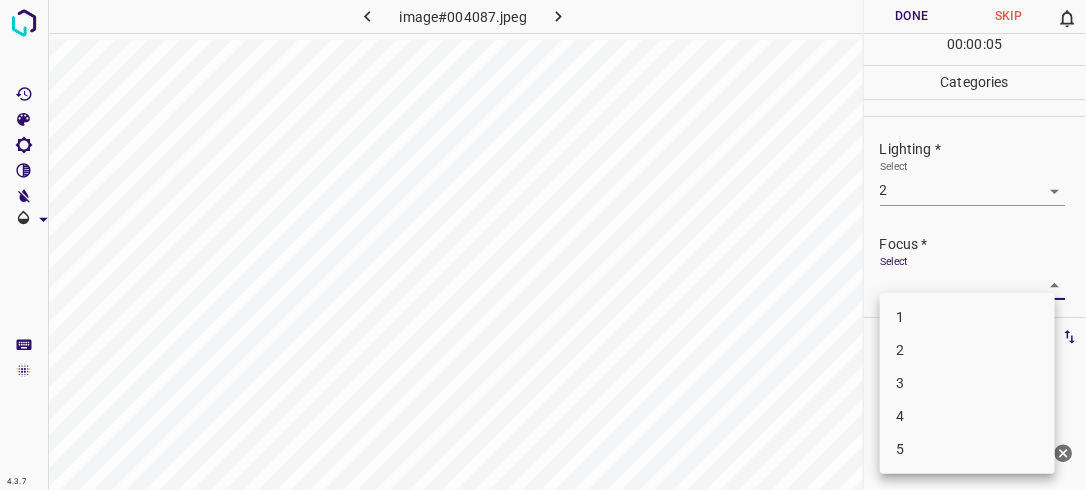 drag, startPoint x: 1036, startPoint y: 281, endPoint x: 981, endPoint y: 356, distance: 93.00538 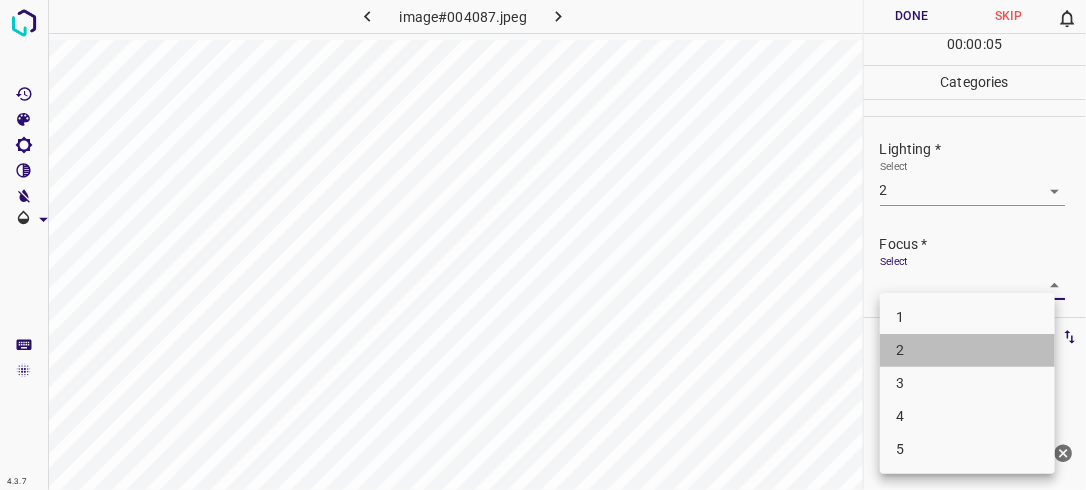 click on "2" at bounding box center (967, 350) 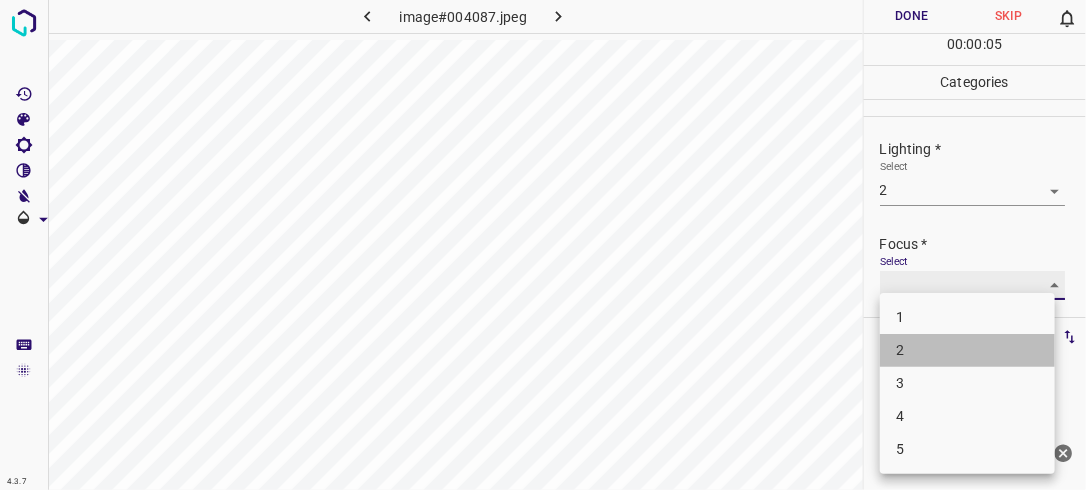 type on "2" 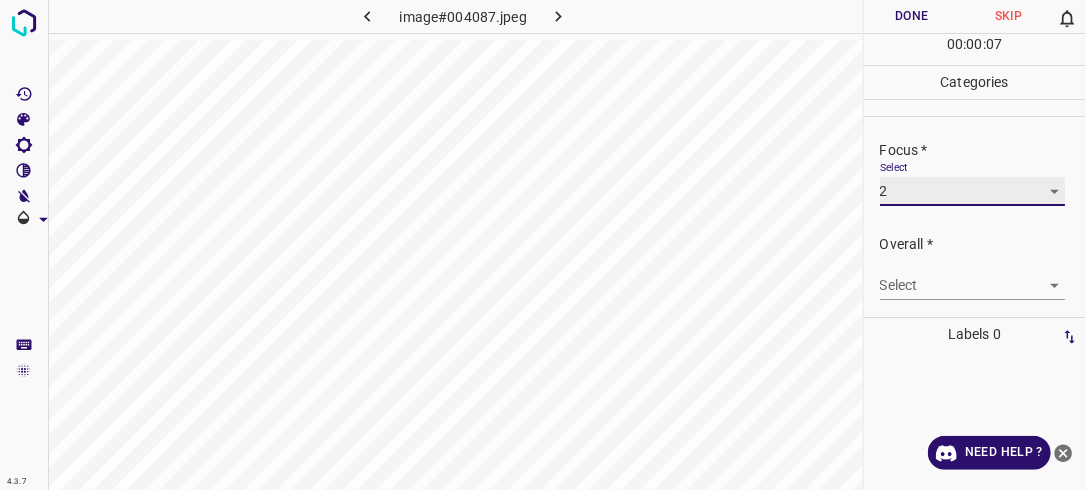 scroll, scrollTop: 98, scrollLeft: 0, axis: vertical 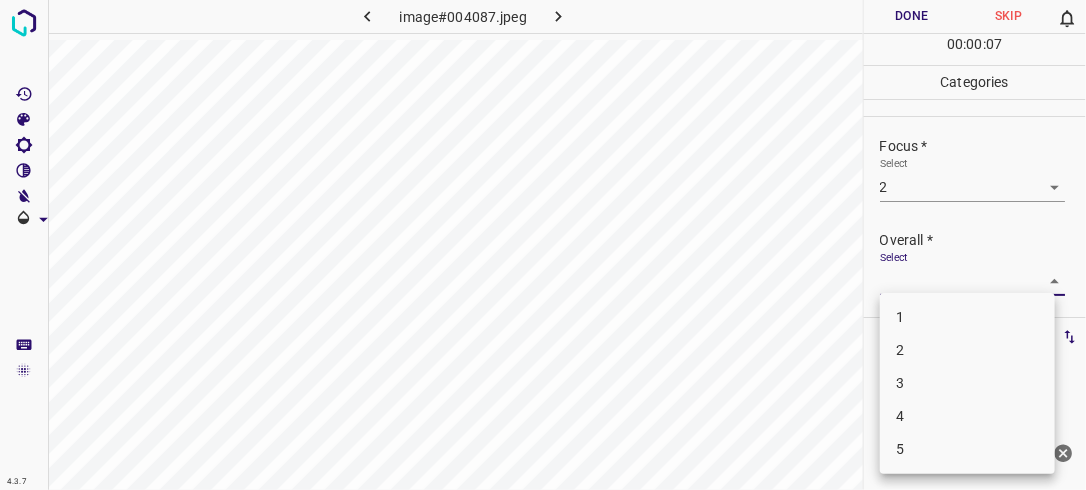 drag, startPoint x: 1048, startPoint y: 276, endPoint x: 1004, endPoint y: 312, distance: 56.85068 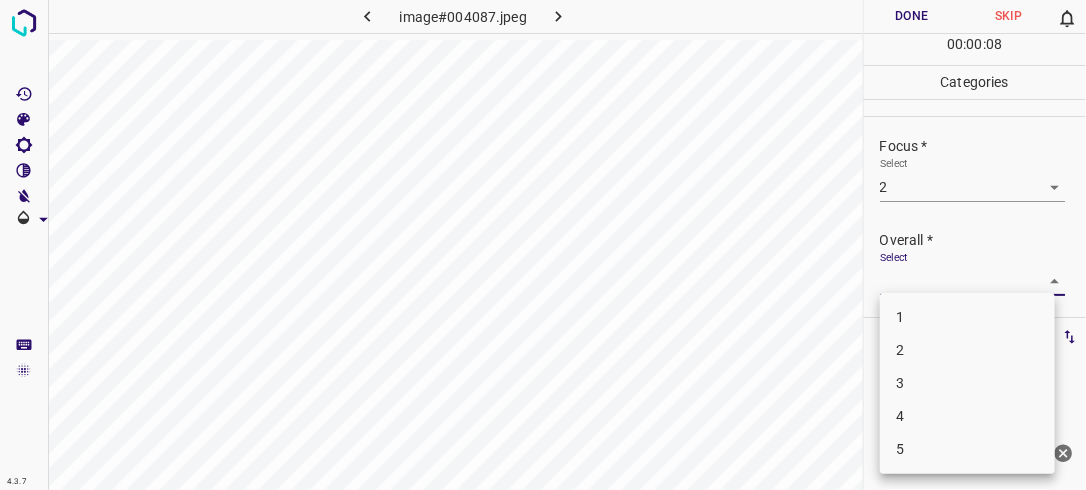 click on "2" at bounding box center (967, 350) 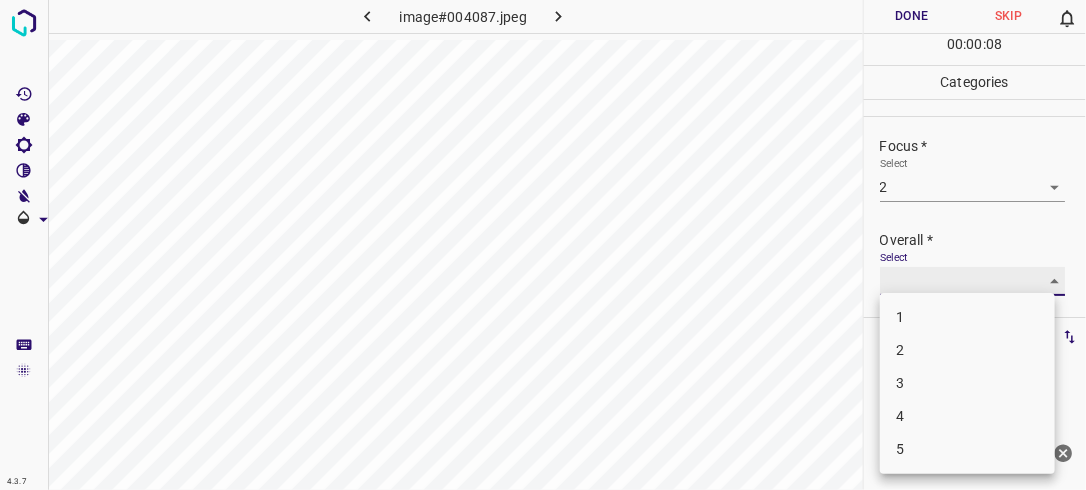 type on "2" 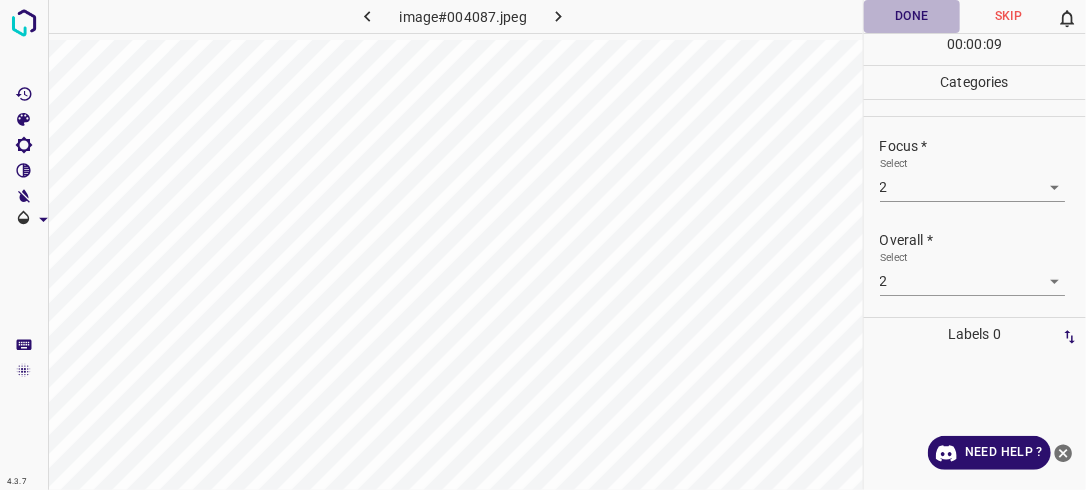 click on "Done" at bounding box center (912, 16) 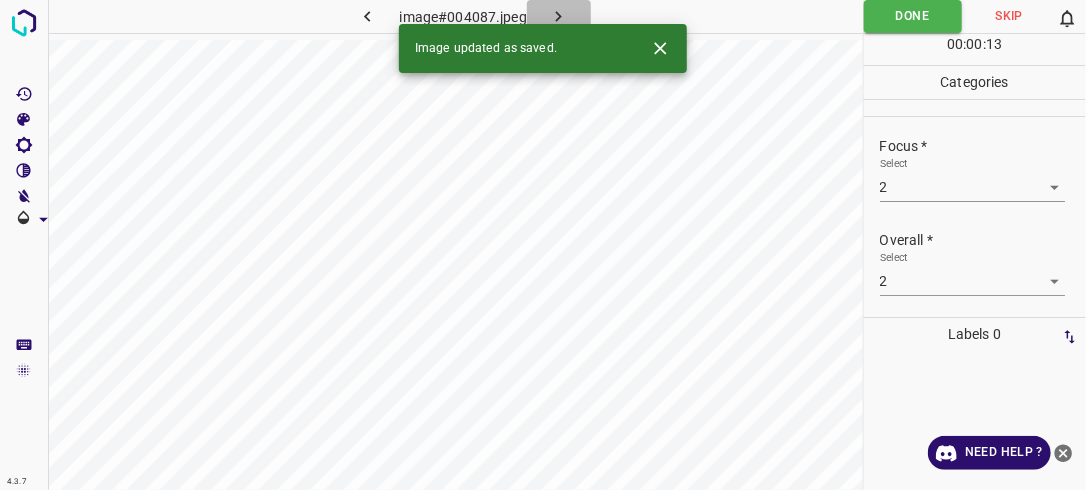 click at bounding box center (559, 16) 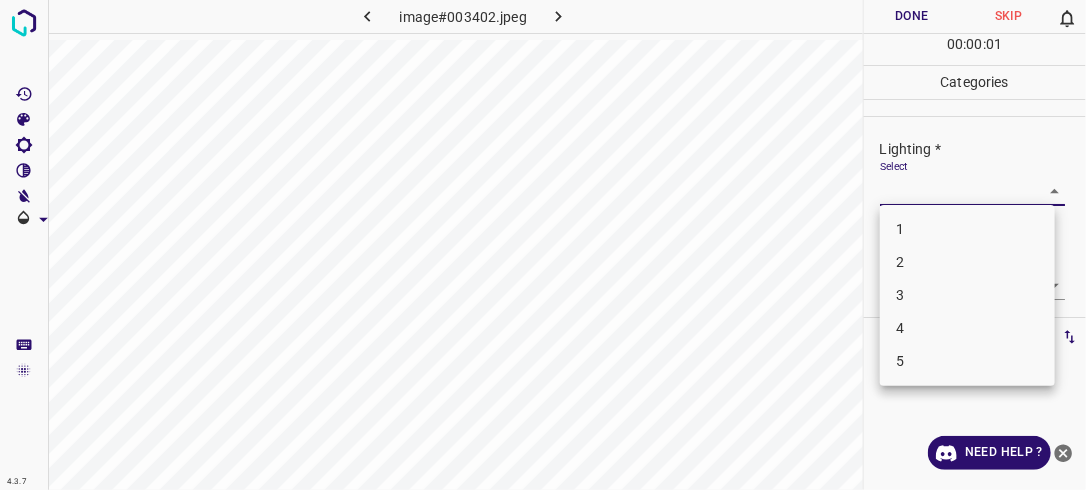 click on "4.3.7 image#003402.jpeg Done Skip 0 00   : 00   : 01   Categories Lighting *  Select ​ Focus *  Select ​ Overall *  Select ​ Labels   0 Categories 1 Lighting 2 Focus 3 Overall Tools Space Change between modes (Draw & Edit) I Auto labeling R Restore zoom M Zoom in N Zoom out Delete Delete selecte label Filters Z Restore filters X Saturation filter C Brightness filter V Contrast filter B Gray scale filter General O Download Need Help ? - Text - Hide - Delete 1 2 3 4 5" at bounding box center [543, 245] 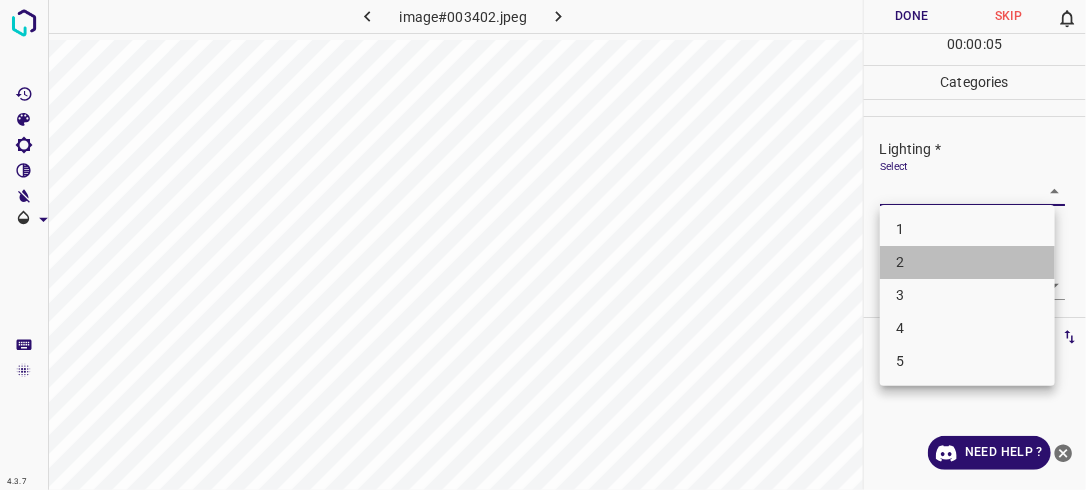 click on "2" at bounding box center (967, 262) 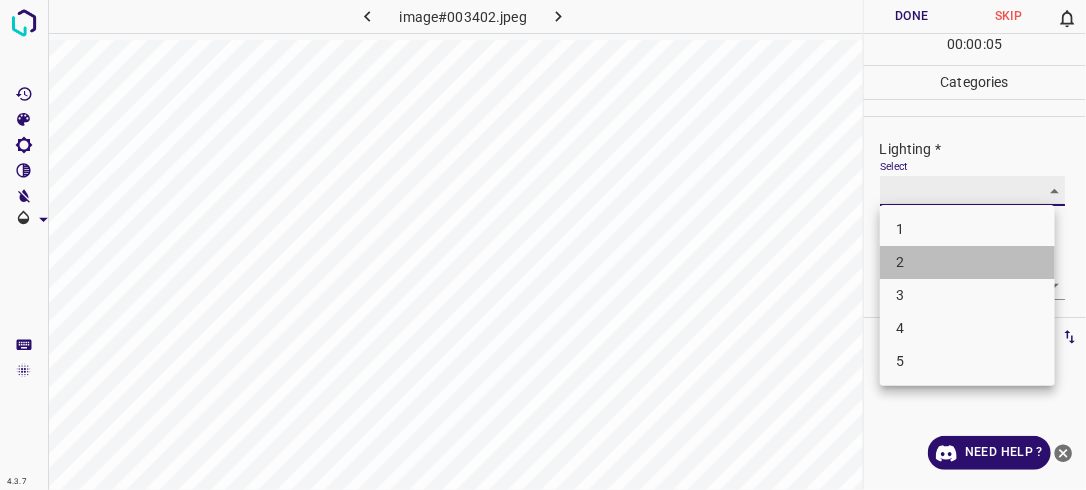 type on "2" 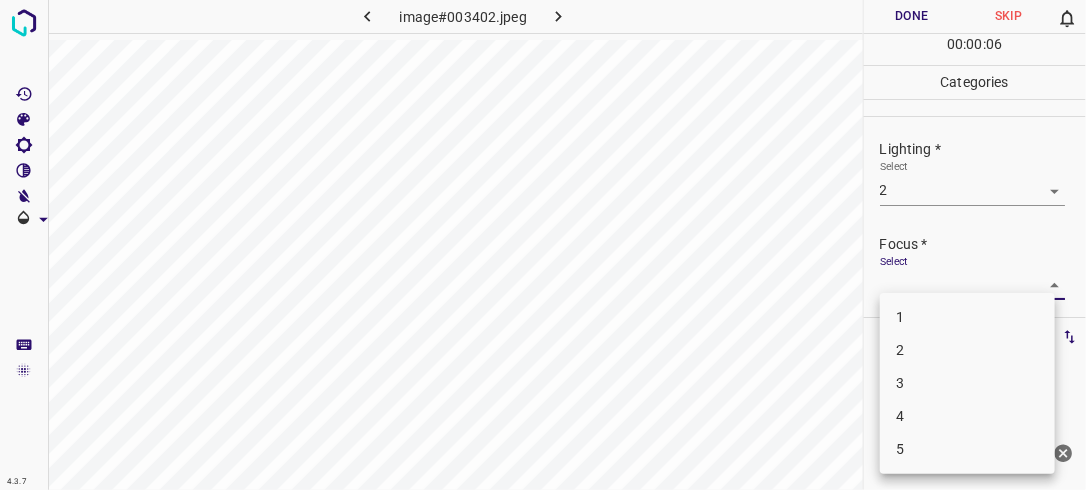 click on "4.3.7 image#003402.jpeg Done Skip 0 00   : 00   : 06   Categories Lighting *  Select 2 2 Focus *  Select ​ Overall *  Select ​ Labels   0 Categories 1 Lighting 2 Focus 3 Overall Tools Space Change between modes (Draw & Edit) I Auto labeling R Restore zoom M Zoom in N Zoom out Delete Delete selecte label Filters Z Restore filters X Saturation filter C Brightness filter V Contrast filter B Gray scale filter General O Download Need Help ? - Text - Hide - Delete 1 2 3 4 5" at bounding box center [543, 245] 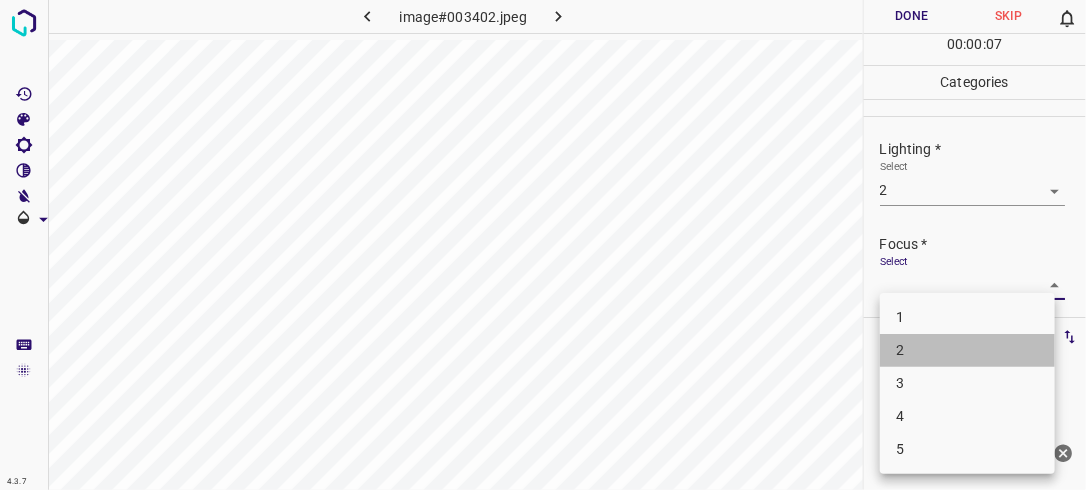 click on "2" at bounding box center [967, 350] 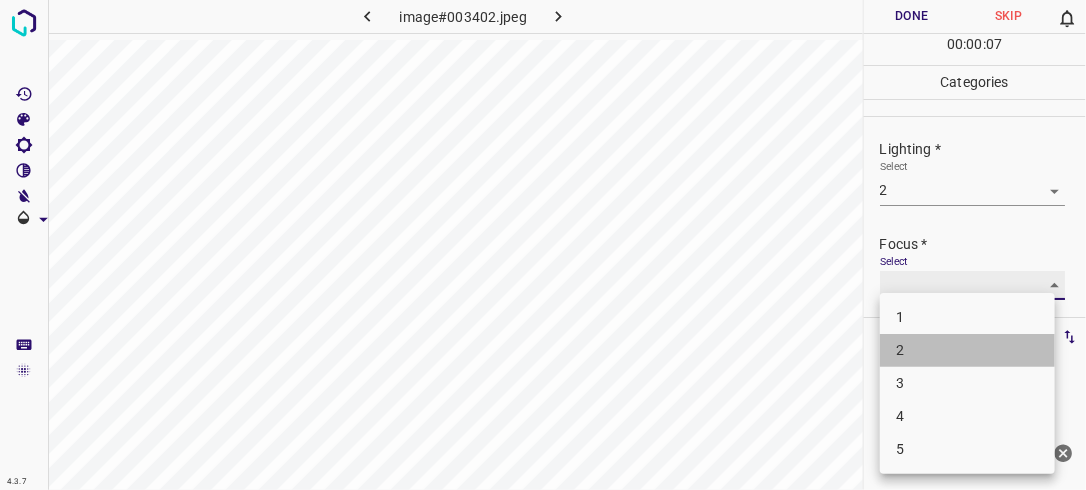 type on "2" 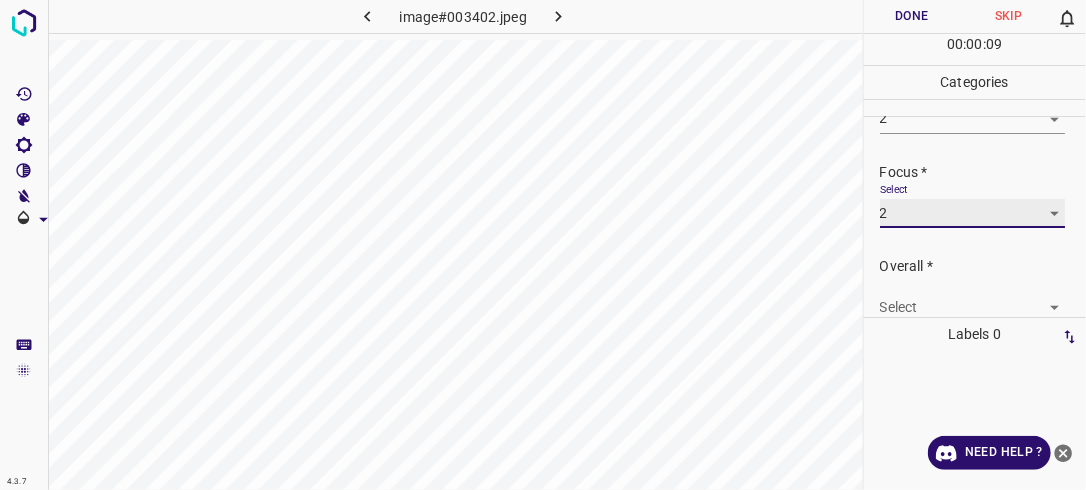 scroll, scrollTop: 98, scrollLeft: 0, axis: vertical 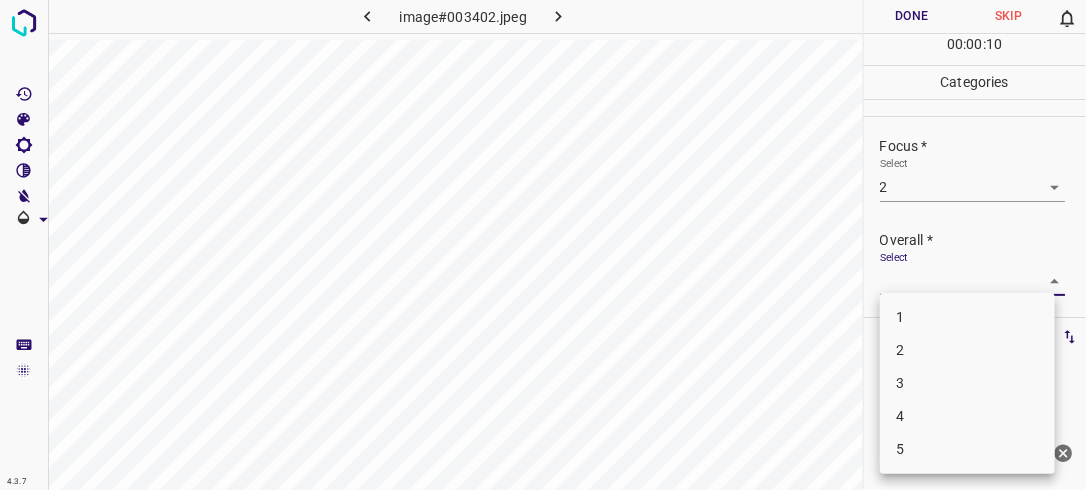 drag, startPoint x: 1044, startPoint y: 284, endPoint x: 1011, endPoint y: 309, distance: 41.400482 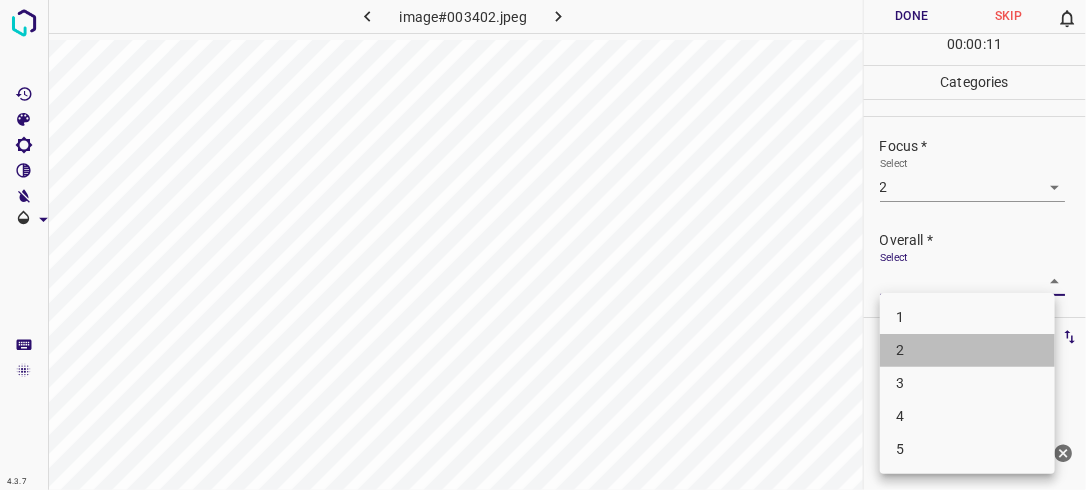click on "2" at bounding box center (967, 350) 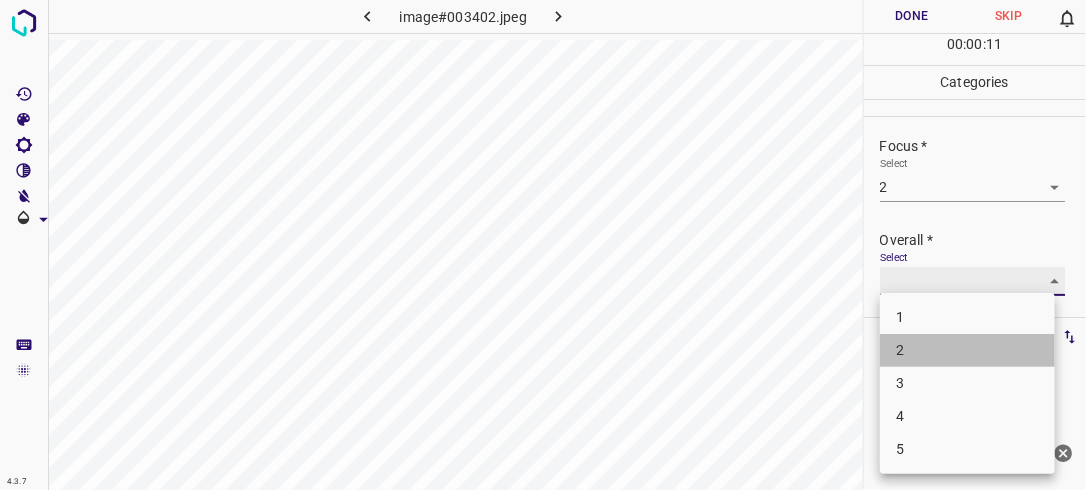 type on "2" 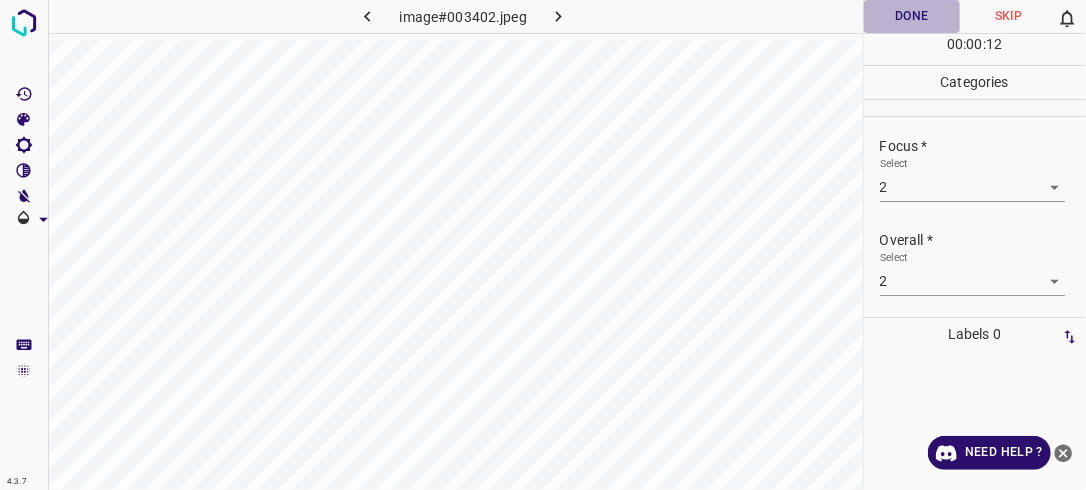 click on "Done" at bounding box center [912, 16] 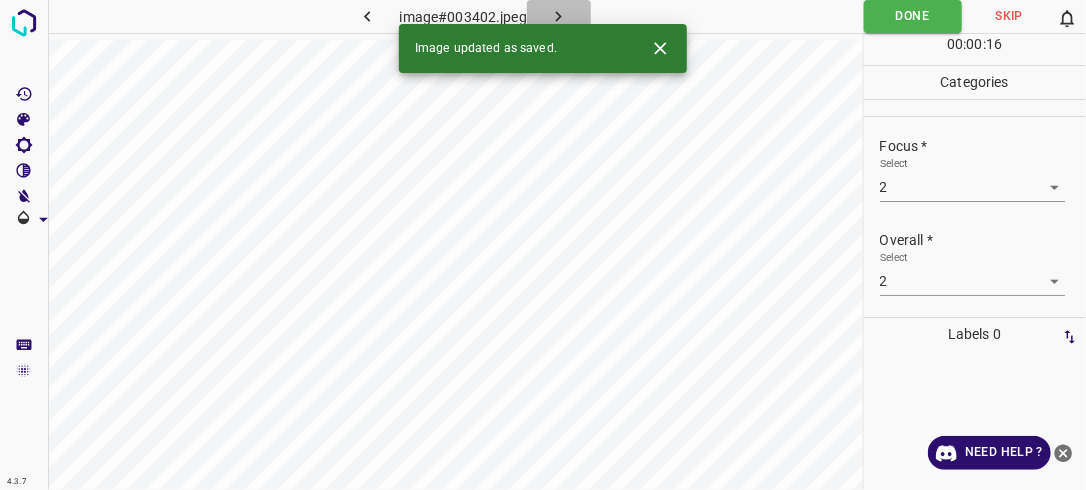 click 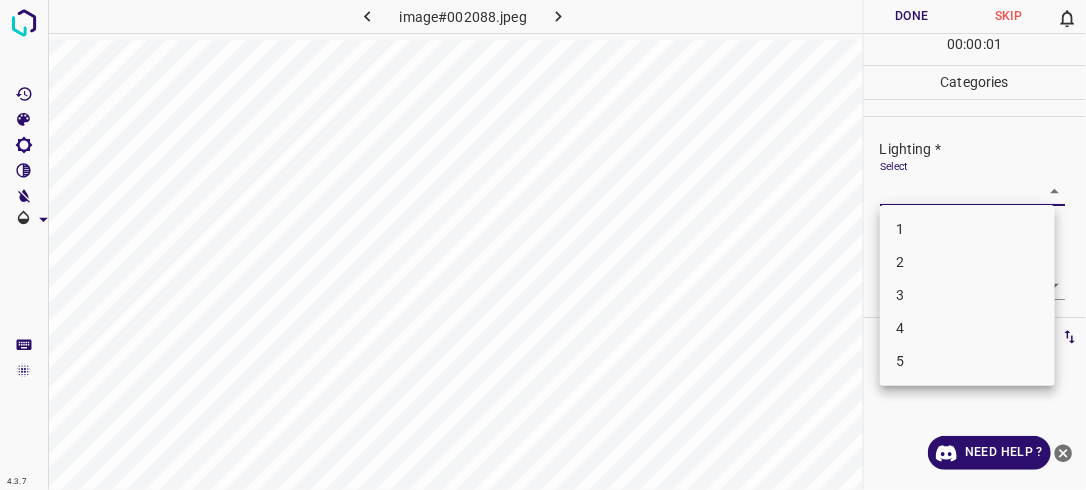 click on "4.3.7 image#002088.jpeg Done Skip 0 00   : 00   : 01   Categories Lighting *  Select ​ Focus *  Select ​ Overall *  Select ​ Labels   0 Categories 1 Lighting 2 Focus 3 Overall Tools Space Change between modes (Draw & Edit) I Auto labeling R Restore zoom M Zoom in N Zoom out Delete Delete selecte label Filters Z Restore filters X Saturation filter C Brightness filter V Contrast filter B Gray scale filter General O Download Need Help ? - Text - Hide - Delete 1 2 3 4 5" at bounding box center [543, 245] 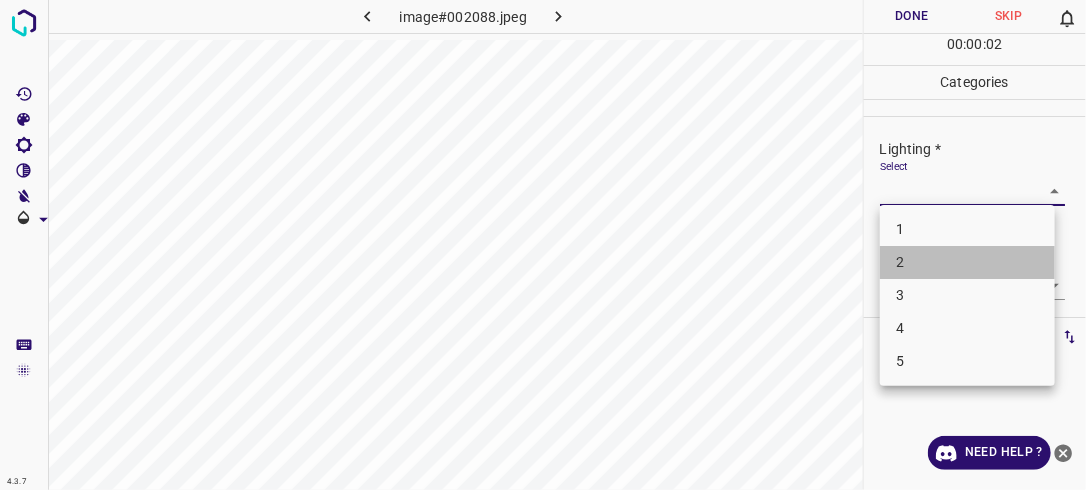 click on "2" at bounding box center (967, 262) 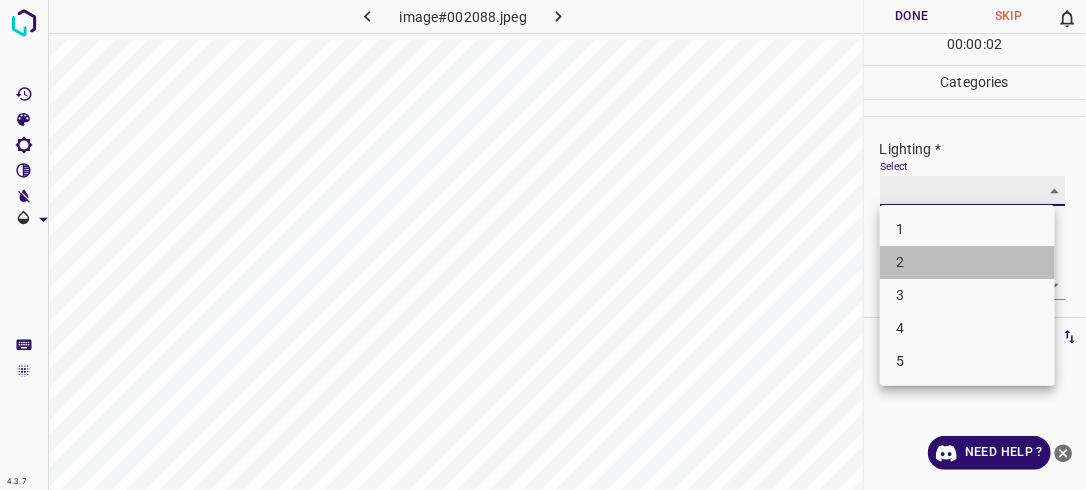 type on "2" 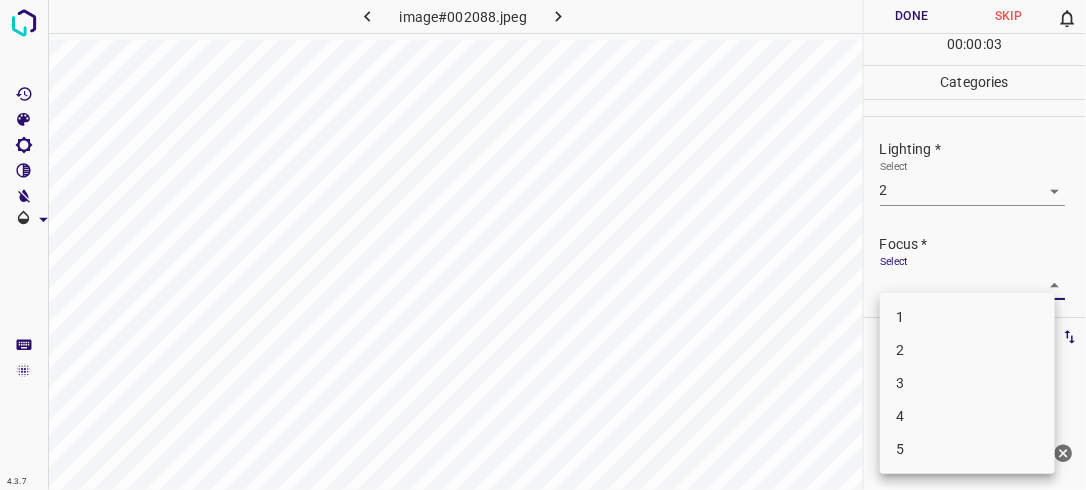 click on "4.3.7 image#002088.jpeg Done Skip 0 00   : 00   : 03   Categories Lighting *  Select 2 2 Focus *  Select ​ Overall *  Select ​ Labels   0 Categories 1 Lighting 2 Focus 3 Overall Tools Space Change between modes (Draw & Edit) I Auto labeling R Restore zoom M Zoom in N Zoom out Delete Delete selecte label Filters Z Restore filters X Saturation filter C Brightness filter V Contrast filter B Gray scale filter General O Download Need Help ? - Text - Hide - Delete 1 2 3 4 5" at bounding box center [543, 245] 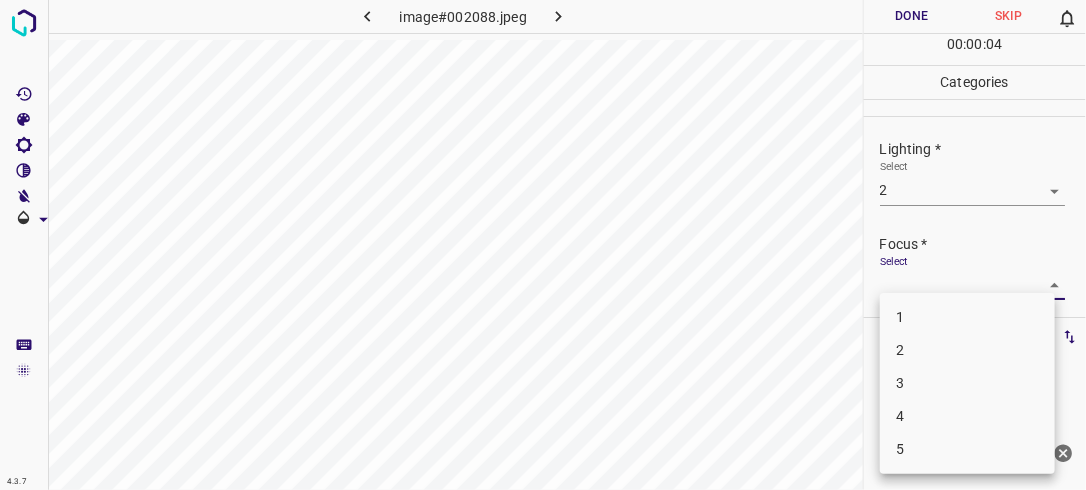click on "2" at bounding box center [967, 350] 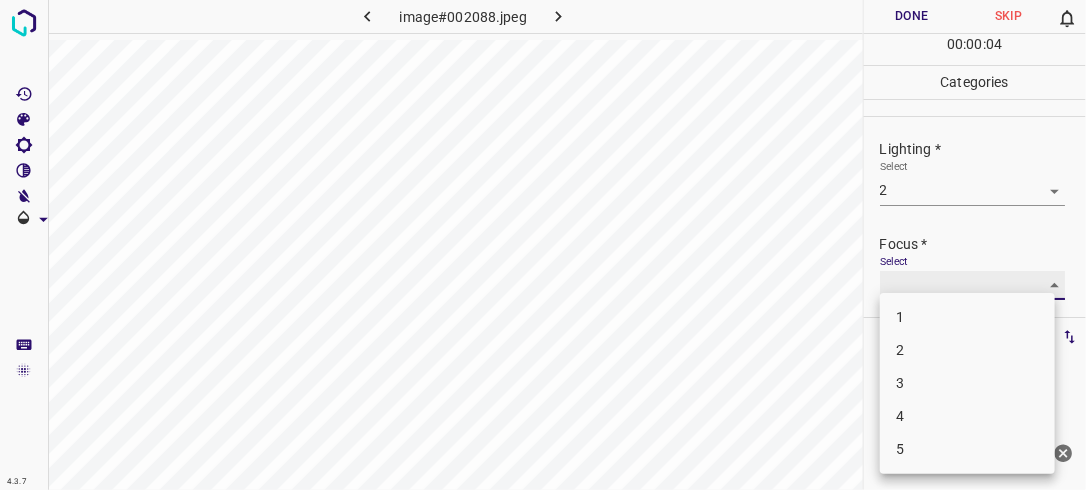type on "2" 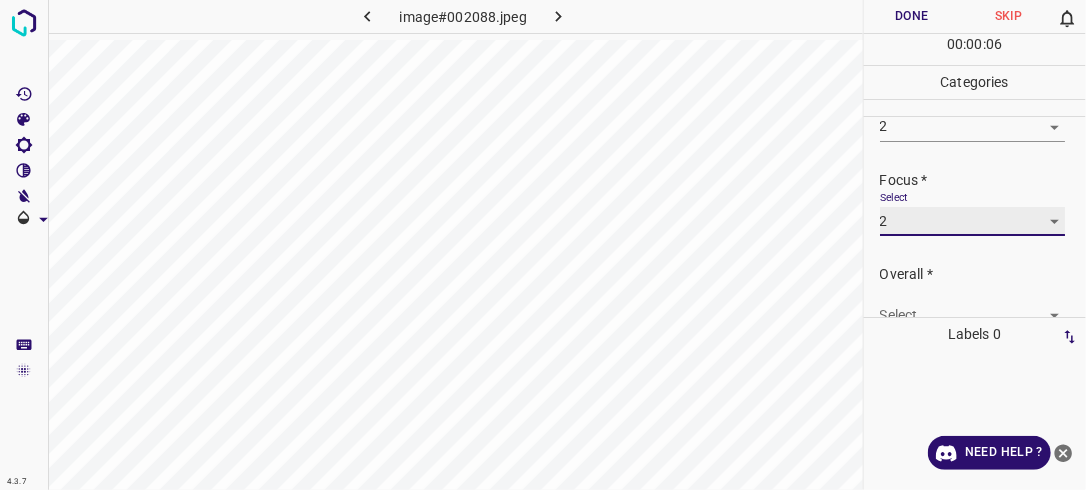 scroll, scrollTop: 98, scrollLeft: 0, axis: vertical 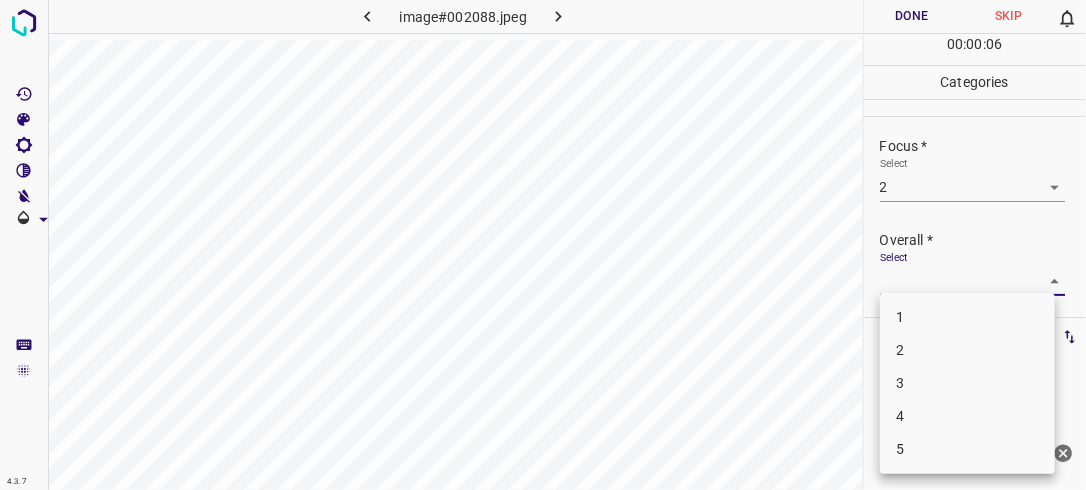 click on "4.3.7 image#002088.jpeg Done Skip 0 00   : 00   : 06   Categories Lighting *  Select 2 2 Focus *  Select 2 2 Overall *  Select ​ Labels   0 Categories 1 Lighting 2 Focus 3 Overall Tools Space Change between modes (Draw & Edit) I Auto labeling R Restore zoom M Zoom in N Zoom out Delete Delete selecte label Filters Z Restore filters X Saturation filter C Brightness filter V Contrast filter B Gray scale filter General O Download Need Help ? - Text - Hide - Delete 1 2 3 4 5" at bounding box center (543, 245) 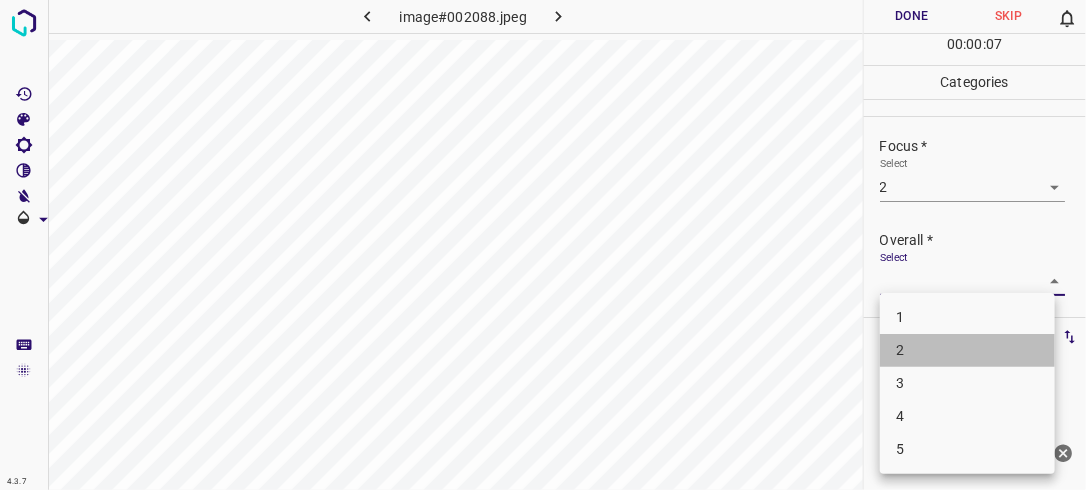 click on "2" at bounding box center [967, 350] 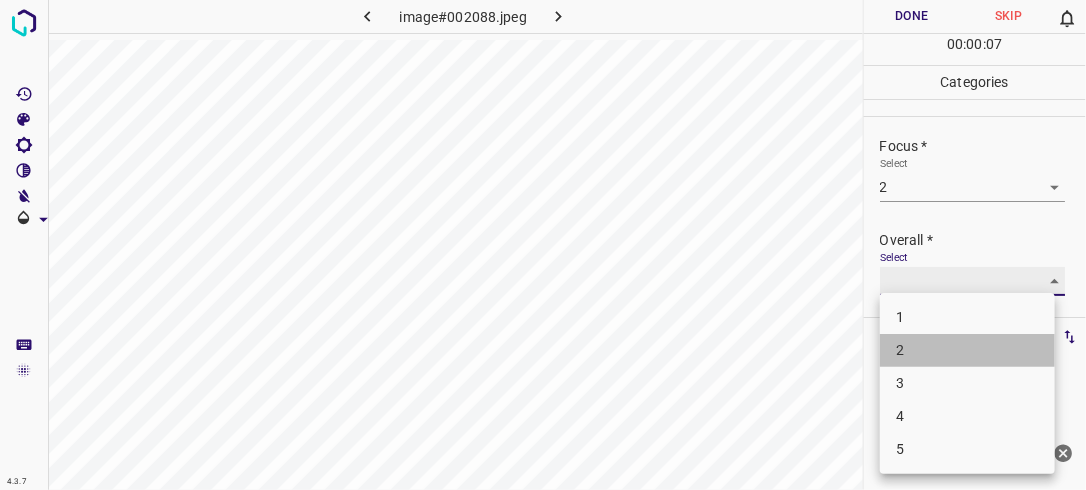 type on "2" 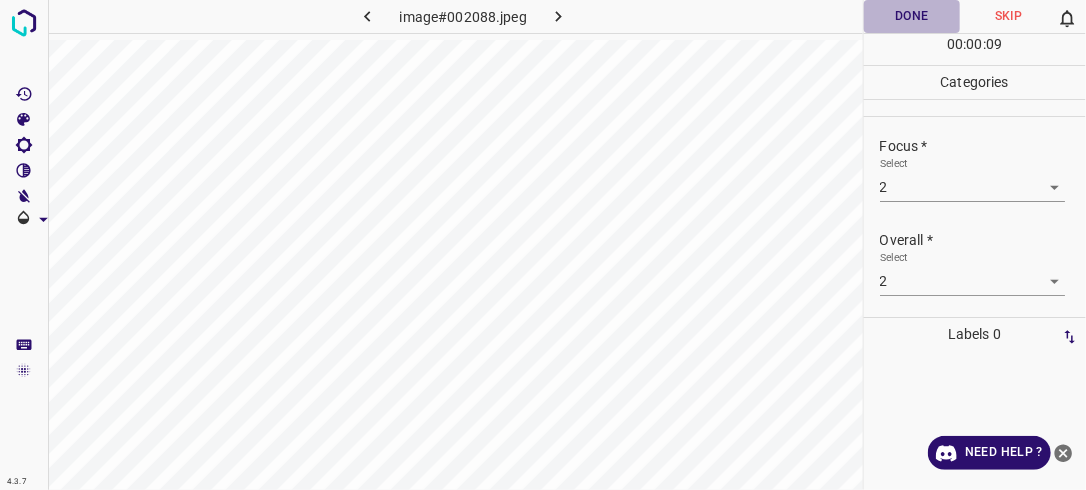 click on "Done" at bounding box center [912, 16] 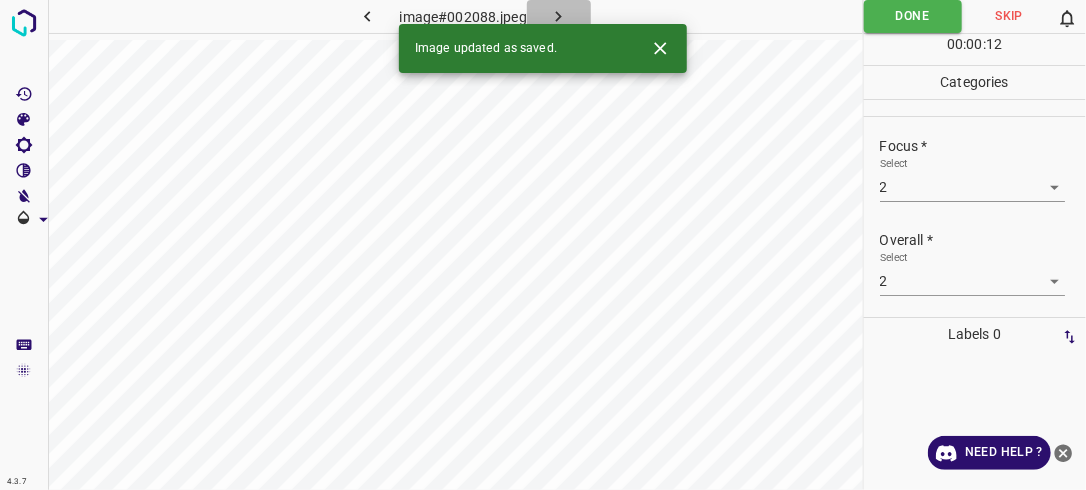 click at bounding box center [559, 16] 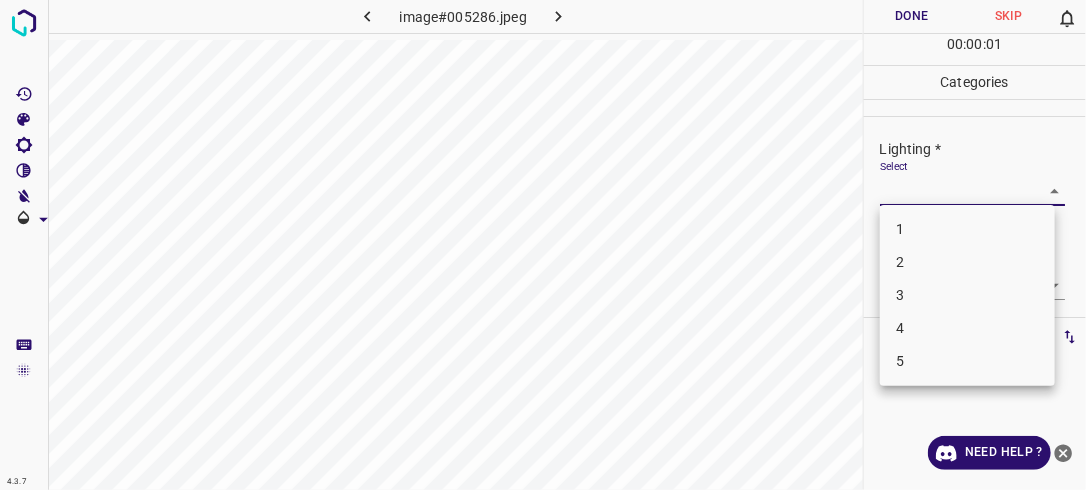 click on "4.3.7 image#005286.jpeg Done Skip 0 00   : 00   : 01   Categories Lighting *  Select ​ Focus *  Select ​ Overall *  Select ​ Labels   0 Categories 1 Lighting 2 Focus 3 Overall Tools Space Change between modes (Draw & Edit) I Auto labeling R Restore zoom M Zoom in N Zoom out Delete Delete selecte label Filters Z Restore filters X Saturation filter C Brightness filter V Contrast filter B Gray scale filter General O Download Need Help ? - Text - Hide - Delete 1 2 3 4 5" at bounding box center (543, 245) 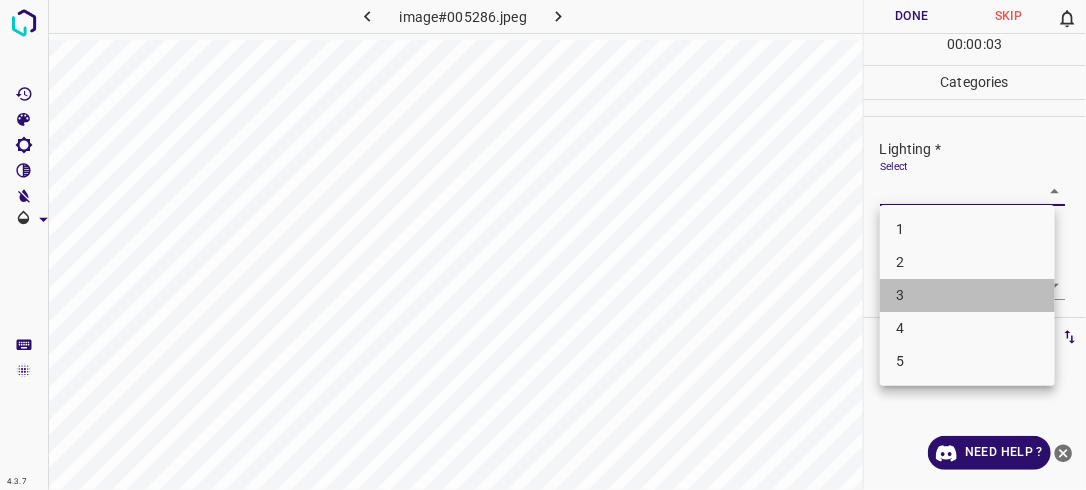 click on "3" at bounding box center (967, 295) 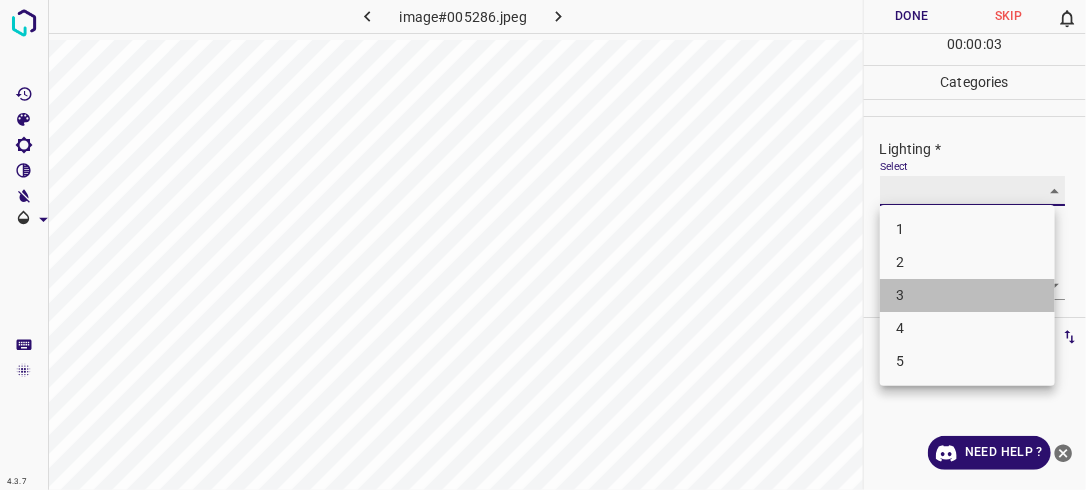 type on "3" 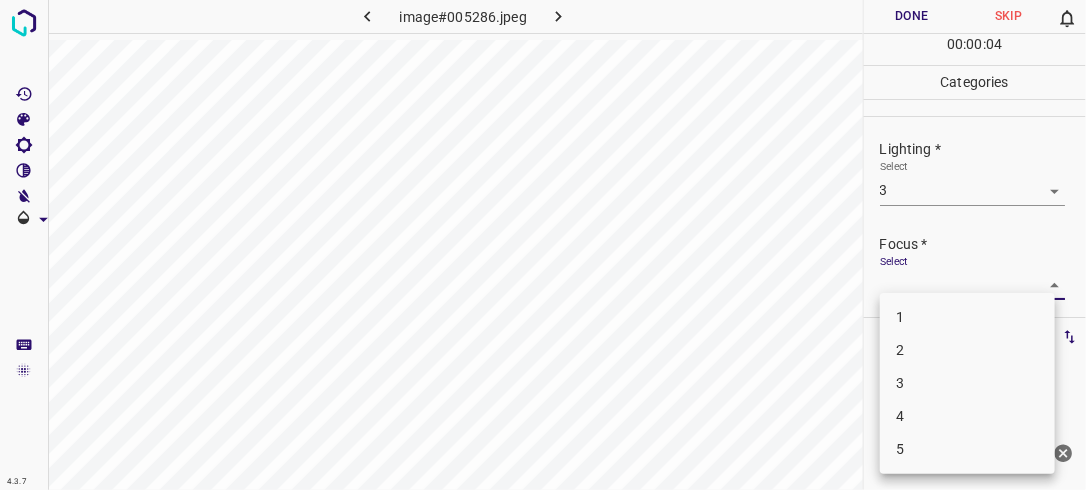 click on "4.3.7 image#005286.jpeg Done Skip 0 00   : 00   : 04   Categories Lighting *  Select 3 3 Focus *  Select ​ Overall *  Select ​ Labels   0 Categories 1 Lighting 2 Focus 3 Overall Tools Space Change between modes (Draw & Edit) I Auto labeling R Restore zoom M Zoom in N Zoom out Delete Delete selecte label Filters Z Restore filters X Saturation filter C Brightness filter V Contrast filter B Gray scale filter General O Download Need Help ? - Text - Hide - Delete 1 2 3 4 5" at bounding box center (543, 245) 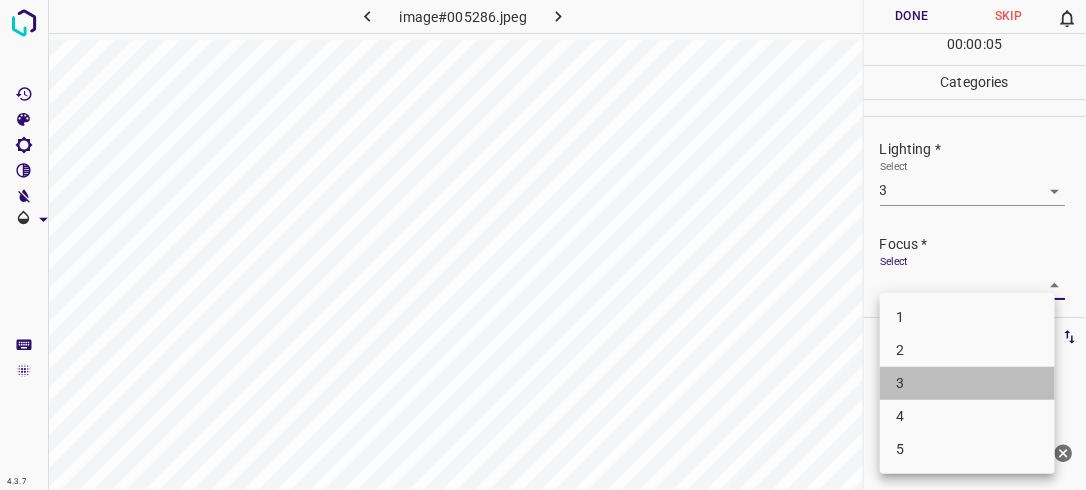 click on "3" at bounding box center [967, 383] 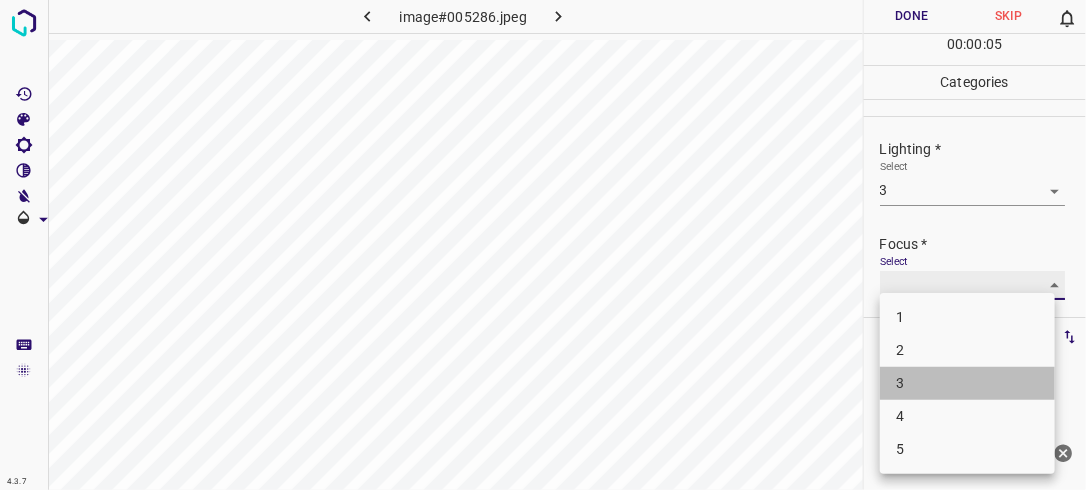 type on "3" 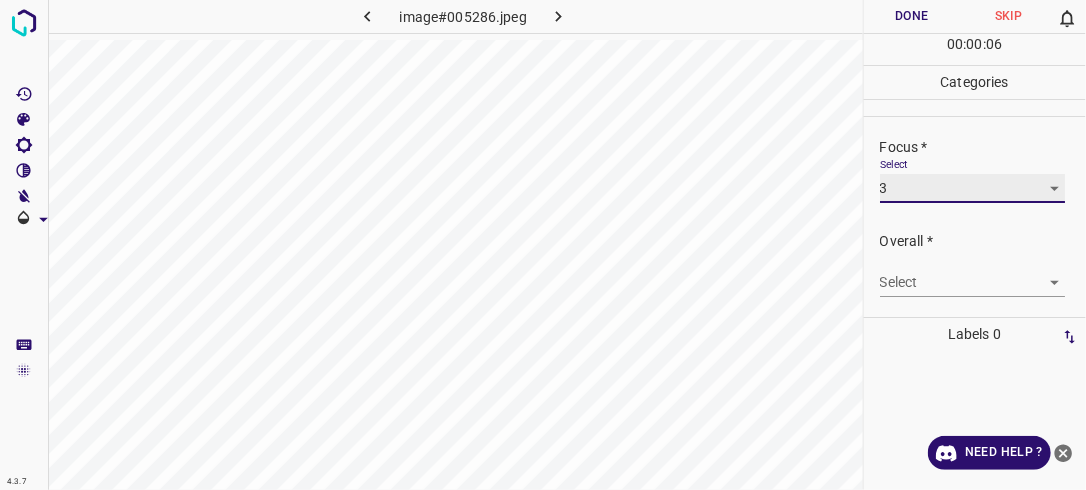 scroll, scrollTop: 98, scrollLeft: 0, axis: vertical 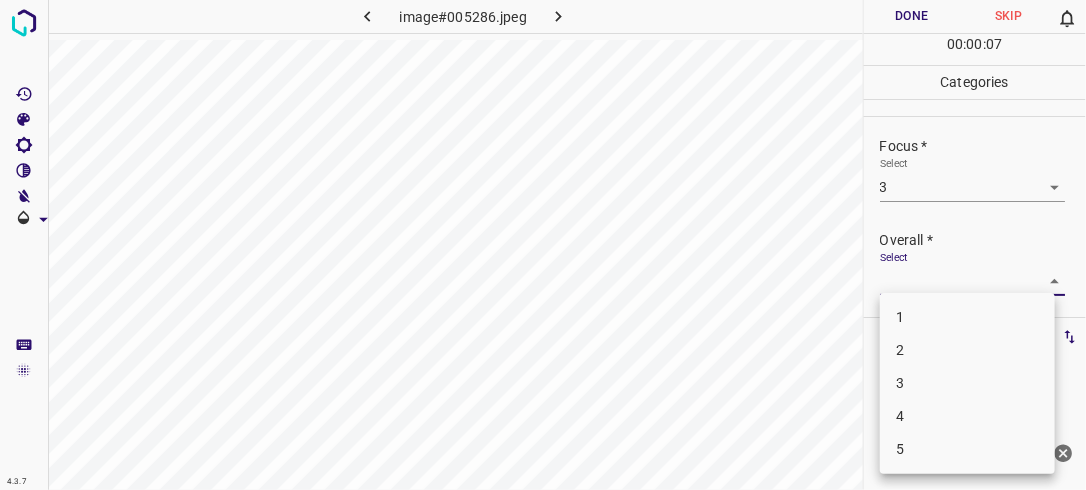 click on "4.3.7 image#005286.jpeg Done Skip 0 00   : 00   : 07   Categories Lighting *  Select 3 3 Focus *  Select 3 3 Overall *  Select ​ Labels   0 Categories 1 Lighting 2 Focus 3 Overall Tools Space Change between modes (Draw & Edit) I Auto labeling R Restore zoom M Zoom in N Zoom out Delete Delete selecte label Filters Z Restore filters X Saturation filter C Brightness filter V Contrast filter B Gray scale filter General O Download Need Help ? - Text - Hide - Delete 1 2 3 4 5" at bounding box center (543, 245) 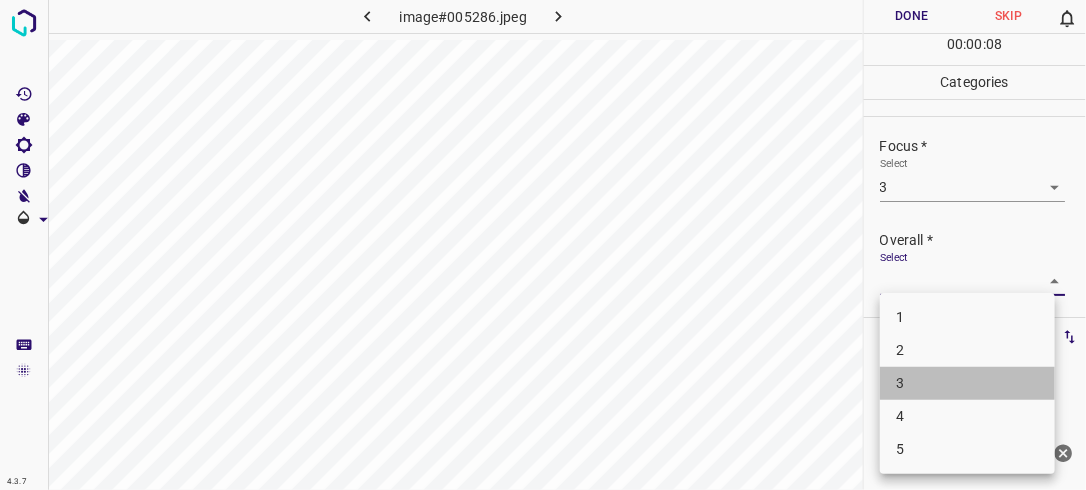 click on "3" at bounding box center [967, 383] 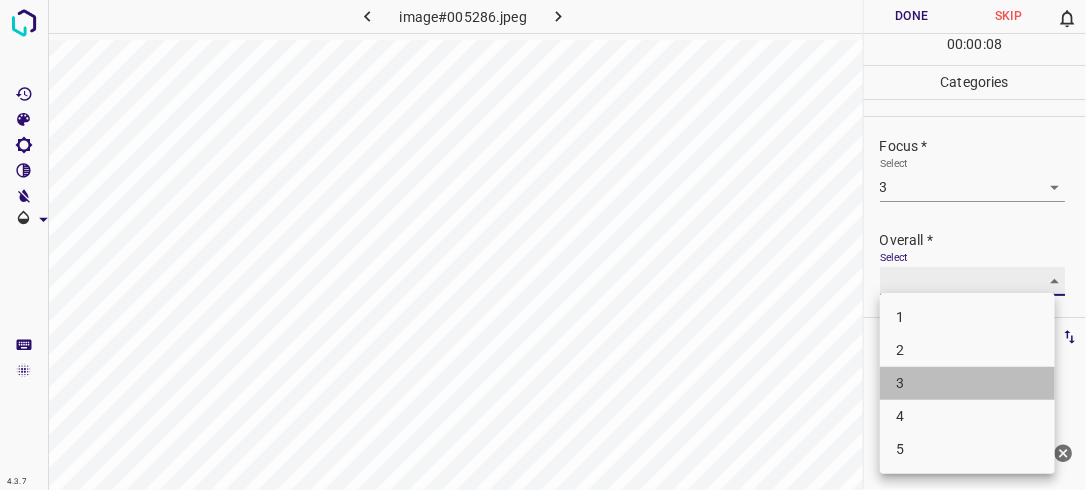type on "3" 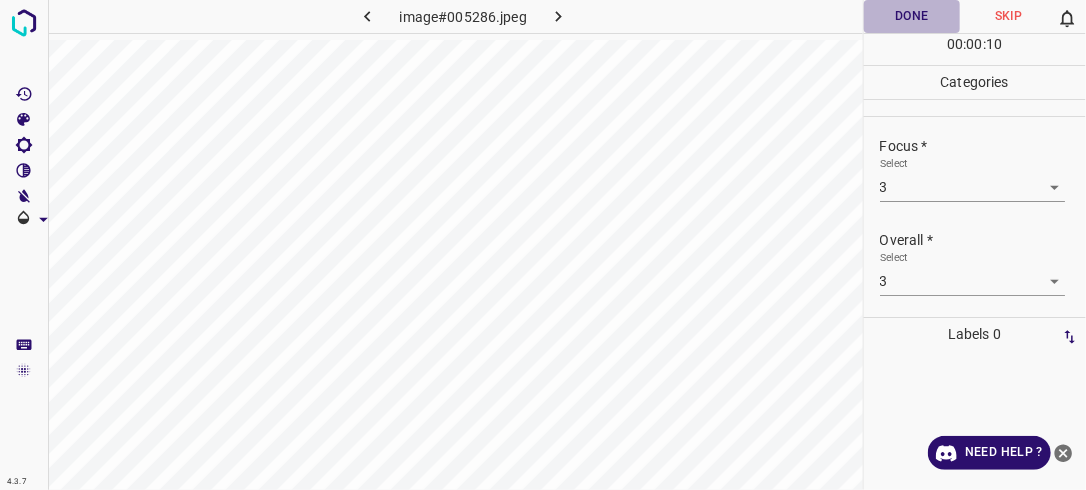 click on "Done" at bounding box center (912, 16) 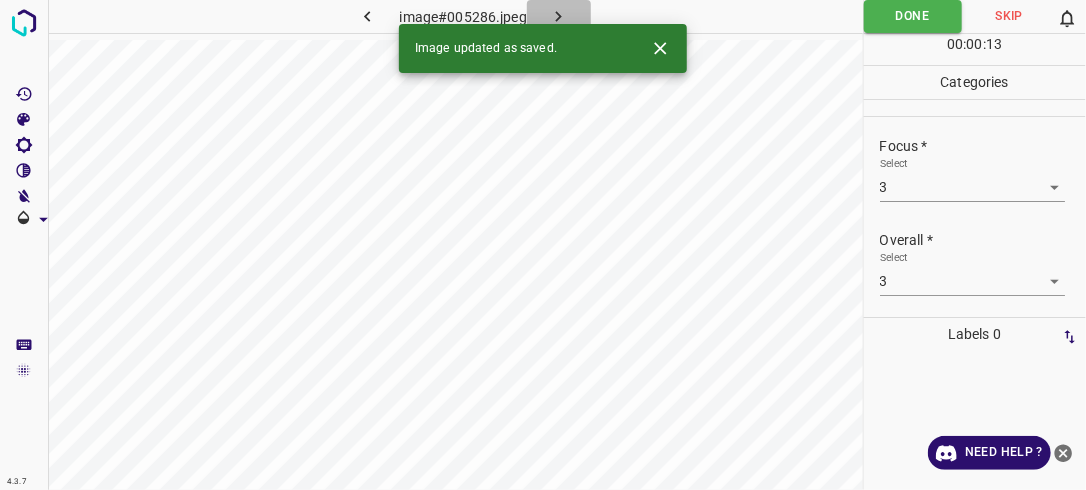 click 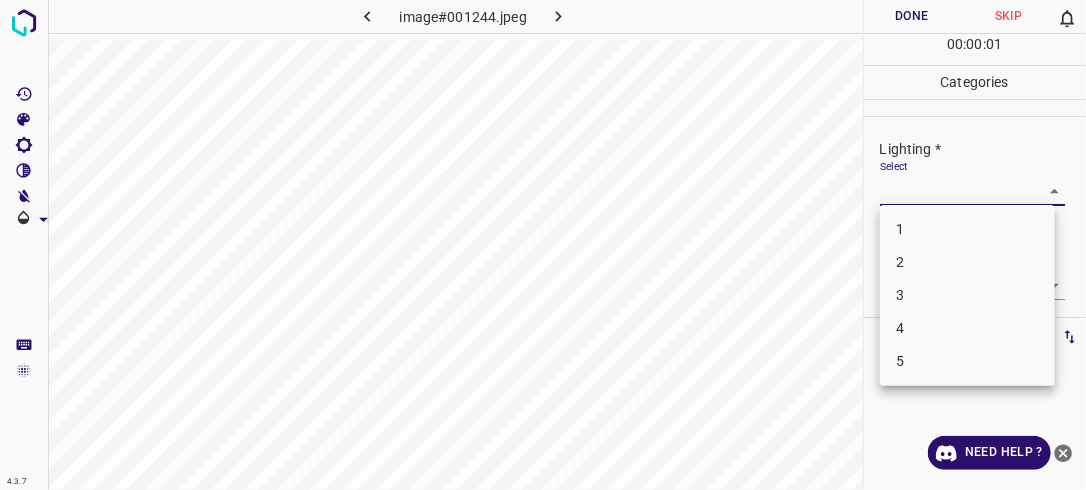 click on "4.3.7 image#001244.jpeg Done Skip 0 00   : 00   : 01   Categories Lighting *  Select ​ Focus *  Select ​ Overall *  Select ​ Labels   0 Categories 1 Lighting 2 Focus 3 Overall Tools Space Change between modes (Draw & Edit) I Auto labeling R Restore zoom M Zoom in N Zoom out Delete Delete selecte label Filters Z Restore filters X Saturation filter C Brightness filter V Contrast filter B Gray scale filter General O Download Need Help ? - Text - Hide - Delete 1 2 3 4 5" at bounding box center (543, 245) 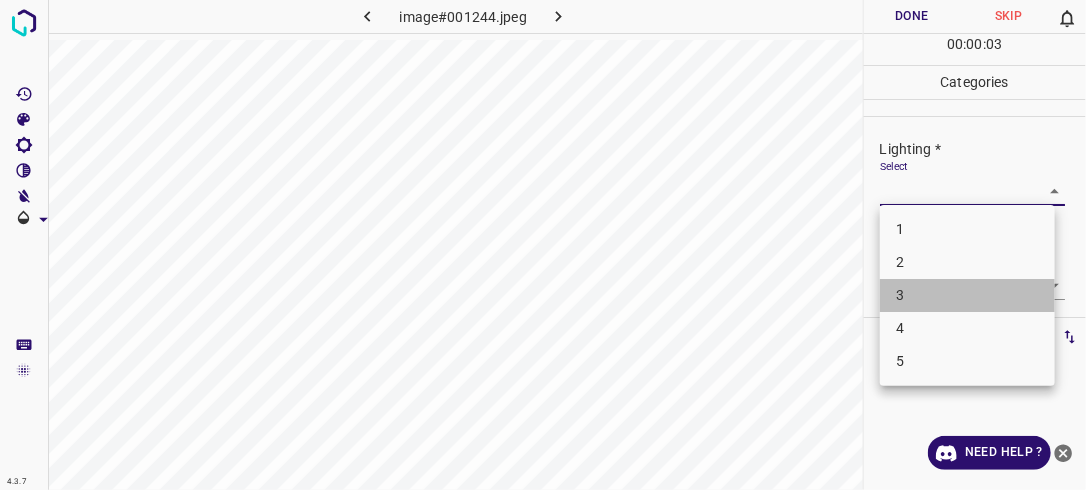 click on "3" at bounding box center (967, 295) 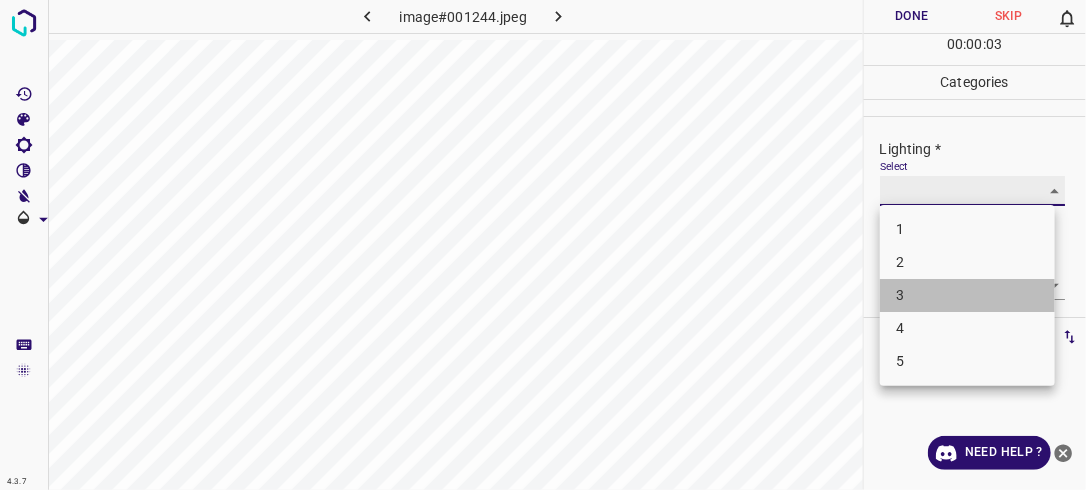 type on "3" 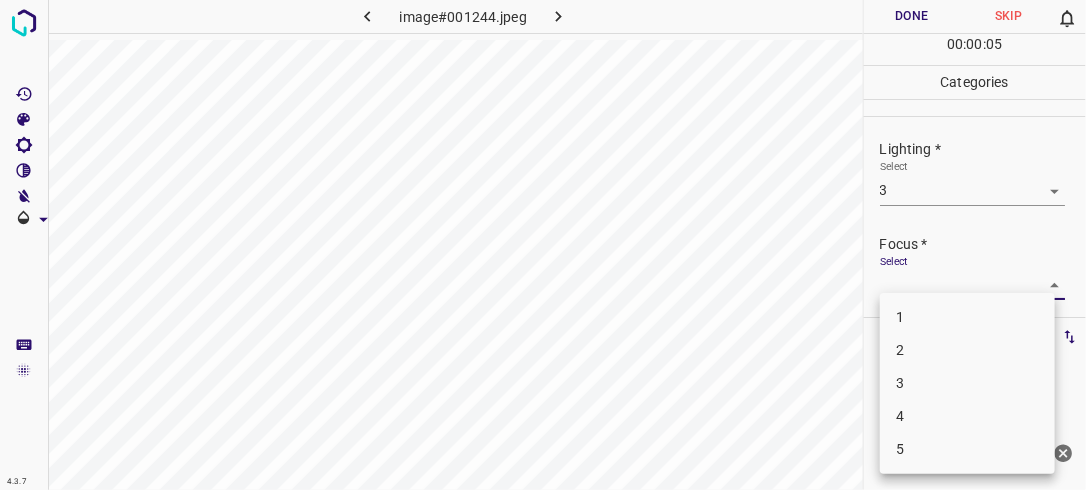 drag, startPoint x: 1044, startPoint y: 287, endPoint x: 997, endPoint y: 372, distance: 97.128784 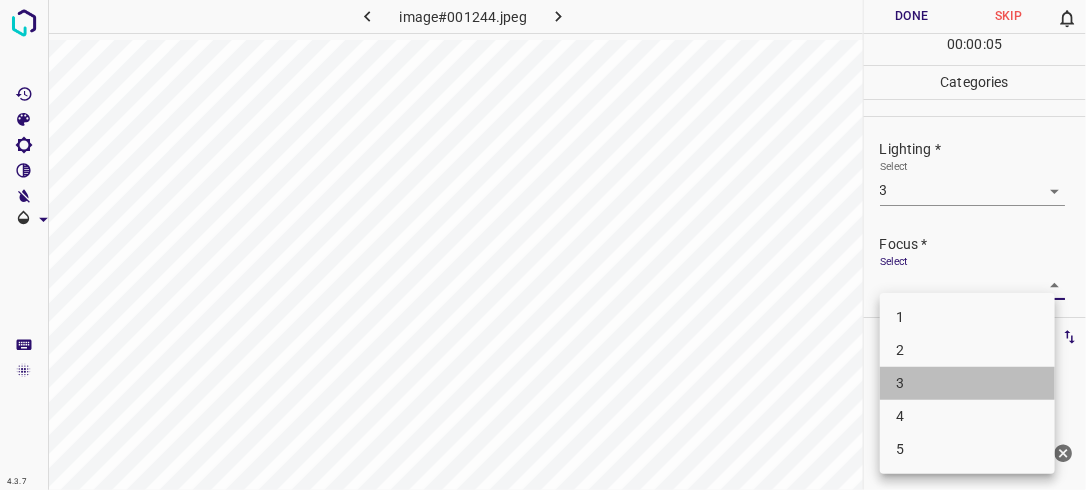 click on "3" at bounding box center (967, 383) 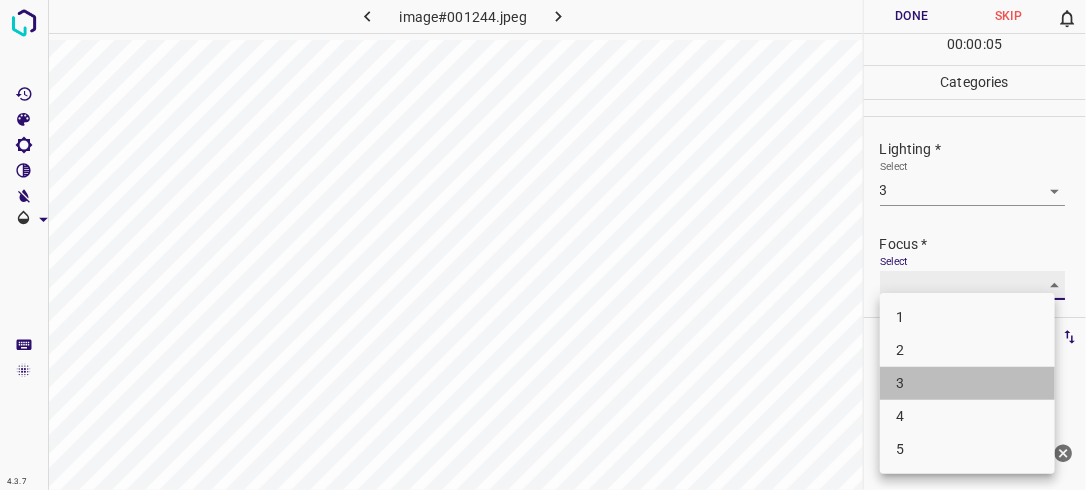 type on "3" 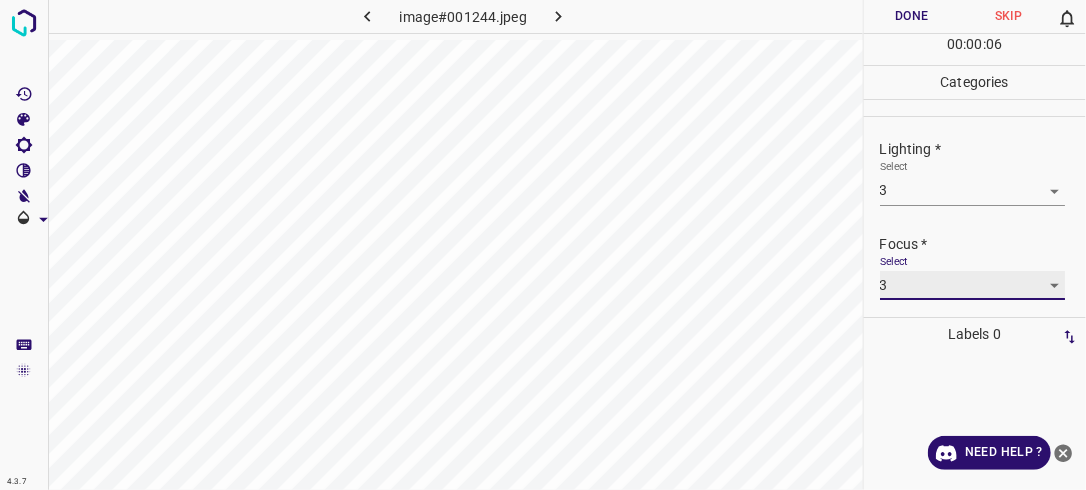 scroll, scrollTop: 98, scrollLeft: 0, axis: vertical 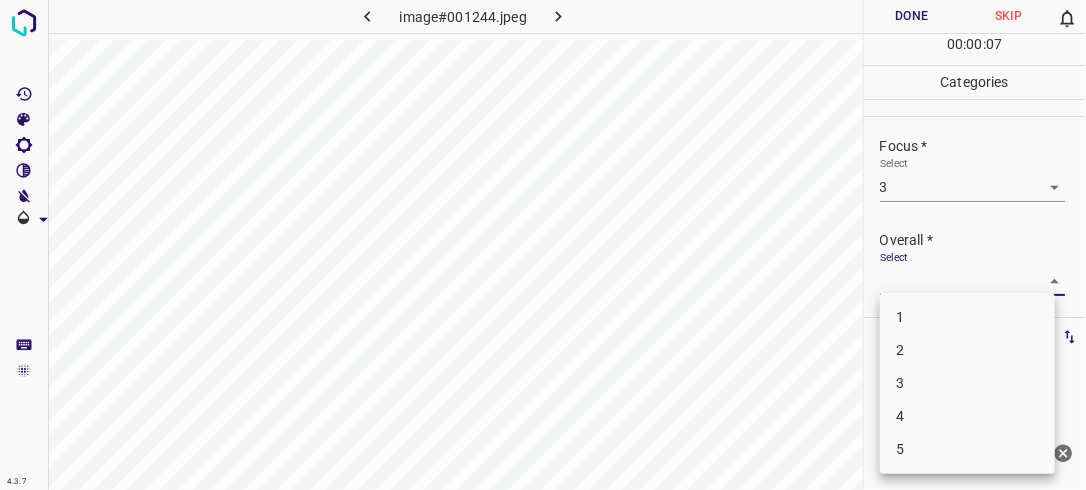 drag, startPoint x: 1044, startPoint y: 282, endPoint x: 1012, endPoint y: 352, distance: 76.96753 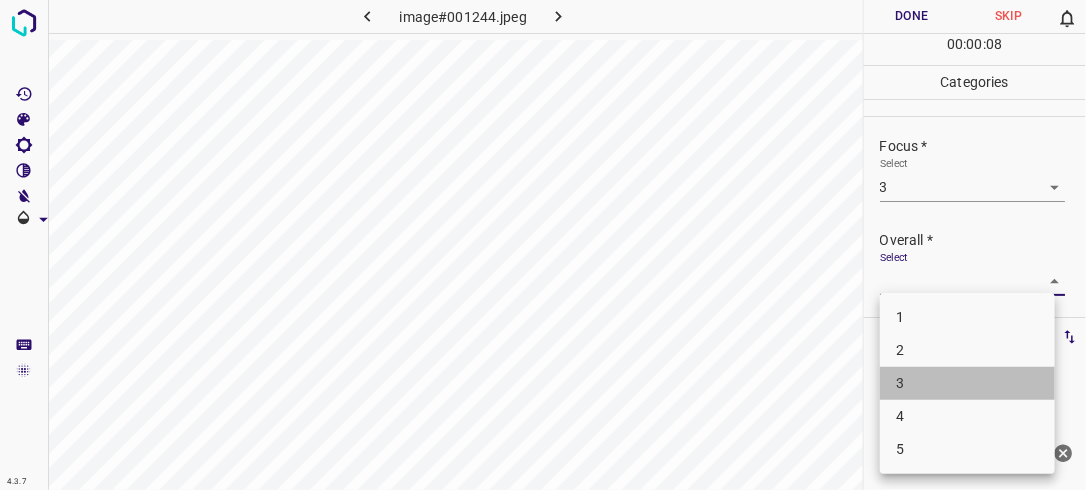 click on "3" at bounding box center (967, 383) 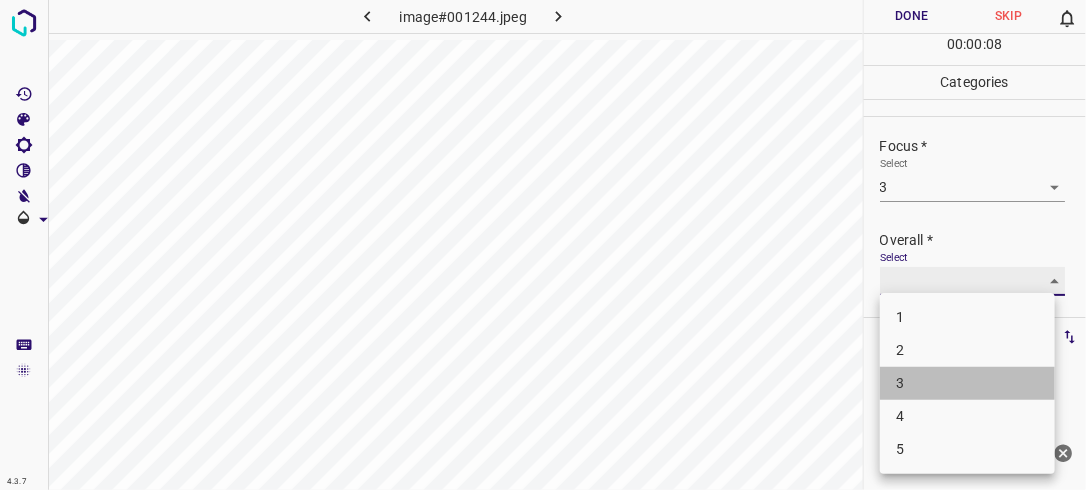 type on "3" 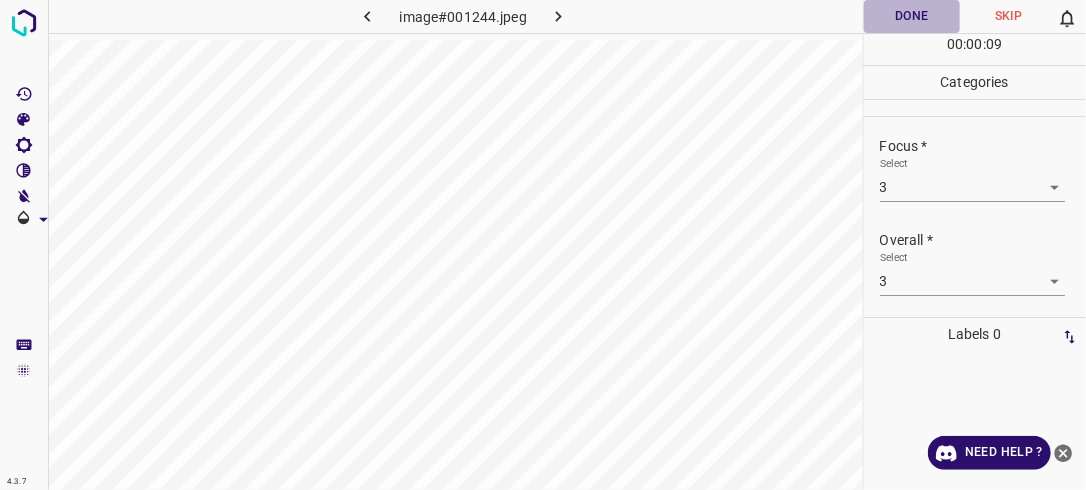 click on "Done" at bounding box center (912, 16) 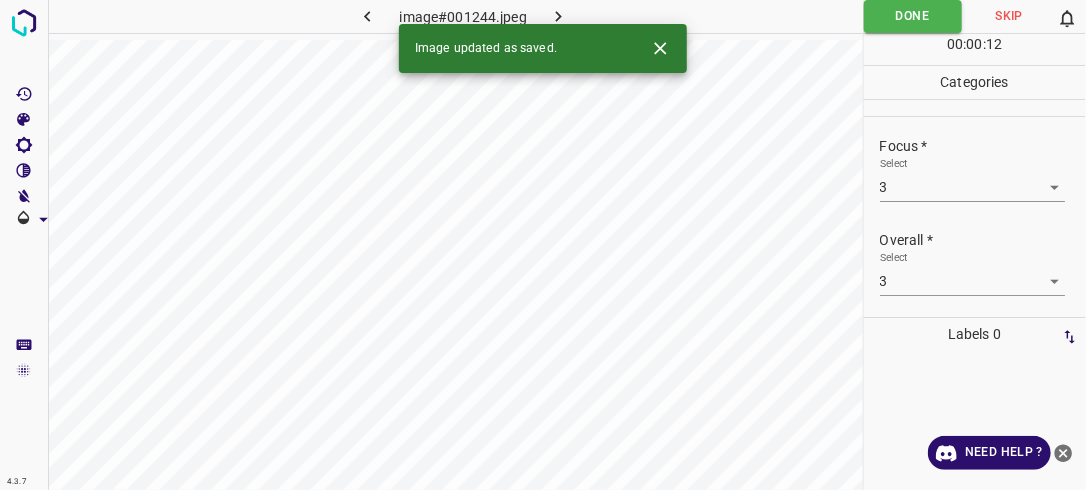 click at bounding box center [559, 16] 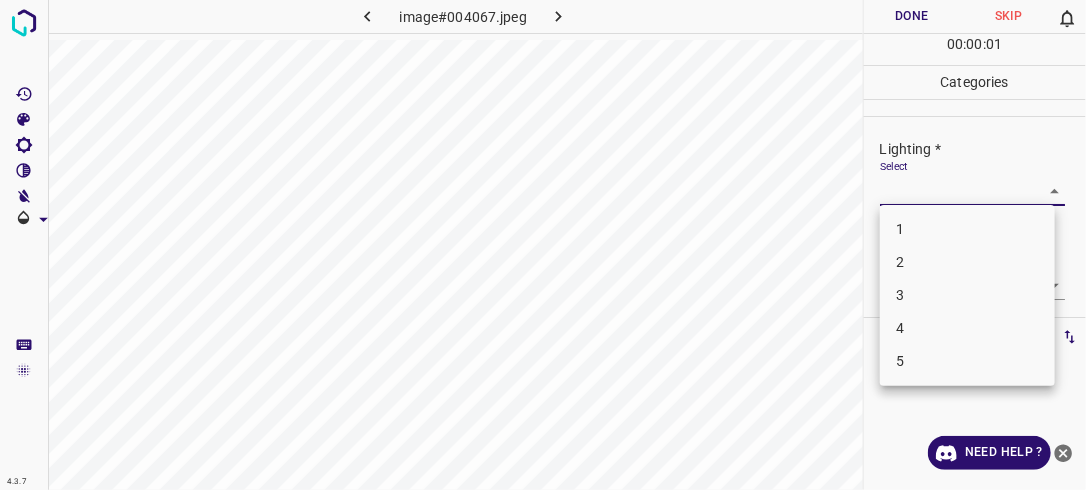 click on "4.3.7 image#004067.jpeg Done Skip 0 00   : 00   : 01   Categories Lighting *  Select ​ Focus *  Select ​ Overall *  Select ​ Labels   0 Categories 1 Lighting 2 Focus 3 Overall Tools Space Change between modes (Draw & Edit) I Auto labeling R Restore zoom M Zoom in N Zoom out Delete Delete selecte label Filters Z Restore filters X Saturation filter C Brightness filter V Contrast filter B Gray scale filter General O Download Need Help ? - Text - Hide - Delete 1 2 3 4 5" at bounding box center (543, 245) 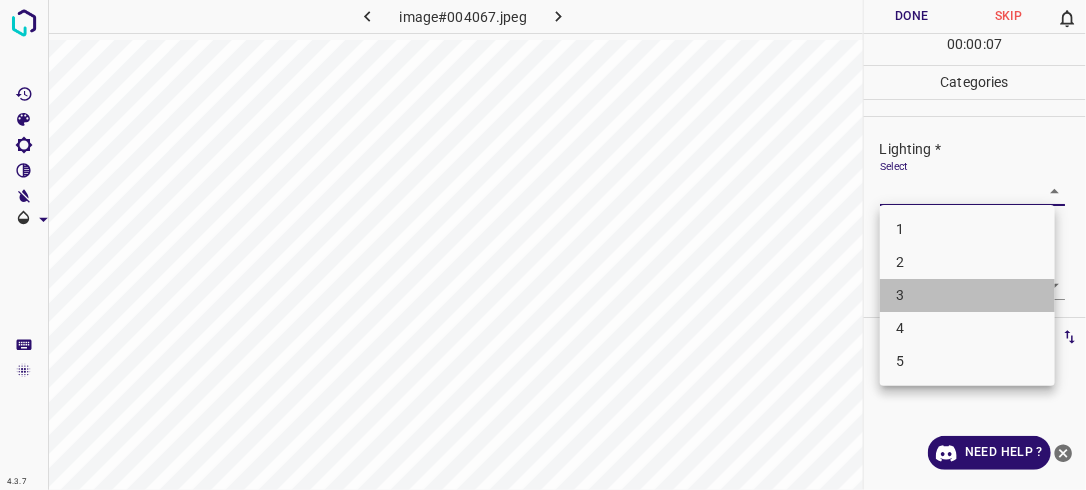 click on "3" at bounding box center [967, 295] 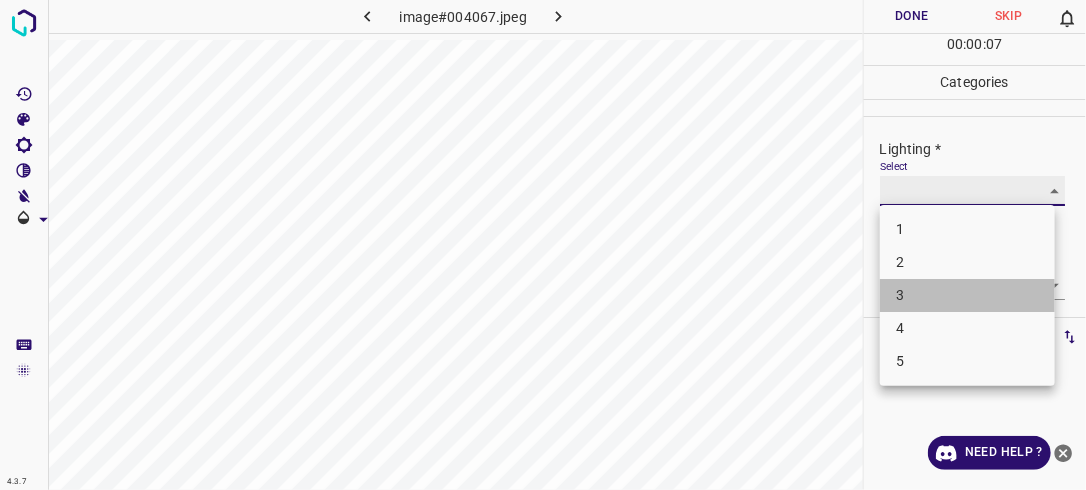 type on "3" 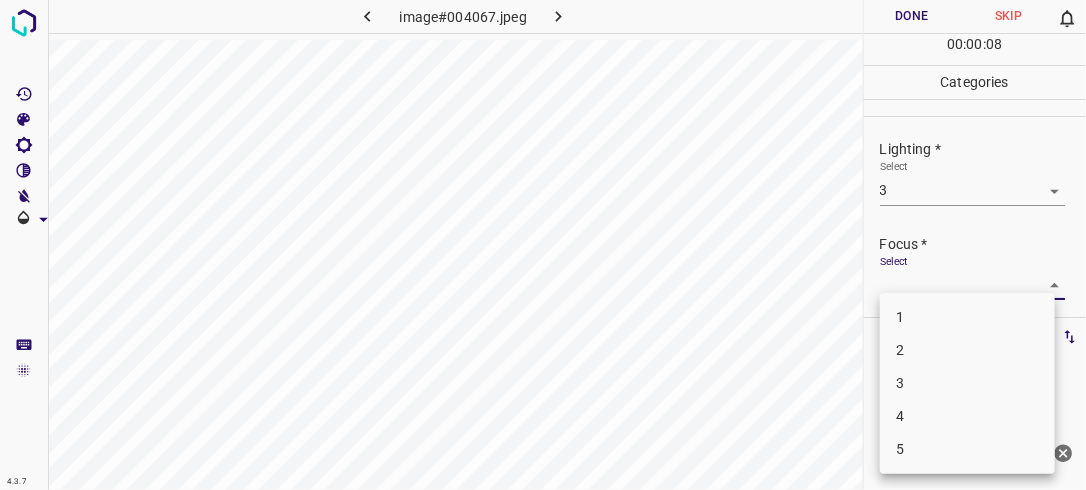 click on "4.3.7 image#004067.jpeg Done Skip 0 00   : 00   : 08   Categories Lighting *  Select 3 3 Focus *  Select ​ Overall *  Select ​ Labels   0 Categories 1 Lighting 2 Focus 3 Overall Tools Space Change between modes (Draw & Edit) I Auto labeling R Restore zoom M Zoom in N Zoom out Delete Delete selecte label Filters Z Restore filters X Saturation filter C Brightness filter V Contrast filter B Gray scale filter General O Download Need Help ? - Text - Hide - Delete 1 2 3 4 5" at bounding box center [543, 245] 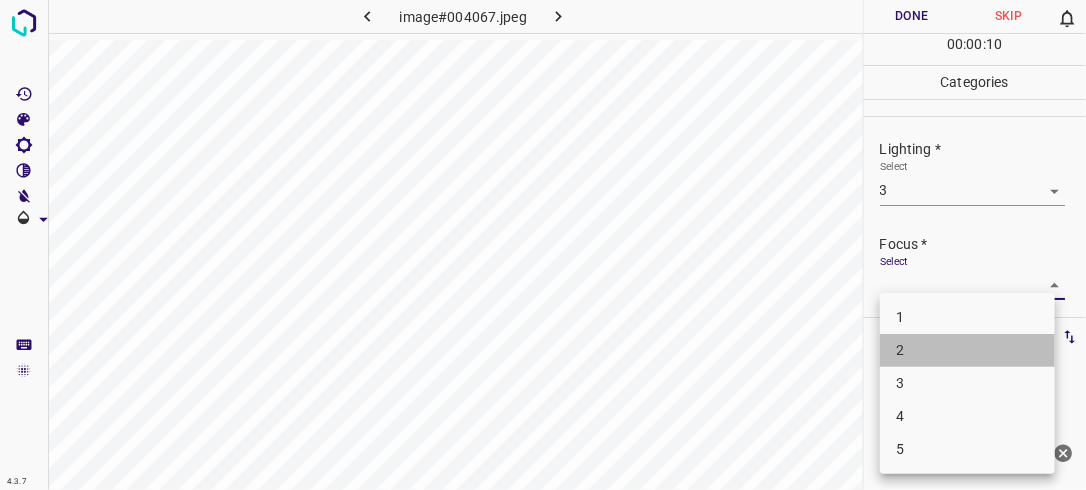 click on "2" at bounding box center (967, 350) 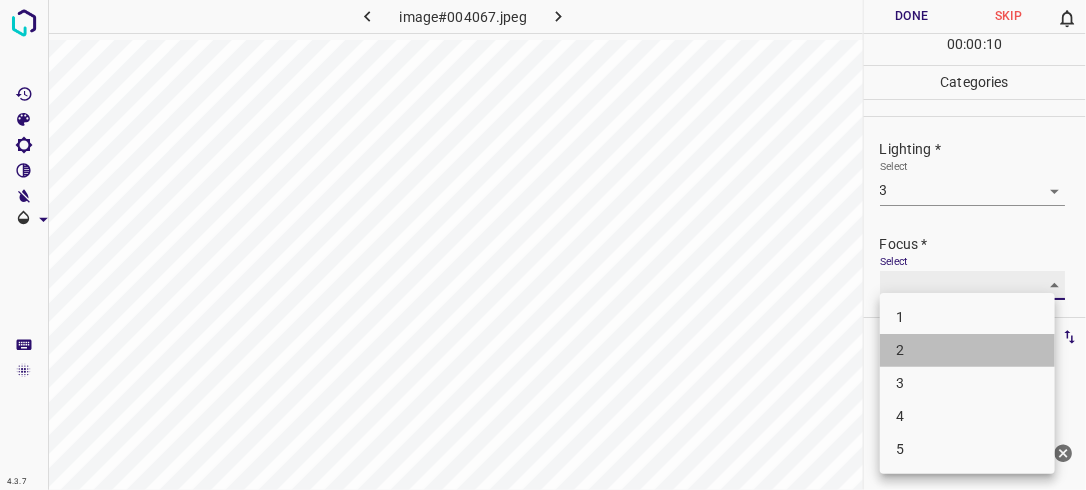 type on "2" 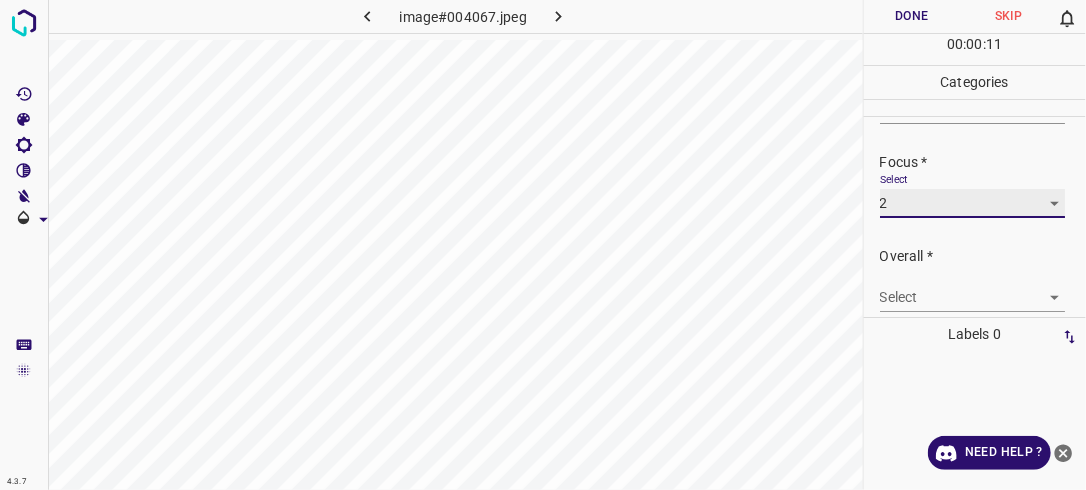 scroll, scrollTop: 98, scrollLeft: 0, axis: vertical 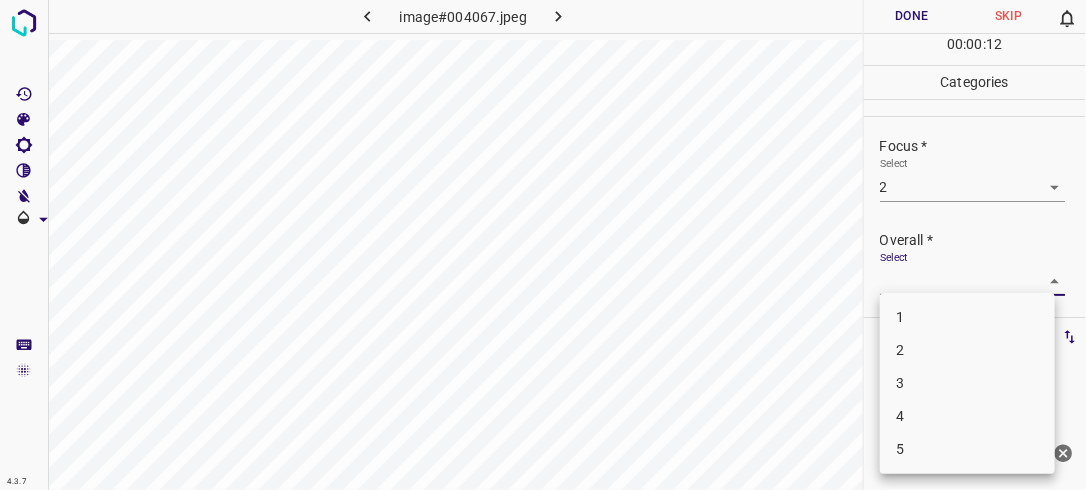 drag, startPoint x: 1045, startPoint y: 287, endPoint x: 1029, endPoint y: 303, distance: 22.627417 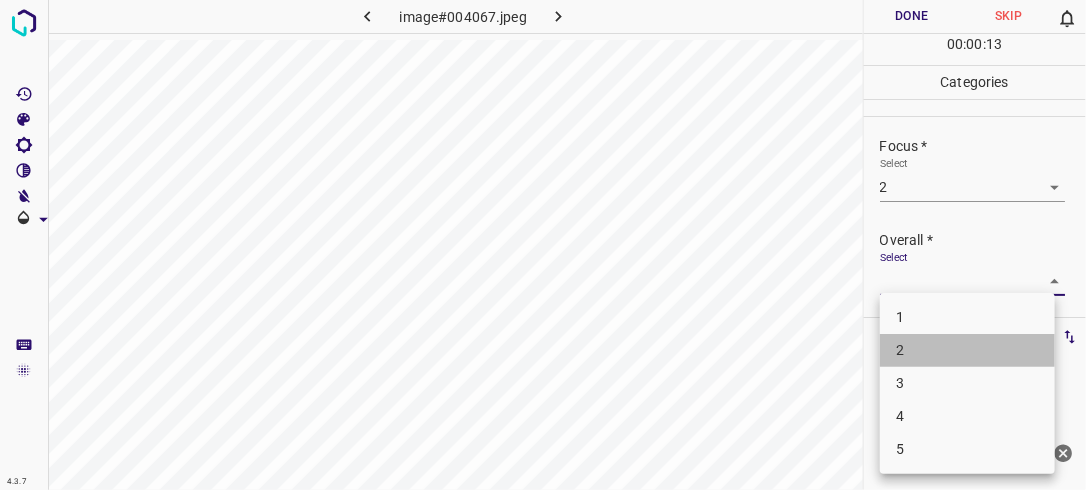 click on "2" at bounding box center (967, 350) 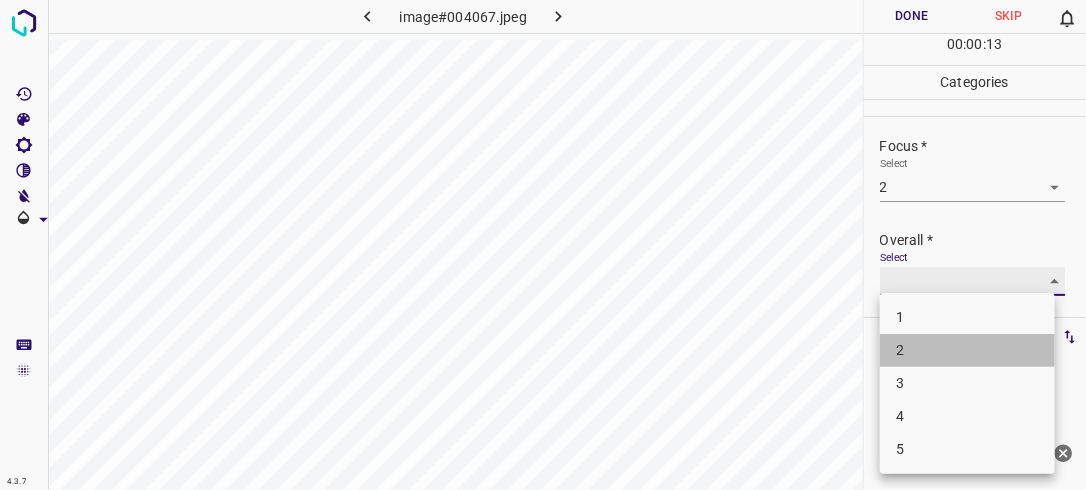 type on "2" 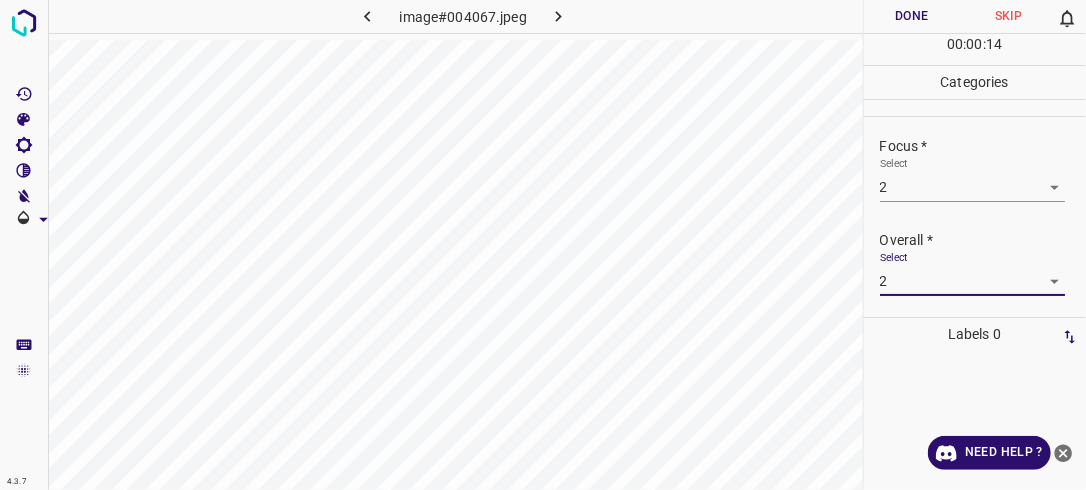 click on "Done" at bounding box center [912, 16] 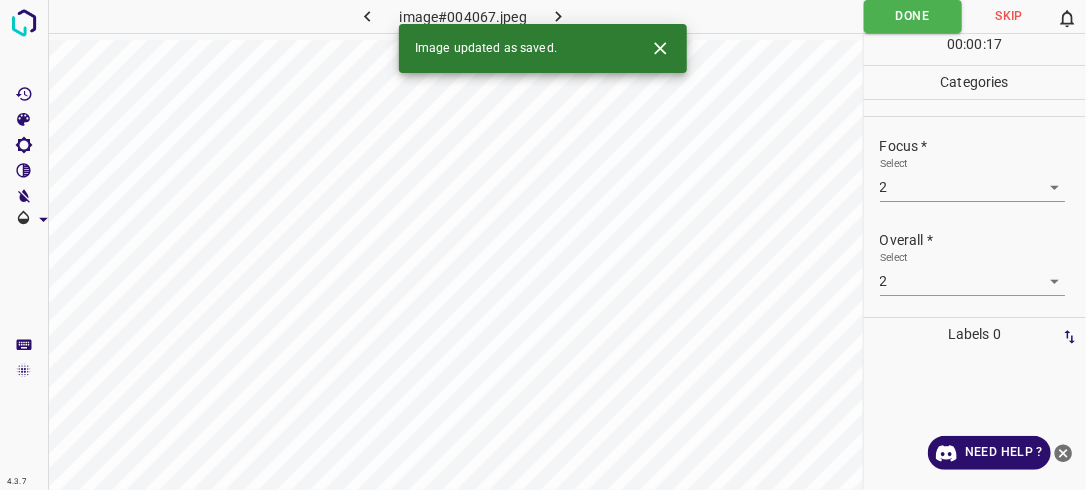 click at bounding box center [559, 16] 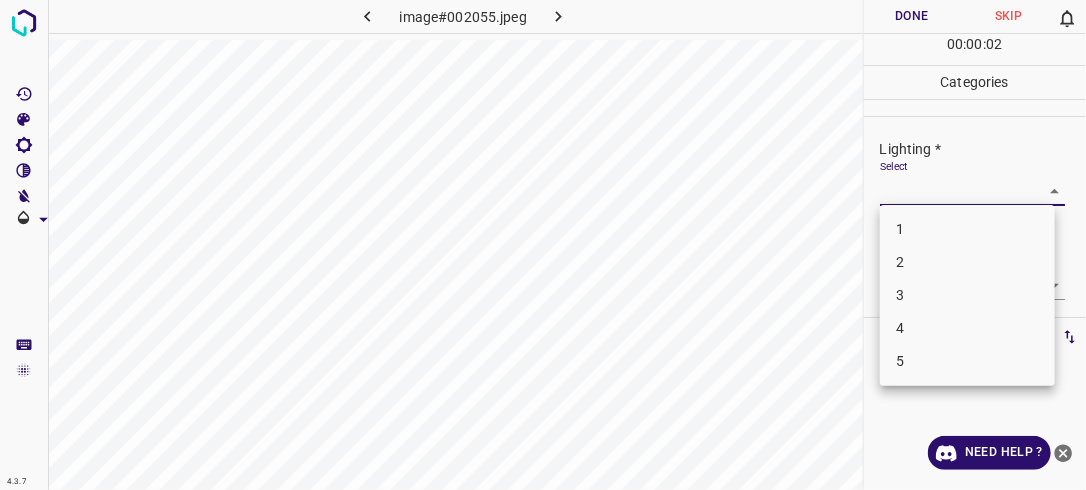 click on "4.3.7 image#002055.jpeg Done Skip 0 00   : 00   : 02   Categories Lighting *  Select ​ Focus *  Select ​ Overall *  Select ​ Labels   0 Categories 1 Lighting 2 Focus 3 Overall Tools Space Change between modes (Draw & Edit) I Auto labeling R Restore zoom M Zoom in N Zoom out Delete Delete selecte label Filters Z Restore filters X Saturation filter C Brightness filter V Contrast filter B Gray scale filter General O Download Need Help ? - Text - Hide - Delete 1 2 3 4 5" at bounding box center (543, 245) 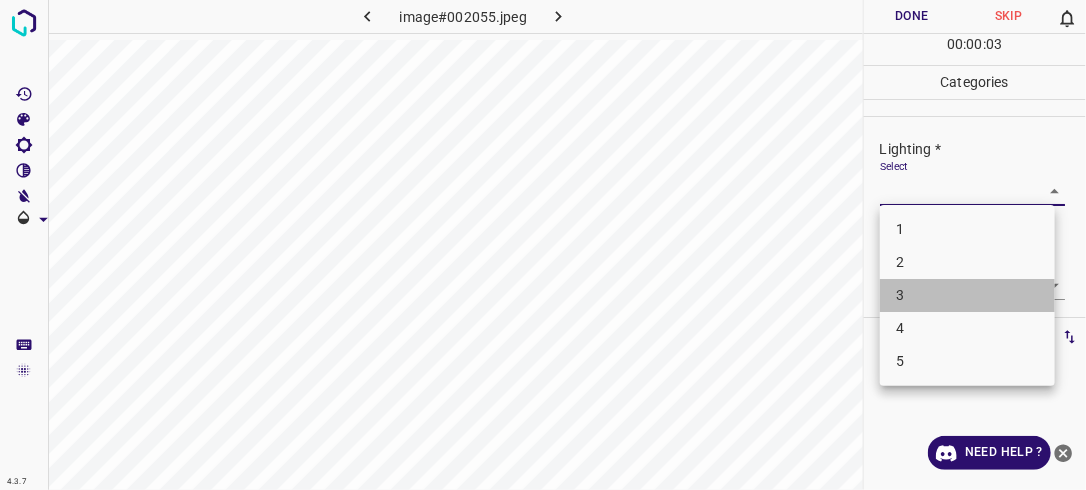 click on "3" at bounding box center [967, 295] 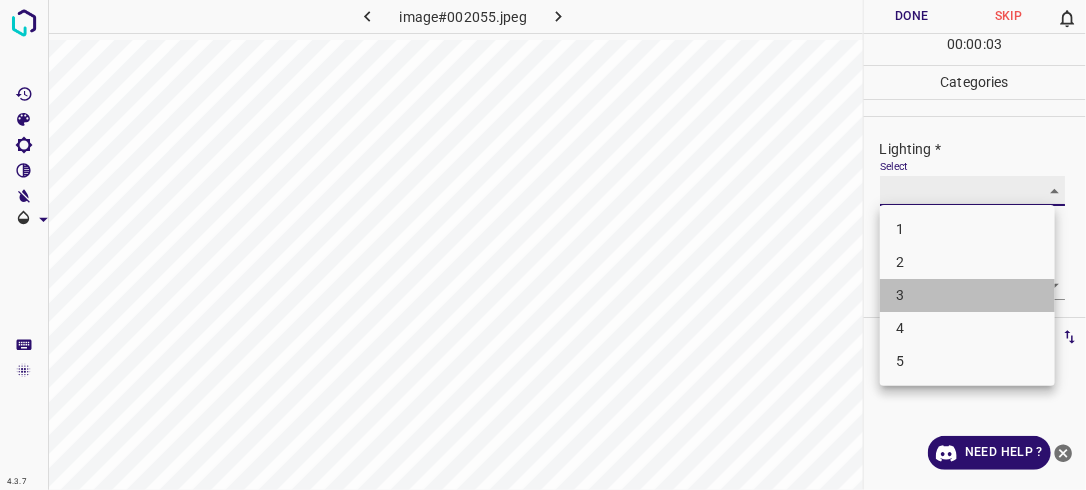 type on "3" 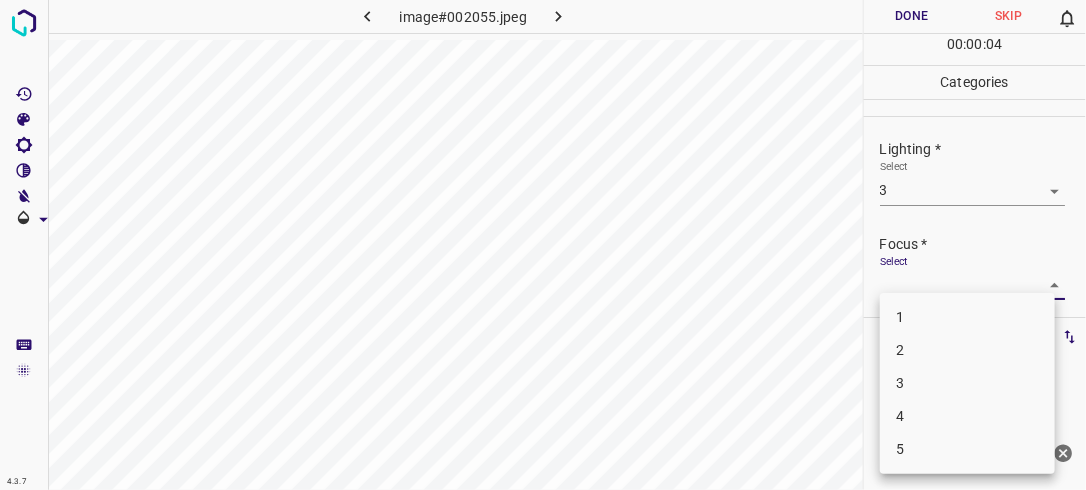 click on "4.3.7 image#002055.jpeg Done Skip 0 00   : 00   : 04   Categories Lighting *  Select 3 3 Focus *  Select ​ Overall *  Select ​ Labels   0 Categories 1 Lighting 2 Focus 3 Overall Tools Space Change between modes (Draw & Edit) I Auto labeling R Restore zoom M Zoom in N Zoom out Delete Delete selecte label Filters Z Restore filters X Saturation filter C Brightness filter V Contrast filter B Gray scale filter General O Download Need Help ? - Text - Hide - Delete 1 2 3 4 5" at bounding box center [543, 245] 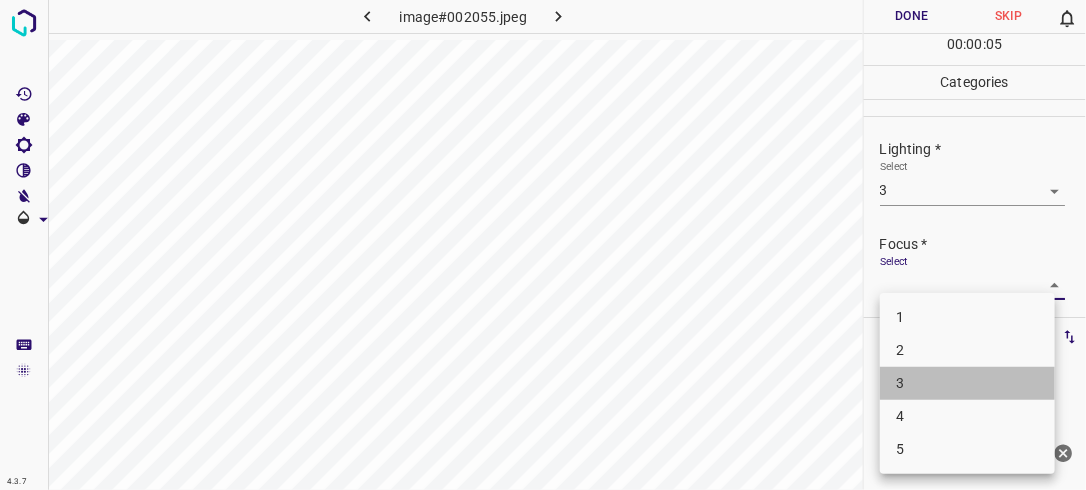 click on "3" at bounding box center [967, 383] 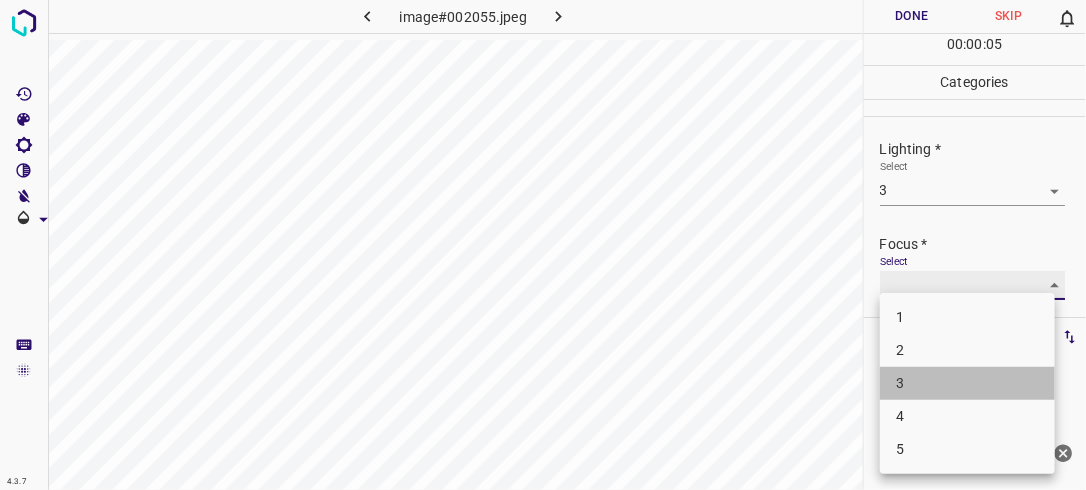 type on "3" 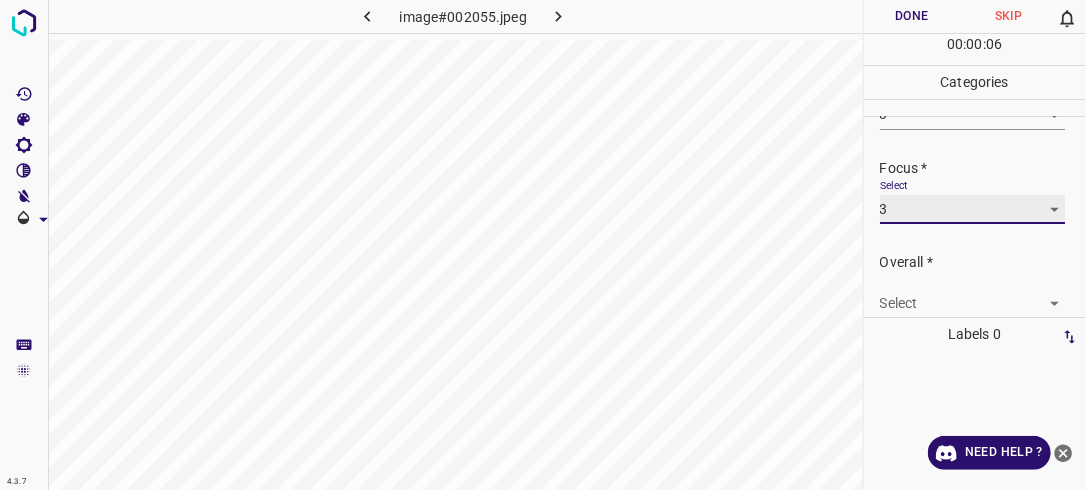 scroll, scrollTop: 98, scrollLeft: 0, axis: vertical 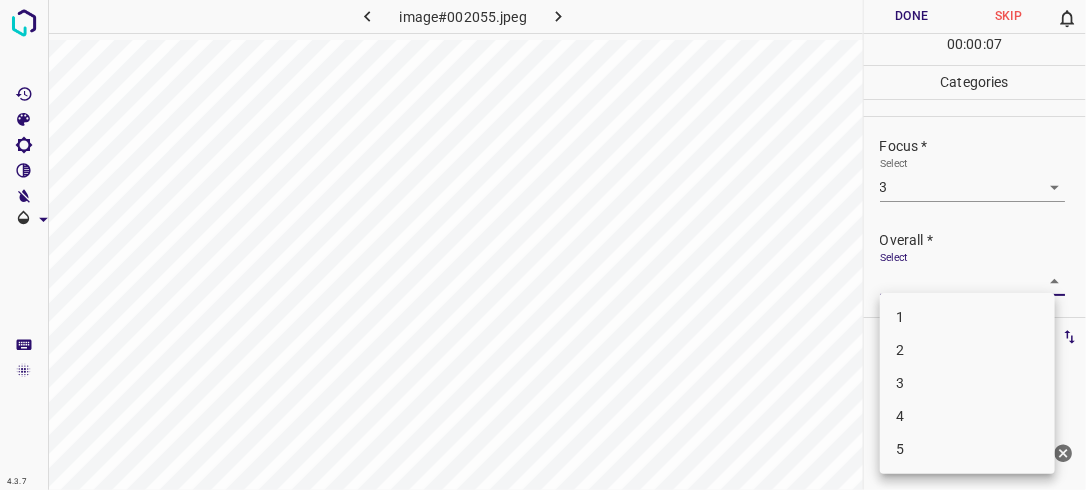drag, startPoint x: 1043, startPoint y: 268, endPoint x: 1012, endPoint y: 344, distance: 82.07923 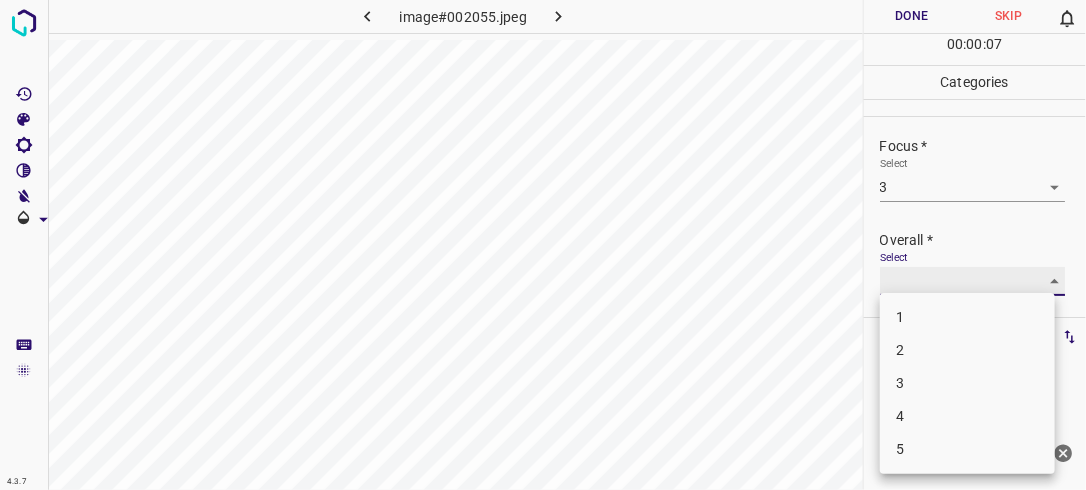type on "3" 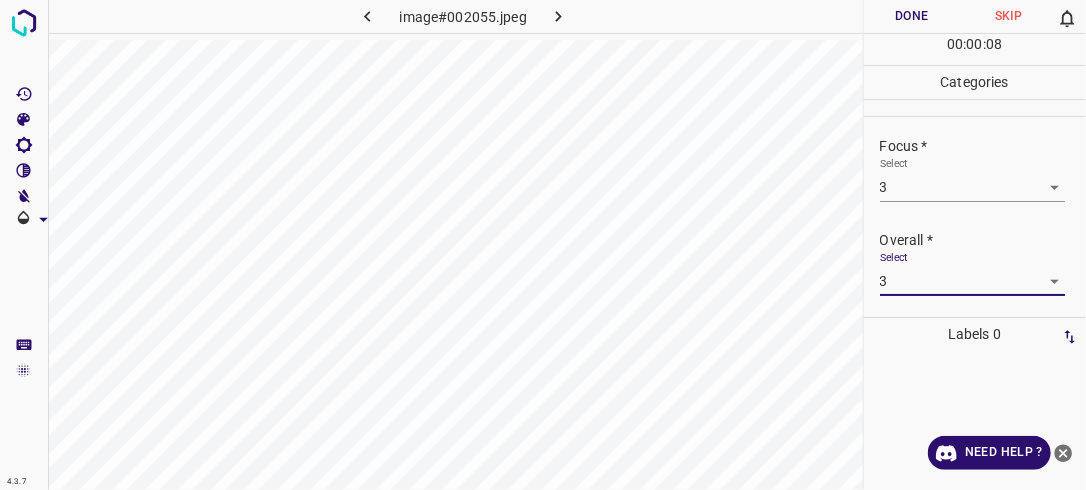 click on "Done" at bounding box center (912, 16) 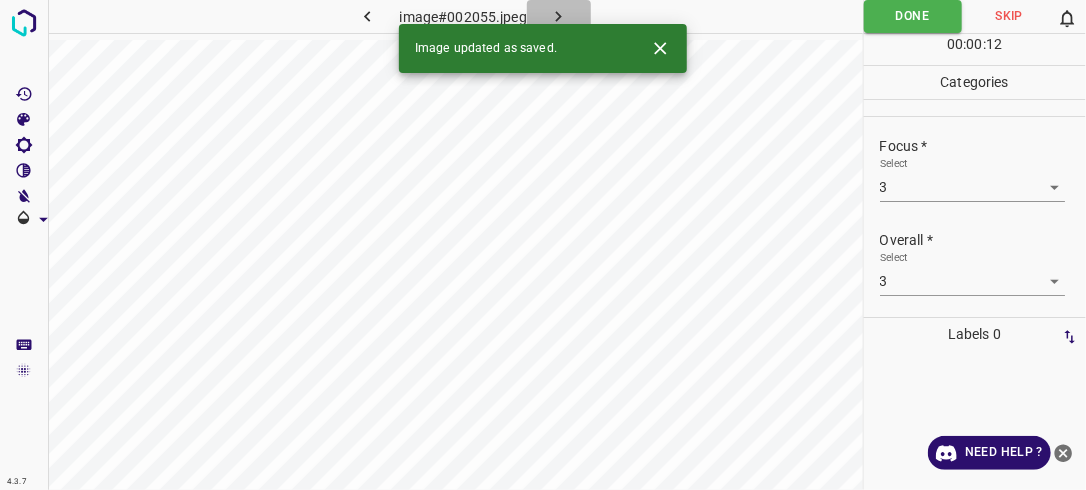 click 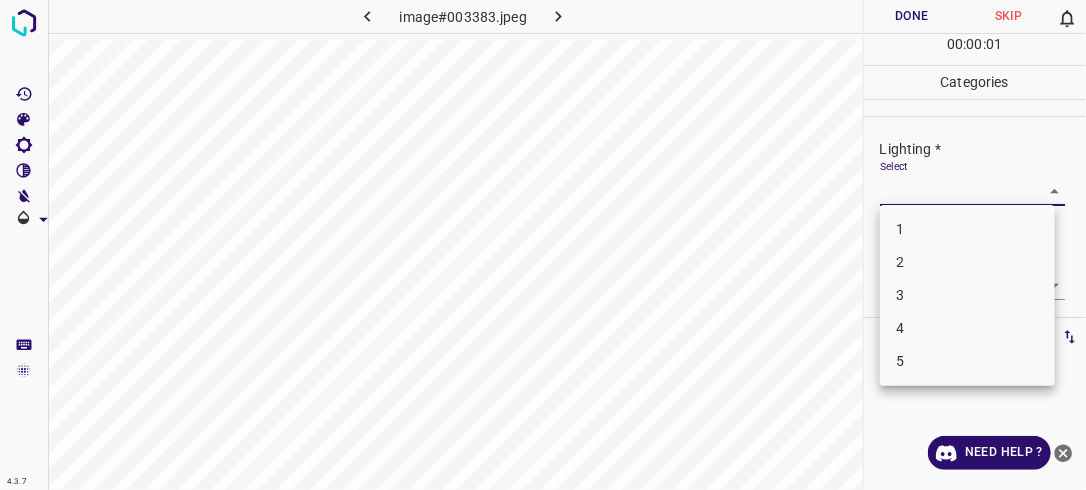 click on "4.3.7 image#003383.jpeg Done Skip 0 00   : 00   : 01   Categories Lighting *  Select ​ Focus *  Select ​ Overall *  Select ​ Labels   0 Categories 1 Lighting 2 Focus 3 Overall Tools Space Change between modes (Draw & Edit) I Auto labeling R Restore zoom M Zoom in N Zoom out Delete Delete selecte label Filters Z Restore filters X Saturation filter C Brightness filter V Contrast filter B Gray scale filter General O Download Need Help ? - Text - Hide - Delete 1 2 3 4 5" at bounding box center [543, 245] 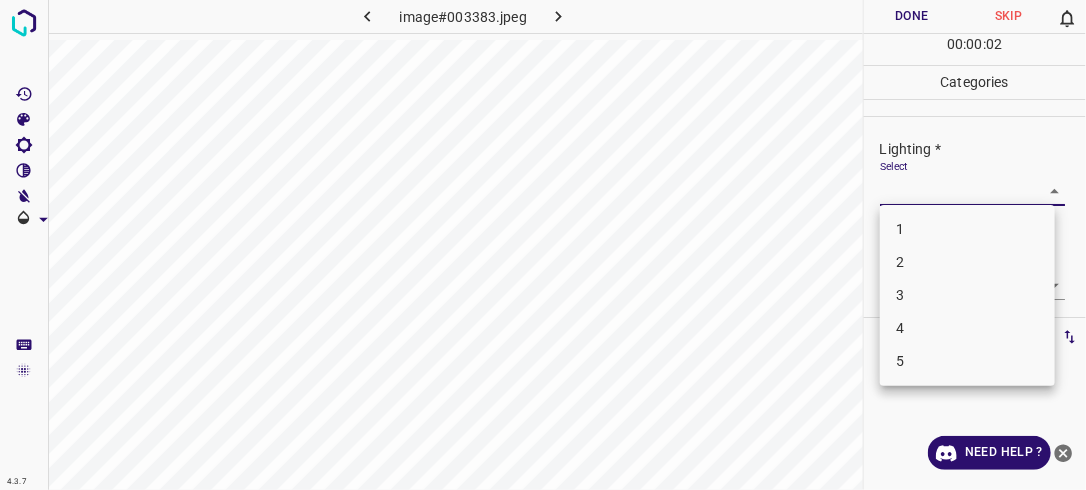 click on "3" at bounding box center [967, 295] 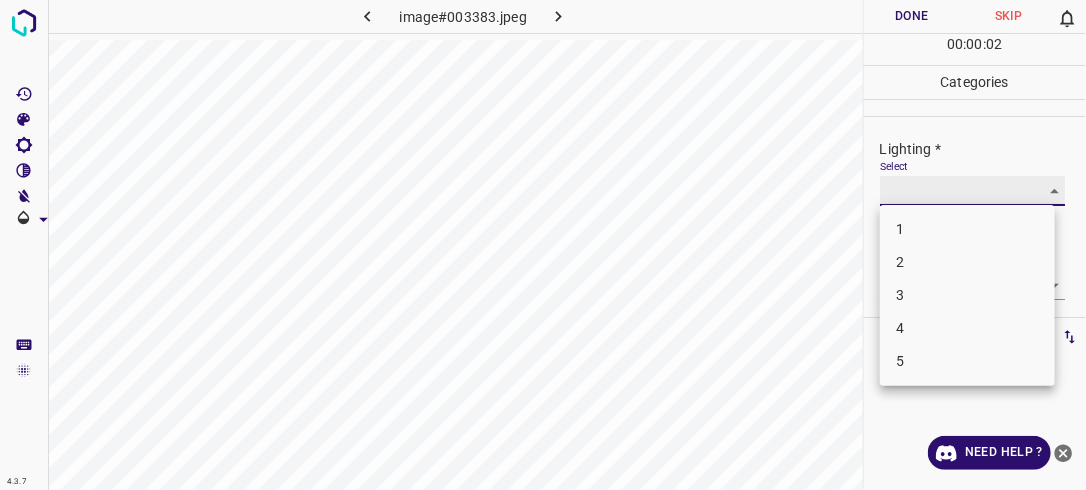 type on "3" 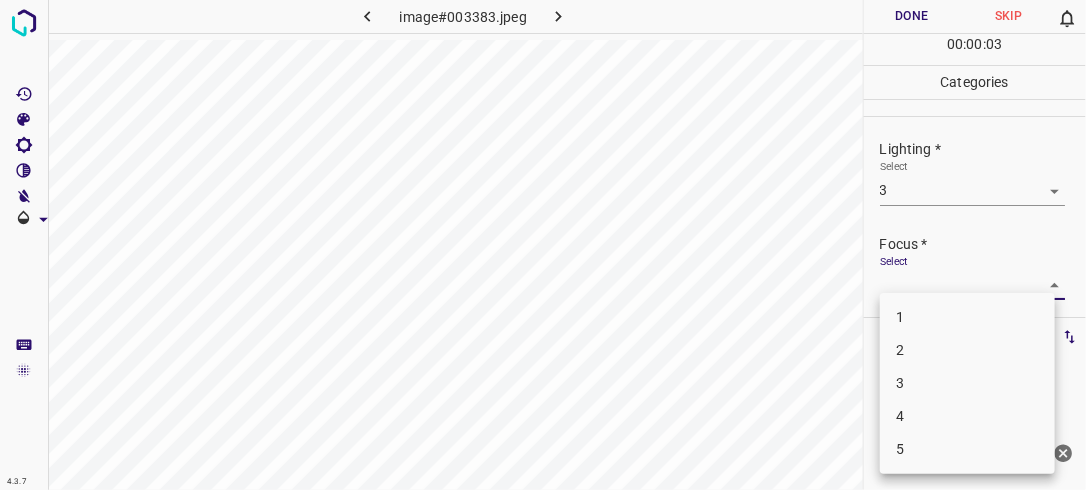click on "4.3.7 image#003383.jpeg Done Skip 0 00   : 00   : 03   Categories Lighting *  Select 3 3 Focus *  Select ​ Overall *  Select ​ Labels   0 Categories 1 Lighting 2 Focus 3 Overall Tools Space Change between modes (Draw & Edit) I Auto labeling R Restore zoom M Zoom in N Zoom out Delete Delete selecte label Filters Z Restore filters X Saturation filter C Brightness filter V Contrast filter B Gray scale filter General O Download Need Help ? - Text - Hide - Delete 1 2 3 4 5" at bounding box center [543, 245] 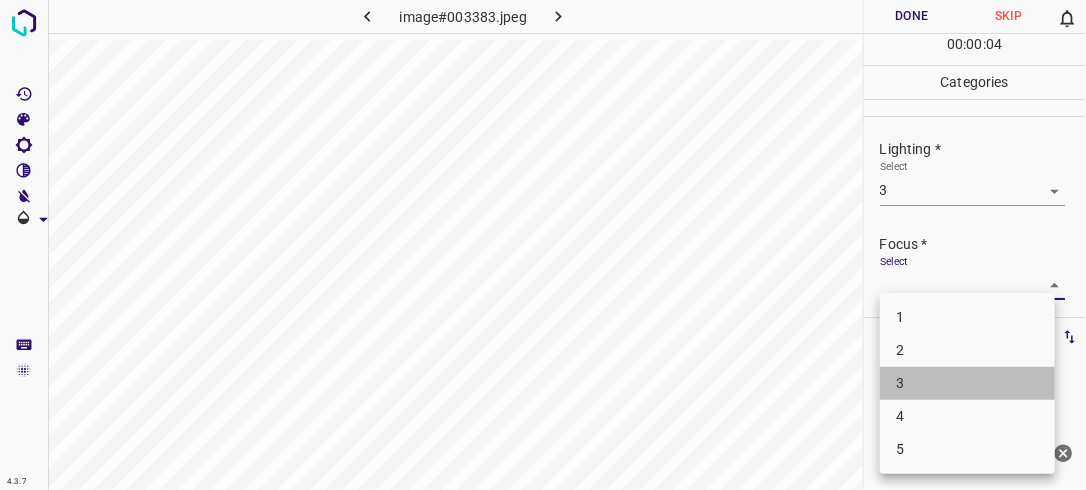 click on "3" at bounding box center [967, 383] 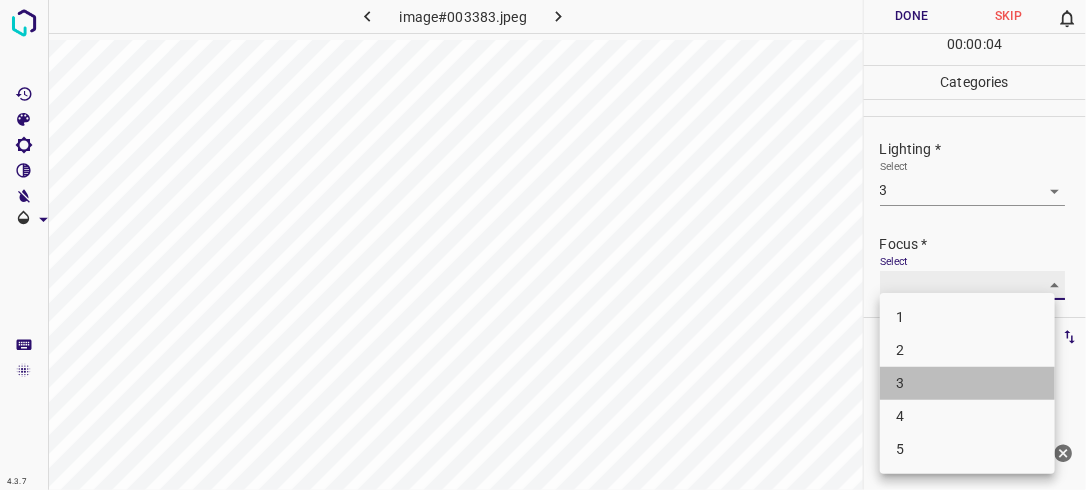 type on "3" 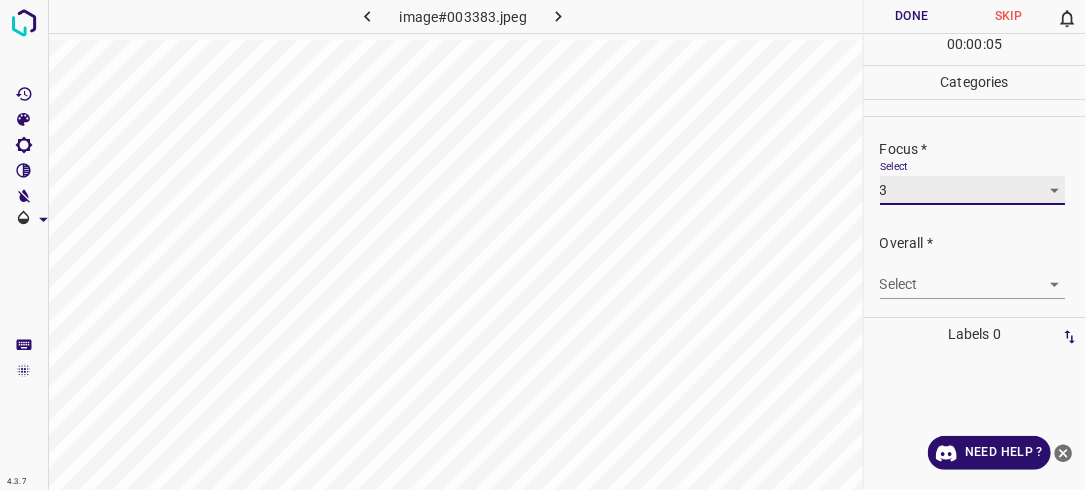 scroll, scrollTop: 98, scrollLeft: 0, axis: vertical 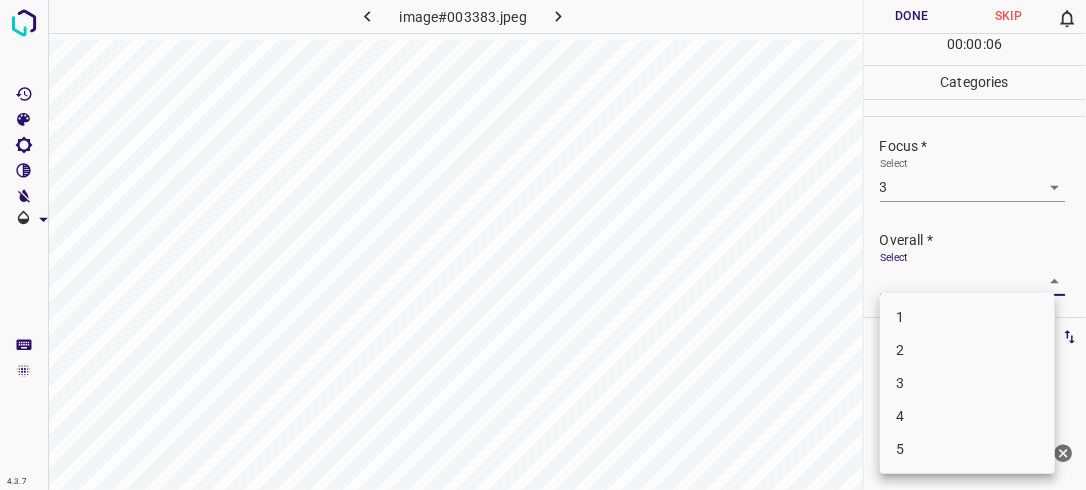 drag, startPoint x: 1037, startPoint y: 273, endPoint x: 964, endPoint y: 371, distance: 122.20065 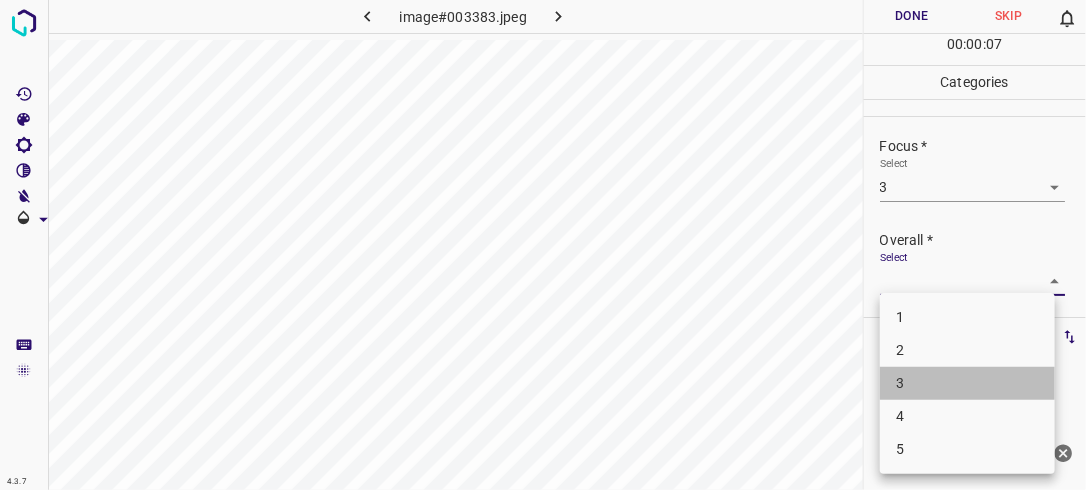 click on "3" at bounding box center [967, 383] 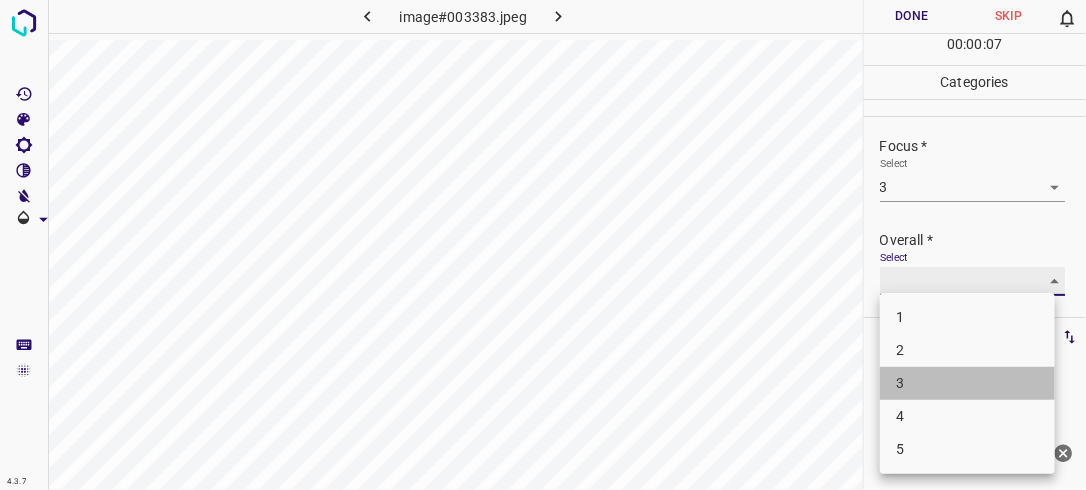 type on "3" 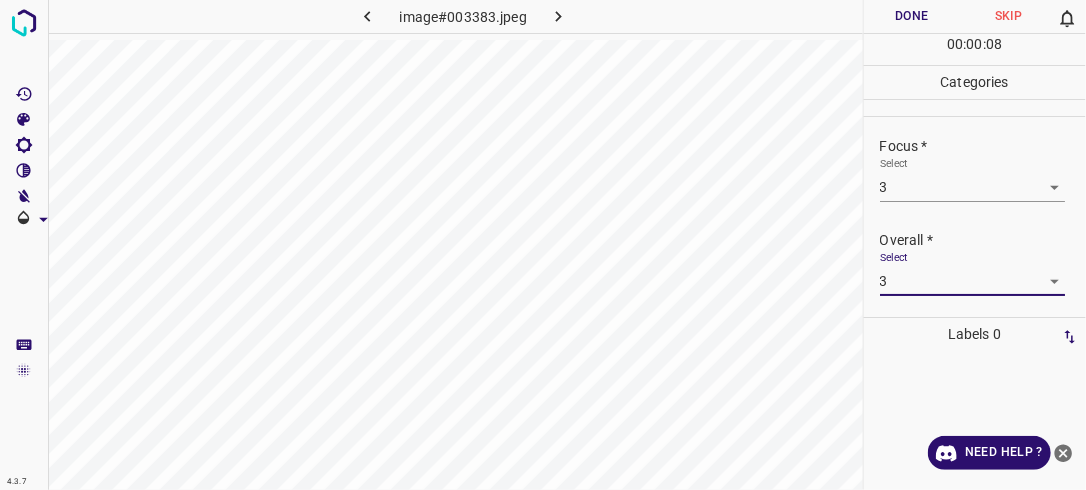 click on "Done" at bounding box center [912, 16] 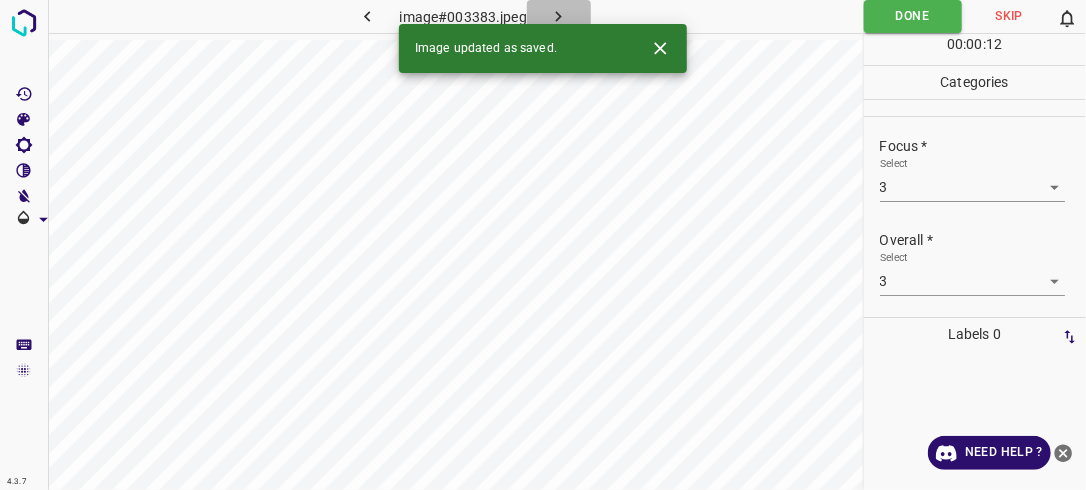 click 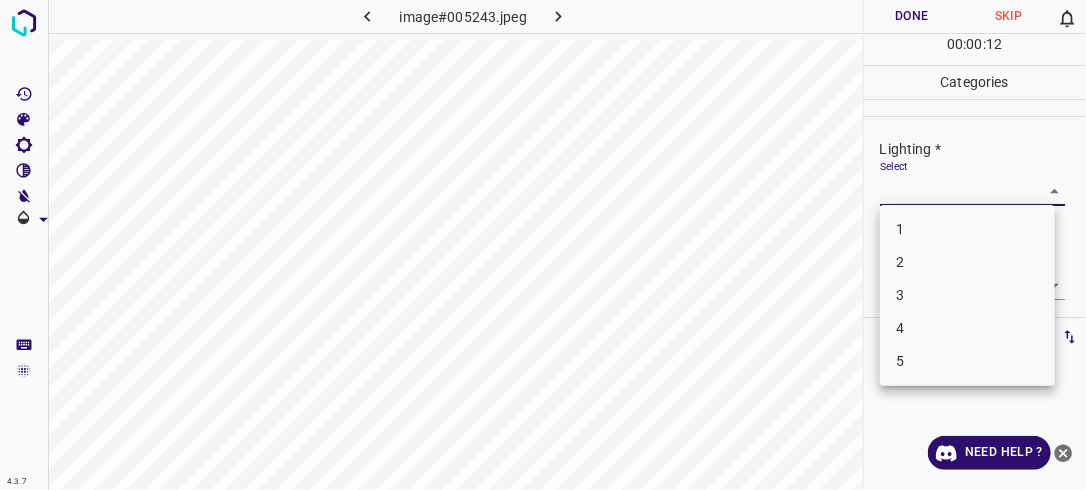 click on "4.3.7 image#005243.jpeg Done Skip 0 00   : 00   : 12   Categories Lighting *  Select ​ Focus *  Select ​ Overall *  Select ​ Labels   0 Categories 1 Lighting 2 Focus 3 Overall Tools Space Change between modes (Draw & Edit) I Auto labeling R Restore zoom M Zoom in N Zoom out Delete Delete selecte label Filters Z Restore filters X Saturation filter C Brightness filter V Contrast filter B Gray scale filter General O Download Need Help ? - Text - Hide - Delete 1 2 3 4 5" at bounding box center [543, 245] 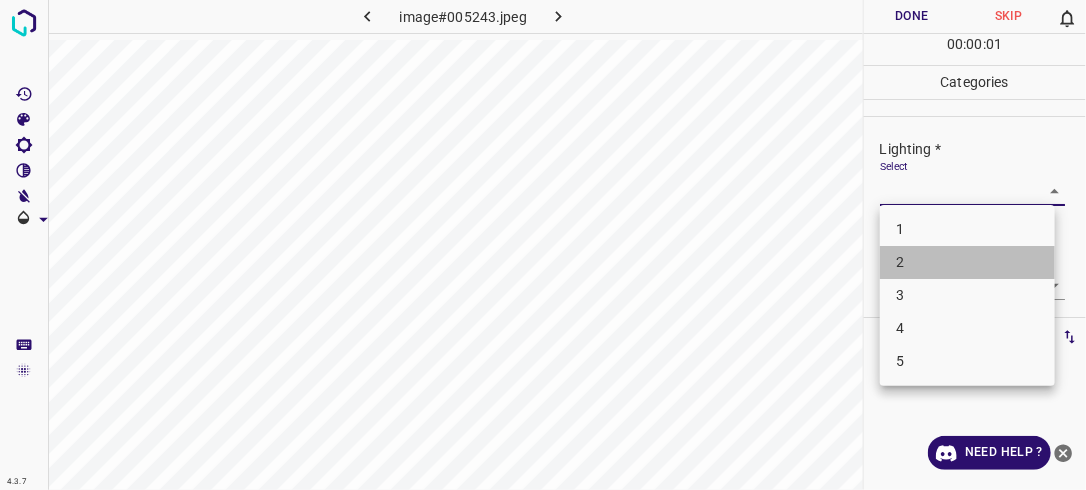 click on "2" at bounding box center (967, 262) 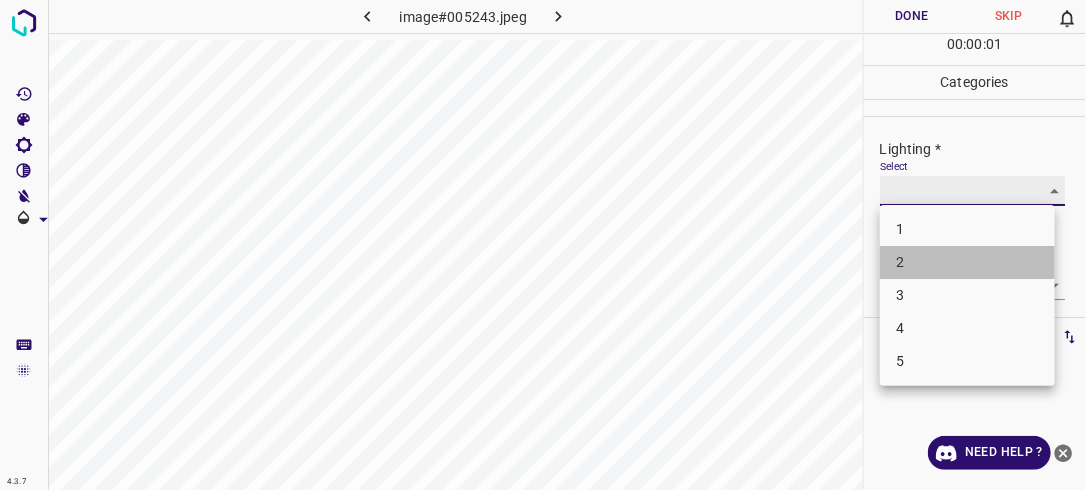 type on "2" 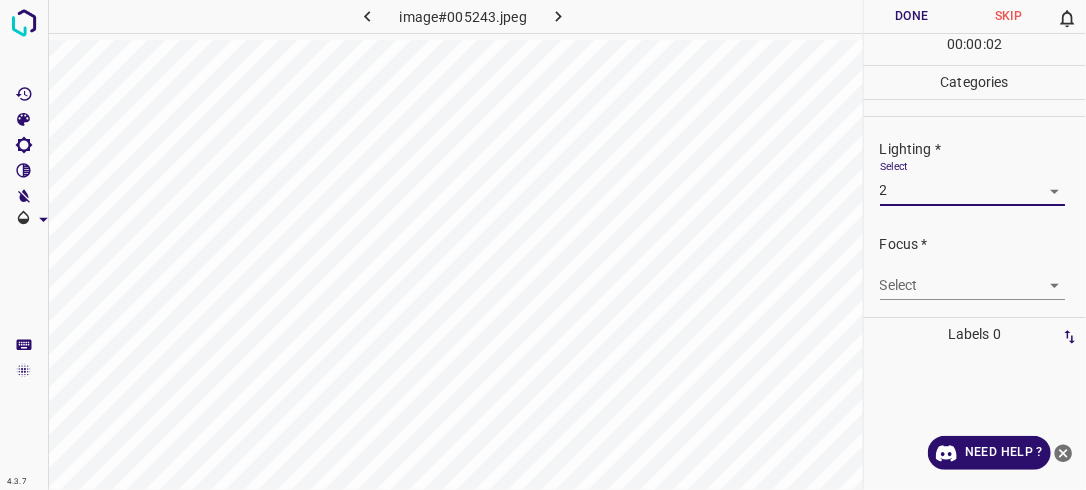 click on "Select ​" at bounding box center (973, 277) 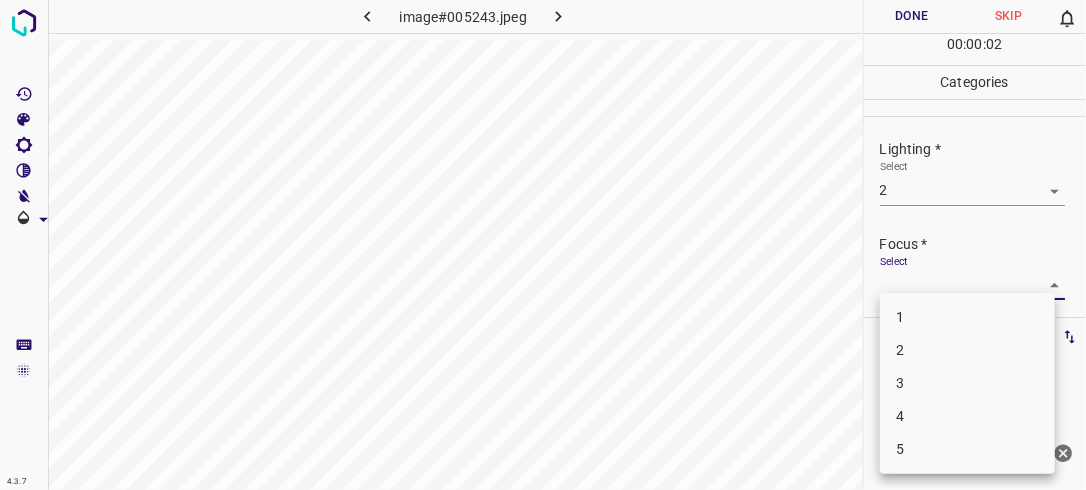 drag, startPoint x: 1036, startPoint y: 283, endPoint x: 1003, endPoint y: 308, distance: 41.400482 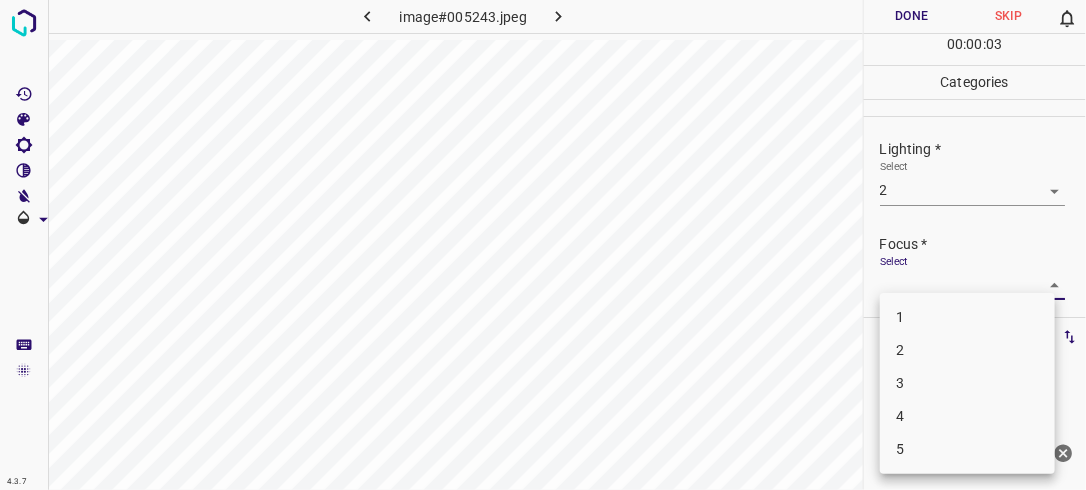click on "2" at bounding box center (967, 350) 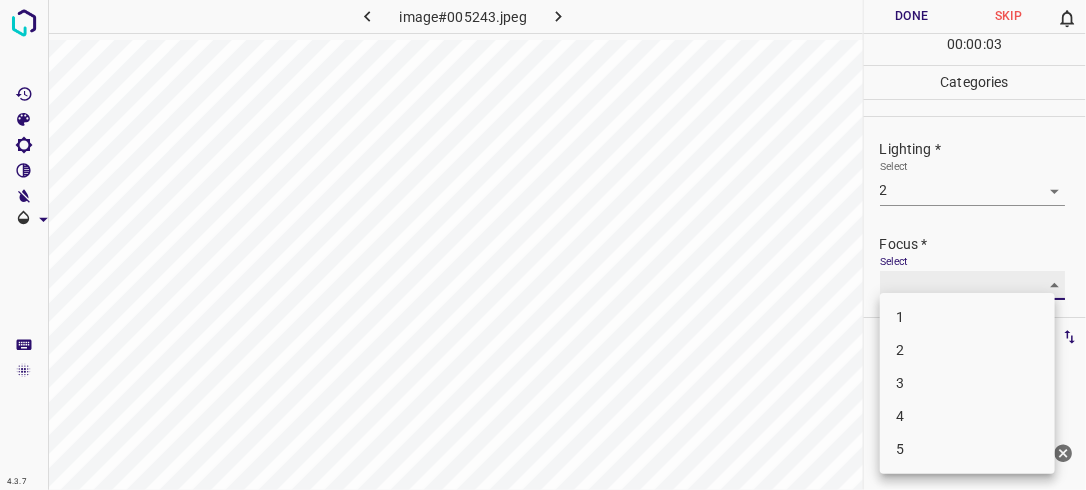 type on "2" 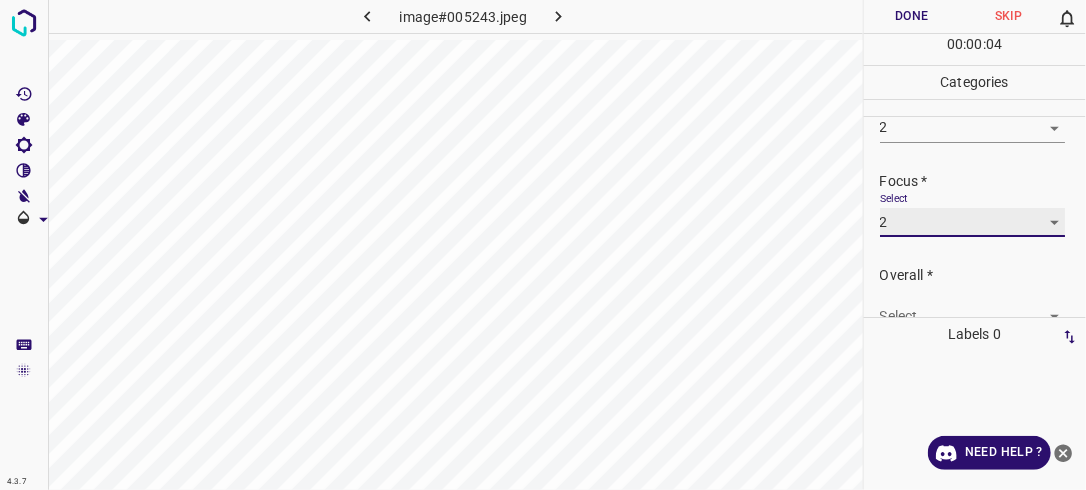 scroll, scrollTop: 98, scrollLeft: 0, axis: vertical 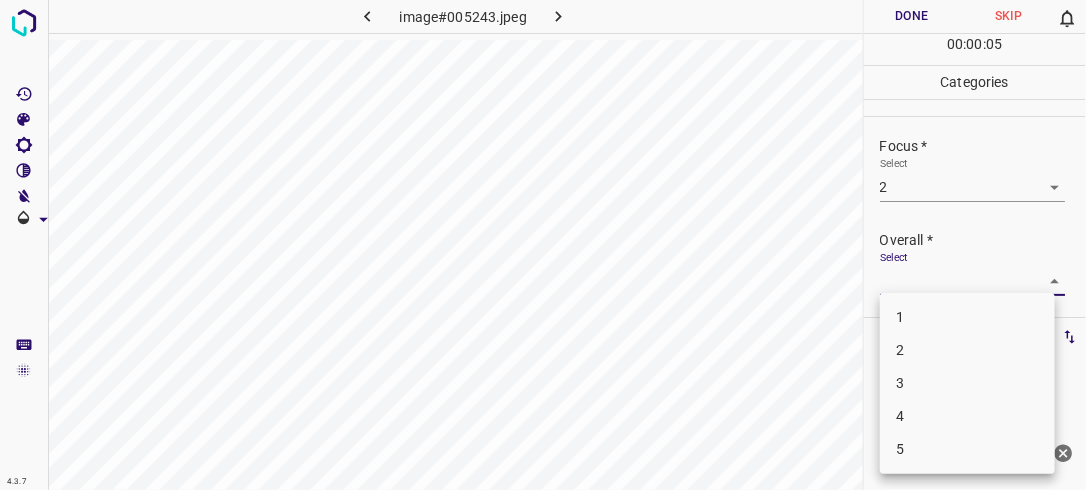 click on "4.3.7 image#005243.jpeg Done Skip 0 00   : 00   : 05   Categories Lighting *  Select 2 2 Focus *  Select 2 2 Overall *  Select ​ Labels   0 Categories 1 Lighting 2 Focus 3 Overall Tools Space Change between modes (Draw & Edit) I Auto labeling R Restore zoom M Zoom in N Zoom out Delete Delete selecte label Filters Z Restore filters X Saturation filter C Brightness filter V Contrast filter B Gray scale filter General O Download Need Help ? - Text - Hide - Delete 1 2 3 4 5" at bounding box center [543, 245] 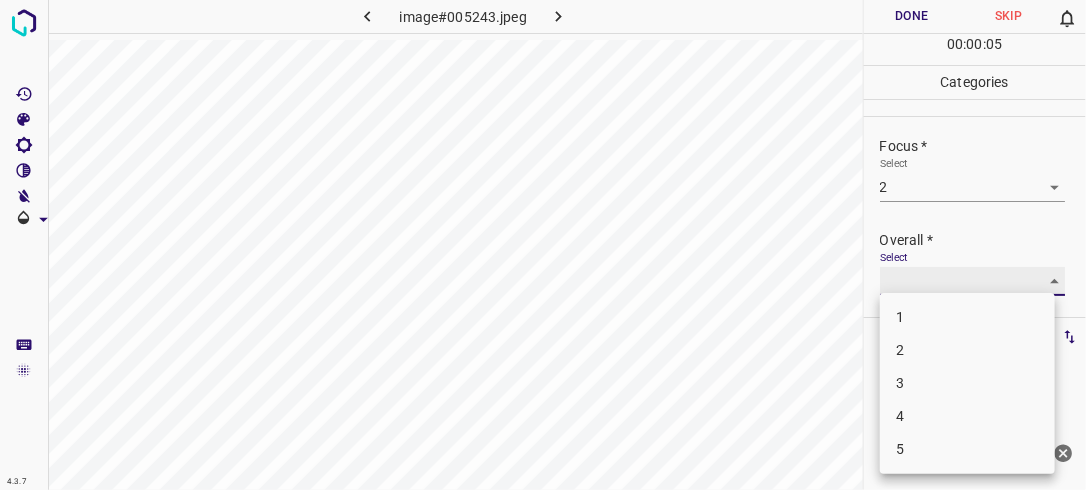 type on "2" 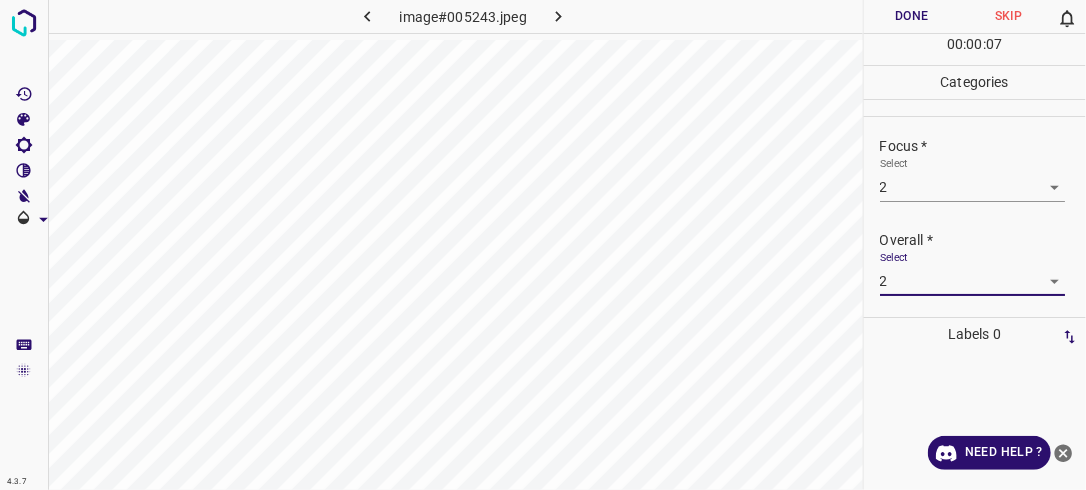 click on "Done" at bounding box center [912, 16] 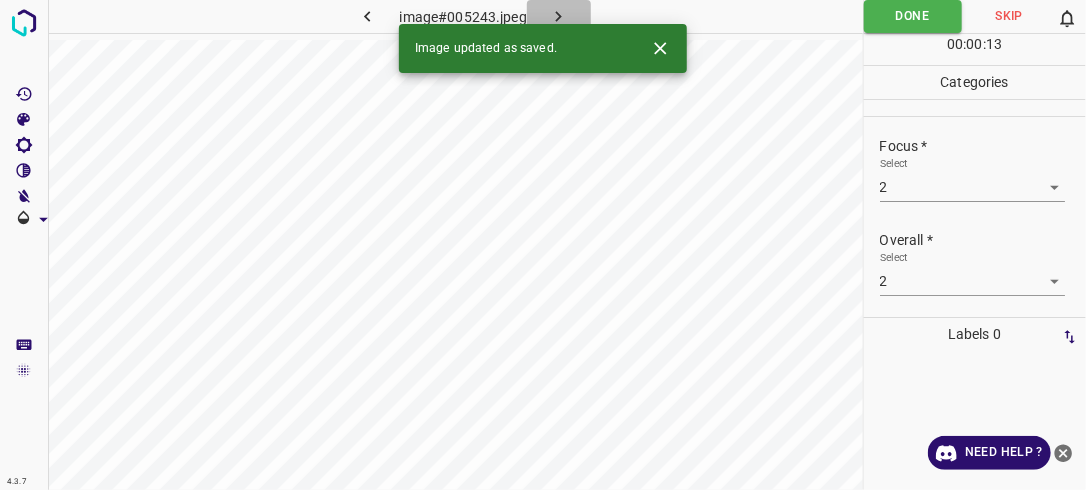 click at bounding box center [559, 16] 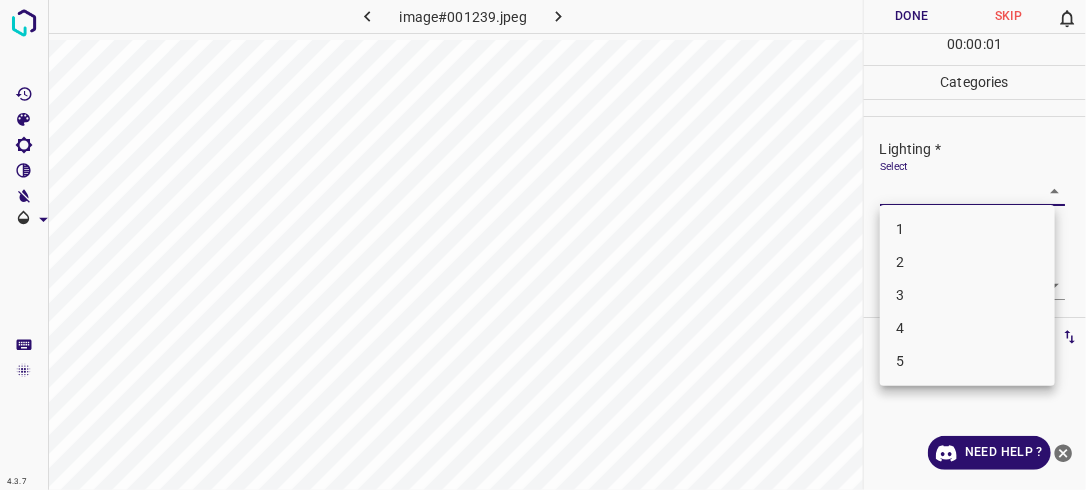 click on "4.3.7 image#001239.jpeg Done Skip 0 00   : 00   : 01   Categories Lighting *  Select ​ Focus *  Select ​ Overall *  Select ​ Labels   0 Categories 1 Lighting 2 Focus 3 Overall Tools Space Change between modes (Draw & Edit) I Auto labeling R Restore zoom M Zoom in N Zoom out Delete Delete selecte label Filters Z Restore filters X Saturation filter C Brightness filter V Contrast filter B Gray scale filter General O Download Need Help ? - Text - Hide - Delete 1 2 3 4 5" at bounding box center [543, 245] 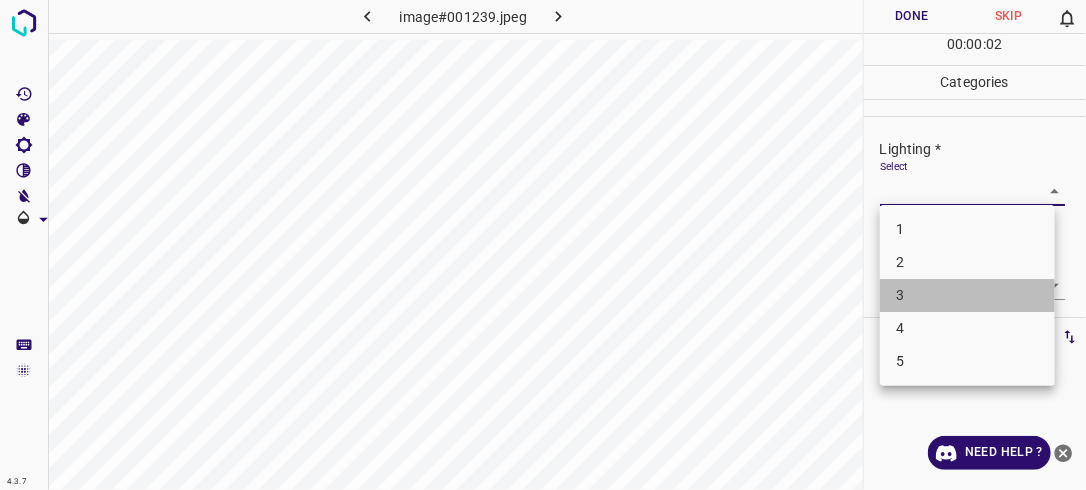 click on "3" at bounding box center [967, 295] 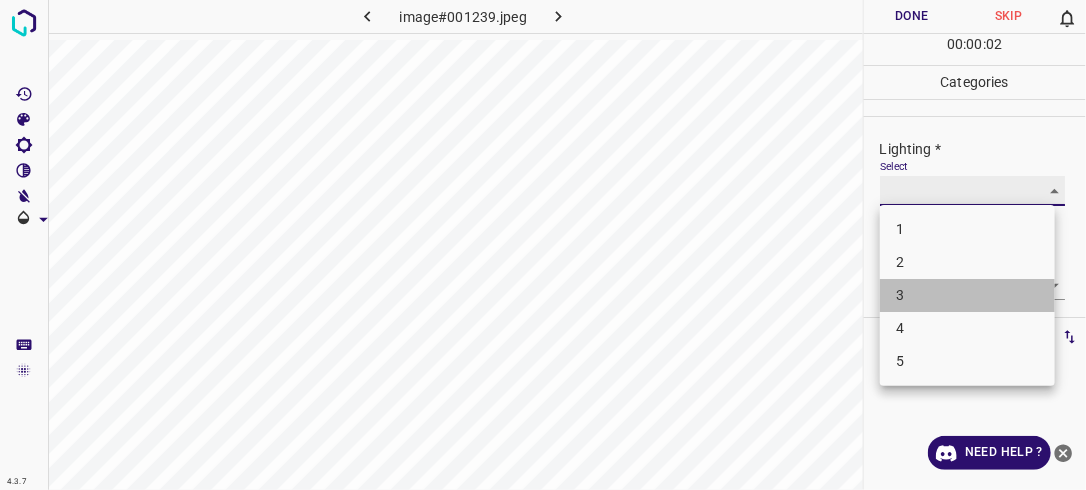type on "3" 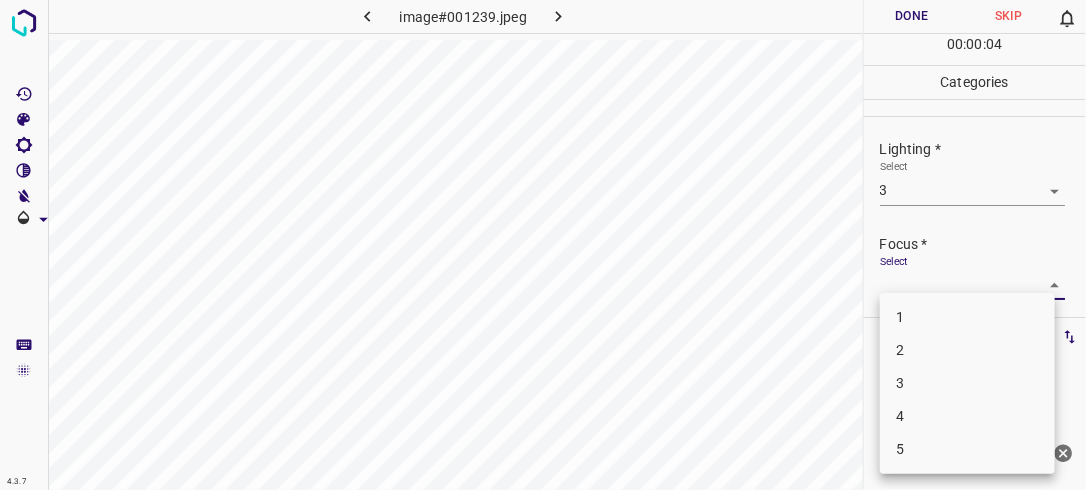 drag, startPoint x: 1037, startPoint y: 288, endPoint x: 1012, endPoint y: 373, distance: 88.60023 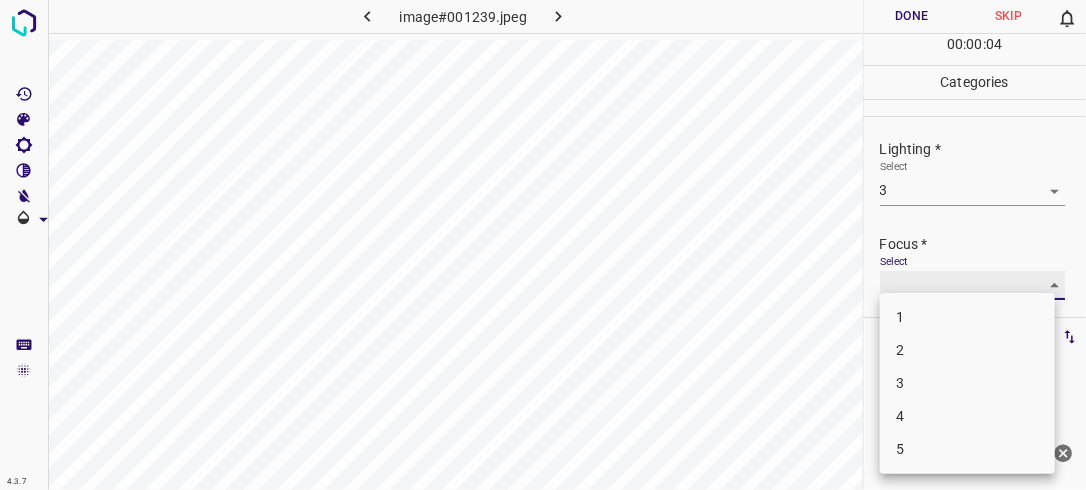 type on "3" 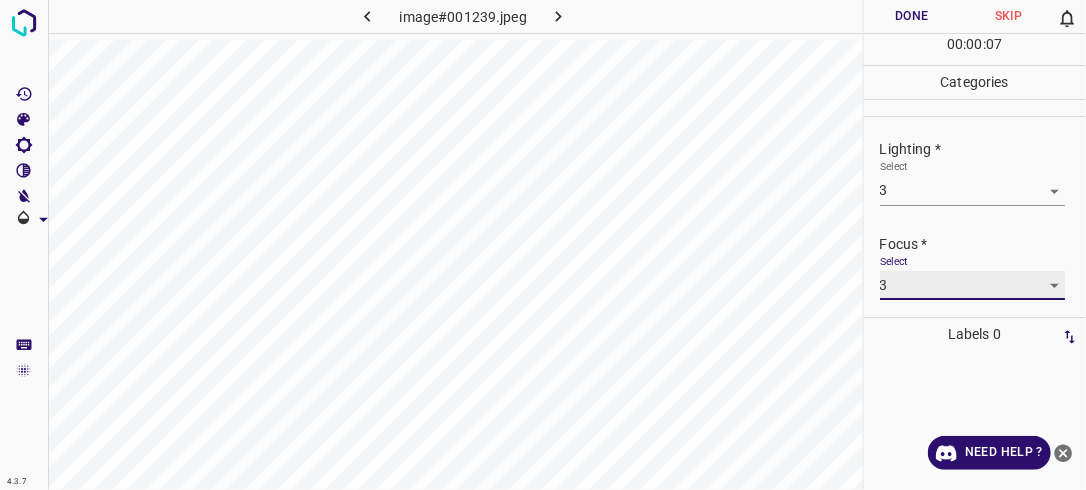 scroll, scrollTop: 98, scrollLeft: 0, axis: vertical 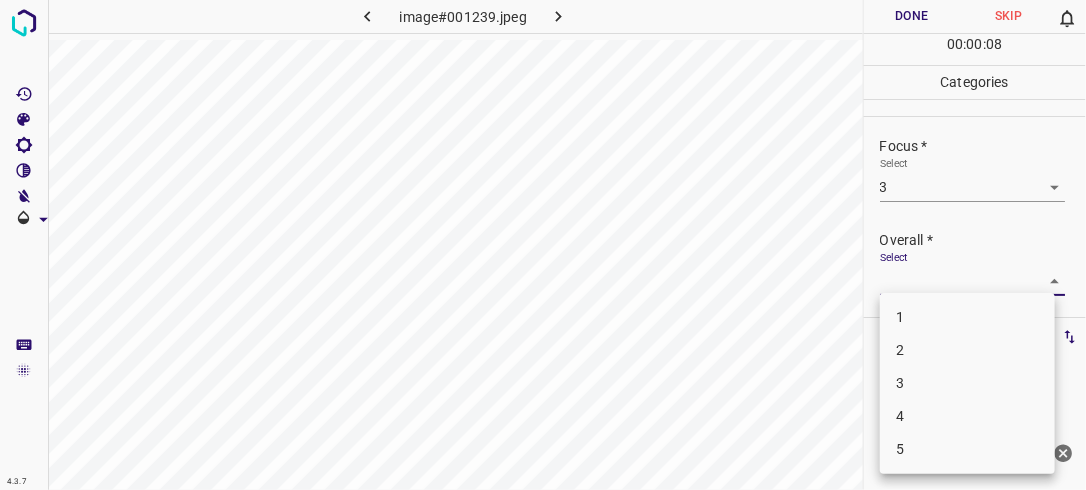 click on "4.3.7 image#001239.jpeg Done Skip 0 00   : 00   : 08   Categories Lighting *  Select 3 3 Focus *  Select 3 3 Overall *  Select ​ Labels   0 Categories 1 Lighting 2 Focus 3 Overall Tools Space Change between modes (Draw & Edit) I Auto labeling R Restore zoom M Zoom in N Zoom out Delete Delete selecte label Filters Z Restore filters X Saturation filter C Brightness filter V Contrast filter B Gray scale filter General O Download Need Help ? - Text - Hide - Delete 1 2 3 4 5" at bounding box center (543, 245) 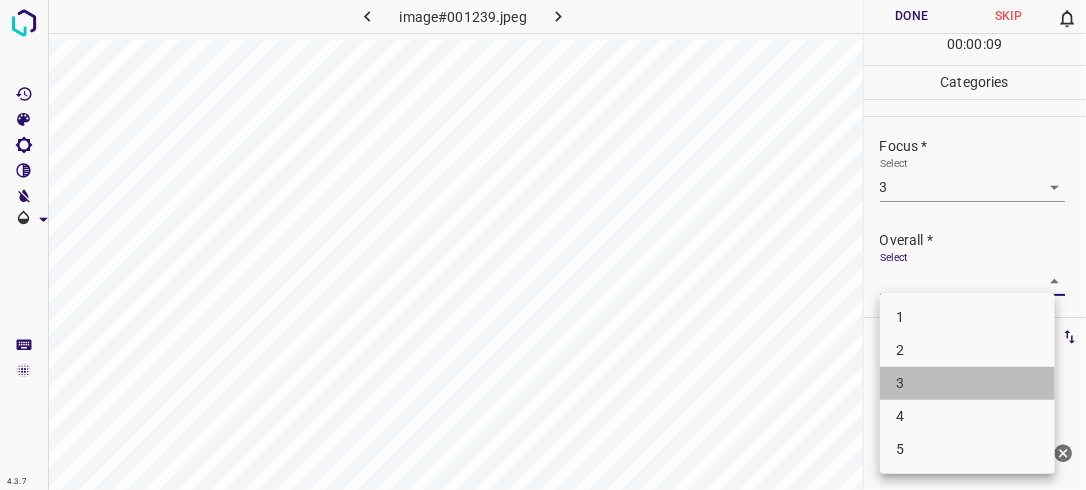 click on "3" at bounding box center [967, 383] 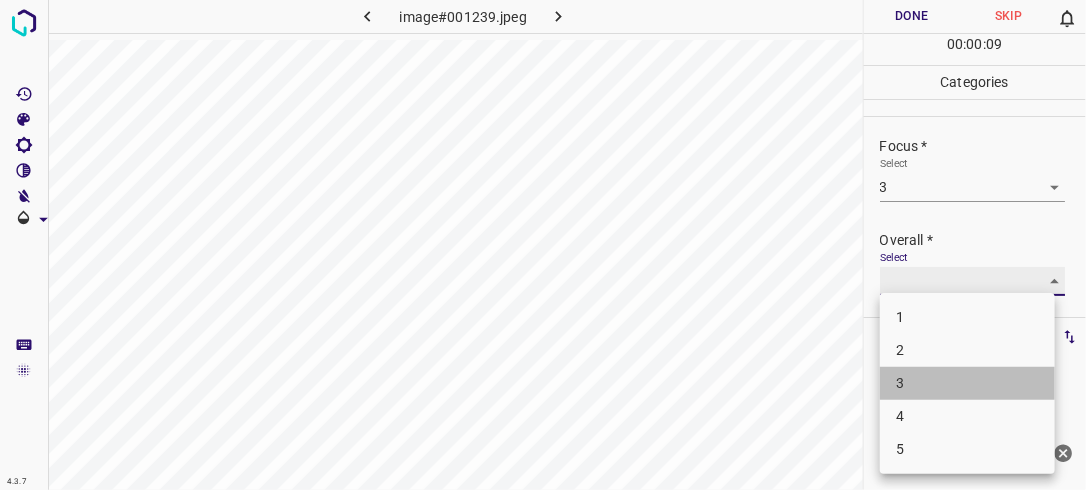 type on "3" 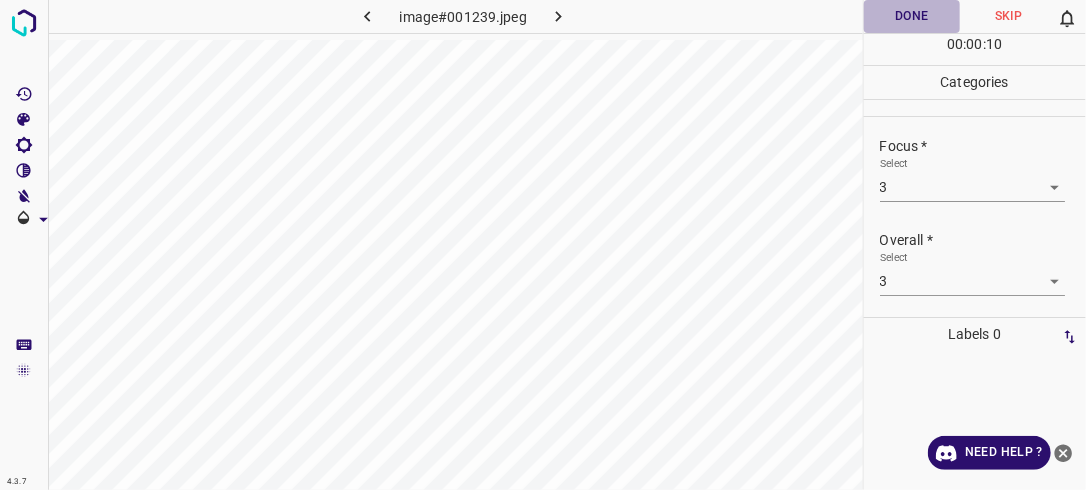 click on "Done" at bounding box center (912, 16) 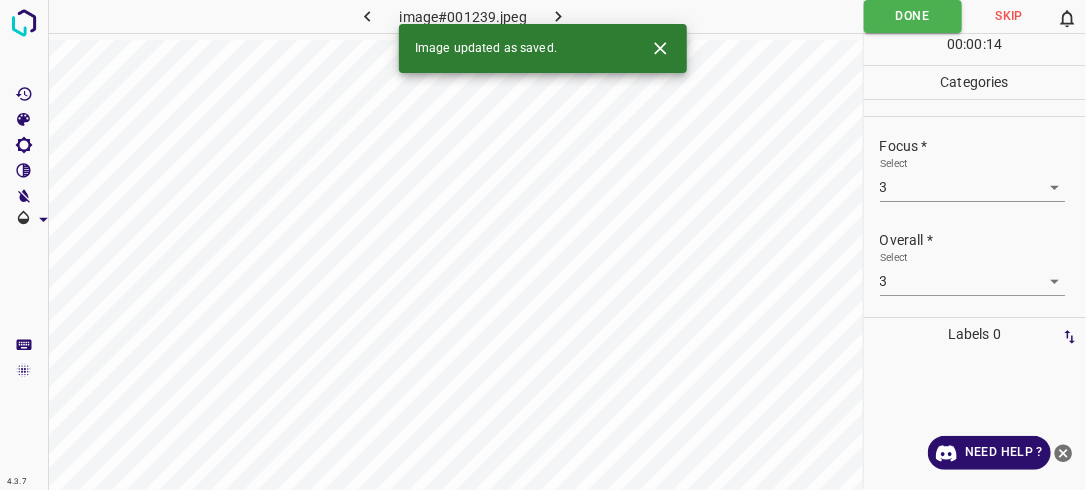 click at bounding box center [559, 16] 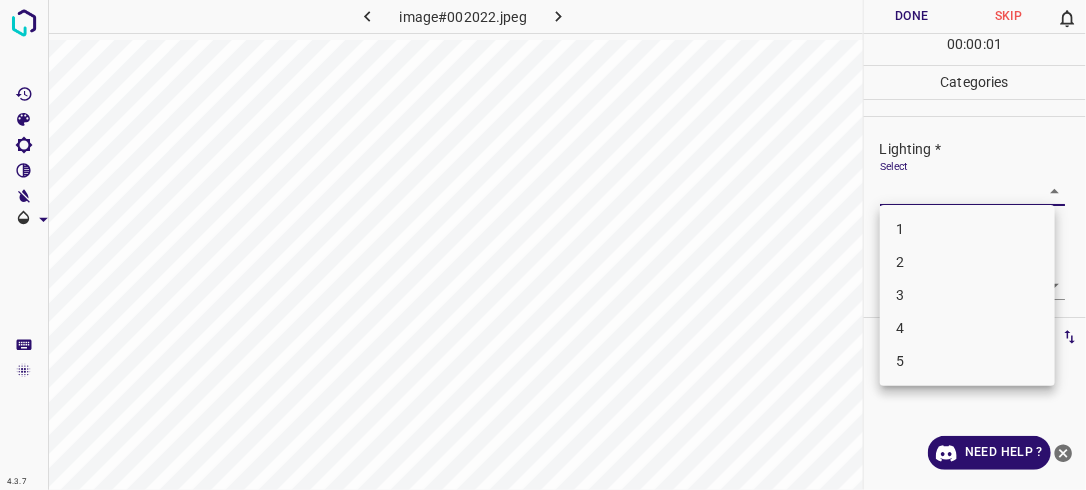 click on "4.3.7 image#002022.jpeg Done Skip 0 00   : 00   : 01   Categories Lighting *  Select ​ Focus *  Select ​ Overall *  Select ​ Labels   0 Categories 1 Lighting 2 Focus 3 Overall Tools Space Change between modes (Draw & Edit) I Auto labeling R Restore zoom M Zoom in N Zoom out Delete Delete selecte label Filters Z Restore filters X Saturation filter C Brightness filter V Contrast filter B Gray scale filter General O Download Need Help ? - Text - Hide - Delete 1 2 3 4 5" at bounding box center [543, 245] 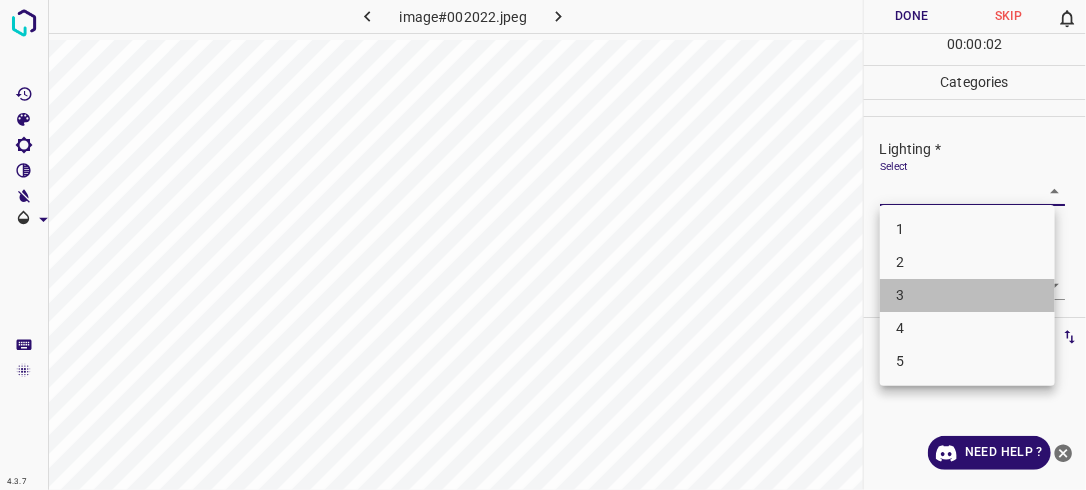 click on "3" at bounding box center [967, 295] 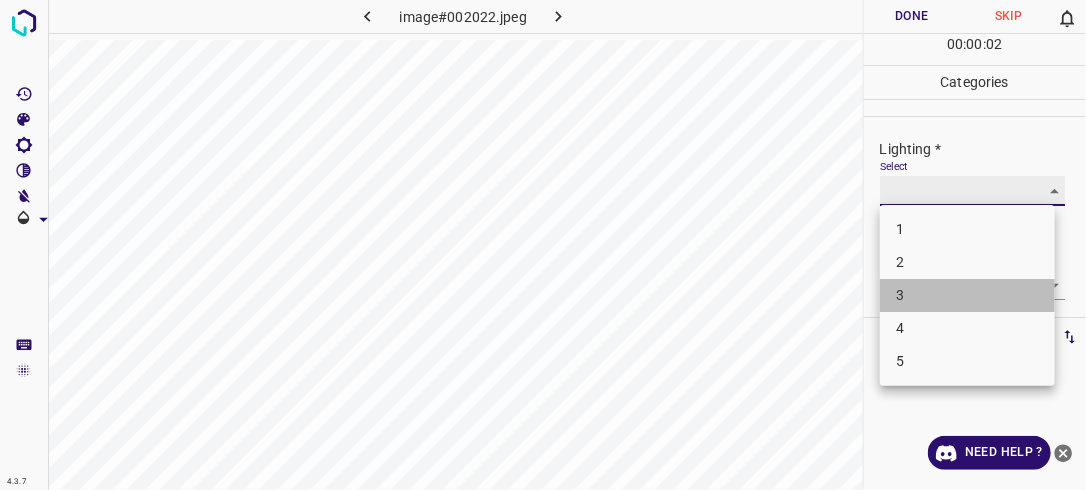 type on "3" 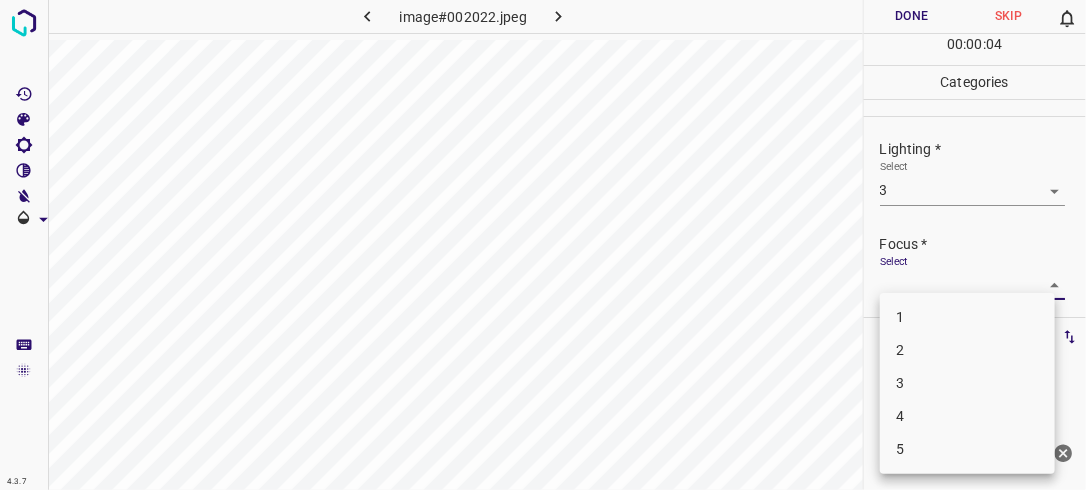 drag, startPoint x: 1034, startPoint y: 287, endPoint x: 971, endPoint y: 384, distance: 115.66331 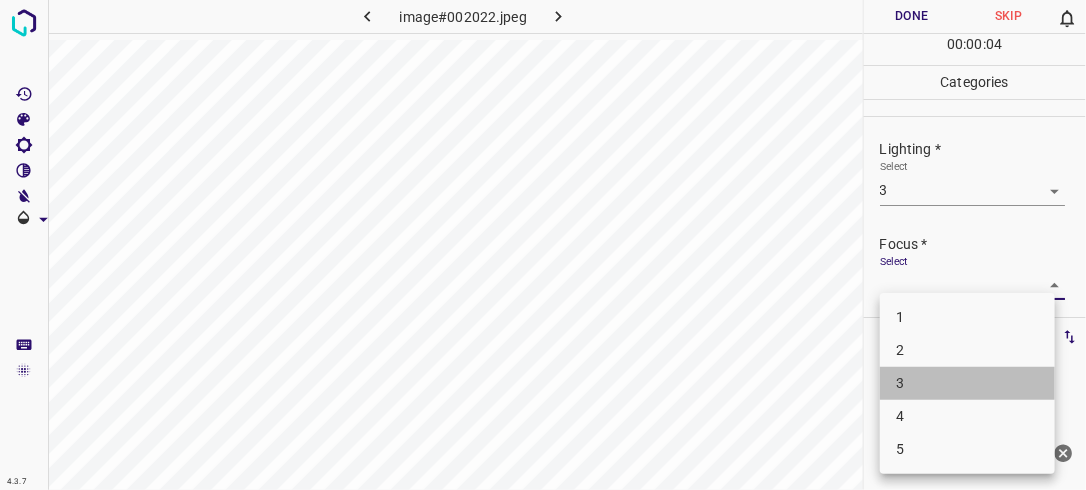 click on "3" at bounding box center (967, 383) 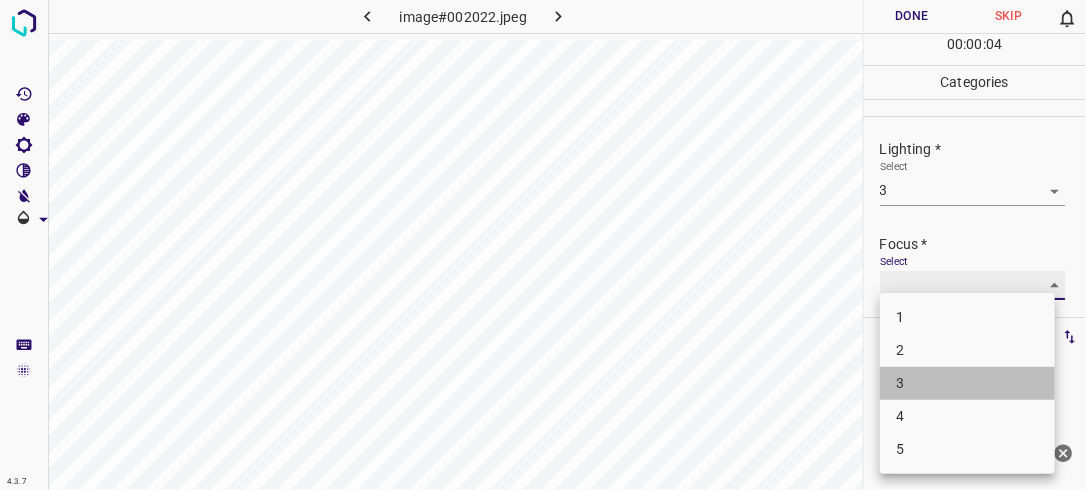 type on "3" 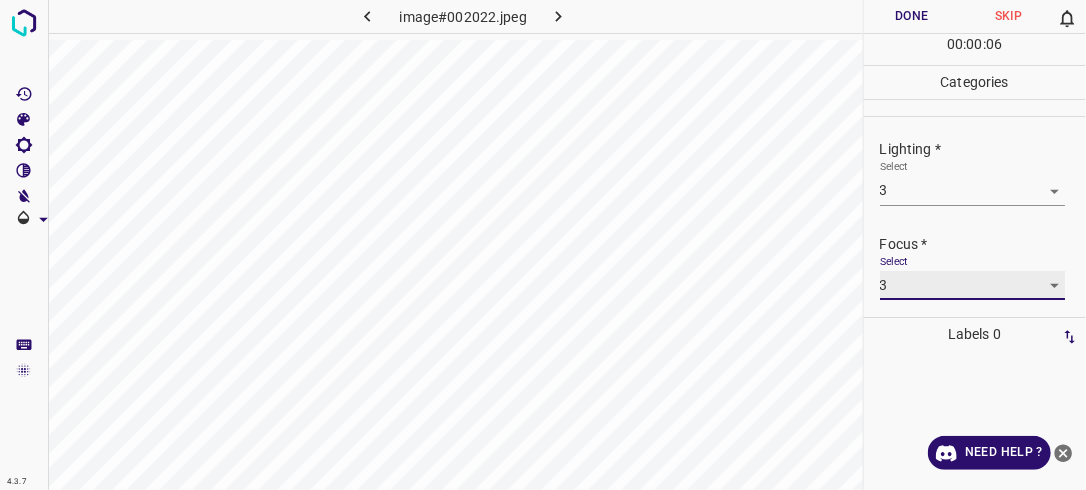 scroll, scrollTop: 98, scrollLeft: 0, axis: vertical 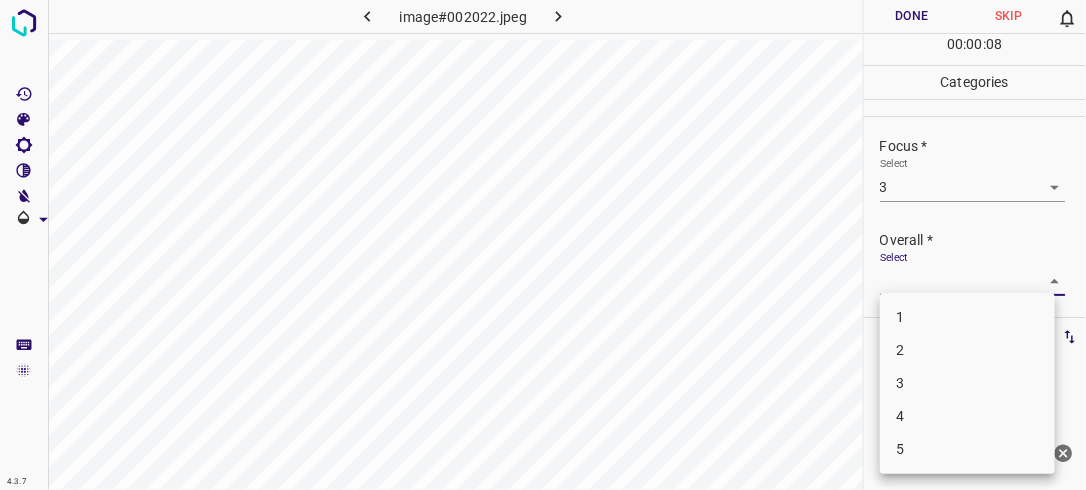drag, startPoint x: 1042, startPoint y: 280, endPoint x: 997, endPoint y: 376, distance: 106.02358 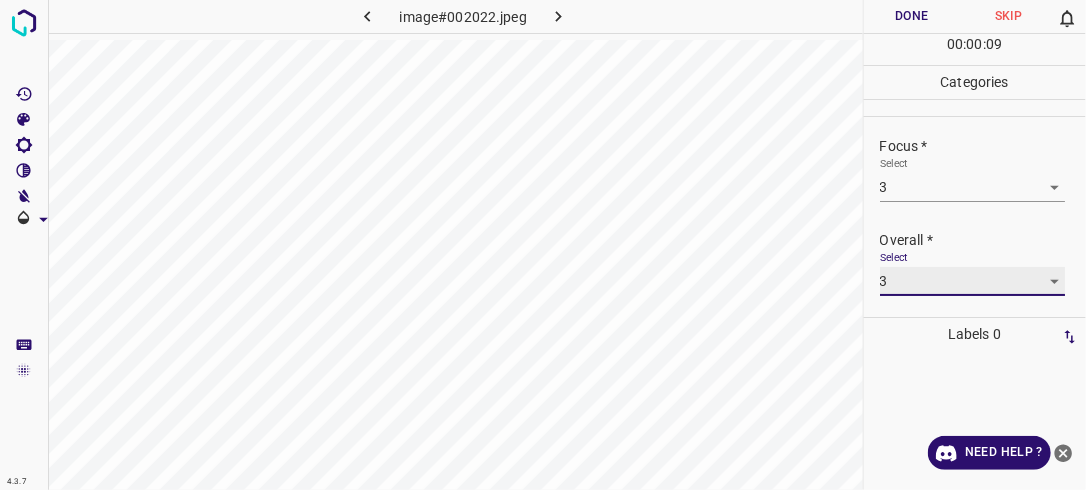 type on "3" 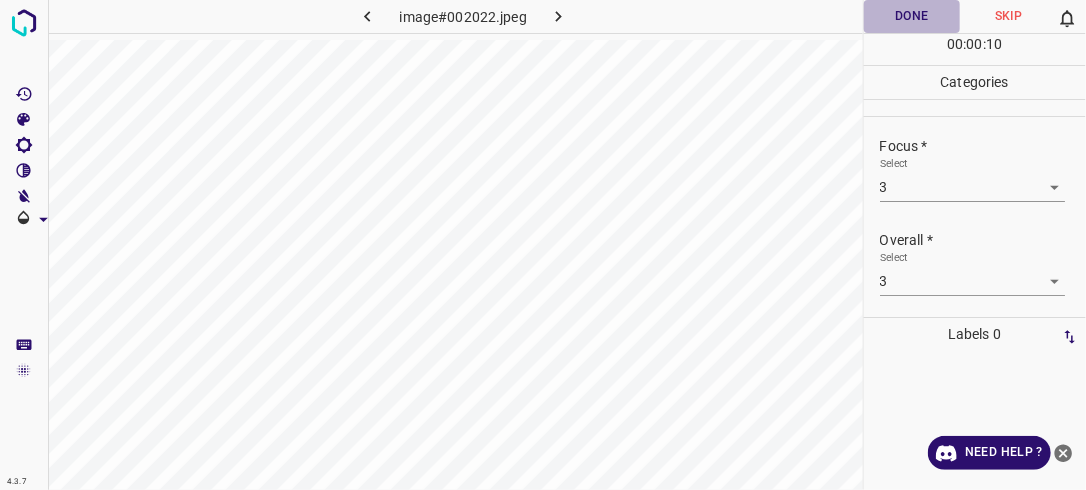 click on "Done" at bounding box center (912, 16) 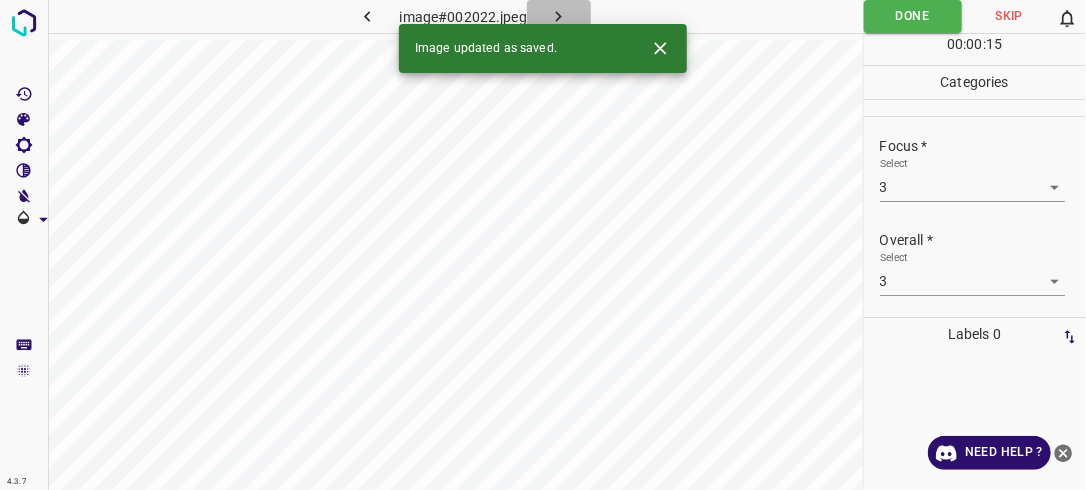 click 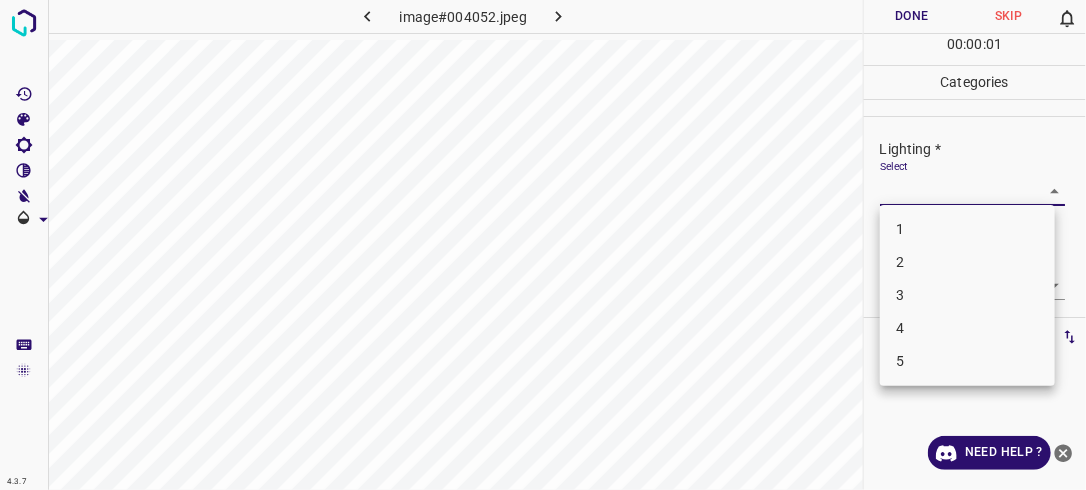 click on "4.3.7 image#004052.jpeg Done Skip 0 00   : 00   : 01   Categories Lighting *  Select ​ Focus *  Select ​ Overall *  Select ​ Labels   0 Categories 1 Lighting 2 Focus 3 Overall Tools Space Change between modes (Draw & Edit) I Auto labeling R Restore zoom M Zoom in N Zoom out Delete Delete selecte label Filters Z Restore filters X Saturation filter C Brightness filter V Contrast filter B Gray scale filter General O Download Need Help ? - Text - Hide - Delete 1 2 3 4 5" at bounding box center (543, 245) 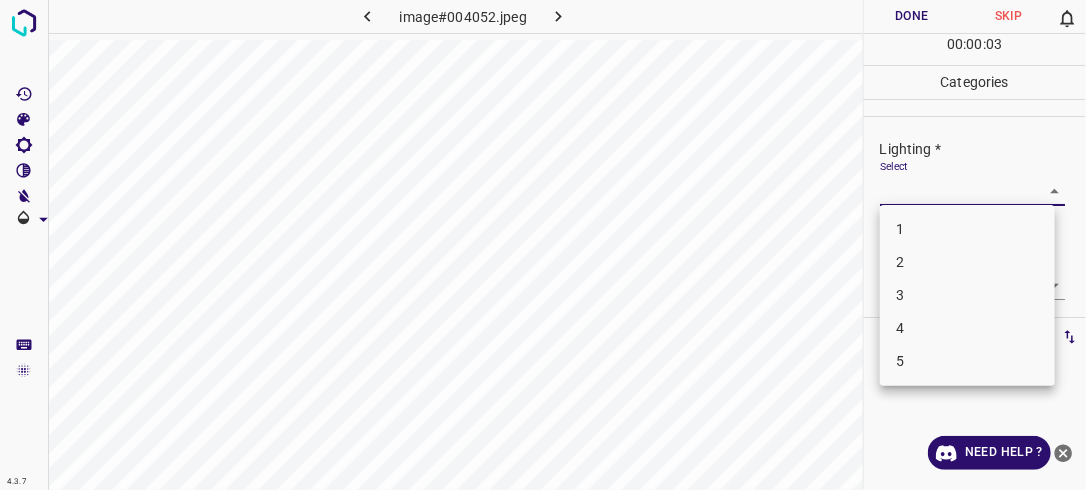 drag, startPoint x: 992, startPoint y: 268, endPoint x: 1054, endPoint y: 268, distance: 62 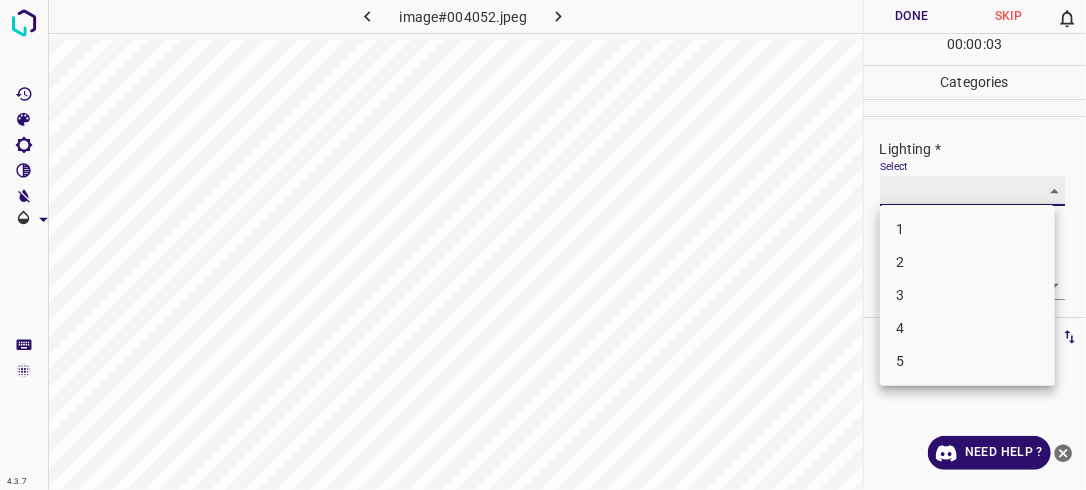 type on "2" 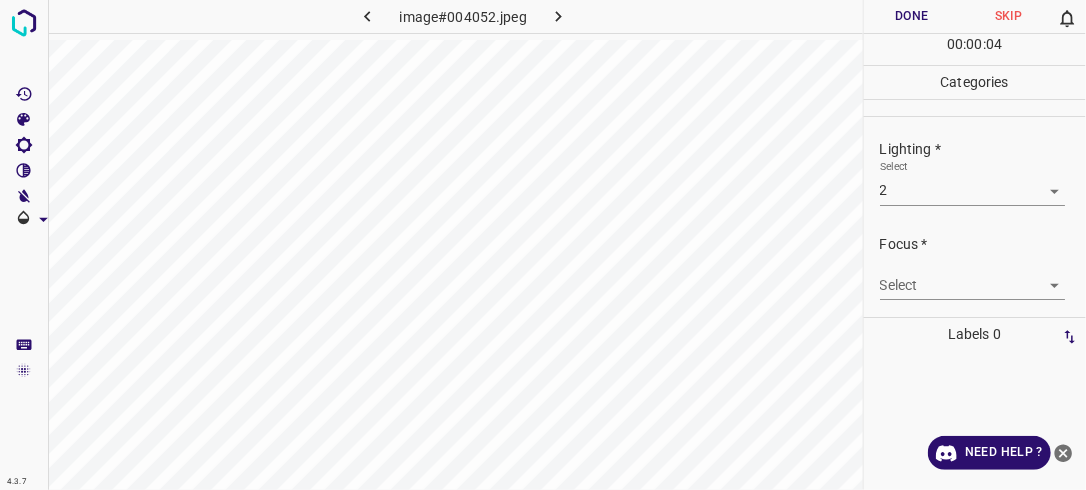 drag, startPoint x: 1054, startPoint y: 268, endPoint x: 1046, endPoint y: 278, distance: 12.806249 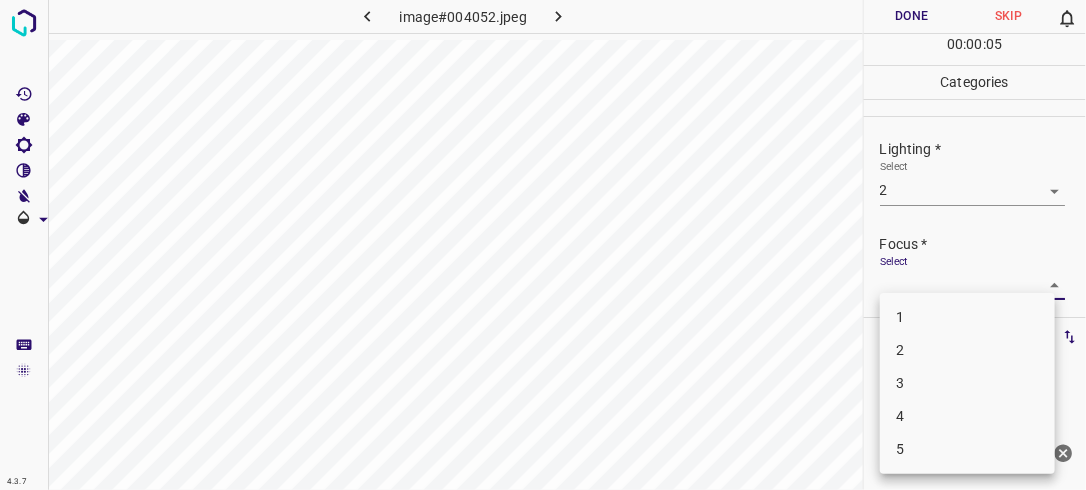 drag, startPoint x: 1046, startPoint y: 278, endPoint x: 968, endPoint y: 336, distance: 97.20082 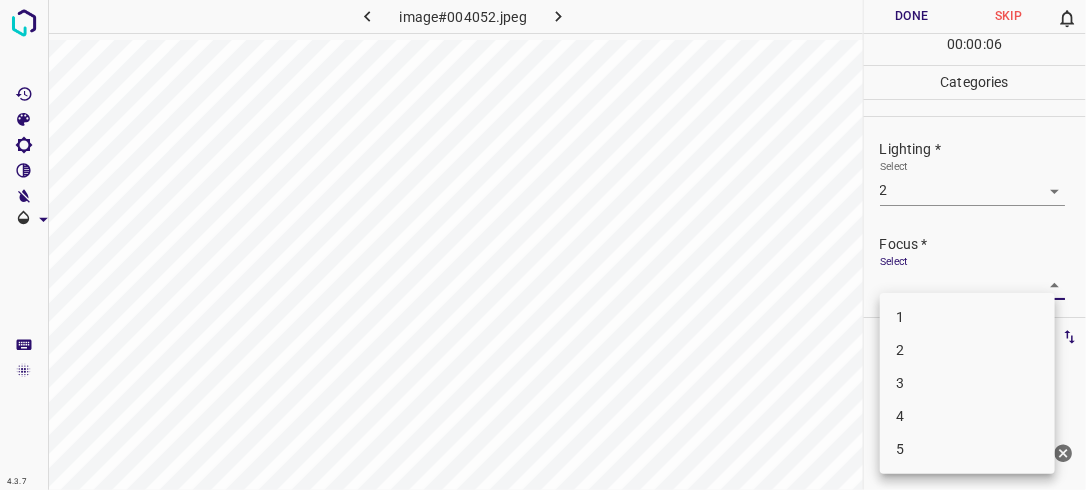 drag, startPoint x: 968, startPoint y: 336, endPoint x: 1006, endPoint y: 358, distance: 43.908997 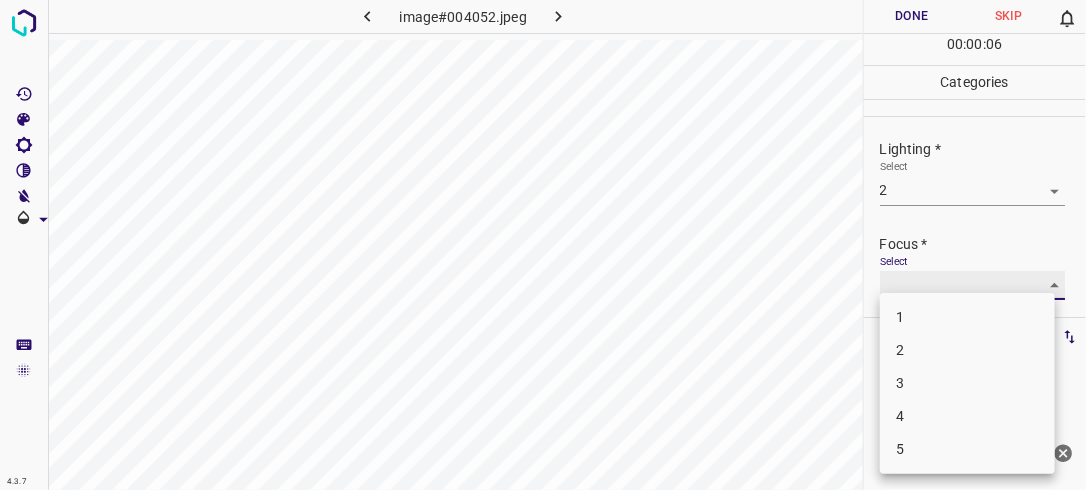 type on "2" 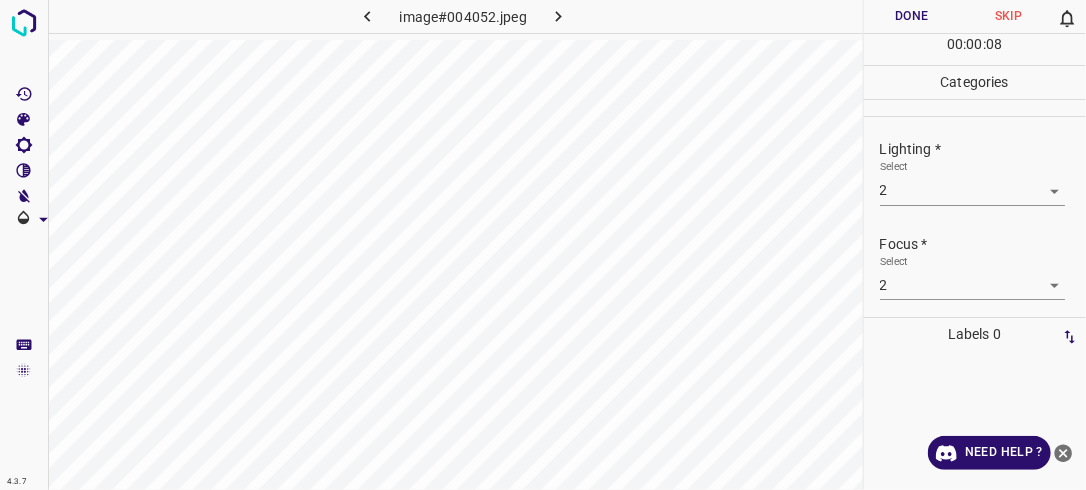 scroll, scrollTop: 98, scrollLeft: 0, axis: vertical 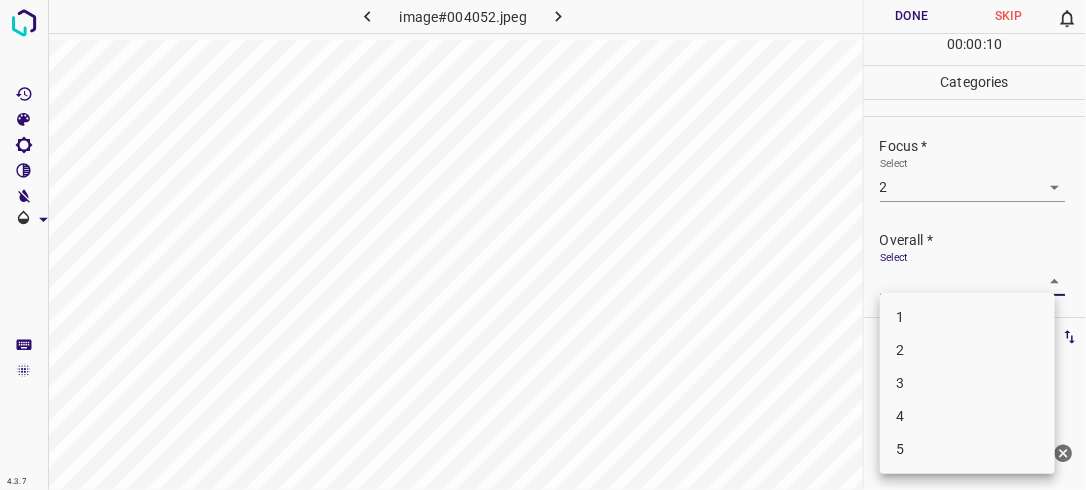 click on "4.3.7 image#004052.jpeg Done Skip 0 00   : 00   : 10   Categories Lighting *  Select 2 2 Focus *  Select 2 2 Overall *  Select ​ Labels   0 Categories 1 Lighting 2 Focus 3 Overall Tools Space Change between modes (Draw & Edit) I Auto labeling R Restore zoom M Zoom in N Zoom out Delete Delete selecte label Filters Z Restore filters X Saturation filter C Brightness filter V Contrast filter B Gray scale filter General O Download Need Help ? - Text - Hide - Delete 1 2 3 4 5" at bounding box center (543, 245) 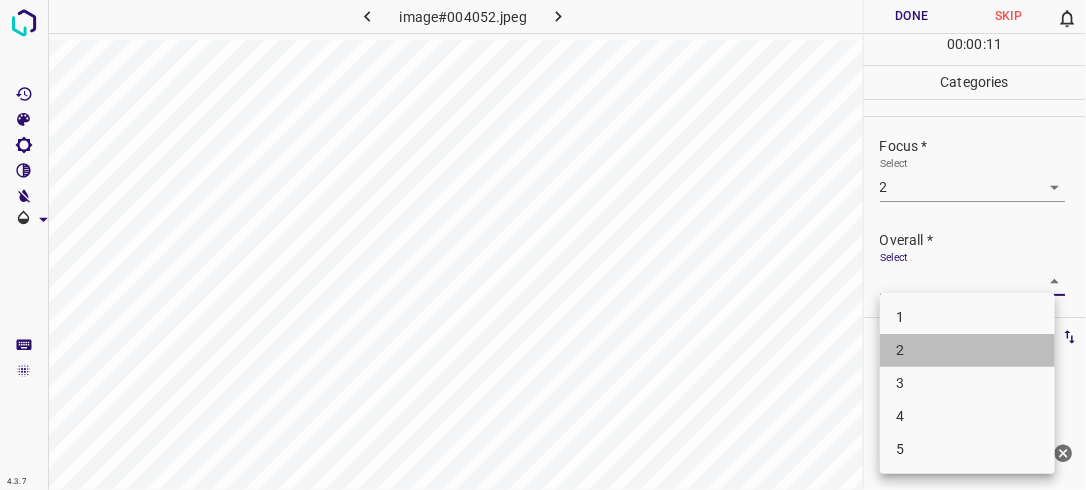 click on "2" at bounding box center [967, 350] 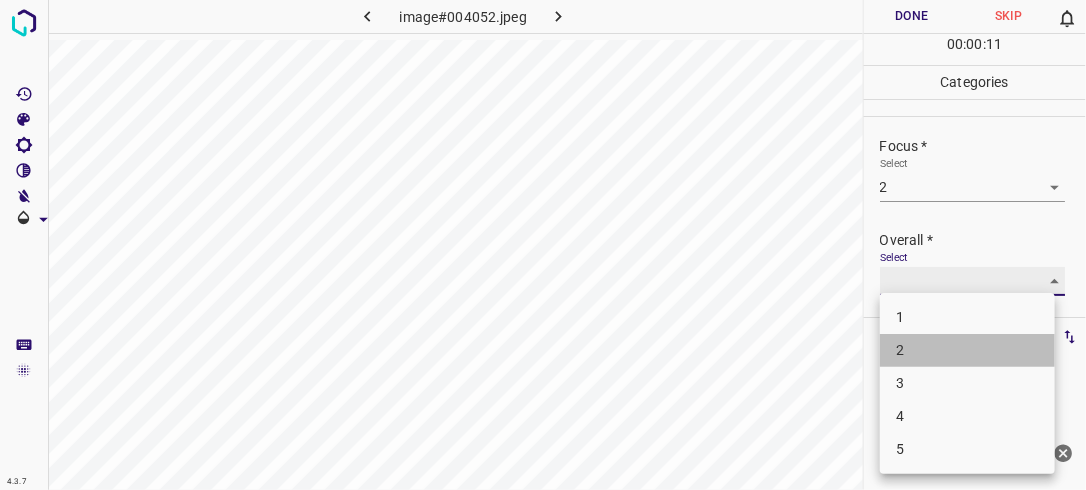 type on "2" 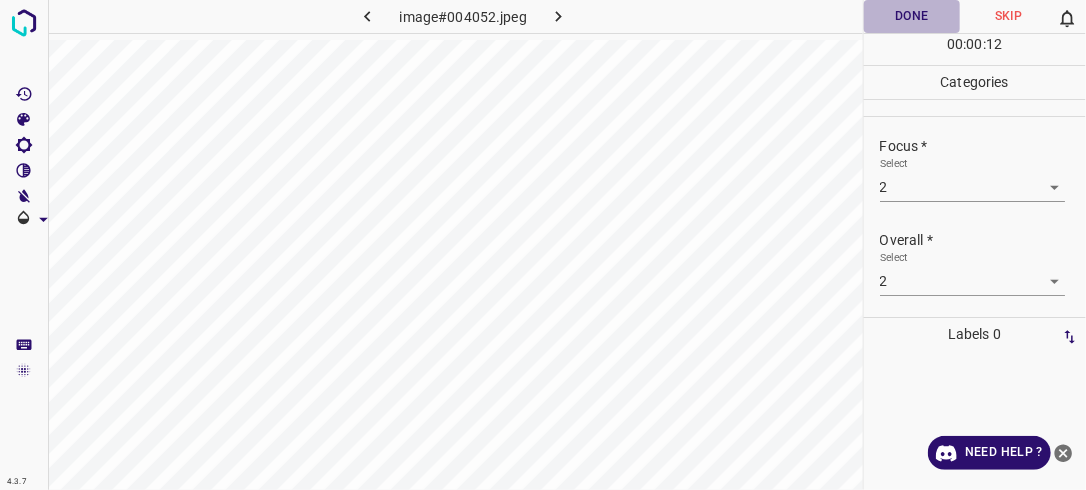 click on "Done" at bounding box center (912, 16) 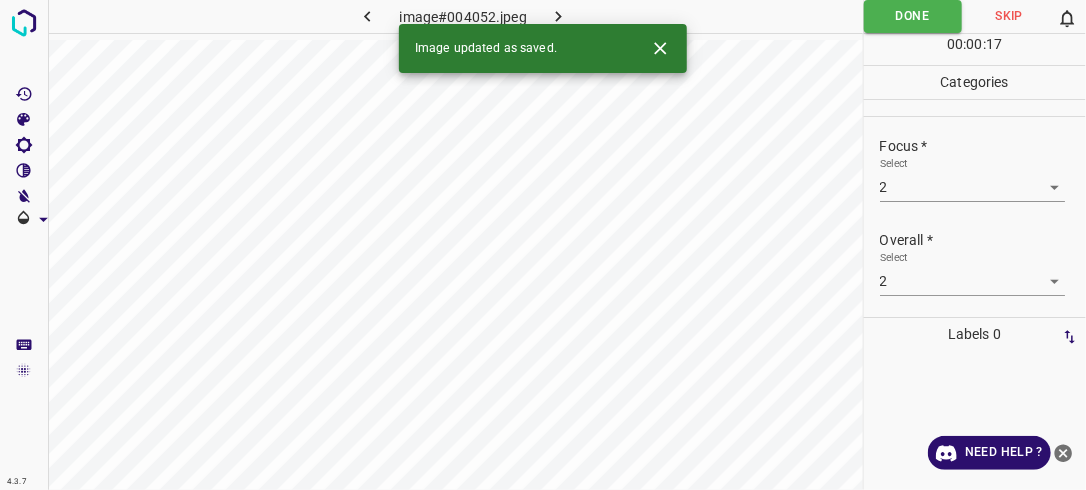click 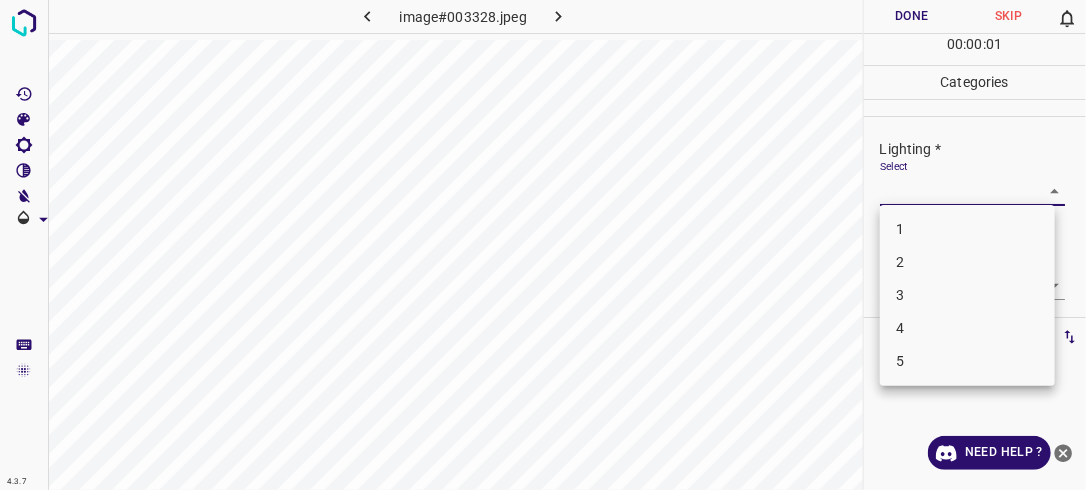 click on "4.3.7 image#003328.jpeg Done Skip 0 00   : 00   : 01   Categories Lighting *  Select ​ Focus *  Select ​ Overall *  Select ​ Labels   0 Categories 1 Lighting 2 Focus 3 Overall Tools Space Change between modes (Draw & Edit) I Auto labeling R Restore zoom M Zoom in N Zoom out Delete Delete selecte label Filters Z Restore filters X Saturation filter C Brightness filter V Contrast filter B Gray scale filter General O Download Need Help ? - Text - Hide - Delete 1 2 3 4 5" at bounding box center [543, 245] 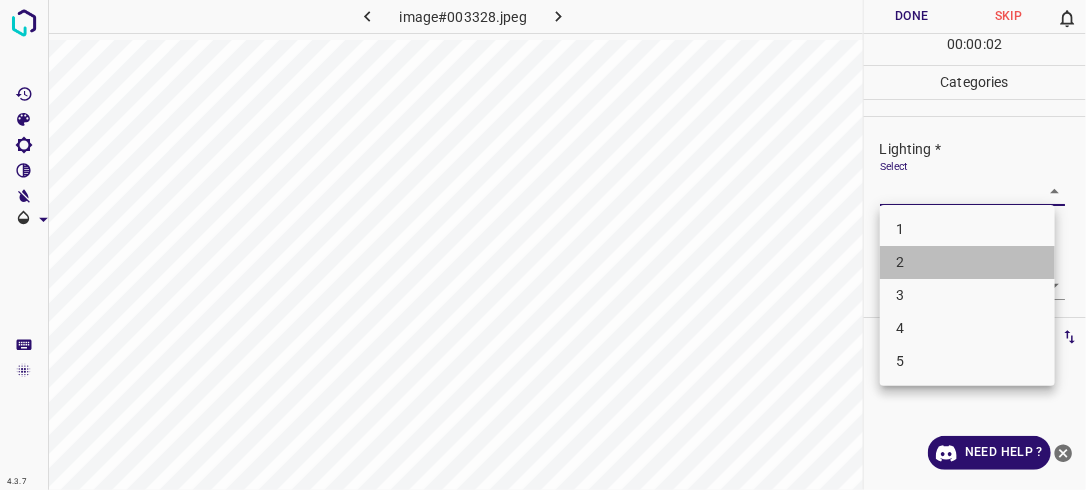 click on "2" at bounding box center (967, 262) 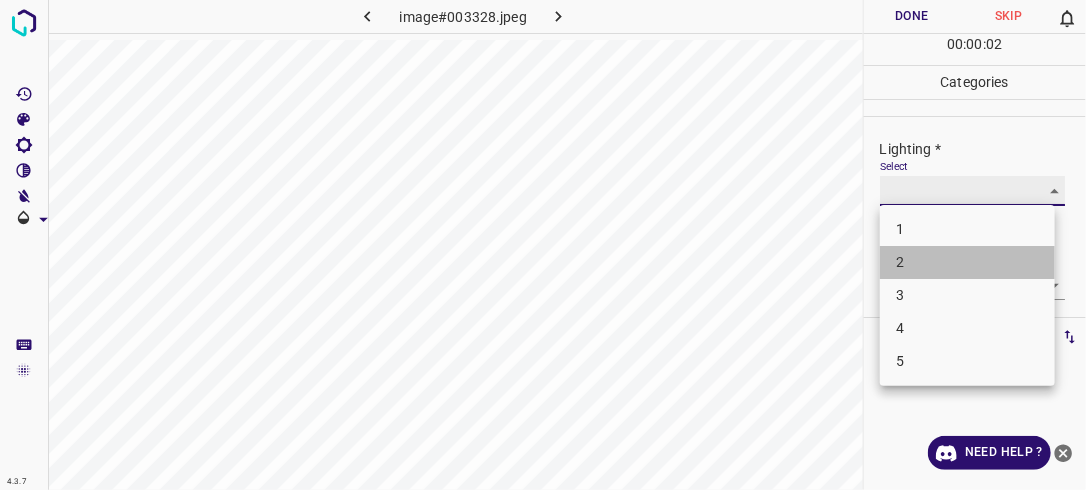 type on "2" 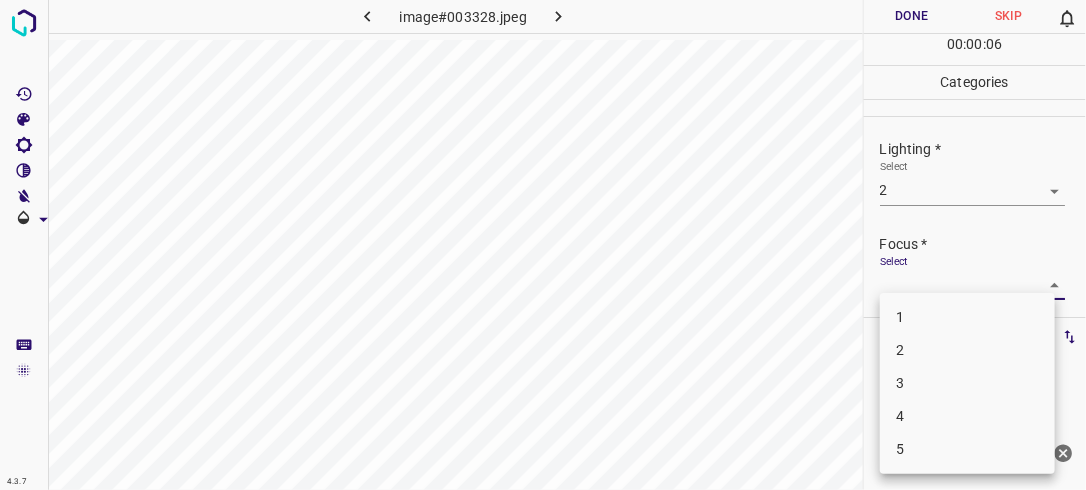 drag, startPoint x: 1038, startPoint y: 278, endPoint x: 1002, endPoint y: 348, distance: 78.714676 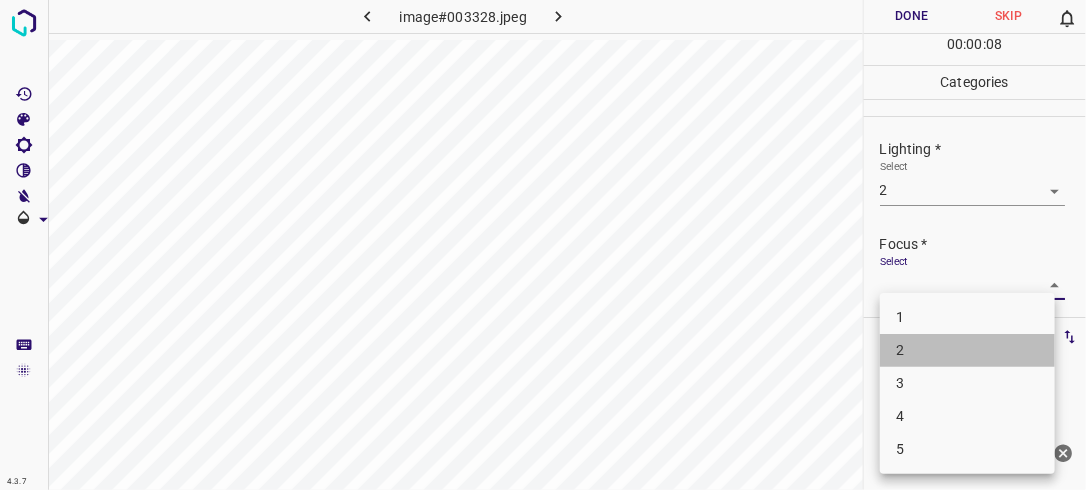 click on "2" at bounding box center (967, 350) 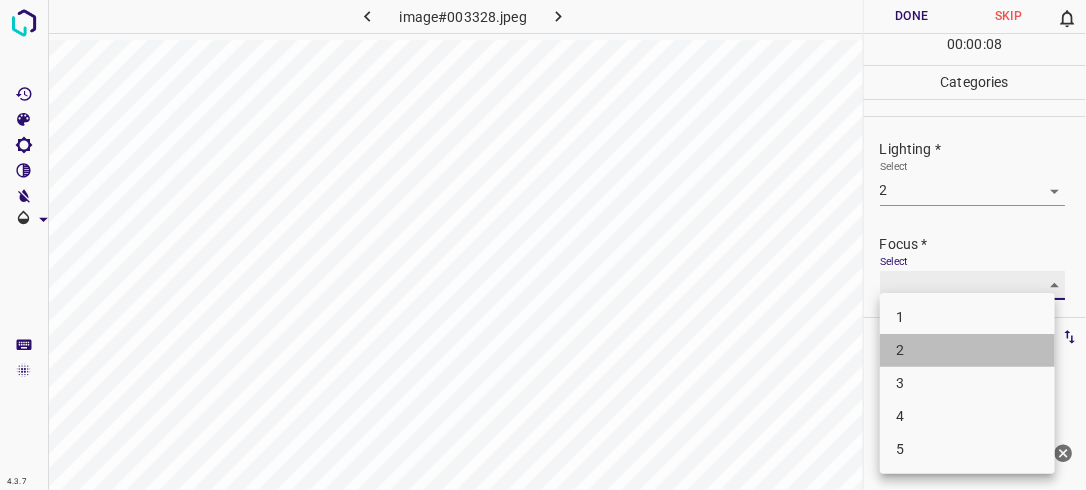type on "2" 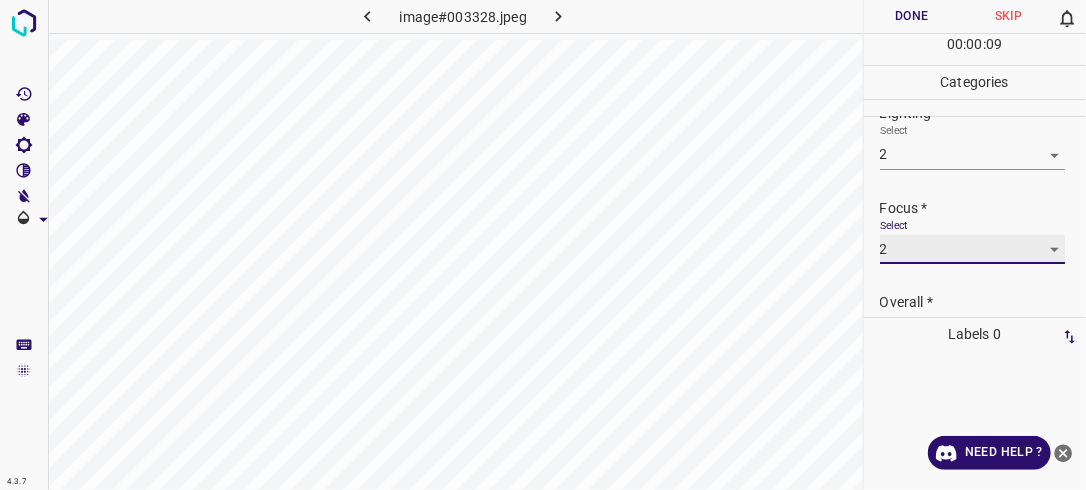 scroll, scrollTop: 98, scrollLeft: 0, axis: vertical 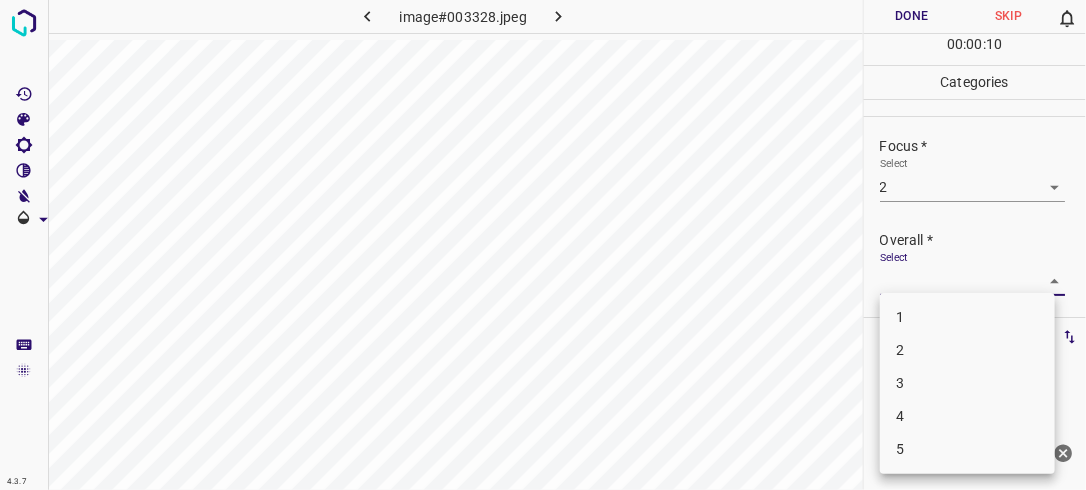 drag, startPoint x: 1041, startPoint y: 275, endPoint x: 1000, endPoint y: 352, distance: 87.23531 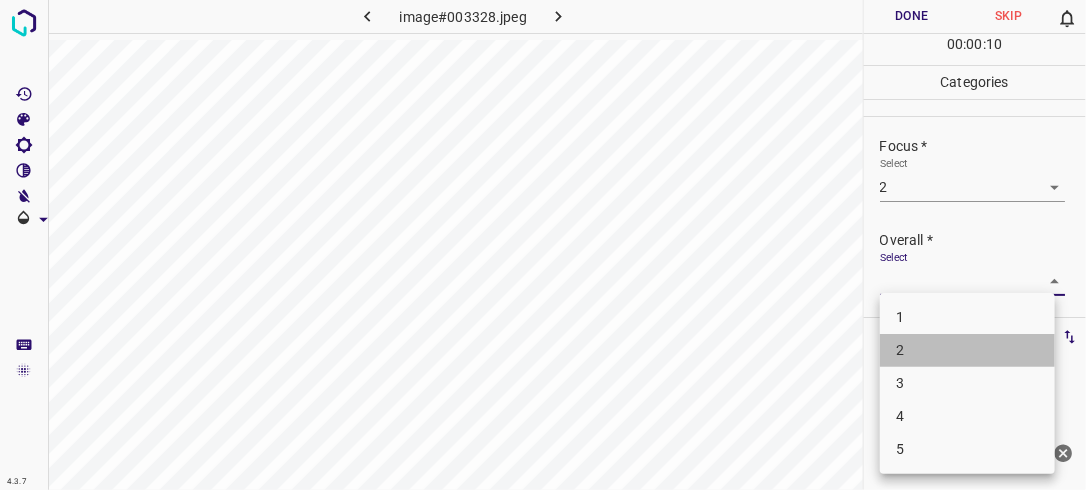 click on "2" at bounding box center [967, 350] 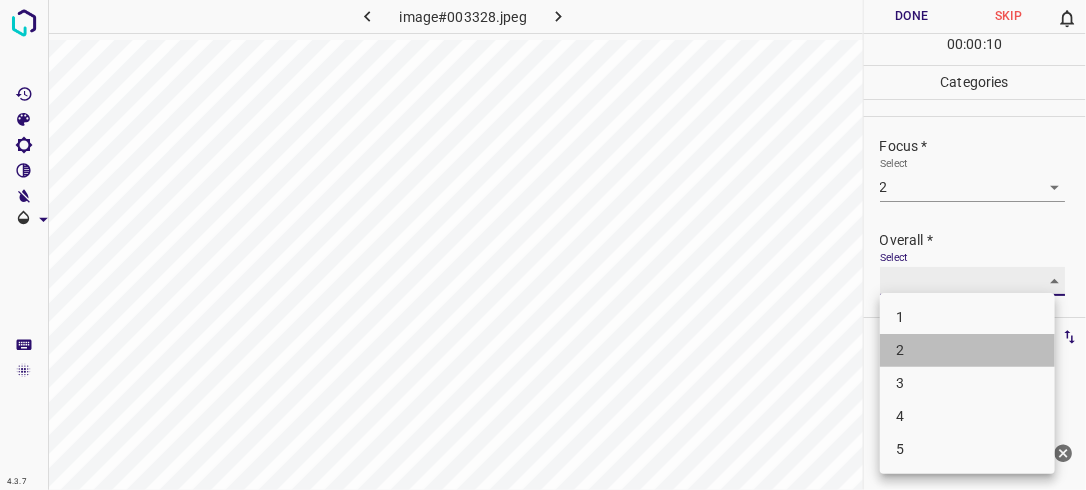 type on "2" 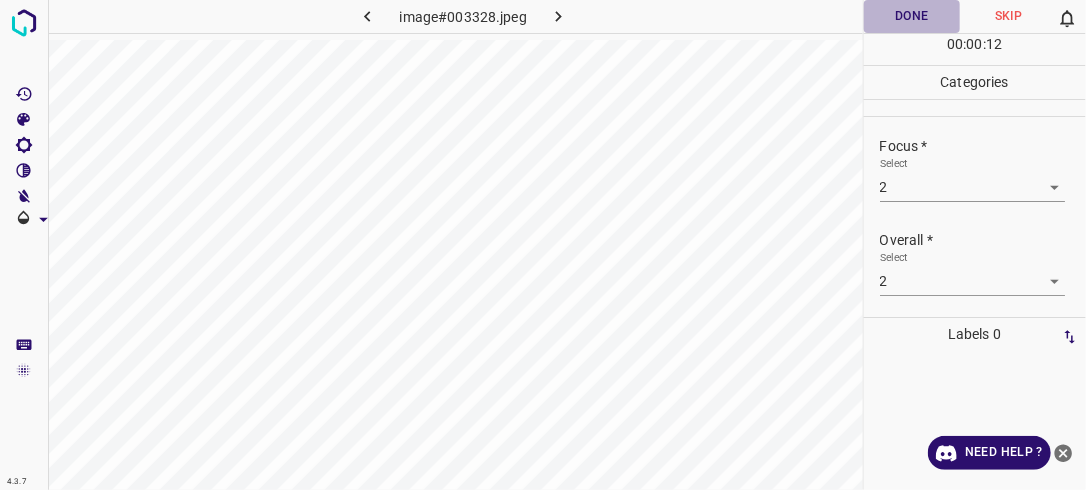 click on "Done" at bounding box center [912, 16] 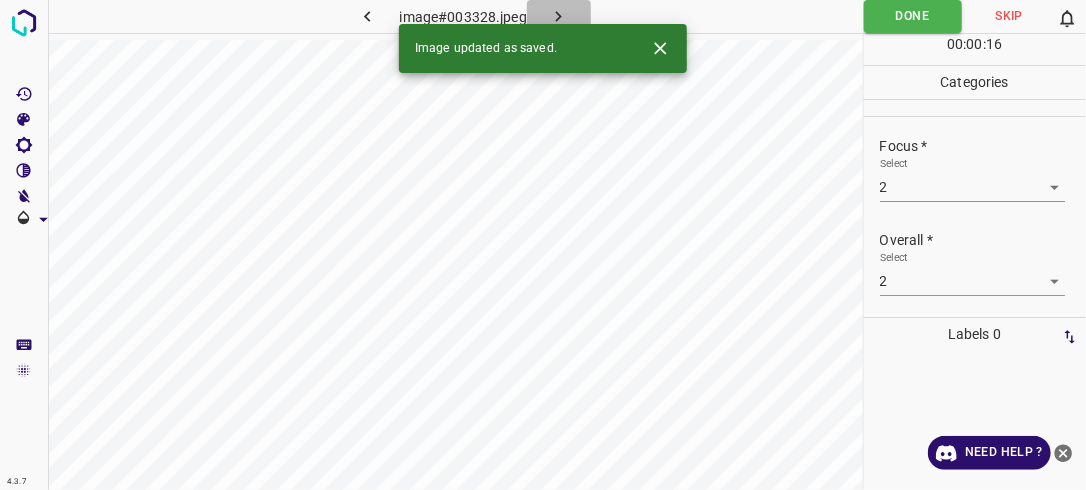 click 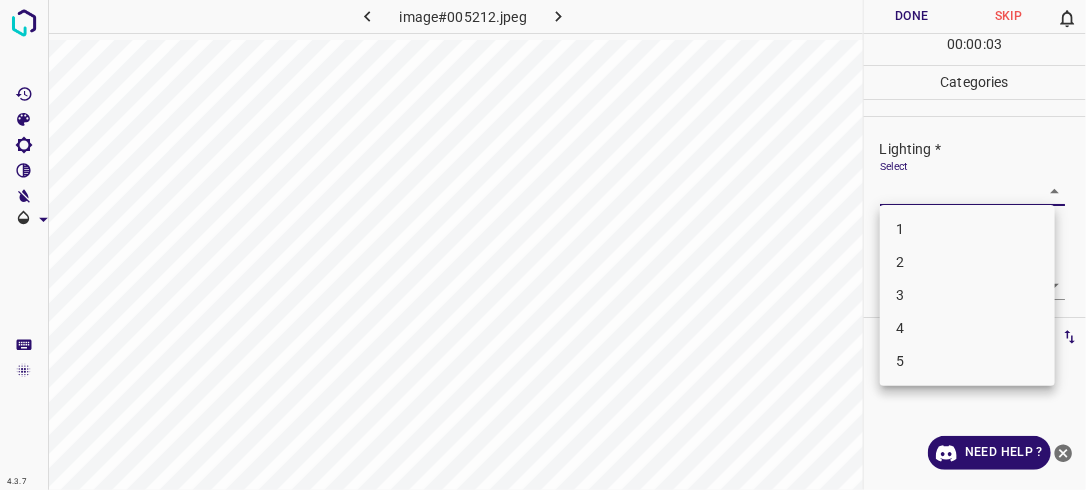 click on "4.3.7 image#005212.jpeg Done Skip 0 00   : 00   : 03   Categories Lighting *  Select ​ Focus *  Select ​ Overall *  Select ​ Labels   0 Categories 1 Lighting 2 Focus 3 Overall Tools Space Change between modes (Draw & Edit) I Auto labeling R Restore zoom M Zoom in N Zoom out Delete Delete selecte label Filters Z Restore filters X Saturation filter C Brightness filter V Contrast filter B Gray scale filter General O Download Need Help ? - Text - Hide - Delete 1 2 3 4 5" at bounding box center (543, 245) 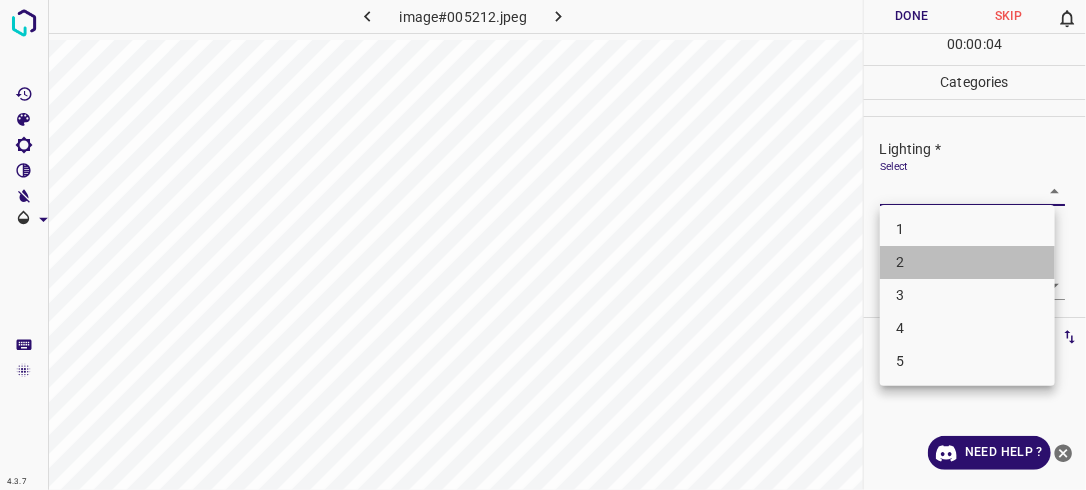 click on "2" at bounding box center (967, 262) 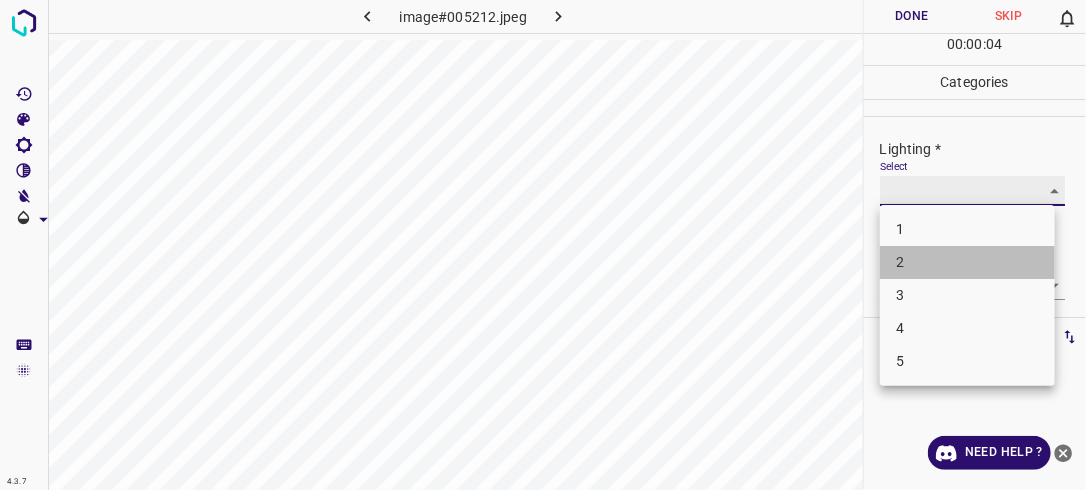 type on "2" 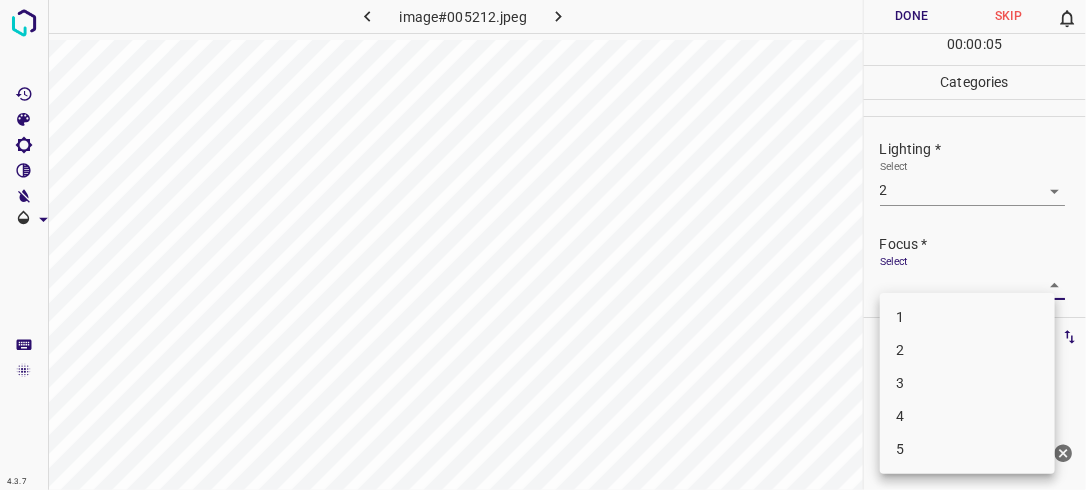 drag, startPoint x: 1047, startPoint y: 280, endPoint x: 992, endPoint y: 356, distance: 93.813644 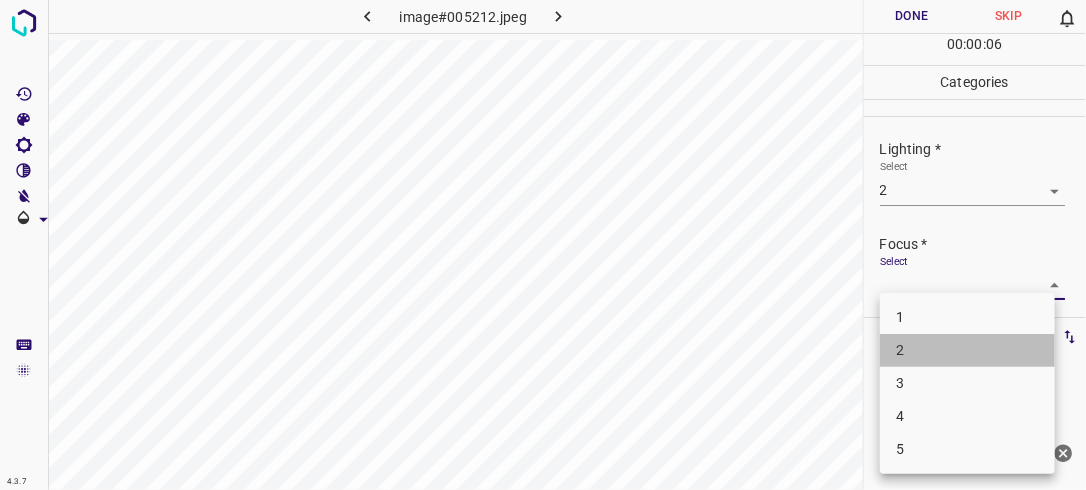 click on "2" at bounding box center (967, 350) 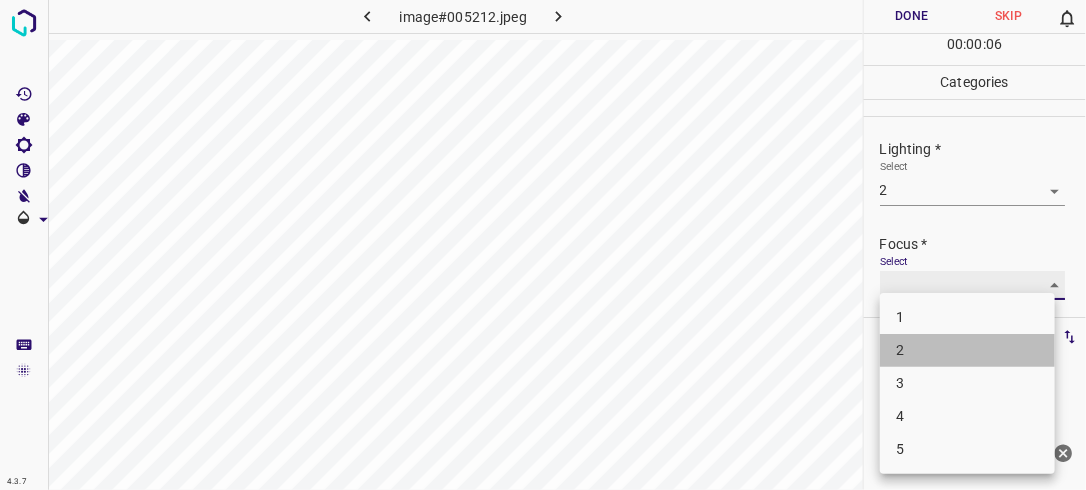 type on "2" 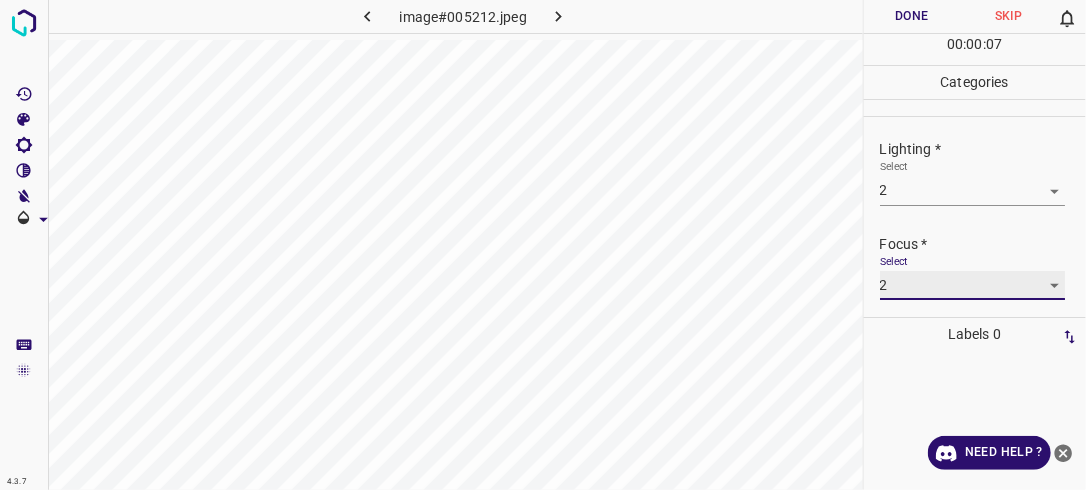 scroll, scrollTop: 98, scrollLeft: 0, axis: vertical 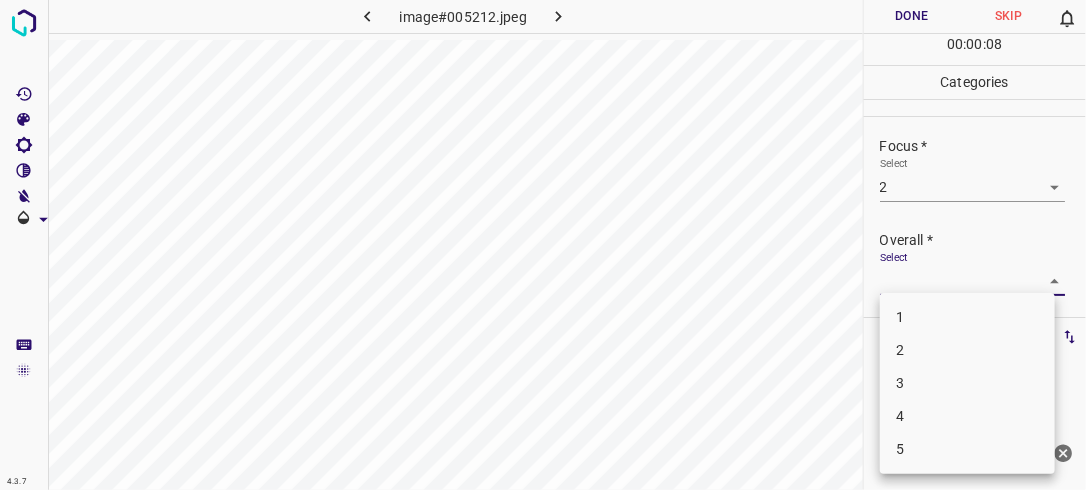 click on "4.3.7 image#005212.jpeg Done Skip 0 00   : 00   : 08   Categories Lighting *  Select 2 2 Focus *  Select 2 2 Overall *  Select ​ Labels   0 Categories 1 Lighting 2 Focus 3 Overall Tools Space Change between modes (Draw & Edit) I Auto labeling R Restore zoom M Zoom in N Zoom out Delete Delete selecte label Filters Z Restore filters X Saturation filter C Brightness filter V Contrast filter B Gray scale filter General O Download Need Help ? - Text - Hide - Delete 1 2 3 4 5" at bounding box center [543, 245] 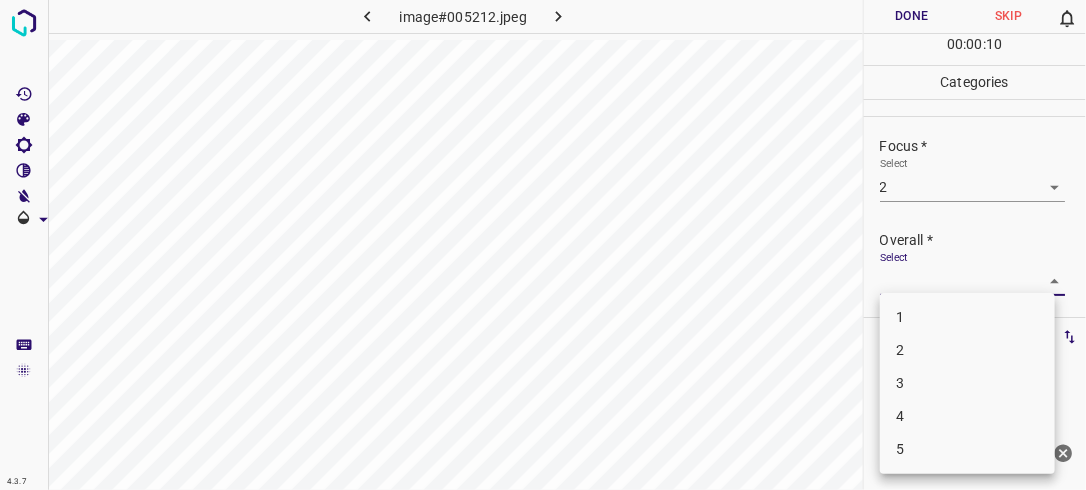 click on "2" at bounding box center [967, 350] 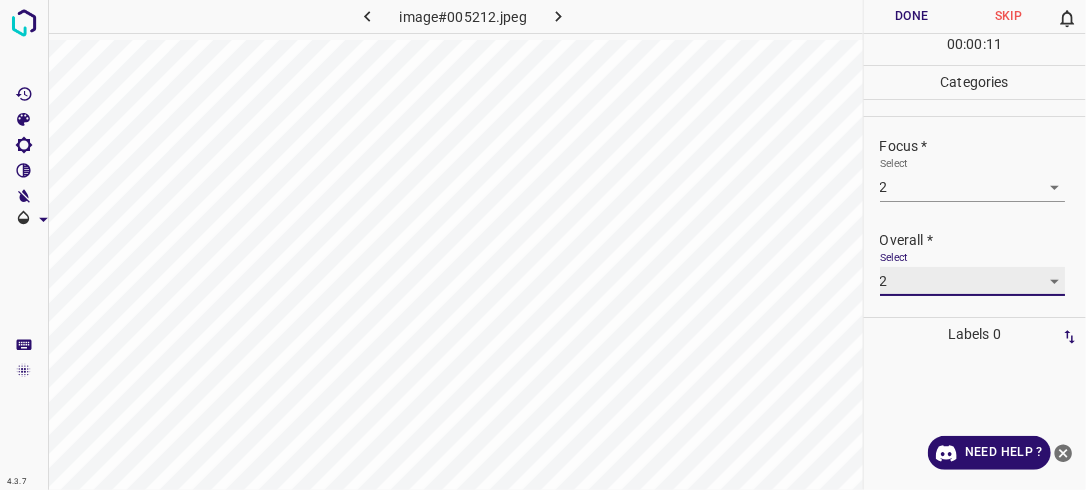 type on "2" 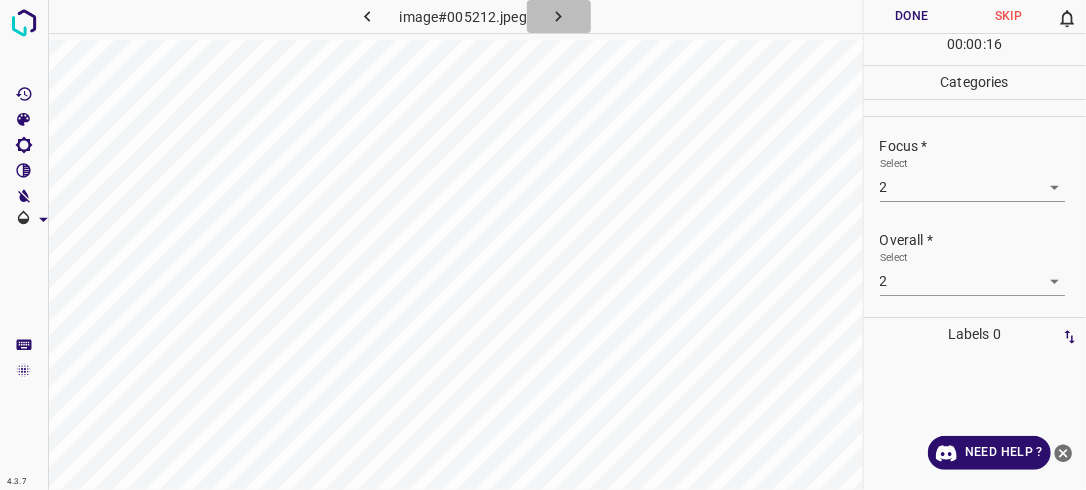 click 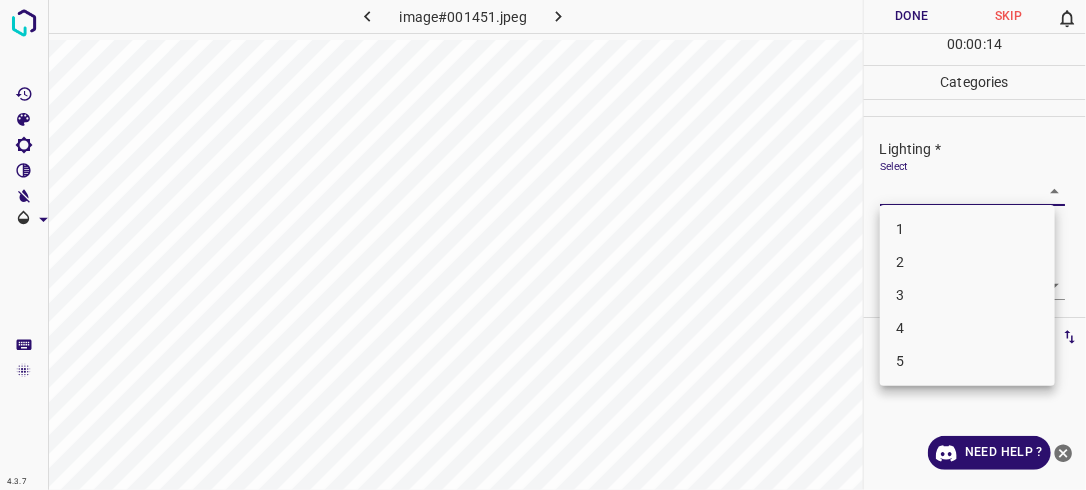 click on "4.3.7 image#001451.jpeg Done Skip 0 00   : 00   : 14   Categories Lighting *  Select ​ Focus *  Select ​ Overall *  Select ​ Labels   0 Categories 1 Lighting 2 Focus 3 Overall Tools Space Change between modes (Draw & Edit) I Auto labeling R Restore zoom M Zoom in N Zoom out Delete Delete selecte label Filters Z Restore filters X Saturation filter C Brightness filter V Contrast filter B Gray scale filter General O Download Need Help ? - Text - Hide - Delete 1 2 3 4 5" at bounding box center [543, 245] 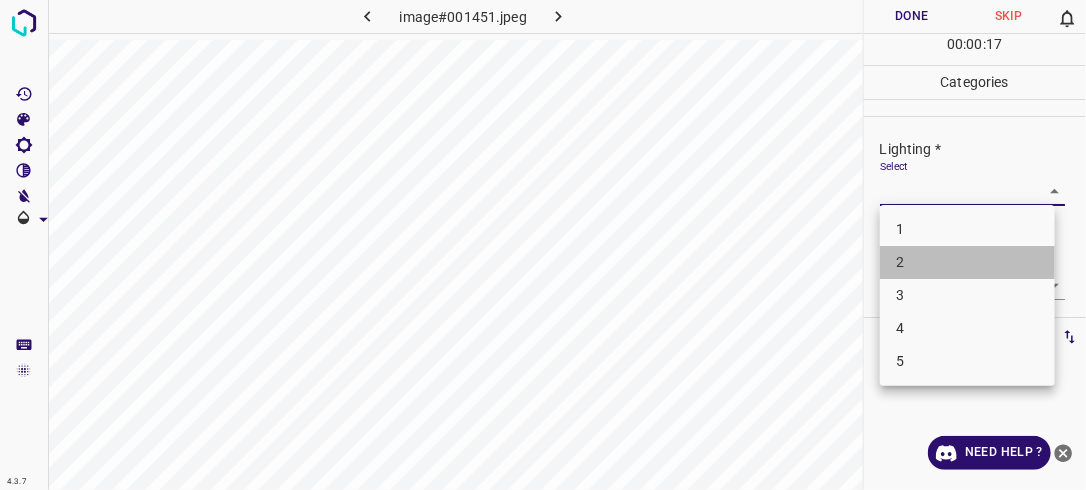 click on "2" at bounding box center [967, 262] 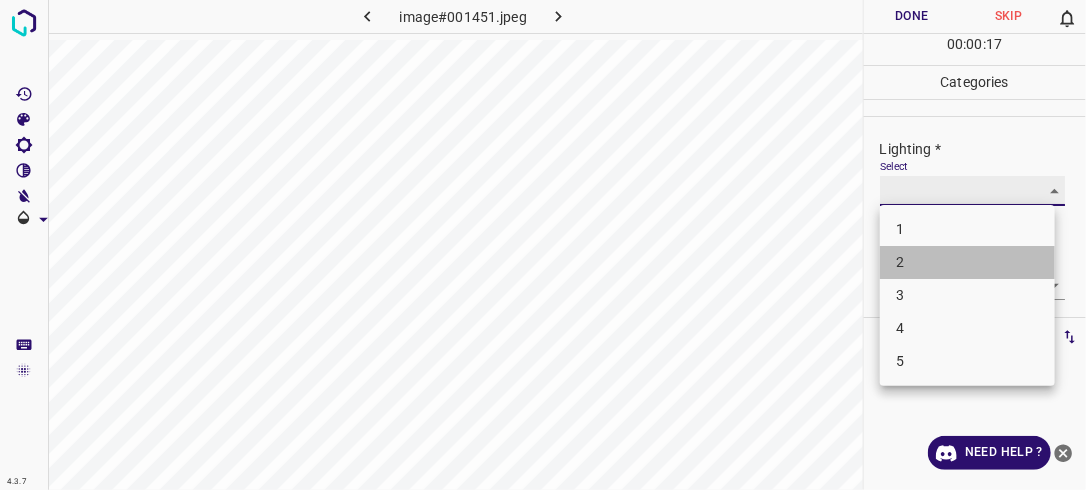 type on "2" 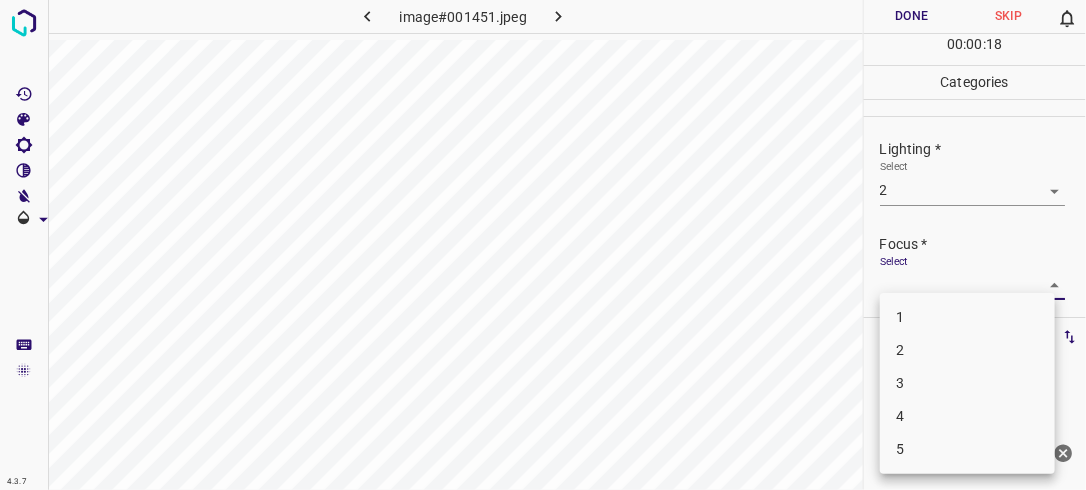 drag, startPoint x: 1035, startPoint y: 274, endPoint x: 982, endPoint y: 356, distance: 97.637085 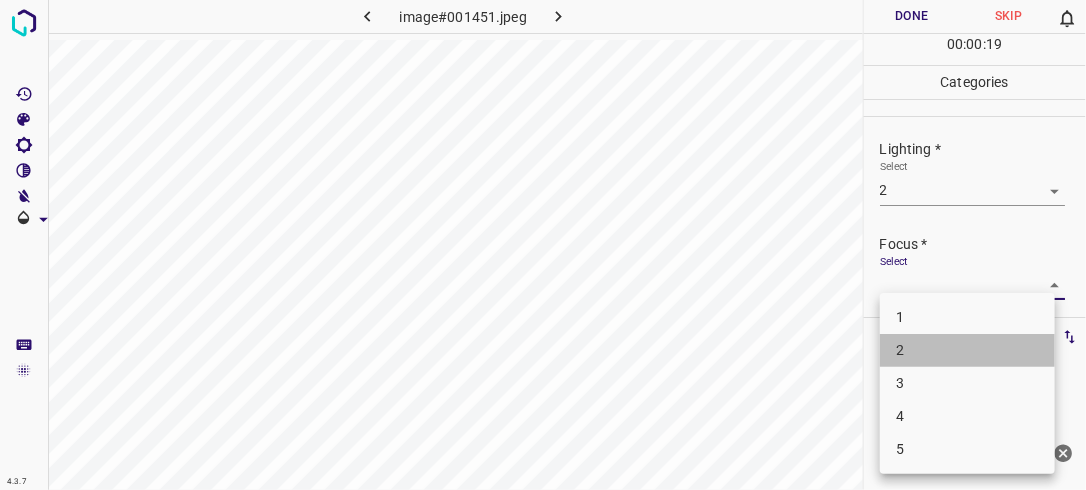 click on "2" at bounding box center (967, 350) 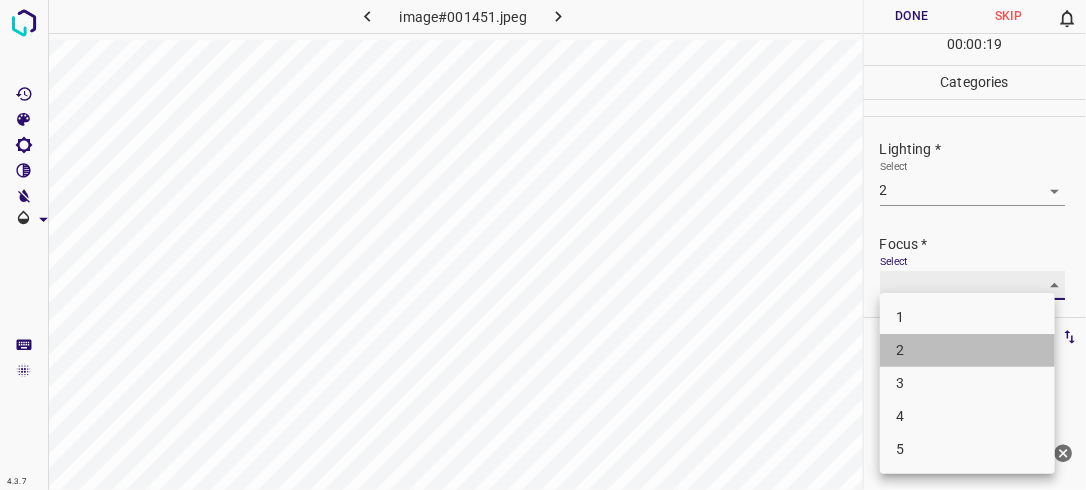 type on "2" 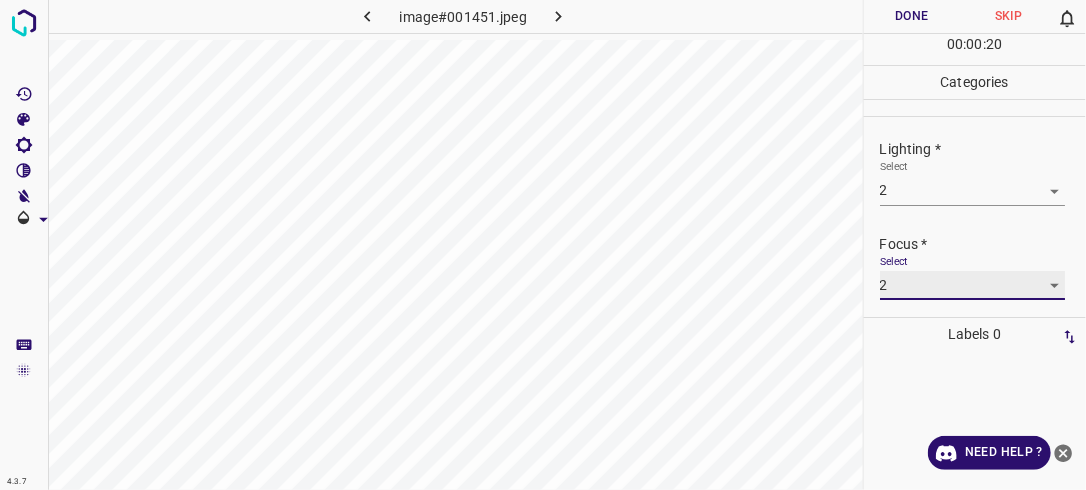 scroll, scrollTop: 80, scrollLeft: 0, axis: vertical 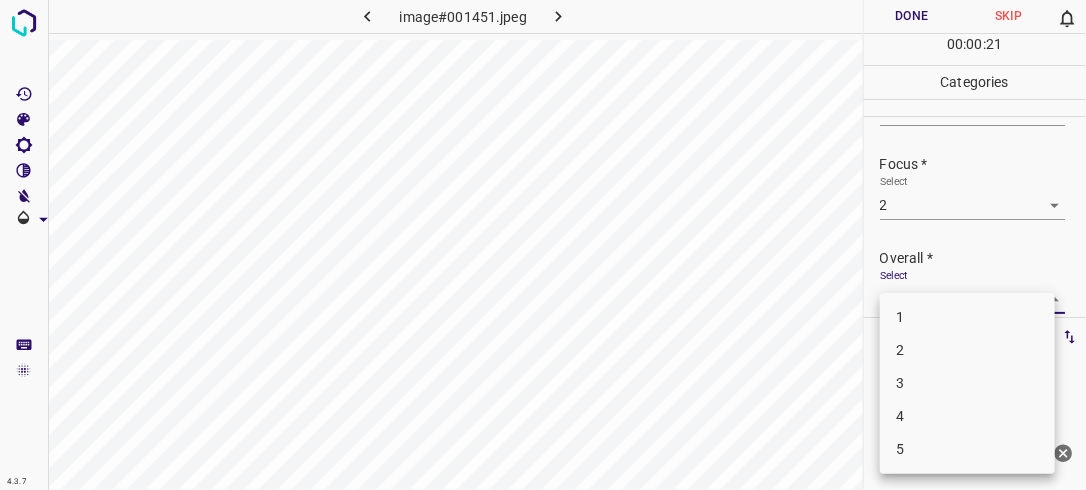 click on "4.3.7 image#001451.jpeg Done Skip 0 00   : 00   : 21   Categories Lighting *  Select 2 2 Focus *  Select 2 2 Overall *  Select ​ Labels   0 Categories 1 Lighting 2 Focus 3 Overall Tools Space Change between modes (Draw & Edit) I Auto labeling R Restore zoom M Zoom in N Zoom out Delete Delete selecte label Filters Z Restore filters X Saturation filter C Brightness filter V Contrast filter B Gray scale filter General O Download Need Help ? - Text - Hide - Delete 1 2 3 4 5" at bounding box center [543, 245] 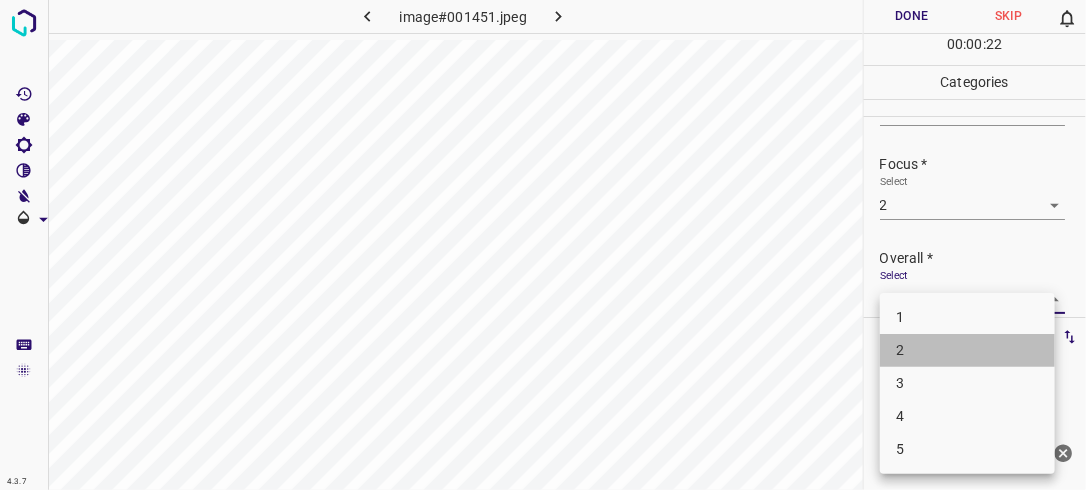 click on "2" at bounding box center (967, 350) 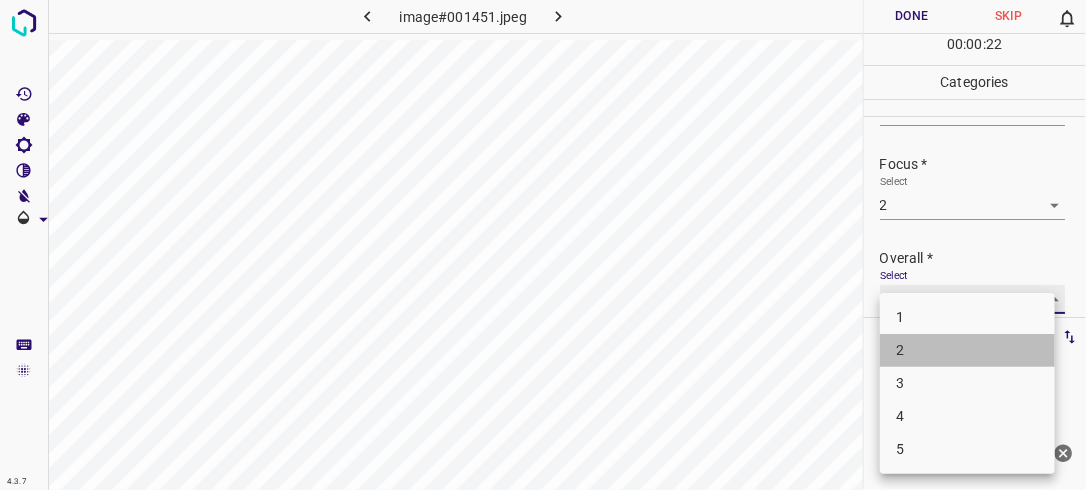 type on "2" 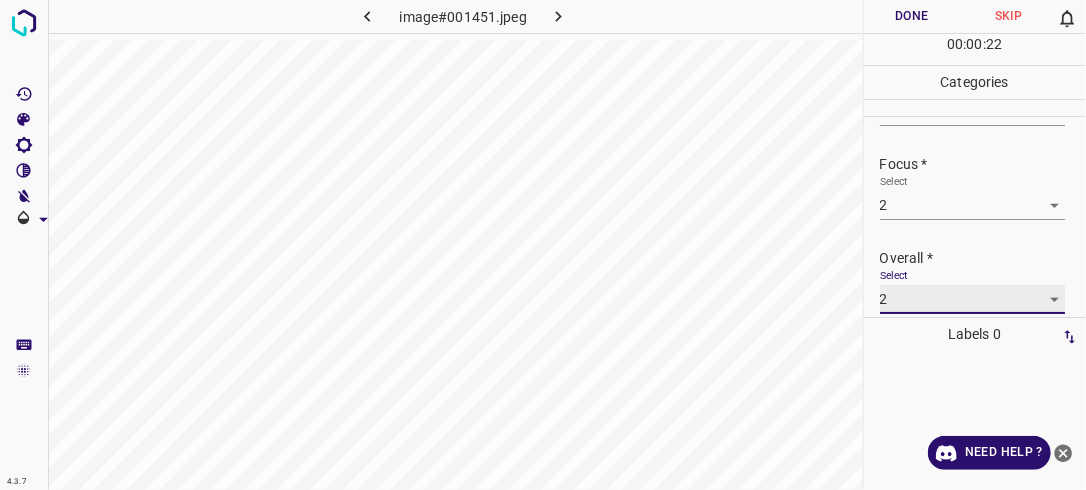 scroll, scrollTop: 80, scrollLeft: 0, axis: vertical 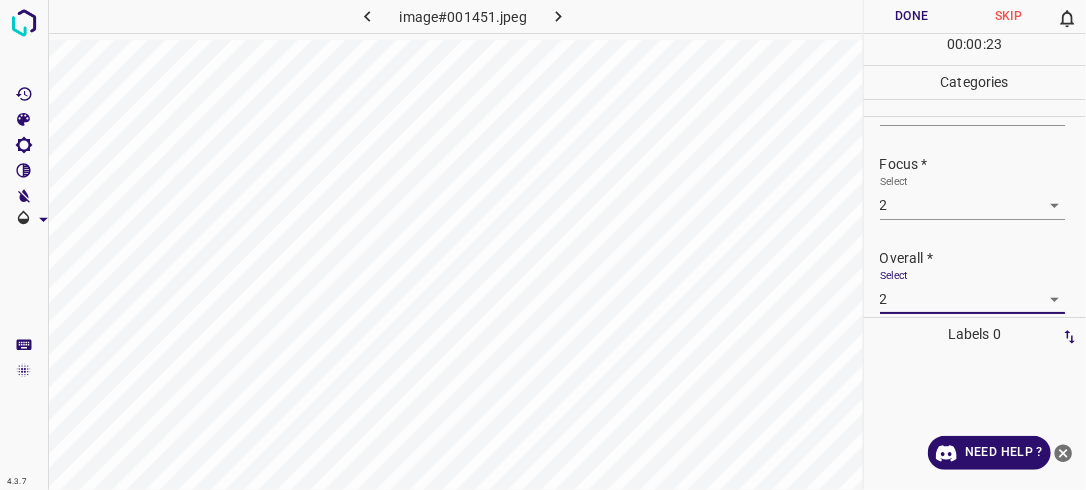 click on "Done" at bounding box center (912, 16) 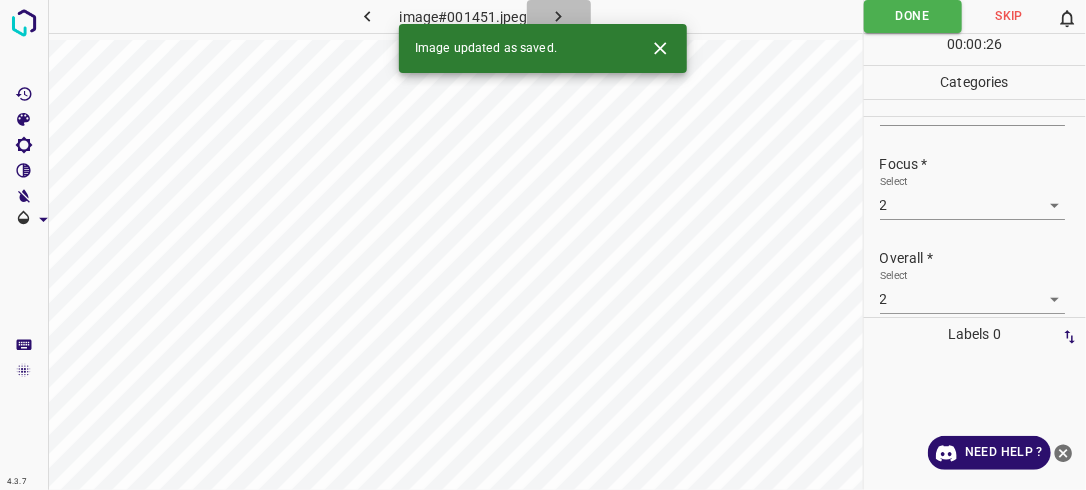 click 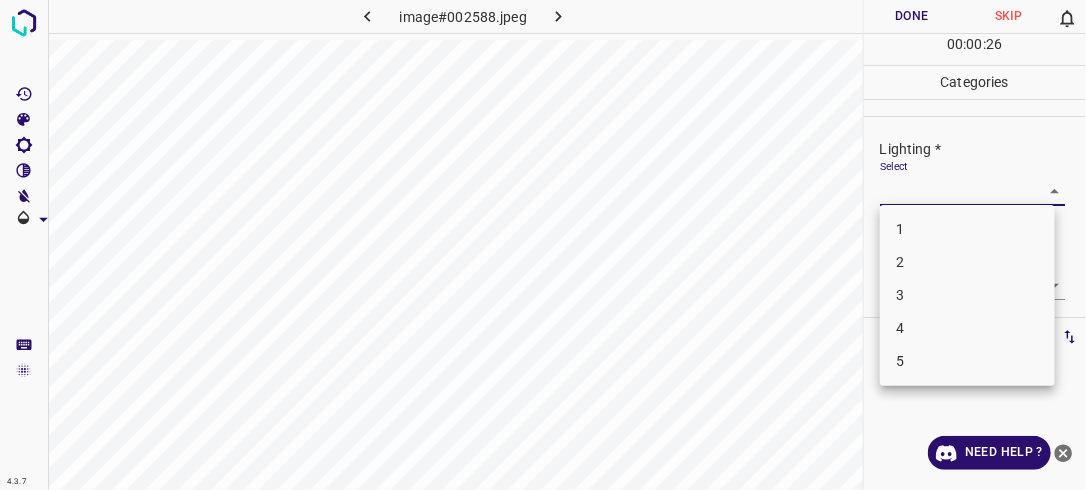 click on "4.3.7 image#002588.jpeg Done Skip 0 00   : 00   : 26   Categories Lighting *  Select ​ Focus *  Select ​ Overall *  Select ​ Labels   0 Categories 1 Lighting 2 Focus 3 Overall Tools Space Change between modes (Draw & Edit) I Auto labeling R Restore zoom M Zoom in N Zoom out Delete Delete selecte label Filters Z Restore filters X Saturation filter C Brightness filter V Contrast filter B Gray scale filter General O Download Need Help ? - Text - Hide - Delete 1 2 3 4 5" at bounding box center (543, 245) 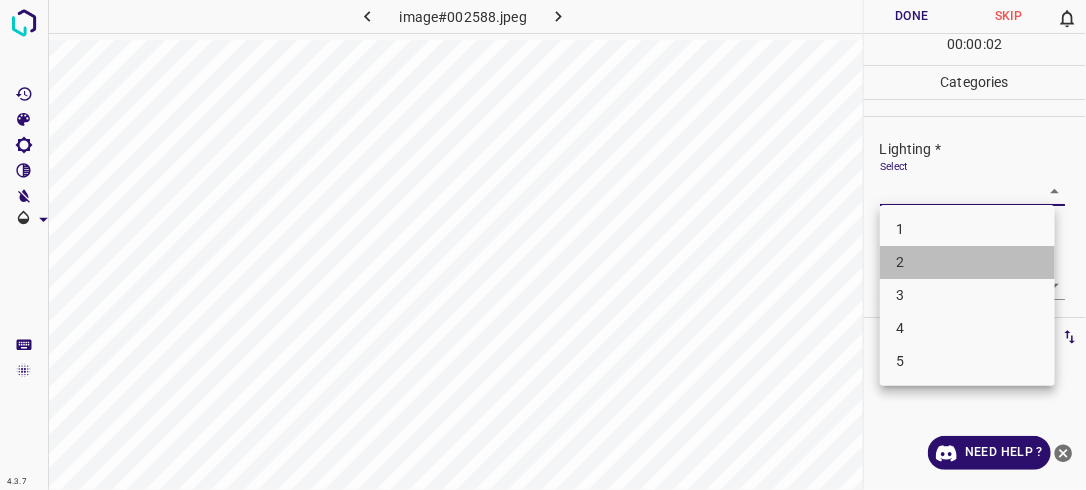 click on "2" at bounding box center [967, 262] 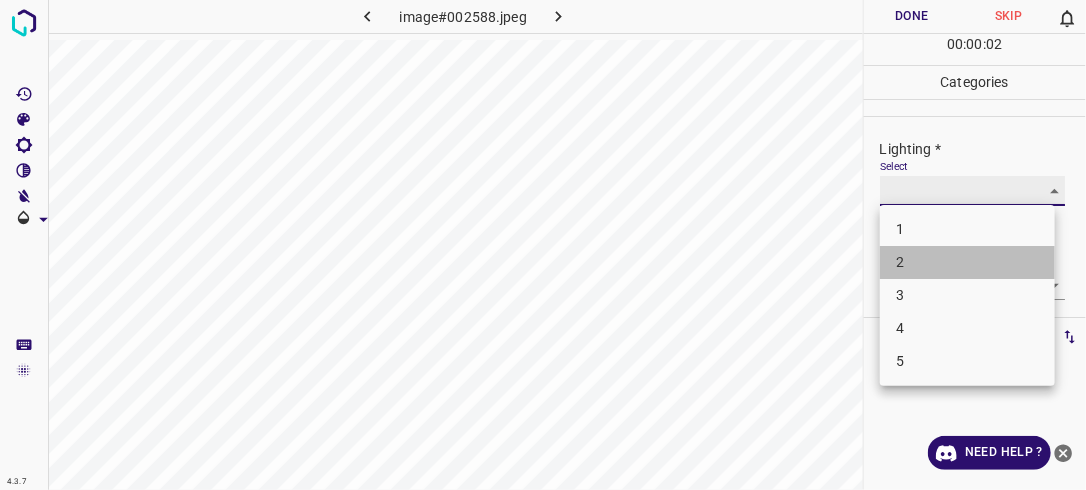 type on "2" 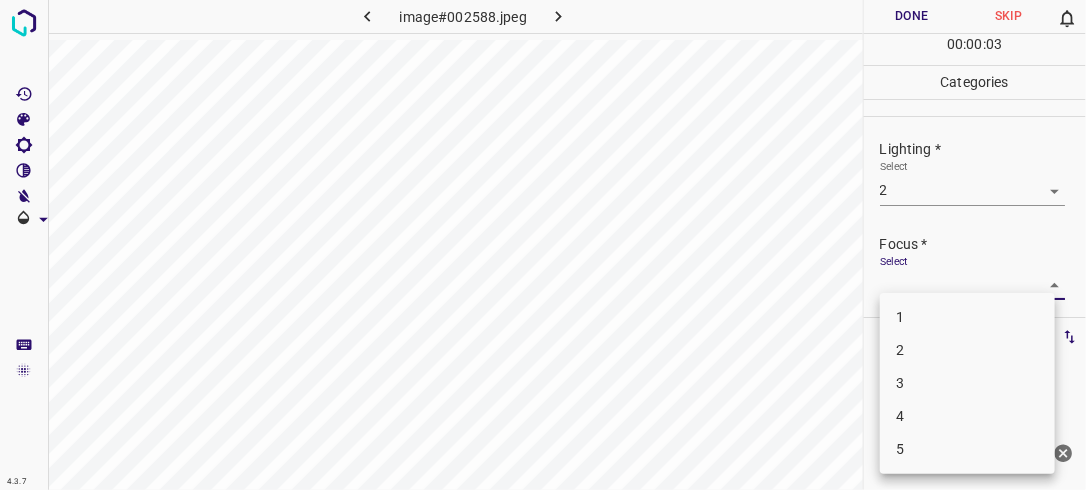 click on "4.3.7 image#002588.jpeg Done Skip 0 00   : 00   : 03   Categories Lighting *  Select 2 2 Focus *  Select ​ Overall *  Select ​ Labels   0 Categories 1 Lighting 2 Focus 3 Overall Tools Space Change between modes (Draw & Edit) I Auto labeling R Restore zoom M Zoom in N Zoom out Delete Delete selecte label Filters Z Restore filters X Saturation filter C Brightness filter V Contrast filter B Gray scale filter General O Download Need Help ? - Text - Hide - Delete 1 2 3 4 5" at bounding box center [543, 245] 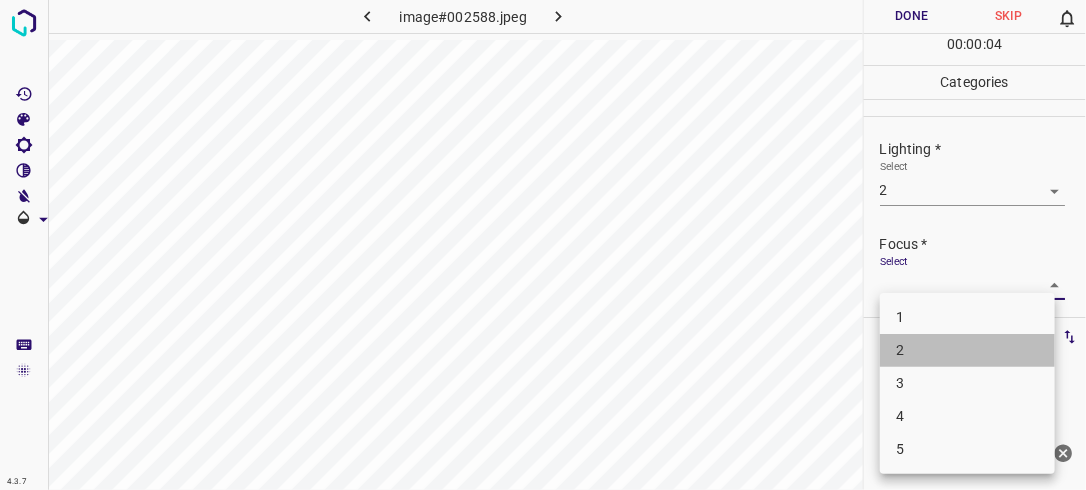 click on "2" at bounding box center (967, 350) 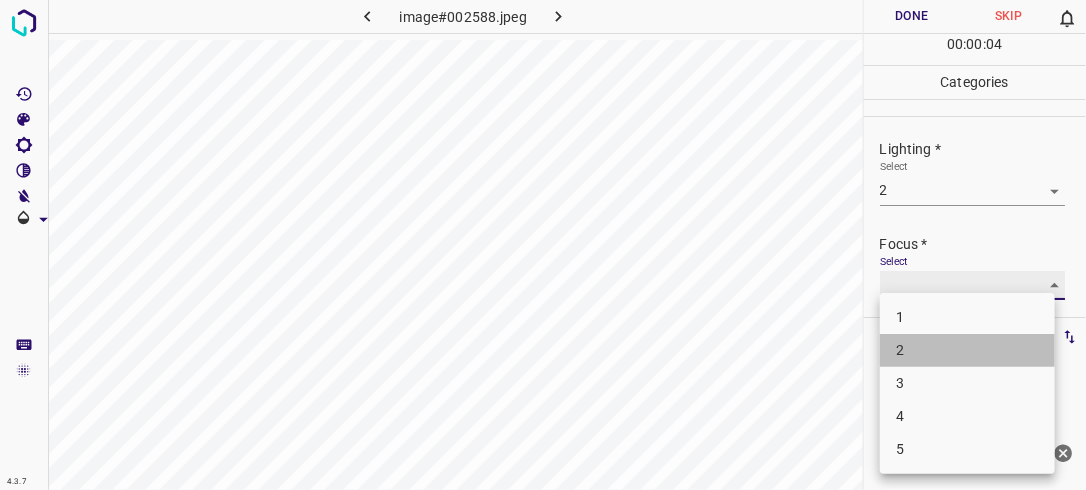 type on "2" 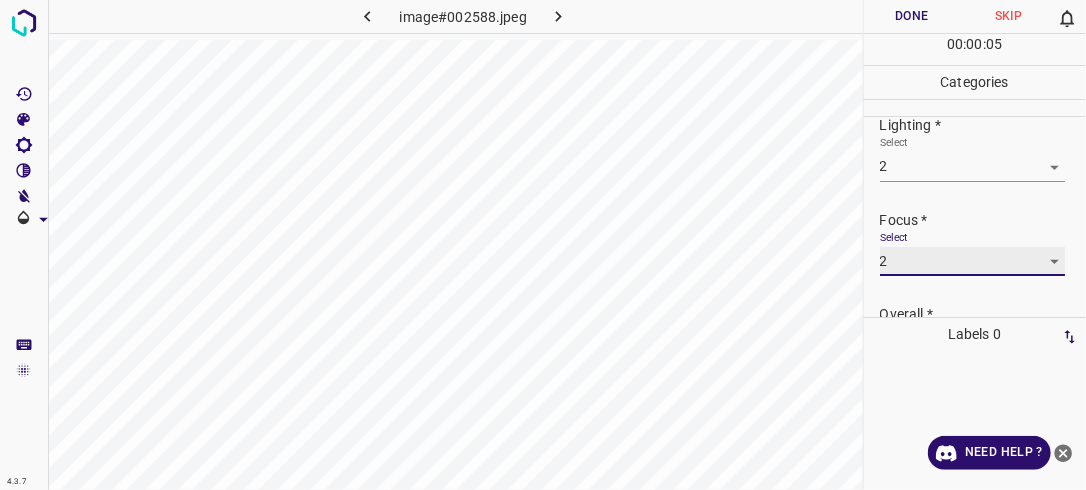 scroll, scrollTop: 98, scrollLeft: 0, axis: vertical 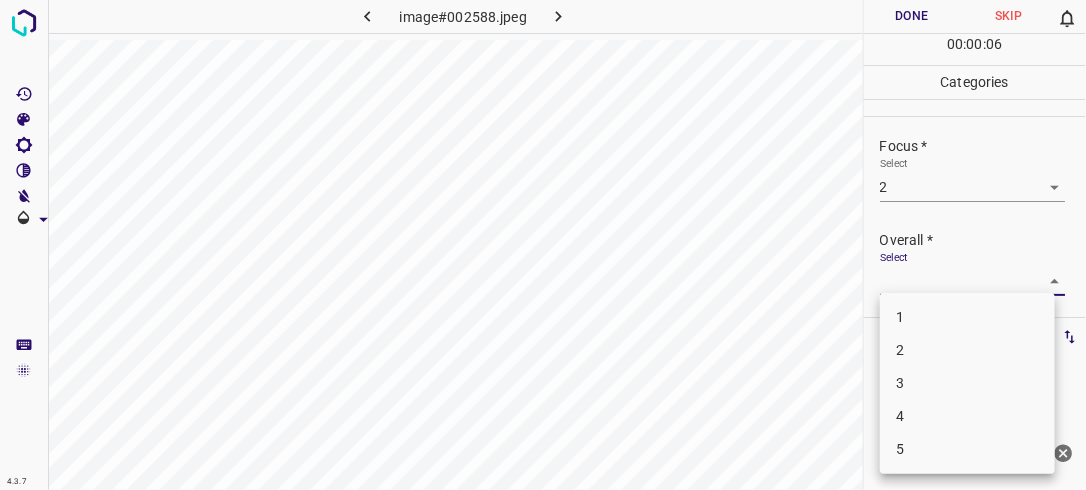 click on "4.3.7 image#002588.jpeg Done Skip 0 00   : 00   : 06   Categories Lighting *  Select 2 2 Focus *  Select 2 2 Overall *  Select ​ Labels   0 Categories 1 Lighting 2 Focus 3 Overall Tools Space Change between modes (Draw & Edit) I Auto labeling R Restore zoom M Zoom in N Zoom out Delete Delete selecte label Filters Z Restore filters X Saturation filter C Brightness filter V Contrast filter B Gray scale filter General O Download Need Help ? - Text - Hide - Delete 1 2 3 4 5" at bounding box center [543, 245] 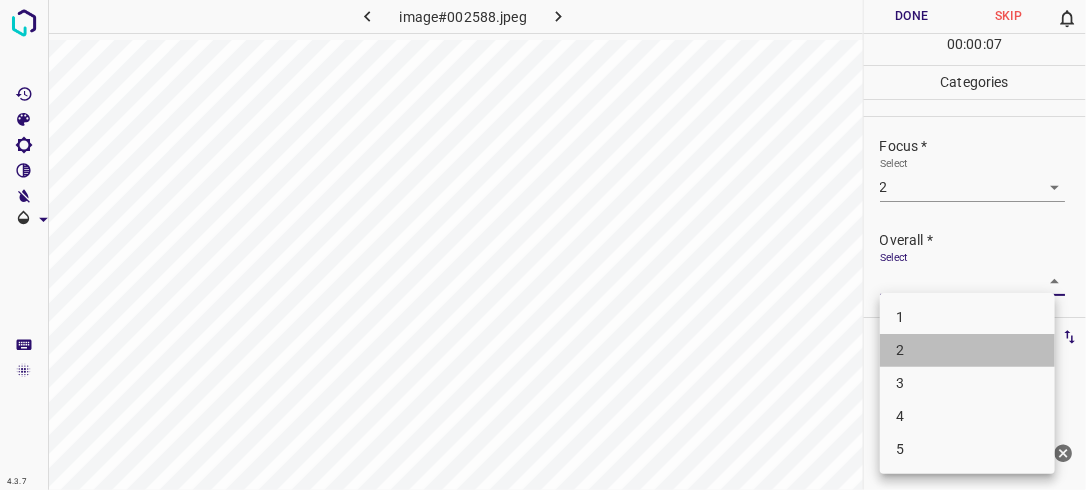 click on "2" at bounding box center (967, 350) 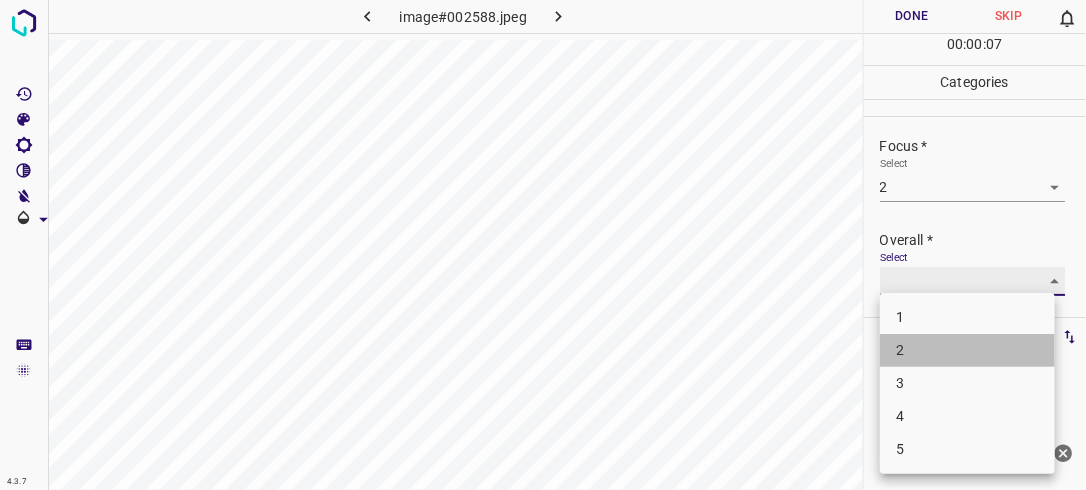 type on "2" 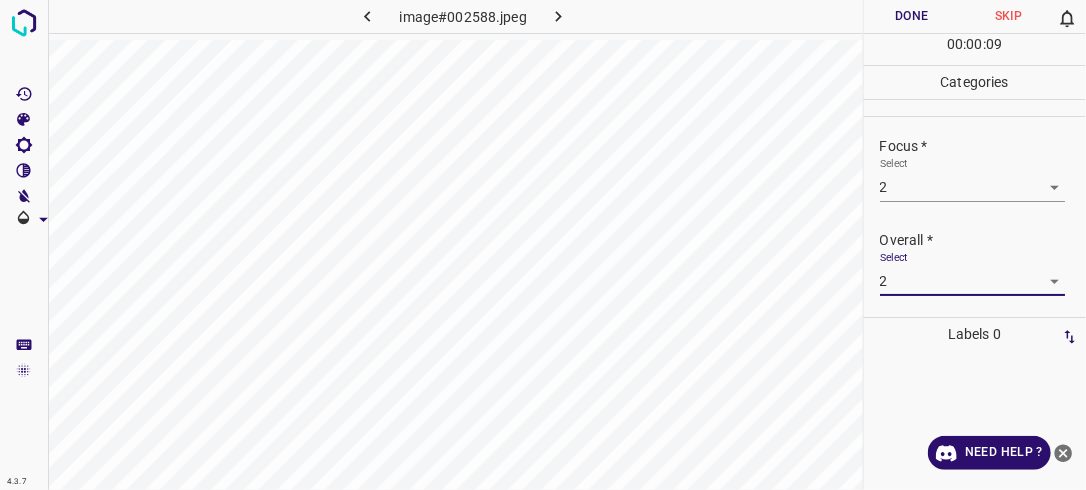 click on "Done" at bounding box center [912, 16] 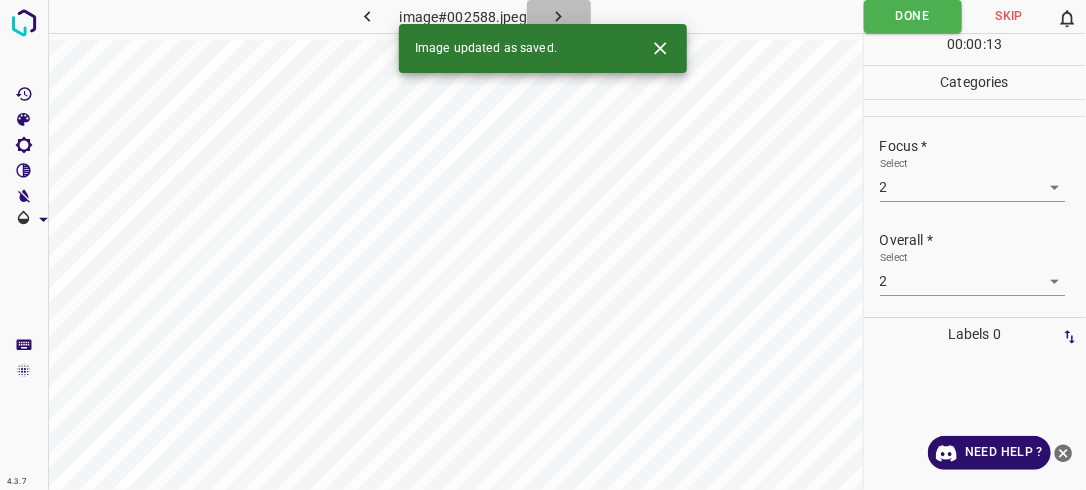 click at bounding box center [559, 16] 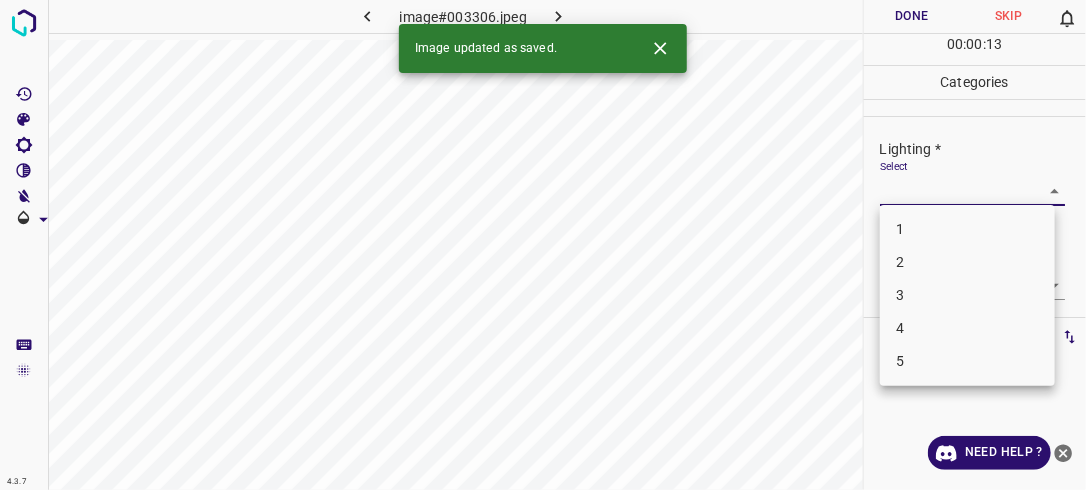 click on "4.3.7 image#003306.jpeg Done Skip 0 00   : 00   : 13   Categories Lighting *  Select ​ Focus *  Select ​ Overall *  Select ​ Labels   0 Categories 1 Lighting 2 Focus 3 Overall Tools Space Change between modes (Draw & Edit) I Auto labeling R Restore zoom M Zoom in N Zoom out Delete Delete selecte label Filters Z Restore filters X Saturation filter C Brightness filter V Contrast filter B Gray scale filter General O Download Image updated as saved. Need Help ? - Text - Hide - Delete 1 2 3 4 5" at bounding box center (543, 245) 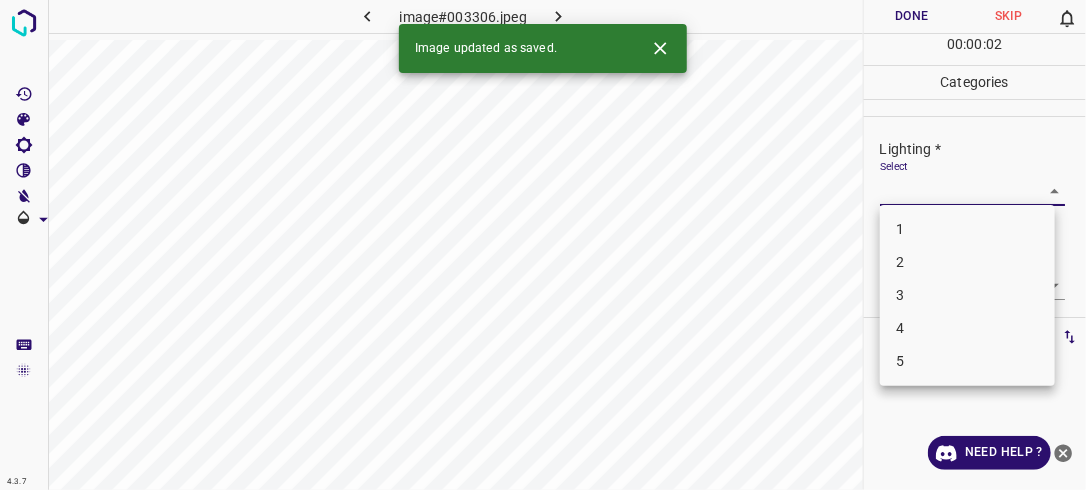 click on "2" at bounding box center [967, 262] 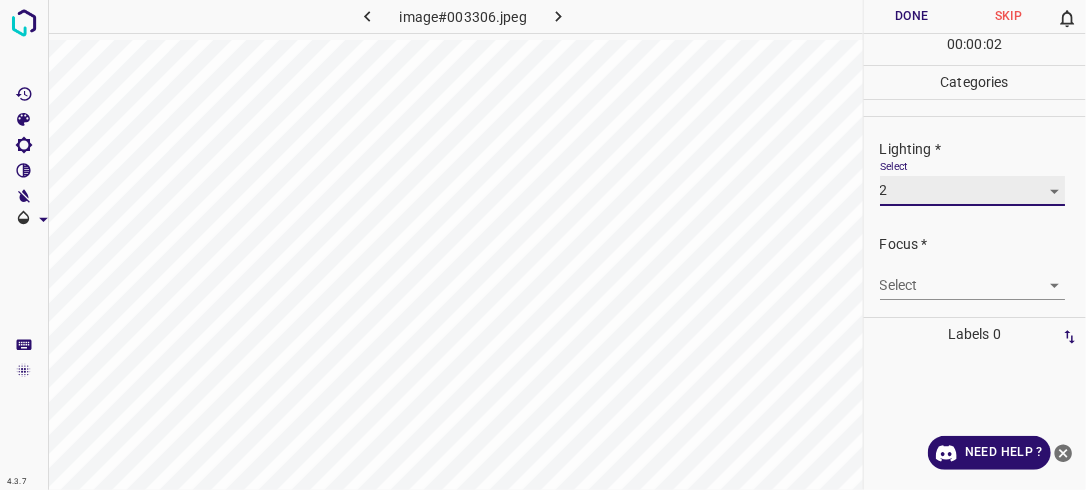 type on "2" 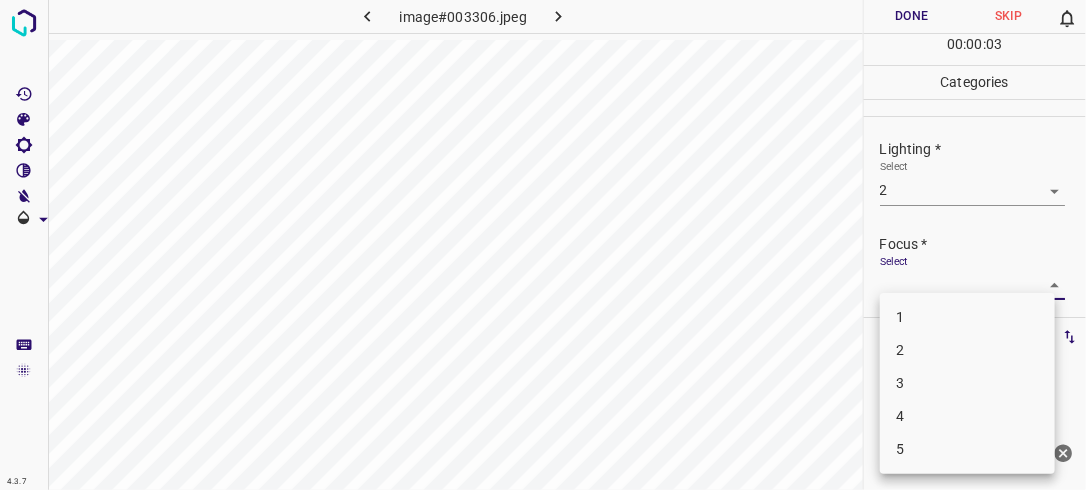 drag, startPoint x: 1045, startPoint y: 280, endPoint x: 1023, endPoint y: 339, distance: 62.968246 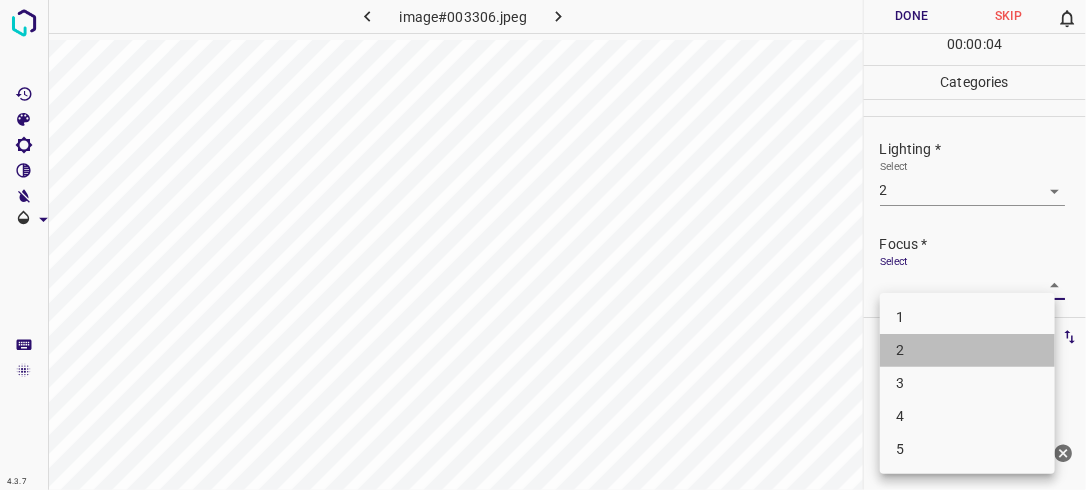 click on "2" at bounding box center [967, 350] 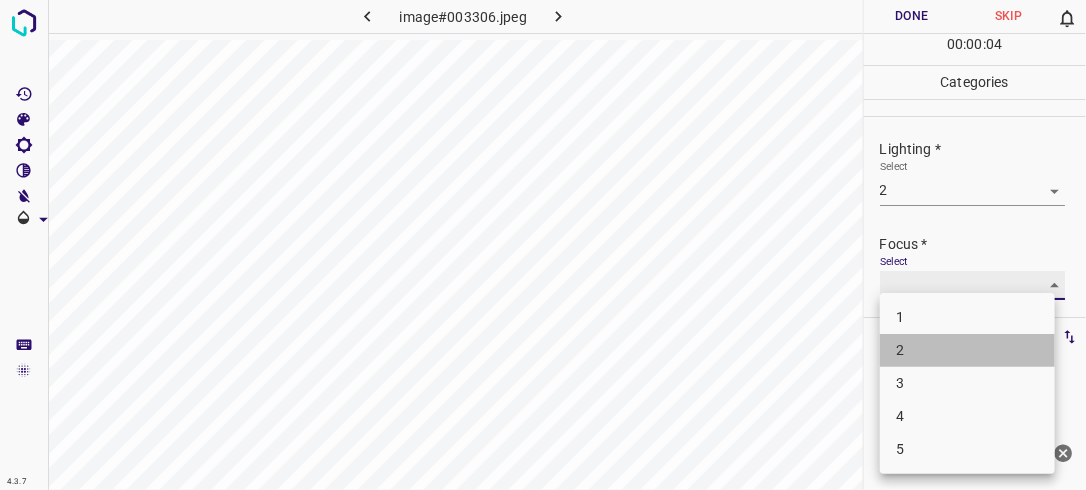 type on "2" 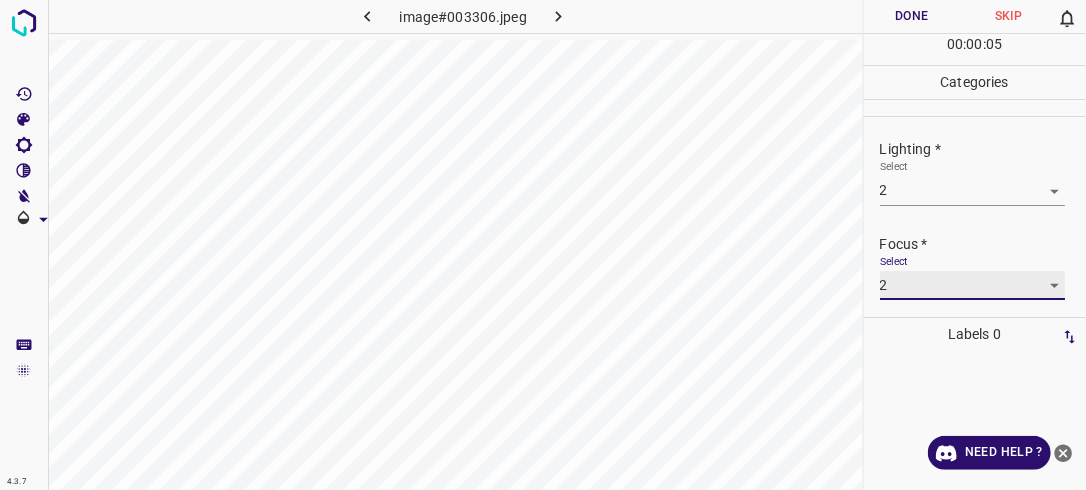 scroll, scrollTop: 98, scrollLeft: 0, axis: vertical 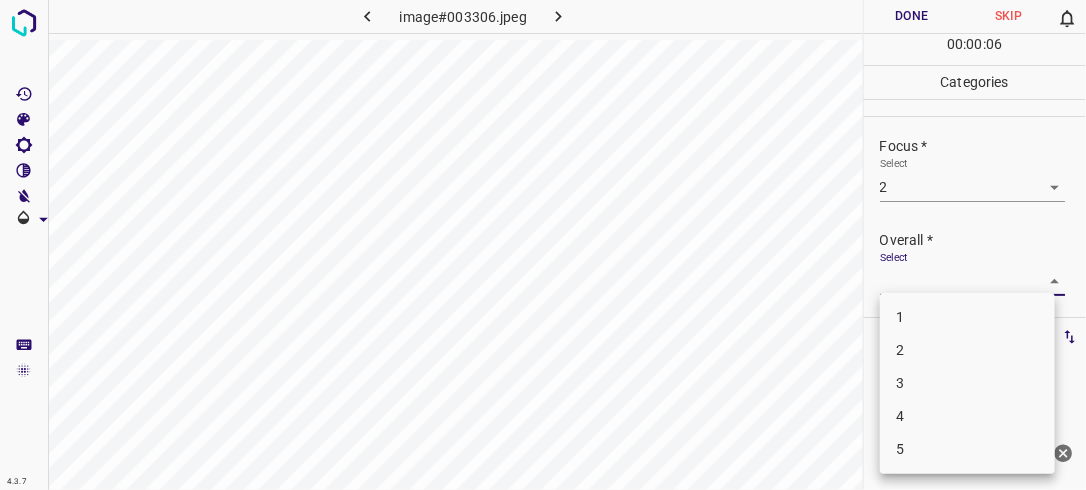 click on "4.3.7 image#003306.jpeg Done Skip 0 00   : 00   : 06   Categories Lighting *  Select 2 2 Focus *  Select 2 2 Overall *  Select ​ Labels   0 Categories 1 Lighting 2 Focus 3 Overall Tools Space Change between modes (Draw & Edit) I Auto labeling R Restore zoom M Zoom in N Zoom out Delete Delete selecte label Filters Z Restore filters X Saturation filter C Brightness filter V Contrast filter B Gray scale filter General O Download Need Help ? - Text - Hide - Delete 1 2 3 4 5" at bounding box center (543, 245) 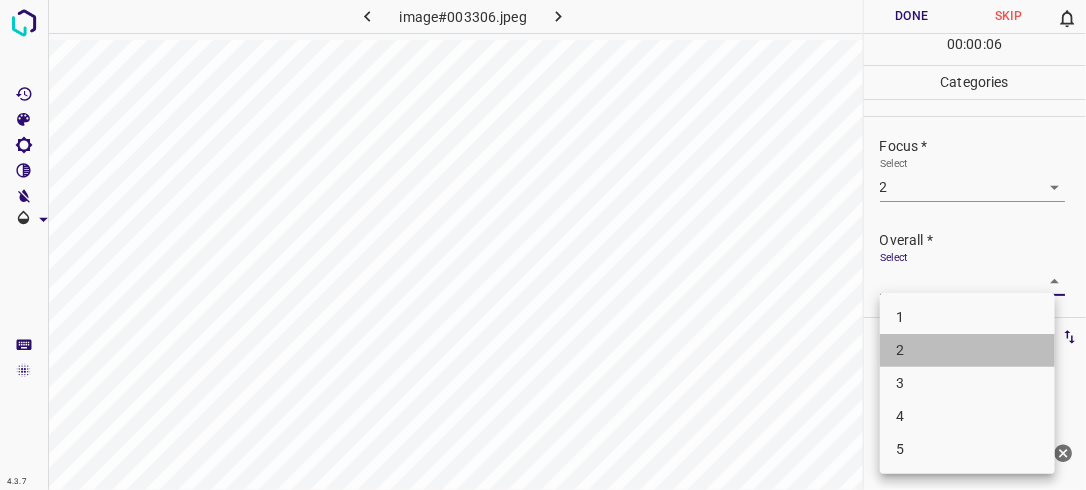 click on "2" at bounding box center (967, 350) 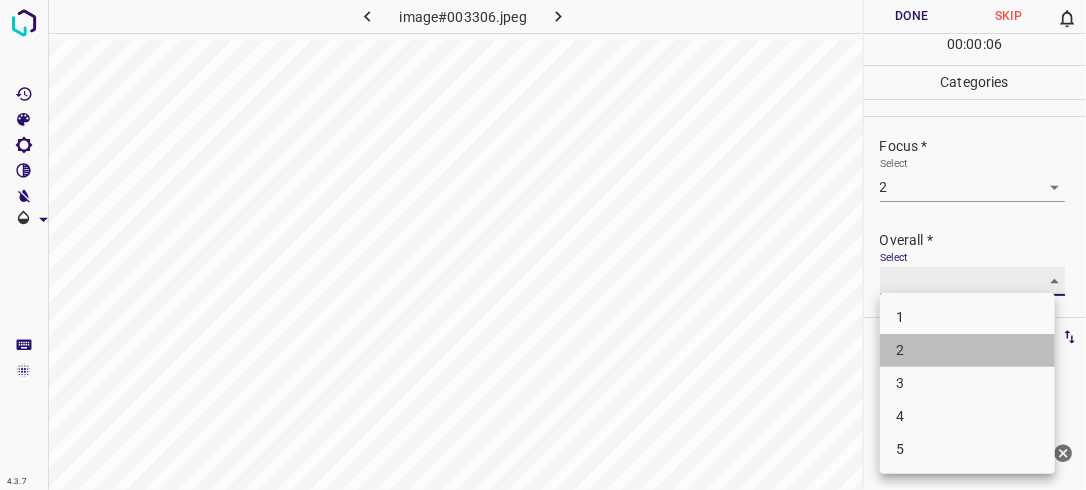 type on "2" 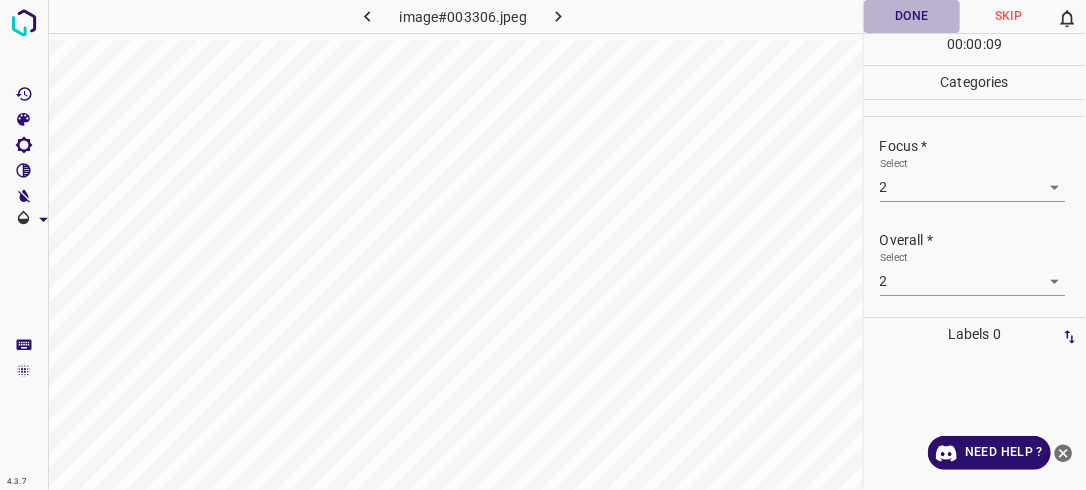 click on "Done" at bounding box center (912, 16) 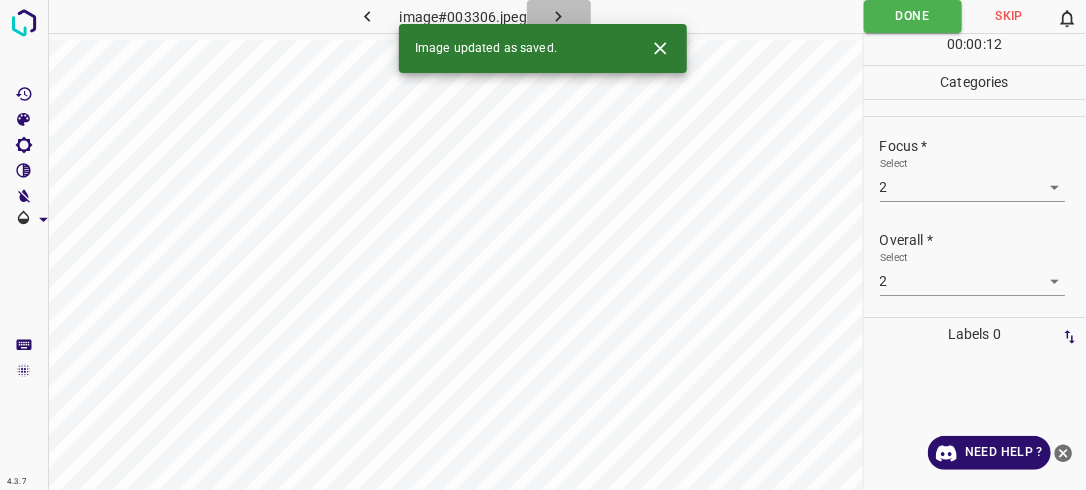 click at bounding box center [559, 16] 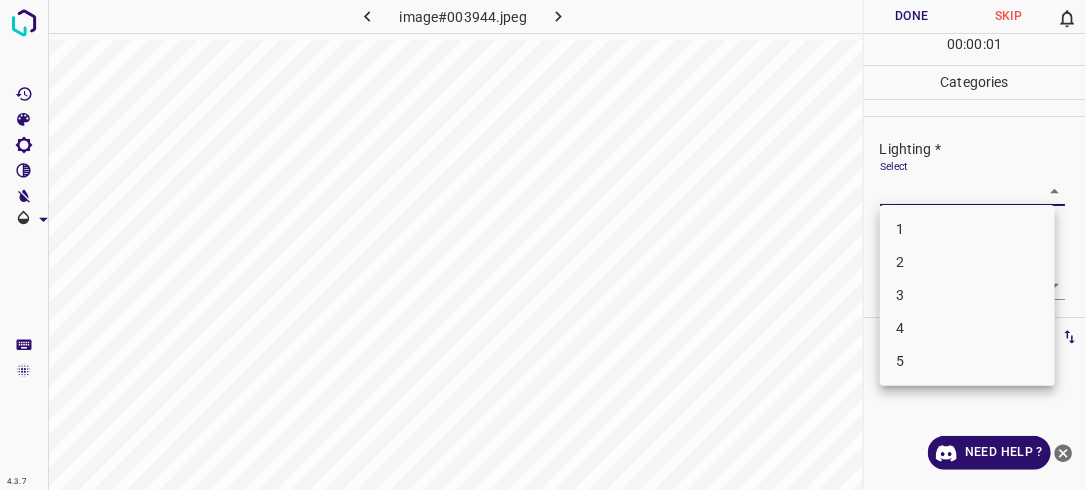drag, startPoint x: 1044, startPoint y: 193, endPoint x: 1012, endPoint y: 251, distance: 66.24198 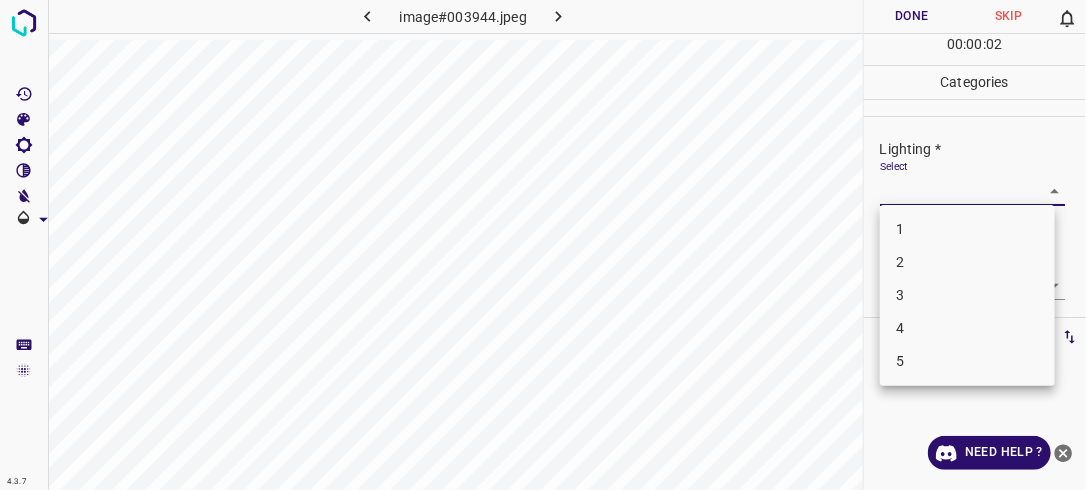 click on "2" at bounding box center (967, 262) 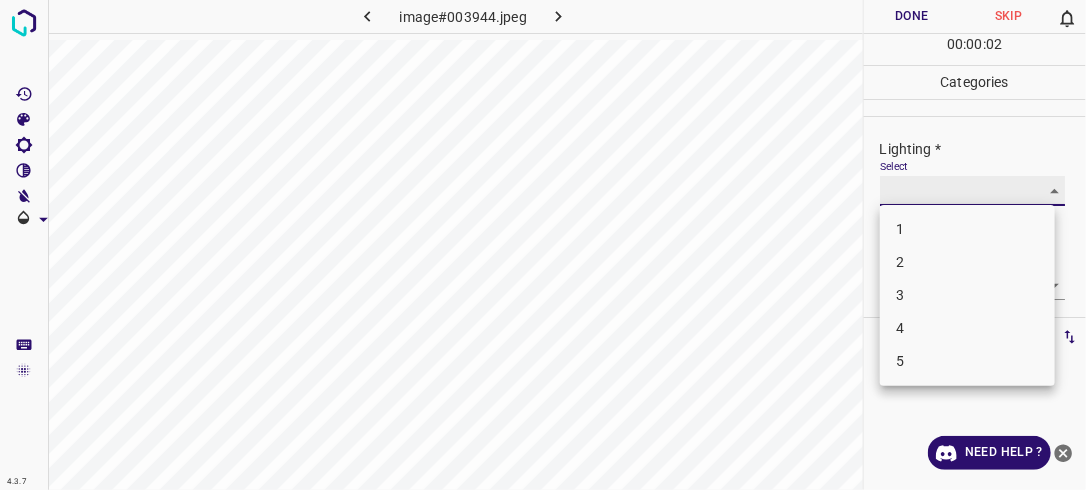 type on "2" 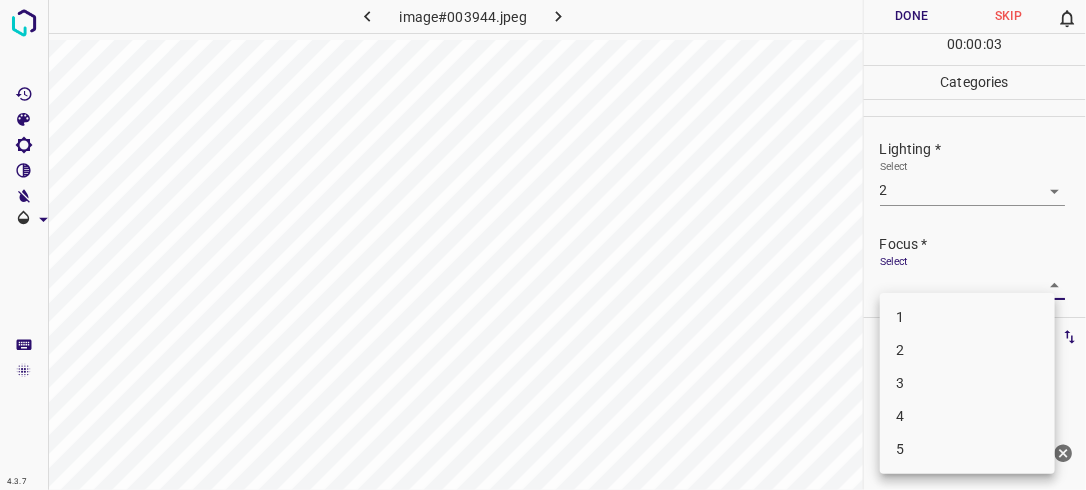 click on "4.3.7 image#003944.jpeg Done Skip 0 00   : 00   : 03   Categories Lighting *  Select 2 2 Focus *  Select ​ Overall *  Select ​ Labels   0 Categories 1 Lighting 2 Focus 3 Overall Tools Space Change between modes (Draw & Edit) I Auto labeling R Restore zoom M Zoom in N Zoom out Delete Delete selecte label Filters Z Restore filters X Saturation filter C Brightness filter V Contrast filter B Gray scale filter General O Download Need Help ? - Text - Hide - Delete 1 2 3 4 5" at bounding box center [543, 245] 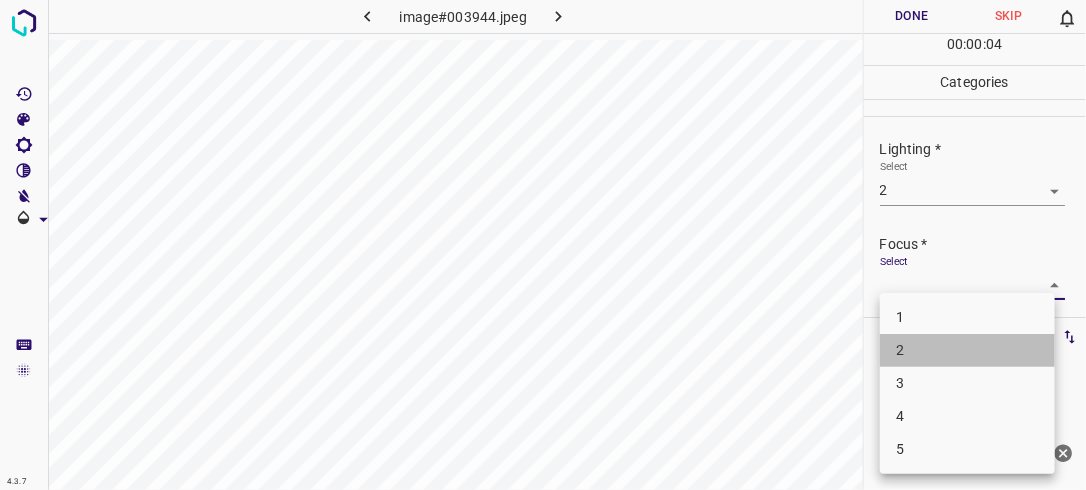 click on "2" at bounding box center (967, 350) 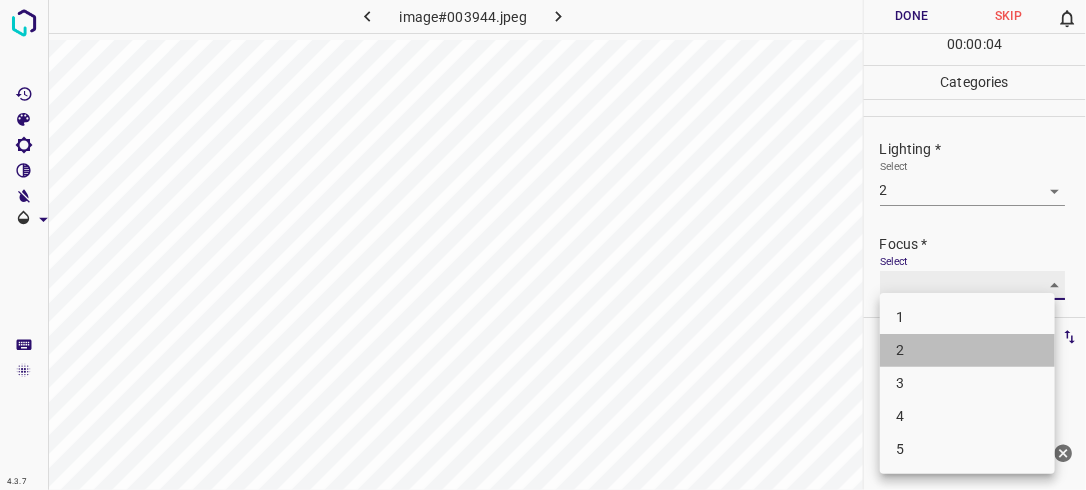 type on "2" 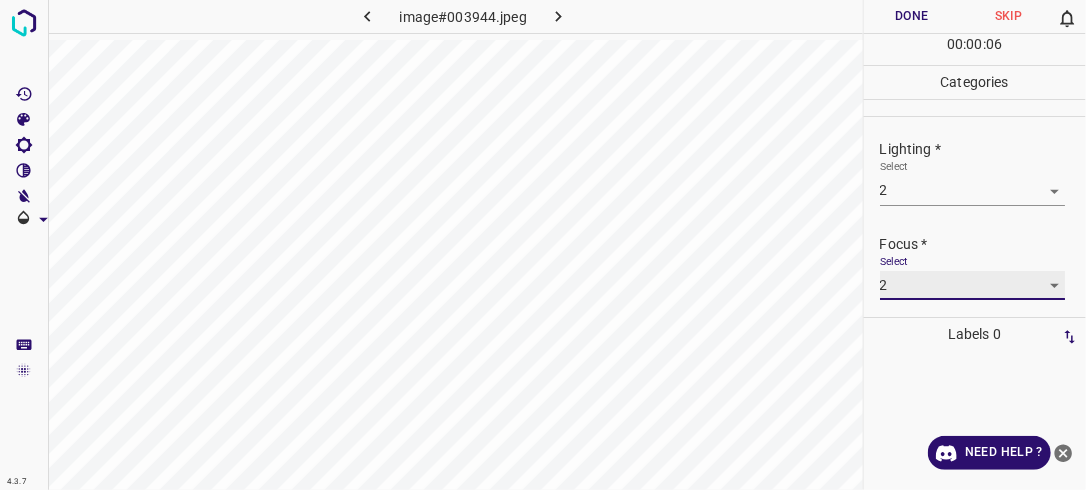 scroll, scrollTop: 92, scrollLeft: 0, axis: vertical 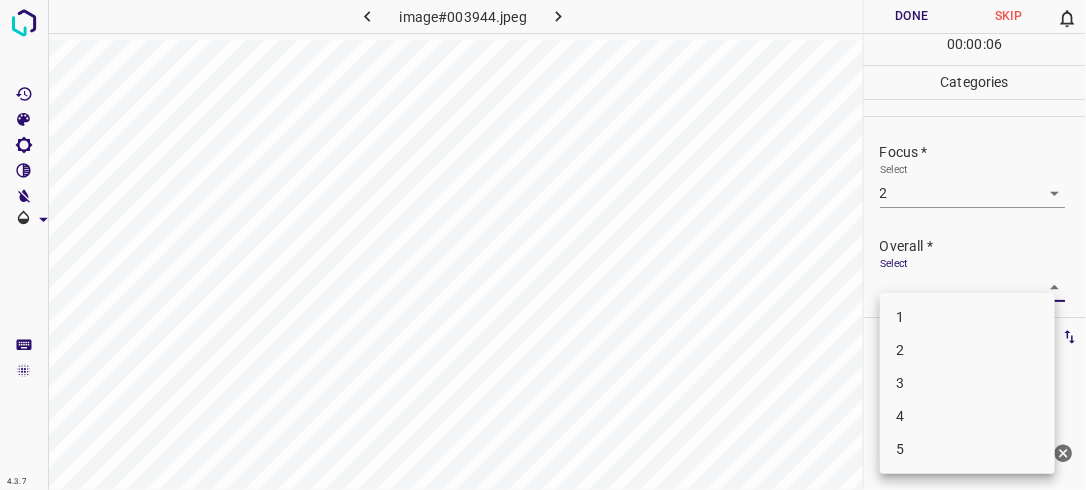 drag, startPoint x: 1046, startPoint y: 292, endPoint x: 1035, endPoint y: 315, distance: 25.495098 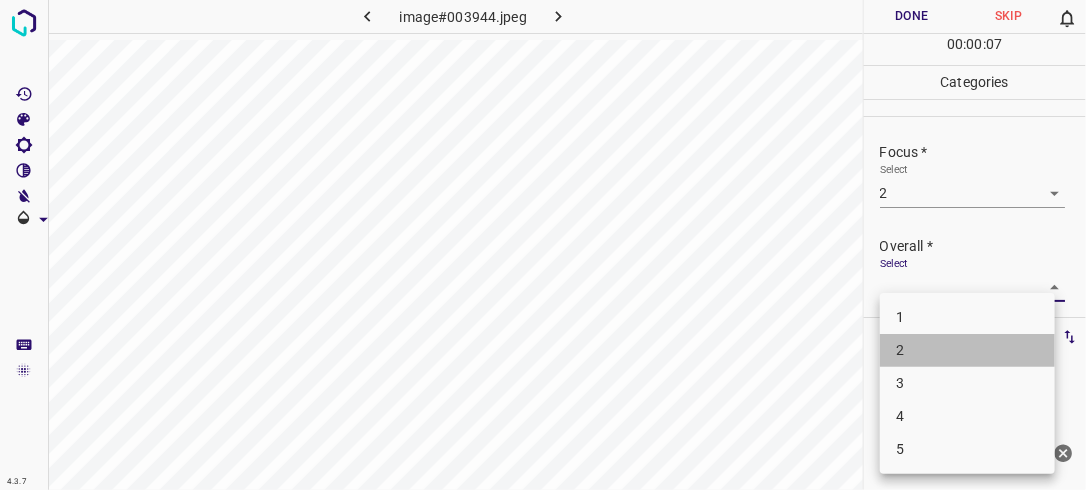 click on "2" at bounding box center [967, 350] 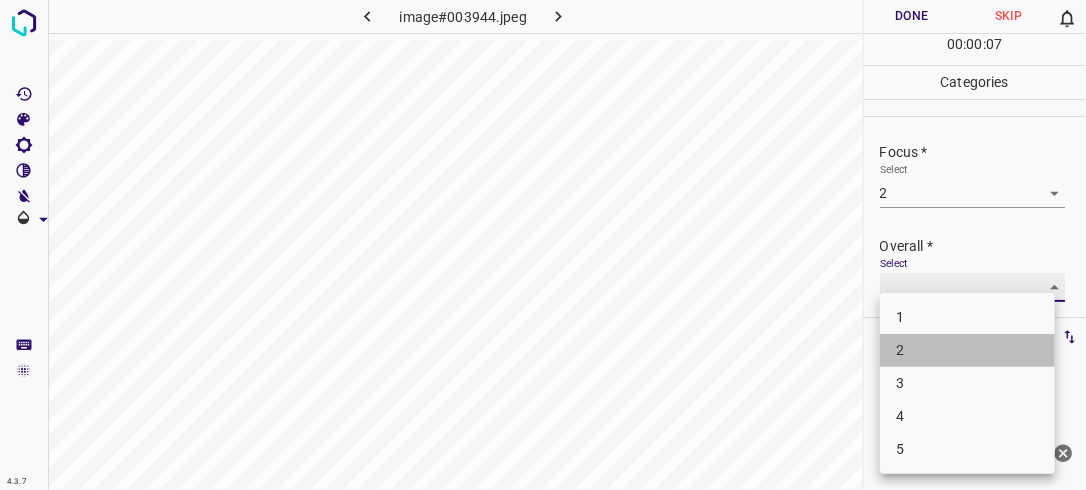 type on "2" 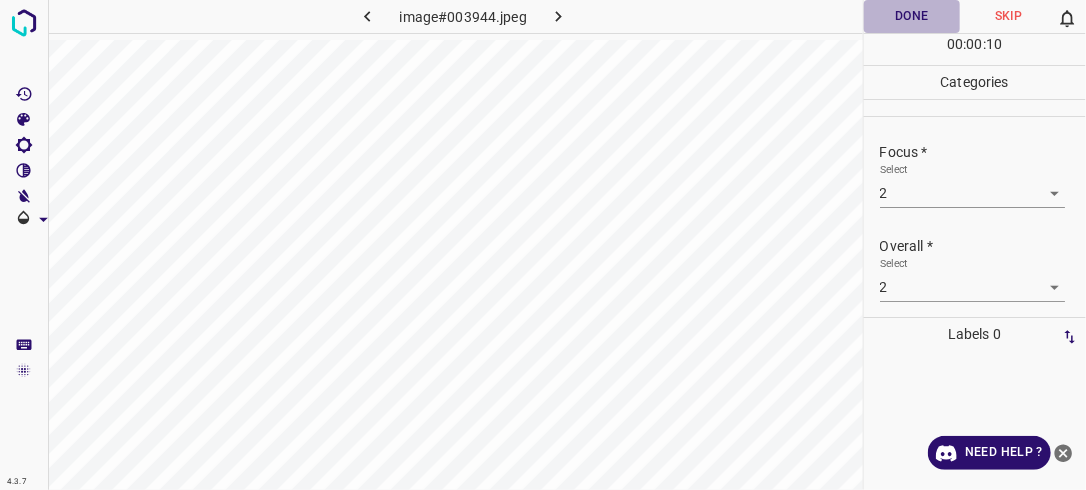 click on "Done" at bounding box center [912, 16] 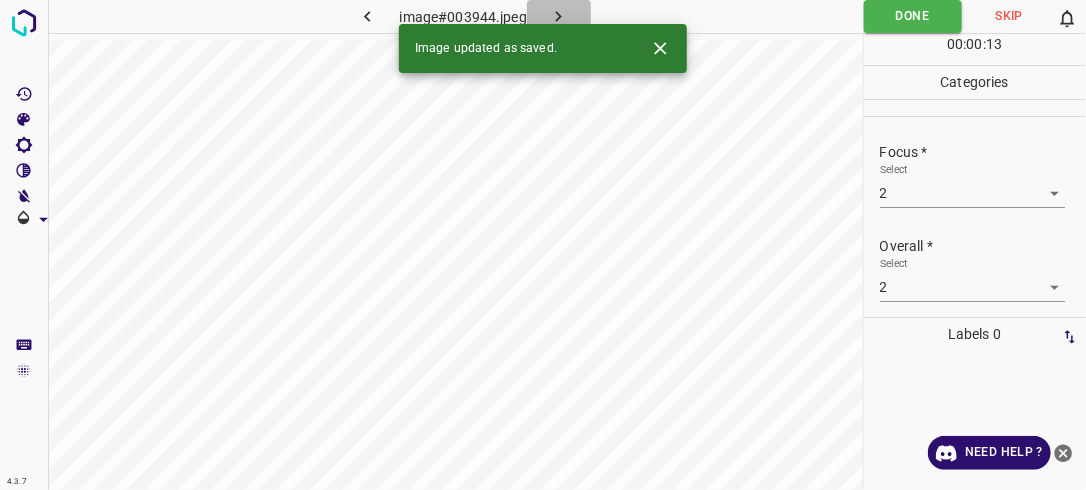 click 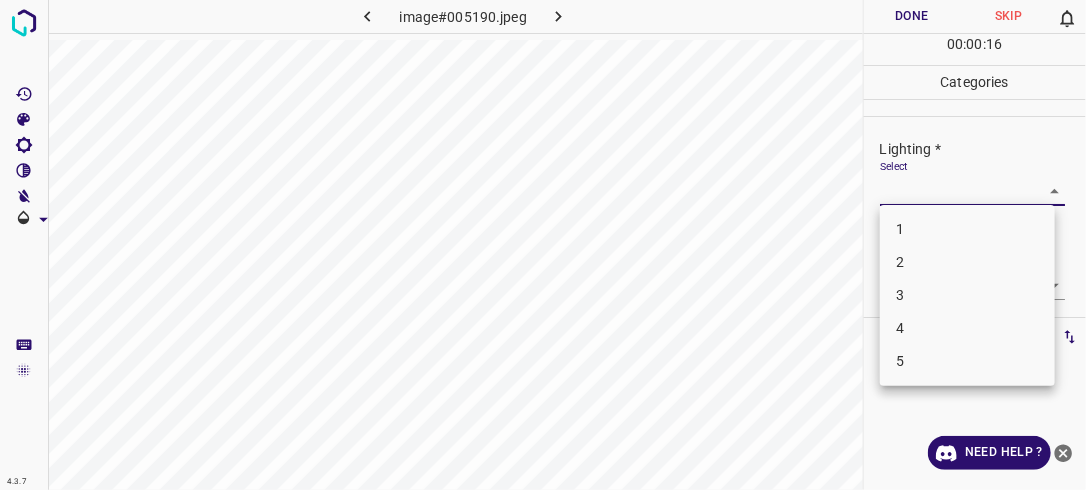 click on "4.3.7 image#005190.jpeg Done Skip 0 00   : 00   : 16   Categories Lighting *  Select ​ Focus *  Select ​ Overall *  Select ​ Labels   0 Categories 1 Lighting 2 Focus 3 Overall Tools Space Change between modes (Draw & Edit) I Auto labeling R Restore zoom M Zoom in N Zoom out Delete Delete selecte label Filters Z Restore filters X Saturation filter C Brightness filter V Contrast filter B Gray scale filter General O Download Need Help ? - Text - Hide - Delete 1 2 3 4 5" at bounding box center (543, 245) 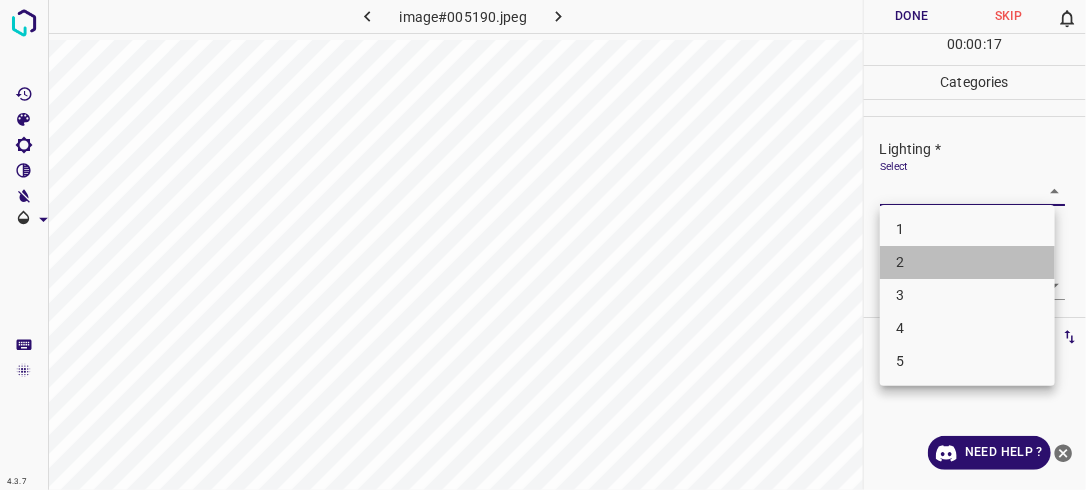 click on "2" at bounding box center (967, 262) 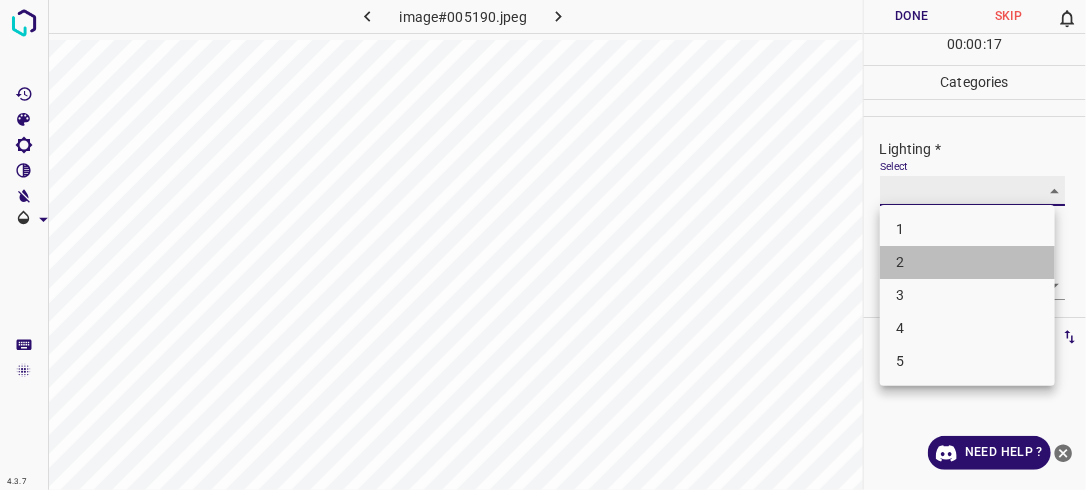 type on "2" 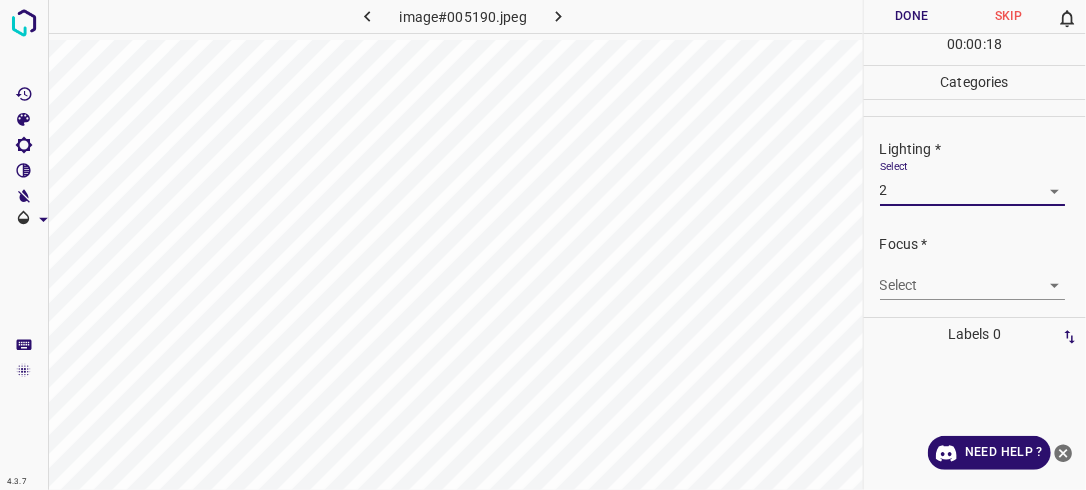 click on "4.3.7 image#005190.jpeg Done Skip 0 00   : 00   : 18   Categories Lighting *  Select 2 2 Focus *  Select ​ Overall *  Select ​ Labels   0 Categories 1 Lighting 2 Focus 3 Overall Tools Space Change between modes (Draw & Edit) I Auto labeling R Restore zoom M Zoom in N Zoom out Delete Delete selecte label Filters Z Restore filters X Saturation filter C Brightness filter V Contrast filter B Gray scale filter General O Download Need Help ? - Text - Hide - Delete" at bounding box center (543, 245) 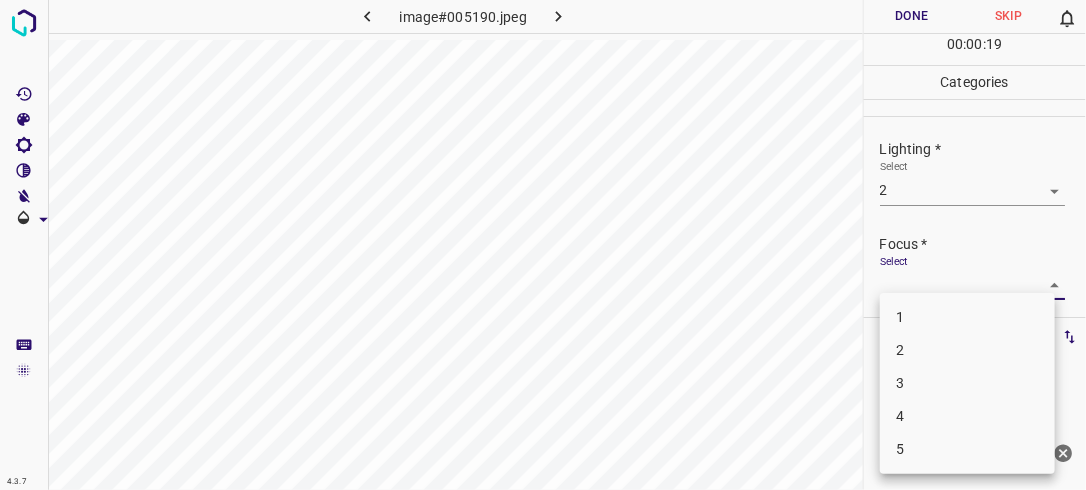 click on "2" at bounding box center [967, 350] 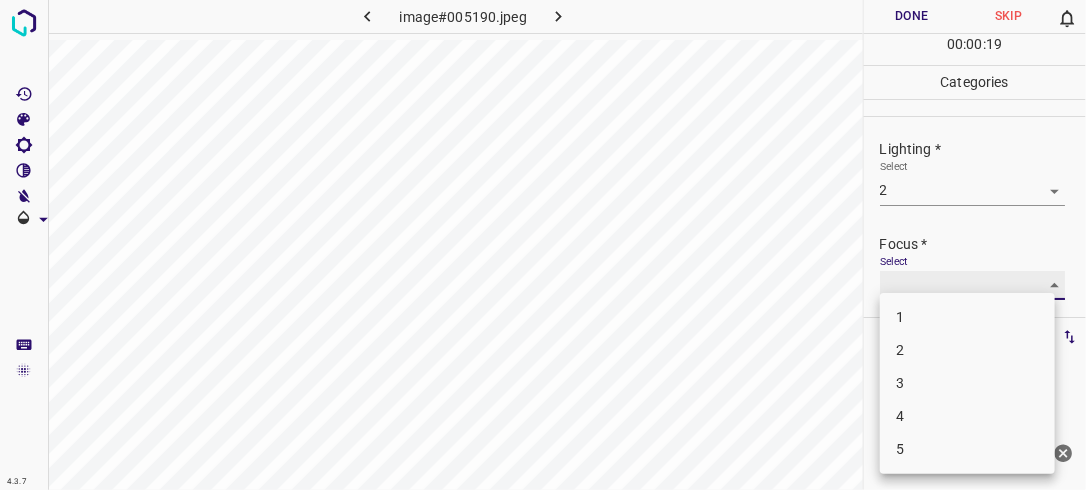 type on "2" 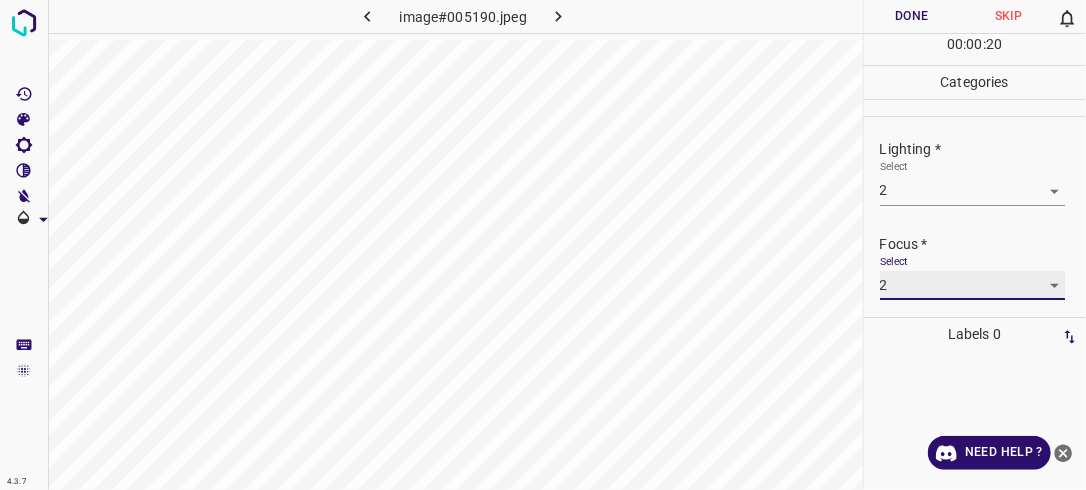 scroll, scrollTop: 98, scrollLeft: 0, axis: vertical 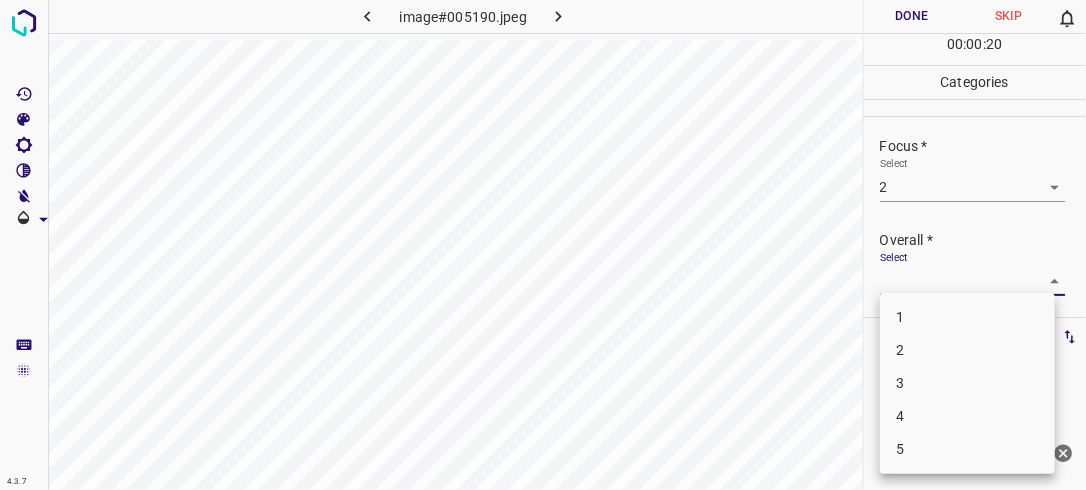click on "4.3.7 image#005190.jpeg Done Skip 0 00   : 00   : 20   Categories Lighting *  Select 2 2 Focus *  Select 2 2 Overall *  Select ​ Labels   0 Categories 1 Lighting 2 Focus 3 Overall Tools Space Change between modes (Draw & Edit) I Auto labeling R Restore zoom M Zoom in N Zoom out Delete Delete selecte label Filters Z Restore filters X Saturation filter C Brightness filter V Contrast filter B Gray scale filter General O Download Need Help ? - Text - Hide - Delete 1 2 3 4 5" at bounding box center [543, 245] 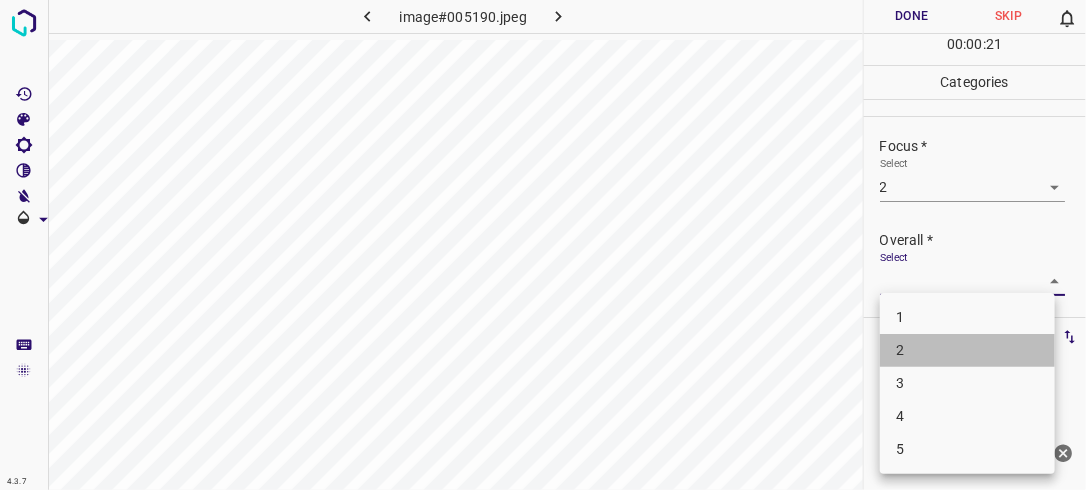 click on "2" at bounding box center [967, 350] 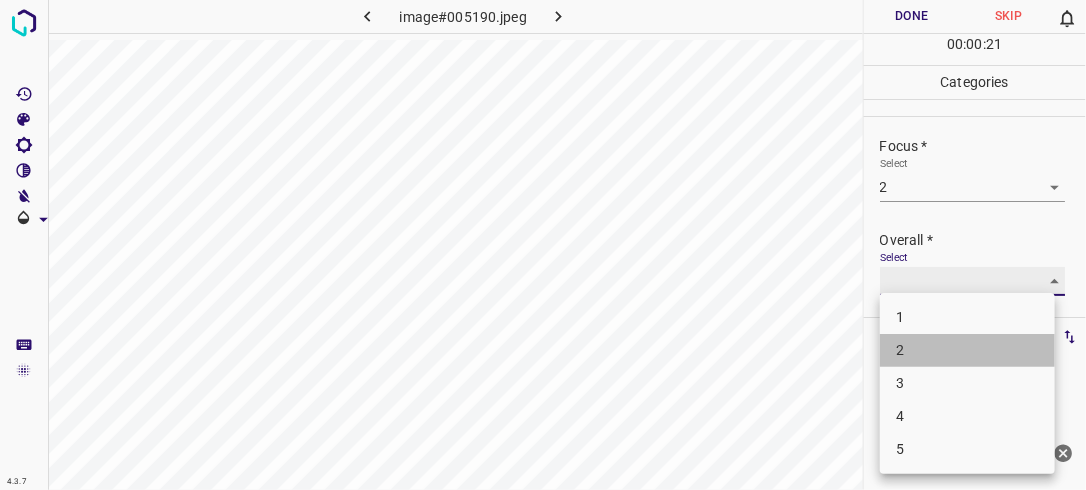 type on "2" 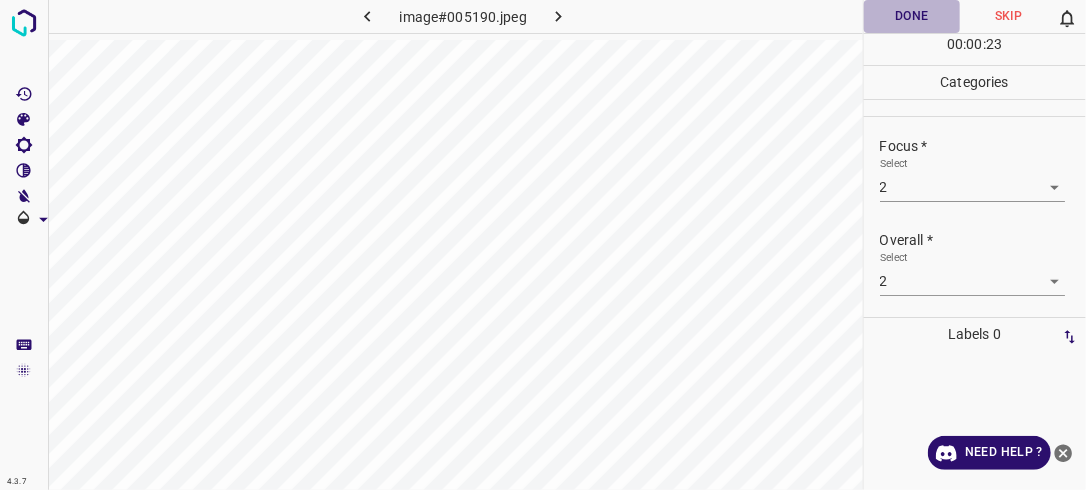 click on "Done" at bounding box center [912, 16] 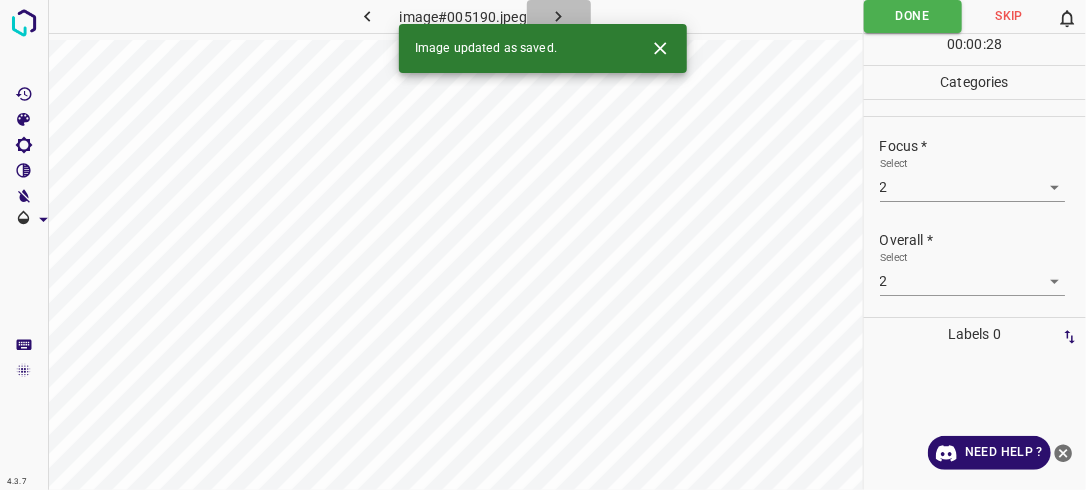 click 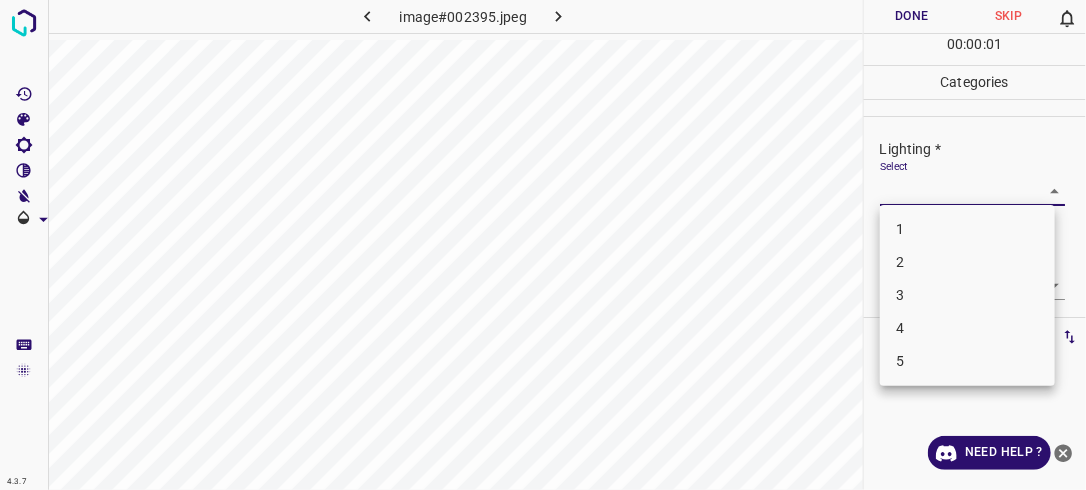 click on "4.3.7 image#002395.jpeg Done Skip 0 00   : 00   : 01   Categories Lighting *  Select ​ Focus *  Select ​ Overall *  Select ​ Labels   0 Categories 1 Lighting 2 Focus 3 Overall Tools Space Change between modes (Draw & Edit) I Auto labeling R Restore zoom M Zoom in N Zoom out Delete Delete selecte label Filters Z Restore filters X Saturation filter C Brightness filter V Contrast filter B Gray scale filter General O Download Need Help ? - Text - Hide - Delete 1 2 3 4 5" at bounding box center [543, 245] 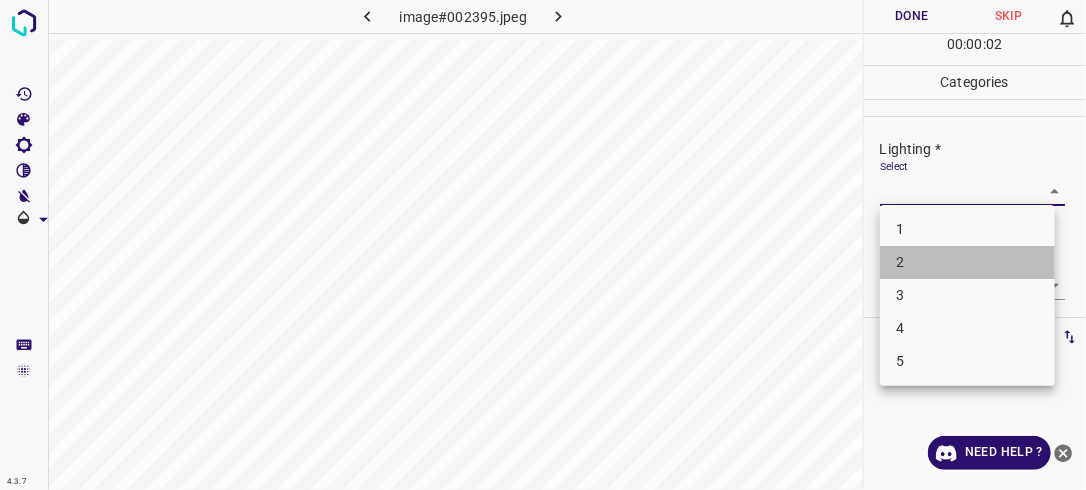 click on "2" at bounding box center (967, 262) 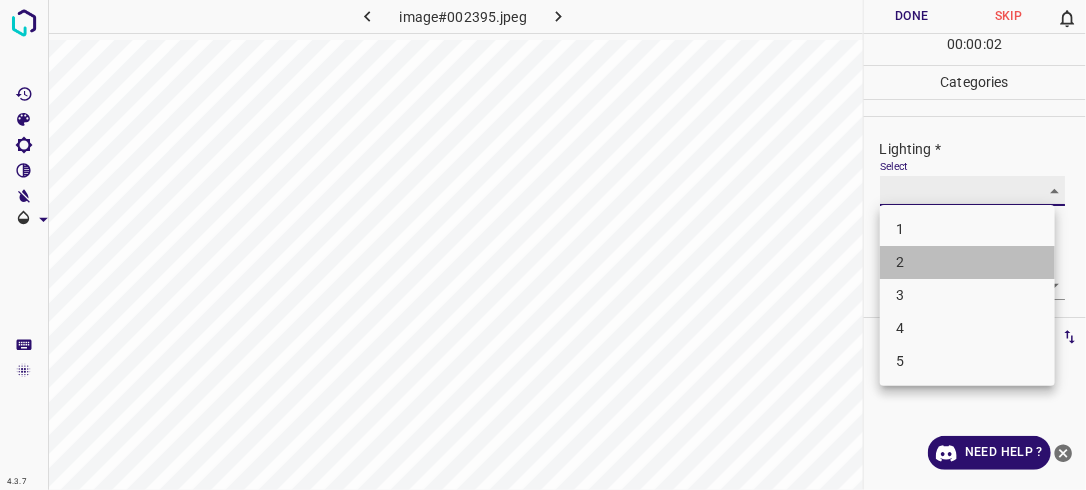 type on "2" 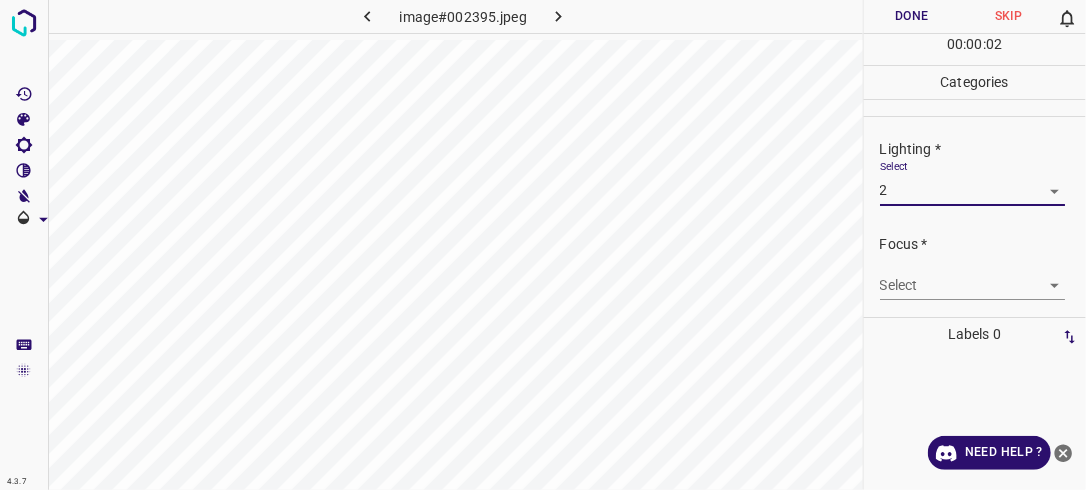 click on "4.3.7 image#002395.jpeg Done Skip 0 00   : 00   : 02   Categories Lighting *  Select 2 2 Focus *  Select ​ Overall *  Select ​ Labels   0 Categories 1 Lighting 2 Focus 3 Overall Tools Space Change between modes (Draw & Edit) I Auto labeling R Restore zoom M Zoom in N Zoom out Delete Delete selecte label Filters Z Restore filters X Saturation filter C Brightness filter V Contrast filter B Gray scale filter General O Download Need Help ? - Text - Hide - Delete" at bounding box center [543, 245] 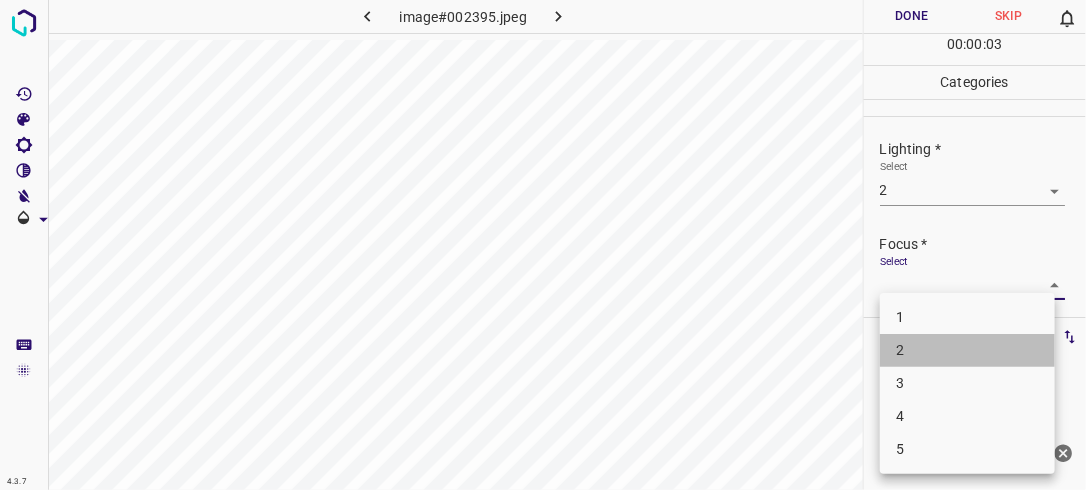 click on "2" at bounding box center (967, 350) 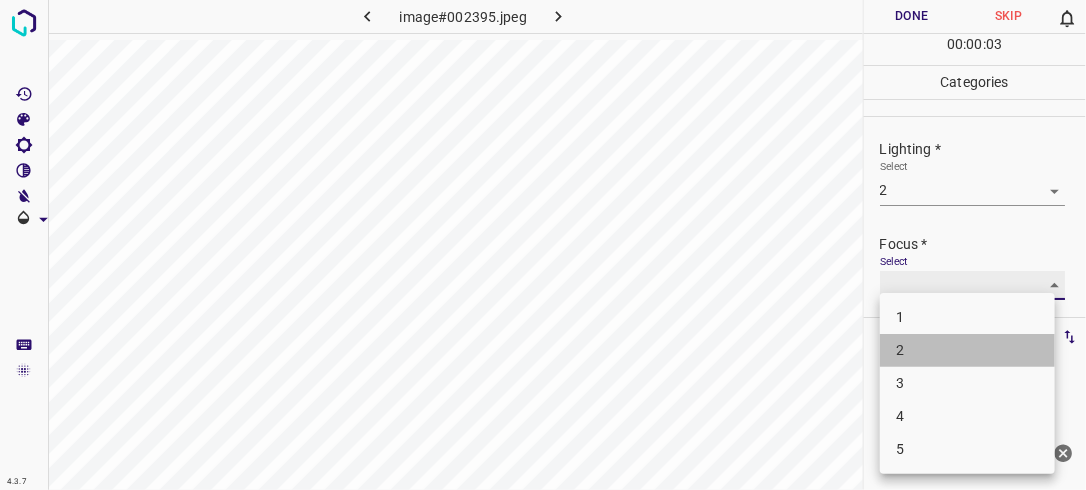 type on "2" 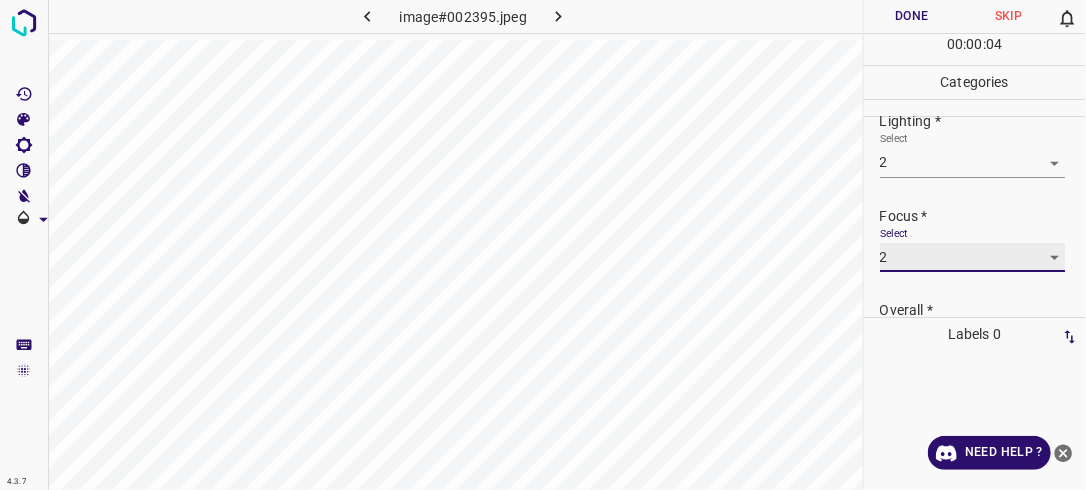 scroll, scrollTop: 98, scrollLeft: 0, axis: vertical 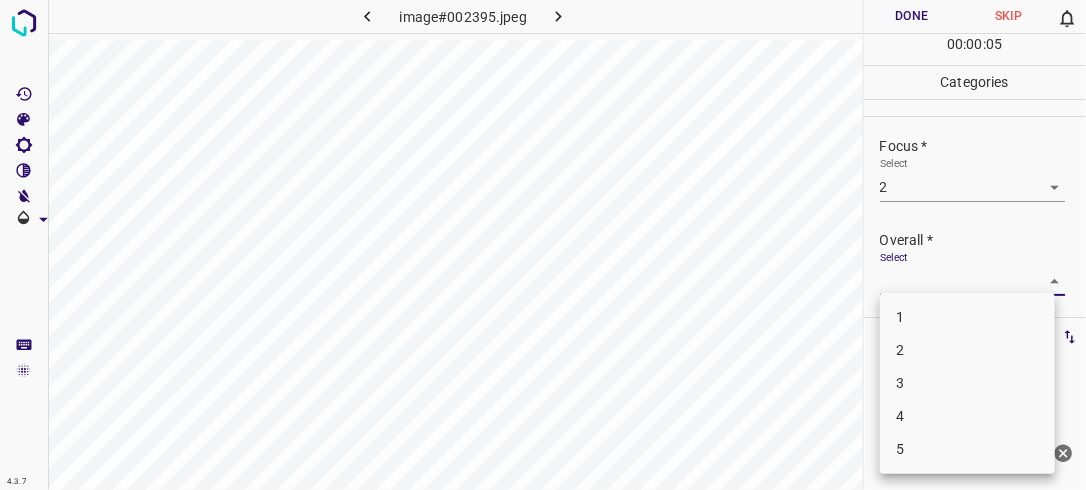 click on "4.3.7 image#002395.jpeg Done Skip 0 00   : 00   : 05   Categories Lighting *  Select 2 2 Focus *  Select 2 2 Overall *  Select ​ Labels   0 Categories 1 Lighting 2 Focus 3 Overall Tools Space Change between modes (Draw & Edit) I Auto labeling R Restore zoom M Zoom in N Zoom out Delete Delete selecte label Filters Z Restore filters X Saturation filter C Brightness filter V Contrast filter B Gray scale filter General O Download Need Help ? - Text - Hide - Delete 1 2 3 4 5" at bounding box center [543, 245] 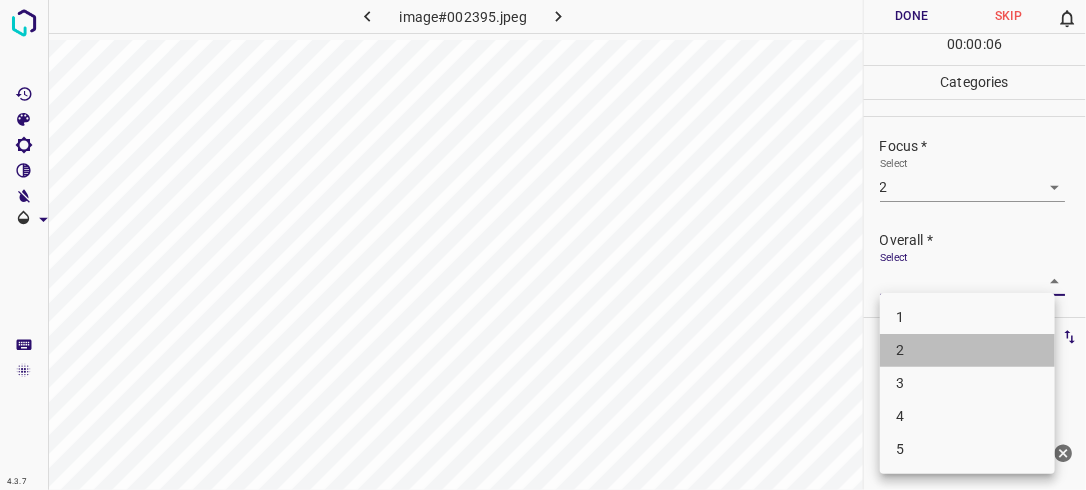 click on "2" at bounding box center [967, 350] 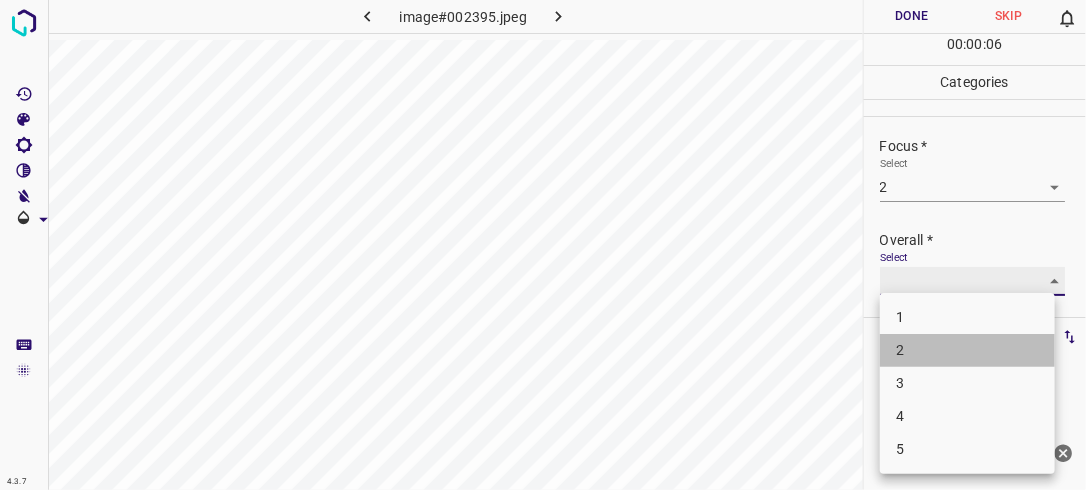 type on "2" 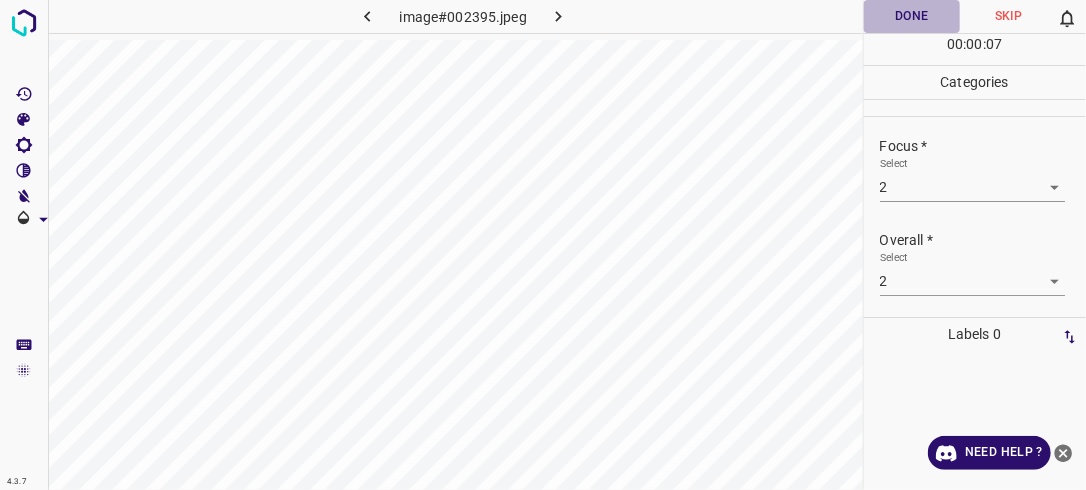 click on "Done" at bounding box center [912, 16] 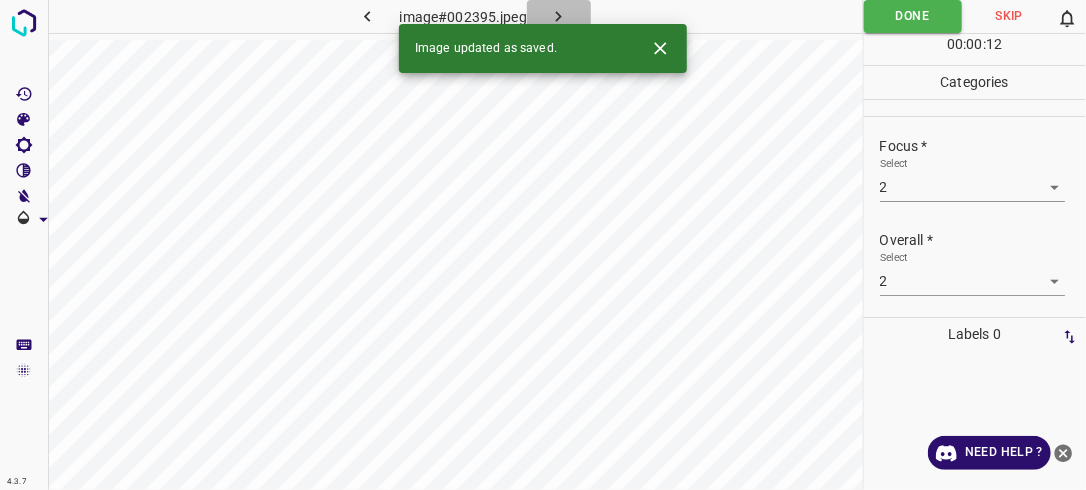 click at bounding box center [559, 16] 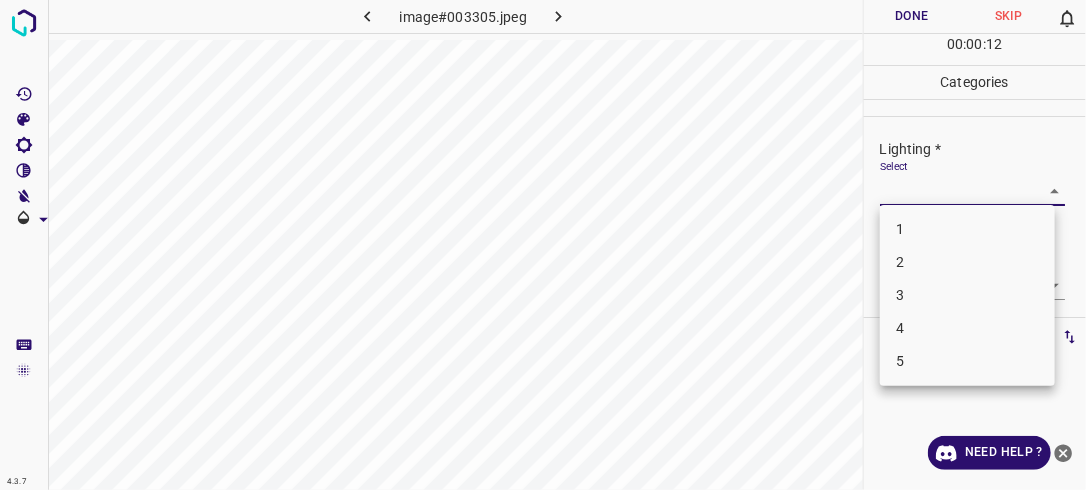 click on "4.3.7 image#003305.jpeg Done Skip 0 00   : 00   : 12   Categories Lighting *  Select ​ Focus *  Select ​ Overall *  Select ​ Labels   0 Categories 1 Lighting 2 Focus 3 Overall Tools Space Change between modes (Draw & Edit) I Auto labeling R Restore zoom M Zoom in N Zoom out Delete Delete selecte label Filters Z Restore filters X Saturation filter C Brightness filter V Contrast filter B Gray scale filter General O Download Need Help ? - Text - Hide - Delete 1 2 3 4 5" at bounding box center (543, 245) 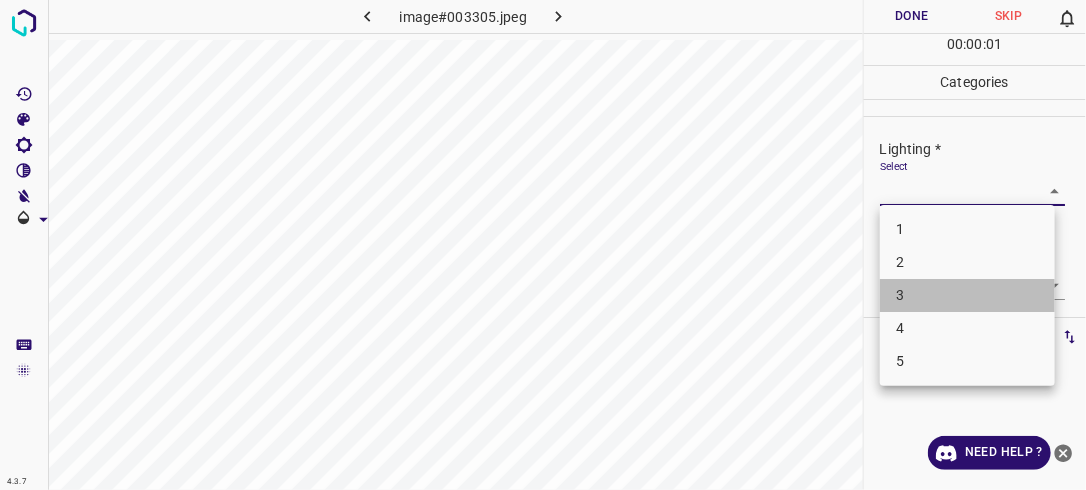 click on "3" at bounding box center [967, 295] 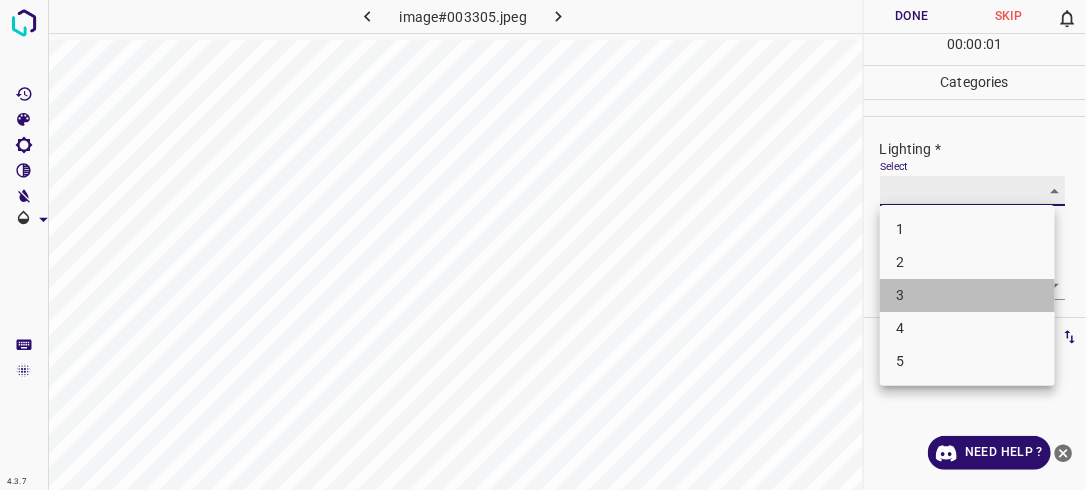 type on "3" 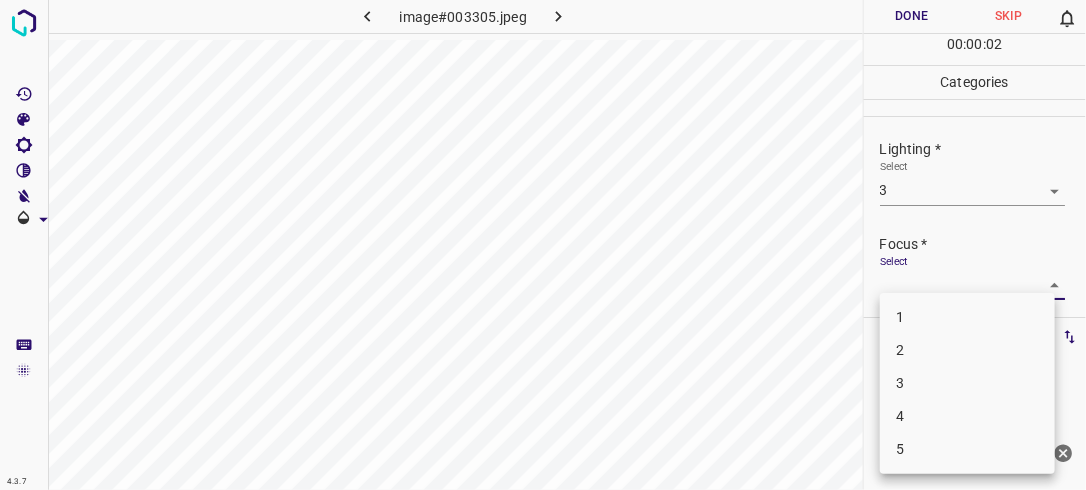 click on "4.3.7 image#003305.jpeg Done Skip 0 00   : 00   : 02   Categories Lighting *  Select 3 3 Focus *  Select ​ Overall *  Select ​ Labels   0 Categories 1 Lighting 2 Focus 3 Overall Tools Space Change between modes (Draw & Edit) I Auto labeling R Restore zoom M Zoom in N Zoom out Delete Delete selecte label Filters Z Restore filters X Saturation filter C Brightness filter V Contrast filter B Gray scale filter General O Download Need Help ? - Text - Hide - Delete 1 2 3 4 5" at bounding box center (543, 245) 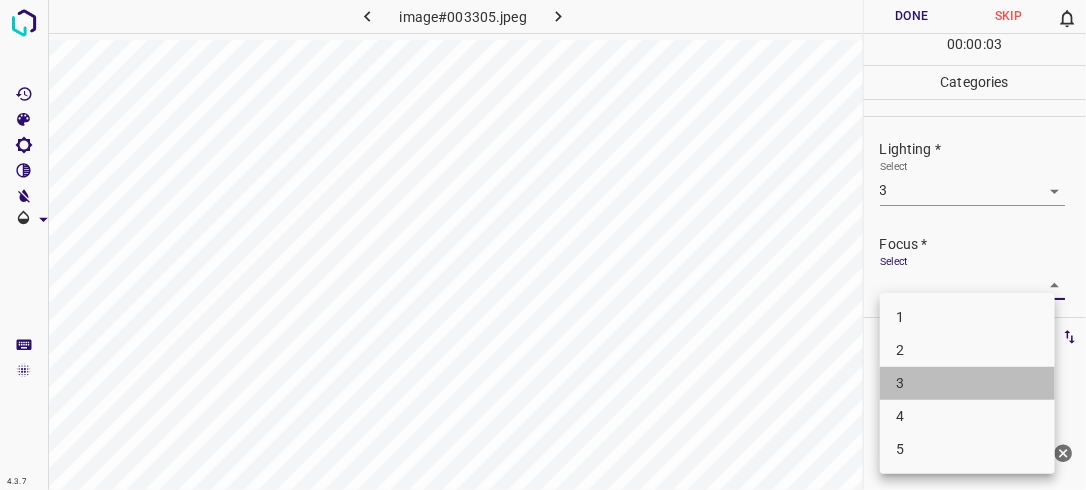 click on "3" at bounding box center [967, 383] 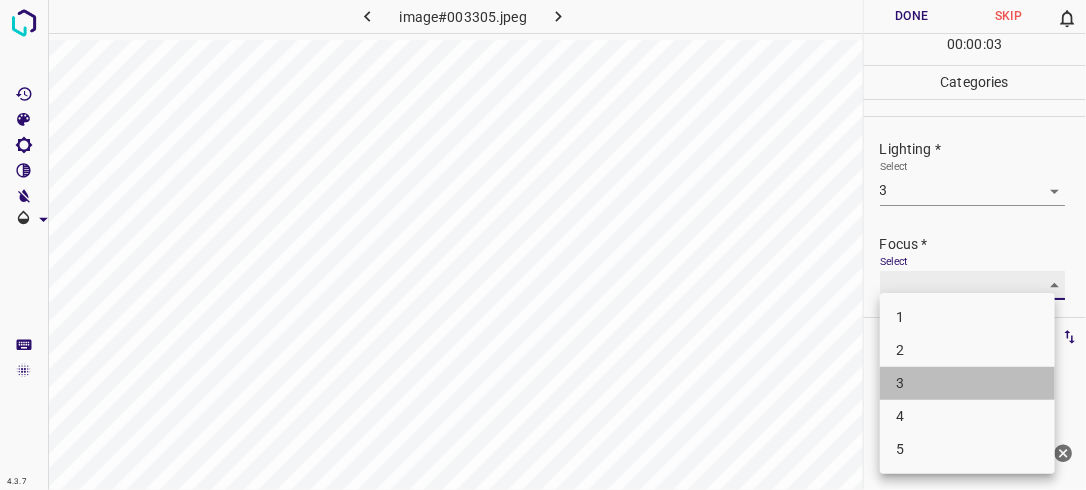 type on "3" 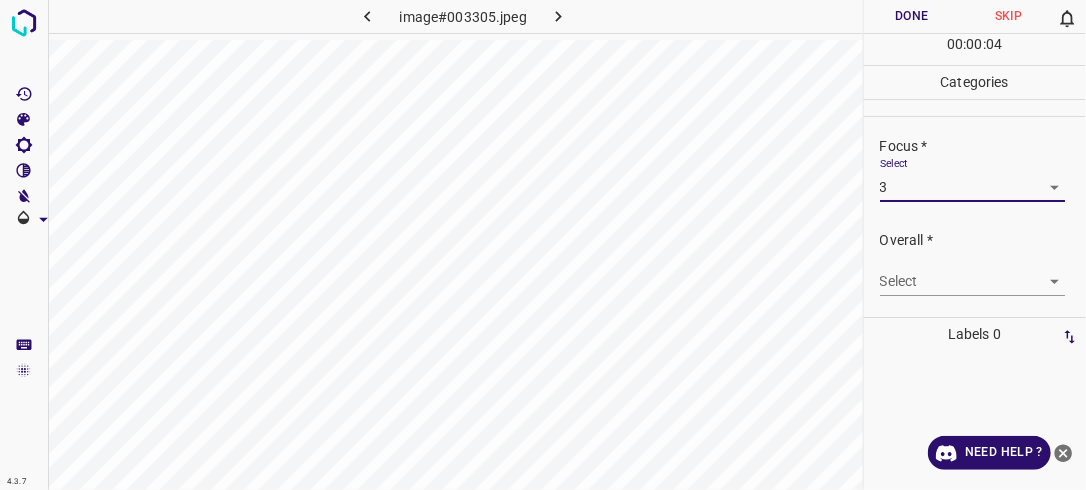 click on "4.3.7 image#003305.jpeg Done Skip 0 00   : 00   : 04   Categories Lighting *  Select 3 3 Focus *  Select 3 3 Overall *  Select ​ Labels   0 Categories 1 Lighting 2 Focus 3 Overall Tools Space Change between modes (Draw & Edit) I Auto labeling R Restore zoom M Zoom in N Zoom out Delete Delete selecte label Filters Z Restore filters X Saturation filter C Brightness filter V Contrast filter B Gray scale filter General O Download Need Help ? - Text - Hide - Delete" at bounding box center [543, 245] 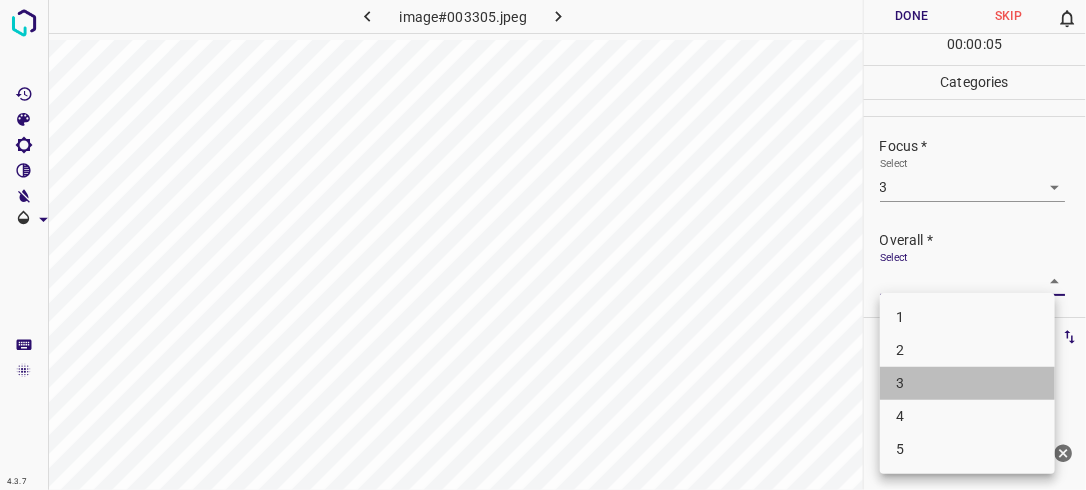 click on "3" at bounding box center [967, 383] 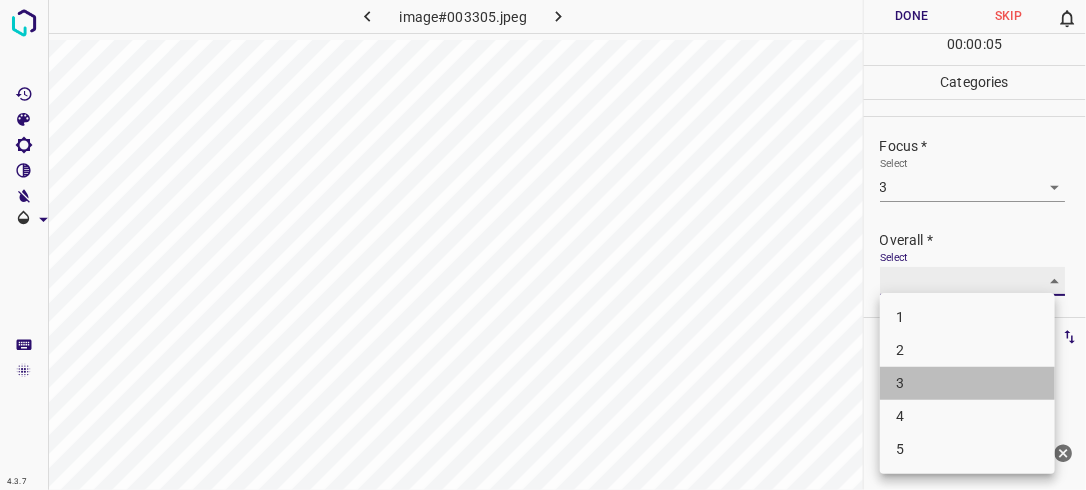 type on "3" 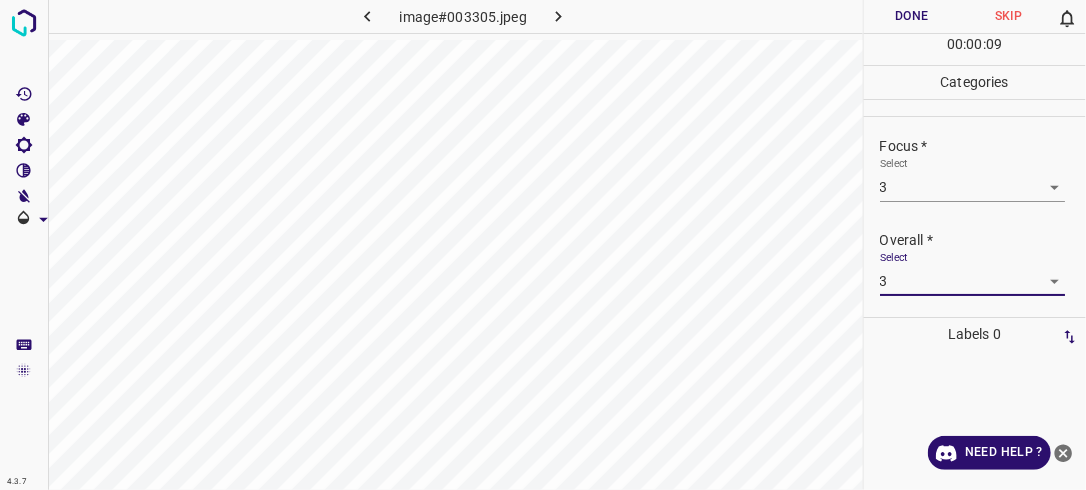 click on "Done" at bounding box center (912, 16) 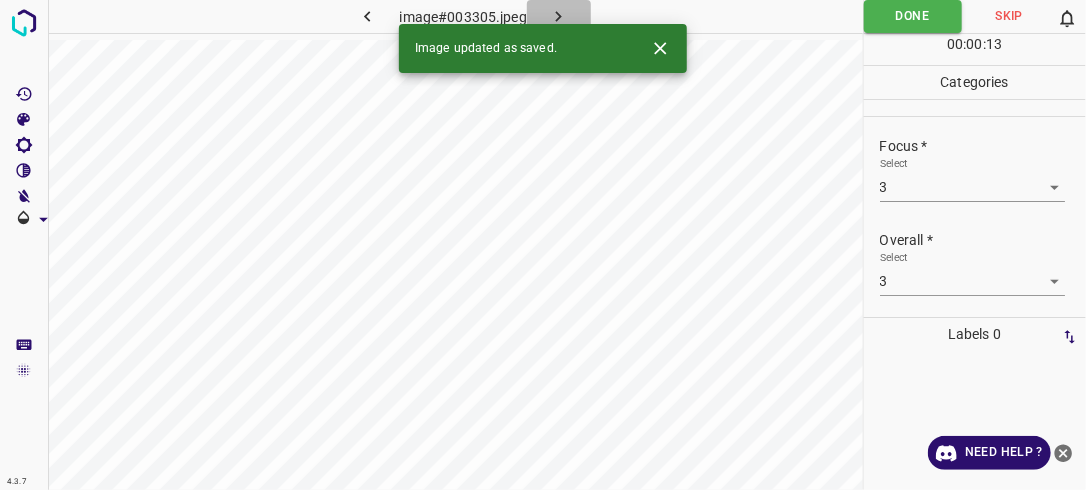 click 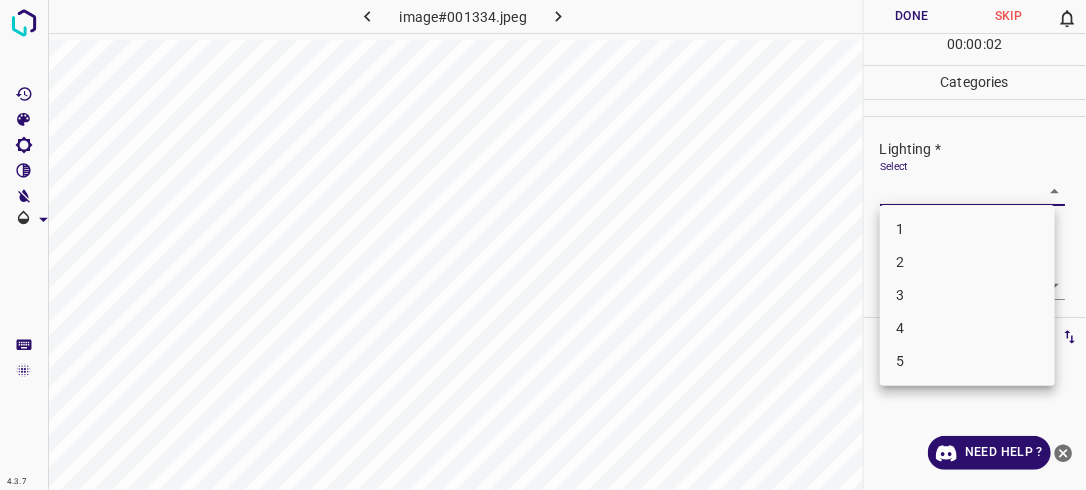 drag, startPoint x: 1043, startPoint y: 192, endPoint x: 985, endPoint y: 260, distance: 89.37561 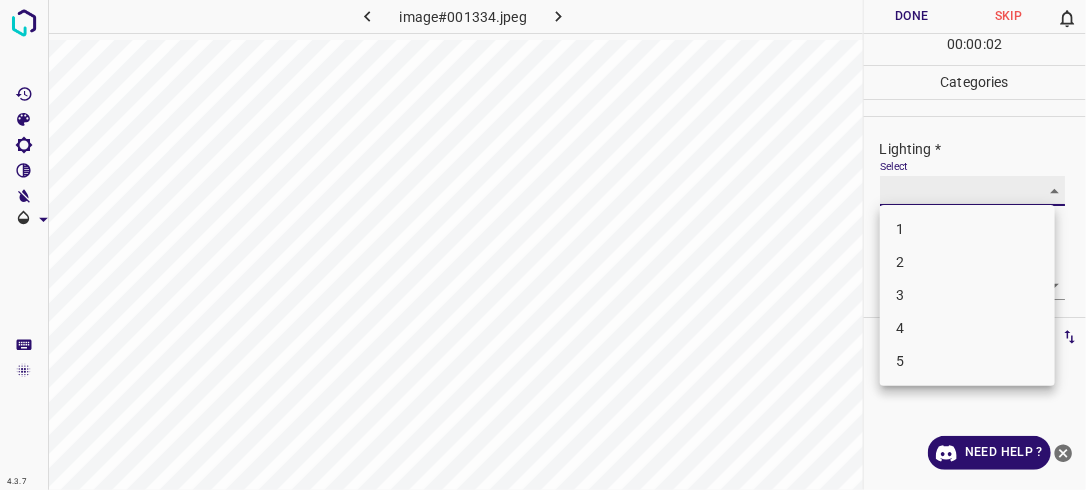 type on "2" 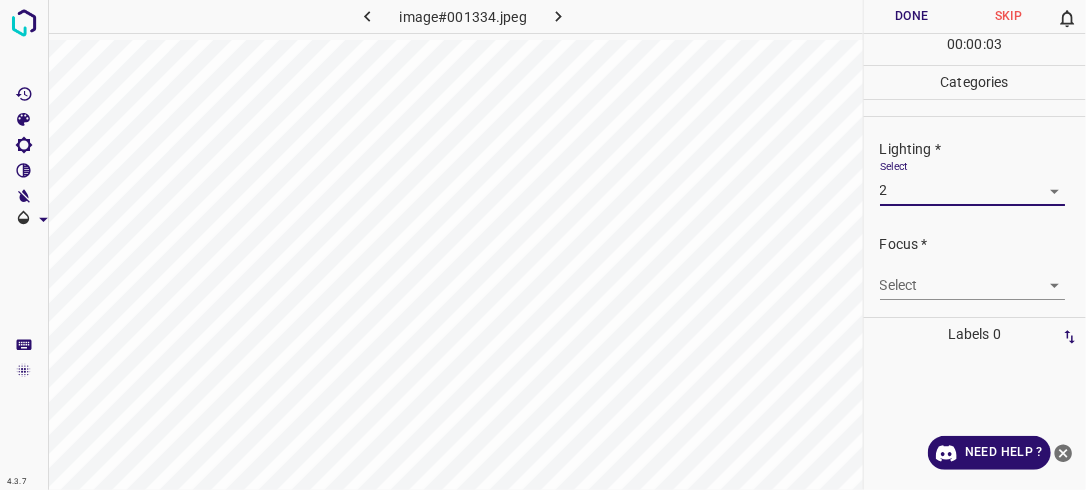click on "4.3.7 image#001334.jpeg Done Skip 0 00   : 00   : 03   Categories Lighting *  Select 2 2 Focus *  Select ​ Overall *  Select ​ Labels   0 Categories 1 Lighting 2 Focus 3 Overall Tools Space Change between modes (Draw & Edit) I Auto labeling R Restore zoom M Zoom in N Zoom out Delete Delete selecte label Filters Z Restore filters X Saturation filter C Brightness filter V Contrast filter B Gray scale filter General O Download Need Help ? - Text - Hide - Delete" at bounding box center (543, 245) 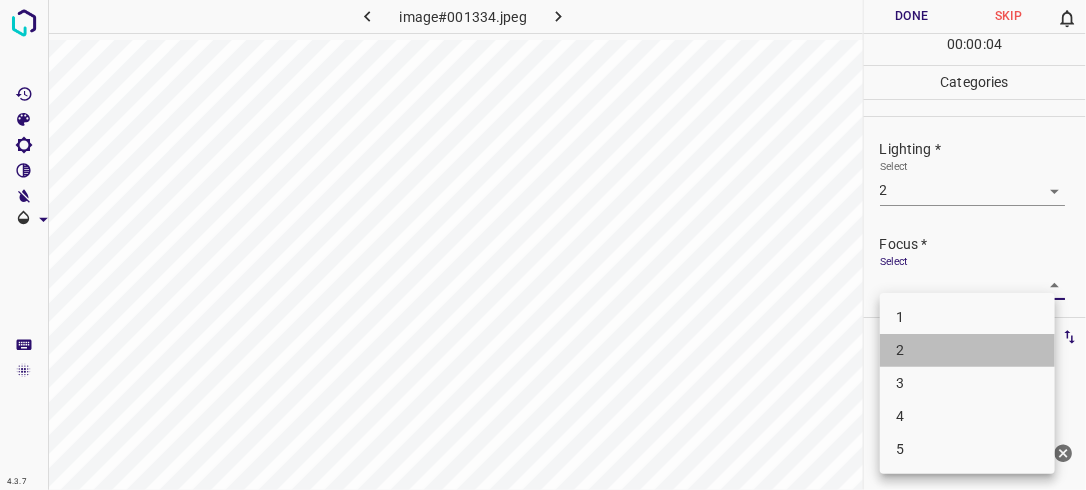click on "2" at bounding box center (967, 350) 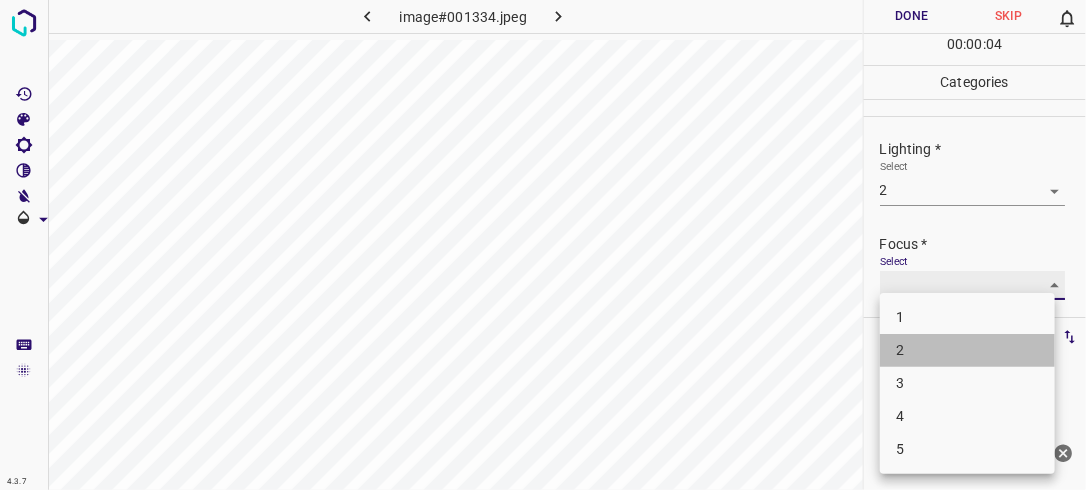 type on "2" 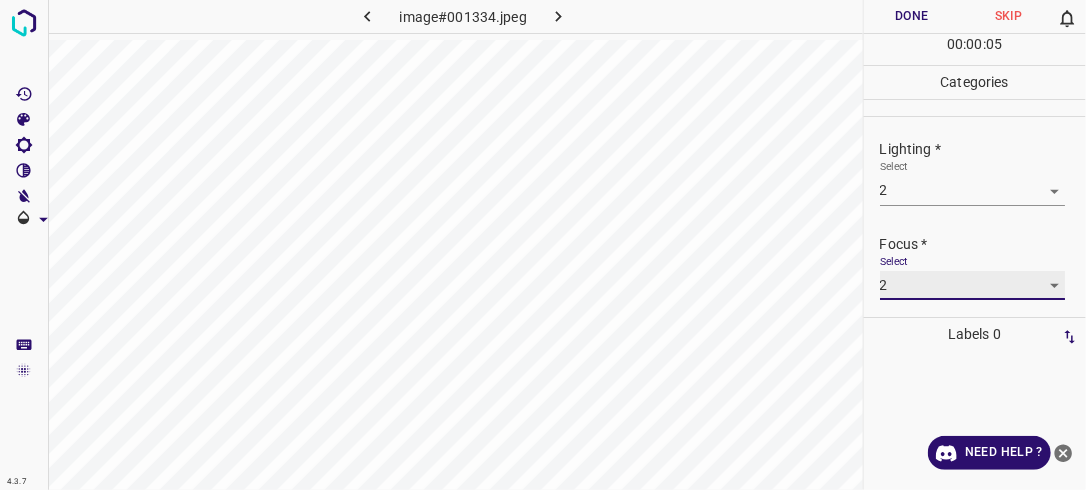 scroll, scrollTop: 98, scrollLeft: 0, axis: vertical 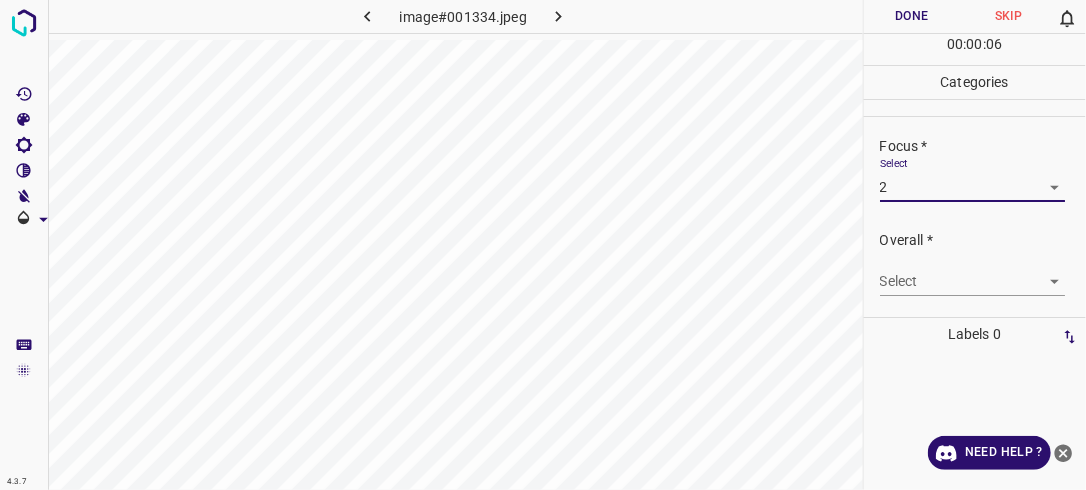 click on "4.3.7 image#001334.jpeg Done Skip 0 00   : 00   : 06   Categories Lighting *  Select 2 2 Focus *  Select 2 2 Overall *  Select ​ Labels   0 Categories 1 Lighting 2 Focus 3 Overall Tools Space Change between modes (Draw & Edit) I Auto labeling R Restore zoom M Zoom in N Zoom out Delete Delete selecte label Filters Z Restore filters X Saturation filter C Brightness filter V Contrast filter B Gray scale filter General O Download Need Help ? - Text - Hide - Delete" at bounding box center (543, 245) 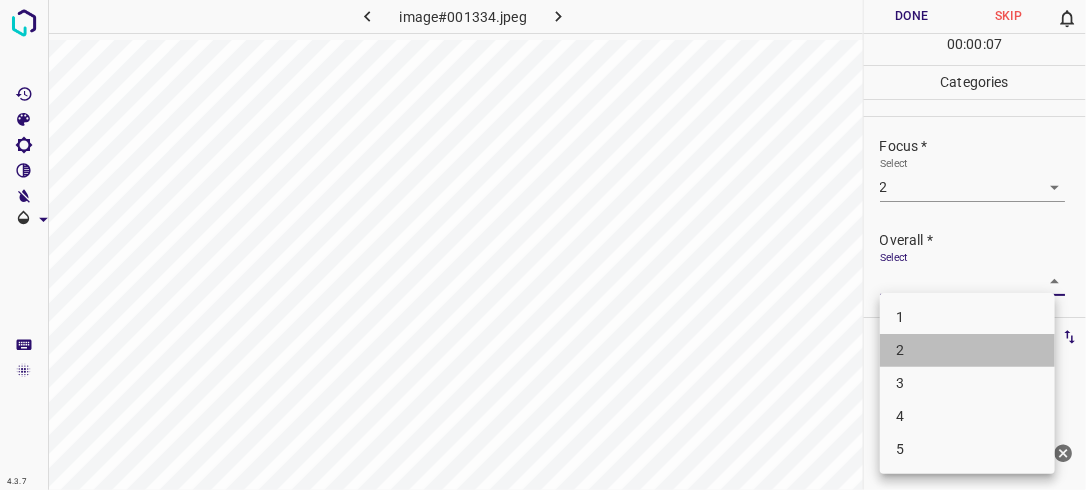 click on "2" at bounding box center [967, 350] 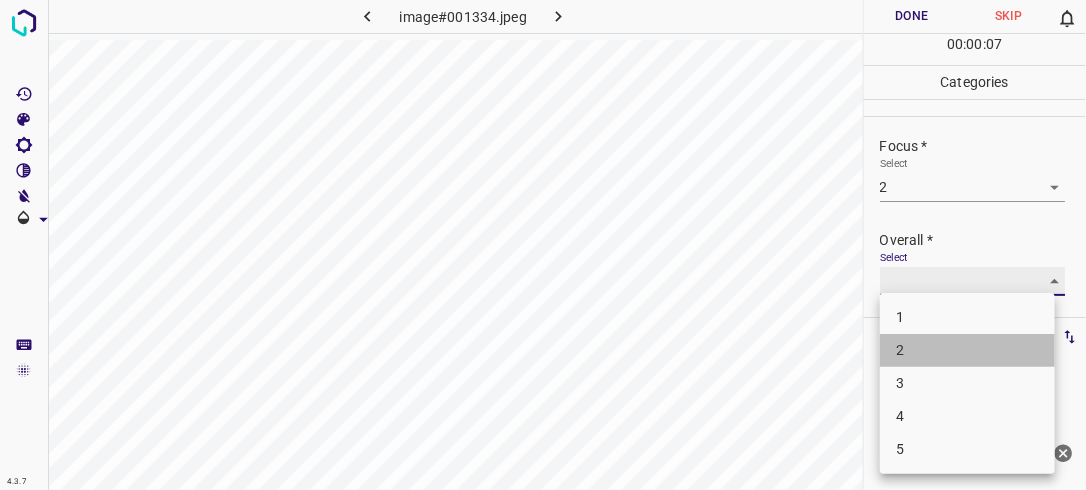 type on "2" 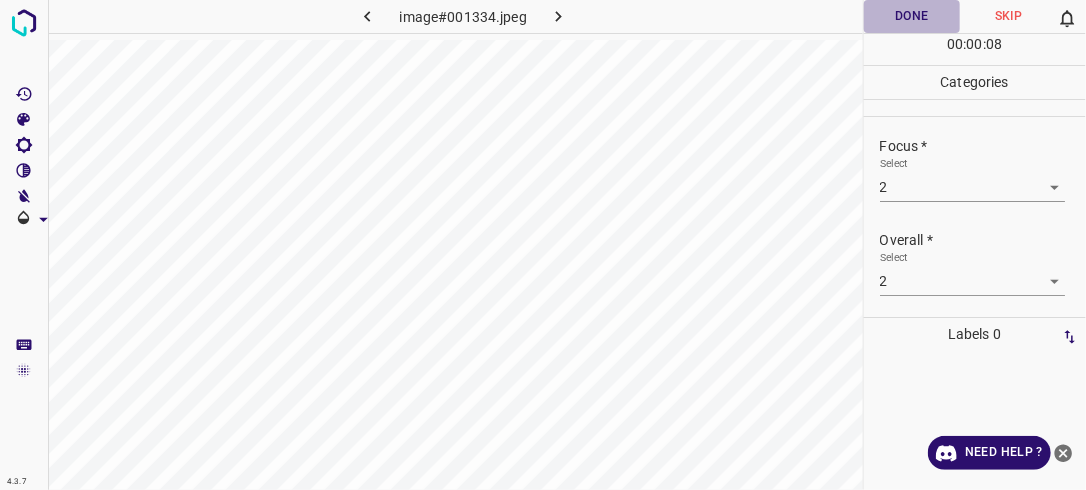 click on "Done" at bounding box center [912, 16] 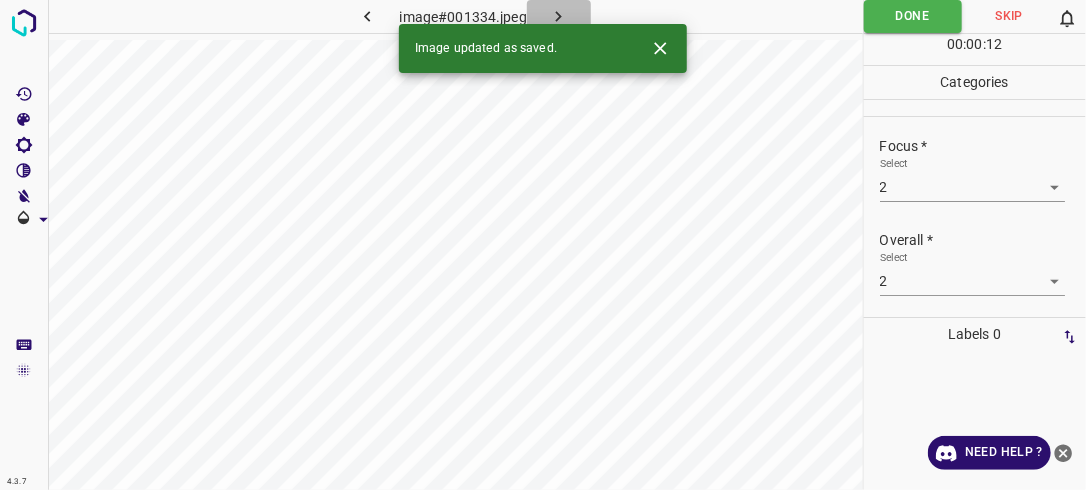 click at bounding box center [559, 16] 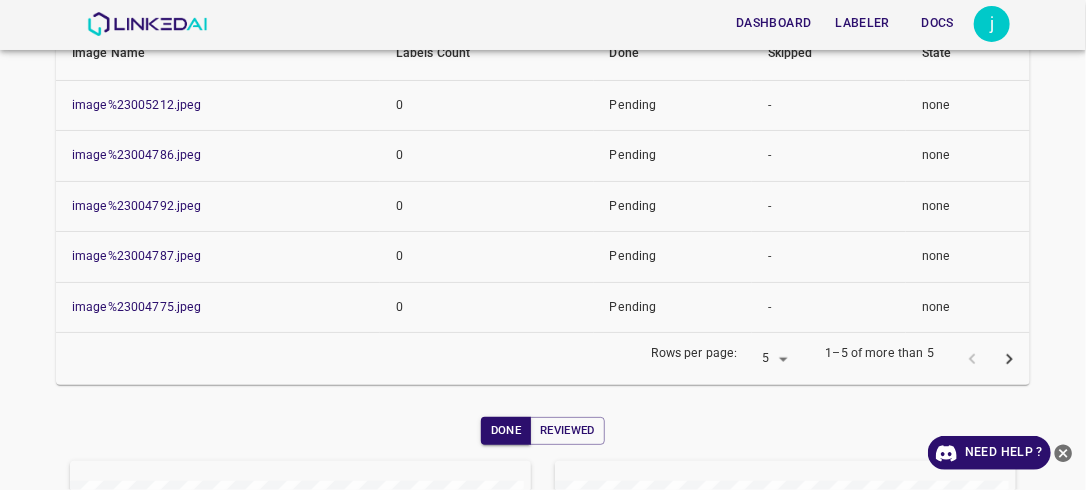 scroll, scrollTop: 336, scrollLeft: 0, axis: vertical 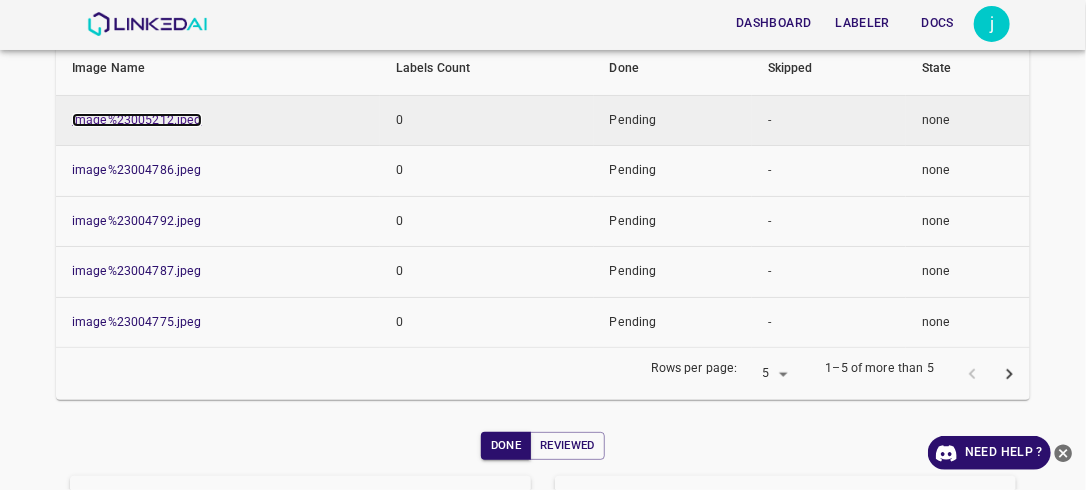 click on "image%23005212.jpeg" at bounding box center (137, 120) 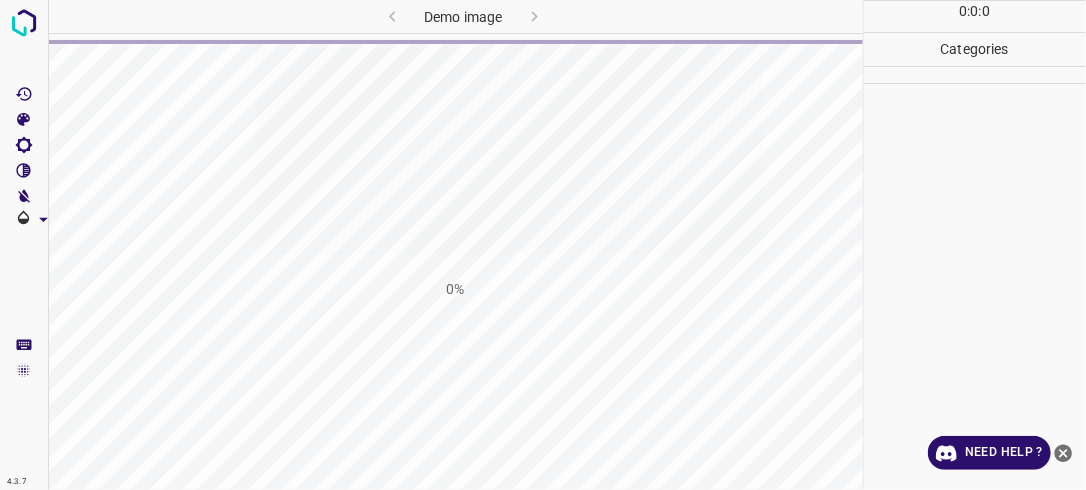 scroll, scrollTop: 0, scrollLeft: 0, axis: both 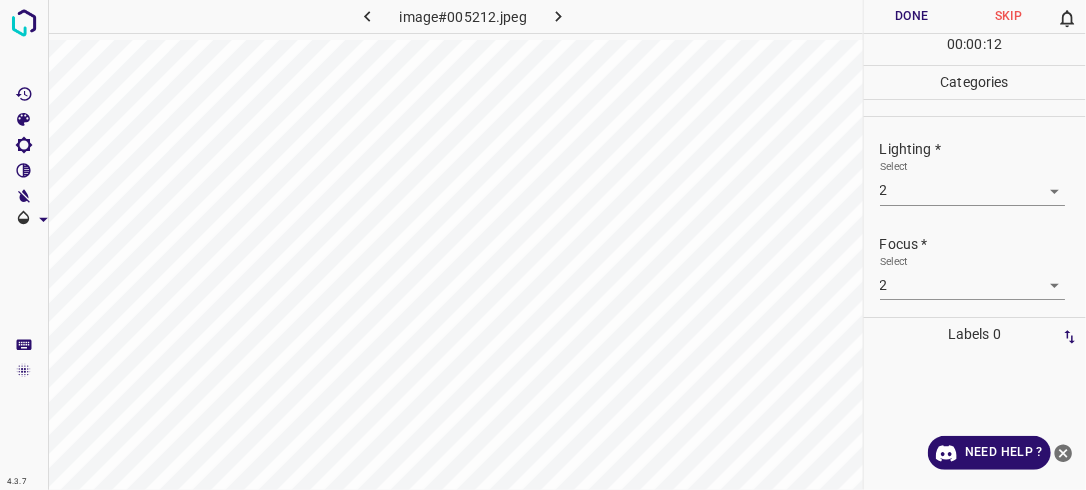 click on "Done" at bounding box center (912, 16) 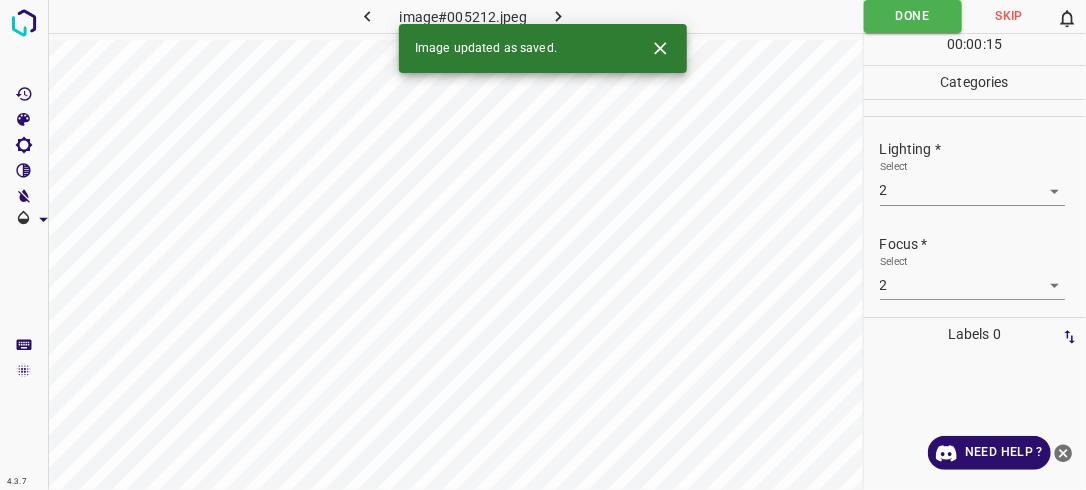 click 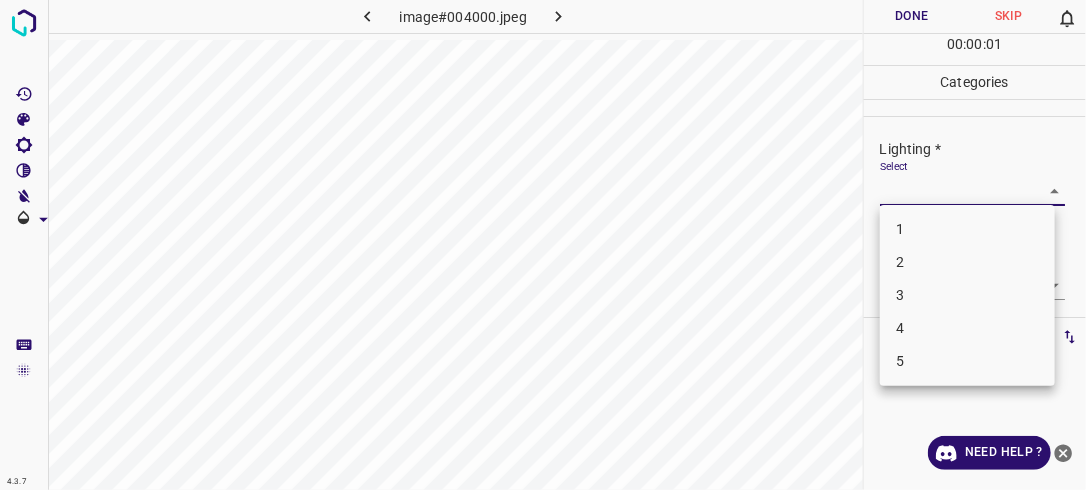 click on "4.3.7 image#004000.jpeg Done Skip 0 00   : 00   : 01   Categories Lighting *  Select ​ Focus *  Select ​ Overall *  Select ​ Labels   0 Categories 1 Lighting 2 Focus 3 Overall Tools Space Change between modes (Draw & Edit) I Auto labeling R Restore zoom M Zoom in N Zoom out Delete Delete selecte label Filters Z Restore filters X Saturation filter C Brightness filter V Contrast filter B Gray scale filter General O Download Need Help ? - Text - Hide - Delete 1 2 3 4 5" at bounding box center (543, 245) 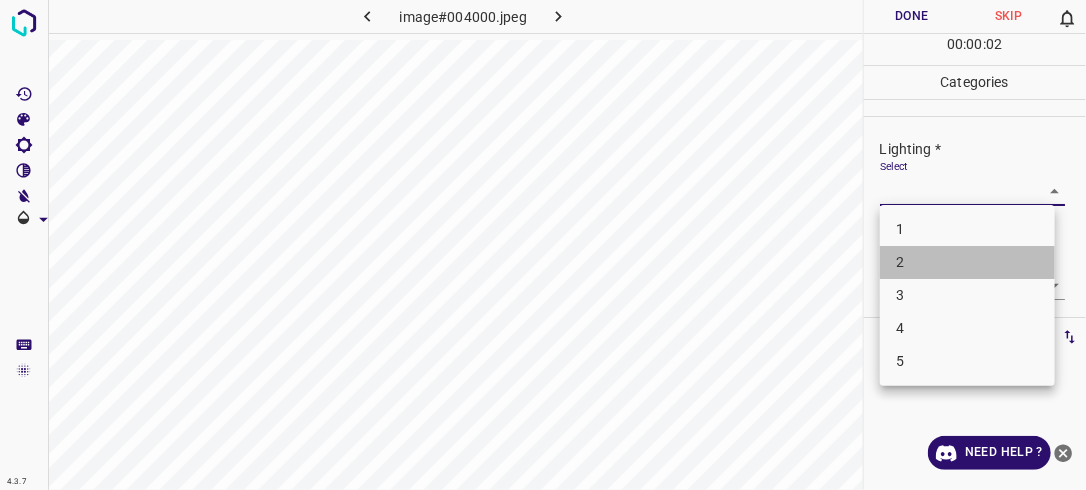 click on "2" at bounding box center [967, 262] 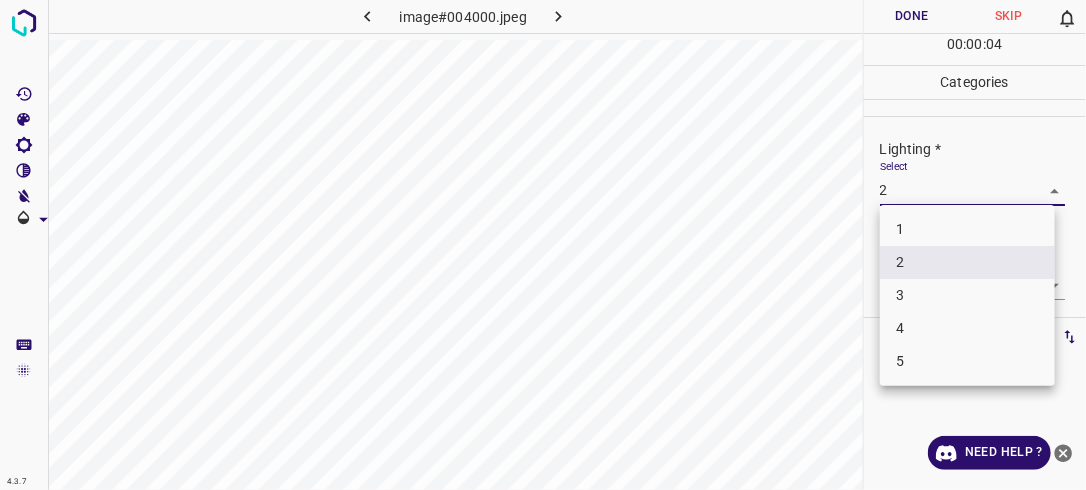 click on "4.3.7 image#004000.jpeg Done Skip 0 00   : 00   : 04   Categories Lighting *  Select 2 2 Focus *  Select ​ Overall *  Select ​ Labels   0 Categories 1 Lighting 2 Focus 3 Overall Tools Space Change between modes (Draw & Edit) I Auto labeling R Restore zoom M Zoom in N Zoom out Delete Delete selecte label Filters Z Restore filters X Saturation filter C Brightness filter V Contrast filter B Gray scale filter General O Download Need Help ? - Text - Hide - Delete 1 2 3 4 5" at bounding box center [543, 245] 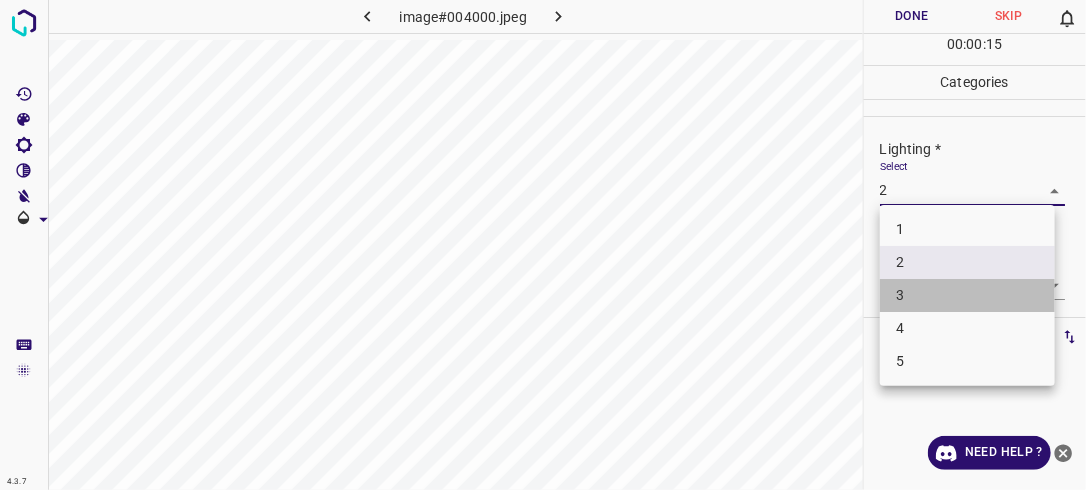 click on "3" at bounding box center (967, 295) 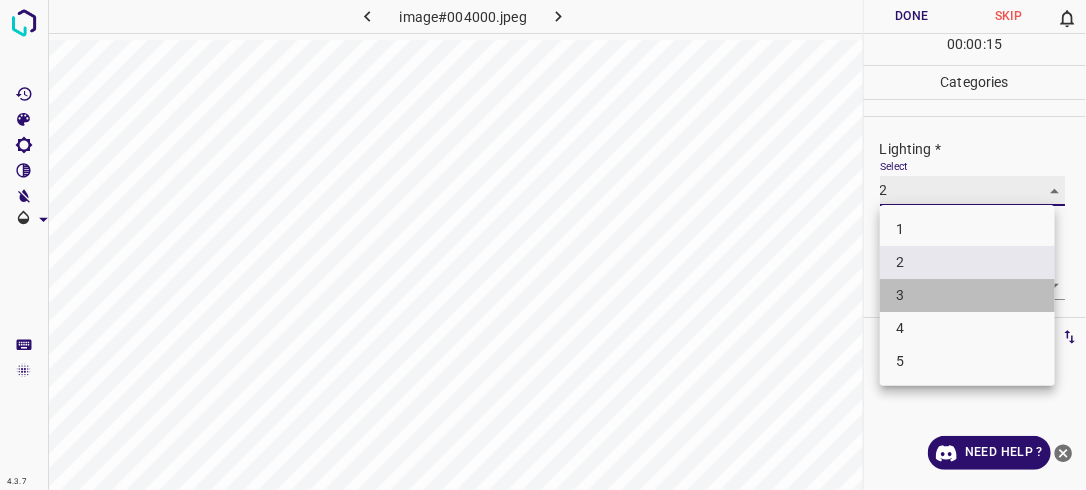 type on "3" 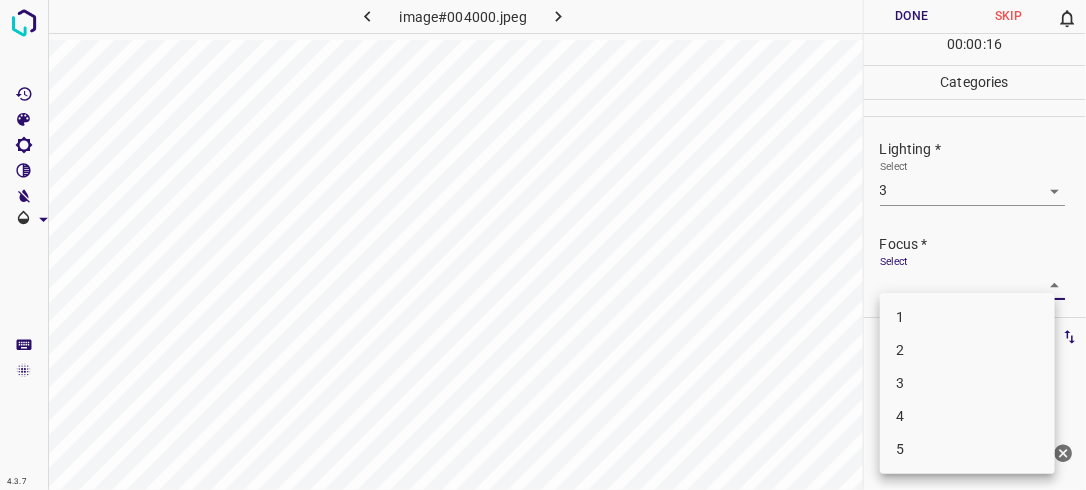 click on "4.3.7 image#004000.jpeg Done Skip 0 00   : 00   : 16   Categories Lighting *  Select 3 3 Focus *  Select ​ Overall *  Select ​ Labels   0 Categories 1 Lighting 2 Focus 3 Overall Tools Space Change between modes (Draw & Edit) I Auto labeling R Restore zoom M Zoom in N Zoom out Delete Delete selecte label Filters Z Restore filters X Saturation filter C Brightness filter V Contrast filter B Gray scale filter General O Download Need Help ? - Text - Hide - Delete 1 2 3 4 5" at bounding box center [543, 245] 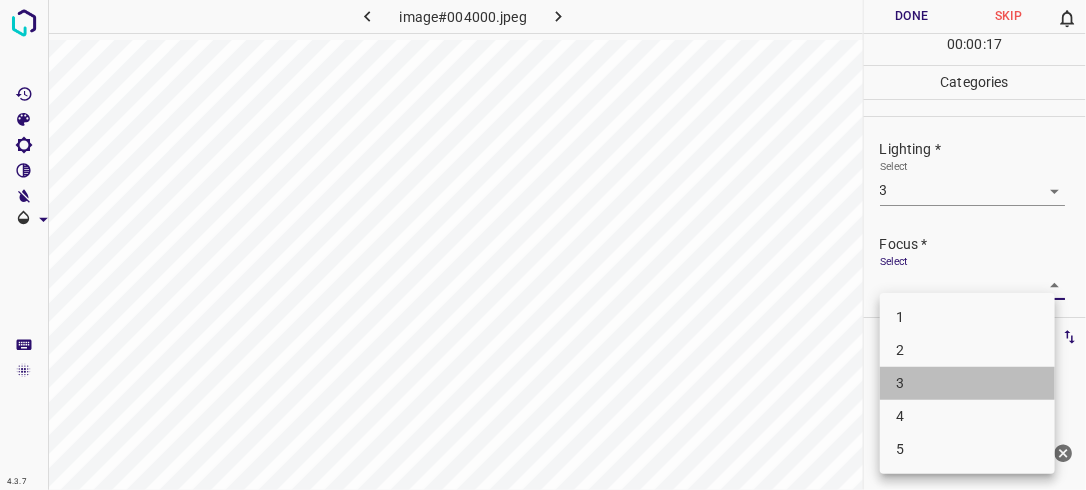 click on "3" at bounding box center (967, 383) 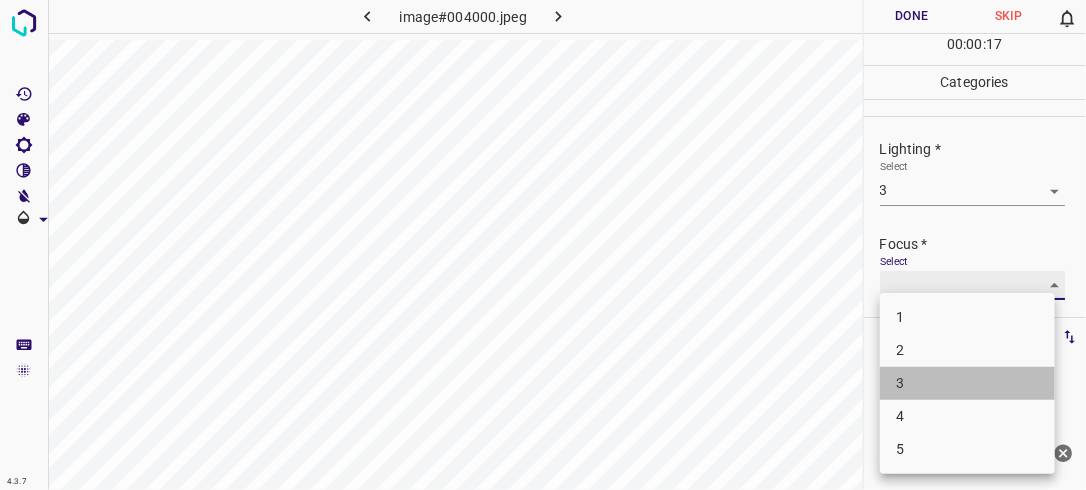 type on "3" 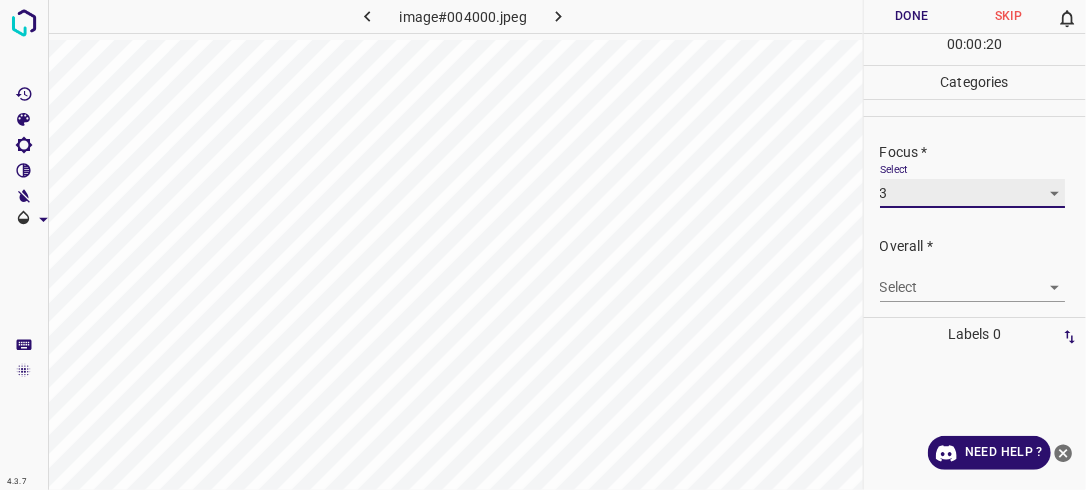 scroll, scrollTop: 98, scrollLeft: 0, axis: vertical 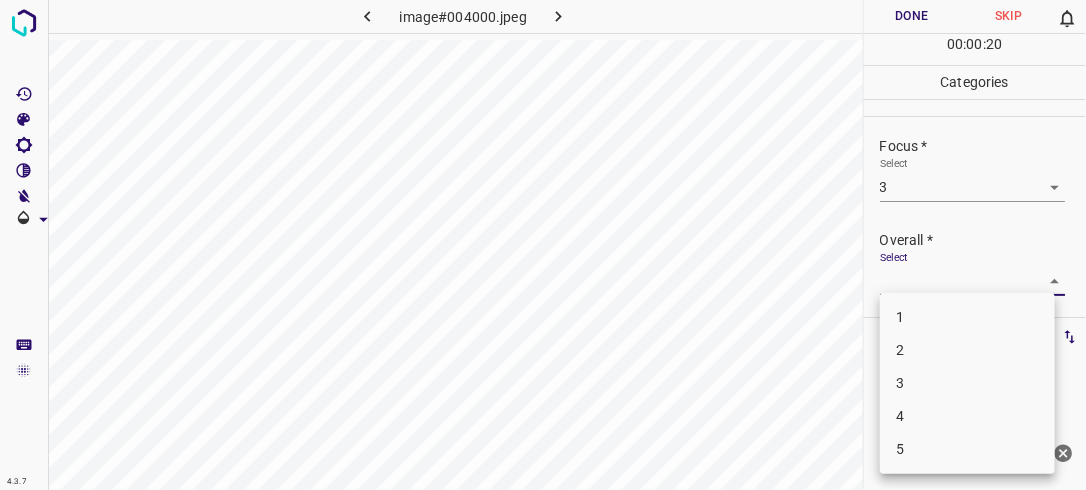 click on "4.3.7 image#004000.jpeg Done Skip 0 00   : 00   : 20   Categories Lighting *  Select 3 3 Focus *  Select 3 3 Overall *  Select ​ Labels   0 Categories 1 Lighting 2 Focus 3 Overall Tools Space Change between modes (Draw & Edit) I Auto labeling R Restore zoom M Zoom in N Zoom out Delete Delete selecte label Filters Z Restore filters X Saturation filter C Brightness filter V Contrast filter B Gray scale filter General O Download Need Help ? - Text - Hide - Delete 1 2 3 4 5" at bounding box center (543, 245) 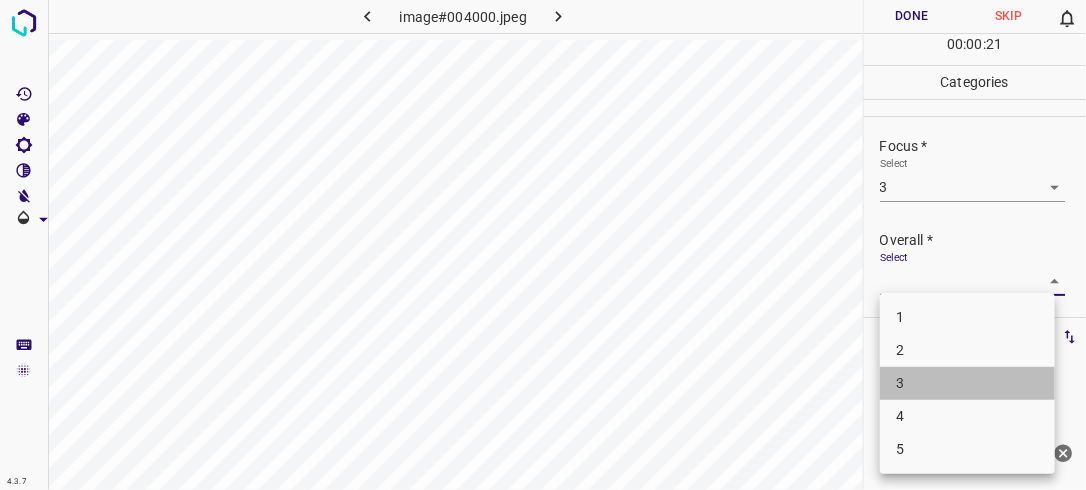 click on "3" at bounding box center [967, 383] 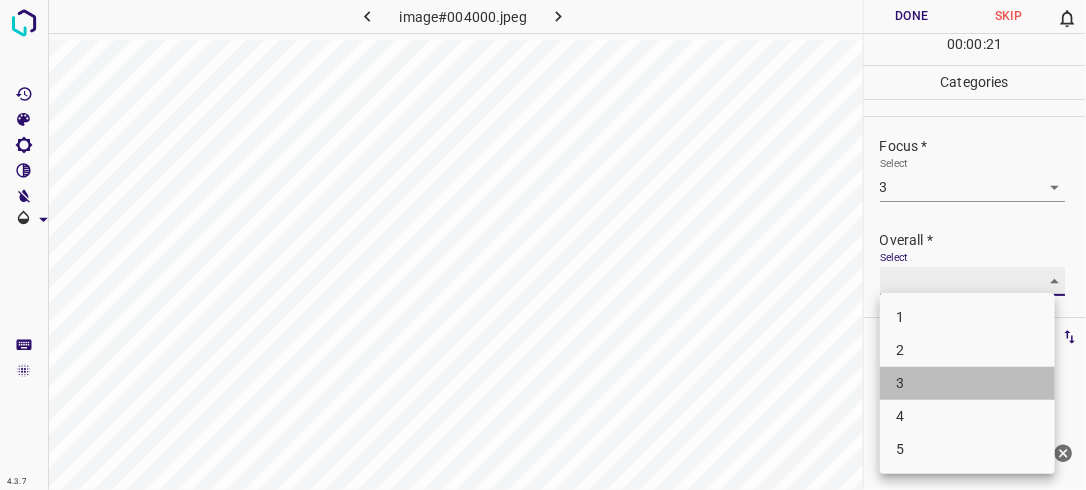 type on "3" 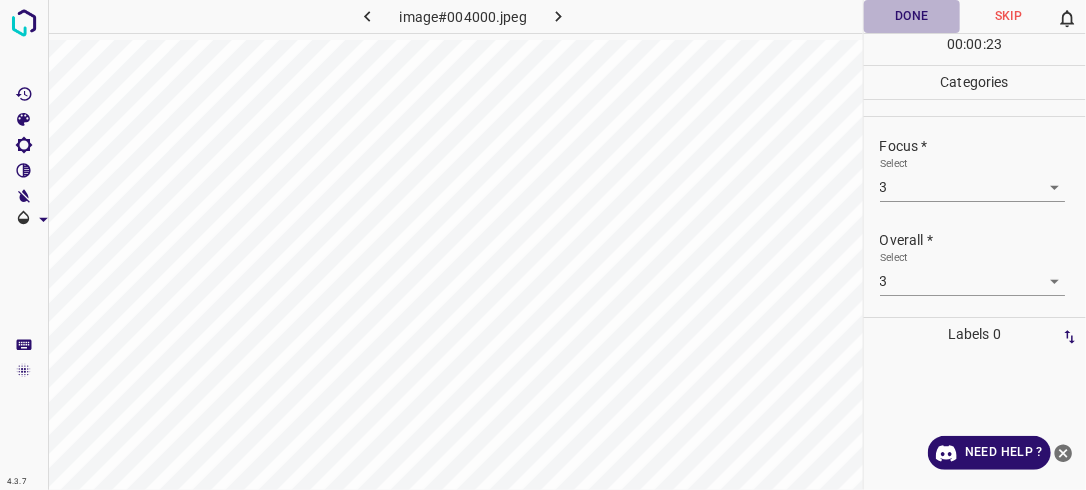 click on "Done" at bounding box center [912, 16] 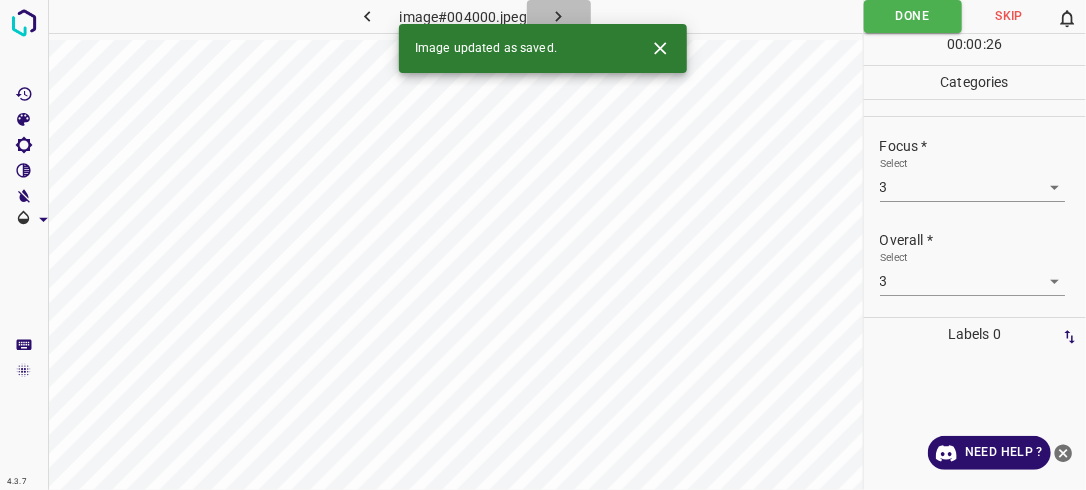 click 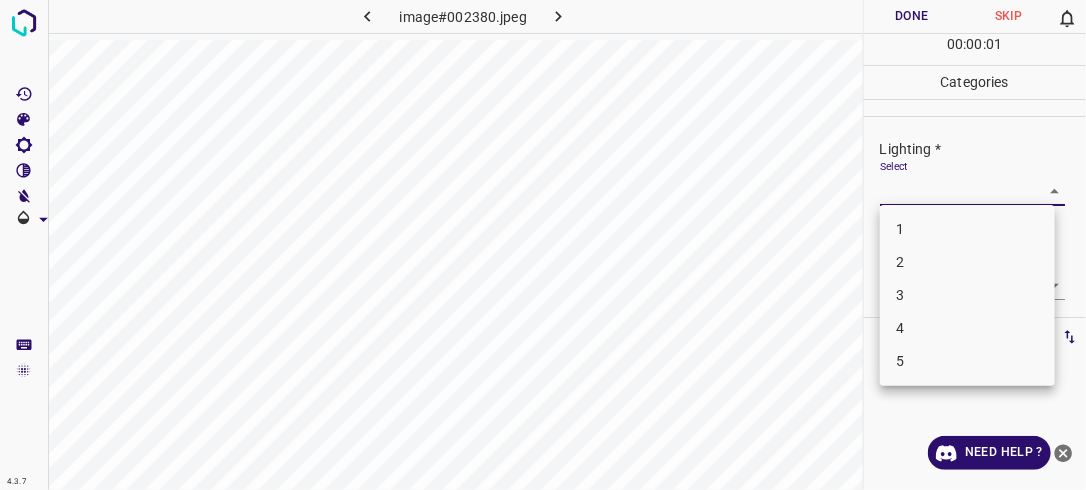 click on "4.3.7 image#002380.jpeg Done Skip 0 00   : 00   : 01   Categories Lighting *  Select ​ Focus *  Select ​ Overall *  Select ​ Labels   0 Categories 1 Lighting 2 Focus 3 Overall Tools Space Change between modes (Draw & Edit) I Auto labeling R Restore zoom M Zoom in N Zoom out Delete Delete selecte label Filters Z Restore filters X Saturation filter C Brightness filter V Contrast filter B Gray scale filter General O Download Need Help ? - Text - Hide - Delete 1 2 3 4 5" at bounding box center (543, 245) 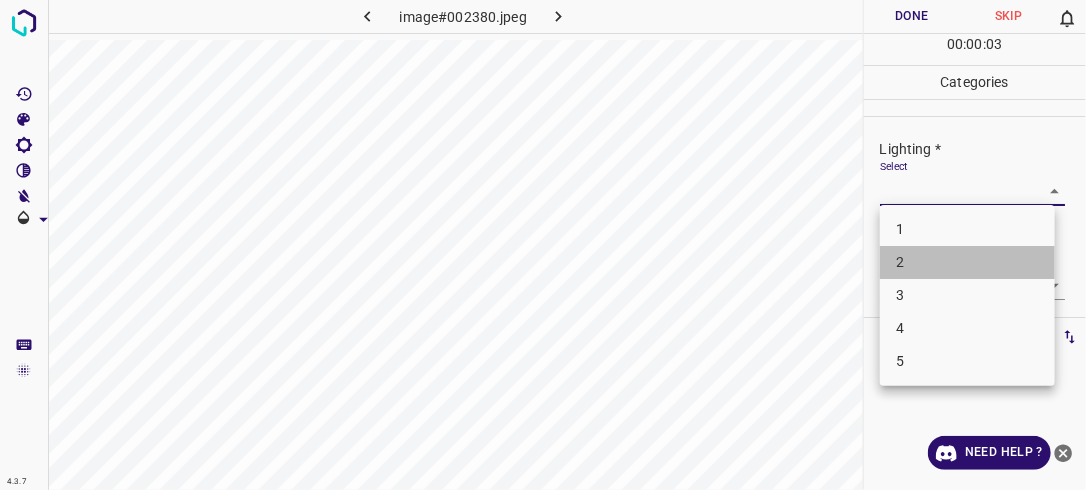drag, startPoint x: 958, startPoint y: 267, endPoint x: 1033, endPoint y: 272, distance: 75.16648 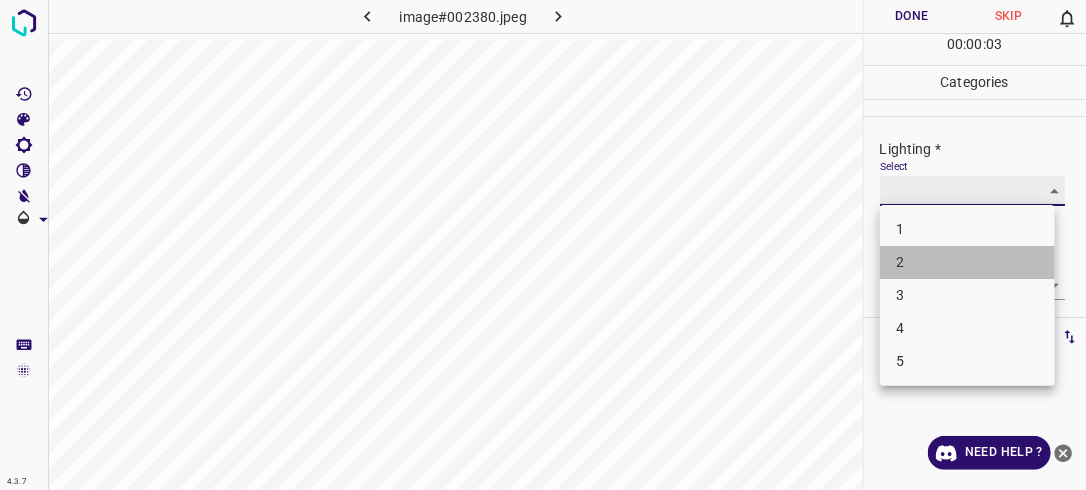 type on "2" 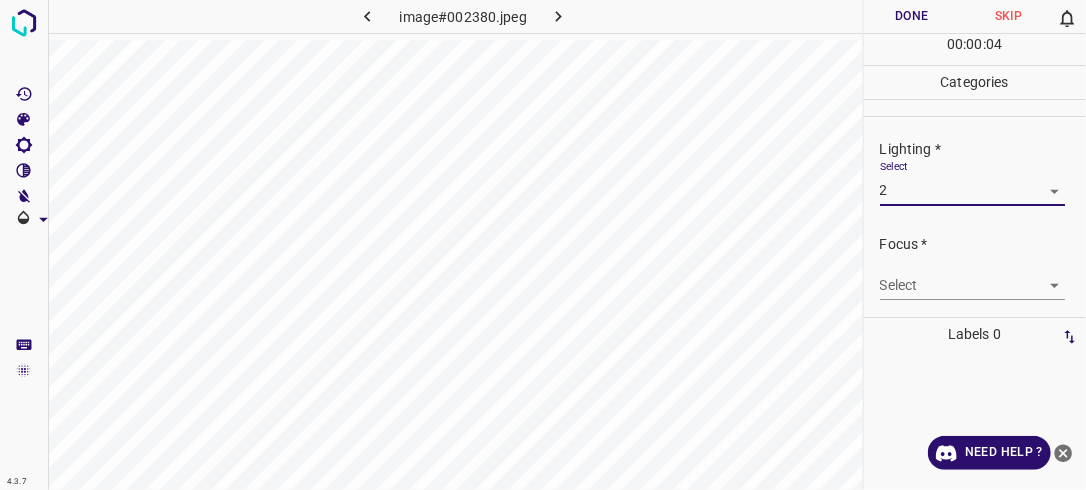 click on "4.3.7 image#002380.jpeg Done Skip 0 00   : 00   : 04   Categories Lighting *  Select 2 2 Focus *  Select ​ Overall *  Select ​ Labels   0 Categories 1 Lighting 2 Focus 3 Overall Tools Space Change between modes (Draw & Edit) I Auto labeling R Restore zoom M Zoom in N Zoom out Delete Delete selecte label Filters Z Restore filters X Saturation filter C Brightness filter V Contrast filter B Gray scale filter General O Download Need Help ? - Text - Hide - Delete" at bounding box center (543, 245) 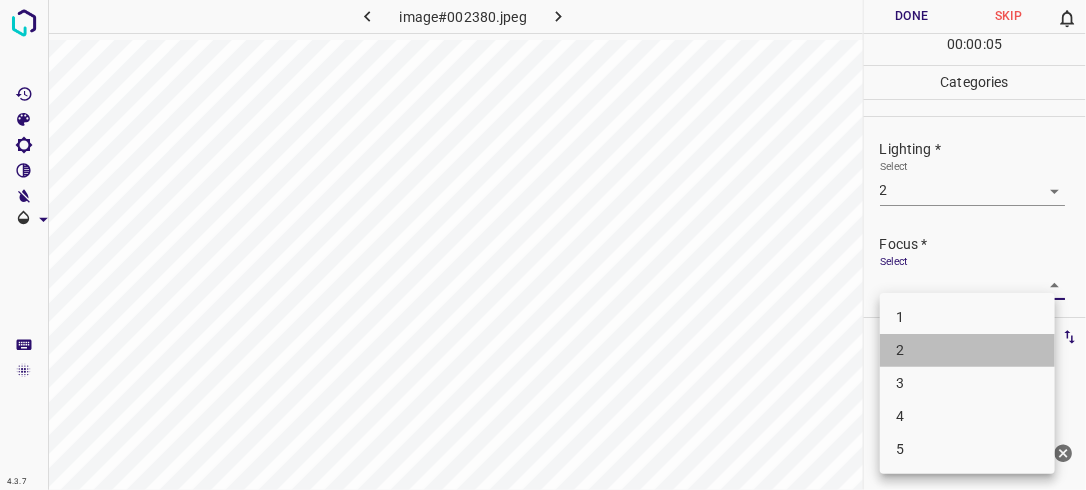 click on "2" at bounding box center [967, 350] 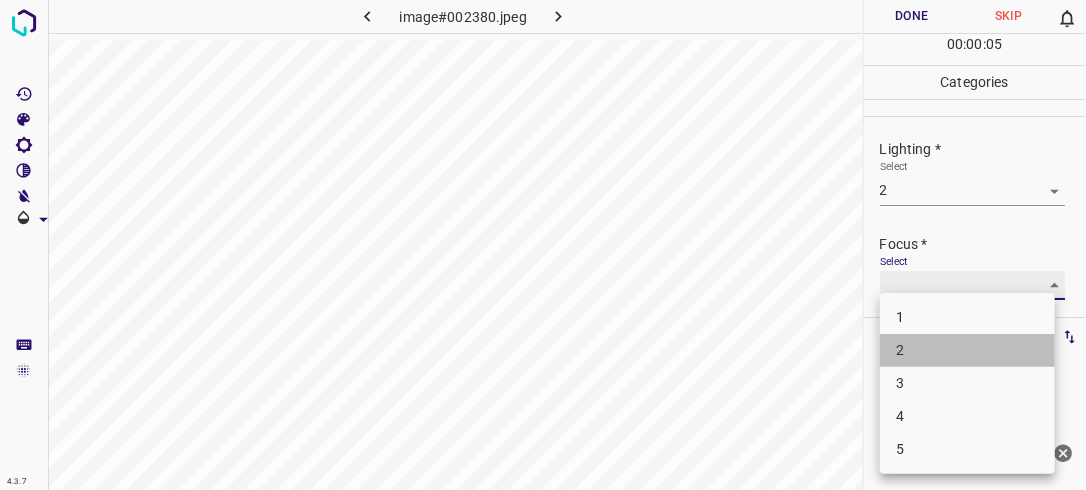 type on "2" 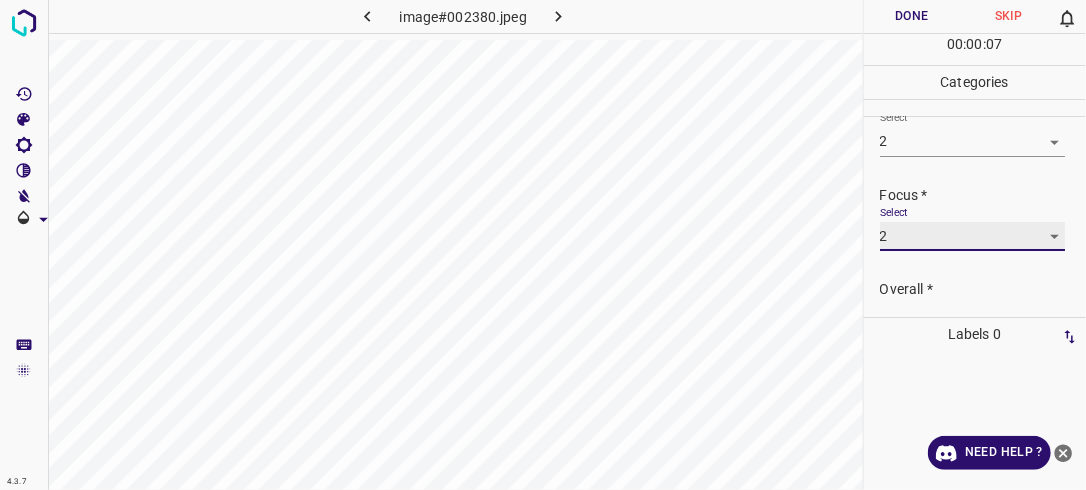 scroll, scrollTop: 98, scrollLeft: 0, axis: vertical 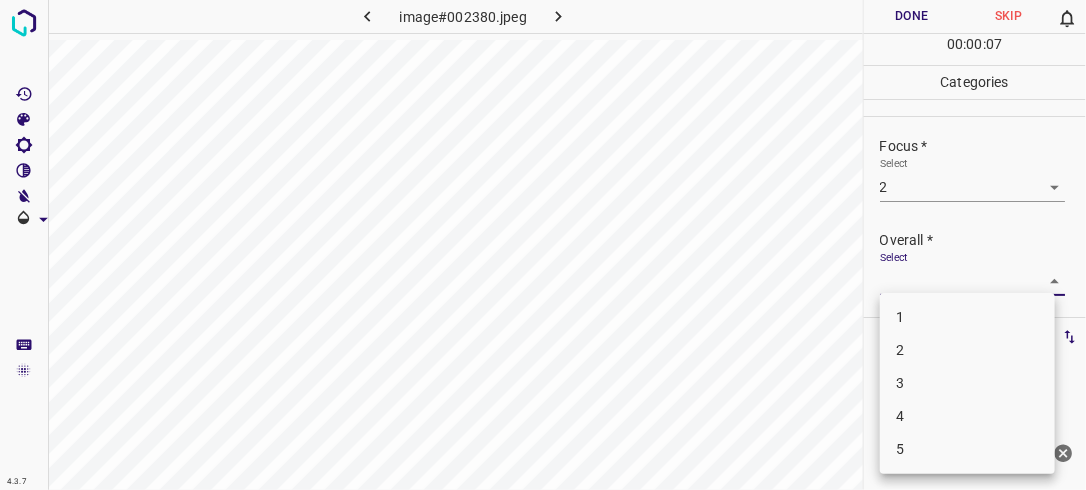 click on "4.3.7 image#002380.jpeg Done Skip 0 00   : 00   : 07   Categories Lighting *  Select 2 2 Focus *  Select 2 2 Overall *  Select ​ Labels   0 Categories 1 Lighting 2 Focus 3 Overall Tools Space Change between modes (Draw & Edit) I Auto labeling R Restore zoom M Zoom in N Zoom out Delete Delete selecte label Filters Z Restore filters X Saturation filter C Brightness filter V Contrast filter B Gray scale filter General O Download Need Help ? - Text - Hide - Delete 1 2 3 4 5" at bounding box center [543, 245] 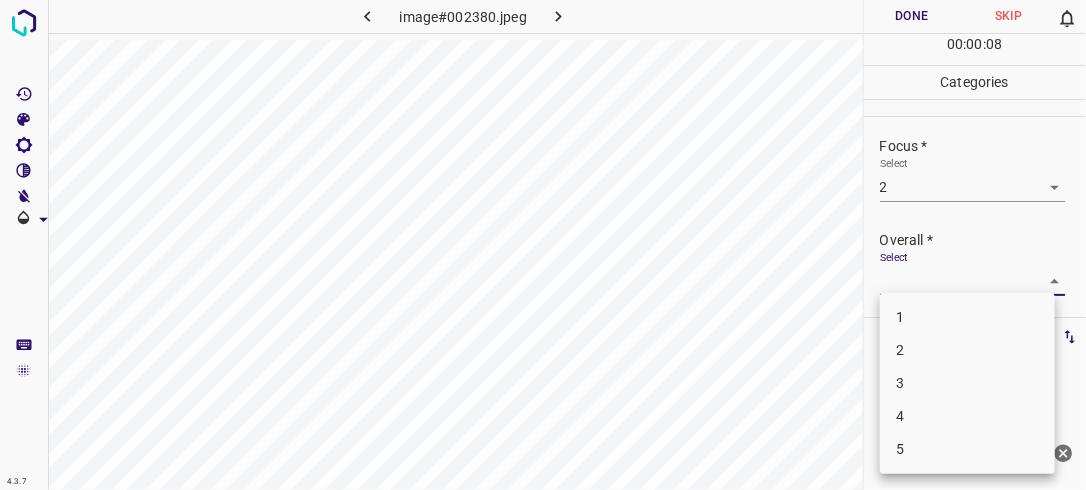 click on "2" at bounding box center (967, 350) 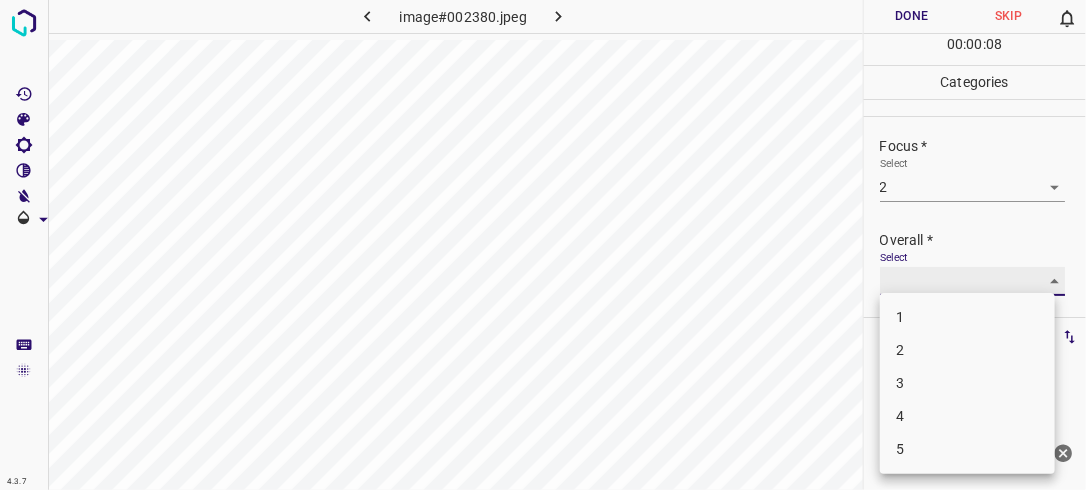 type on "2" 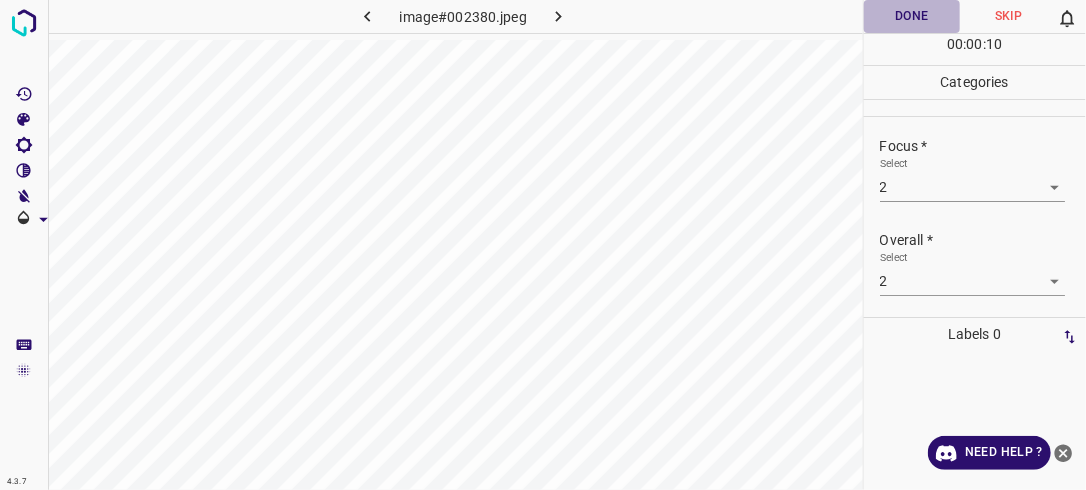 click on "Done" at bounding box center (912, 16) 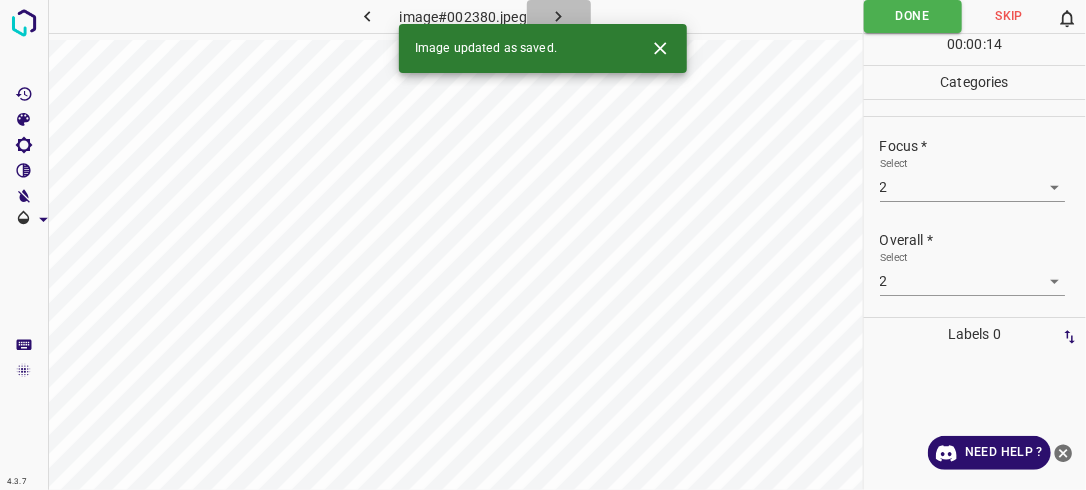 click 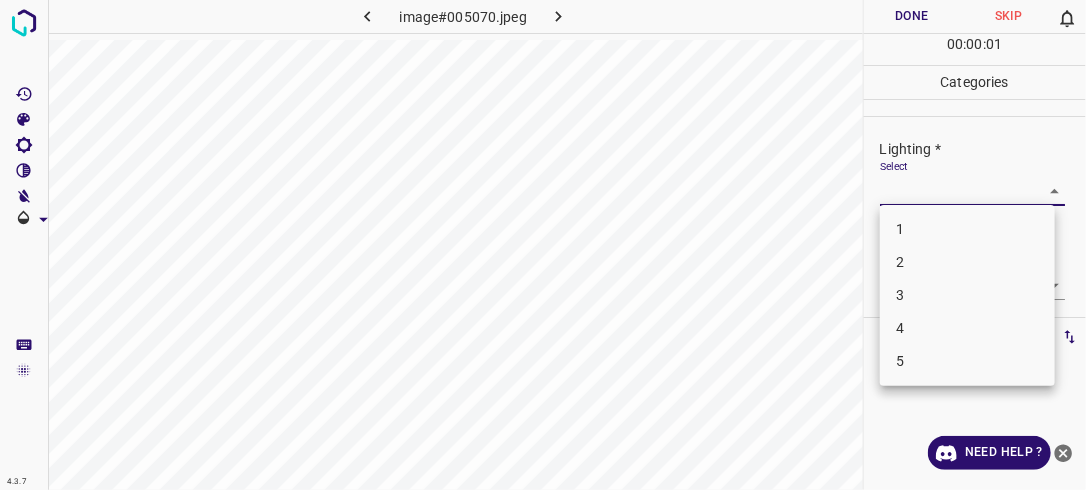 click on "4.3.7 image#005070.jpeg Done Skip 0 00   : 00   : 01   Categories Lighting *  Select ​ Focus *  Select ​ Overall *  Select ​ Labels   0 Categories 1 Lighting 2 Focus 3 Overall Tools Space Change between modes (Draw & Edit) I Auto labeling R Restore zoom M Zoom in N Zoom out Delete Delete selecte label Filters Z Restore filters X Saturation filter C Brightness filter V Contrast filter B Gray scale filter General O Download Need Help ? - Text - Hide - Delete 1 2 3 4 5" at bounding box center [543, 245] 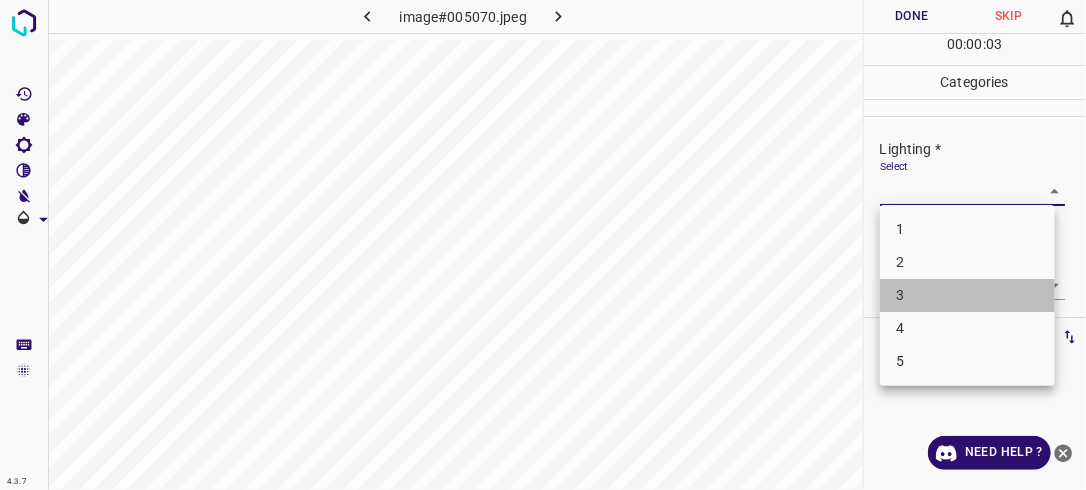 click on "3" at bounding box center [967, 295] 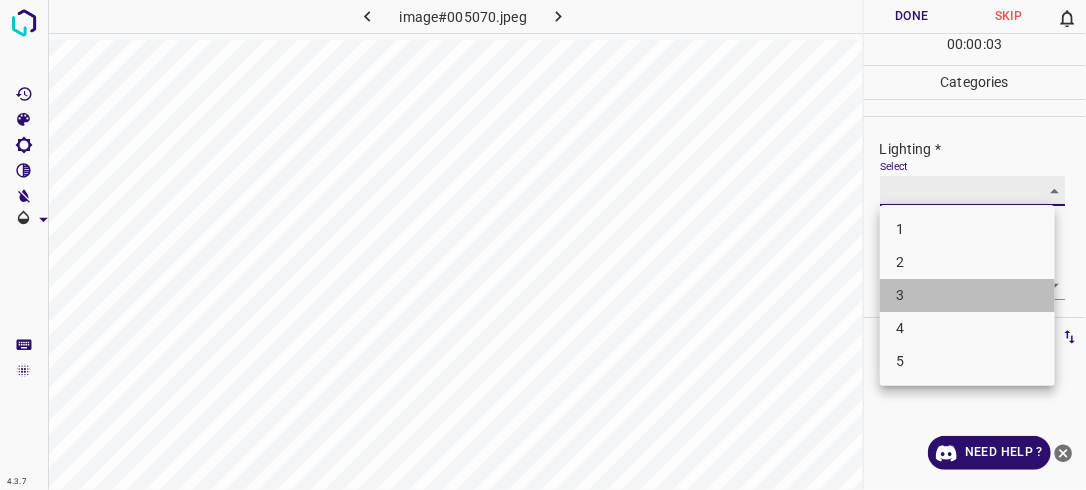 type on "3" 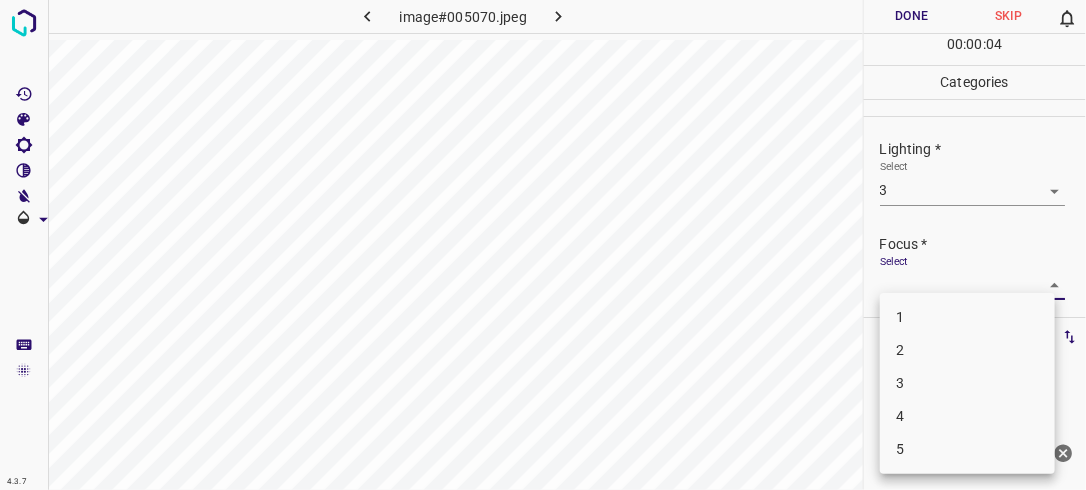 click on "4.3.7 image#005070.jpeg Done Skip 0 00   : 00   : 04   Categories Lighting *  Select 3 3 Focus *  Select ​ Overall *  Select ​ Labels   0 Categories 1 Lighting 2 Focus 3 Overall Tools Space Change between modes (Draw & Edit) I Auto labeling R Restore zoom M Zoom in N Zoom out Delete Delete selecte label Filters Z Restore filters X Saturation filter C Brightness filter V Contrast filter B Gray scale filter General O Download Need Help ? - Text - Hide - Delete 1 2 3 4 5" at bounding box center (543, 245) 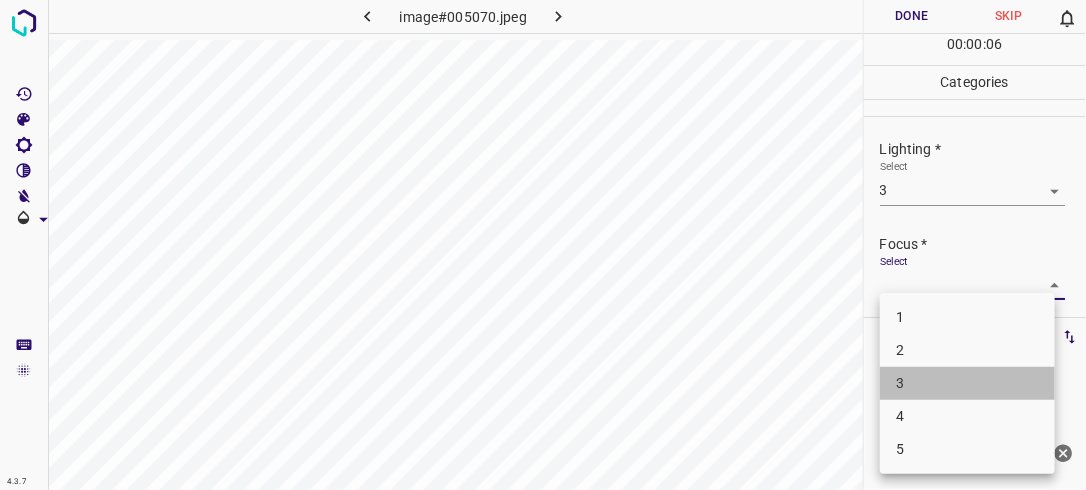 click on "3" at bounding box center (967, 383) 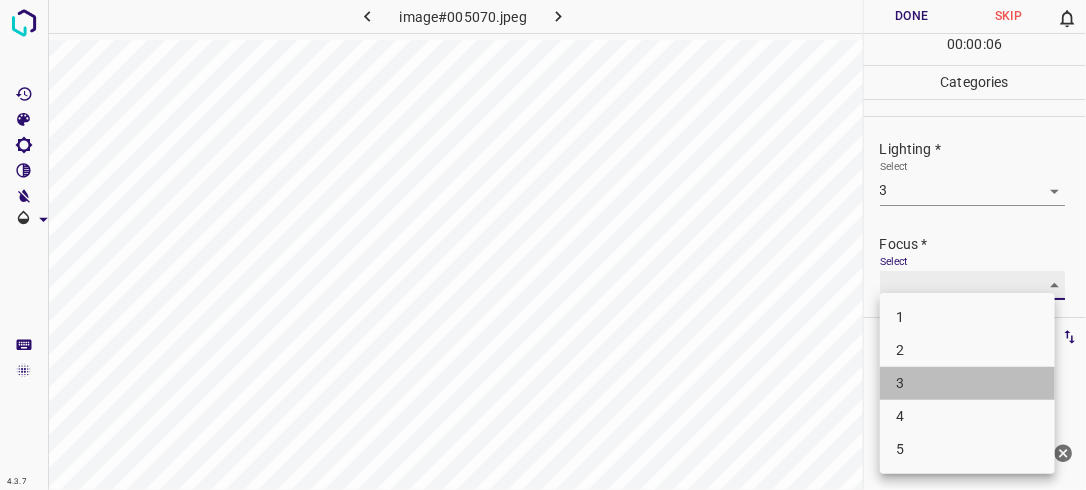 type on "3" 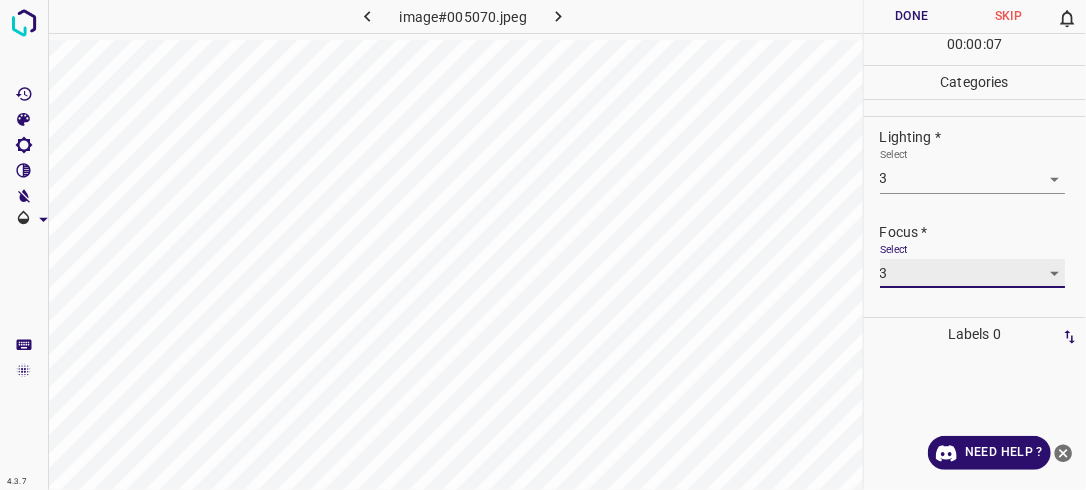 scroll, scrollTop: 98, scrollLeft: 0, axis: vertical 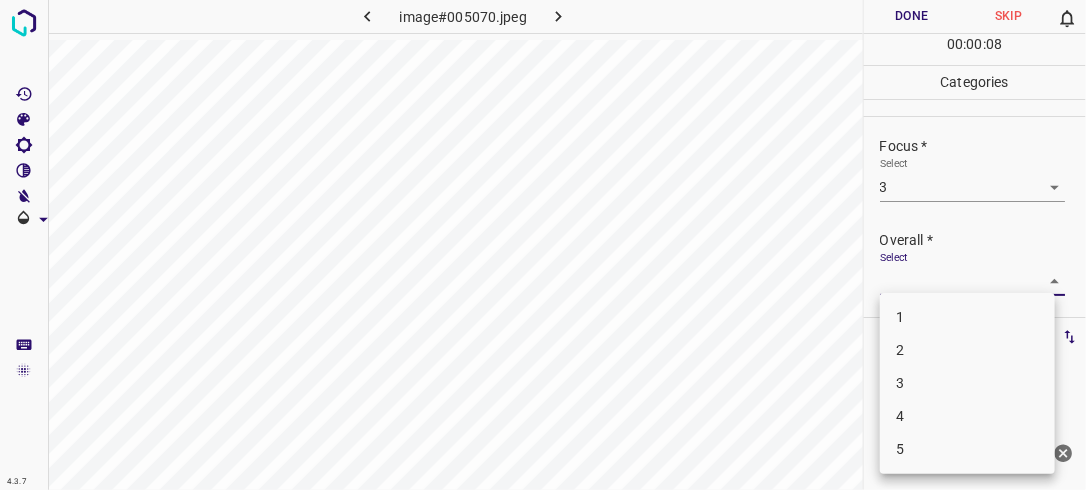 drag, startPoint x: 1043, startPoint y: 277, endPoint x: 1010, endPoint y: 344, distance: 74.68601 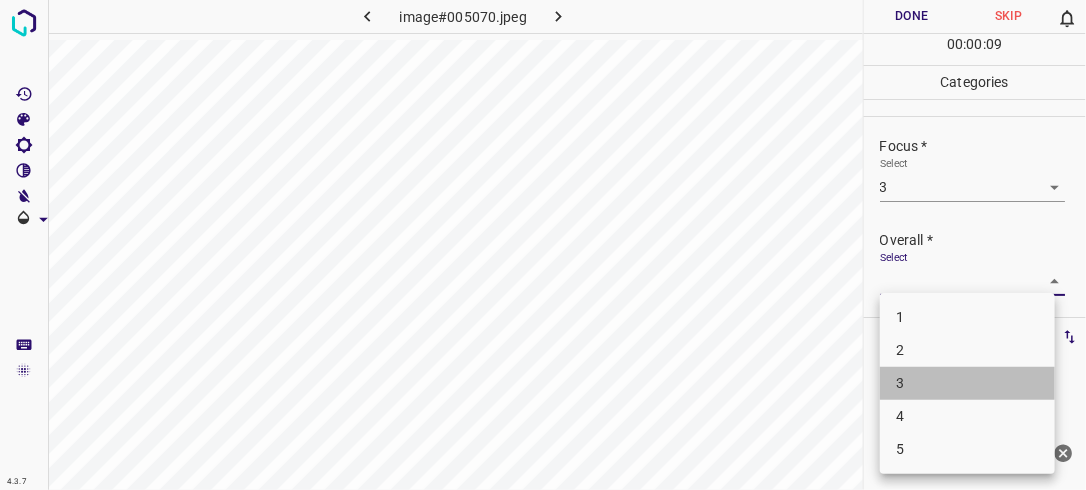 click on "3" at bounding box center [967, 383] 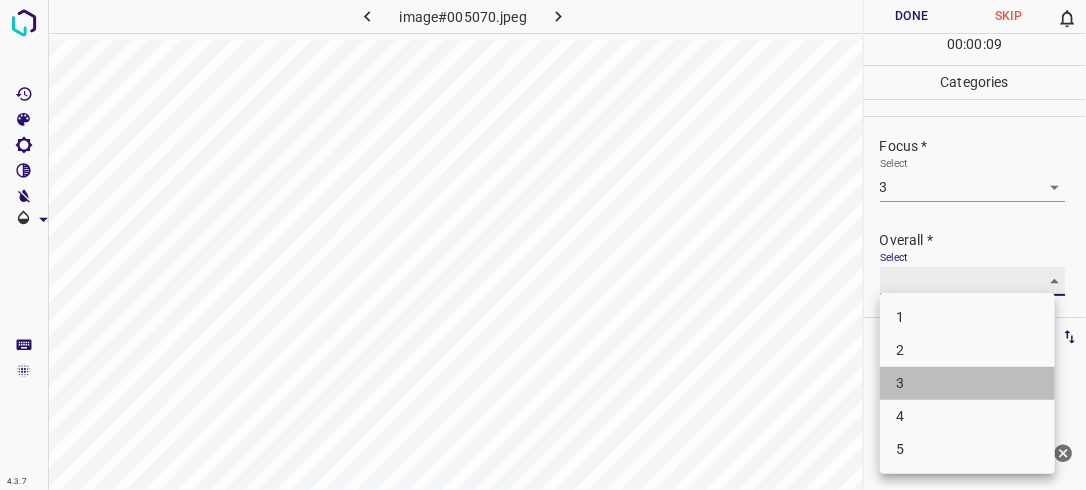 type on "3" 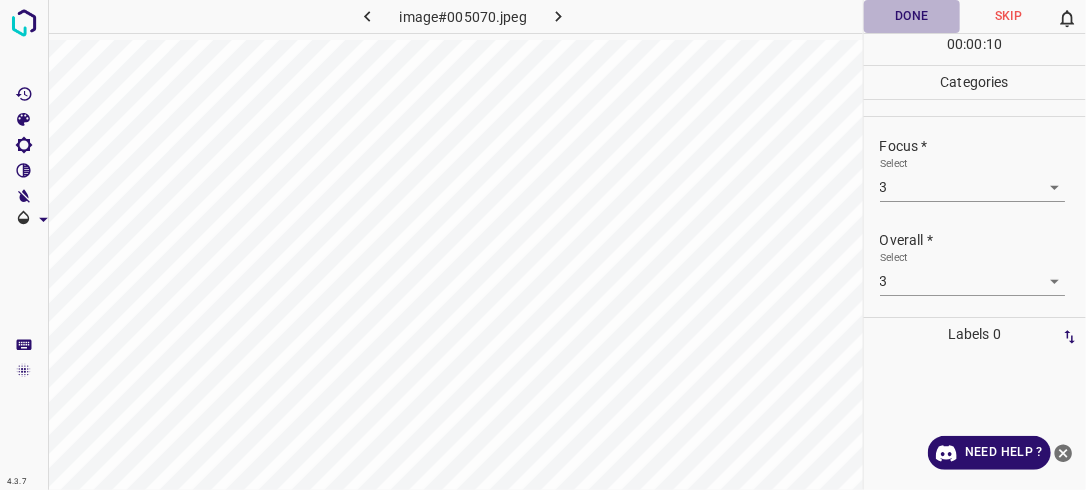 click on "Done" at bounding box center [912, 16] 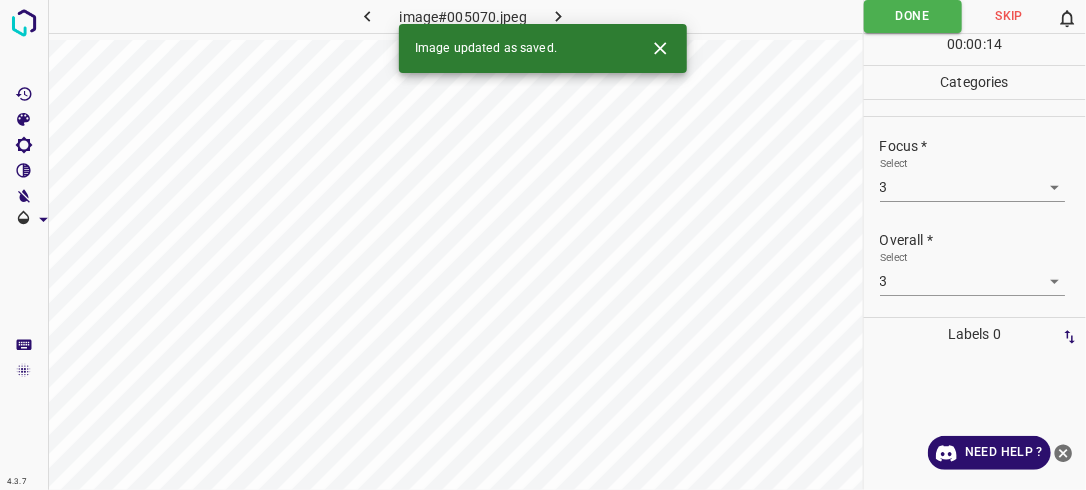 click 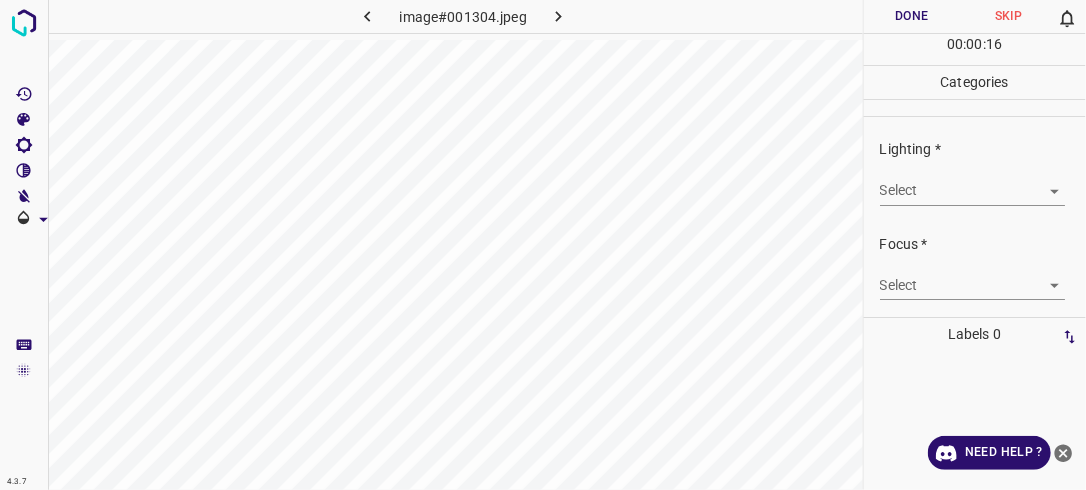 click on "4.3.7 image#001304.jpeg Done Skip 0 00   : 00   : 16   Categories Lighting *  Select ​ Focus *  Select ​ Overall *  Select ​ Labels   0 Categories 1 Lighting 2 Focus 3 Overall Tools Space Change between modes (Draw & Edit) I Auto labeling R Restore zoom M Zoom in N Zoom out Delete Delete selecte label Filters Z Restore filters X Saturation filter C Brightness filter V Contrast filter B Gray scale filter General O Download Need Help ? - Text - Hide - Delete" at bounding box center [543, 245] 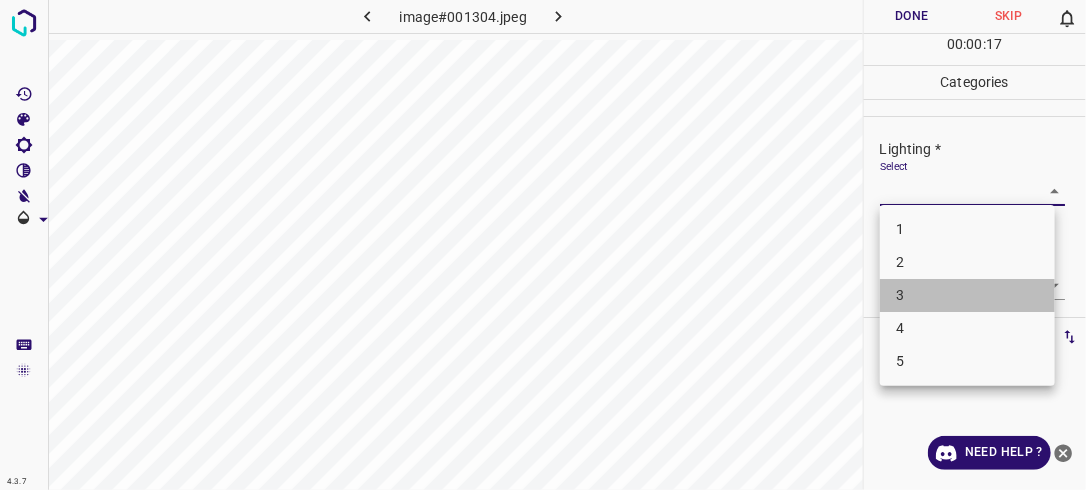 click on "3" at bounding box center [967, 295] 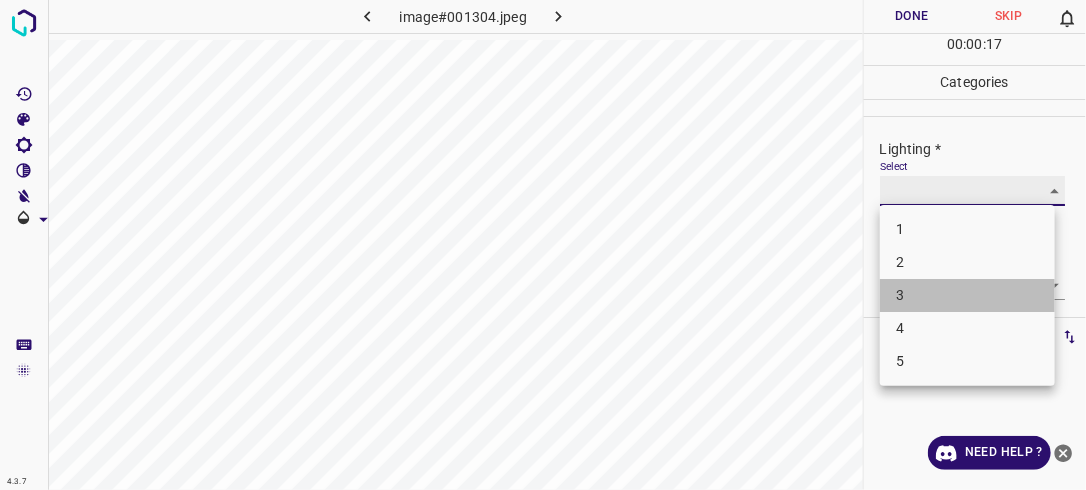 type on "3" 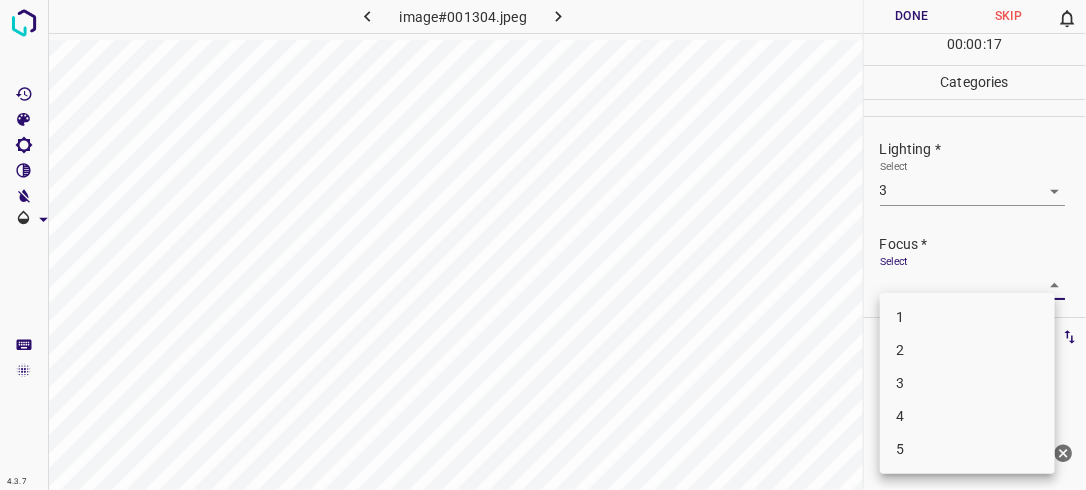 click on "4.3.7 image#001304.jpeg Done Skip 0 00   : 00   : 17   Categories Lighting *  Select 3 3 Focus *  Select ​ Overall *  Select ​ Labels   0 Categories 1 Lighting 2 Focus 3 Overall Tools Space Change between modes (Draw & Edit) I Auto labeling R Restore zoom M Zoom in N Zoom out Delete Delete selecte label Filters Z Restore filters X Saturation filter C Brightness filter V Contrast filter B Gray scale filter General O Download Need Help ? - Text - Hide - Delete 1 2 3 4 5" at bounding box center (543, 245) 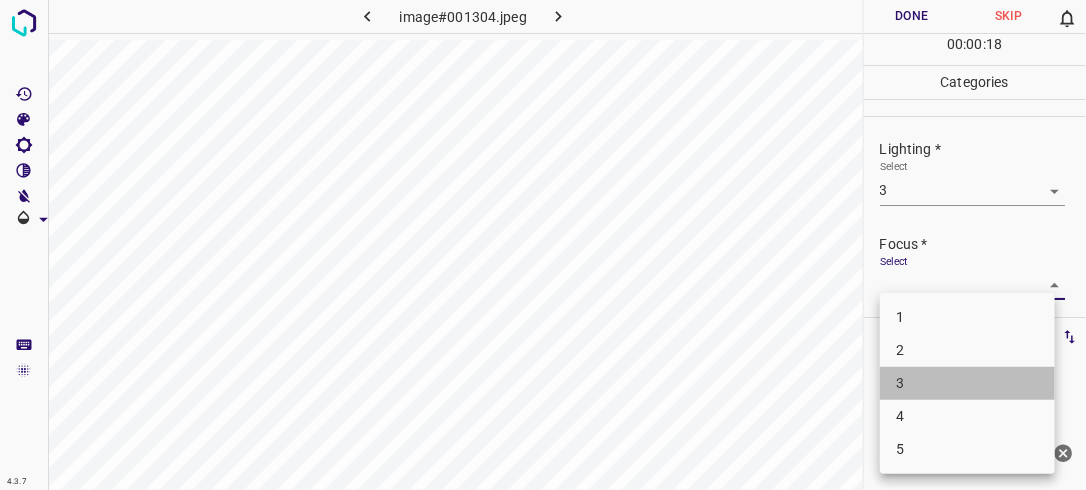 click on "3" at bounding box center (967, 383) 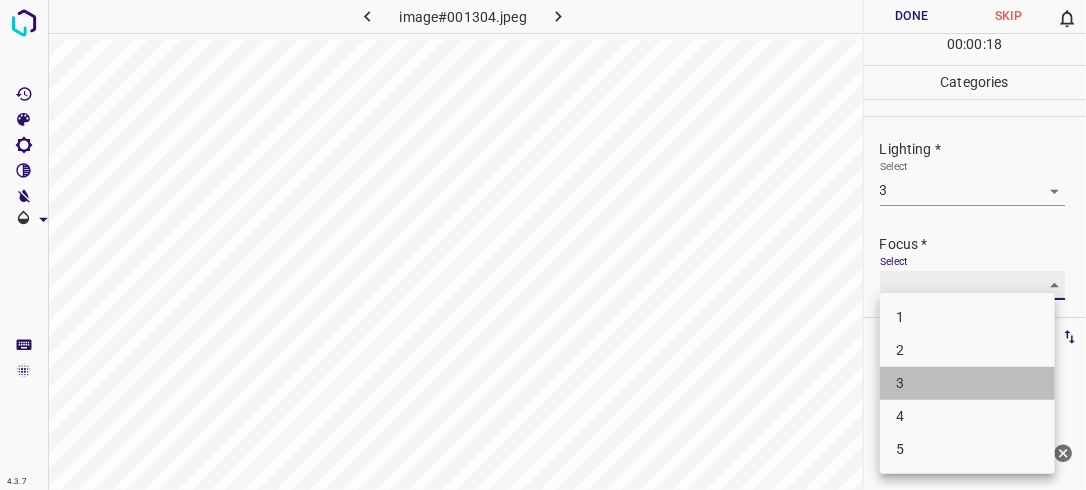 type on "3" 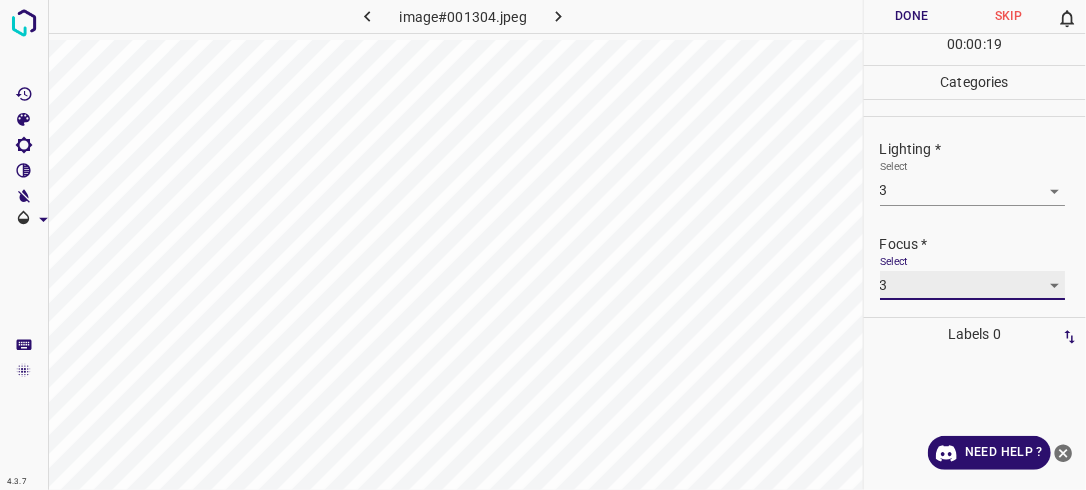 scroll, scrollTop: 98, scrollLeft: 0, axis: vertical 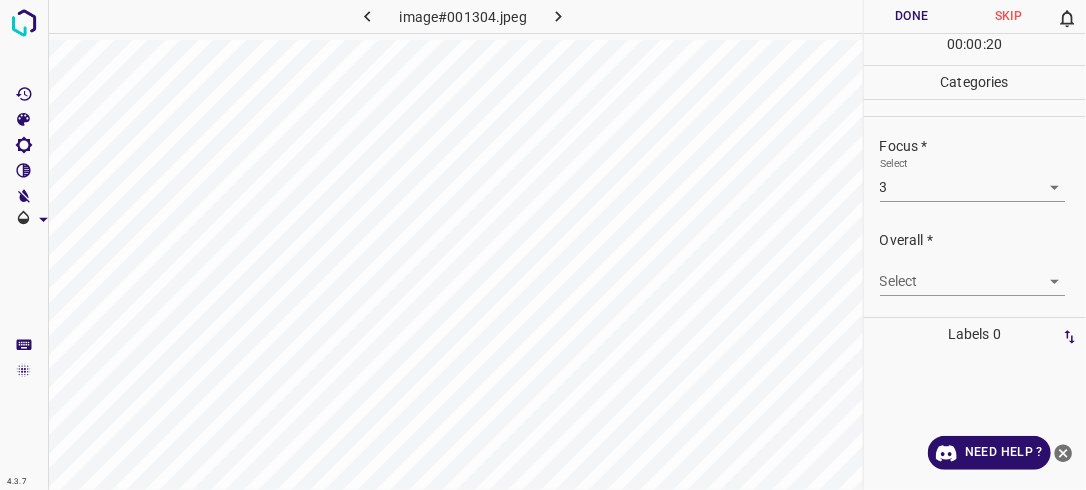 click on "Select ​" at bounding box center (973, 273) 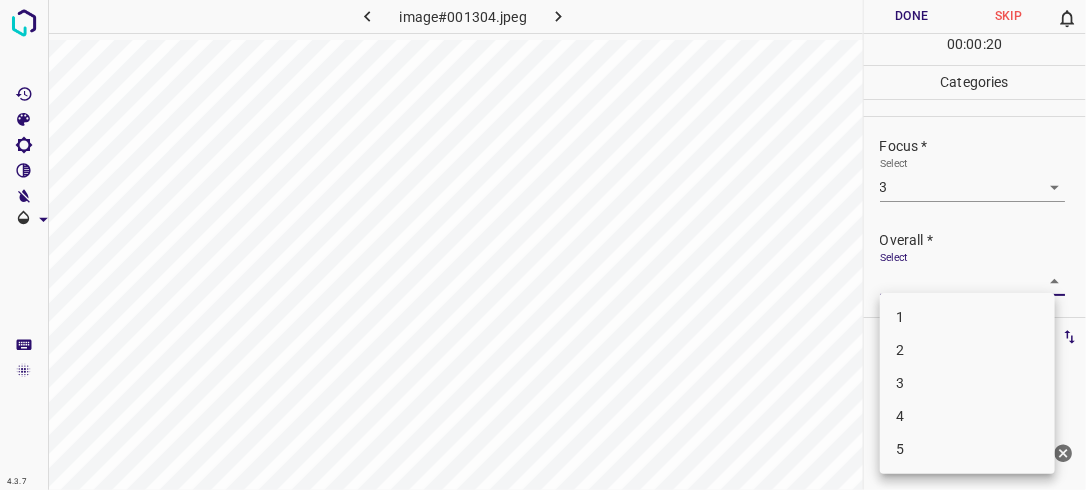 drag, startPoint x: 1044, startPoint y: 276, endPoint x: 978, endPoint y: 352, distance: 100.65784 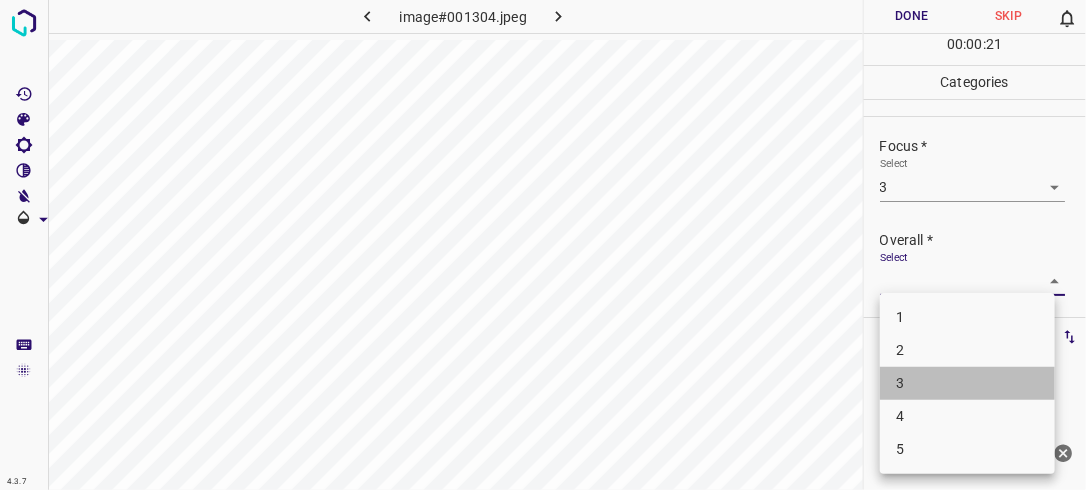 click on "3" at bounding box center (967, 383) 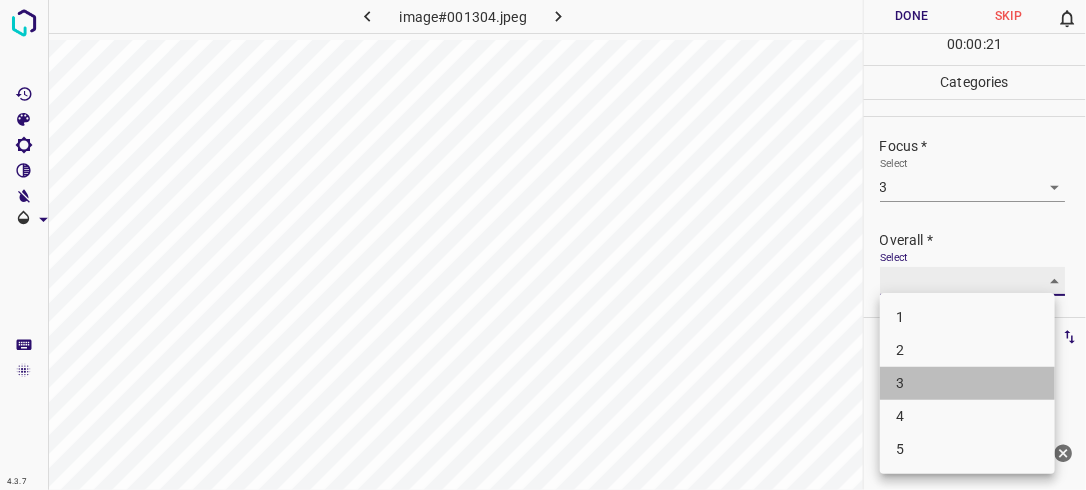 type on "3" 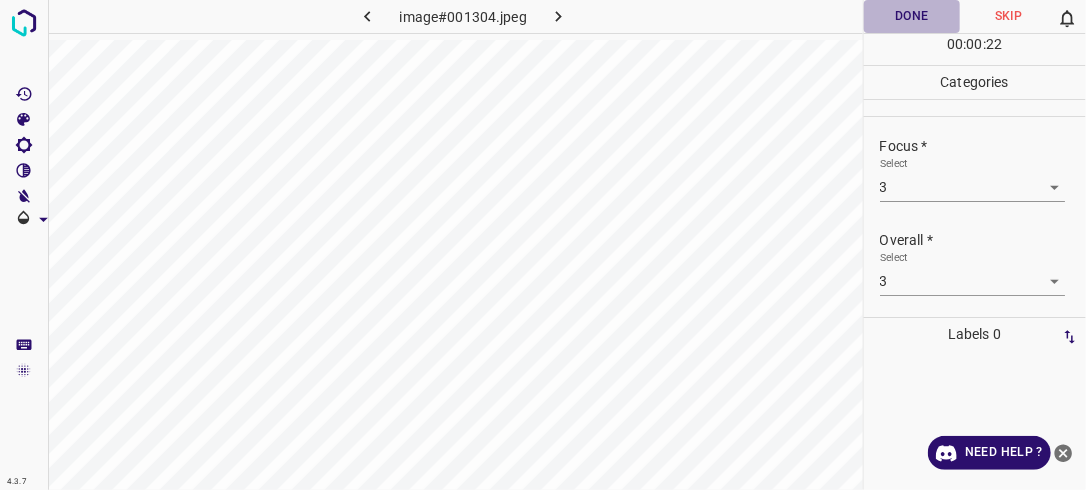 click on "Done" at bounding box center [912, 16] 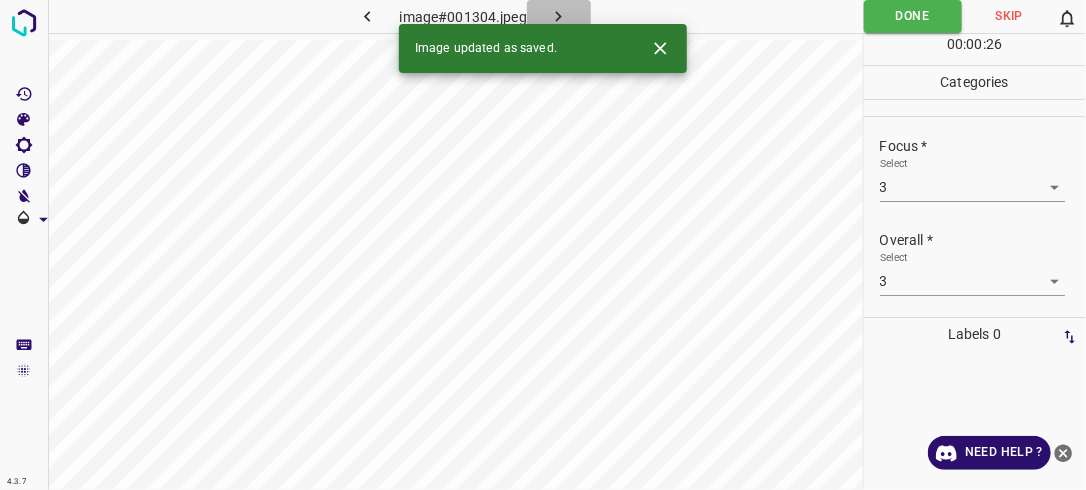 click 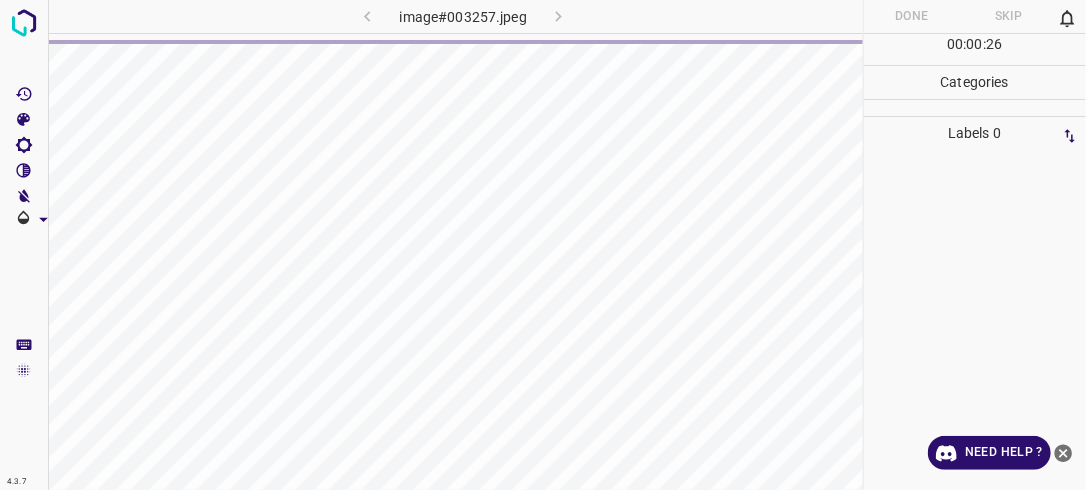 click on "image#003257.jpeg" at bounding box center (463, 16) 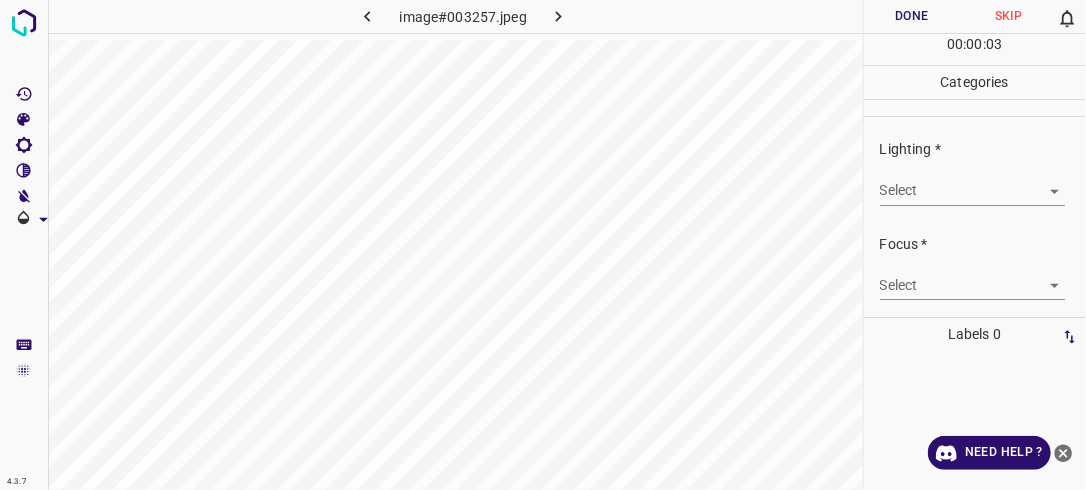 click on "4.3.7 image#003257.jpeg Done Skip 0 00   : 00   : 03   Categories Lighting *  Select ​ Focus *  Select ​ Overall *  Select ​ Labels   0 Categories 1 Lighting 2 Focus 3 Overall Tools Space Change between modes (Draw & Edit) I Auto labeling R Restore zoom M Zoom in N Zoom out Delete Delete selecte label Filters Z Restore filters X Saturation filter C Brightness filter V Contrast filter B Gray scale filter General O Download Need Help ? - Text - Hide - Delete" at bounding box center [543, 245] 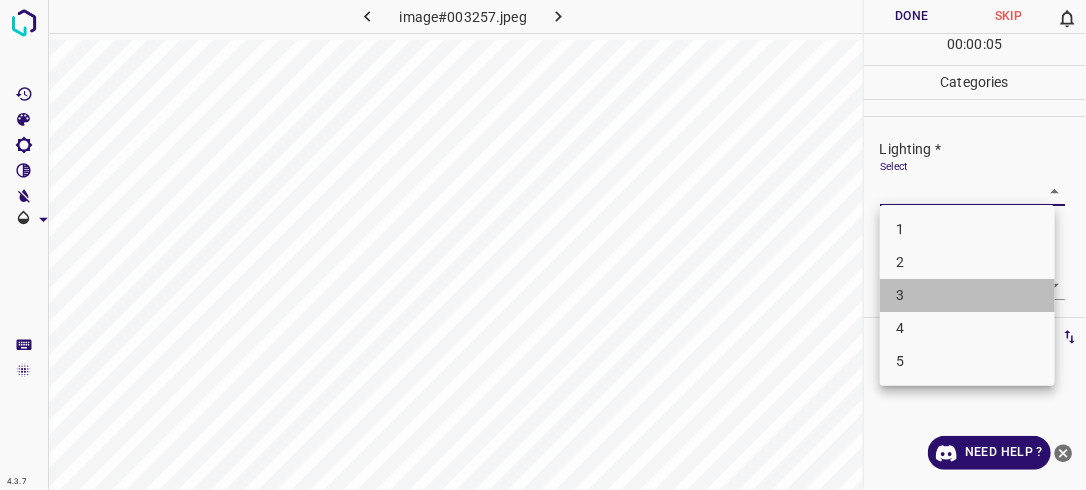 click on "3" at bounding box center [967, 295] 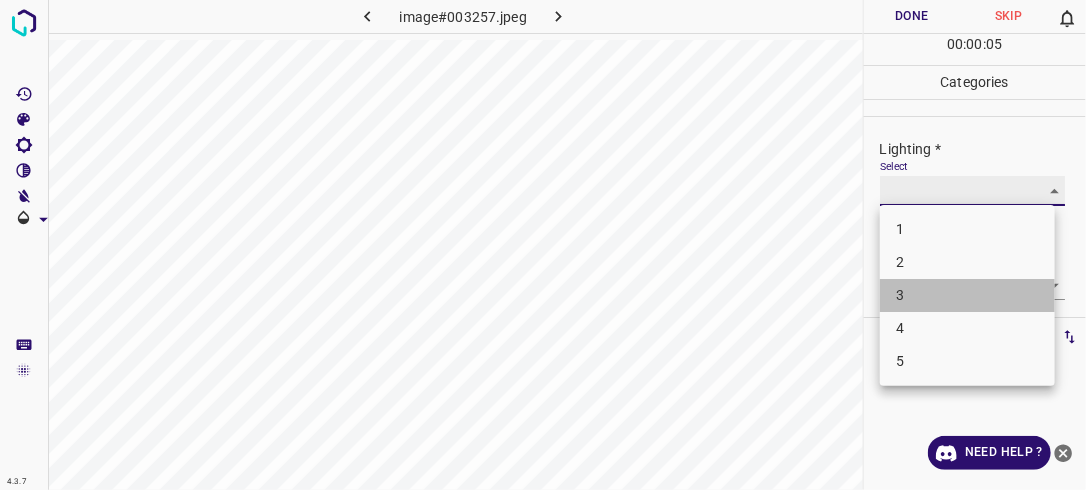 type on "3" 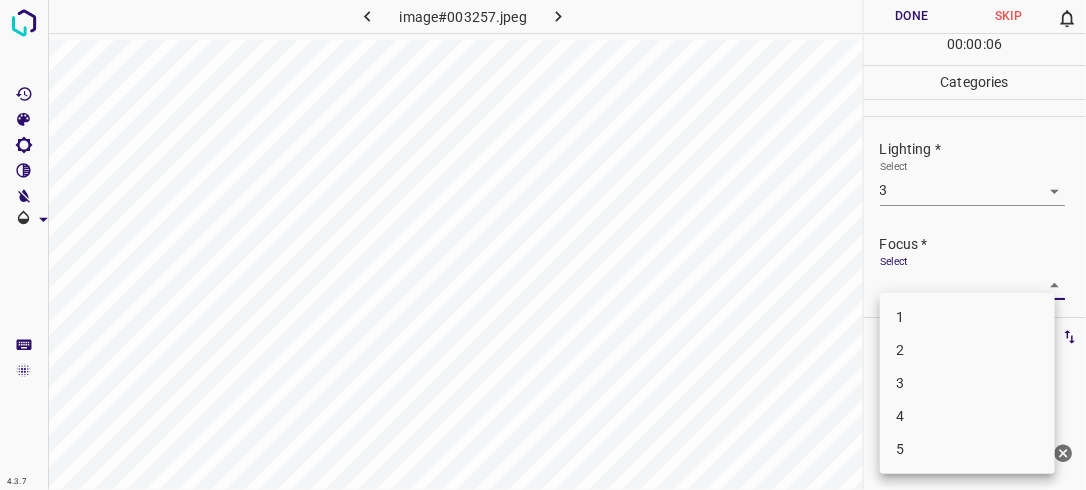 click on "4.3.7 image#003257.jpeg Done Skip 0 00   : 00   : 06   Categories Lighting *  Select 3 3 Focus *  Select ​ Overall *  Select ​ Labels   0 Categories 1 Lighting 2 Focus 3 Overall Tools Space Change between modes (Draw & Edit) I Auto labeling R Restore zoom M Zoom in N Zoom out Delete Delete selecte label Filters Z Restore filters X Saturation filter C Brightness filter V Contrast filter B Gray scale filter General O Download Need Help ? - Text - Hide - Delete 1 2 3 4 5" at bounding box center (543, 245) 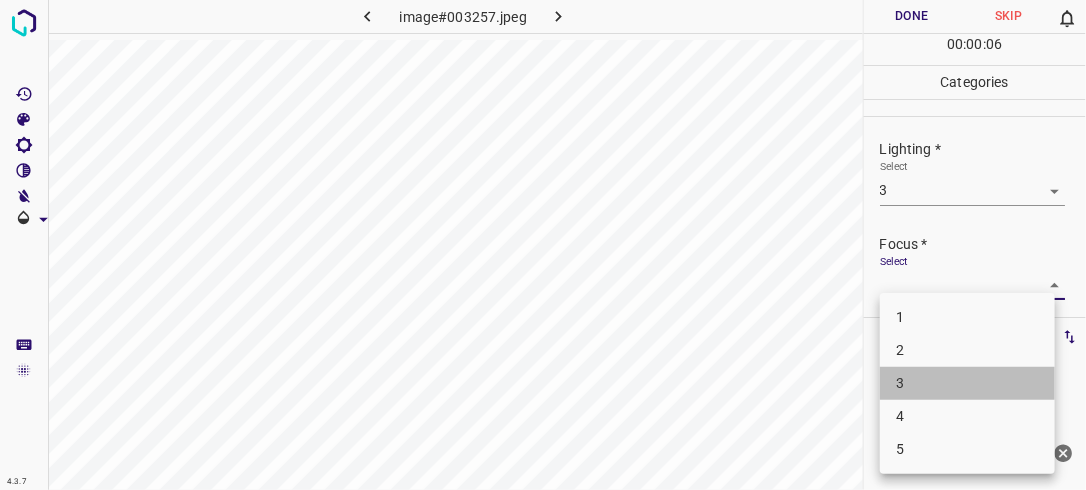 click on "3" at bounding box center (967, 383) 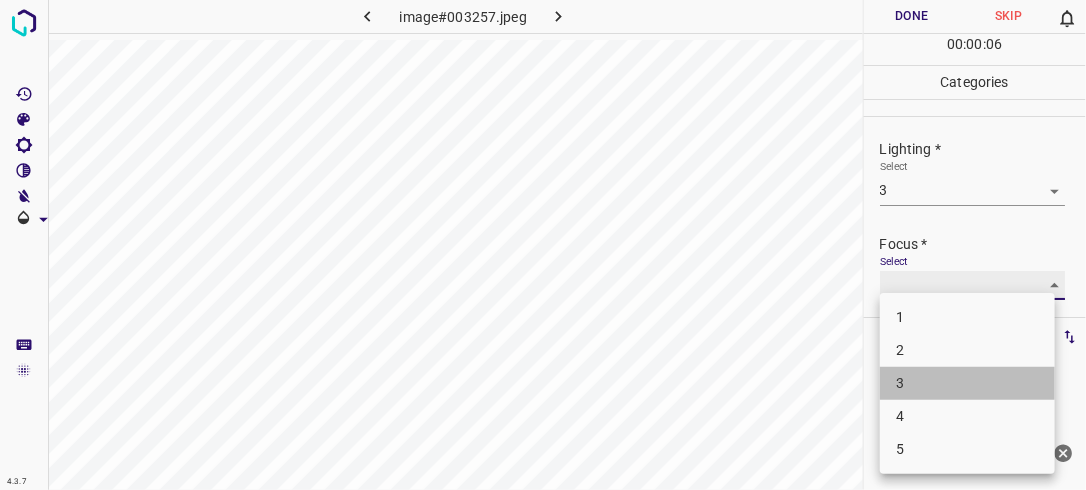 type on "3" 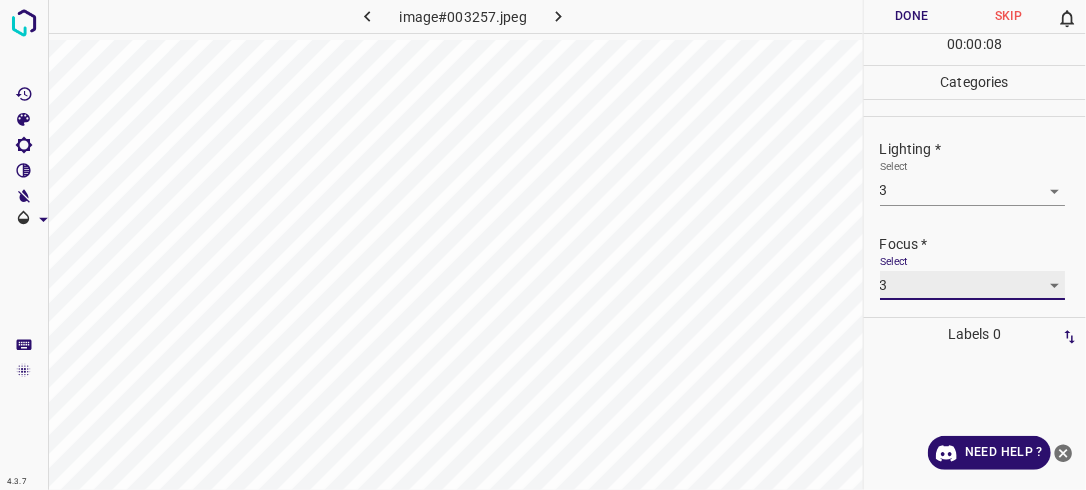 scroll, scrollTop: 98, scrollLeft: 0, axis: vertical 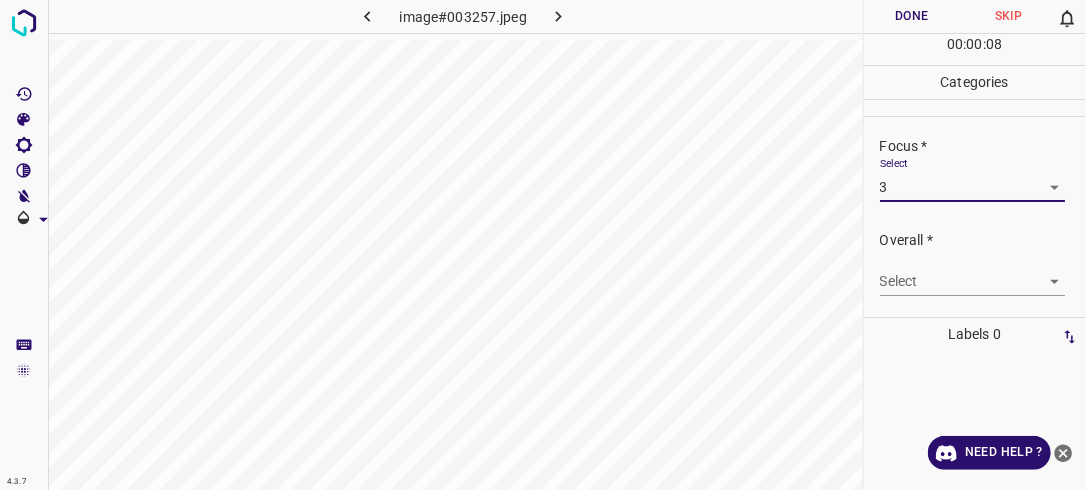 click on "4.3.7 image#003257.jpeg Done Skip 0 00   : 00   : 08   Categories Lighting *  Select 3 3 Focus *  Select 3 3 Overall *  Select ​ Labels   0 Categories 1 Lighting 2 Focus 3 Overall Tools Space Change between modes (Draw & Edit) I Auto labeling R Restore zoom M Zoom in N Zoom out Delete Delete selecte label Filters Z Restore filters X Saturation filter C Brightness filter V Contrast filter B Gray scale filter General O Download Need Help ? - Text - Hide - Delete" at bounding box center (543, 245) 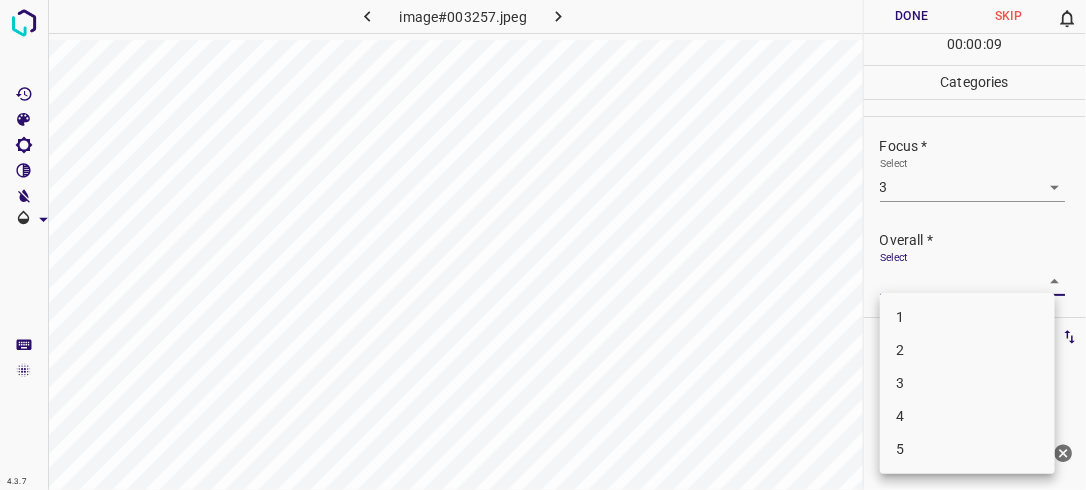 click on "3" at bounding box center (967, 383) 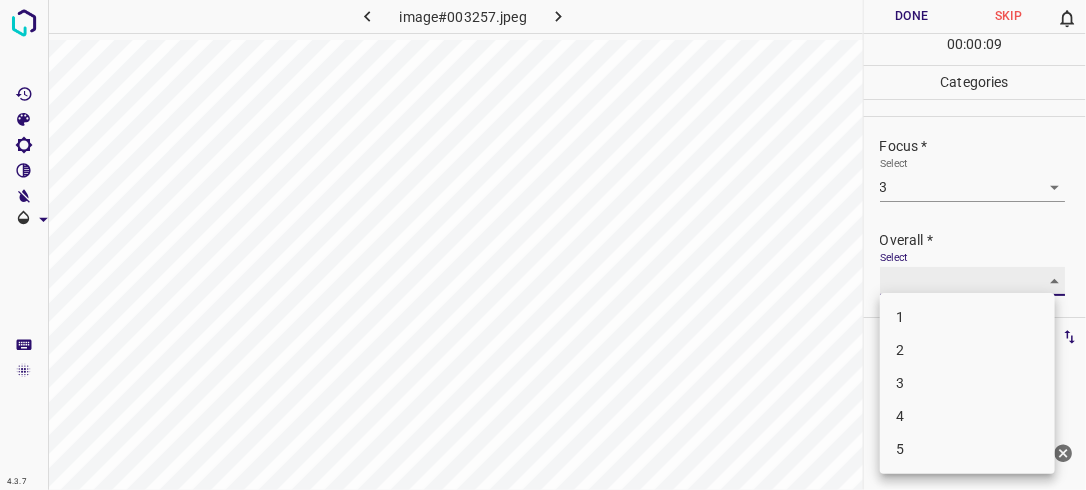 type on "3" 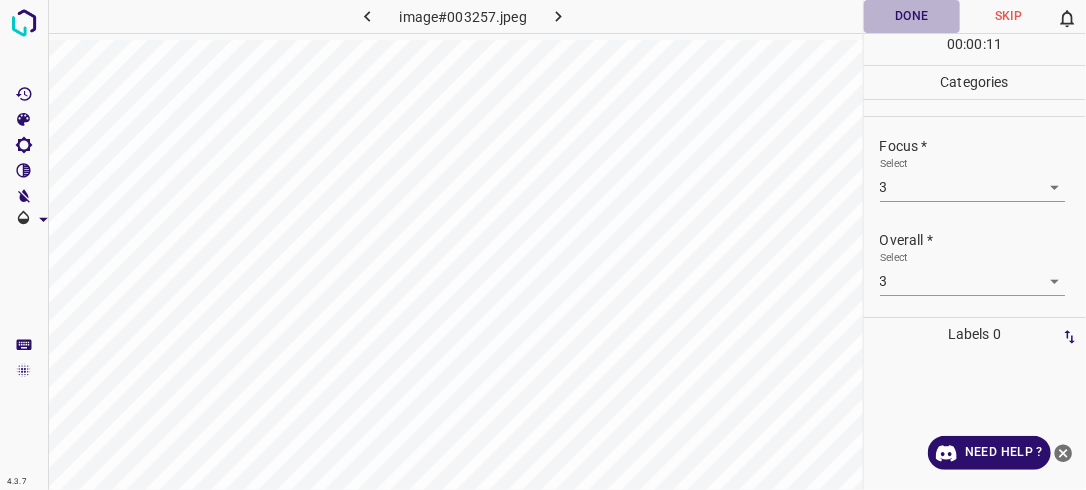 click on "Done" at bounding box center [912, 16] 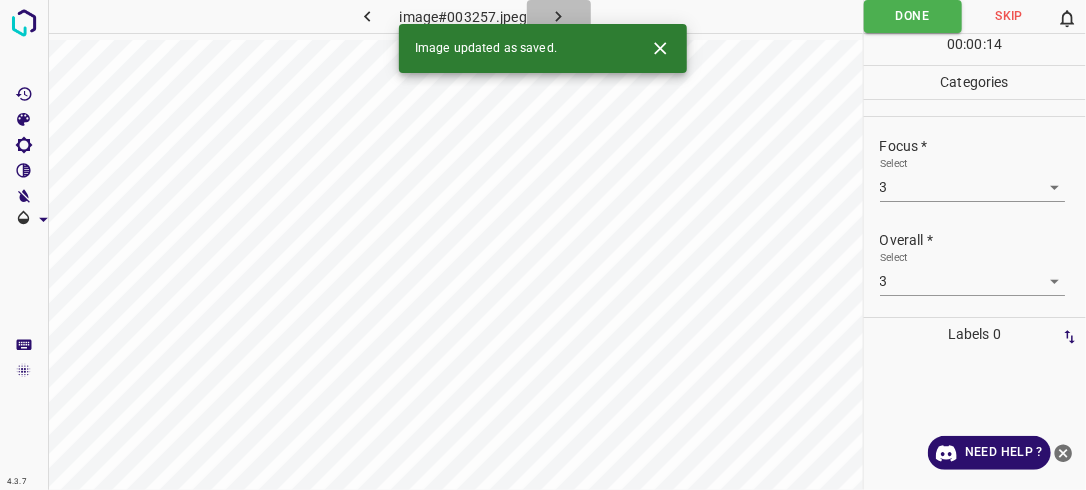 click 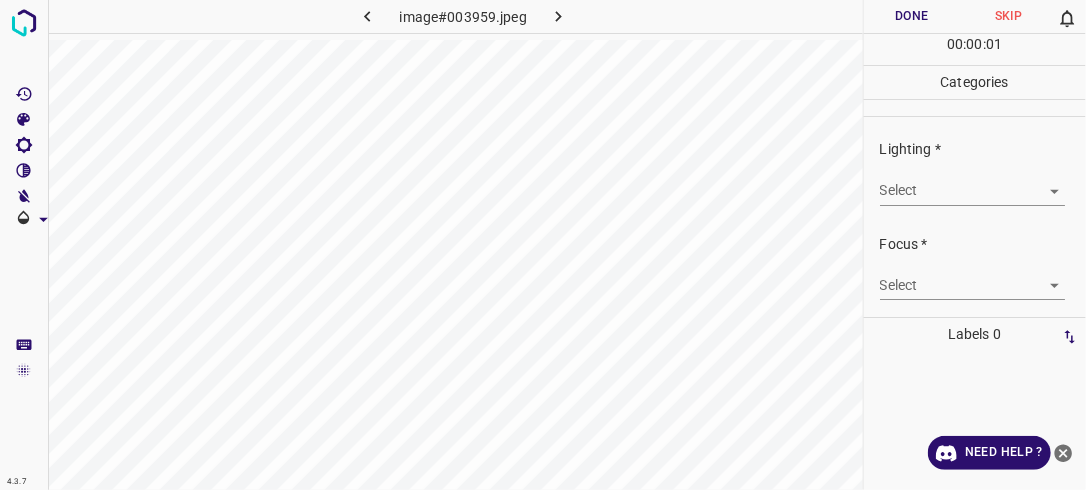 click on "4.3.7 image#003959.jpeg Done Skip 0 00   : 00   : 01   Categories Lighting *  Select ​ Focus *  Select ​ Overall *  Select ​ Labels   0 Categories 1 Lighting 2 Focus 3 Overall Tools Space Change between modes (Draw & Edit) I Auto labeling R Restore zoom M Zoom in N Zoom out Delete Delete selecte label Filters Z Restore filters X Saturation filter C Brightness filter V Contrast filter B Gray scale filter General O Download Need Help ? - Text - Hide - Delete" at bounding box center [543, 245] 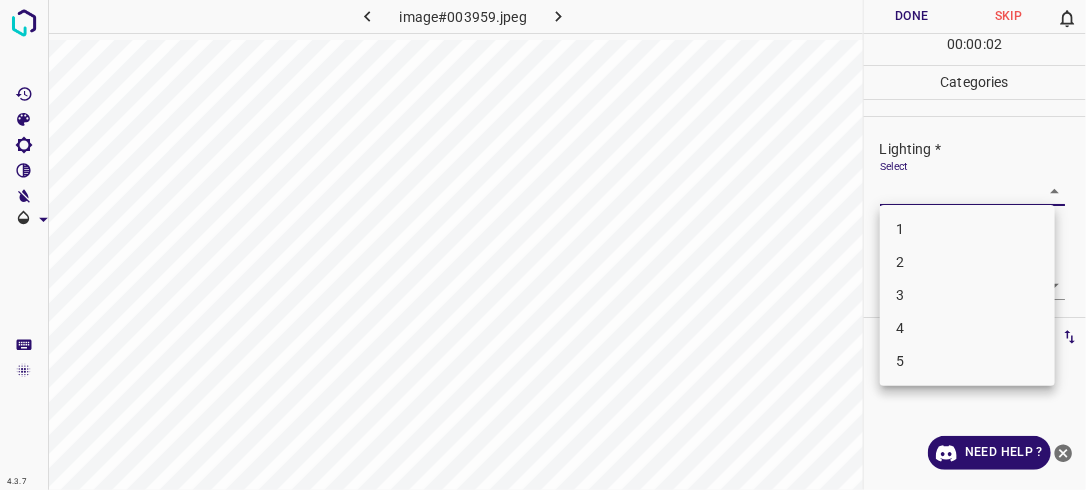 click on "3" at bounding box center [967, 295] 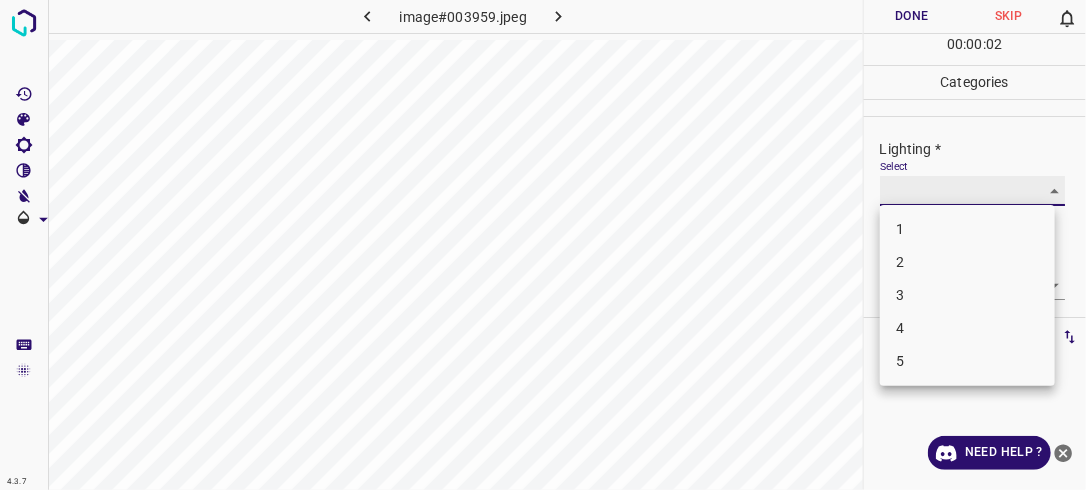 type on "3" 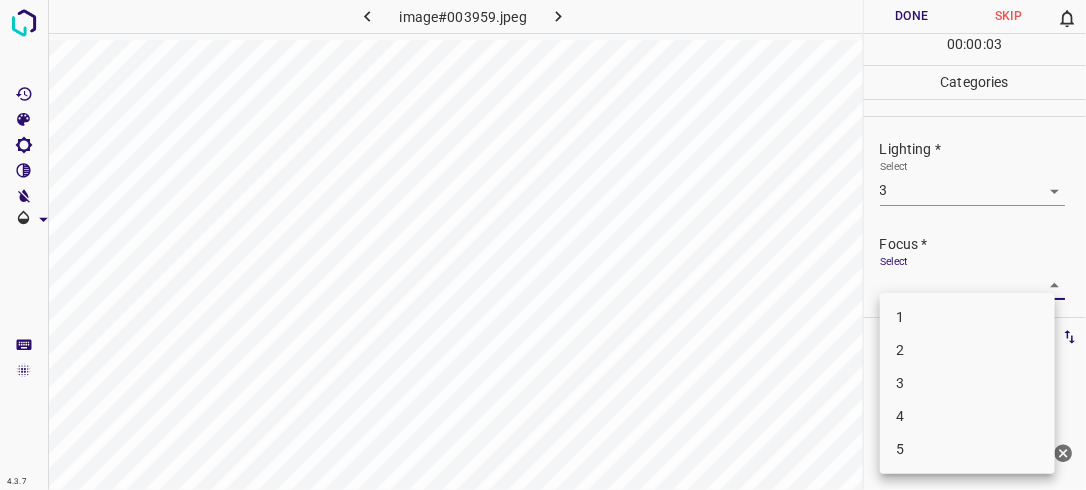 click on "4.3.7 image#003959.jpeg Done Skip 0 00   : 00   : 03   Categories Lighting *  Select 3 3 Focus *  Select ​ Overall *  Select ​ Labels   0 Categories 1 Lighting 2 Focus 3 Overall Tools Space Change between modes (Draw & Edit) I Auto labeling R Restore zoom M Zoom in N Zoom out Delete Delete selecte label Filters Z Restore filters X Saturation filter C Brightness filter V Contrast filter B Gray scale filter General O Download Need Help ? - Text - Hide - Delete 1 2 3 4 5" at bounding box center (543, 245) 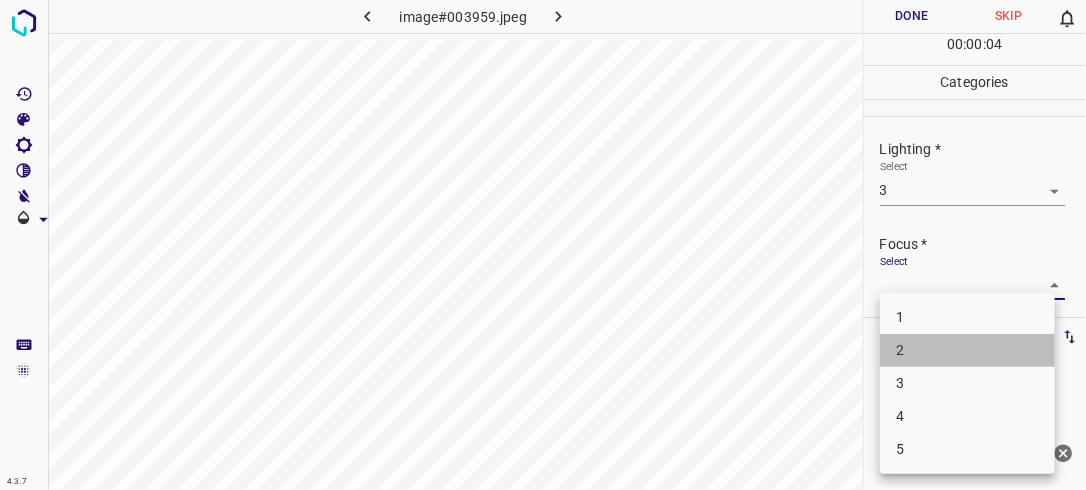 click on "2" at bounding box center (967, 350) 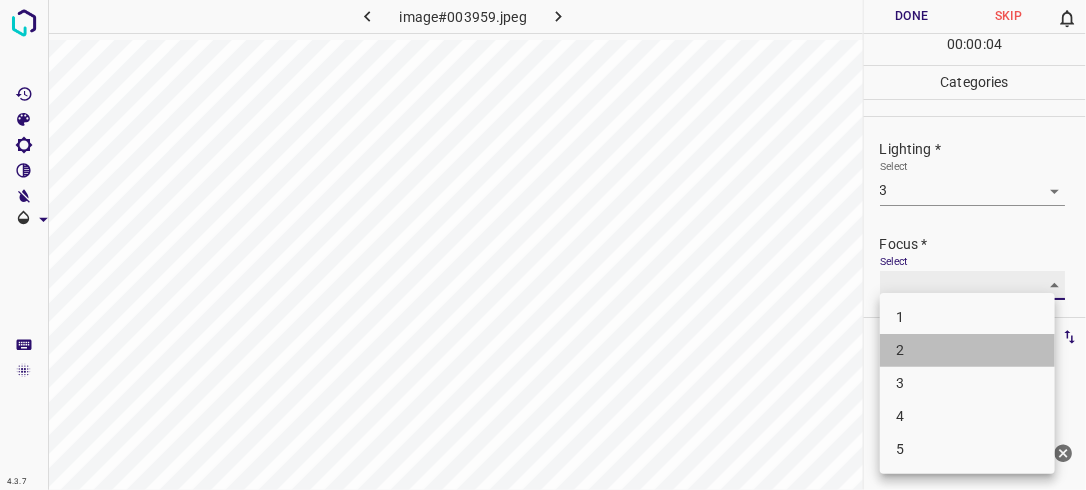 type on "2" 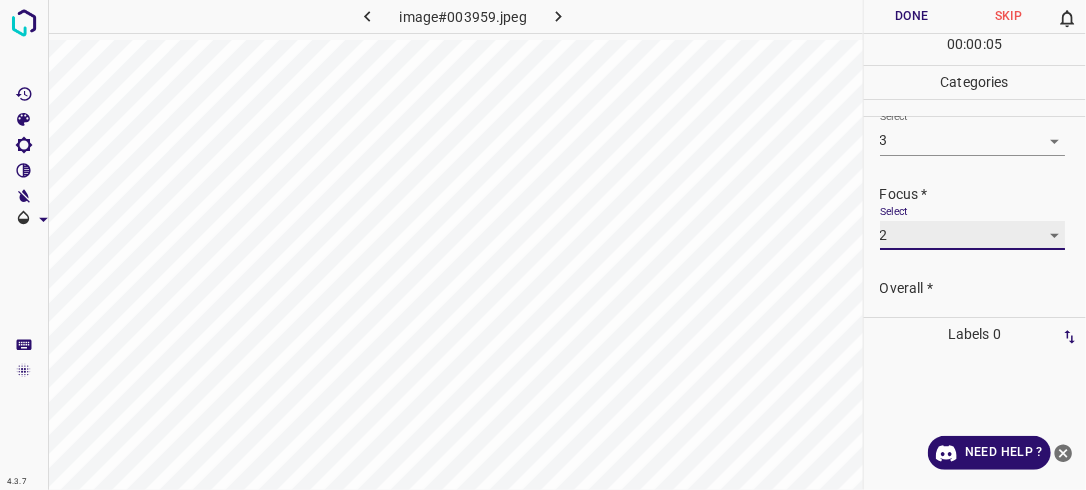 scroll, scrollTop: 98, scrollLeft: 0, axis: vertical 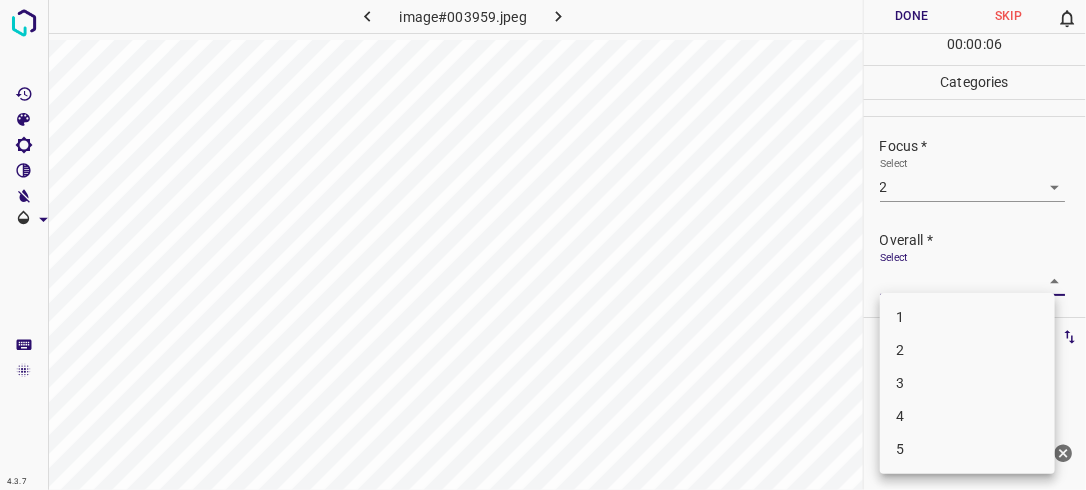 click on "4.3.7 image#003959.jpeg Done Skip 0 00   : 00   : 06   Categories Lighting *  Select 3 3 Focus *  Select 2 2 Overall *  Select ​ Labels   0 Categories 1 Lighting 2 Focus 3 Overall Tools Space Change between modes (Draw & Edit) I Auto labeling R Restore zoom M Zoom in N Zoom out Delete Delete selecte label Filters Z Restore filters X Saturation filter C Brightness filter V Contrast filter B Gray scale filter General O Download Need Help ? - Text - Hide - Delete 1 2 3 4 5" at bounding box center [543, 245] 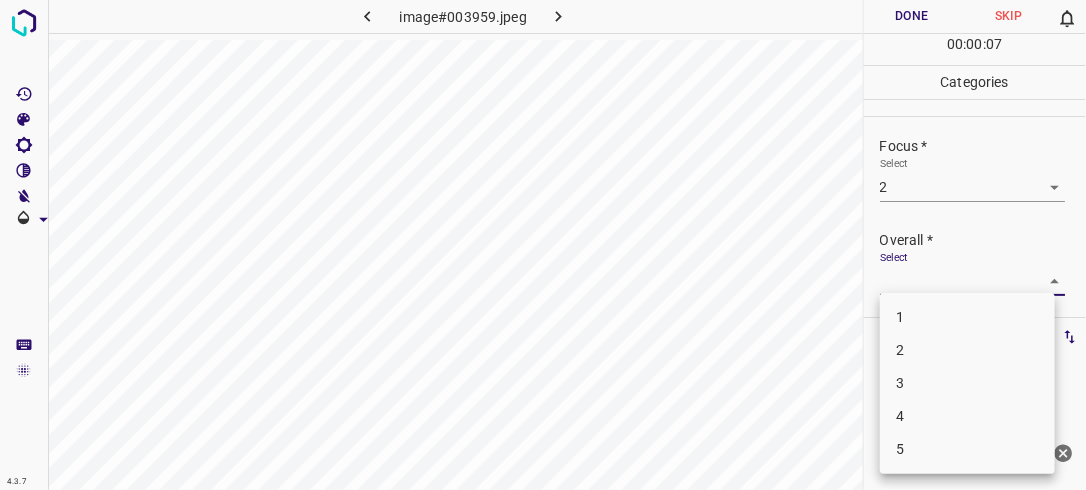 click on "2" at bounding box center (967, 350) 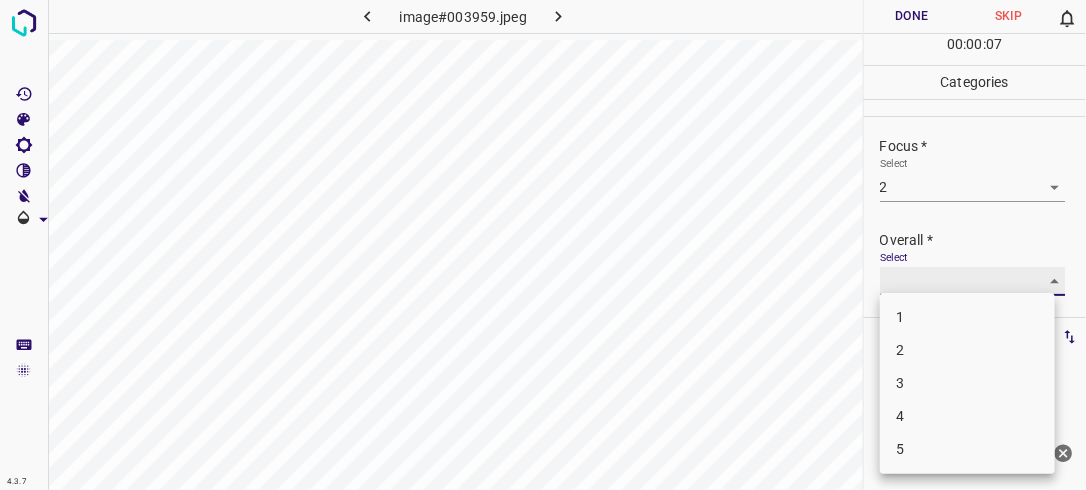 type on "2" 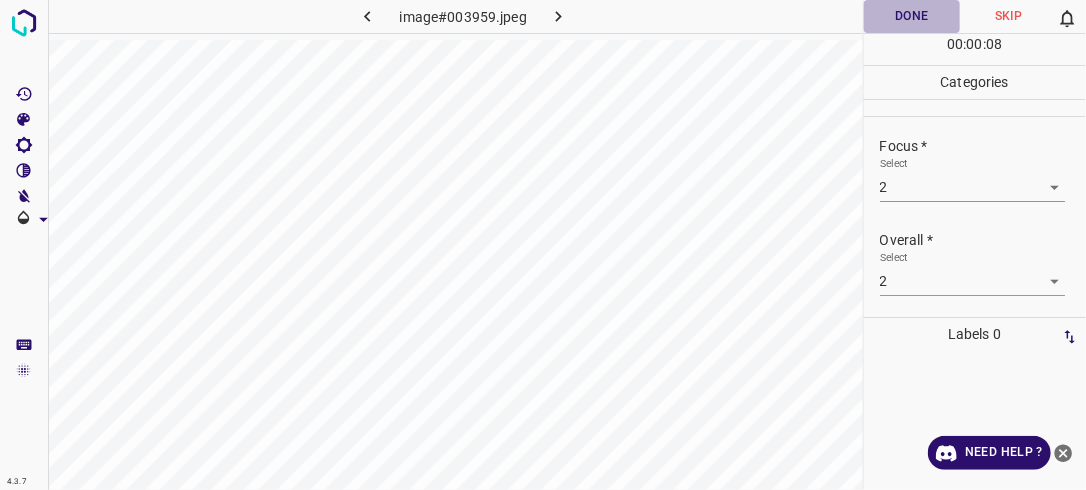 click on "Done" at bounding box center [912, 16] 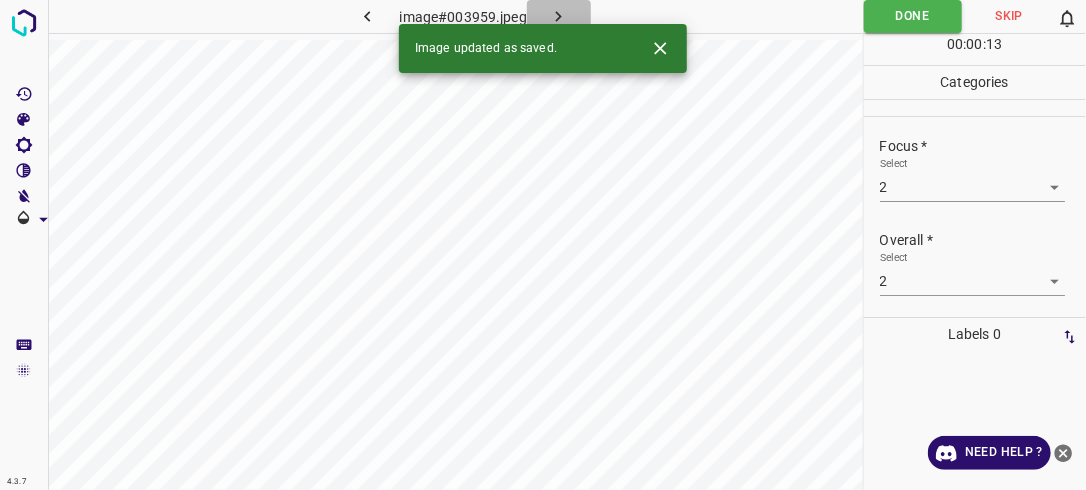 click 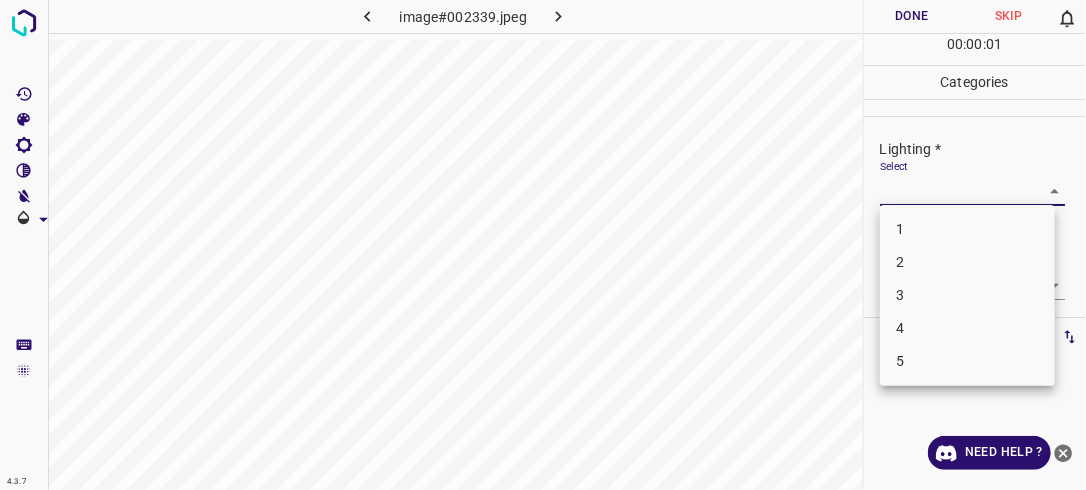 click on "4.3.7 image#002339.jpeg Done Skip 0 00   : 00   : 01   Categories Lighting *  Select ​ Focus *  Select ​ Overall *  Select ​ Labels   0 Categories 1 Lighting 2 Focus 3 Overall Tools Space Change between modes (Draw & Edit) I Auto labeling R Restore zoom M Zoom in N Zoom out Delete Delete selecte label Filters Z Restore filters X Saturation filter C Brightness filter V Contrast filter B Gray scale filter General O Download Need Help ? - Text - Hide - Delete 1 2 3 4 5" at bounding box center (543, 245) 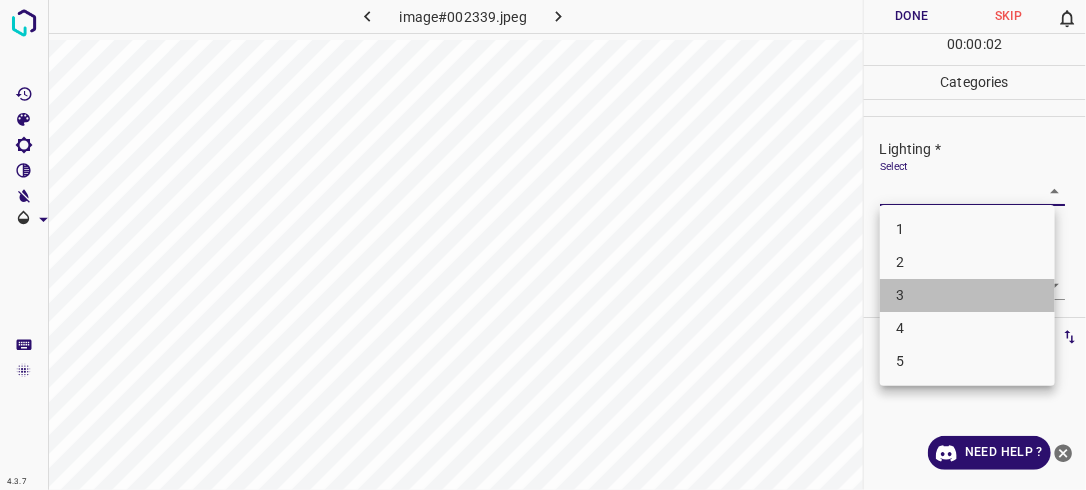 click on "3" at bounding box center (967, 295) 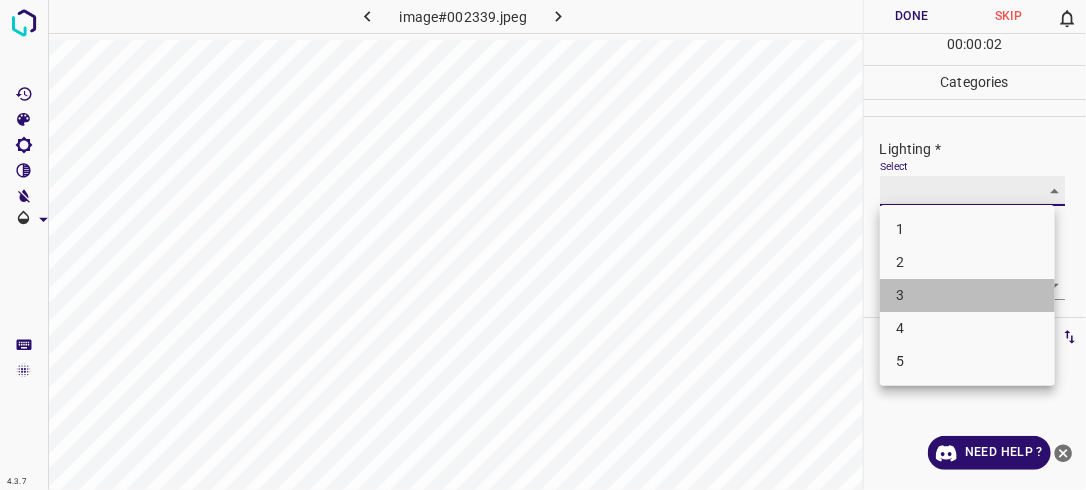 type on "3" 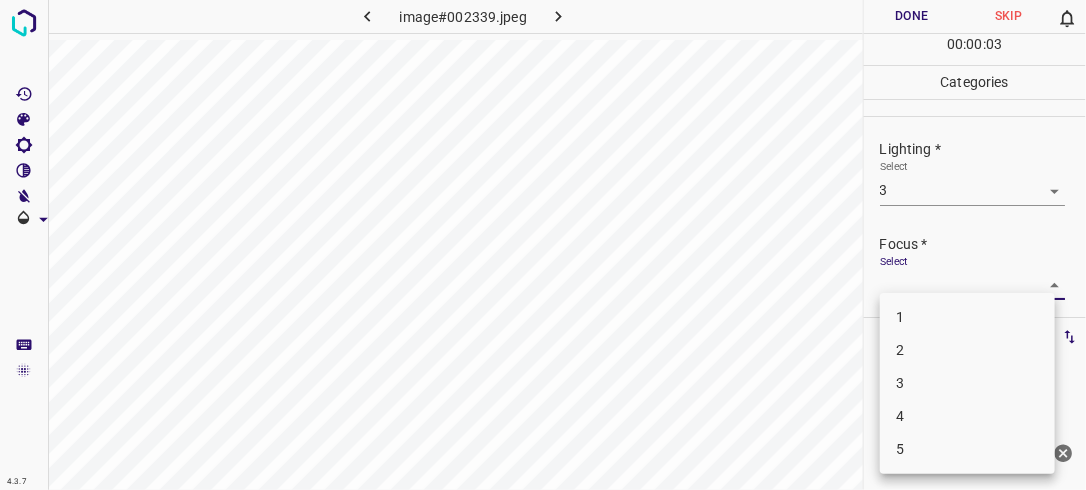 drag, startPoint x: 1042, startPoint y: 278, endPoint x: 976, endPoint y: 380, distance: 121.49074 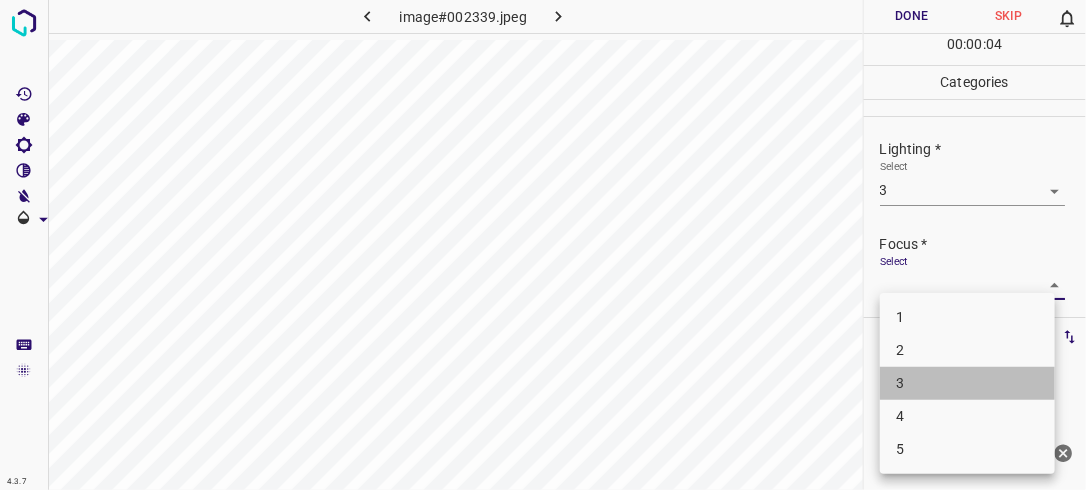 click on "3" at bounding box center (967, 383) 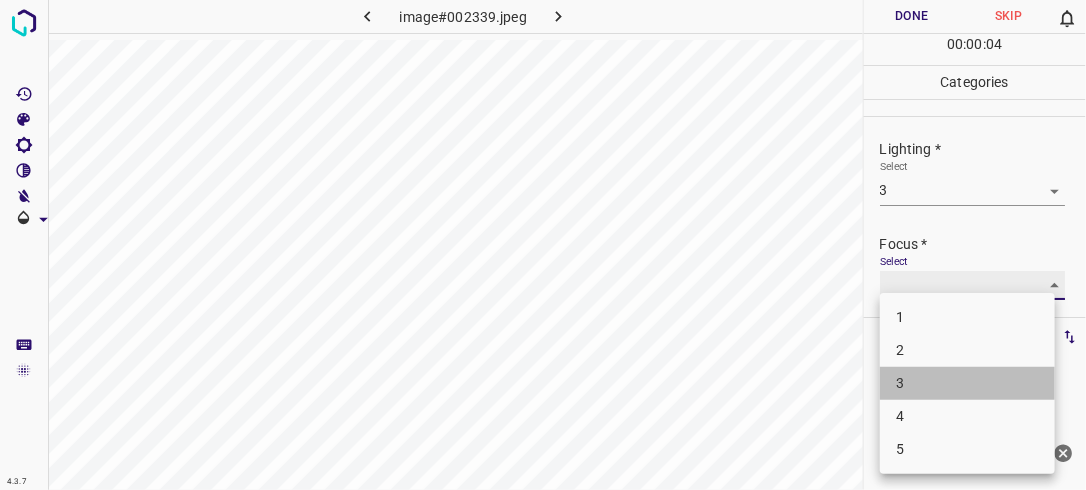 type on "3" 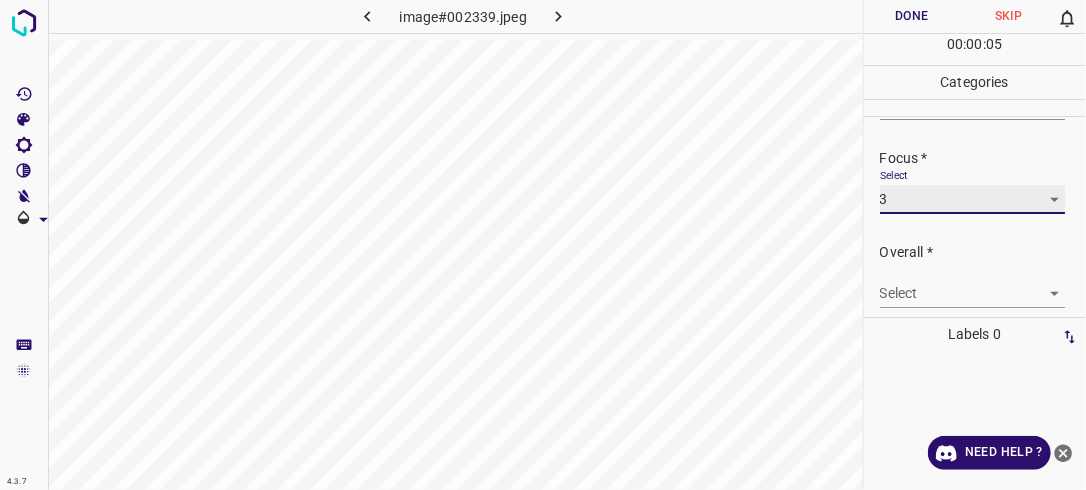 scroll, scrollTop: 94, scrollLeft: 0, axis: vertical 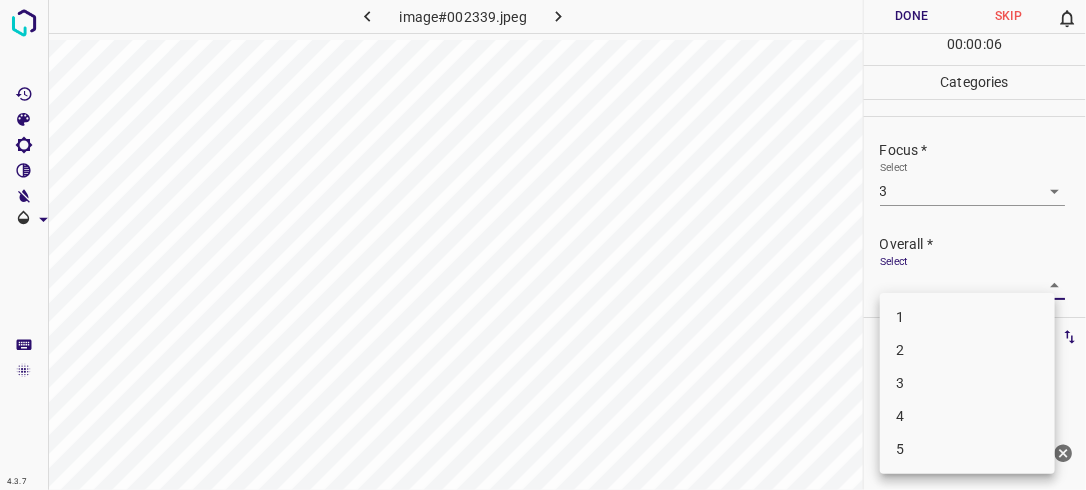 click on "4.3.7 image#002339.jpeg Done Skip 0 00   : 00   : 06   Categories Lighting *  Select 3 3 Focus *  Select 3 3 Overall *  Select ​ Labels   0 Categories 1 Lighting 2 Focus 3 Overall Tools Space Change between modes (Draw & Edit) I Auto labeling R Restore zoom M Zoom in N Zoom out Delete Delete selecte label Filters Z Restore filters X Saturation filter C Brightness filter V Contrast filter B Gray scale filter General O Download Need Help ? - Text - Hide - Delete 1 2 3 4 5" at bounding box center (543, 245) 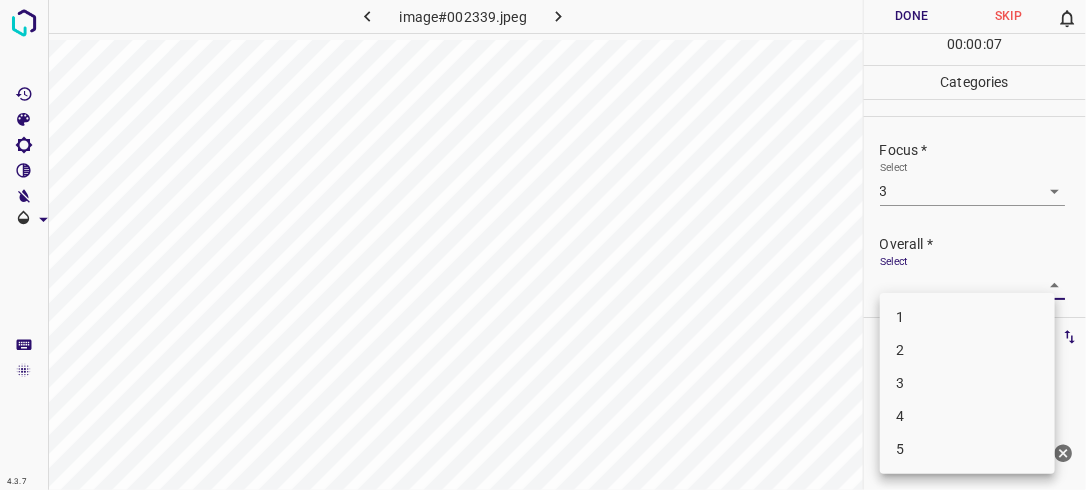 click on "3" at bounding box center (967, 383) 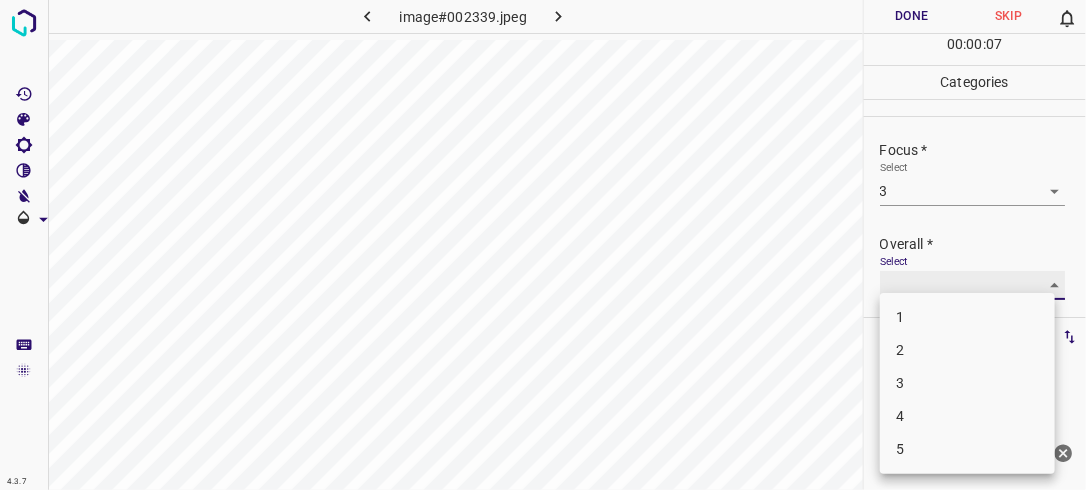 type on "3" 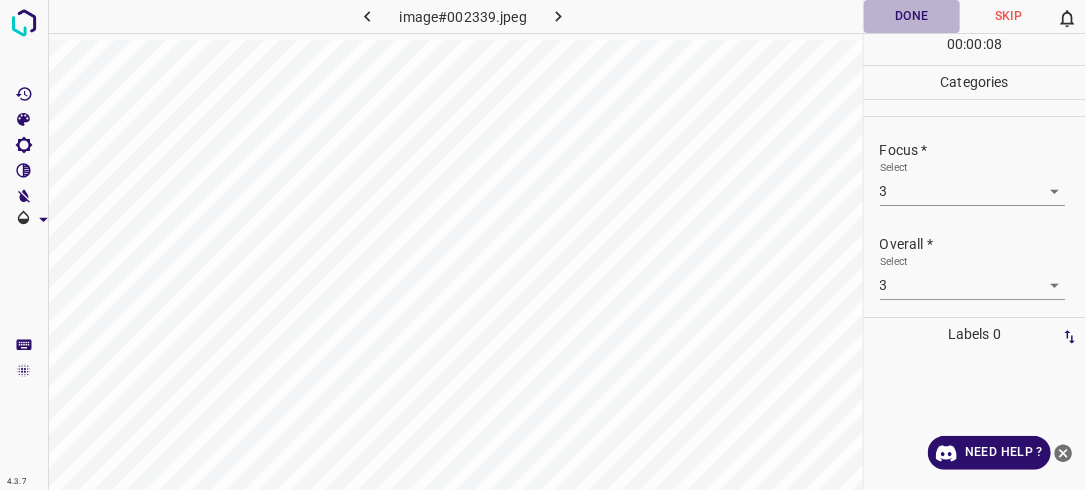 click on "Done" at bounding box center (912, 16) 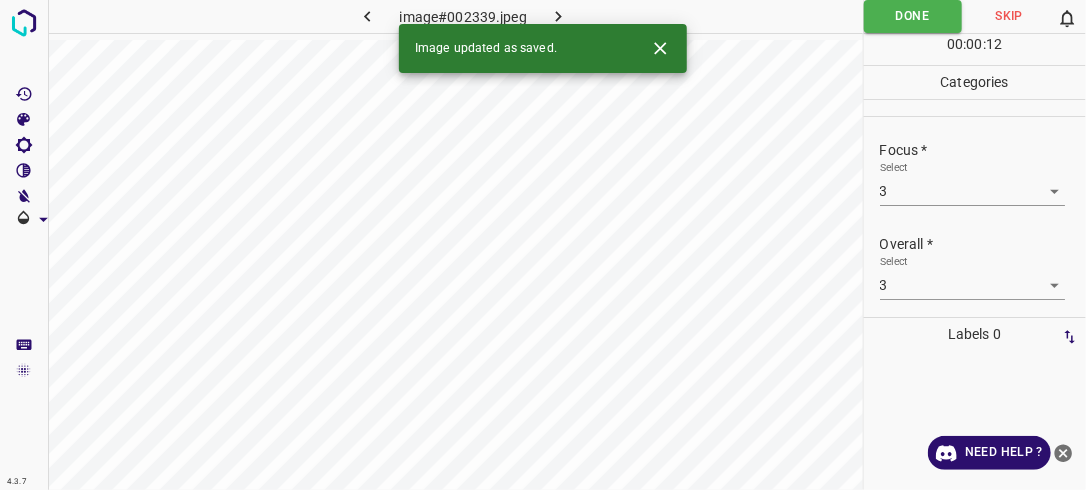 click 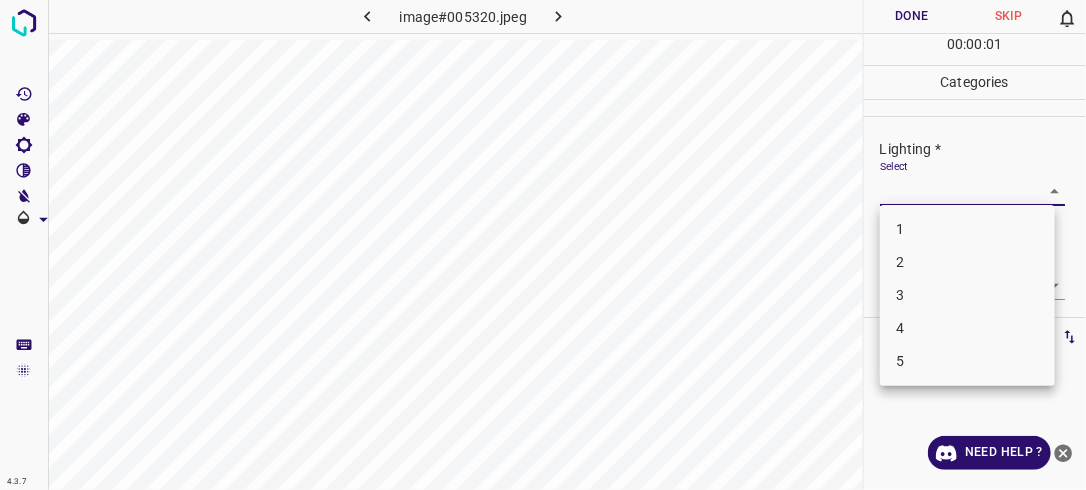 click on "4.3.7 image#005320.jpeg Done Skip 0 00   : 00   : 01   Categories Lighting *  Select ​ Focus *  Select ​ Overall *  Select ​ Labels   0 Categories 1 Lighting 2 Focus 3 Overall Tools Space Change between modes (Draw & Edit) I Auto labeling R Restore zoom M Zoom in N Zoom out Delete Delete selecte label Filters Z Restore filters X Saturation filter C Brightness filter V Contrast filter B Gray scale filter General O Download Need Help ? - Text - Hide - Delete 1 2 3 4 5" at bounding box center [543, 245] 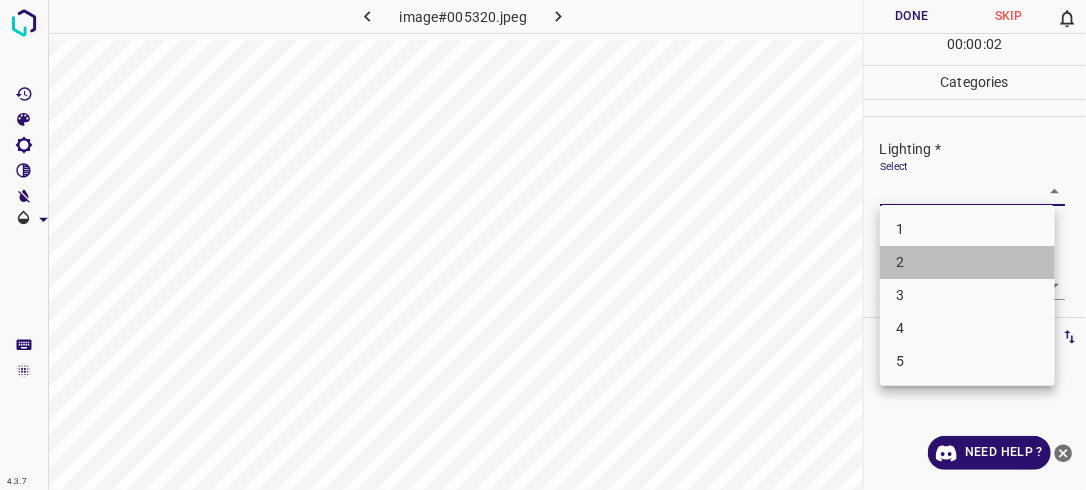 click on "2" at bounding box center [967, 262] 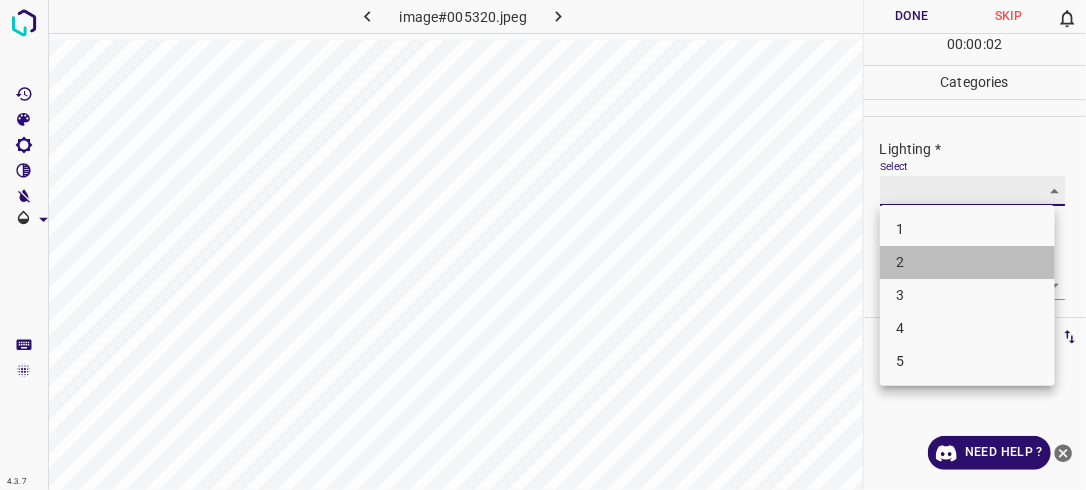 type on "2" 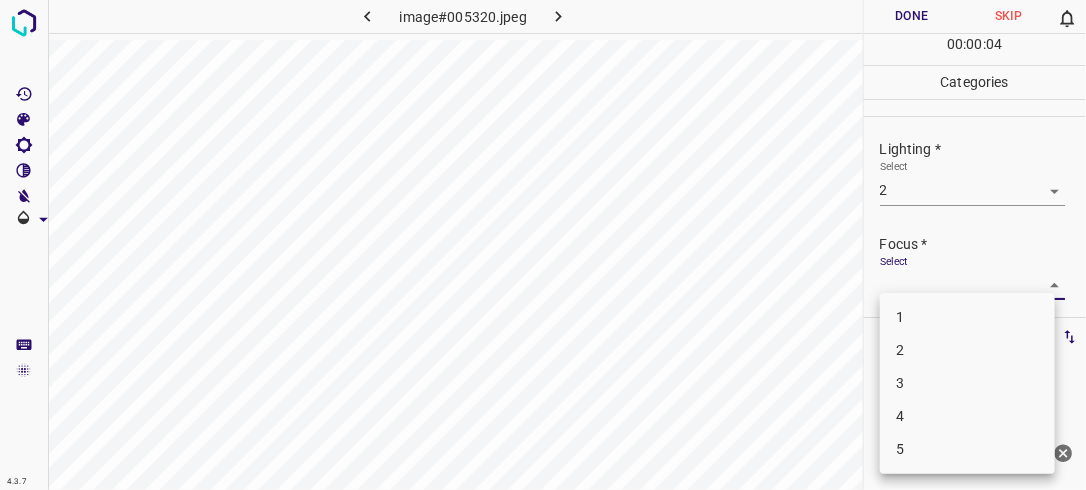 drag, startPoint x: 1035, startPoint y: 280, endPoint x: 1005, endPoint y: 340, distance: 67.08204 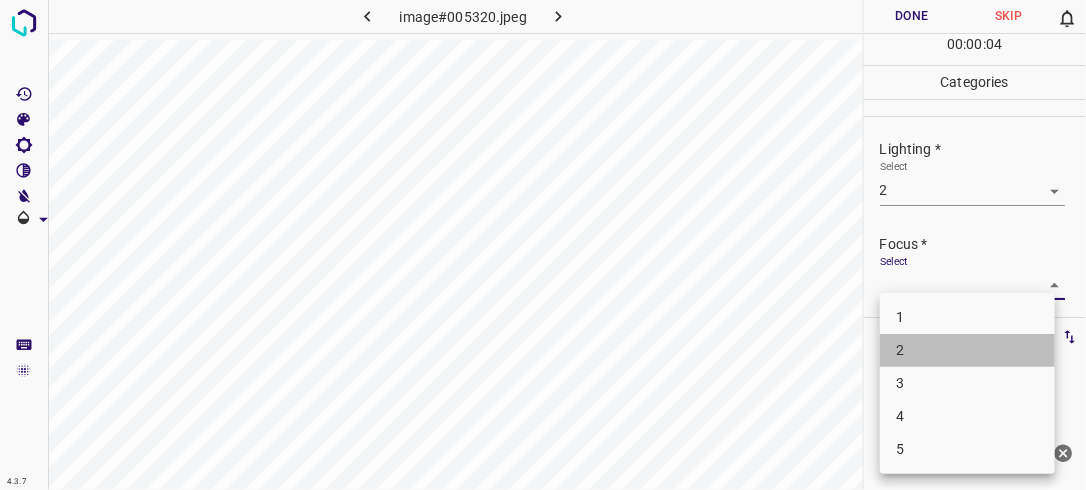 click on "2" at bounding box center [967, 350] 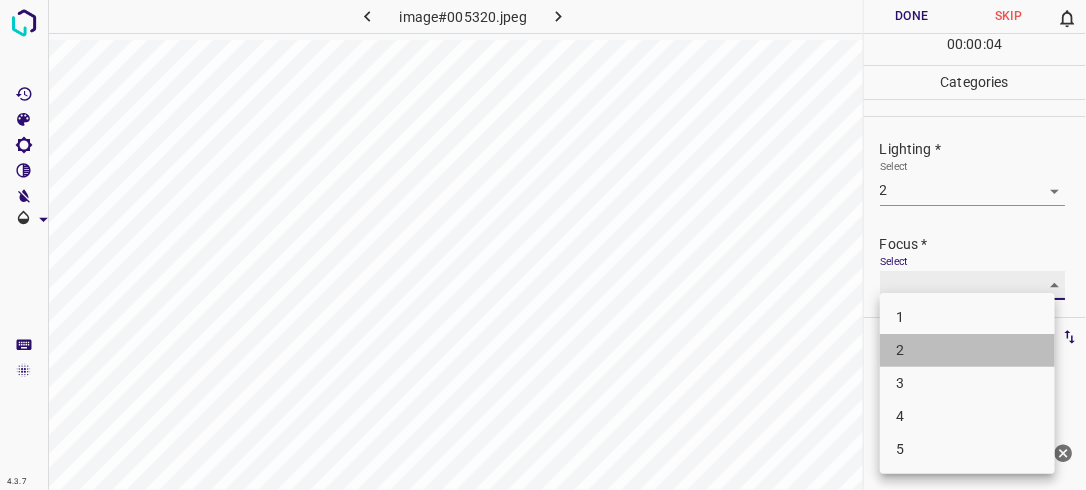 type on "2" 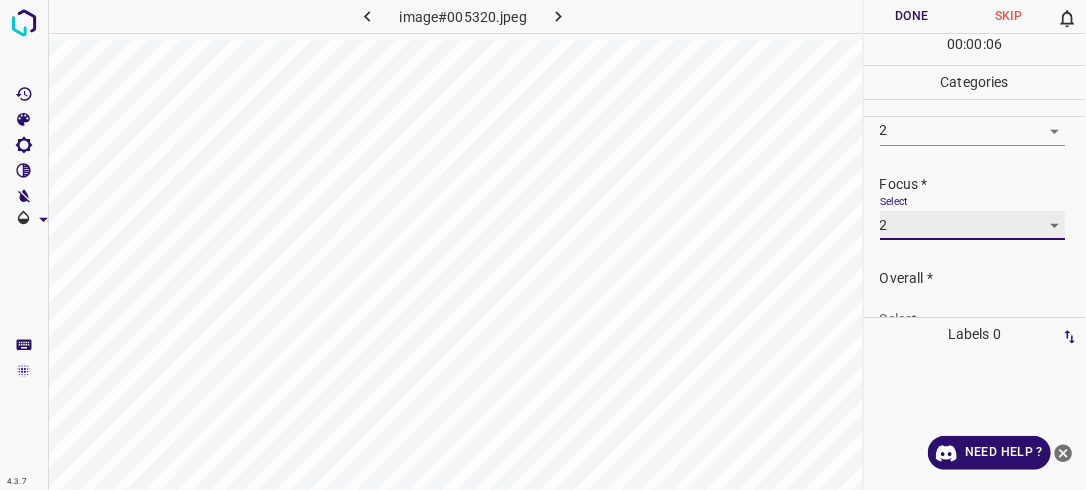 scroll, scrollTop: 98, scrollLeft: 0, axis: vertical 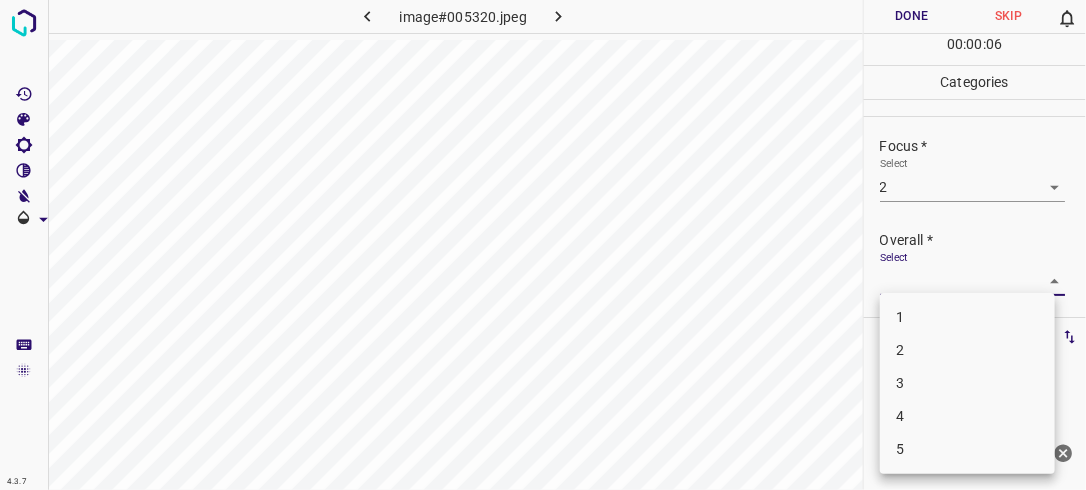click on "4.3.7 image#005320.jpeg Done Skip 0 00   : 00   : 06   Categories Lighting *  Select 2 2 Focus *  Select 2 2 Overall *  Select ​ Labels   0 Categories 1 Lighting 2 Focus 3 Overall Tools Space Change between modes (Draw & Edit) I Auto labeling R Restore zoom M Zoom in N Zoom out Delete Delete selecte label Filters Z Restore filters X Saturation filter C Brightness filter V Contrast filter B Gray scale filter General O Download Need Help ? - Text - Hide - Delete 1 2 3 4 5" at bounding box center [543, 245] 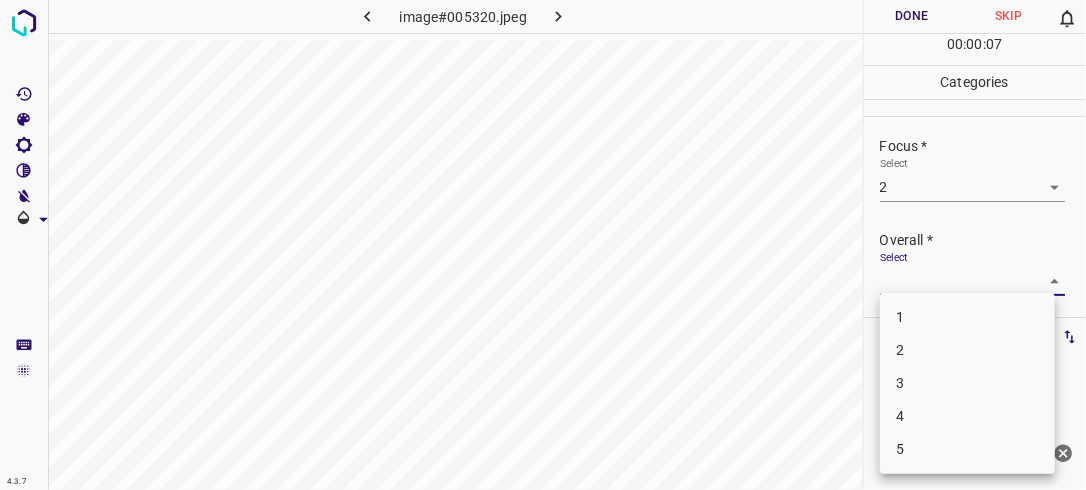 click on "2" at bounding box center [967, 350] 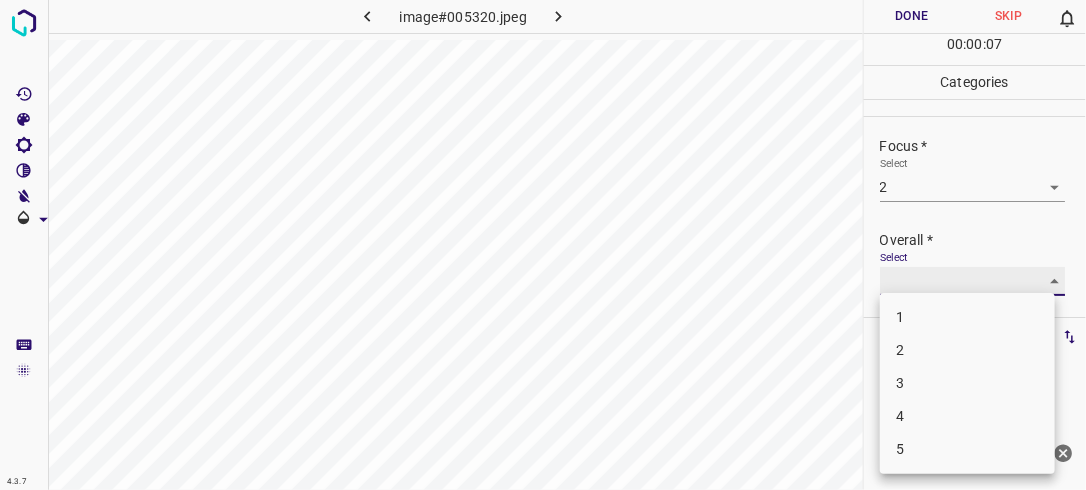 type on "2" 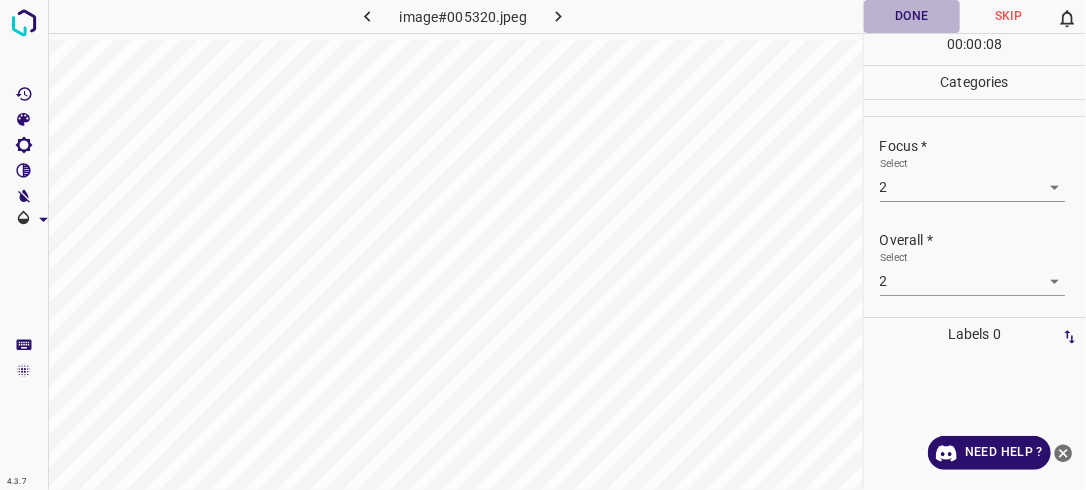 click on "Done" at bounding box center (912, 16) 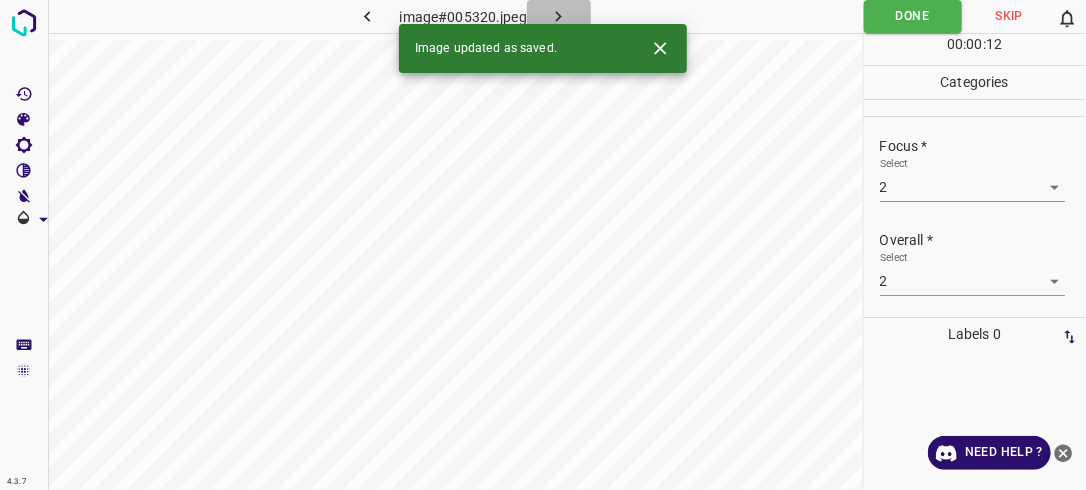 click 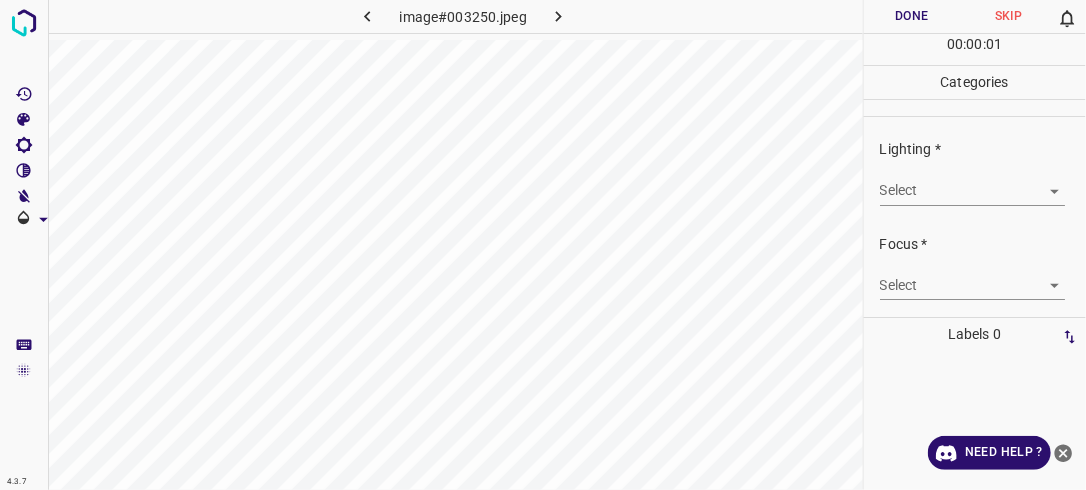 click on "Select ​" at bounding box center [983, 182] 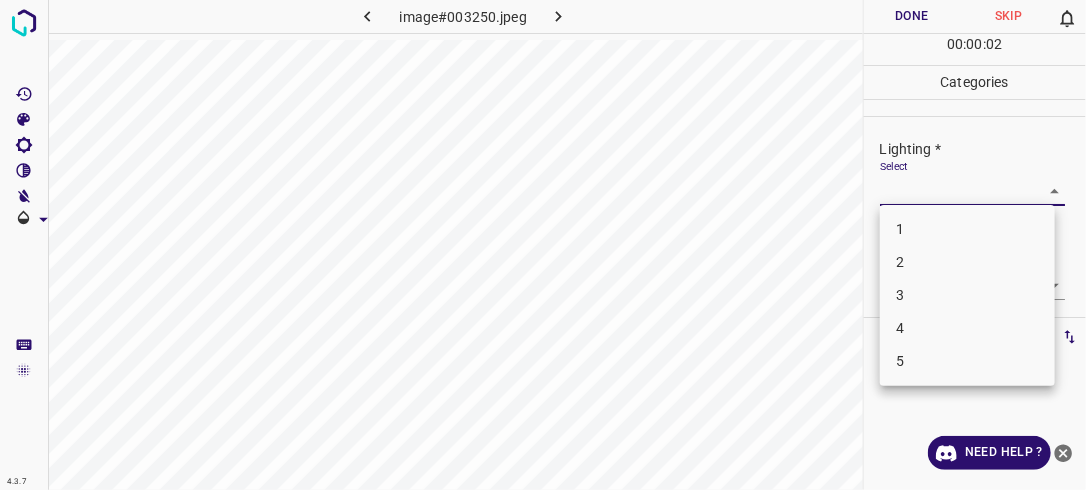click on "4.3.7 image#003250.jpeg Done Skip 0 00   : 00   : 02   Categories Lighting *  Select ​ Focus *  Select ​ Overall *  Select ​ Labels   0 Categories 1 Lighting 2 Focus 3 Overall Tools Space Change between modes (Draw & Edit) I Auto labeling R Restore zoom M Zoom in N Zoom out Delete Delete selecte label Filters Z Restore filters X Saturation filter C Brightness filter V Contrast filter B Gray scale filter General O Download Need Help ? - Text - Hide - Delete 1 2 3 4 5" at bounding box center [543, 245] 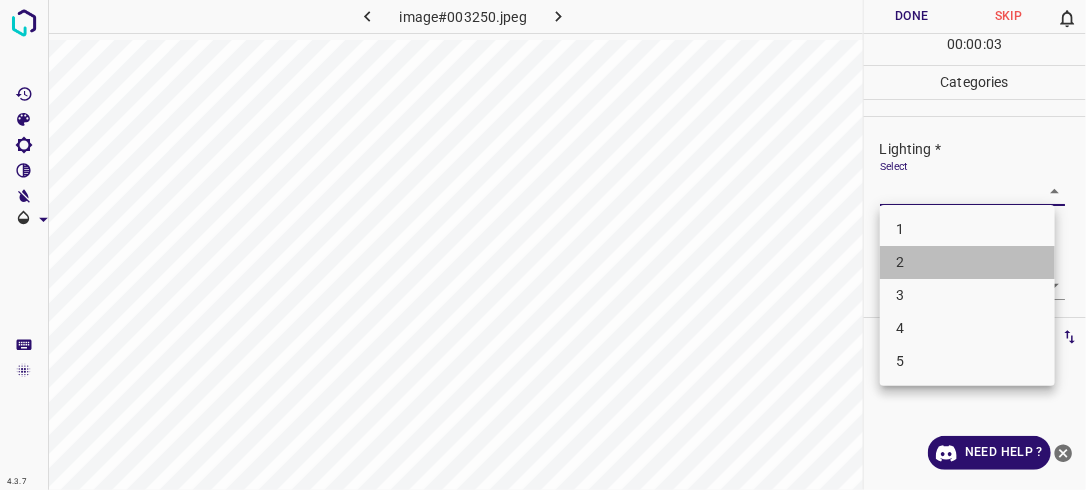 click on "2" at bounding box center (967, 262) 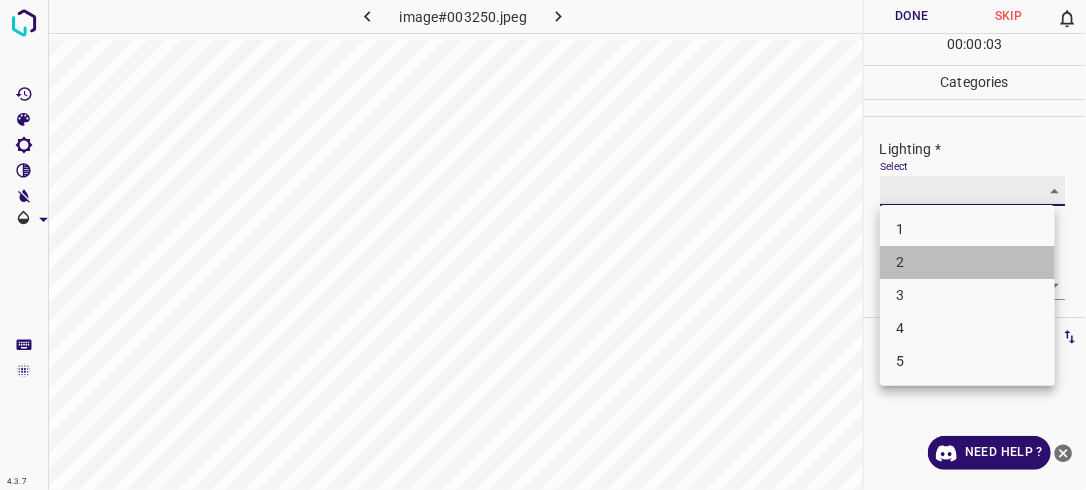 type on "2" 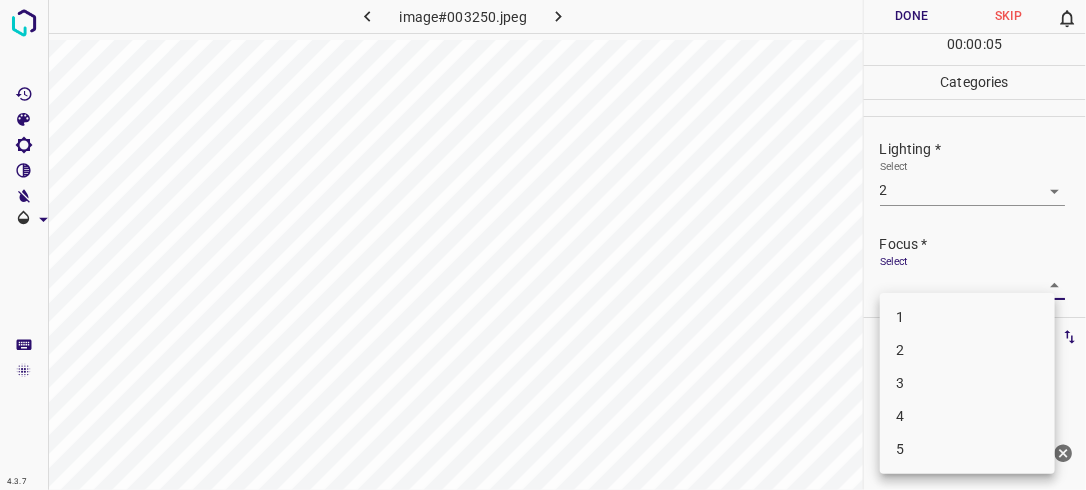 drag, startPoint x: 1038, startPoint y: 279, endPoint x: 982, endPoint y: 347, distance: 88.09086 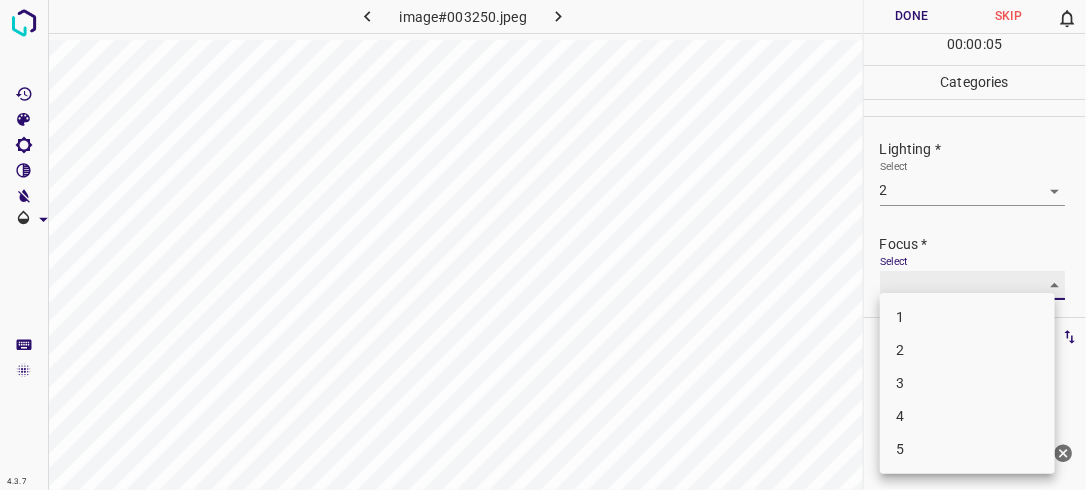 type on "2" 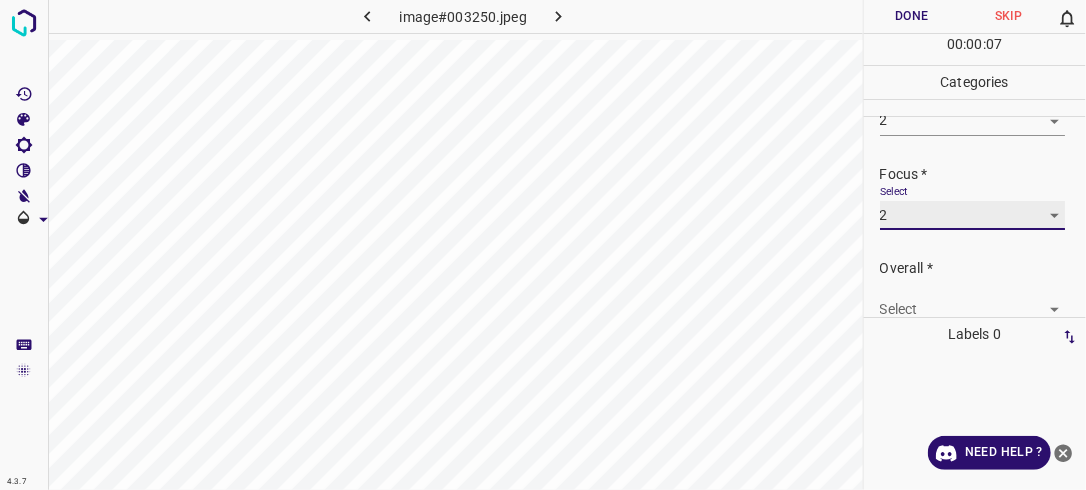 scroll, scrollTop: 98, scrollLeft: 0, axis: vertical 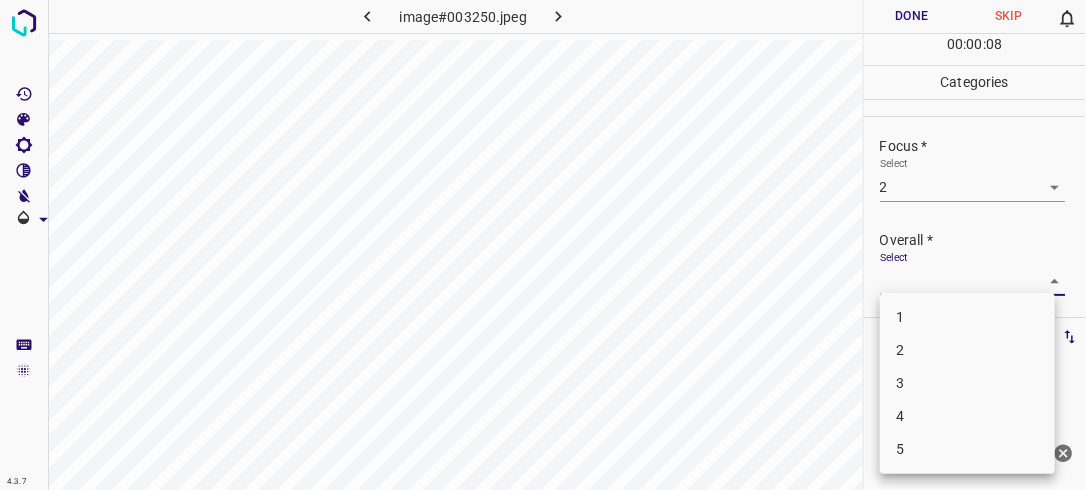 click on "4.3.7 image#003250.jpeg Done Skip 0 00   : 00   : 08   Categories Lighting *  Select 2 2 Focus *  Select 2 2 Overall *  Select ​ Labels   0 Categories 1 Lighting 2 Focus 3 Overall Tools Space Change between modes (Draw & Edit) I Auto labeling R Restore zoom M Zoom in N Zoom out Delete Delete selecte label Filters Z Restore filters X Saturation filter C Brightness filter V Contrast filter B Gray scale filter General O Download Need Help ? - Text - Hide - Delete 1 2 3 4 5" at bounding box center [543, 245] 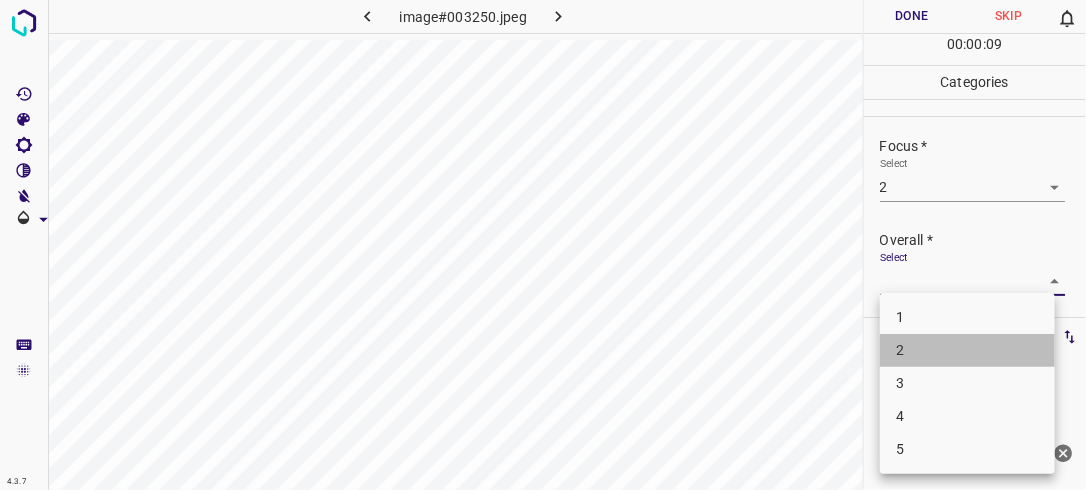 click on "2" at bounding box center [967, 350] 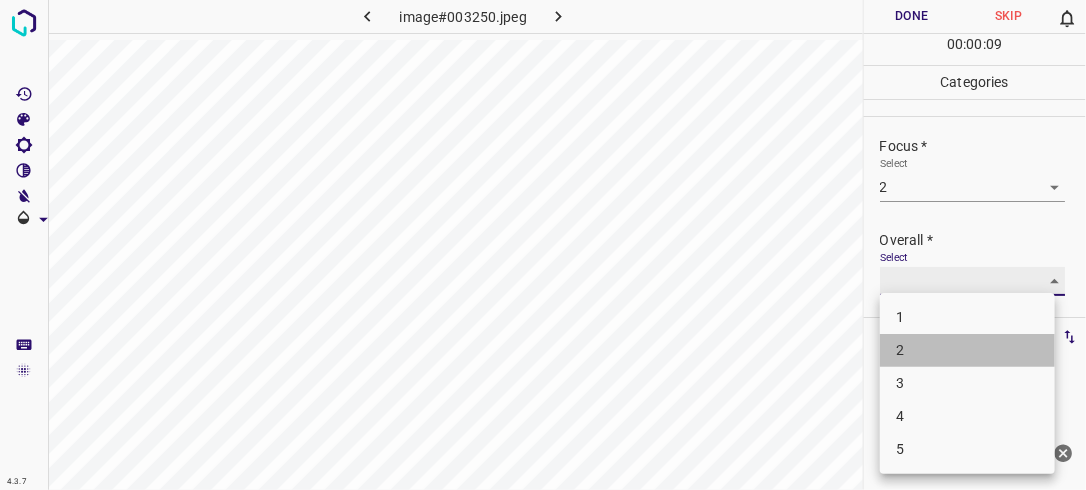 type on "2" 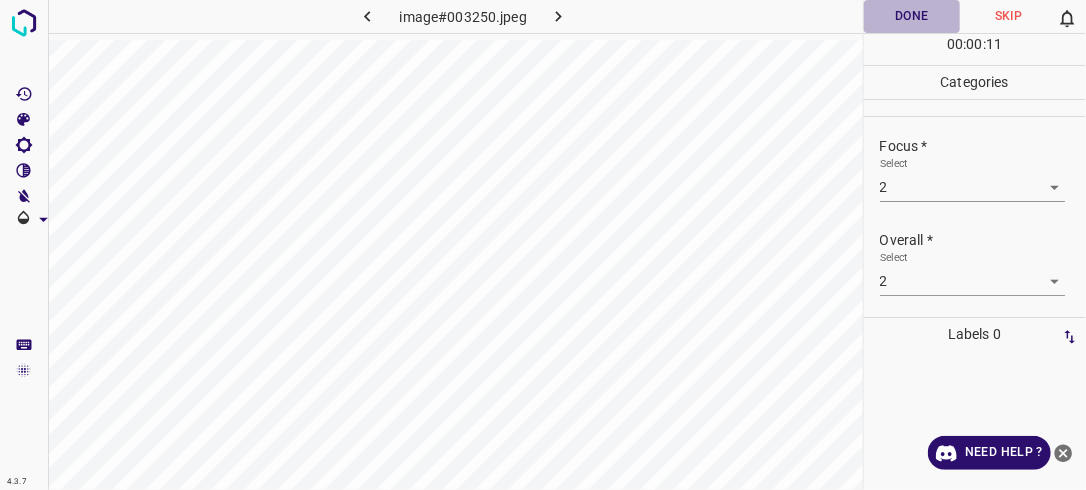 click on "Done" at bounding box center [912, 16] 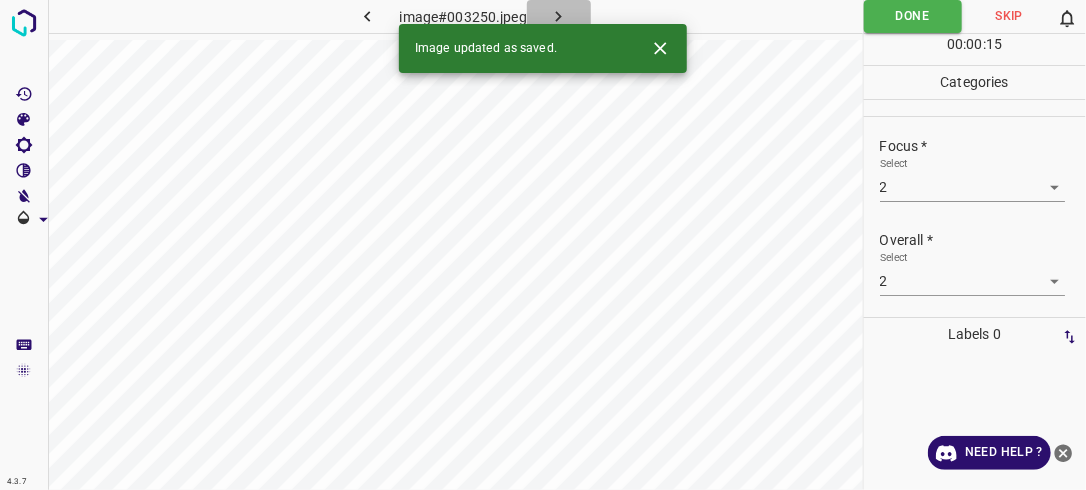 click 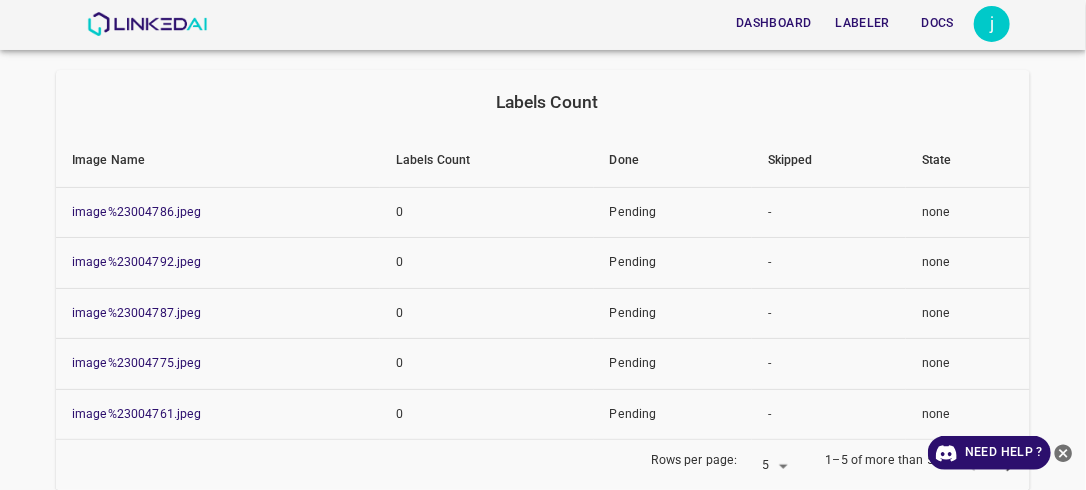 scroll, scrollTop: 244, scrollLeft: 0, axis: vertical 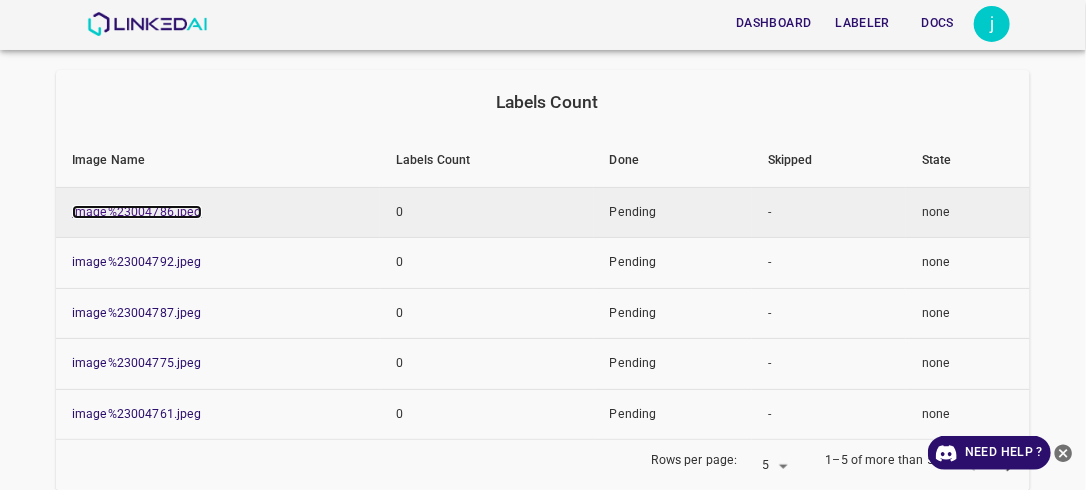 click on "image%23004786.jpeg" at bounding box center [137, 212] 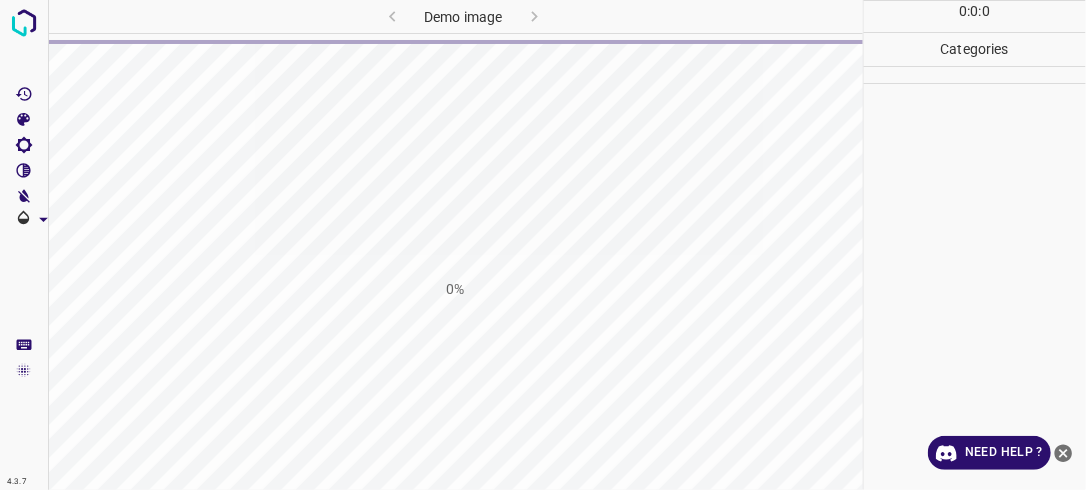 scroll, scrollTop: 0, scrollLeft: 0, axis: both 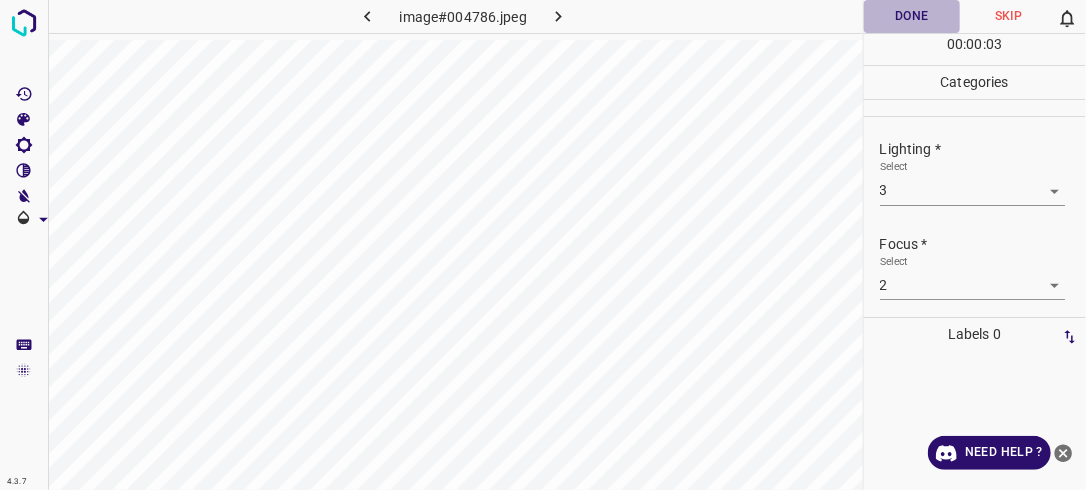 click on "Done" at bounding box center (912, 16) 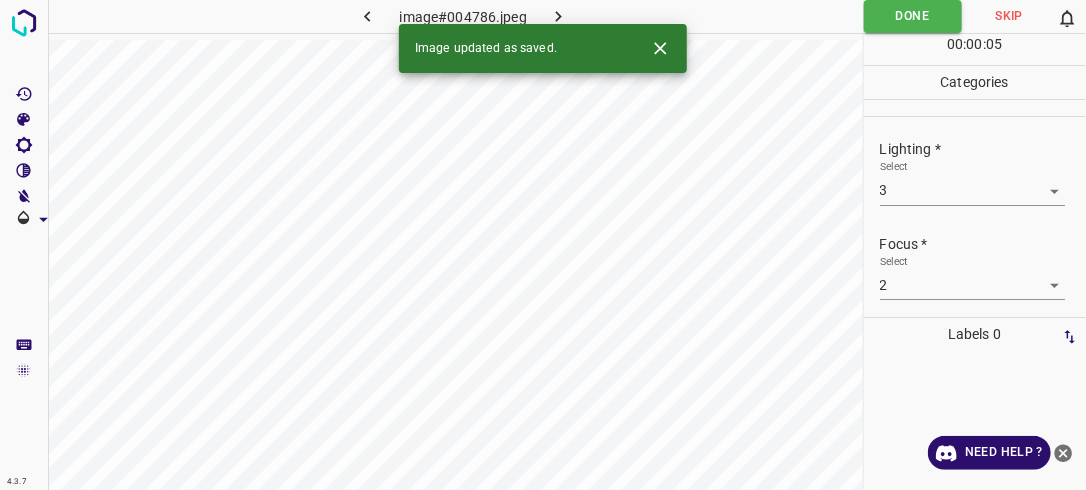 click 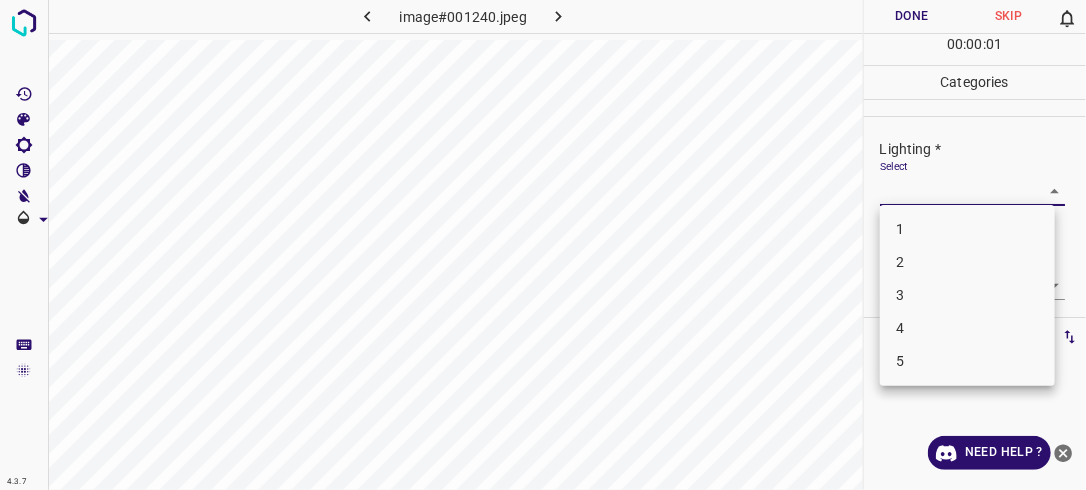 click on "4.3.7 image#001240.jpeg Done Skip 0 00   : 00   : 01   Categories Lighting *  Select ​ Focus *  Select ​ Overall *  Select ​ Labels   0 Categories 1 Lighting 2 Focus 3 Overall Tools Space Change between modes (Draw & Edit) I Auto labeling R Restore zoom M Zoom in N Zoom out Delete Delete selecte label Filters Z Restore filters X Saturation filter C Brightness filter V Contrast filter B Gray scale filter General O Download Need Help ? - Text - Hide - Delete 1 2 3 4 5" at bounding box center [543, 245] 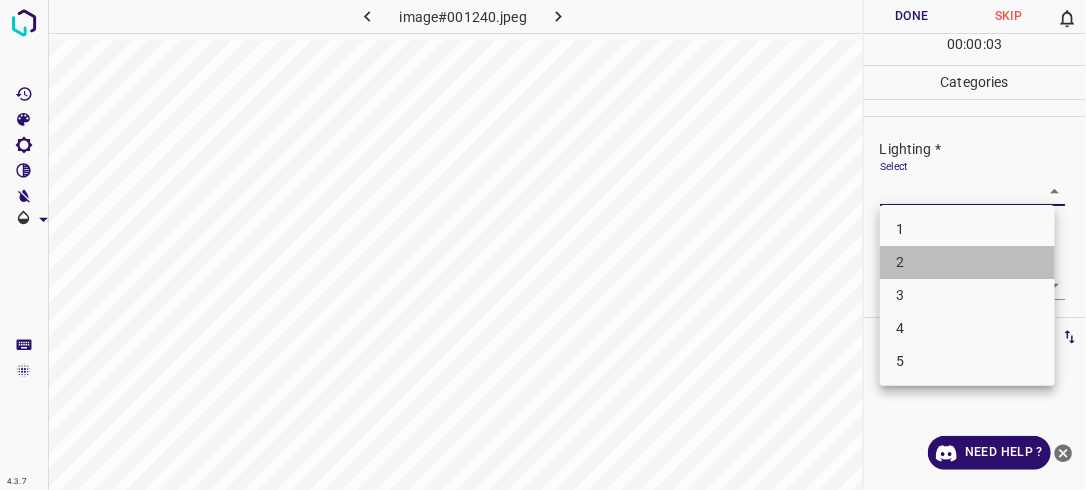 click on "2" at bounding box center (967, 262) 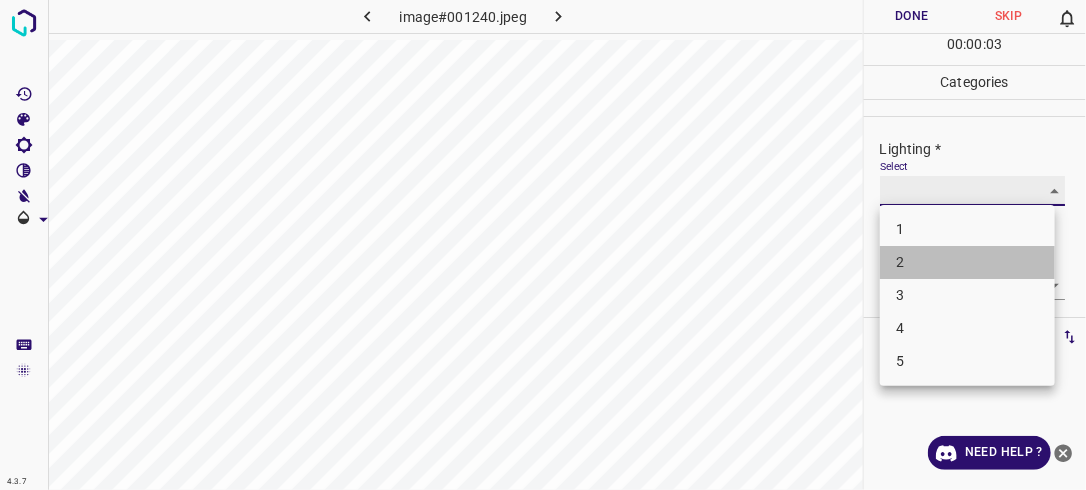 type on "2" 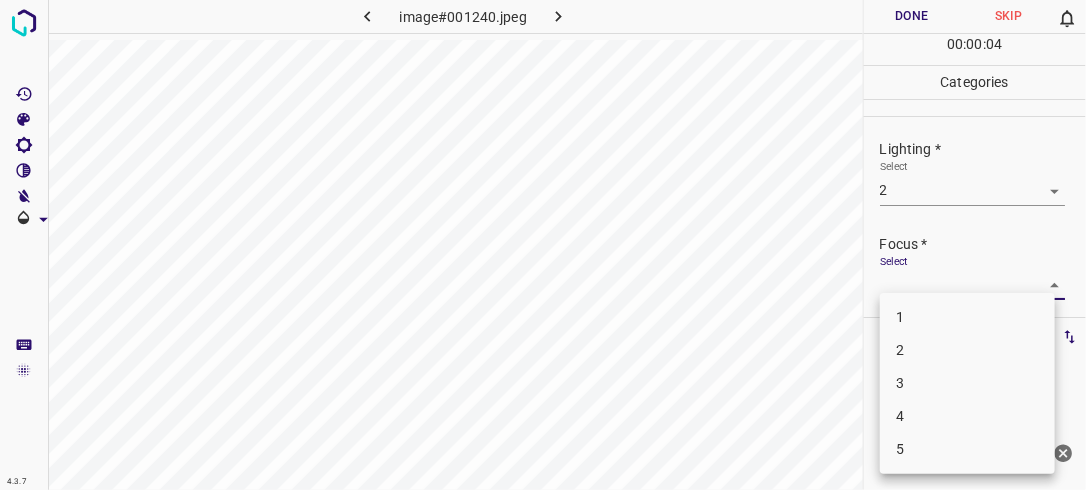 click on "4.3.7 image#001240.jpeg Done Skip 0 00   : 00   : 04   Categories Lighting *  Select 2 2 Focus *  Select ​ Overall *  Select ​ Labels   0 Categories 1 Lighting 2 Focus 3 Overall Tools Space Change between modes (Draw & Edit) I Auto labeling R Restore zoom M Zoom in N Zoom out Delete Delete selecte label Filters Z Restore filters X Saturation filter C Brightness filter V Contrast filter B Gray scale filter General O Download Need Help ? - Text - Hide - Delete 1 2 3 4 5" at bounding box center (543, 245) 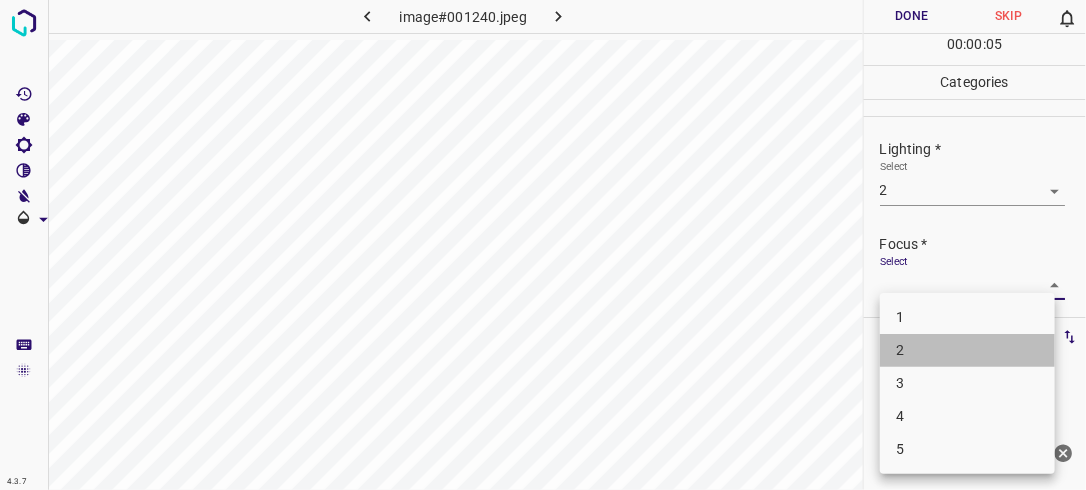 click on "2" at bounding box center [967, 350] 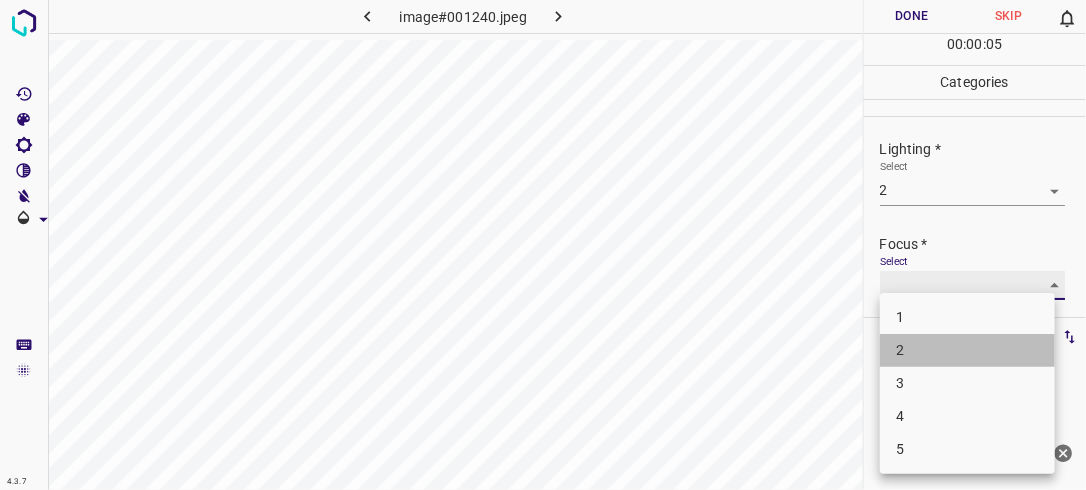 type on "2" 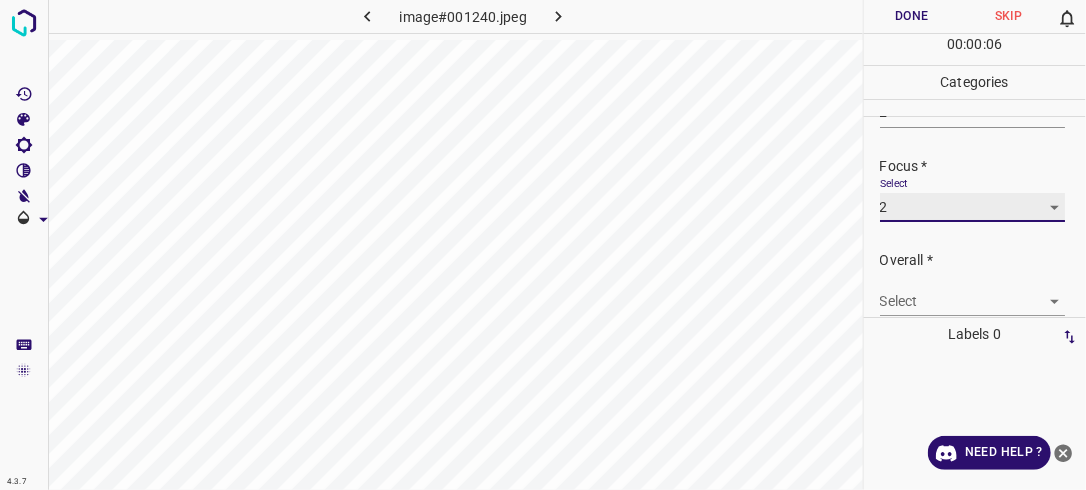 scroll, scrollTop: 89, scrollLeft: 0, axis: vertical 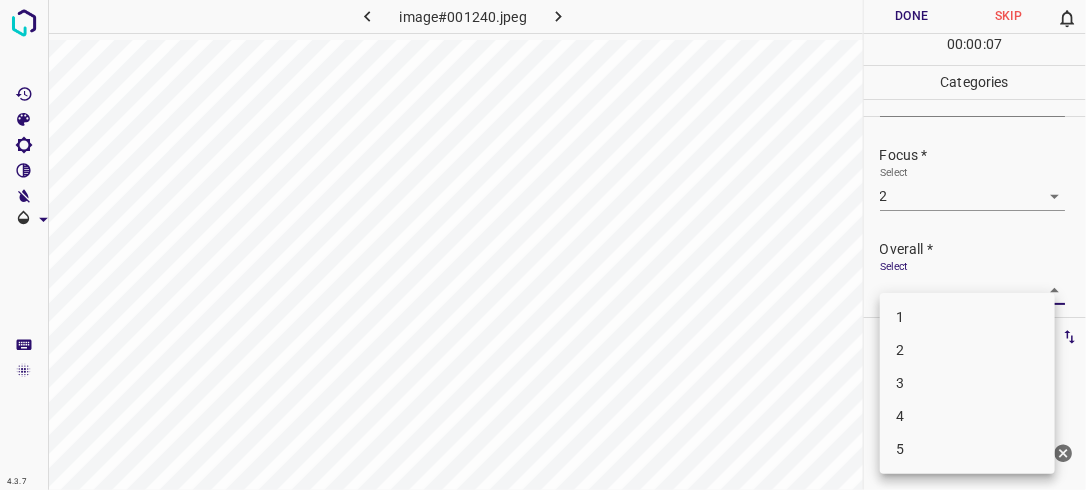 drag, startPoint x: 1045, startPoint y: 288, endPoint x: 1000, endPoint y: 356, distance: 81.5414 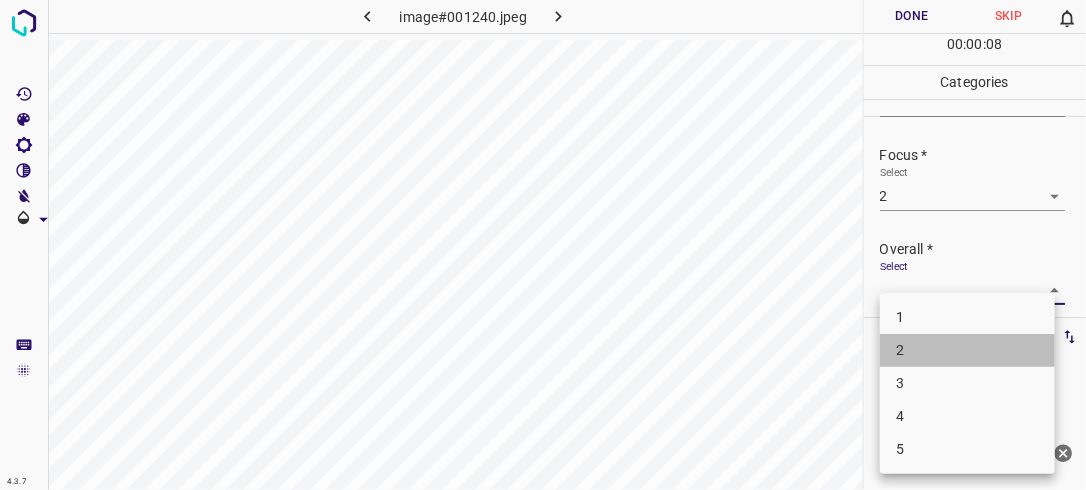 click on "2" at bounding box center [967, 350] 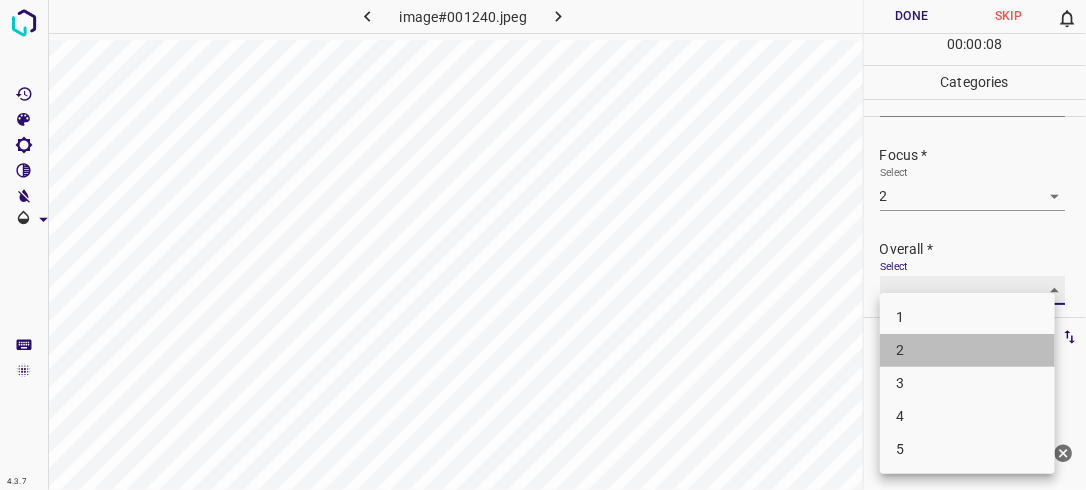 type on "2" 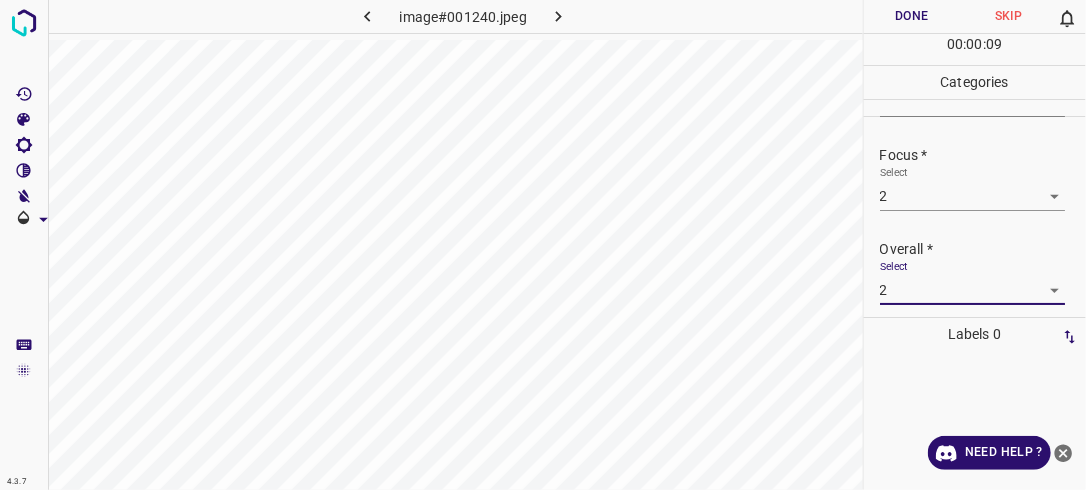 click on "Done" at bounding box center (912, 16) 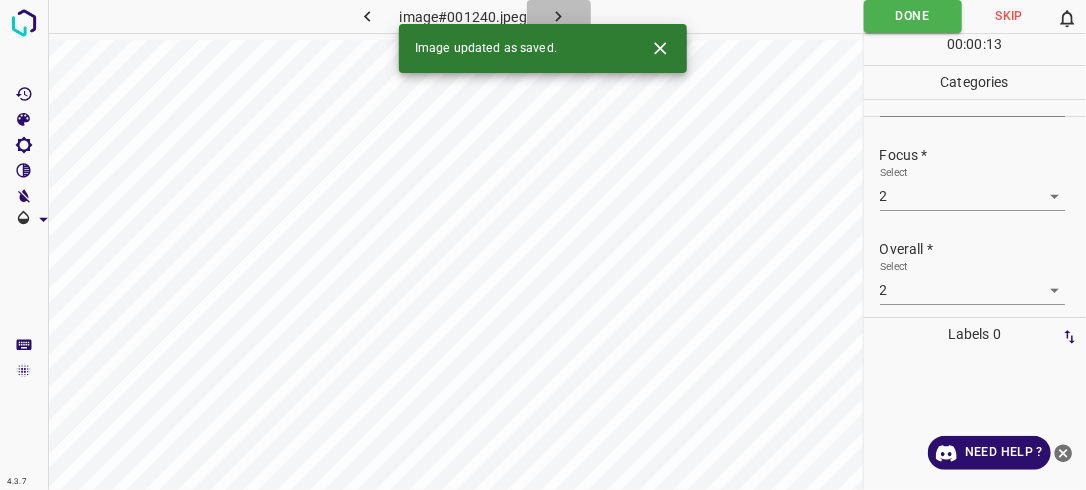 click at bounding box center (559, 16) 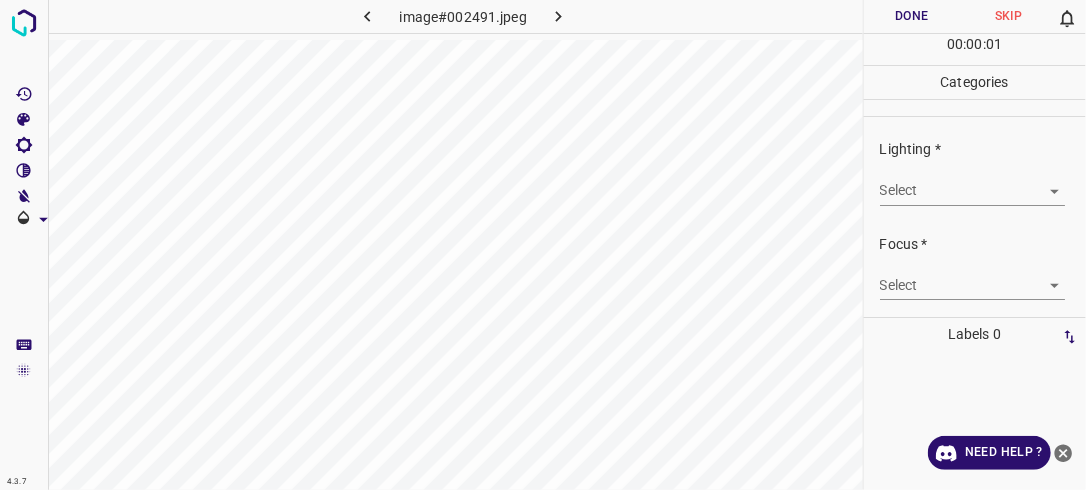 click on "4.3.7 image#002491.jpeg Done Skip 0 00   : 00   : 01   Categories Lighting *  Select ​ Focus *  Select ​ Overall *  Select ​ Labels   0 Categories 1 Lighting 2 Focus 3 Overall Tools Space Change between modes (Draw & Edit) I Auto labeling R Restore zoom M Zoom in N Zoom out Delete Delete selecte label Filters Z Restore filters X Saturation filter C Brightness filter V Contrast filter B Gray scale filter General O Download Need Help ? - Text - Hide - Delete" at bounding box center (543, 245) 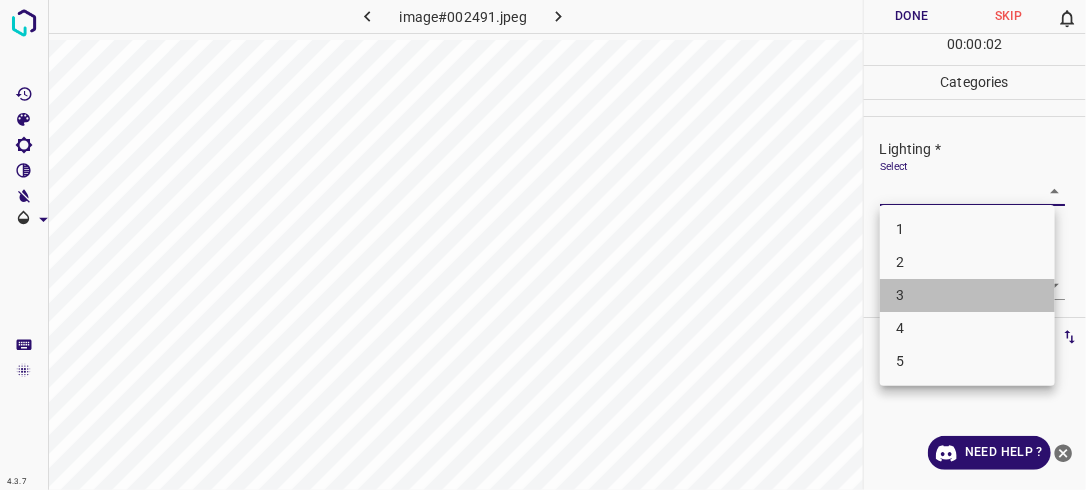click on "3" at bounding box center [967, 295] 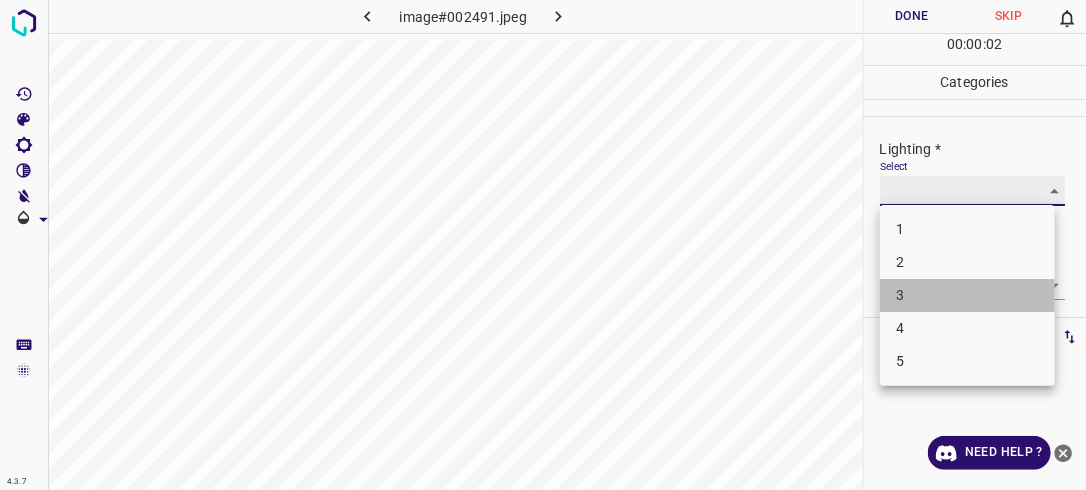 type on "3" 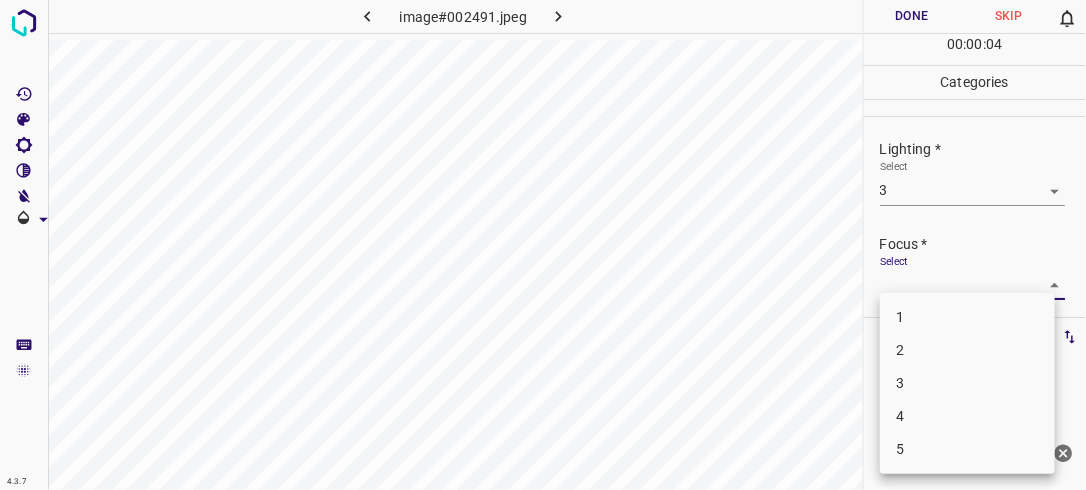 click on "4.3.7 image#002491.jpeg Done Skip 0 00   : 00   : 04   Categories Lighting *  Select 3 3 Focus *  Select ​ Overall *  Select ​ Labels   0 Categories 1 Lighting 2 Focus 3 Overall Tools Space Change between modes (Draw & Edit) I Auto labeling R Restore zoom M Zoom in N Zoom out Delete Delete selecte label Filters Z Restore filters X Saturation filter C Brightness filter V Contrast filter B Gray scale filter General O Download Need Help ? - Text - Hide - Delete 1 2 3 4 5" at bounding box center (543, 245) 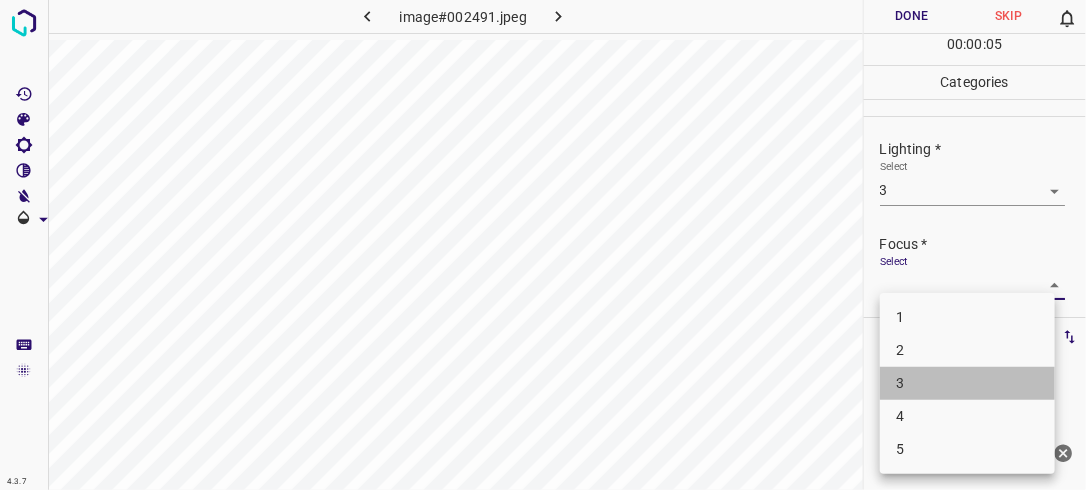 click on "3" at bounding box center (967, 383) 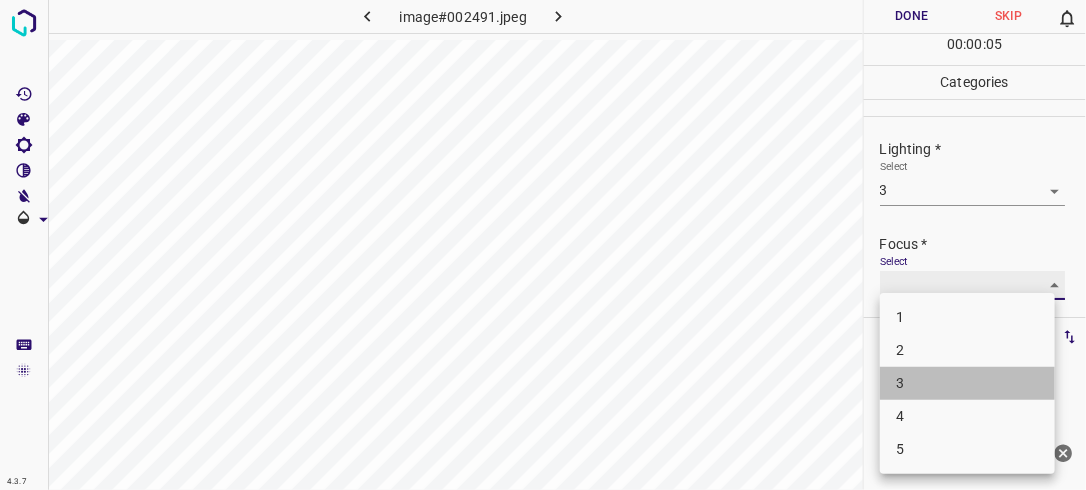 type on "3" 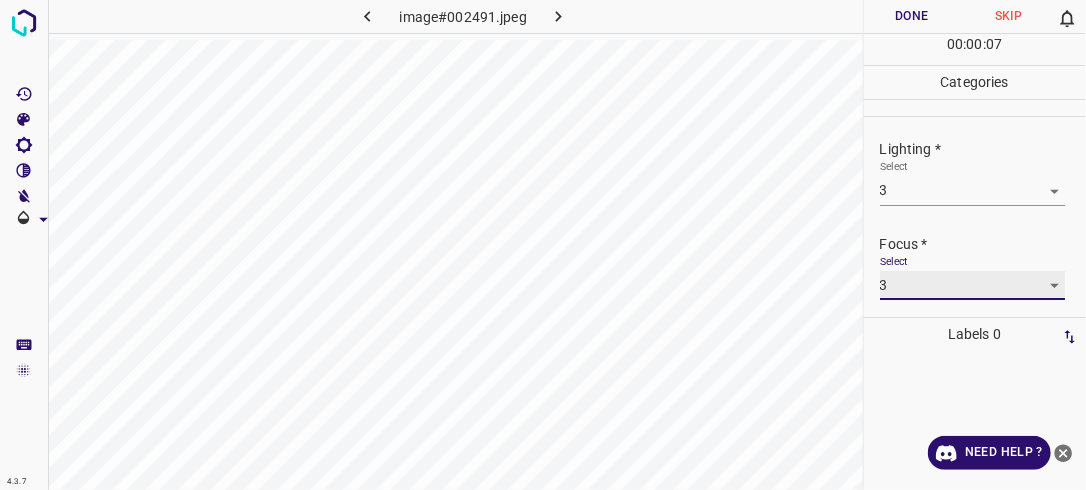scroll, scrollTop: 98, scrollLeft: 0, axis: vertical 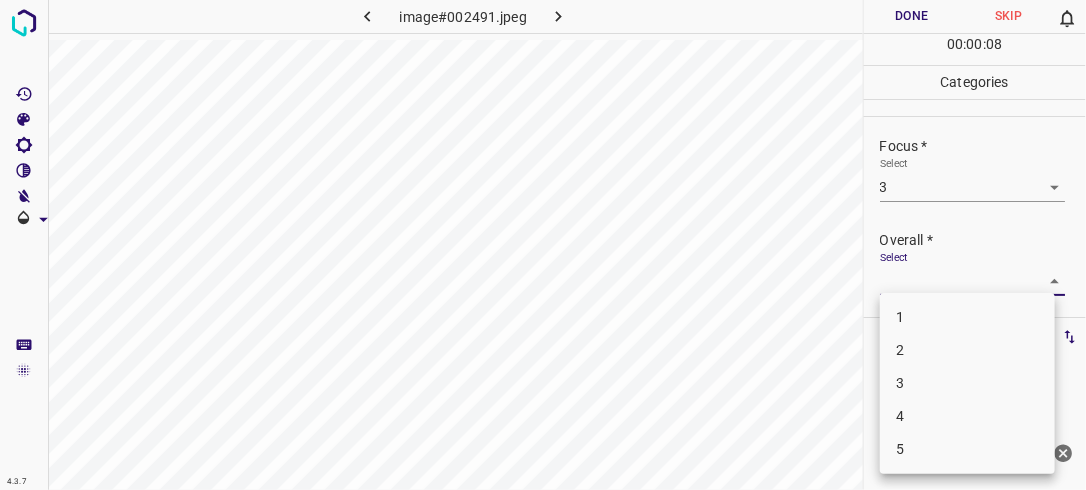 click on "4.3.7 image#002491.jpeg Done Skip 0 00   : 00   : 08   Categories Lighting *  Select 3 3 Focus *  Select 3 3 Overall *  Select ​ Labels   0 Categories 1 Lighting 2 Focus 3 Overall Tools Space Change between modes (Draw & Edit) I Auto labeling R Restore zoom M Zoom in N Zoom out Delete Delete selecte label Filters Z Restore filters X Saturation filter C Brightness filter V Contrast filter B Gray scale filter General O Download Need Help ? - Text - Hide - Delete 1 2 3 4 5" at bounding box center [543, 245] 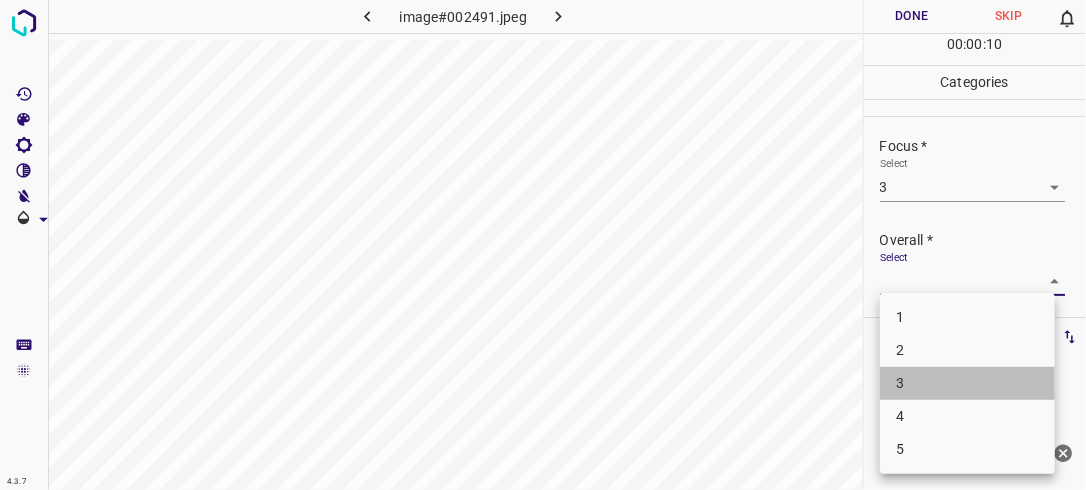 click on "3" at bounding box center (967, 383) 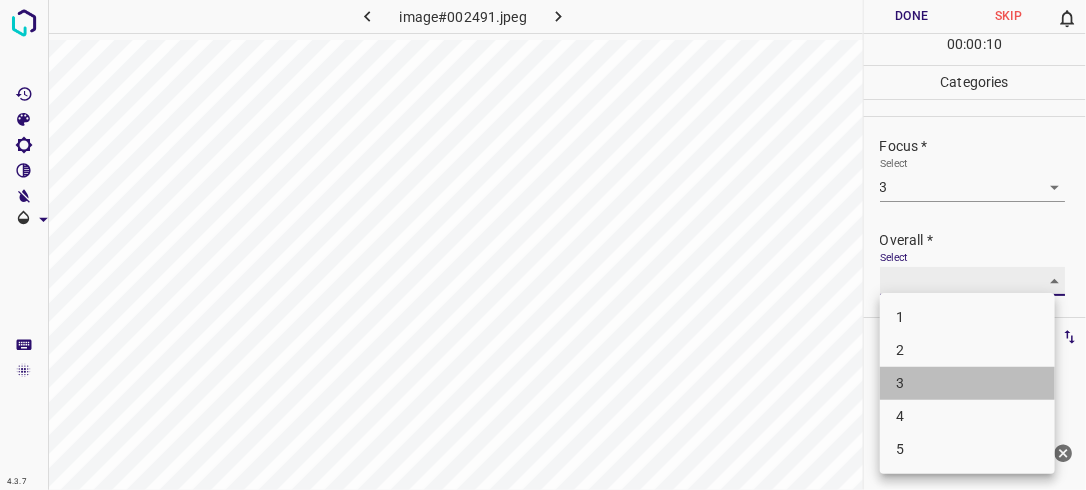 type 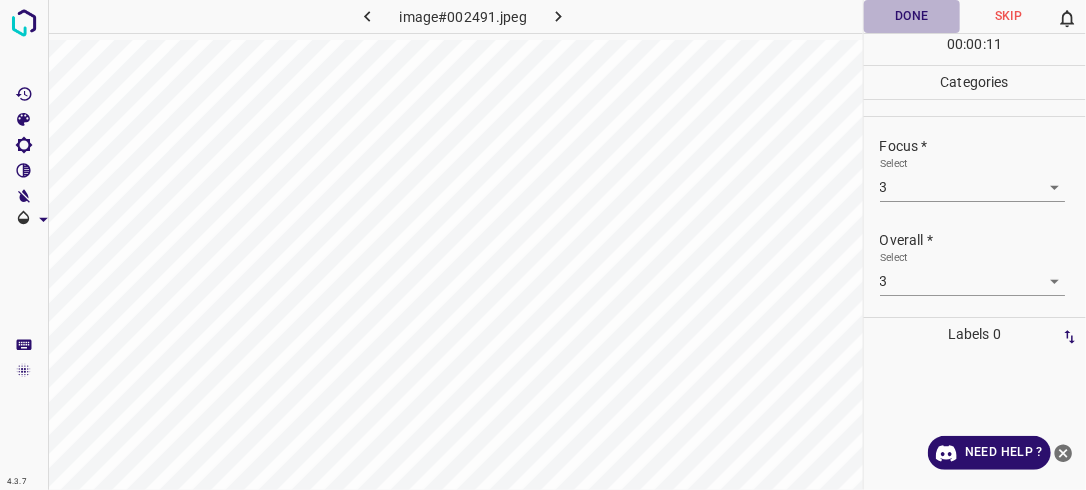 click on "Done" at bounding box center [912, 16] 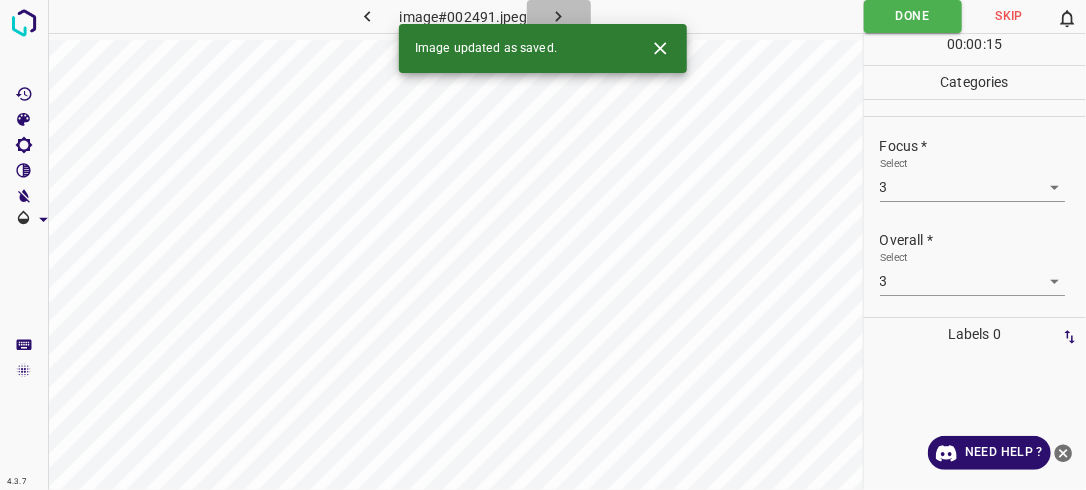 click at bounding box center (559, 16) 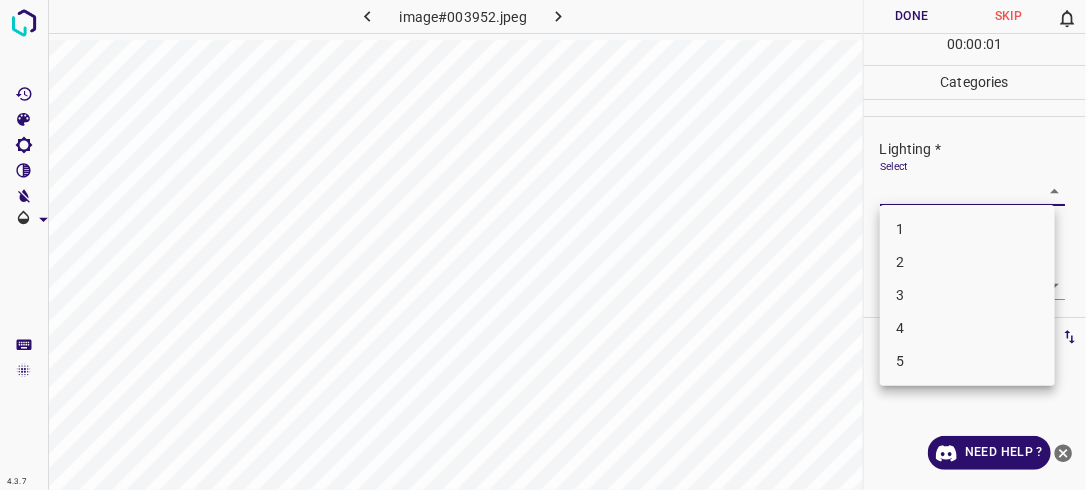 click on "4.3.7 image#003952.jpeg Done Skip 0 00   : 00   : 01   Categories Lighting *  Select ​ Focus *  Select ​ Overall *  Select ​ Labels   0 Categories 1 Lighting 2 Focus 3 Overall Tools Space Change between modes (Draw & Edit) I Auto labeling R Restore zoom M Zoom in N Zoom out Delete Delete selecte label Filters Z Restore filters X Saturation filter C Brightness filter V Contrast filter B Gray scale filter General O Download Need Help ? - Text - Hide - Delete 1 2 3 4 5" at bounding box center (543, 245) 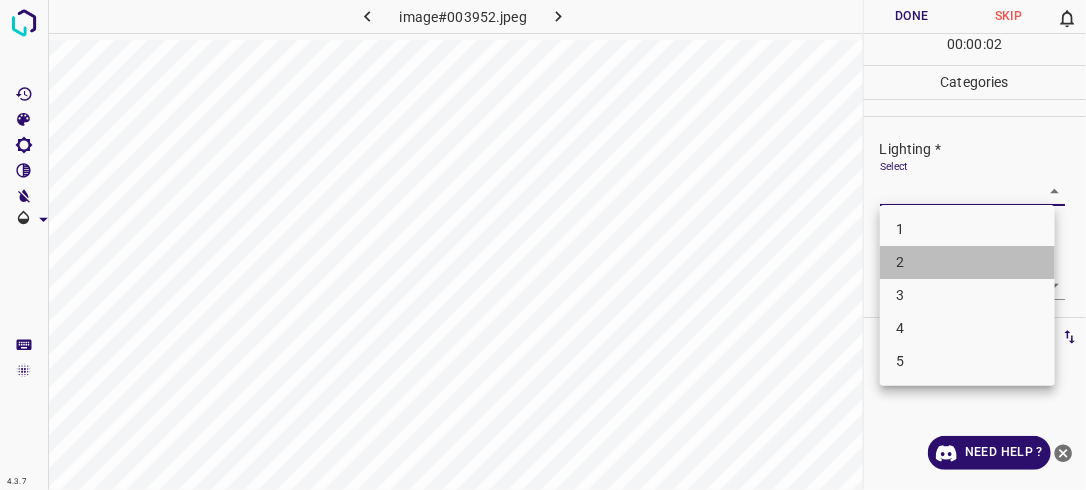 click on "2" at bounding box center (967, 262) 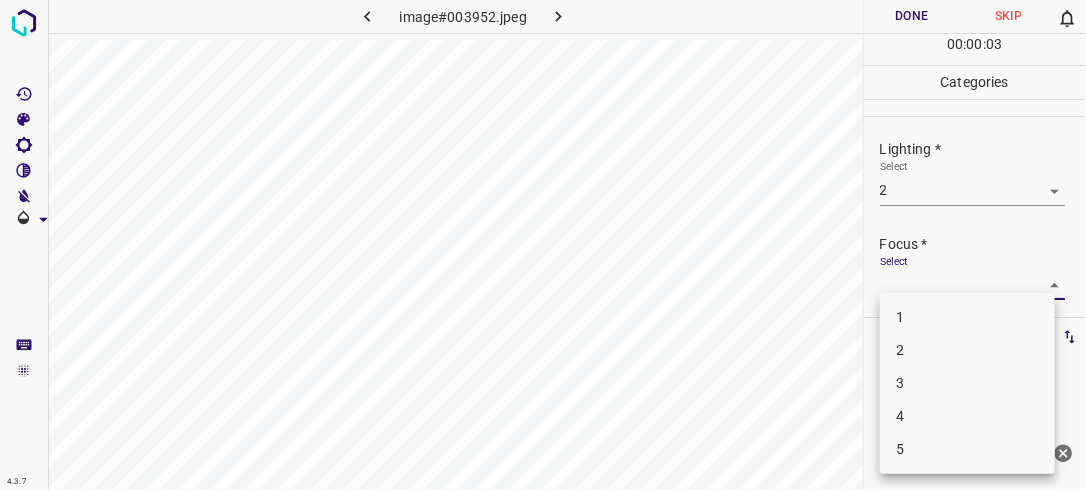 click on "4.3.7 image#003952.jpeg Done Skip 0 00   : 00   : 03   Categories Lighting *  Select 2 2 Focus *  Select ​ Overall *  Select ​ Labels   0 Categories 1 Lighting 2 Focus 3 Overall Tools Space Change between modes (Draw & Edit) I Auto labeling R Restore zoom M Zoom in N Zoom out Delete Delete selecte label Filters Z Restore filters X Saturation filter C Brightness filter V Contrast filter B Gray scale filter General O Download Need Help ? - Text - Hide - Delete 1 2 3 4 5" at bounding box center (543, 245) 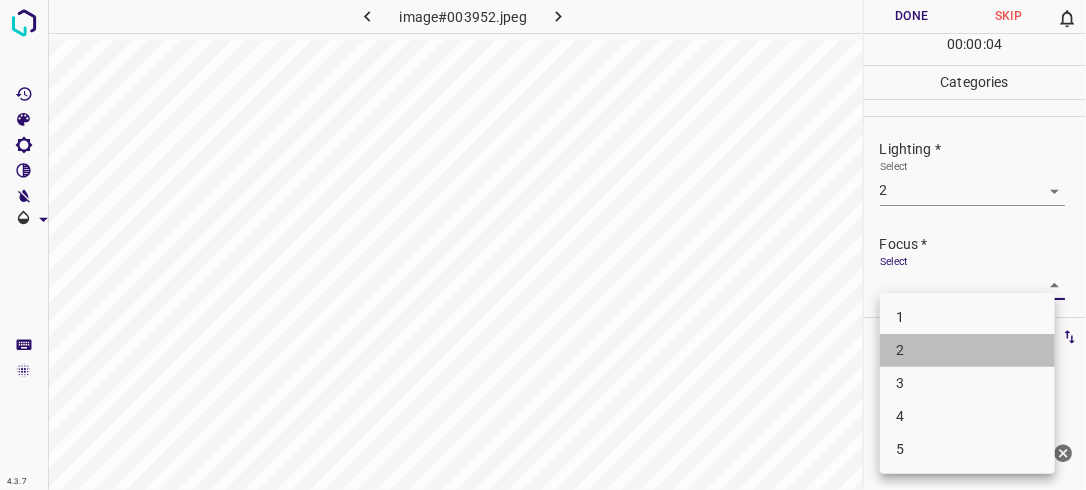 click on "2" at bounding box center [967, 350] 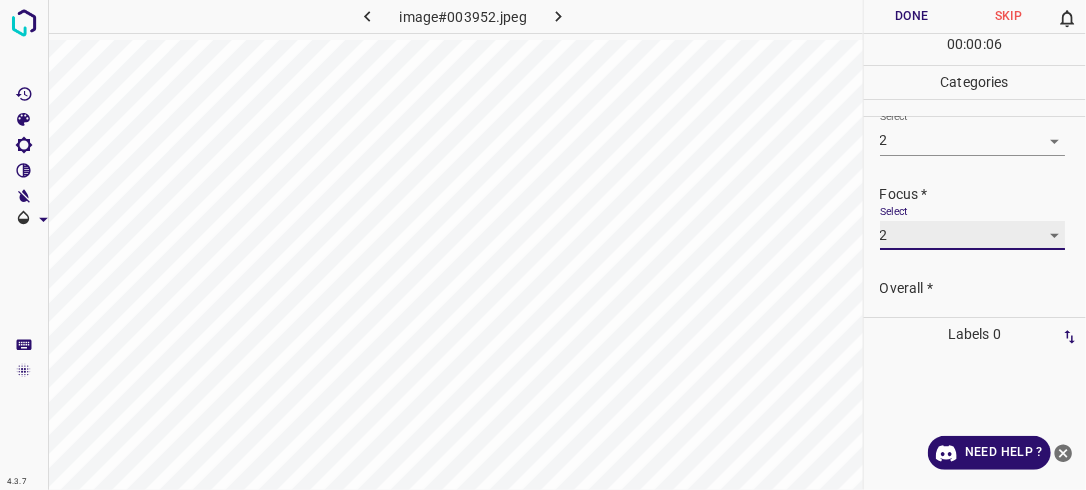 scroll, scrollTop: 98, scrollLeft: 0, axis: vertical 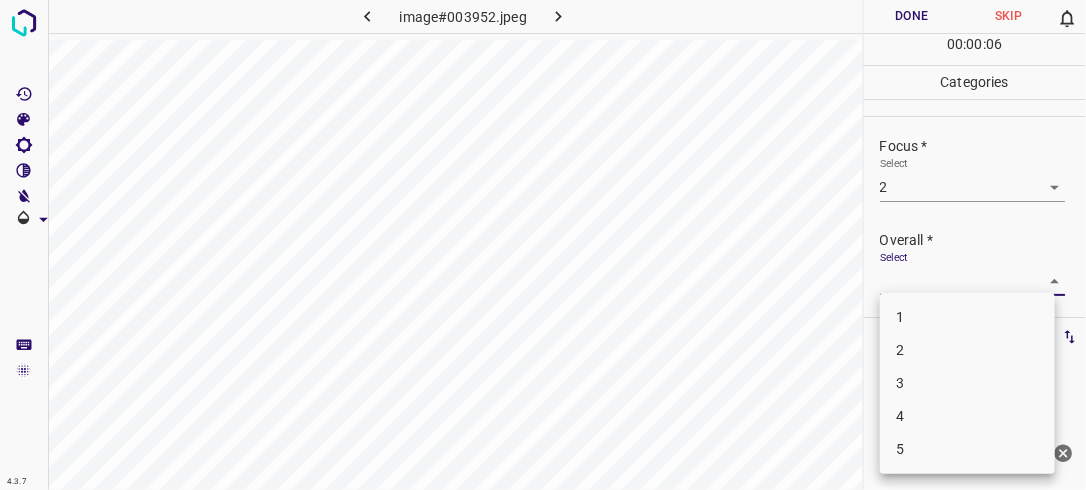 click on "4.3.7 image#003952.jpeg Done Skip 0 00   : 00   : 06   Categories Lighting *  Select 2 2 Focus *  Select 2 2 Overall *  Select ​ Labels   0 Categories 1 Lighting 2 Focus 3 Overall Tools Space Change between modes (Draw & Edit) I Auto labeling R Restore zoom M Zoom in N Zoom out Delete Delete selecte label Filters Z Restore filters X Saturation filter C Brightness filter V Contrast filter B Gray scale filter General O Download Need Help ? - Text - Hide - Delete 1 2 3 4 5" at bounding box center (543, 245) 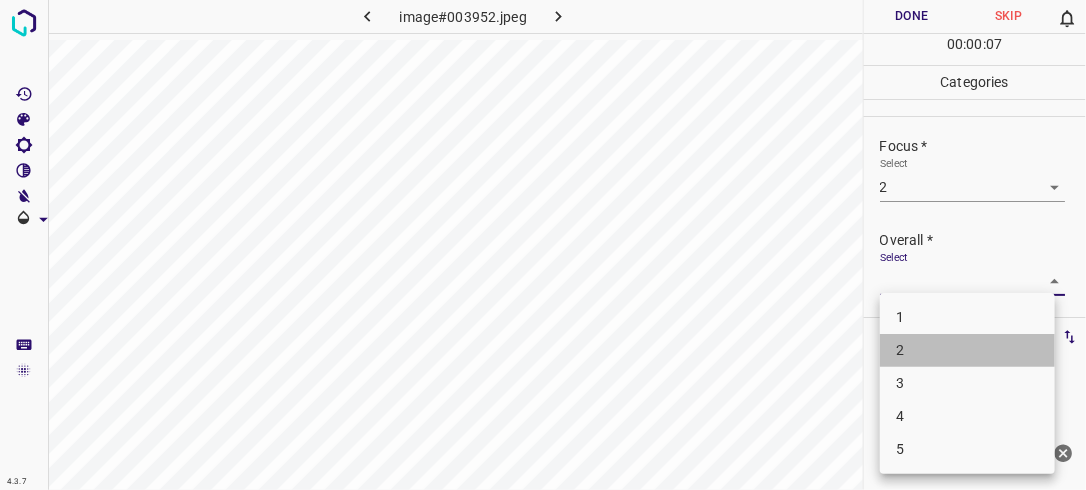 click on "2" at bounding box center (967, 350) 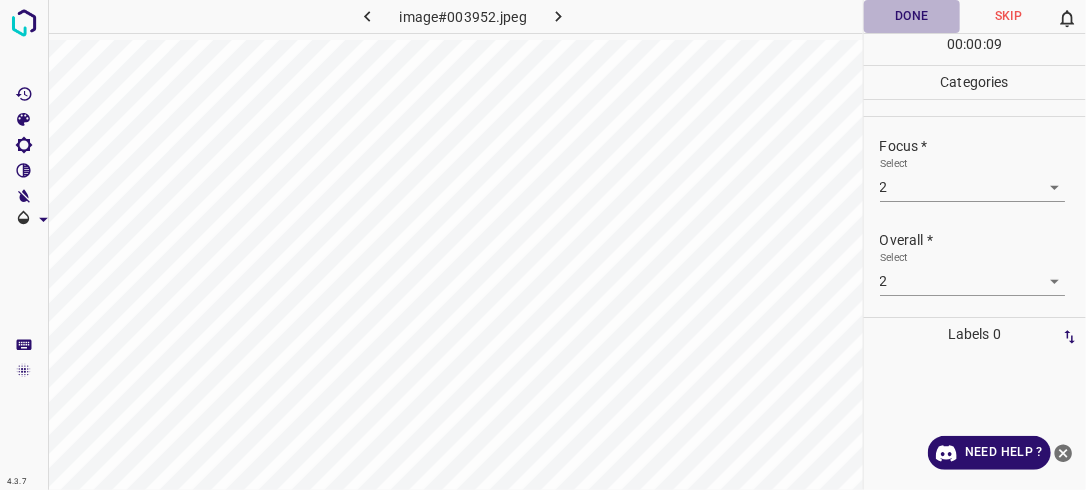 click on "Done" at bounding box center [912, 16] 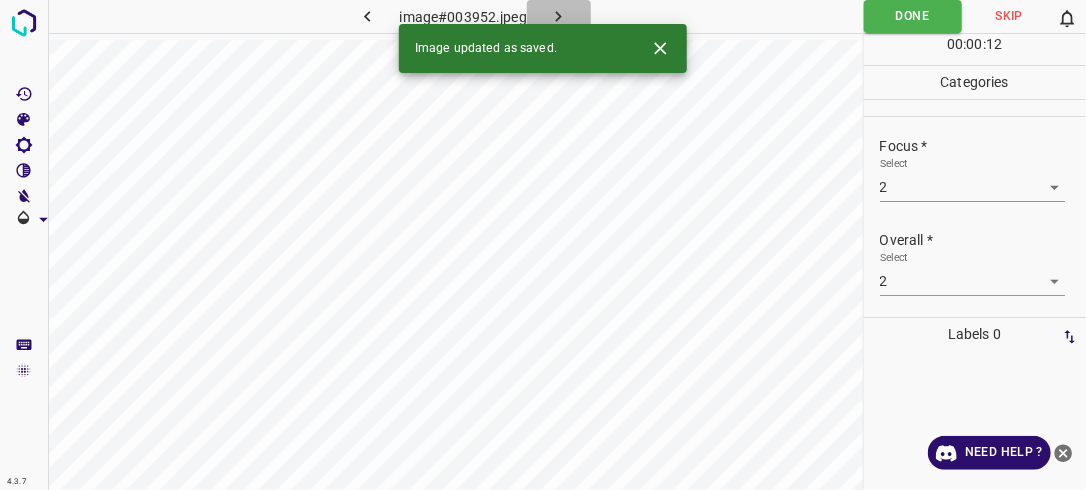 click 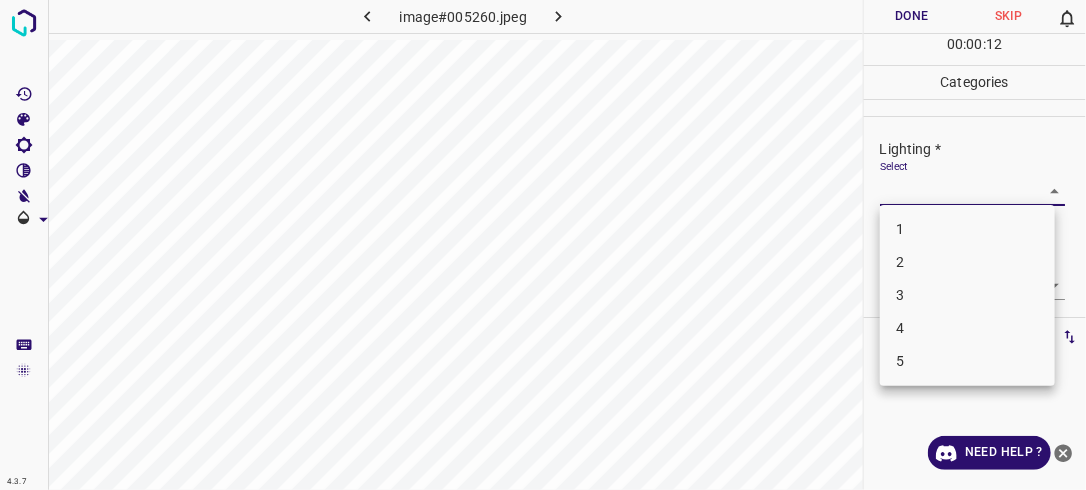 click on "4.3.7 image#005260.jpeg Done Skip 0 00   : 00   : 12   Categories Lighting *  Select ​ Focus *  Select ​ Overall *  Select ​ Labels   0 Categories 1 Lighting 2 Focus 3 Overall Tools Space Change between modes (Draw & Edit) I Auto labeling R Restore zoom M Zoom in N Zoom out Delete Delete selecte label Filters Z Restore filters X Saturation filter C Brightness filter V Contrast filter B Gray scale filter General O Download Need Help ? - Text - Hide - Delete 1 2 3 4 5" at bounding box center (543, 245) 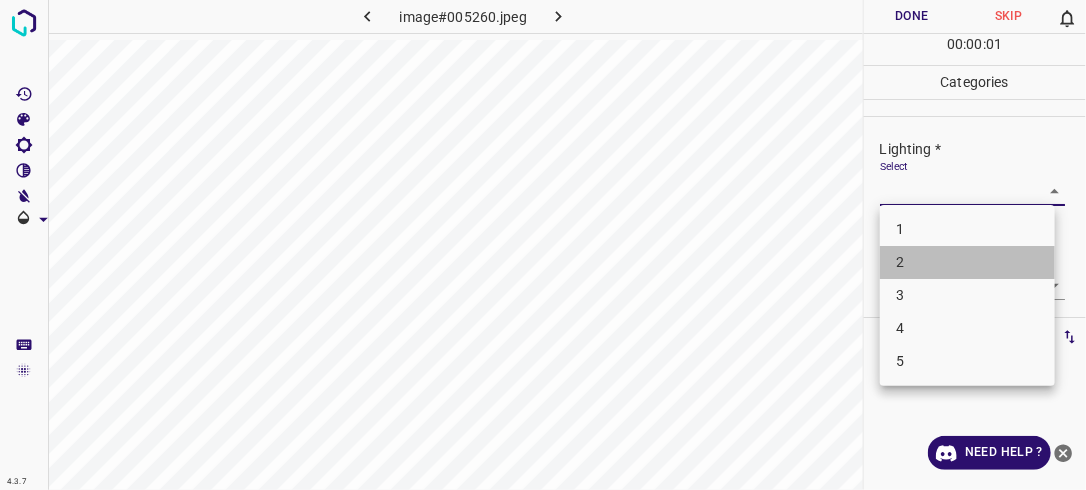 click on "2" at bounding box center (967, 262) 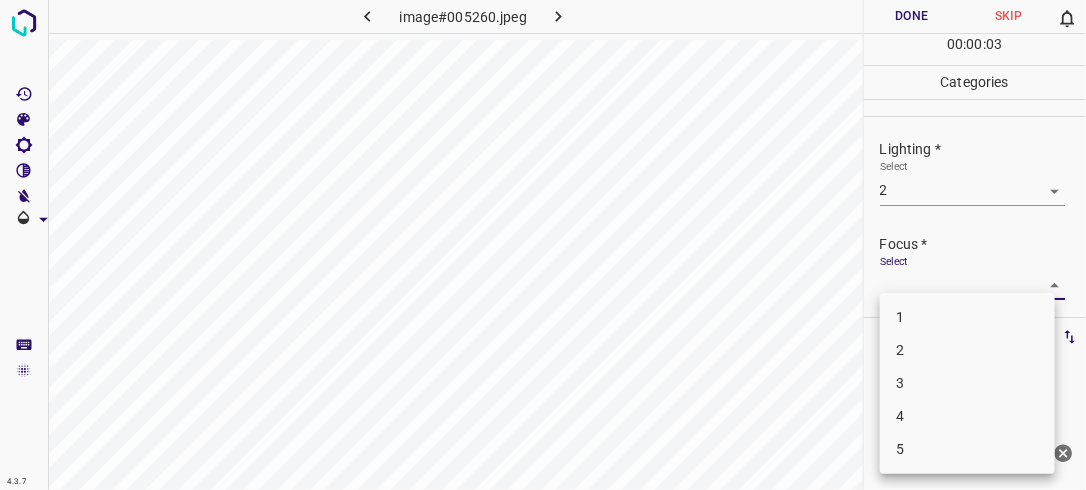 drag, startPoint x: 1036, startPoint y: 280, endPoint x: 992, endPoint y: 340, distance: 74.404305 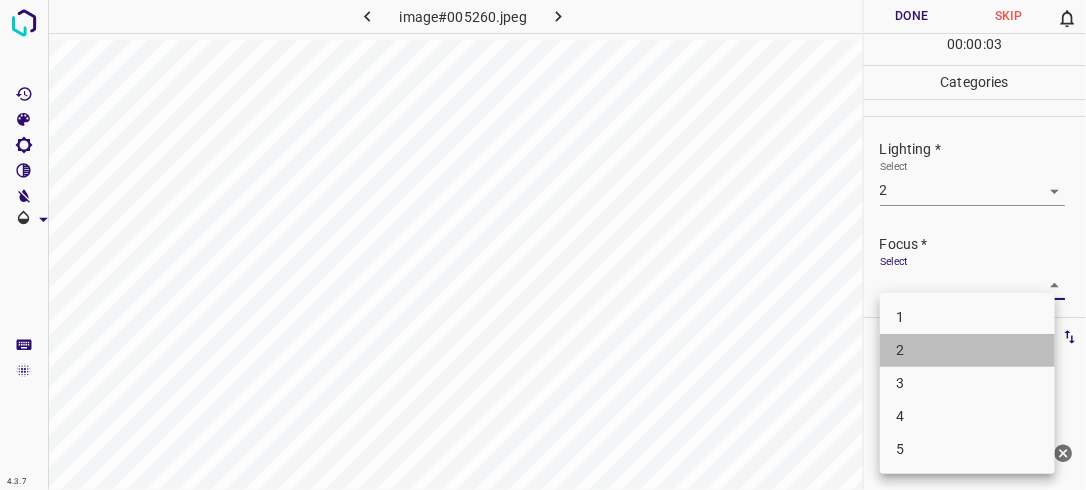 click on "2" at bounding box center [967, 350] 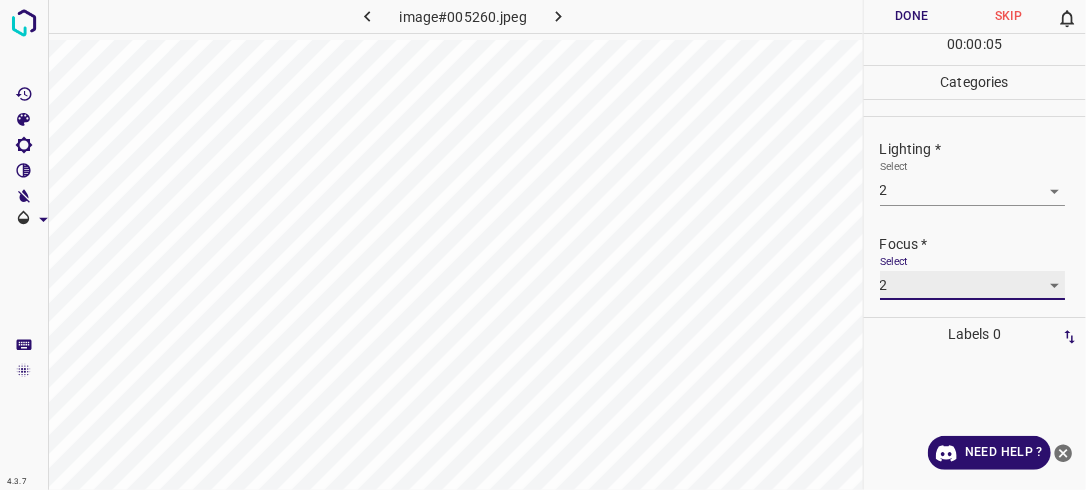 scroll, scrollTop: 98, scrollLeft: 0, axis: vertical 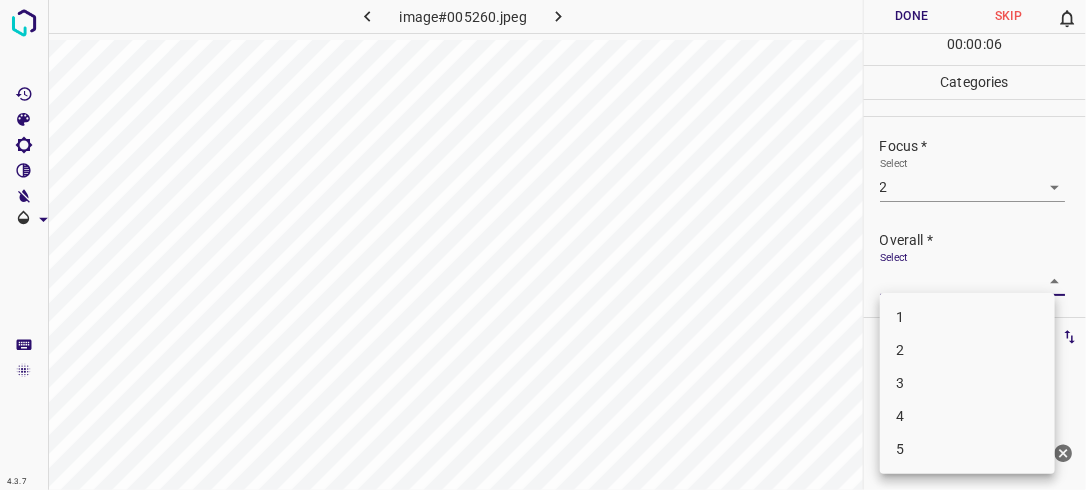 click on "4.3.7 image#005260.jpeg Done Skip 0 00   : 00   : 06   Categories Lighting *  Select 2 2 Focus *  Select 2 2 Overall *  Select ​ Labels   0 Categories 1 Lighting 2 Focus 3 Overall Tools Space Change between modes (Draw & Edit) I Auto labeling R Restore zoom M Zoom in N Zoom out Delete Delete selecte label Filters Z Restore filters X Saturation filter C Brightness filter V Contrast filter B Gray scale filter General O Download Need Help ? - Text - Hide - Delete 1 2 3 4 5" at bounding box center (543, 245) 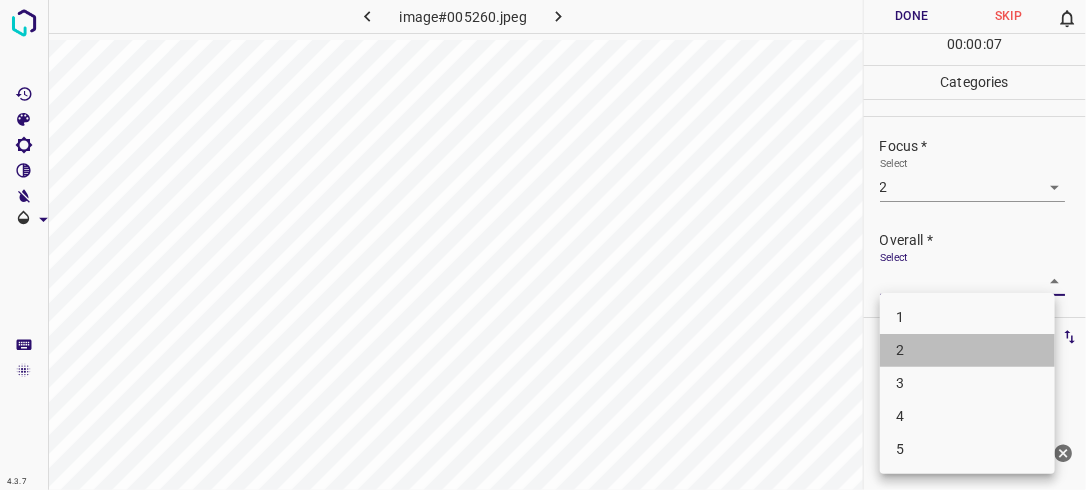 click on "2" at bounding box center [967, 350] 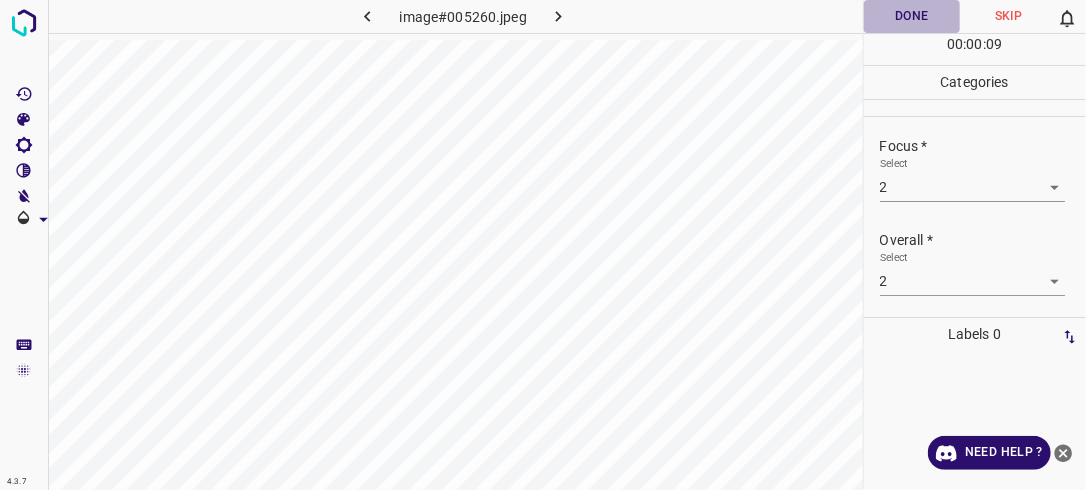 click on "Done" at bounding box center [912, 16] 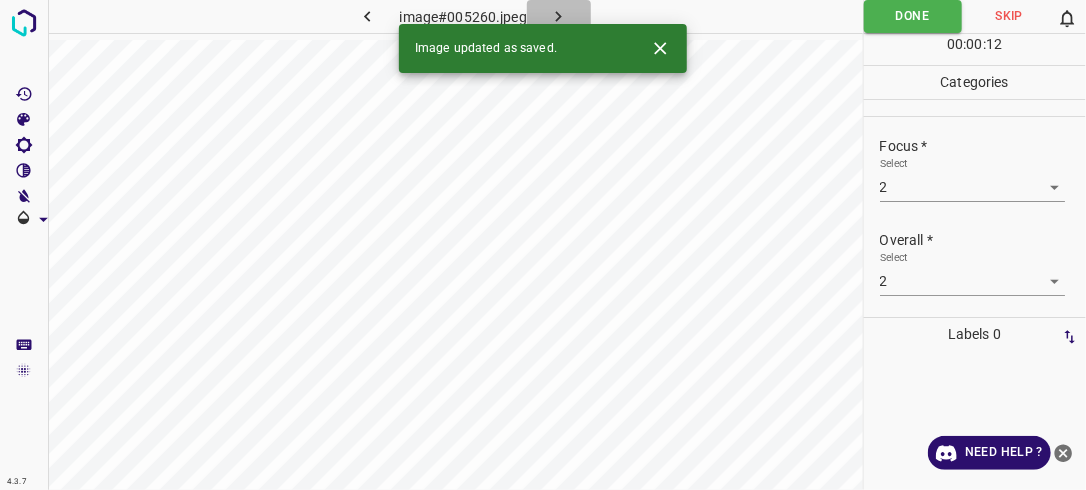 click at bounding box center (559, 16) 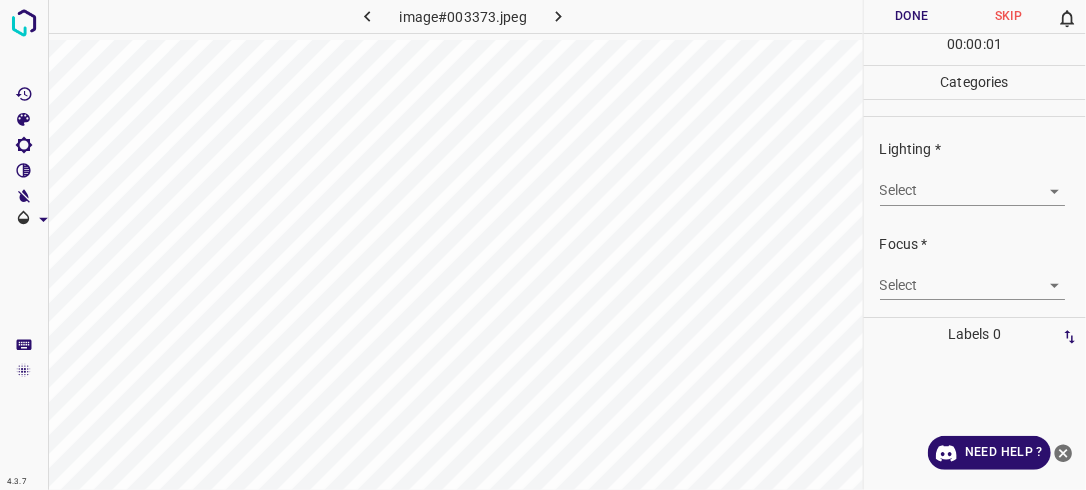 click on "4.3.7 image#003373.jpeg Done Skip 0 00   : 00   : 01   Categories Lighting *  Select ​ Focus *  Select ​ Overall *  Select ​ Labels   0 Categories 1 Lighting 2 Focus 3 Overall Tools Space Change between modes (Draw & Edit) I Auto labeling R Restore zoom M Zoom in N Zoom out Delete Delete selecte label Filters Z Restore filters X Saturation filter C Brightness filter V Contrast filter B Gray scale filter General O Download Need Help ? - Text - Hide - Delete" at bounding box center [543, 245] 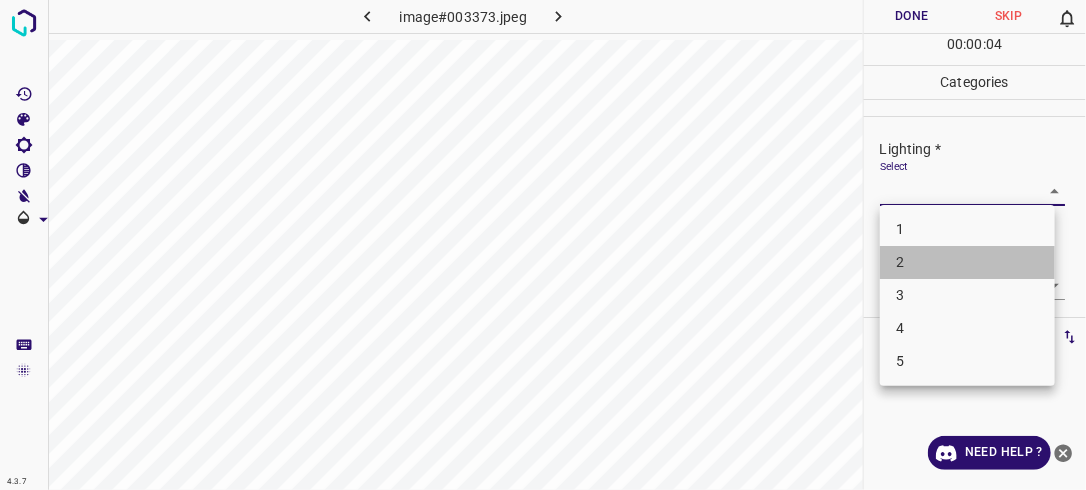 click on "2" at bounding box center (967, 262) 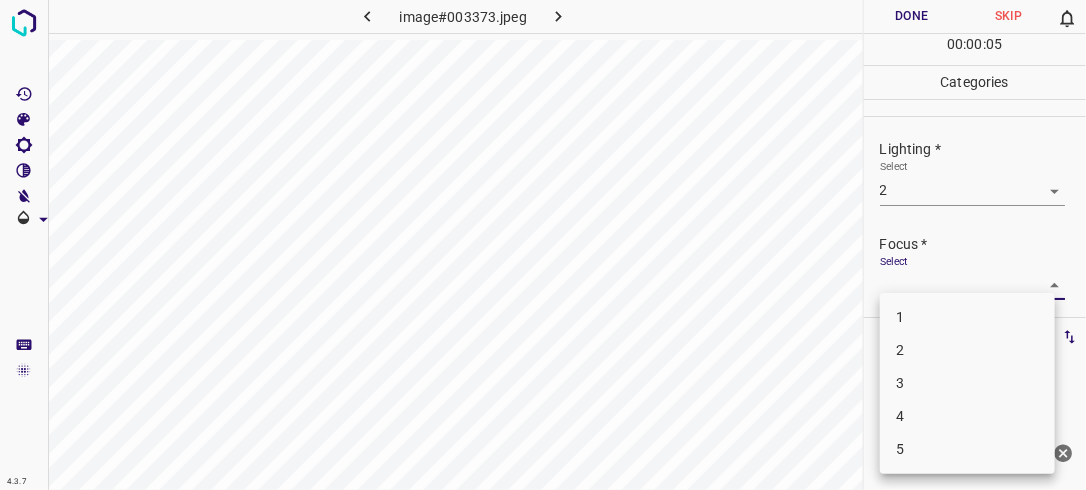 drag, startPoint x: 1043, startPoint y: 279, endPoint x: 969, endPoint y: 366, distance: 114.21471 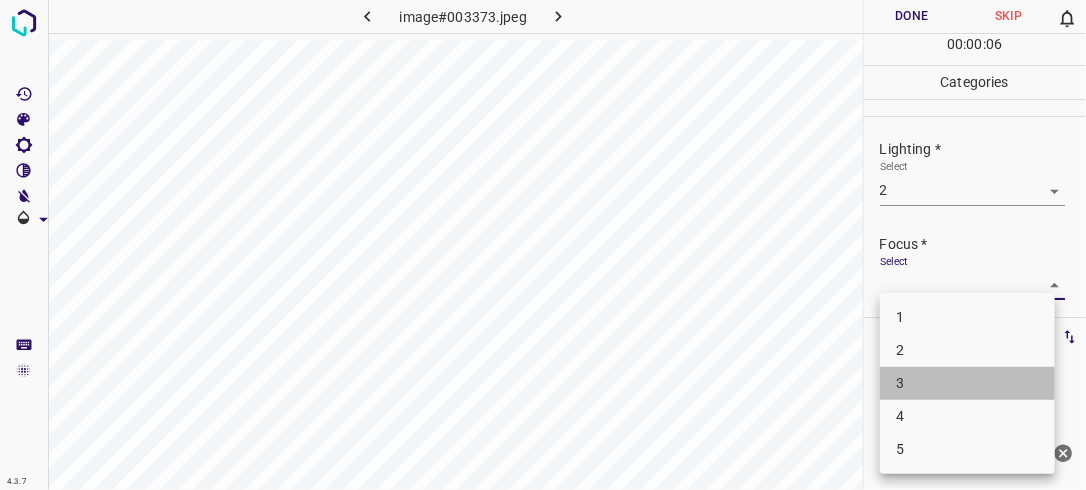 click on "3" at bounding box center (967, 383) 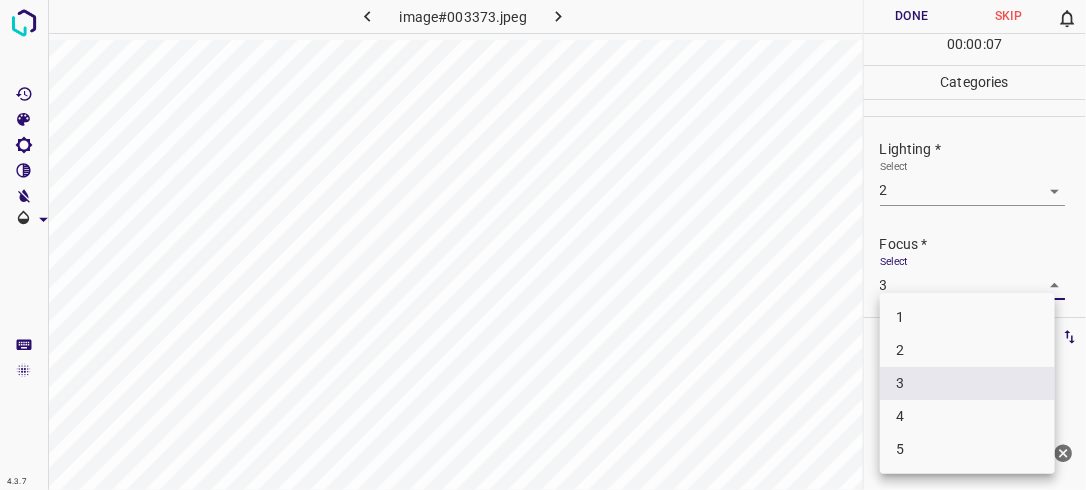 click on "4.3.7 image#003373.jpeg Done Skip 0 00   : 00   : 07   Categories Lighting *  Select 2 2 Focus *  Select 3 3 Overall *  Select ​ Labels   0 Categories 1 Lighting 2 Focus 3 Overall Tools Space Change between modes (Draw & Edit) I Auto labeling R Restore zoom M Zoom in N Zoom out Delete Delete selecte label Filters Z Restore filters X Saturation filter C Brightness filter V Contrast filter B Gray scale filter General O Download Need Help ? - Text - Hide - Delete 1 2 3 4 5" at bounding box center [543, 245] 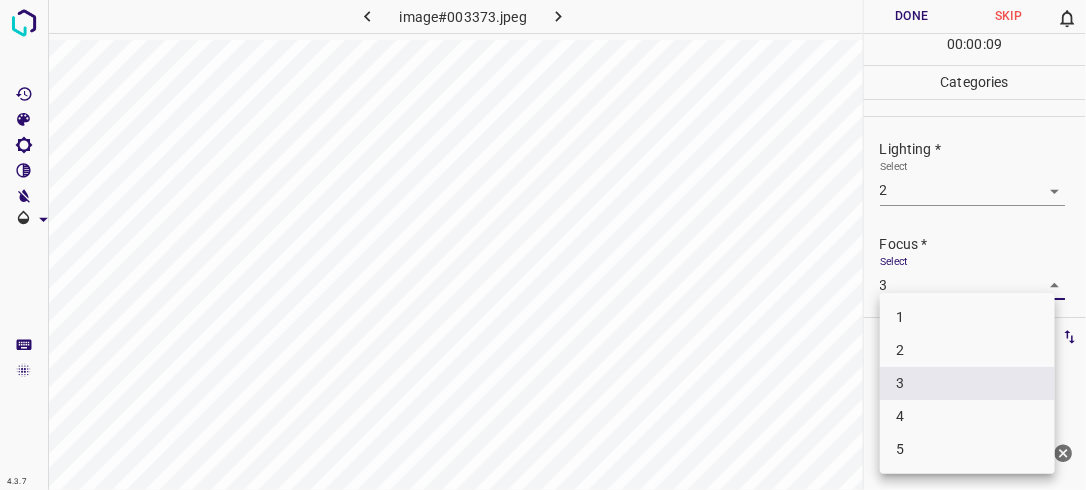 click on "2" at bounding box center [967, 350] 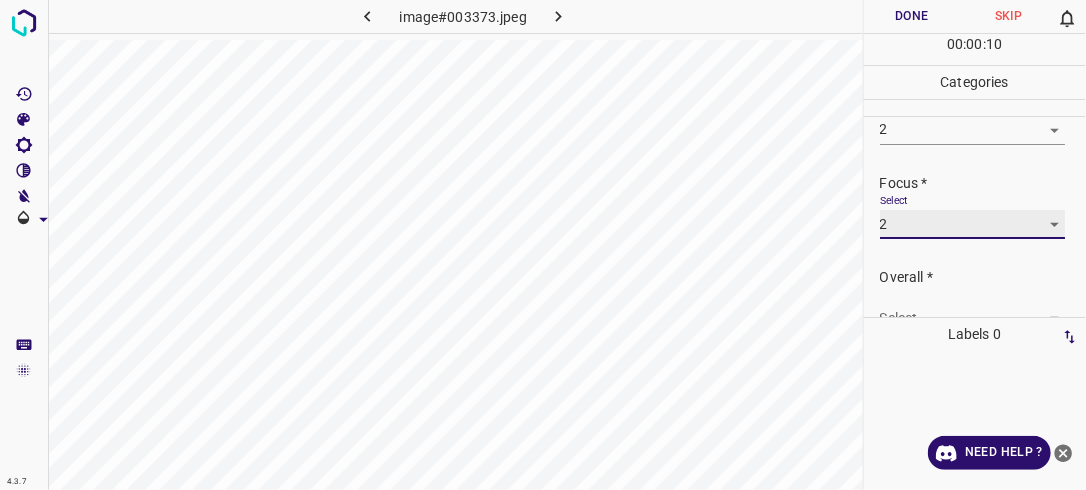 scroll, scrollTop: 98, scrollLeft: 0, axis: vertical 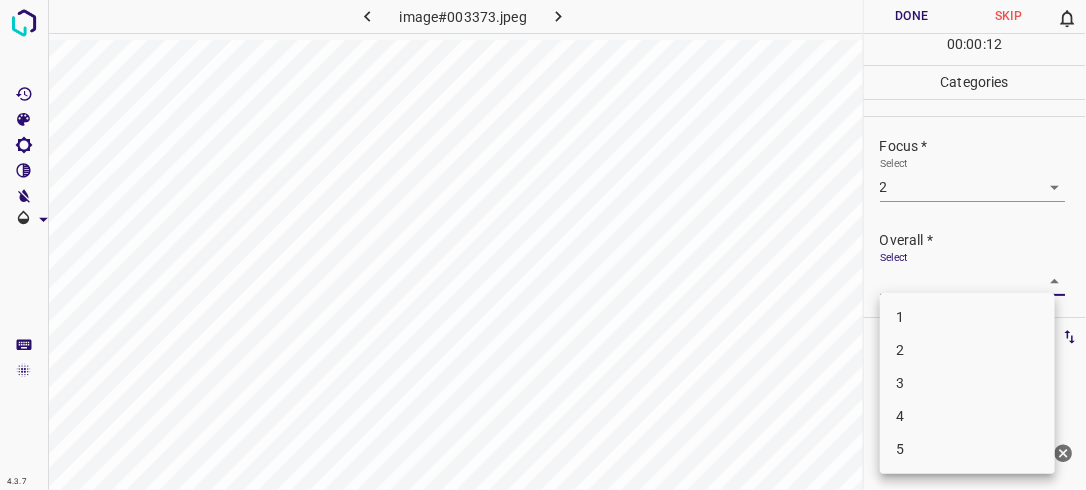 drag, startPoint x: 1039, startPoint y: 280, endPoint x: 991, endPoint y: 352, distance: 86.53323 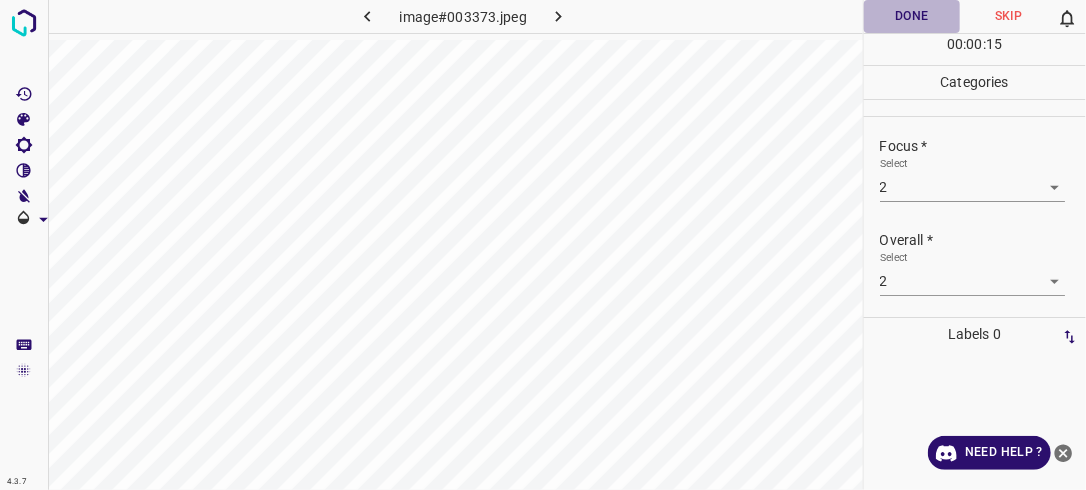 click on "Done" at bounding box center (912, 16) 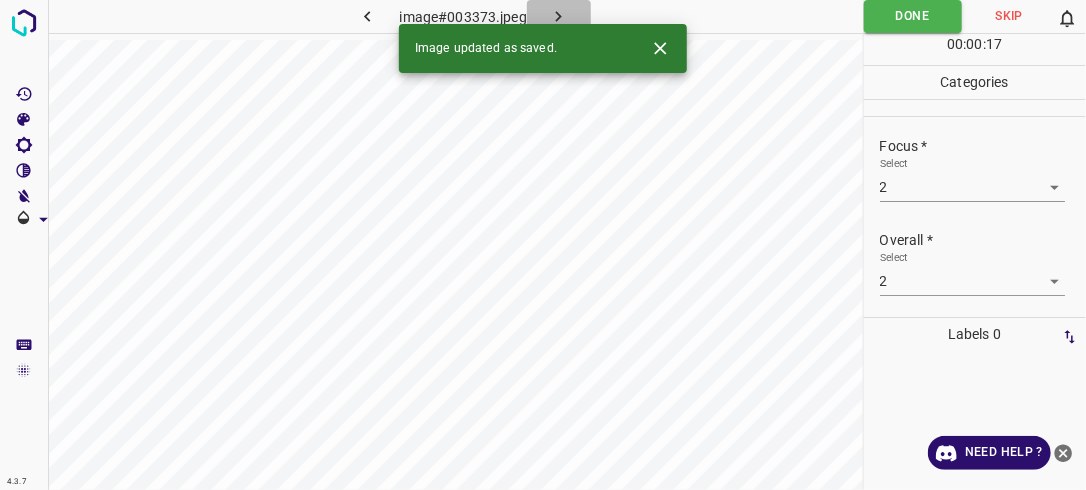 click at bounding box center (559, 16) 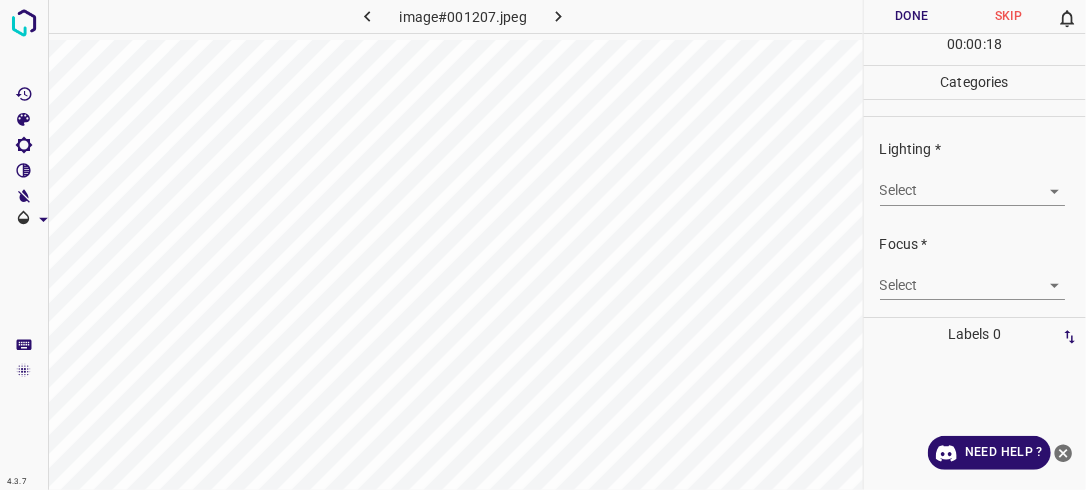 click on "4.3.7 image#001207.jpeg Done Skip 0 00   : 00   : 18   Categories Lighting *  Select ​ Focus *  Select ​ Overall *  Select ​ Labels   0 Categories 1 Lighting 2 Focus 3 Overall Tools Space Change between modes (Draw & Edit) I Auto labeling R Restore zoom M Zoom in N Zoom out Delete Delete selecte label Filters Z Restore filters X Saturation filter C Brightness filter V Contrast filter B Gray scale filter General O Download Need Help ? - Text - Hide - Delete" at bounding box center (543, 245) 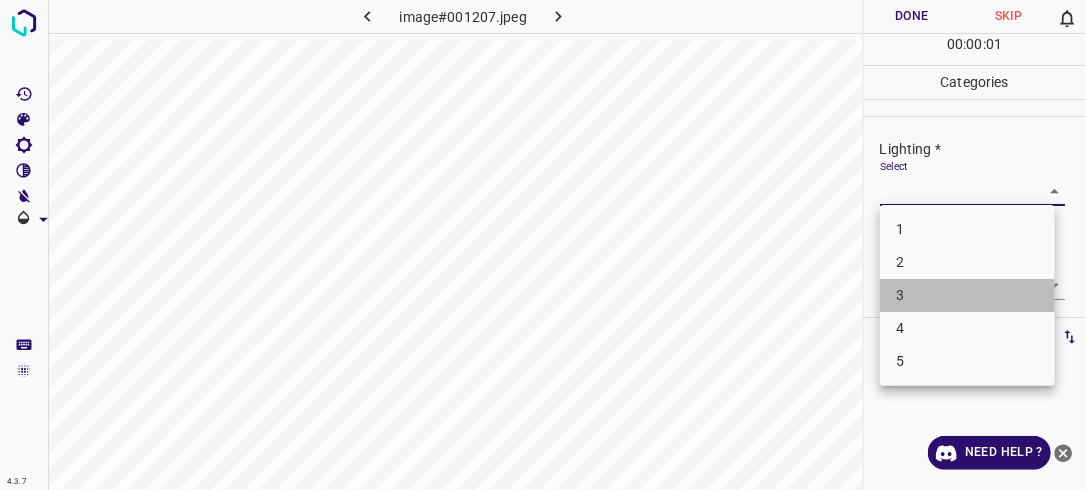click on "3" at bounding box center (967, 295) 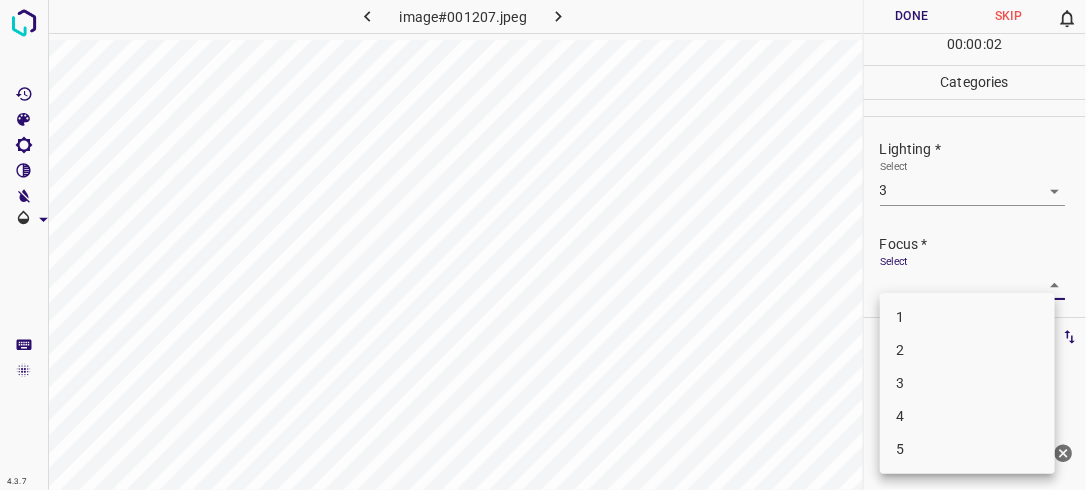 click on "4.3.7 image#001207.jpeg Done Skip 0 00   : 00   : 02   Categories Lighting *  Select 3 3 Focus *  Select ​ Overall *  Select ​ Labels   0 Categories 1 Lighting 2 Focus 3 Overall Tools Space Change between modes (Draw & Edit) I Auto labeling R Restore zoom M Zoom in N Zoom out Delete Delete selecte label Filters Z Restore filters X Saturation filter C Brightness filter V Contrast filter B Gray scale filter General O Download Need Help ? - Text - Hide - Delete 1 2 3 4 5" at bounding box center (543, 245) 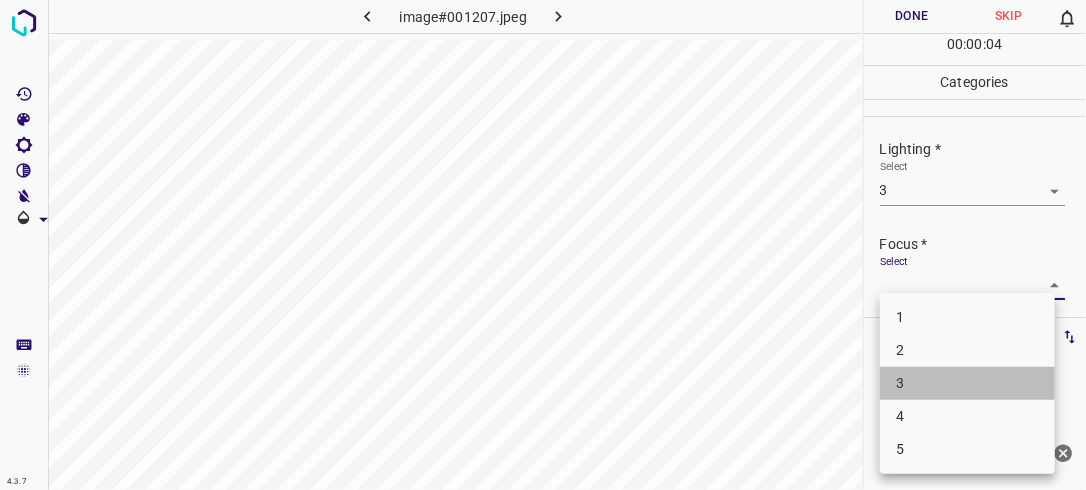 click on "3" at bounding box center (967, 383) 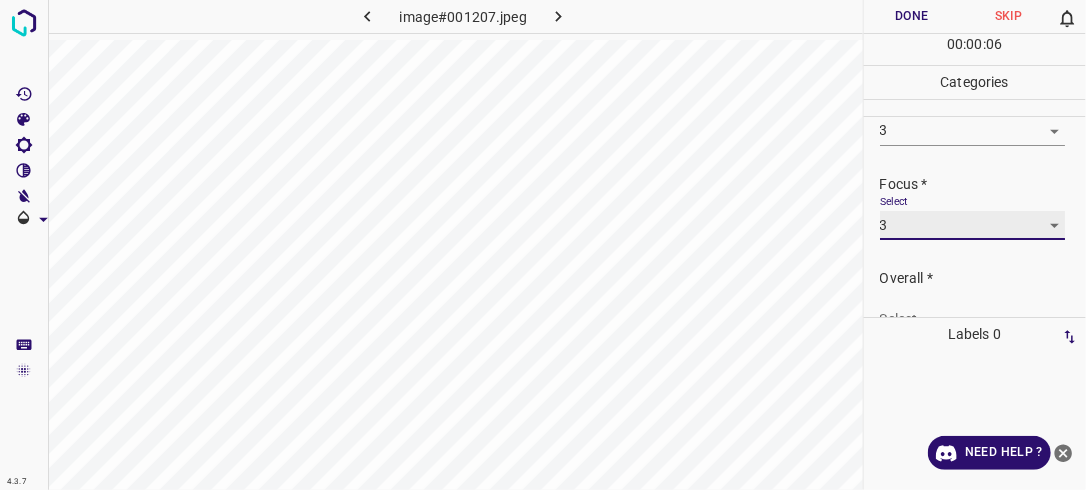 scroll, scrollTop: 98, scrollLeft: 0, axis: vertical 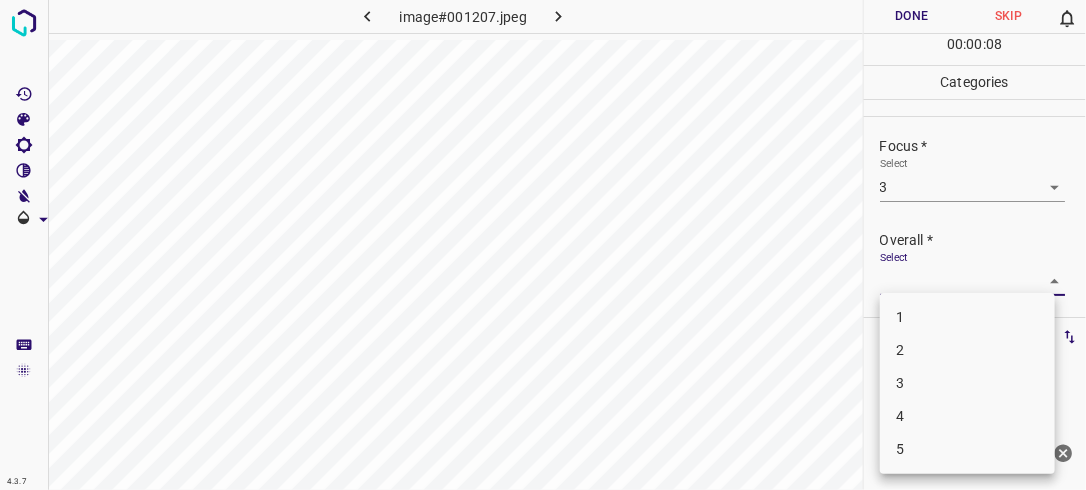 click on "4.3.7 image#001207.jpeg Done Skip 0 00   : 00   : 08   Categories Lighting *  Select 3 3 Focus *  Select 3 3 Overall *  Select ​ Labels   0 Categories 1 Lighting 2 Focus 3 Overall Tools Space Change between modes (Draw & Edit) I Auto labeling R Restore zoom M Zoom in N Zoom out Delete Delete selecte label Filters Z Restore filters X Saturation filter C Brightness filter V Contrast filter B Gray scale filter General O Download Need Help ? - Text - Hide - Delete 1 2 3 4 5" at bounding box center (543, 245) 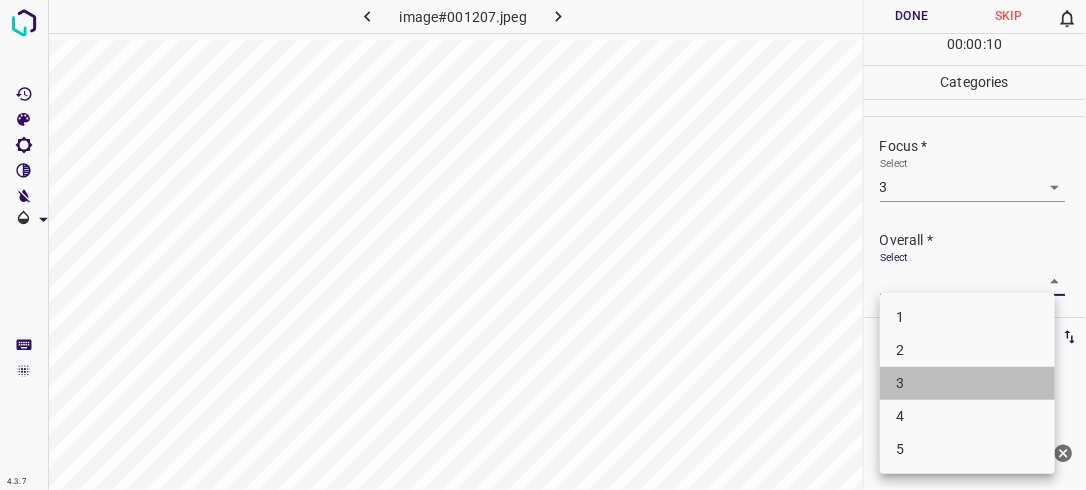 click on "3" at bounding box center (967, 383) 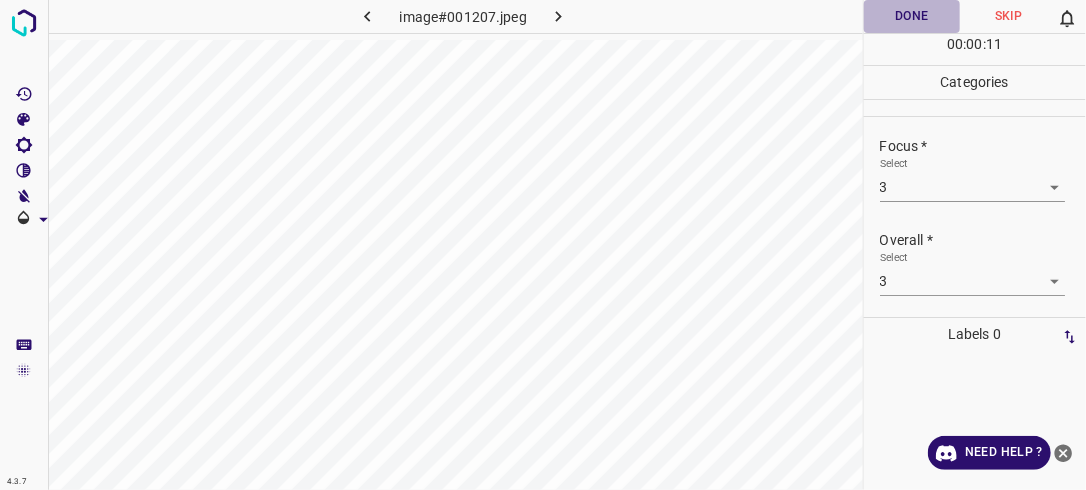 click on "Done" at bounding box center [912, 16] 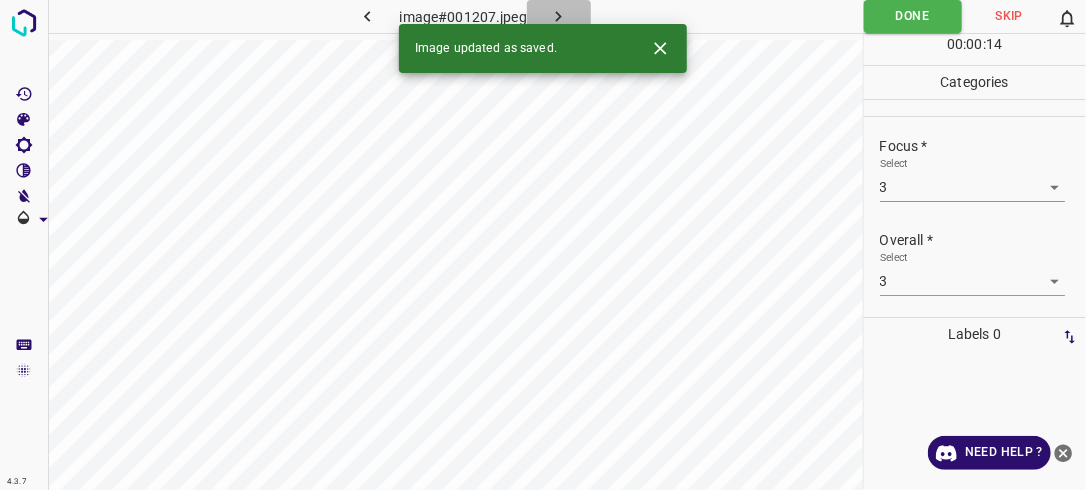 click 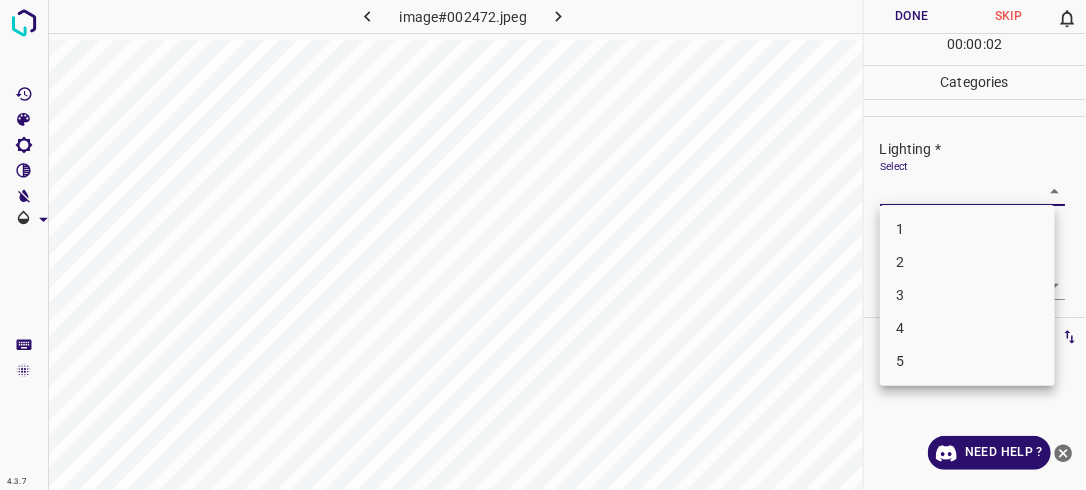 click on "4.3.7 image#002472.jpeg Done Skip 0 00   : 00   : 02   Categories Lighting *  Select ​ Focus *  Select ​ Overall *  Select ​ Labels   0 Categories 1 Lighting 2 Focus 3 Overall Tools Space Change between modes (Draw & Edit) I Auto labeling R Restore zoom M Zoom in N Zoom out Delete Delete selecte label Filters Z Restore filters X Saturation filter C Brightness filter V Contrast filter B Gray scale filter General O Download Need Help ? - Text - Hide - Delete 1 2 3 4 5" at bounding box center [543, 245] 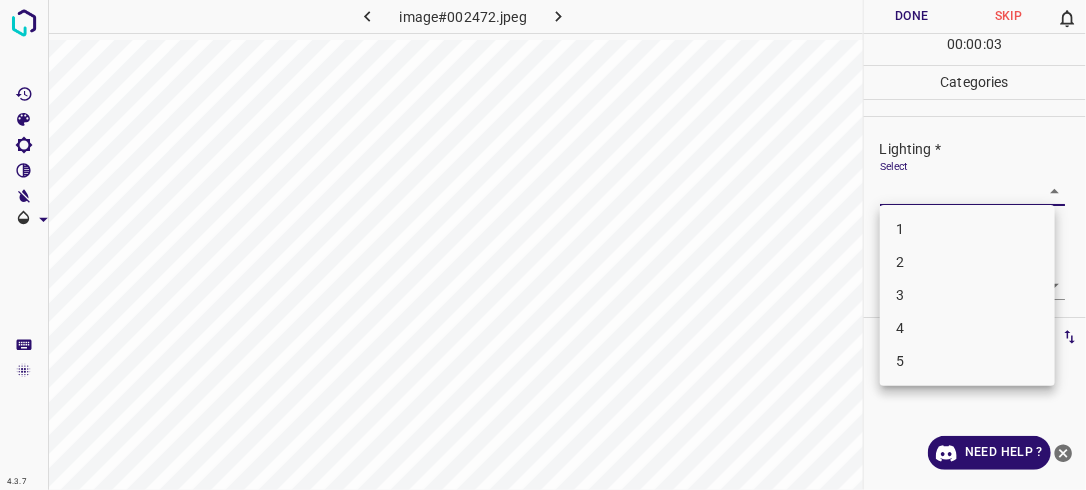 click on "3" at bounding box center [967, 295] 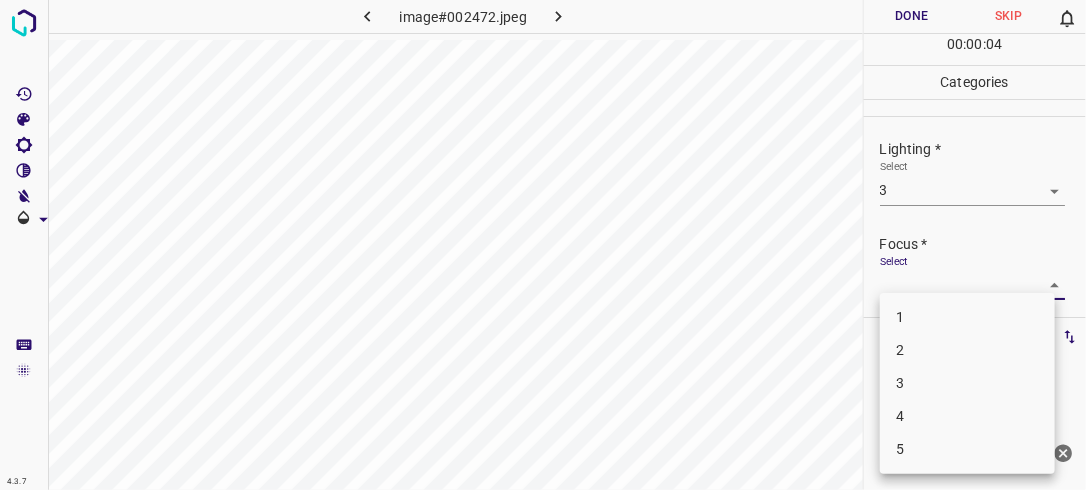 click on "4.3.7 image#002472.jpeg Done Skip 0 00   : 00   : 04   Categories Lighting *  Select 3 3 Focus *  Select ​ Overall *  Select ​ Labels   0 Categories 1 Lighting 2 Focus 3 Overall Tools Space Change between modes (Draw & Edit) I Auto labeling R Restore zoom M Zoom in N Zoom out Delete Delete selecte label Filters Z Restore filters X Saturation filter C Brightness filter V Contrast filter B Gray scale filter General O Download Need Help ? - Text - Hide - Delete 1 2 3 4 5" at bounding box center [543, 245] 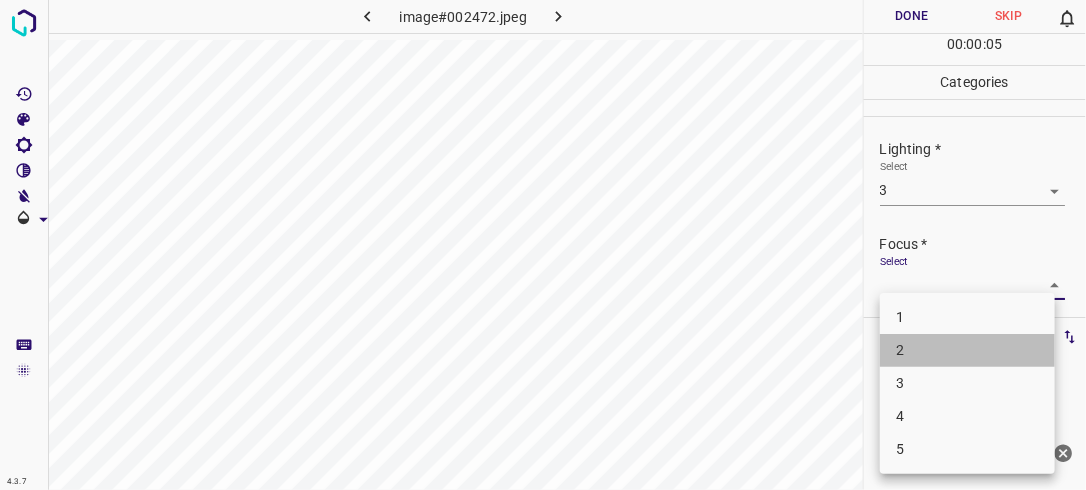 click on "2" at bounding box center [967, 350] 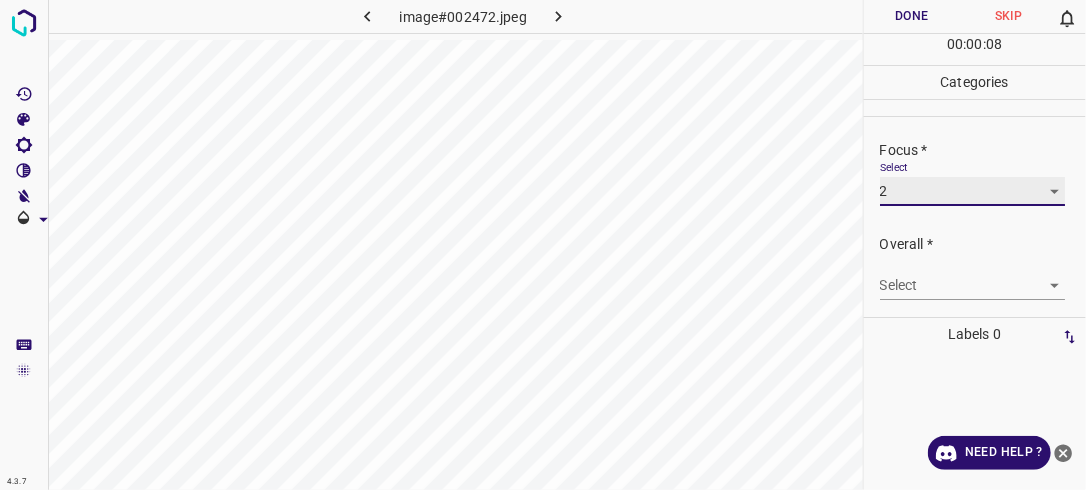 scroll, scrollTop: 95, scrollLeft: 0, axis: vertical 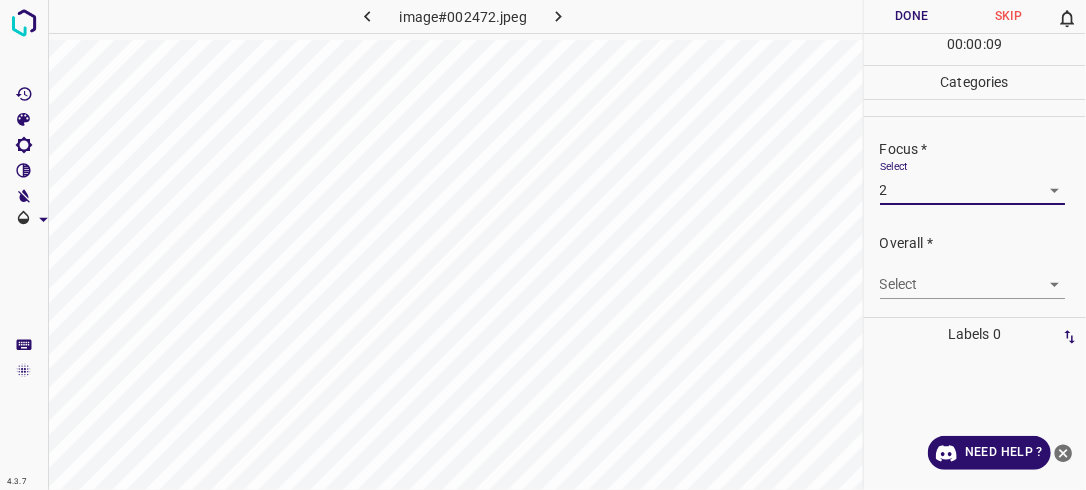 click on "4.3.7 image#002472.jpeg Done Skip 0 00   : 00   : 09   Categories Lighting *  Select 3 3 Focus *  Select 2 2 Overall *  Select ​ Labels   0 Categories 1 Lighting 2 Focus 3 Overall Tools Space Change between modes (Draw & Edit) I Auto labeling R Restore zoom M Zoom in N Zoom out Delete Delete selecte label Filters Z Restore filters X Saturation filter C Brightness filter V Contrast filter B Gray scale filter General O Download Need Help ? - Text - Hide - Delete" at bounding box center [543, 245] 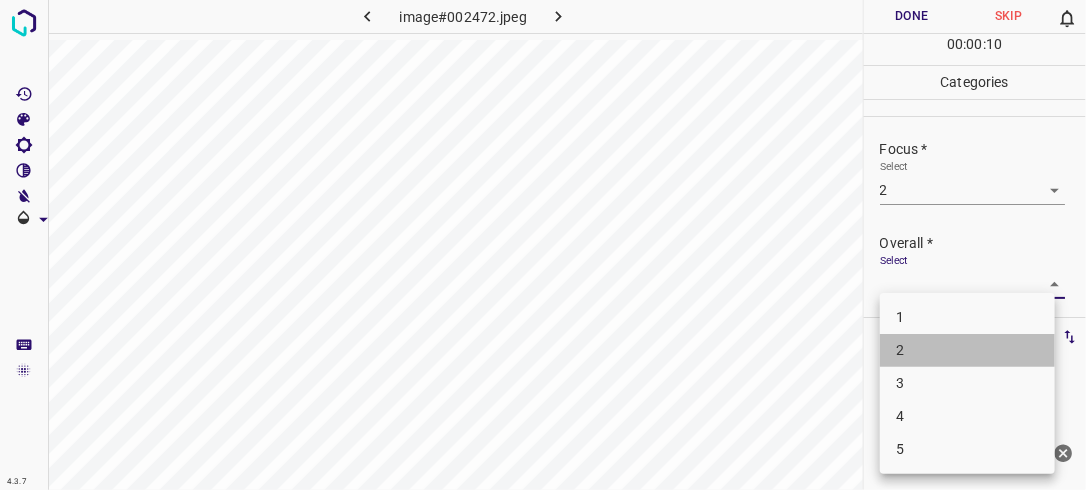 click on "2" at bounding box center [967, 350] 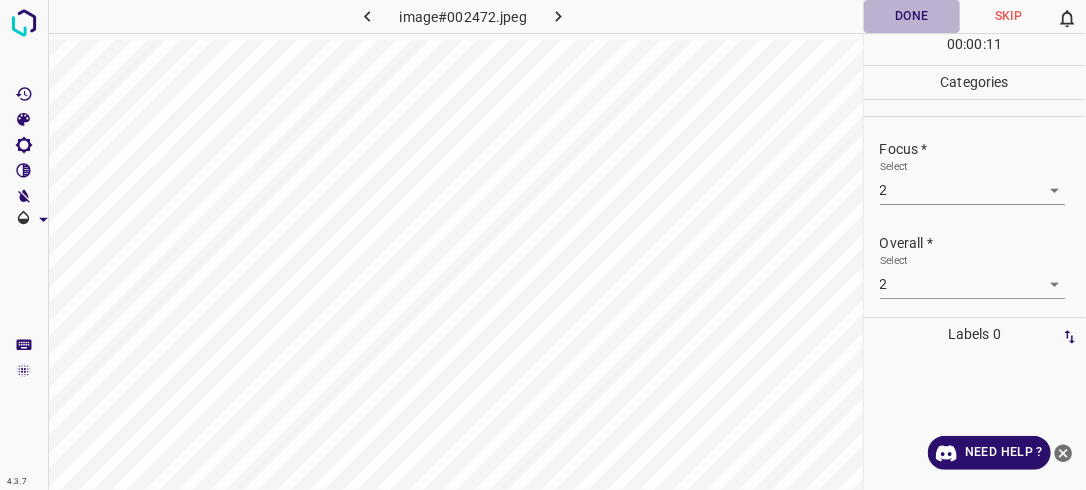 click on "Done" at bounding box center (912, 16) 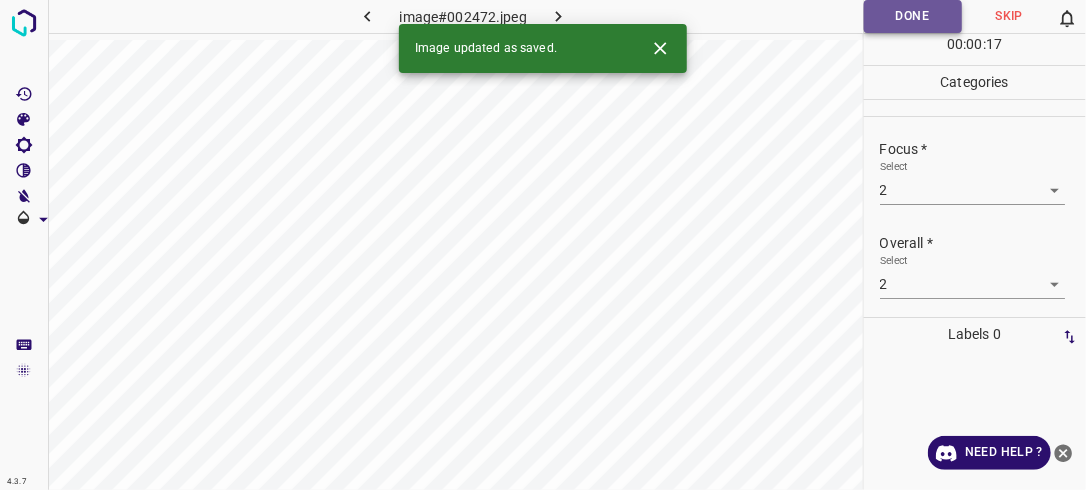 click on "Done" at bounding box center [913, 16] 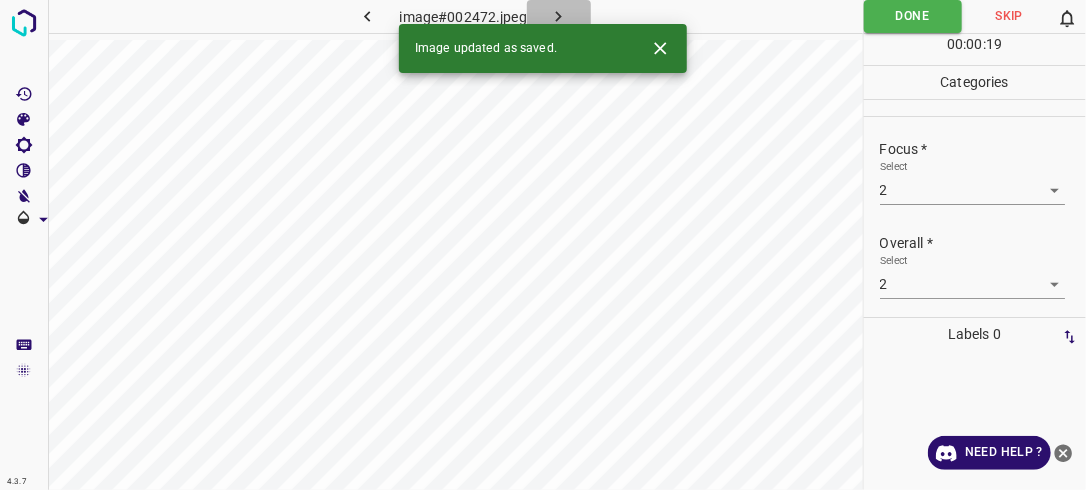 click 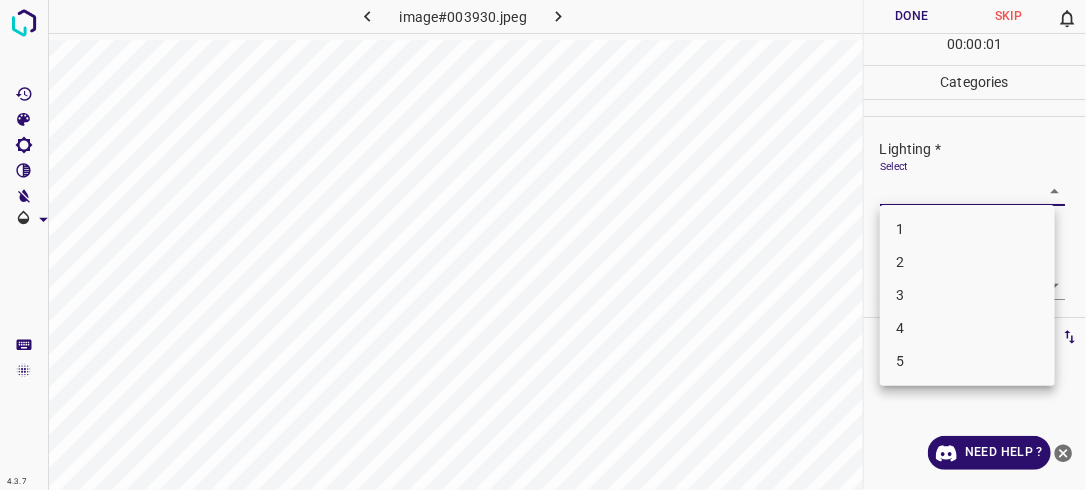 click on "4.3.7 image#003930.jpeg Done Skip 0 00   : 00   : 01   Categories Lighting *  Select ​ Focus *  Select ​ Overall *  Select ​ Labels   0 Categories 1 Lighting 2 Focus 3 Overall Tools Space Change between modes (Draw & Edit) I Auto labeling R Restore zoom M Zoom in N Zoom out Delete Delete selecte label Filters Z Restore filters X Saturation filter C Brightness filter V Contrast filter B Gray scale filter General O Download Need Help ? - Text - Hide - Delete 1 2 3 4 5" at bounding box center (543, 245) 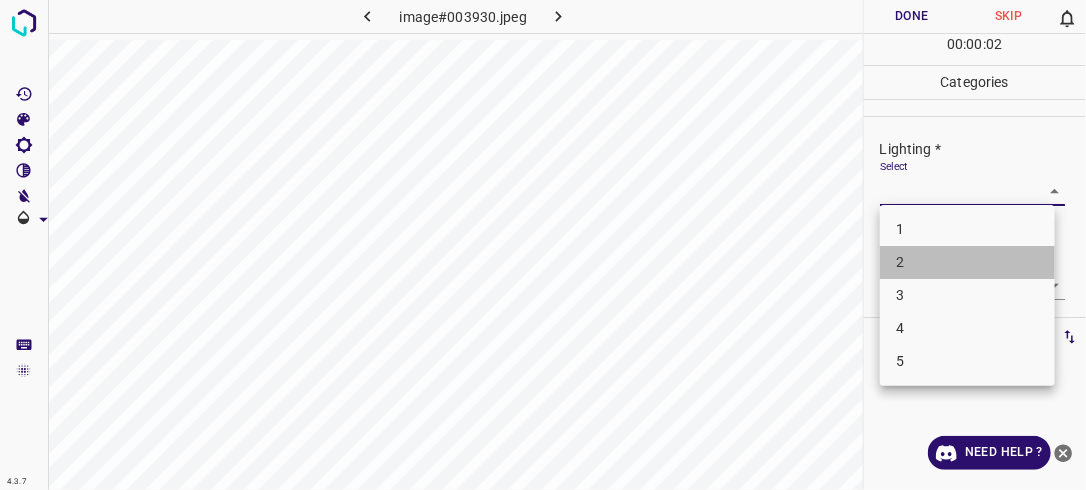 click on "2" at bounding box center [967, 262] 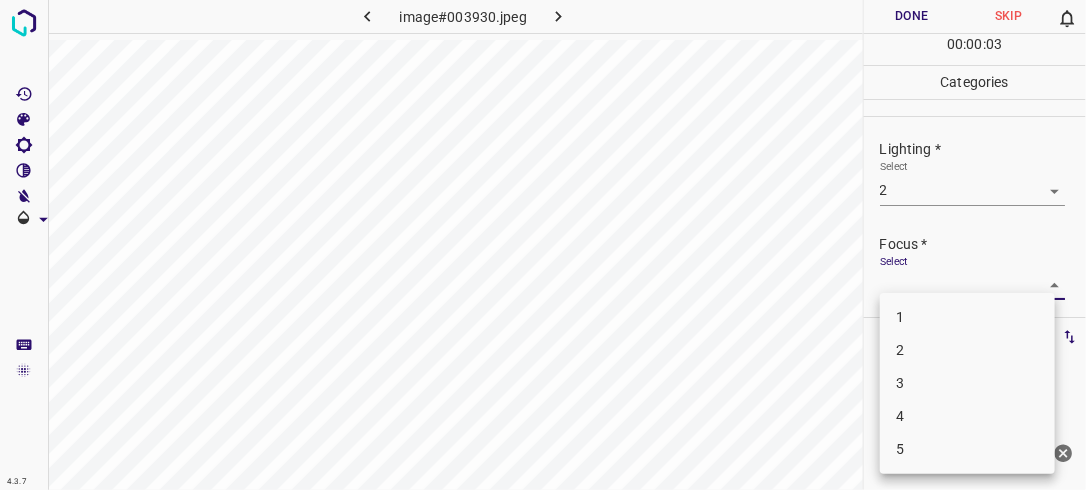drag, startPoint x: 1035, startPoint y: 278, endPoint x: 979, endPoint y: 340, distance: 83.546394 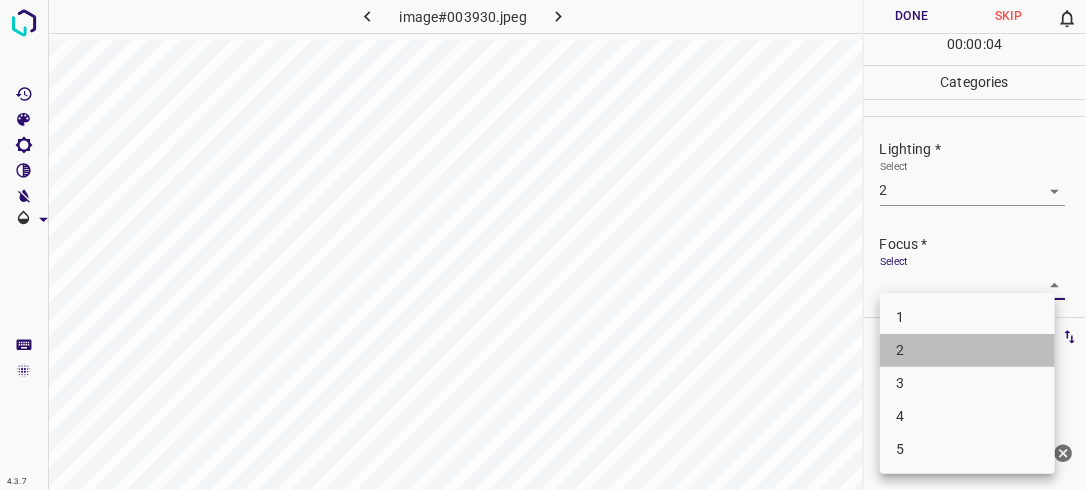 click on "2" at bounding box center (967, 350) 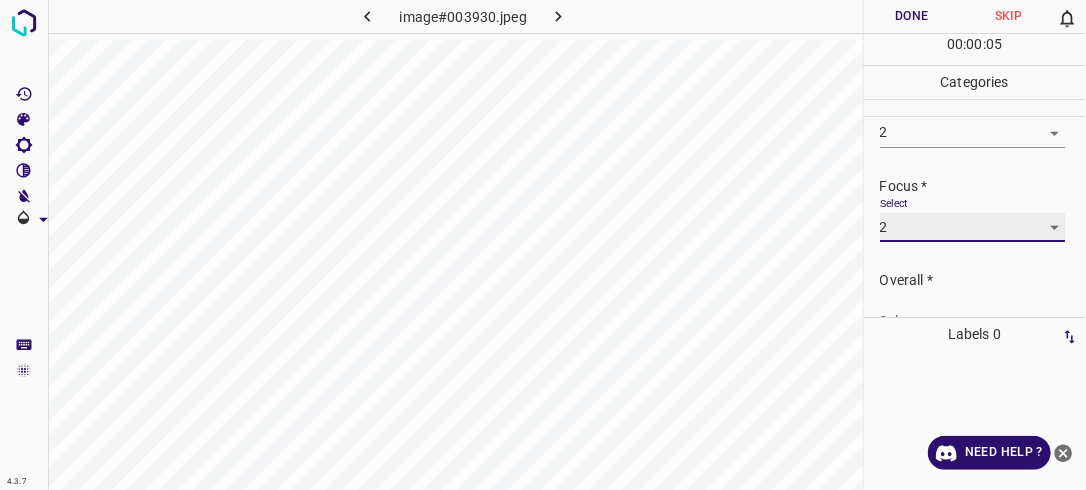 scroll, scrollTop: 93, scrollLeft: 0, axis: vertical 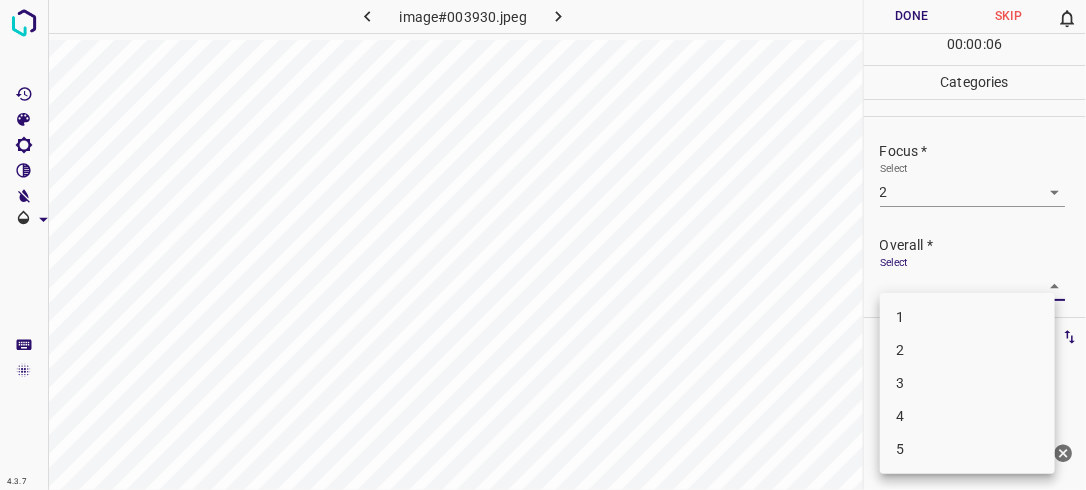 click on "4.3.7 image#003930.jpeg Done Skip 0 00   : 00   : 06   Categories Lighting *  Select 2 2 Focus *  Select 2 2 Overall *  Select ​ Labels   0 Categories 1 Lighting 2 Focus 3 Overall Tools Space Change between modes (Draw & Edit) I Auto labeling R Restore zoom M Zoom in N Zoom out Delete Delete selecte label Filters Z Restore filters X Saturation filter C Brightness filter V Contrast filter B Gray scale filter General O Download Need Help ? - Text - Hide - Delete 1 2 3 4 5" at bounding box center [543, 245] 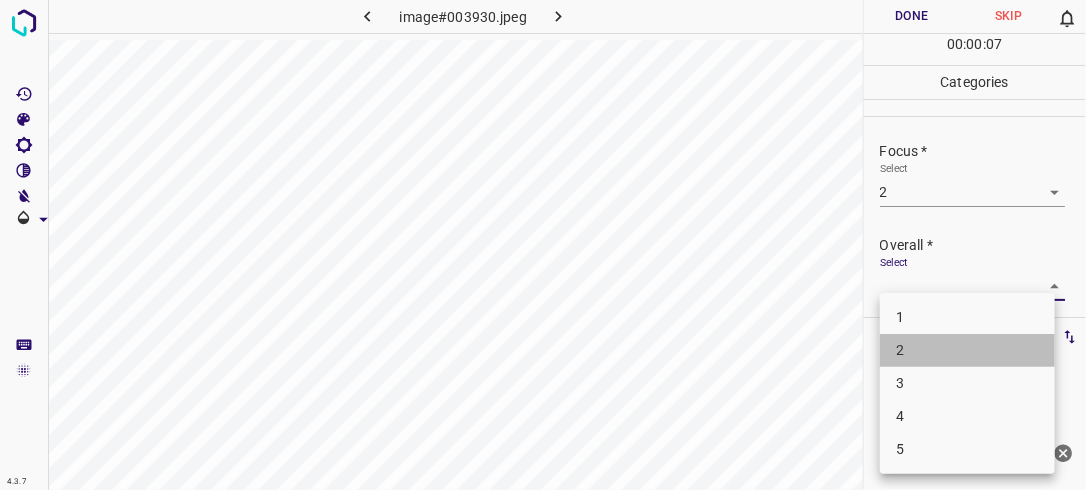 click on "2" at bounding box center [967, 350] 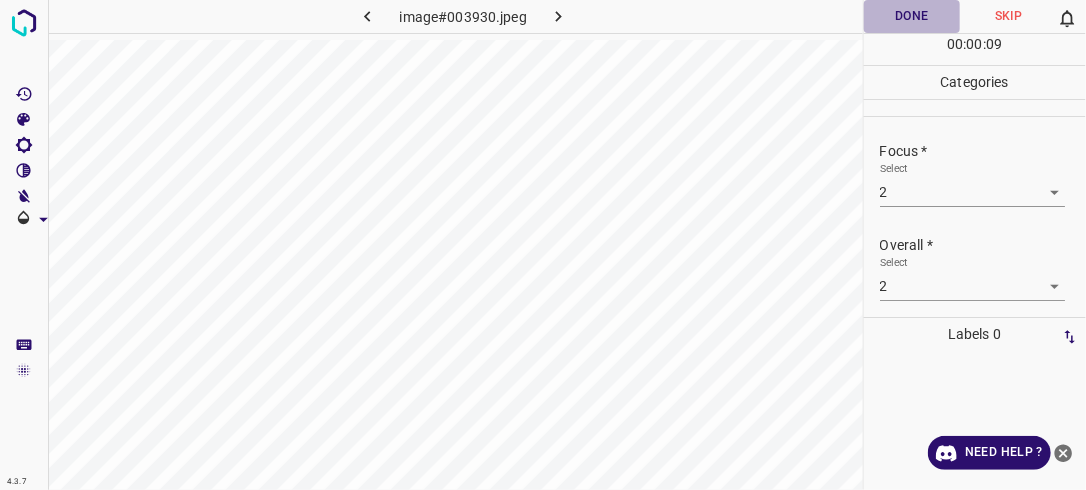 click on "Done" at bounding box center [912, 16] 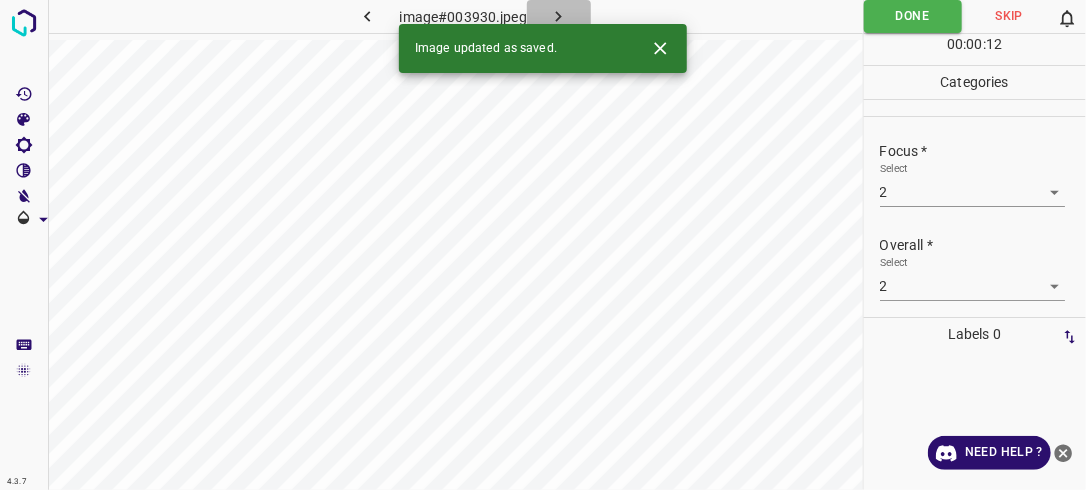 click 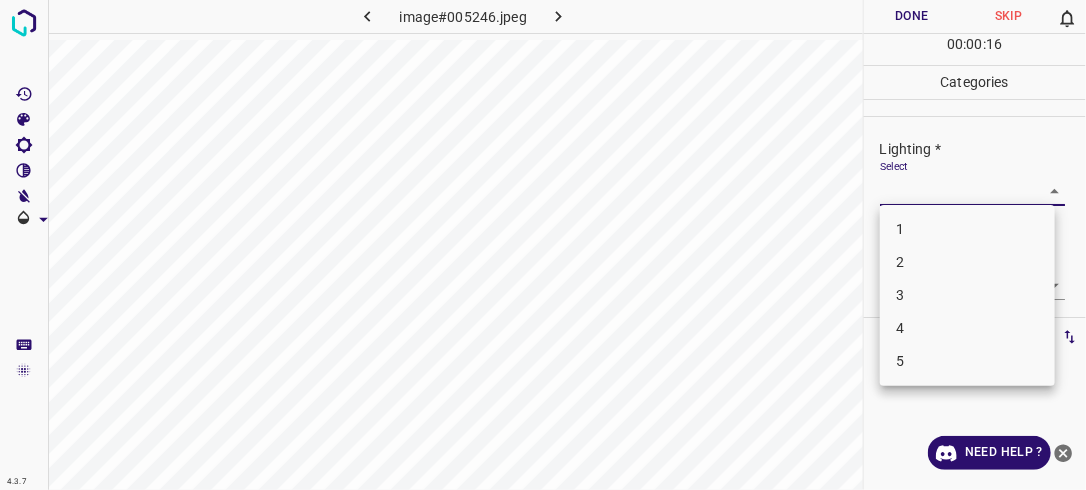 click on "4.3.7 image#005246.jpeg Done Skip 0 00   : 00   : 16   Categories Lighting *  Select ​ Focus *  Select ​ Overall *  Select ​ Labels   0 Categories 1 Lighting 2 Focus 3 Overall Tools Space Change between modes (Draw & Edit) I Auto labeling R Restore zoom M Zoom in N Zoom out Delete Delete selecte label Filters Z Restore filters X Saturation filter C Brightness filter V Contrast filter B Gray scale filter General O Download Need Help ? - Text - Hide - Delete 1 2 3 4 5" at bounding box center (543, 245) 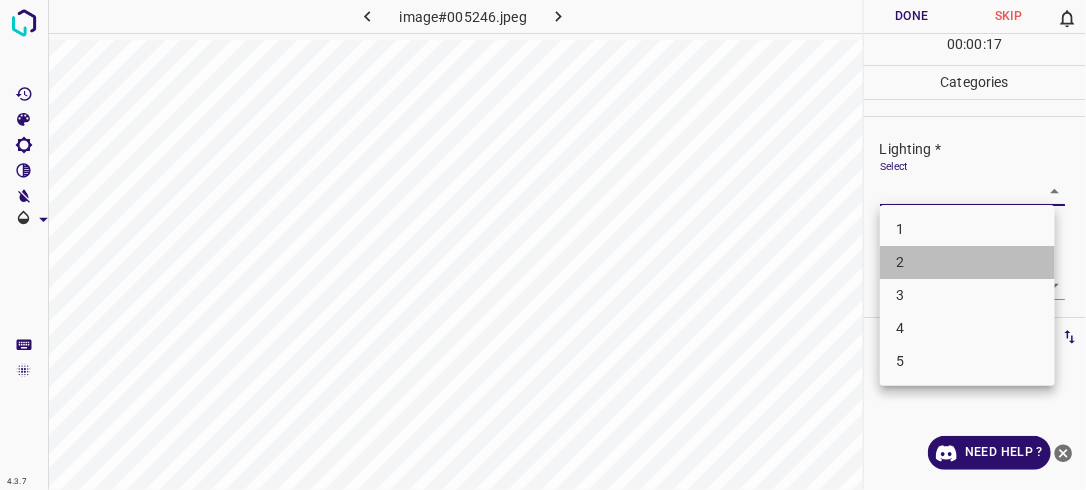 click on "2" at bounding box center [967, 262] 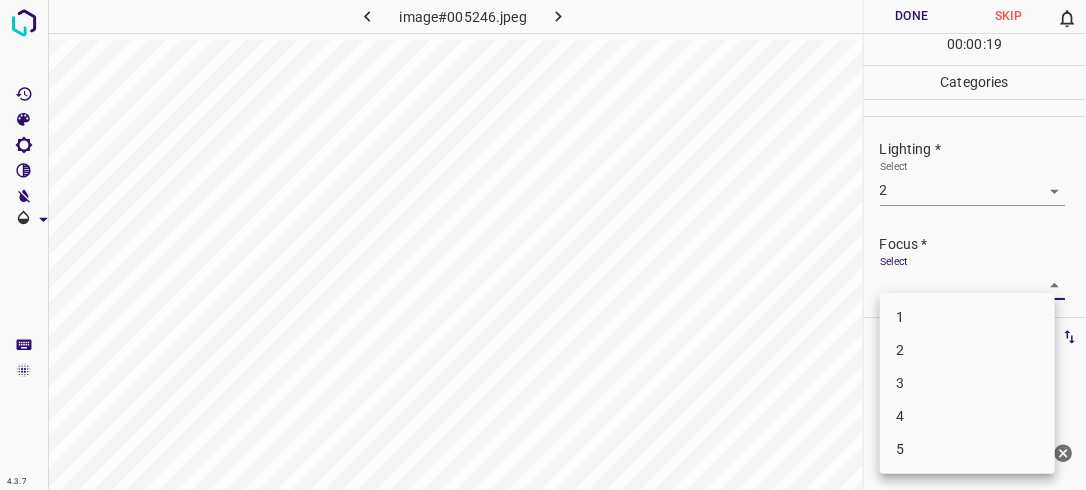 drag, startPoint x: 1039, startPoint y: 276, endPoint x: 984, endPoint y: 355, distance: 96.26006 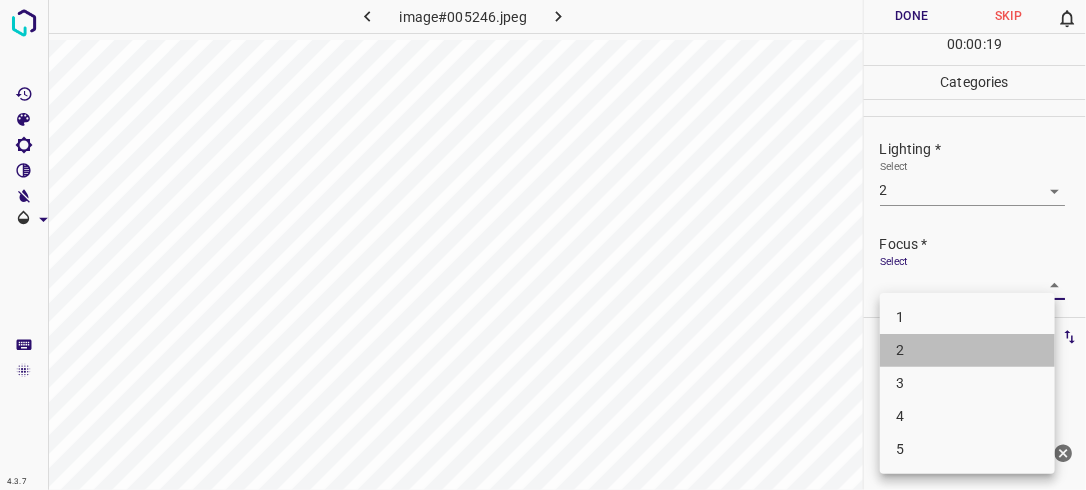 click on "2" at bounding box center (967, 350) 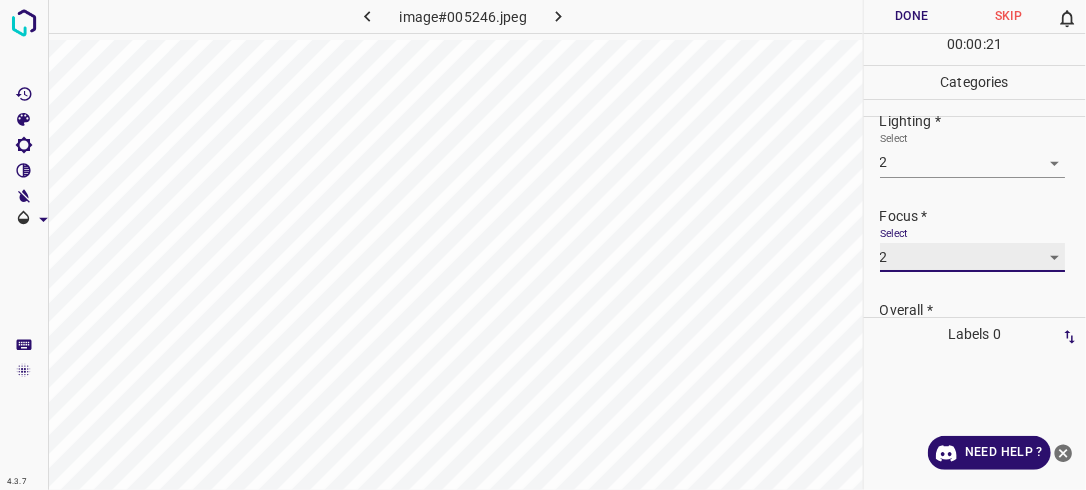 scroll, scrollTop: 80, scrollLeft: 0, axis: vertical 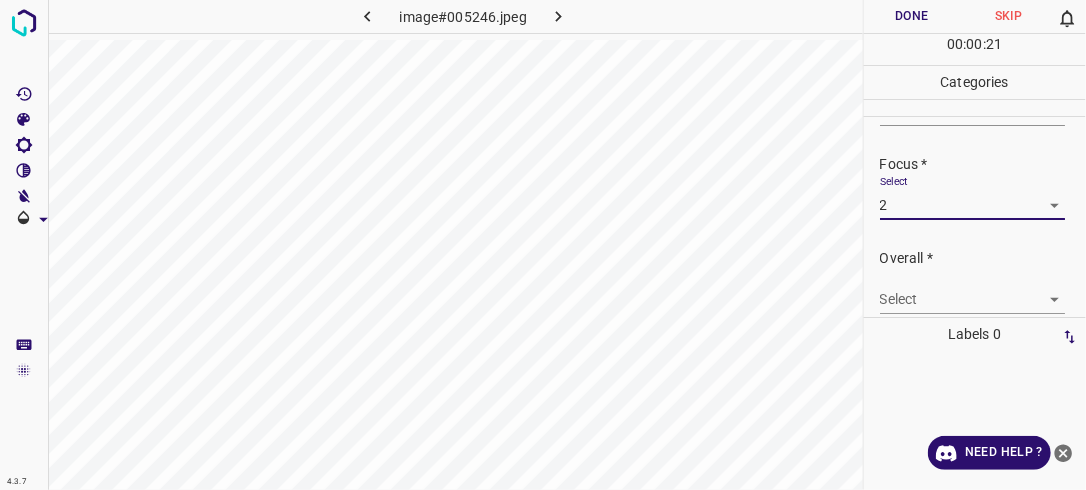 click on "4.3.7 image#005246.jpeg Done Skip 0 00   : 00   : 21   Categories Lighting *  Select 2 2 Focus *  Select 2 2 Overall *  Select ​ Labels   0 Categories 1 Lighting 2 Focus 3 Overall Tools Space Change between modes (Draw & Edit) I Auto labeling R Restore zoom M Zoom in N Zoom out Delete Delete selecte label Filters Z Restore filters X Saturation filter C Brightness filter V Contrast filter B Gray scale filter General O Download Need Help ? - Text - Hide - Delete" at bounding box center (543, 245) 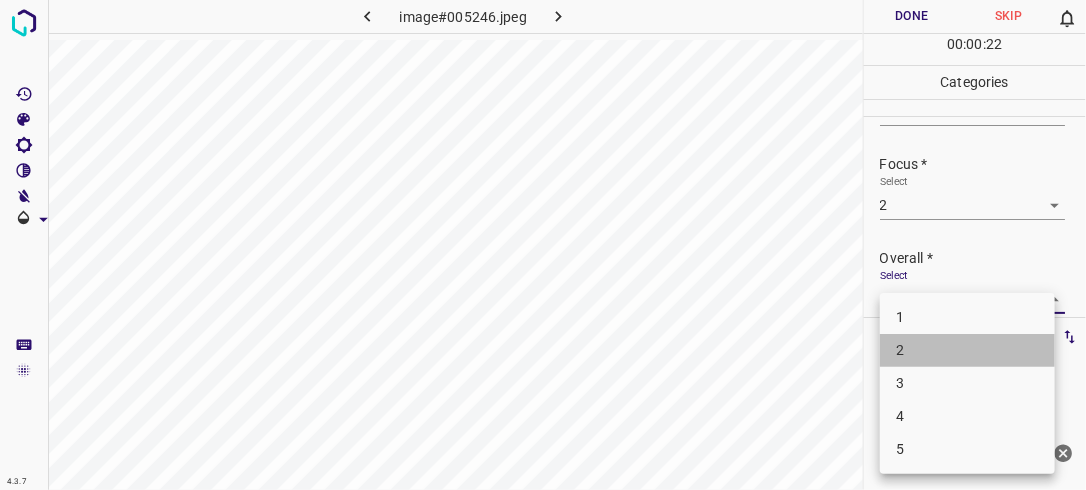 click on "2" at bounding box center [967, 350] 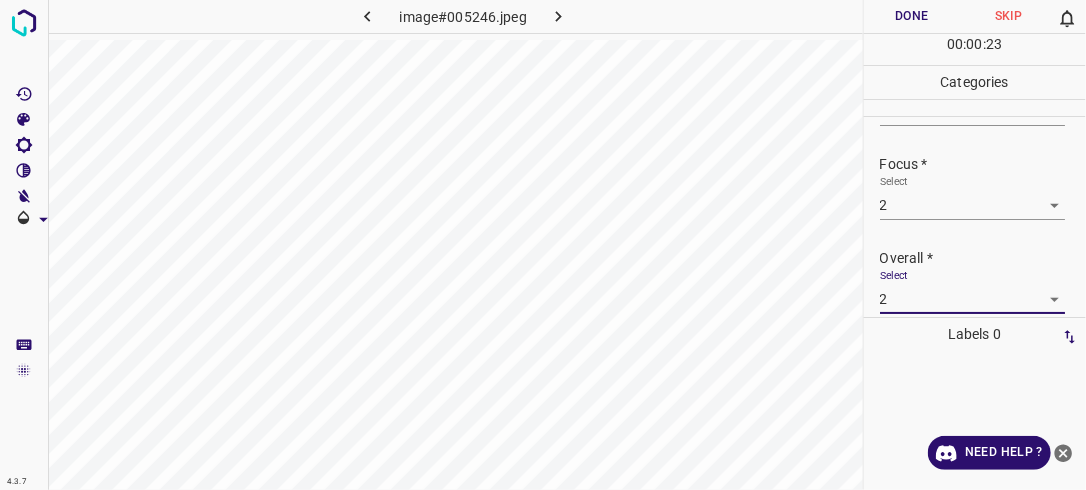 click on "Done" at bounding box center (912, 16) 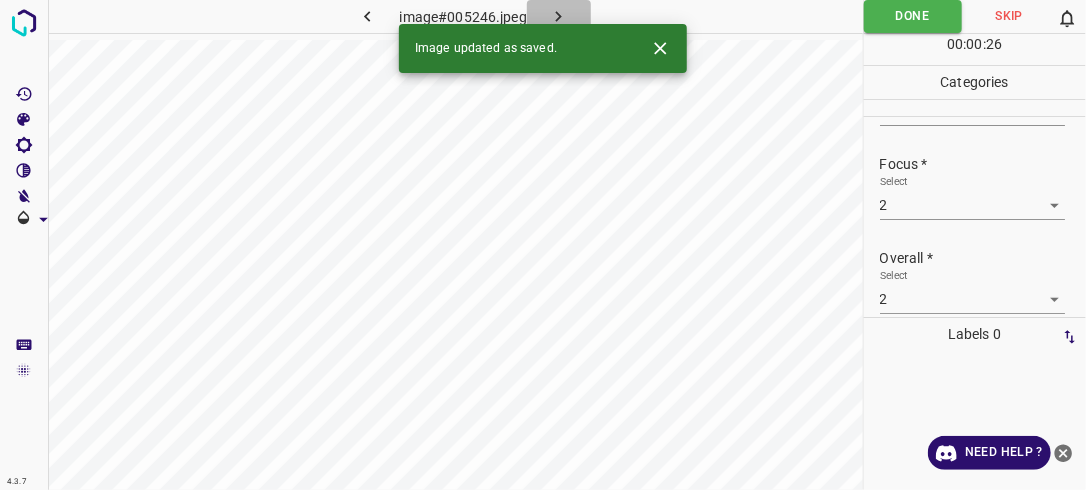 click 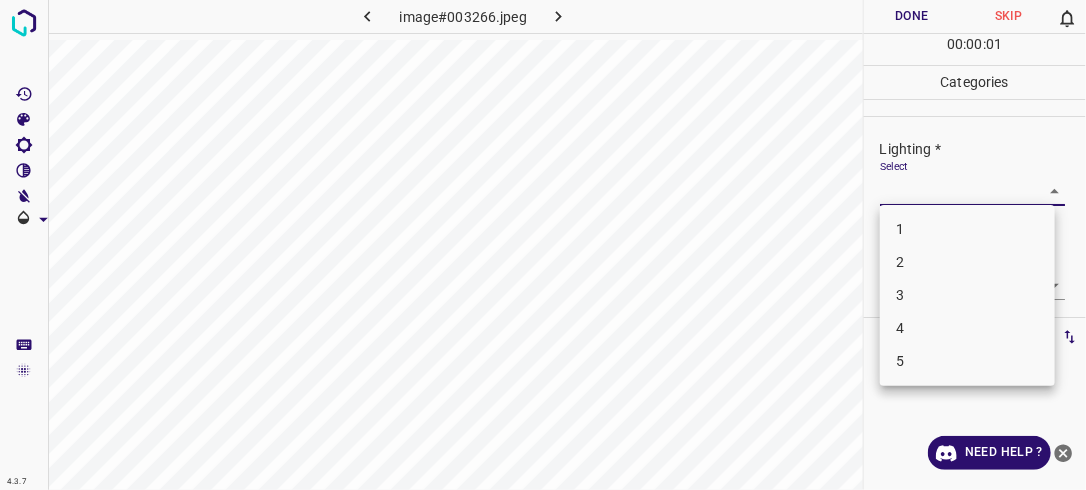 click on "4.3.7 image#003266.jpeg Done Skip 0 00   : 00   : 01   Categories Lighting *  Select ​ Focus *  Select ​ Overall *  Select ​ Labels   0 Categories 1 Lighting 2 Focus 3 Overall Tools Space Change between modes (Draw & Edit) I Auto labeling R Restore zoom M Zoom in N Zoom out Delete Delete selecte label Filters Z Restore filters X Saturation filter C Brightness filter V Contrast filter B Gray scale filter General O Download Need Help ? - Text - Hide - Delete 1 2 3 4 5" at bounding box center [543, 245] 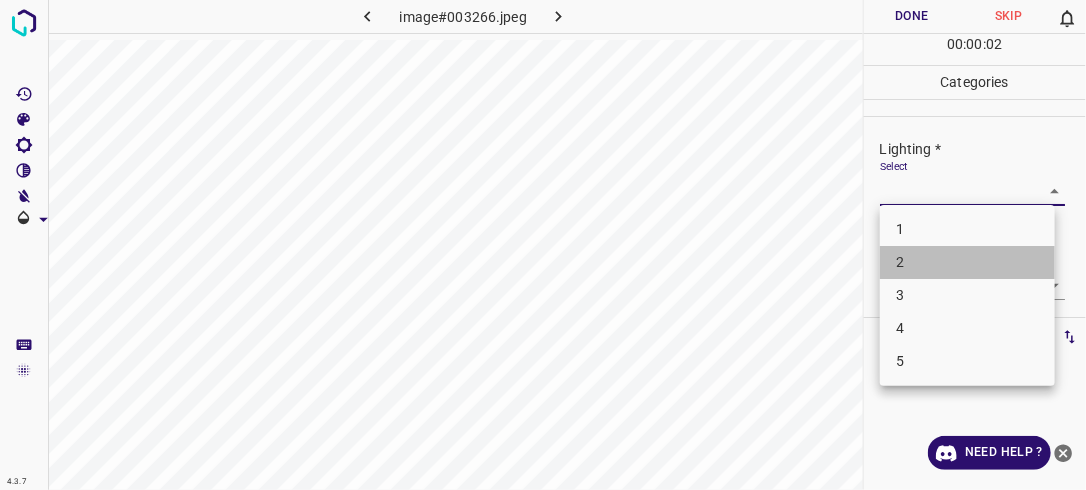click on "2" at bounding box center [967, 262] 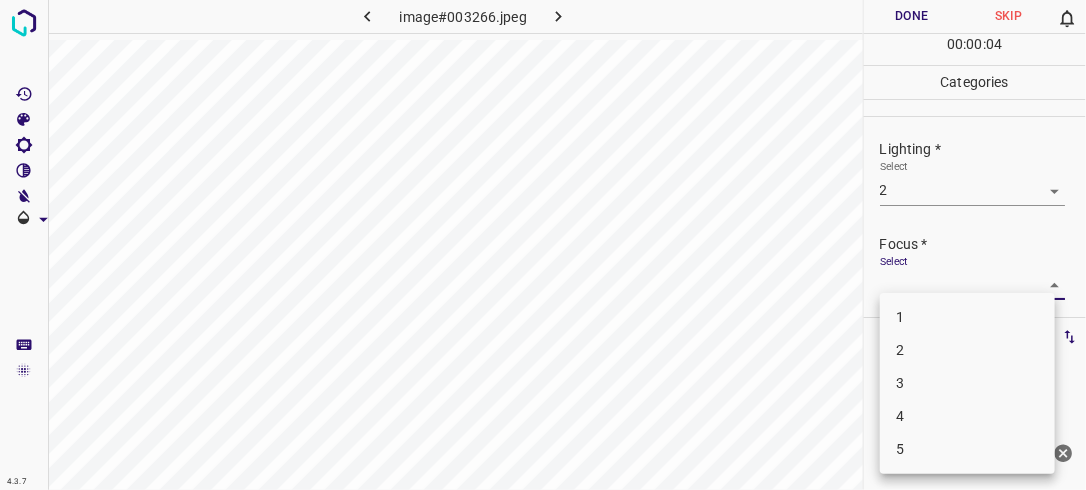 drag, startPoint x: 1039, startPoint y: 279, endPoint x: 992, endPoint y: 339, distance: 76.2168 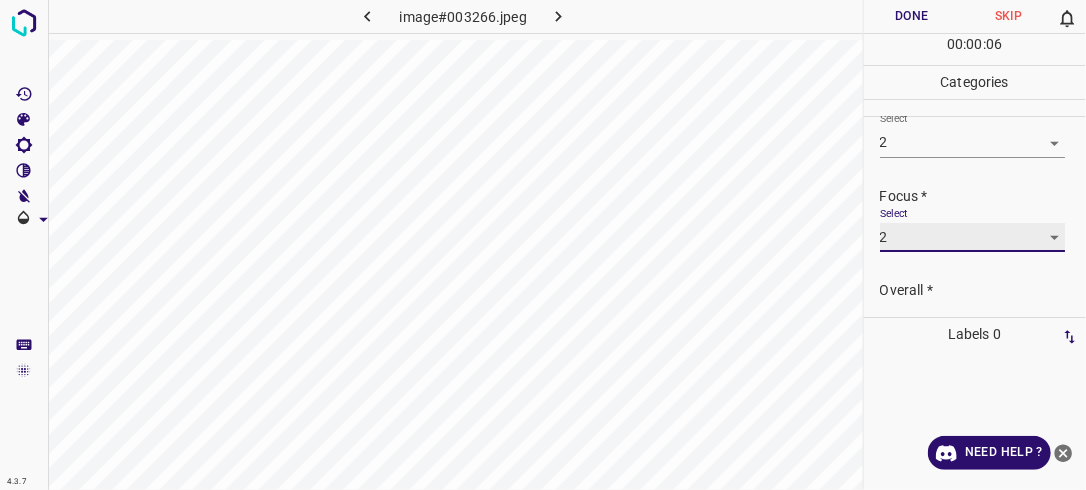 scroll, scrollTop: 98, scrollLeft: 0, axis: vertical 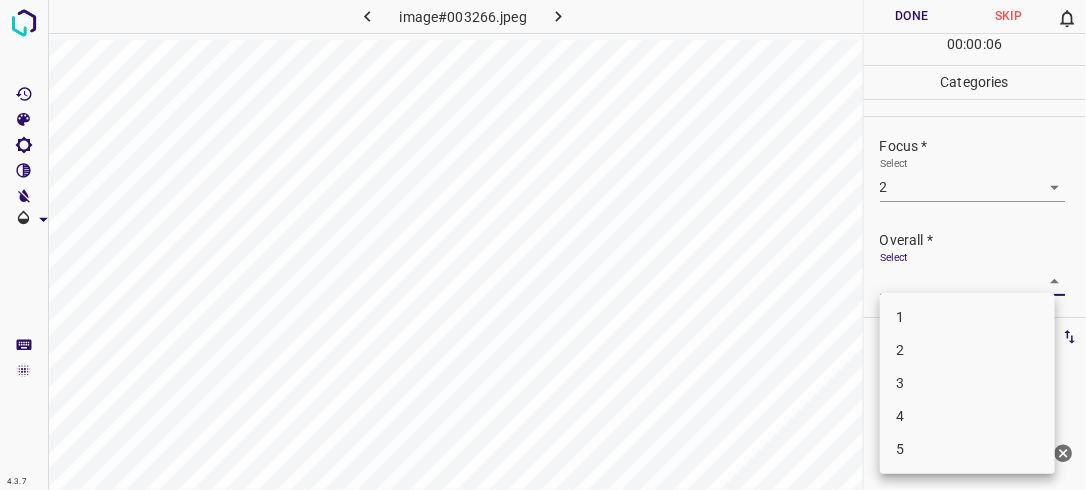 click on "4.3.7 image#003266.jpeg Done Skip 0 00   : 00   : 06   Categories Lighting *  Select 2 2 Focus *  Select 2 2 Overall *  Select ​ Labels   0 Categories 1 Lighting 2 Focus 3 Overall Tools Space Change between modes (Draw & Edit) I Auto labeling R Restore zoom M Zoom in N Zoom out Delete Delete selecte label Filters Z Restore filters X Saturation filter C Brightness filter V Contrast filter B Gray scale filter General O Download Need Help ? - Text - Hide - Delete 1 2 3 4 5" at bounding box center [543, 245] 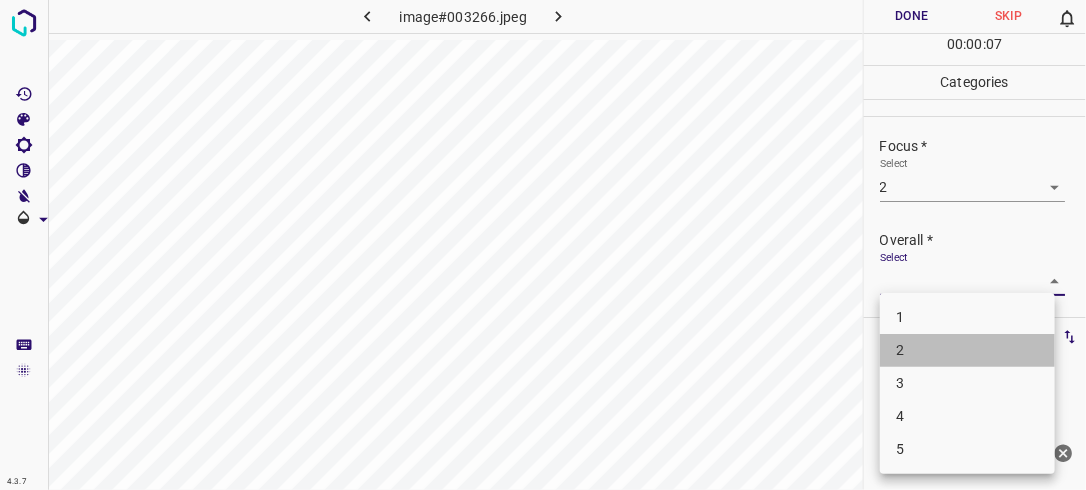click on "2" at bounding box center (967, 350) 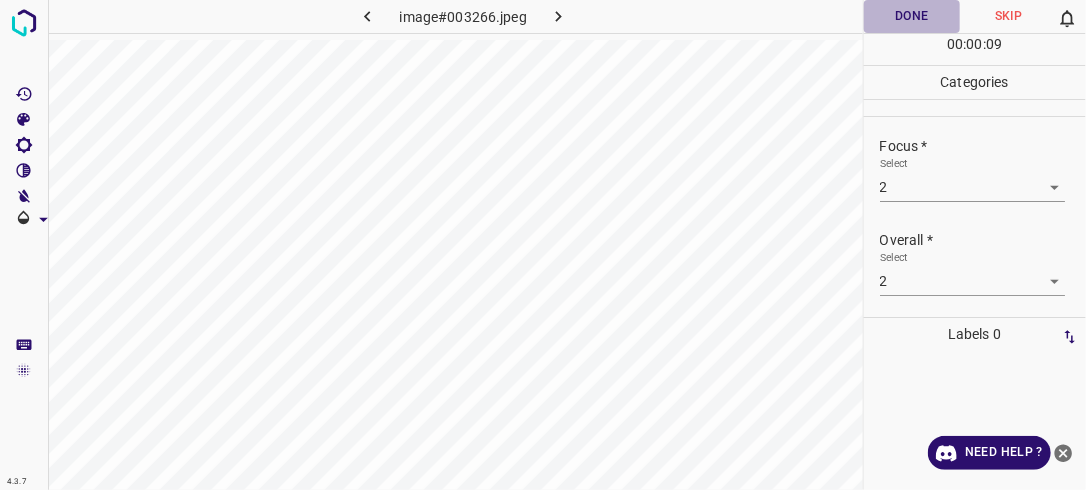 click on "Done" at bounding box center [912, 16] 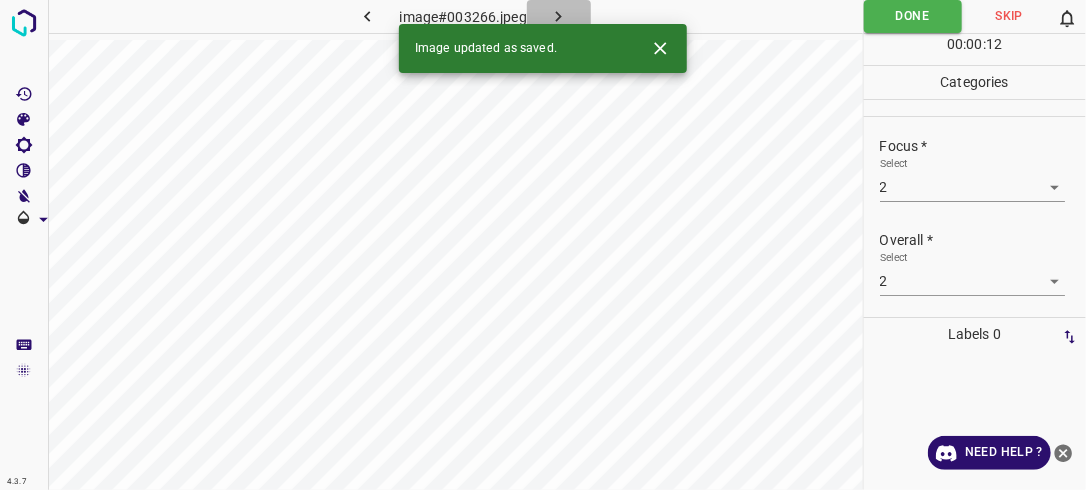 click 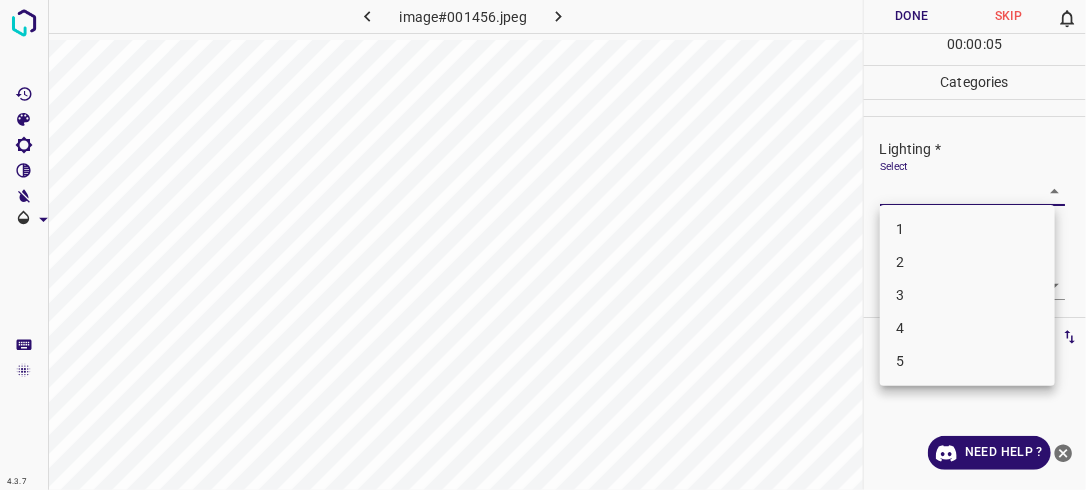 click on "4.3.7 image#001456.jpeg Done Skip 0 00   : 00   : 05   Categories Lighting *  Select ​ Focus *  Select ​ Overall *  Select ​ Labels   0 Categories 1 Lighting 2 Focus 3 Overall Tools Space Change between modes (Draw & Edit) I Auto labeling R Restore zoom M Zoom in N Zoom out Delete Delete selecte label Filters Z Restore filters X Saturation filter C Brightness filter V Contrast filter B Gray scale filter General O Download Need Help ? - Text - Hide - Delete 1 2 3 4 5" at bounding box center (543, 245) 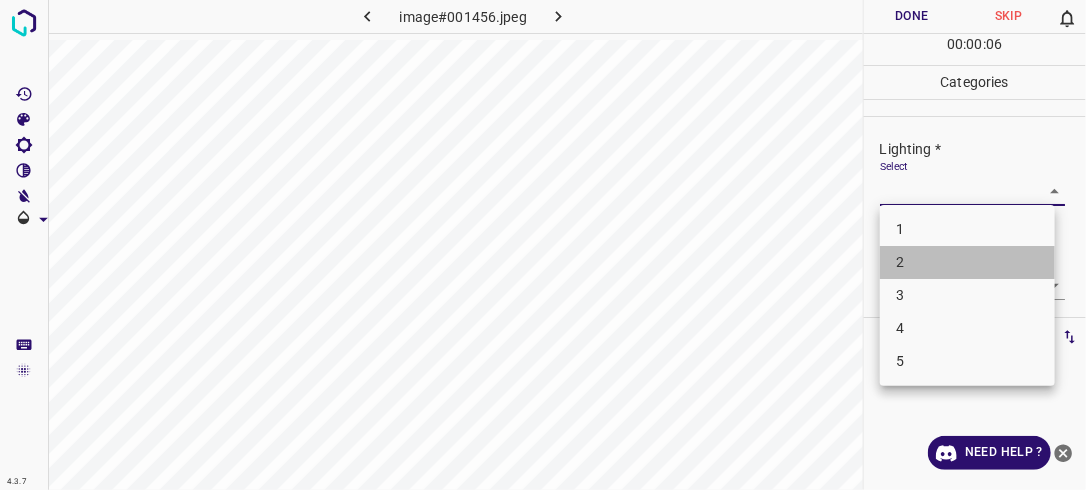 click on "2" at bounding box center [967, 262] 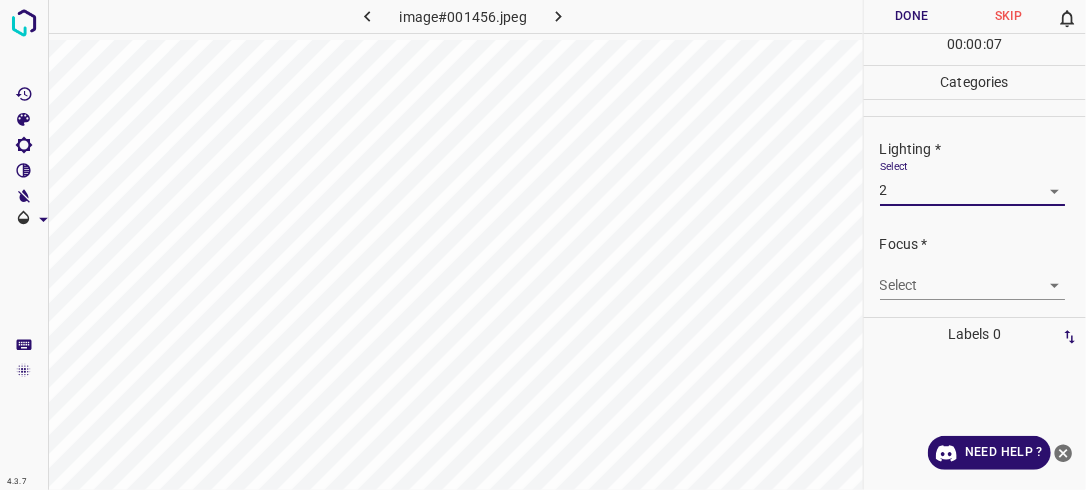 click on "4.3.7 image#001456.jpeg Done Skip 0 00   : 00   : 07   Categories Lighting *  Select 2 2 Focus *  Select ​ Overall *  Select ​ Labels   0 Categories 1 Lighting 2 Focus 3 Overall Tools Space Change between modes (Draw & Edit) I Auto labeling R Restore zoom M Zoom in N Zoom out Delete Delete selecte label Filters Z Restore filters X Saturation filter C Brightness filter V Contrast filter B Gray scale filter General O Download Need Help ? - Text - Hide - Delete" at bounding box center (543, 245) 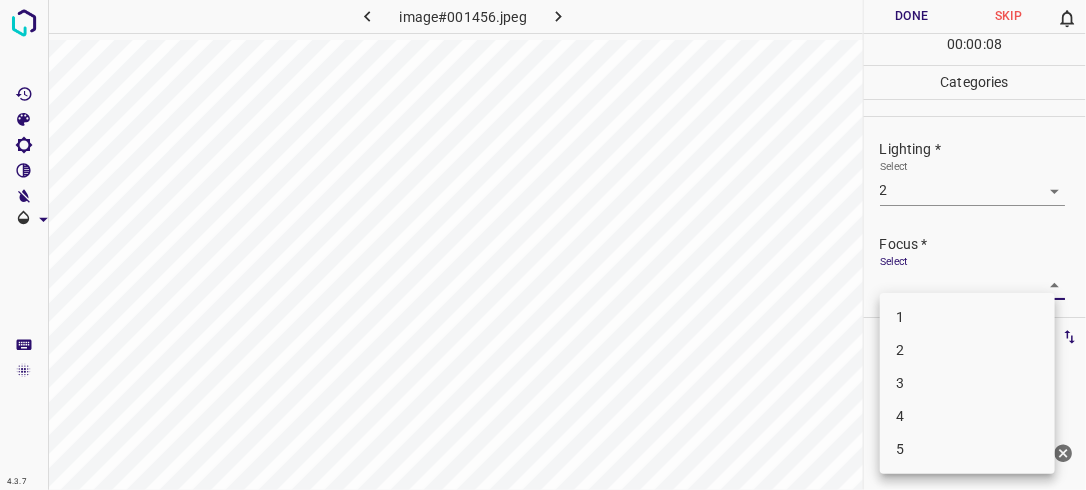 click on "2" at bounding box center [967, 350] 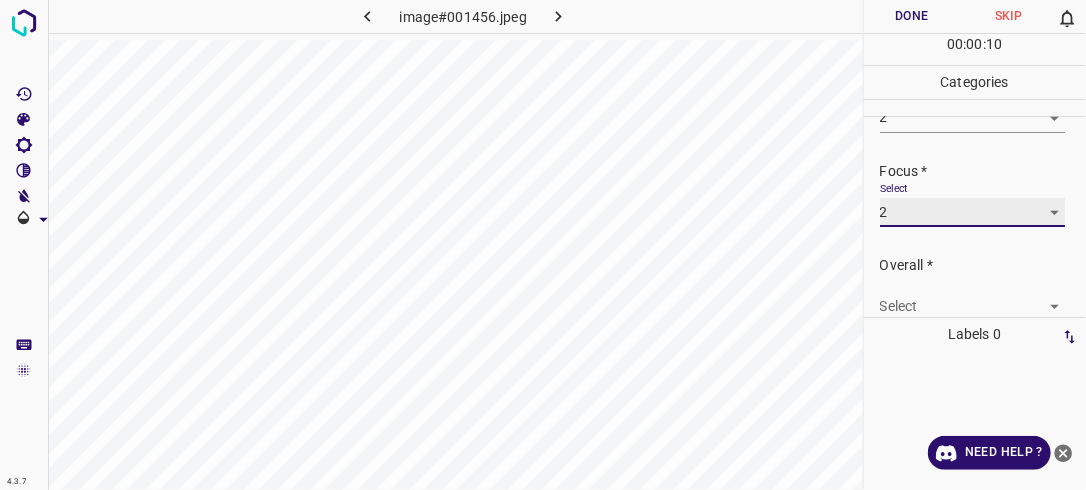 scroll, scrollTop: 96, scrollLeft: 0, axis: vertical 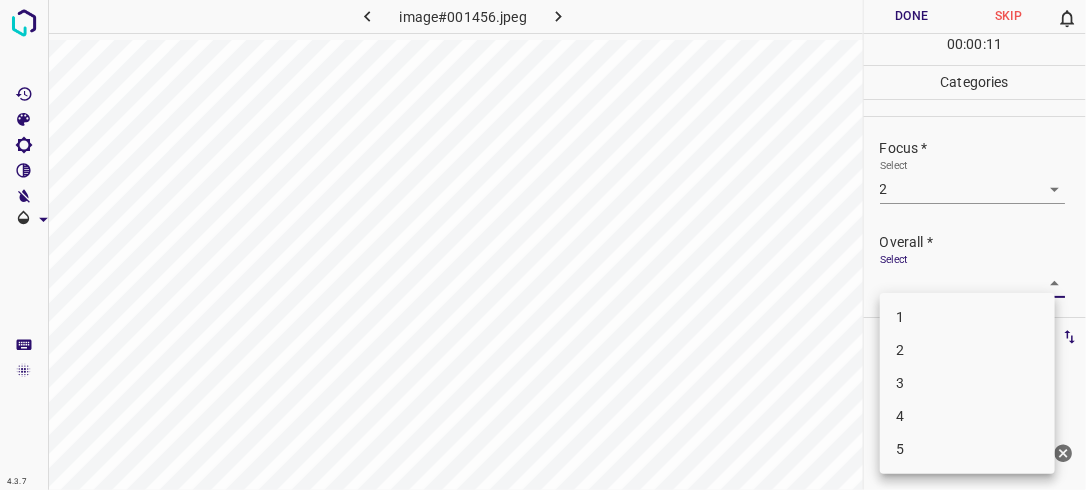 drag, startPoint x: 1045, startPoint y: 281, endPoint x: 986, endPoint y: 340, distance: 83.4386 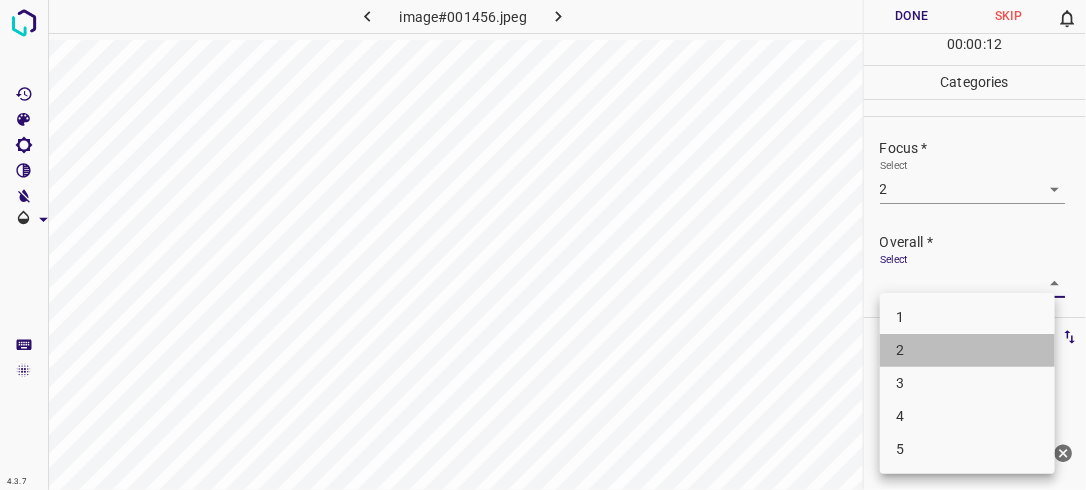 click on "2" at bounding box center [967, 350] 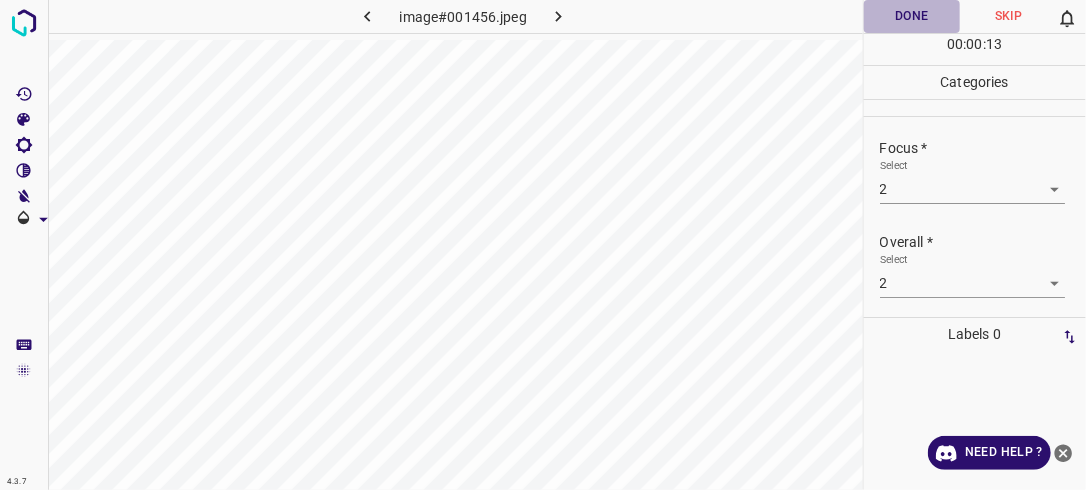 click on "Done" at bounding box center (912, 16) 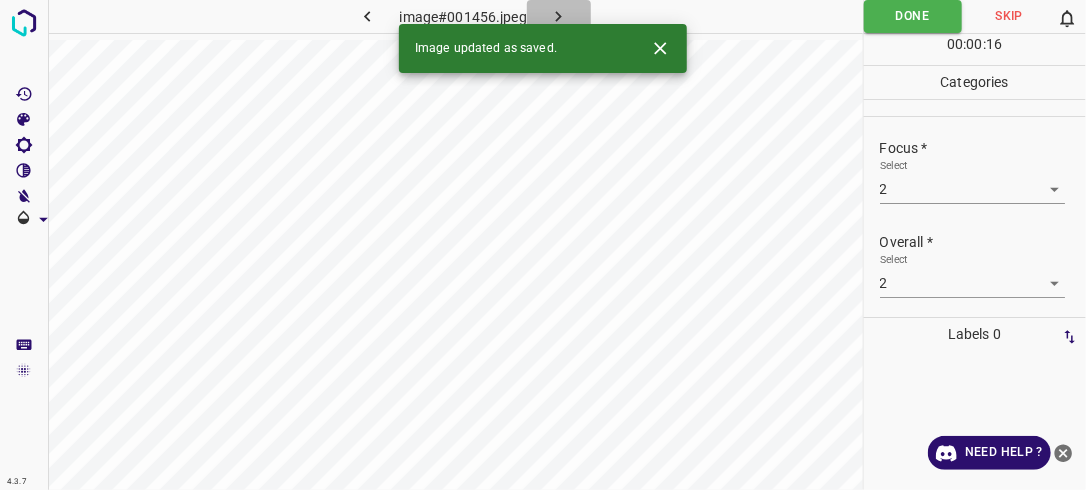 click 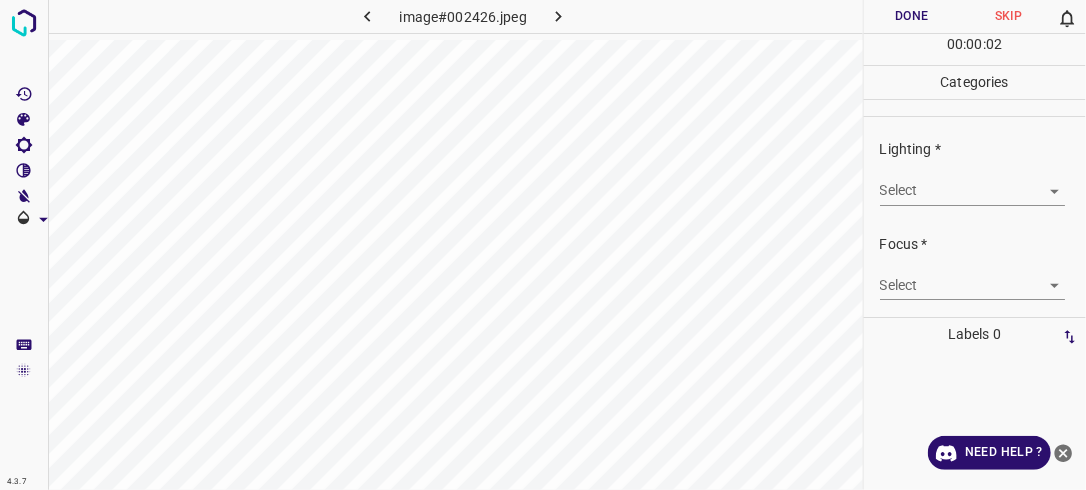 click on "4.3.7 image#002426.jpeg Done Skip 0 00   : 00   : 02   Categories Lighting *  Select ​ Focus *  Select ​ Overall *  Select ​ Labels   0 Categories 1 Lighting 2 Focus 3 Overall Tools Space Change between modes (Draw & Edit) I Auto labeling R Restore zoom M Zoom in N Zoom out Delete Delete selecte label Filters Z Restore filters X Saturation filter C Brightness filter V Contrast filter B Gray scale filter General O Download Need Help ? - Text - Hide - Delete" at bounding box center [543, 245] 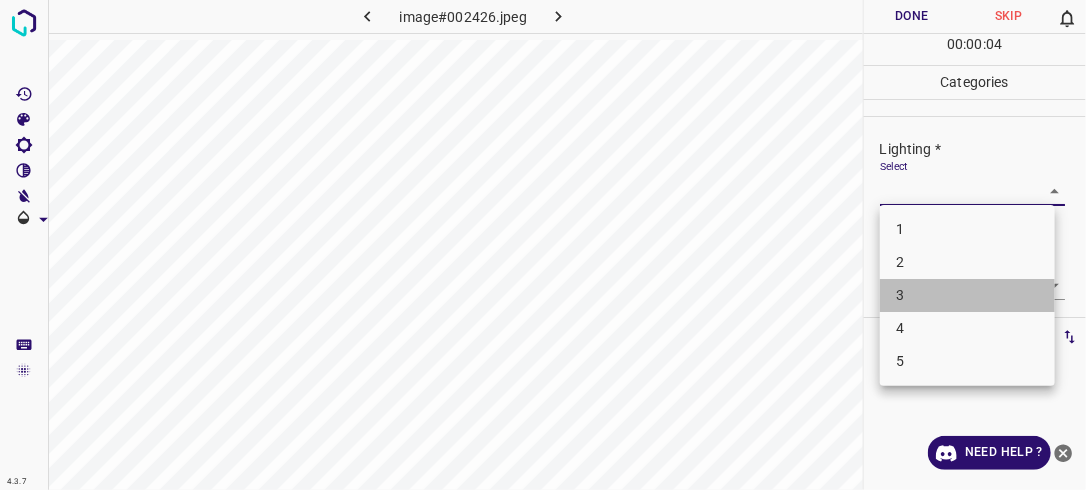 click on "3" at bounding box center [967, 295] 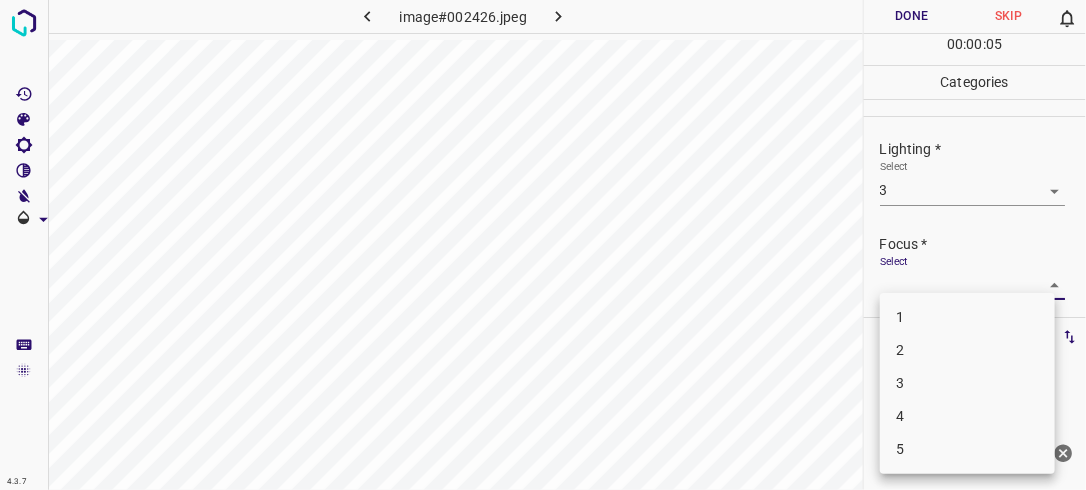 click on "4.3.7 image#002426.jpeg Done Skip 0 00   : 00   : 05   Categories Lighting *  Select 3 3 Focus *  Select ​ Overall *  Select ​ Labels   0 Categories 1 Lighting 2 Focus 3 Overall Tools Space Change between modes (Draw & Edit) I Auto labeling R Restore zoom M Zoom in N Zoom out Delete Delete selecte label Filters Z Restore filters X Saturation filter C Brightness filter V Contrast filter B Gray scale filter General O Download Need Help ? - Text - Hide - Delete 1 2 3 4 5" at bounding box center (543, 245) 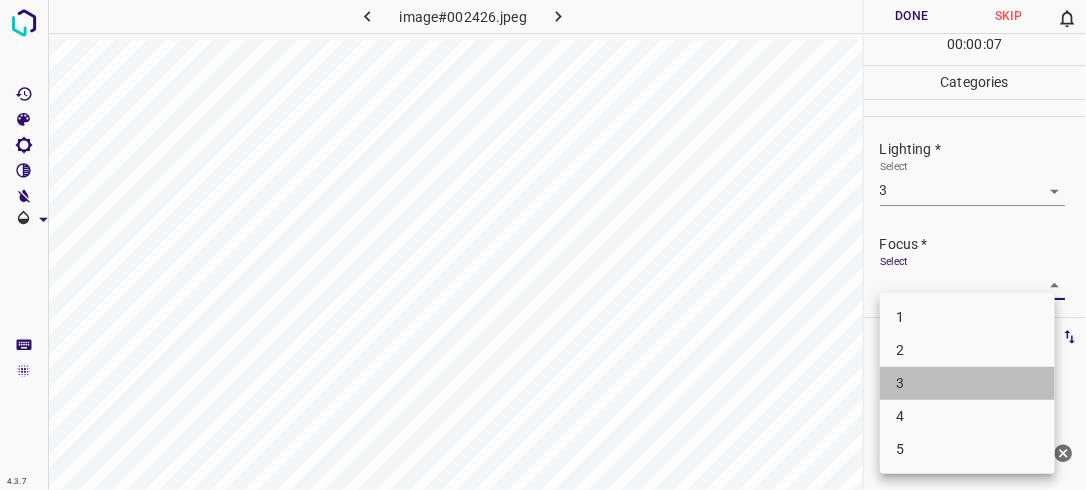 click on "3" at bounding box center (967, 383) 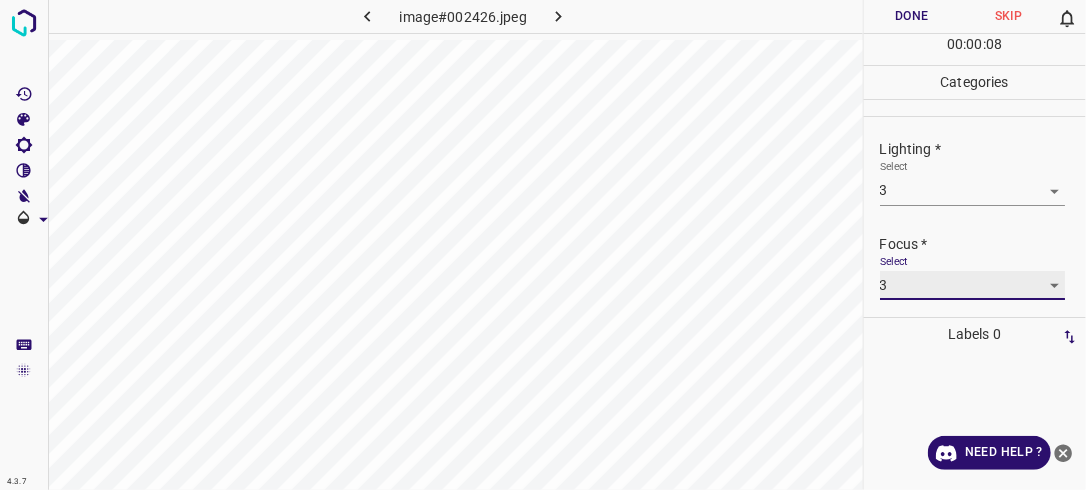 scroll, scrollTop: 98, scrollLeft: 0, axis: vertical 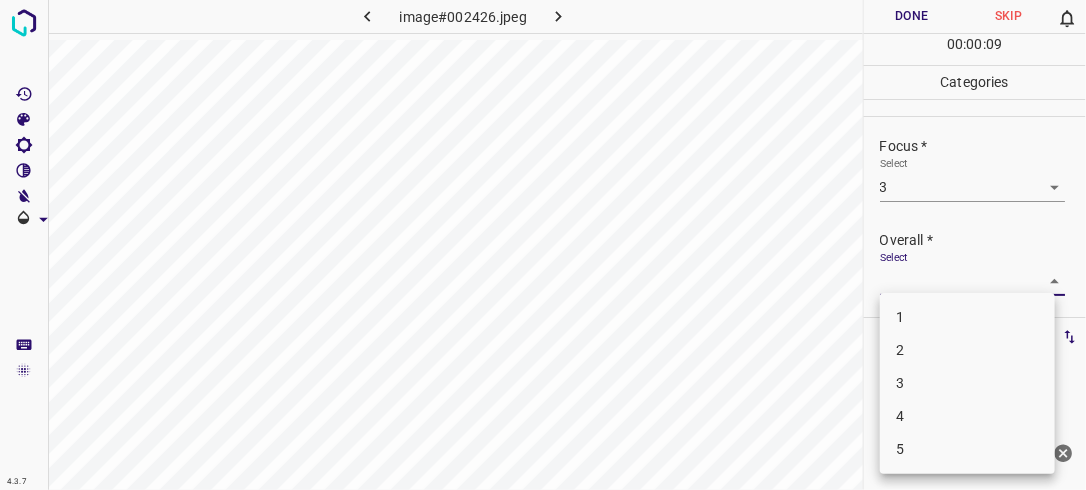 click on "4.3.7 image#002426.jpeg Done Skip 0 00   : 00   : 09   Categories Lighting *  Select 3 3 Focus *  Select 3 3 Overall *  Select ​ Labels   0 Categories 1 Lighting 2 Focus 3 Overall Tools Space Change between modes (Draw & Edit) I Auto labeling R Restore zoom M Zoom in N Zoom out Delete Delete selecte label Filters Z Restore filters X Saturation filter C Brightness filter V Contrast filter B Gray scale filter General O Download Need Help ? - Text - Hide - Delete 1 2 3 4 5" at bounding box center [543, 245] 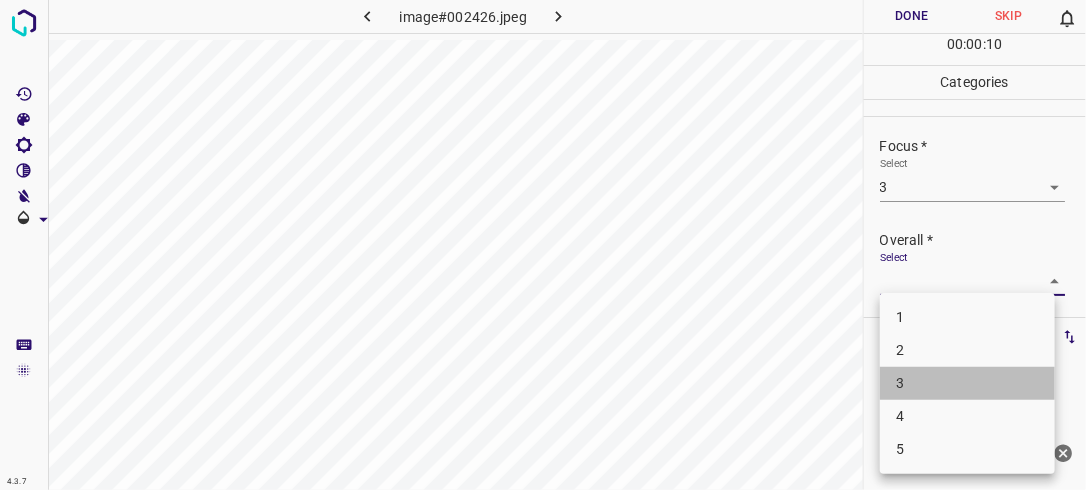 click on "3" at bounding box center [967, 383] 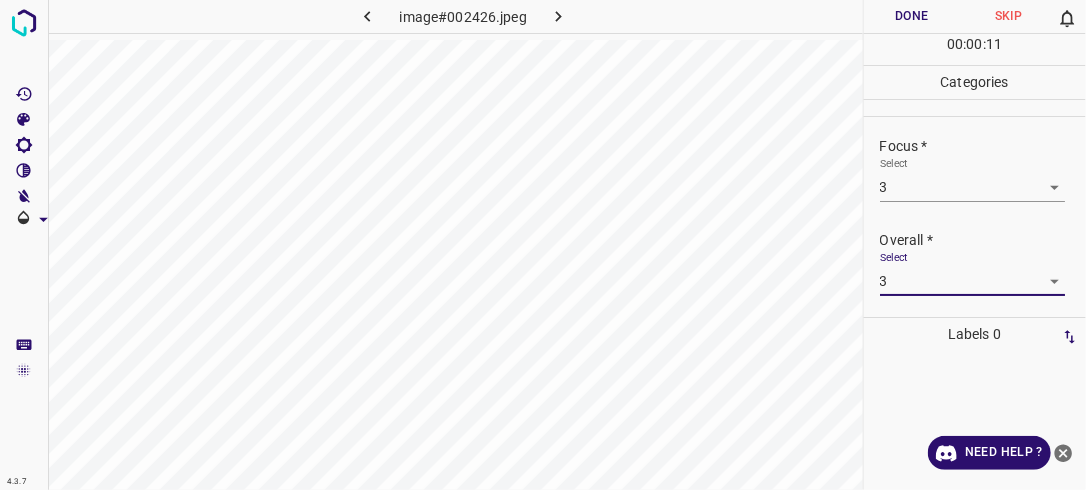 click on "Done" at bounding box center [912, 16] 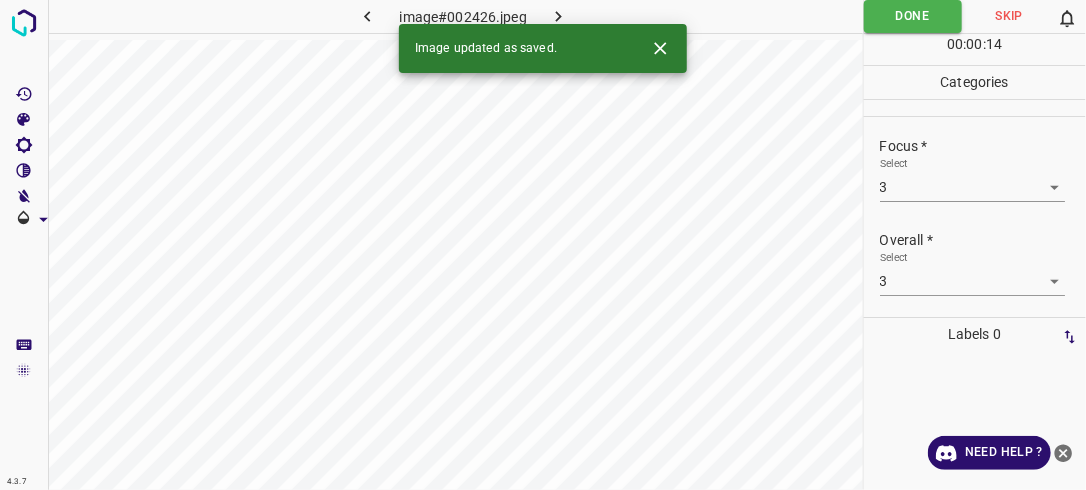click at bounding box center [559, 16] 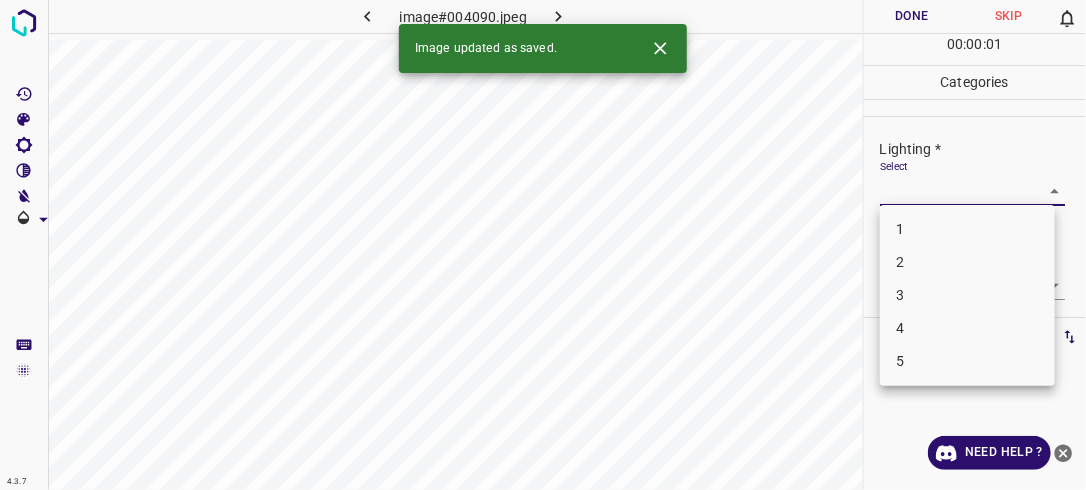 click on "4.3.7 image#004090.jpeg Done Skip 0 00   : 00   : 01   Categories Lighting *  Select ​ Focus *  Select ​ Overall *  Select ​ Labels   0 Categories 1 Lighting 2 Focus 3 Overall Tools Space Change between modes (Draw & Edit) I Auto labeling R Restore zoom M Zoom in N Zoom out Delete Delete selecte label Filters Z Restore filters X Saturation filter C Brightness filter V Contrast filter B Gray scale filter General O Download Image updated as saved. Need Help ? - Text - Hide - Delete 1 2 3 4 5" at bounding box center [543, 245] 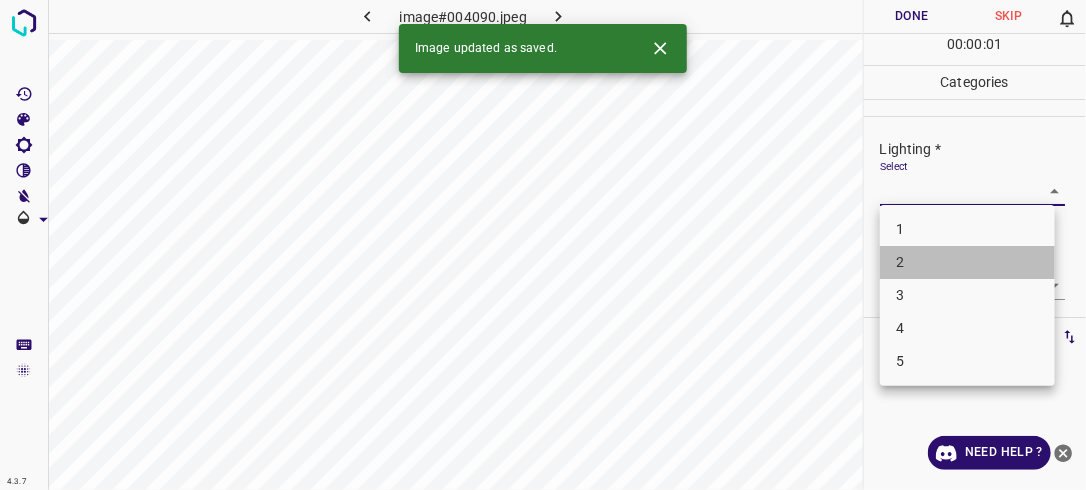 click on "2" at bounding box center (967, 262) 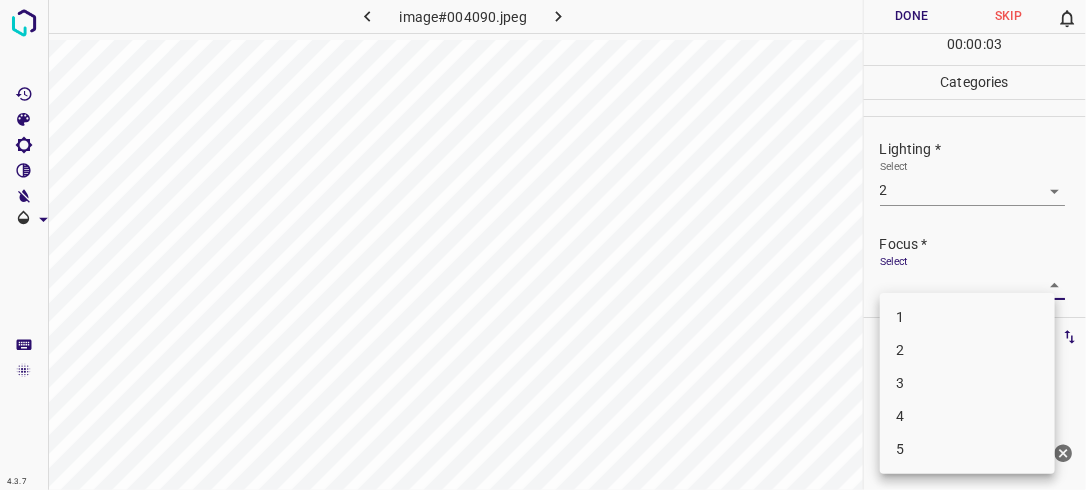 drag, startPoint x: 1041, startPoint y: 286, endPoint x: 1004, endPoint y: 334, distance: 60.60528 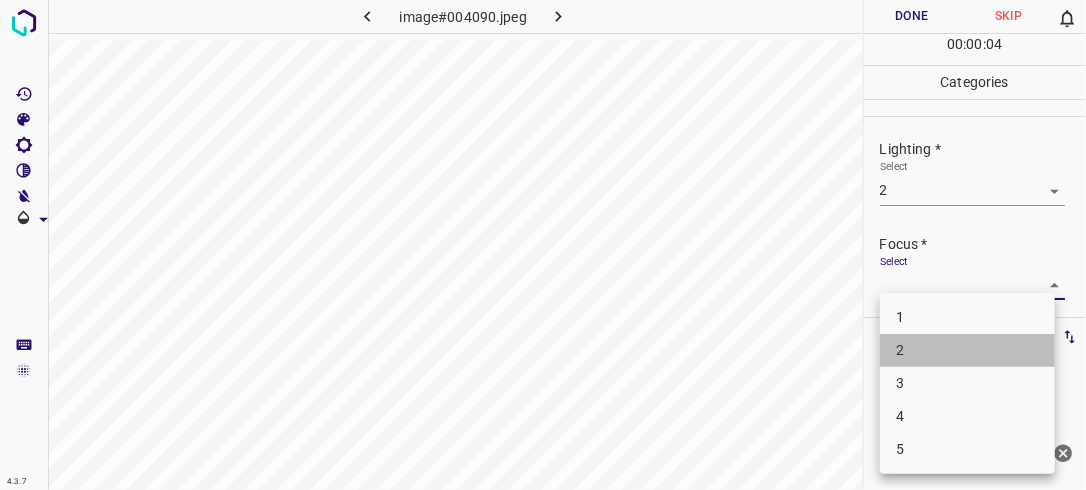 click on "2" at bounding box center (967, 350) 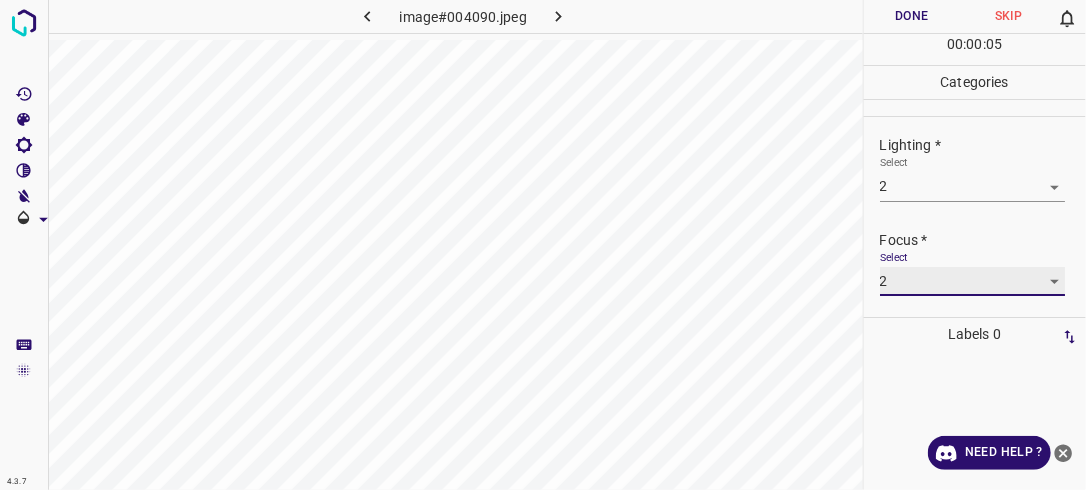 scroll, scrollTop: 98, scrollLeft: 0, axis: vertical 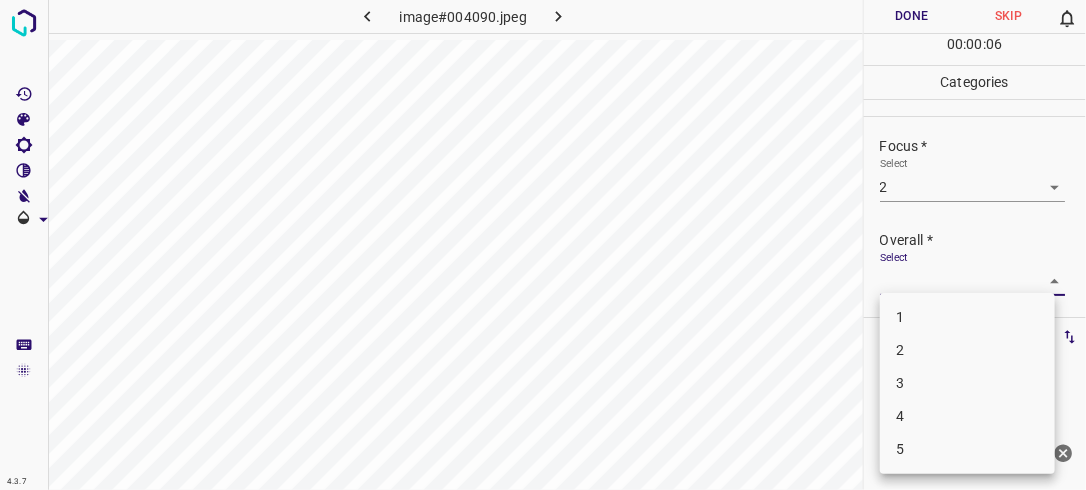 click on "4.3.7 image#004090.jpeg Done Skip 0 00   : 00   : 06   Categories Lighting *  Select 2 2 Focus *  Select 2 2 Overall *  Select ​ Labels   0 Categories 1 Lighting 2 Focus 3 Overall Tools Space Change between modes (Draw & Edit) I Auto labeling R Restore zoom M Zoom in N Zoom out Delete Delete selecte label Filters Z Restore filters X Saturation filter C Brightness filter V Contrast filter B Gray scale filter General O Download Need Help ? - Text - Hide - Delete 1 2 3 4 5" at bounding box center [543, 245] 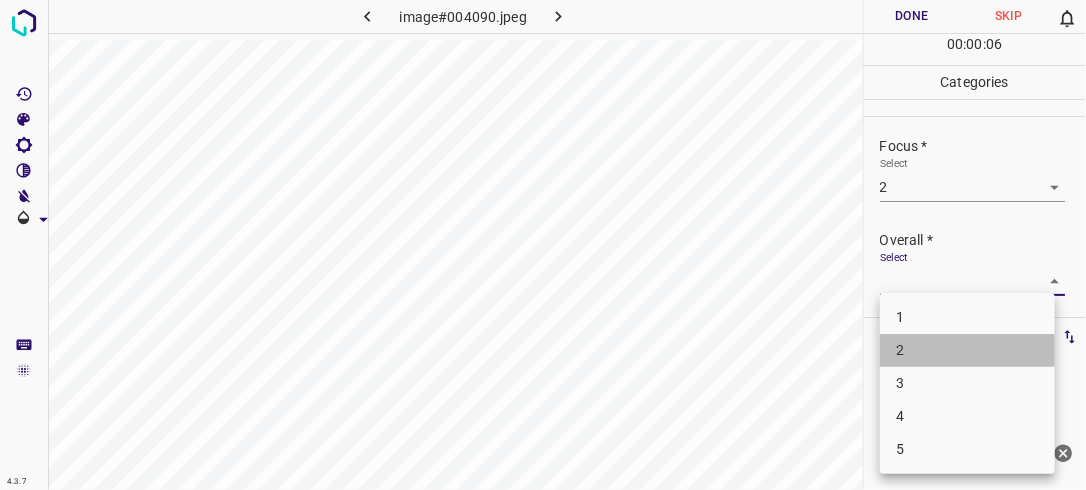 click on "2" at bounding box center (967, 350) 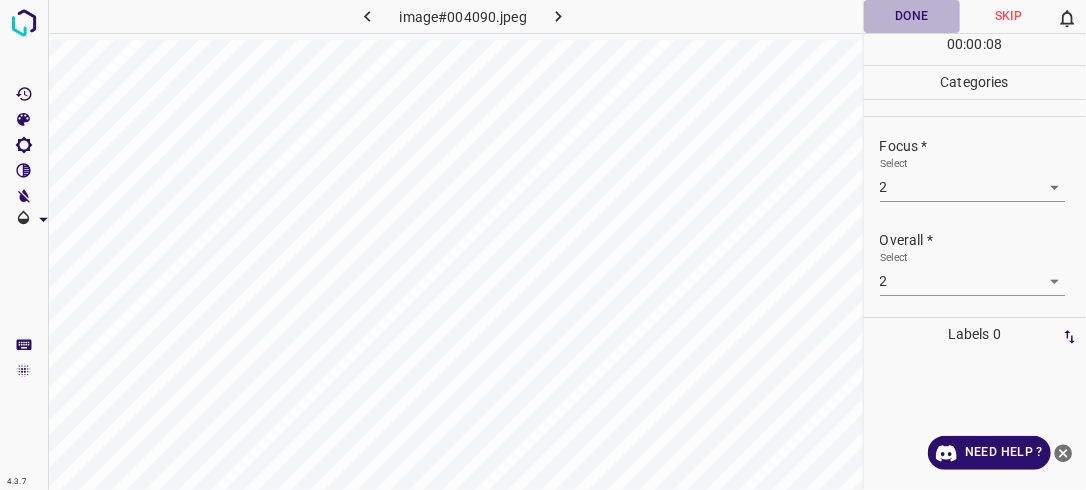 click on "Done" at bounding box center [912, 16] 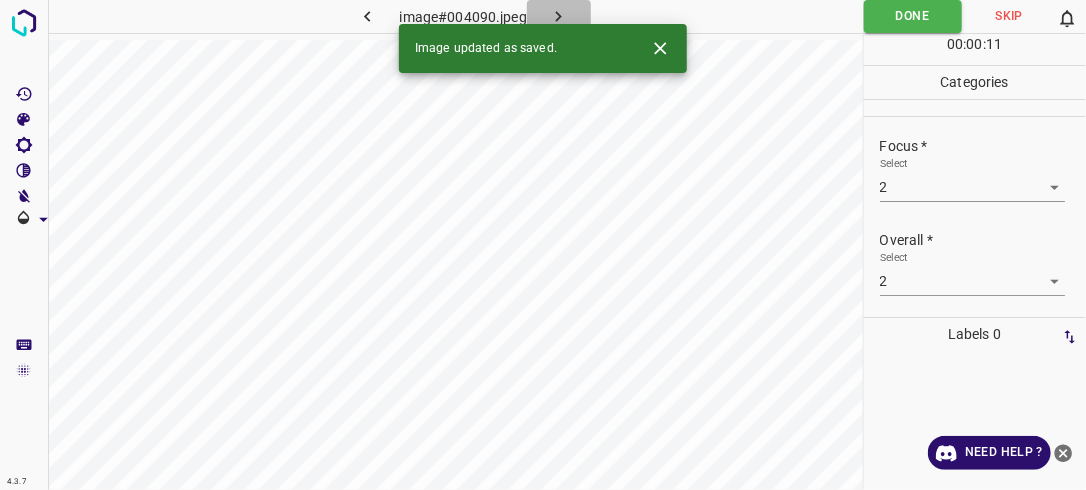 click 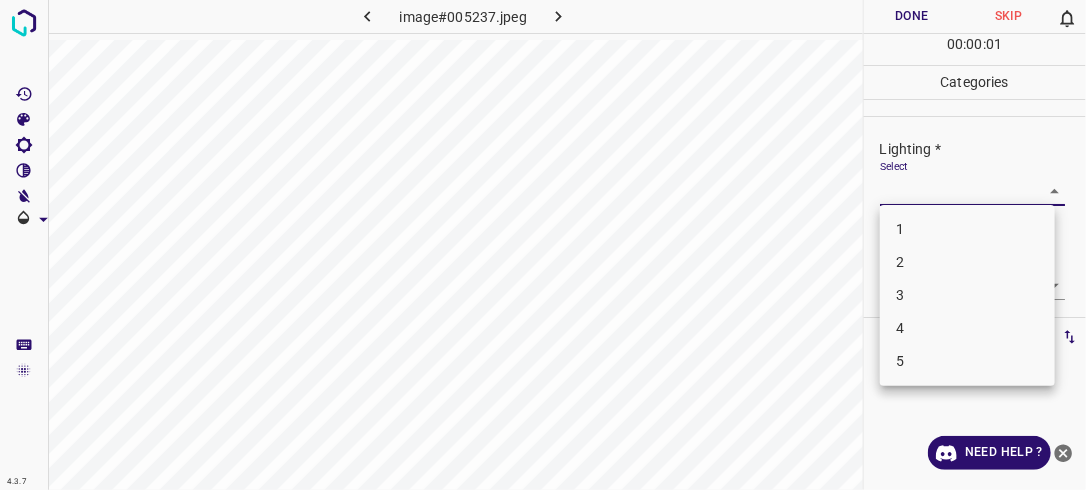 click on "4.3.7 image#005237.jpeg Done Skip 0 00   : 00   : 01   Categories Lighting *  Select ​ Focus *  Select ​ Overall *  Select ​ Labels   0 Categories 1 Lighting 2 Focus 3 Overall Tools Space Change between modes (Draw & Edit) I Auto labeling R Restore zoom M Zoom in N Zoom out Delete Delete selecte label Filters Z Restore filters X Saturation filter C Brightness filter V Contrast filter B Gray scale filter General O Download Need Help ? - Text - Hide - Delete 1 2 3 4 5" at bounding box center (543, 245) 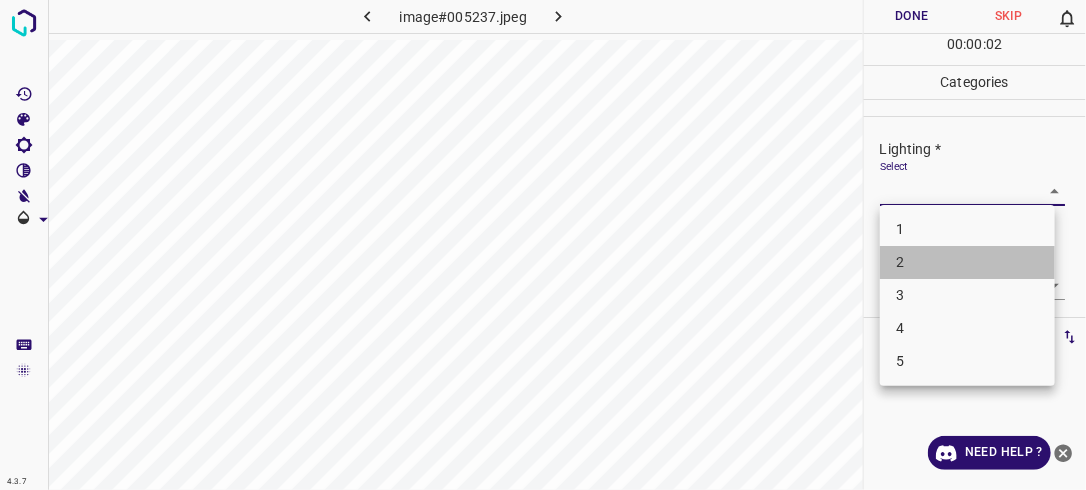 click on "2" at bounding box center (967, 262) 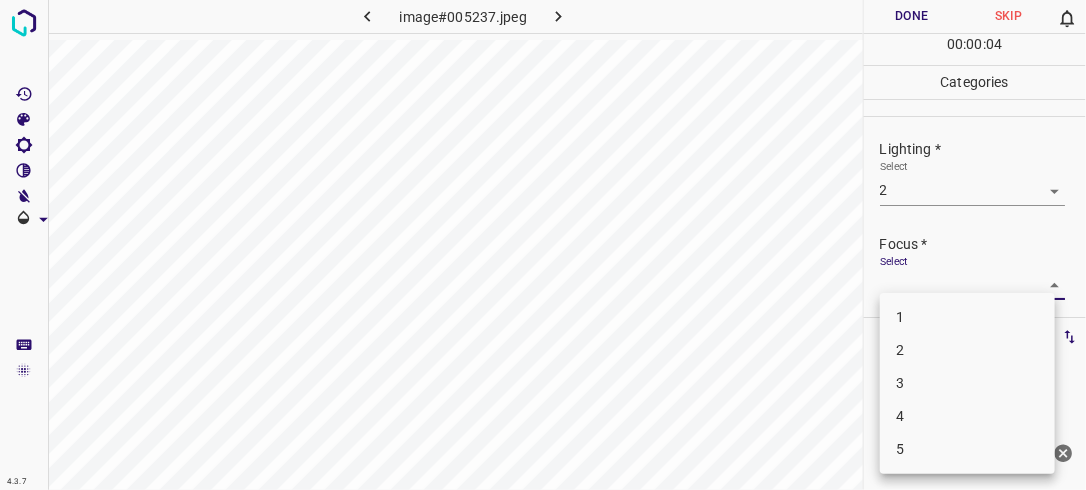drag, startPoint x: 1028, startPoint y: 286, endPoint x: 987, endPoint y: 344, distance: 71.02816 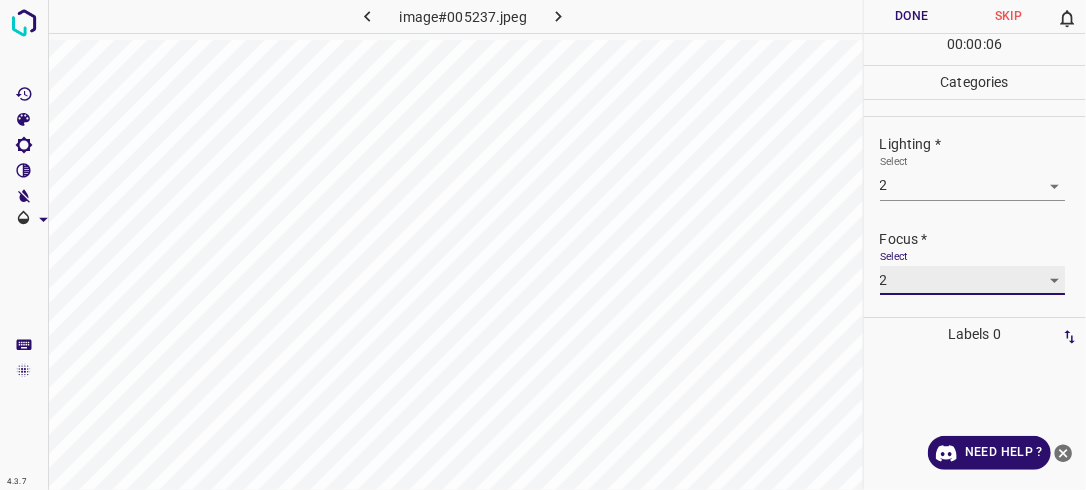 scroll, scrollTop: 98, scrollLeft: 0, axis: vertical 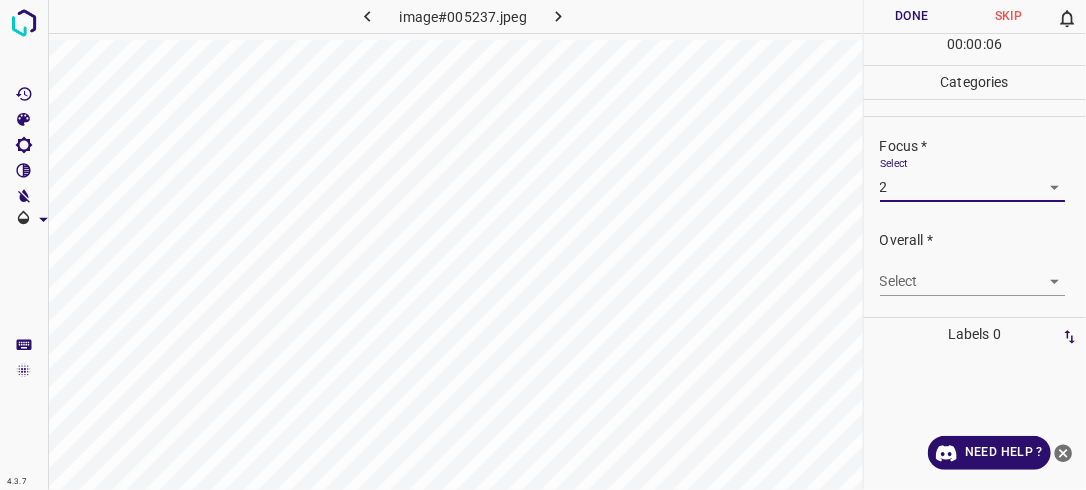 click on "4.3.7 image#005237.jpeg Done Skip 0 00   : 00   : 06   Categories Lighting *  Select 2 2 Focus *  Select 2 2 Overall *  Select ​ Labels   0 Categories 1 Lighting 2 Focus 3 Overall Tools Space Change between modes (Draw & Edit) I Auto labeling R Restore zoom M Zoom in N Zoom out Delete Delete selecte label Filters Z Restore filters X Saturation filter C Brightness filter V Contrast filter B Gray scale filter General O Download Need Help ? - Text - Hide - Delete" at bounding box center [543, 245] 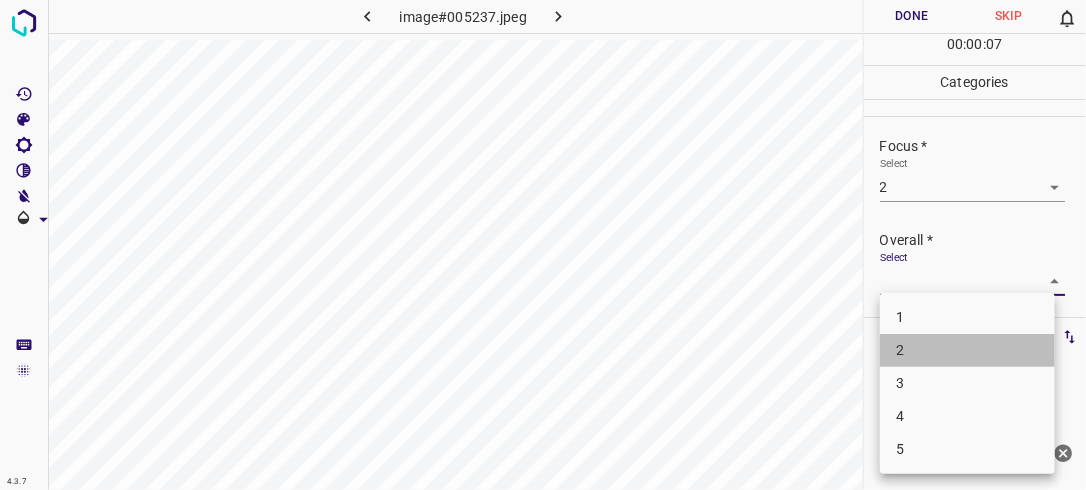 click on "2" at bounding box center (967, 350) 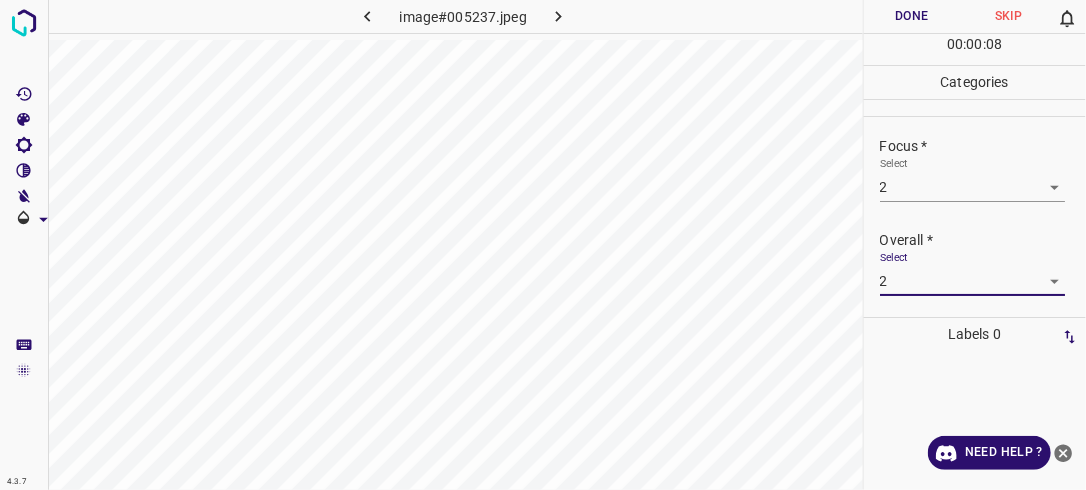 click on "Done" at bounding box center [912, 16] 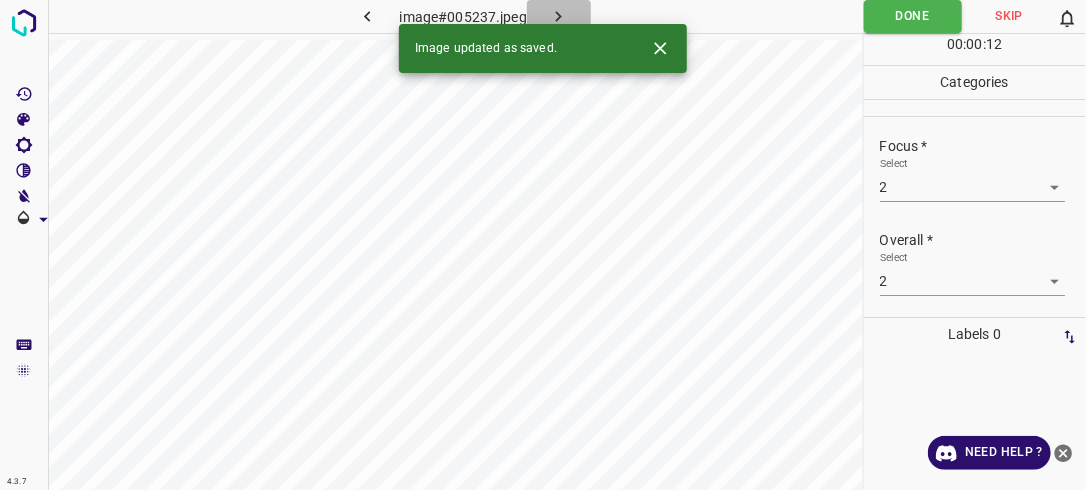 click 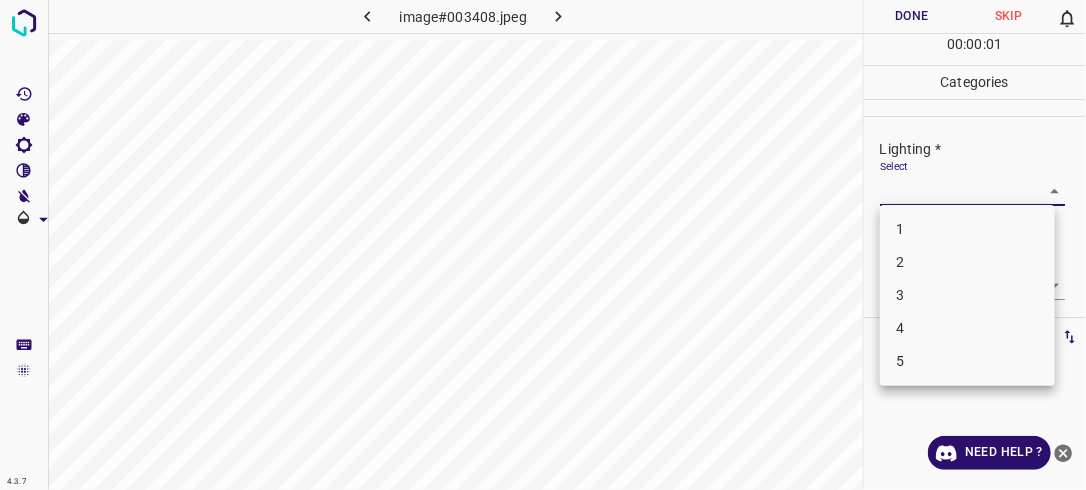 click on "4.3.7 image#003408.jpeg Done Skip 0 00   : 00   : 01   Categories Lighting *  Select ​ Focus *  Select ​ Overall *  Select ​ Labels   0 Categories 1 Lighting 2 Focus 3 Overall Tools Space Change between modes (Draw & Edit) I Auto labeling R Restore zoom M Zoom in N Zoom out Delete Delete selecte label Filters Z Restore filters X Saturation filter C Brightness filter V Contrast filter B Gray scale filter General O Download Need Help ? - Text - Hide - Delete 1 2 3 4 5" at bounding box center [543, 245] 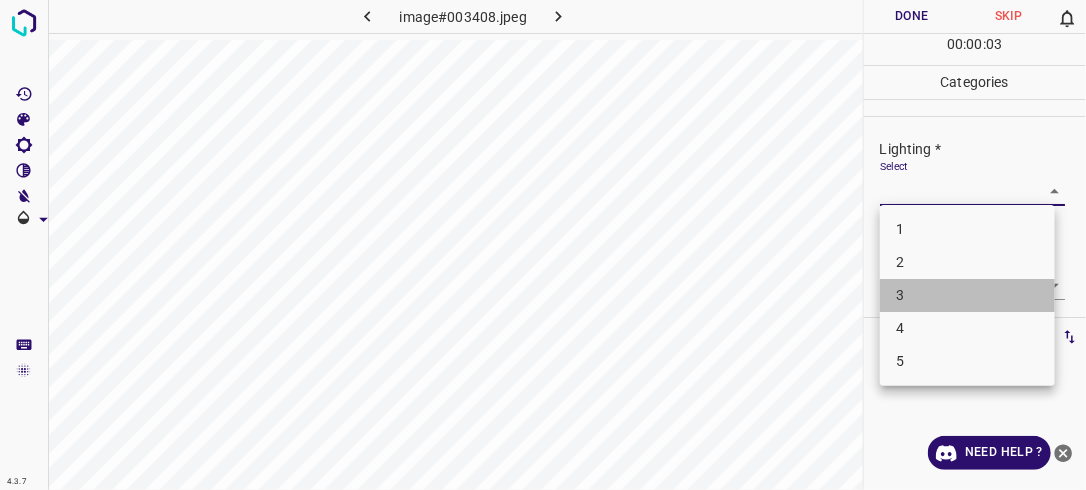 click on "3" at bounding box center (967, 295) 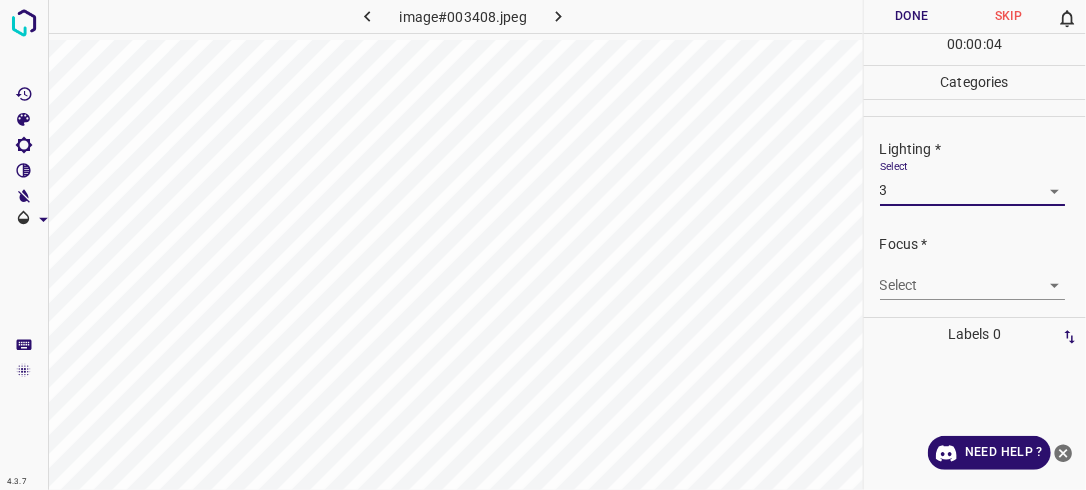 click on "4.3.7 image#003408.jpeg Done Skip 0 00   : 00   : 04   Categories Lighting *  Select 3 3 Focus *  Select ​ Overall *  Select ​ Labels   0 Categories 1 Lighting 2 Focus 3 Overall Tools Space Change between modes (Draw & Edit) I Auto labeling R Restore zoom M Zoom in N Zoom out Delete Delete selecte label Filters Z Restore filters X Saturation filter C Brightness filter V Contrast filter B Gray scale filter General O Download Need Help ? - Text - Hide - Delete" at bounding box center [543, 245] 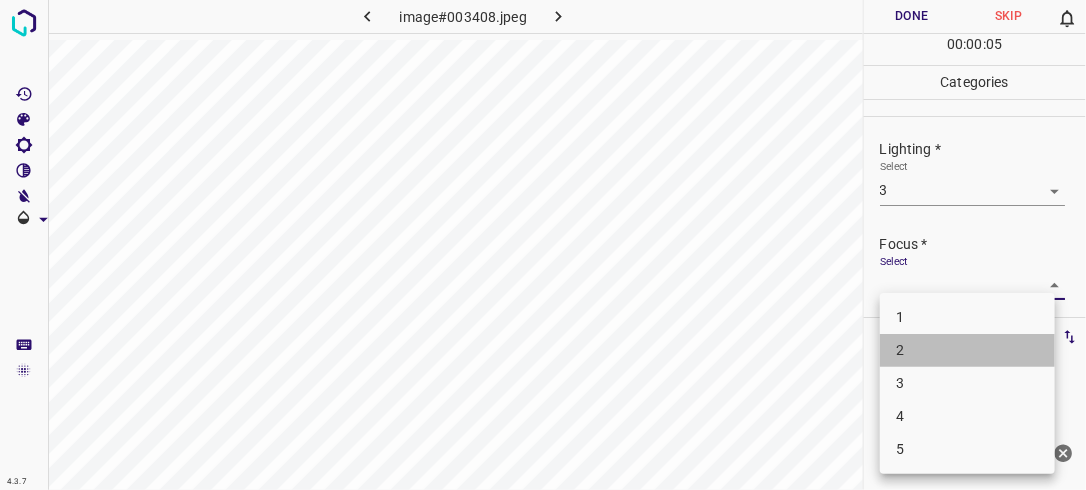 click on "2" at bounding box center [967, 350] 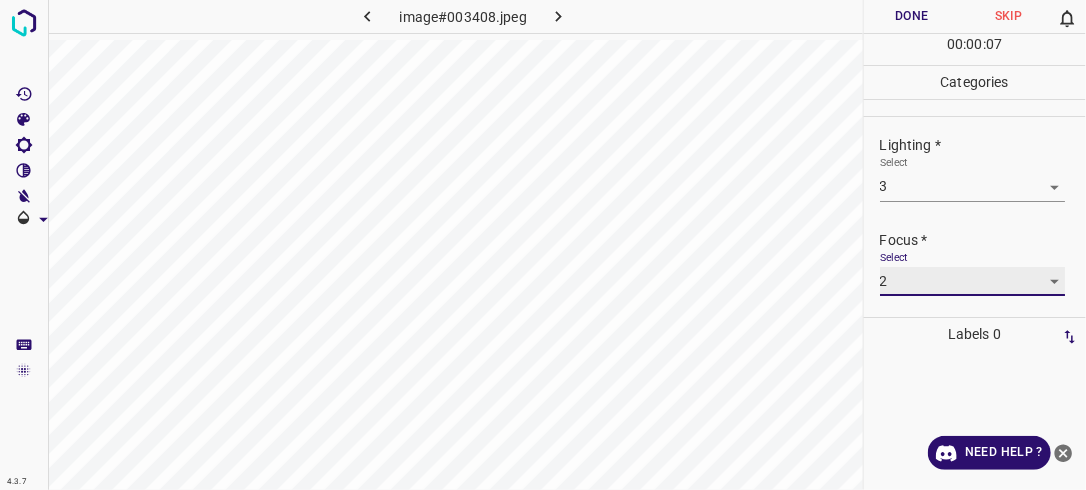 scroll, scrollTop: 98, scrollLeft: 0, axis: vertical 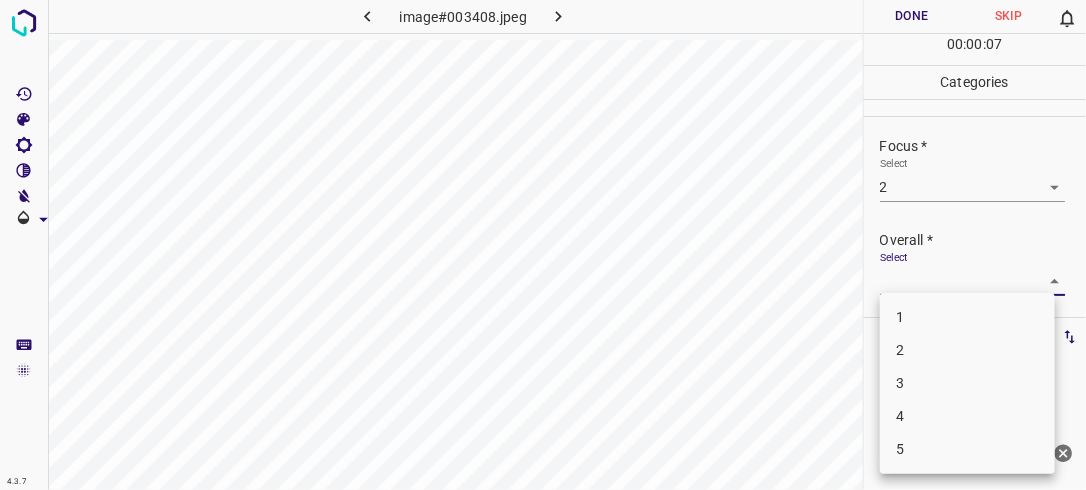 click on "4.3.7 image#003408.jpeg Done Skip 0 00   : 00   : 07   Categories Lighting *  Select 3 3 Focus *  Select 2 2 Overall *  Select ​ Labels   0 Categories 1 Lighting 2 Focus 3 Overall Tools Space Change between modes (Draw & Edit) I Auto labeling R Restore zoom M Zoom in N Zoom out Delete Delete selecte label Filters Z Restore filters X Saturation filter C Brightness filter V Contrast filter B Gray scale filter General O Download Need Help ? - Text - Hide - Delete 1 2 3 4 5" at bounding box center [543, 245] 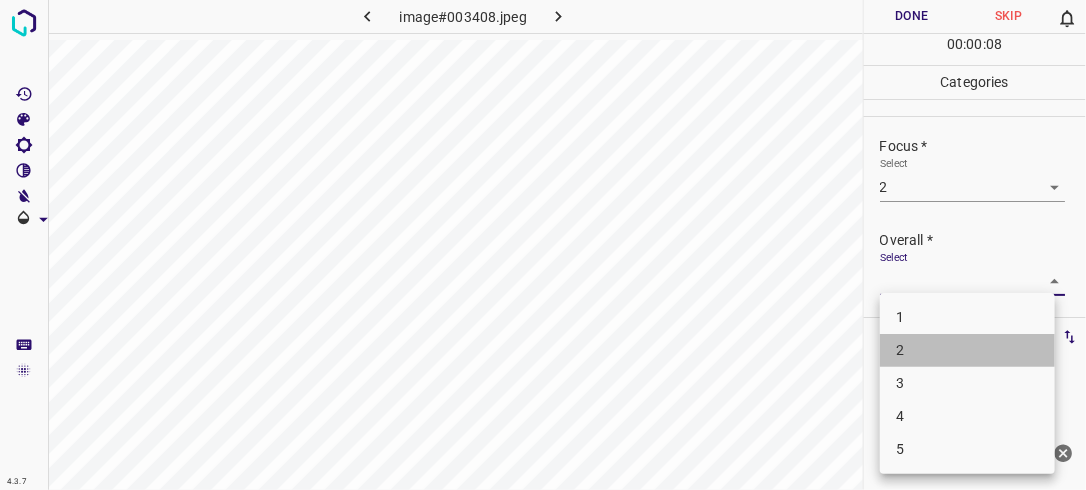 click on "2" at bounding box center [967, 350] 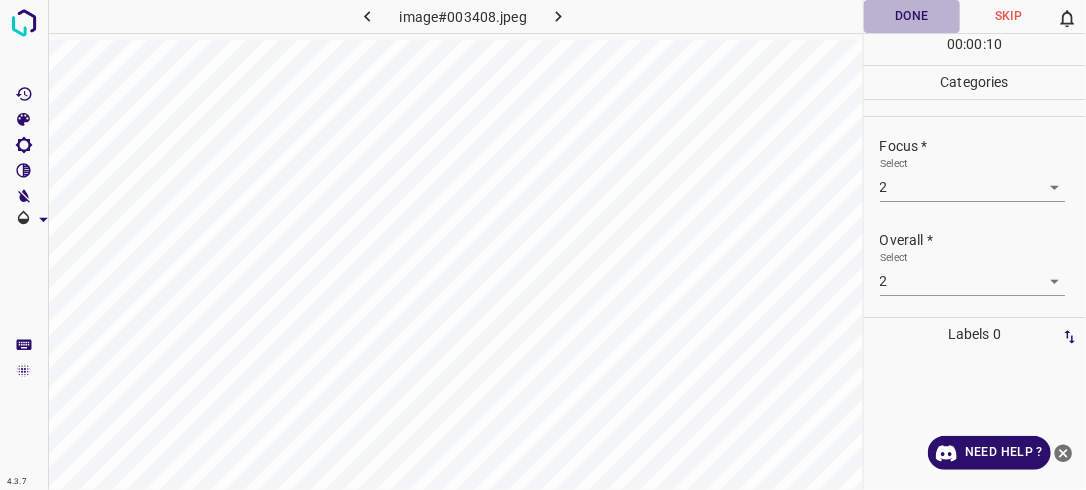 click on "Done" at bounding box center [912, 16] 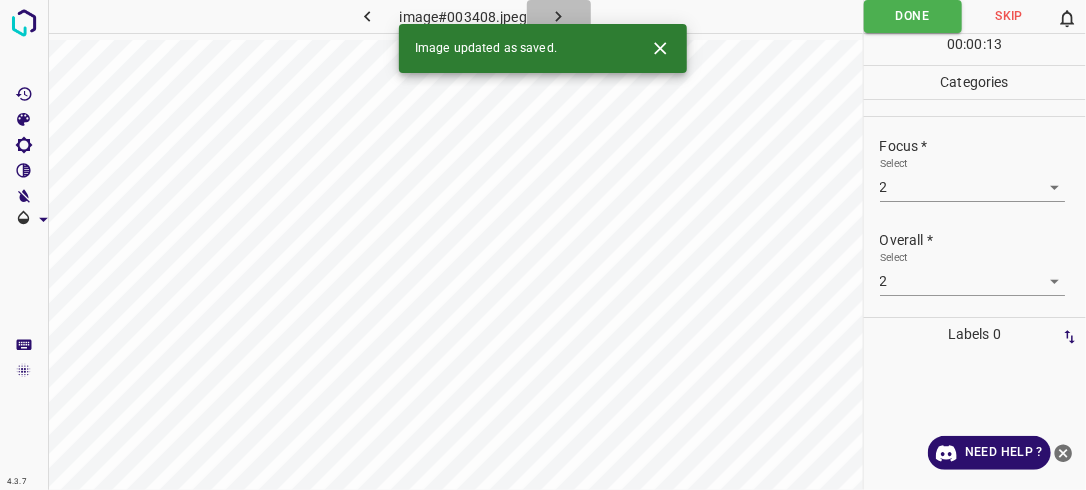 click 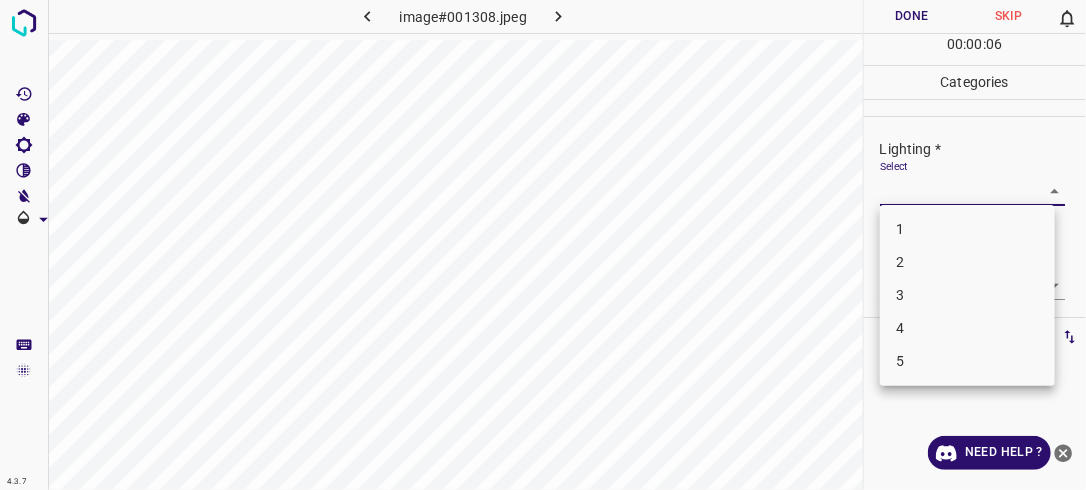 click on "4.3.7 image#001308.jpeg Done Skip 0 00   : 00   : 06   Categories Lighting *  Select ​ Focus *  Select ​ Overall *  Select ​ Labels   0 Categories 1 Lighting 2 Focus 3 Overall Tools Space Change between modes (Draw & Edit) I Auto labeling R Restore zoom M Zoom in N Zoom out Delete Delete selecte label Filters Z Restore filters X Saturation filter C Brightness filter V Contrast filter B Gray scale filter General O Download Need Help ? - Text - Hide - Delete 1 2 3 4 5" at bounding box center (543, 245) 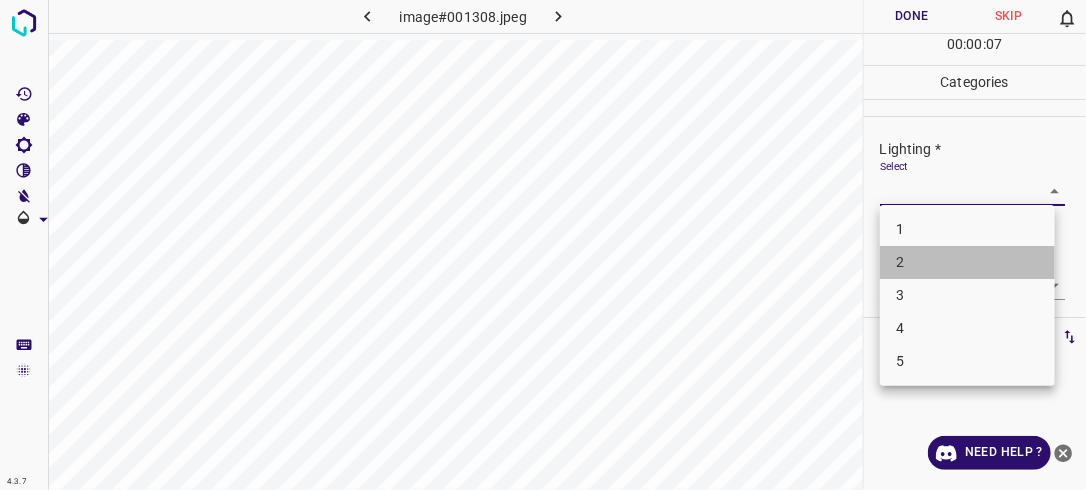 click on "2" at bounding box center (967, 262) 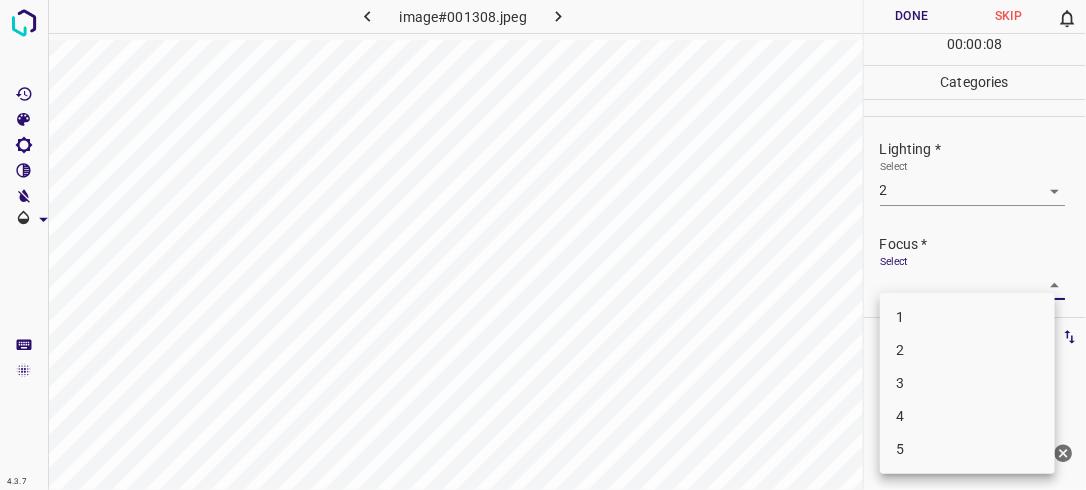 drag, startPoint x: 1041, startPoint y: 273, endPoint x: 993, endPoint y: 342, distance: 84.05355 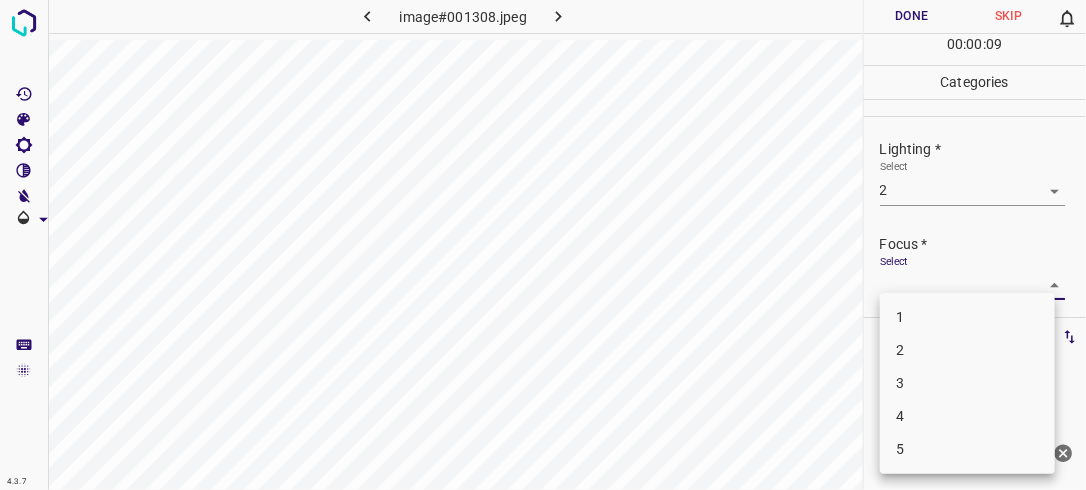 click on "2" at bounding box center (967, 350) 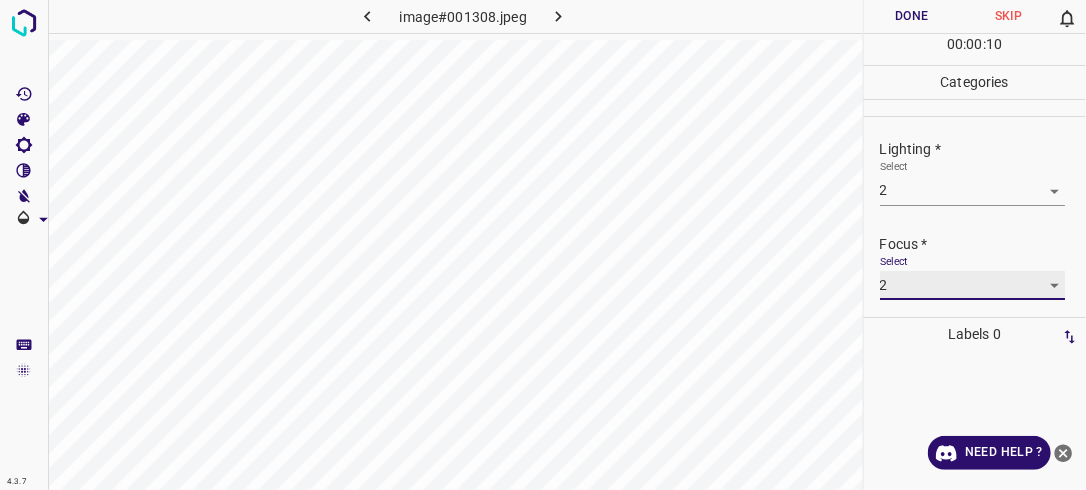 scroll, scrollTop: 98, scrollLeft: 0, axis: vertical 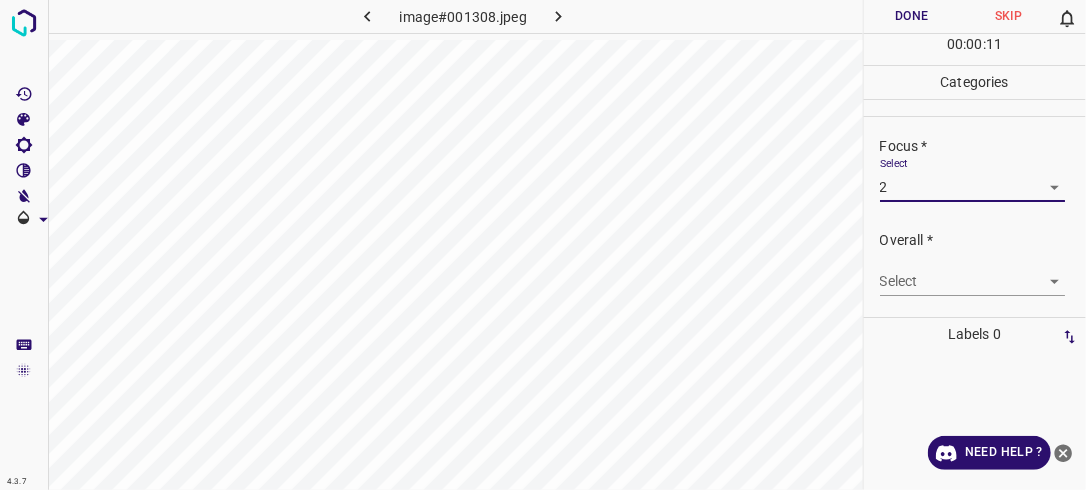 click on "4.3.7 image#001308.jpeg Done Skip 0 00   : 00   : 11   Categories Lighting *  Select 2 2 Focus *  Select 2 2 Overall *  Select ​ Labels   0 Categories 1 Lighting 2 Focus 3 Overall Tools Space Change between modes (Draw & Edit) I Auto labeling R Restore zoom M Zoom in N Zoom out Delete Delete selecte label Filters Z Restore filters X Saturation filter C Brightness filter V Contrast filter B Gray scale filter General O Download Need Help ? - Text - Hide - Delete" at bounding box center (543, 245) 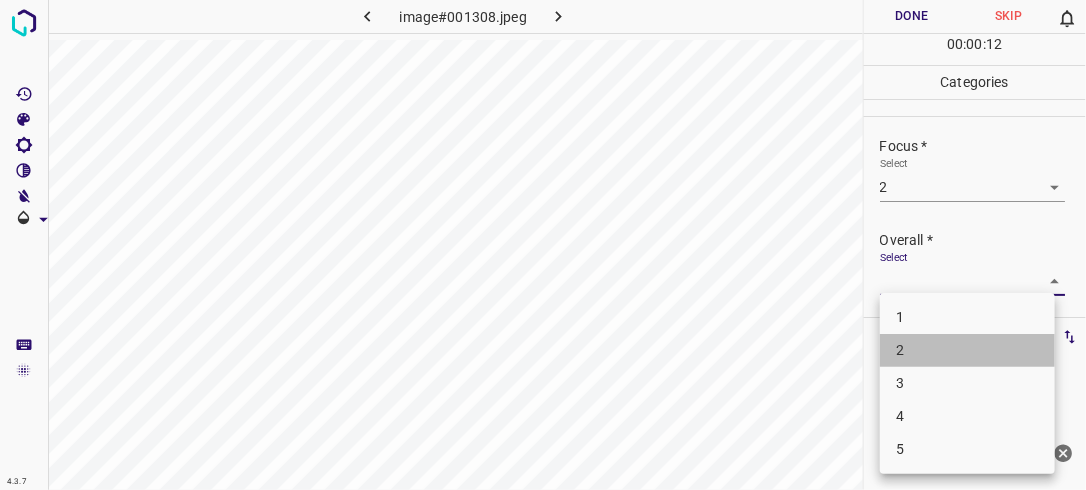 click on "2" at bounding box center (967, 350) 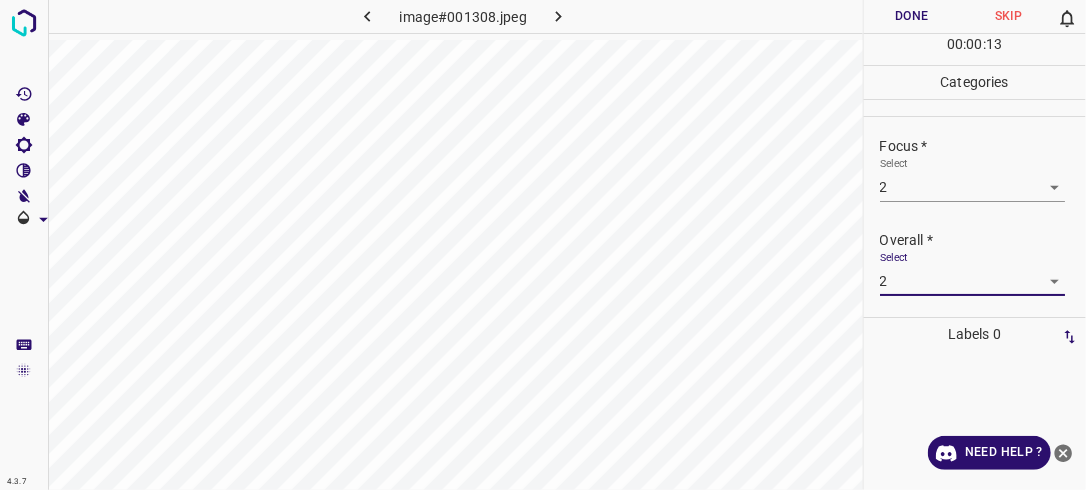click on "Done" at bounding box center (912, 16) 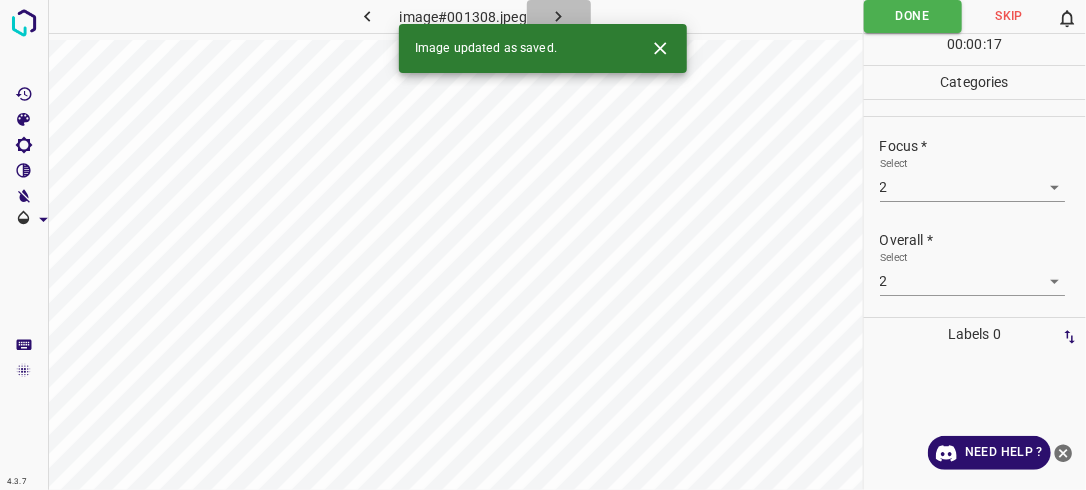 click 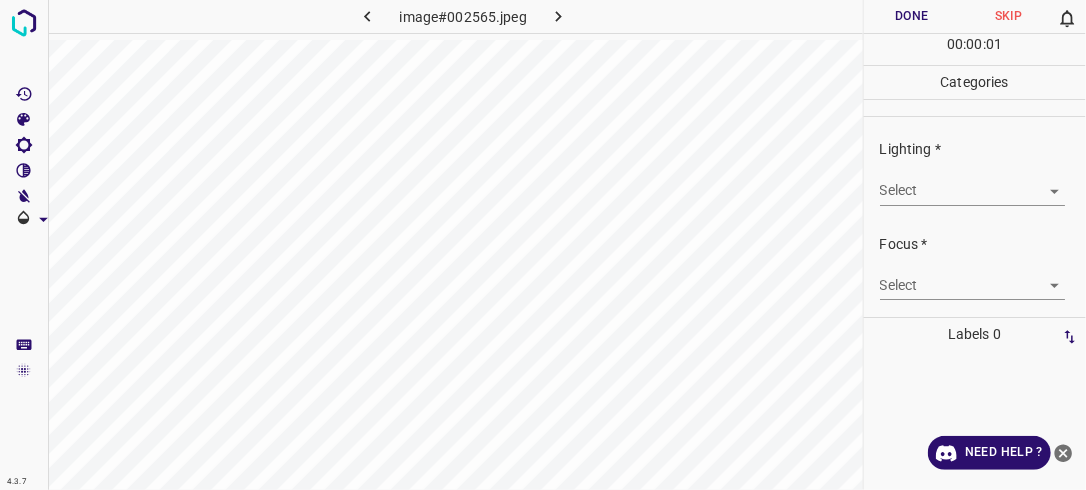 click on "4.3.7 image#002565.jpeg Done Skip 0 00   : 00   : 01   Categories Lighting *  Select ​ Focus *  Select ​ Overall *  Select ​ Labels   0 Categories 1 Lighting 2 Focus 3 Overall Tools Space Change between modes (Draw & Edit) I Auto labeling R Restore zoom M Zoom in N Zoom out Delete Delete selecte label Filters Z Restore filters X Saturation filter C Brightness filter V Contrast filter B Gray scale filter General O Download Need Help ? - Text - Hide - Delete" at bounding box center (543, 245) 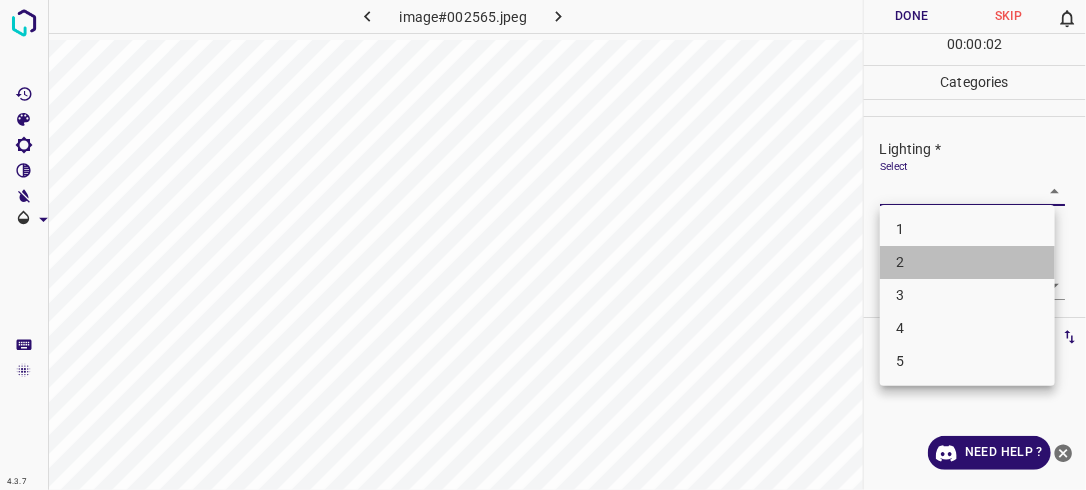 click on "2" at bounding box center [967, 262] 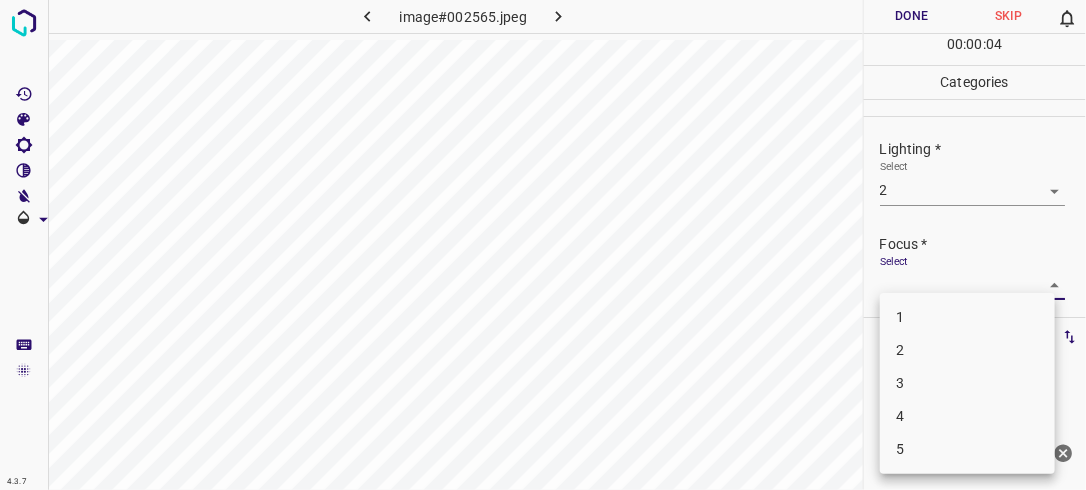 drag, startPoint x: 1026, startPoint y: 286, endPoint x: 968, endPoint y: 353, distance: 88.61716 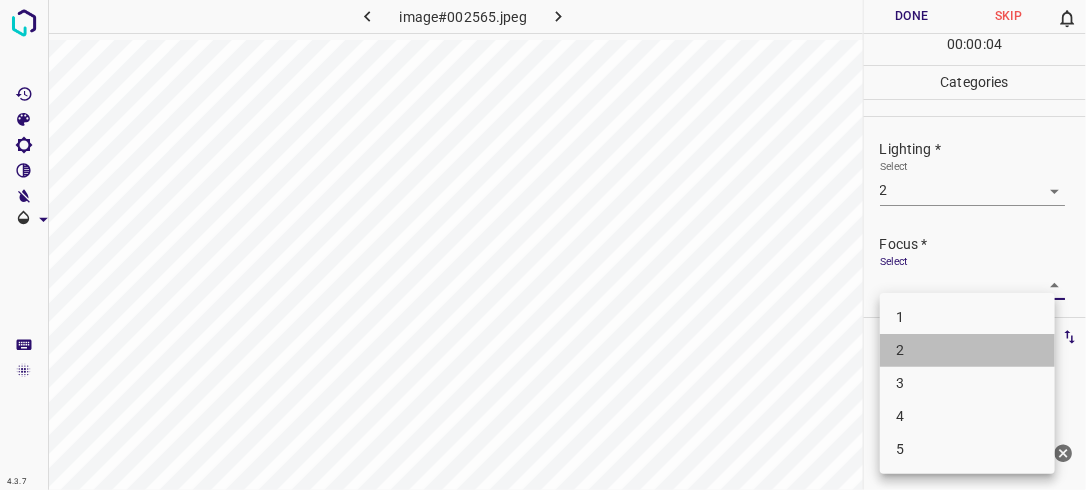 click on "2" at bounding box center [967, 350] 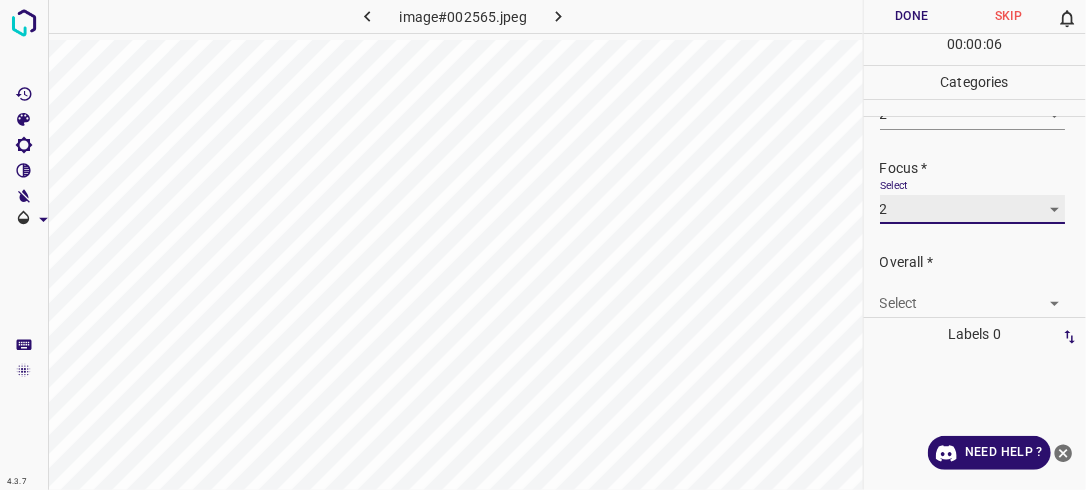 scroll, scrollTop: 98, scrollLeft: 0, axis: vertical 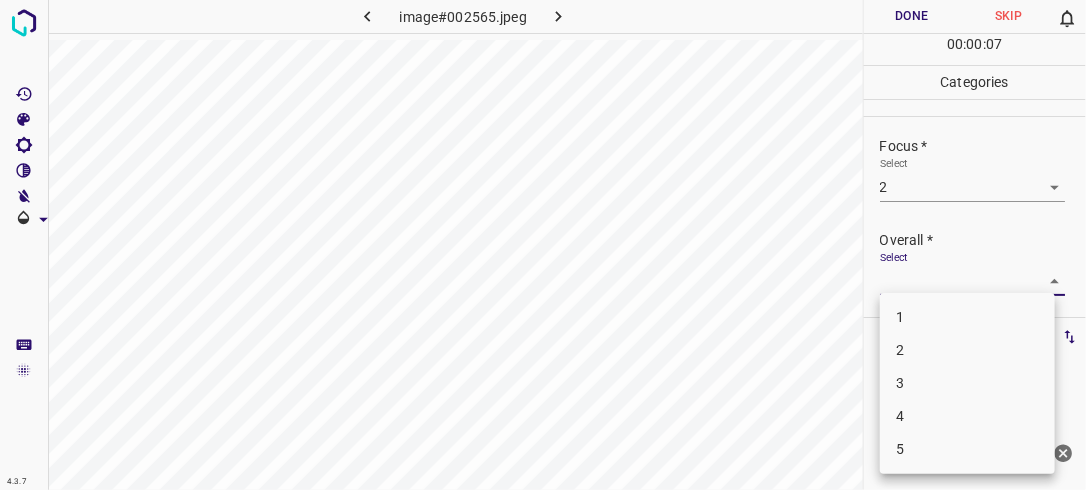 drag, startPoint x: 1052, startPoint y: 276, endPoint x: 1025, endPoint y: 306, distance: 40.36087 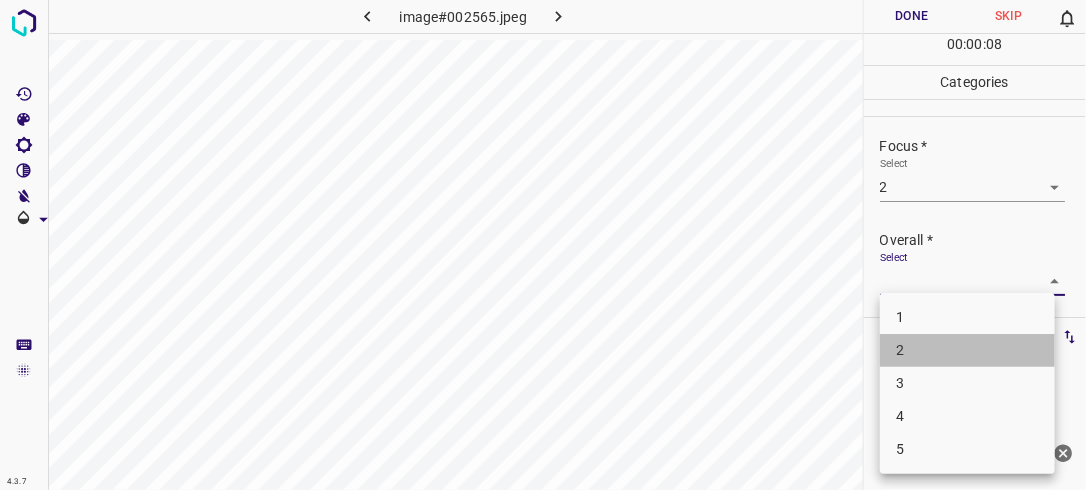 click on "2" at bounding box center (967, 350) 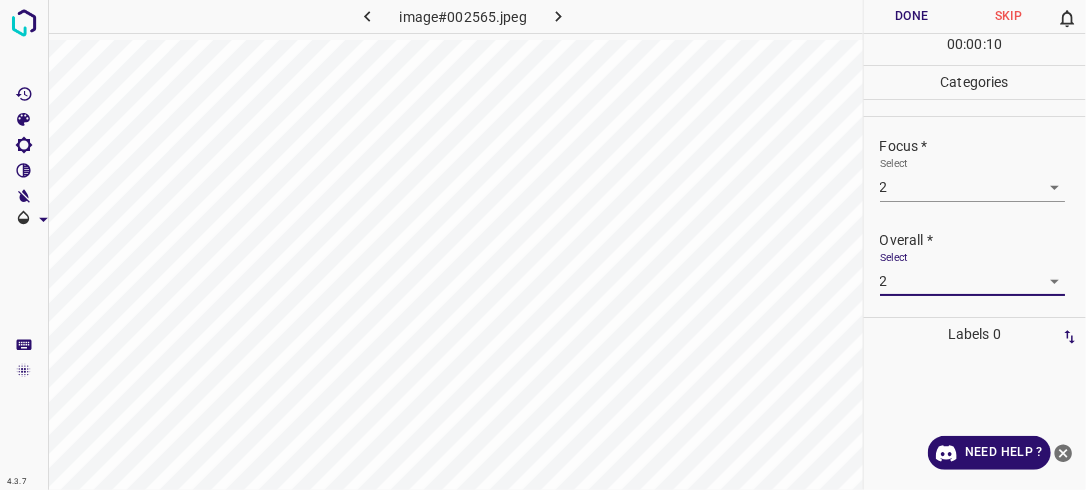 click on "Done" at bounding box center [912, 16] 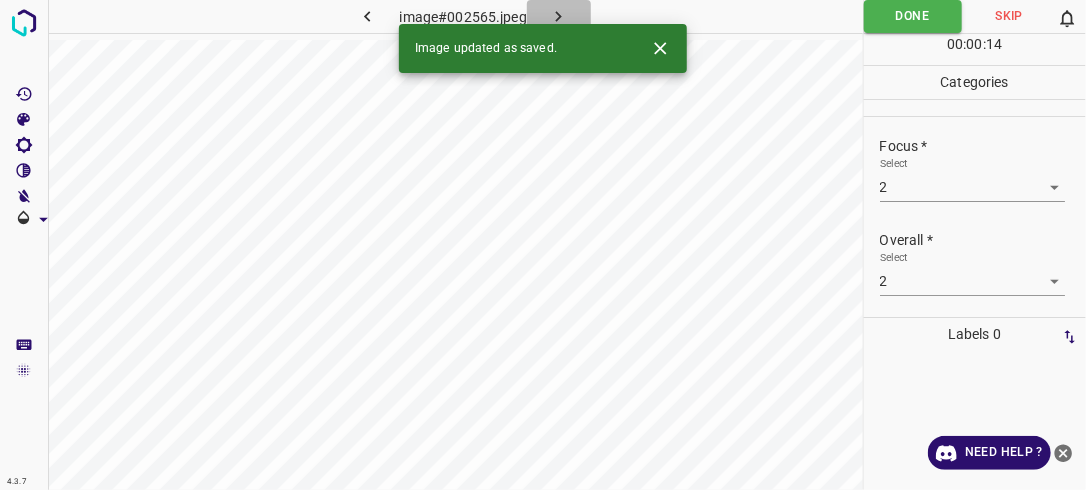 click at bounding box center [559, 16] 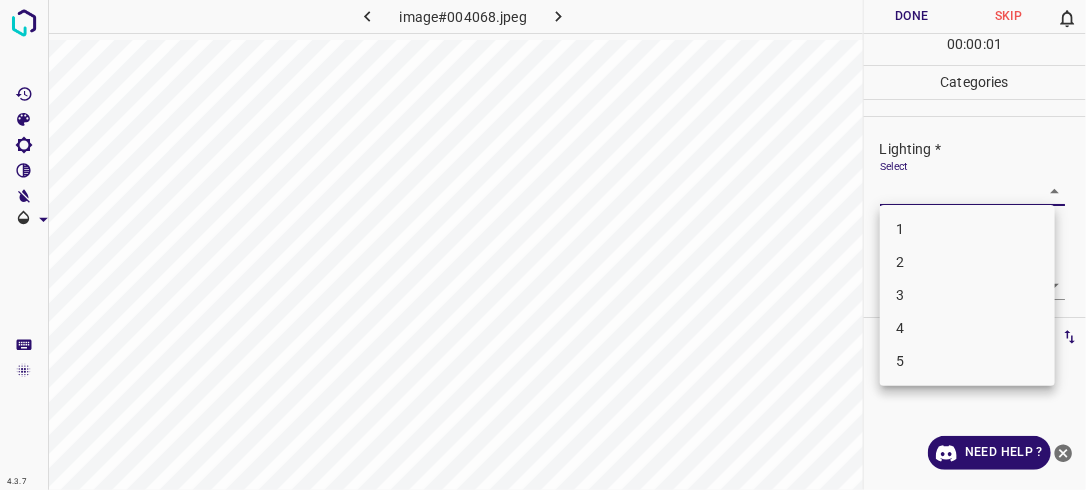 click on "4.3.7 image#004068.jpeg Done Skip 0 00   : 00   : 01   Categories Lighting *  Select ​ Focus *  Select ​ Overall *  Select ​ Labels   0 Categories 1 Lighting 2 Focus 3 Overall Tools Space Change between modes (Draw & Edit) I Auto labeling R Restore zoom M Zoom in N Zoom out Delete Delete selecte label Filters Z Restore filters X Saturation filter C Brightness filter V Contrast filter B Gray scale filter General O Download Need Help ? - Text - Hide - Delete 1 2 3 4 5" at bounding box center [543, 245] 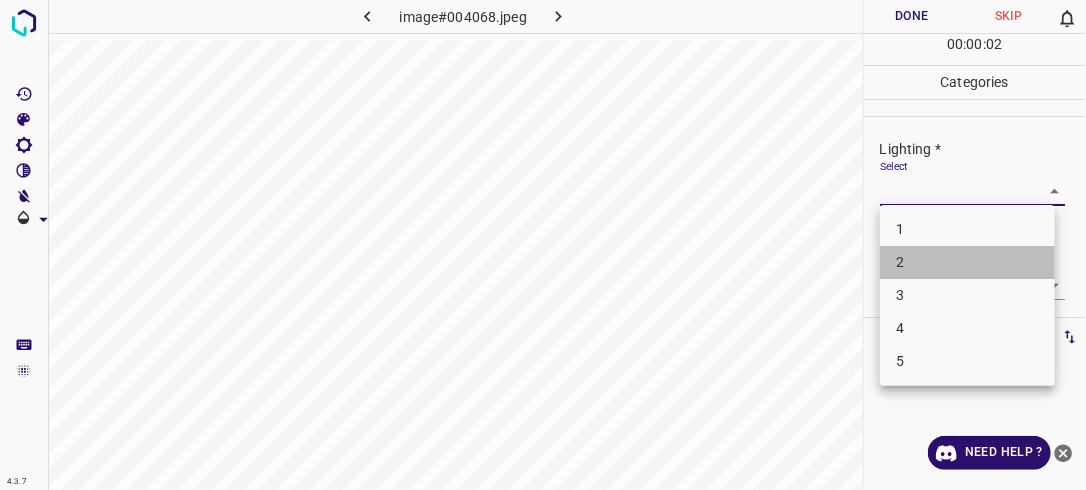 click on "2" at bounding box center [967, 262] 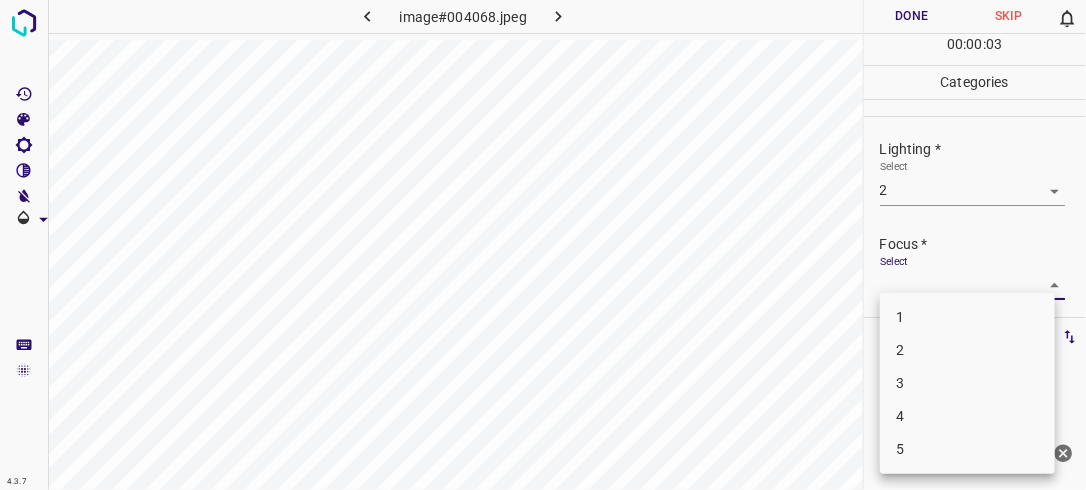 click on "4.3.7 image#004068.jpeg Done Skip 0 00   : 00   : 03   Categories Lighting *  Select 2 2 Focus *  Select ​ Overall *  Select ​ Labels   0 Categories 1 Lighting 2 Focus 3 Overall Tools Space Change between modes (Draw & Edit) I Auto labeling R Restore zoom M Zoom in N Zoom out Delete Delete selecte label Filters Z Restore filters X Saturation filter C Brightness filter V Contrast filter B Gray scale filter General O Download Need Help ? - Text - Hide - Delete 1 2 3 4 5" at bounding box center (543, 245) 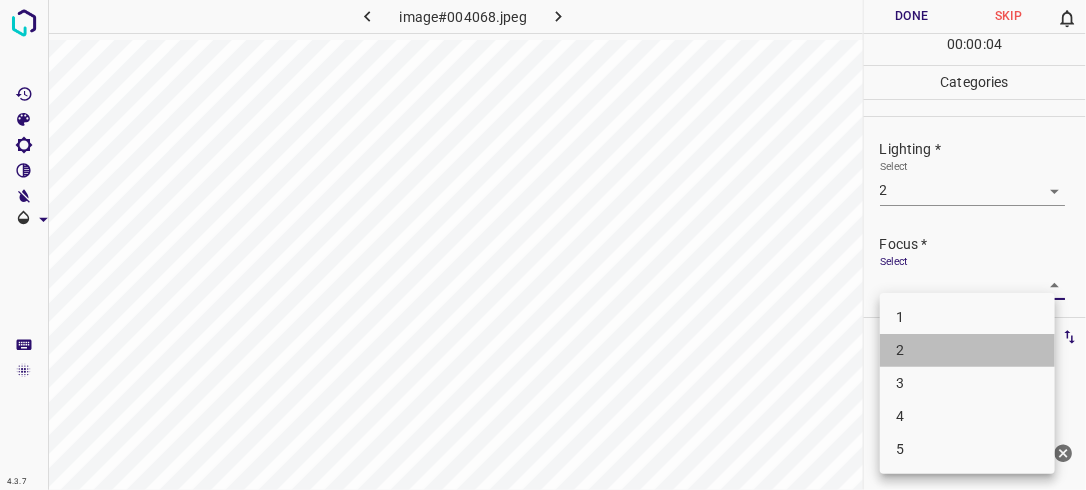 click on "2" at bounding box center [967, 350] 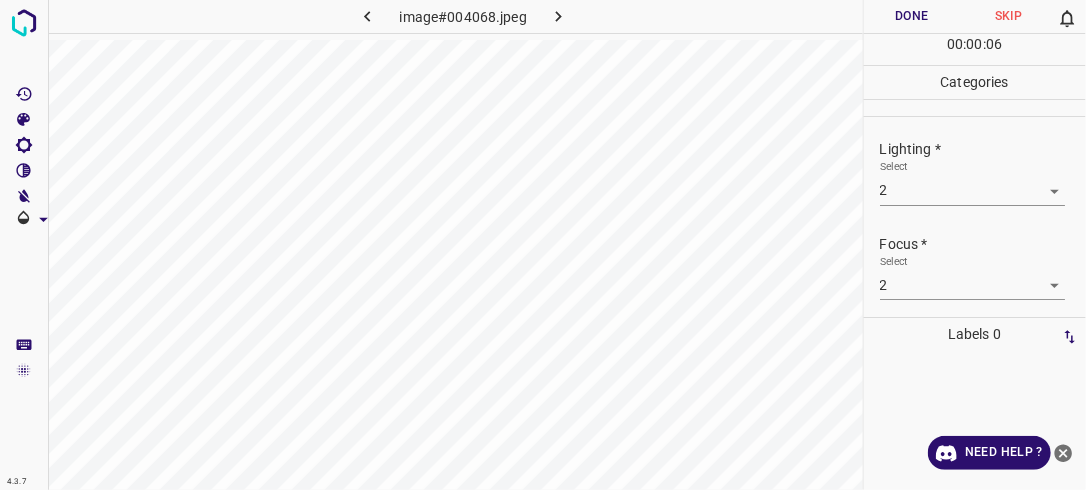 drag, startPoint x: 1073, startPoint y: 236, endPoint x: 1062, endPoint y: 292, distance: 57.070133 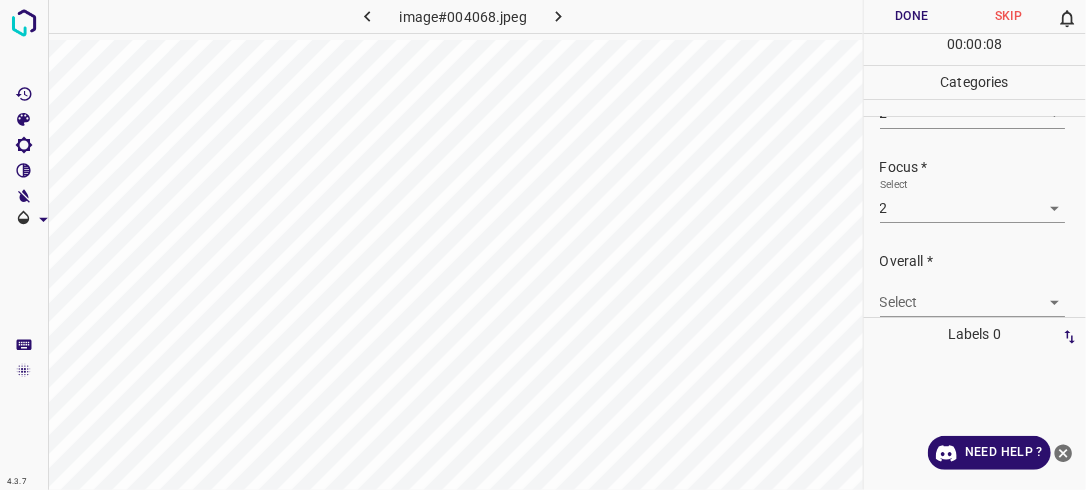 scroll, scrollTop: 98, scrollLeft: 0, axis: vertical 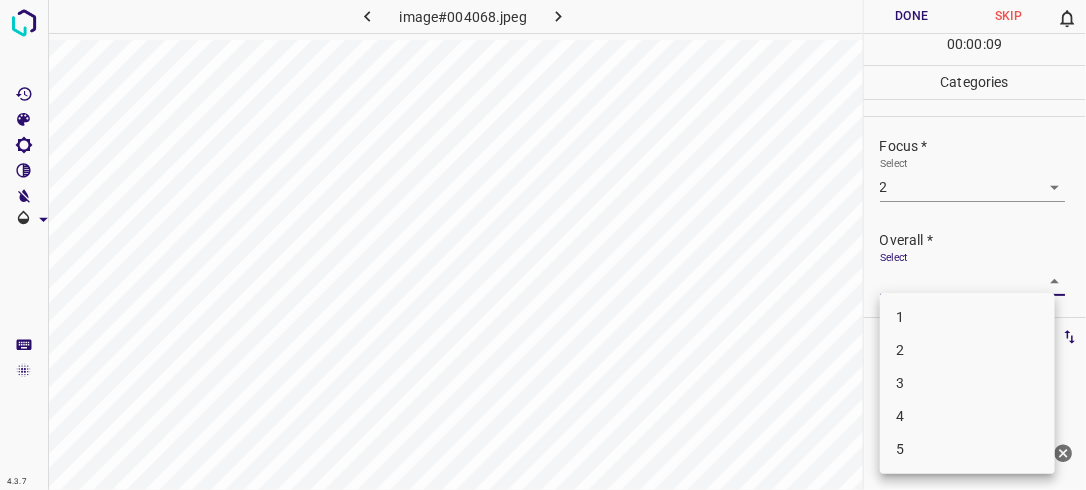 click on "4.3.7 image#004068.jpeg Done Skip 0 00   : 00   : 09   Categories Lighting *  Select 2 2 Focus *  Select 2 2 Overall *  Select ​ Labels   0 Categories 1 Lighting 2 Focus 3 Overall Tools Space Change between modes (Draw & Edit) I Auto labeling R Restore zoom M Zoom in N Zoom out Delete Delete selecte label Filters Z Restore filters X Saturation filter C Brightness filter V Contrast filter B Gray scale filter General O Download Need Help ? - Text - Hide - Delete 1 2 3 4 5" at bounding box center (543, 245) 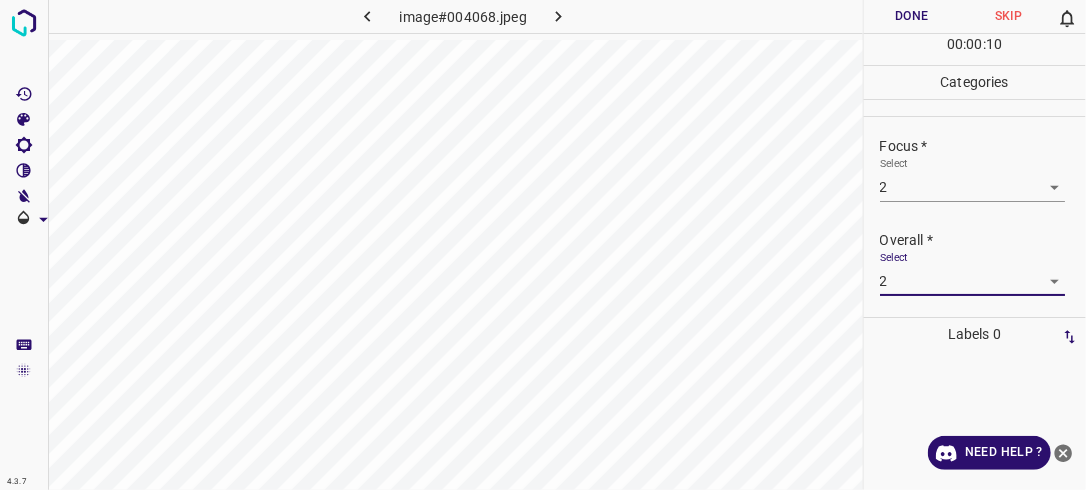 click on "Done" at bounding box center [912, 16] 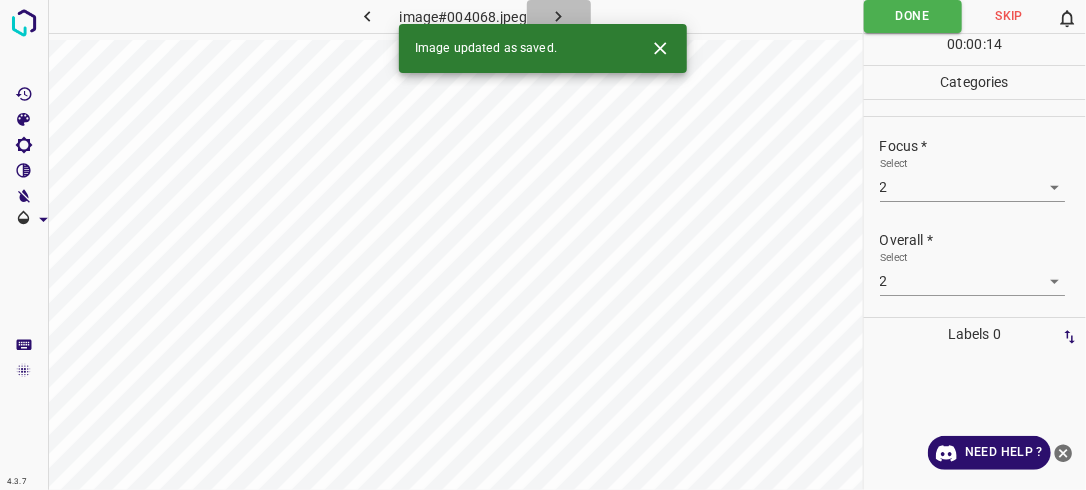 click at bounding box center [559, 16] 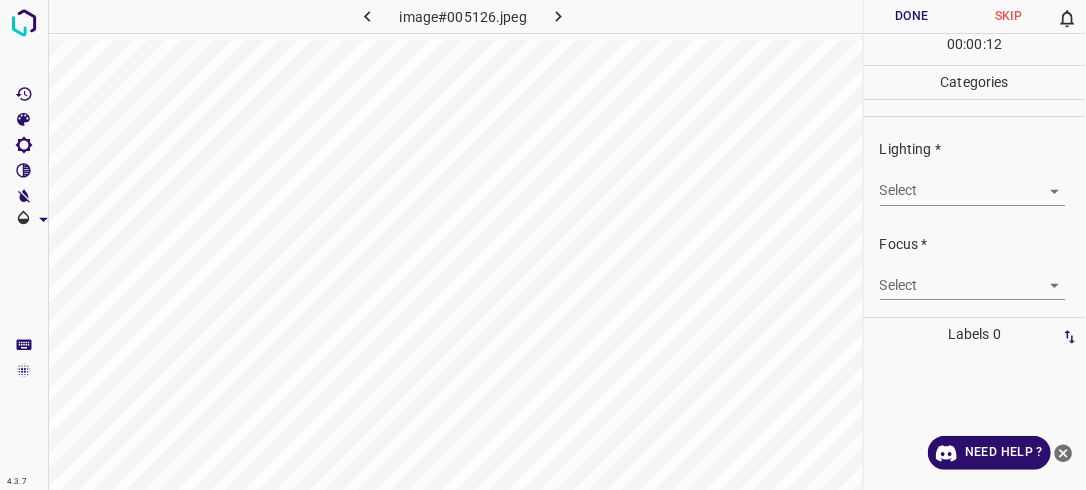 click on "4.3.7 image#005126.jpeg Done Skip 0 00   : 00   : 12   Categories Lighting *  Select ​ Focus *  Select ​ Overall *  Select ​ Labels   0 Categories 1 Lighting 2 Focus 3 Overall Tools Space Change between modes (Draw & Edit) I Auto labeling R Restore zoom M Zoom in N Zoom out Delete Delete selecte label Filters Z Restore filters X Saturation filter C Brightness filter V Contrast filter B Gray scale filter General O Download Need Help ? - Text - Hide - Delete" at bounding box center (543, 245) 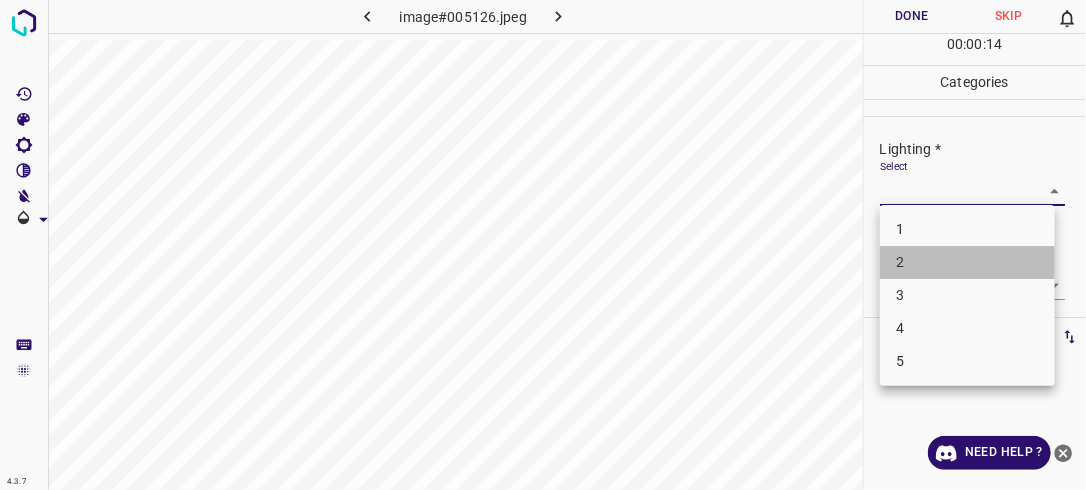 click on "2" at bounding box center [967, 262] 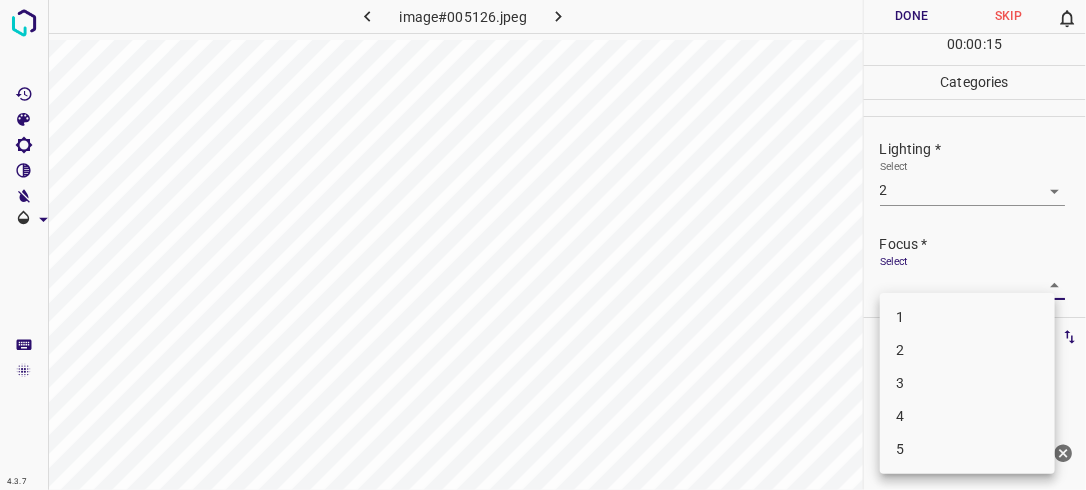 drag, startPoint x: 1032, startPoint y: 283, endPoint x: 957, endPoint y: 348, distance: 99.24717 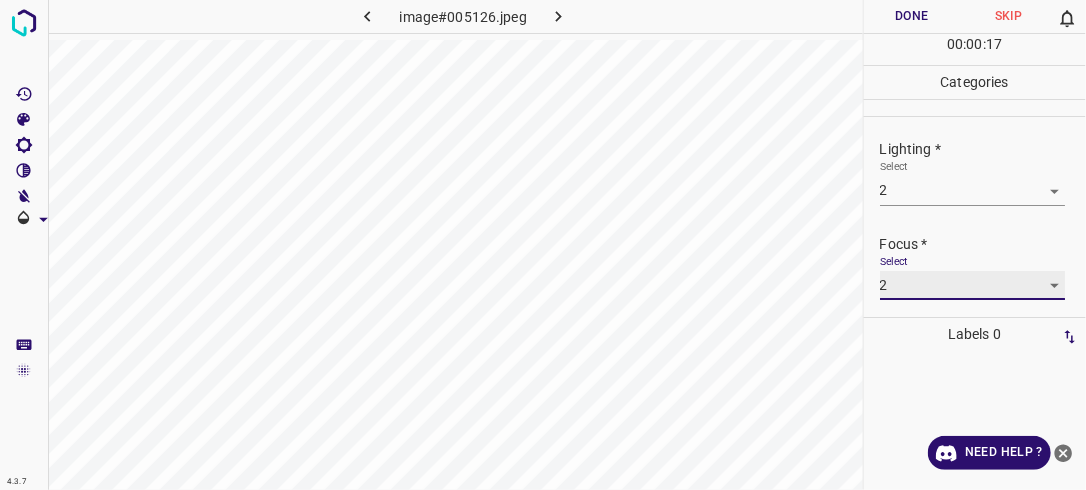 scroll, scrollTop: 98, scrollLeft: 0, axis: vertical 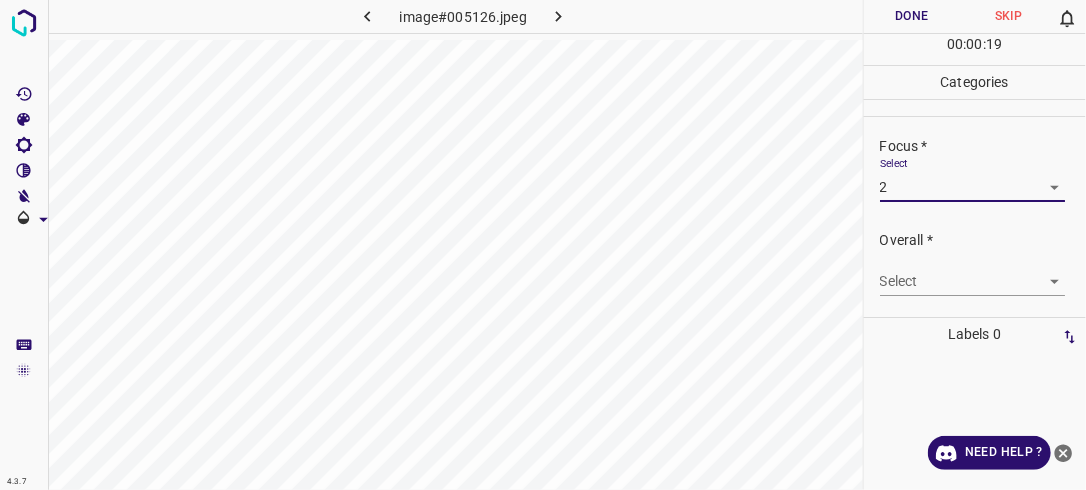 click on "4.3.7 image#005126.jpeg Done Skip 0 00   : 00   : 19   Categories Lighting *  Select 2 2 Focus *  Select 2 2 Overall *  Select ​ Labels   0 Categories 1 Lighting 2 Focus 3 Overall Tools Space Change between modes (Draw & Edit) I Auto labeling R Restore zoom M Zoom in N Zoom out Delete Delete selecte label Filters Z Restore filters X Saturation filter C Brightness filter V Contrast filter B Gray scale filter General O Download Need Help ? - Text - Hide - Delete" at bounding box center [543, 245] 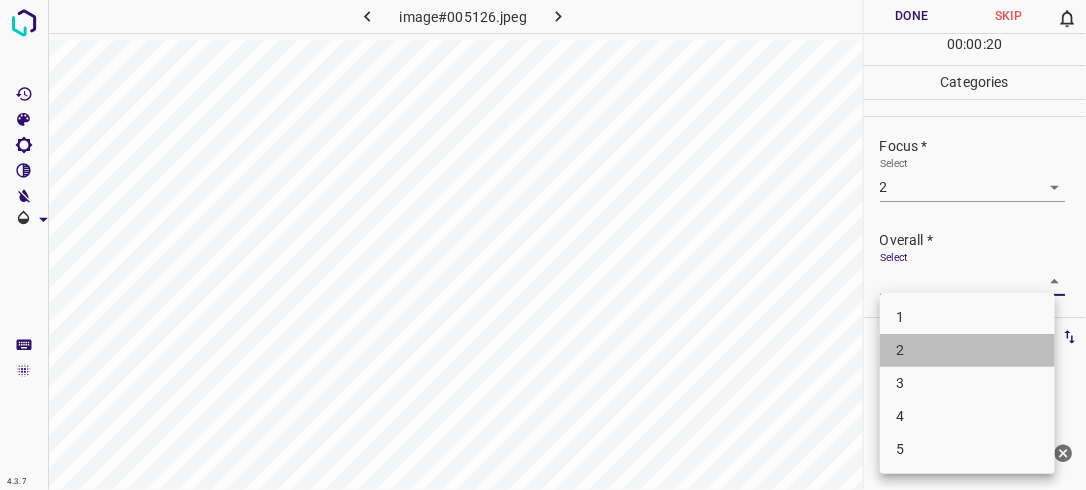 click on "2" at bounding box center [967, 350] 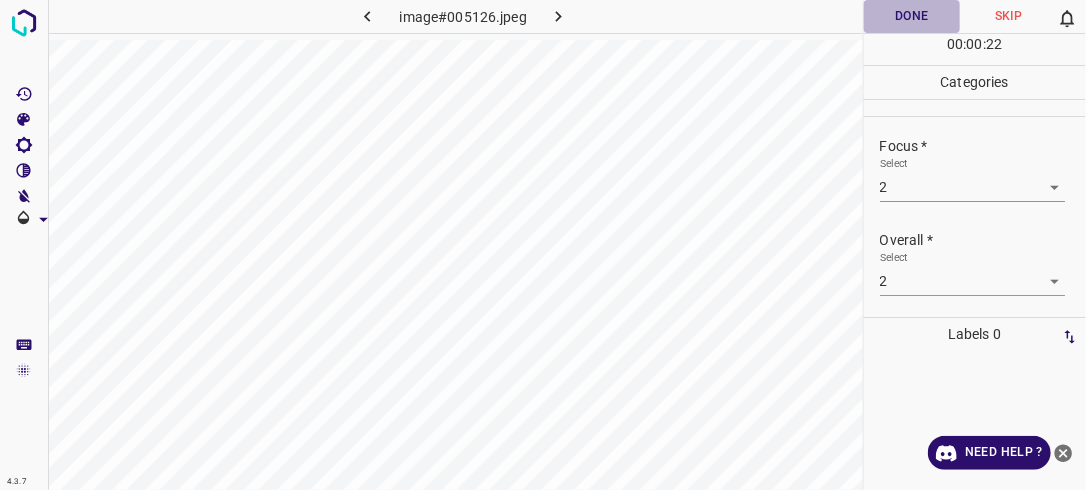 click on "Done" at bounding box center [912, 16] 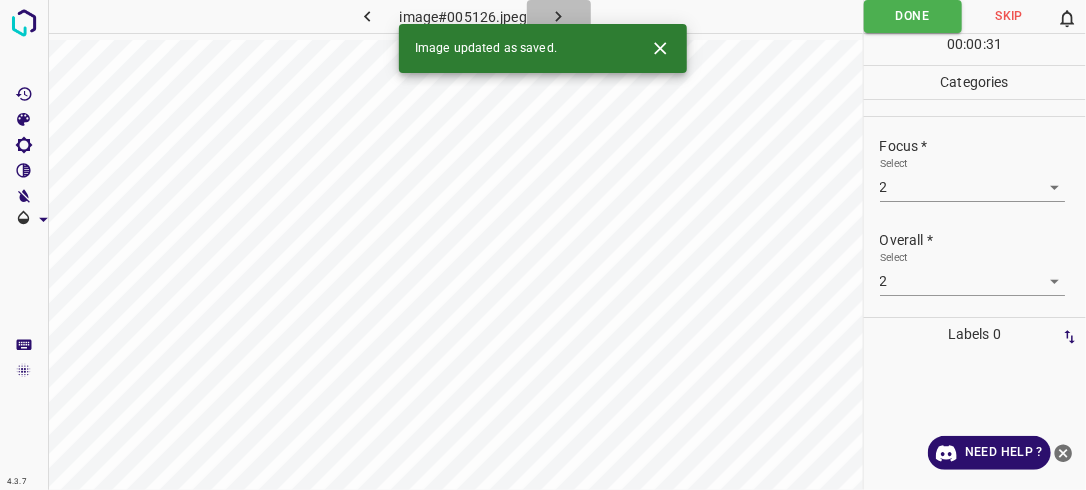 click 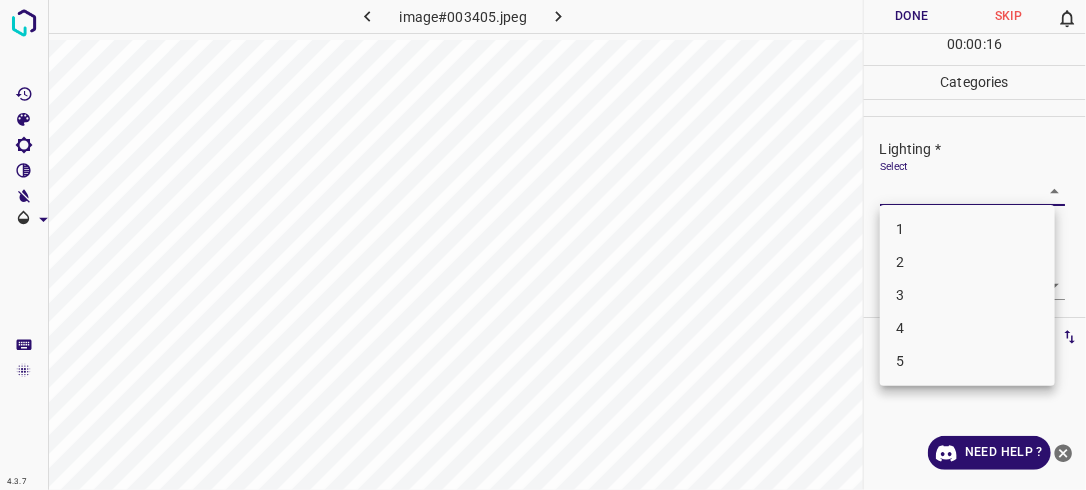 click on "4.3.7 image#003405.jpeg Done Skip 0 00   : 00   : 16   Categories Lighting *  Select ​ Focus *  Select ​ Overall *  Select ​ Labels   0 Categories 1 Lighting 2 Focus 3 Overall Tools Space Change between modes (Draw & Edit) I Auto labeling R Restore zoom M Zoom in N Zoom out Delete Delete selecte label Filters Z Restore filters X Saturation filter C Brightness filter V Contrast filter B Gray scale filter General O Download Need Help ? - Text - Hide - Delete 1 2 3 4 5" at bounding box center [543, 245] 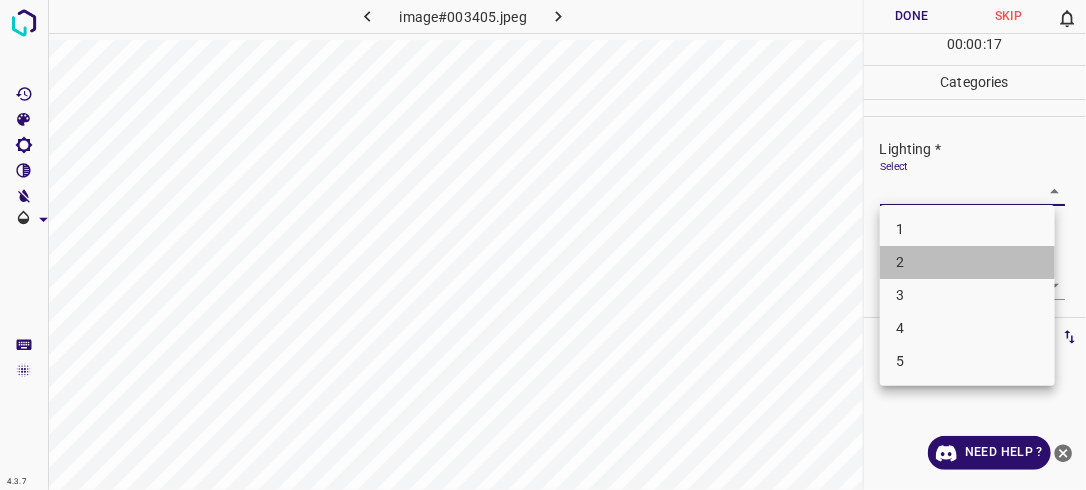 click on "2" at bounding box center [967, 262] 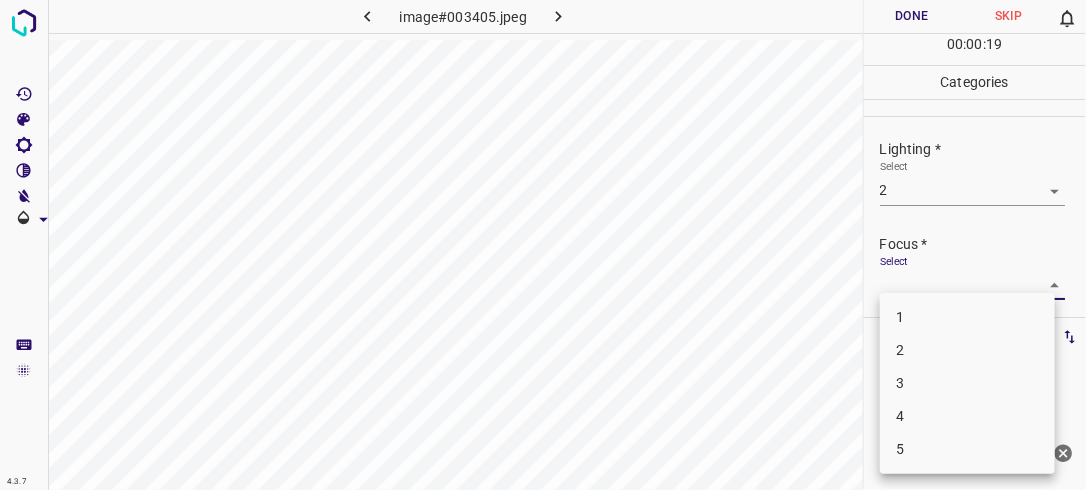 drag, startPoint x: 1036, startPoint y: 276, endPoint x: 971, endPoint y: 351, distance: 99.24717 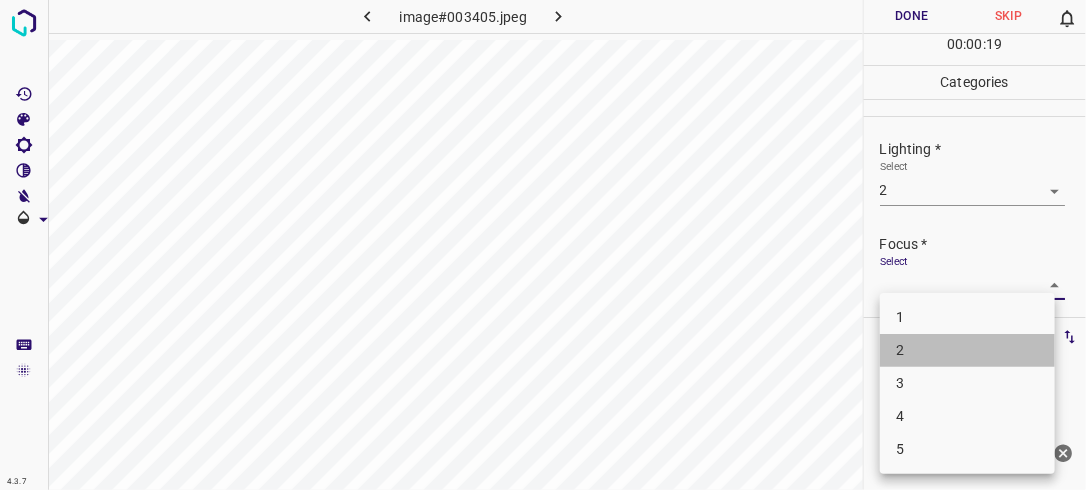 click on "2" at bounding box center (967, 350) 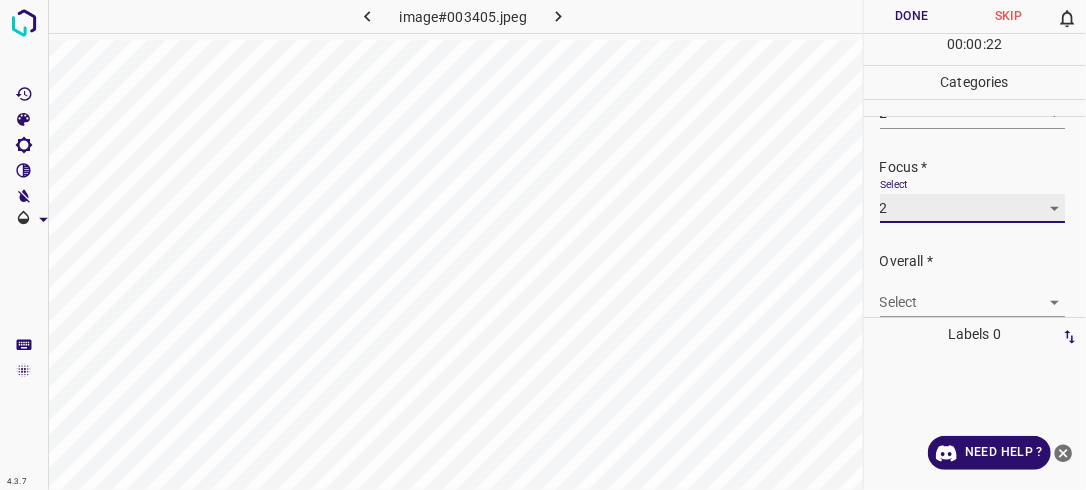 scroll, scrollTop: 82, scrollLeft: 0, axis: vertical 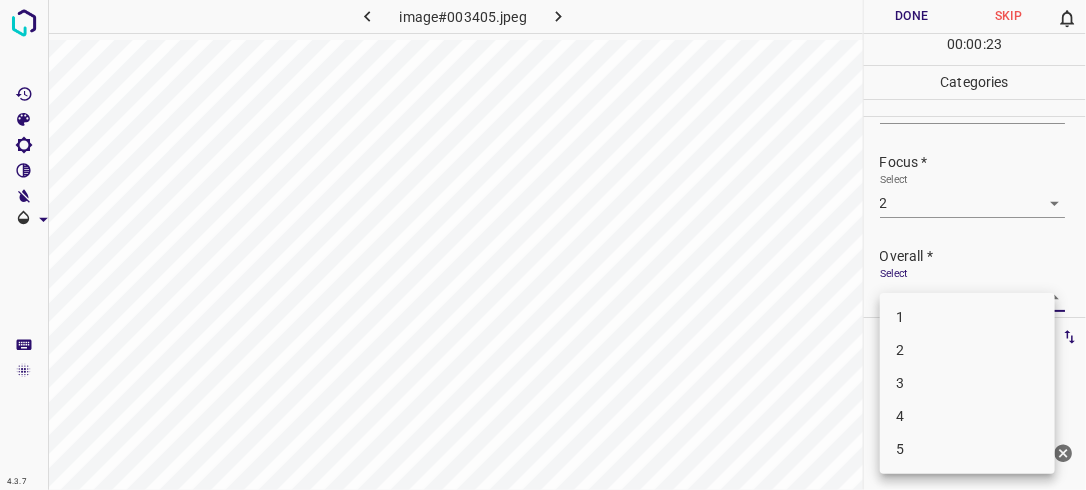 click on "4.3.7 image#003405.jpeg Done Skip 0 00   : 00   : 23   Categories Lighting *  Select 2 2 Focus *  Select 2 2 Overall *  Select ​ Labels   0 Categories 1 Lighting 2 Focus 3 Overall Tools Space Change between modes (Draw & Edit) I Auto labeling R Restore zoom M Zoom in N Zoom out Delete Delete selecte label Filters Z Restore filters X Saturation filter C Brightness filter V Contrast filter B Gray scale filter General O Download Need Help ? - Text - Hide - Delete 1 2 3 4 5" at bounding box center [543, 245] 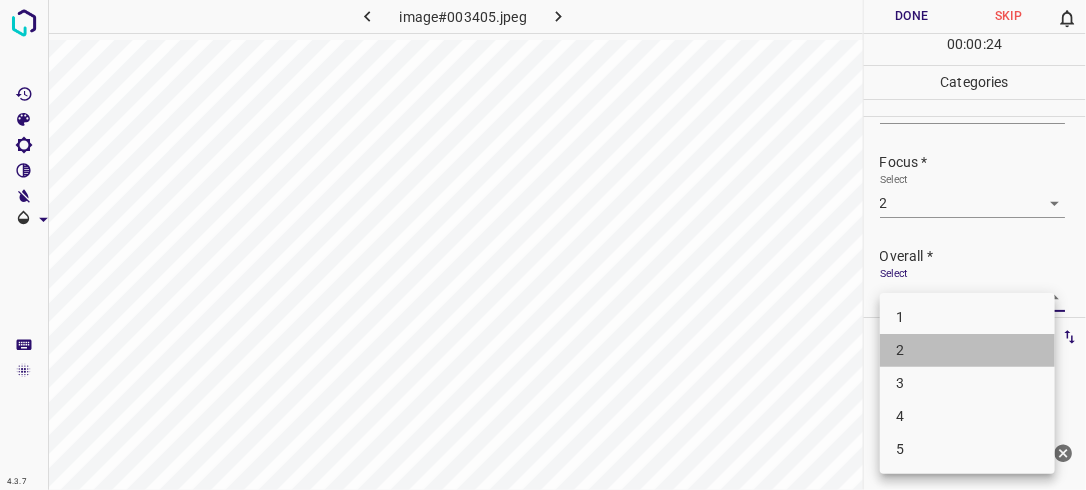 click on "2" at bounding box center (967, 350) 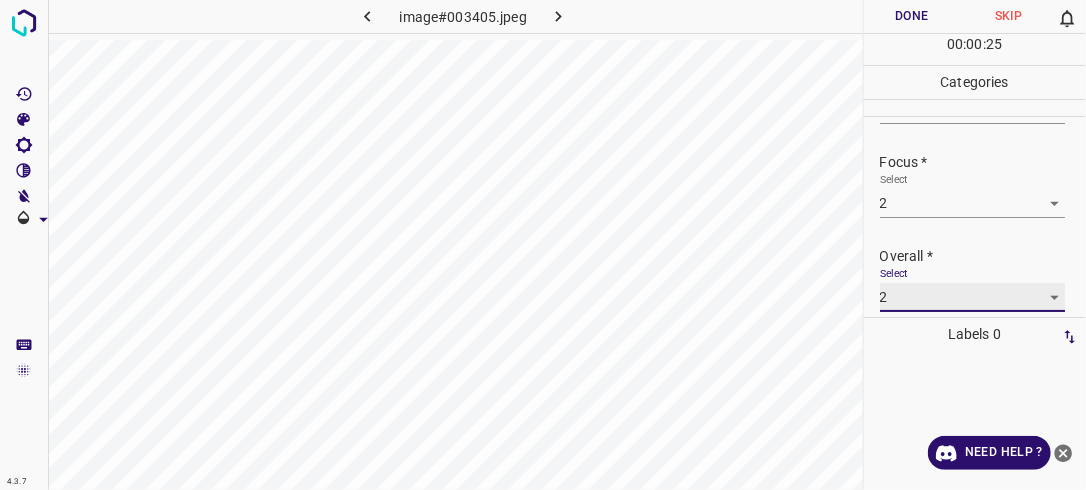 scroll, scrollTop: 82, scrollLeft: 0, axis: vertical 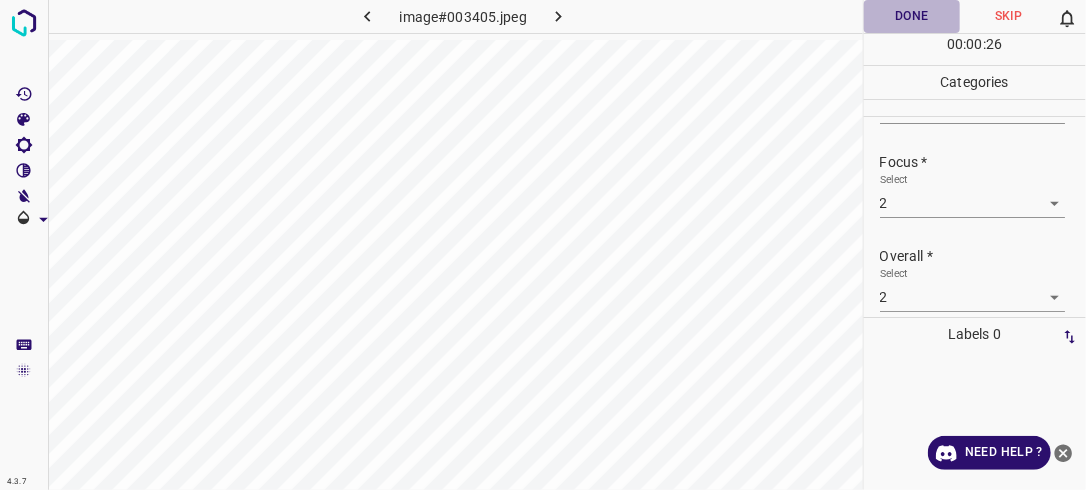 click on "Done" at bounding box center (912, 16) 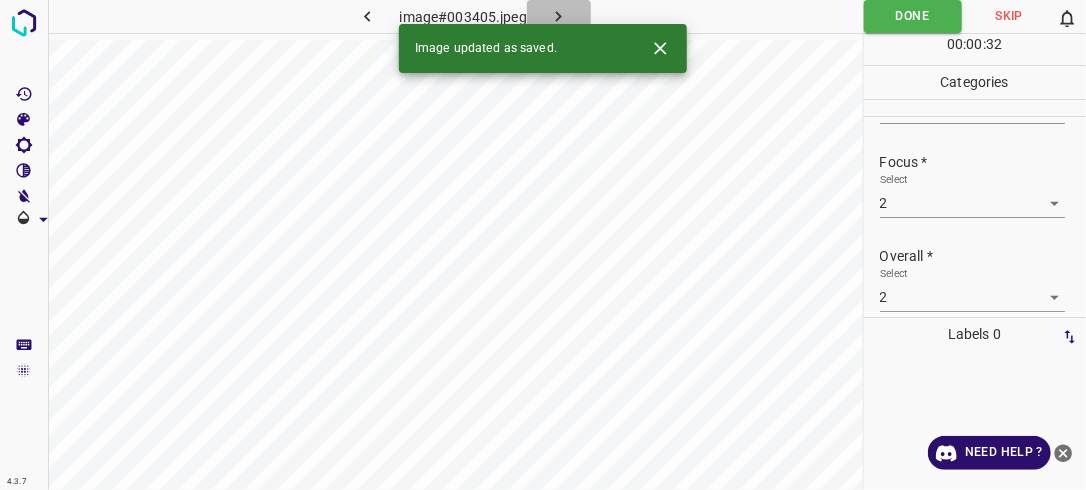 click 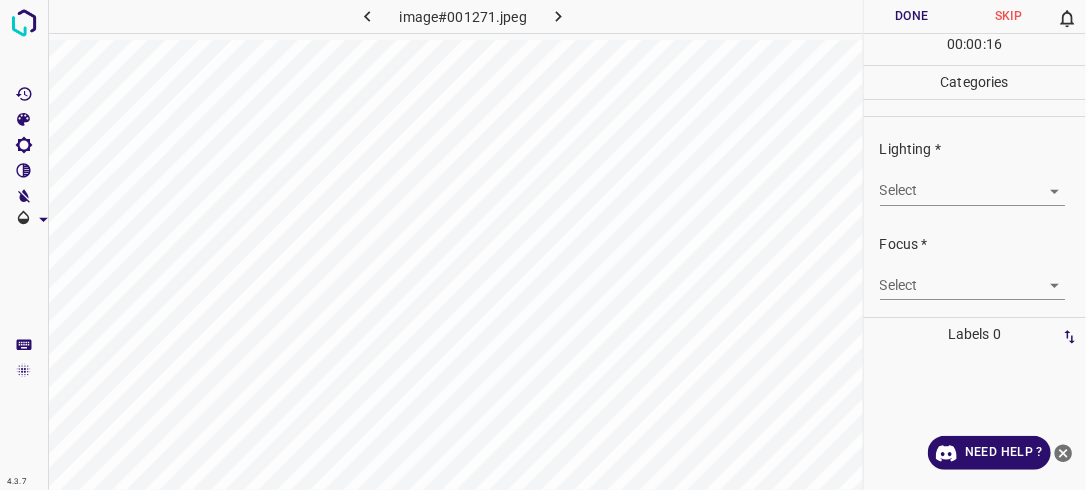 click on "Select ​" at bounding box center (973, 182) 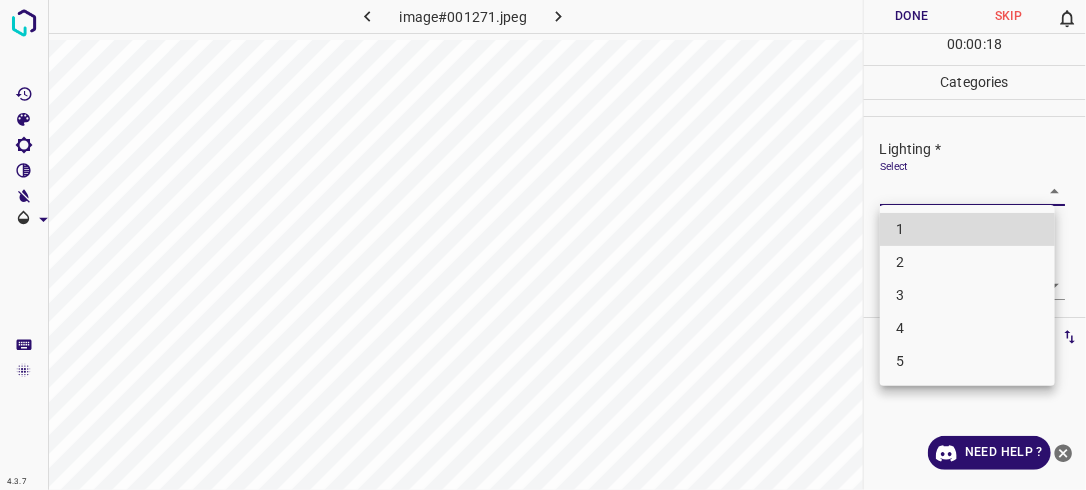 drag, startPoint x: 1040, startPoint y: 184, endPoint x: 959, endPoint y: 267, distance: 115.97414 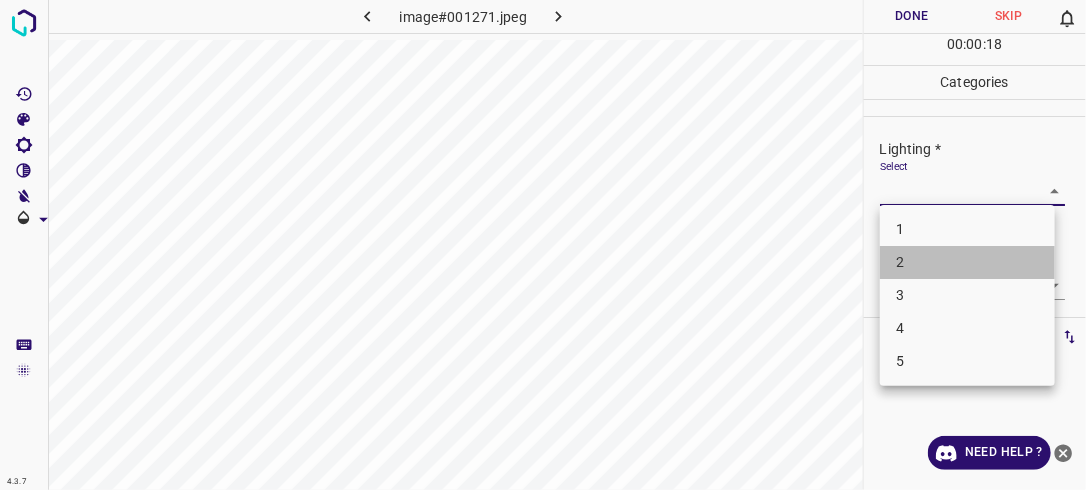 click on "2" at bounding box center (967, 262) 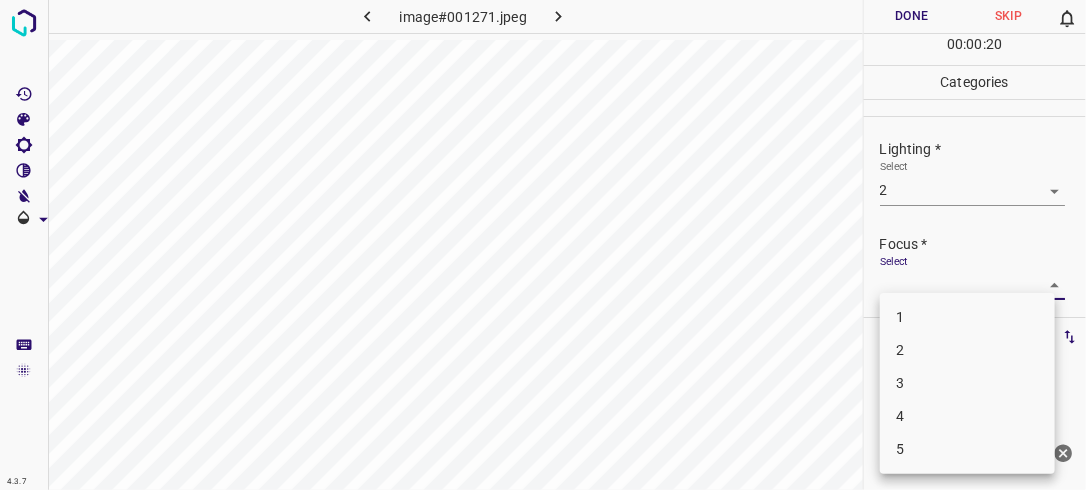 drag, startPoint x: 1038, startPoint y: 280, endPoint x: 988, endPoint y: 345, distance: 82.006096 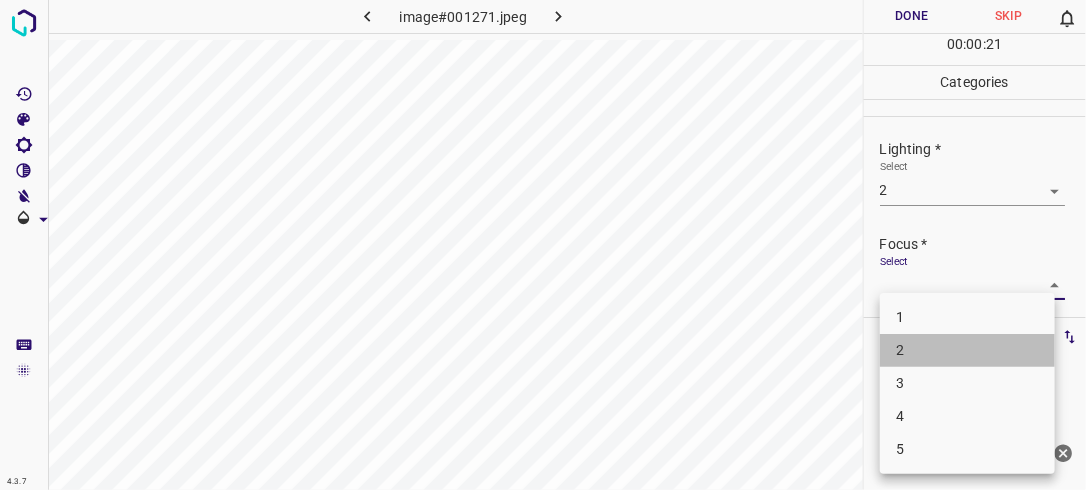 click on "2" at bounding box center (967, 350) 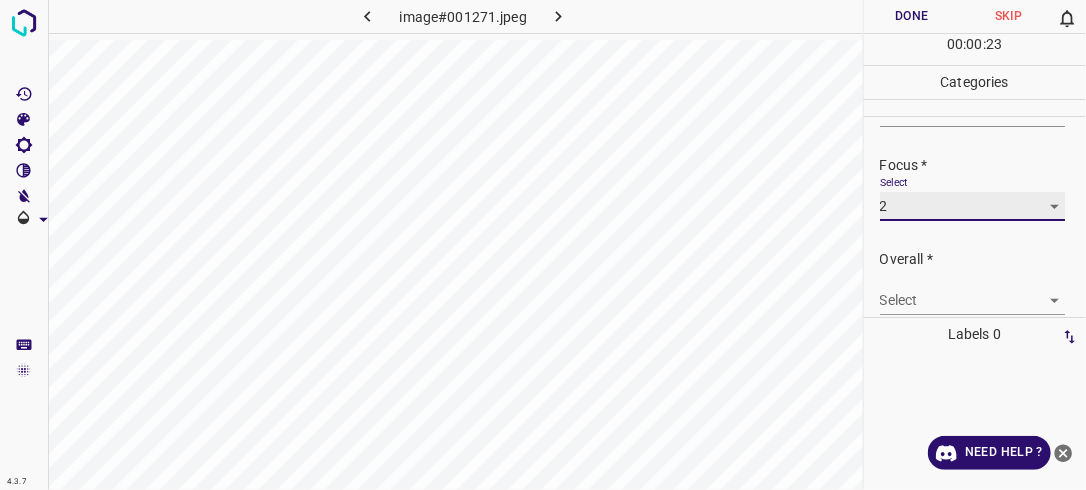 scroll, scrollTop: 84, scrollLeft: 0, axis: vertical 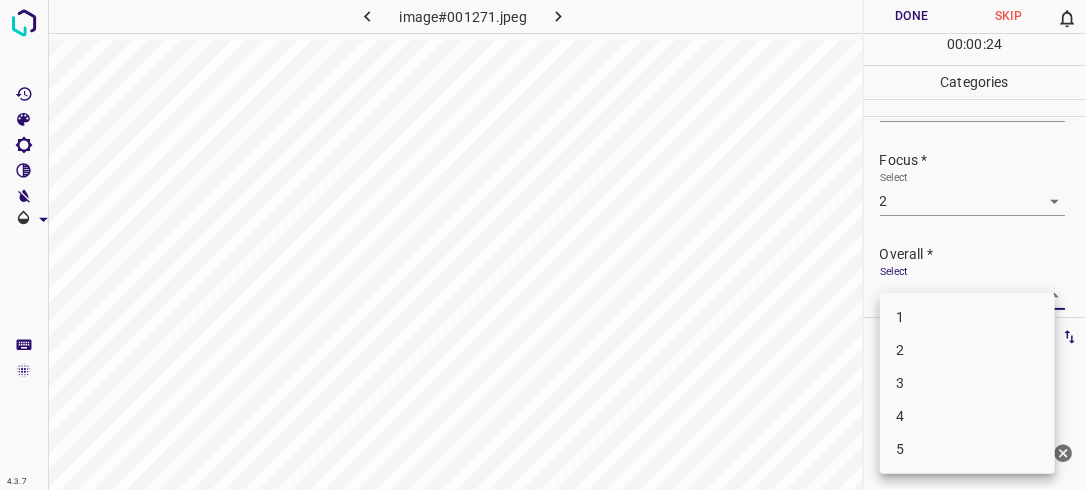click on "4.3.7 image#001271.jpeg Done Skip 0 00   : 00   : 24   Categories Lighting *  Select 2 2 Focus *  Select 2 2 Overall *  Select ​ Labels   0 Categories 1 Lighting 2 Focus 3 Overall Tools Space Change between modes (Draw & Edit) I Auto labeling R Restore zoom M Zoom in N Zoom out Delete Delete selecte label Filters Z Restore filters X Saturation filter C Brightness filter V Contrast filter B Gray scale filter General O Download Need Help ? - Text - Hide - Delete 1 2 3 4 5" at bounding box center (543, 245) 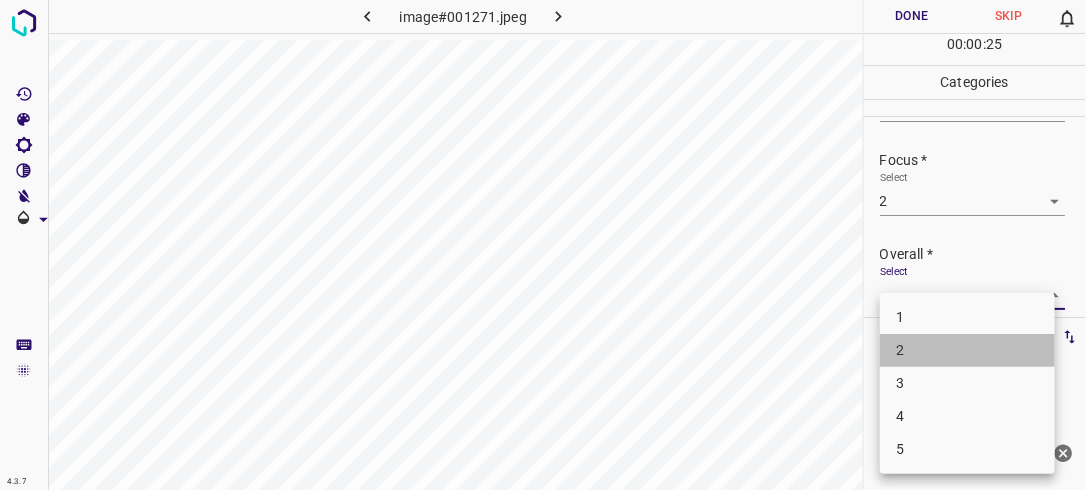 click on "2" at bounding box center [967, 350] 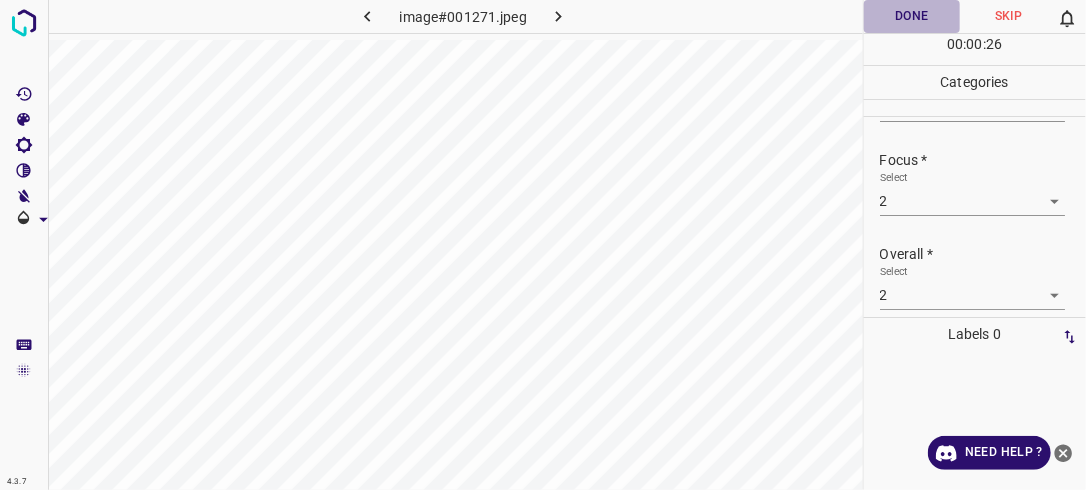 click on "Done" at bounding box center (912, 16) 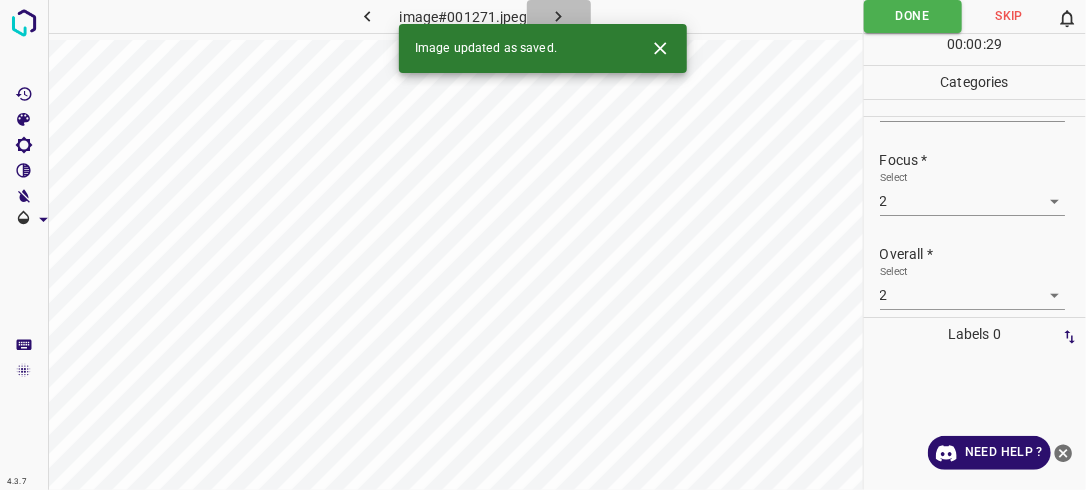 click 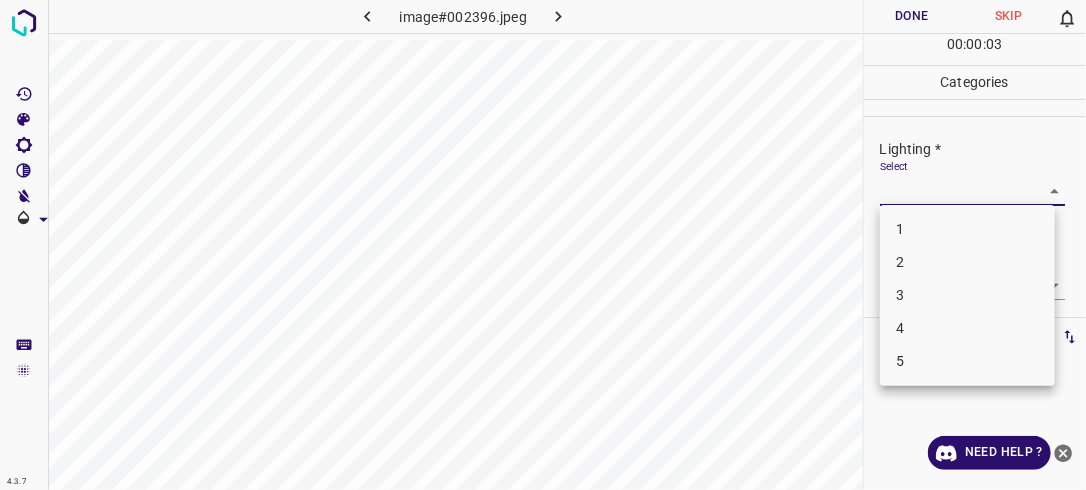 drag, startPoint x: 1040, startPoint y: 184, endPoint x: 996, endPoint y: 251, distance: 80.1561 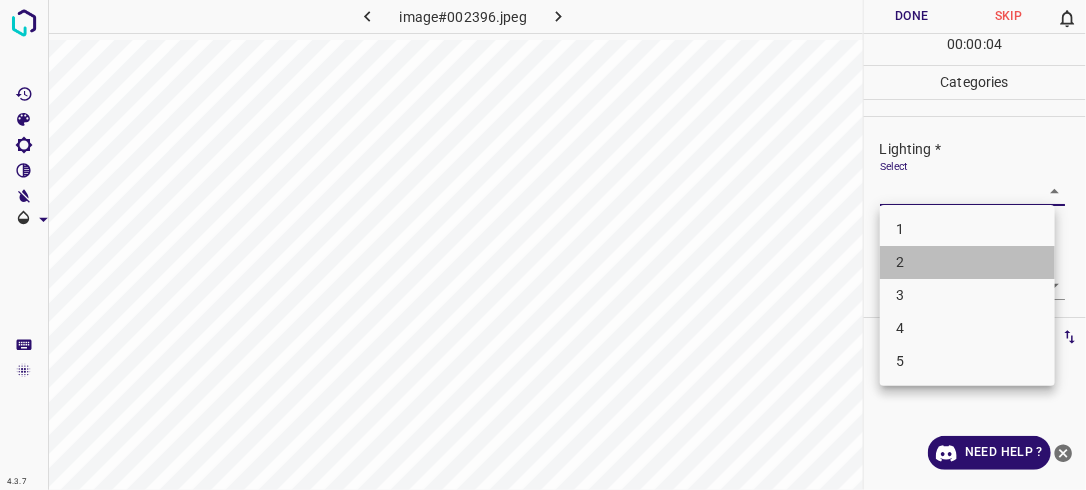 click on "2" at bounding box center [967, 262] 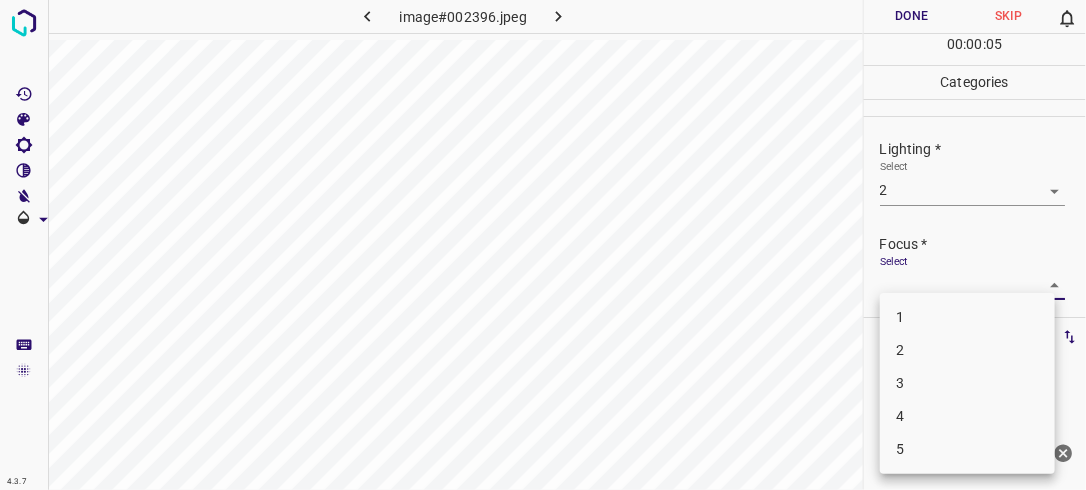 drag, startPoint x: 1044, startPoint y: 272, endPoint x: 990, endPoint y: 346, distance: 91.60786 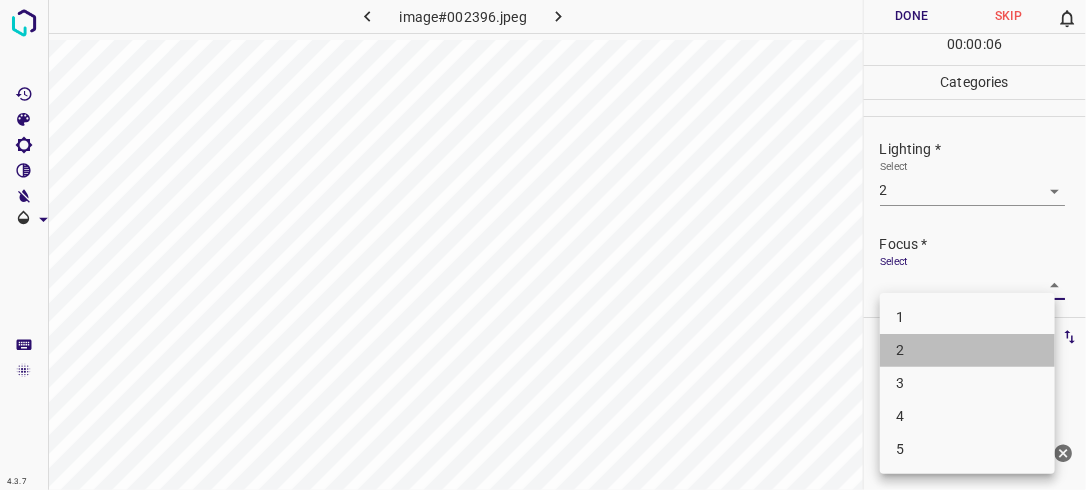 click on "2" at bounding box center (967, 350) 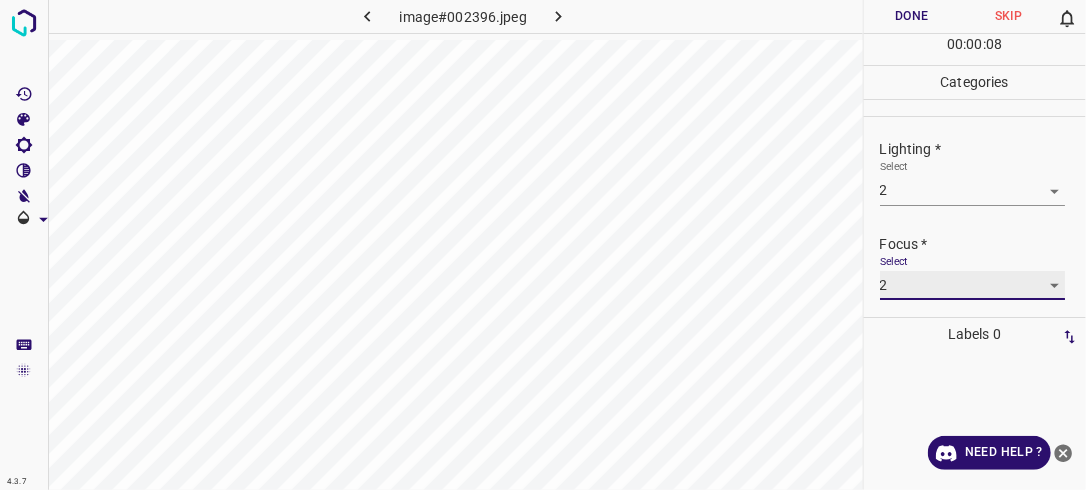 scroll, scrollTop: 92, scrollLeft: 0, axis: vertical 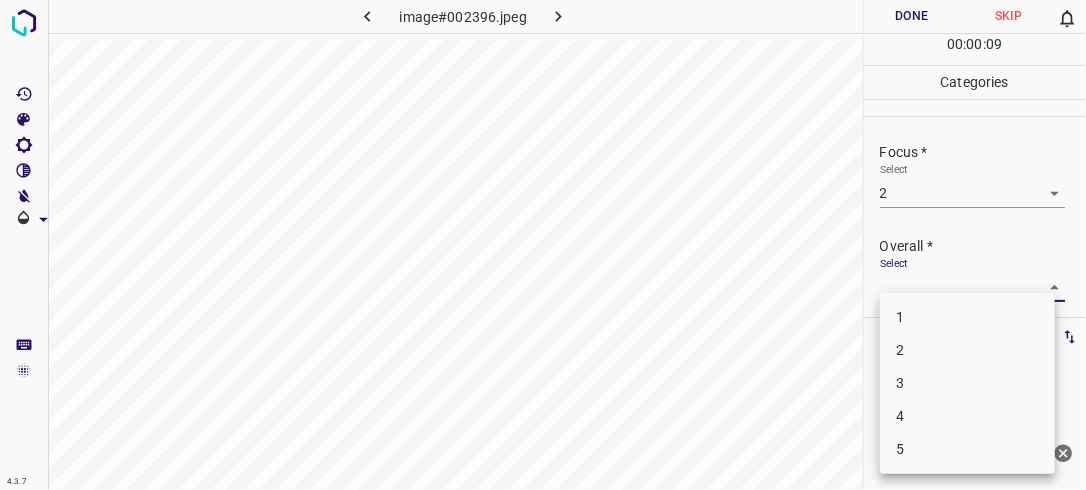 drag, startPoint x: 1044, startPoint y: 278, endPoint x: 1013, endPoint y: 337, distance: 66.64833 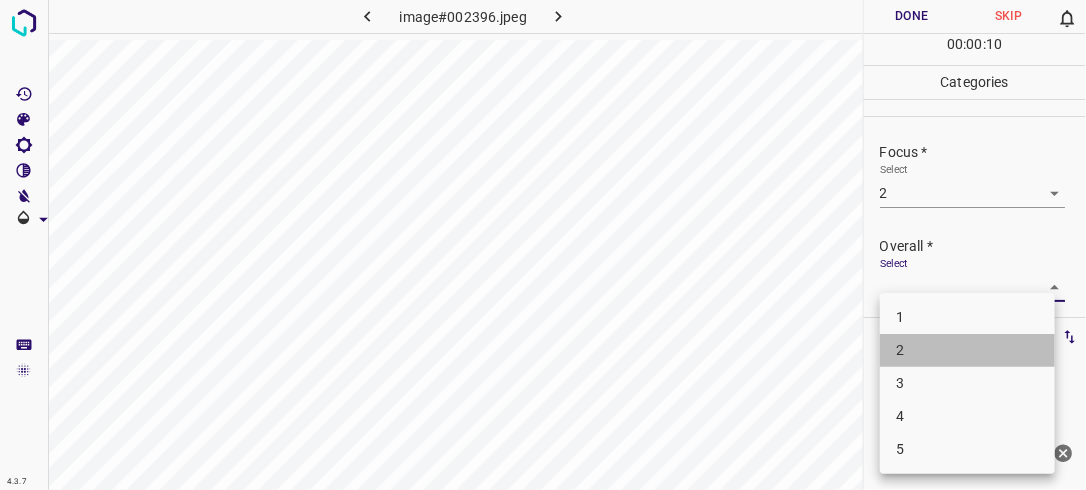 click on "2" at bounding box center [967, 350] 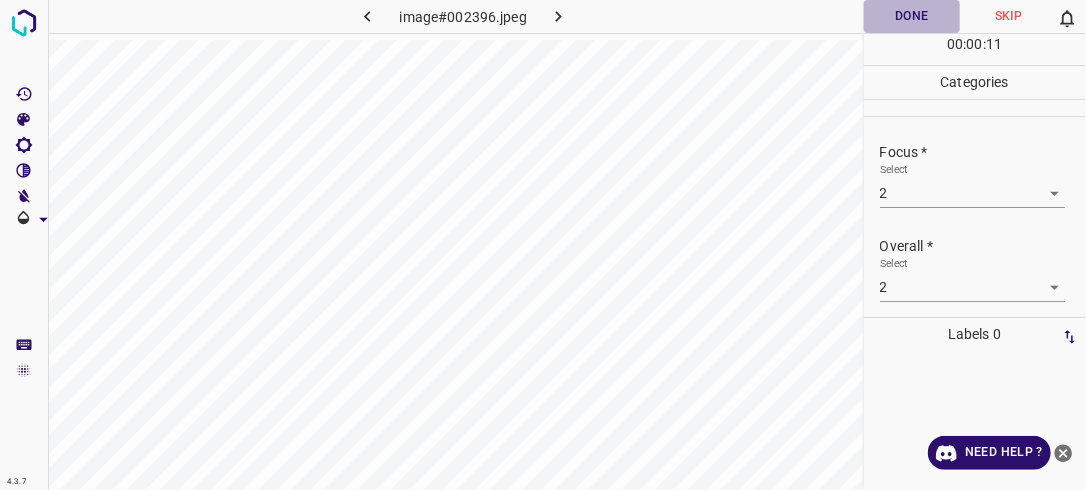 click on "Done" at bounding box center (912, 16) 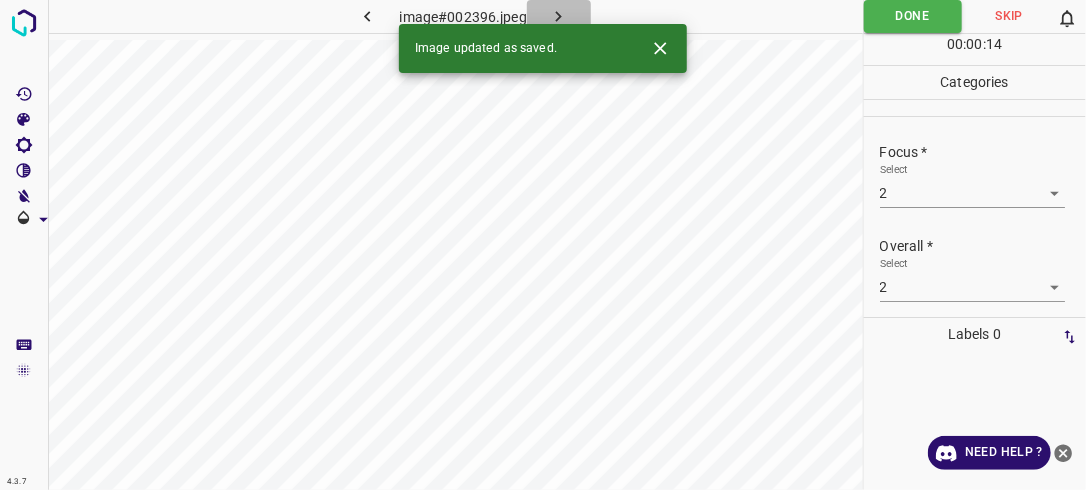 click 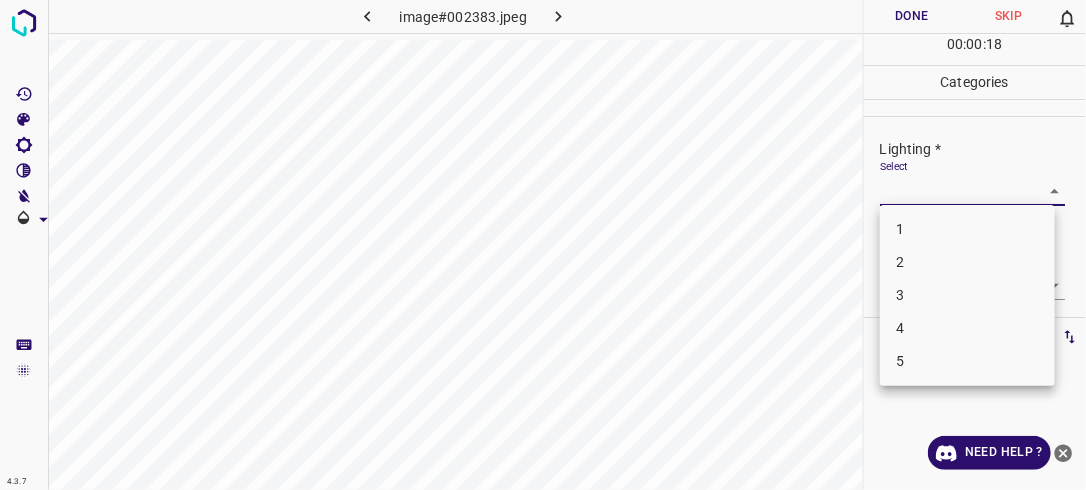 click on "4.3.7 image#002383.jpeg Done Skip 0 00   : 00   : 18   Categories Lighting *  Select ​ Focus *  Select ​ Overall *  Select ​ Labels   0 Categories 1 Lighting 2 Focus 3 Overall Tools Space Change between modes (Draw & Edit) I Auto labeling R Restore zoom M Zoom in N Zoom out Delete Delete selecte label Filters Z Restore filters X Saturation filter C Brightness filter V Contrast filter B Gray scale filter General O Download Need Help ? - Text - Hide - Delete 1 2 3 4 5" at bounding box center [543, 245] 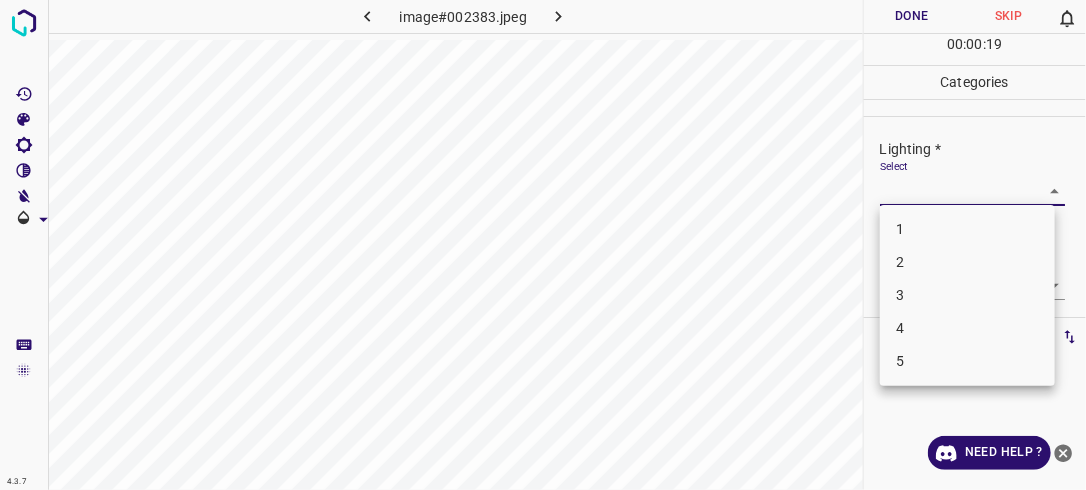 click on "1" at bounding box center [967, 229] 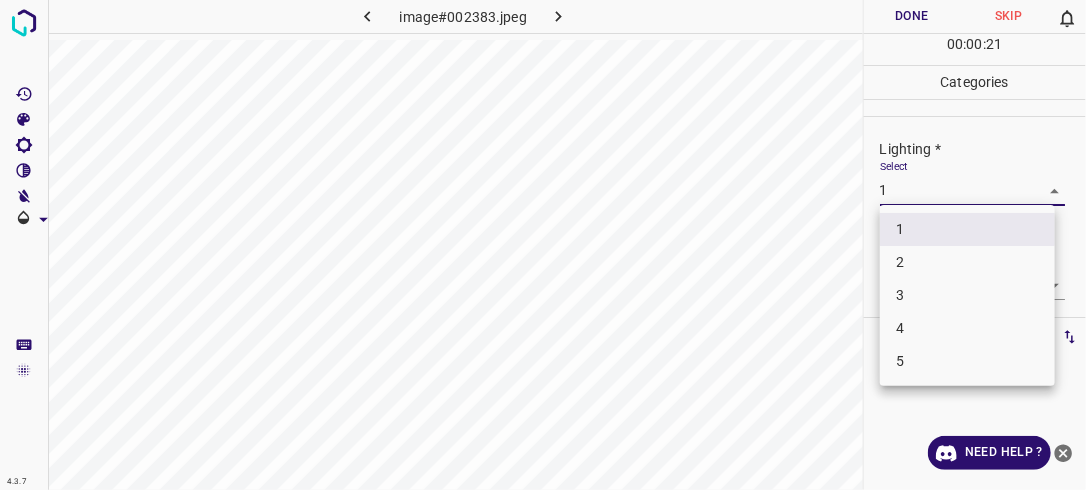 click on "4.3.7 image#002383.jpeg Done Skip 0 00   : 00   : 21   Categories Lighting *  Select 1 1 Focus *  Select ​ Overall *  Select ​ Labels   0 Categories 1 Lighting 2 Focus 3 Overall Tools Space Change between modes (Draw & Edit) I Auto labeling R Restore zoom M Zoom in N Zoom out Delete Delete selecte label Filters Z Restore filters X Saturation filter C Brightness filter V Contrast filter B Gray scale filter General O Download Need Help ? - Text - Hide - Delete 1 2 3 4 5" at bounding box center [543, 245] 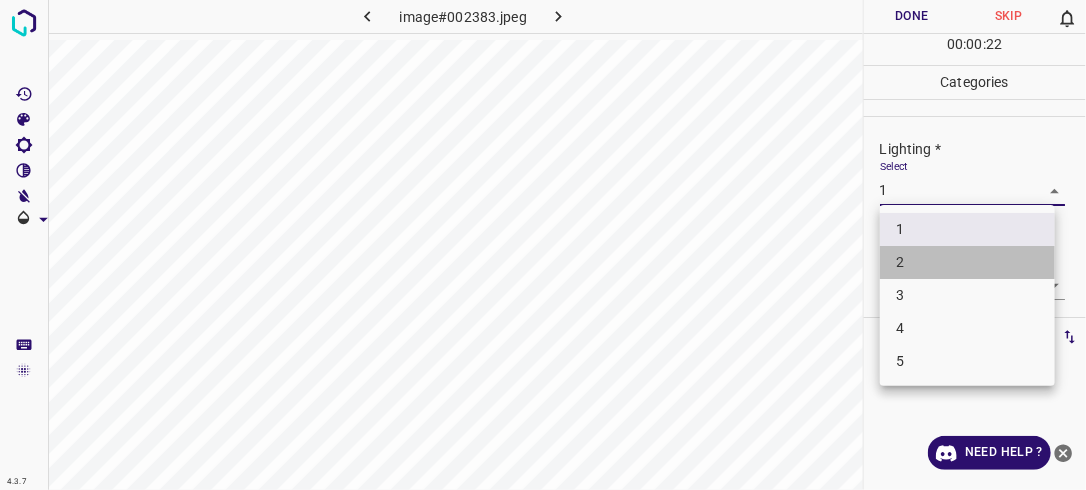 click on "2" at bounding box center [967, 262] 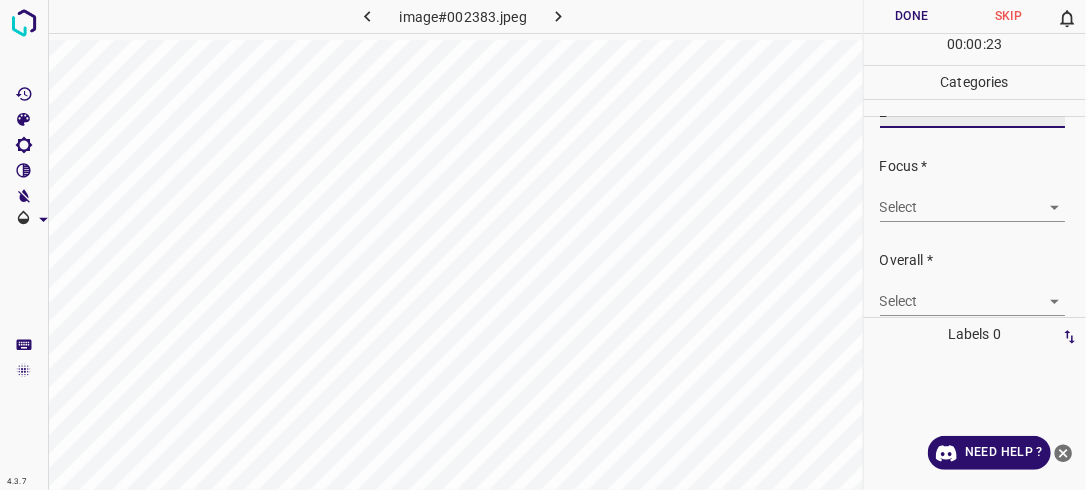 scroll, scrollTop: 92, scrollLeft: 0, axis: vertical 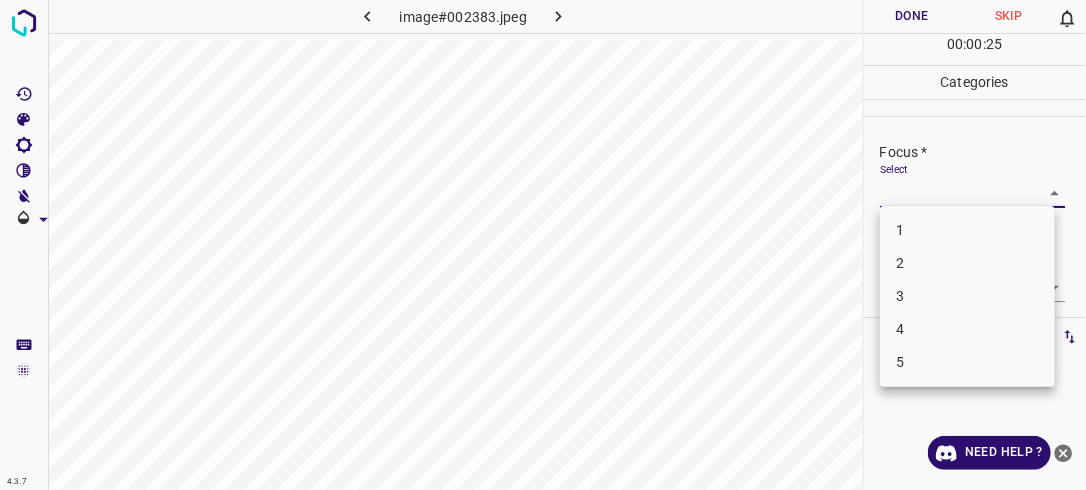 click on "4.3.7 image#002383.jpeg Done Skip 0 00   : 00   : 25   Categories Lighting *  Select 2 2 Focus *  Select ​ Overall *  Select ​ Labels   0 Categories 1 Lighting 2 Focus 3 Overall Tools Space Change between modes (Draw & Edit) I Auto labeling R Restore zoom M Zoom in N Zoom out Delete Delete selecte label Filters Z Restore filters X Saturation filter C Brightness filter V Contrast filter B Gray scale filter General O Download Need Help ? - Text - Hide - Delete 1 2 3 4 5" at bounding box center [543, 245] 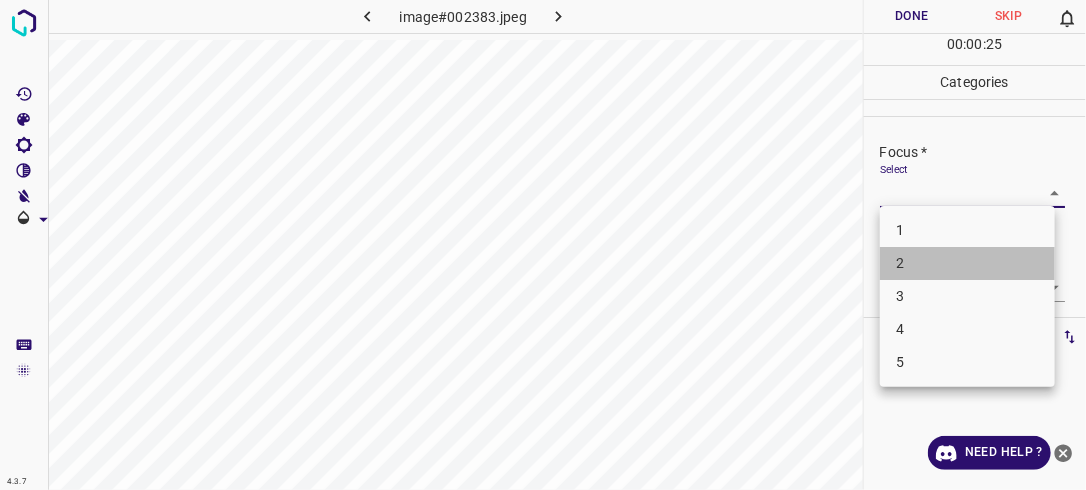 click on "2" at bounding box center (967, 263) 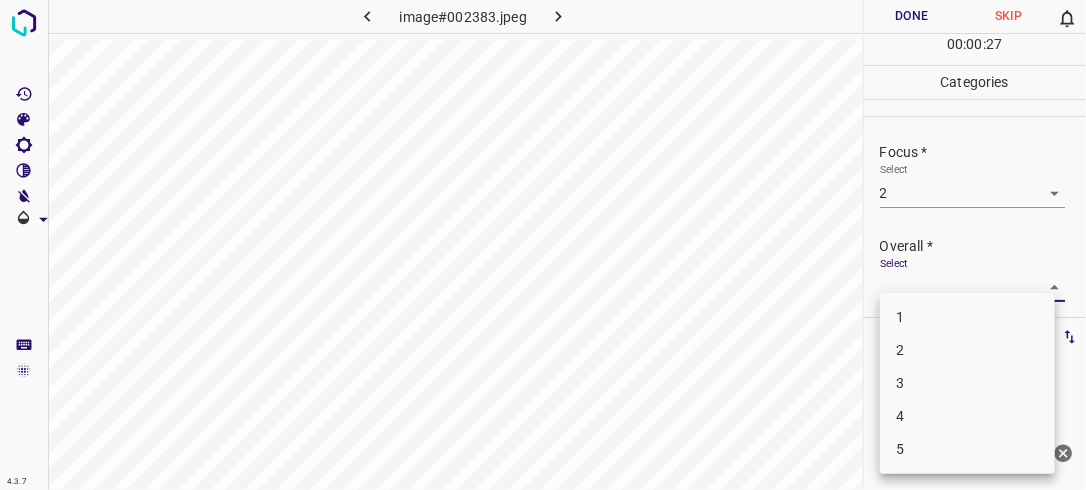 drag, startPoint x: 1041, startPoint y: 282, endPoint x: 987, endPoint y: 363, distance: 97.349884 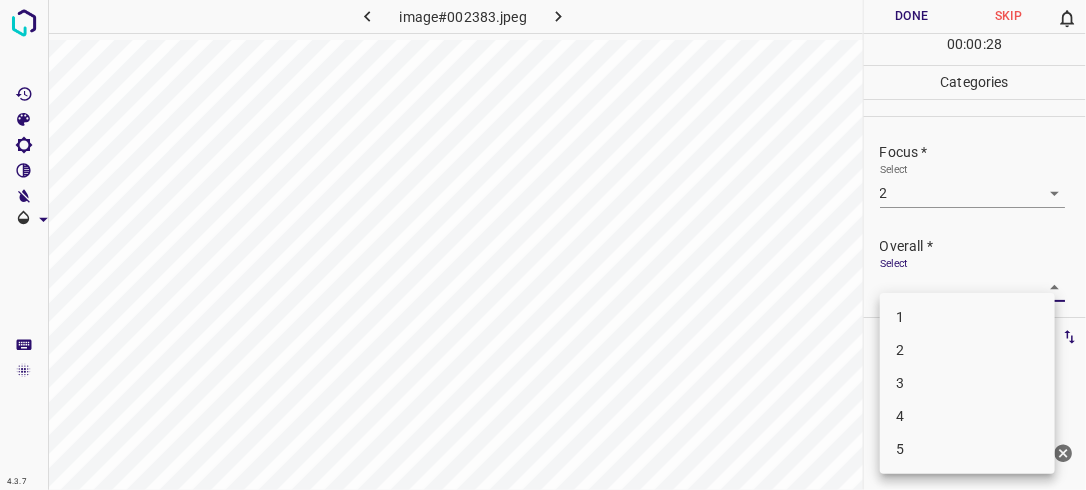 click on "2" at bounding box center (967, 350) 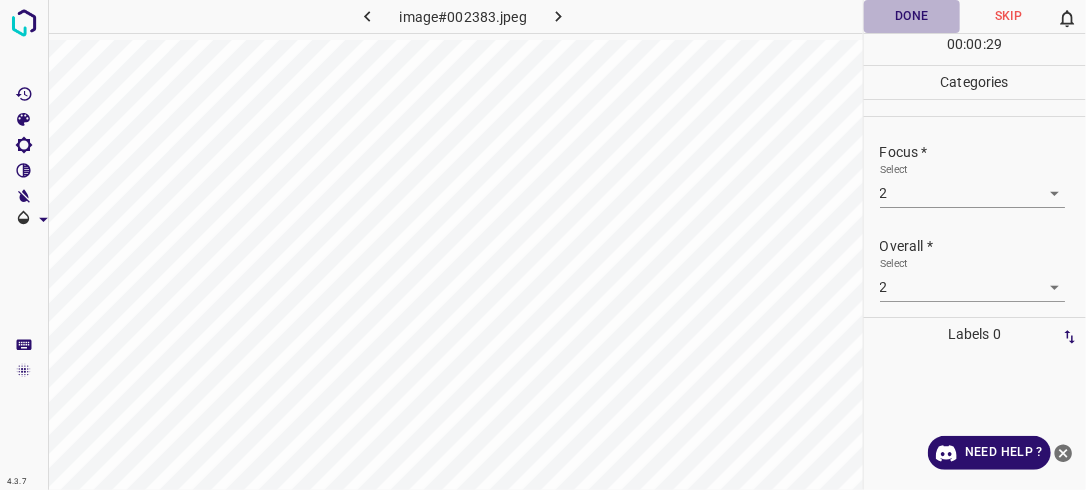 click on "Done" at bounding box center [912, 16] 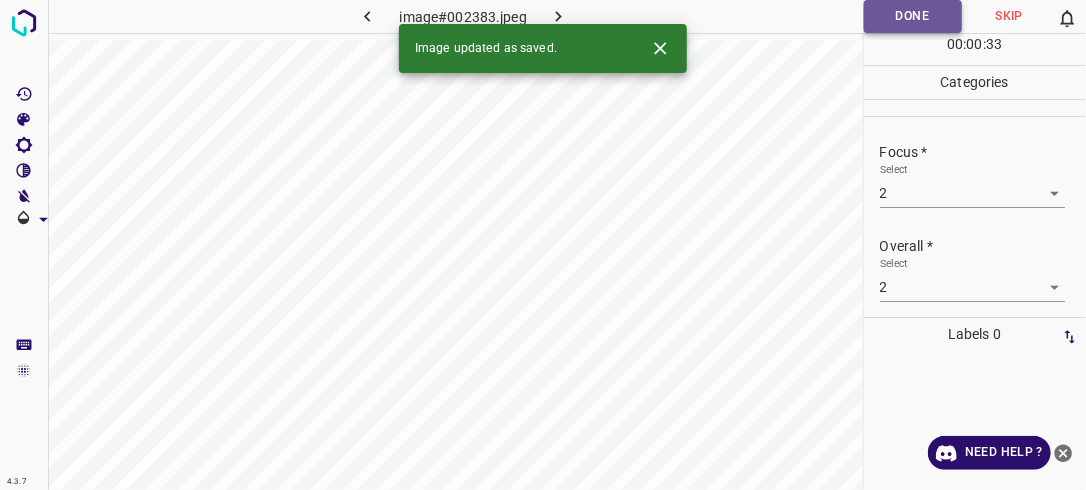 click on "Done" at bounding box center [913, 16] 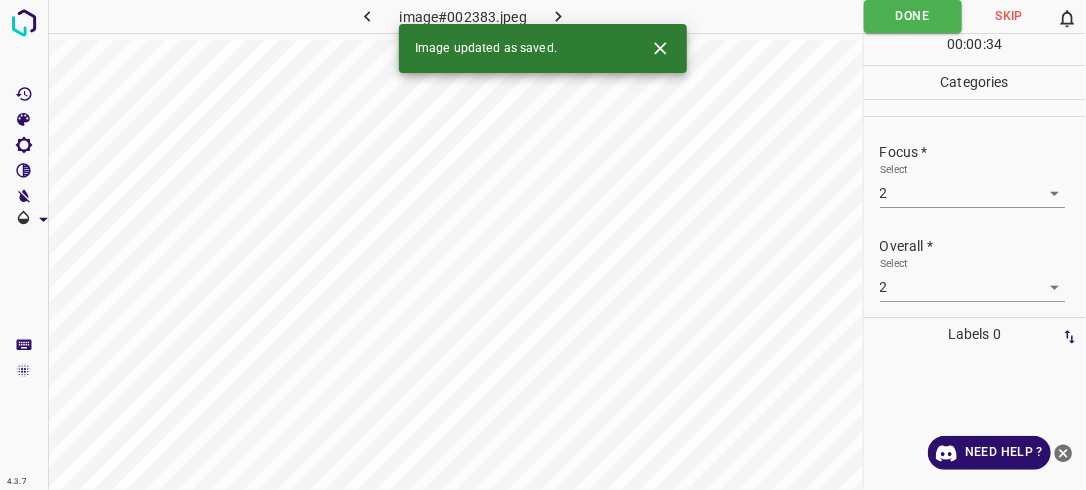 click 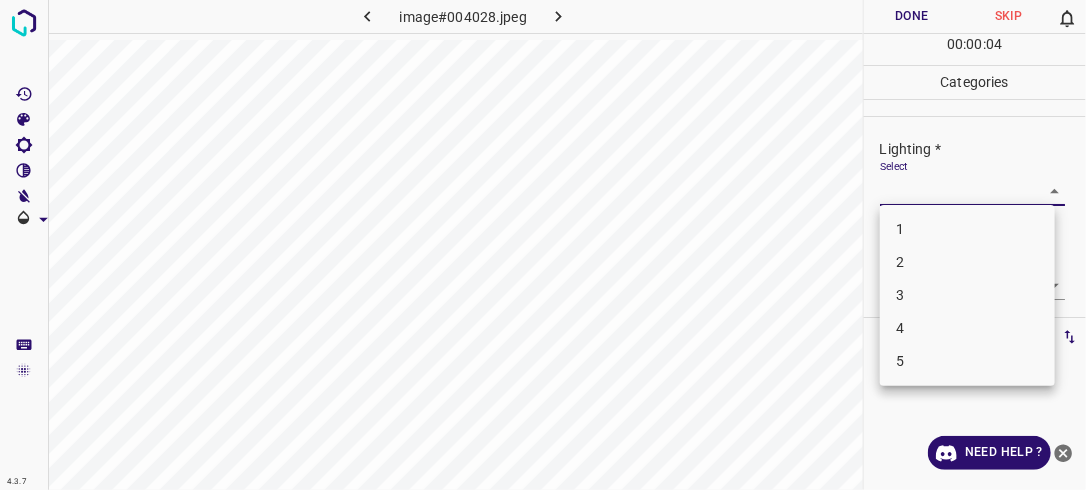 click on "4.3.7 image#004028.jpeg Done Skip 0 00   : 00   : 04   Categories Lighting *  Select ​ Focus *  Select ​ Overall *  Select ​ Labels   0 Categories 1 Lighting 2 Focus 3 Overall Tools Space Change between modes (Draw & Edit) I Auto labeling R Restore zoom M Zoom in N Zoom out Delete Delete selecte label Filters Z Restore filters X Saturation filter C Brightness filter V Contrast filter B Gray scale filter General O Download Need Help ? - Text - Hide - Delete 1 2 3 4 5" at bounding box center (543, 245) 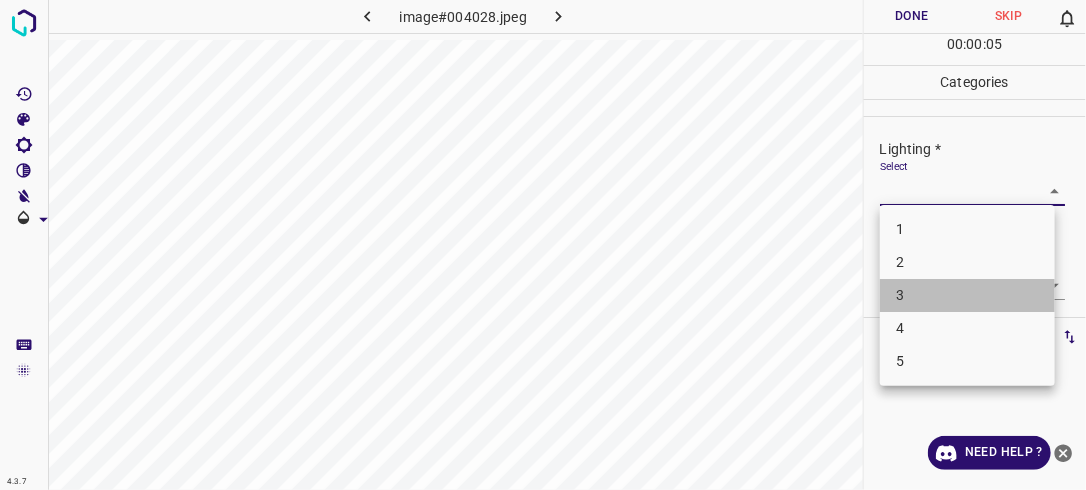 click on "3" at bounding box center (967, 295) 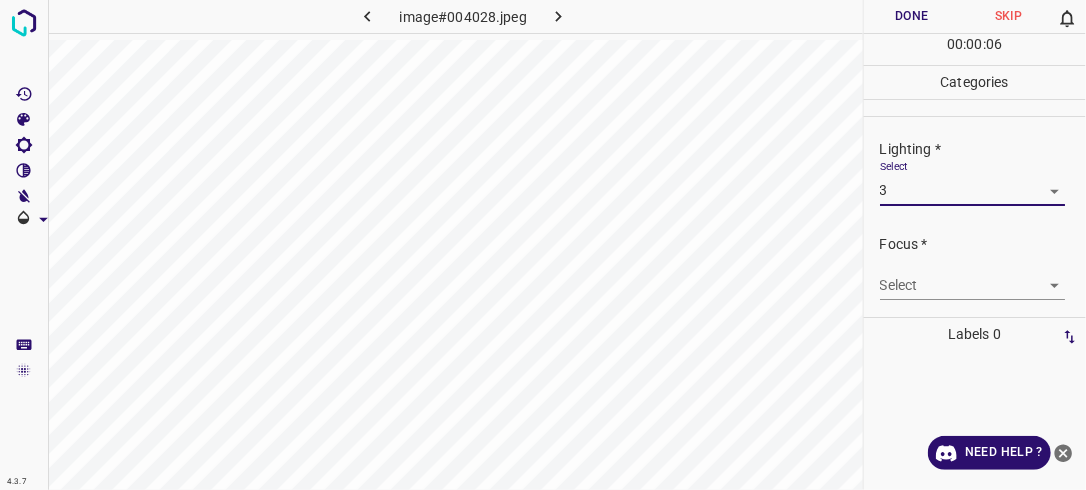 click on "4.3.7 image#004028.jpeg Done Skip 0 00   : 00   : 06   Categories Lighting *  Select 3 3 Focus *  Select ​ Overall *  Select ​ Labels   0 Categories 1 Lighting 2 Focus 3 Overall Tools Space Change between modes (Draw & Edit) I Auto labeling R Restore zoom M Zoom in N Zoom out Delete Delete selecte label Filters Z Restore filters X Saturation filter C Brightness filter V Contrast filter B Gray scale filter General O Download Need Help ? - Text - Hide - Delete" at bounding box center [543, 245] 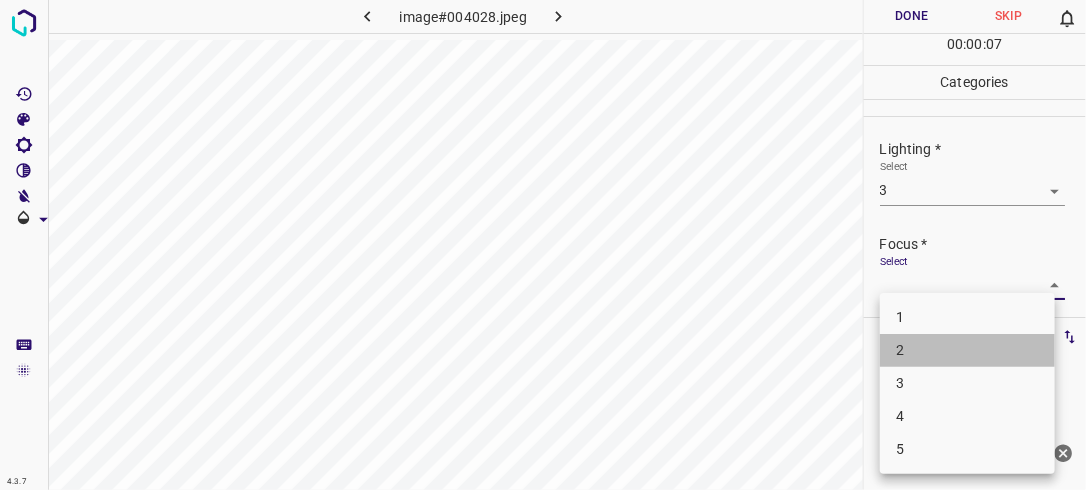 click on "2" at bounding box center (967, 350) 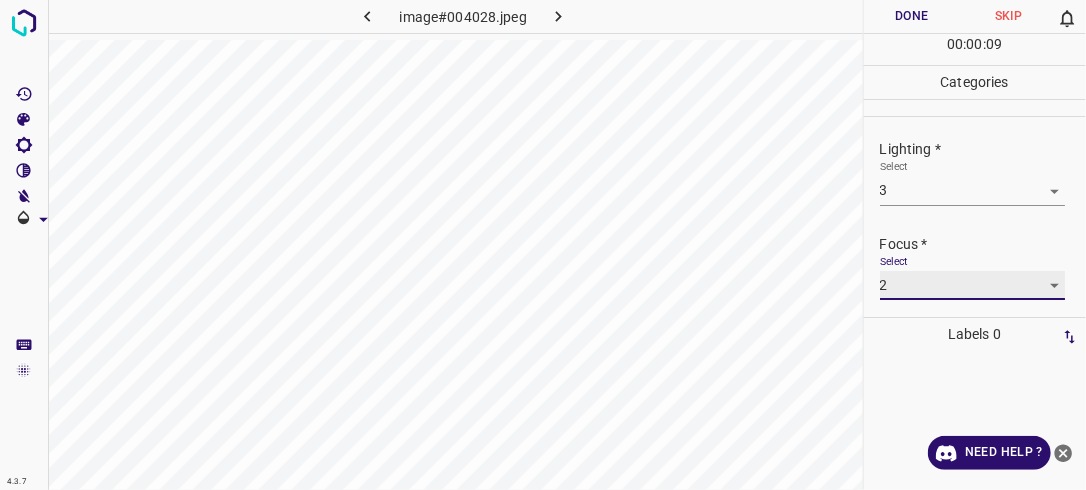 scroll, scrollTop: 98, scrollLeft: 0, axis: vertical 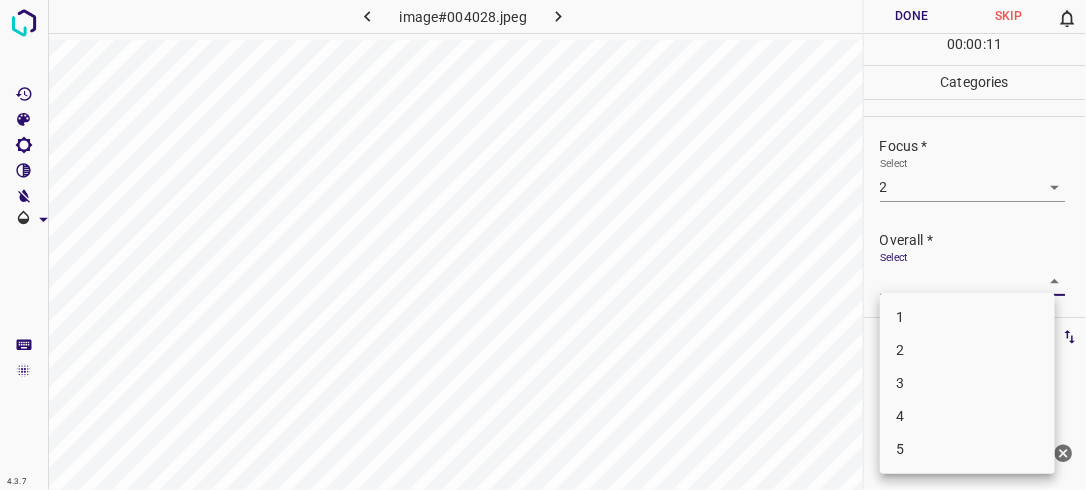 drag, startPoint x: 1040, startPoint y: 278, endPoint x: 988, endPoint y: 343, distance: 83.240616 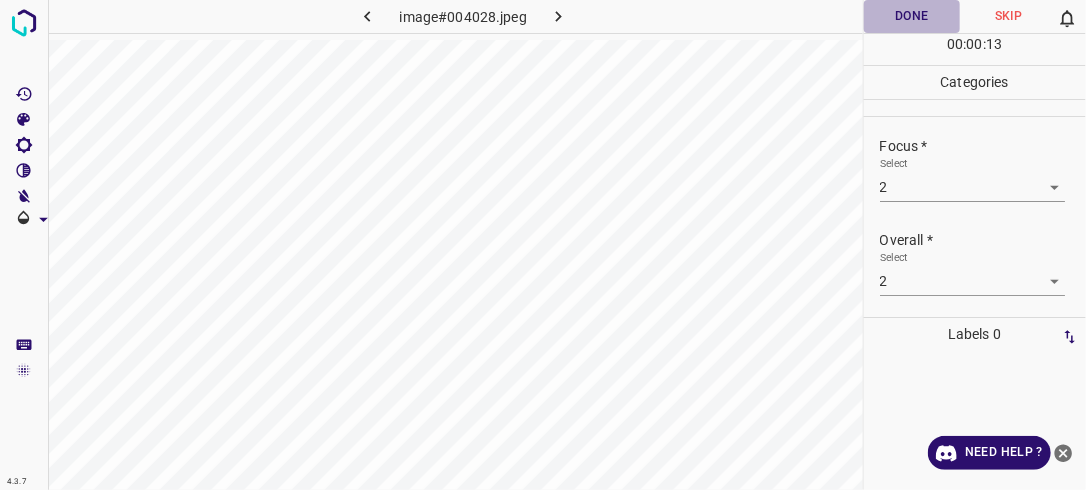 click on "Done" at bounding box center (912, 16) 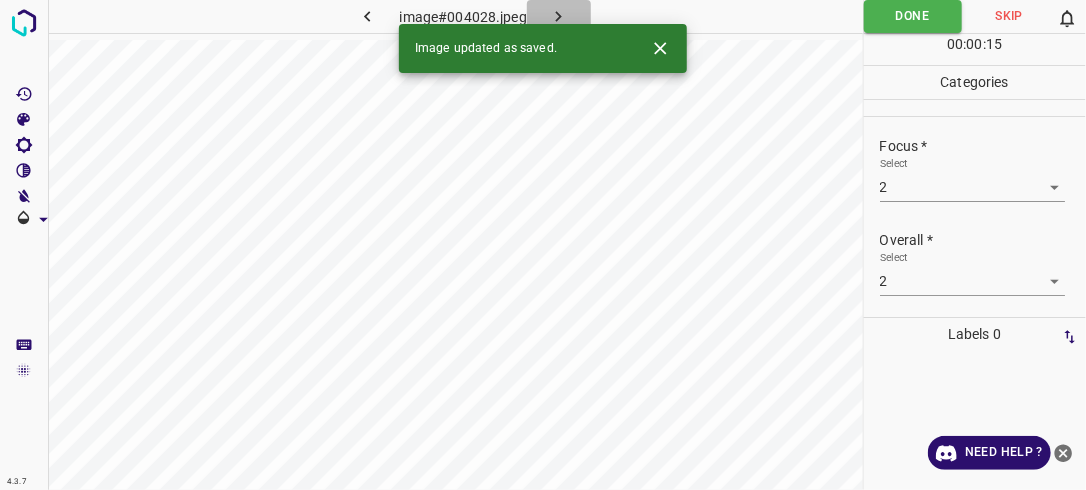 click 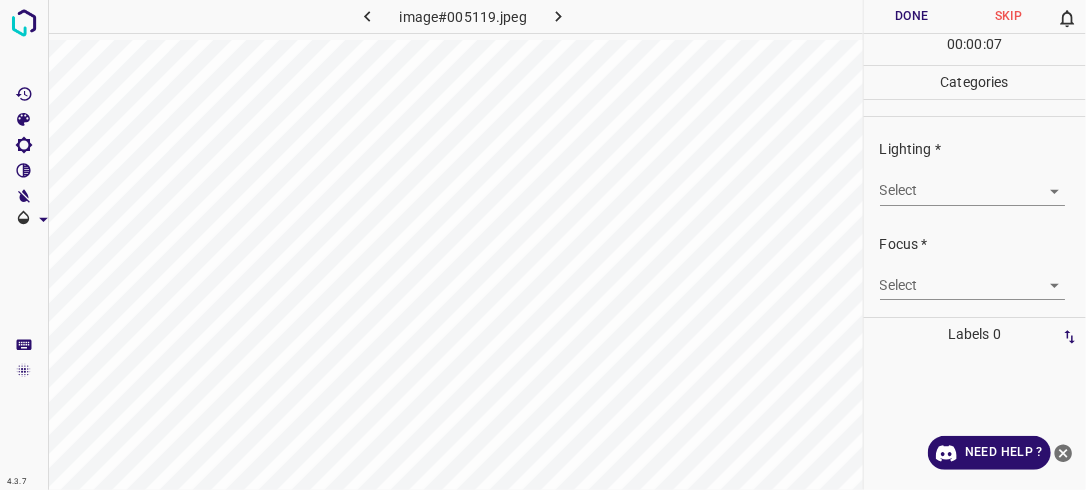 click on "4.3.7 image#005119.jpeg Done Skip 0 00   : 00   : 07   Categories Lighting *  Select ​ Focus *  Select ​ Overall *  Select ​ Labels   0 Categories 1 Lighting 2 Focus 3 Overall Tools Space Change between modes (Draw & Edit) I Auto labeling R Restore zoom M Zoom in N Zoom out Delete Delete selecte label Filters Z Restore filters X Saturation filter C Brightness filter V Contrast filter B Gray scale filter General O Download Need Help ? - Text - Hide - Delete" at bounding box center [543, 245] 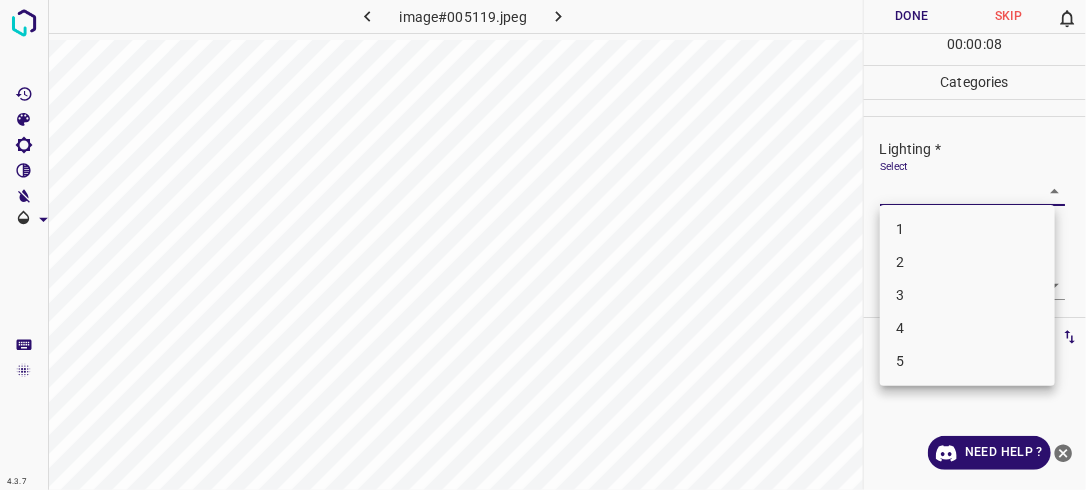 click on "2" at bounding box center (967, 262) 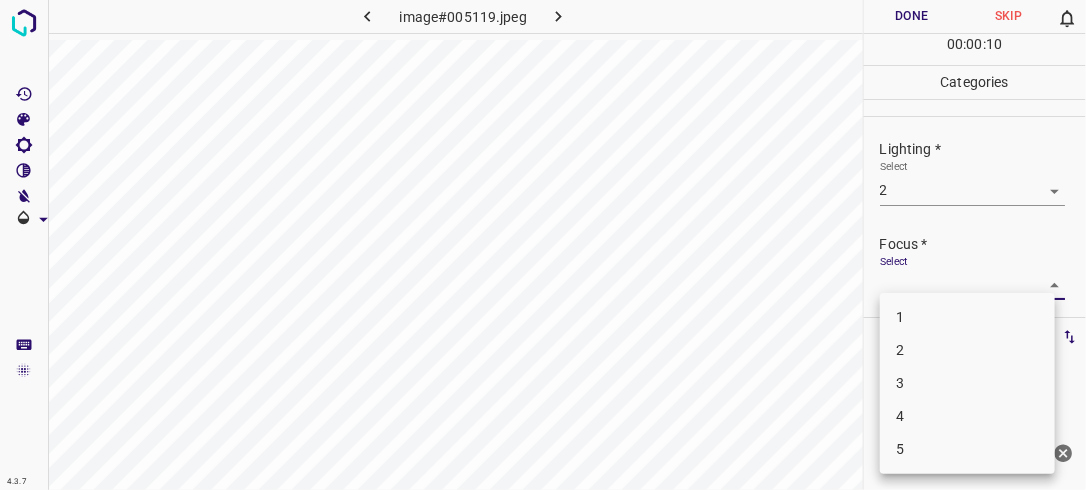 drag, startPoint x: 1038, startPoint y: 284, endPoint x: 1010, endPoint y: 346, distance: 68.0294 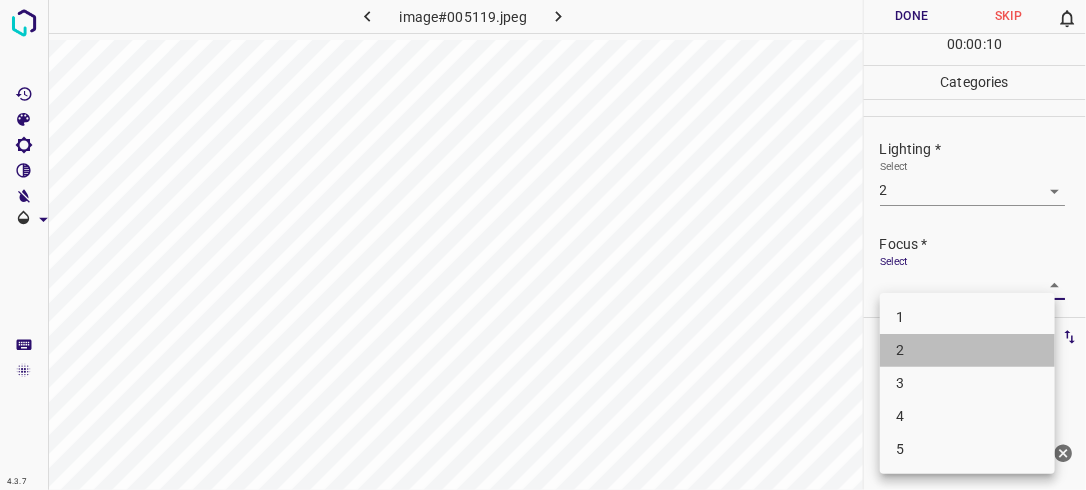 click on "2" at bounding box center (967, 350) 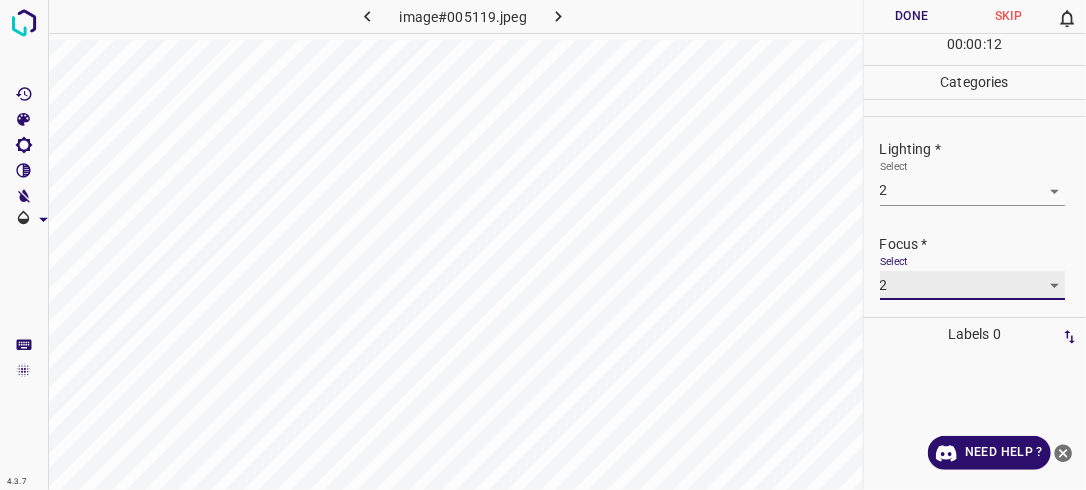 scroll, scrollTop: 98, scrollLeft: 0, axis: vertical 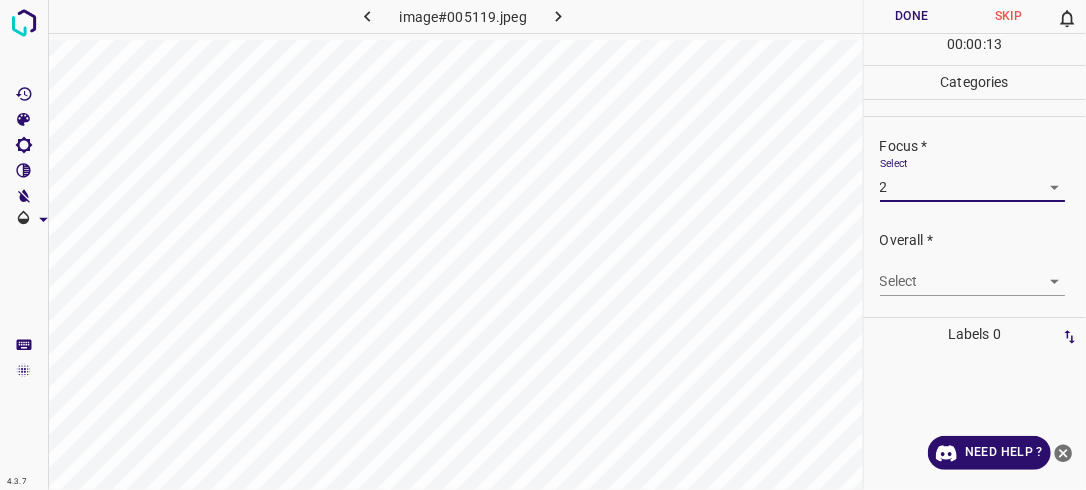 click on "4.3.7 image#005119.jpeg Done Skip 0 00   : 00   : 13   Categories Lighting *  Select 2 2 Focus *  Select 2 2 Overall *  Select ​ Labels   0 Categories 1 Lighting 2 Focus 3 Overall Tools Space Change between modes (Draw & Edit) I Auto labeling R Restore zoom M Zoom in N Zoom out Delete Delete selecte label Filters Z Restore filters X Saturation filter C Brightness filter V Contrast filter B Gray scale filter General O Download Need Help ? - Text - Hide - Delete" at bounding box center [543, 245] 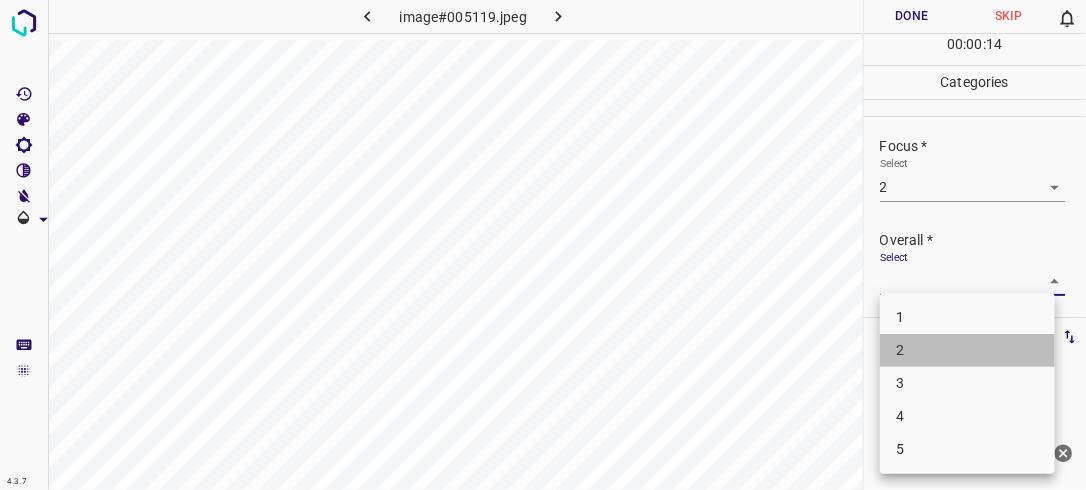 click on "2" at bounding box center (967, 350) 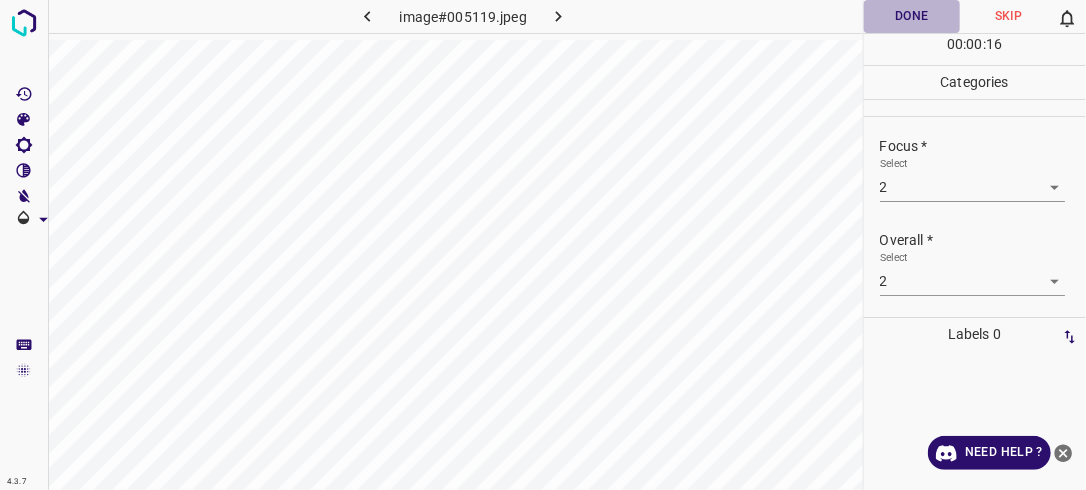click on "Done" at bounding box center (912, 16) 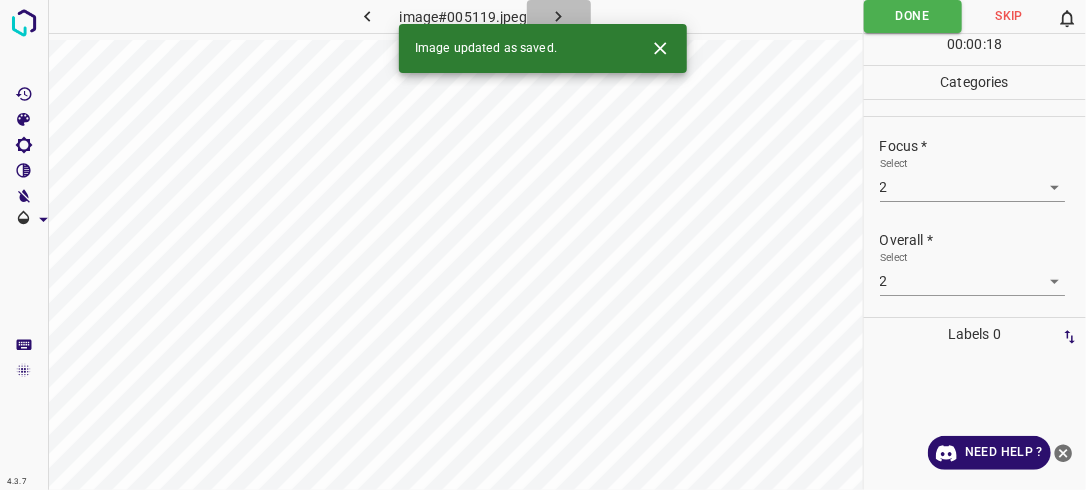 click 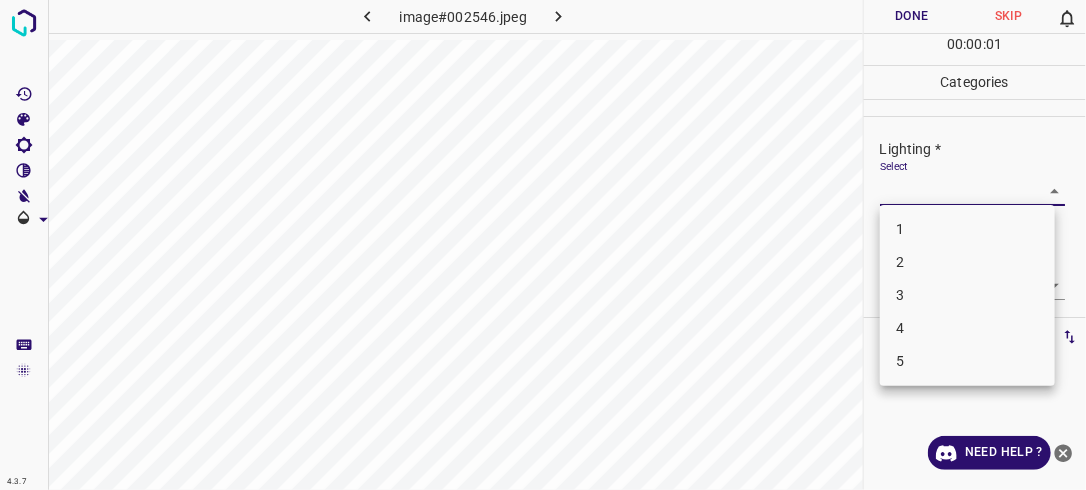 drag, startPoint x: 1043, startPoint y: 186, endPoint x: 994, endPoint y: 251, distance: 81.400246 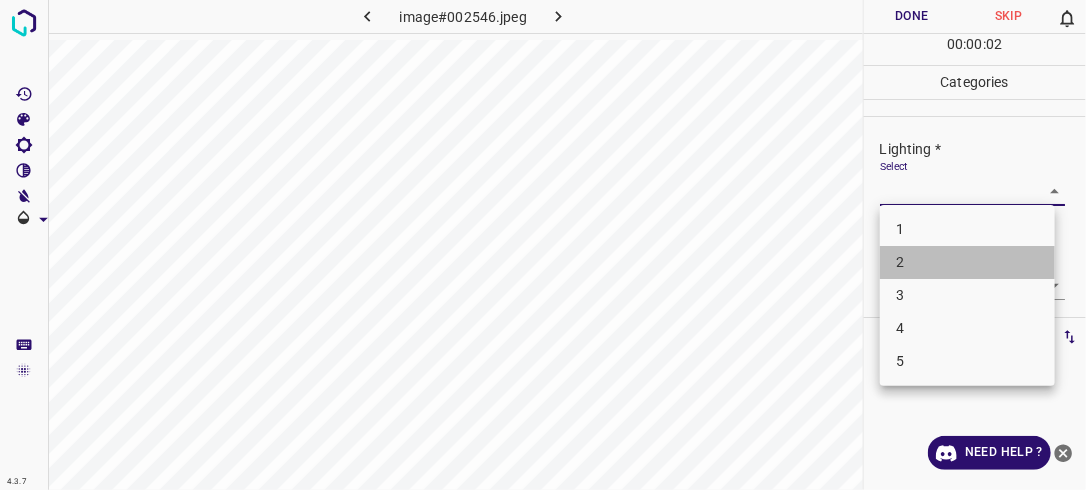 click on "2" at bounding box center (967, 262) 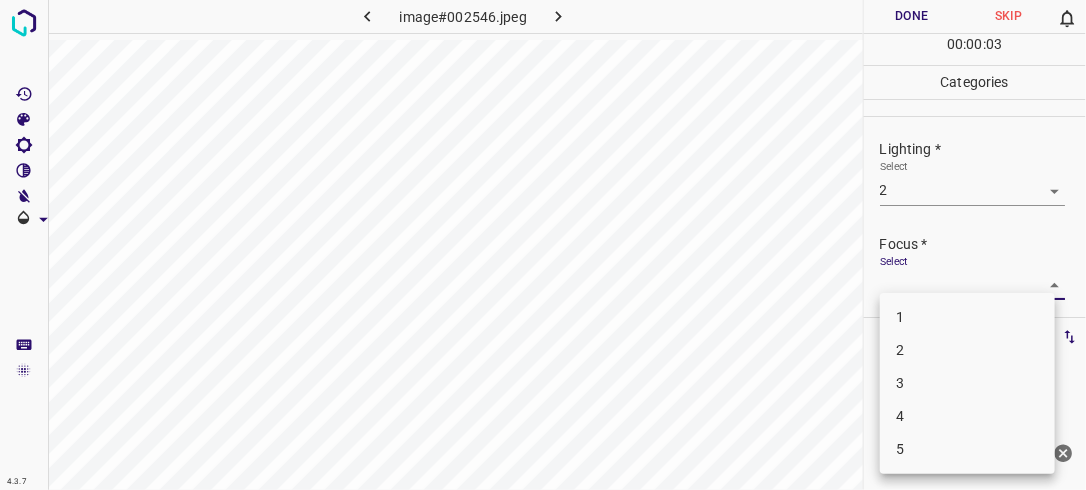 drag, startPoint x: 1043, startPoint y: 274, endPoint x: 1008, endPoint y: 352, distance: 85.49269 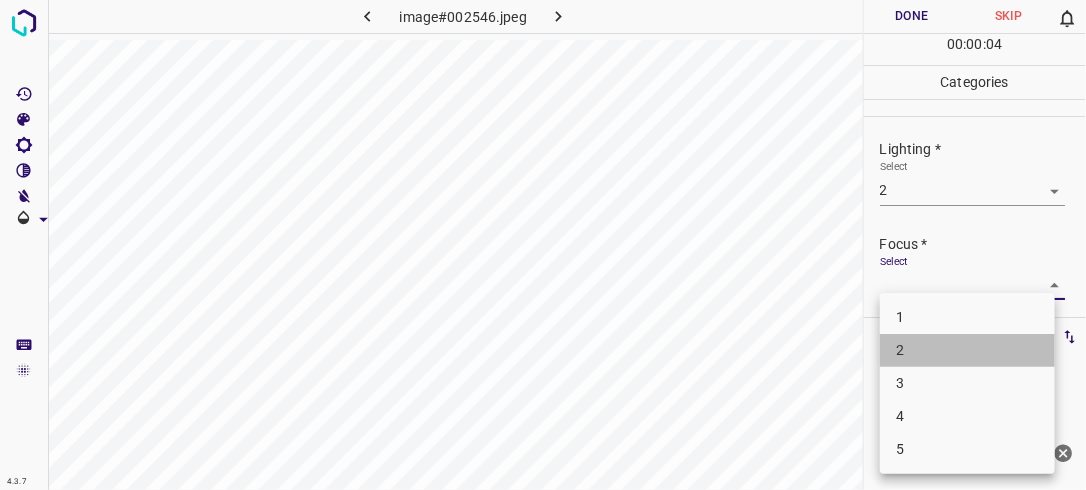 click on "2" at bounding box center [967, 350] 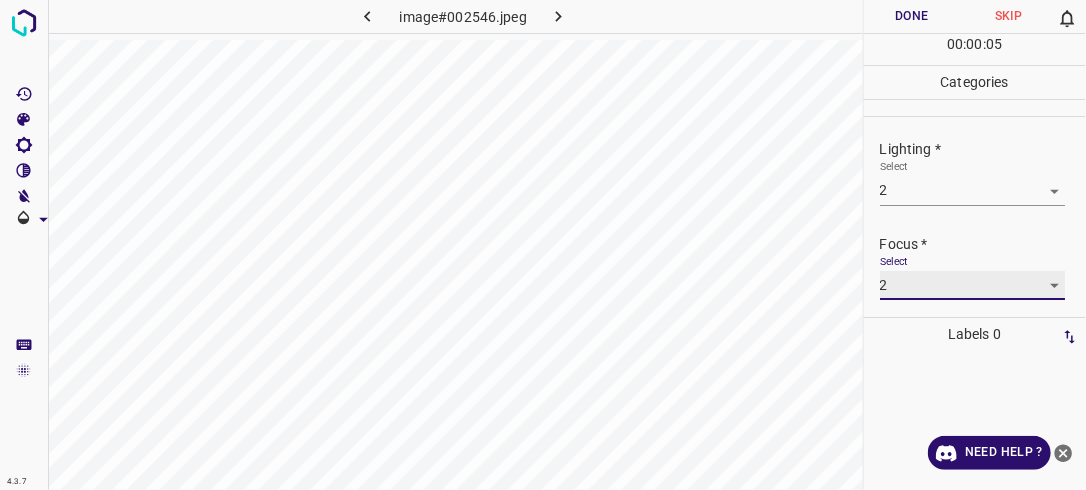 scroll, scrollTop: 98, scrollLeft: 0, axis: vertical 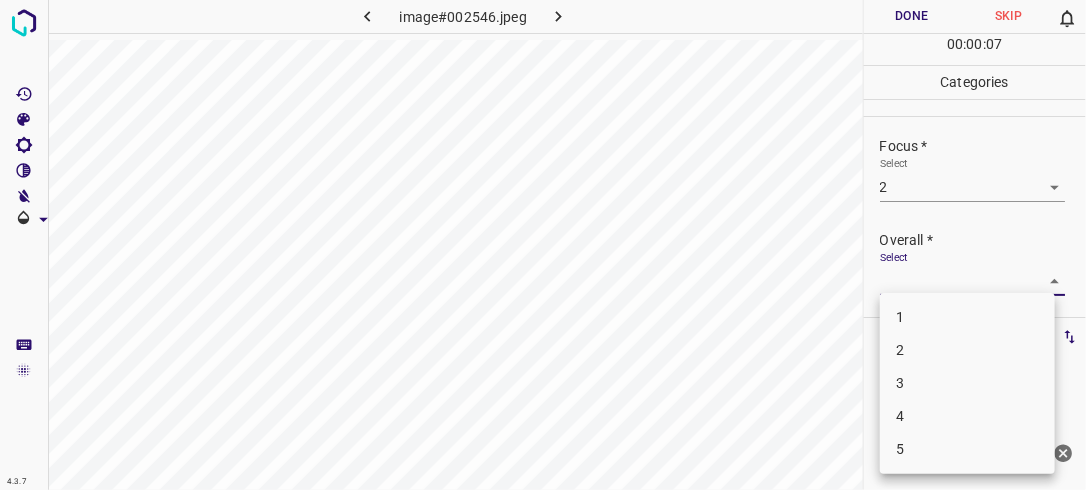 click on "4.3.7 image#002546.jpeg Done Skip 0 00   : 00   : 07   Categories Lighting *  Select 2 2 Focus *  Select 2 2 Overall *  Select ​ Labels   0 Categories 1 Lighting 2 Focus 3 Overall Tools Space Change between modes (Draw & Edit) I Auto labeling R Restore zoom M Zoom in N Zoom out Delete Delete selecte label Filters Z Restore filters X Saturation filter C Brightness filter V Contrast filter B Gray scale filter General O Download Need Help ? - Text - Hide - Delete 1 2 3 4 5" at bounding box center (543, 245) 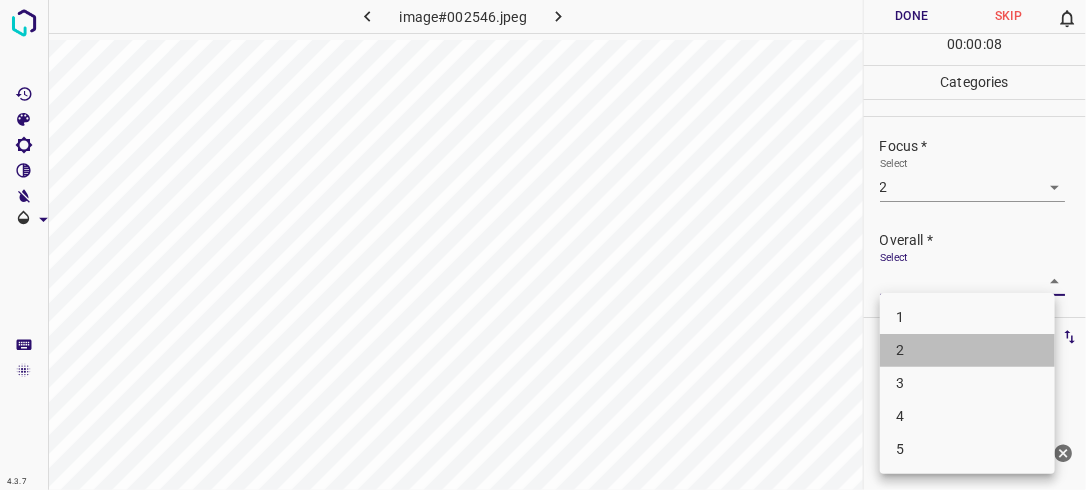 click on "2" at bounding box center [967, 350] 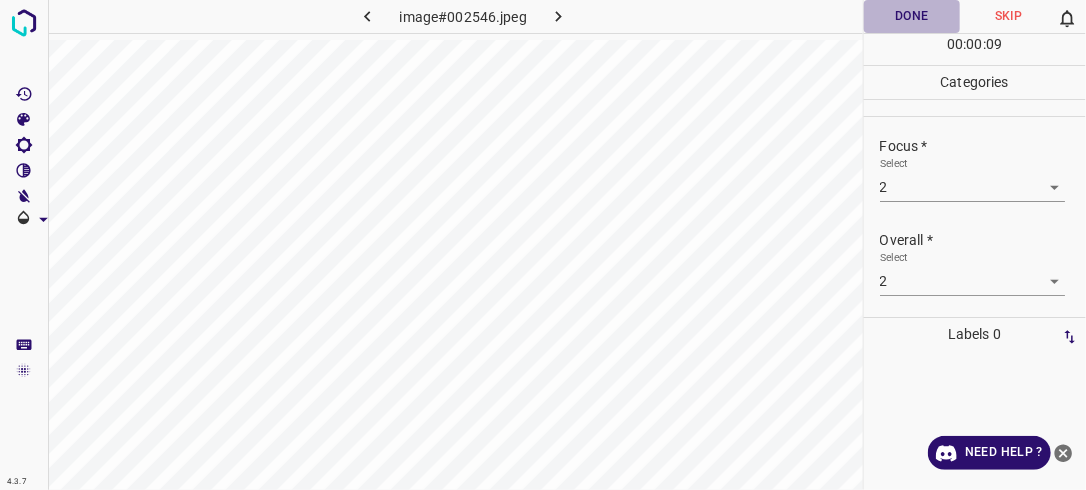 click on "Done" at bounding box center (912, 16) 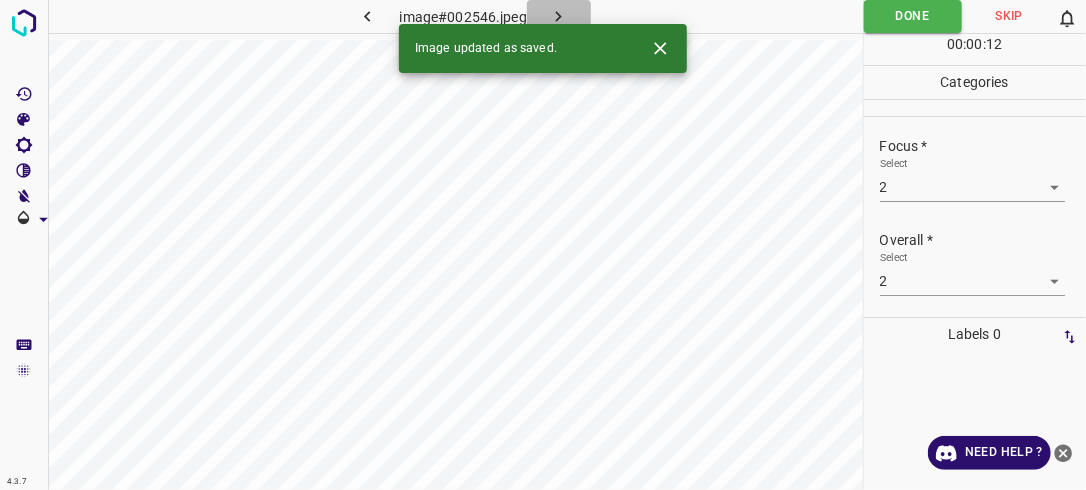 click 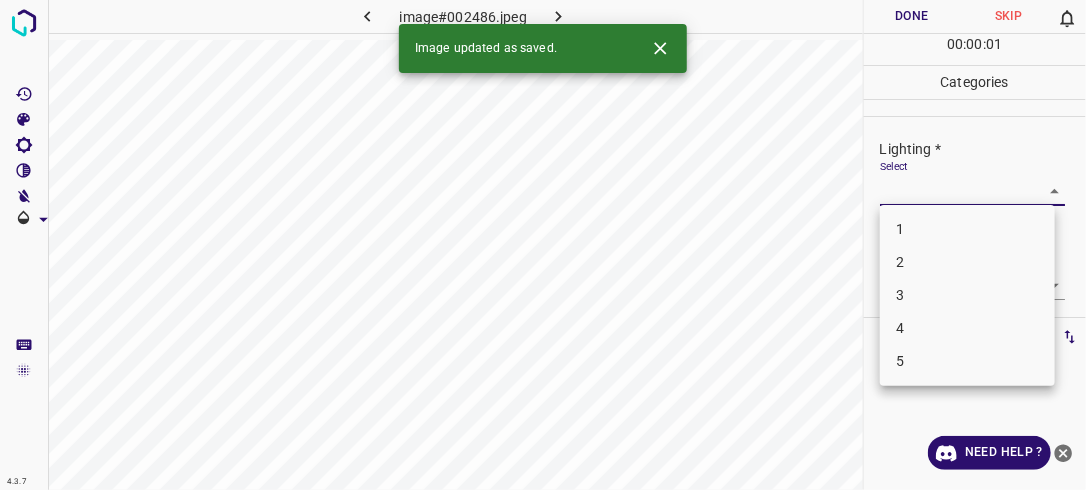 click on "4.3.7 image#002486.jpeg Done Skip 0 00   : 00   : 01   Categories Lighting *  Select ​ Focus *  Select ​ Overall *  Select ​ Labels   0 Categories 1 Lighting 2 Focus 3 Overall Tools Space Change between modes (Draw & Edit) I Auto labeling R Restore zoom M Zoom in N Zoom out Delete Delete selecte label Filters Z Restore filters X Saturation filter C Brightness filter V Contrast filter B Gray scale filter General O Download Image updated as saved. Need Help ? - Text - Hide - Delete 1 2 3 4 5" at bounding box center (543, 245) 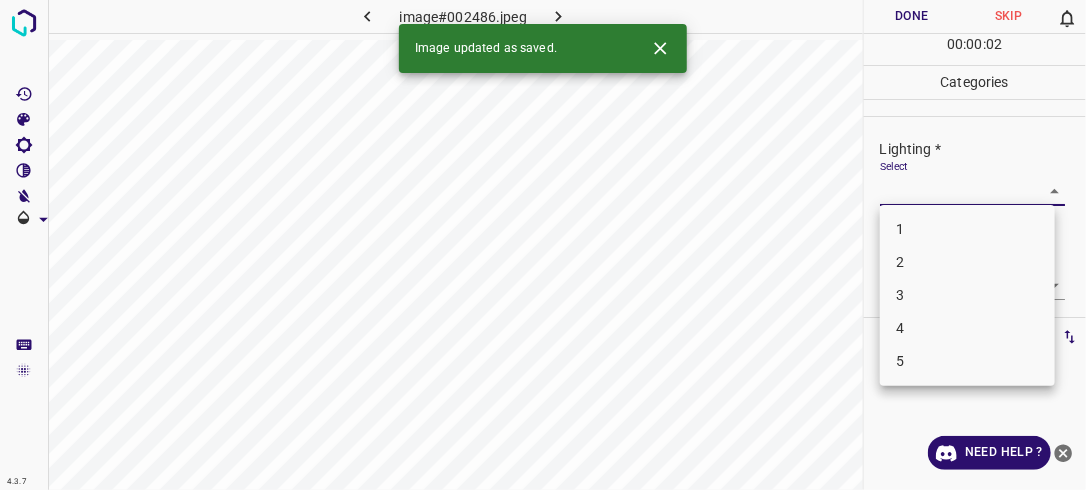 click on "2" at bounding box center (967, 262) 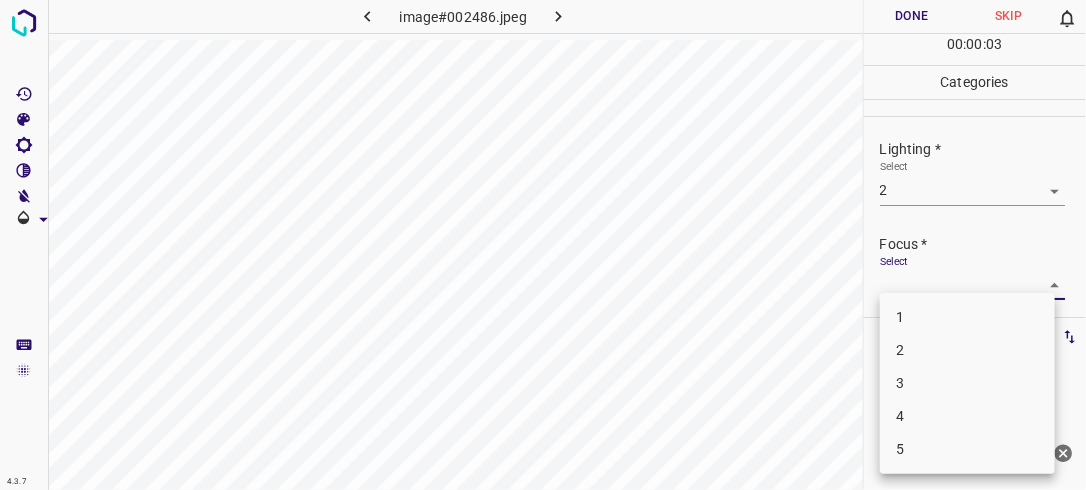 drag, startPoint x: 1044, startPoint y: 276, endPoint x: 982, endPoint y: 343, distance: 91.28527 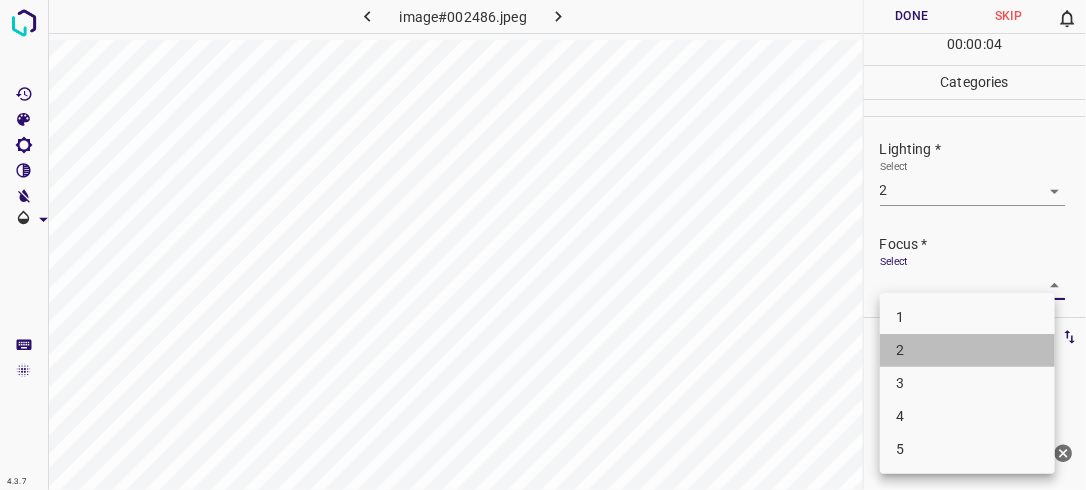click on "2" at bounding box center (967, 350) 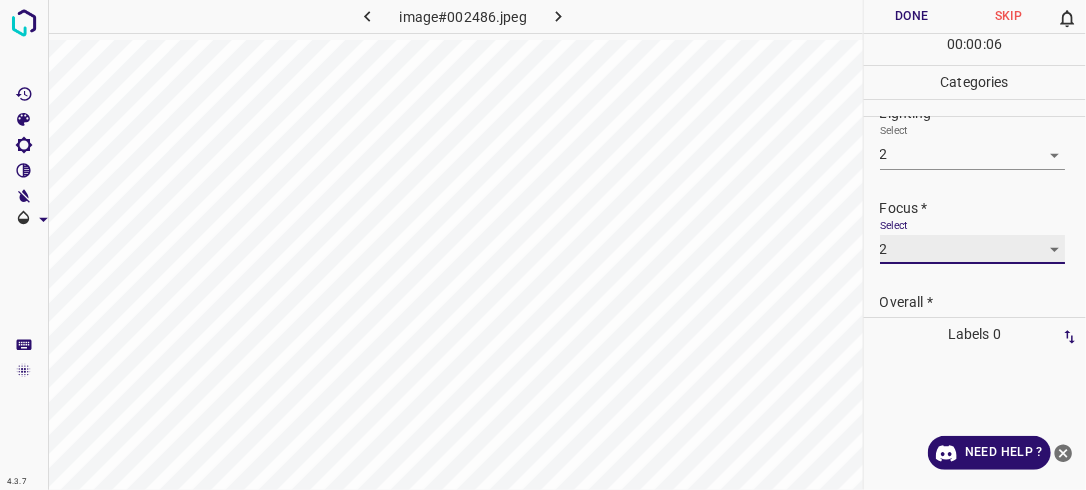 scroll, scrollTop: 72, scrollLeft: 0, axis: vertical 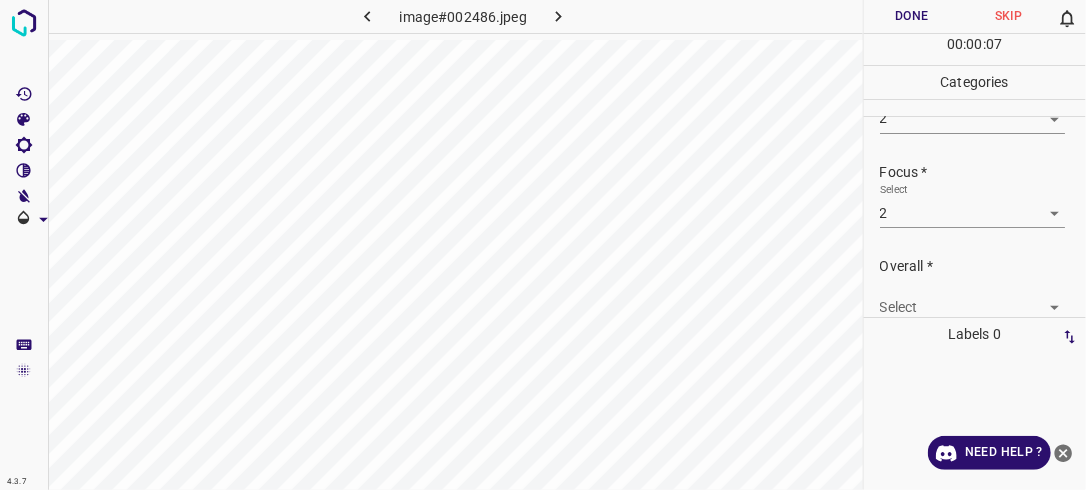 drag, startPoint x: 1064, startPoint y: 253, endPoint x: 1050, endPoint y: 298, distance: 47.127487 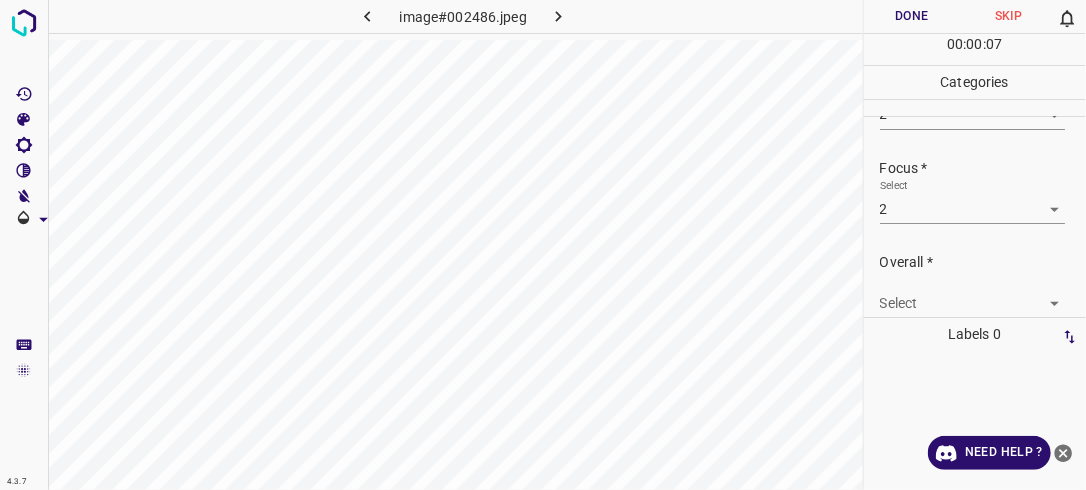 click on "4.3.7 image#002486.jpeg Done Skip 0 00   : 00   : 07   Categories Lighting *  Select 2 2 Focus *  Select 2 2 Overall *  Select ​ Labels   0 Categories 1 Lighting 2 Focus 3 Overall Tools Space Change between modes (Draw & Edit) I Auto labeling R Restore zoom M Zoom in N Zoom out Delete Delete selecte label Filters Z Restore filters X Saturation filter C Brightness filter V Contrast filter B Gray scale filter General O Download Need Help ? - Text - Hide - Delete" at bounding box center [543, 245] 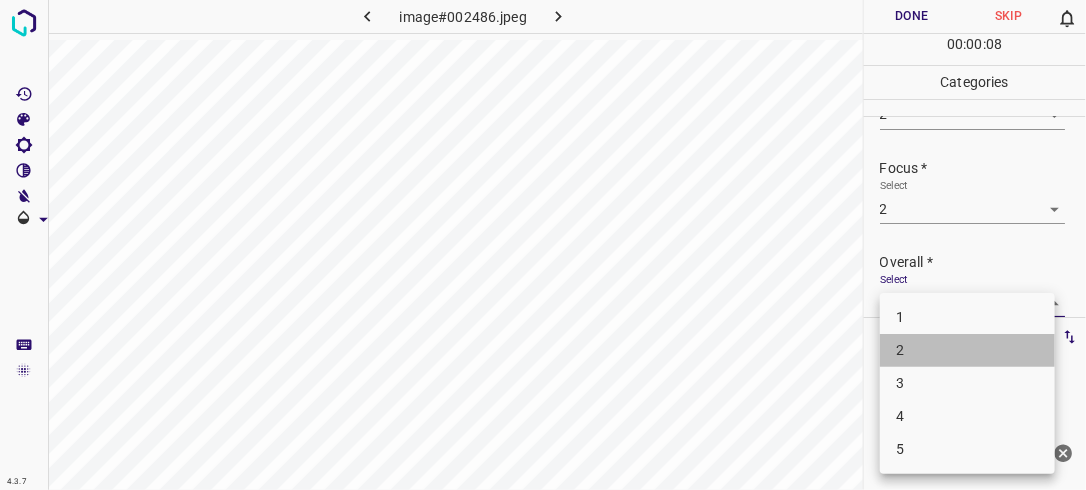 click on "2" at bounding box center (967, 350) 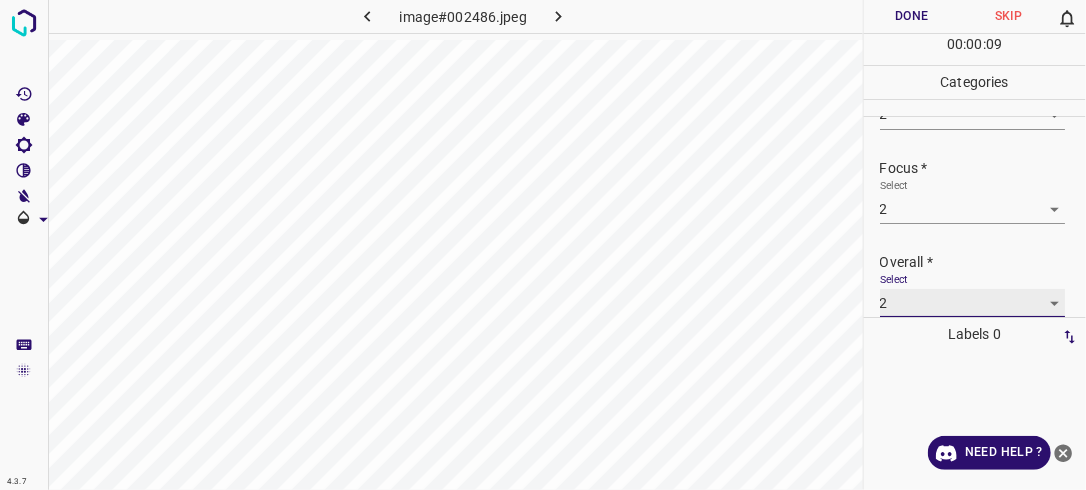scroll, scrollTop: 76, scrollLeft: 0, axis: vertical 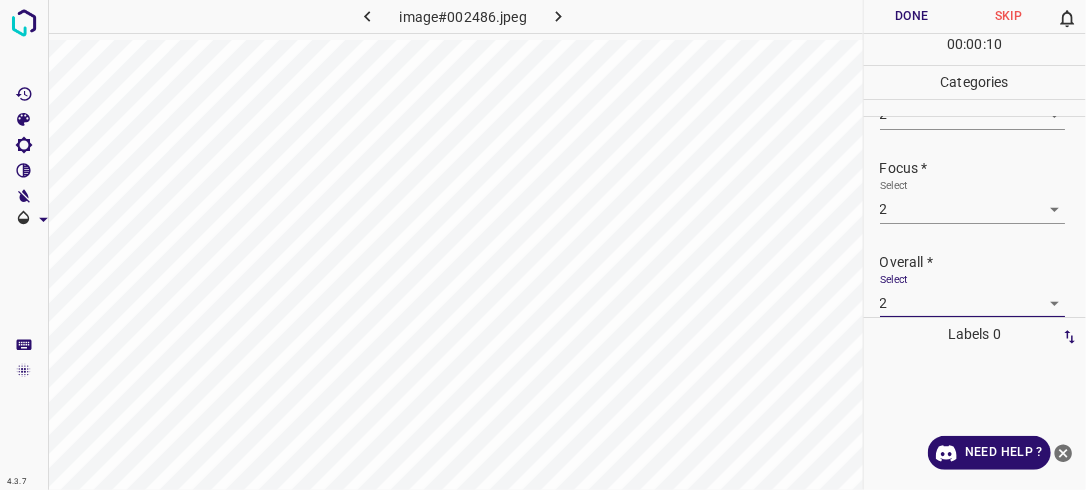 click on "Done" at bounding box center (912, 16) 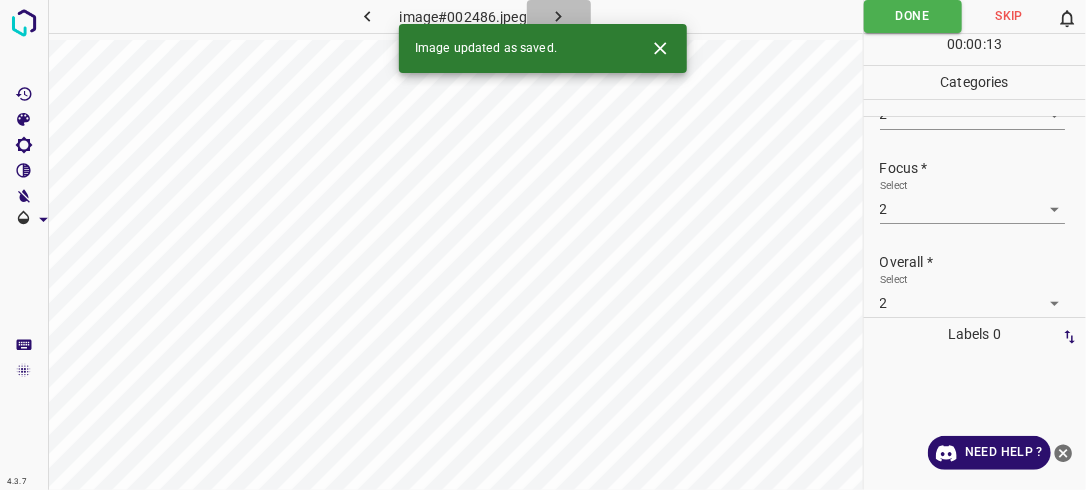 click 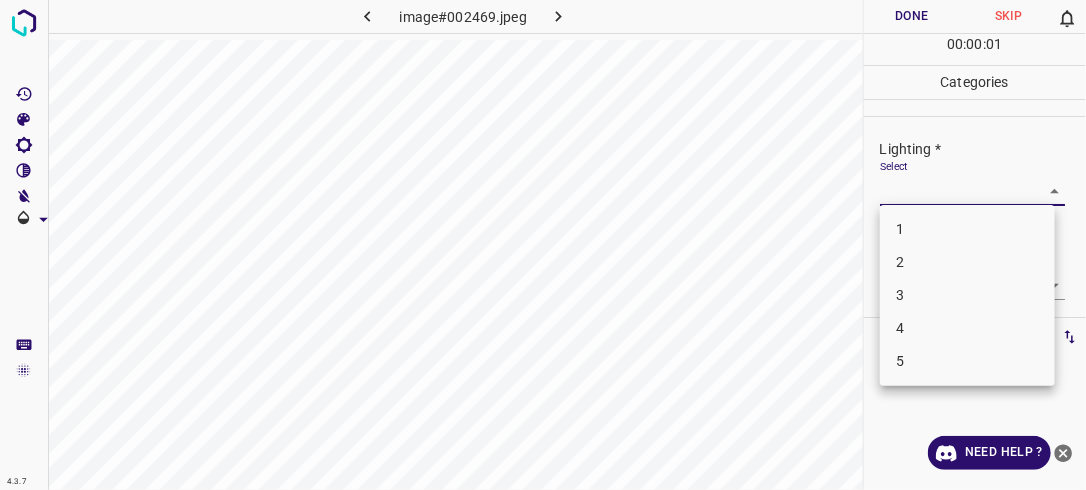 click on "4.3.7 image#002469.jpeg Done Skip 0 00   : 00   : 01   Categories Lighting *  Select ​ Focus *  Select ​ Overall *  Select ​ Labels   0 Categories 1 Lighting 2 Focus 3 Overall Tools Space Change between modes (Draw & Edit) I Auto labeling R Restore zoom M Zoom in N Zoom out Delete Delete selecte label Filters Z Restore filters X Saturation filter C Brightness filter V Contrast filter B Gray scale filter General O Download Need Help ? - Text - Hide - Delete 1 2 3 4 5" at bounding box center (543, 245) 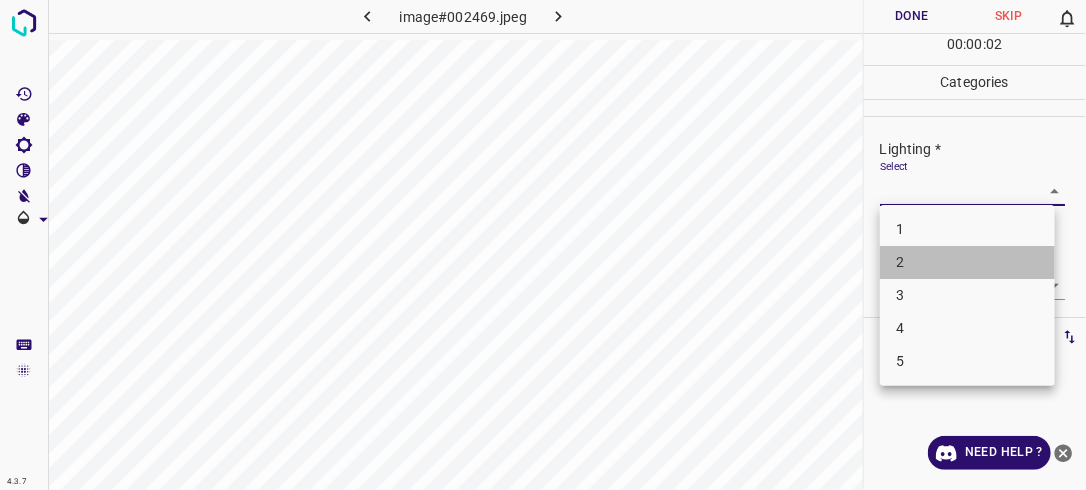 click on "2" at bounding box center (967, 262) 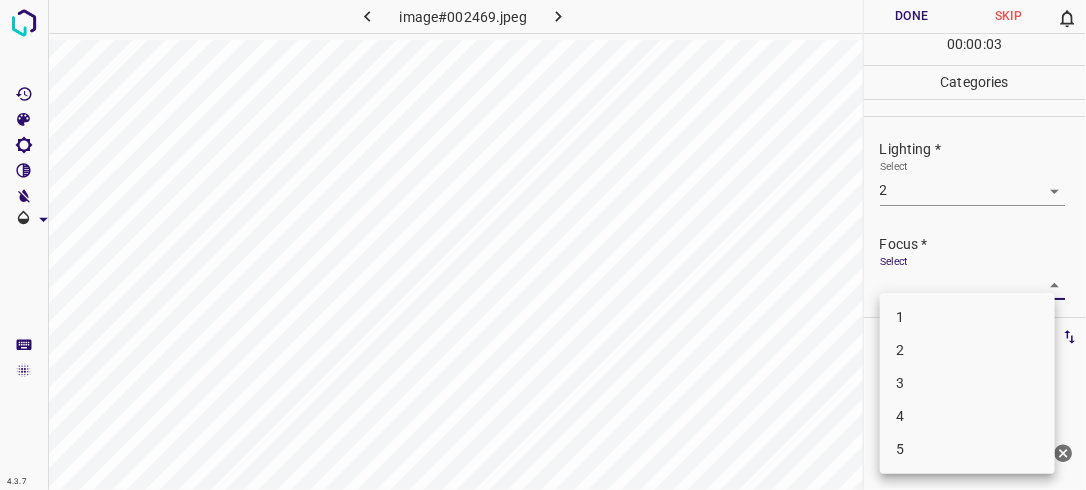 click on "4.3.7 image#002469.jpeg Done Skip 0 00   : 00   : 03   Categories Lighting *  Select 2 2 Focus *  Select ​ Overall *  Select ​ Labels   0 Categories 1 Lighting 2 Focus 3 Overall Tools Space Change between modes (Draw & Edit) I Auto labeling R Restore zoom M Zoom in N Zoom out Delete Delete selecte label Filters Z Restore filters X Saturation filter C Brightness filter V Contrast filter B Gray scale filter General O Download Need Help ? - Text - Hide - Delete 1 2 3 4 5" at bounding box center [543, 245] 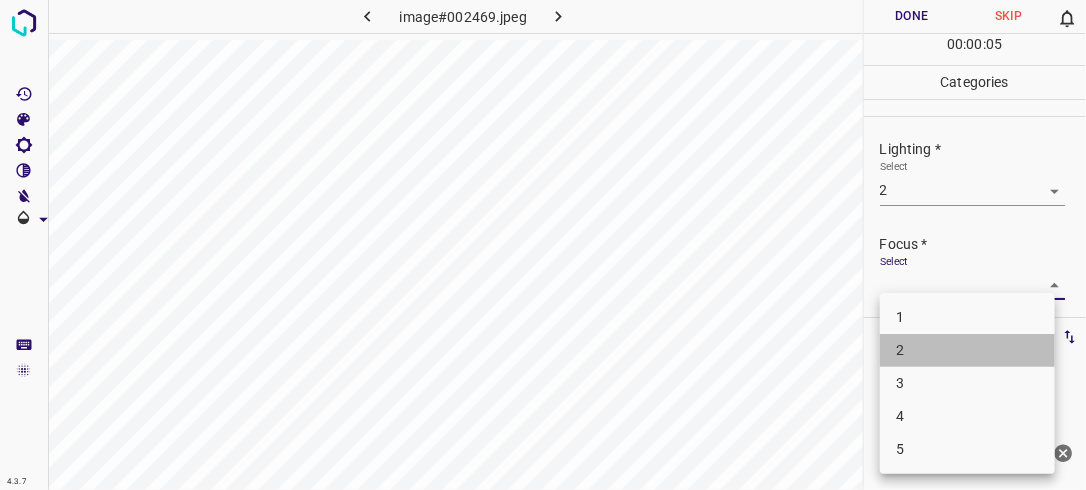 click on "2" at bounding box center [967, 350] 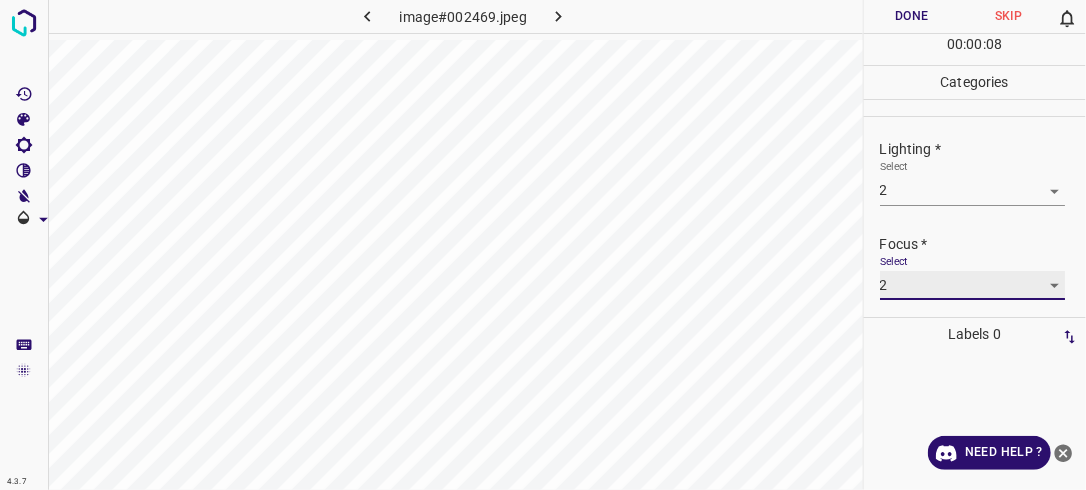scroll, scrollTop: 98, scrollLeft: 0, axis: vertical 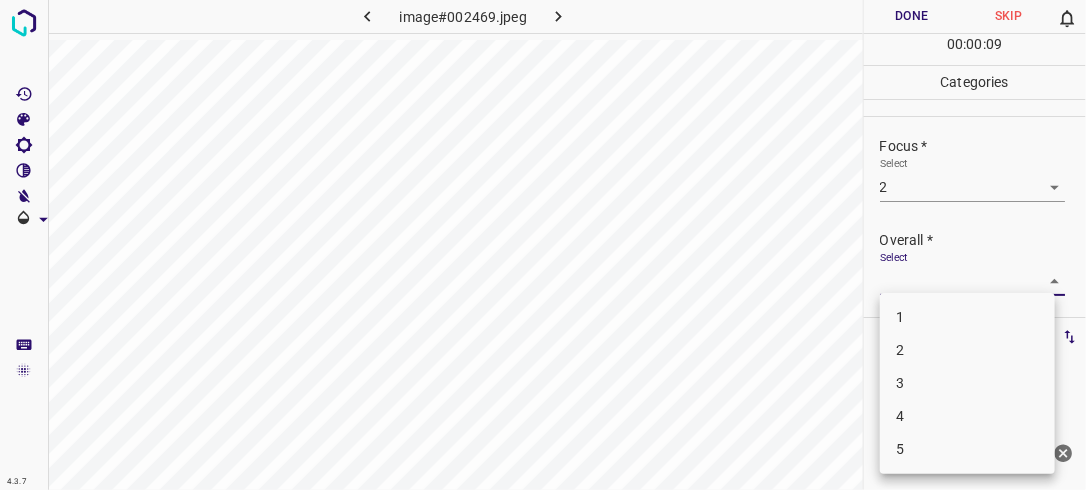 click on "4.3.7 image#002469.jpeg Done Skip 0 00   : 00   : 09   Categories Lighting *  Select 2 2 Focus *  Select 2 2 Overall *  Select ​ Labels   0 Categories 1 Lighting 2 Focus 3 Overall Tools Space Change between modes (Draw & Edit) I Auto labeling R Restore zoom M Zoom in N Zoom out Delete Delete selecte label Filters Z Restore filters X Saturation filter C Brightness filter V Contrast filter B Gray scale filter General O Download Need Help ? - Text - Hide - Delete 1 2 3 4 5" at bounding box center [543, 245] 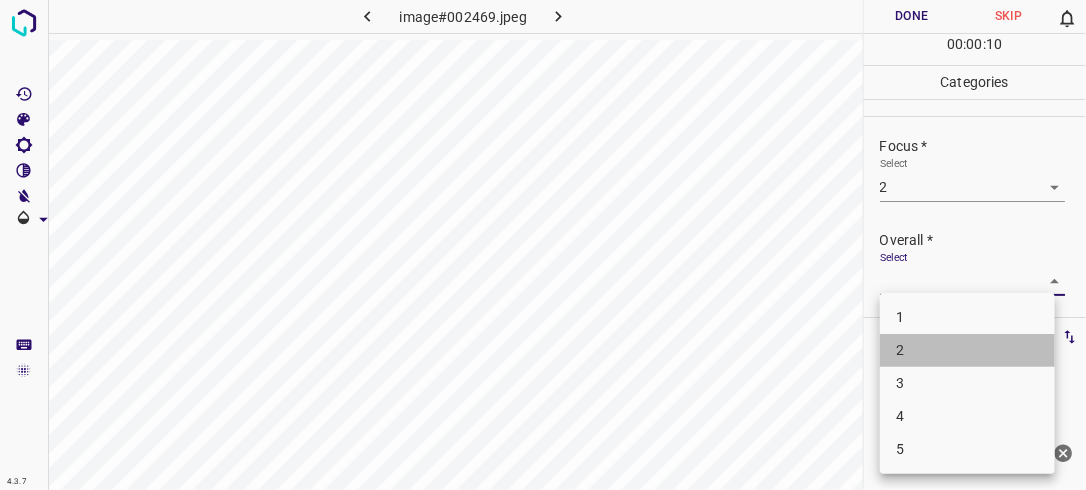 click on "2" at bounding box center [967, 350] 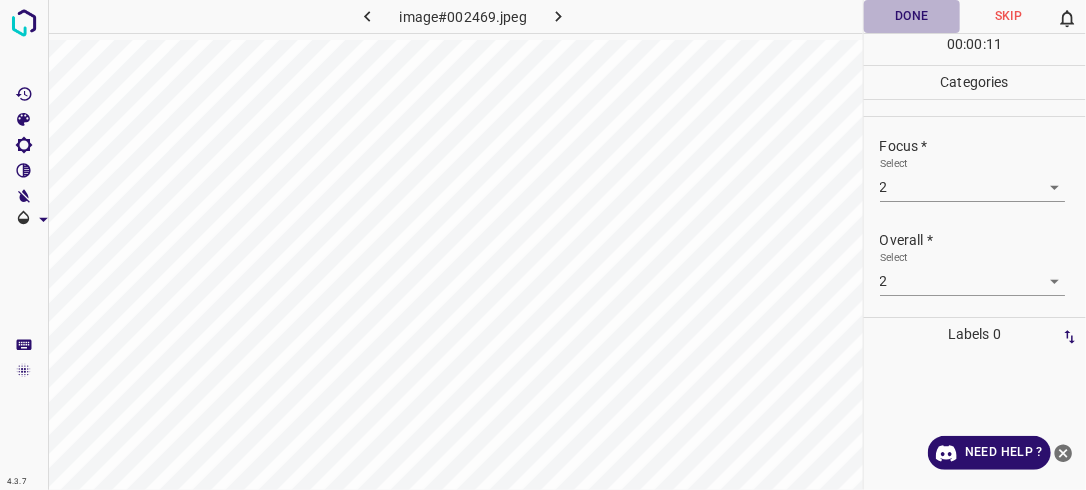 click on "Done" at bounding box center (912, 16) 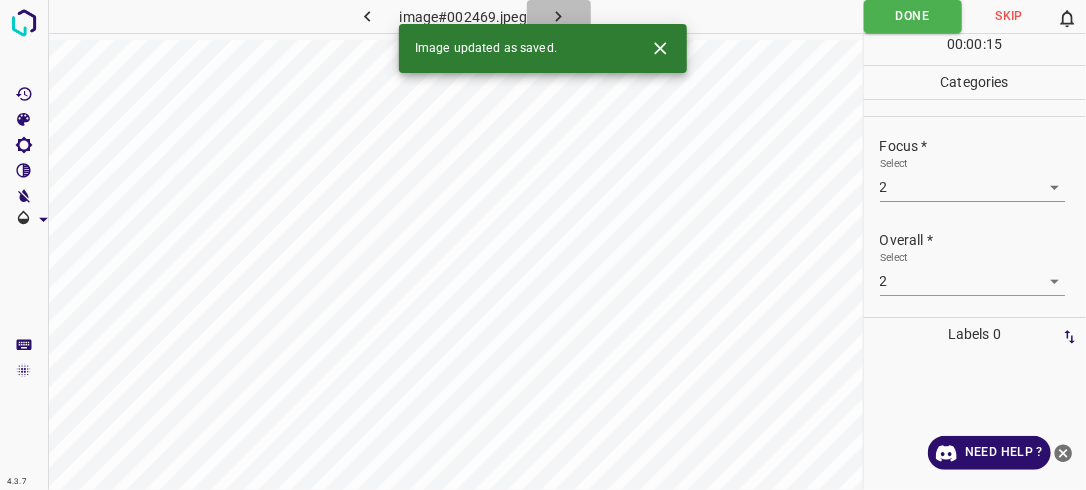 click at bounding box center (559, 16) 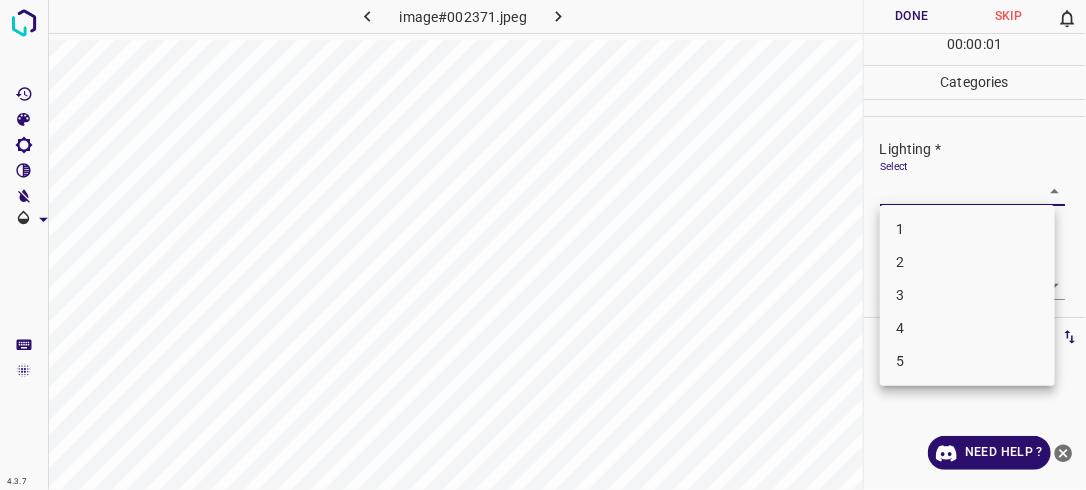click on "4.3.7 image#002371.jpeg Done Skip 0 00   : 00   : 01   Categories Lighting *  Select ​ Focus *  Select ​ Overall *  Select ​ Labels   0 Categories 1 Lighting 2 Focus 3 Overall Tools Space Change between modes (Draw & Edit) I Auto labeling R Restore zoom M Zoom in N Zoom out Delete Delete selecte label Filters Z Restore filters X Saturation filter C Brightness filter V Contrast filter B Gray scale filter General O Download Need Help ? - Text - Hide - Delete 1 2 3 4 5" at bounding box center (543, 245) 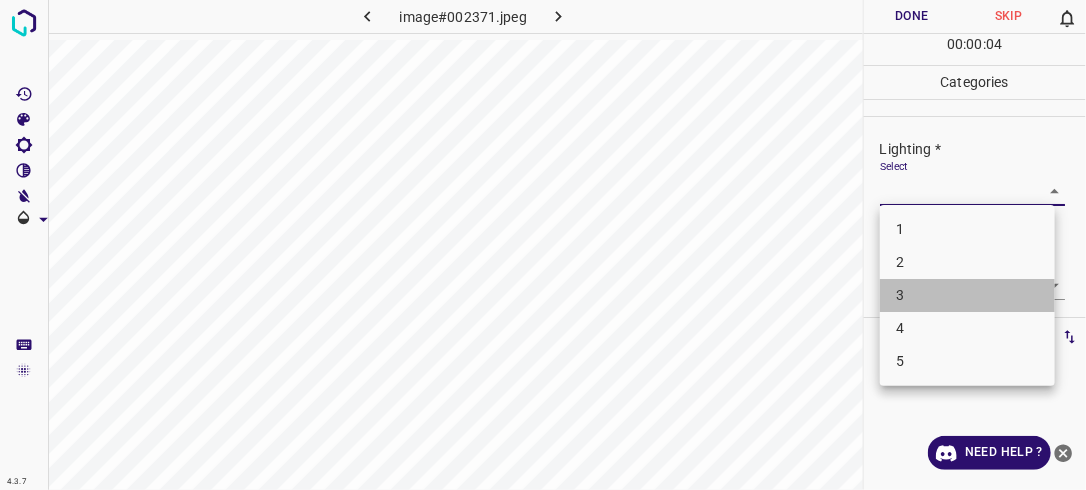 click on "3" at bounding box center (967, 295) 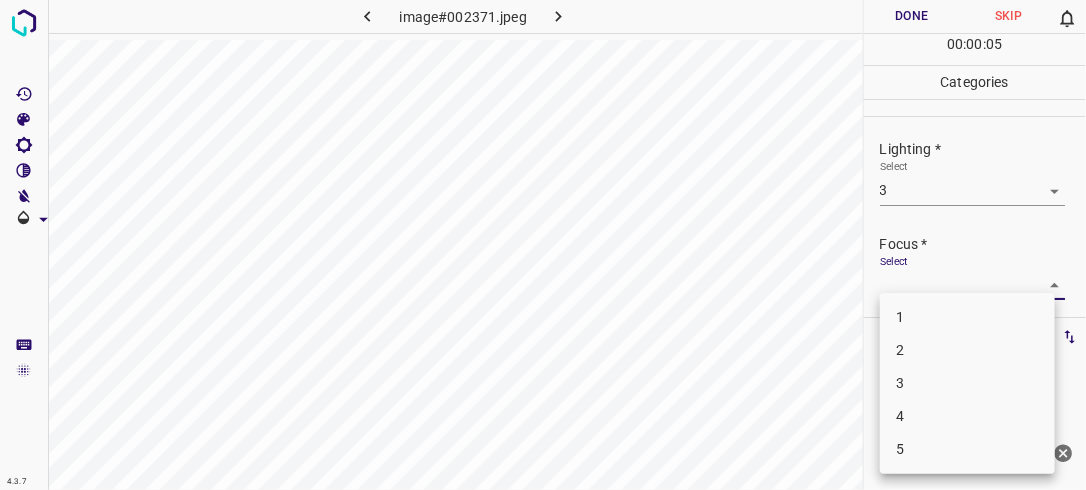 drag, startPoint x: 1045, startPoint y: 288, endPoint x: 1009, endPoint y: 375, distance: 94.15413 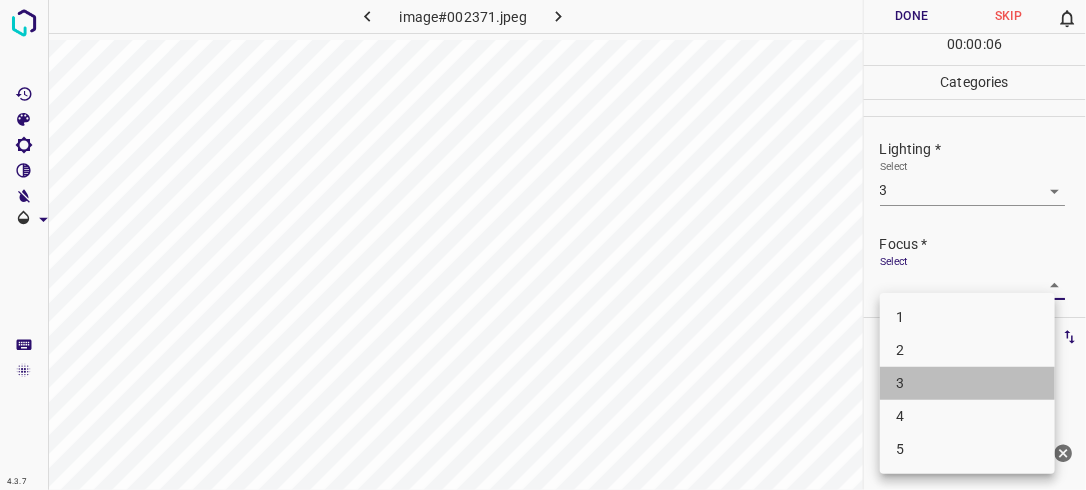 click on "3" at bounding box center (967, 383) 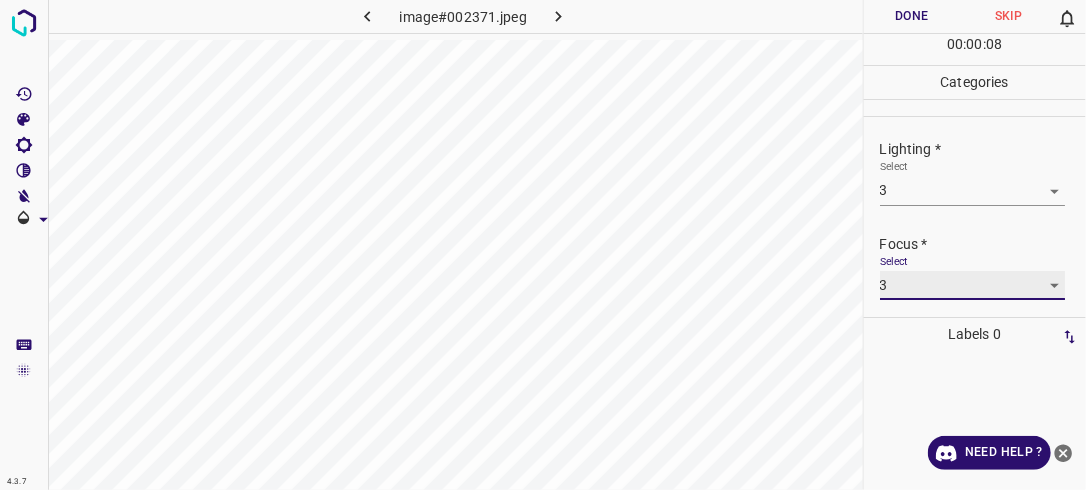 scroll, scrollTop: 98, scrollLeft: 0, axis: vertical 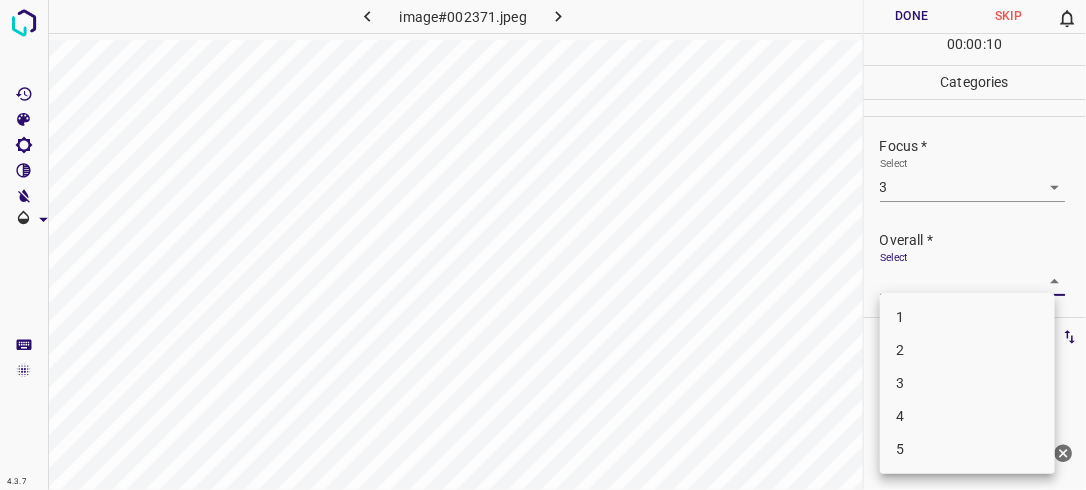drag, startPoint x: 1044, startPoint y: 279, endPoint x: 1008, endPoint y: 381, distance: 108.16654 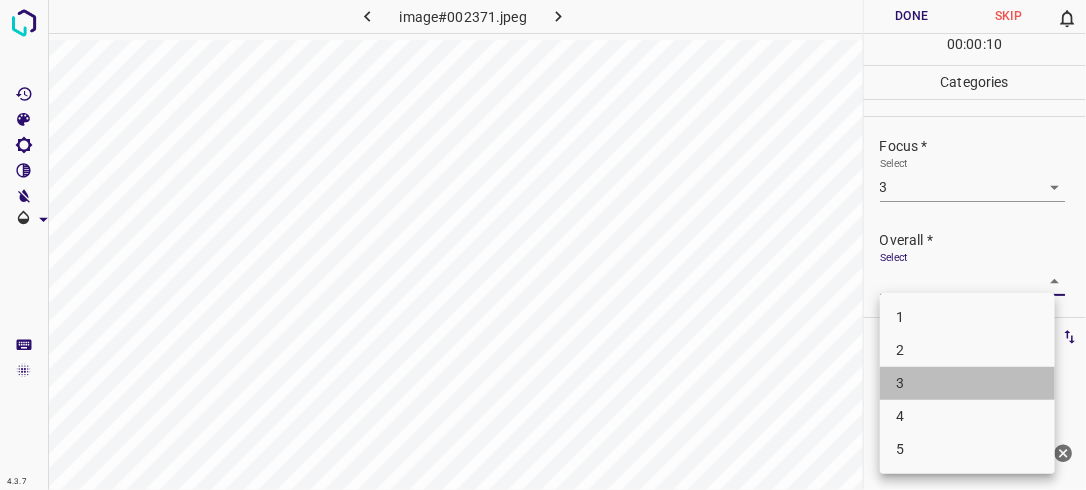 click on "3" at bounding box center (967, 383) 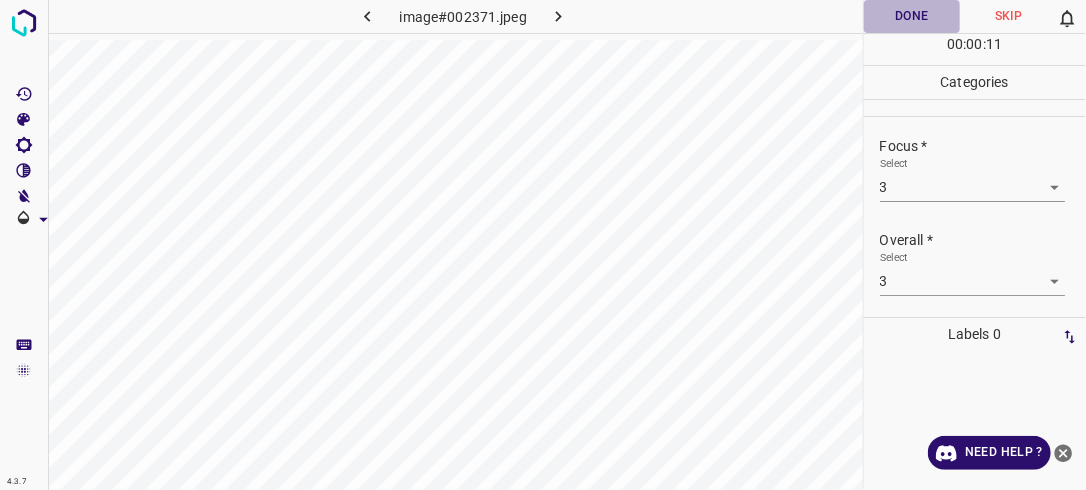 click on "Done" at bounding box center (912, 16) 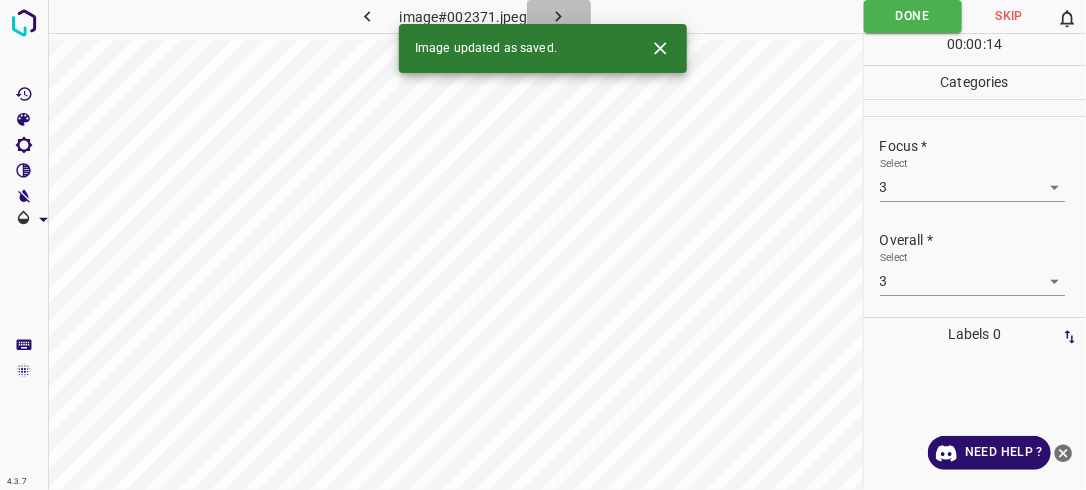click 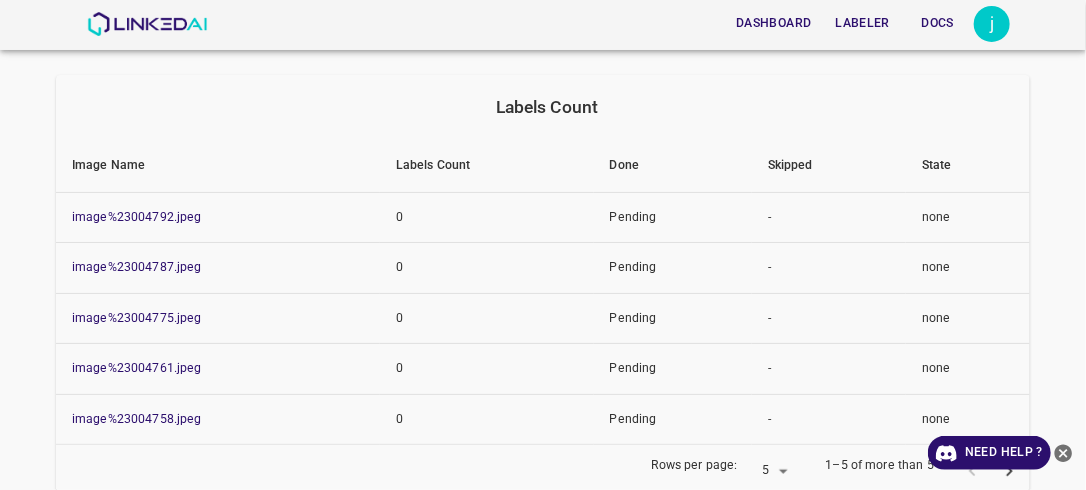 scroll, scrollTop: 231, scrollLeft: 0, axis: vertical 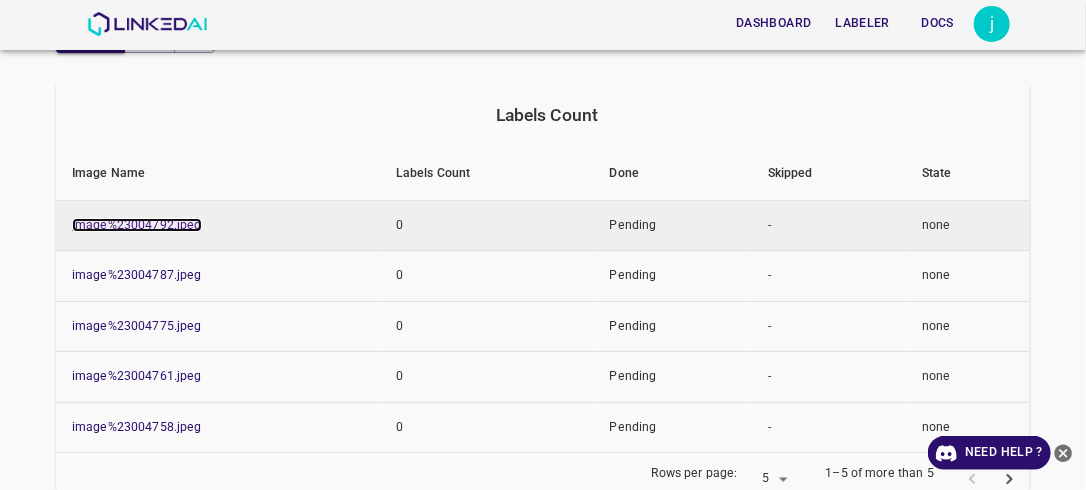 click on "image%23004792.jpeg" at bounding box center [137, 225] 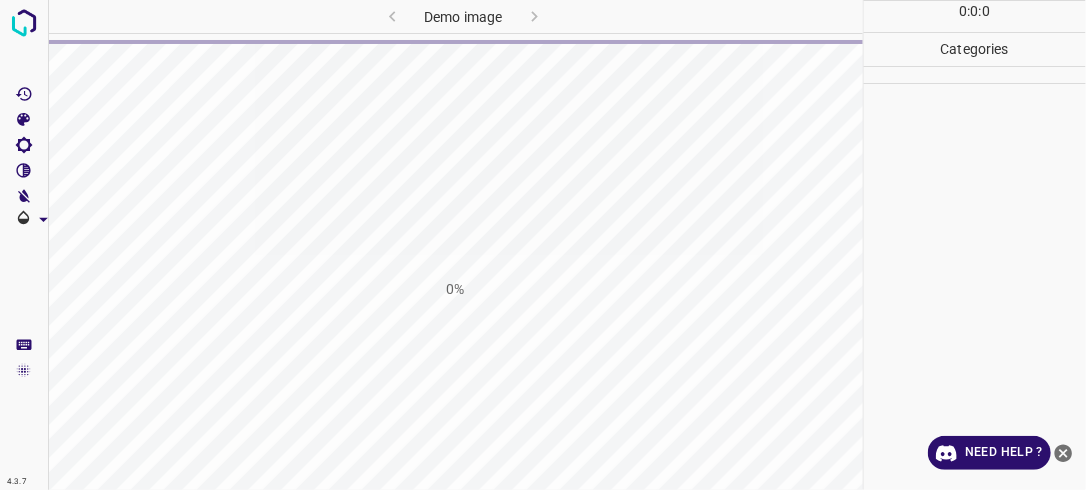 scroll, scrollTop: 0, scrollLeft: 0, axis: both 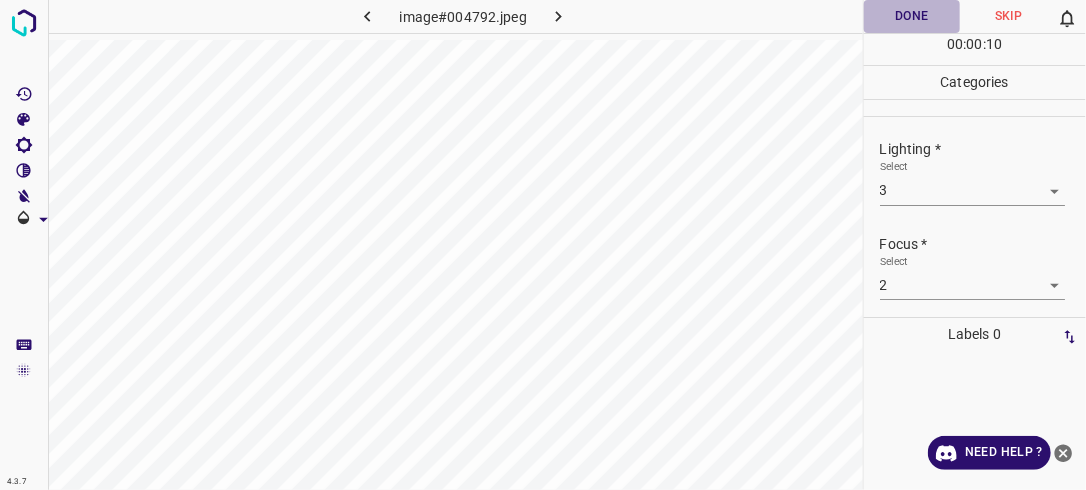 click on "Done" at bounding box center (912, 16) 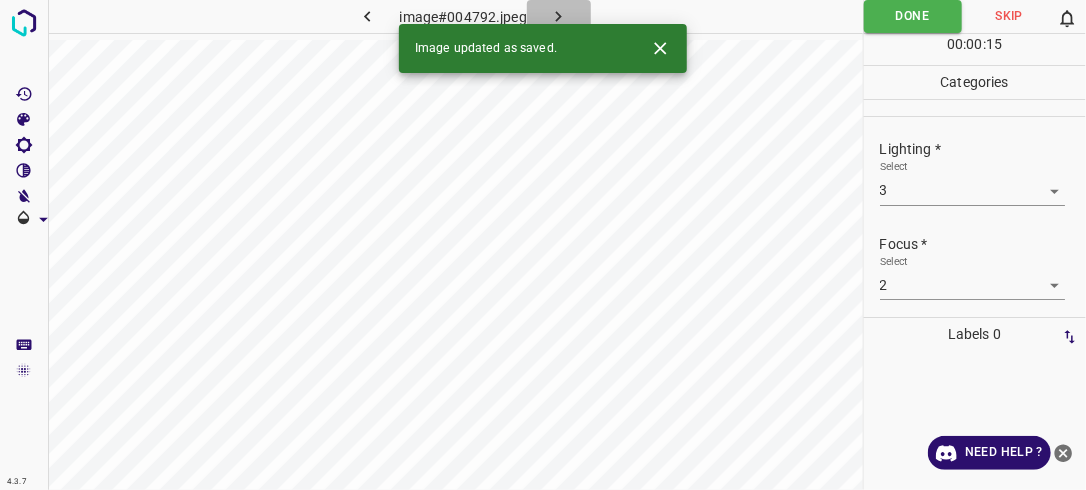 click 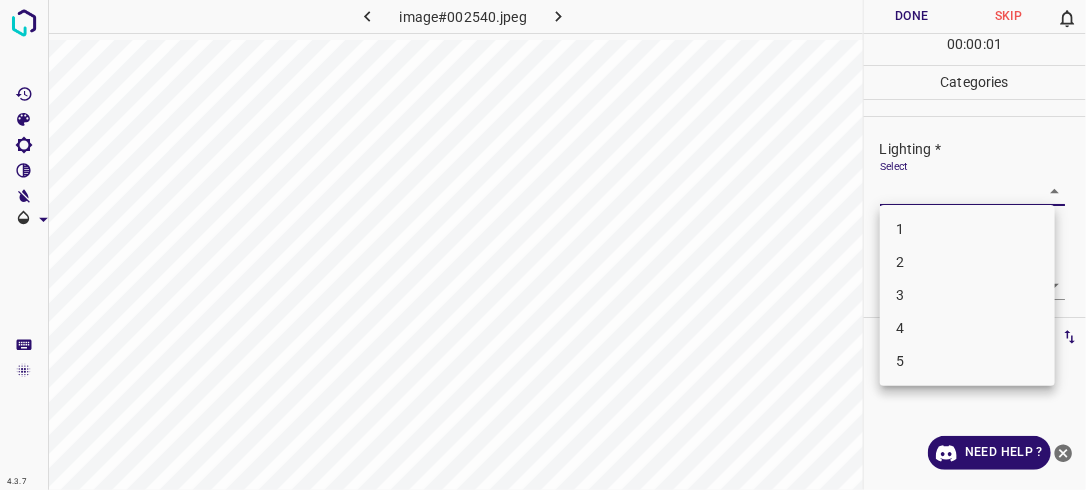 click on "4.3.7 image#002540.jpeg Done Skip 0 00   : 00   : 01   Categories Lighting *  Select ​ Focus *  Select ​ Overall *  Select ​ Labels   0 Categories 1 Lighting 2 Focus 3 Overall Tools Space Change between modes (Draw & Edit) I Auto labeling R Restore zoom M Zoom in N Zoom out Delete Delete selecte label Filters Z Restore filters X Saturation filter C Brightness filter V Contrast filter B Gray scale filter General O Download Need Help ? - Text - Hide - Delete 1 2 3 4 5" at bounding box center [543, 245] 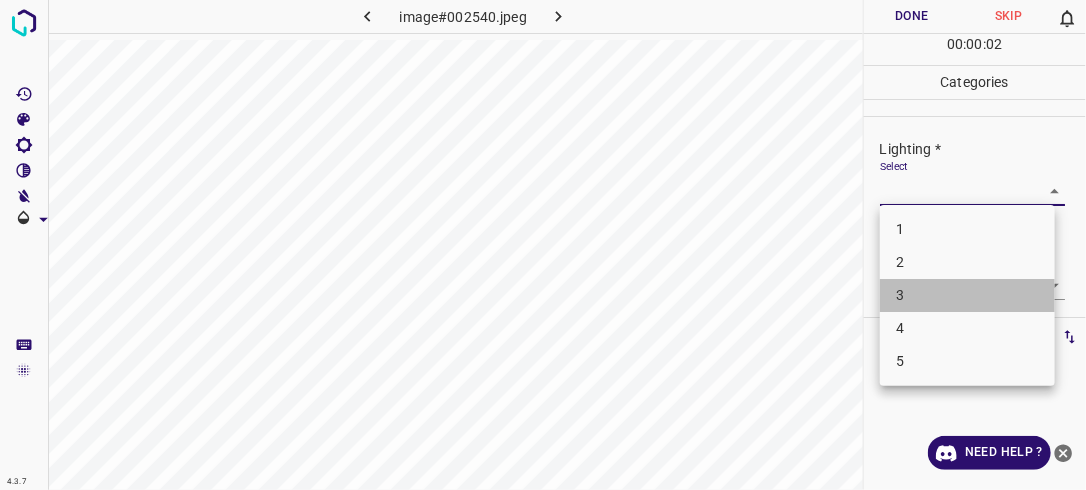 click on "3" at bounding box center (967, 295) 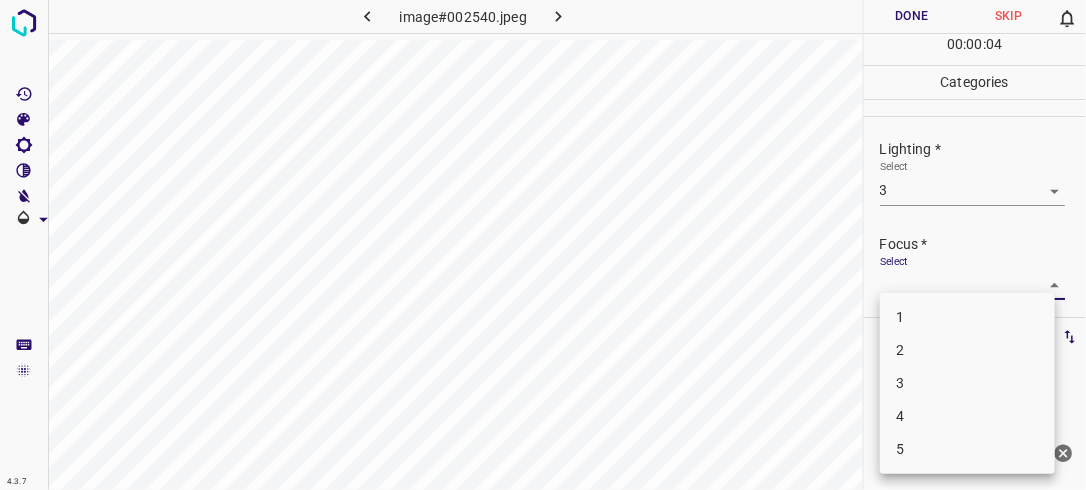 click on "4.3.7 image#002540.jpeg Done Skip 0 00   : 00   : 04   Categories Lighting *  Select 3 3 Focus *  Select ​ Overall *  Select ​ Labels   0 Categories 1 Lighting 2 Focus 3 Overall Tools Space Change between modes (Draw & Edit) I Auto labeling R Restore zoom M Zoom in N Zoom out Delete Delete selecte label Filters Z Restore filters X Saturation filter C Brightness filter V Contrast filter B Gray scale filter General O Download Need Help ? - Text - Hide - Delete 1 2 3 4 5" at bounding box center [543, 245] 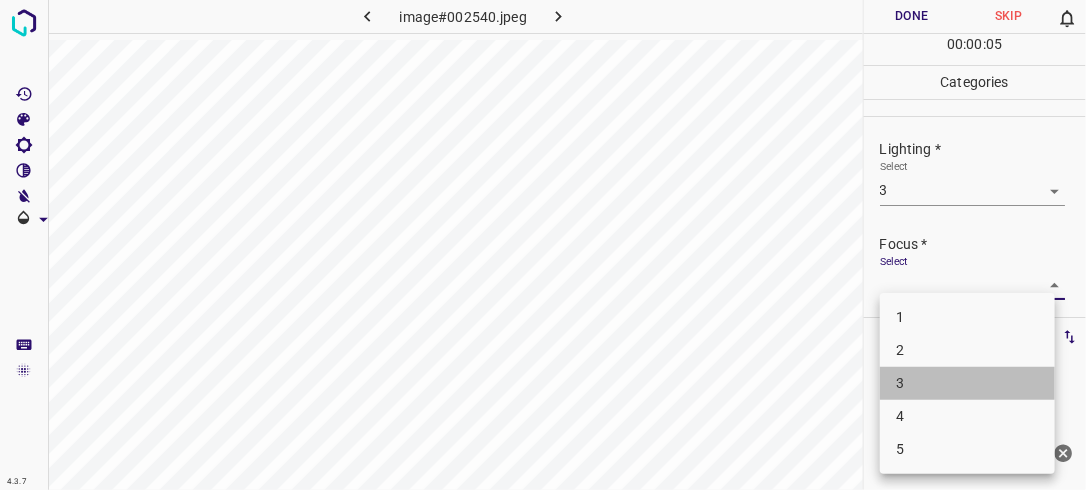 click on "3" at bounding box center [967, 383] 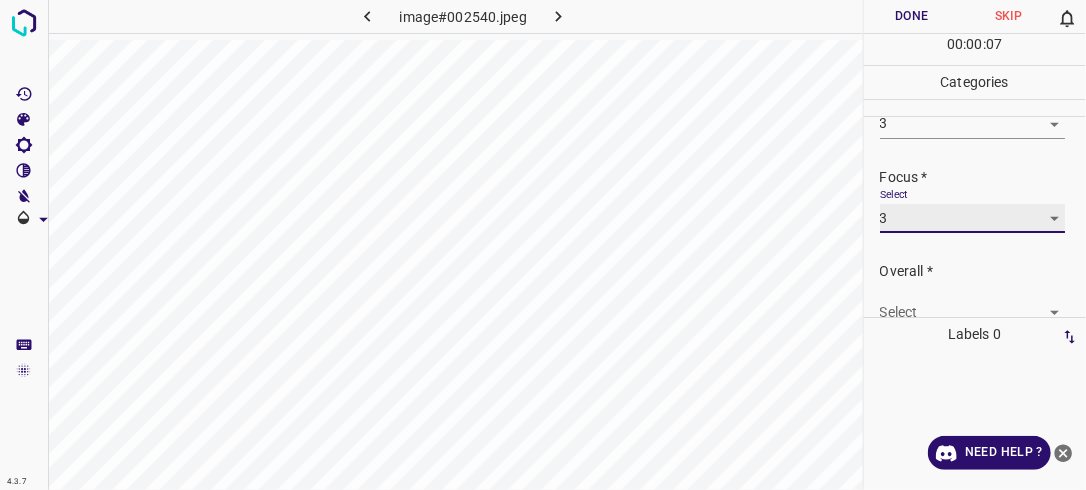 scroll, scrollTop: 79, scrollLeft: 0, axis: vertical 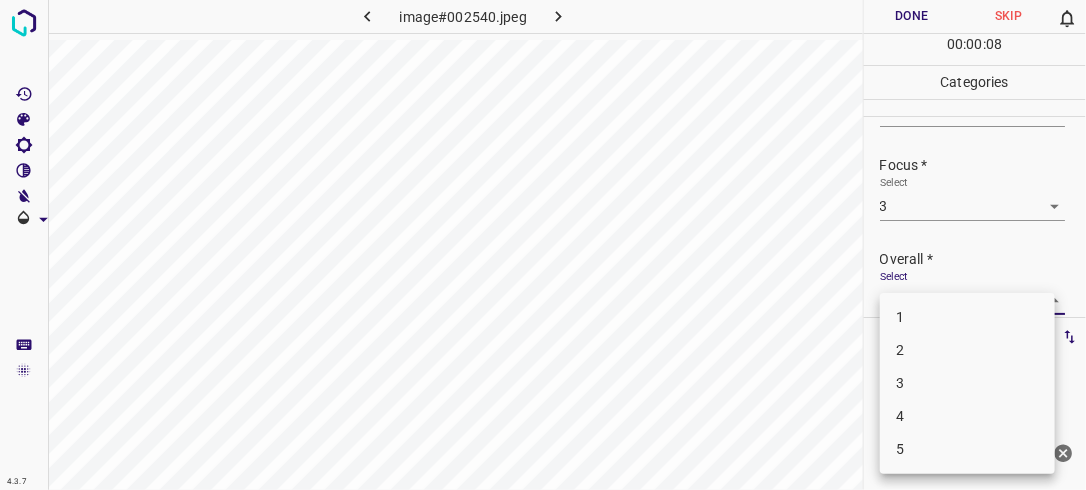 click on "4.3.7 image#002540.jpeg Done Skip 0 00   : 00   : 08   Categories Lighting *  Select 3 3 Focus *  Select 3 3 Overall *  Select ​ Labels   0 Categories 1 Lighting 2 Focus 3 Overall Tools Space Change between modes (Draw & Edit) I Auto labeling R Restore zoom M Zoom in N Zoom out Delete Delete selecte label Filters Z Restore filters X Saturation filter C Brightness filter V Contrast filter B Gray scale filter General O Download Need Help ? - Text - Hide - Delete 1 2 3 4 5" at bounding box center (543, 245) 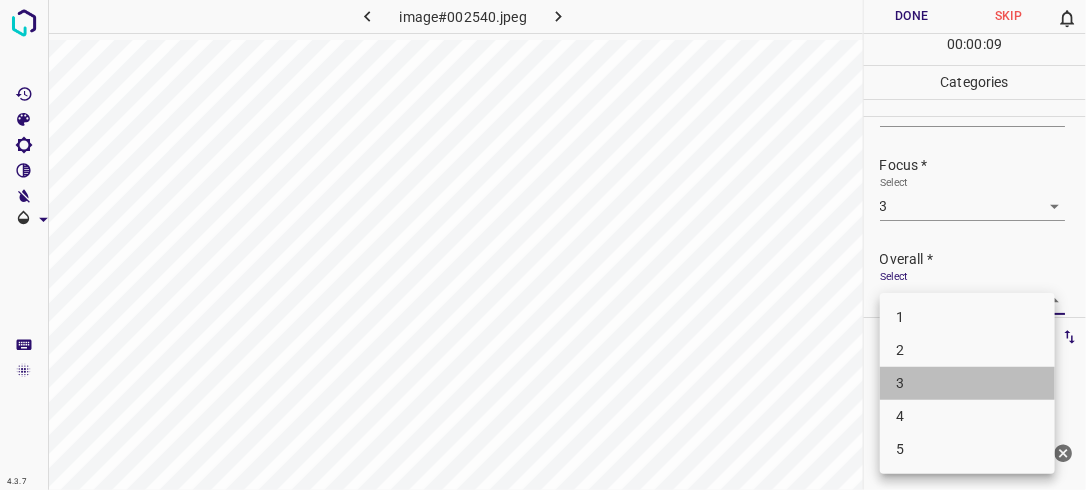 click on "3" at bounding box center (967, 383) 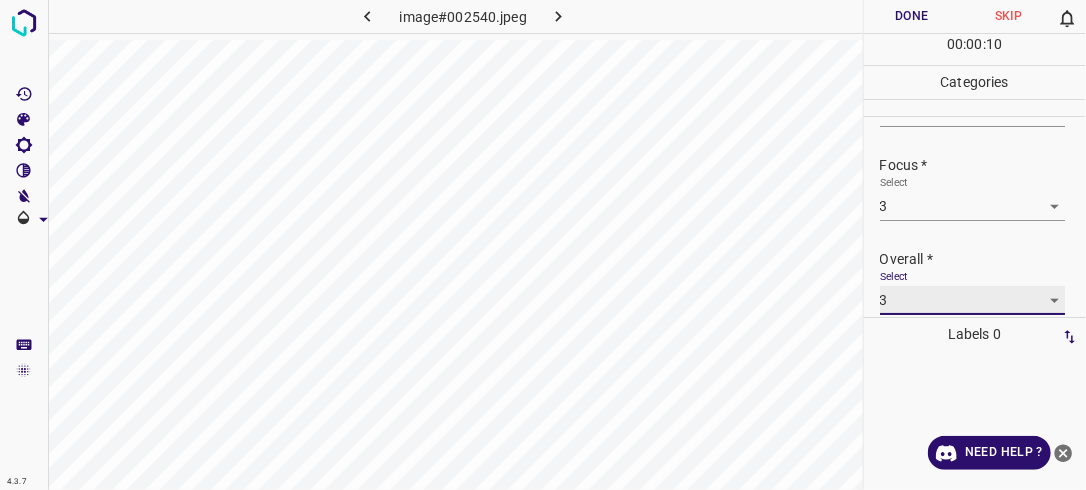 scroll, scrollTop: 79, scrollLeft: 0, axis: vertical 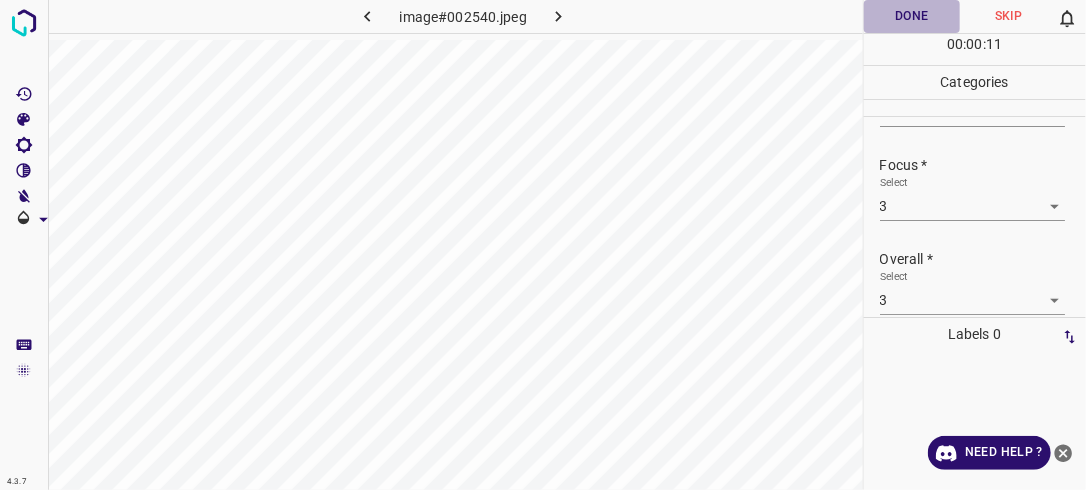 click on "Done" at bounding box center (912, 16) 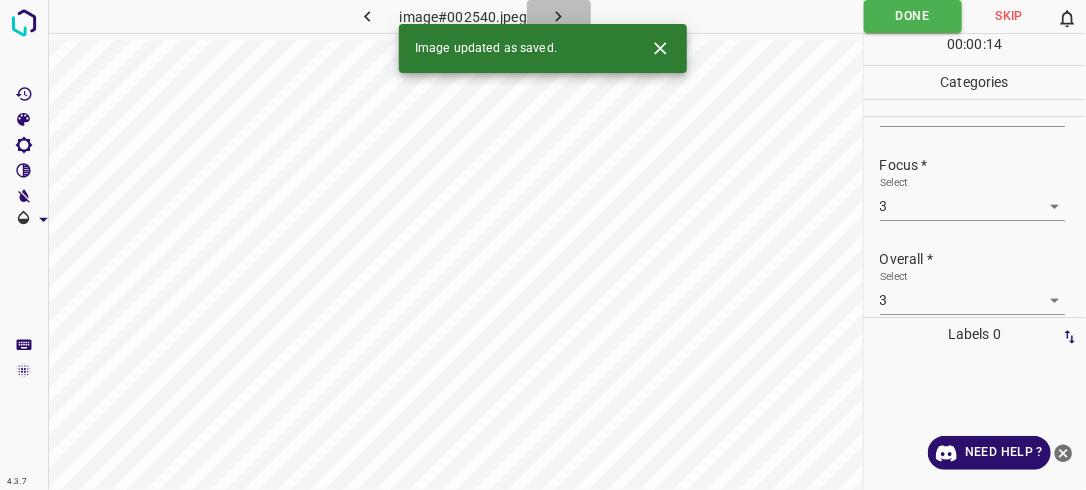 click 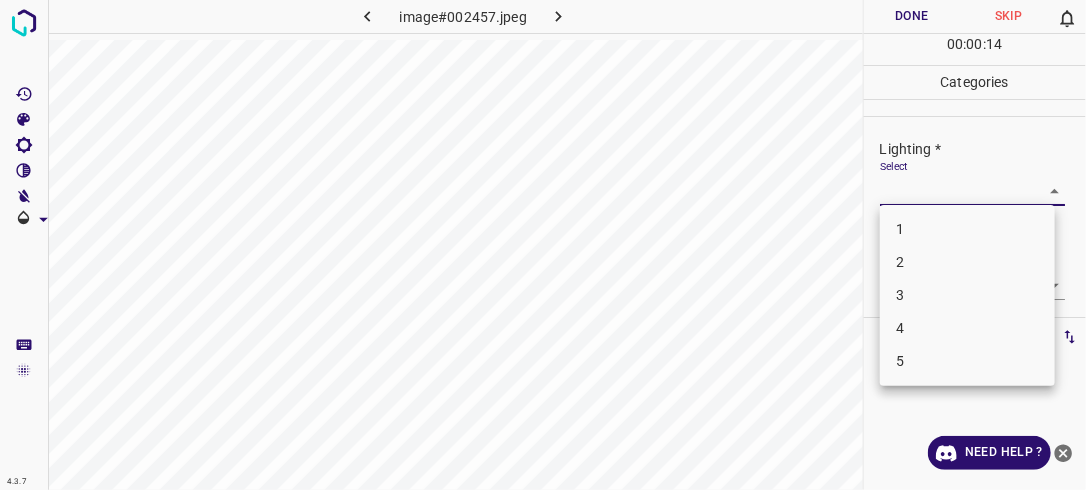 click on "4.3.7 image#002457.jpeg Done Skip 0 00   : 00   : 14   Categories Lighting *  Select ​ Focus *  Select ​ Overall *  Select ​ Labels   0 Categories 1 Lighting 2 Focus 3 Overall Tools Space Change between modes (Draw & Edit) I Auto labeling R Restore zoom M Zoom in N Zoom out Delete Delete selecte label Filters Z Restore filters X Saturation filter C Brightness filter V Contrast filter B Gray scale filter General O Download Need Help ? - Text - Hide - Delete 1 2 3 4 5" at bounding box center [543, 245] 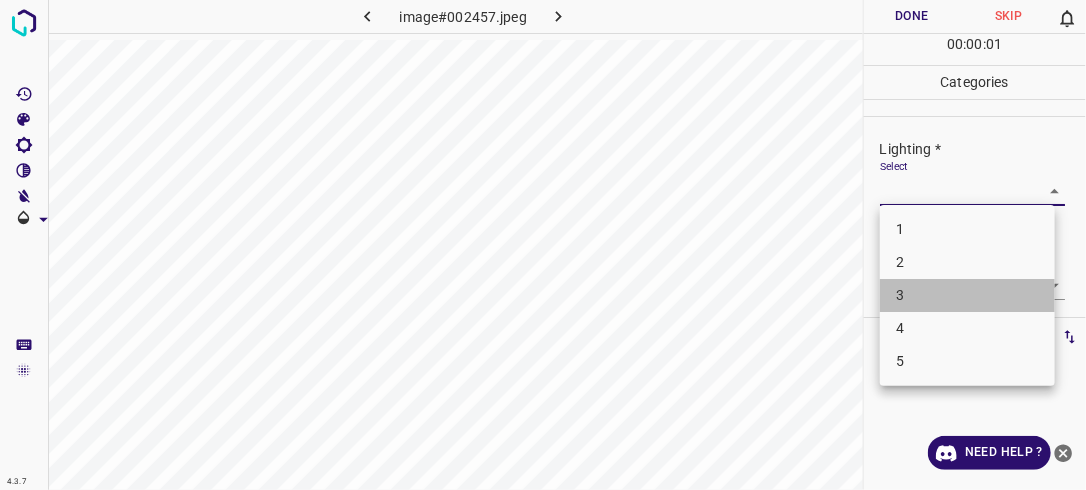 click on "3" at bounding box center [967, 295] 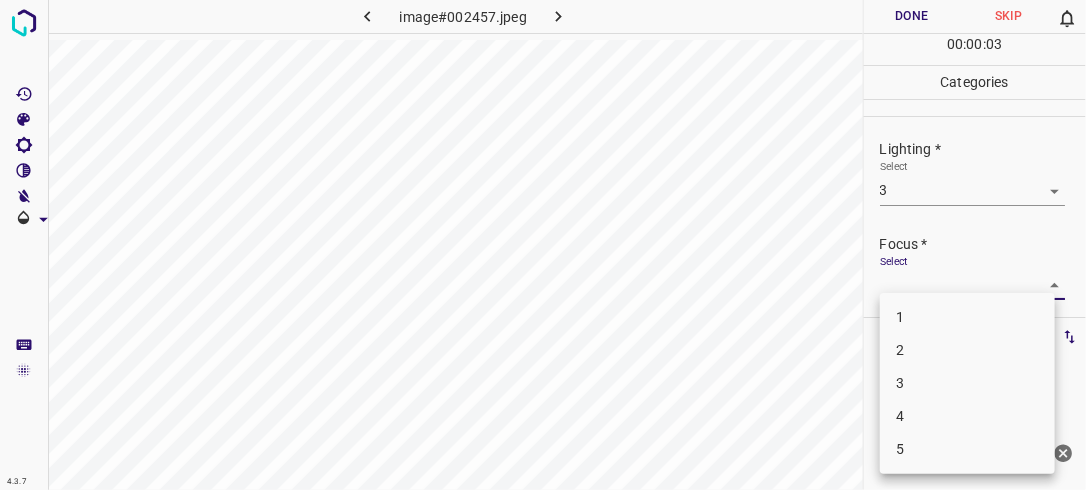 drag, startPoint x: 1033, startPoint y: 287, endPoint x: 978, endPoint y: 374, distance: 102.92716 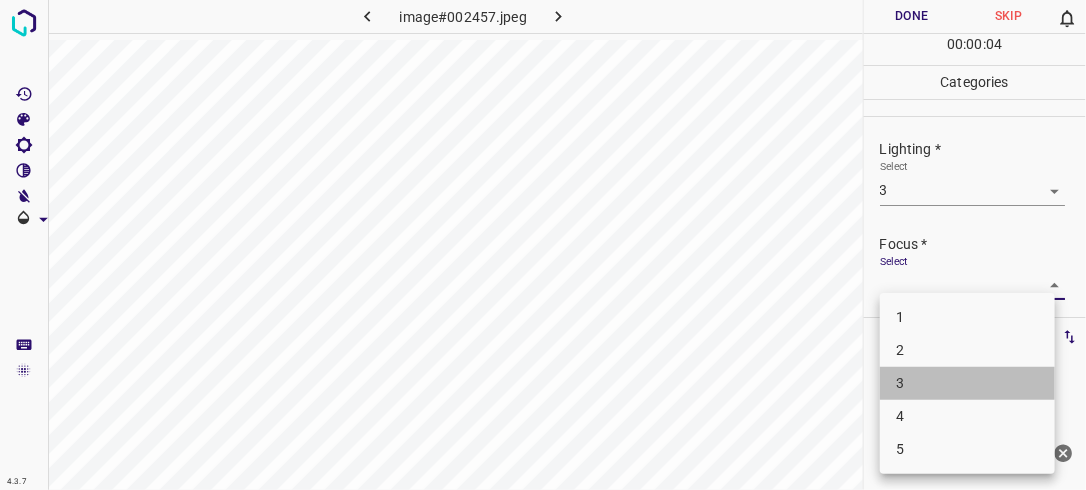 click on "3" at bounding box center (967, 383) 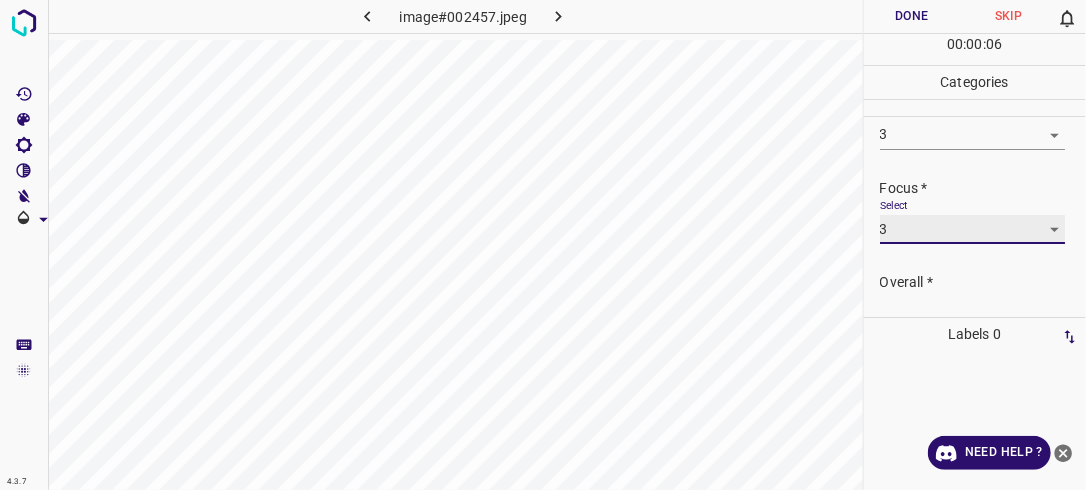scroll, scrollTop: 67, scrollLeft: 0, axis: vertical 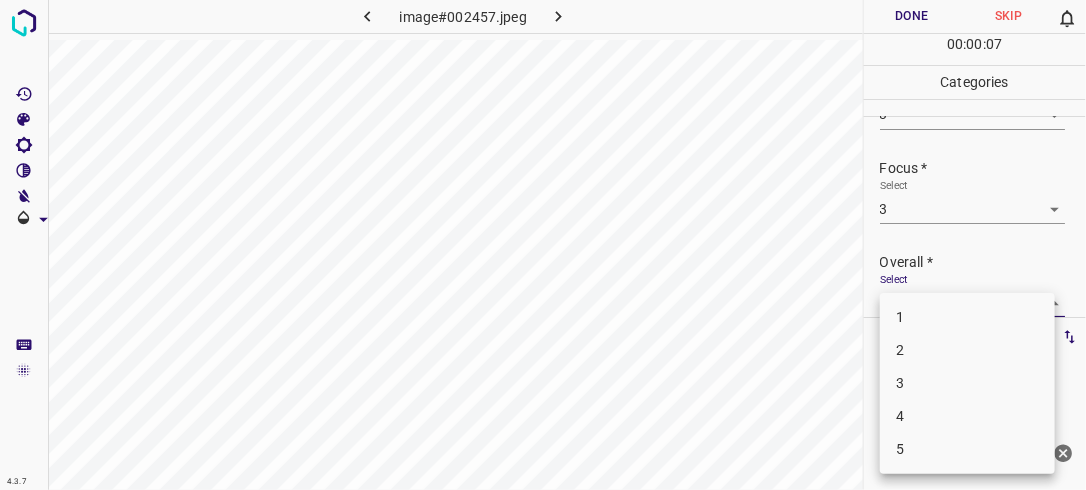 click on "4.3.7 image#002457.jpeg Done Skip 0 00   : 00   : 07   Categories Lighting *  Select 3 3 Focus *  Select 3 3 Overall *  Select ​ Labels   0 Categories 1 Lighting 2 Focus 3 Overall Tools Space Change between modes (Draw & Edit) I Auto labeling R Restore zoom M Zoom in N Zoom out Delete Delete selecte label Filters Z Restore filters X Saturation filter C Brightness filter V Contrast filter B Gray scale filter General O Download Need Help ? - Text - Hide - Delete 1 2 3 4 5" at bounding box center [543, 245] 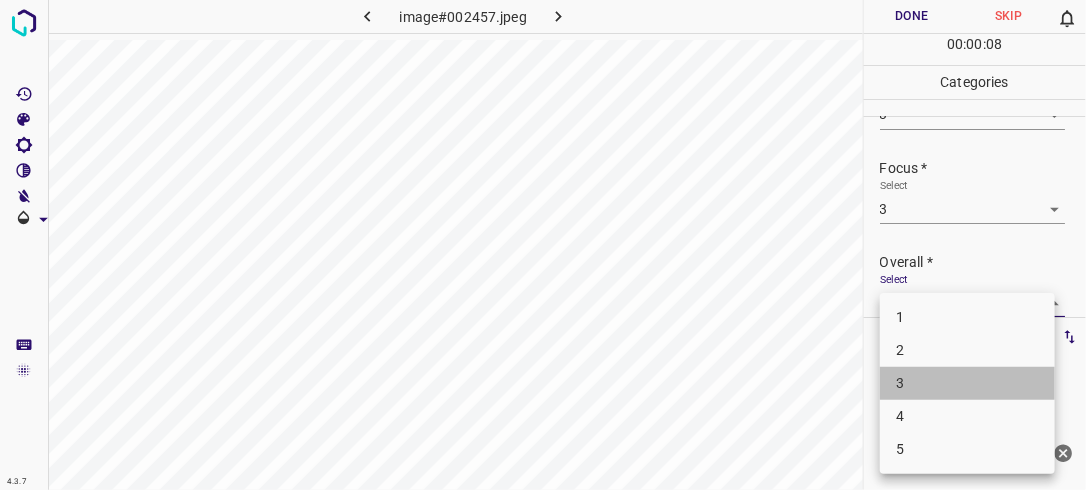 click on "3" at bounding box center [967, 383] 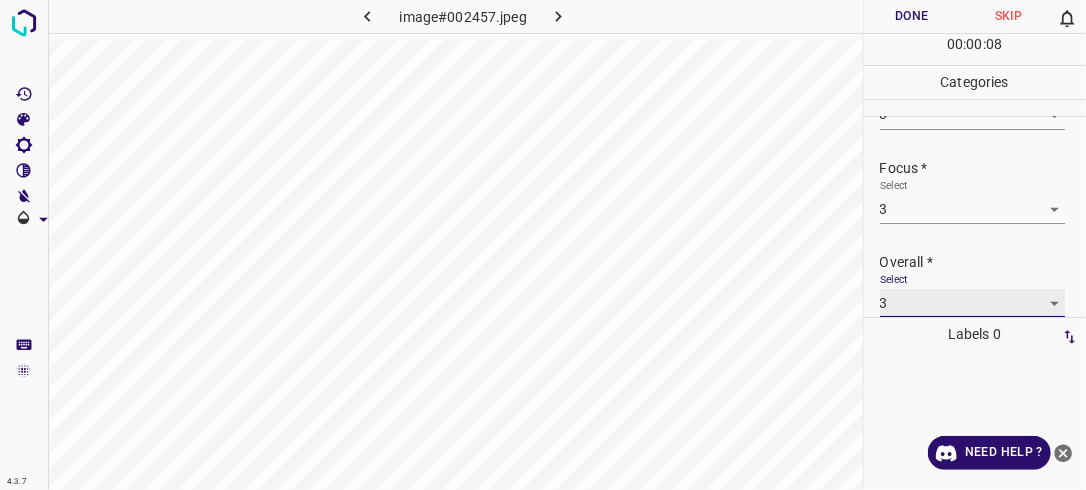 scroll, scrollTop: 76, scrollLeft: 0, axis: vertical 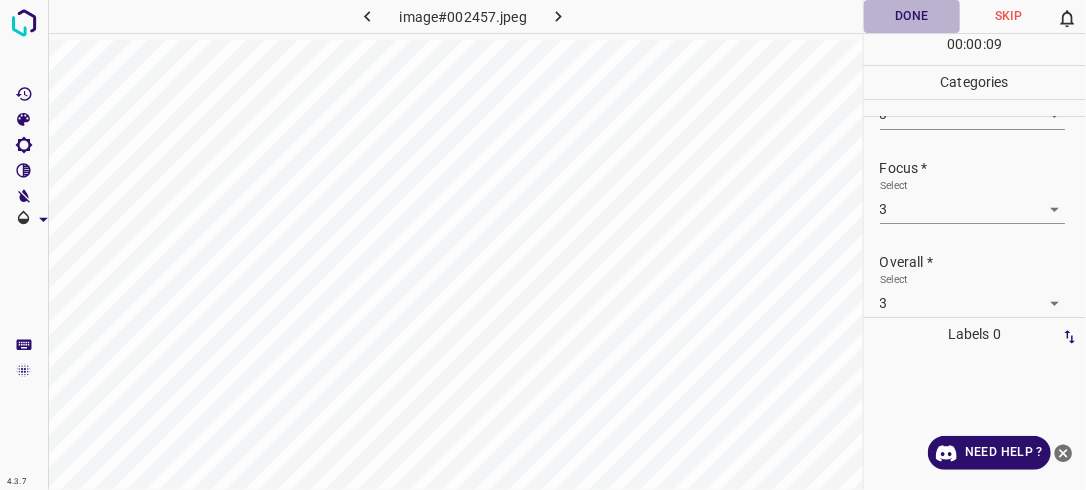 click on "Done" at bounding box center [912, 16] 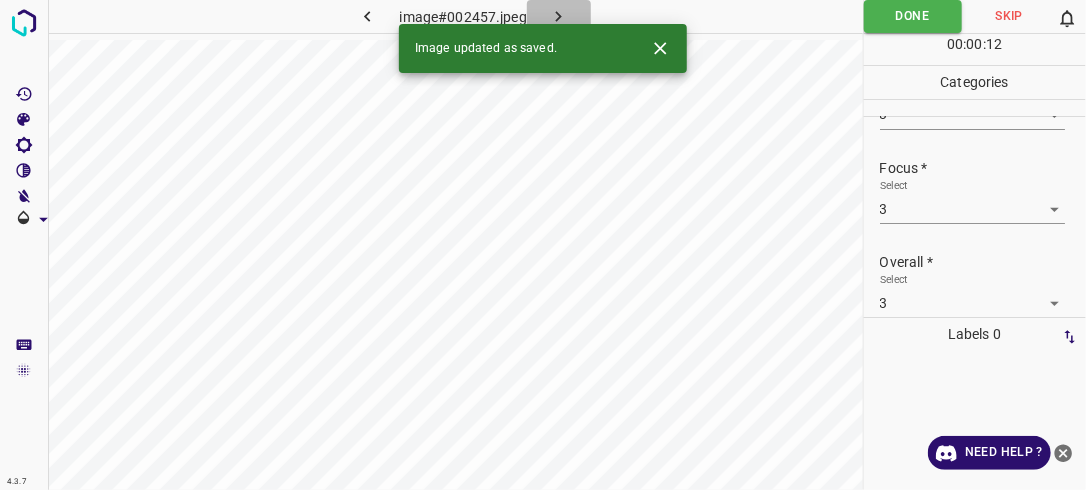 click at bounding box center (559, 16) 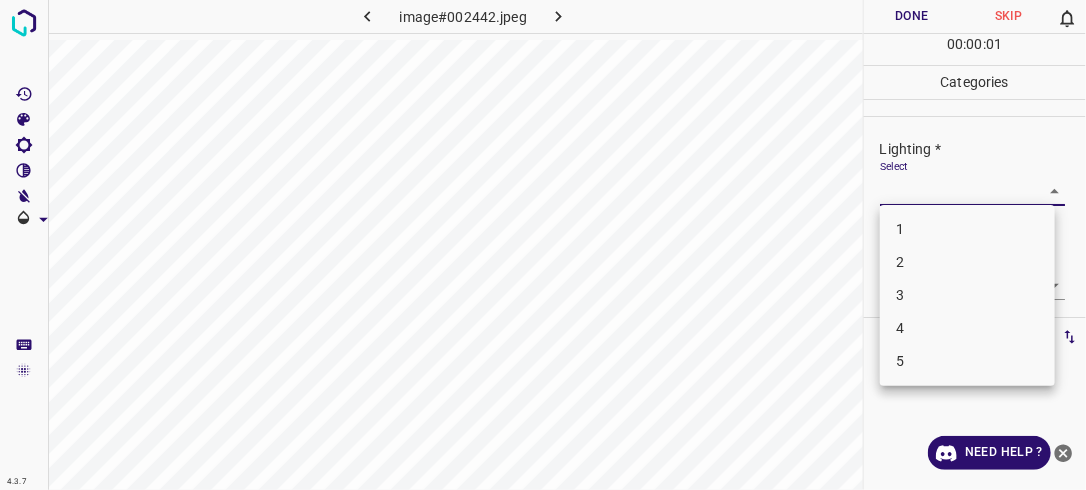 click on "4.3.7 image#002442.jpeg Done Skip 0 00   : 00   : 01   Categories Lighting *  Select ​ Focus *  Select ​ Overall *  Select ​ Labels   0 Categories 1 Lighting 2 Focus 3 Overall Tools Space Change between modes (Draw & Edit) I Auto labeling R Restore zoom M Zoom in N Zoom out Delete Delete selecte label Filters Z Restore filters X Saturation filter C Brightness filter V Contrast filter B Gray scale filter General O Download Need Help ? - Text - Hide - Delete 1 2 3 4 5" at bounding box center (543, 245) 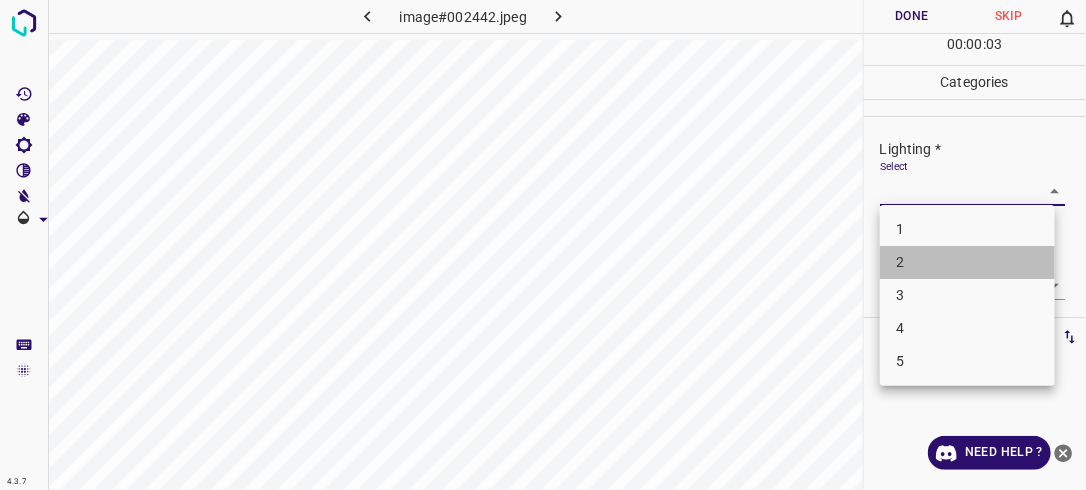 click on "2" at bounding box center [967, 262] 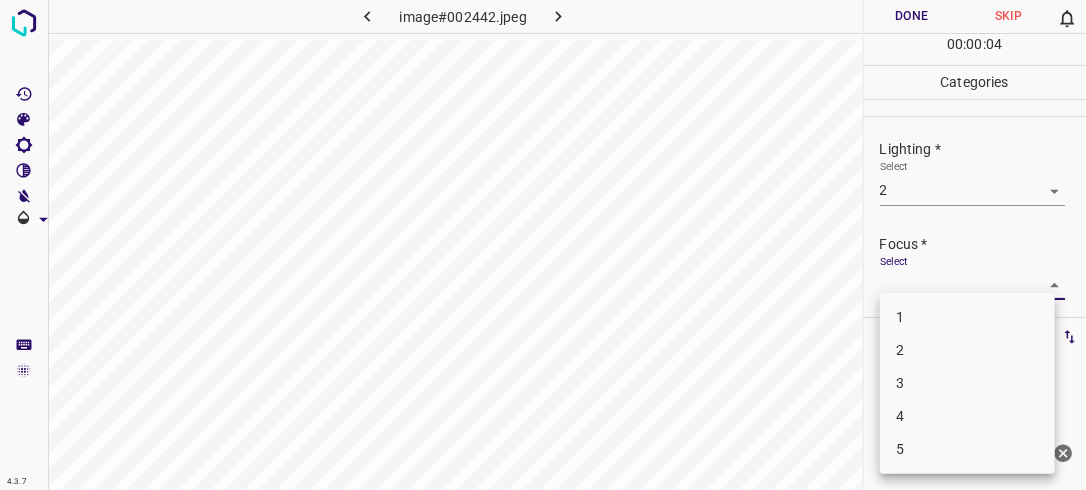 drag, startPoint x: 1034, startPoint y: 281, endPoint x: 984, endPoint y: 340, distance: 77.33692 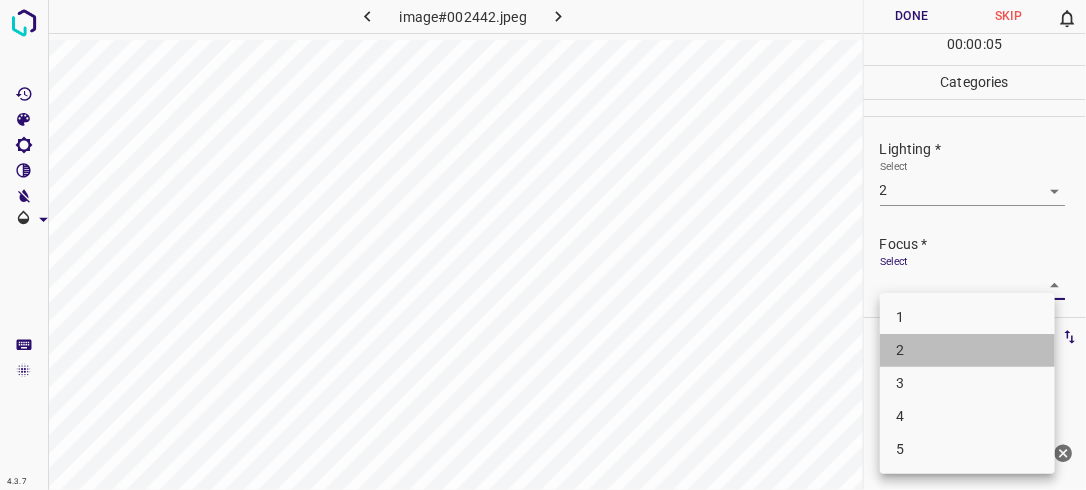 click on "2" at bounding box center [967, 350] 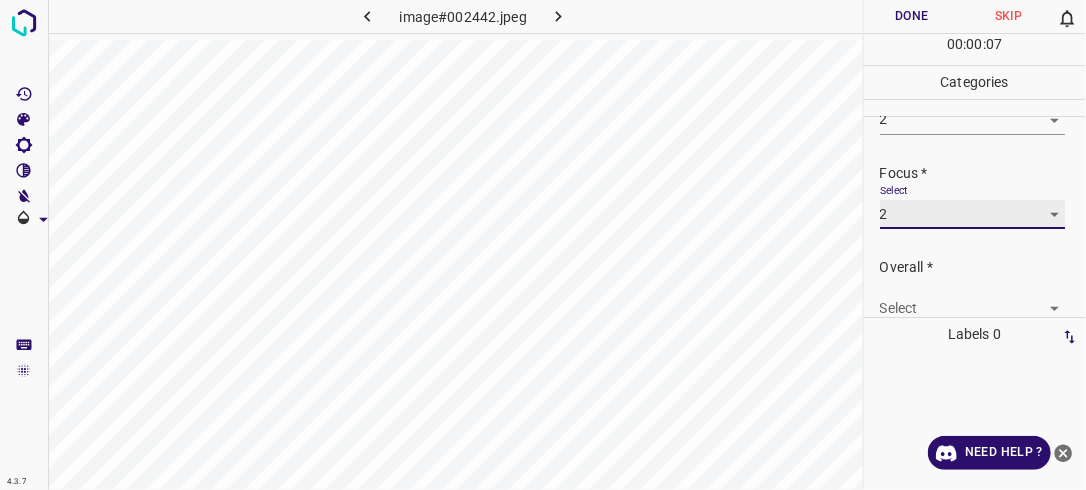 scroll, scrollTop: 98, scrollLeft: 0, axis: vertical 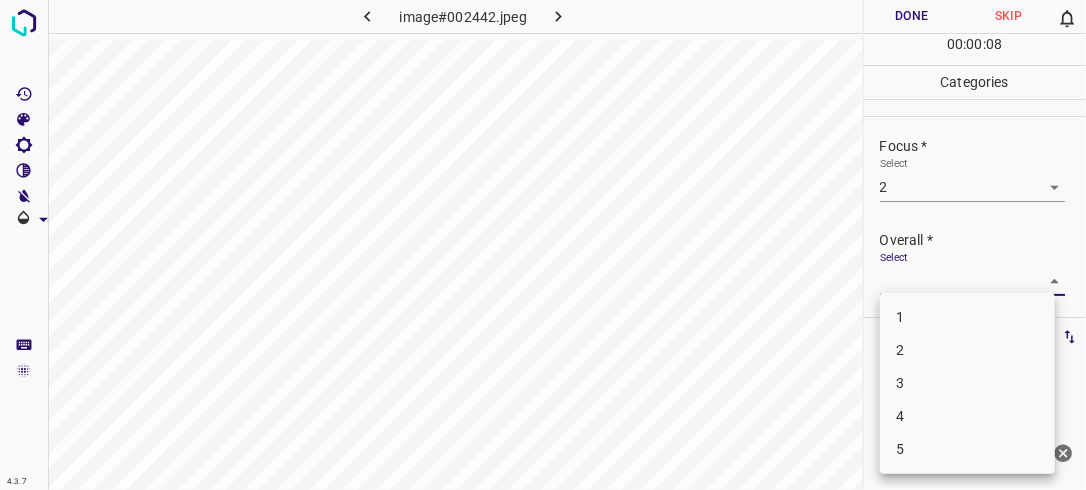 click on "4.3.7 image#002442.jpeg Done Skip 0 00   : 00   : 08   Categories Lighting *  Select 2 2 Focus *  Select 2 2 Overall *  Select ​ Labels   0 Categories 1 Lighting 2 Focus 3 Overall Tools Space Change between modes (Draw & Edit) I Auto labeling R Restore zoom M Zoom in N Zoom out Delete Delete selecte label Filters Z Restore filters X Saturation filter C Brightness filter V Contrast filter B Gray scale filter General O Download Need Help ? - Text - Hide - Delete 1 2 3 4 5" at bounding box center [543, 245] 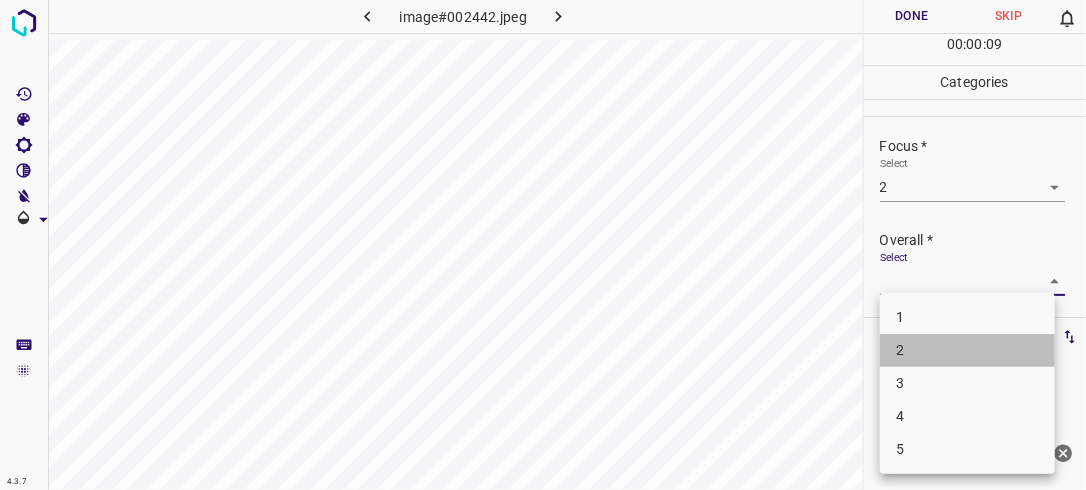 click on "2" at bounding box center (967, 350) 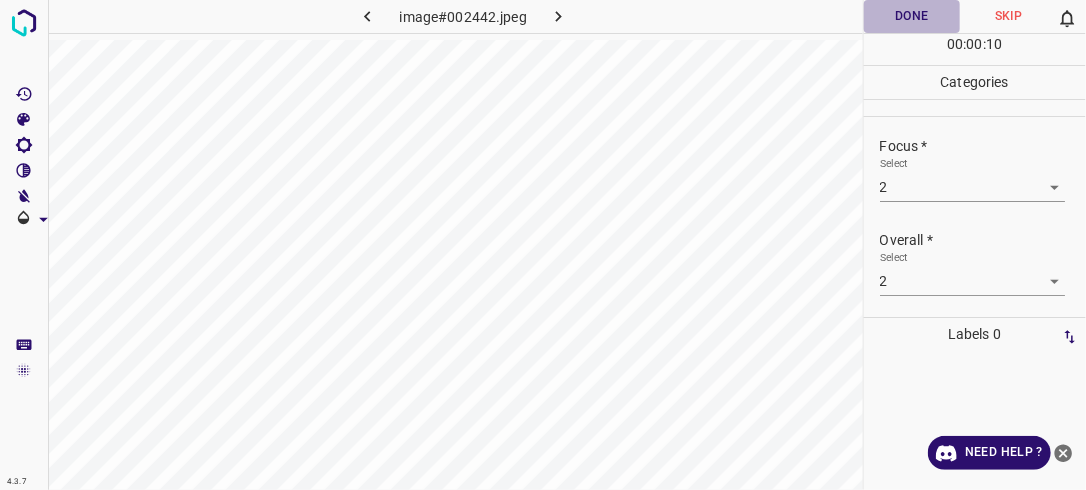 click on "Done" at bounding box center [912, 16] 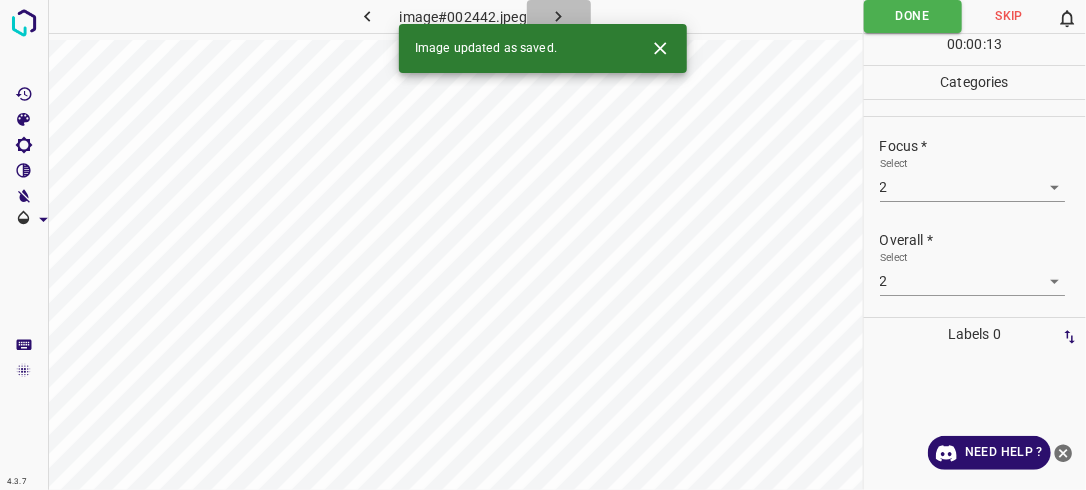 click 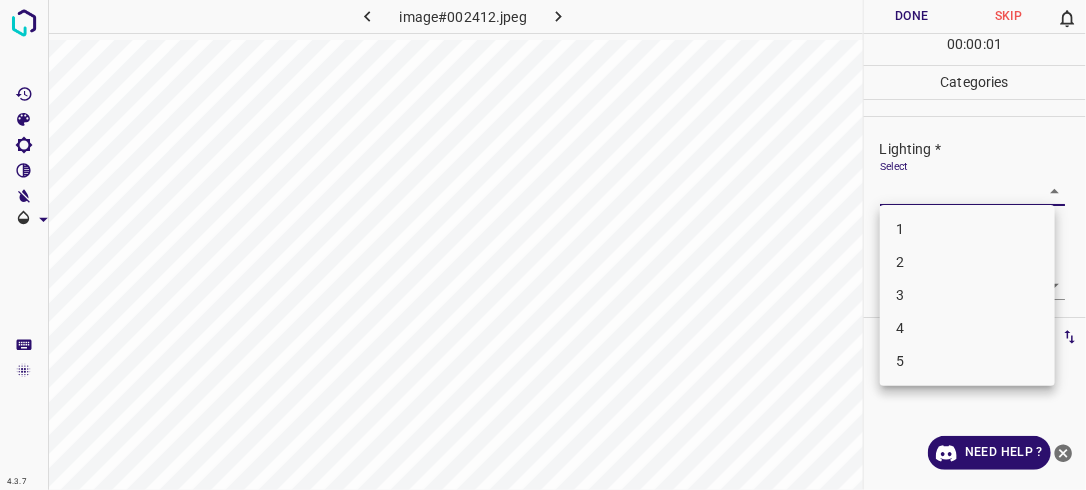 click on "4.3.7 image#002412.jpeg Done Skip 0 00   : 00   : 01   Categories Lighting *  Select ​ Focus *  Select ​ Overall *  Select ​ Labels   0 Categories 1 Lighting 2 Focus 3 Overall Tools Space Change between modes (Draw & Edit) I Auto labeling R Restore zoom M Zoom in N Zoom out Delete Delete selecte label Filters Z Restore filters X Saturation filter C Brightness filter V Contrast filter B Gray scale filter General O Download Need Help ? - Text - Hide - Delete 1 2 3 4 5" at bounding box center (543, 245) 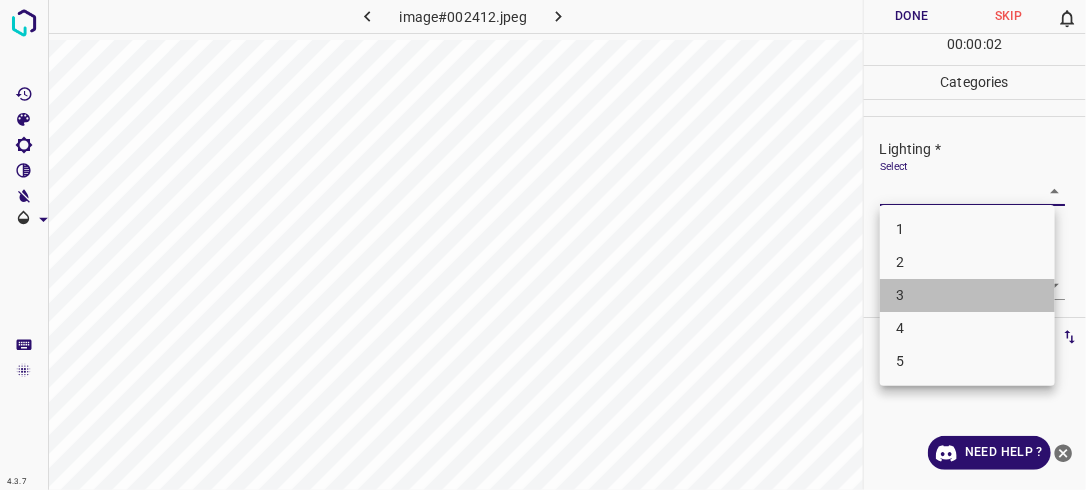 click on "3" at bounding box center (967, 295) 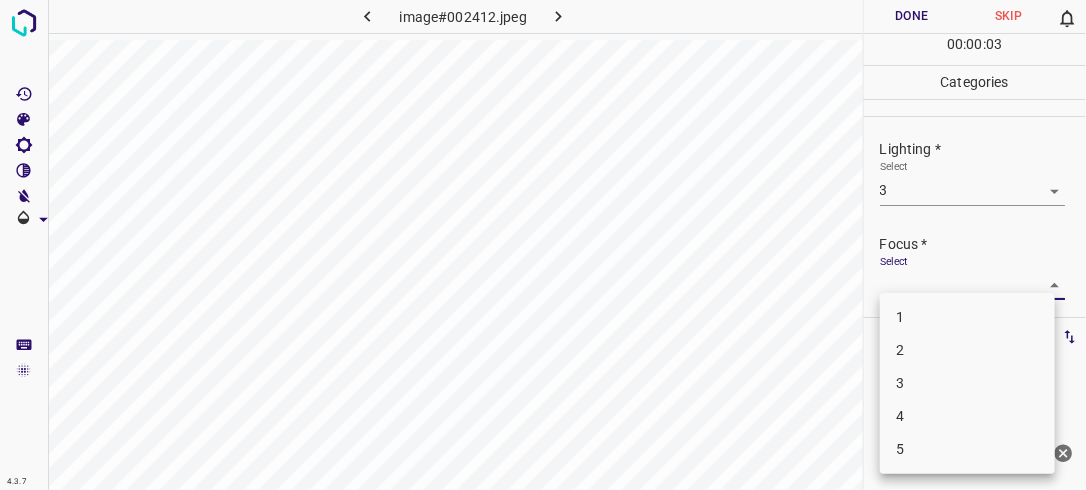 click on "4.3.7 image#002412.jpeg Done Skip 0 00   : 00   : 03   Categories Lighting *  Select 3 3 Focus *  Select ​ Overall *  Select ​ Labels   0 Categories 1 Lighting 2 Focus 3 Overall Tools Space Change between modes (Draw & Edit) I Auto labeling R Restore zoom M Zoom in N Zoom out Delete Delete selecte label Filters Z Restore filters X Saturation filter C Brightness filter V Contrast filter B Gray scale filter General O Download Need Help ? - Text - Hide - Delete 1 2 3 4 5" at bounding box center (543, 245) 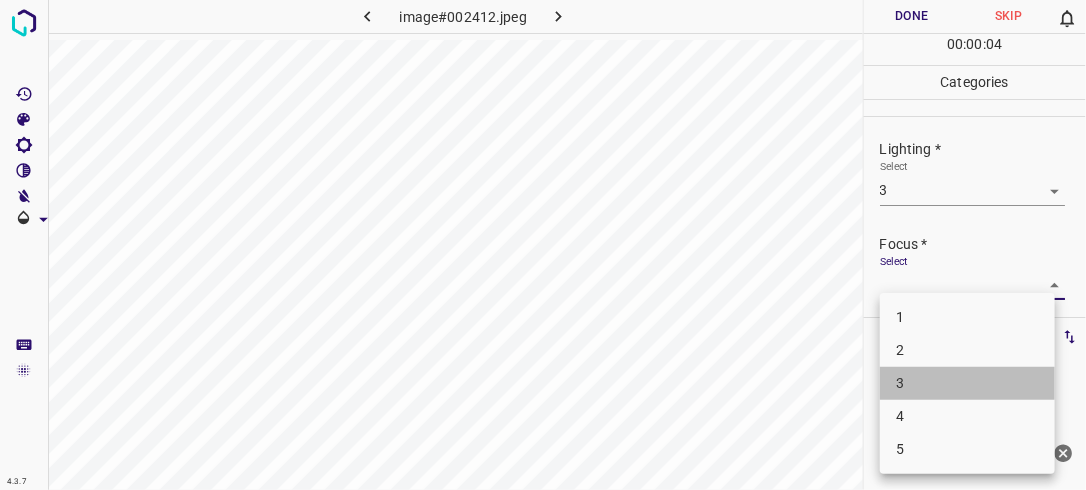 click on "3" at bounding box center (967, 383) 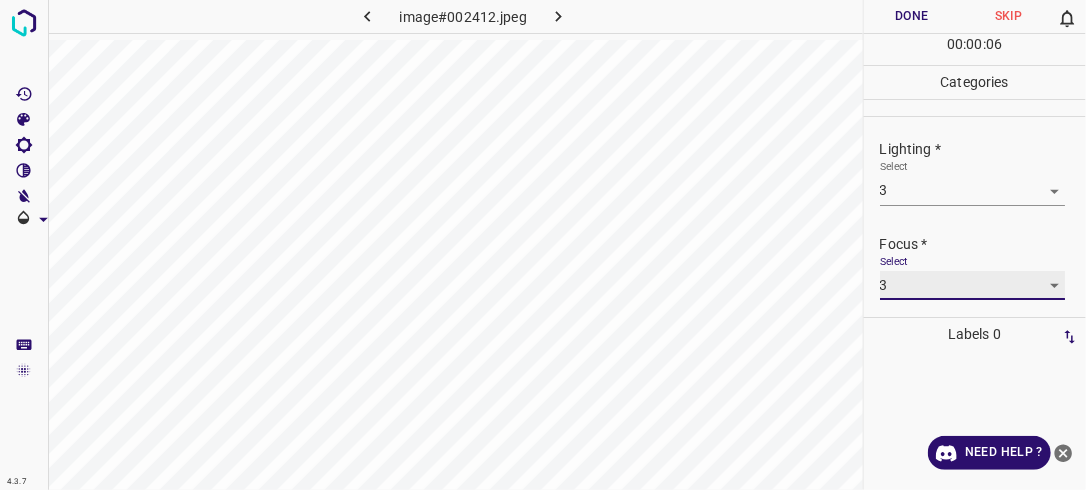 scroll, scrollTop: 98, scrollLeft: 0, axis: vertical 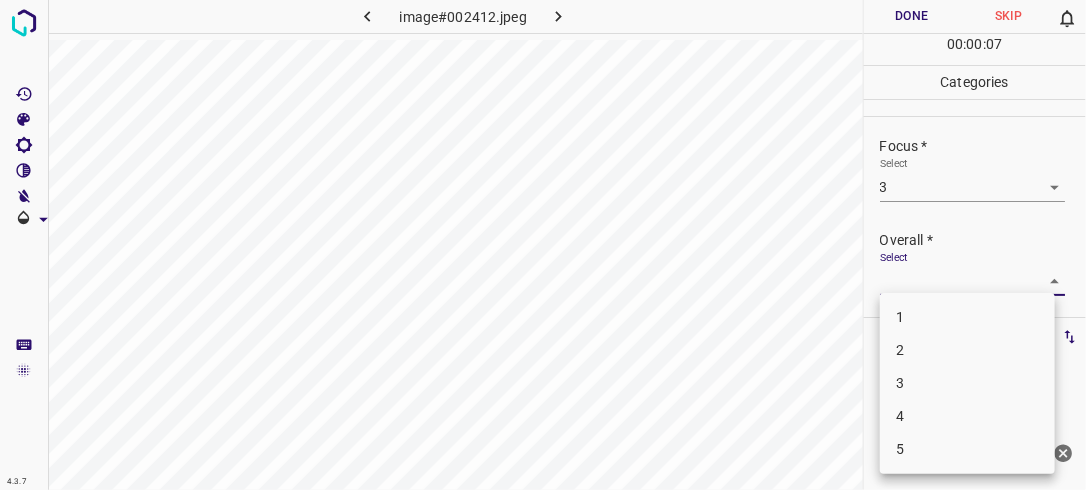 click on "4.3.7 image#002412.jpeg Done Skip 0 00   : 00   : 07   Categories Lighting *  Select 3 3 Focus *  Select 3 3 Overall *  Select ​ Labels   0 Categories 1 Lighting 2 Focus 3 Overall Tools Space Change between modes (Draw & Edit) I Auto labeling R Restore zoom M Zoom in N Zoom out Delete Delete selecte label Filters Z Restore filters X Saturation filter C Brightness filter V Contrast filter B Gray scale filter General O Download Need Help ? - Text - Hide - Delete 1 2 3 4 5" at bounding box center (543, 245) 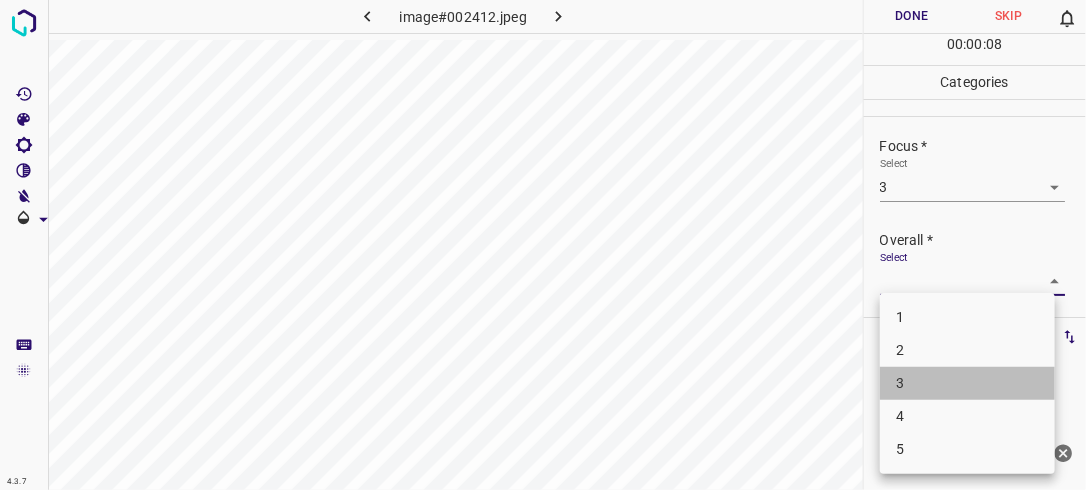 click on "3" at bounding box center [967, 383] 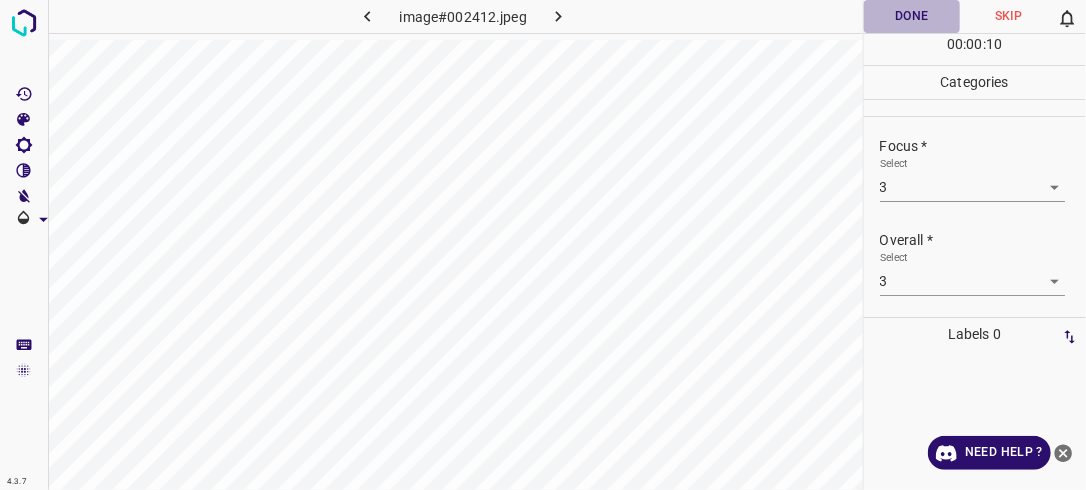 click on "Done" at bounding box center (912, 16) 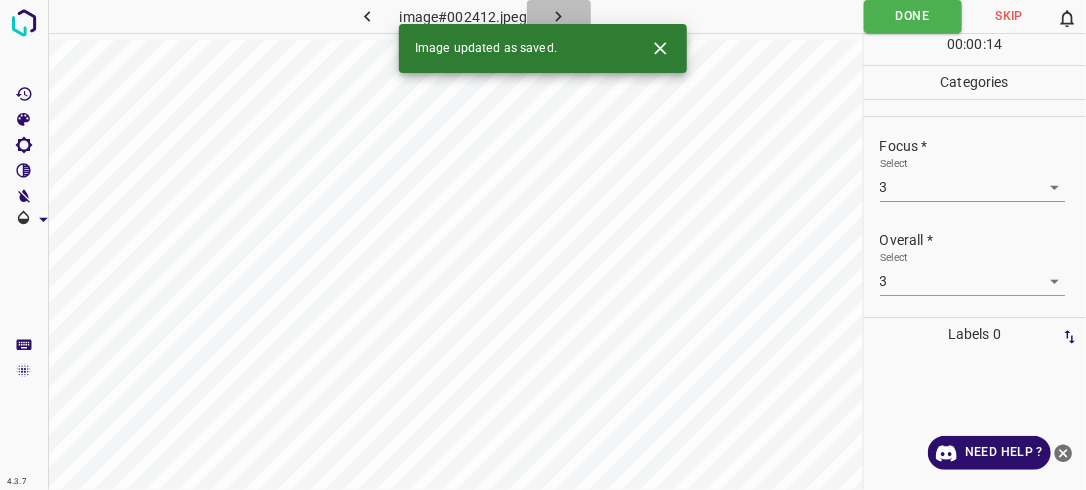click 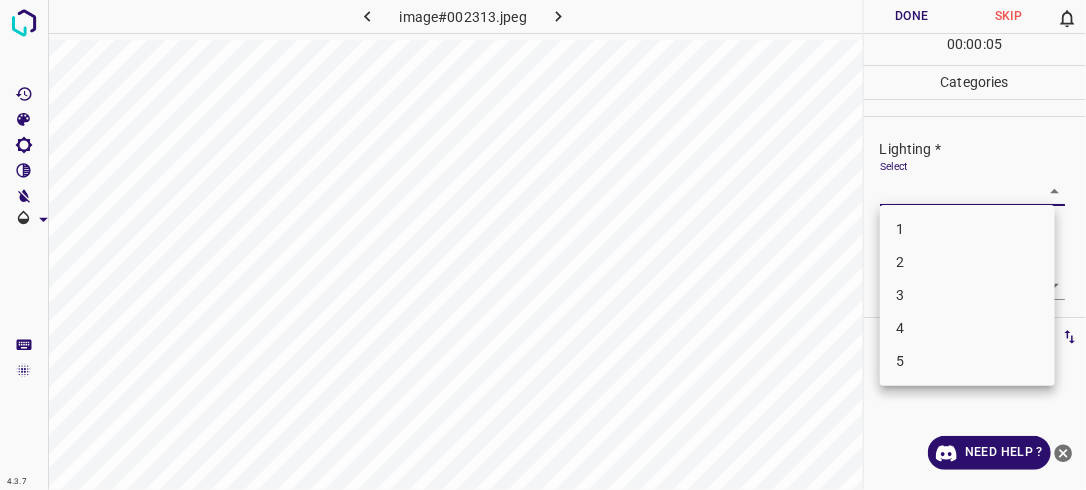 click on "4.3.7 image#002313.jpeg Done Skip 0 00   : 00   : 05   Categories Lighting *  Select ​ Focus *  Select ​ Overall *  Select ​ Labels   0 Categories 1 Lighting 2 Focus 3 Overall Tools Space Change between modes (Draw & Edit) I Auto labeling R Restore zoom M Zoom in N Zoom out Delete Delete selecte label Filters Z Restore filters X Saturation filter C Brightness filter V Contrast filter B Gray scale filter General O Download Need Help ? - Text - Hide - Delete 1 2 3 4 5" at bounding box center (543, 245) 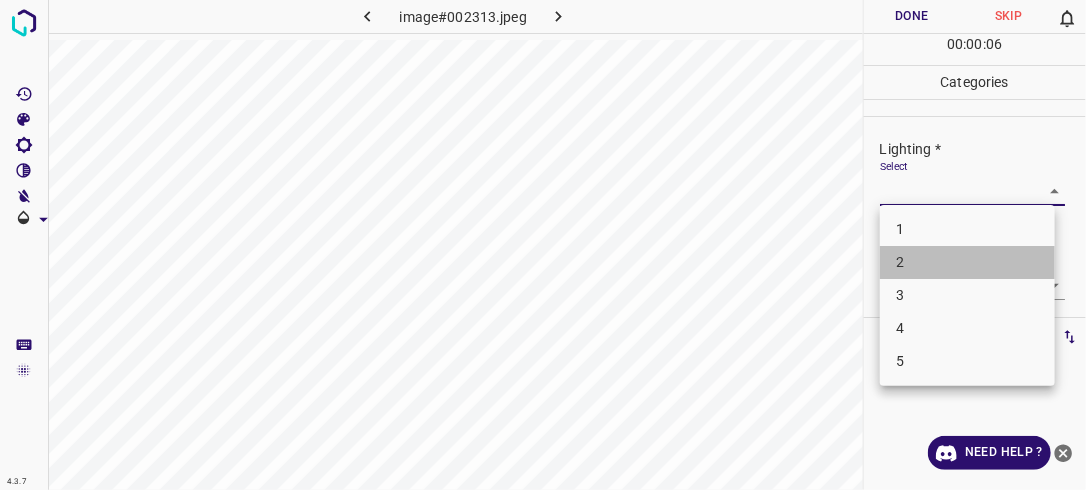 click on "2" at bounding box center [967, 262] 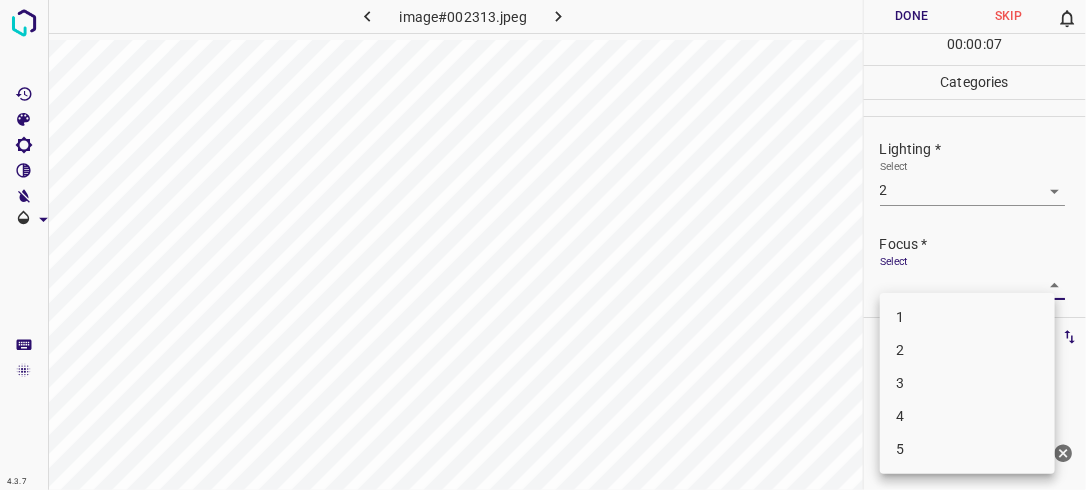 click on "4.3.7 image#002313.jpeg Done Skip 0 00   : 00   : 07   Categories Lighting *  Select 2 2 Focus *  Select ​ Overall *  Select ​ Labels   0 Categories 1 Lighting 2 Focus 3 Overall Tools Space Change between modes (Draw & Edit) I Auto labeling R Restore zoom M Zoom in N Zoom out Delete Delete selecte label Filters Z Restore filters X Saturation filter C Brightness filter V Contrast filter B Gray scale filter General O Download Need Help ? - Text - Hide - Delete 1 2 3 4 5" at bounding box center (543, 245) 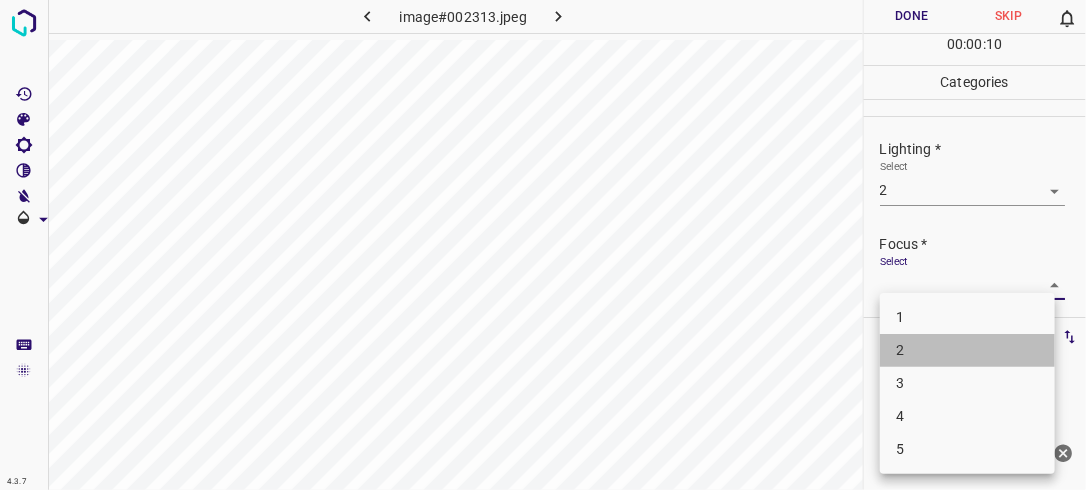 click on "2" at bounding box center [967, 350] 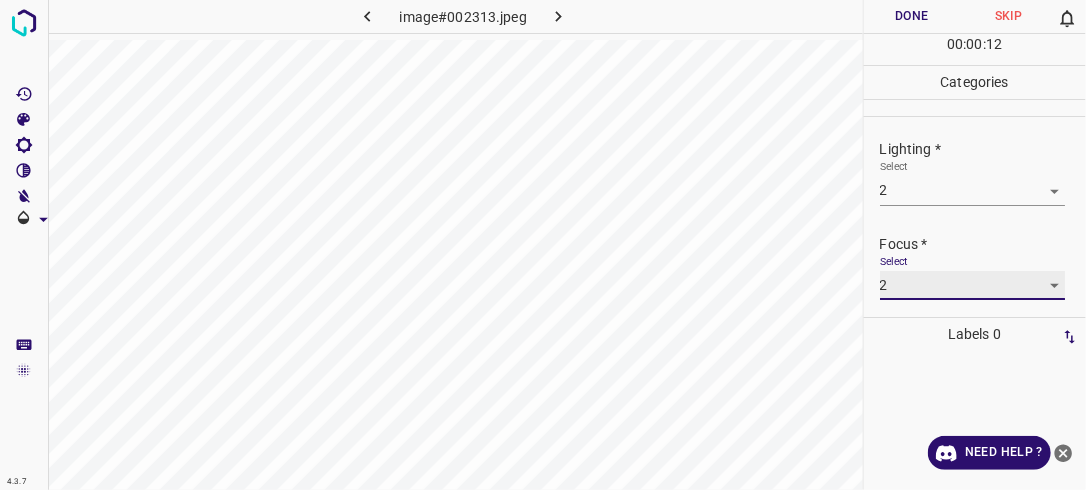 scroll, scrollTop: 98, scrollLeft: 0, axis: vertical 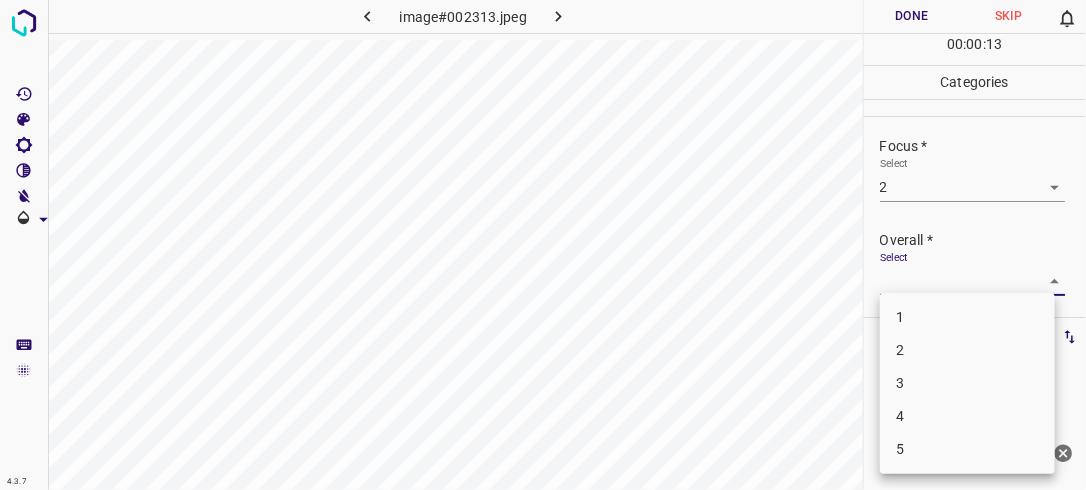 click on "4.3.7 image#002313.jpeg Done Skip 0 00   : 00   : 13   Categories Lighting *  Select 2 2 Focus *  Select 2 2 Overall *  Select ​ Labels   0 Categories 1 Lighting 2 Focus 3 Overall Tools Space Change between modes (Draw & Edit) I Auto labeling R Restore zoom M Zoom in N Zoom out Delete Delete selecte label Filters Z Restore filters X Saturation filter C Brightness filter V Contrast filter B Gray scale filter General O Download Need Help ? - Text - Hide - Delete 1 2 3 4 5" at bounding box center [543, 245] 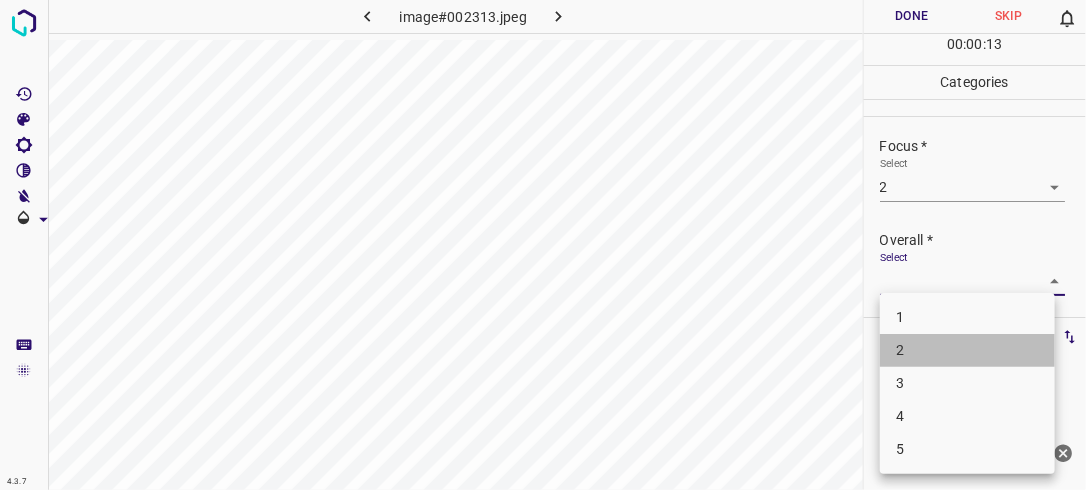 click on "2" at bounding box center [967, 350] 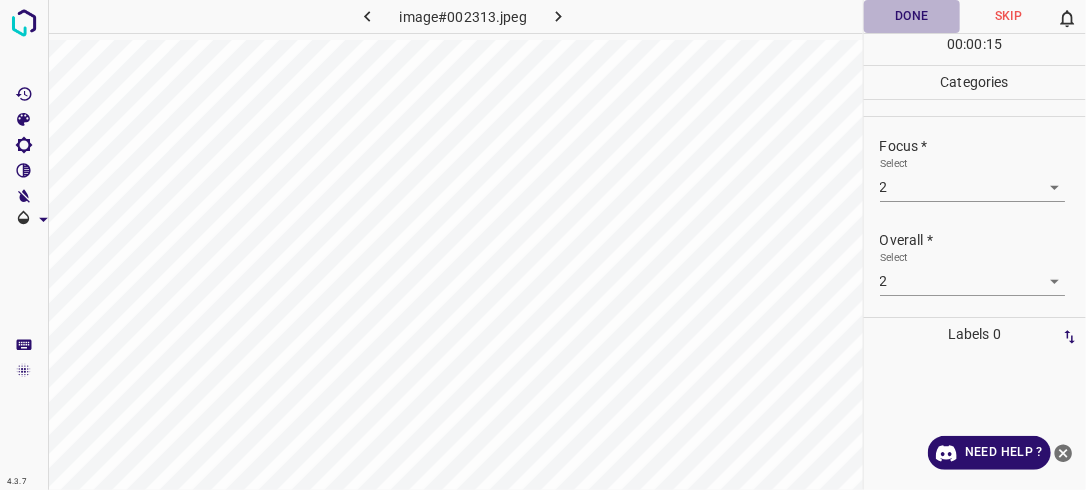 click on "Done" at bounding box center (912, 16) 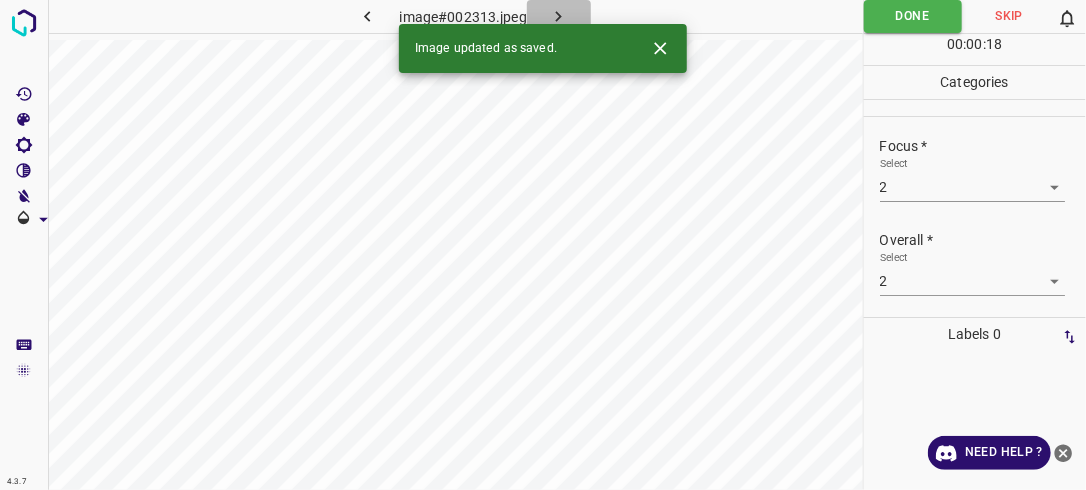 click at bounding box center (559, 16) 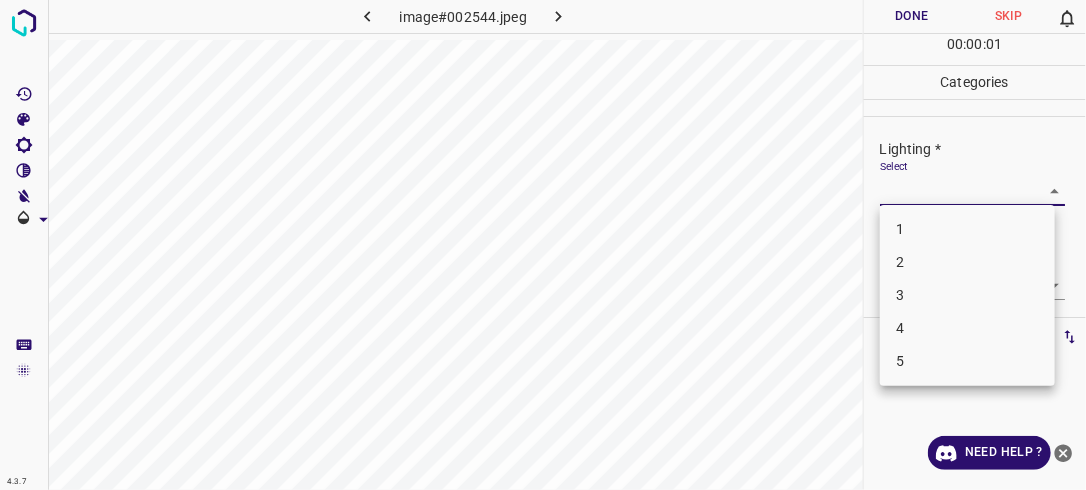 drag, startPoint x: 1043, startPoint y: 190, endPoint x: 1001, endPoint y: 285, distance: 103.87011 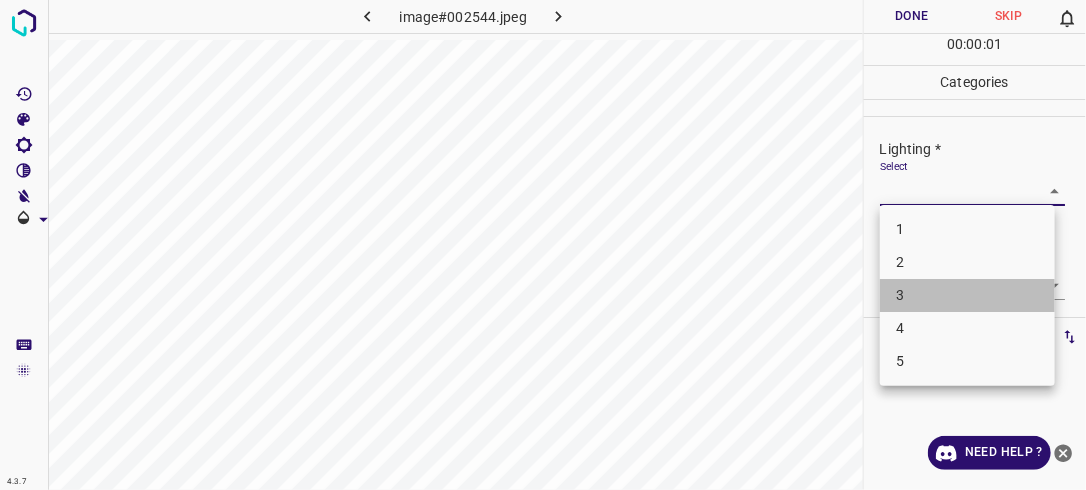 click on "3" at bounding box center (967, 295) 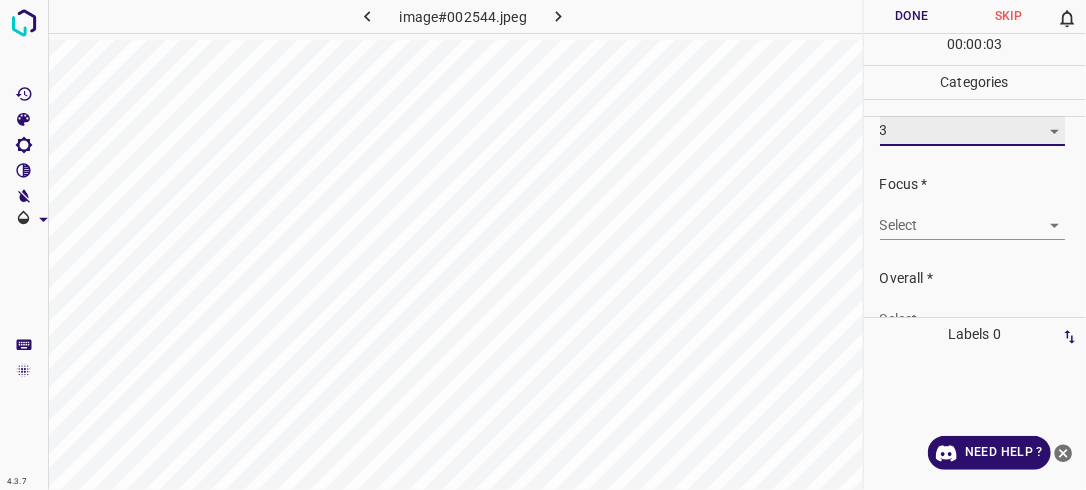 scroll, scrollTop: 72, scrollLeft: 0, axis: vertical 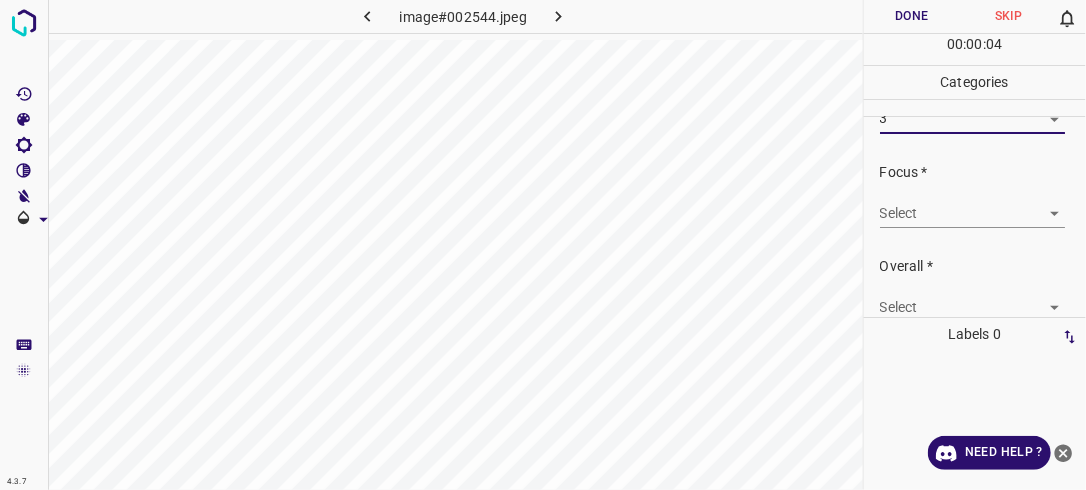 click on "4.3.7 image#002544.jpeg Done Skip 0 00   : 00   : 04   Categories Lighting *  Select 3 3 Focus *  Select ​ Overall *  Select ​ Labels   0 Categories 1 Lighting 2 Focus 3 Overall Tools Space Change between modes (Draw & Edit) I Auto labeling R Restore zoom M Zoom in N Zoom out Delete Delete selecte label Filters Z Restore filters X Saturation filter C Brightness filter V Contrast filter B Gray scale filter General O Download Need Help ? - Text - Hide - Delete" at bounding box center (543, 245) 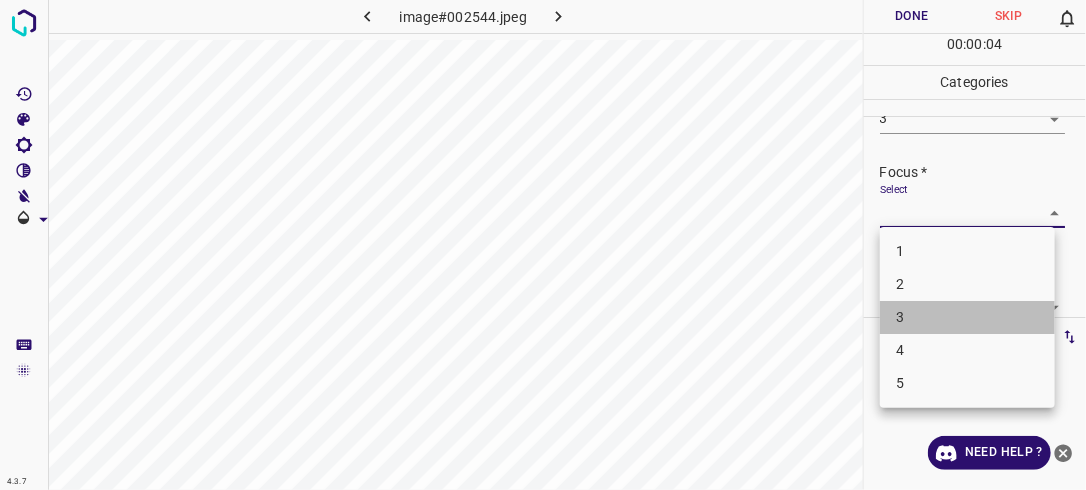 click on "3" at bounding box center (967, 317) 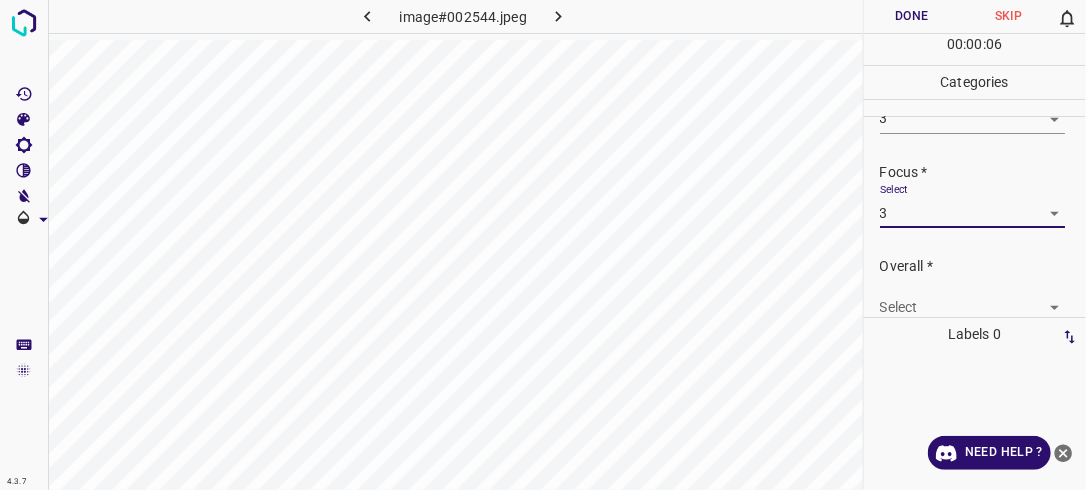 scroll, scrollTop: 76, scrollLeft: 0, axis: vertical 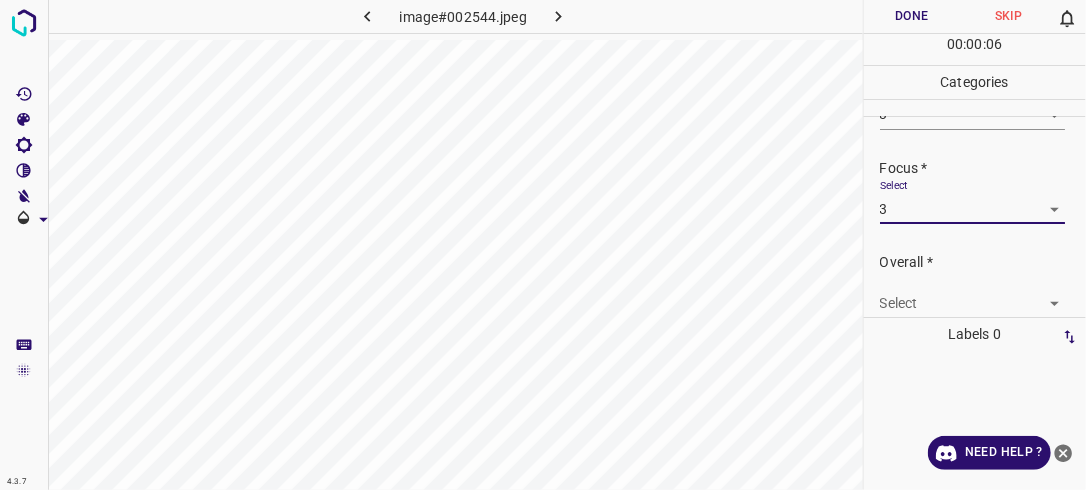click on "4.3.7 image#002544.jpeg Done Skip 0 00   : 00   : 06   Categories Lighting *  Select 3 3 Focus *  Select 3 3 Overall *  Select ​ Labels   0 Categories 1 Lighting 2 Focus 3 Overall Tools Space Change between modes (Draw & Edit) I Auto labeling R Restore zoom M Zoom in N Zoom out Delete Delete selecte label Filters Z Restore filters X Saturation filter C Brightness filter V Contrast filter B Gray scale filter General O Download Need Help ? - Text - Hide - Delete" at bounding box center [543, 245] 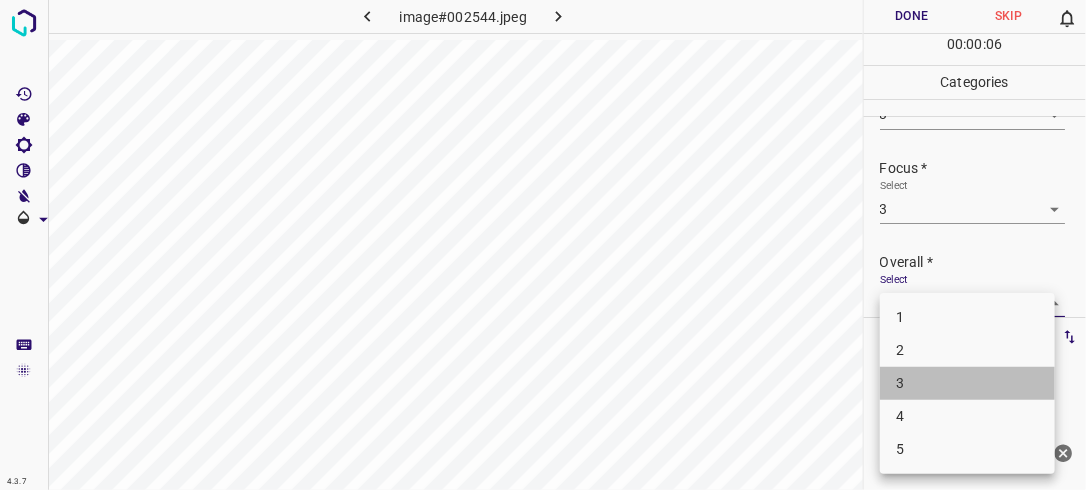 click on "3" at bounding box center (967, 383) 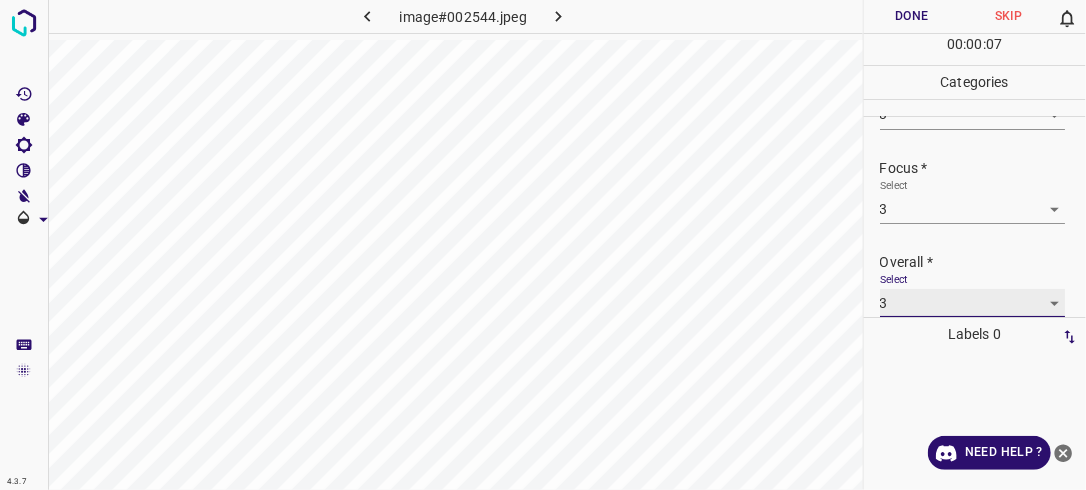 scroll, scrollTop: 76, scrollLeft: 0, axis: vertical 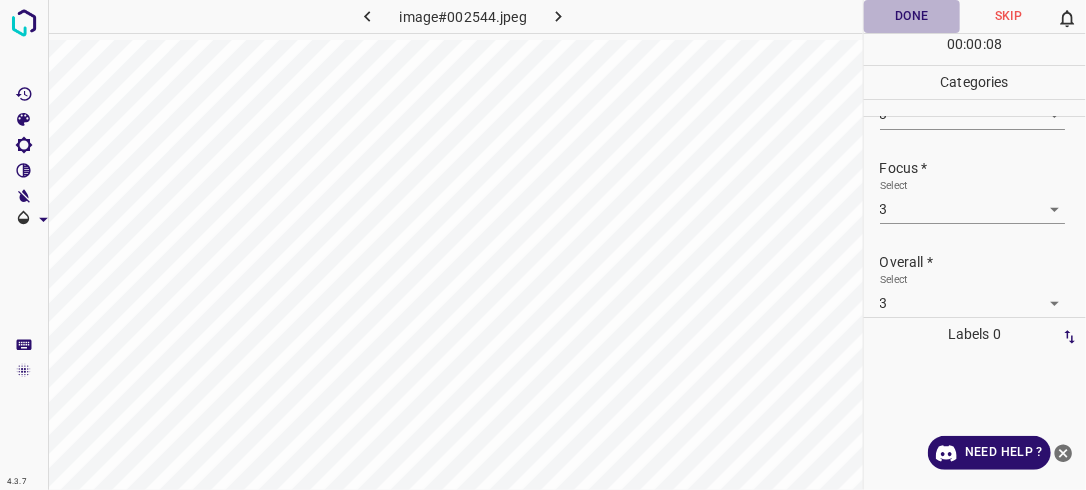 click on "Done" at bounding box center (912, 16) 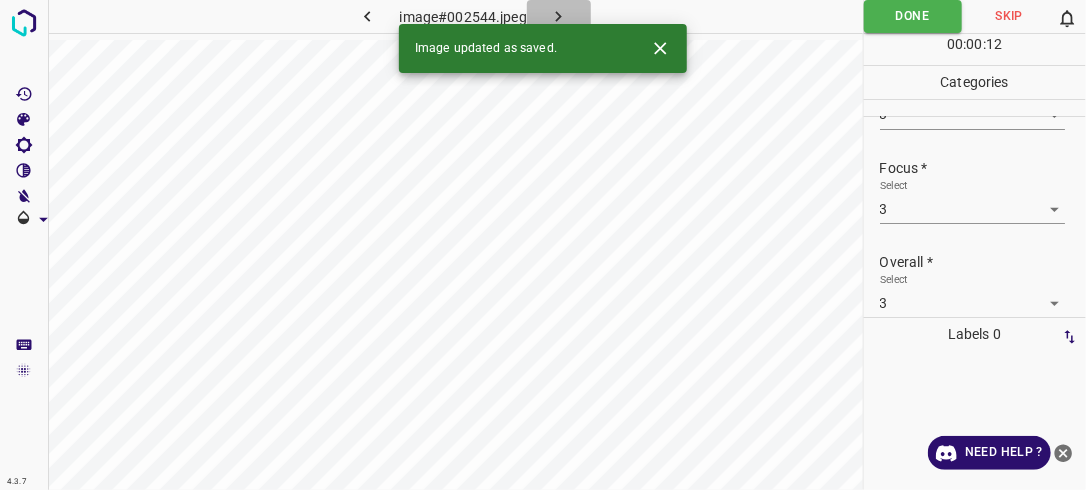 click 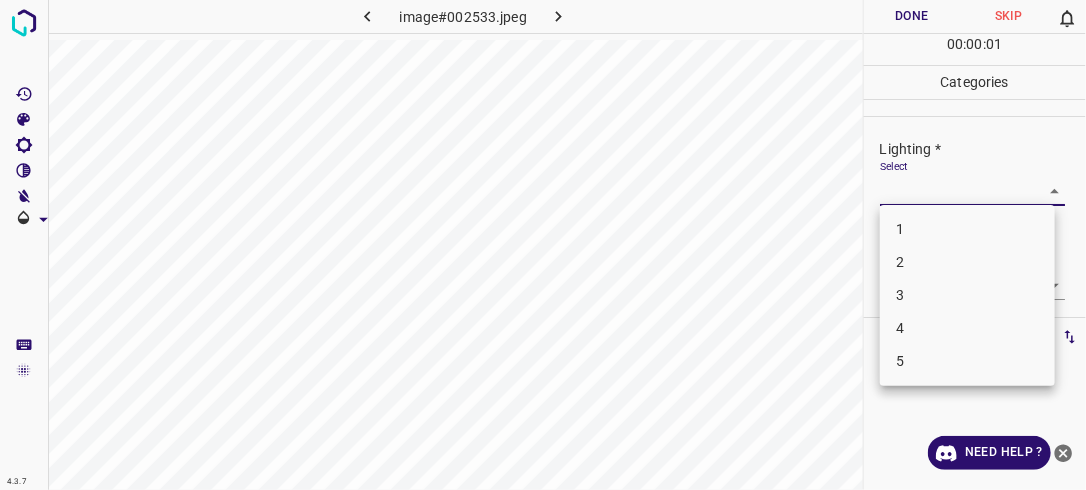 click on "4.3.7 image#002533.jpeg Done Skip 0 00   : 00   : 01   Categories Lighting *  Select ​ Focus *  Select ​ Overall *  Select ​ Labels   0 Categories 1 Lighting 2 Focus 3 Overall Tools Space Change between modes (Draw & Edit) I Auto labeling R Restore zoom M Zoom in N Zoom out Delete Delete selecte label Filters Z Restore filters X Saturation filter C Brightness filter V Contrast filter B Gray scale filter General O Download Need Help ? - Text - Hide - Delete 1 2 3 4 5" at bounding box center (543, 245) 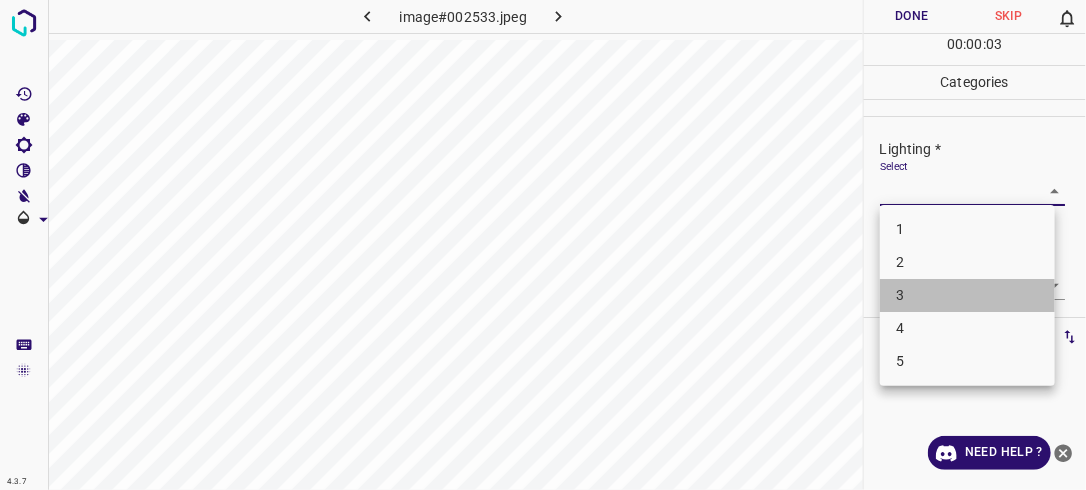 click on "3" at bounding box center [967, 295] 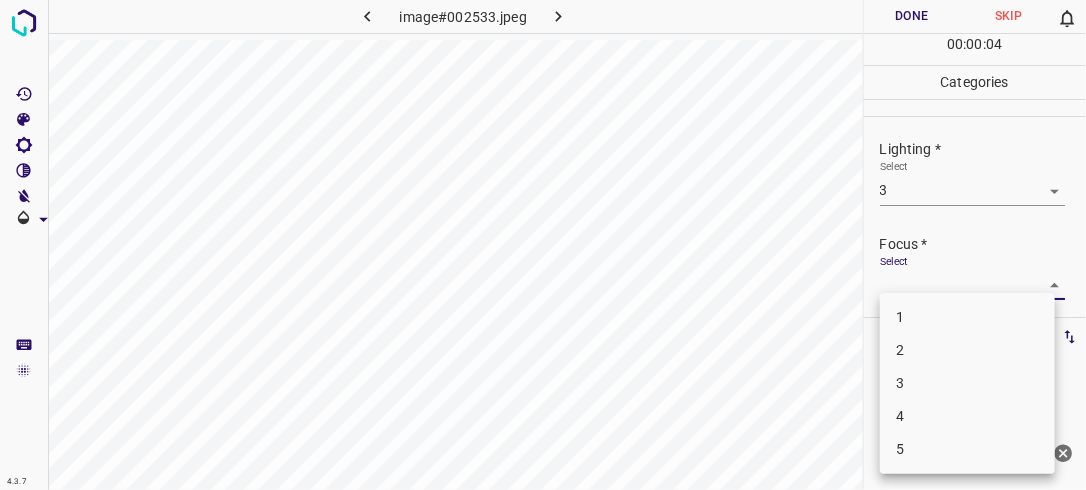 click on "4.3.7 image#002533.jpeg Done Skip 0 00   : 00   : 04   Categories Lighting *  Select 3 3 Focus *  Select ​ Overall *  Select ​ Labels   0 Categories 1 Lighting 2 Focus 3 Overall Tools Space Change between modes (Draw & Edit) I Auto labeling R Restore zoom M Zoom in N Zoom out Delete Delete selecte label Filters Z Restore filters X Saturation filter C Brightness filter V Contrast filter B Gray scale filter General O Download Need Help ? - Text - Hide - Delete 1 2 3 4 5" at bounding box center (543, 245) 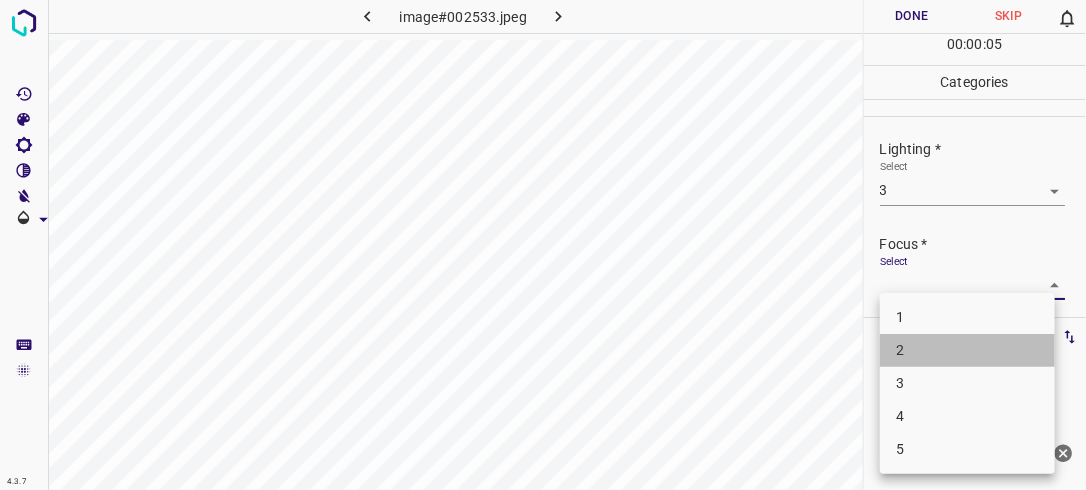 click on "2" at bounding box center [967, 350] 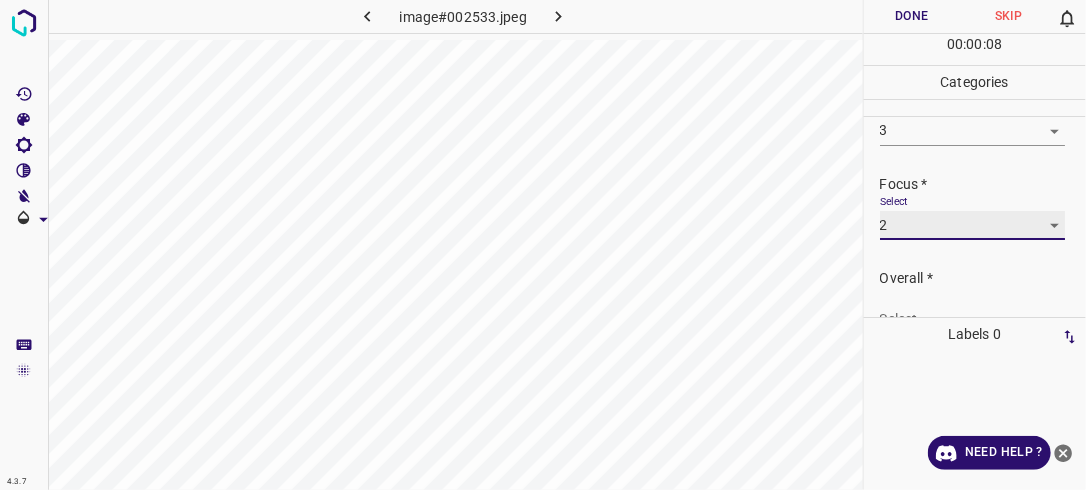scroll, scrollTop: 98, scrollLeft: 0, axis: vertical 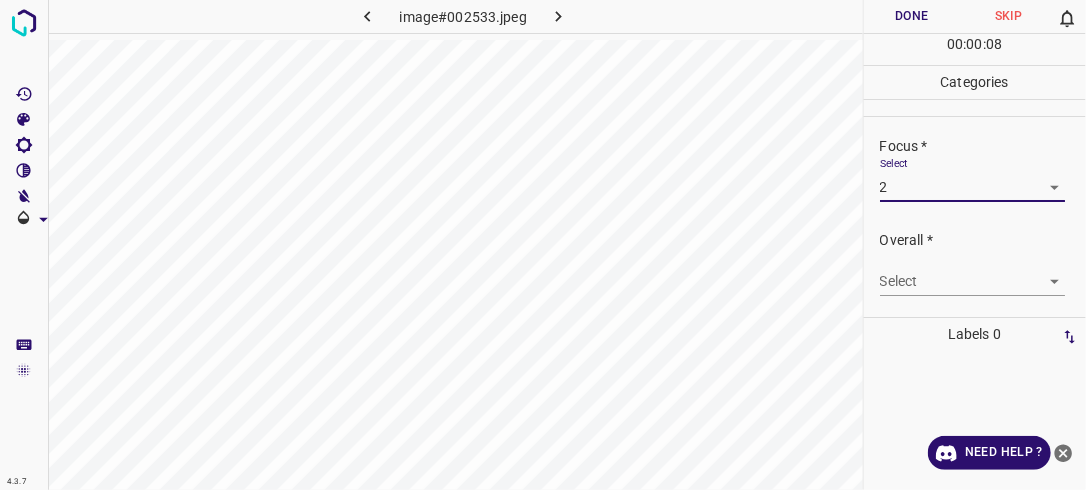 click on "4.3.7 image#002533.jpeg Done Skip 0 00   : 00   : 08   Categories Lighting *  Select 3 3 Focus *  Select 2 2 Overall *  Select ​ Labels   0 Categories 1 Lighting 2 Focus 3 Overall Tools Space Change between modes (Draw & Edit) I Auto labeling R Restore zoom M Zoom in N Zoom out Delete Delete selecte label Filters Z Restore filters X Saturation filter C Brightness filter V Contrast filter B Gray scale filter General O Download Need Help ? - Text - Hide - Delete" at bounding box center (543, 245) 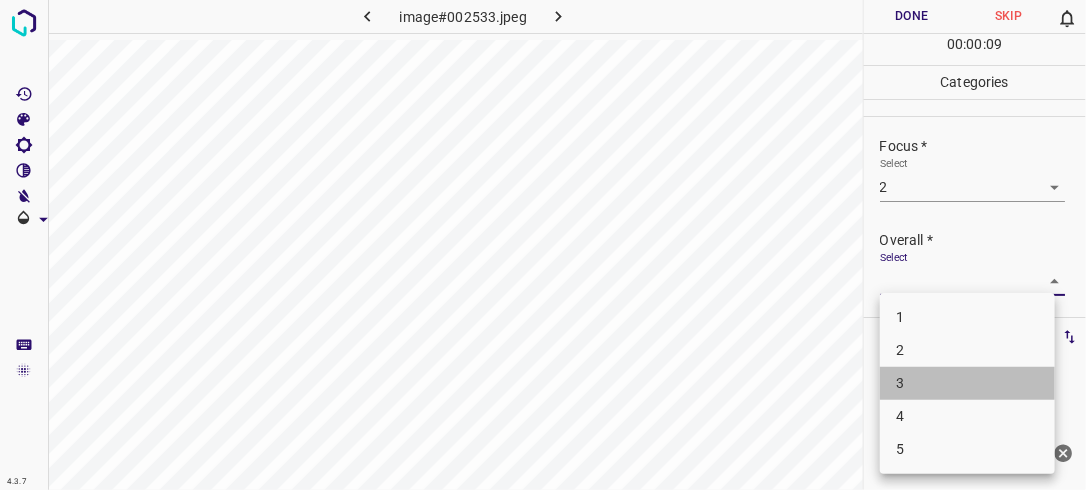 click on "3" at bounding box center (967, 383) 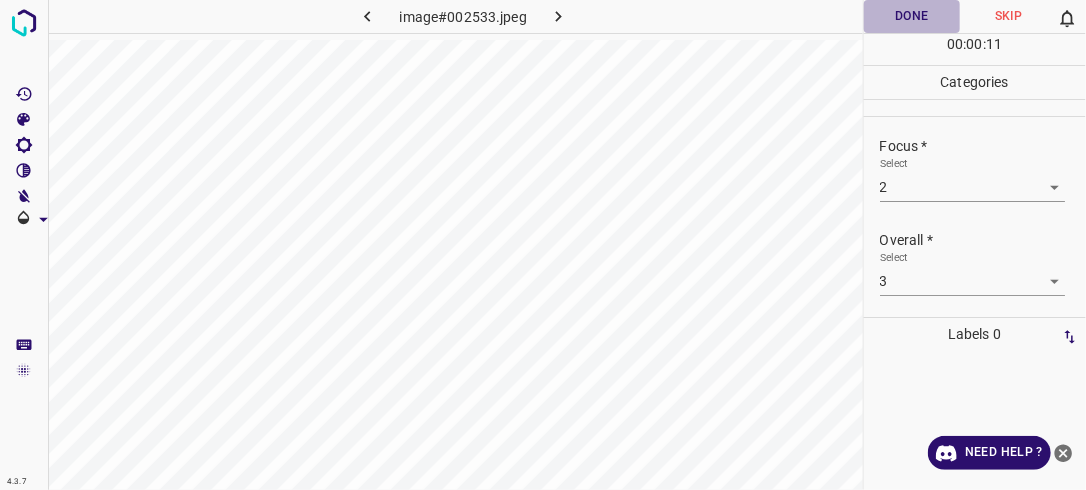 click on "Done" at bounding box center [912, 16] 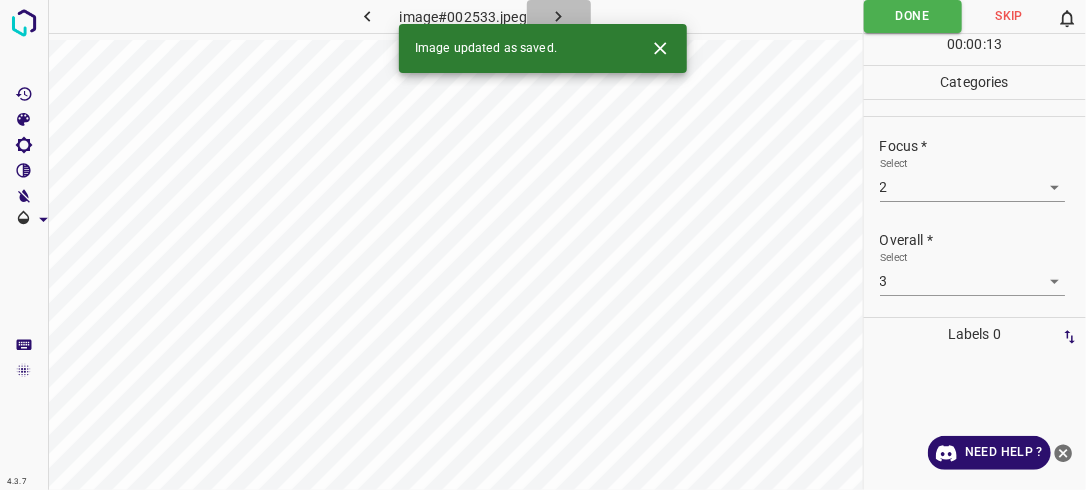 click 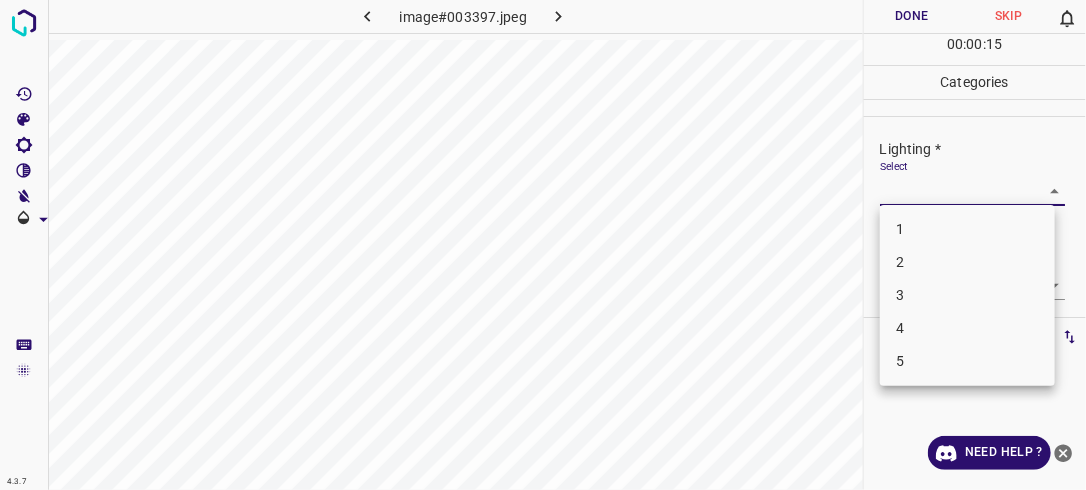 click on "4.3.7 image#003397.jpeg Done Skip 0 00   : 00   : 15   Categories Lighting *  Select ​ Focus *  Select ​ Overall *  Select ​ Labels   0 Categories 1 Lighting 2 Focus 3 Overall Tools Space Change between modes (Draw & Edit) I Auto labeling R Restore zoom M Zoom in N Zoom out Delete Delete selecte label Filters Z Restore filters X Saturation filter C Brightness filter V Contrast filter B Gray scale filter General O Download Need Help ? - Text - Hide - Delete 1 2 3 4 5" at bounding box center (543, 245) 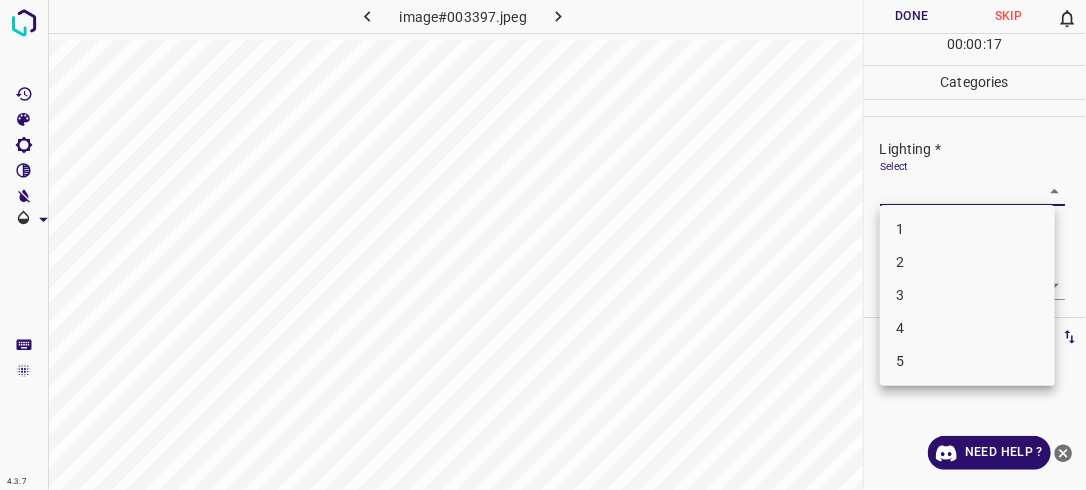 click on "2" at bounding box center (967, 262) 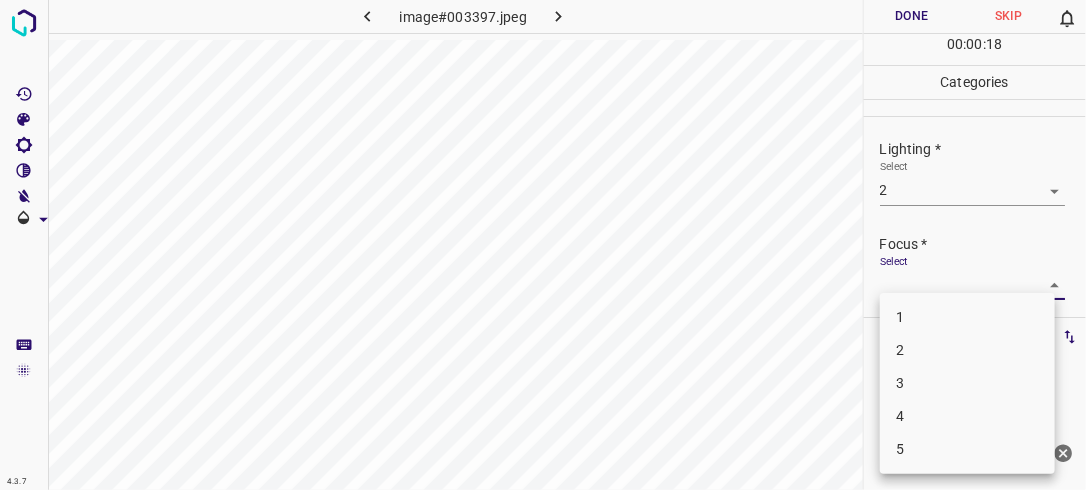 click on "4.3.7 image#003397.jpeg Done Skip 0 00   : 00   : 18   Categories Lighting *  Select 2 2 Focus *  Select ​ Overall *  Select ​ Labels   0 Categories 1 Lighting 2 Focus 3 Overall Tools Space Change between modes (Draw & Edit) I Auto labeling R Restore zoom M Zoom in N Zoom out Delete Delete selecte label Filters Z Restore filters X Saturation filter C Brightness filter V Contrast filter B Gray scale filter General O Download Need Help ? - Text - Hide - Delete 1 2 3 4 5" at bounding box center (543, 245) 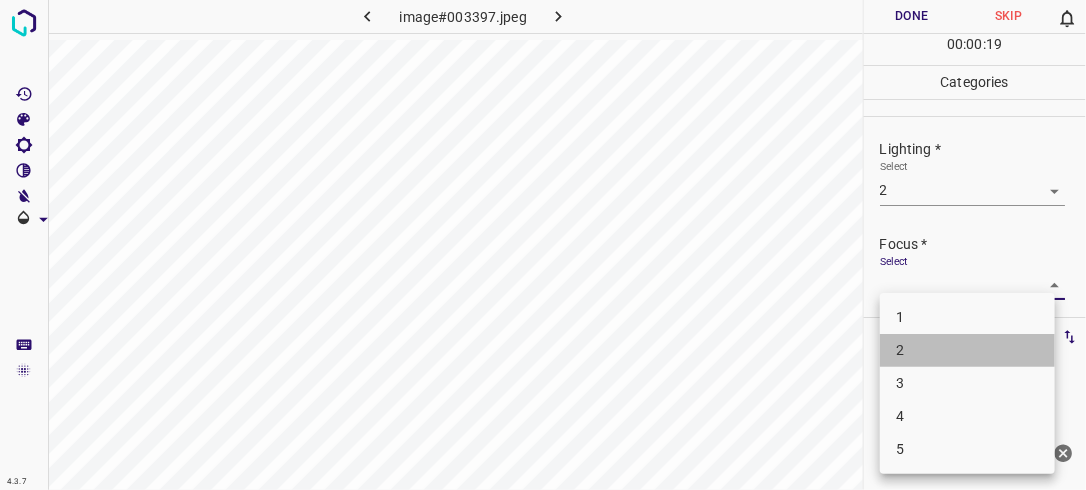 click on "2" at bounding box center [967, 350] 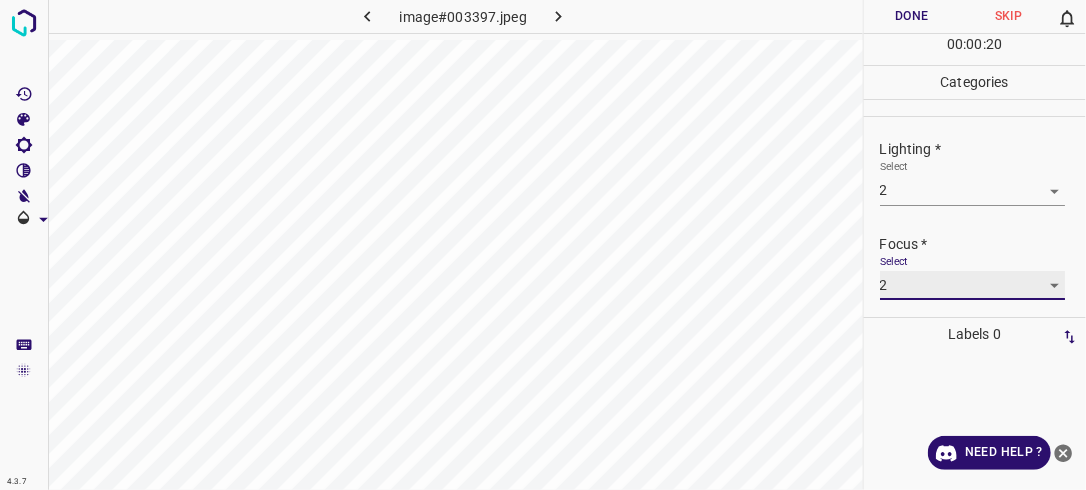 scroll, scrollTop: 98, scrollLeft: 0, axis: vertical 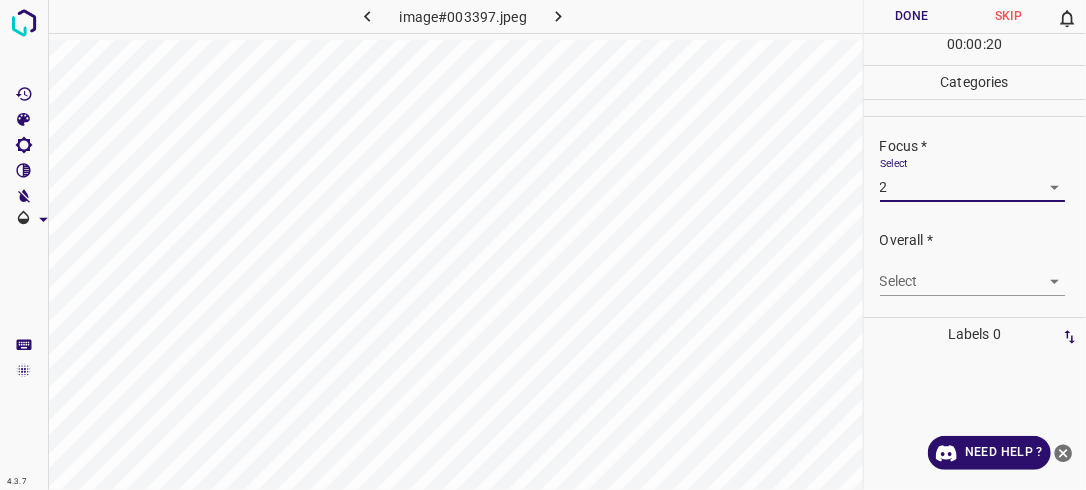click on "4.3.7 image#003397.jpeg Done Skip 0 00   : 00   : 20   Categories Lighting *  Select 2 2 Focus *  Select 2 2 Overall *  Select ​ Labels   0 Categories 1 Lighting 2 Focus 3 Overall Tools Space Change between modes (Draw & Edit) I Auto labeling R Restore zoom M Zoom in N Zoom out Delete Delete selecte label Filters Z Restore filters X Saturation filter C Brightness filter V Contrast filter B Gray scale filter General O Download Need Help ? - Text - Hide - Delete" at bounding box center [543, 245] 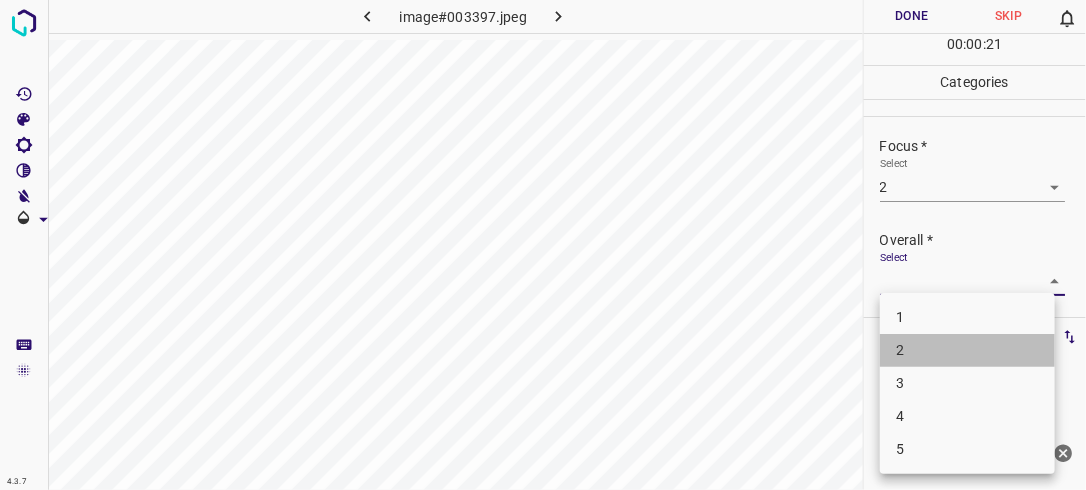 click on "2" at bounding box center (967, 350) 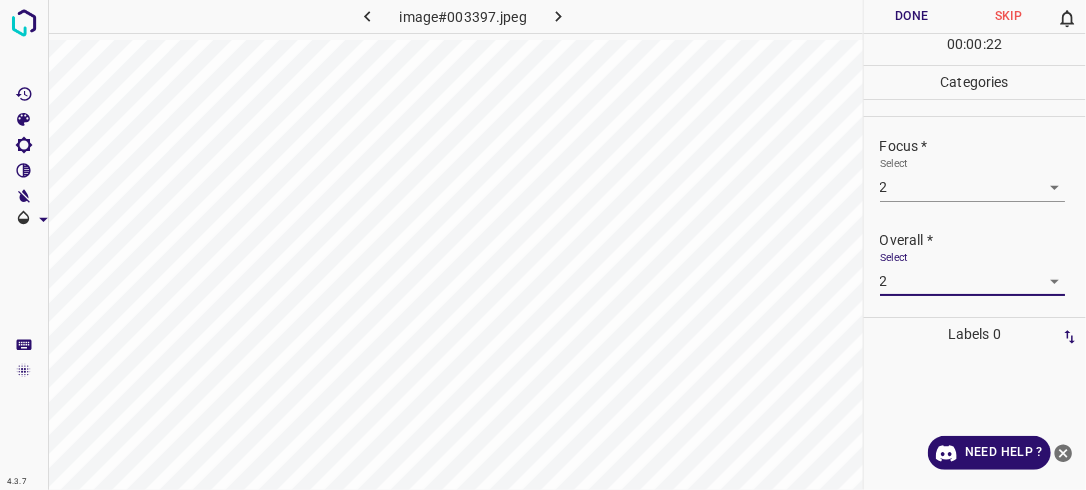 click on "Done" at bounding box center [912, 16] 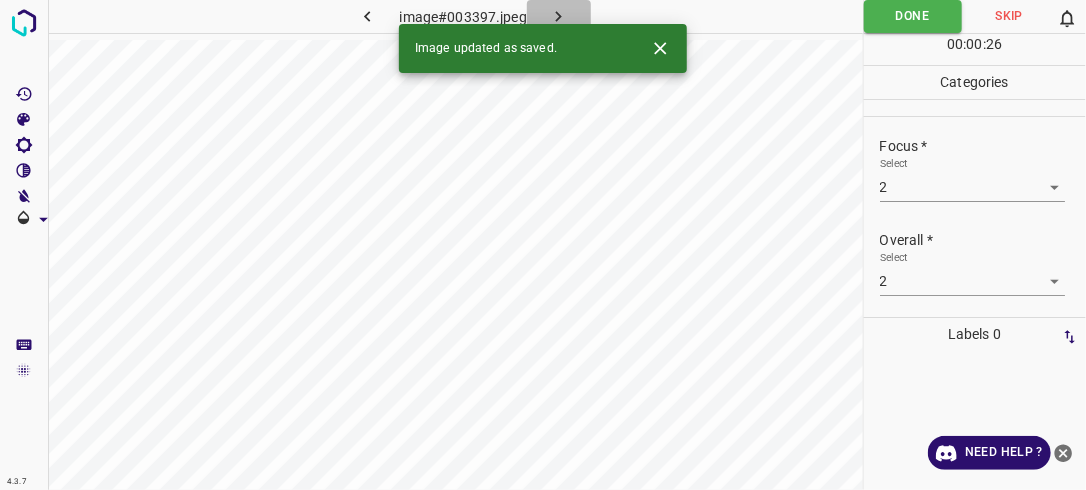 click 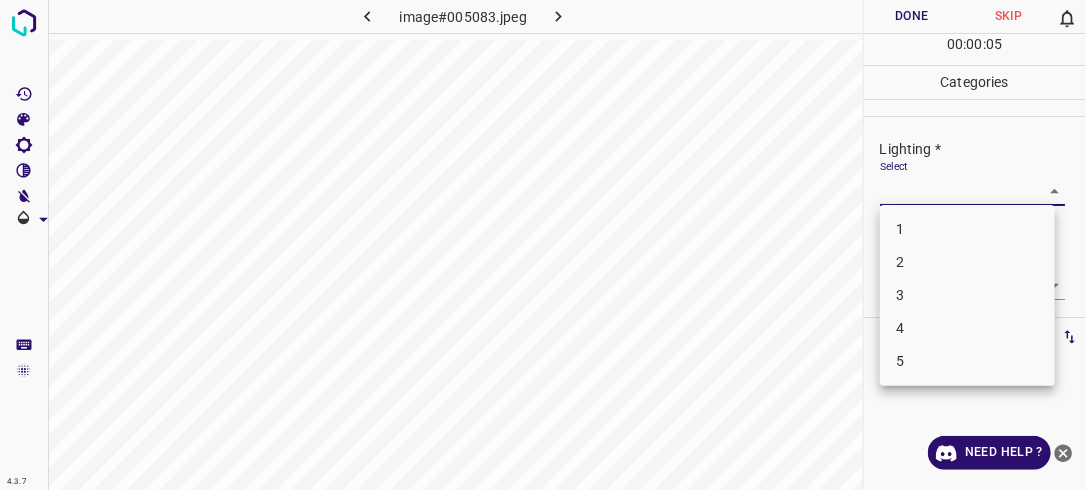 click on "4.3.7 image#005083.jpeg Done Skip 0 00   : 00   : 05   Categories Lighting *  Select ​ Focus *  Select ​ Overall *  Select ​ Labels   0 Categories 1 Lighting 2 Focus 3 Overall Tools Space Change between modes (Draw & Edit) I Auto labeling R Restore zoom M Zoom in N Zoom out Delete Delete selecte label Filters Z Restore filters X Saturation filter C Brightness filter V Contrast filter B Gray scale filter General O Download Need Help ? - Text - Hide - Delete 1 2 3 4 5" at bounding box center [543, 245] 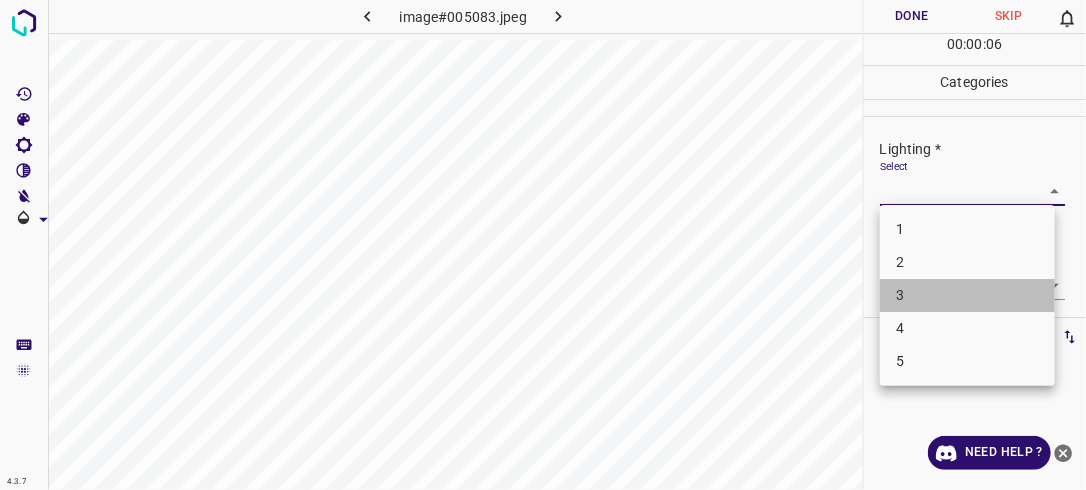 click on "3" at bounding box center [967, 295] 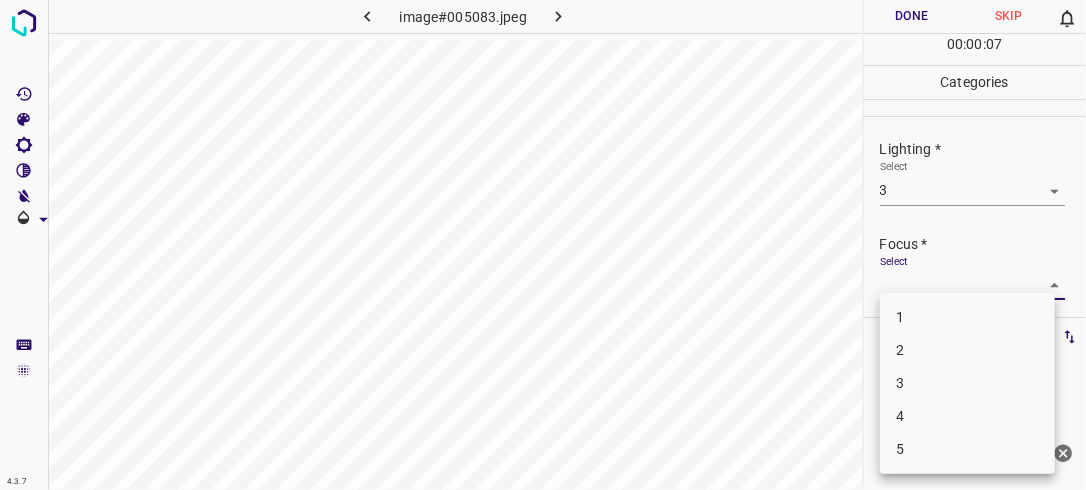 click on "4.3.7 image#005083.jpeg Done Skip 0 00   : 00   : 07   Categories Lighting *  Select 3 3 Focus *  Select ​ Overall *  Select ​ Labels   0 Categories 1 Lighting 2 Focus 3 Overall Tools Space Change between modes (Draw & Edit) I Auto labeling R Restore zoom M Zoom in N Zoom out Delete Delete selecte label Filters Z Restore filters X Saturation filter C Brightness filter V Contrast filter B Gray scale filter General O Download Need Help ? - Text - Hide - Delete 1 2 3 4 5" at bounding box center (543, 245) 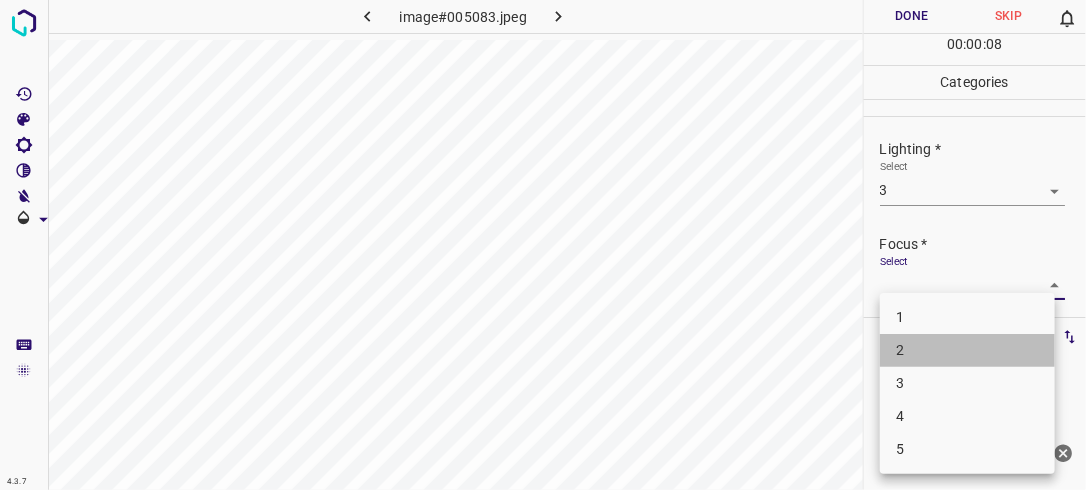 click on "2" at bounding box center (967, 350) 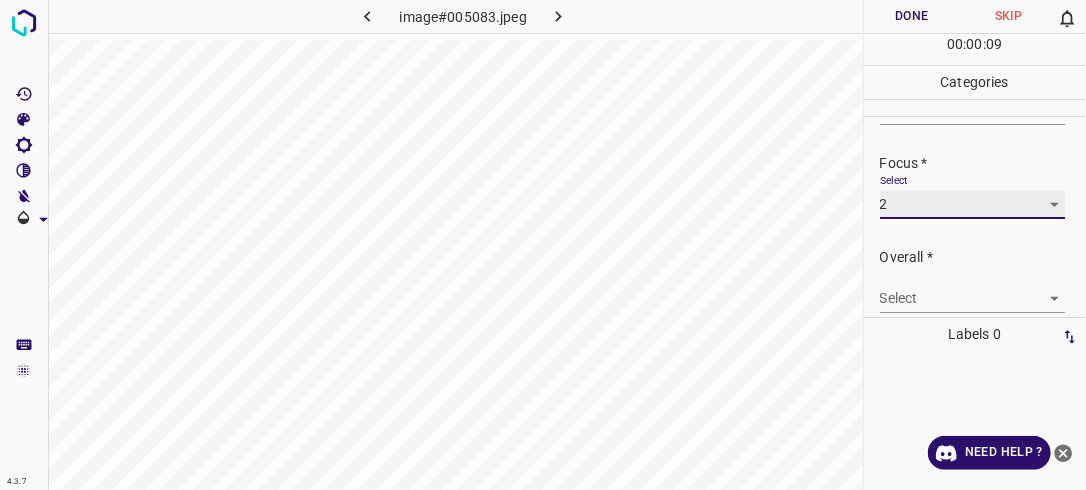 scroll, scrollTop: 87, scrollLeft: 0, axis: vertical 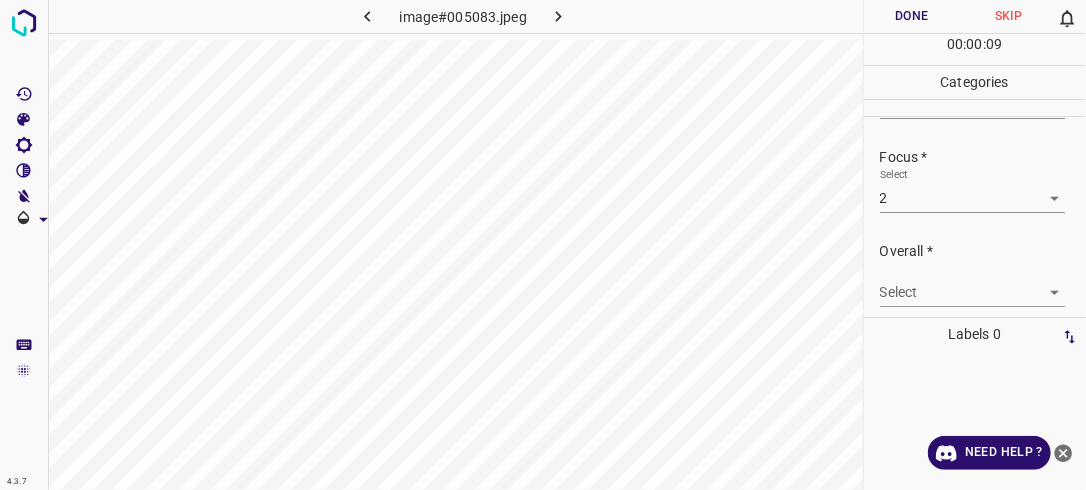 click on "Select ​" at bounding box center (973, 284) 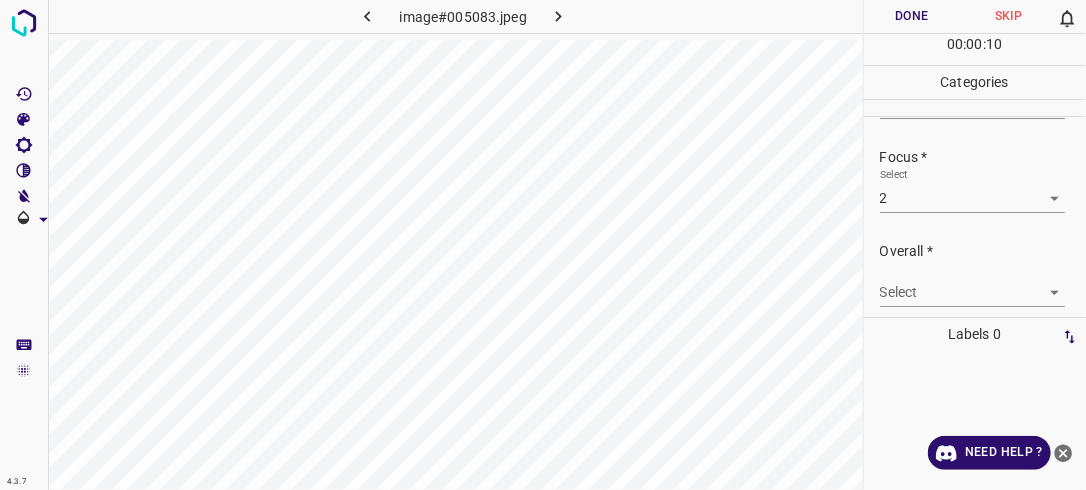 click on "4.3.7 image#005083.jpeg Done Skip 0 00   : 00   : 10   Categories Lighting *  Select 3 3 Focus *  Select 2 2 Overall *  Select ​ Labels   0 Categories 1 Lighting 2 Focus 3 Overall Tools Space Change between modes (Draw & Edit) I Auto labeling R Restore zoom M Zoom in N Zoom out Delete Delete selecte label Filters Z Restore filters X Saturation filter C Brightness filter V Contrast filter B Gray scale filter General O Download Need Help ? - Text - Hide - Delete" at bounding box center [543, 245] 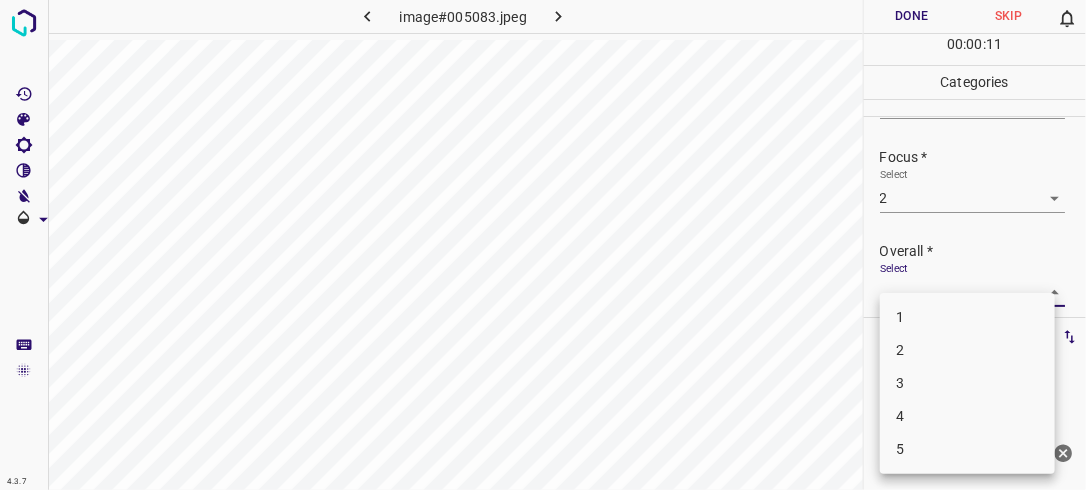 click on "2" at bounding box center (967, 350) 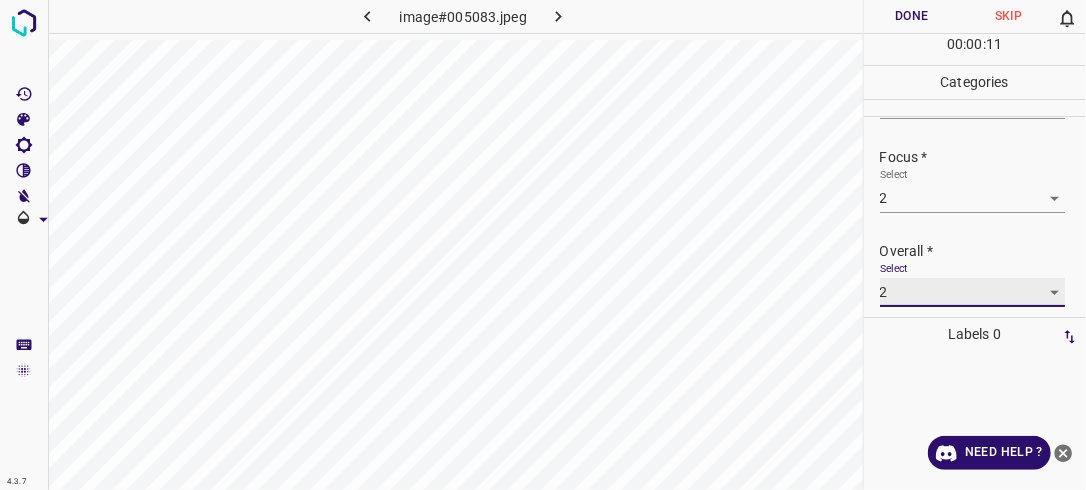 scroll, scrollTop: 87, scrollLeft: 0, axis: vertical 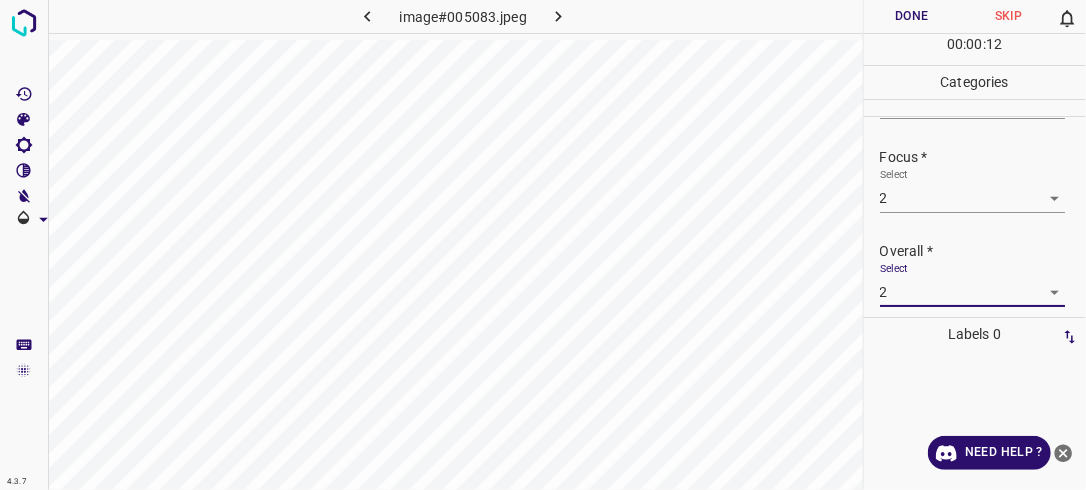 click on "Done" at bounding box center [912, 16] 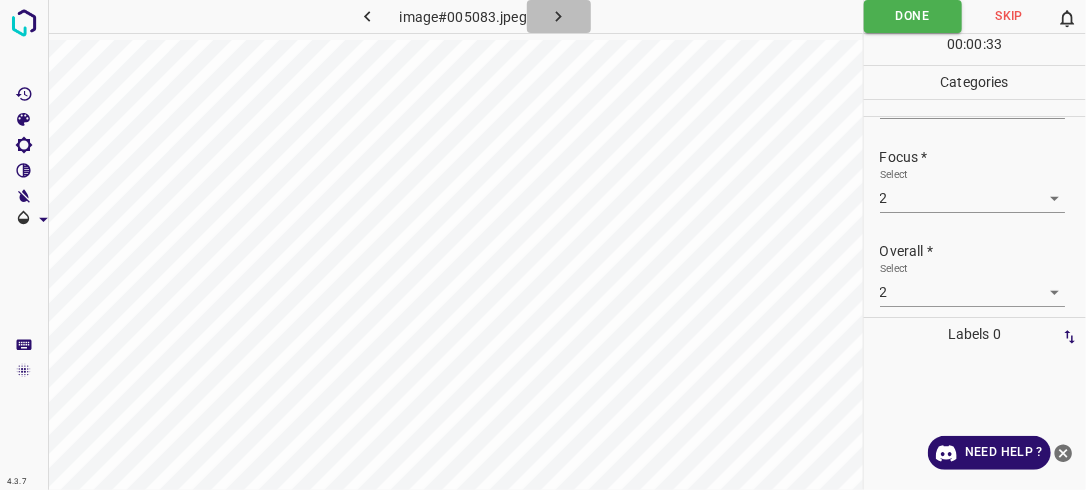 click 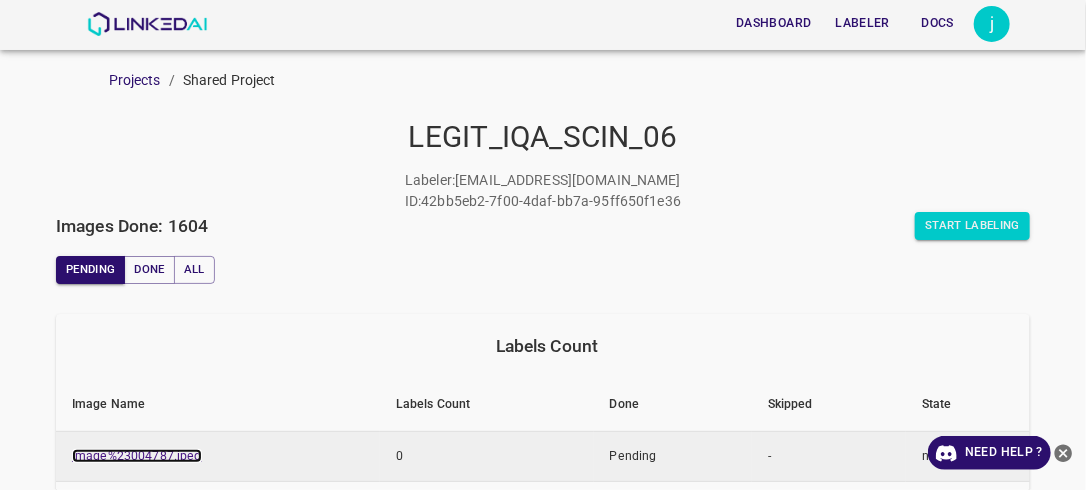 click on "image%23004787.jpeg" at bounding box center (137, 456) 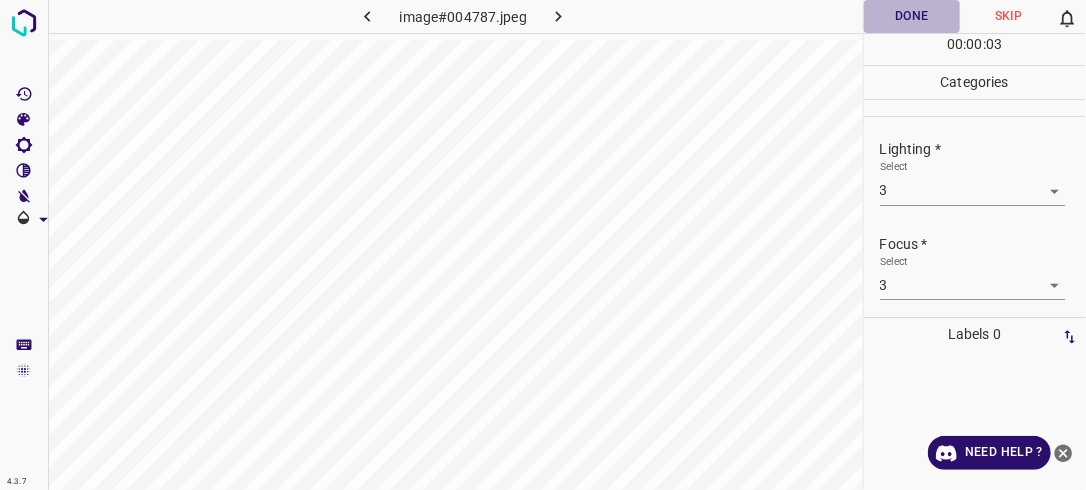 click on "Done" at bounding box center (912, 16) 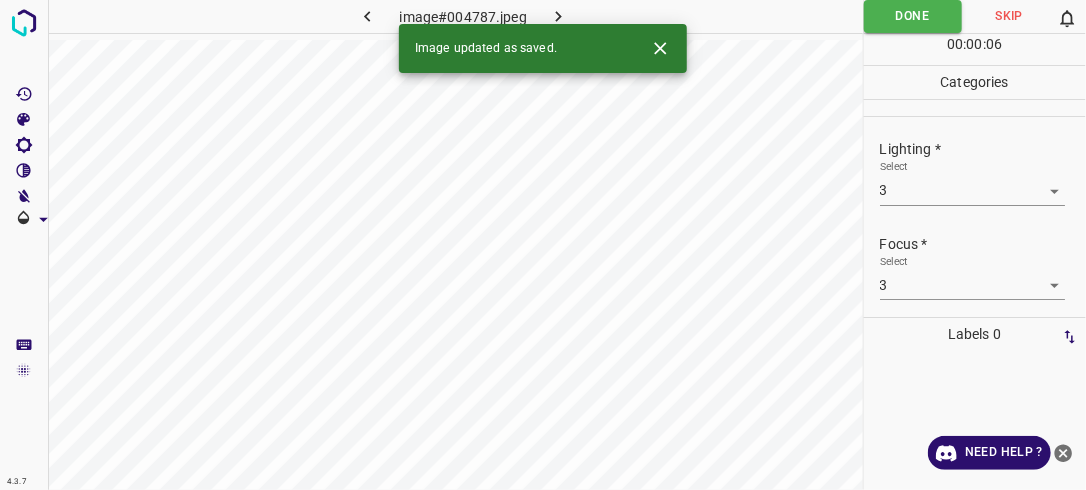 click 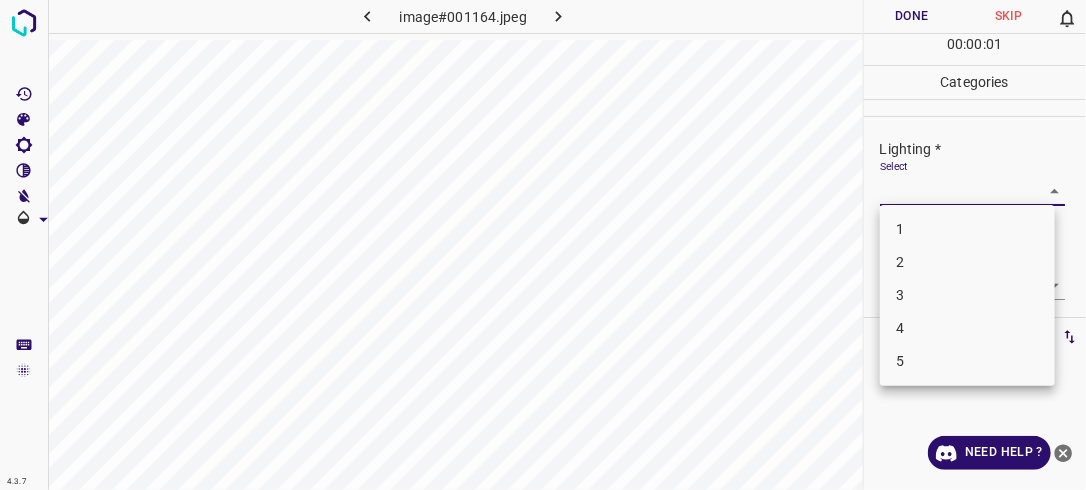 click on "4.3.7 image#001164.jpeg Done Skip 0 00   : 00   : 01   Categories Lighting *  Select ​ Focus *  Select ​ Overall *  Select ​ Labels   0 Categories 1 Lighting 2 Focus 3 Overall Tools Space Change between modes (Draw & Edit) I Auto labeling R Restore zoom M Zoom in N Zoom out Delete Delete selecte label Filters Z Restore filters X Saturation filter C Brightness filter V Contrast filter B Gray scale filter General O Download Need Help ? - Text - Hide - Delete 1 2 3 4 5" at bounding box center (543, 245) 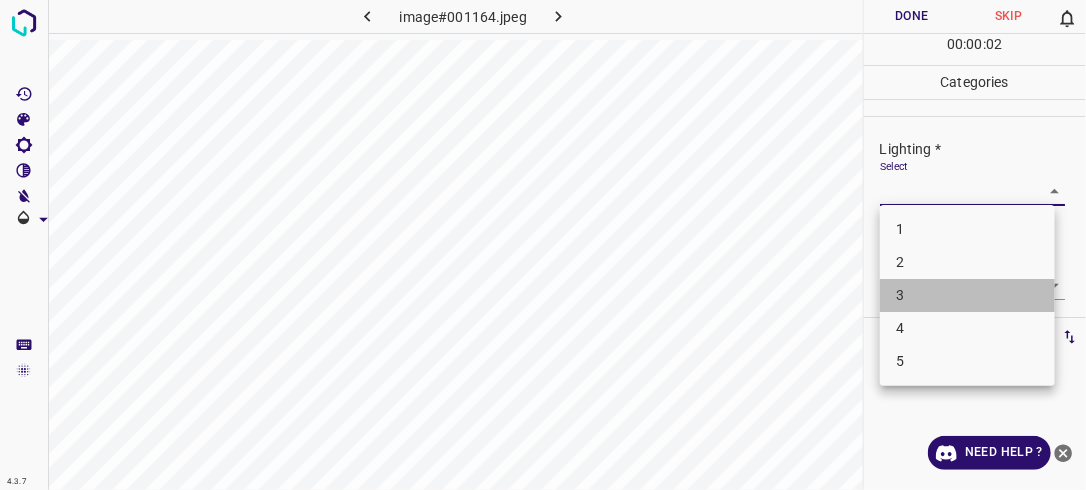 click on "3" at bounding box center [967, 295] 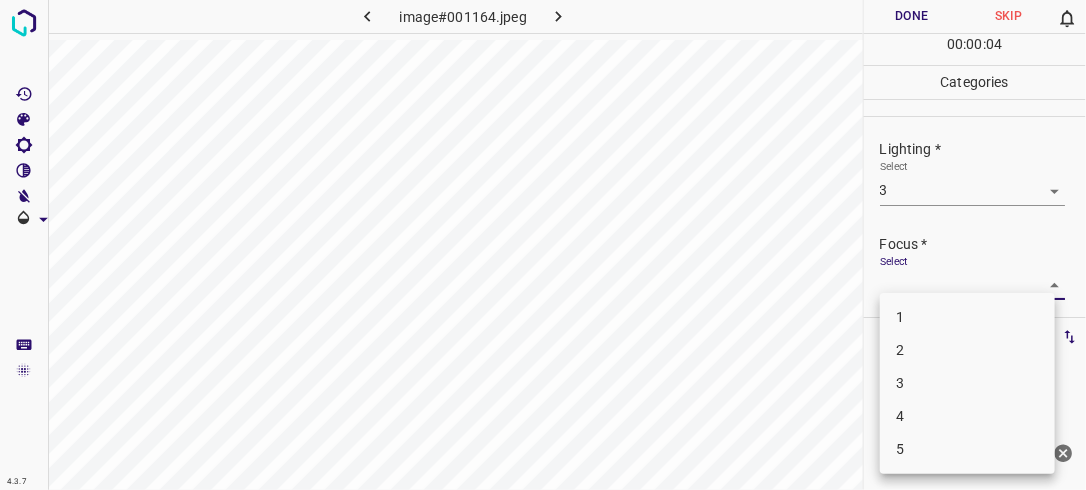 drag, startPoint x: 1032, startPoint y: 282, endPoint x: 952, endPoint y: 384, distance: 129.63025 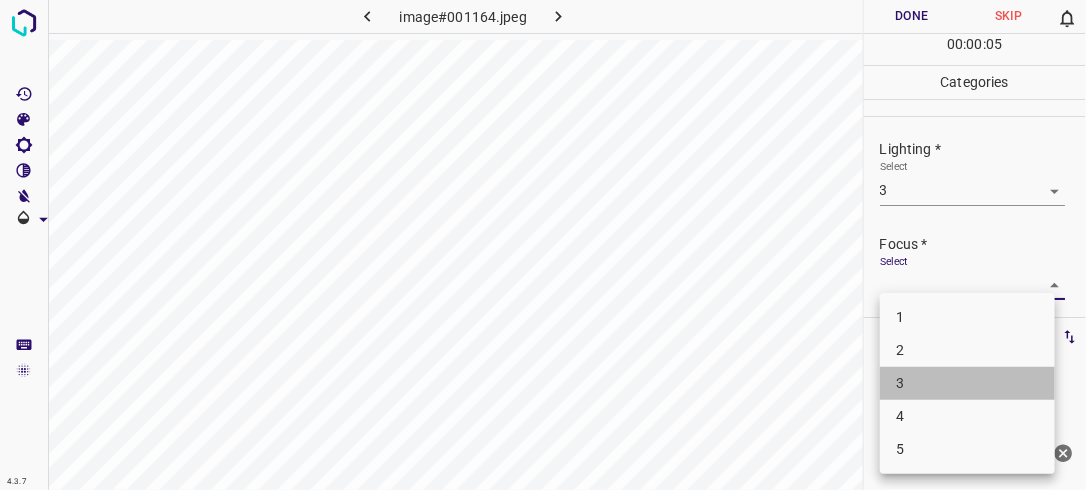 click on "3" at bounding box center (967, 383) 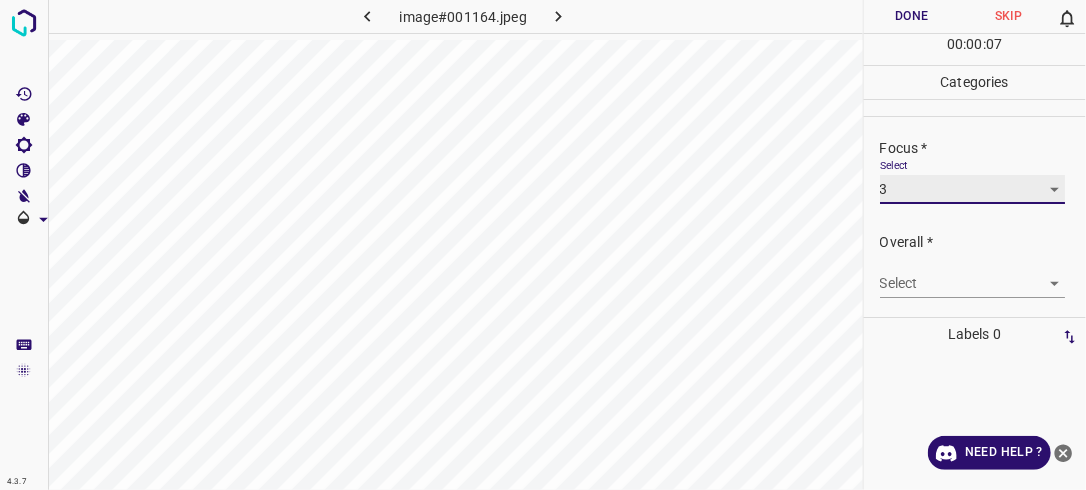 scroll, scrollTop: 98, scrollLeft: 0, axis: vertical 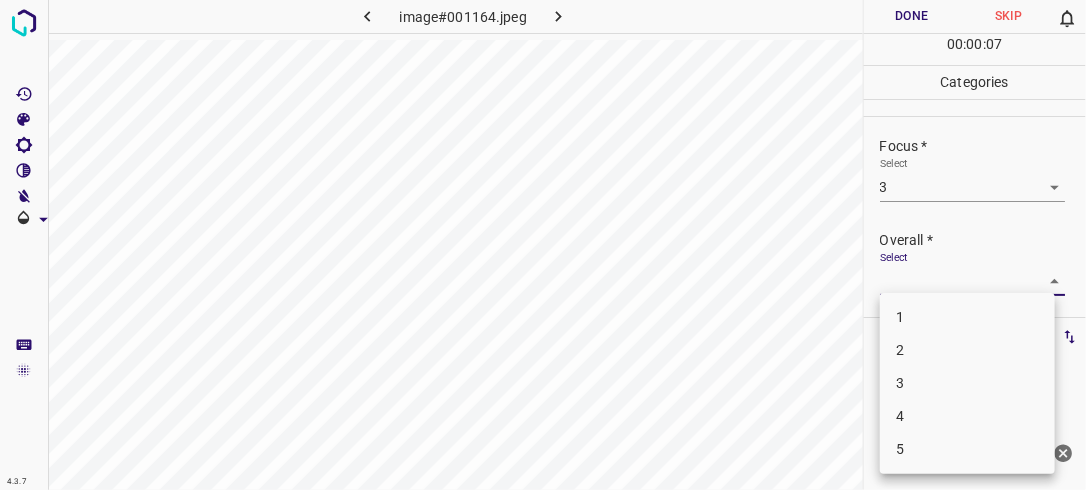 click on "4.3.7 image#001164.jpeg Done Skip 0 00   : 00   : 07   Categories Lighting *  Select 3 3 Focus *  Select 3 3 Overall *  Select ​ Labels   0 Categories 1 Lighting 2 Focus 3 Overall Tools Space Change between modes (Draw & Edit) I Auto labeling R Restore zoom M Zoom in N Zoom out Delete Delete selecte label Filters Z Restore filters X Saturation filter C Brightness filter V Contrast filter B Gray scale filter General O Download Need Help ? - Text - Hide - Delete 1 2 3 4 5" at bounding box center (543, 245) 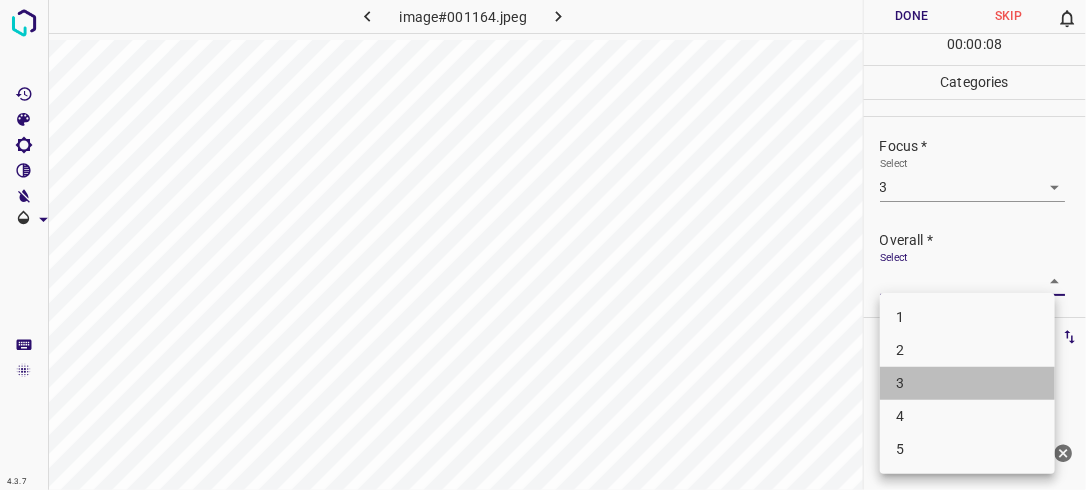 click on "3" at bounding box center (967, 383) 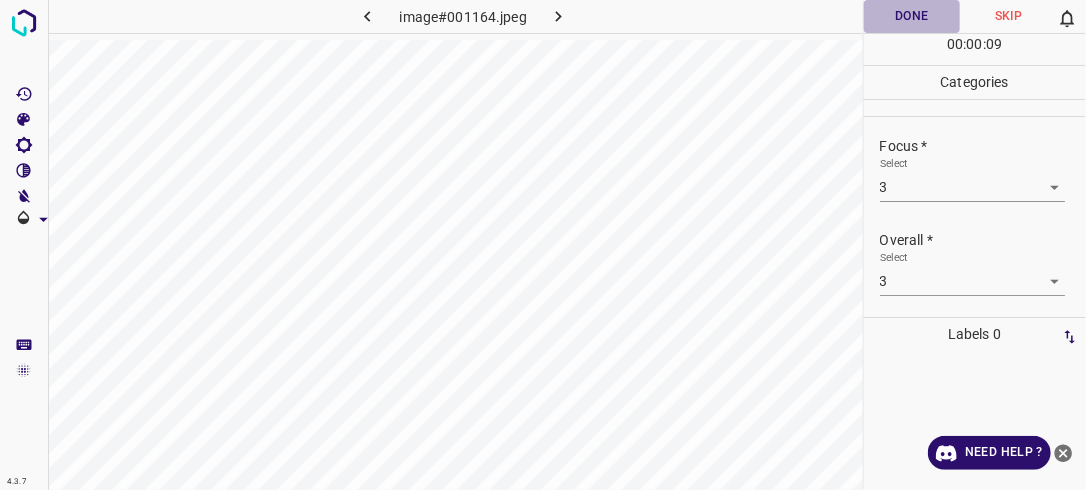 click on "Done" at bounding box center (912, 16) 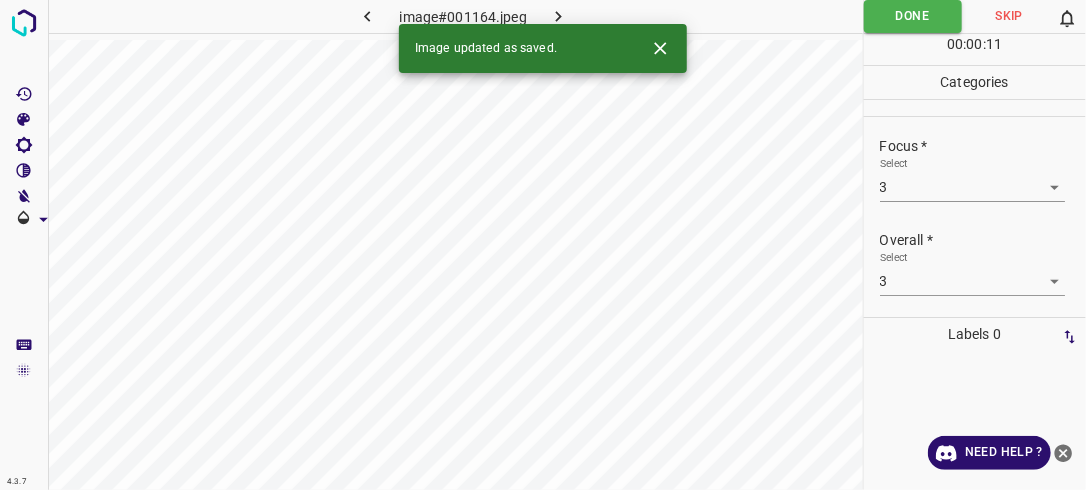 click at bounding box center [559, 16] 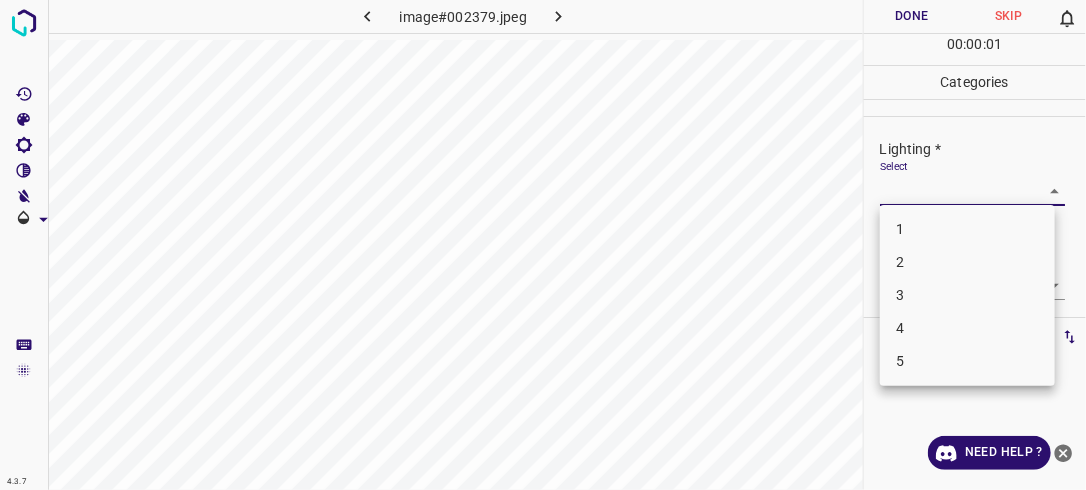 click on "4.3.7 image#002379.jpeg Done Skip 0 00   : 00   : 01   Categories Lighting *  Select ​ Focus *  Select ​ Overall *  Select ​ Labels   0 Categories 1 Lighting 2 Focus 3 Overall Tools Space Change between modes (Draw & Edit) I Auto labeling R Restore zoom M Zoom in N Zoom out Delete Delete selecte label Filters Z Restore filters X Saturation filter C Brightness filter V Contrast filter B Gray scale filter General O Download Need Help ? - Text - Hide - Delete 1 2 3 4 5" at bounding box center [543, 245] 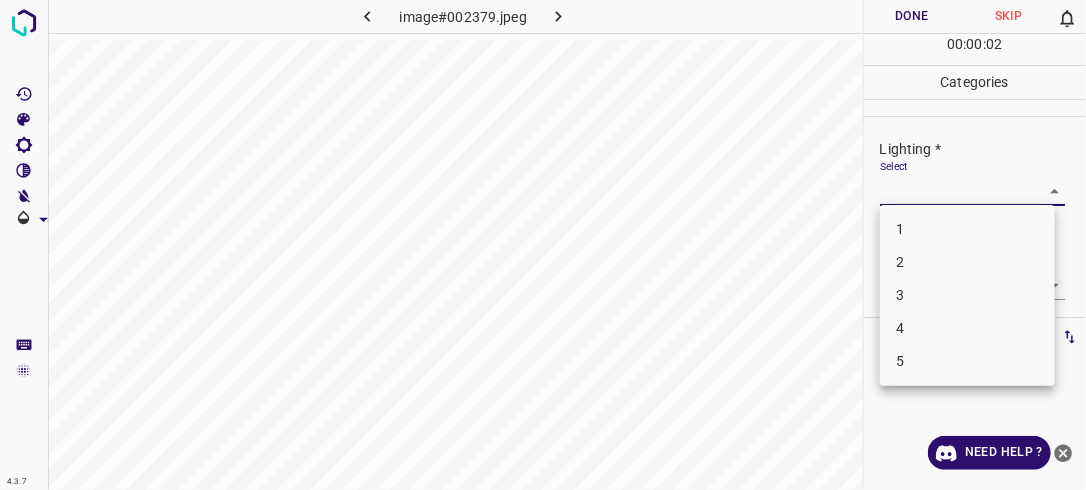 click on "2" at bounding box center [967, 262] 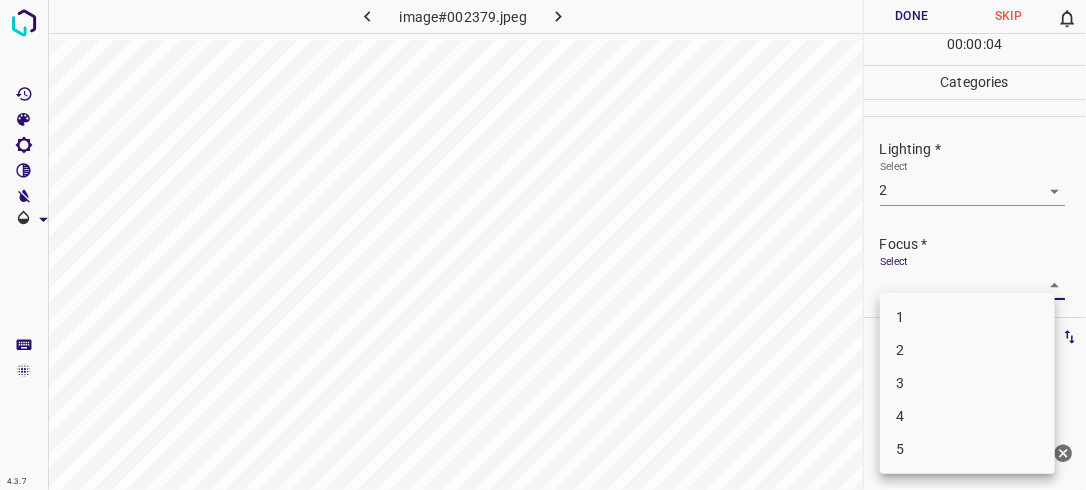 drag, startPoint x: 1040, startPoint y: 278, endPoint x: 994, endPoint y: 352, distance: 87.13208 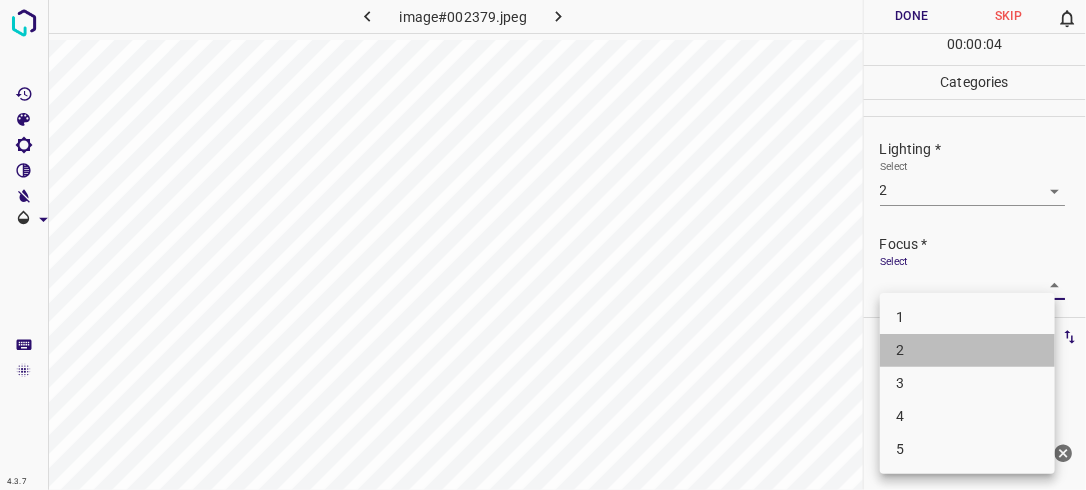 click on "2" at bounding box center (967, 350) 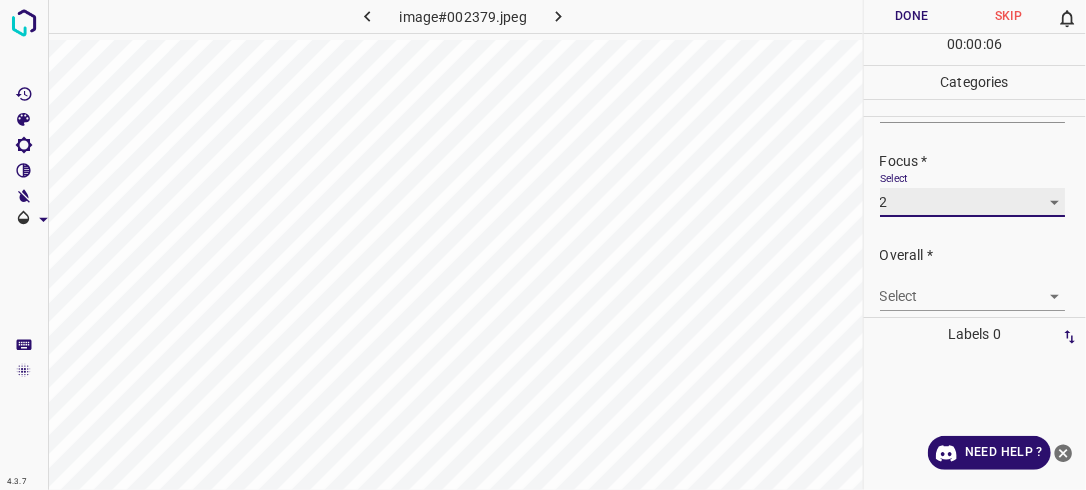 scroll, scrollTop: 96, scrollLeft: 0, axis: vertical 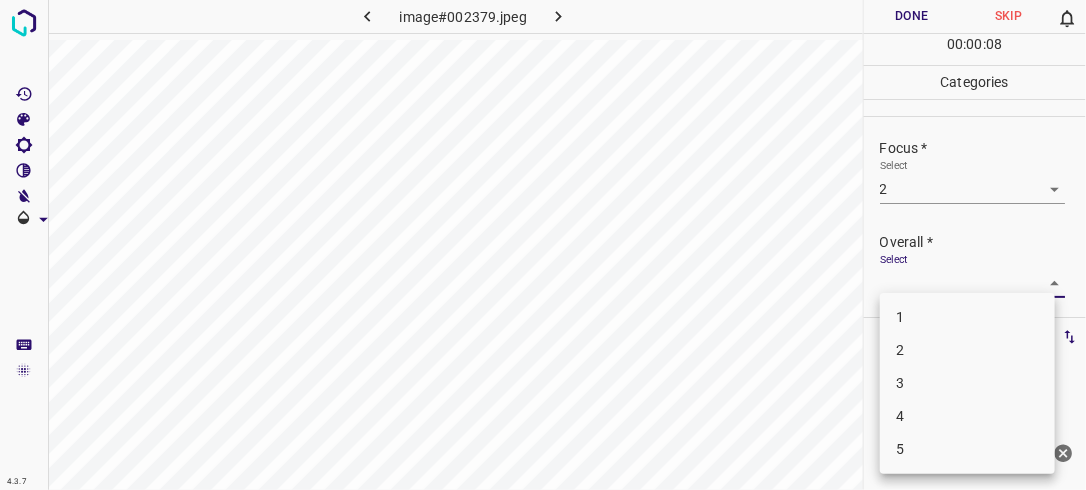 click on "4.3.7 image#002379.jpeg Done Skip 0 00   : 00   : 08   Categories Lighting *  Select 2 2 Focus *  Select 2 2 Overall *  Select ​ Labels   0 Categories 1 Lighting 2 Focus 3 Overall Tools Space Change between modes (Draw & Edit) I Auto labeling R Restore zoom M Zoom in N Zoom out Delete Delete selecte label Filters Z Restore filters X Saturation filter C Brightness filter V Contrast filter B Gray scale filter General O Download Need Help ? - Text - Hide - Delete 1 2 3 4 5" at bounding box center (543, 245) 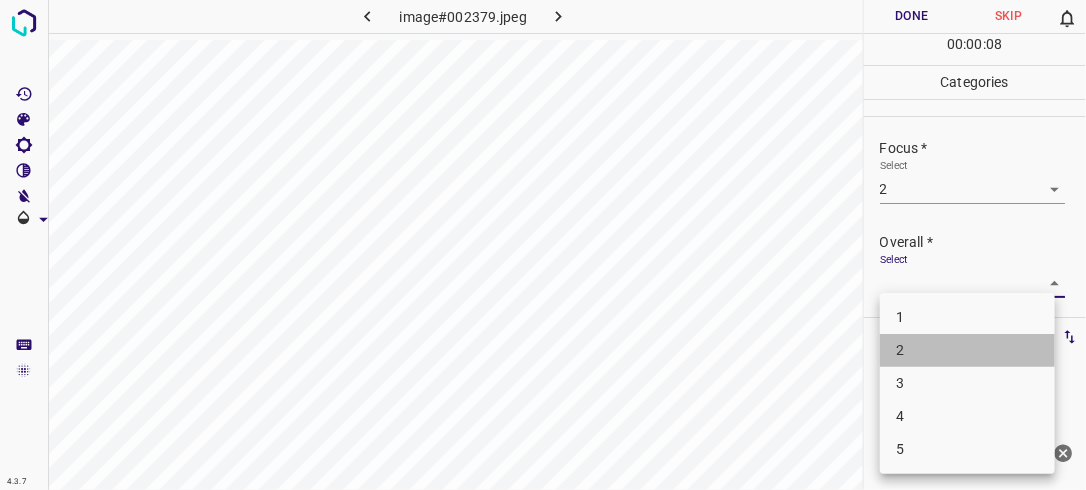 click on "2" at bounding box center (967, 350) 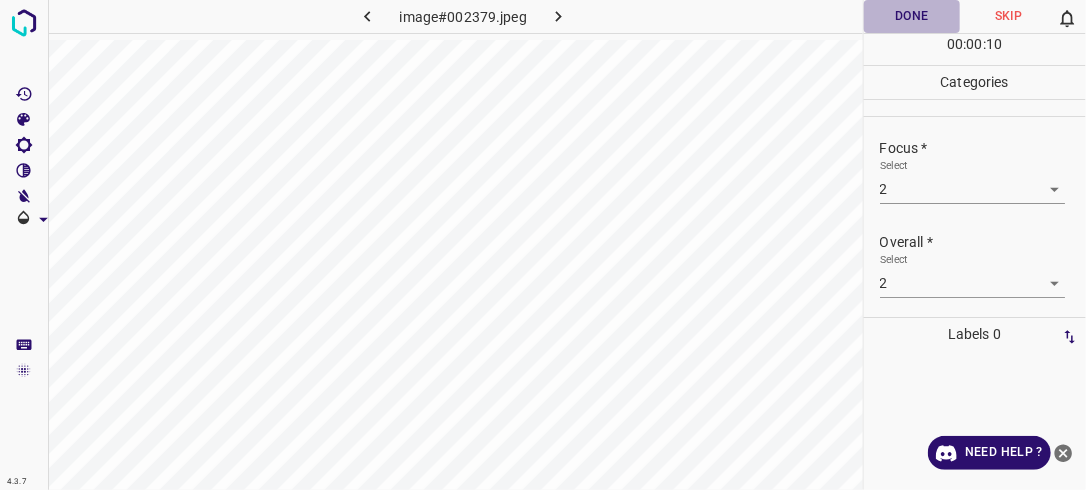 click on "Done" at bounding box center (912, 16) 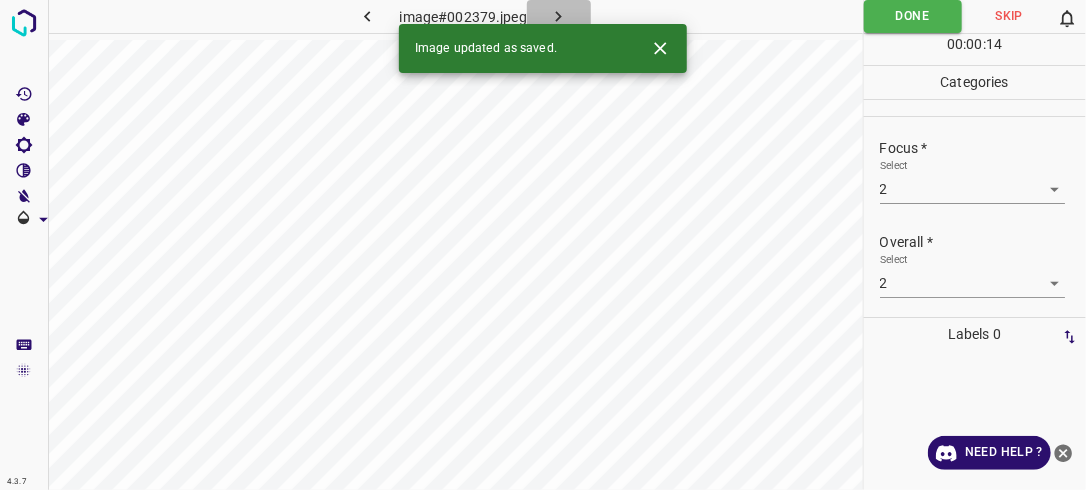 click 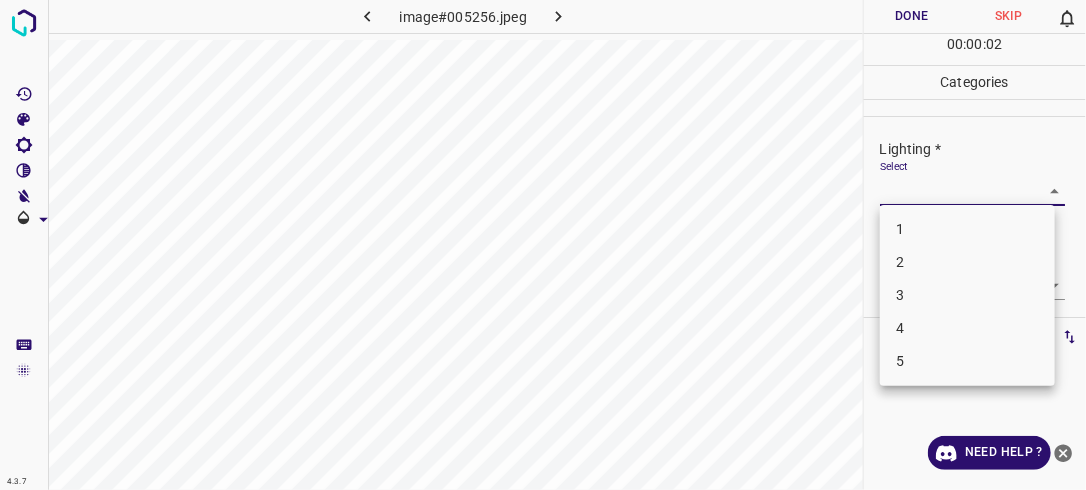 click on "4.3.7 image#005256.jpeg Done Skip 0 00   : 00   : 02   Categories Lighting *  Select ​ Focus *  Select ​ Overall *  Select ​ Labels   0 Categories 1 Lighting 2 Focus 3 Overall Tools Space Change between modes (Draw & Edit) I Auto labeling R Restore zoom M Zoom in N Zoom out Delete Delete selecte label Filters Z Restore filters X Saturation filter C Brightness filter V Contrast filter B Gray scale filter General O Download Need Help ? - Text - Hide - Delete 1 2 3 4 5" at bounding box center (543, 245) 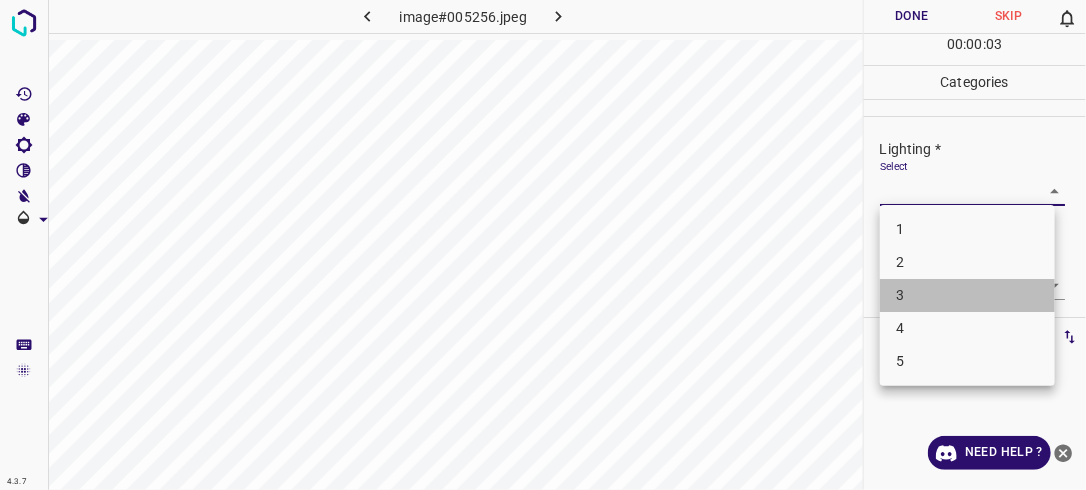 click on "3" at bounding box center [967, 295] 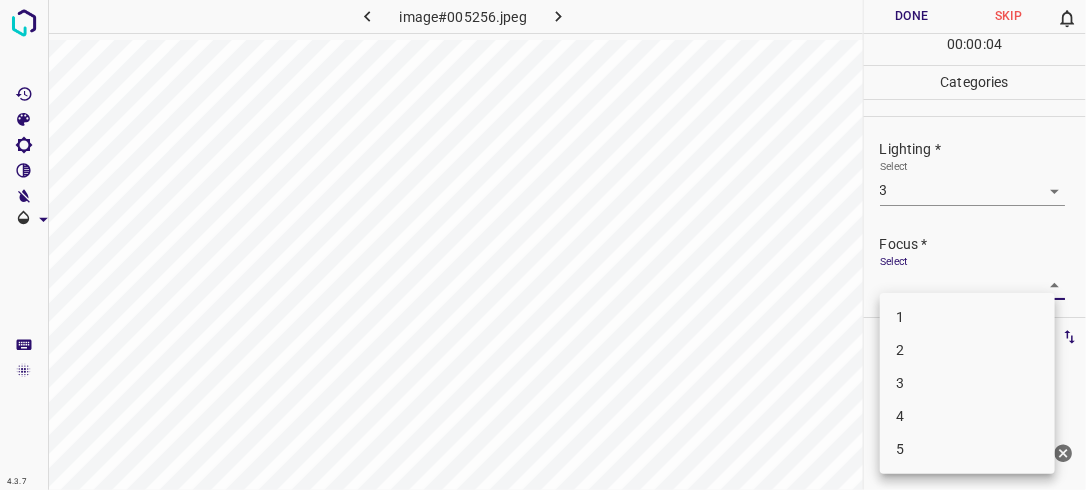 drag, startPoint x: 1039, startPoint y: 285, endPoint x: 996, endPoint y: 384, distance: 107.935165 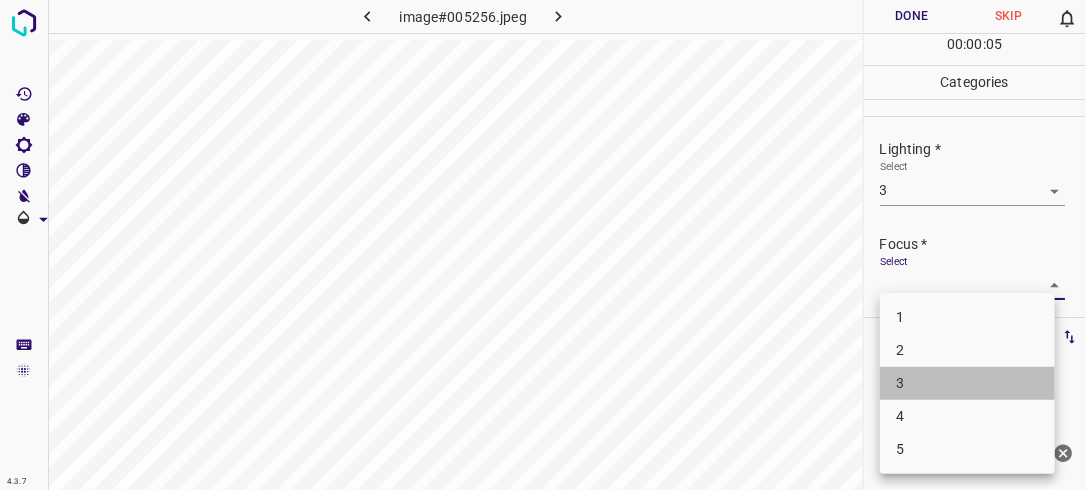 click on "3" at bounding box center [967, 383] 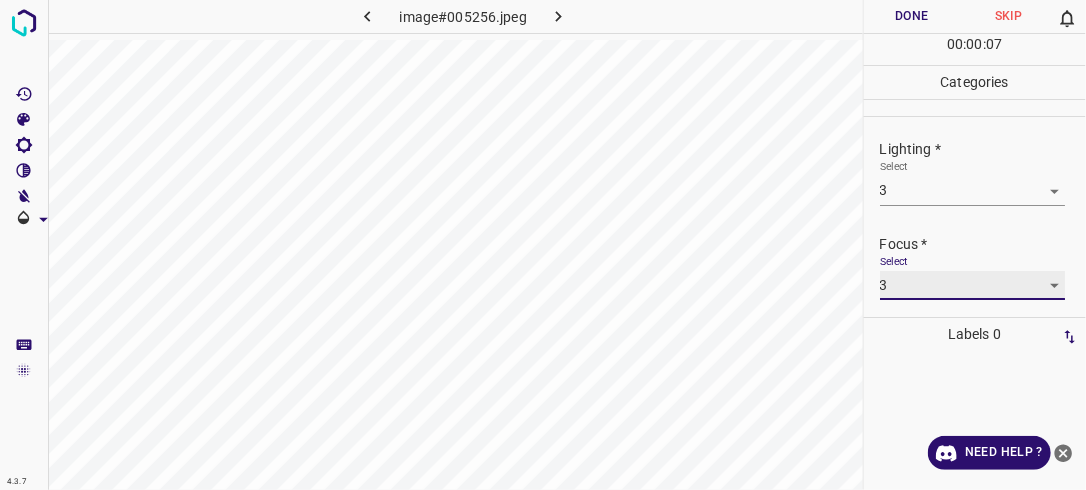 scroll, scrollTop: 98, scrollLeft: 0, axis: vertical 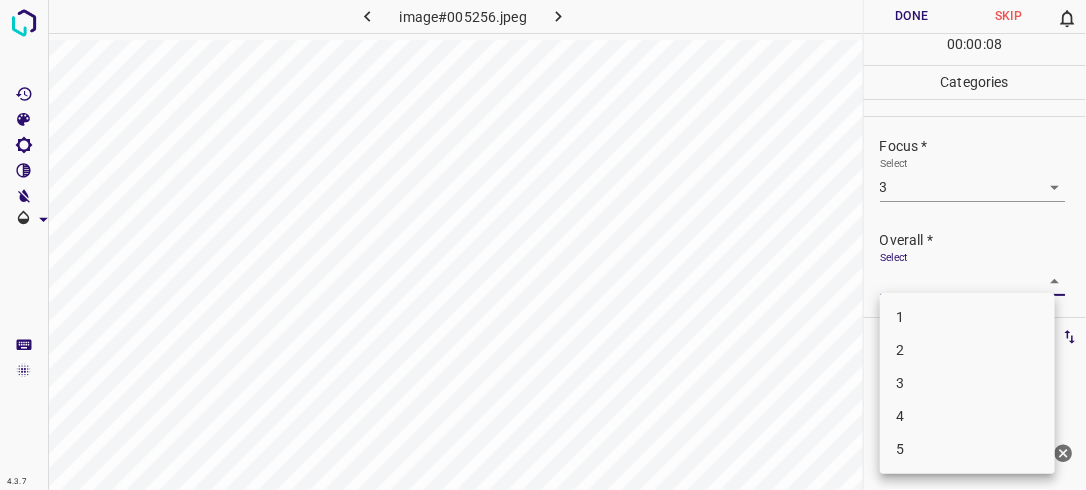 click on "4.3.7 image#005256.jpeg Done Skip 0 00   : 00   : 08   Categories Lighting *  Select 3 3 Focus *  Select 3 3 Overall *  Select ​ Labels   0 Categories 1 Lighting 2 Focus 3 Overall Tools Space Change between modes (Draw & Edit) I Auto labeling R Restore zoom M Zoom in N Zoom out Delete Delete selecte label Filters Z Restore filters X Saturation filter C Brightness filter V Contrast filter B Gray scale filter General O Download Need Help ? - Text - Hide - Delete 1 2 3 4 5" at bounding box center [543, 245] 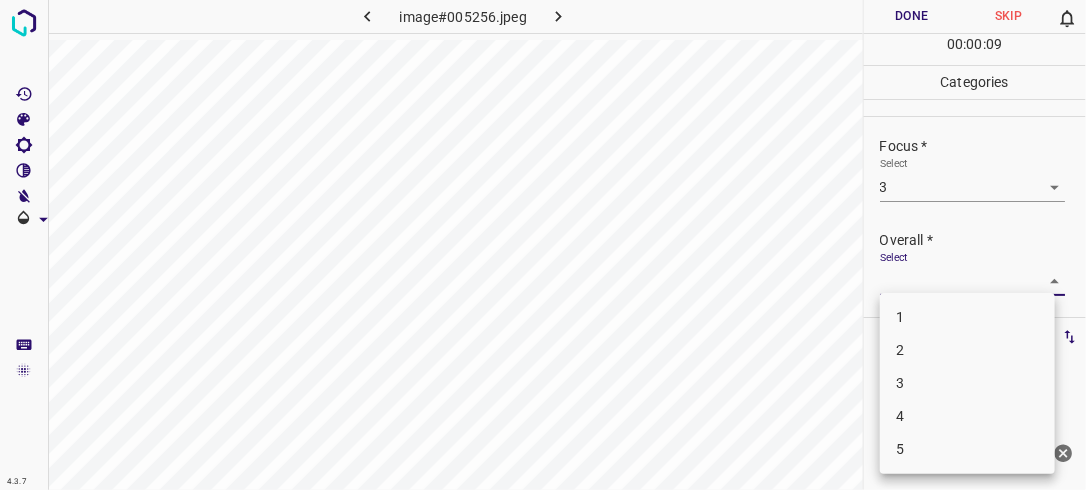 click on "3" at bounding box center [967, 383] 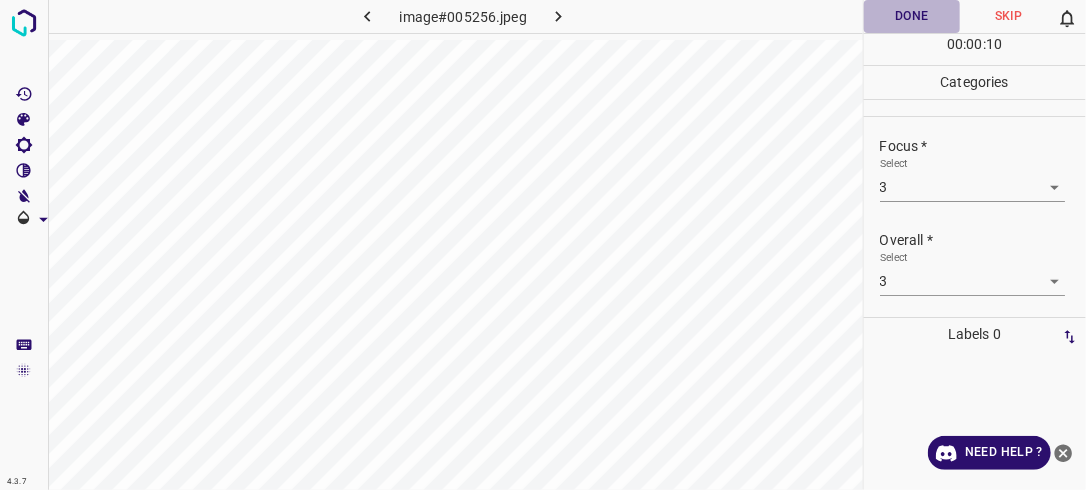 click on "Done" at bounding box center [912, 16] 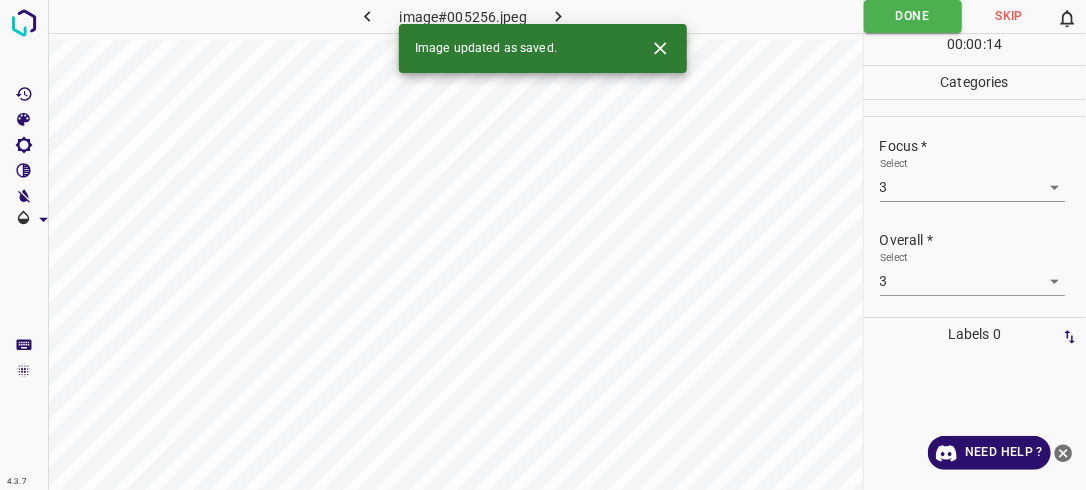 click 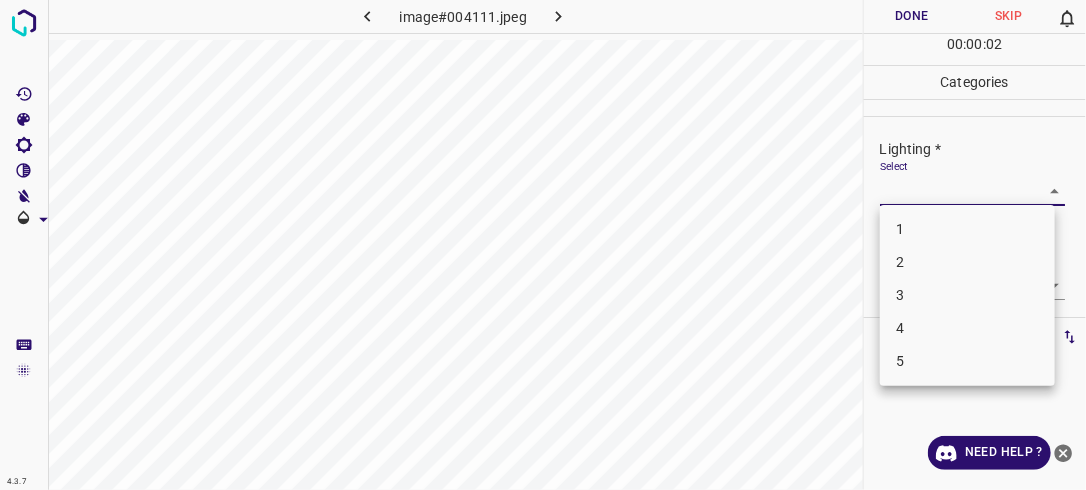 click on "4.3.7 image#004111.jpeg Done Skip 0 00   : 00   : 02   Categories Lighting *  Select ​ Focus *  Select ​ Overall *  Select ​ Labels   0 Categories 1 Lighting 2 Focus 3 Overall Tools Space Change between modes (Draw & Edit) I Auto labeling R Restore zoom M Zoom in N Zoom out Delete Delete selecte label Filters Z Restore filters X Saturation filter C Brightness filter V Contrast filter B Gray scale filter General O Download Need Help ? - Text - Hide - Delete 1 2 3 4 5" at bounding box center (543, 245) 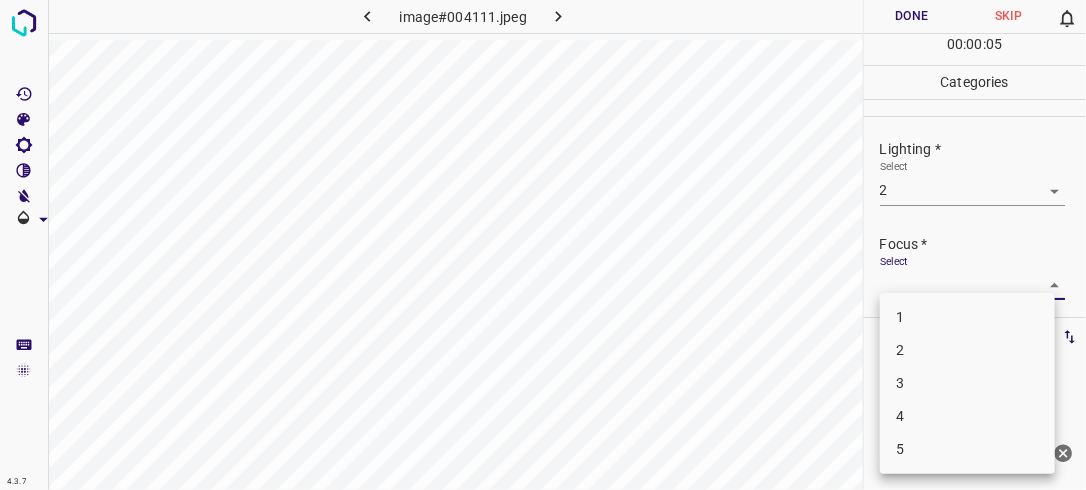 drag, startPoint x: 1044, startPoint y: 275, endPoint x: 1000, endPoint y: 340, distance: 78.492035 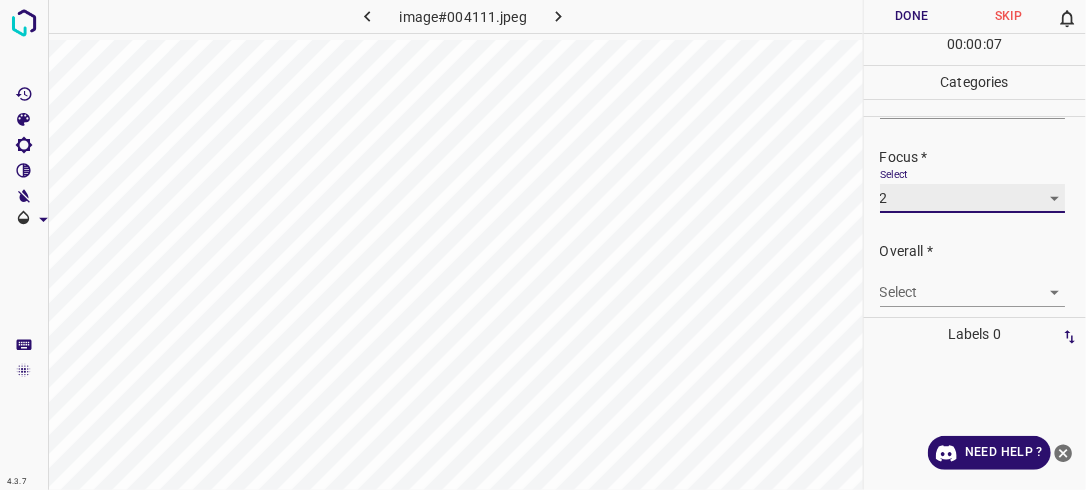 scroll, scrollTop: 88, scrollLeft: 0, axis: vertical 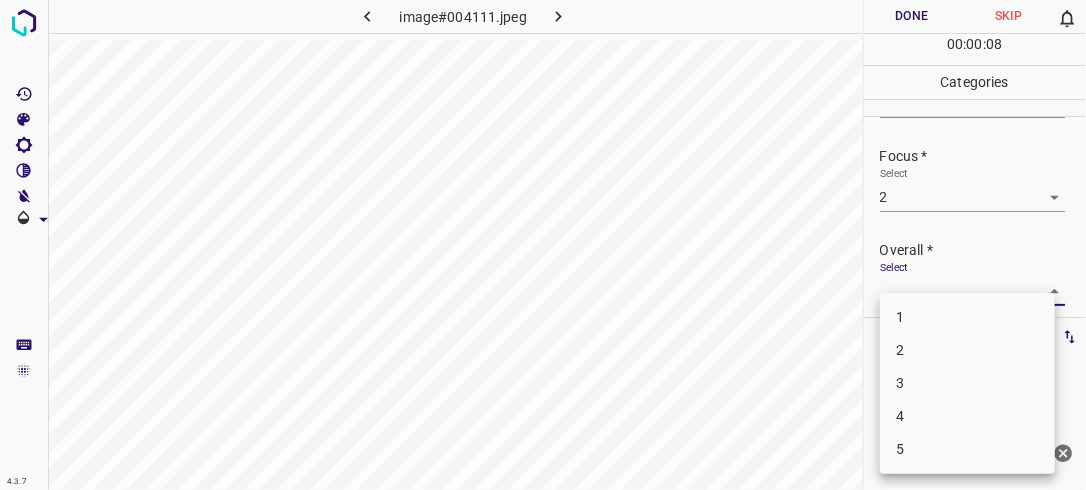 click on "4.3.7 image#004111.jpeg Done Skip 0 00   : 00   : 08   Categories Lighting *  Select 2 2 Focus *  Select 2 2 Overall *  Select ​ Labels   0 Categories 1 Lighting 2 Focus 3 Overall Tools Space Change between modes (Draw & Edit) I Auto labeling R Restore zoom M Zoom in N Zoom out Delete Delete selecte label Filters Z Restore filters X Saturation filter C Brightness filter V Contrast filter B Gray scale filter General O Download Need Help ? - Text - Hide - Delete 1 2 3 4 5" at bounding box center (543, 245) 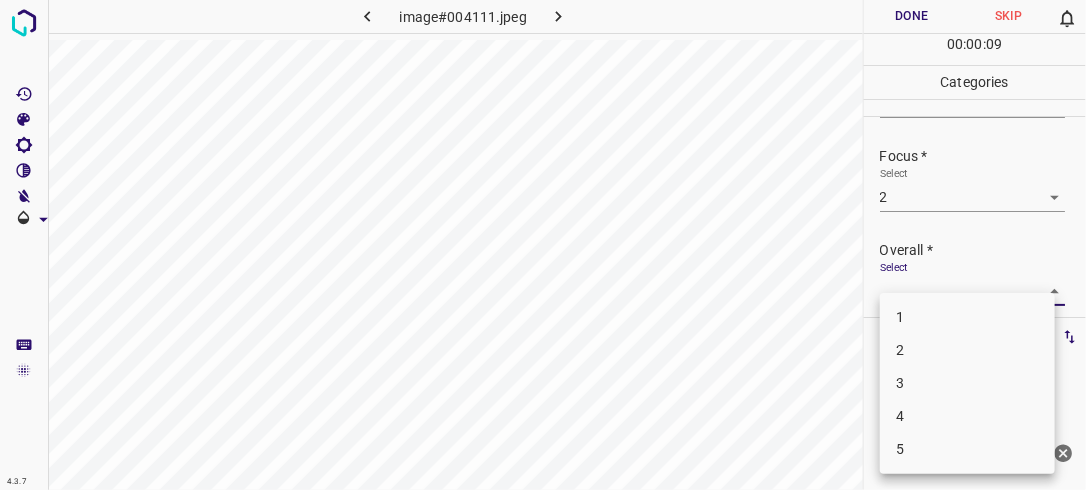 click on "2" at bounding box center [967, 350] 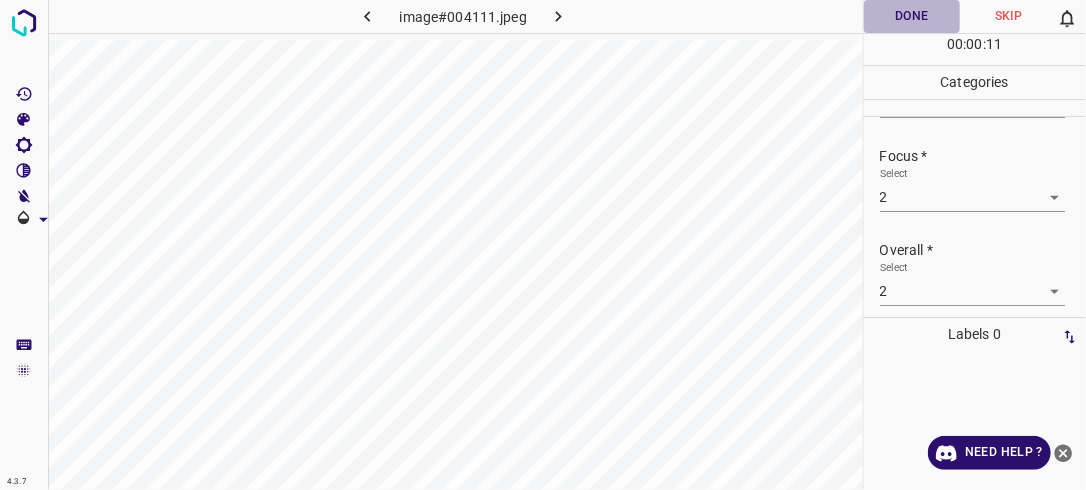 click on "Done" at bounding box center [912, 16] 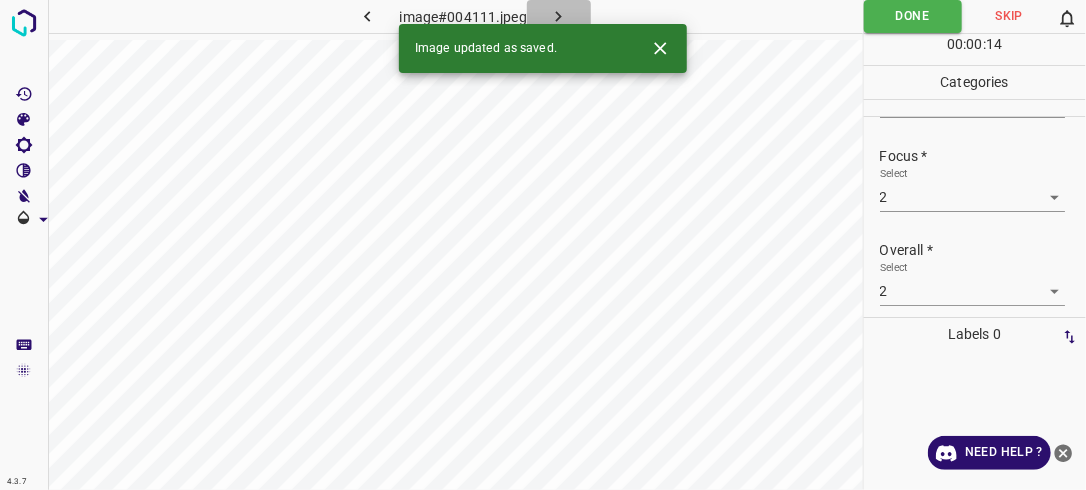 click at bounding box center [559, 16] 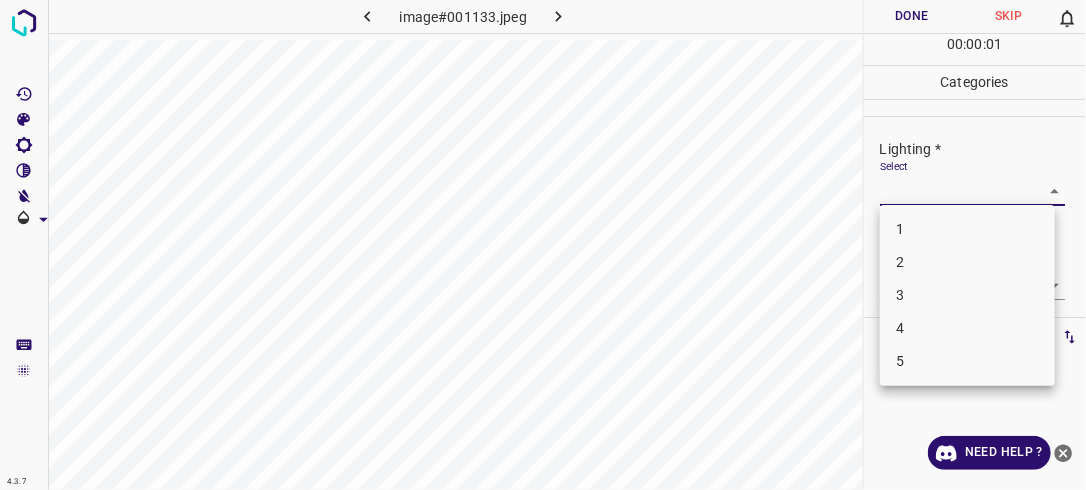click on "4.3.7 image#001133.jpeg Done Skip 0 00   : 00   : 01   Categories Lighting *  Select ​ Focus *  Select ​ Overall *  Select ​ Labels   0 Categories 1 Lighting 2 Focus 3 Overall Tools Space Change between modes (Draw & Edit) I Auto labeling R Restore zoom M Zoom in N Zoom out Delete Delete selecte label Filters Z Restore filters X Saturation filter C Brightness filter V Contrast filter B Gray scale filter General O Download Need Help ? - Text - Hide - Delete 1 2 3 4 5" at bounding box center (543, 245) 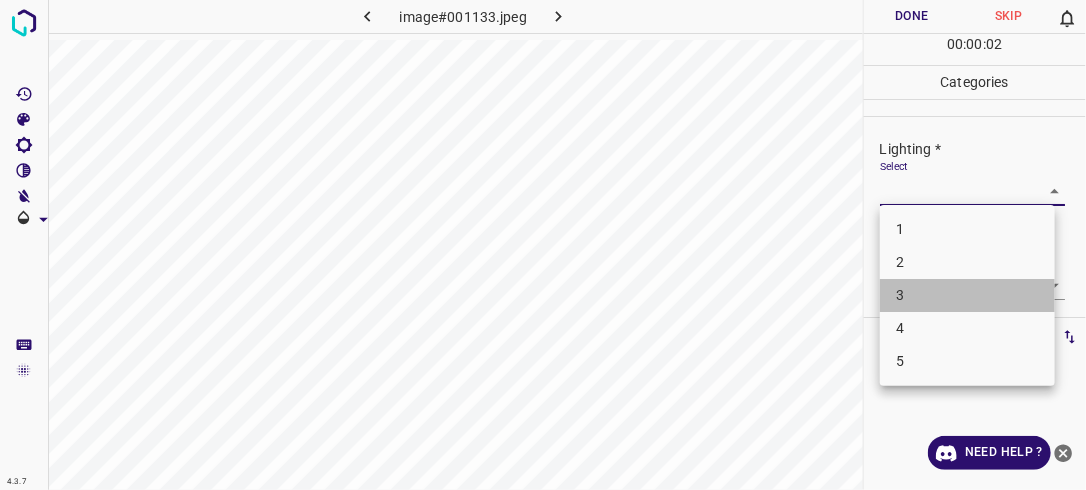 click on "3" at bounding box center [967, 295] 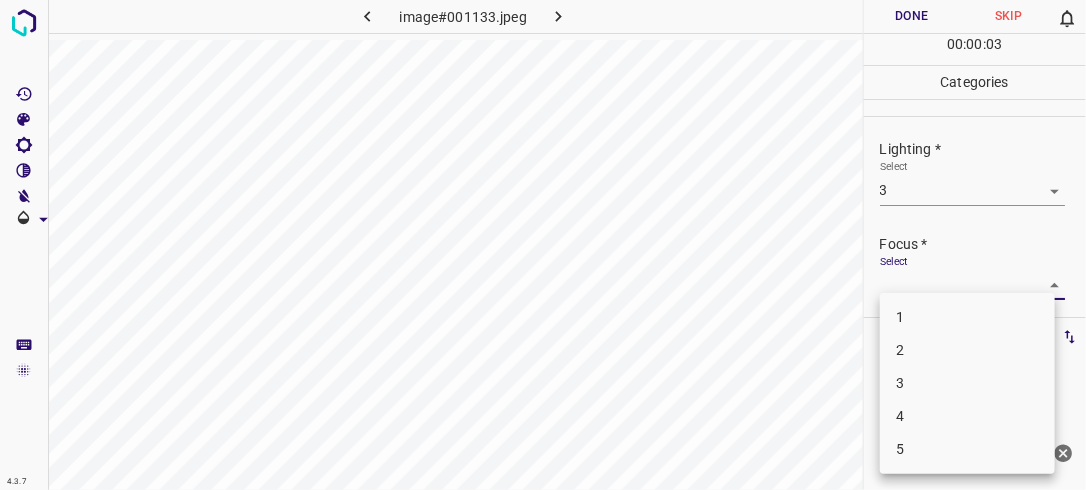 click on "4.3.7 image#001133.jpeg Done Skip 0 00   : 00   : 03   Categories Lighting *  Select 3 3 Focus *  Select ​ Overall *  Select ​ Labels   0 Categories 1 Lighting 2 Focus 3 Overall Tools Space Change between modes (Draw & Edit) I Auto labeling R Restore zoom M Zoom in N Zoom out Delete Delete selecte label Filters Z Restore filters X Saturation filter C Brightness filter V Contrast filter B Gray scale filter General O Download Need Help ? - Text - Hide - Delete 1 2 3 4 5" at bounding box center [543, 245] 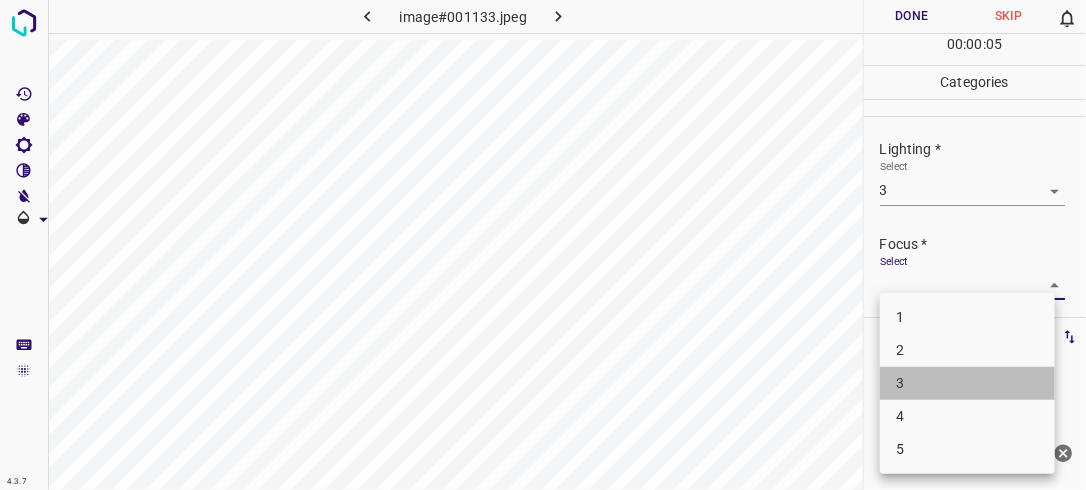 click on "3" at bounding box center (967, 383) 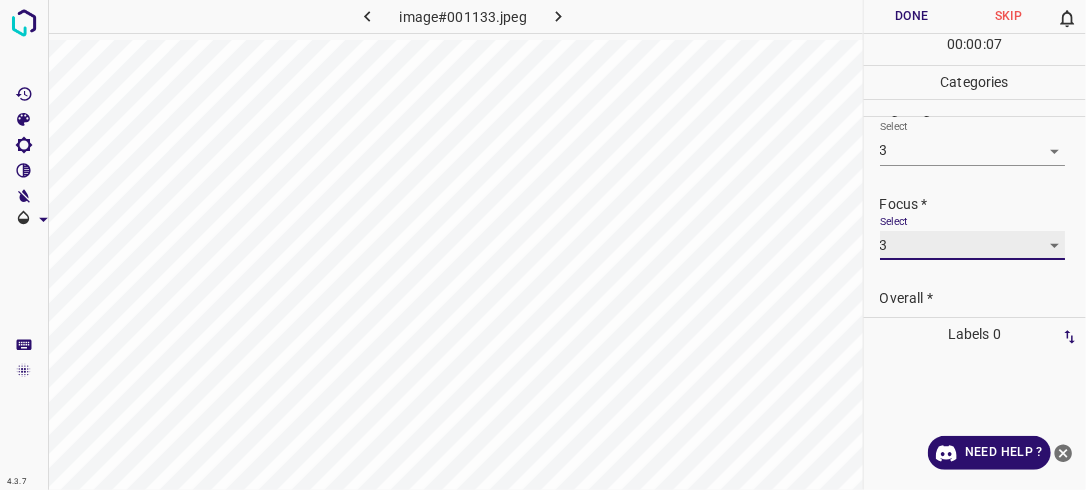 scroll, scrollTop: 98, scrollLeft: 0, axis: vertical 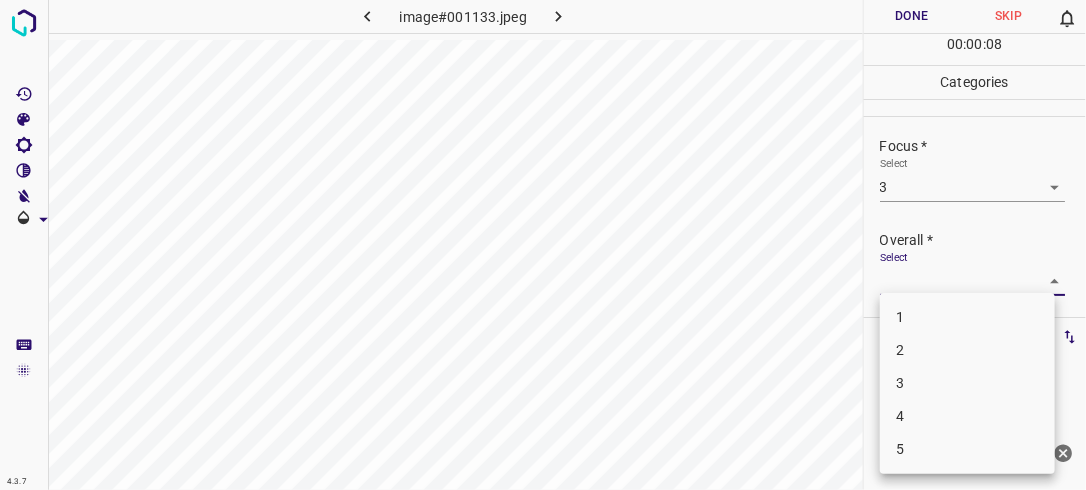 click on "4.3.7 image#001133.jpeg Done Skip 0 00   : 00   : 08   Categories Lighting *  Select 3 3 Focus *  Select 3 3 Overall *  Select ​ Labels   0 Categories 1 Lighting 2 Focus 3 Overall Tools Space Change between modes (Draw & Edit) I Auto labeling R Restore zoom M Zoom in N Zoom out Delete Delete selecte label Filters Z Restore filters X Saturation filter C Brightness filter V Contrast filter B Gray scale filter General O Download Need Help ? - Text - Hide - Delete 1 2 3 4 5" at bounding box center (543, 245) 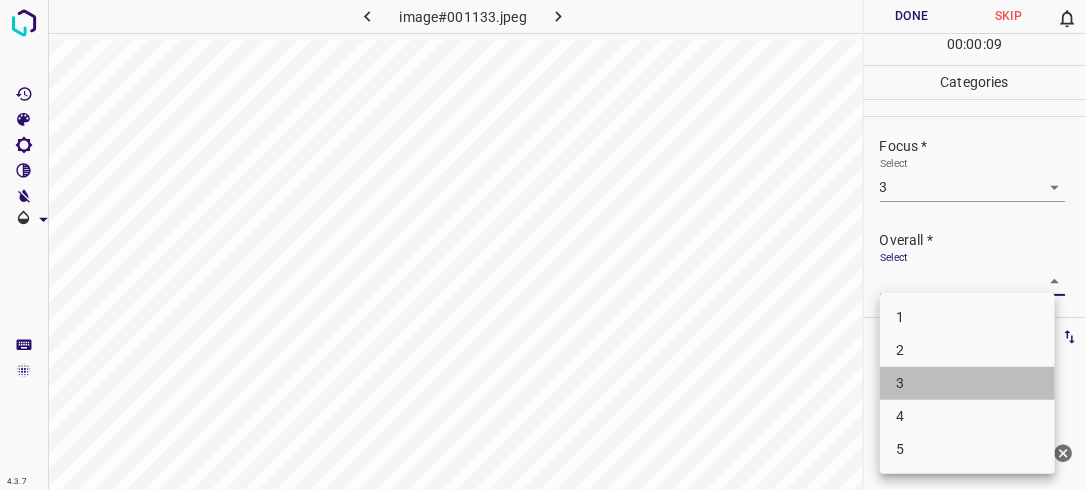 click on "3" at bounding box center [967, 383] 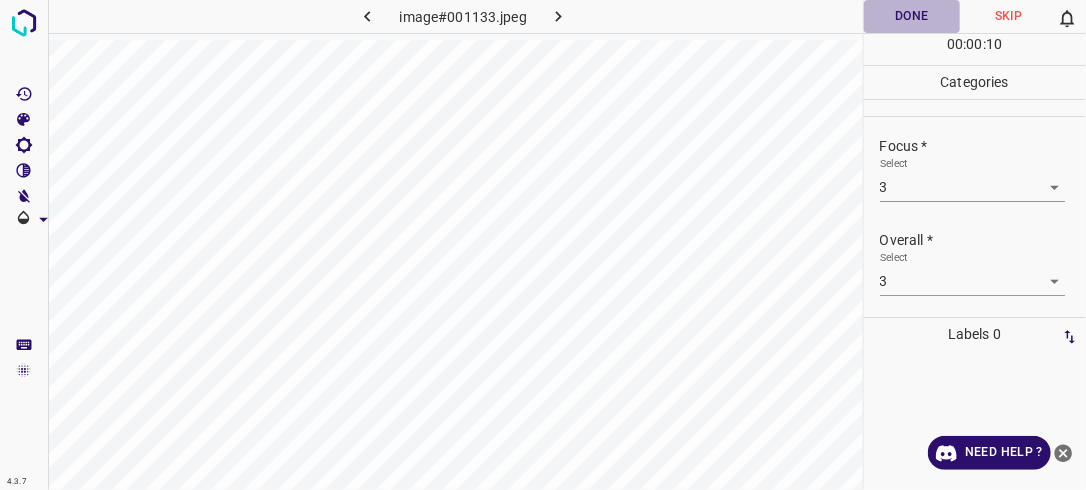 click on "Done" at bounding box center (912, 16) 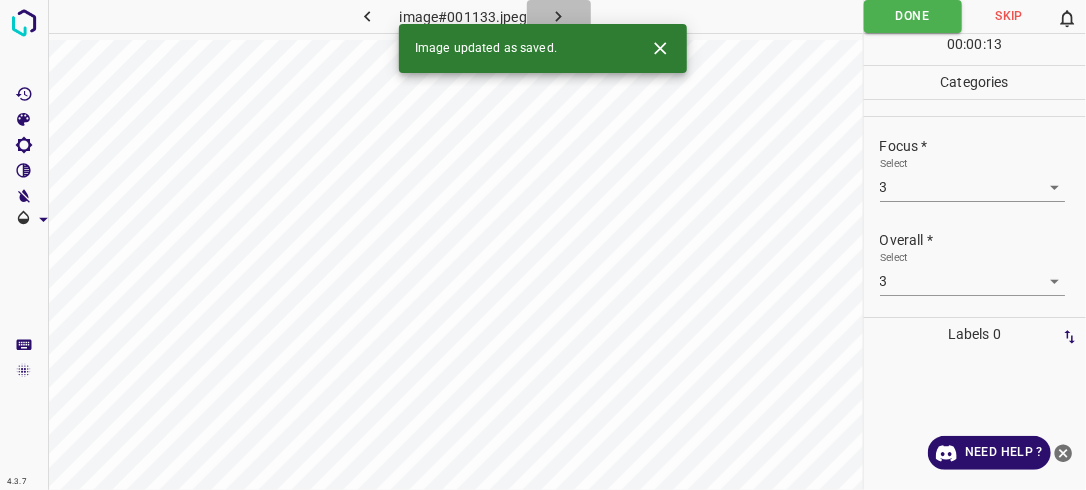 click 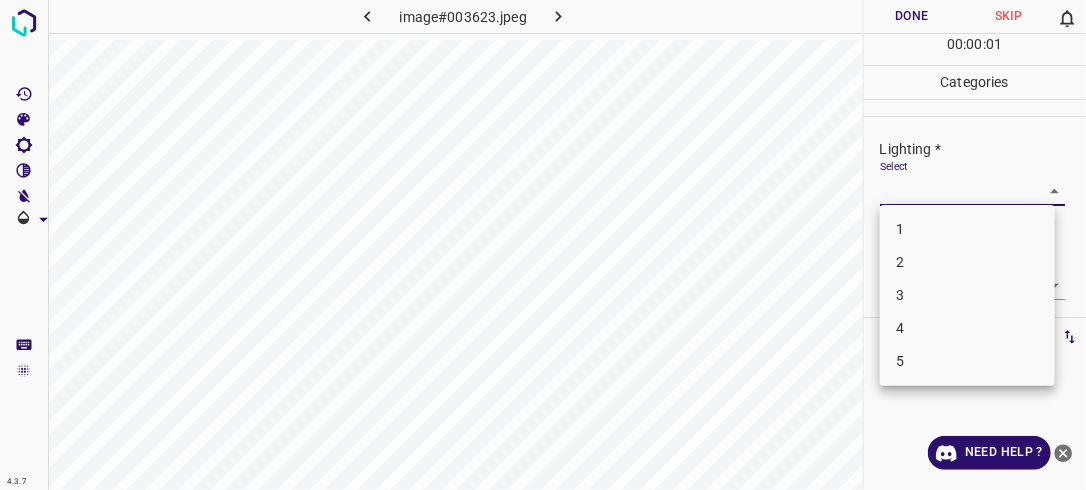 click on "4.3.7 image#003623.jpeg Done Skip 0 00   : 00   : 01   Categories Lighting *  Select ​ Focus *  Select ​ Overall *  Select ​ Labels   0 Categories 1 Lighting 2 Focus 3 Overall Tools Space Change between modes (Draw & Edit) I Auto labeling R Restore zoom M Zoom in N Zoom out Delete Delete selecte label Filters Z Restore filters X Saturation filter C Brightness filter V Contrast filter B Gray scale filter General O Download Need Help ? - Text - Hide - Delete 1 2 3 4 5" at bounding box center (543, 245) 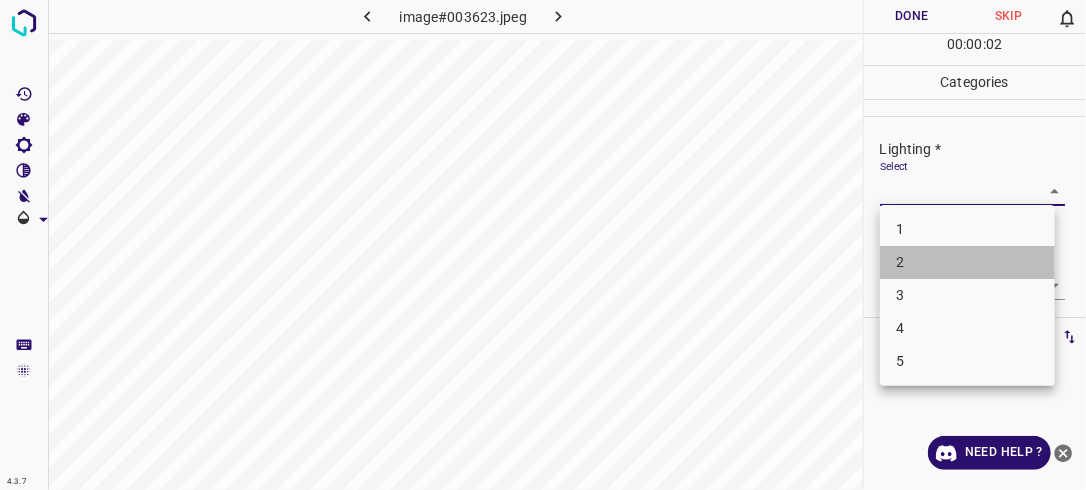 click on "2" at bounding box center (967, 262) 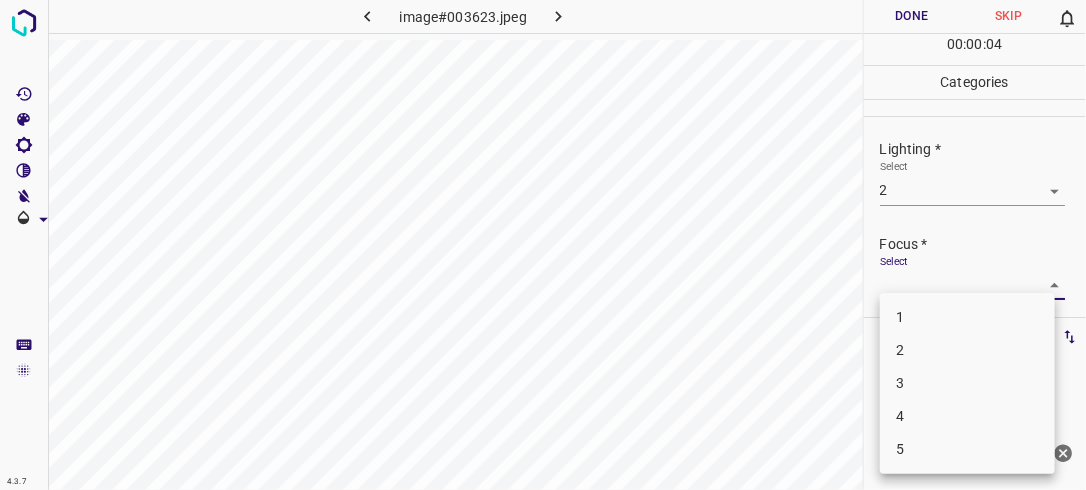 drag, startPoint x: 1041, startPoint y: 280, endPoint x: 976, endPoint y: 332, distance: 83.240616 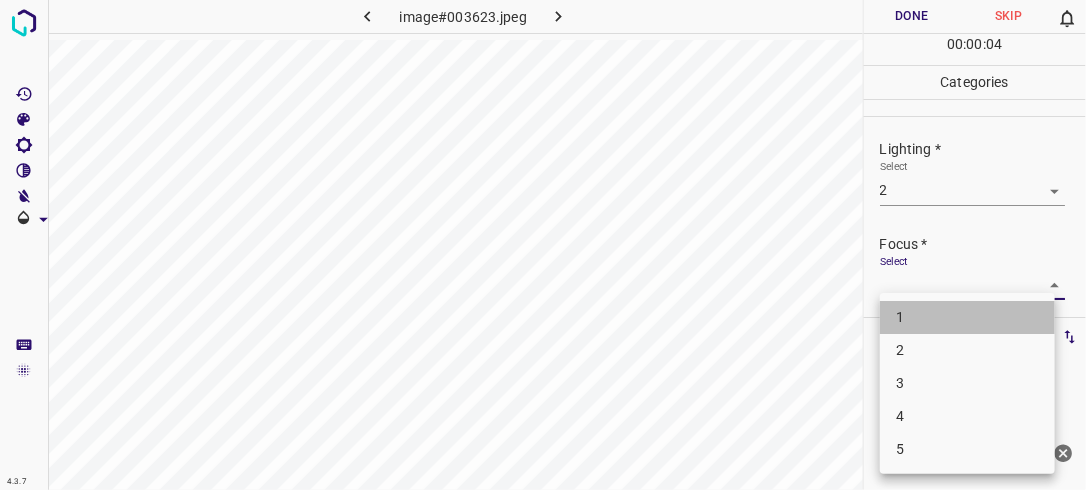click on "1" at bounding box center [967, 317] 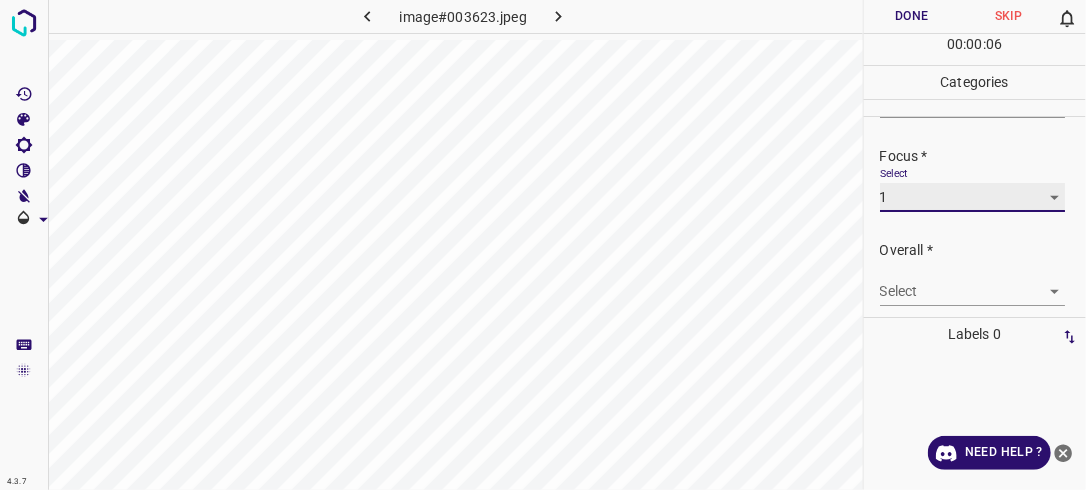 scroll, scrollTop: 98, scrollLeft: 0, axis: vertical 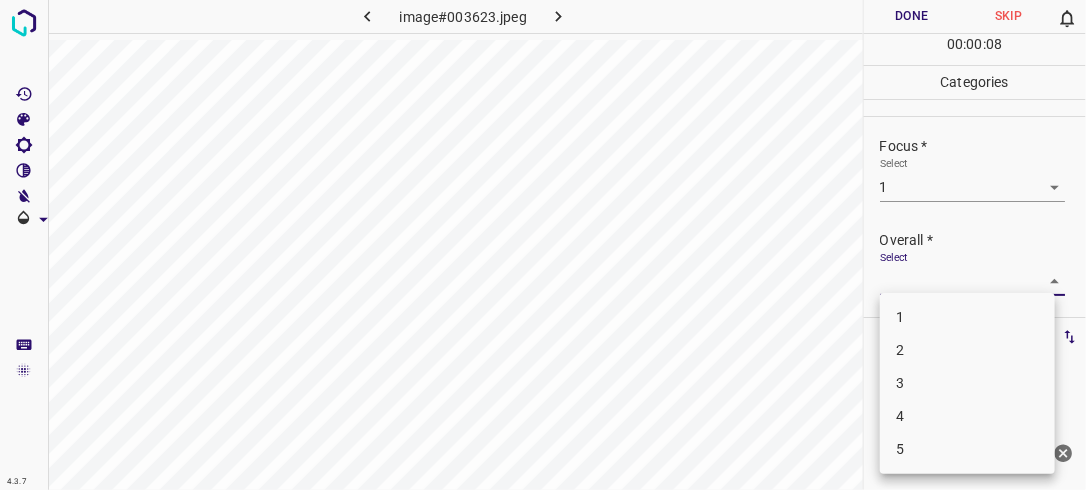 click on "4.3.7 image#003623.jpeg Done Skip 0 00   : 00   : 08   Categories Lighting *  Select 2 2 Focus *  Select 1 1 Overall *  Select ​ Labels   0 Categories 1 Lighting 2 Focus 3 Overall Tools Space Change between modes (Draw & Edit) I Auto labeling R Restore zoom M Zoom in N Zoom out Delete Delete selecte label Filters Z Restore filters X Saturation filter C Brightness filter V Contrast filter B Gray scale filter General O Download Need Help ? - Text - Hide - Delete 1 2 3 4 5" at bounding box center [543, 245] 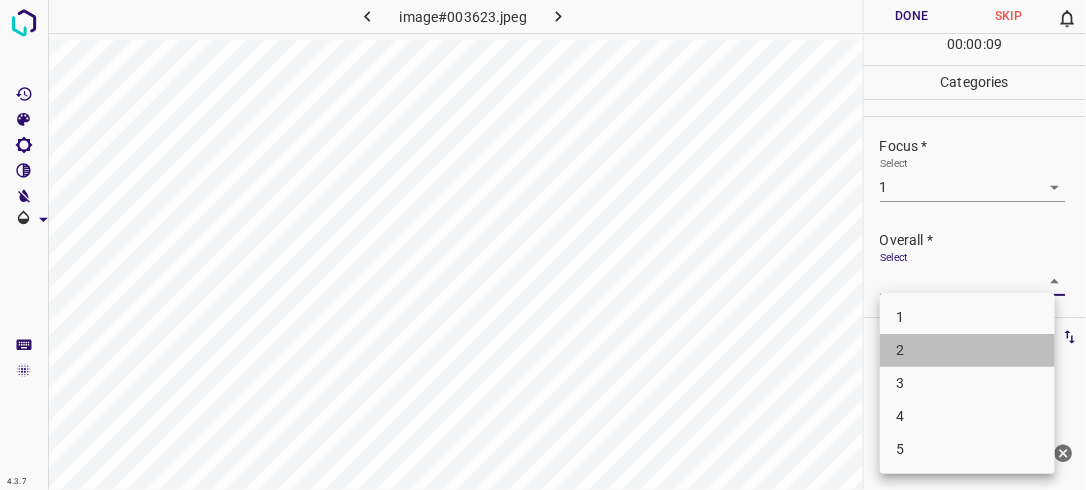 click on "2" at bounding box center [967, 350] 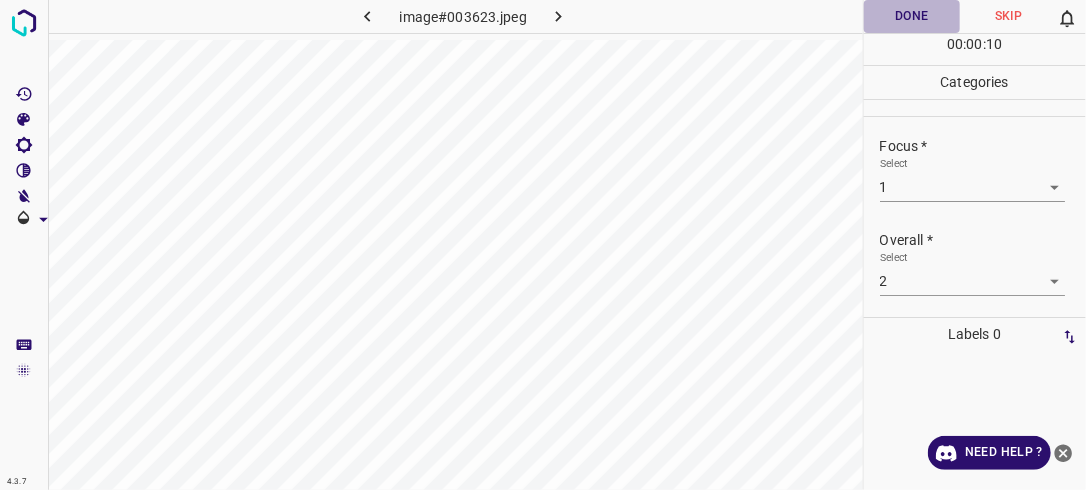 click on "Done" at bounding box center [912, 16] 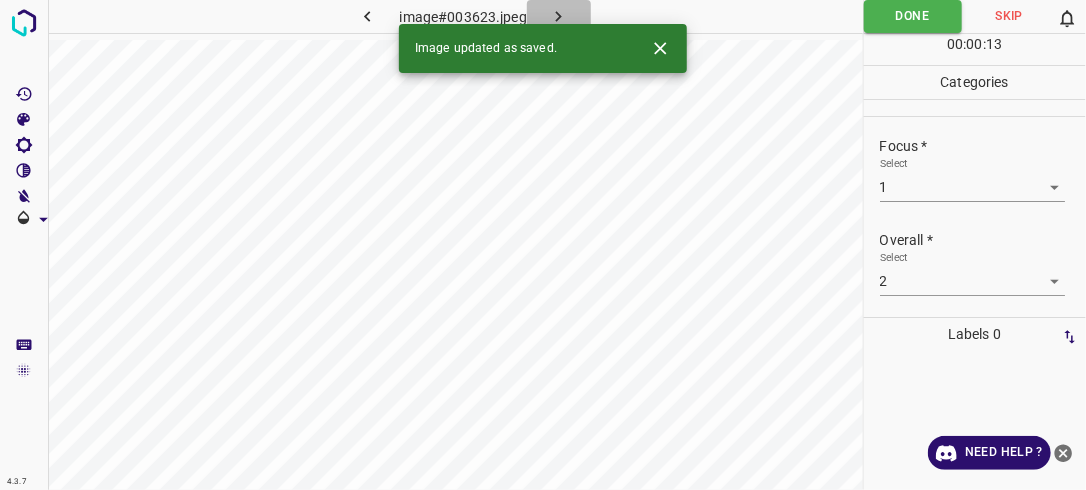 click 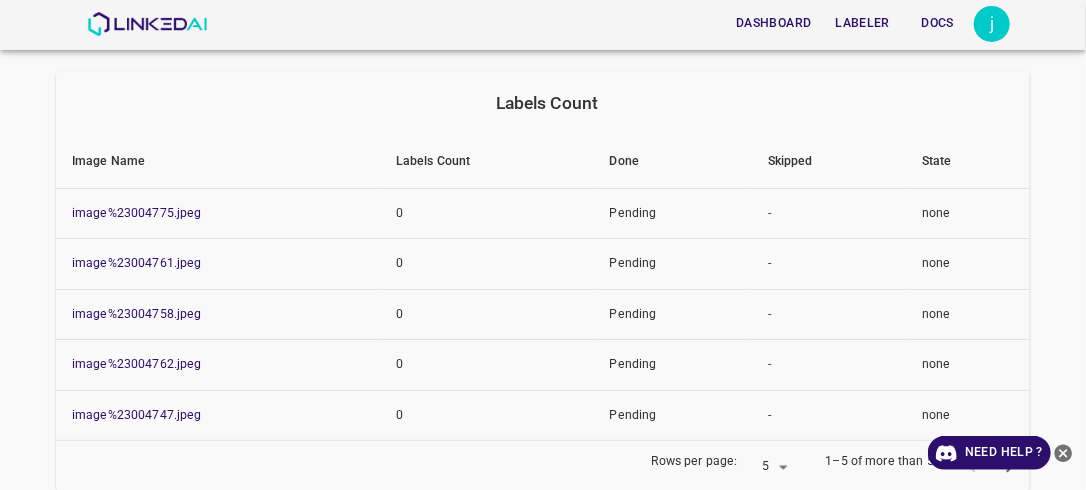 scroll, scrollTop: 248, scrollLeft: 0, axis: vertical 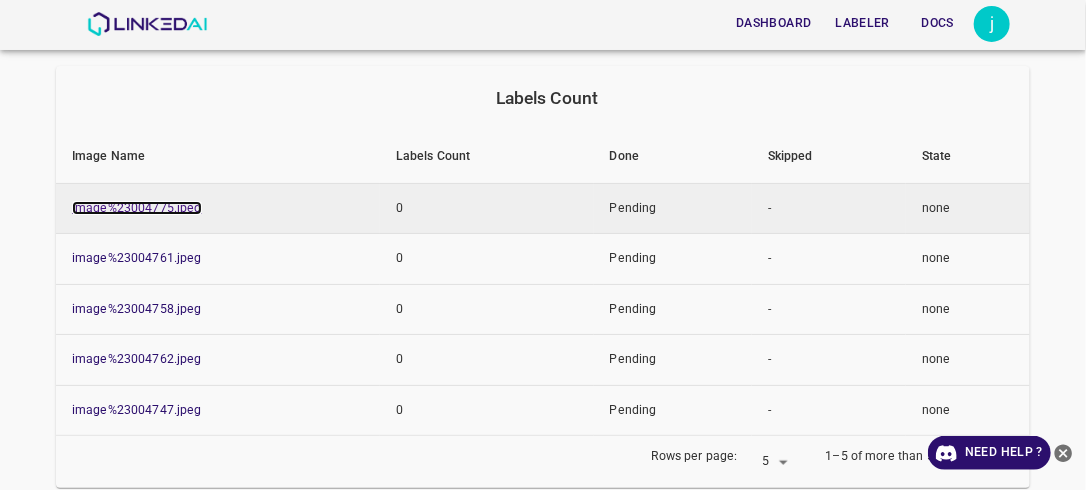 click on "image%23004775.jpeg" at bounding box center [137, 208] 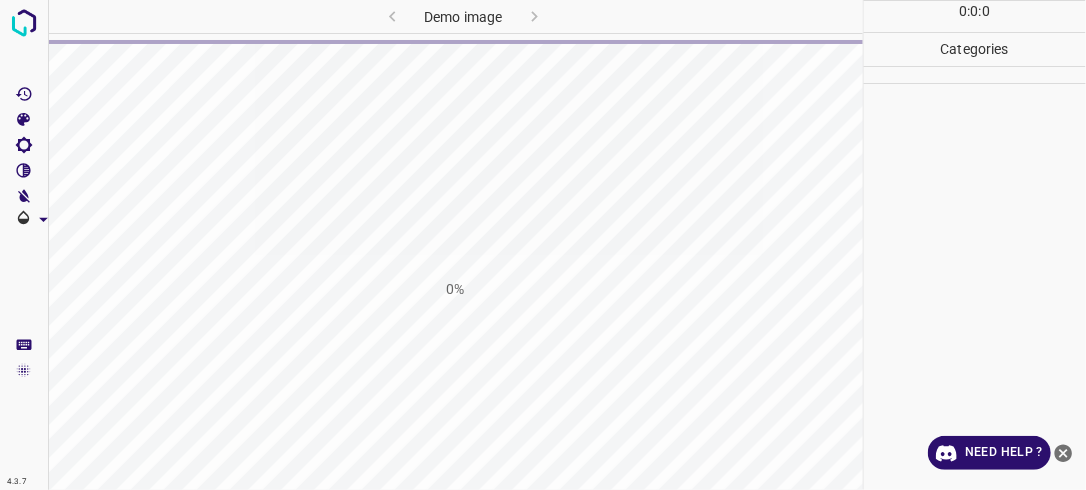 scroll, scrollTop: 0, scrollLeft: 0, axis: both 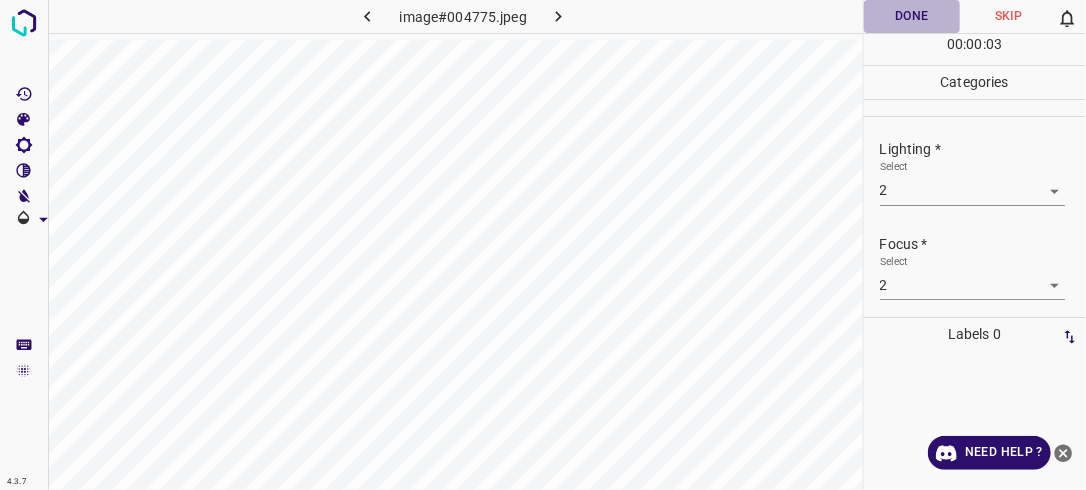 click on "Done" at bounding box center (912, 16) 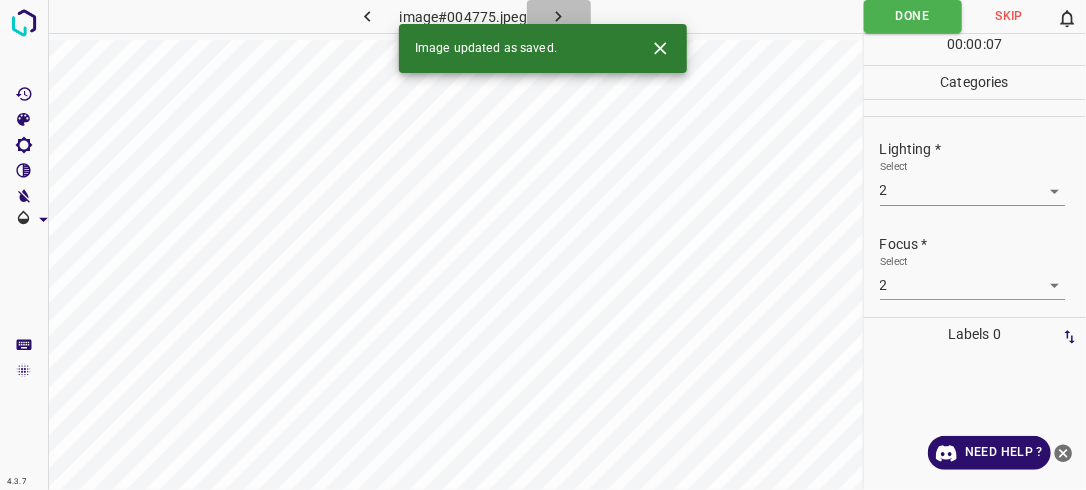 click 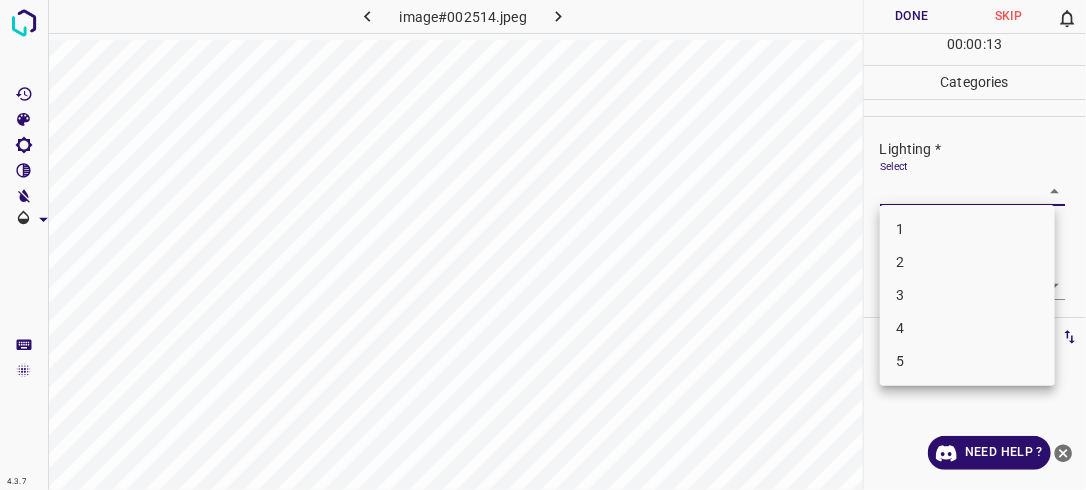 click on "4.3.7 image#002514.jpeg Done Skip 0 00   : 00   : 13   Categories Lighting *  Select ​ Focus *  Select ​ Overall *  Select ​ Labels   0 Categories 1 Lighting 2 Focus 3 Overall Tools Space Change between modes (Draw & Edit) I Auto labeling R Restore zoom M Zoom in N Zoom out Delete Delete selecte label Filters Z Restore filters X Saturation filter C Brightness filter V Contrast filter B Gray scale filter General O Download Need Help ? - Text - Hide - Delete 1 2 3 4 5" at bounding box center [543, 245] 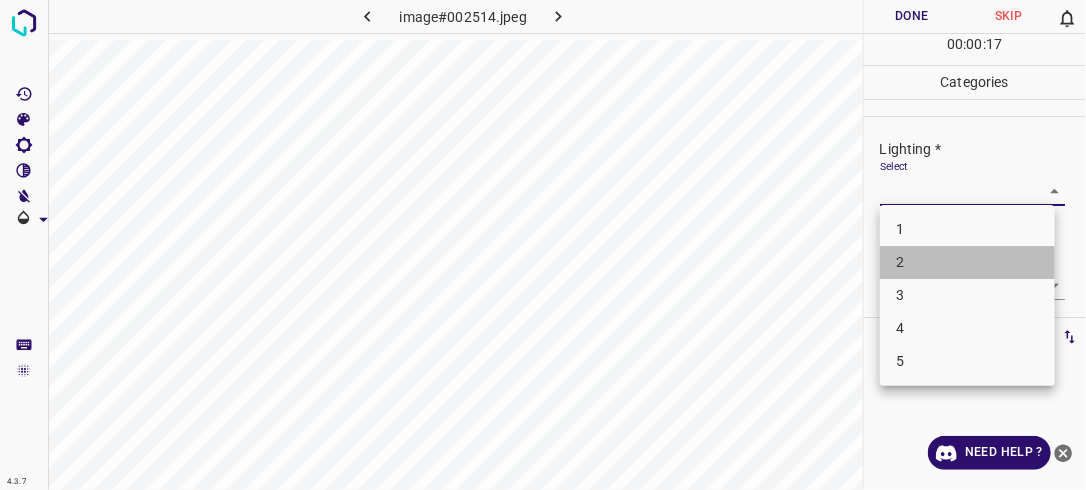 click on "2" at bounding box center (967, 262) 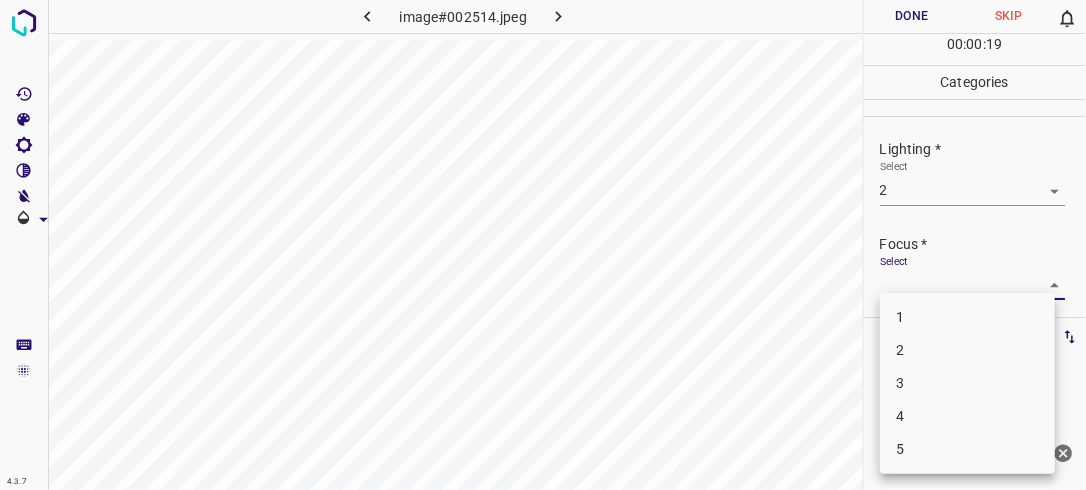 click on "4.3.7 image#002514.jpeg Done Skip 0 00   : 00   : 19   Categories Lighting *  Select 2 2 Focus *  Select ​ Overall *  Select ​ Labels   0 Categories 1 Lighting 2 Focus 3 Overall Tools Space Change between modes (Draw & Edit) I Auto labeling R Restore zoom M Zoom in N Zoom out Delete Delete selecte label Filters Z Restore filters X Saturation filter C Brightness filter V Contrast filter B Gray scale filter General O Download Need Help ? - Text - Hide - Delete 1 2 3 4 5" at bounding box center (543, 245) 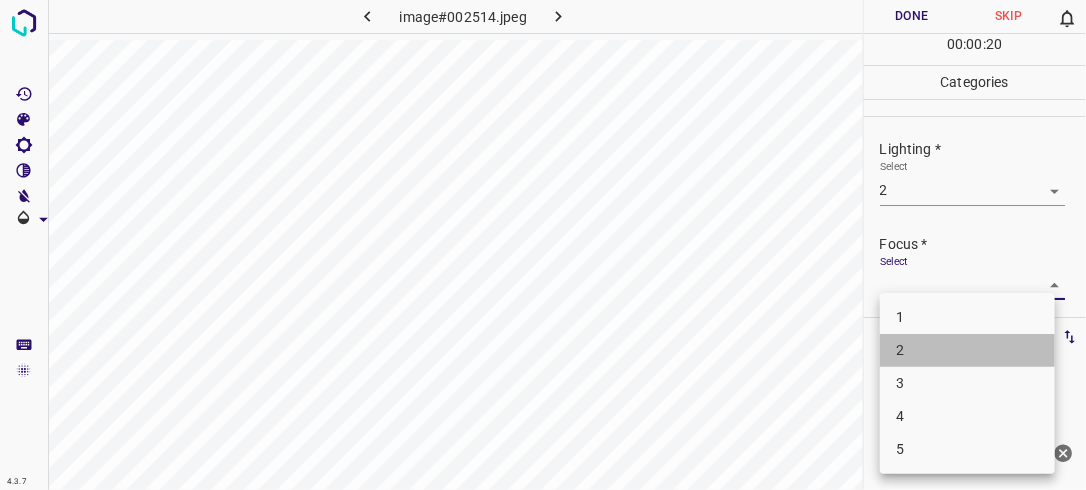 click on "2" at bounding box center (967, 350) 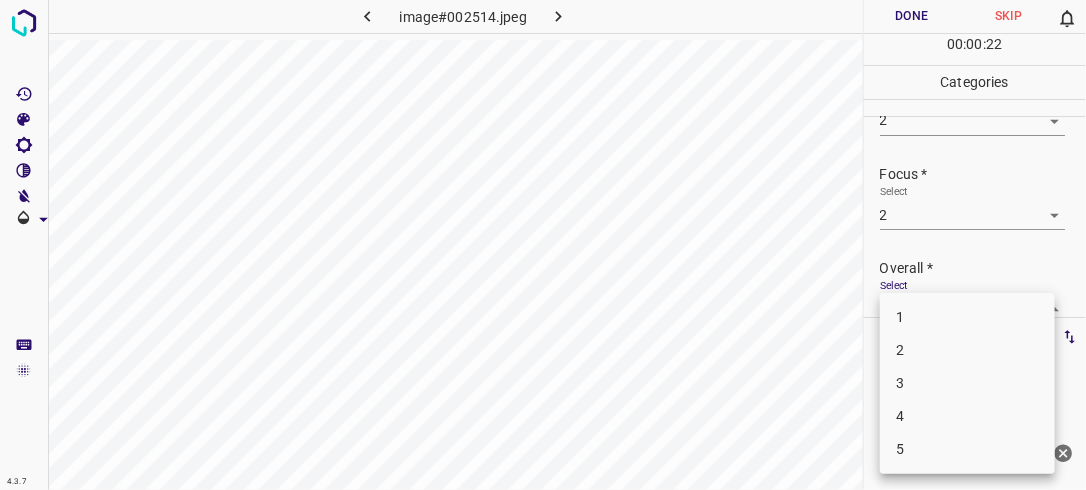 scroll, scrollTop: 76, scrollLeft: 0, axis: vertical 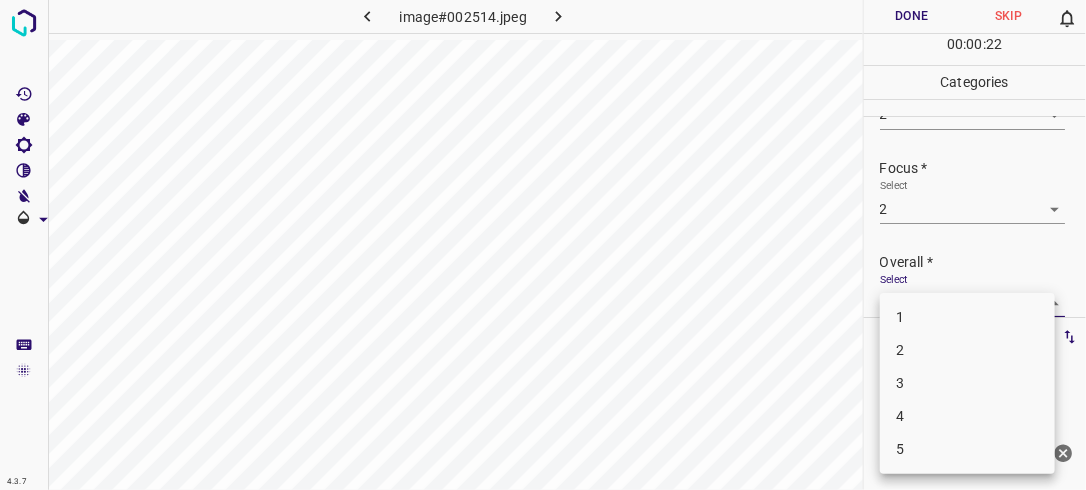 click on "4.3.7 image#002514.jpeg Done Skip 0 00   : 00   : 22   Categories Lighting *  Select 2 2 Focus *  Select 2 2 Overall *  Select ​ Labels   0 Categories 1 Lighting 2 Focus 3 Overall Tools Space Change between modes (Draw & Edit) I Auto labeling R Restore zoom M Zoom in N Zoom out Delete Delete selecte label Filters Z Restore filters X Saturation filter C Brightness filter V Contrast filter B Gray scale filter General O Download Need Help ? - Text - Hide - Delete 1 2 3 4 5" at bounding box center (543, 245) 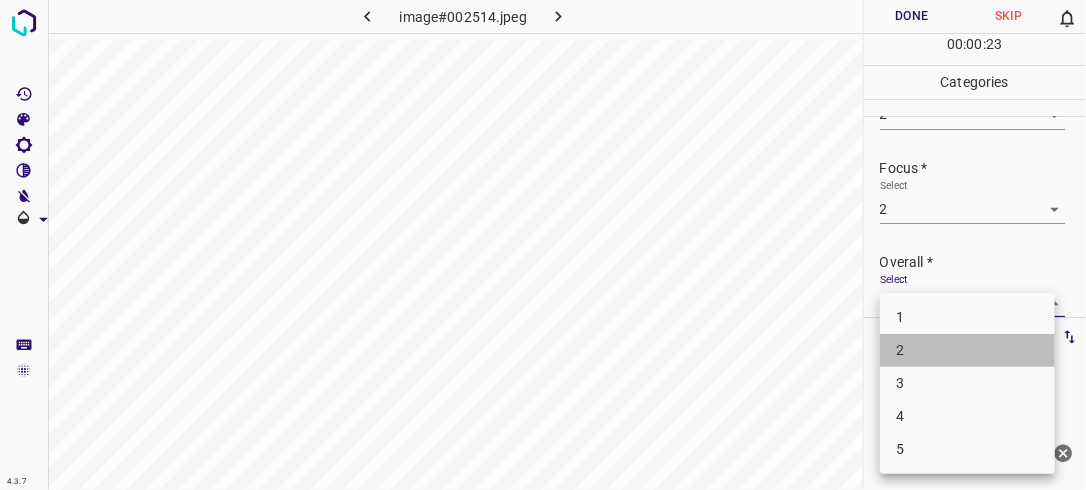 click on "2" at bounding box center (967, 350) 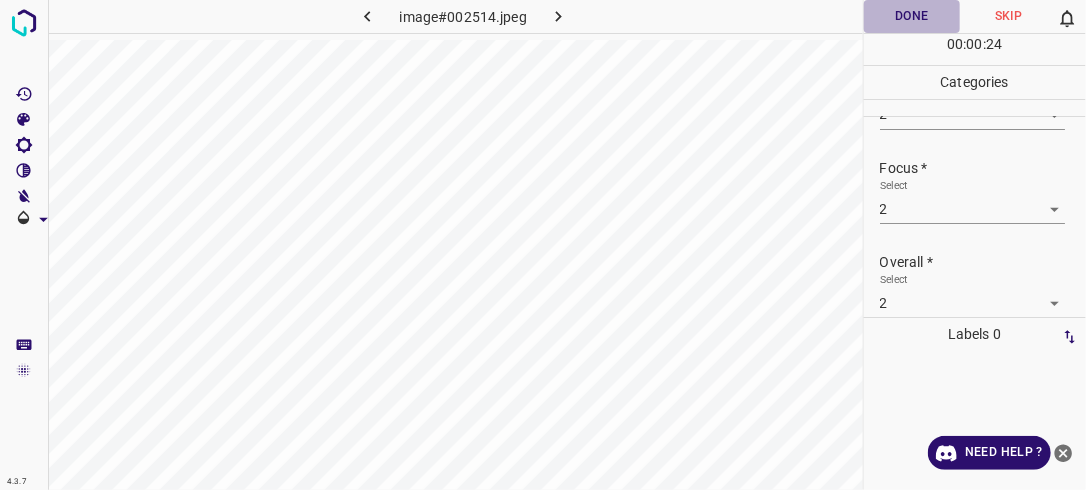 click on "Done" at bounding box center [912, 16] 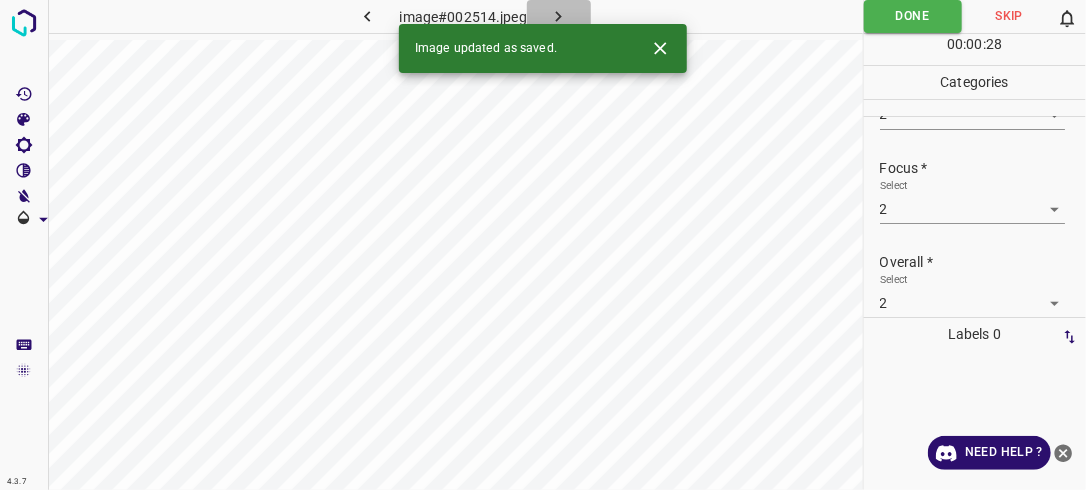 click 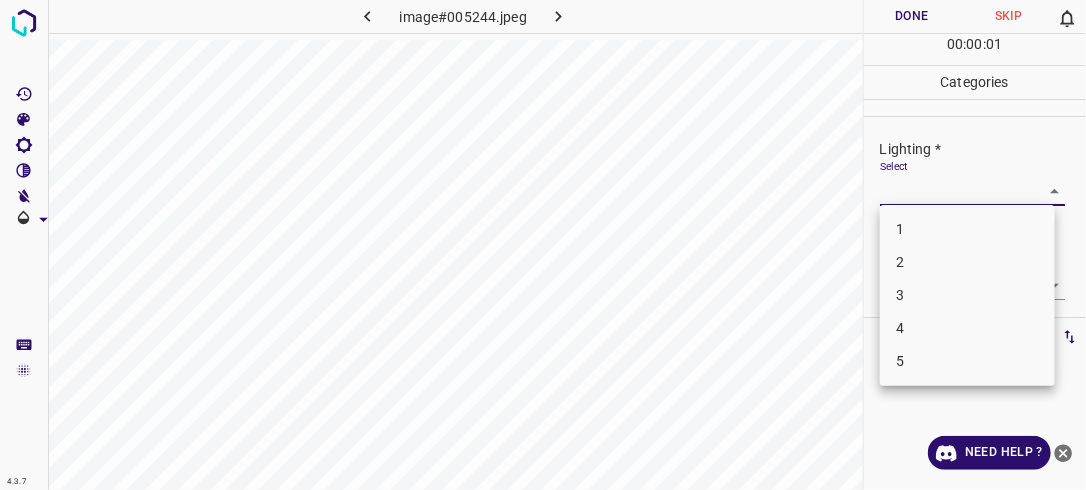 click on "4.3.7 image#005244.jpeg Done Skip 0 00   : 00   : 01   Categories Lighting *  Select ​ Focus *  Select ​ Overall *  Select ​ Labels   0 Categories 1 Lighting 2 Focus 3 Overall Tools Space Change between modes (Draw & Edit) I Auto labeling R Restore zoom M Zoom in N Zoom out Delete Delete selecte label Filters Z Restore filters X Saturation filter C Brightness filter V Contrast filter B Gray scale filter General O Download Need Help ? - Text - Hide - Delete 1 2 3 4 5" at bounding box center (543, 245) 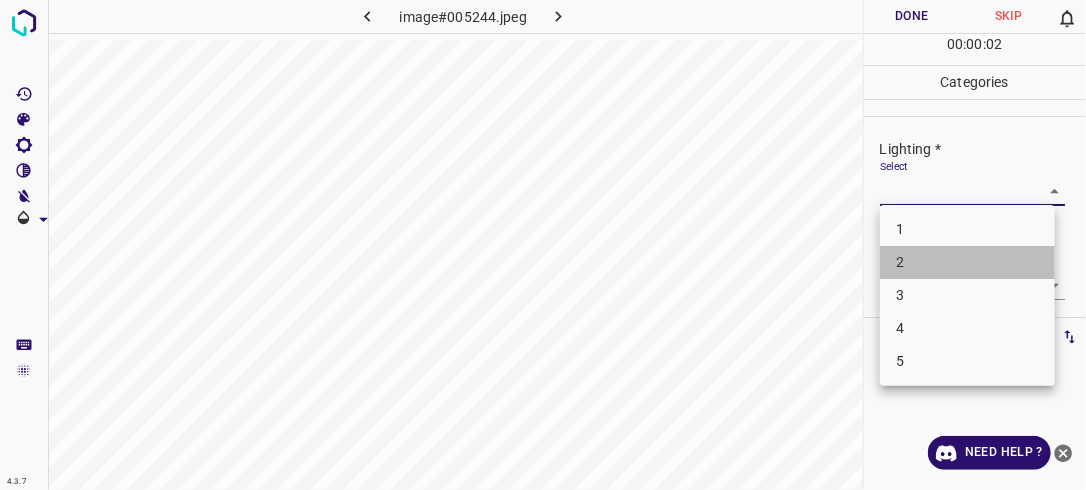 click on "2" at bounding box center [967, 262] 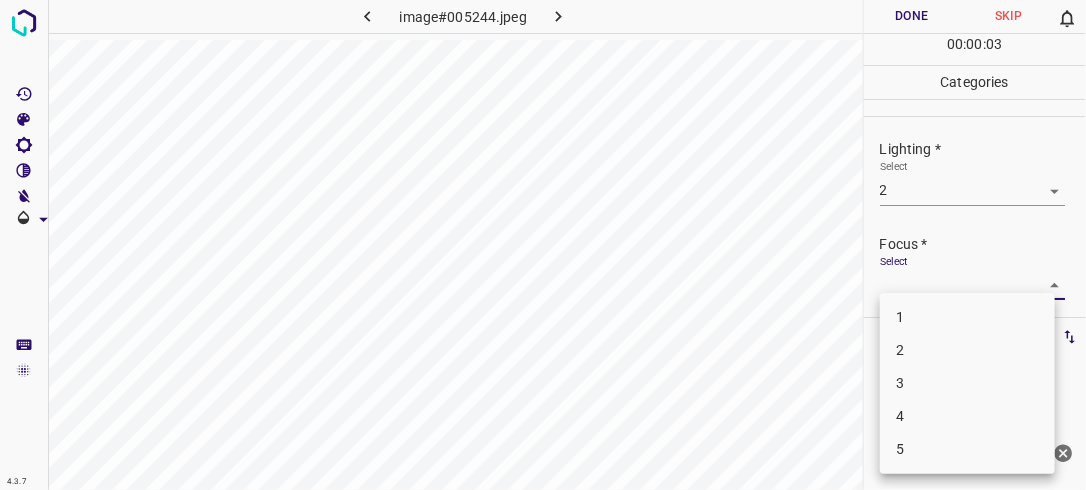 drag, startPoint x: 1040, startPoint y: 281, endPoint x: 982, endPoint y: 358, distance: 96.40021 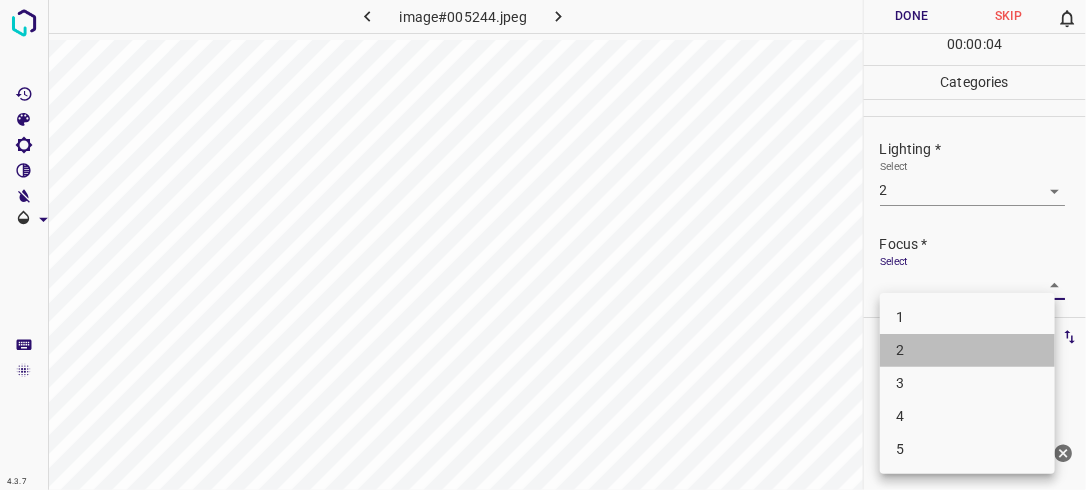 click on "2" at bounding box center (967, 350) 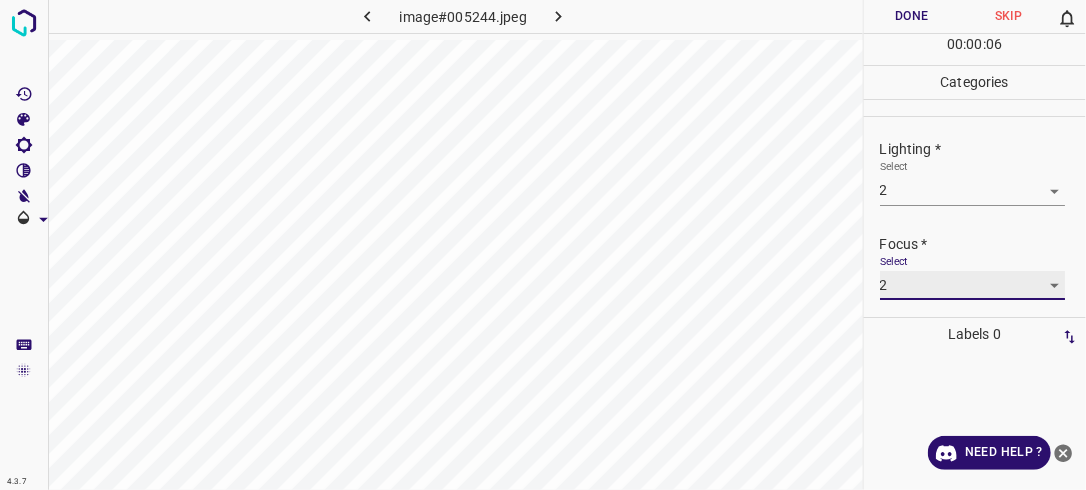 scroll, scrollTop: 98, scrollLeft: 0, axis: vertical 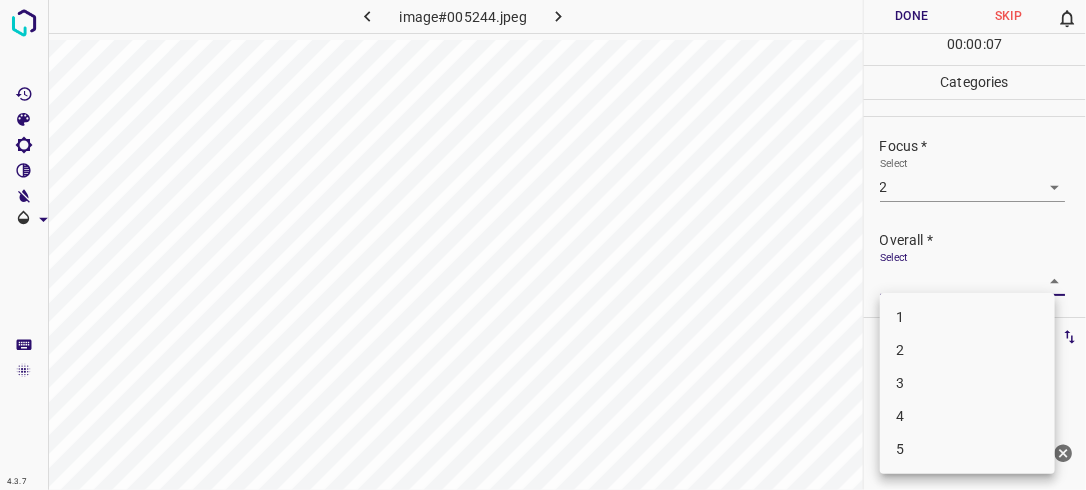 click on "4.3.7 image#005244.jpeg Done Skip 0 00   : 00   : 07   Categories Lighting *  Select 2 2 Focus *  Select 2 2 Overall *  Select ​ Labels   0 Categories 1 Lighting 2 Focus 3 Overall Tools Space Change between modes (Draw & Edit) I Auto labeling R Restore zoom M Zoom in N Zoom out Delete Delete selecte label Filters Z Restore filters X Saturation filter C Brightness filter V Contrast filter B Gray scale filter General O Download Need Help ? - Text - Hide - Delete 1 2 3 4 5" at bounding box center (543, 245) 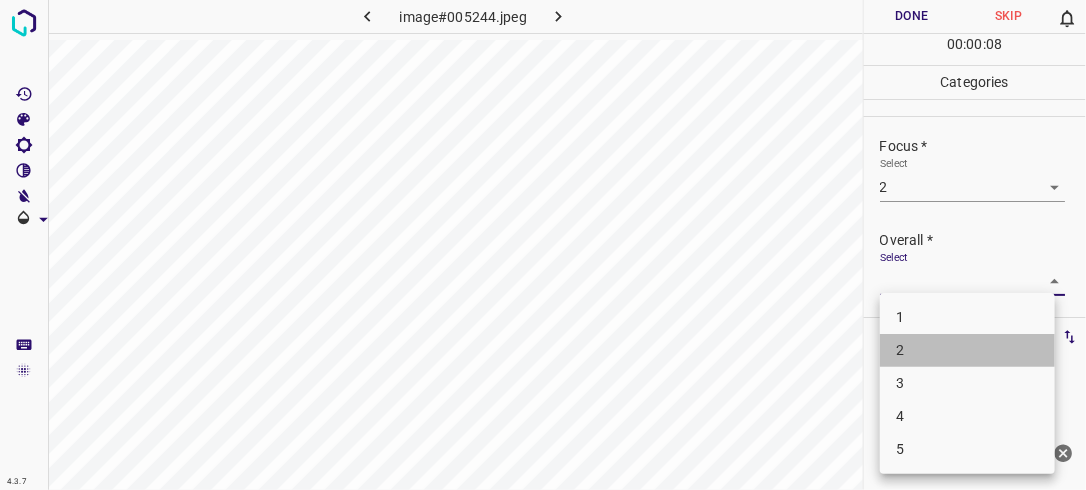 click on "2" at bounding box center [967, 350] 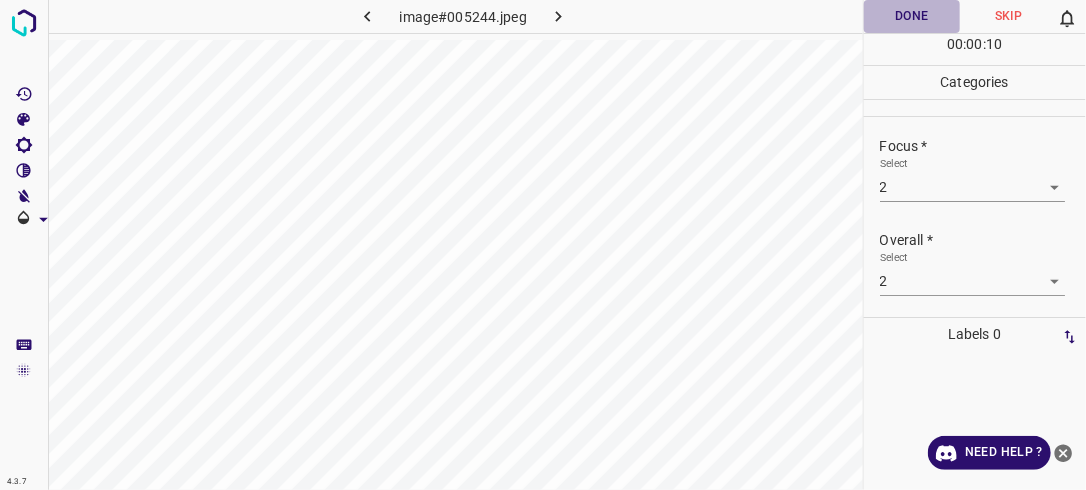 click on "Done" at bounding box center (912, 16) 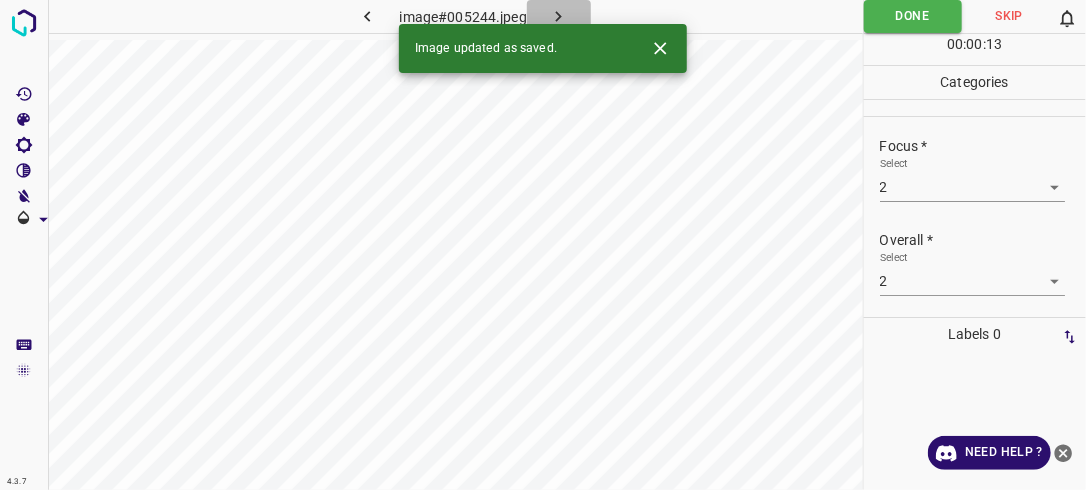 click 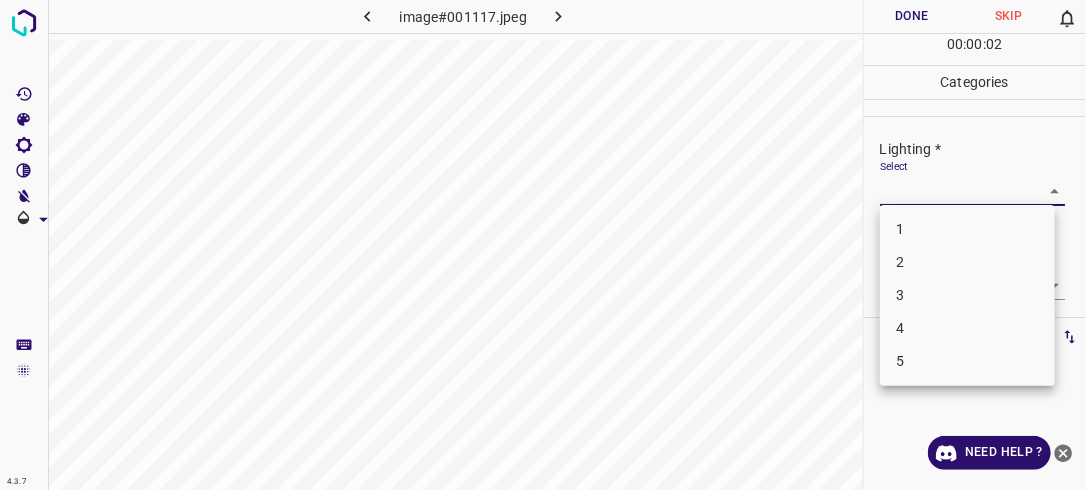 drag, startPoint x: 1044, startPoint y: 190, endPoint x: 994, endPoint y: 258, distance: 84.40379 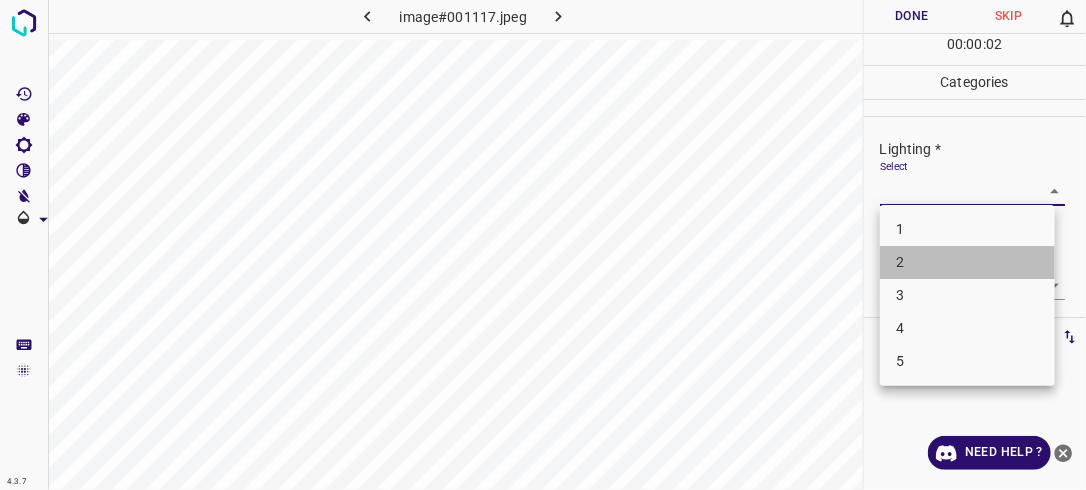 click on "2" at bounding box center [967, 262] 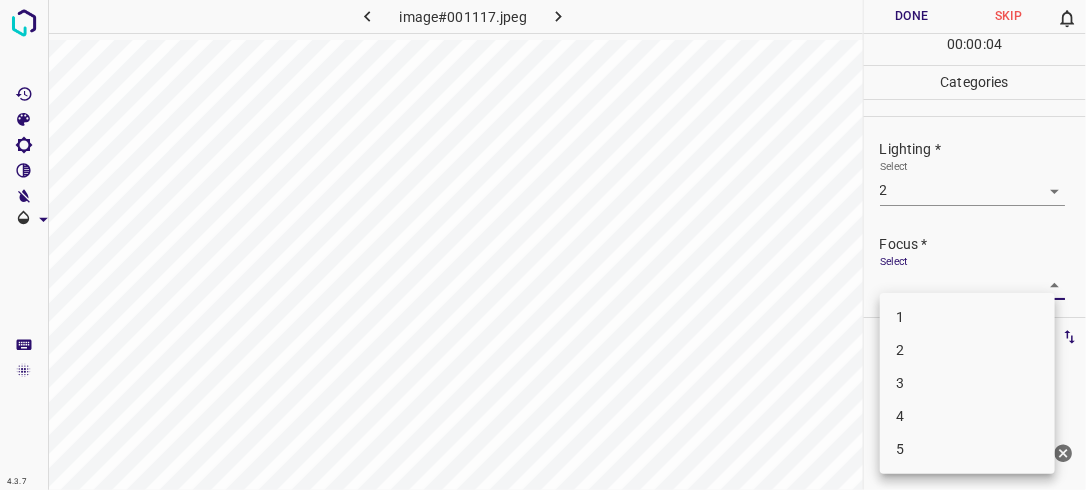 drag, startPoint x: 1043, startPoint y: 275, endPoint x: 1007, endPoint y: 342, distance: 76.05919 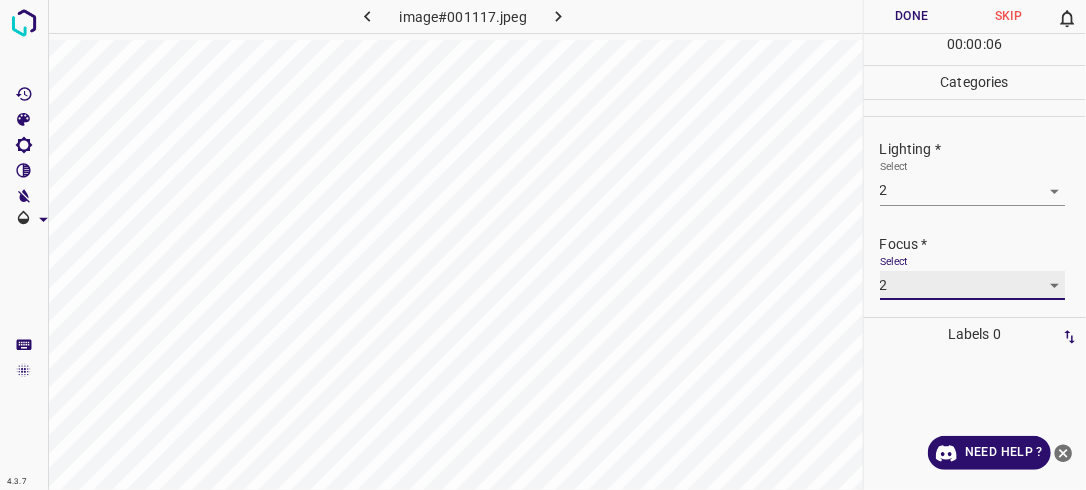 scroll, scrollTop: 98, scrollLeft: 0, axis: vertical 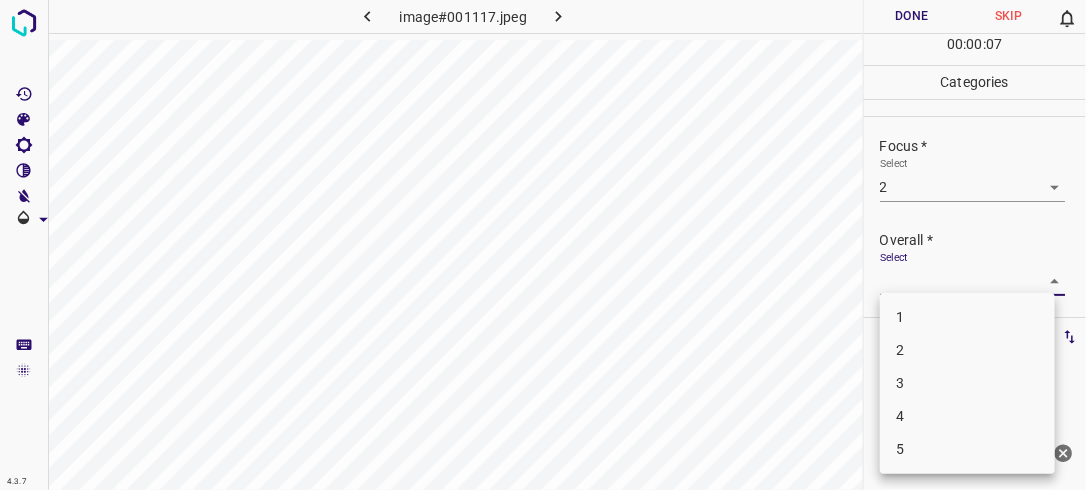 click on "4.3.7 image#001117.jpeg Done Skip 0 00   : 00   : 07   Categories Lighting *  Select 2 2 Focus *  Select 2 2 Overall *  Select ​ Labels   0 Categories 1 Lighting 2 Focus 3 Overall Tools Space Change between modes (Draw & Edit) I Auto labeling R Restore zoom M Zoom in N Zoom out Delete Delete selecte label Filters Z Restore filters X Saturation filter C Brightness filter V Contrast filter B Gray scale filter General O Download Need Help ? - Text - Hide - Delete 1 2 3 4 5" at bounding box center (543, 245) 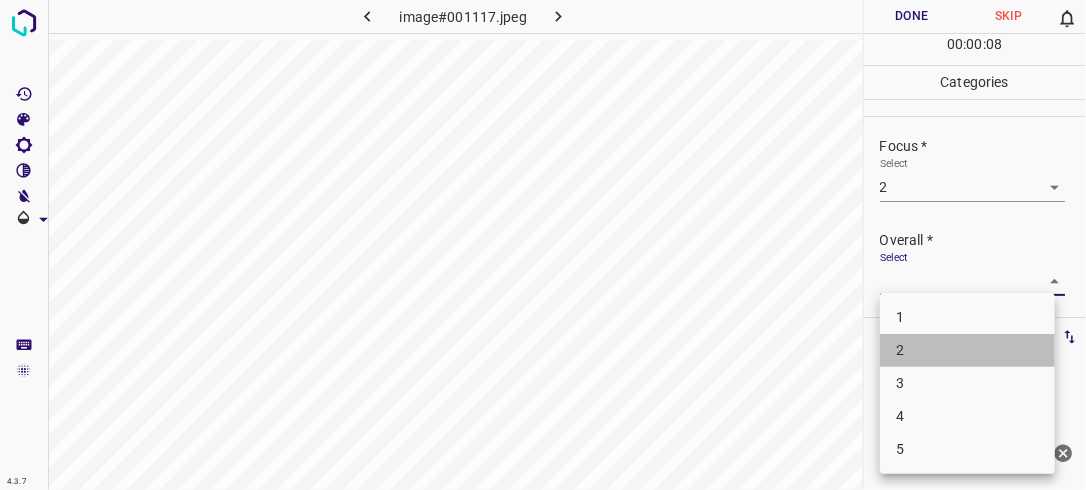 click on "2" at bounding box center (967, 350) 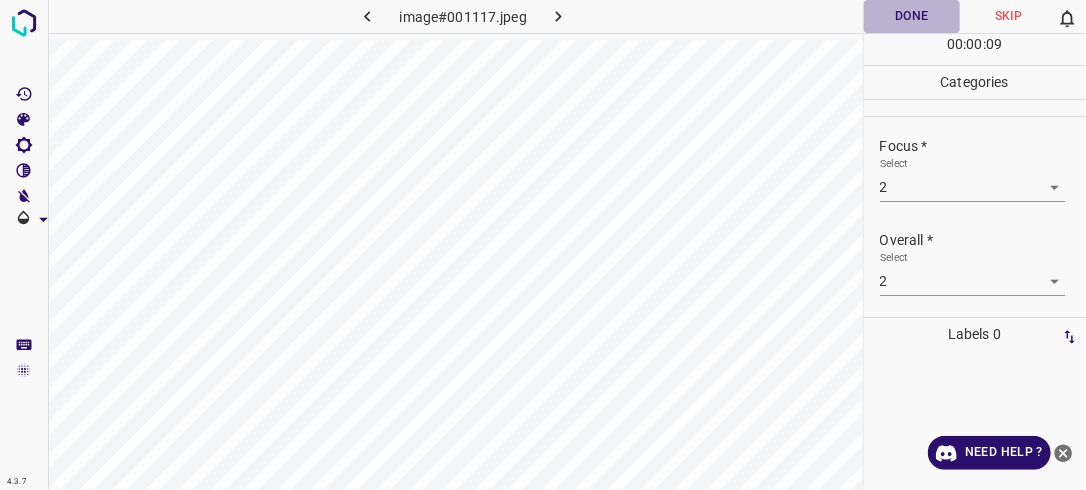 click on "Done" at bounding box center (912, 16) 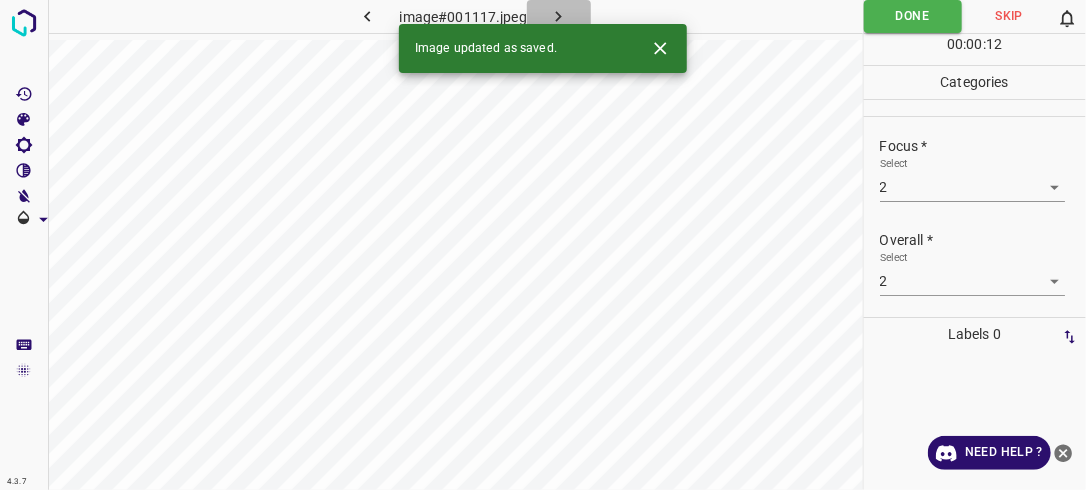 click at bounding box center [559, 16] 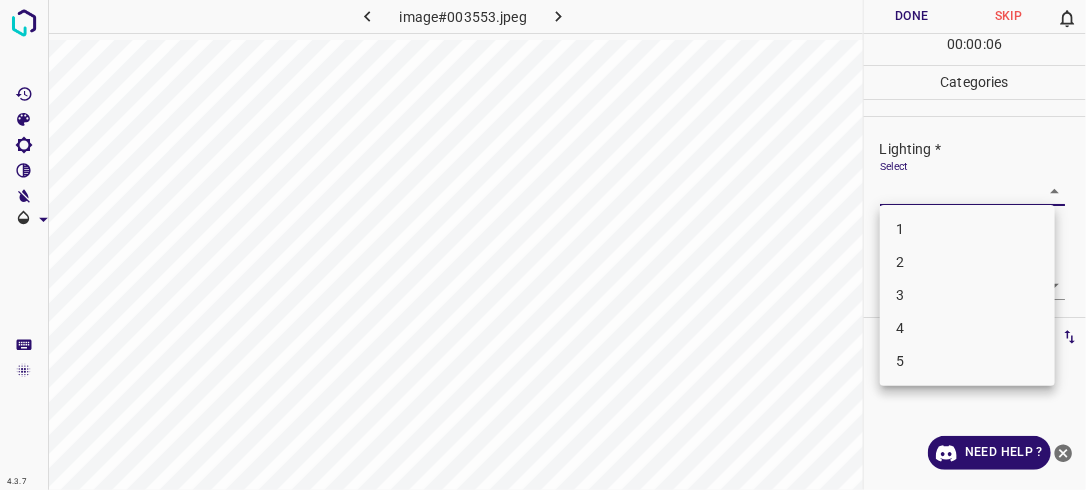drag, startPoint x: 1044, startPoint y: 192, endPoint x: 965, endPoint y: 256, distance: 101.671036 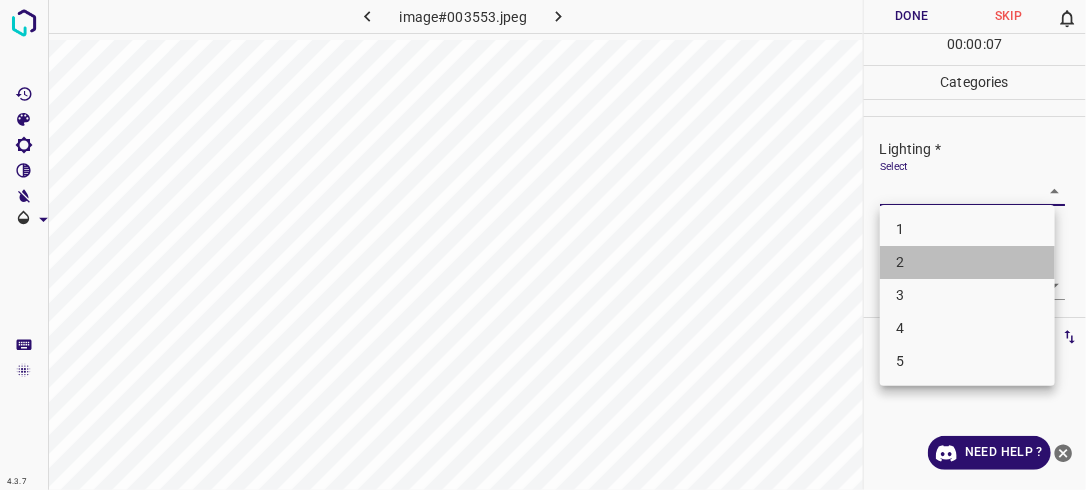click on "2" at bounding box center (967, 262) 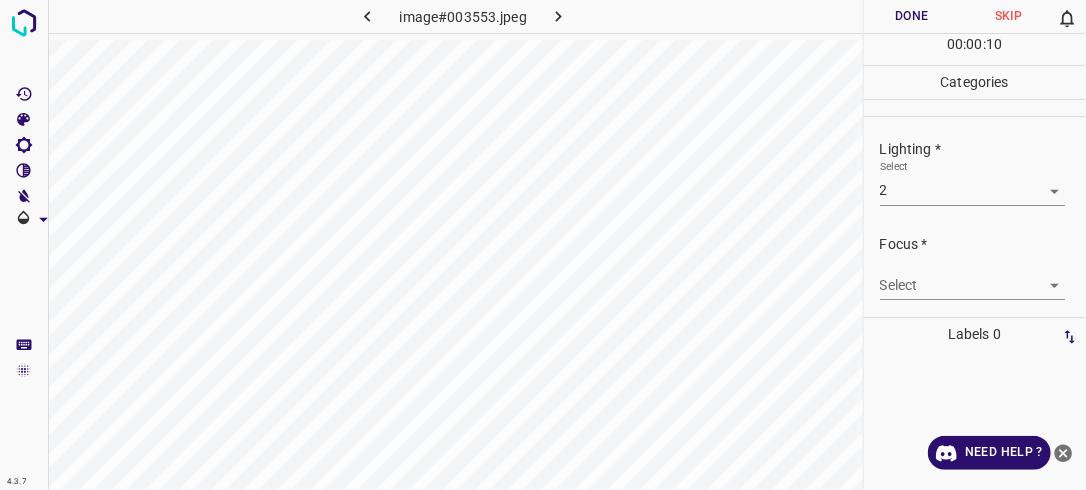 click on "Lighting *  Select 2 2" at bounding box center [975, 172] 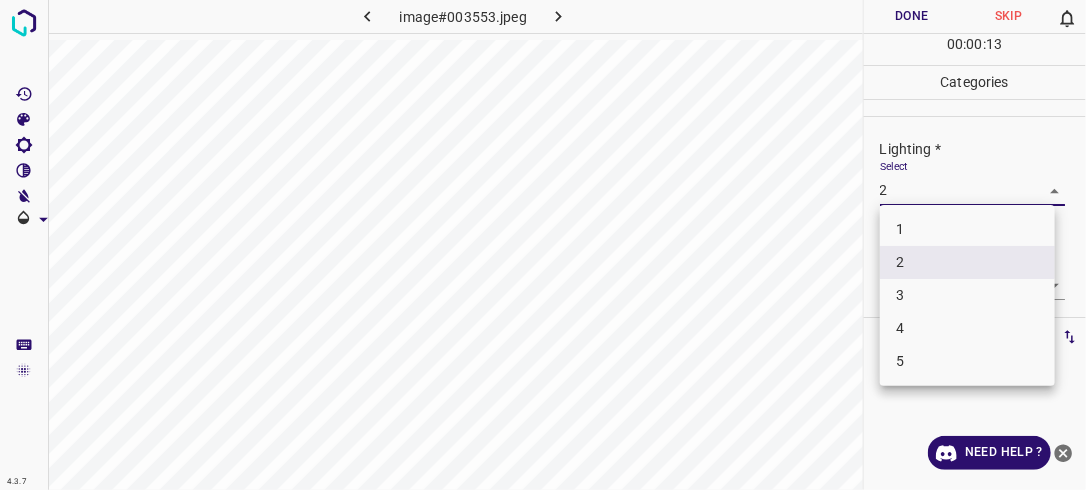 drag, startPoint x: 1043, startPoint y: 188, endPoint x: 987, endPoint y: 239, distance: 75.74299 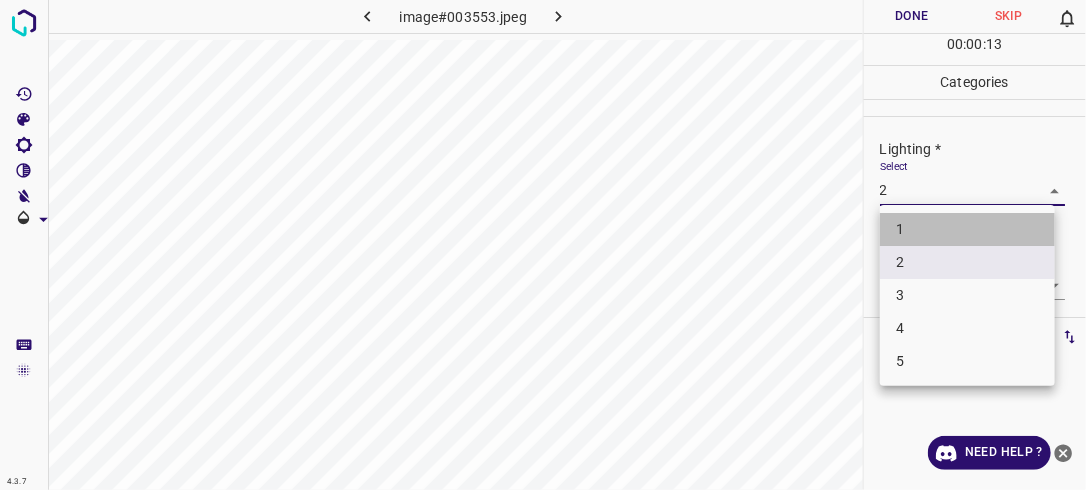 click on "1" at bounding box center (967, 229) 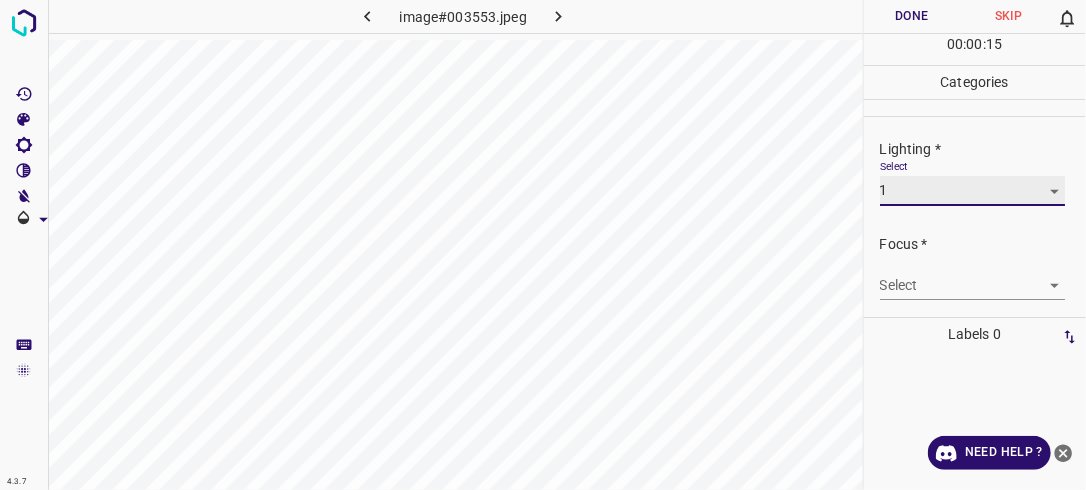 scroll, scrollTop: 98, scrollLeft: 0, axis: vertical 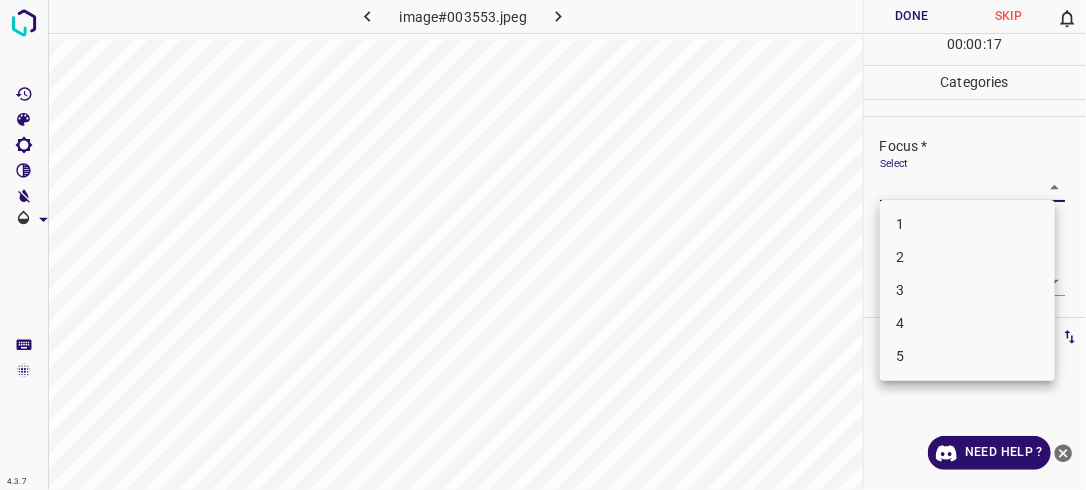 drag, startPoint x: 1048, startPoint y: 178, endPoint x: 1004, endPoint y: 234, distance: 71.21797 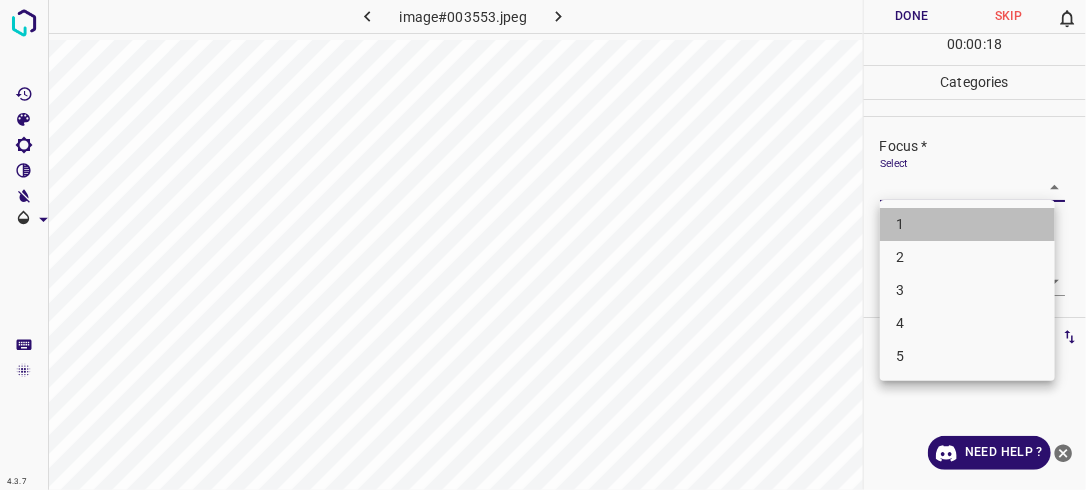 click on "1" at bounding box center [967, 224] 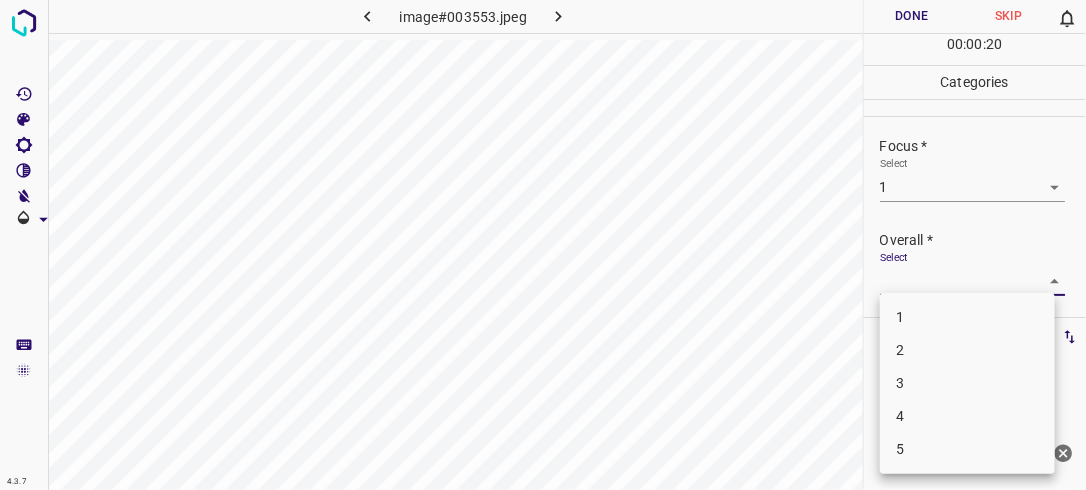drag, startPoint x: 1038, startPoint y: 278, endPoint x: 991, endPoint y: 320, distance: 63.03174 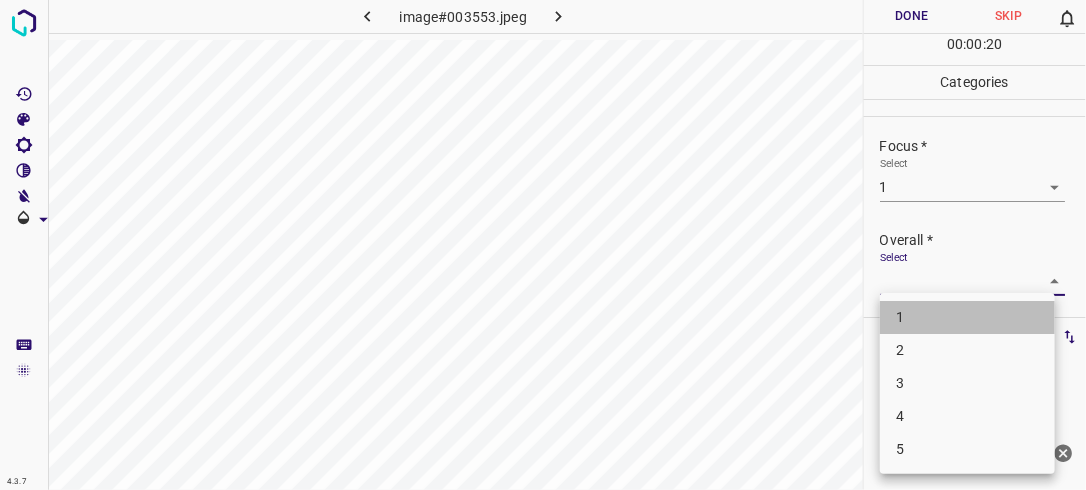 click on "1" at bounding box center [967, 317] 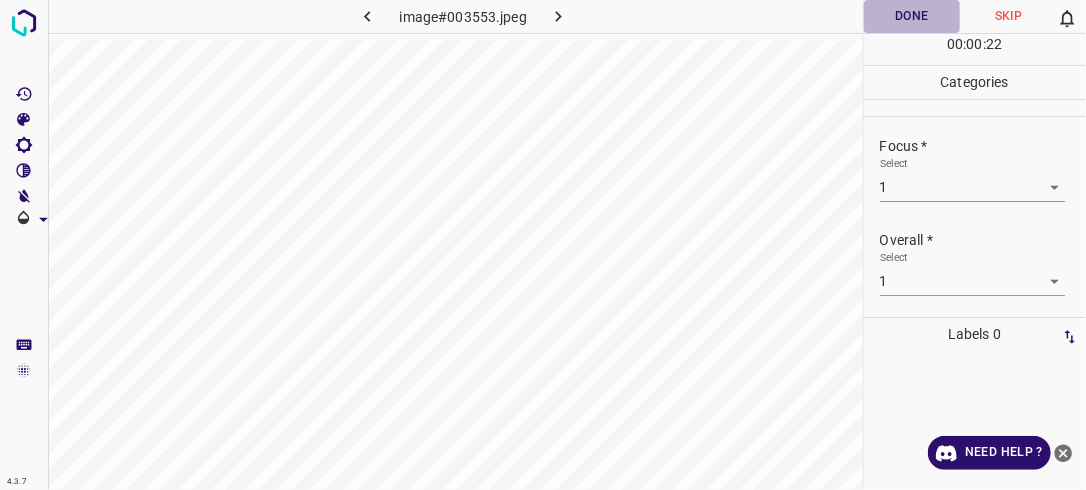 click on "Done" at bounding box center (912, 16) 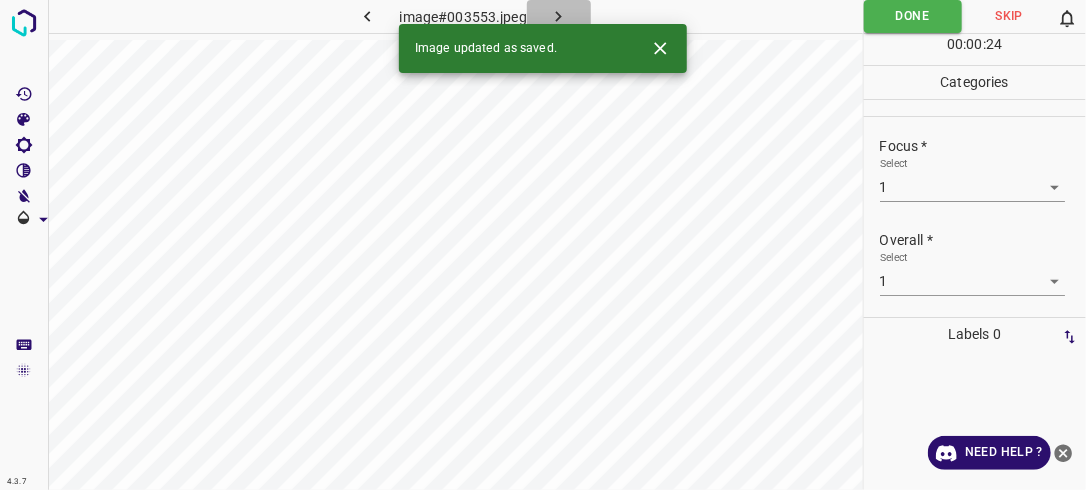 click 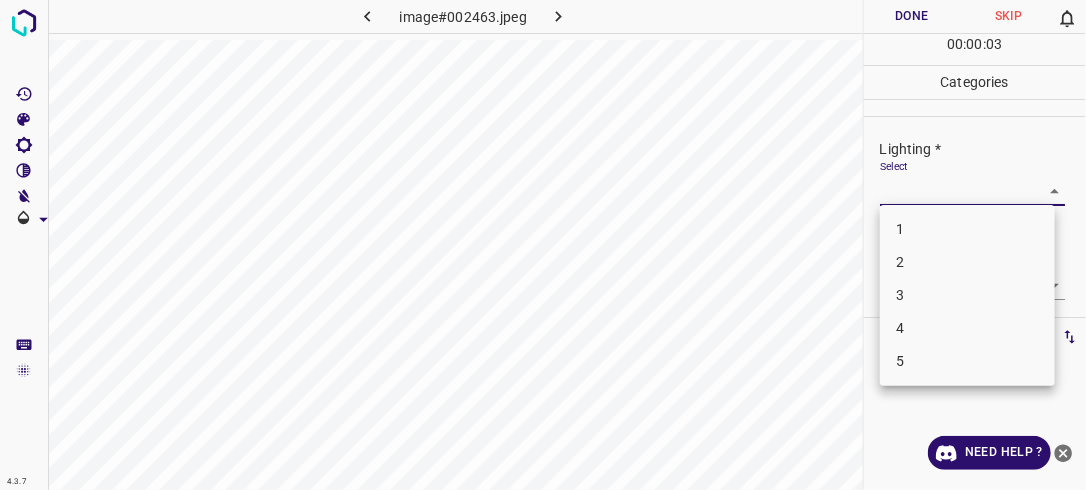click on "4.3.7 image#002463.jpeg Done Skip 0 00   : 00   : 03   Categories Lighting *  Select ​ Focus *  Select ​ Overall *  Select ​ Labels   0 Categories 1 Lighting 2 Focus 3 Overall Tools Space Change between modes (Draw & Edit) I Auto labeling R Restore zoom M Zoom in N Zoom out Delete Delete selecte label Filters Z Restore filters X Saturation filter C Brightness filter V Contrast filter B Gray scale filter General O Download Need Help ? - Text - Hide - Delete 1 2 3 4 5" at bounding box center [543, 245] 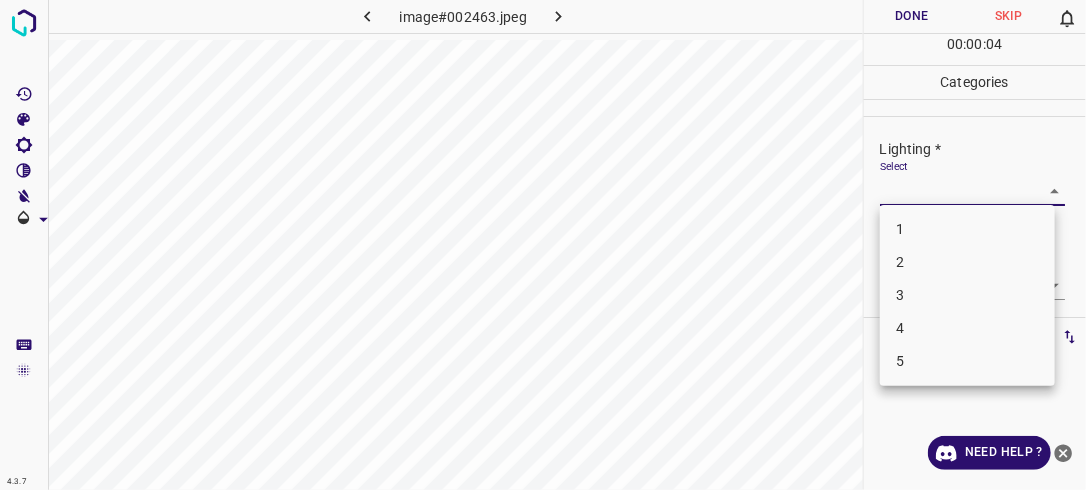 click on "3" at bounding box center (967, 295) 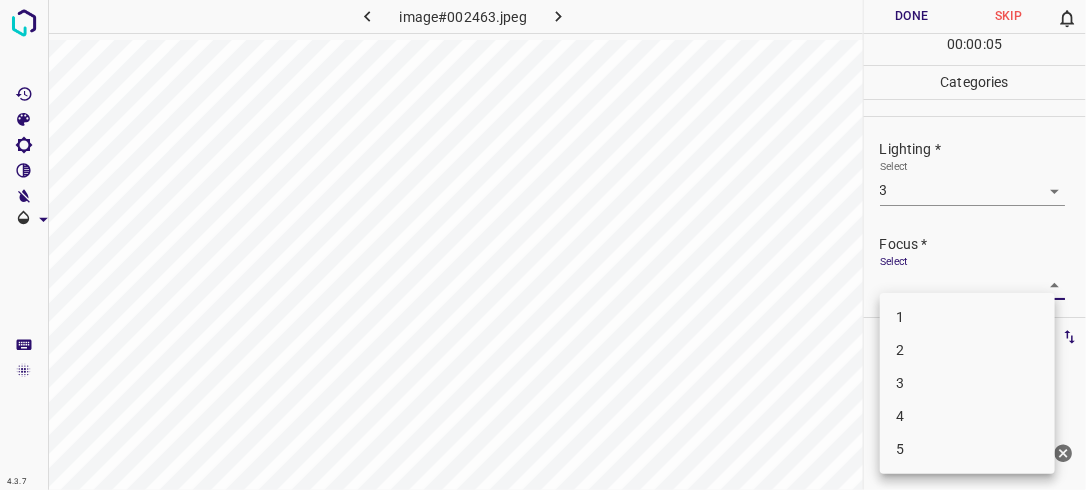 click on "4.3.7 image#002463.jpeg Done Skip 0 00   : 00   : 05   Categories Lighting *  Select 3 3 Focus *  Select ​ Overall *  Select ​ Labels   0 Categories 1 Lighting 2 Focus 3 Overall Tools Space Change between modes (Draw & Edit) I Auto labeling R Restore zoom M Zoom in N Zoom out Delete Delete selecte label Filters Z Restore filters X Saturation filter C Brightness filter V Contrast filter B Gray scale filter General O Download Need Help ? - Text - Hide - Delete 1 2 3 4 5" at bounding box center [543, 245] 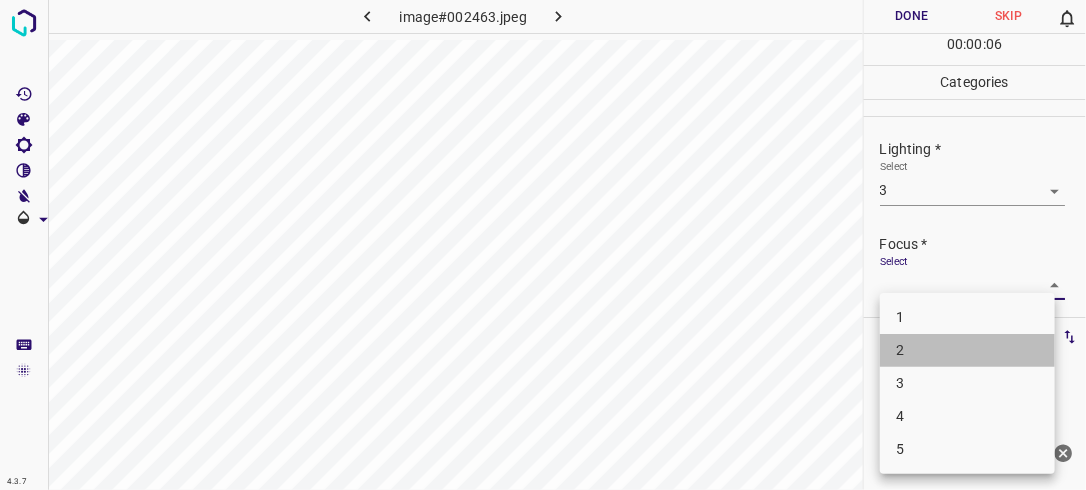 click on "2" at bounding box center (967, 350) 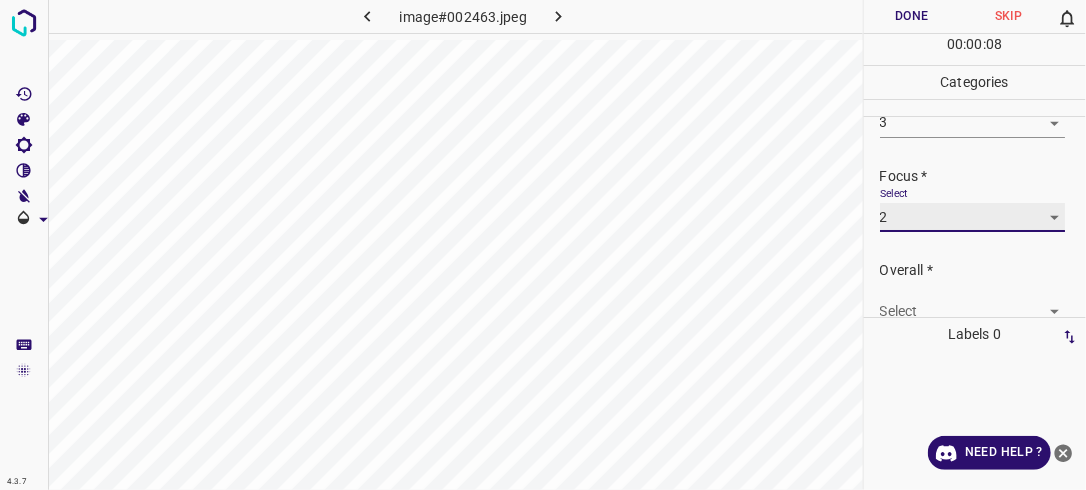 scroll, scrollTop: 75, scrollLeft: 0, axis: vertical 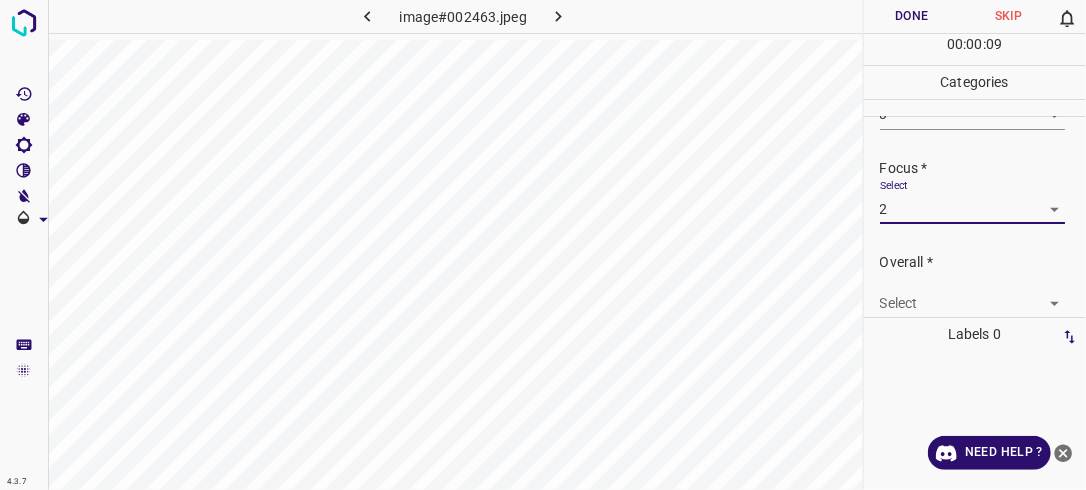 click on "4.3.7 image#002463.jpeg Done Skip 0 00   : 00   : 09   Categories Lighting *  Select 3 3 Focus *  Select 2 2 Overall *  Select ​ Labels   0 Categories 1 Lighting 2 Focus 3 Overall Tools Space Change between modes (Draw & Edit) I Auto labeling R Restore zoom M Zoom in N Zoom out Delete Delete selecte label Filters Z Restore filters X Saturation filter C Brightness filter V Contrast filter B Gray scale filter General O Download Need Help ? - Text - Hide - Delete" at bounding box center (543, 245) 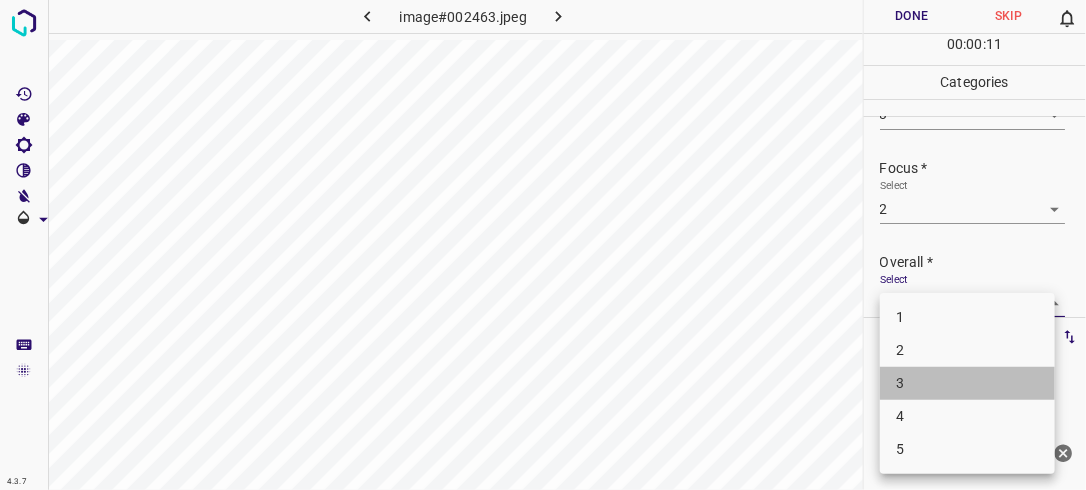 click on "3" at bounding box center (967, 383) 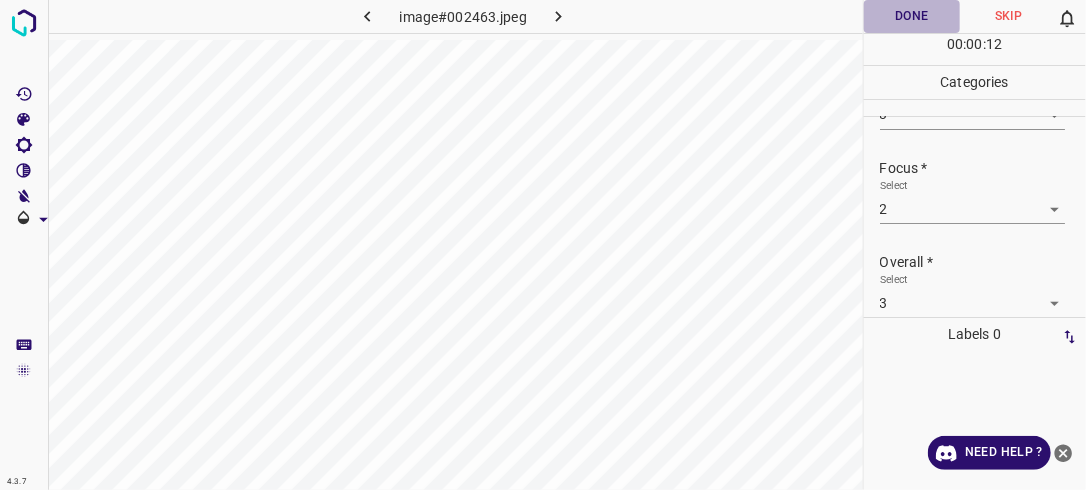 click on "Done" at bounding box center (912, 16) 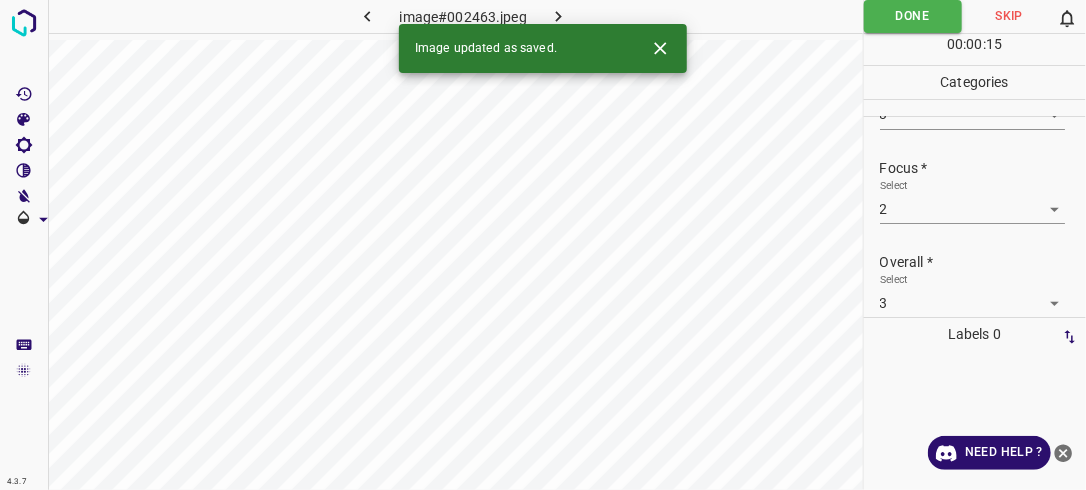 click 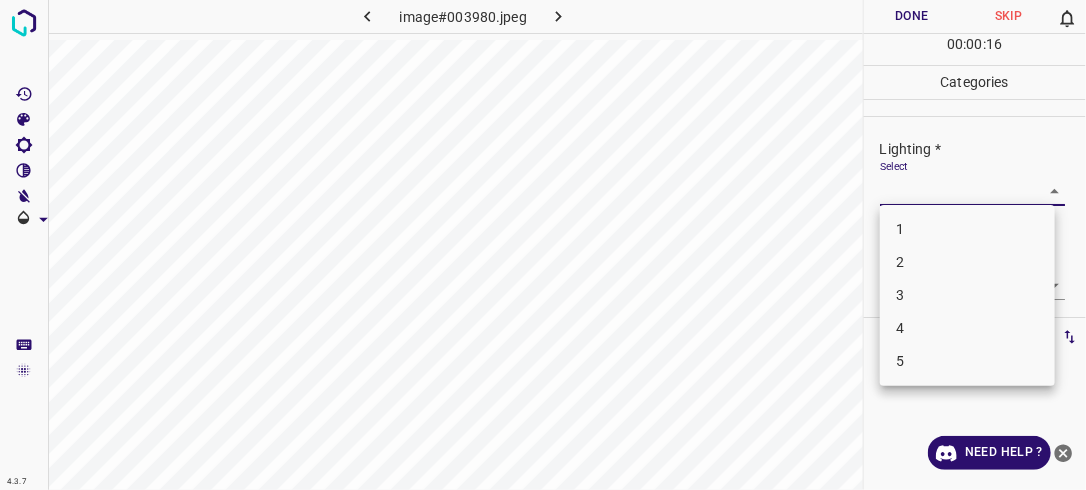click on "4.3.7 image#003980.jpeg Done Skip 0 00   : 00   : 16   Categories Lighting *  Select ​ Focus *  Select ​ Overall *  Select ​ Labels   0 Categories 1 Lighting 2 Focus 3 Overall Tools Space Change between modes (Draw & Edit) I Auto labeling R Restore zoom M Zoom in N Zoom out Delete Delete selecte label Filters Z Restore filters X Saturation filter C Brightness filter V Contrast filter B Gray scale filter General O Download Need Help ? - Text - Hide - Delete 1 2 3 4 5" at bounding box center [543, 245] 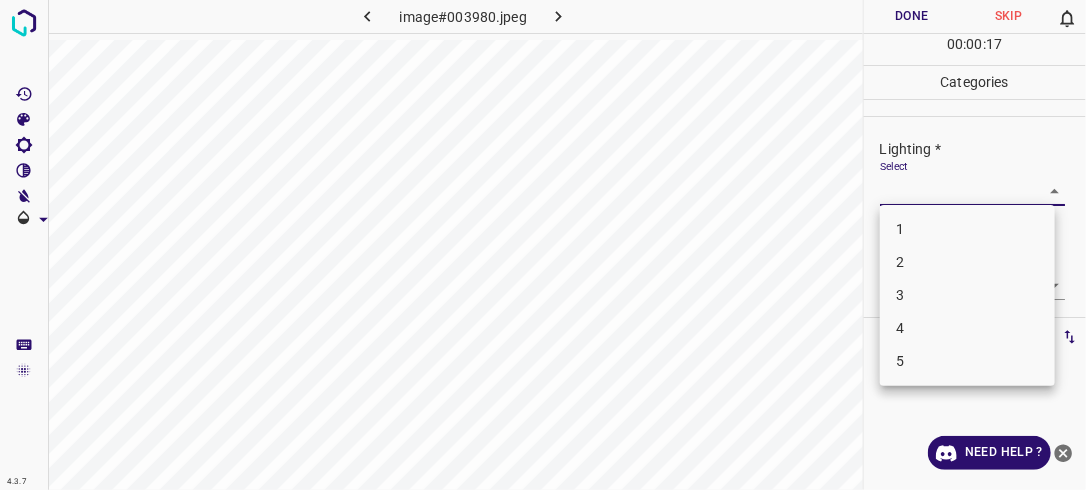 click on "2" at bounding box center [967, 262] 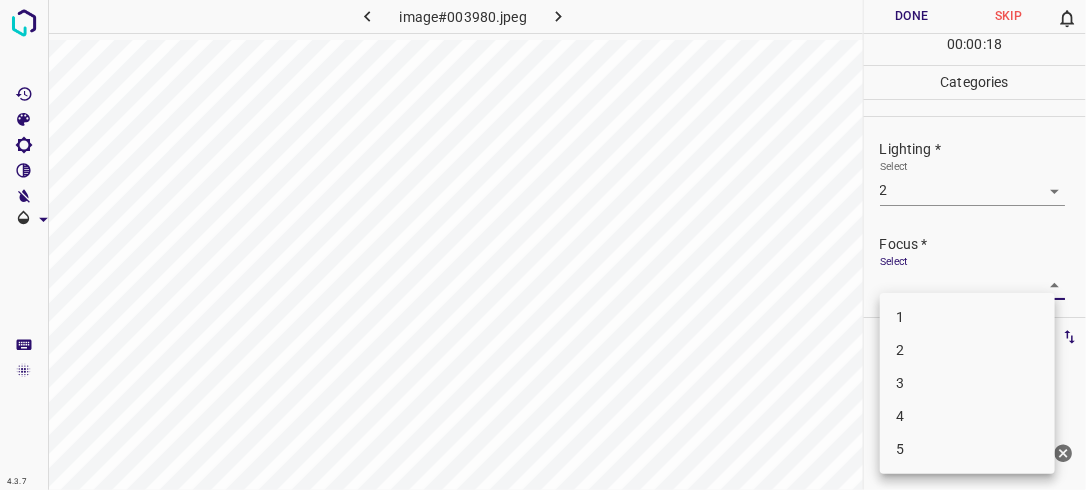click on "4.3.7 image#003980.jpeg Done Skip 0 00   : 00   : 18   Categories Lighting *  Select 2 2 Focus *  Select ​ Overall *  Select ​ Labels   0 Categories 1 Lighting 2 Focus 3 Overall Tools Space Change between modes (Draw & Edit) I Auto labeling R Restore zoom M Zoom in N Zoom out Delete Delete selecte label Filters Z Restore filters X Saturation filter C Brightness filter V Contrast filter B Gray scale filter General O Download Need Help ? - Text - Hide - Delete 1 2 3 4 5" at bounding box center (543, 245) 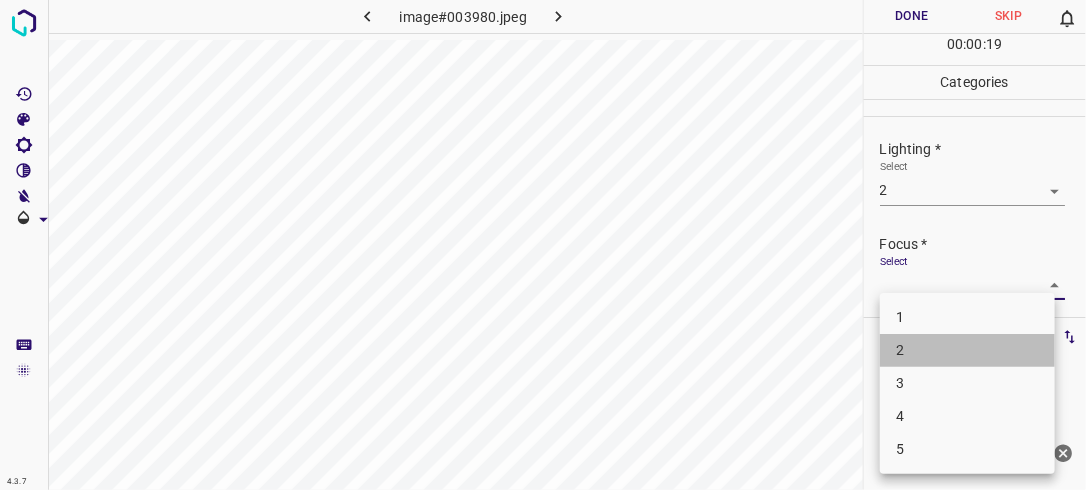 click on "2" at bounding box center [967, 350] 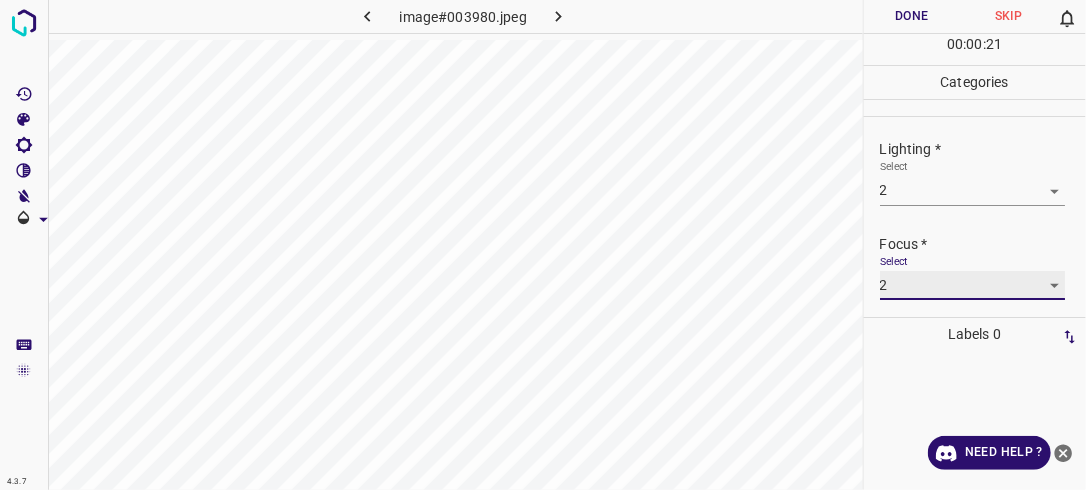 scroll, scrollTop: 98, scrollLeft: 0, axis: vertical 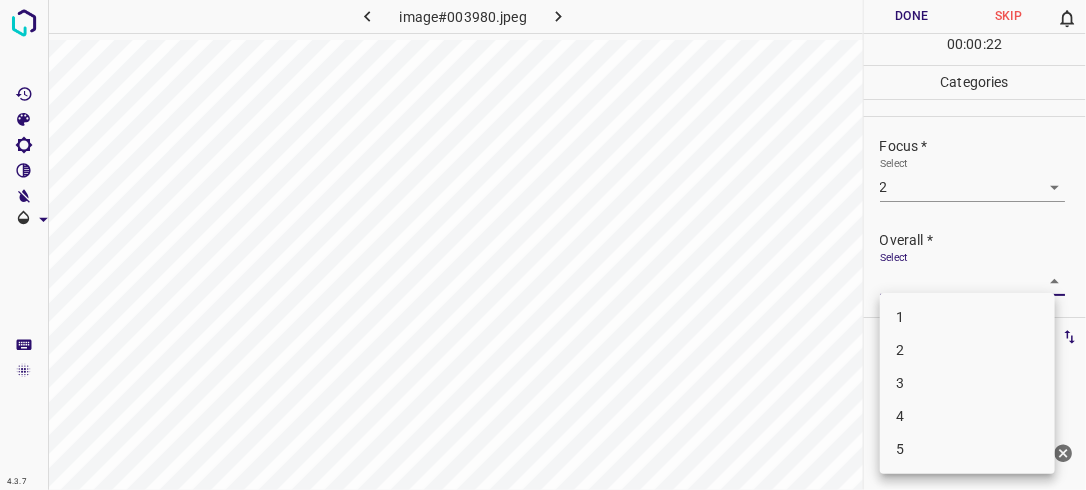 drag, startPoint x: 1042, startPoint y: 271, endPoint x: 1013, endPoint y: 316, distance: 53.535034 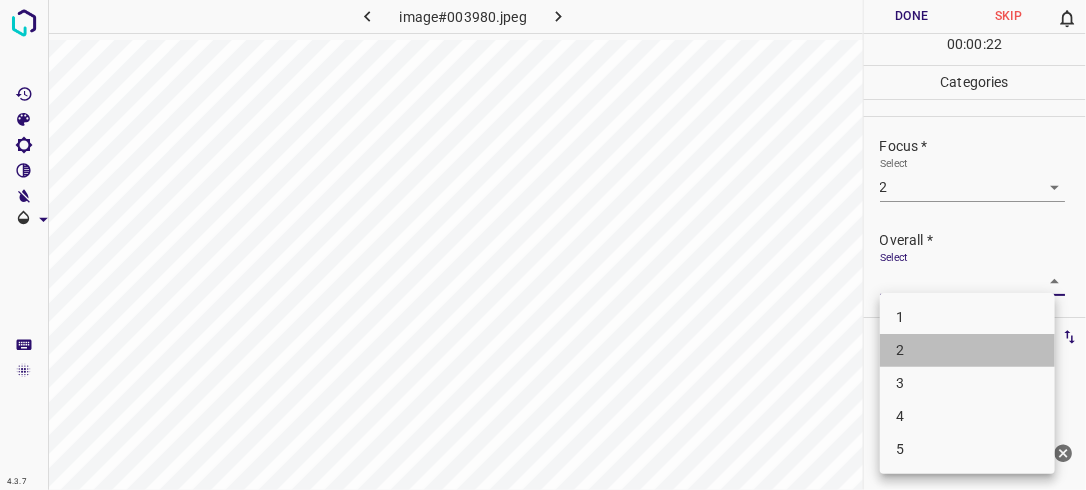 click on "2" at bounding box center [967, 350] 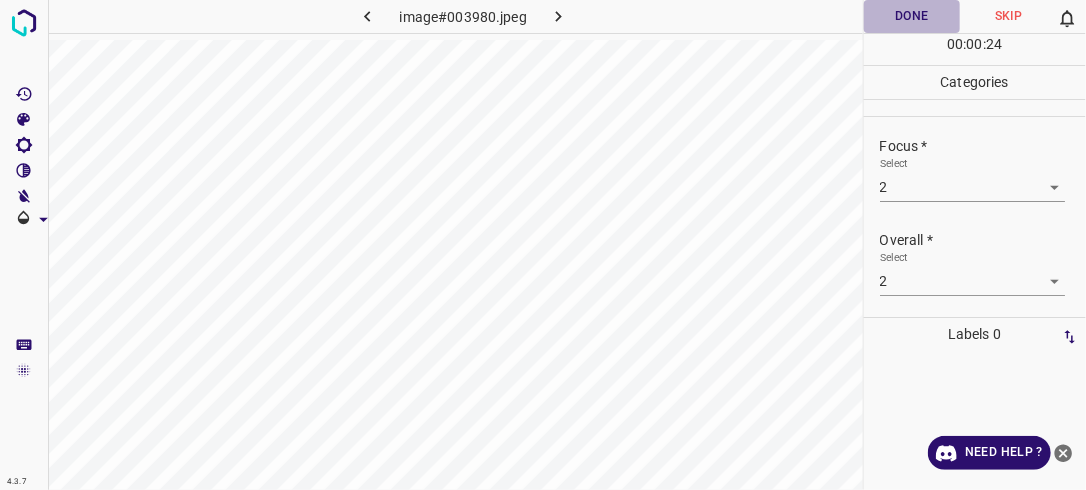 click on "Done" at bounding box center [912, 16] 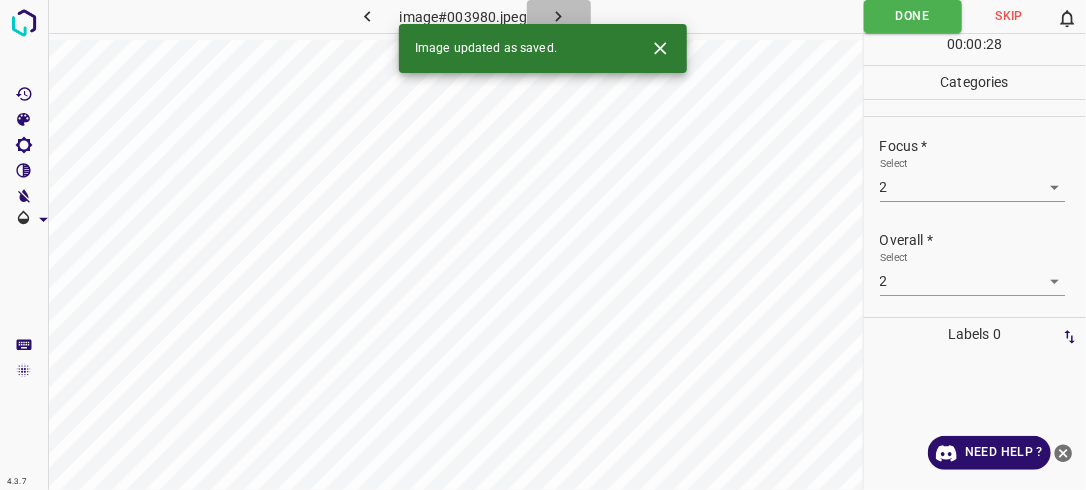 click 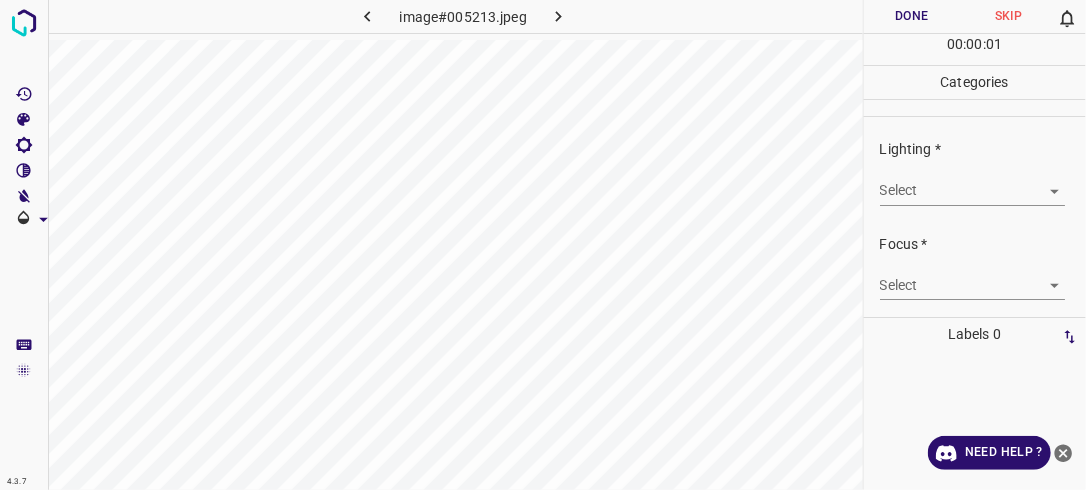 click on "4.3.7 image#005213.jpeg Done Skip 0 00   : 00   : 01   Categories Lighting *  Select ​ Focus *  Select ​ Overall *  Select ​ Labels   0 Categories 1 Lighting 2 Focus 3 Overall Tools Space Change between modes (Draw & Edit) I Auto labeling R Restore zoom M Zoom in N Zoom out Delete Delete selecte label Filters Z Restore filters X Saturation filter C Brightness filter V Contrast filter B Gray scale filter General O Download Need Help ? - Text - Hide - Delete" at bounding box center [543, 245] 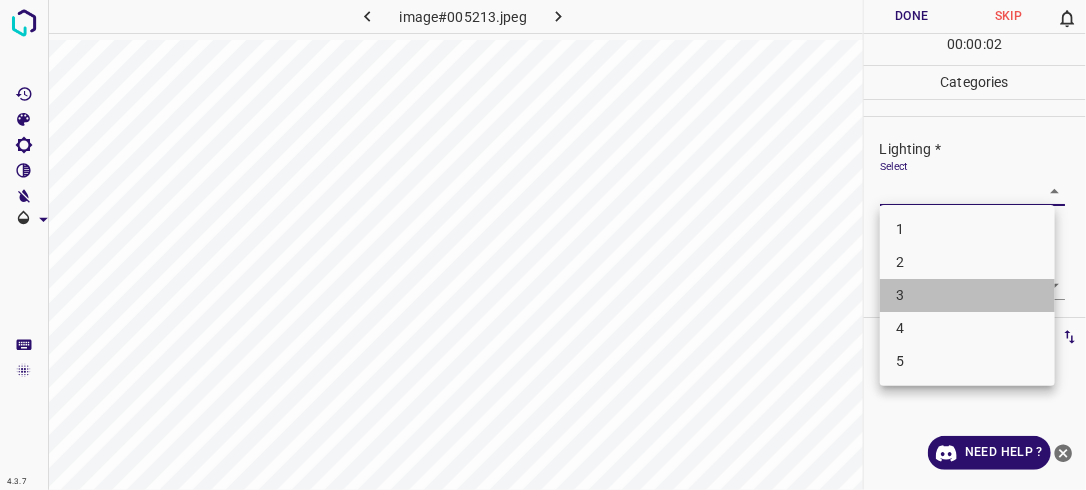 click on "3" at bounding box center (967, 295) 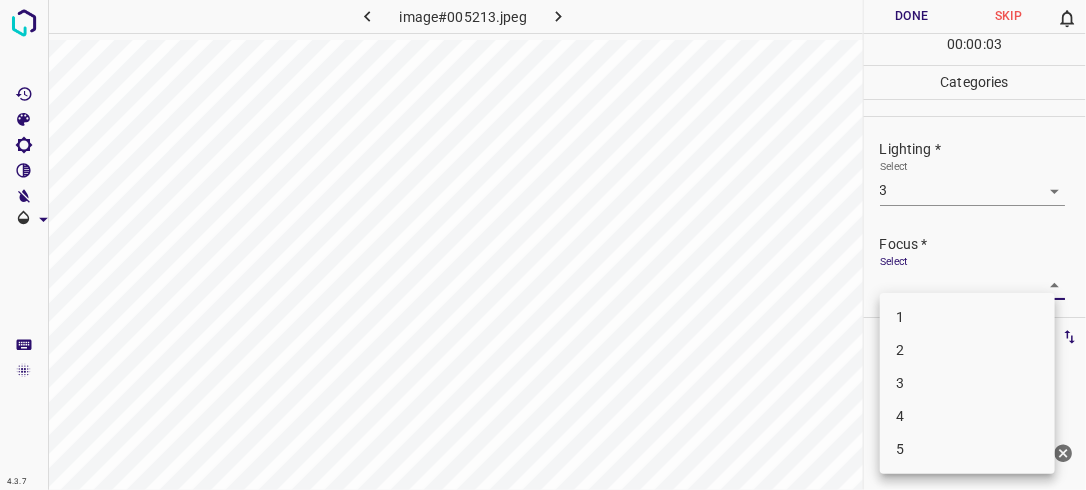 click on "4.3.7 image#005213.jpeg Done Skip 0 00   : 00   : 03   Categories Lighting *  Select 3 3 Focus *  Select ​ Overall *  Select ​ Labels   0 Categories 1 Lighting 2 Focus 3 Overall Tools Space Change between modes (Draw & Edit) I Auto labeling R Restore zoom M Zoom in N Zoom out Delete Delete selecte label Filters Z Restore filters X Saturation filter C Brightness filter V Contrast filter B Gray scale filter General O Download Need Help ? - Text - Hide - Delete 1 2 3 4 5" at bounding box center [543, 245] 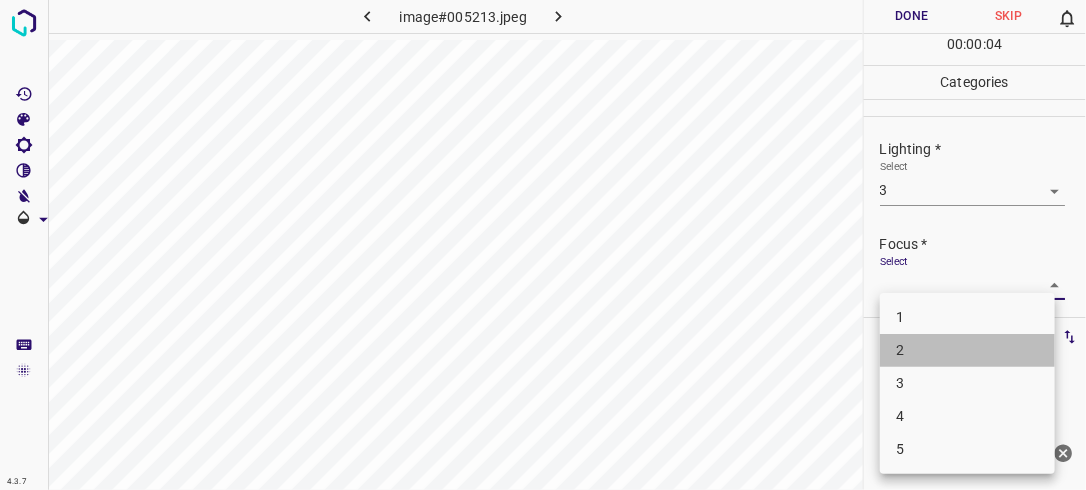 click on "2" at bounding box center (967, 350) 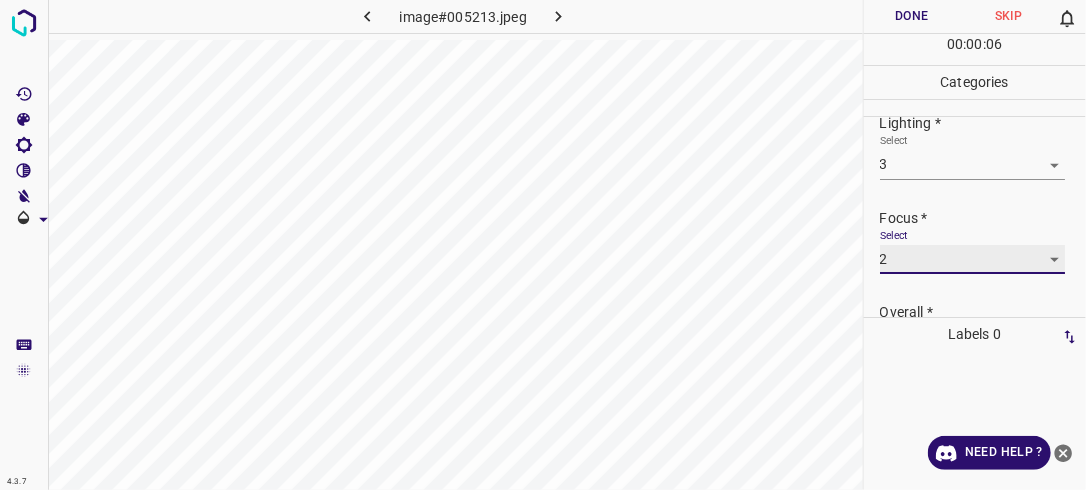 scroll, scrollTop: 98, scrollLeft: 0, axis: vertical 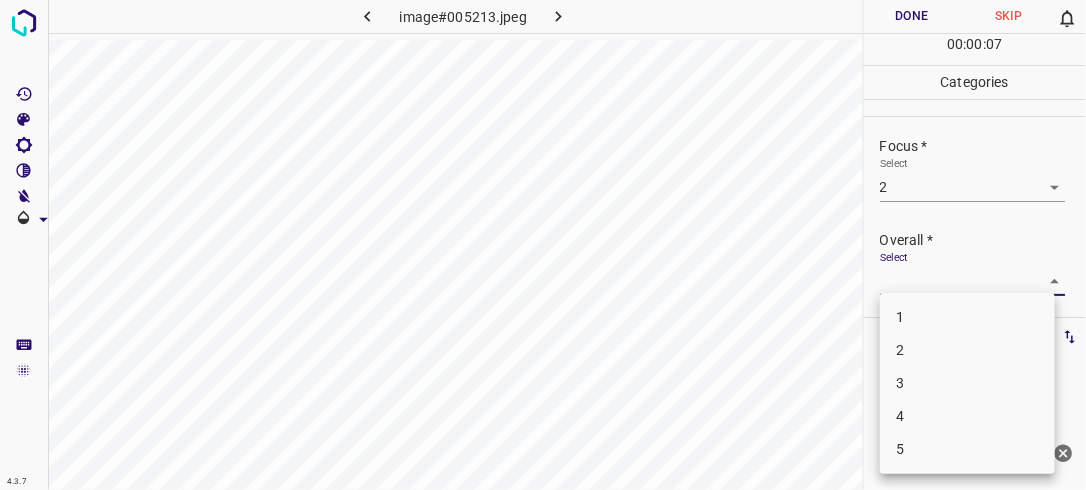 drag, startPoint x: 1054, startPoint y: 280, endPoint x: 968, endPoint y: 348, distance: 109.63576 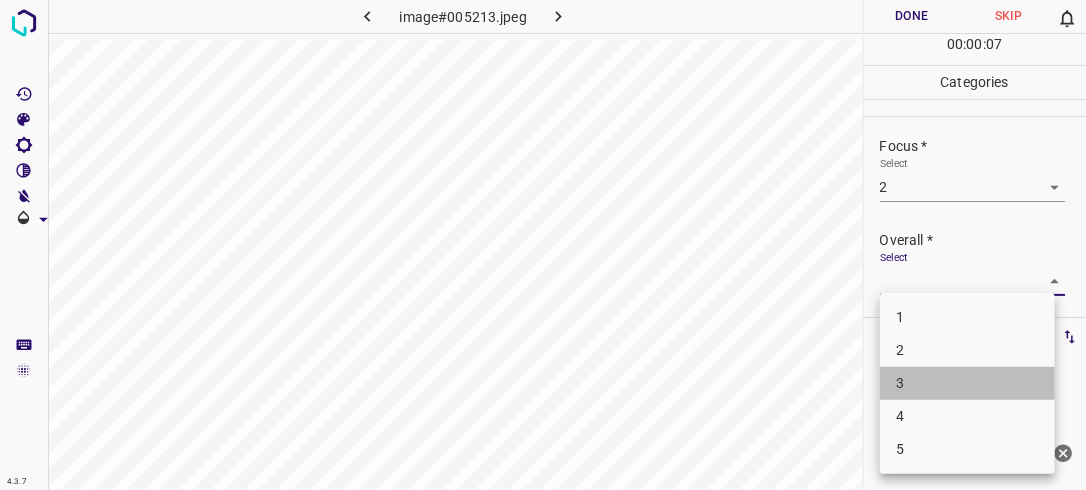click on "3" at bounding box center (967, 383) 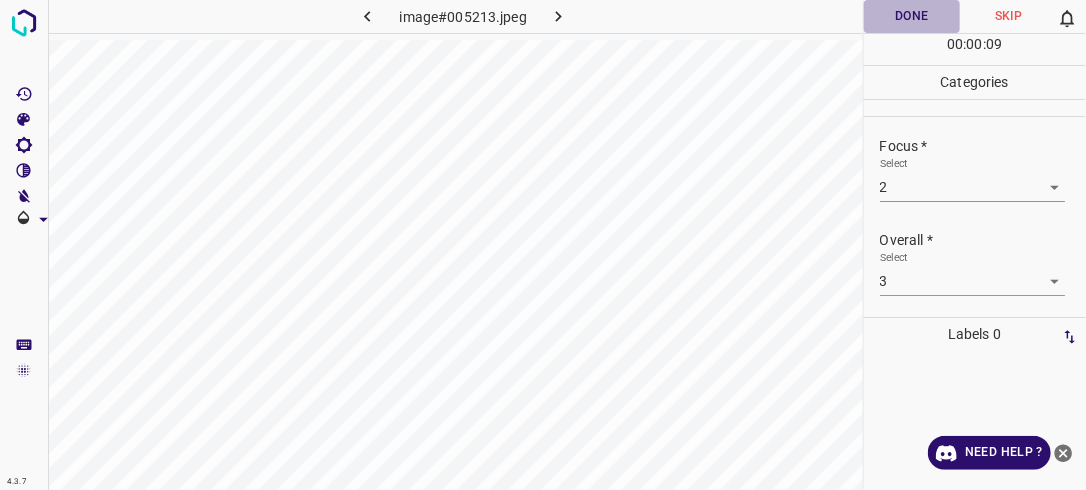 click on "Done" at bounding box center [912, 16] 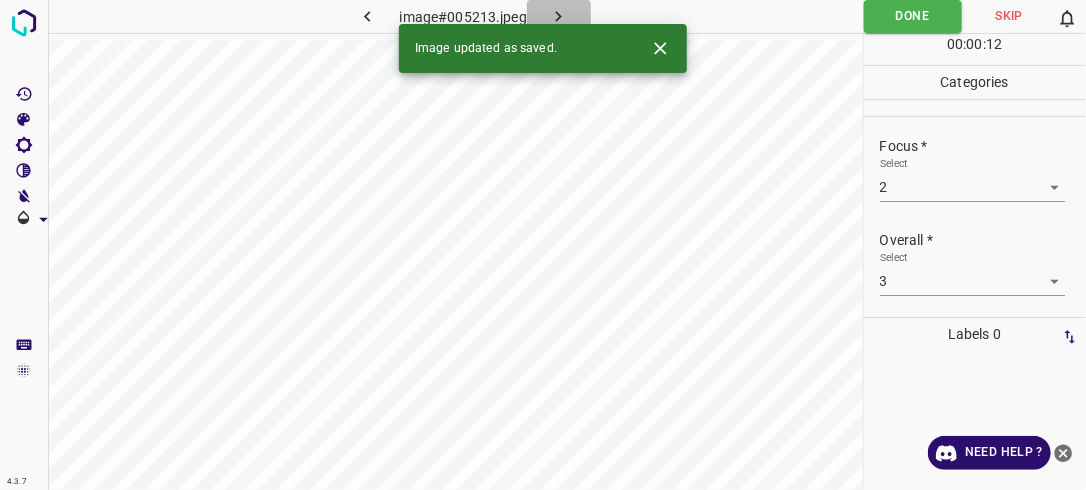 click at bounding box center (559, 16) 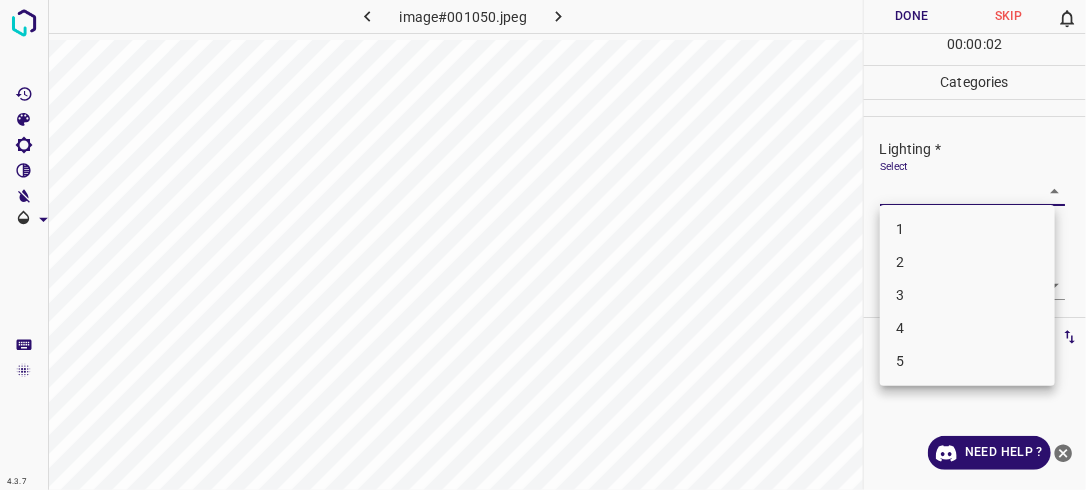 click on "4.3.7 image#001050.jpeg Done Skip 0 00   : 00   : 02   Categories Lighting *  Select ​ Focus *  Select ​ Overall *  Select ​ Labels   0 Categories 1 Lighting 2 Focus 3 Overall Tools Space Change between modes (Draw & Edit) I Auto labeling R Restore zoom M Zoom in N Zoom out Delete Delete selecte label Filters Z Restore filters X Saturation filter C Brightness filter V Contrast filter B Gray scale filter General O Download Need Help ? - Text - Hide - Delete 1 2 3 4 5" at bounding box center [543, 245] 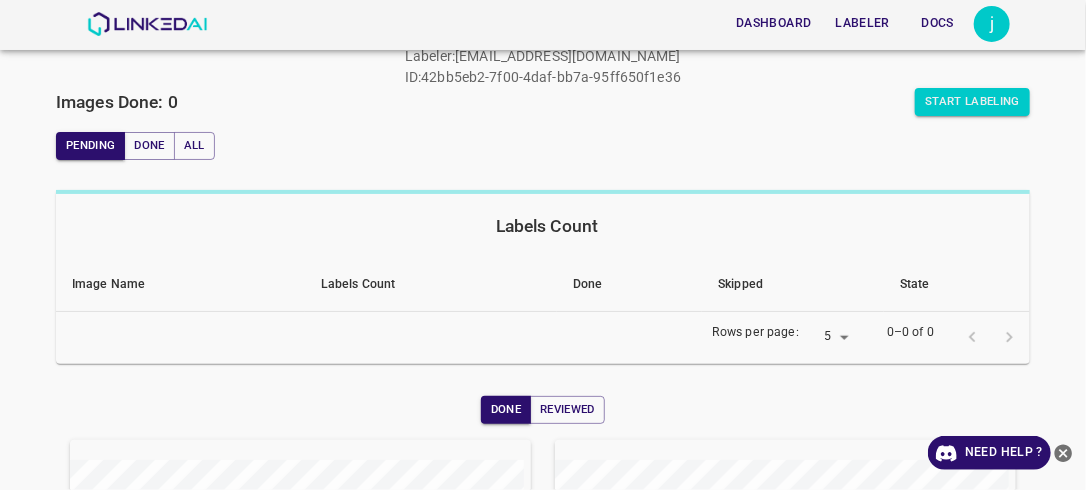 scroll, scrollTop: 150, scrollLeft: 0, axis: vertical 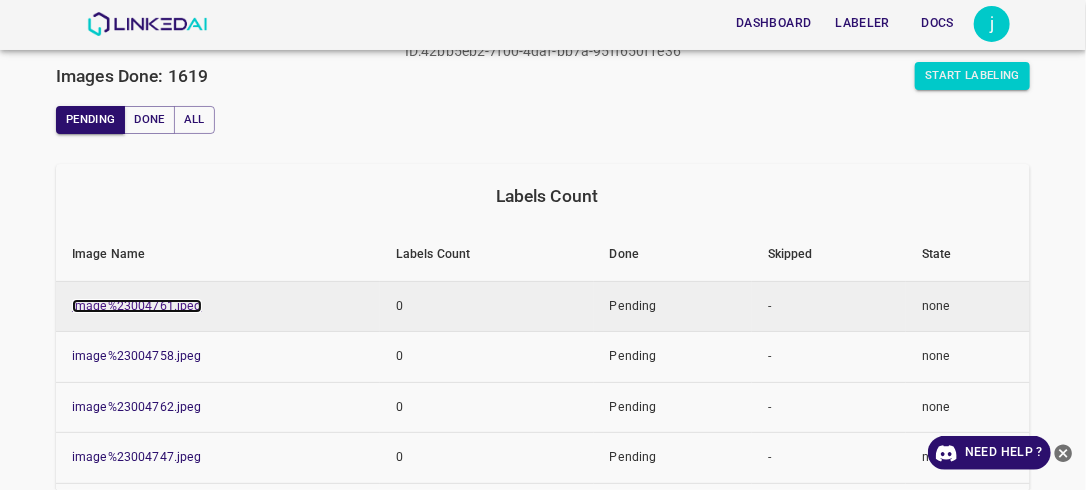 click on "image%23004761.jpeg" at bounding box center [137, 306] 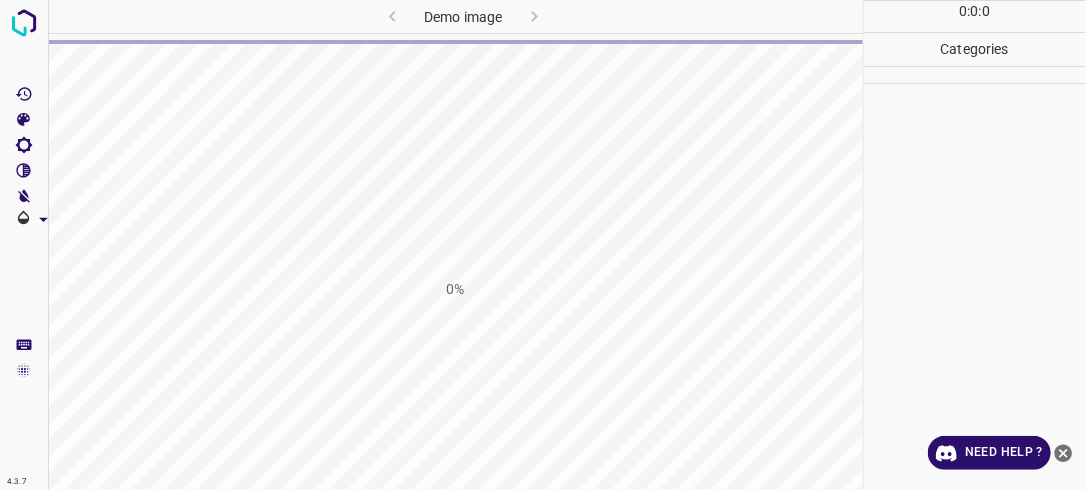 scroll, scrollTop: 0, scrollLeft: 0, axis: both 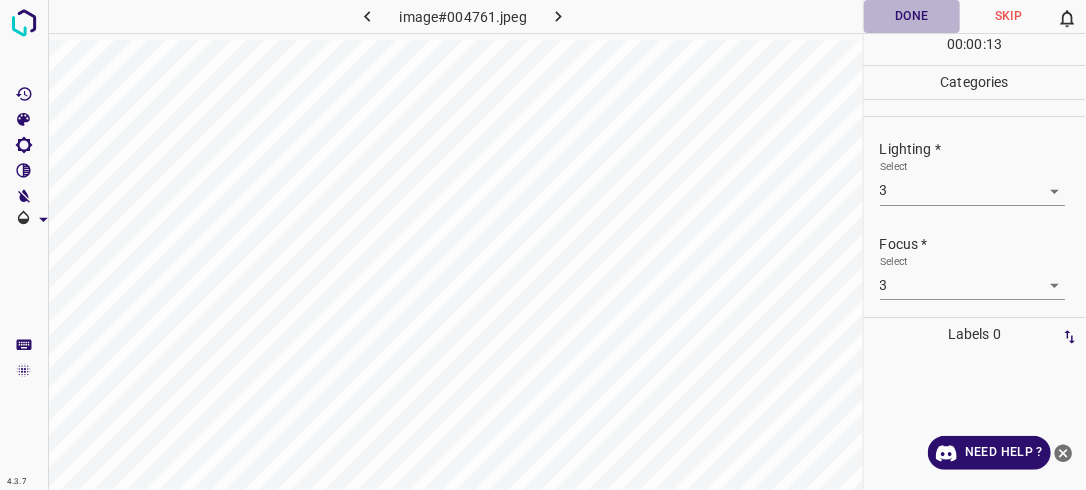 click on "Done" at bounding box center [912, 16] 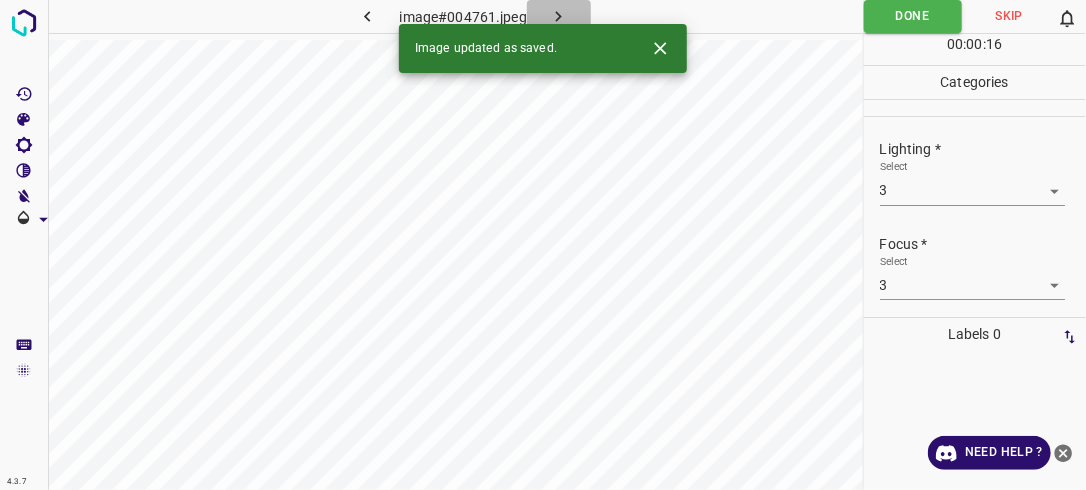 click 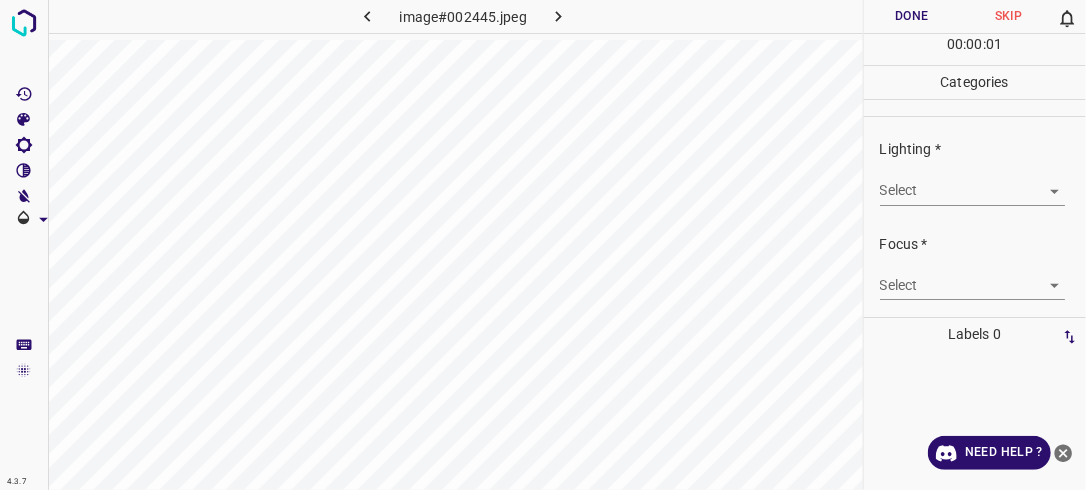click on "4.3.7 image#002445.jpeg Done Skip 0 00   : 00   : 01   Categories Lighting *  Select ​ Focus *  Select ​ Overall *  Select ​ Labels   0 Categories 1 Lighting 2 Focus 3 Overall Tools Space Change between modes (Draw & Edit) I Auto labeling R Restore zoom M Zoom in N Zoom out Delete Delete selecte label Filters Z Restore filters X Saturation filter C Brightness filter V Contrast filter B Gray scale filter General O Download Need Help ? - Text - Hide - Delete" at bounding box center (543, 245) 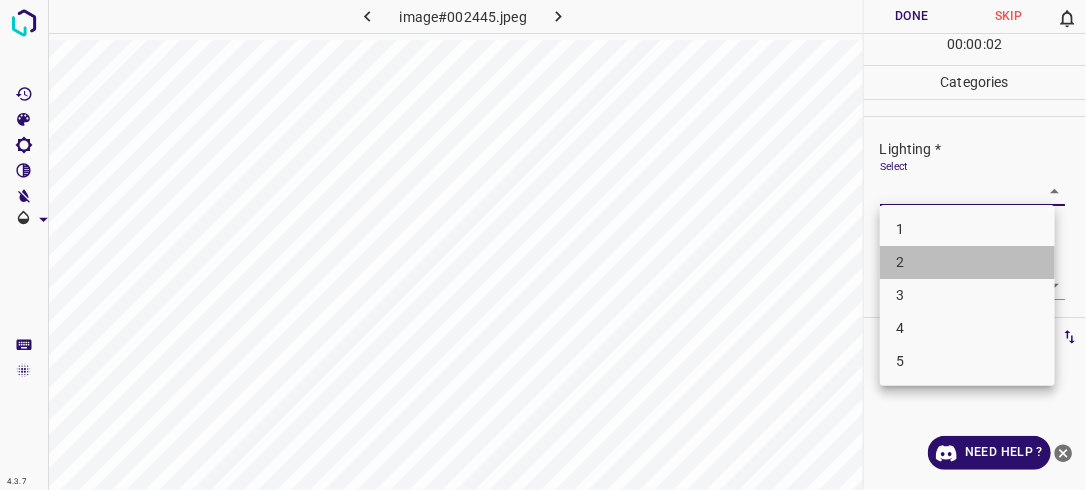 click on "2" at bounding box center [967, 262] 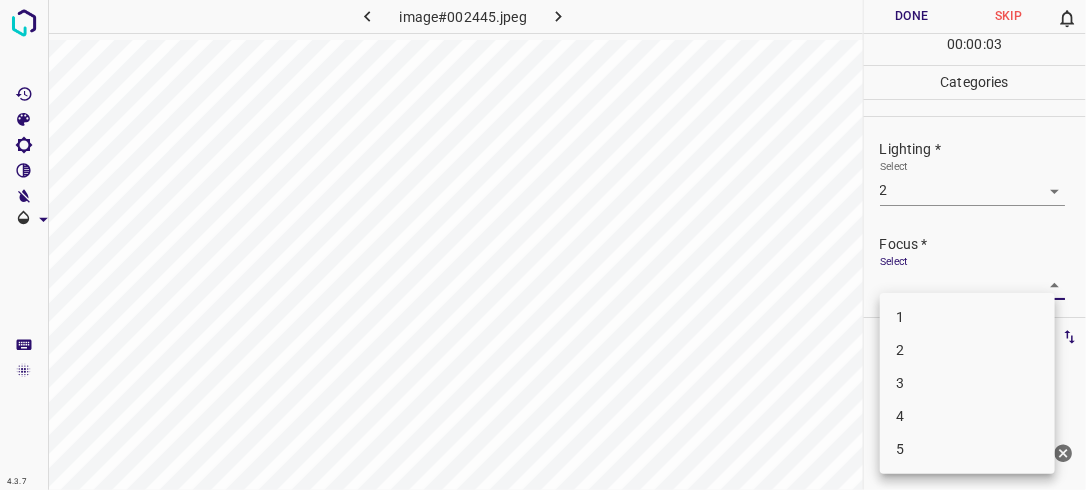 click on "4.3.7 image#002445.jpeg Done Skip 0 00   : 00   : 03   Categories Lighting *  Select 2 2 Focus *  Select ​ Overall *  Select ​ Labels   0 Categories 1 Lighting 2 Focus 3 Overall Tools Space Change between modes (Draw & Edit) I Auto labeling R Restore zoom M Zoom in N Zoom out Delete Delete selecte label Filters Z Restore filters X Saturation filter C Brightness filter V Contrast filter B Gray scale filter General O Download Need Help ? - Text - Hide - Delete 1 2 3 4 5" at bounding box center (543, 245) 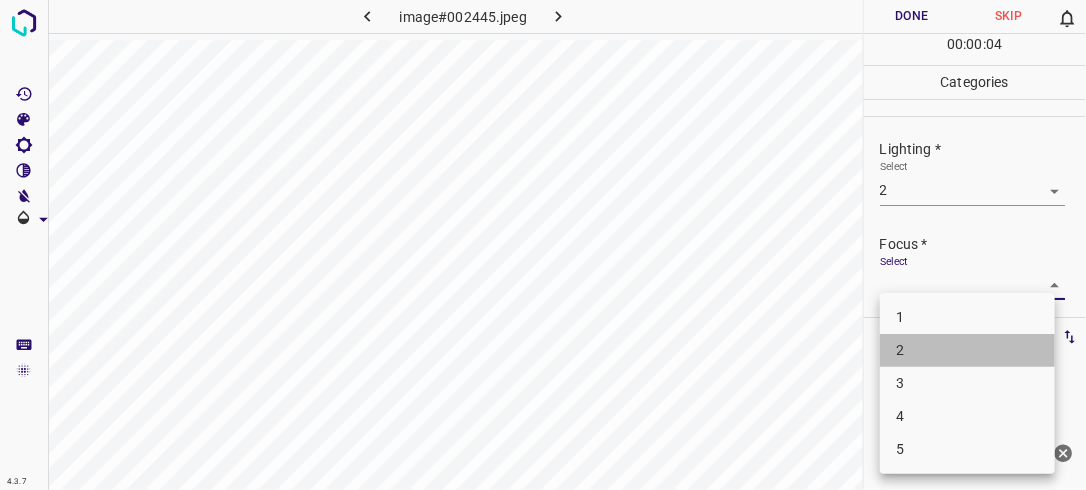 click on "2" at bounding box center (967, 350) 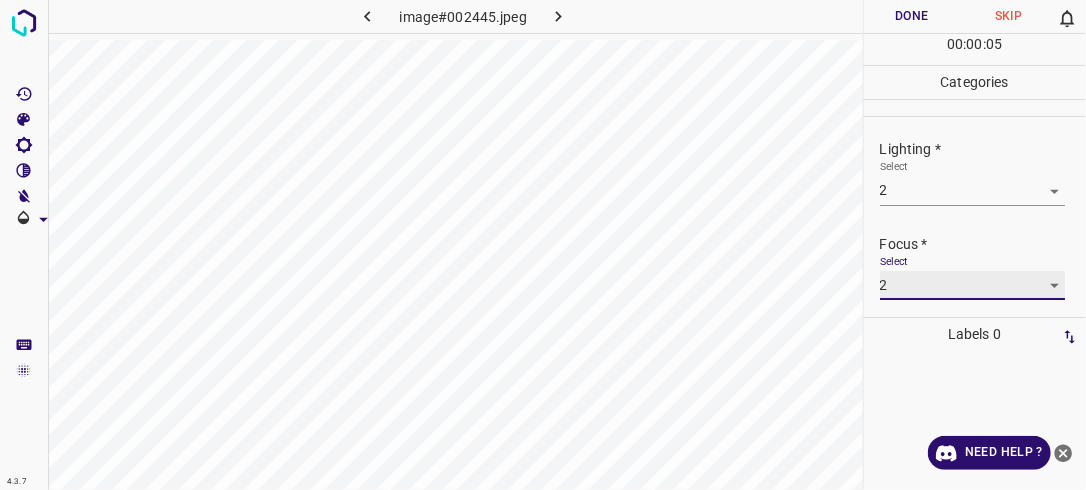 scroll, scrollTop: 98, scrollLeft: 0, axis: vertical 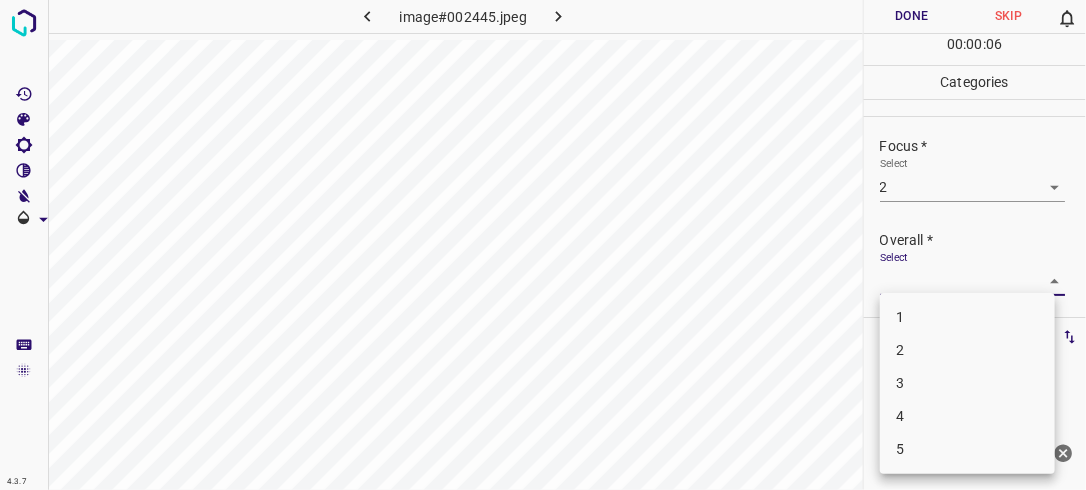 drag, startPoint x: 1049, startPoint y: 283, endPoint x: 1016, endPoint y: 320, distance: 49.57822 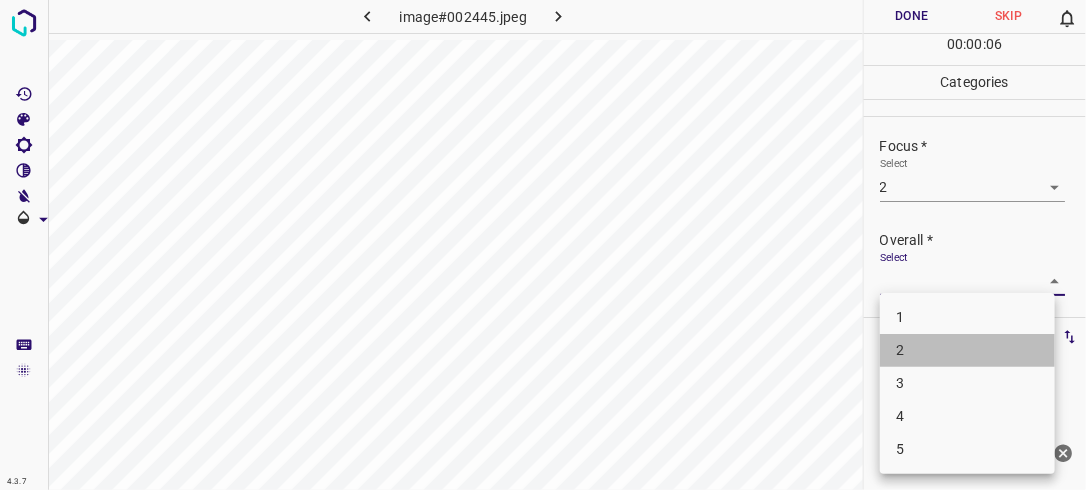 click on "2" at bounding box center (967, 350) 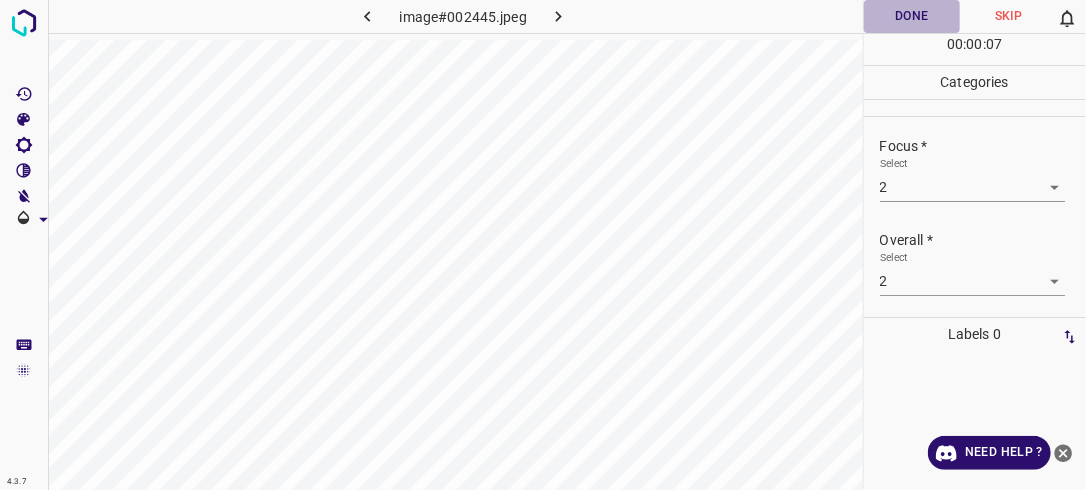 click on "Done" at bounding box center (912, 16) 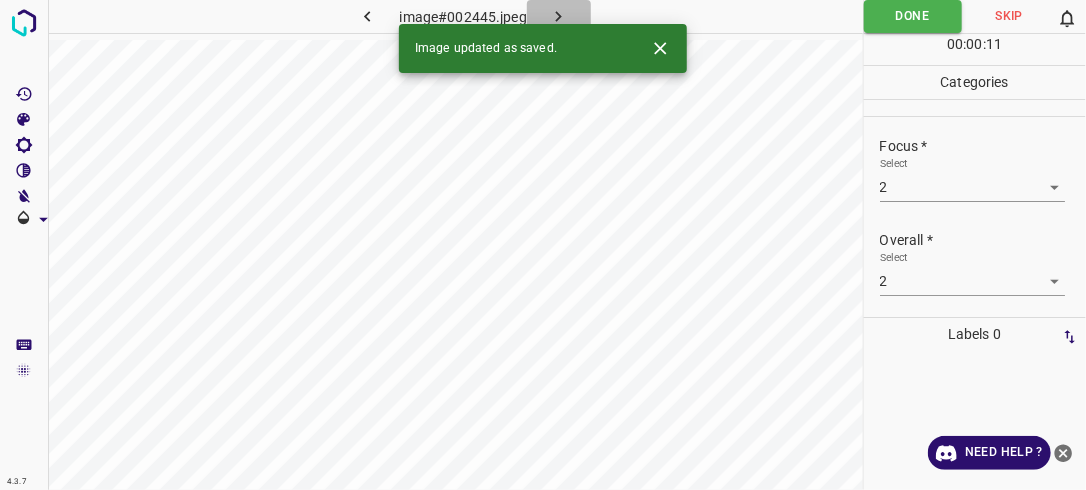 click at bounding box center (559, 16) 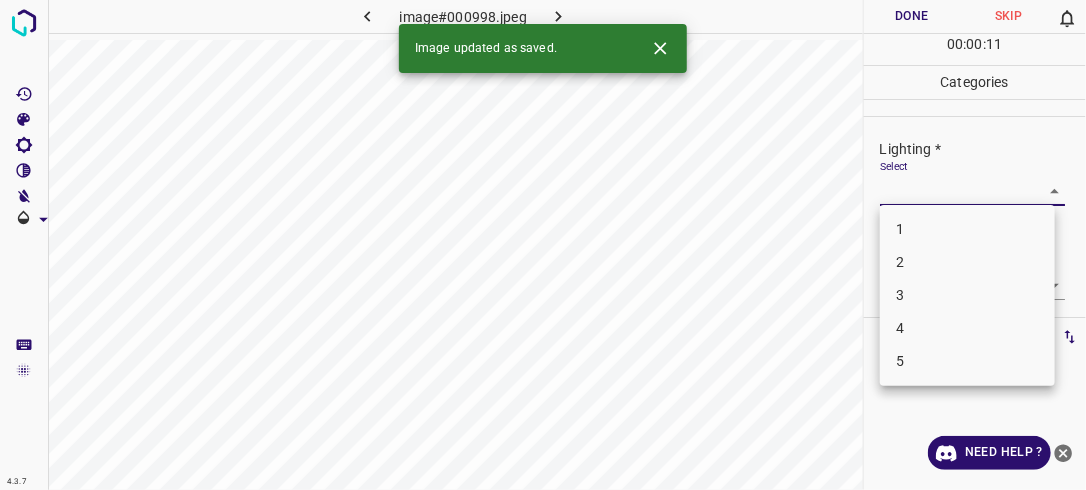 click on "4.3.7 image#000998.jpeg Done Skip 0 00   : 00   : 11   Categories Lighting *  Select ​ Focus *  Select ​ Overall *  Select ​ Labels   0 Categories 1 Lighting 2 Focus 3 Overall Tools Space Change between modes (Draw & Edit) I Auto labeling R Restore zoom M Zoom in N Zoom out Delete Delete selecte label Filters Z Restore filters X Saturation filter C Brightness filter V Contrast filter B Gray scale filter General O Download Image updated as saved. Need Help ? - Text - Hide - Delete 1 2 3 4 5" at bounding box center [543, 245] 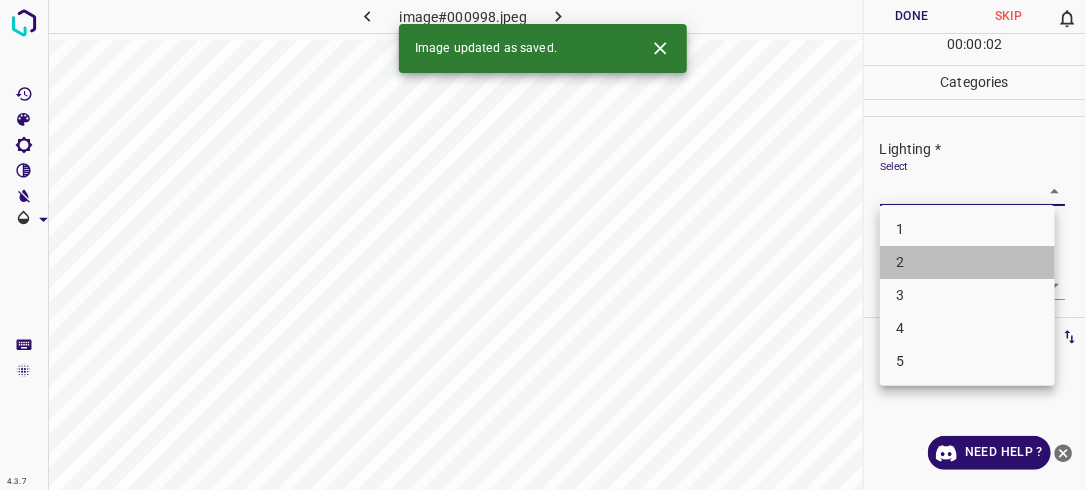 click on "2" at bounding box center [967, 262] 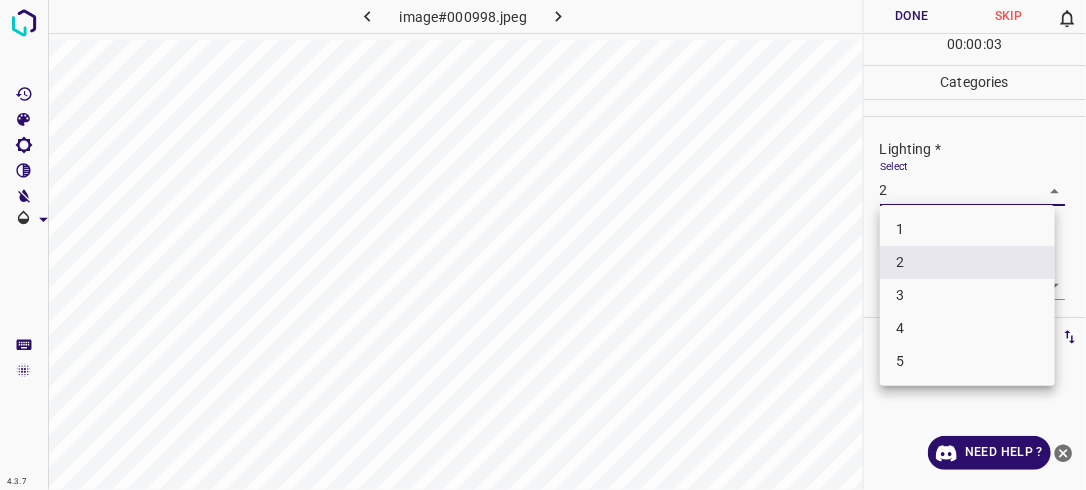 drag, startPoint x: 1048, startPoint y: 196, endPoint x: 995, endPoint y: 291, distance: 108.78419 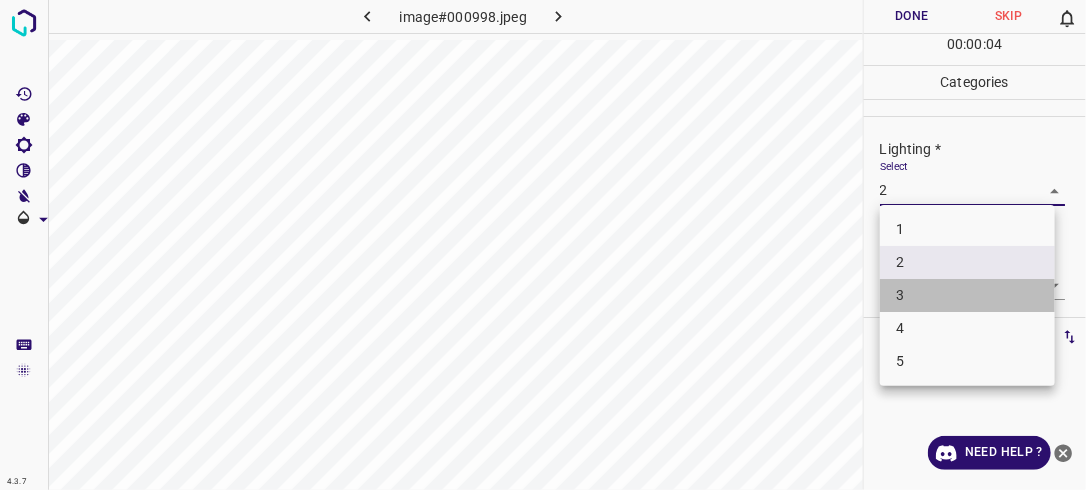 click on "3" at bounding box center [967, 295] 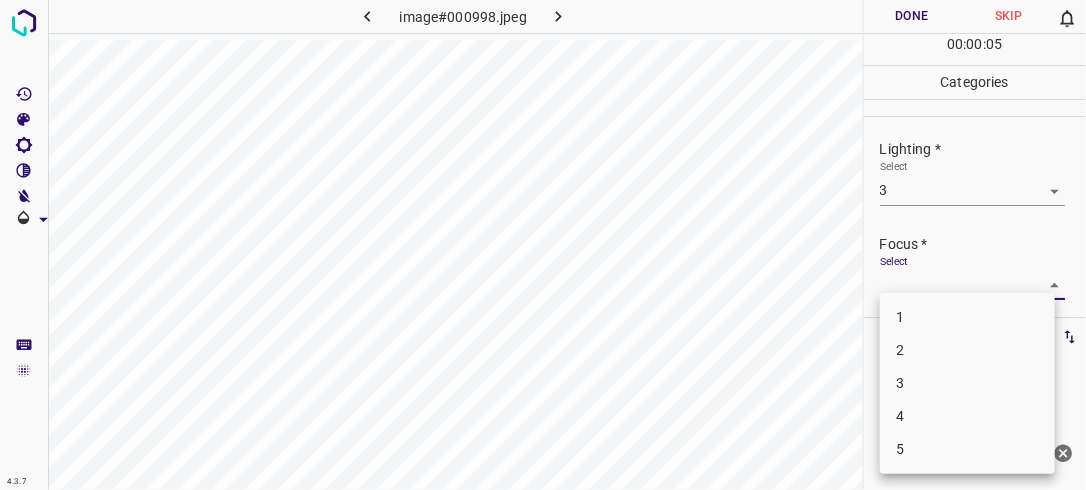 click on "4.3.7 image#000998.jpeg Done Skip 0 00   : 00   : 05   Categories Lighting *  Select 3 3 Focus *  Select ​ Overall *  Select ​ Labels   0 Categories 1 Lighting 2 Focus 3 Overall Tools Space Change between modes (Draw & Edit) I Auto labeling R Restore zoom M Zoom in N Zoom out Delete Delete selecte label Filters Z Restore filters X Saturation filter C Brightness filter V Contrast filter B Gray scale filter General O Download Need Help ? - Text - Hide - Delete 1 2 3 4 5" at bounding box center (543, 245) 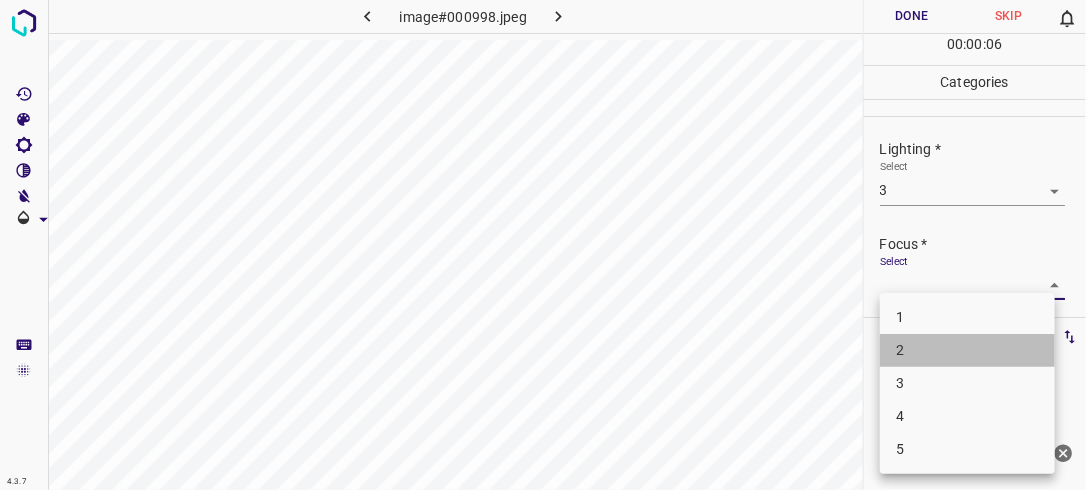 drag, startPoint x: 979, startPoint y: 345, endPoint x: 990, endPoint y: 329, distance: 19.416489 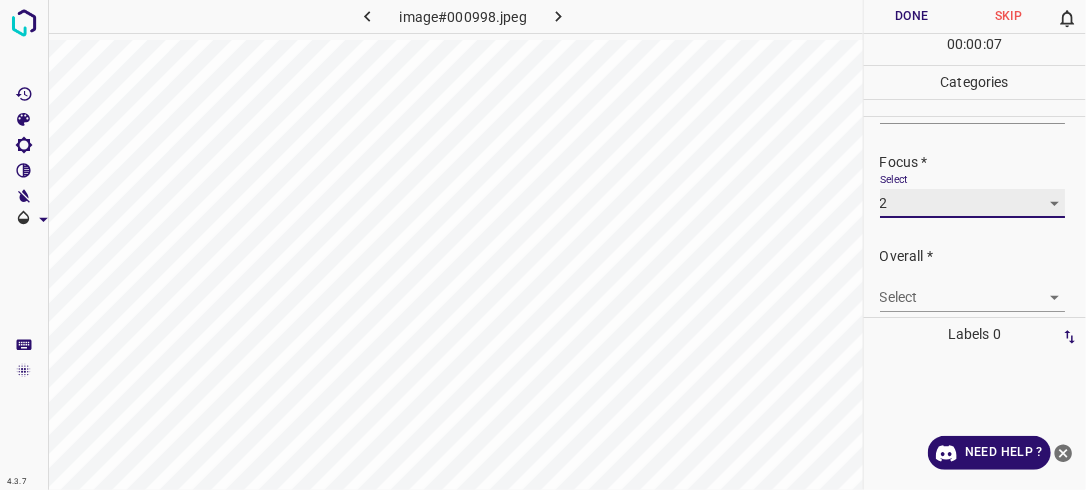 scroll, scrollTop: 98, scrollLeft: 0, axis: vertical 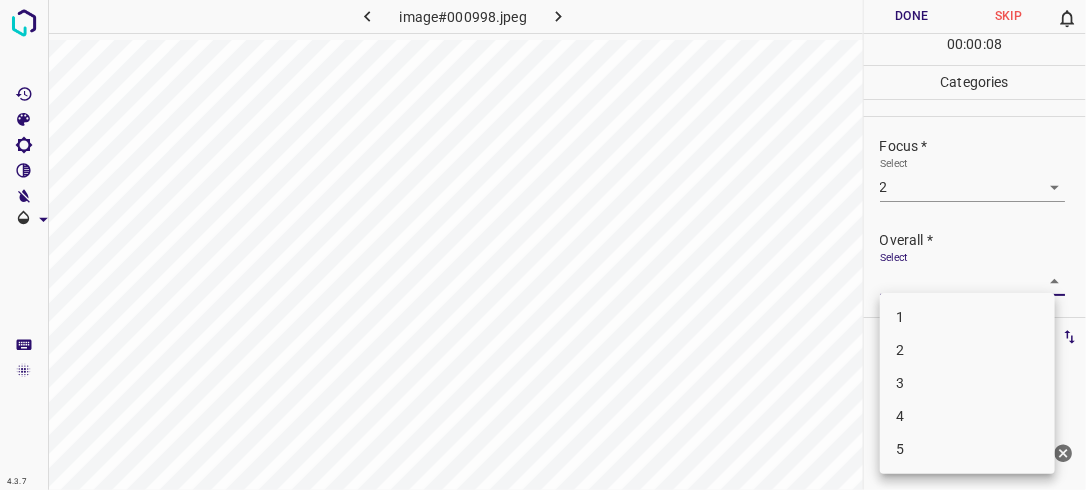 drag, startPoint x: 1032, startPoint y: 278, endPoint x: 988, endPoint y: 350, distance: 84.38009 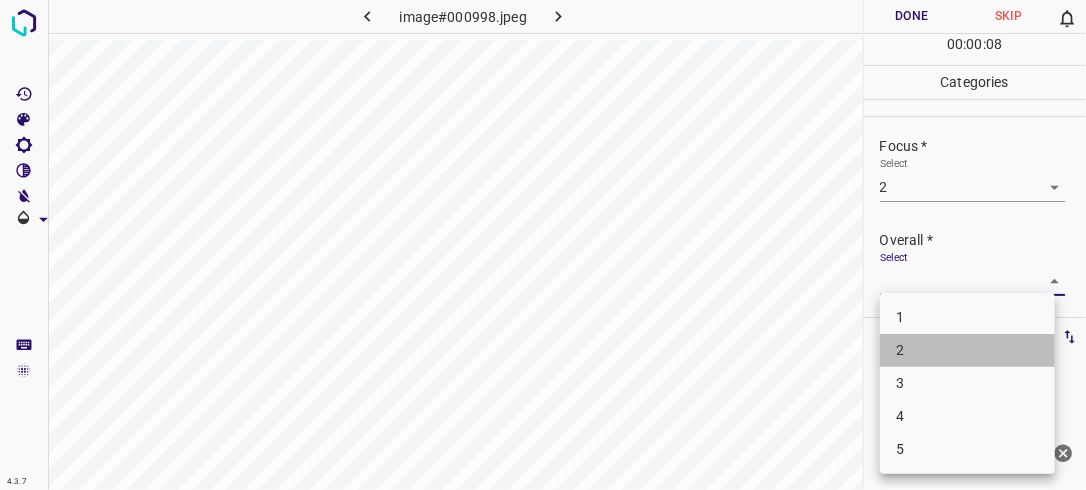 click on "2" at bounding box center [967, 350] 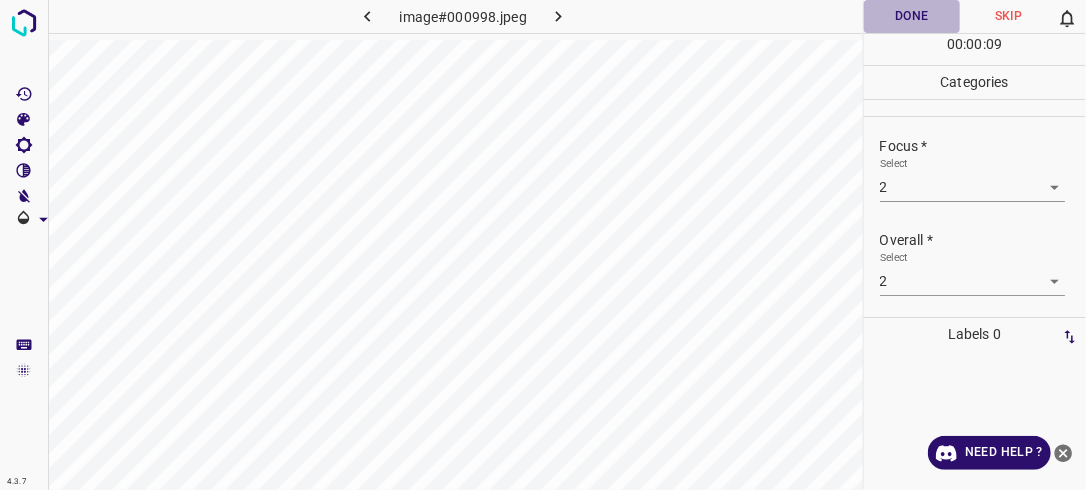click on "Done" at bounding box center [912, 16] 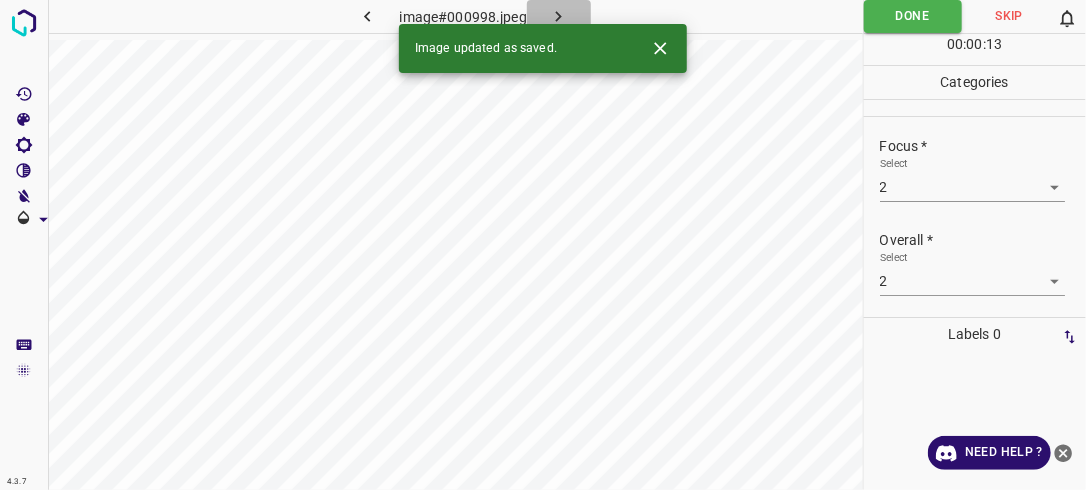 click at bounding box center (559, 16) 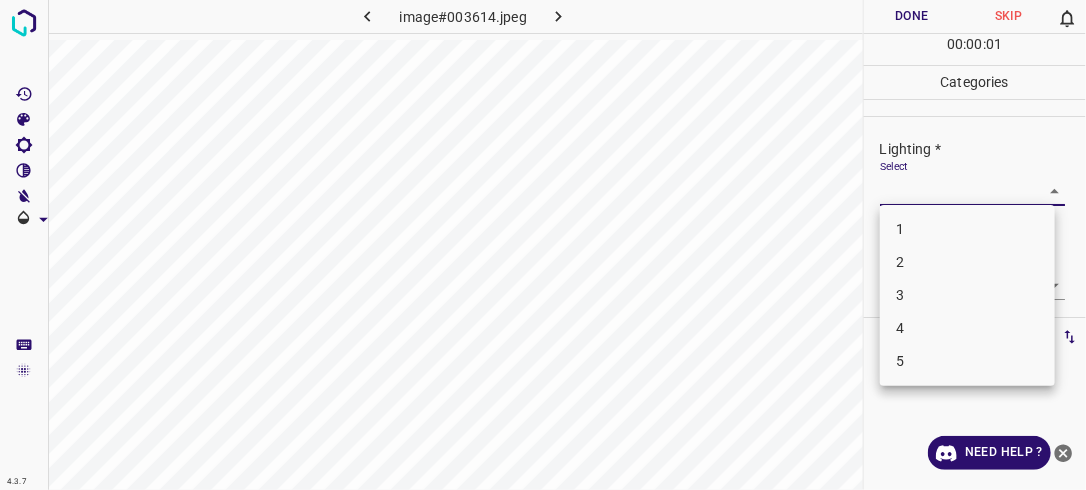 click on "4.3.7 image#003614.jpeg Done Skip 0 00   : 00   : 01   Categories Lighting *  Select ​ Focus *  Select ​ Overall *  Select ​ Labels   0 Categories 1 Lighting 2 Focus 3 Overall Tools Space Change between modes (Draw & Edit) I Auto labeling R Restore zoom M Zoom in N Zoom out Delete Delete selecte label Filters Z Restore filters X Saturation filter C Brightness filter V Contrast filter B Gray scale filter General O Download Need Help ? - Text - Hide - Delete 1 2 3 4 5" at bounding box center (543, 245) 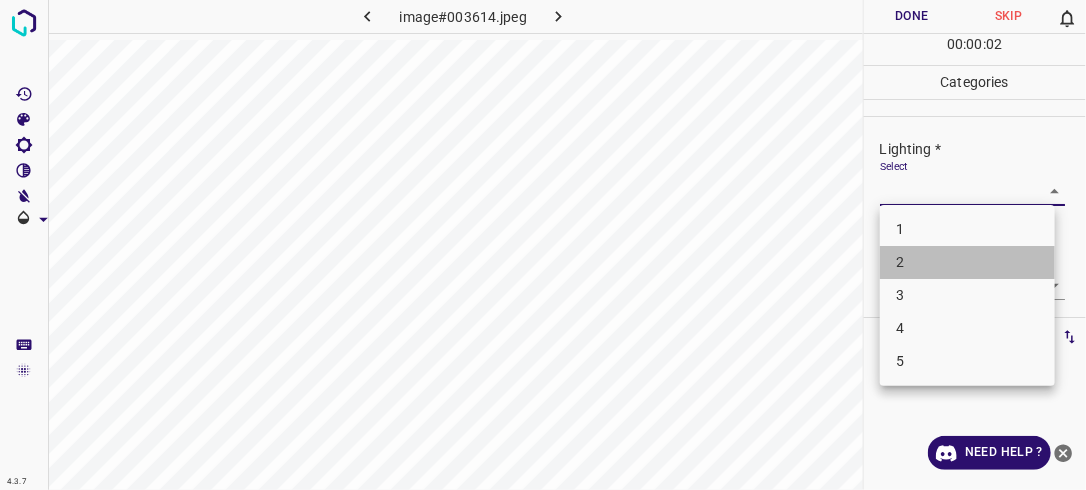 click on "2" at bounding box center [967, 262] 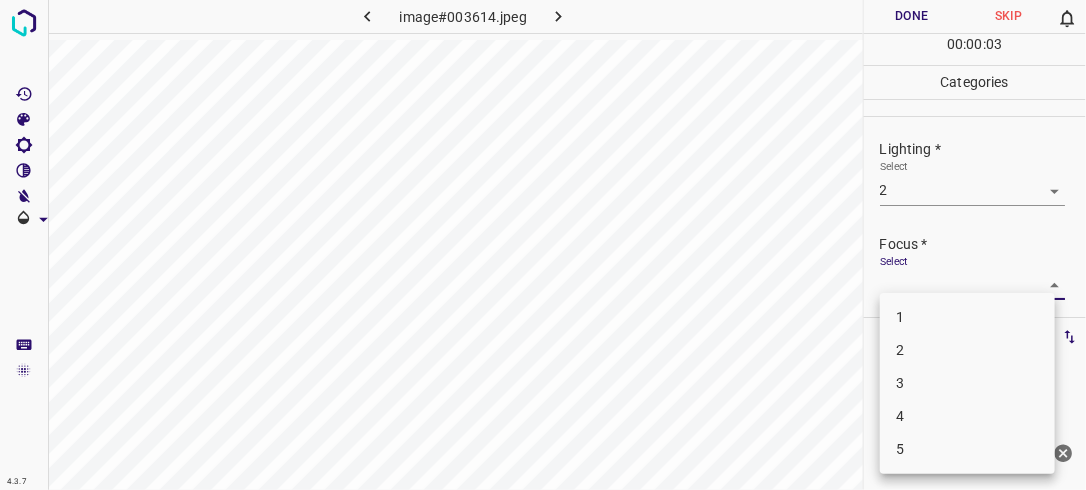 drag, startPoint x: 1039, startPoint y: 279, endPoint x: 976, endPoint y: 348, distance: 93.43447 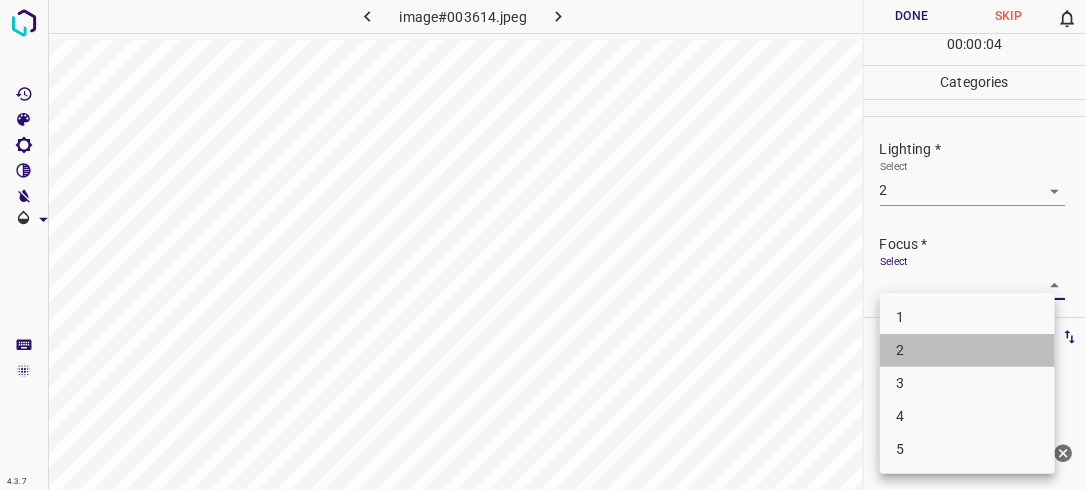 click on "2" at bounding box center [967, 350] 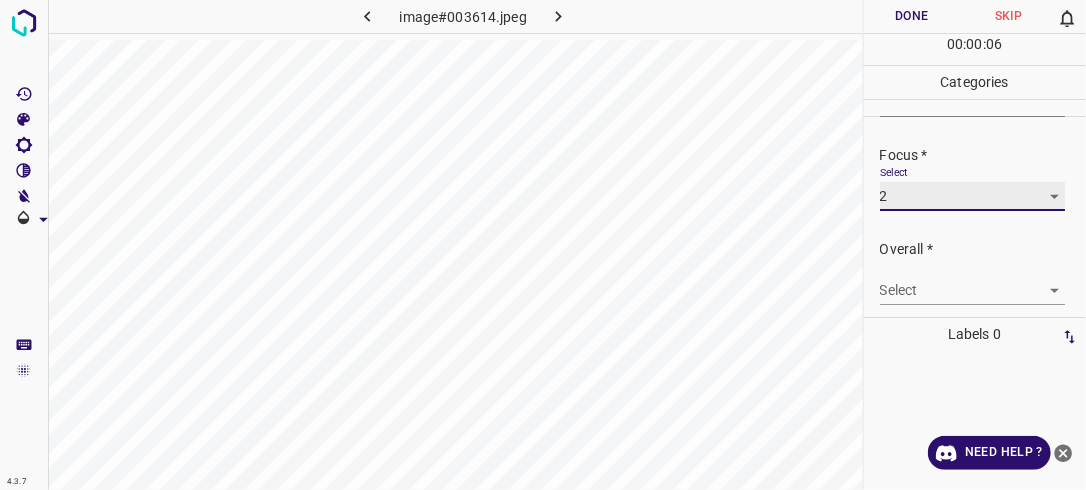 scroll, scrollTop: 94, scrollLeft: 0, axis: vertical 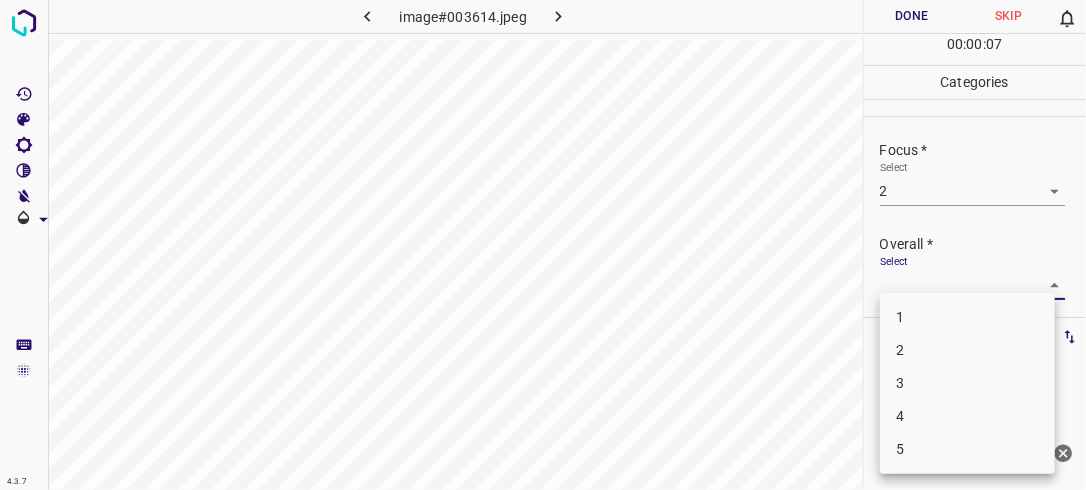 click on "4.3.7 image#003614.jpeg Done Skip 0 00   : 00   : 07   Categories Lighting *  Select 2 2 Focus *  Select 2 2 Overall *  Select ​ Labels   0 Categories 1 Lighting 2 Focus 3 Overall Tools Space Change between modes (Draw & Edit) I Auto labeling R Restore zoom M Zoom in N Zoom out Delete Delete selecte label Filters Z Restore filters X Saturation filter C Brightness filter V Contrast filter B Gray scale filter General O Download Need Help ? - Text - Hide - Delete 1 2 3 4 5" at bounding box center [543, 245] 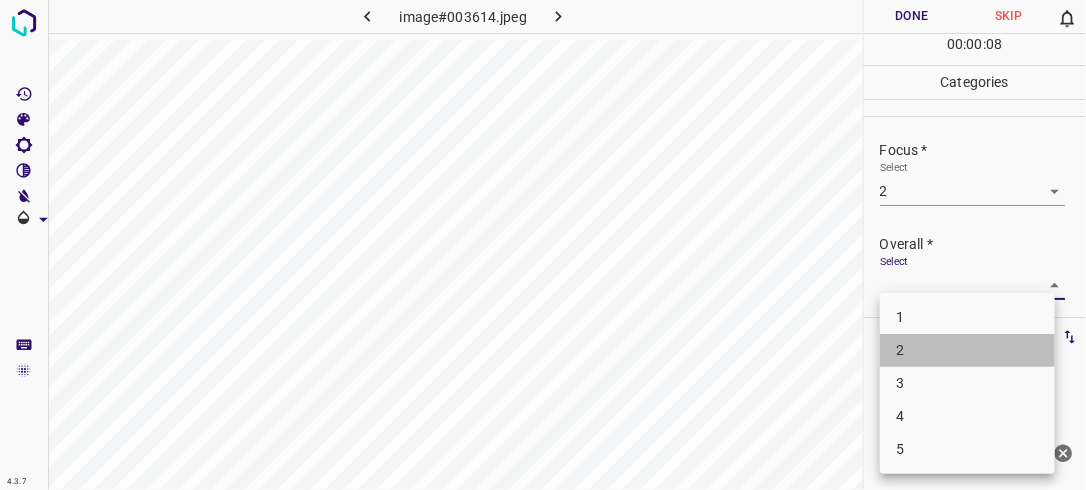 click on "2" at bounding box center [967, 350] 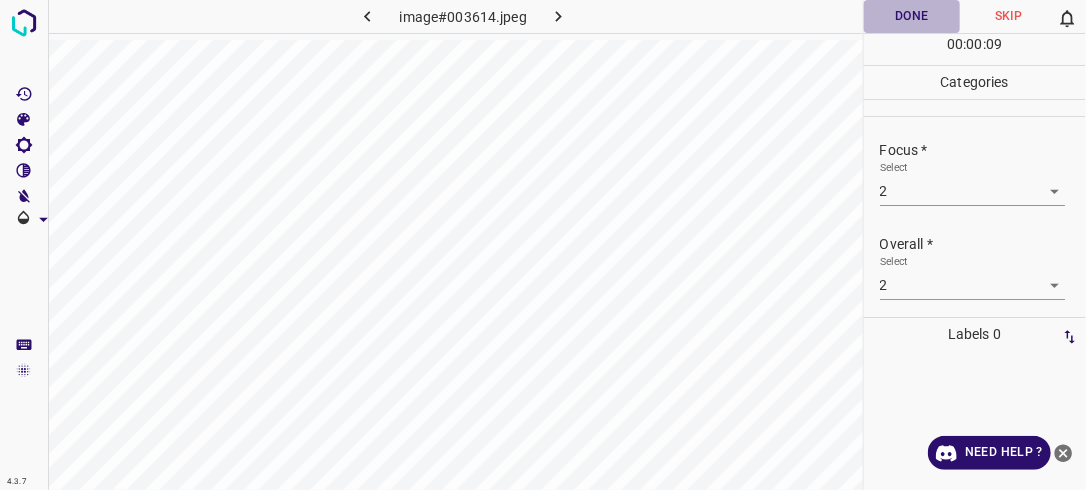 click on "Done" at bounding box center [912, 16] 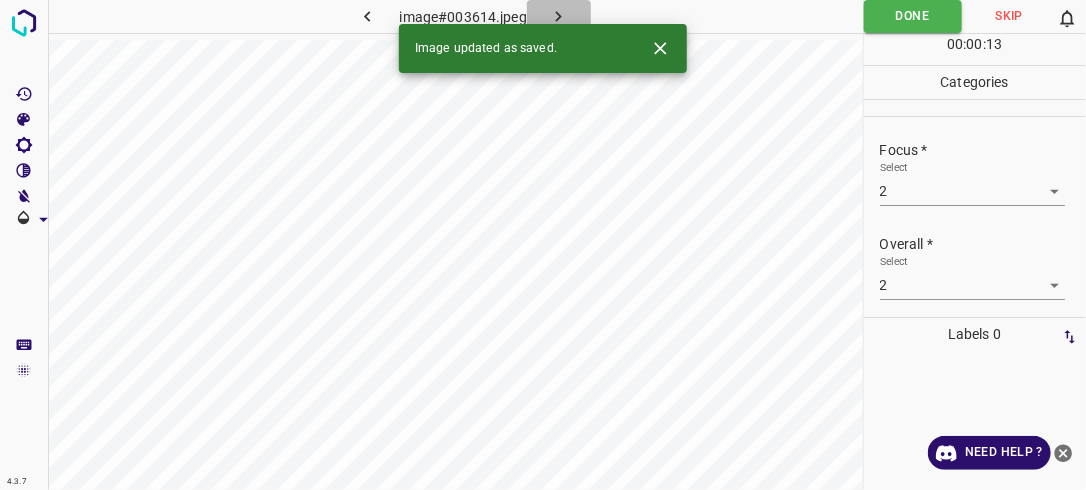click 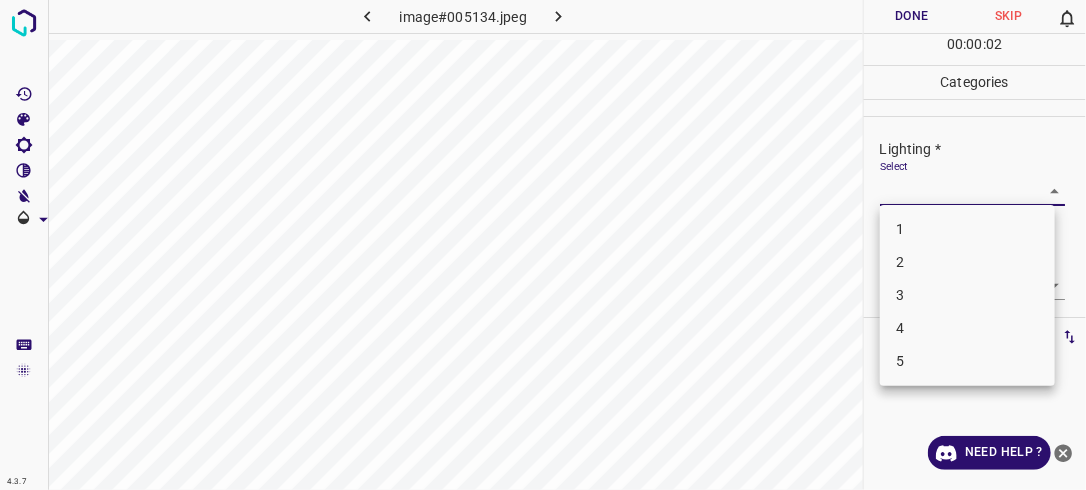 drag, startPoint x: 1043, startPoint y: 184, endPoint x: 960, endPoint y: 263, distance: 114.58621 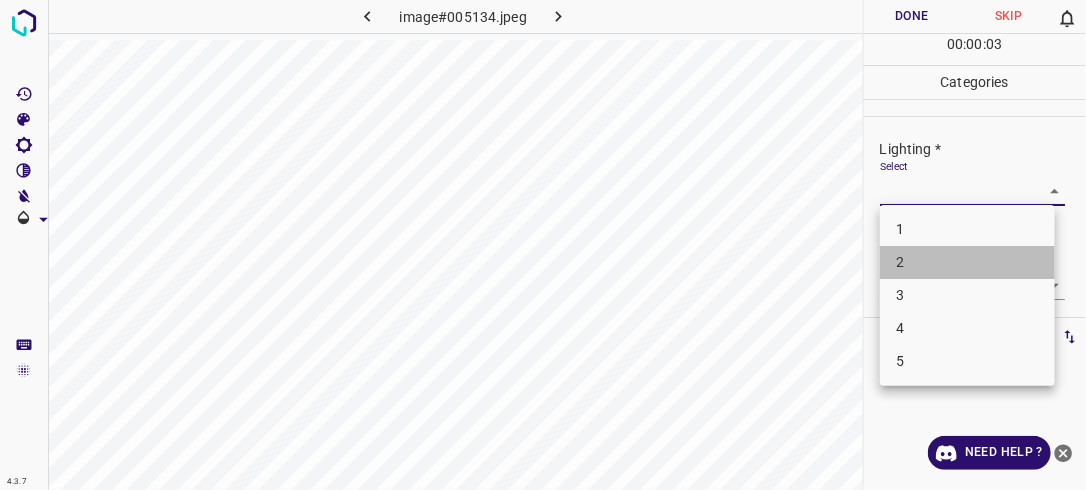 click on "2" at bounding box center [967, 262] 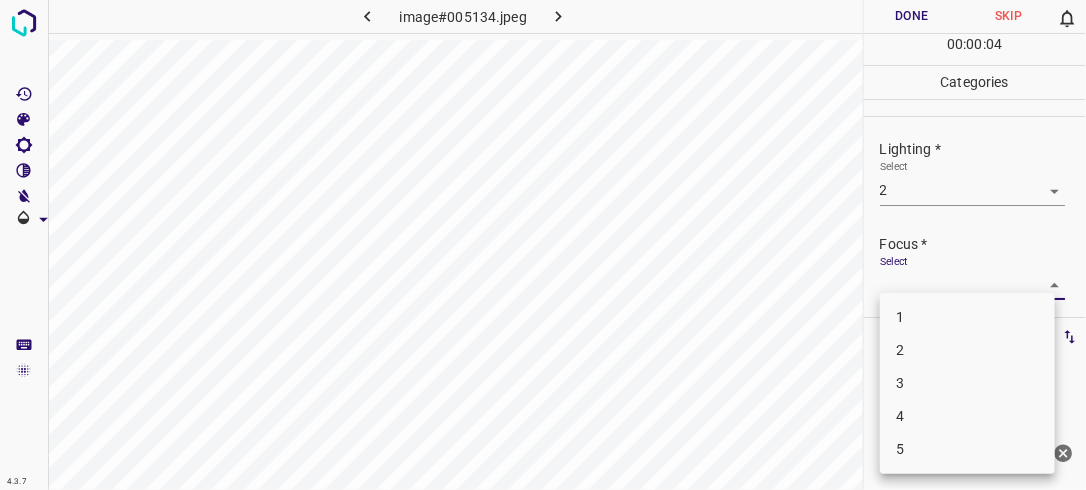 drag, startPoint x: 1025, startPoint y: 283, endPoint x: 972, endPoint y: 343, distance: 80.05623 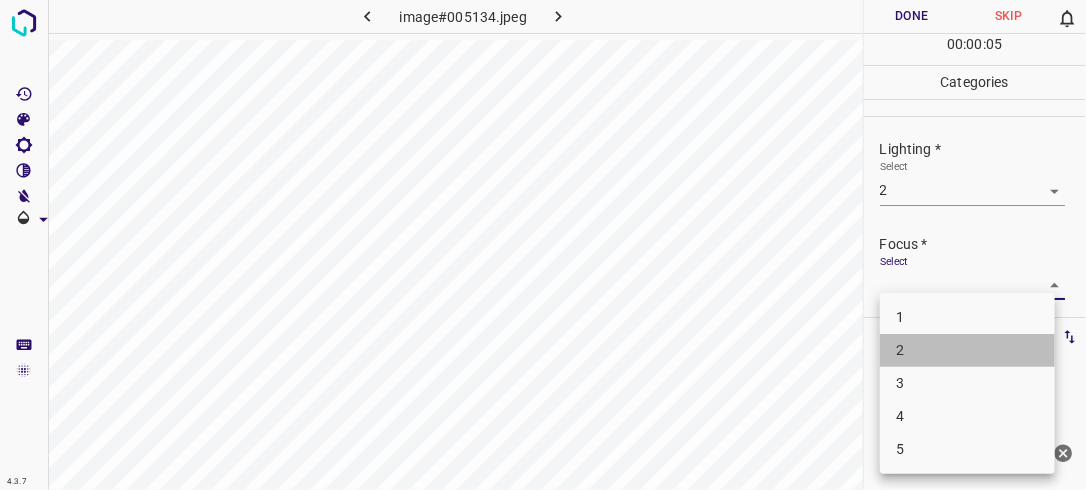 click on "2" at bounding box center [967, 350] 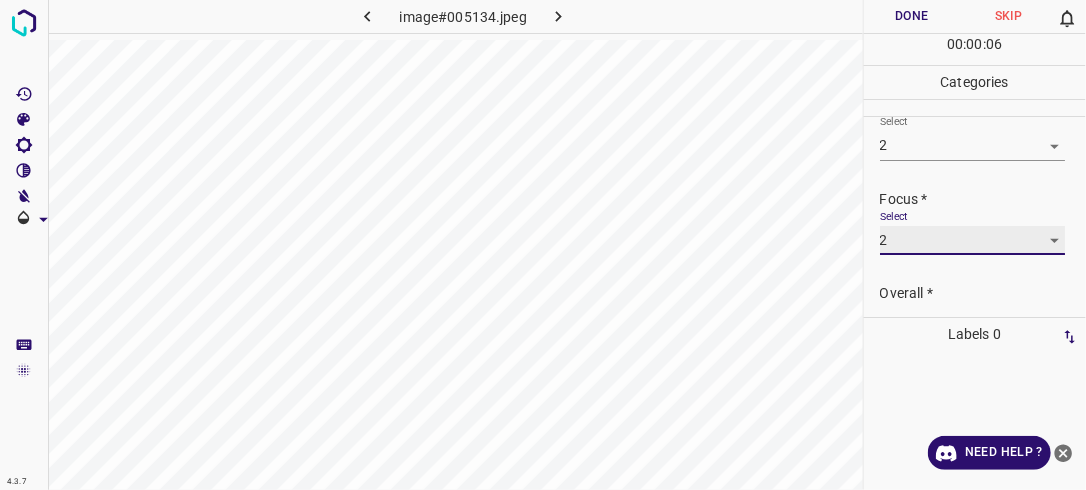 scroll, scrollTop: 98, scrollLeft: 0, axis: vertical 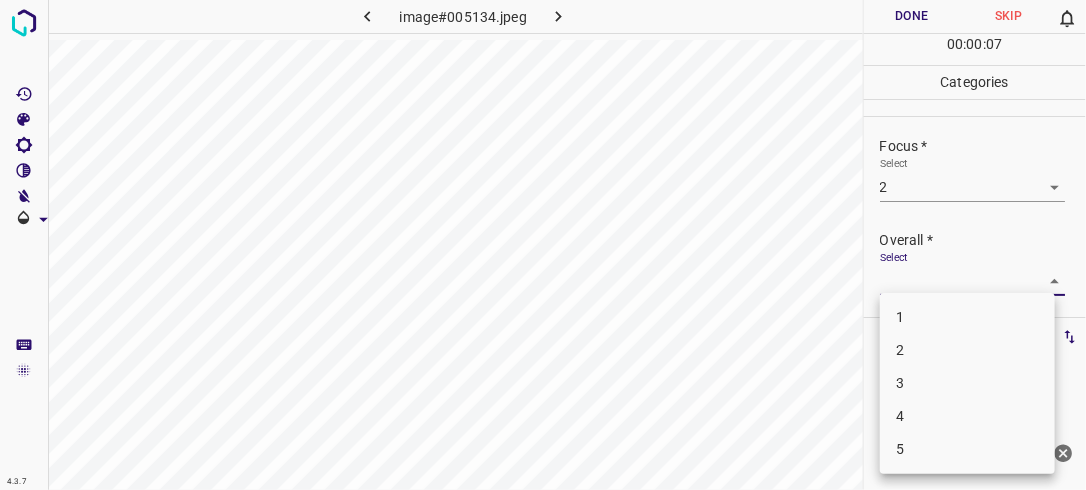 click on "4.3.7 image#005134.jpeg Done Skip 0 00   : 00   : 07   Categories Lighting *  Select 2 2 Focus *  Select 2 2 Overall *  Select ​ Labels   0 Categories 1 Lighting 2 Focus 3 Overall Tools Space Change between modes (Draw & Edit) I Auto labeling R Restore zoom M Zoom in N Zoom out Delete Delete selecte label Filters Z Restore filters X Saturation filter C Brightness filter V Contrast filter B Gray scale filter General O Download Need Help ? - Text - Hide - Delete 1 2 3 4 5" at bounding box center (543, 245) 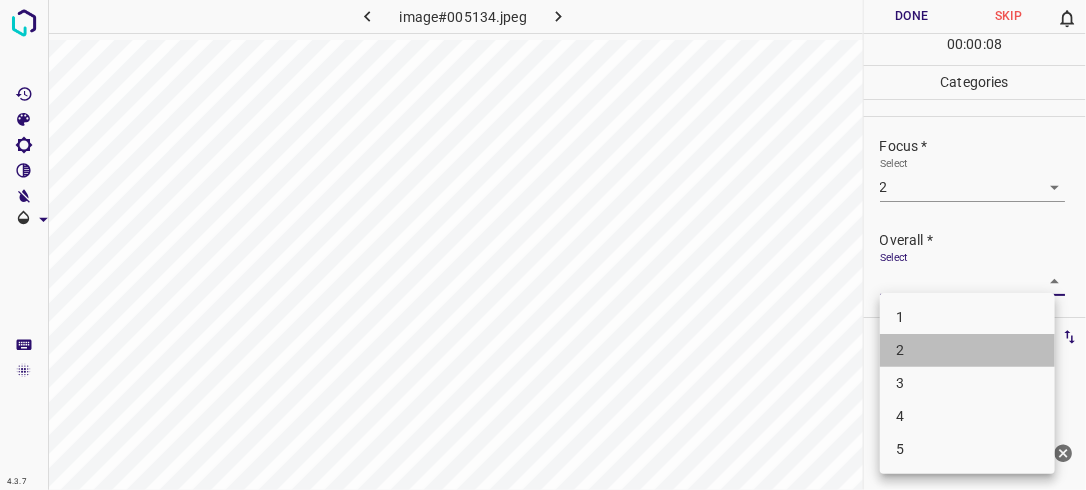 click on "2" at bounding box center [967, 350] 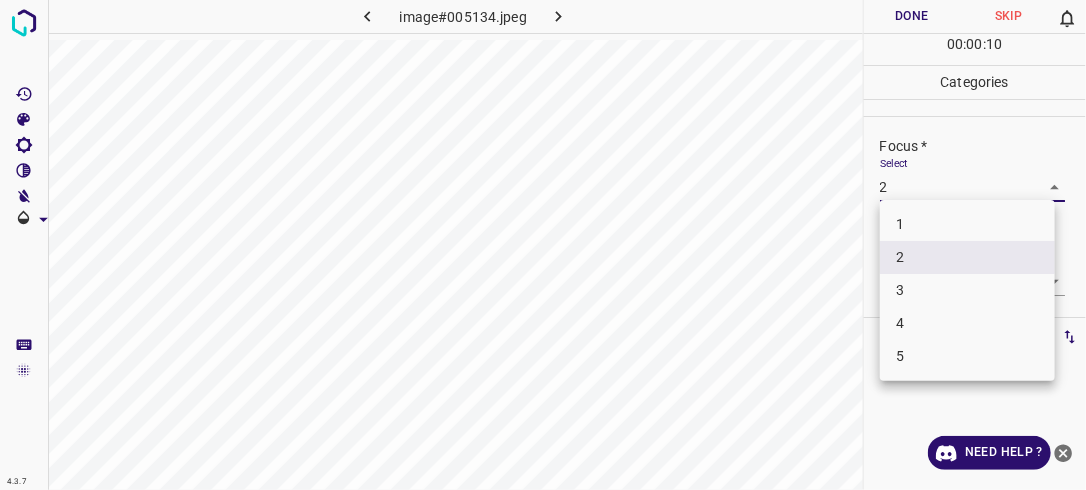 click on "4.3.7 image#005134.jpeg Done Skip 0 00   : 00   : 10   Categories Lighting *  Select 2 2 Focus *  Select 2 2 Overall *  Select 2 2 Labels   0 Categories 1 Lighting 2 Focus 3 Overall Tools Space Change between modes (Draw & Edit) I Auto labeling R Restore zoom M Zoom in N Zoom out Delete Delete selecte label Filters Z Restore filters X Saturation filter C Brightness filter V Contrast filter B Gray scale filter General O Download Need Help ? - Text - Hide - Delete 1 2 3 4 5" at bounding box center [543, 245] 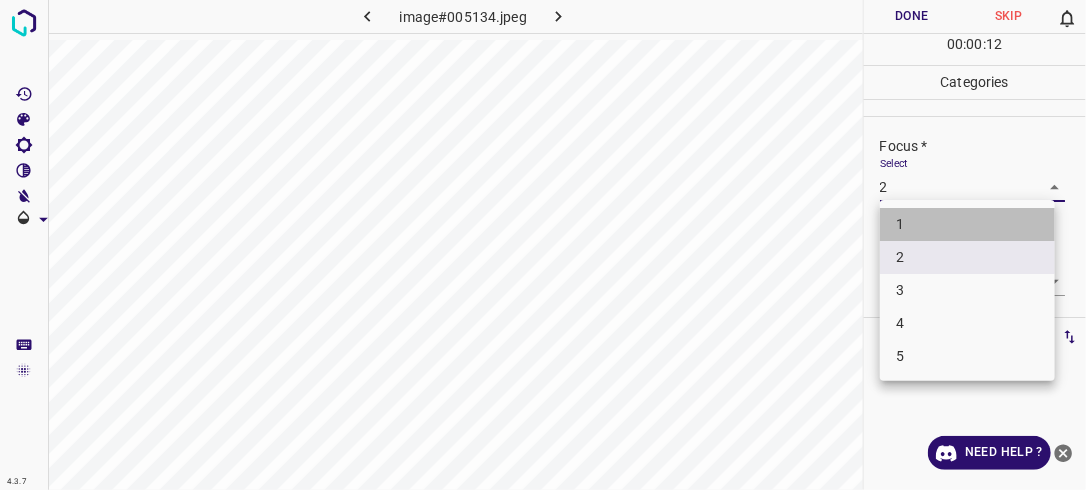 click on "1" at bounding box center (967, 224) 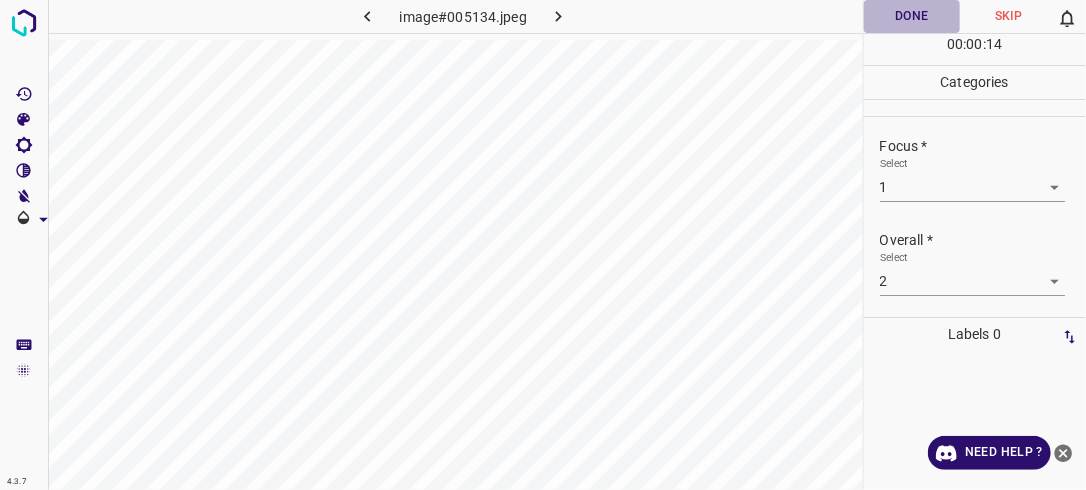 click on "Done" at bounding box center [912, 16] 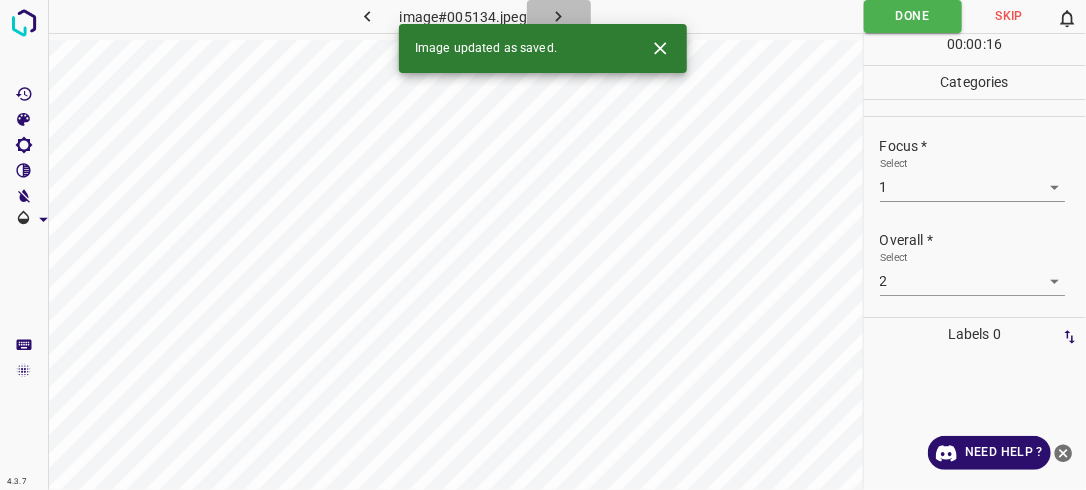 click at bounding box center (559, 16) 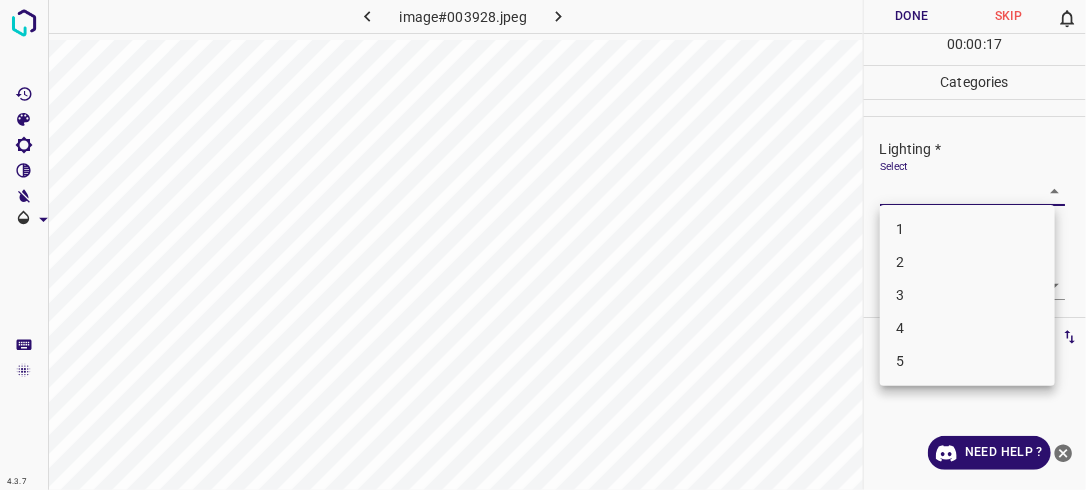 click on "4.3.7 image#003928.jpeg Done Skip 0 00   : 00   : 17   Categories Lighting *  Select ​ Focus *  Select ​ Overall *  Select ​ Labels   0 Categories 1 Lighting 2 Focus 3 Overall Tools Space Change between modes (Draw & Edit) I Auto labeling R Restore zoom M Zoom in N Zoom out Delete Delete selecte label Filters Z Restore filters X Saturation filter C Brightness filter V Contrast filter B Gray scale filter General O Download Need Help ? - Text - Hide - Delete 1 2 3 4 5" at bounding box center [543, 245] 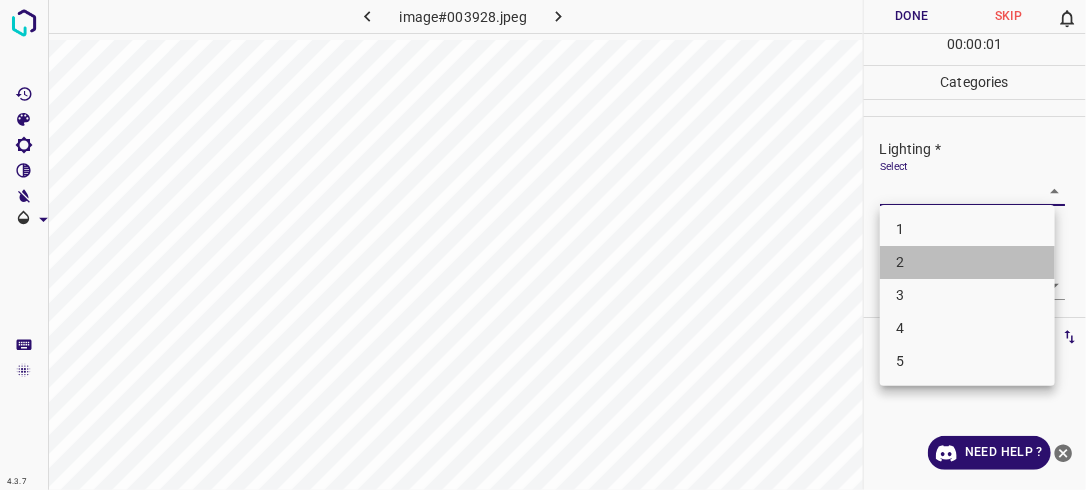 click on "2" at bounding box center [967, 262] 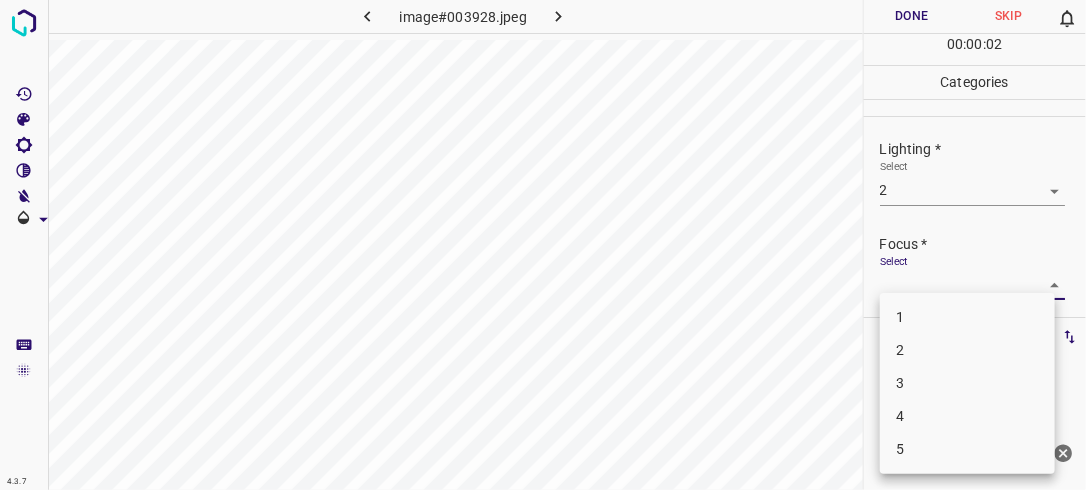 click on "4.3.7 image#003928.jpeg Done Skip 0 00   : 00   : 02   Categories Lighting *  Select 2 2 Focus *  Select ​ Overall *  Select ​ Labels   0 Categories 1 Lighting 2 Focus 3 Overall Tools Space Change between modes (Draw & Edit) I Auto labeling R Restore zoom M Zoom in N Zoom out Delete Delete selecte label Filters Z Restore filters X Saturation filter C Brightness filter V Contrast filter B Gray scale filter General O Download Need Help ? - Text - Hide - Delete 1 2 3 4 5" at bounding box center [543, 245] 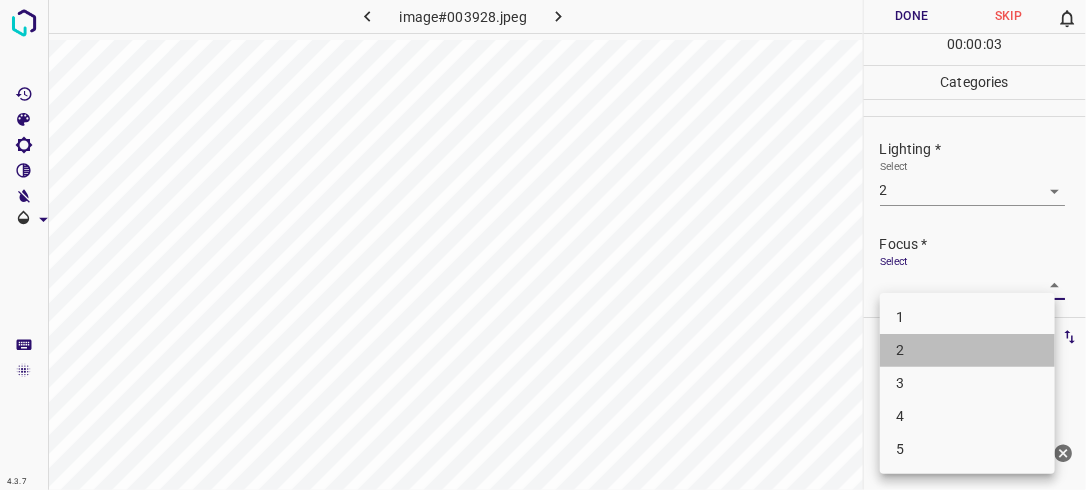 click on "2" at bounding box center [967, 350] 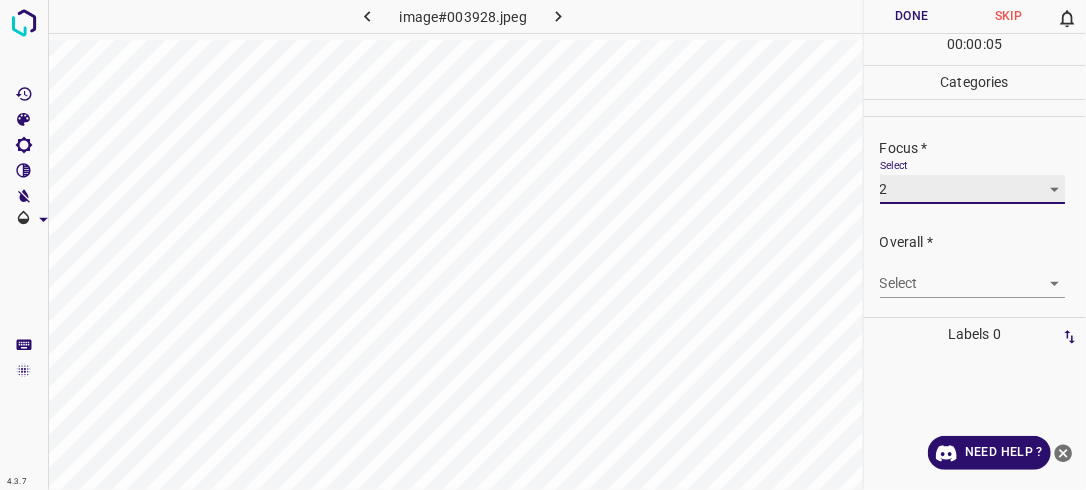 scroll, scrollTop: 98, scrollLeft: 0, axis: vertical 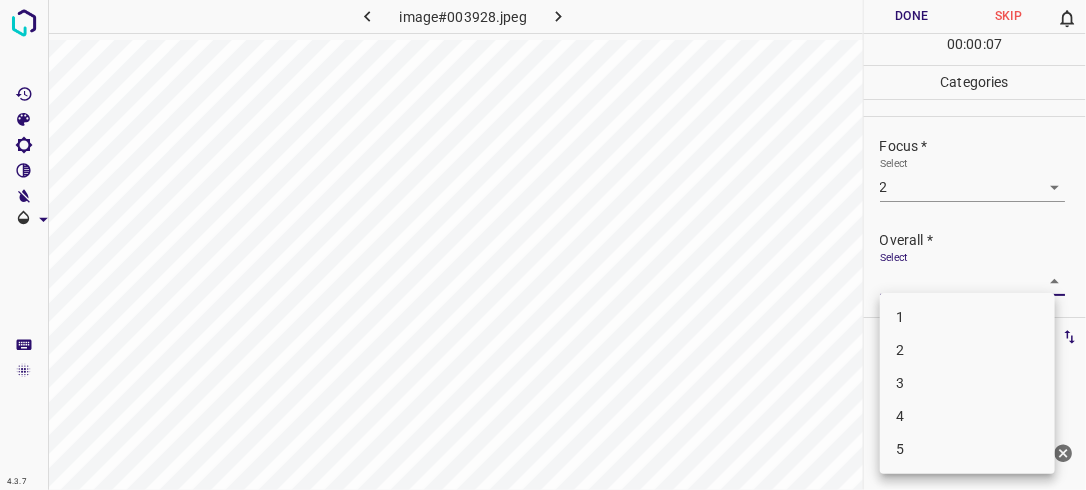 drag, startPoint x: 1047, startPoint y: 277, endPoint x: 992, endPoint y: 349, distance: 90.60353 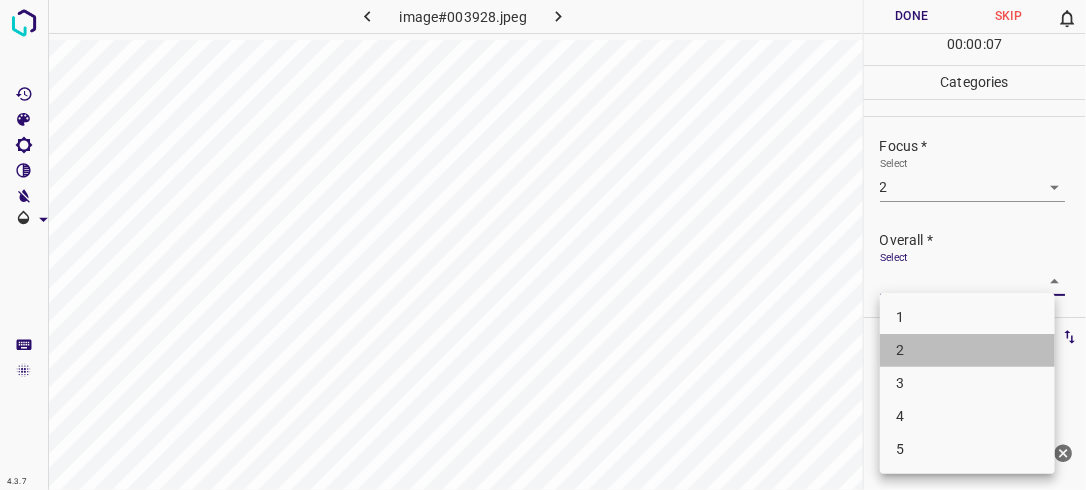 click on "2" at bounding box center (967, 350) 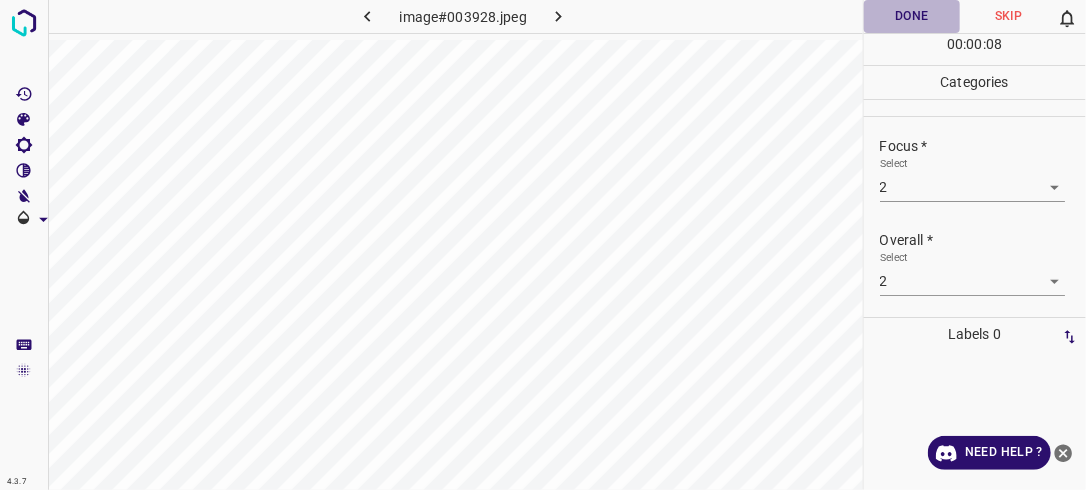 click on "Done" at bounding box center [912, 16] 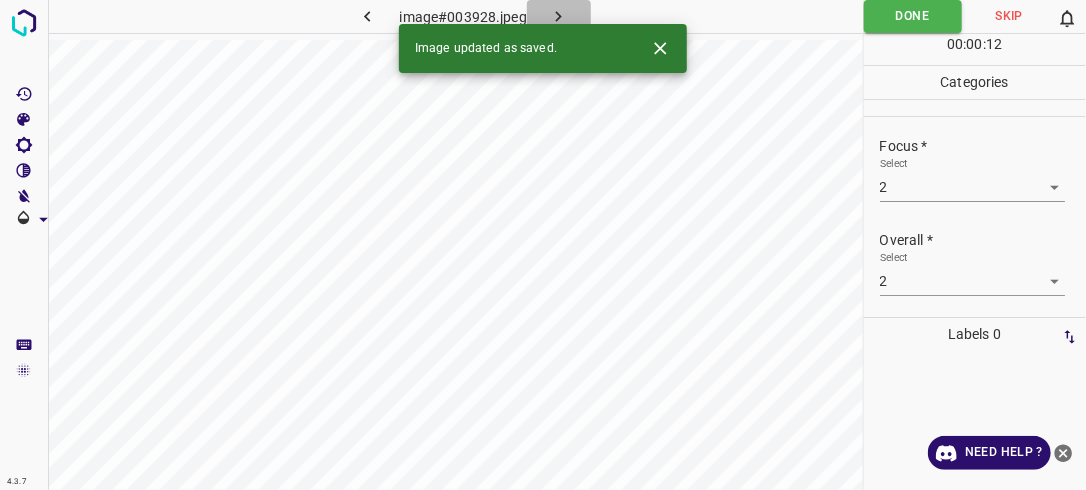 click at bounding box center [559, 16] 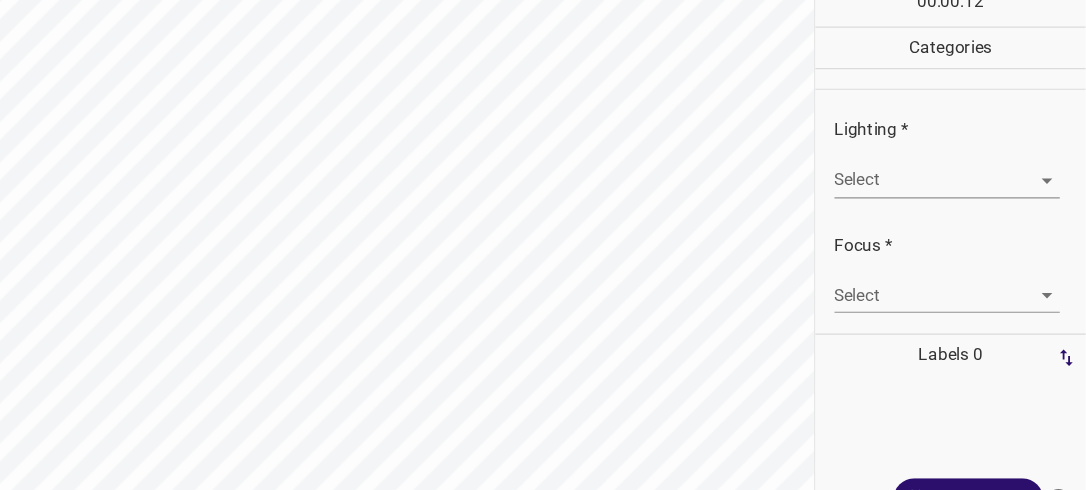 scroll, scrollTop: 0, scrollLeft: 0, axis: both 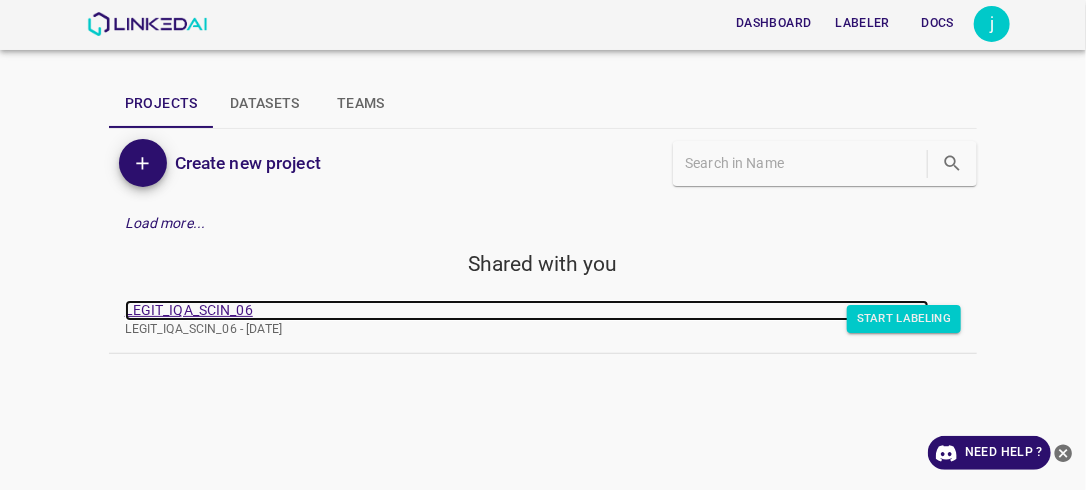 click on "LEGIT_IQA_SCIN_06" at bounding box center [527, 310] 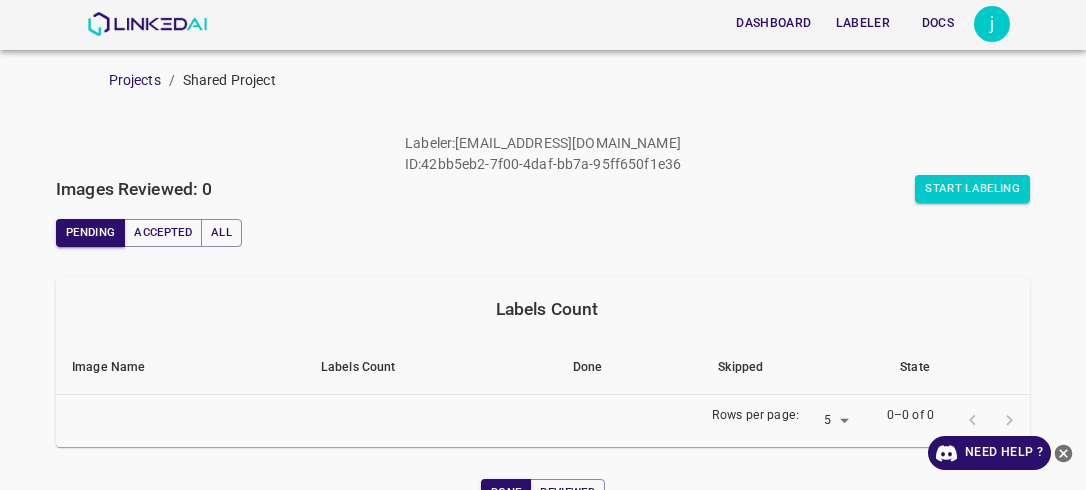 scroll, scrollTop: 0, scrollLeft: 0, axis: both 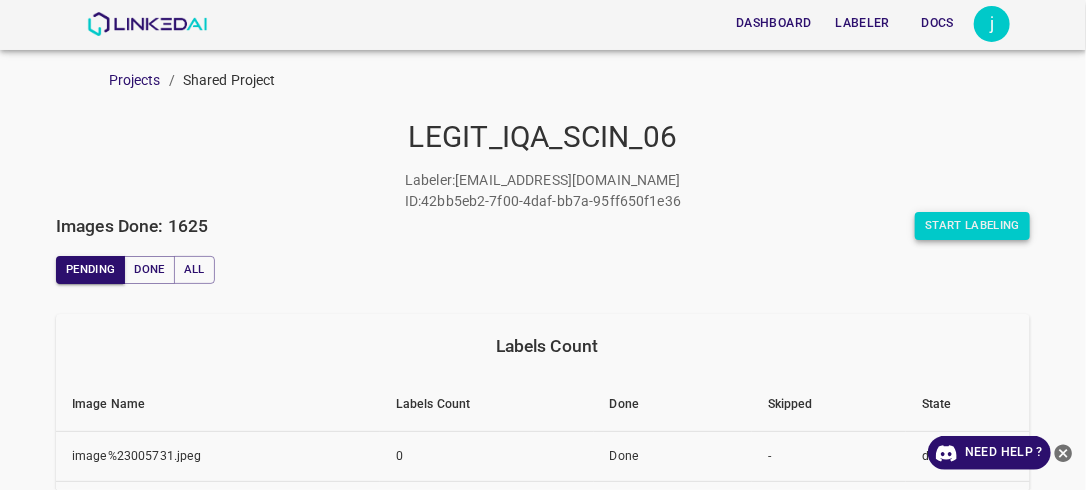 click on "Start Labeling" at bounding box center (972, 226) 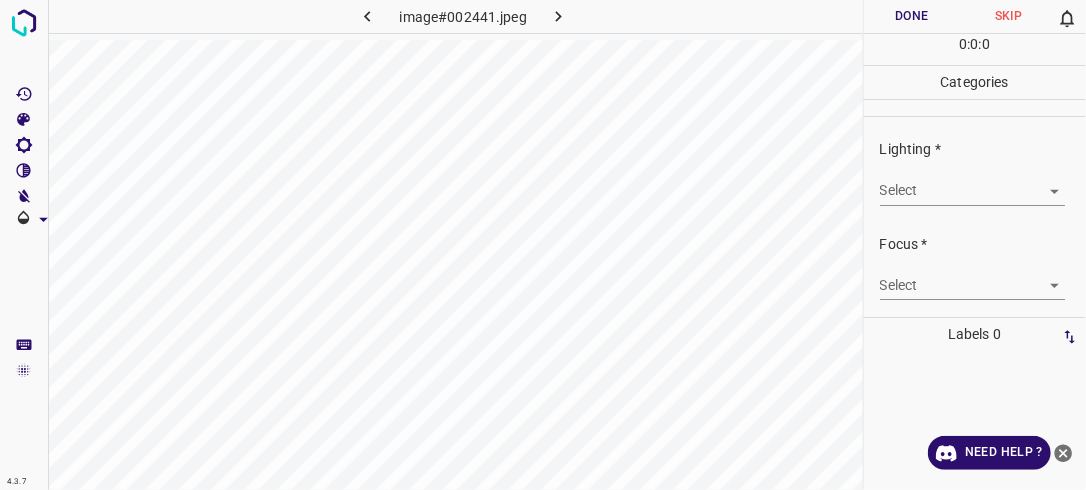 click on "4.3.7 image#002441.jpeg Done Skip 0 0   : 0   : 0   Categories Lighting *  Select ​ Focus *  Select ​ Overall *  Select ​ Labels   0 Categories 1 Lighting 2 Focus 3 Overall Tools Space Change between modes (Draw & Edit) I Auto labeling R Restore zoom M Zoom in N Zoom out Delete Delete selecte label Filters Z Restore filters X Saturation filter C Brightness filter V Contrast filter B Gray scale filter General O Download Need Help ? - Text - Hide - Delete" at bounding box center [543, 245] 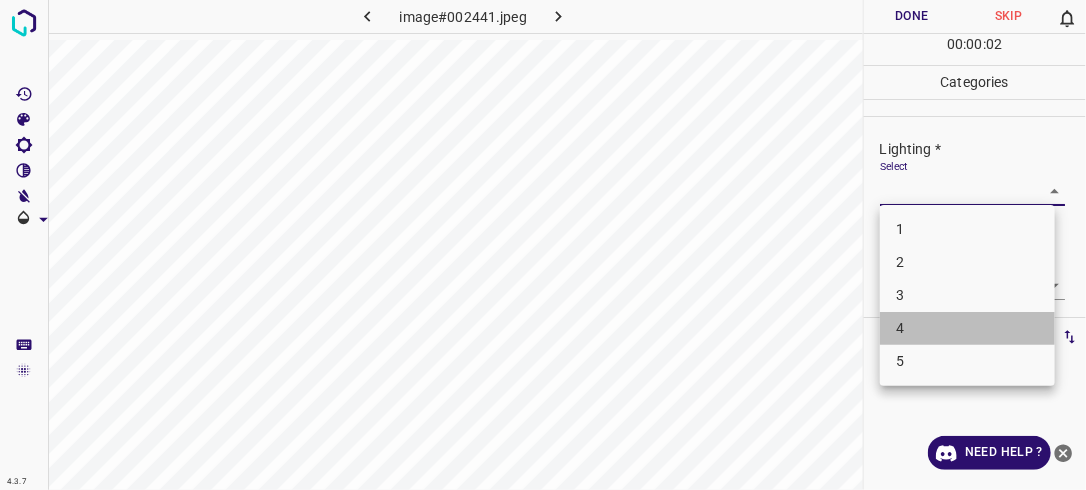 click on "4" at bounding box center (967, 328) 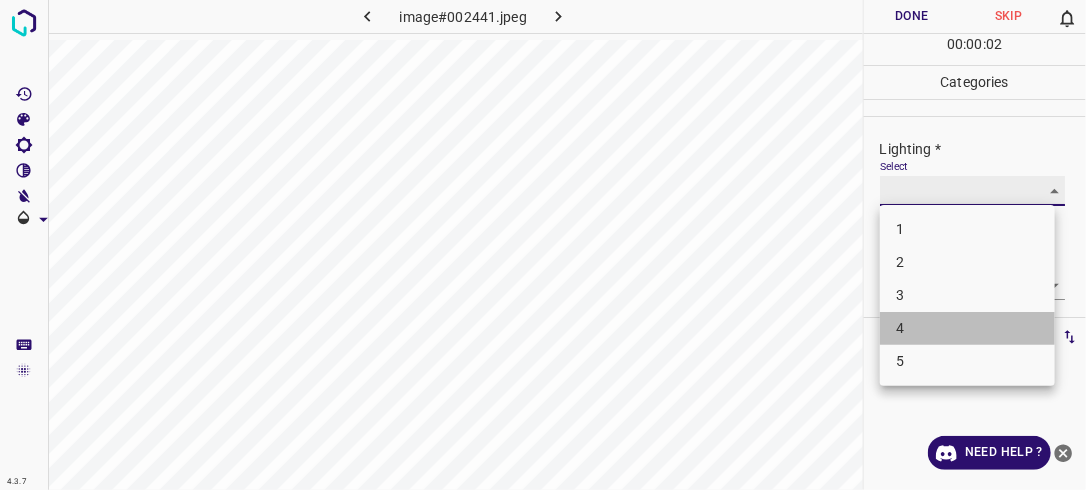 type on "4" 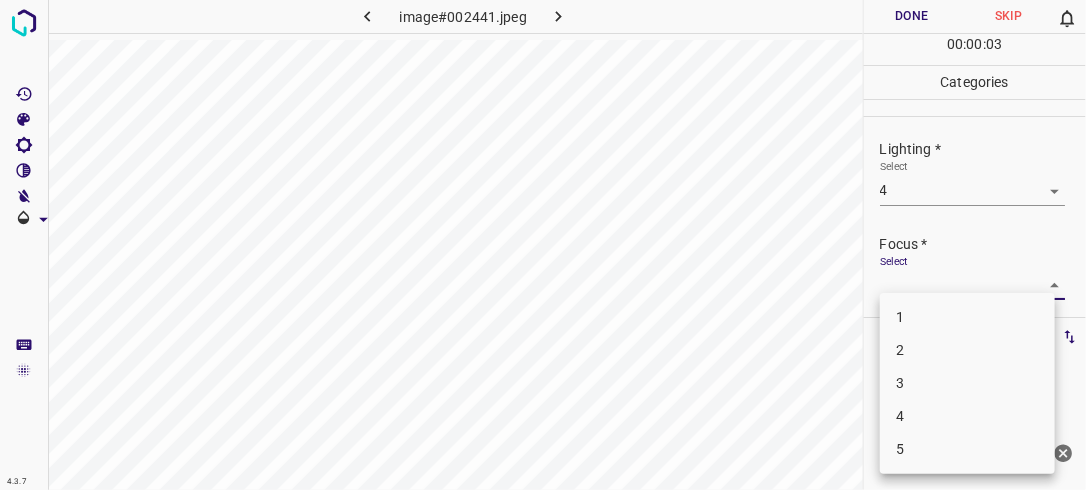 click on "4.3.7 image#002441.jpeg Done Skip 0 00   : 00   : 03   Categories Lighting *  Select 4 4 Focus *  Select ​ Overall *  Select ​ Labels   0 Categories 1 Lighting 2 Focus 3 Overall Tools Space Change between modes (Draw & Edit) I Auto labeling R Restore zoom M Zoom in N Zoom out Delete Delete selecte label Filters Z Restore filters X Saturation filter C Brightness filter V Contrast filter B Gray scale filter General O Download Need Help ? - Text - Hide - Delete 1 2 3 4 5" at bounding box center [543, 245] 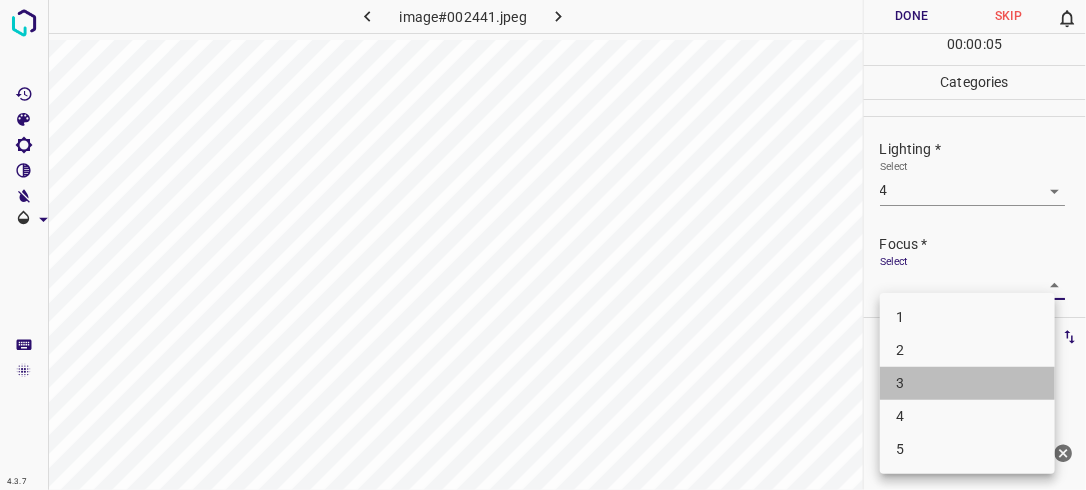 click on "3" at bounding box center [967, 383] 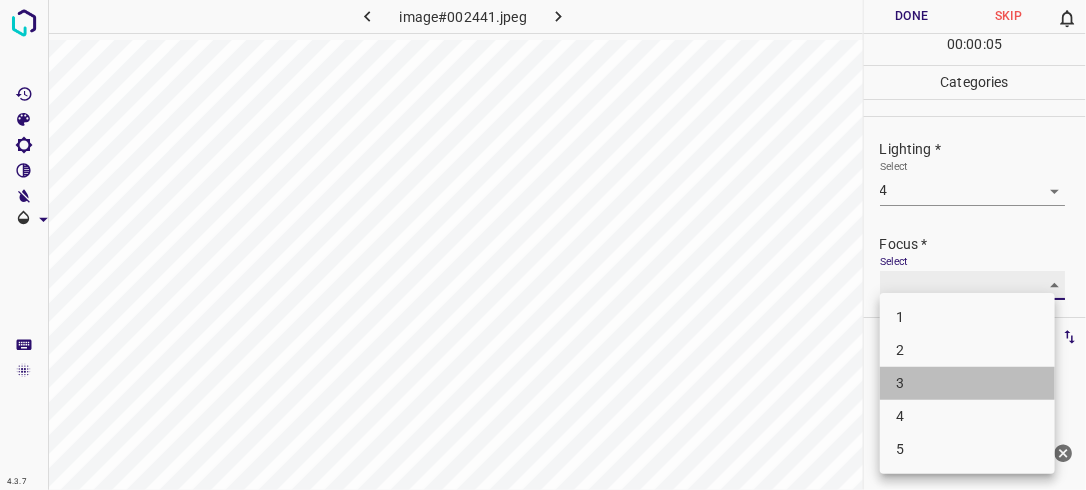 type on "3" 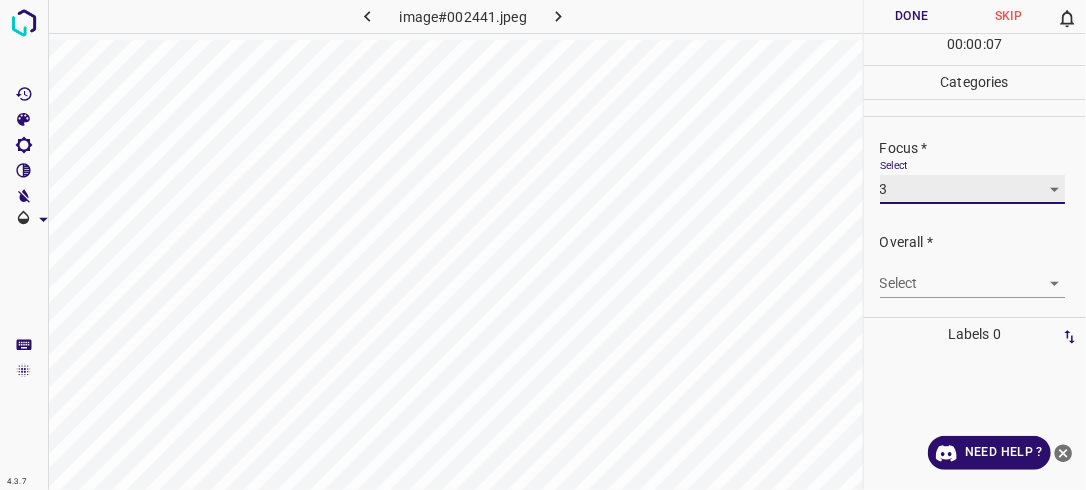 scroll, scrollTop: 98, scrollLeft: 0, axis: vertical 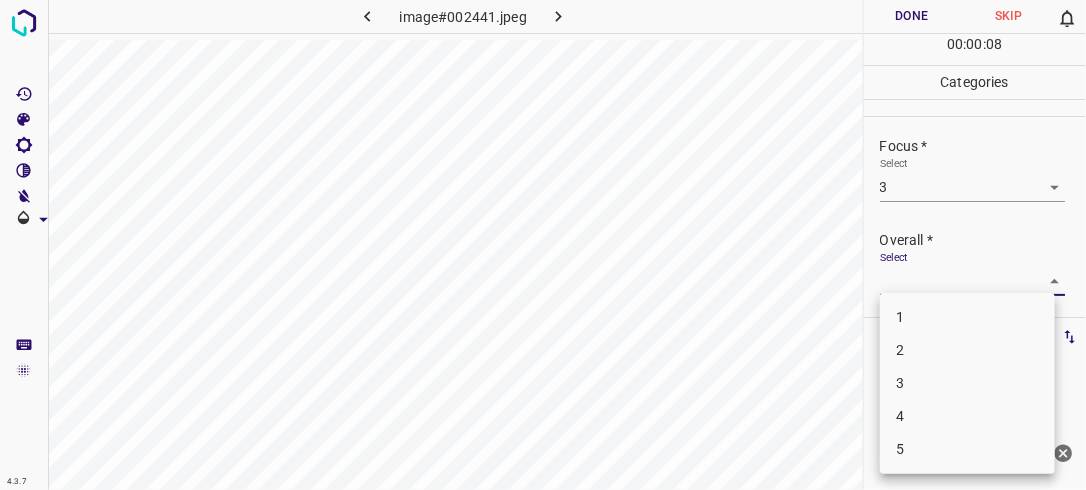 click on "4.3.7 image#002441.jpeg Done Skip 0 00   : 00   : 08   Categories Lighting *  Select 4 4 Focus *  Select 3 3 Overall *  Select ​ Labels   0 Categories 1 Lighting 2 Focus 3 Overall Tools Space Change between modes (Draw & Edit) I Auto labeling R Restore zoom M Zoom in N Zoom out Delete Delete selecte label Filters Z Restore filters X Saturation filter C Brightness filter V Contrast filter B Gray scale filter General O Download Need Help ? - Text - Hide - Delete 1 2 3 4 5" at bounding box center [543, 245] 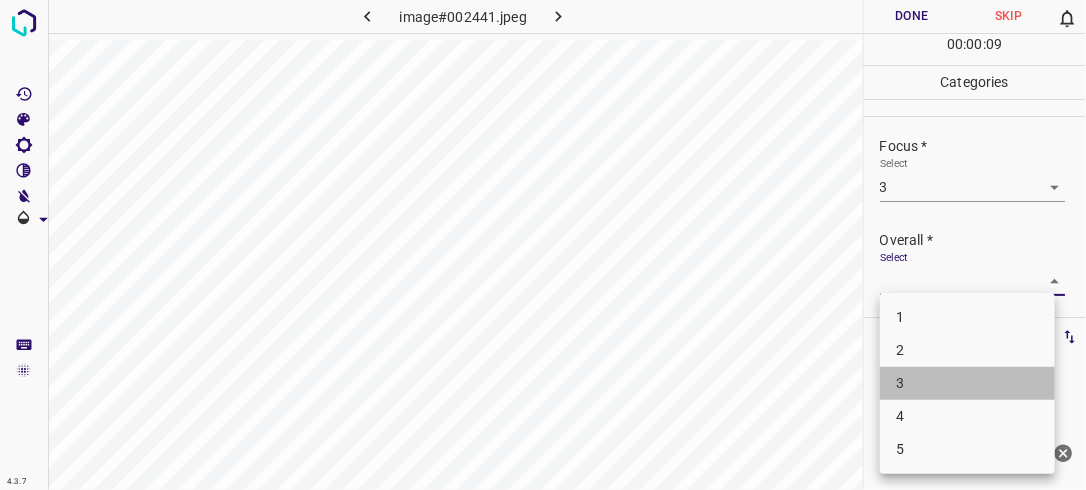 click on "3" at bounding box center [967, 383] 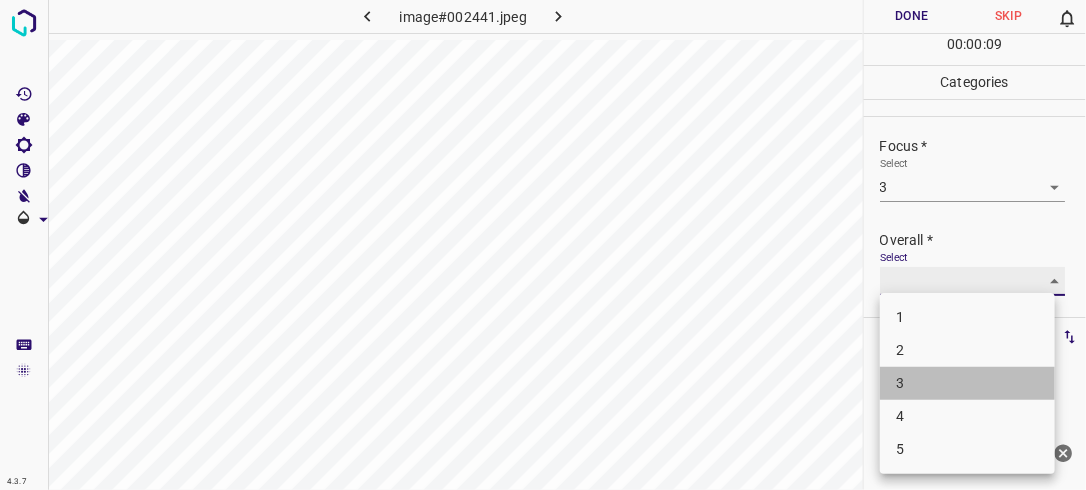 type on "3" 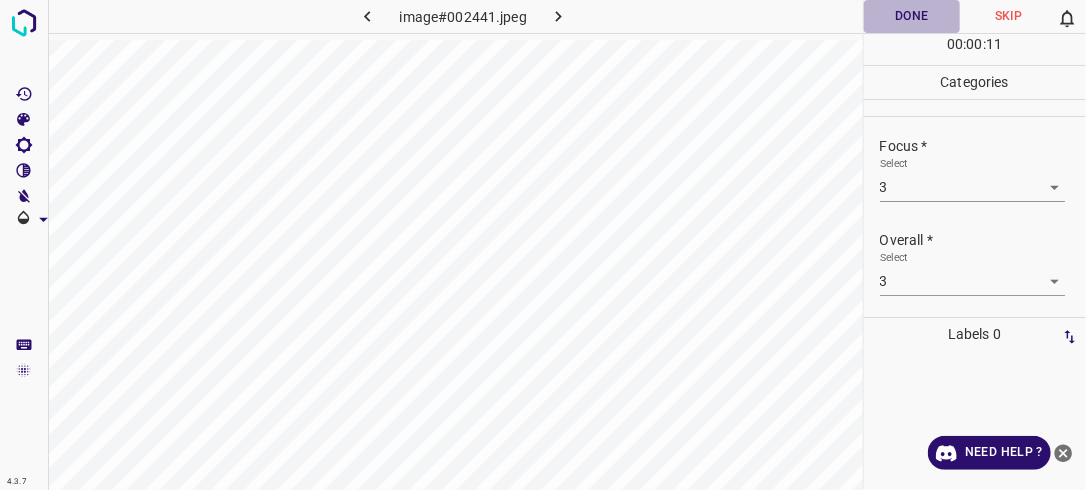 click on "Done" at bounding box center [912, 16] 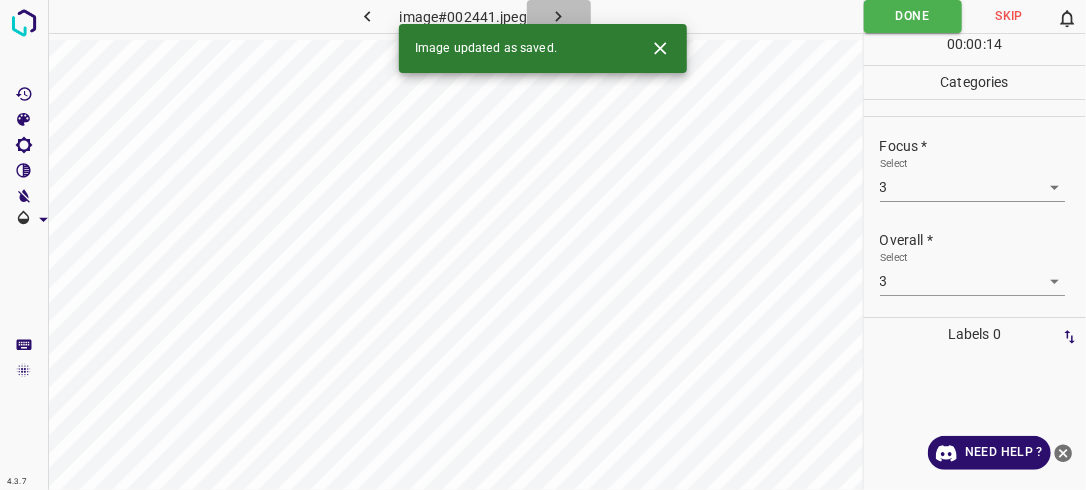 click at bounding box center [559, 16] 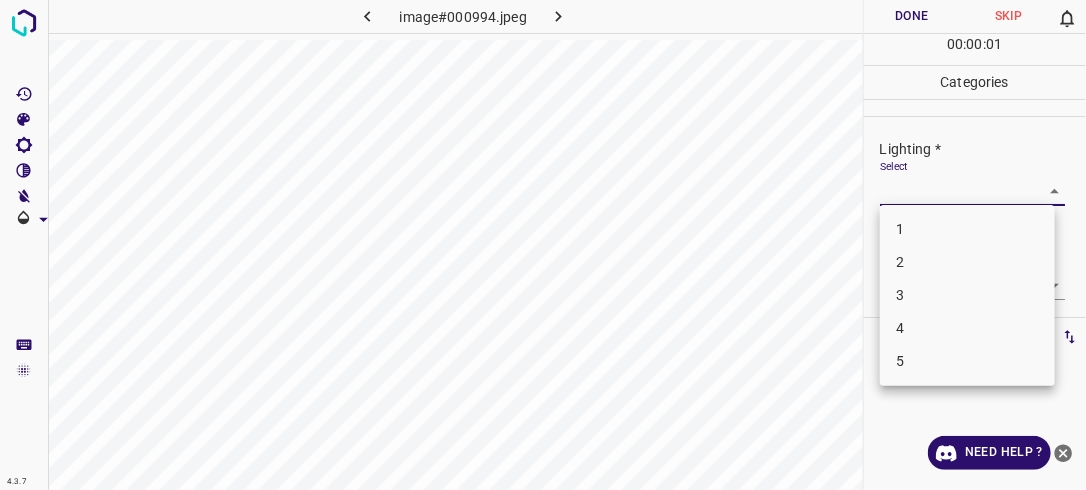 click on "4.3.7 image#000994.jpeg Done Skip 0 00   : 00   : 01   Categories Lighting *  Select ​ Focus *  Select ​ Overall *  Select ​ Labels   0 Categories 1 Lighting 2 Focus 3 Overall Tools Space Change between modes (Draw & Edit) I Auto labeling R Restore zoom M Zoom in N Zoom out Delete Delete selecte label Filters Z Restore filters X Saturation filter C Brightness filter V Contrast filter B Gray scale filter General O Download Need Help ? - Text - Hide - Delete 1 2 3 4 5" at bounding box center (543, 245) 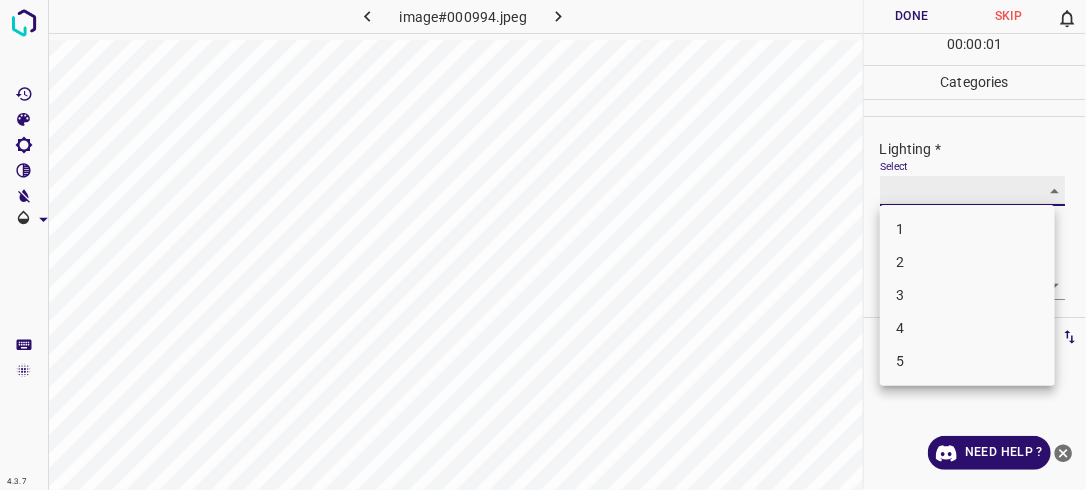 type on "2" 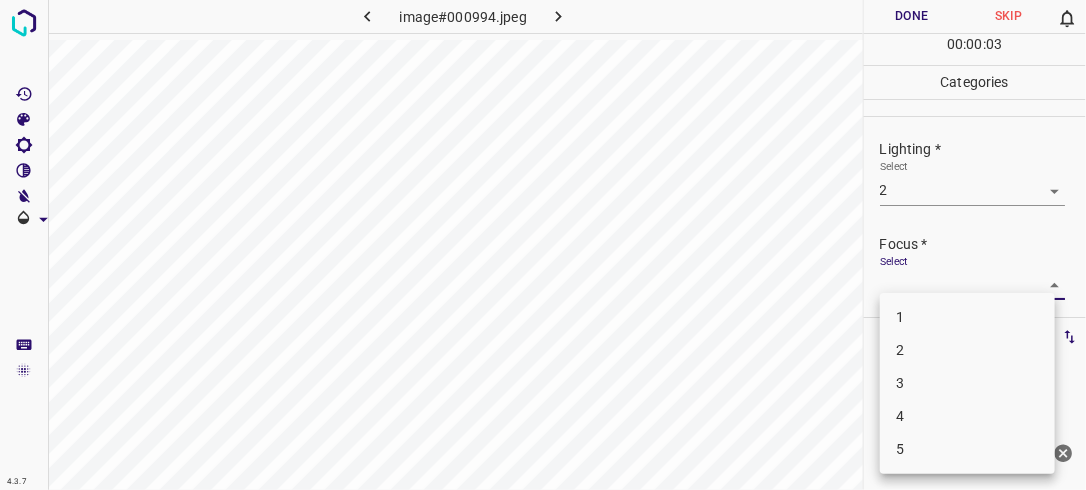 drag, startPoint x: 1028, startPoint y: 287, endPoint x: 976, endPoint y: 359, distance: 88.814415 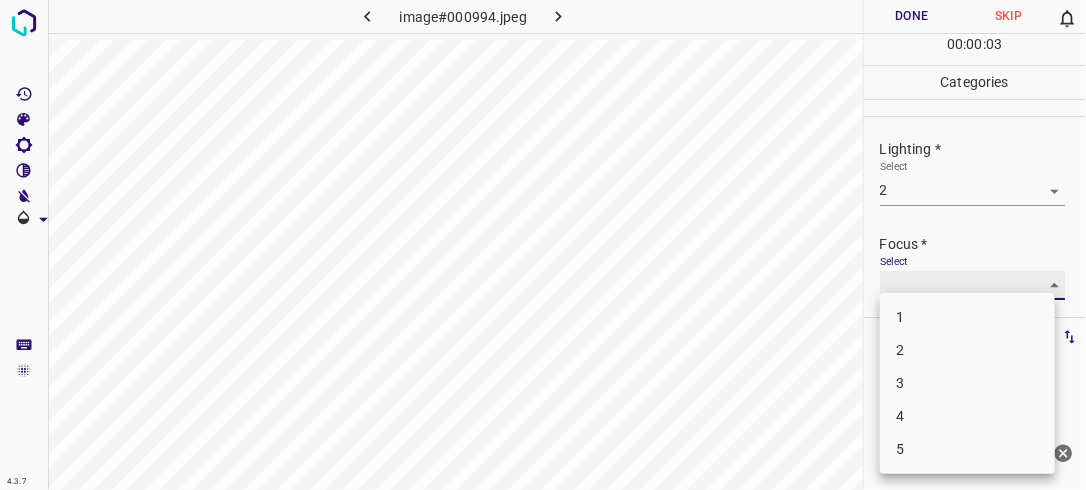 type on "2" 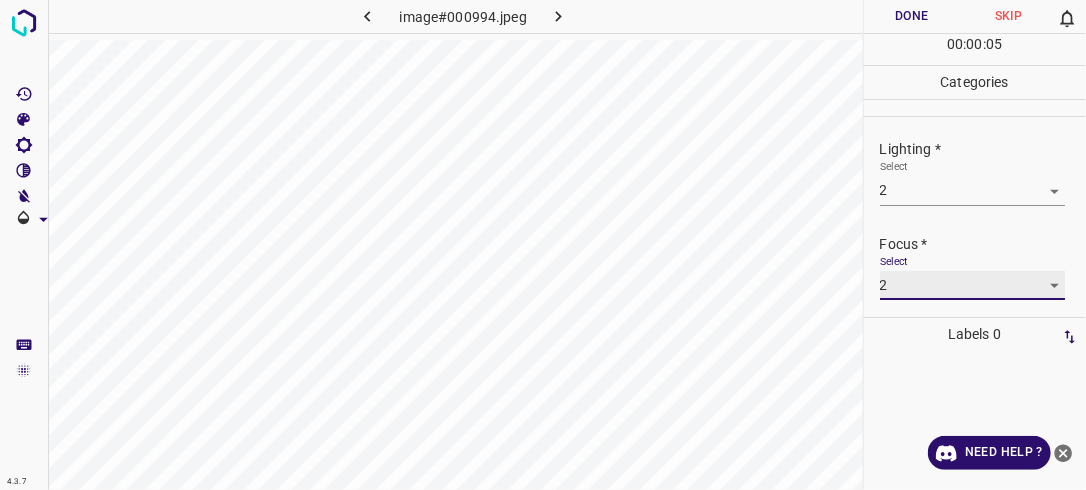 scroll, scrollTop: 98, scrollLeft: 0, axis: vertical 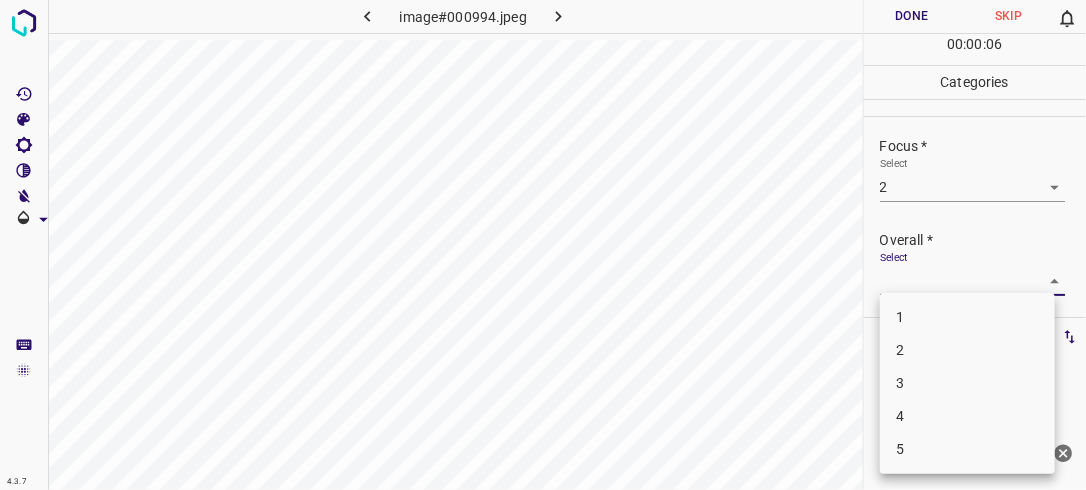 click on "4.3.7 image#000994.jpeg Done Skip 0 00   : 00   : 06   Categories Lighting *  Select 2 2 Focus *  Select 2 2 Overall *  Select ​ Labels   0 Categories 1 Lighting 2 Focus 3 Overall Tools Space Change between modes (Draw & Edit) I Auto labeling R Restore zoom M Zoom in N Zoom out Delete Delete selecte label Filters Z Restore filters X Saturation filter C Brightness filter V Contrast filter B Gray scale filter General O Download Need Help ? - Text - Hide - Delete 1 2 3 4 5" at bounding box center [543, 245] 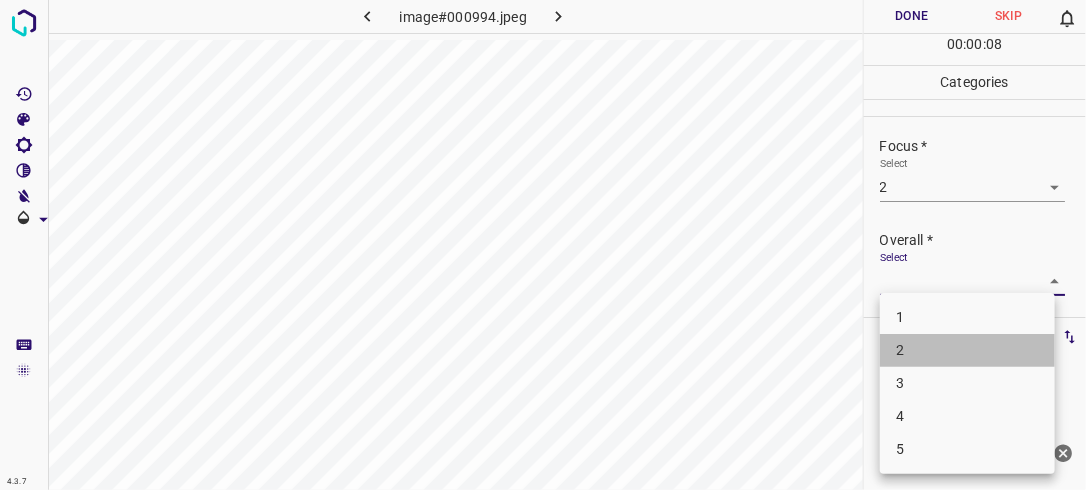 click on "2" at bounding box center [967, 350] 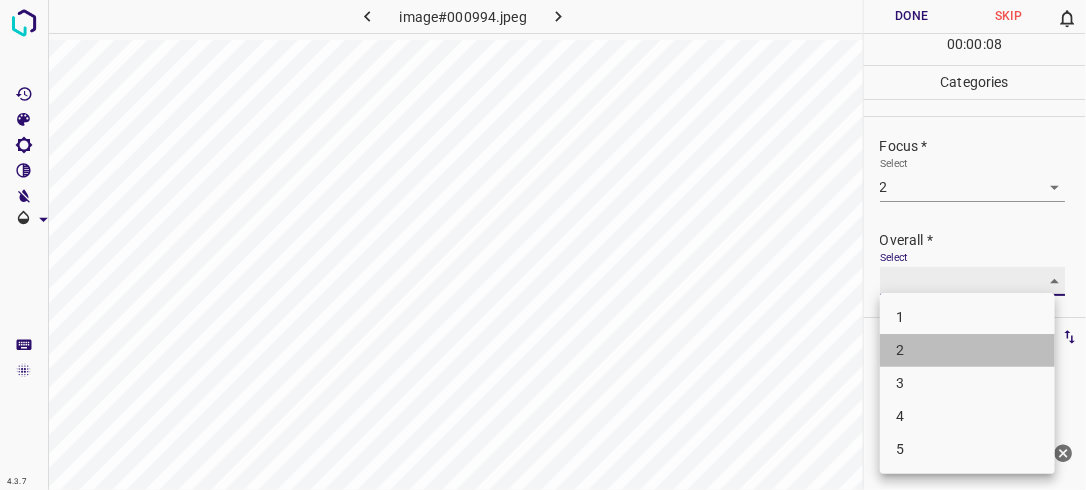 type on "2" 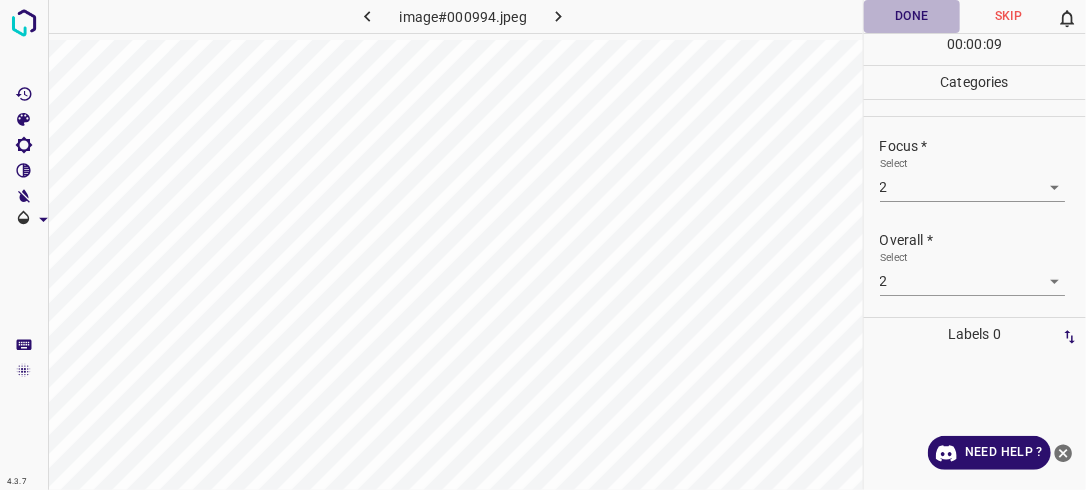 click on "Done" at bounding box center [912, 16] 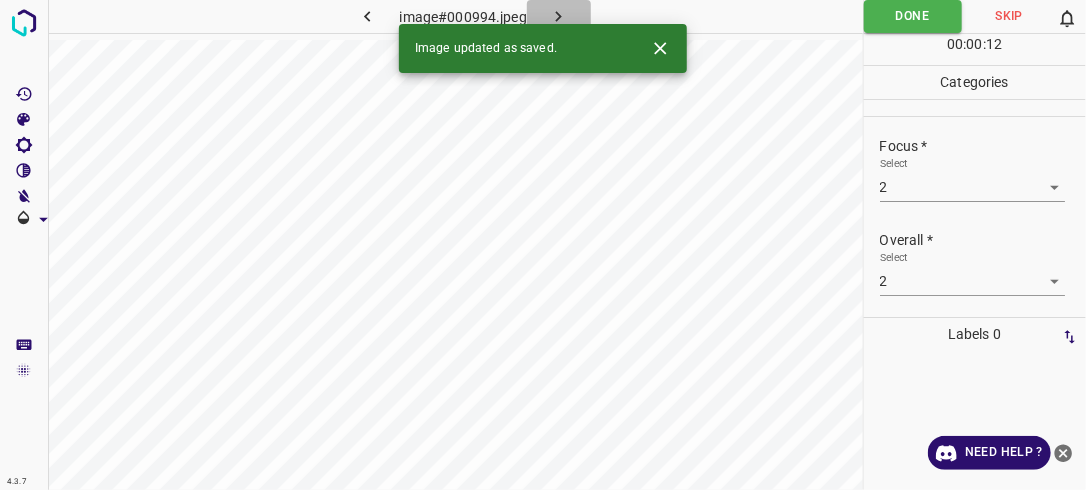 click 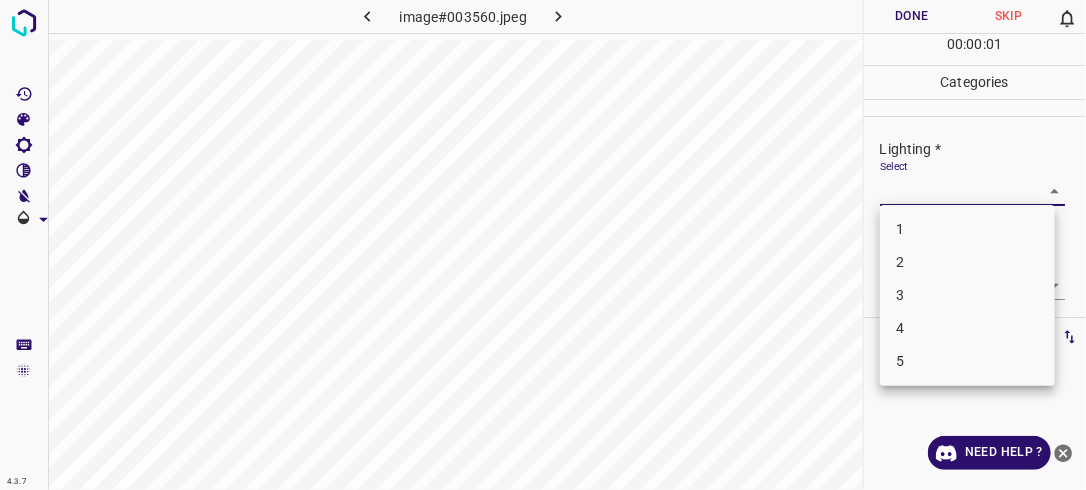 click on "4.3.7 image#003560.jpeg Done Skip 0 00   : 00   : 01   Categories Lighting *  Select ​ Focus *  Select ​ Overall *  Select ​ Labels   0 Categories 1 Lighting 2 Focus 3 Overall Tools Space Change between modes (Draw & Edit) I Auto labeling R Restore zoom M Zoom in N Zoom out Delete Delete selecte label Filters Z Restore filters X Saturation filter C Brightness filter V Contrast filter B Gray scale filter General O Download Need Help ? - Text - Hide - Delete 1 2 3 4 5" at bounding box center (543, 245) 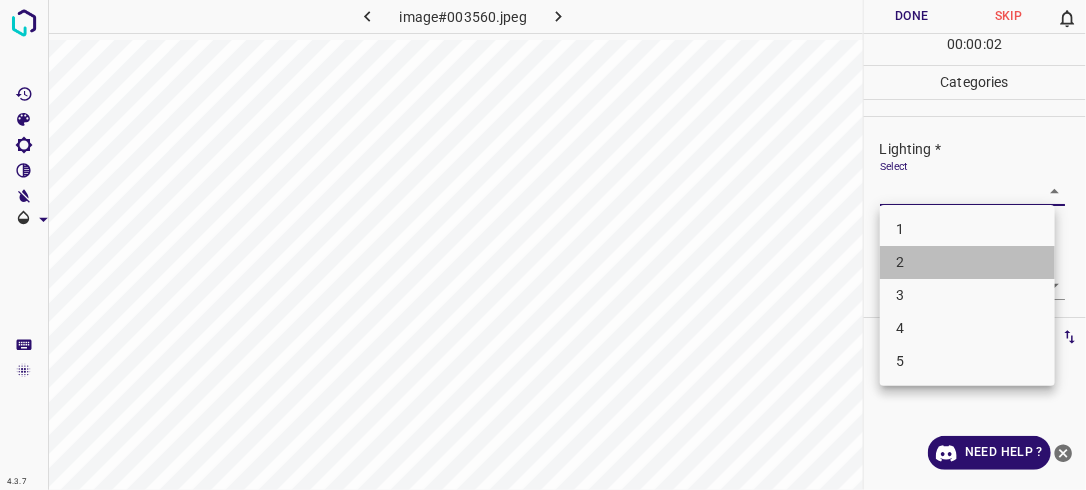 click on "2" at bounding box center [967, 262] 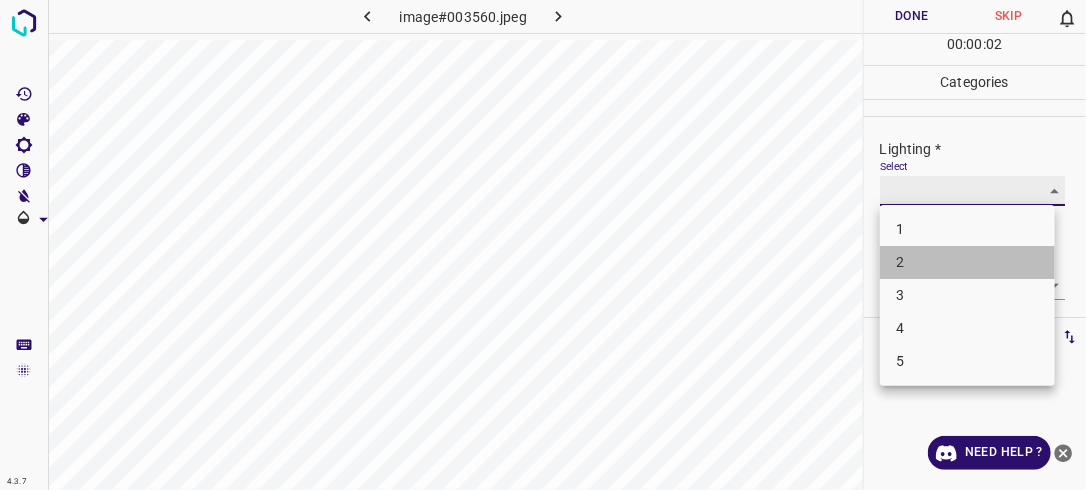 type on "2" 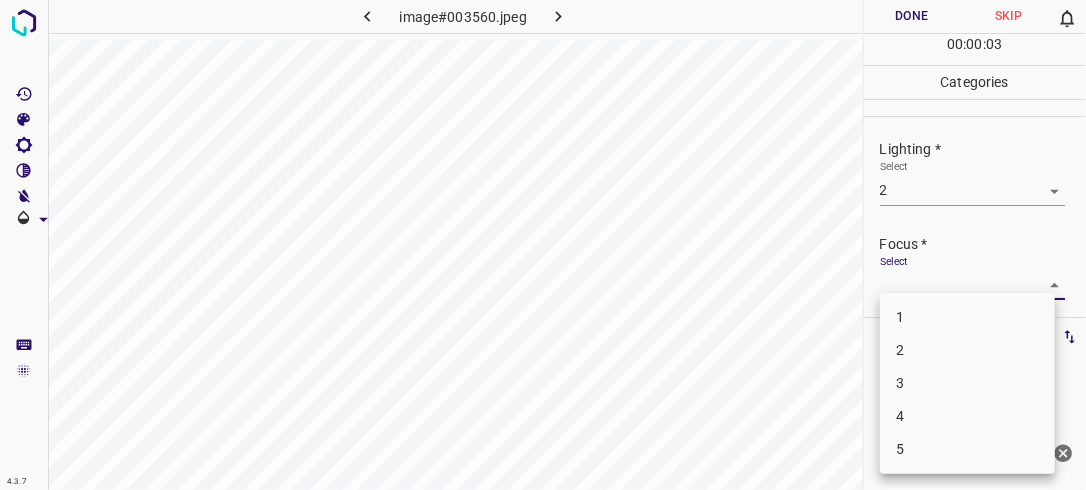 click on "4.3.7 image#003560.jpeg Done Skip 0 00   : 00   : 03   Categories Lighting *  Select 2 2 Focus *  Select ​ Overall *  Select ​ Labels   0 Categories 1 Lighting 2 Focus 3 Overall Tools Space Change between modes (Draw & Edit) I Auto labeling R Restore zoom M Zoom in N Zoom out Delete Delete selecte label Filters Z Restore filters X Saturation filter C Brightness filter V Contrast filter B Gray scale filter General O Download Need Help ? - Text - Hide - Delete 1 2 3 4 5" at bounding box center (543, 245) 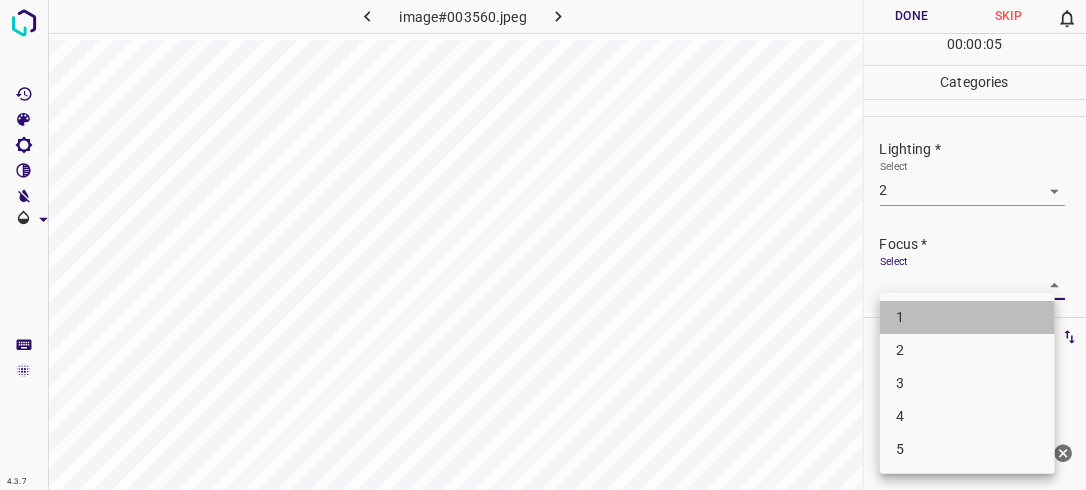 click on "1" at bounding box center (967, 317) 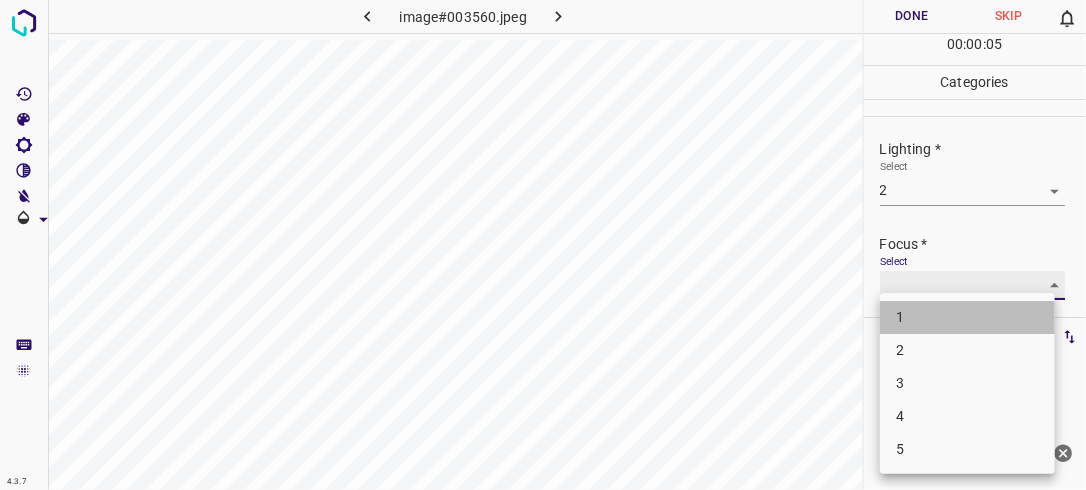 type on "1" 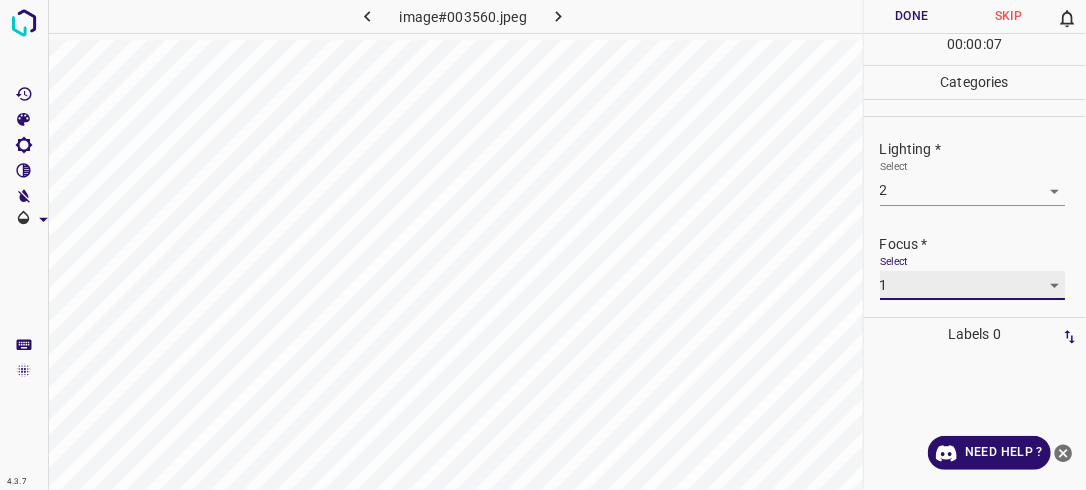 scroll, scrollTop: 98, scrollLeft: 0, axis: vertical 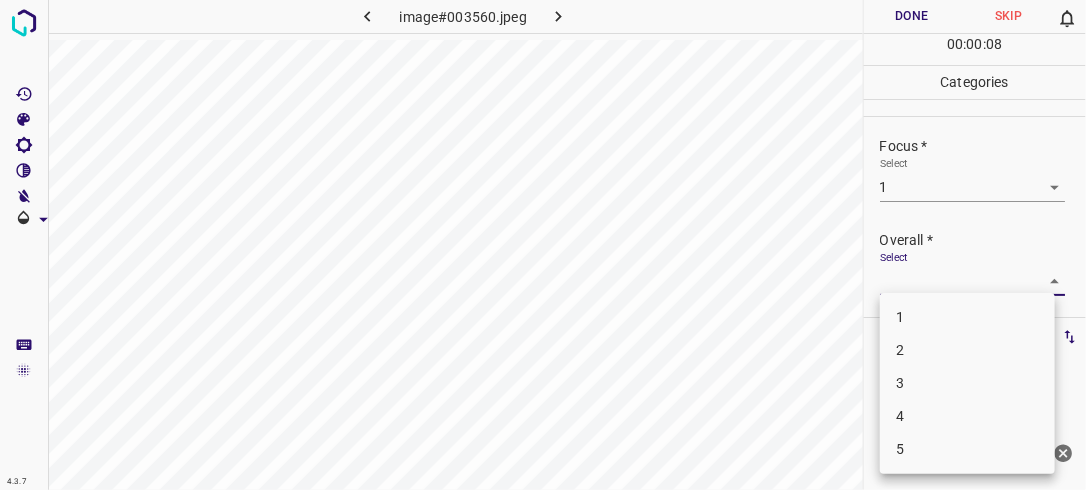 drag, startPoint x: 1051, startPoint y: 277, endPoint x: 1000, endPoint y: 363, distance: 99.985 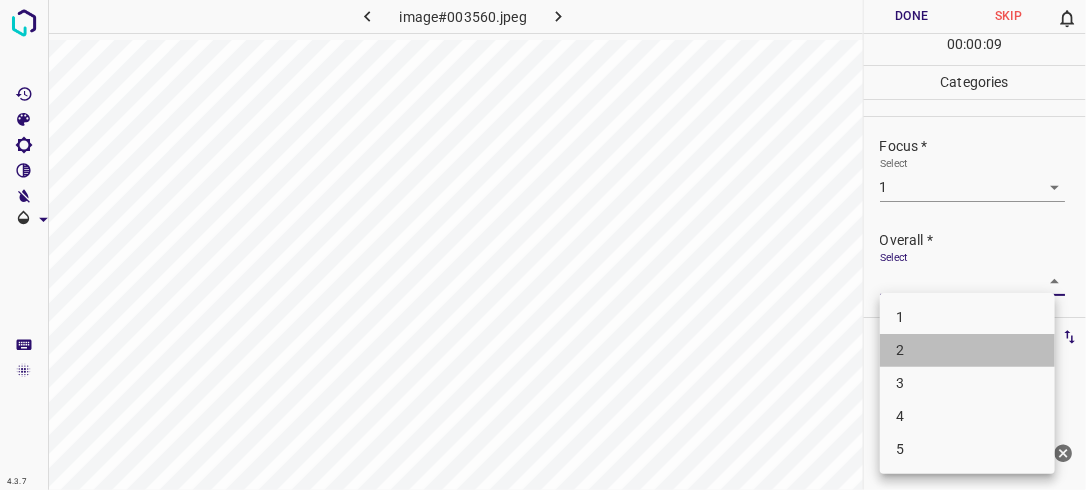 click on "2" at bounding box center (967, 350) 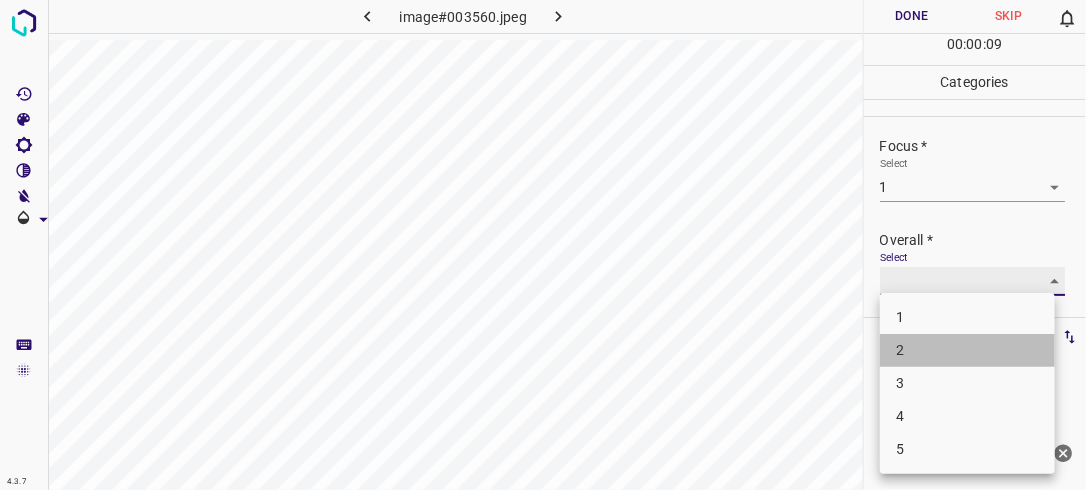 type on "2" 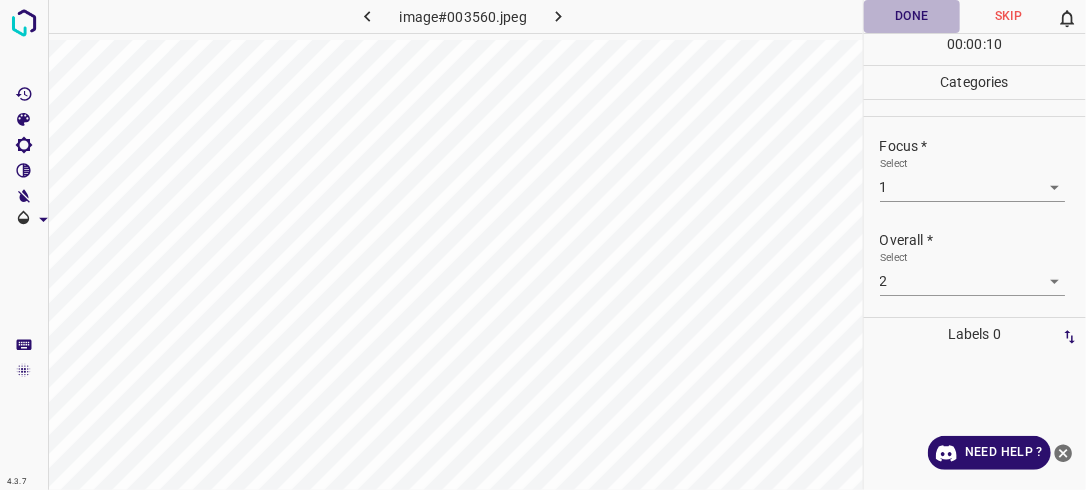 click on "Done" at bounding box center (912, 16) 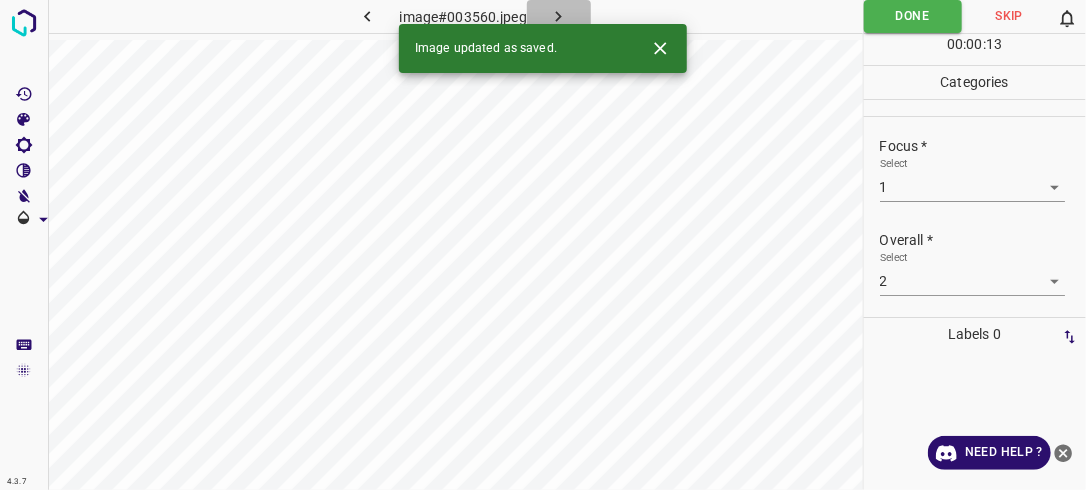 click at bounding box center (559, 16) 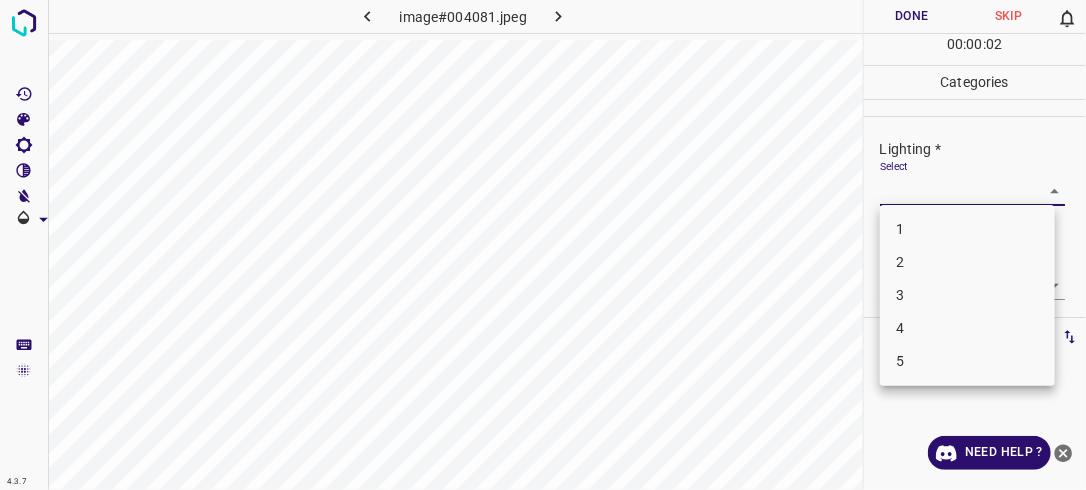 click on "4.3.7 image#004081.jpeg Done Skip 0 00   : 00   : 02   Categories Lighting *  Select ​ Focus *  Select ​ Overall *  Select ​ Labels   0 Categories 1 Lighting 2 Focus 3 Overall Tools Space Change between modes (Draw & Edit) I Auto labeling R Restore zoom M Zoom in N Zoom out Delete Delete selecte label Filters Z Restore filters X Saturation filter C Brightness filter V Contrast filter B Gray scale filter General O Download Need Help ? - Text - Hide - Delete 1 2 3 4 5" at bounding box center [543, 245] 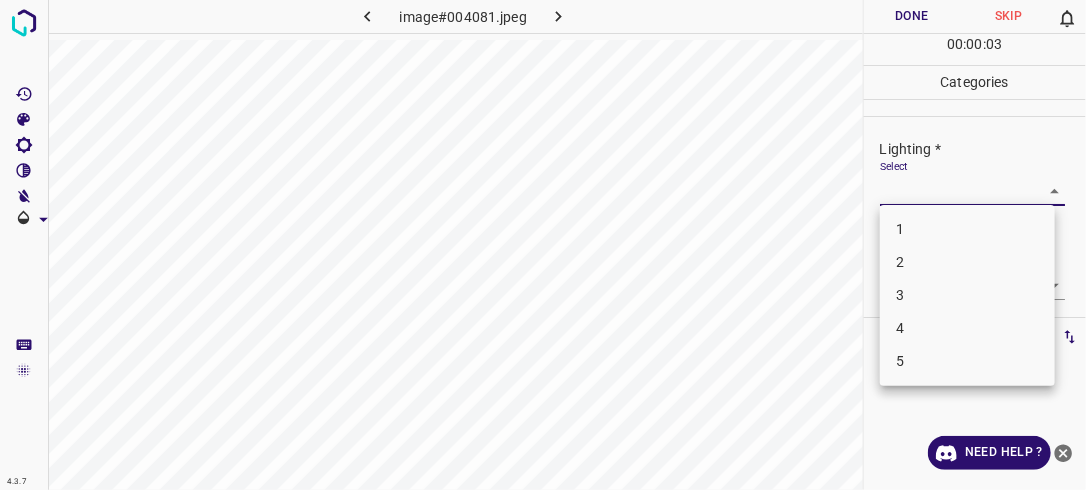 click on "3" at bounding box center [967, 295] 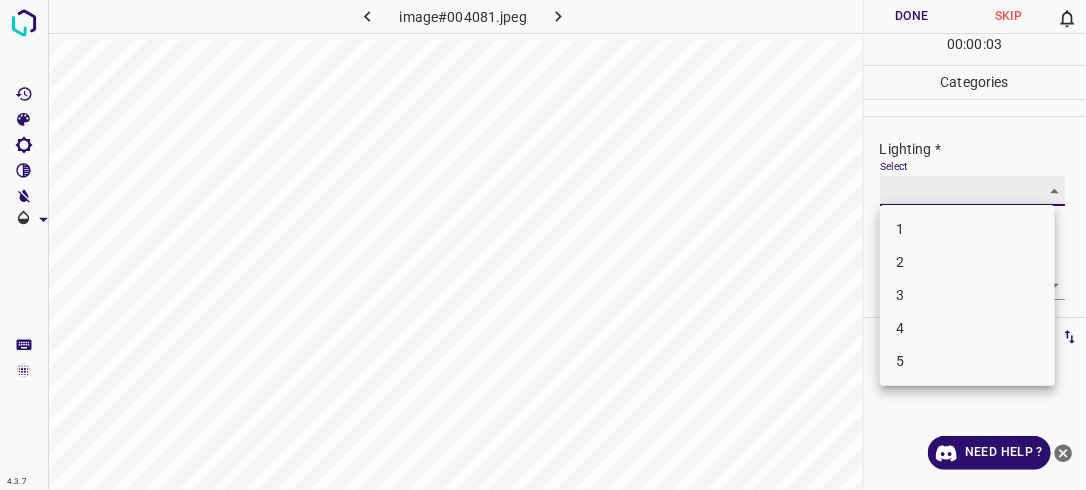 type on "3" 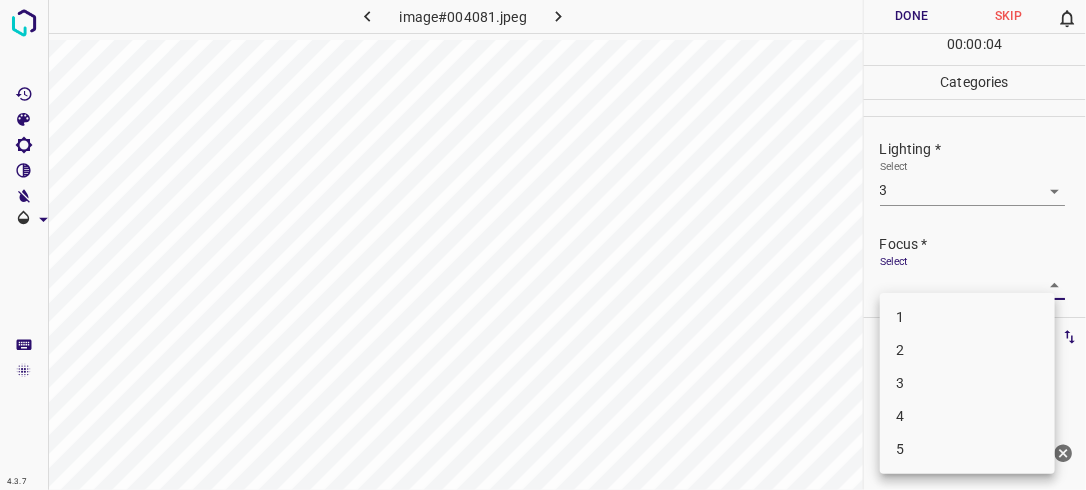 drag, startPoint x: 1030, startPoint y: 284, endPoint x: 969, endPoint y: 352, distance: 91.350975 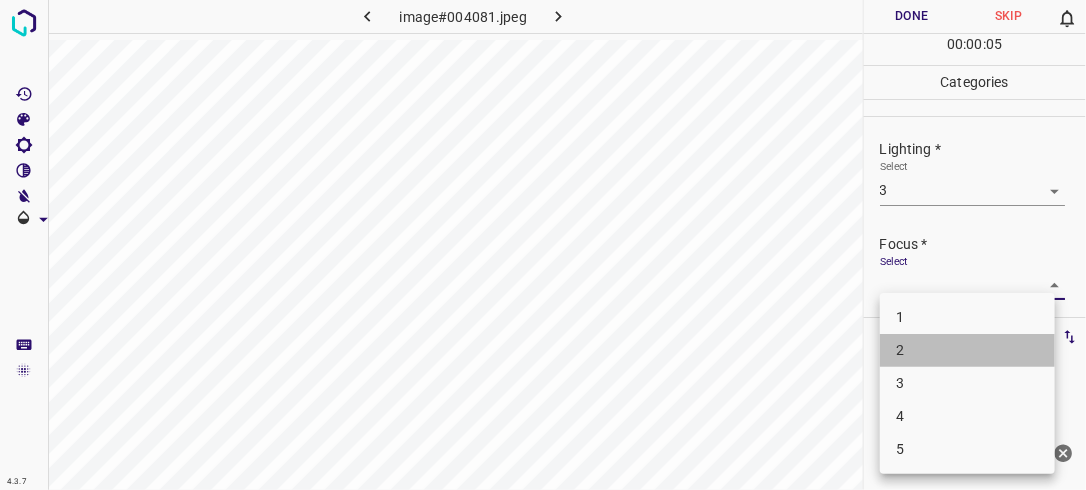 click on "2" at bounding box center (967, 350) 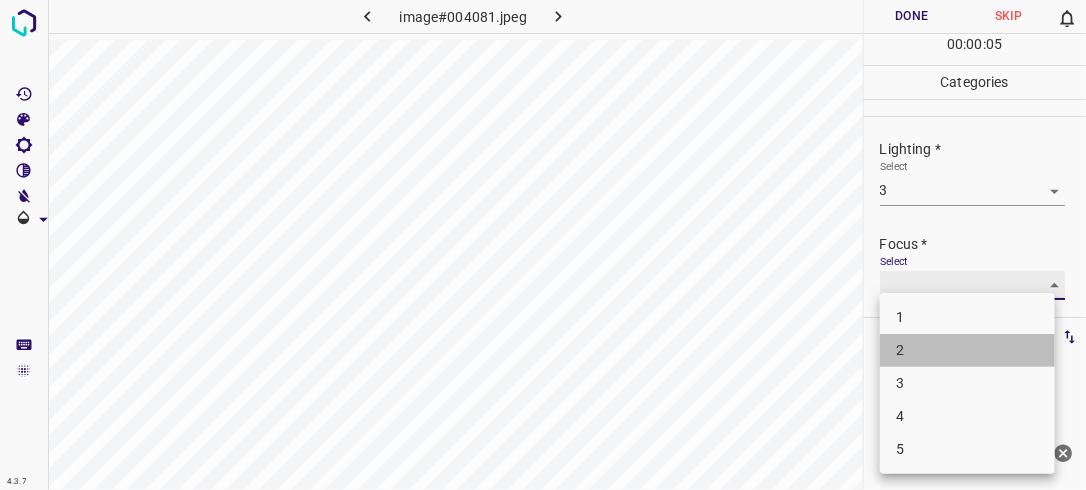 type on "2" 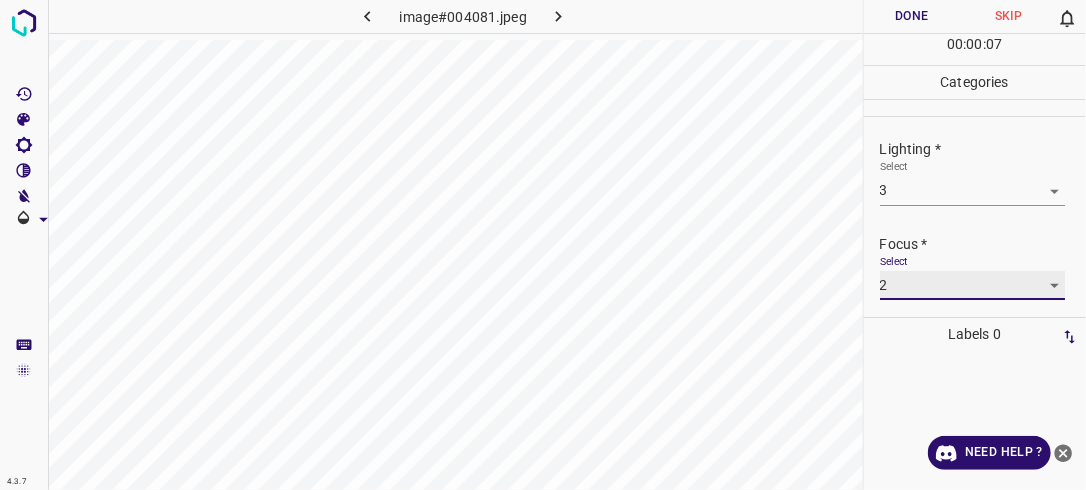 scroll, scrollTop: 98, scrollLeft: 0, axis: vertical 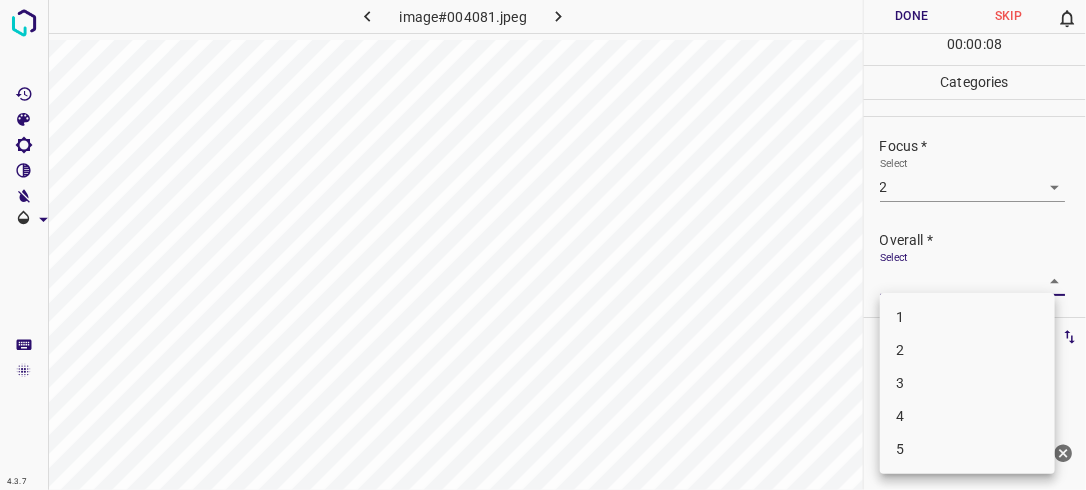 click on "4.3.7 image#004081.jpeg Done Skip 0 00   : 00   : 08   Categories Lighting *  Select 3 3 Focus *  Select 2 2 Overall *  Select ​ Labels   0 Categories 1 Lighting 2 Focus 3 Overall Tools Space Change between modes (Draw & Edit) I Auto labeling R Restore zoom M Zoom in N Zoom out Delete Delete selecte label Filters Z Restore filters X Saturation filter C Brightness filter V Contrast filter B Gray scale filter General O Download Need Help ? - Text - Hide - Delete 1 2 3 4 5" at bounding box center (543, 245) 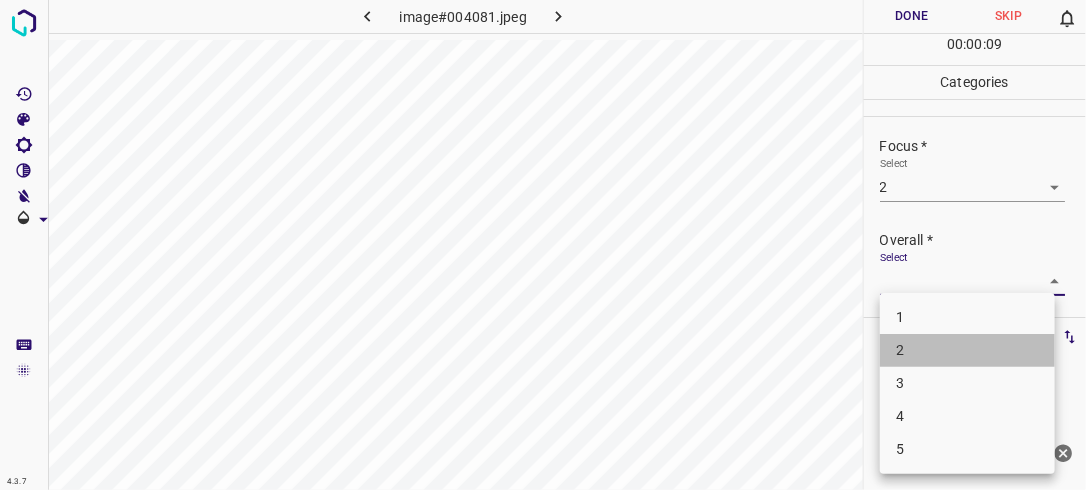 click on "2" at bounding box center [967, 350] 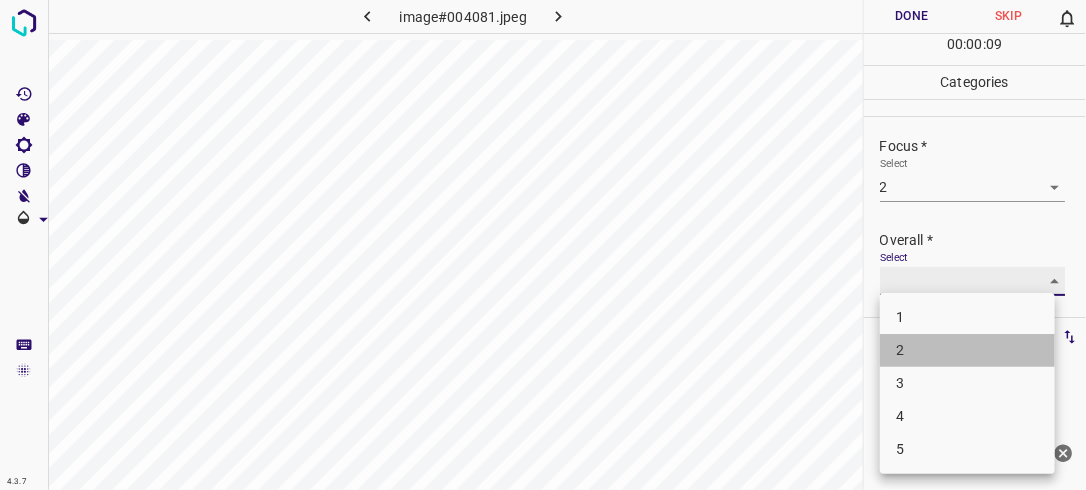 type on "2" 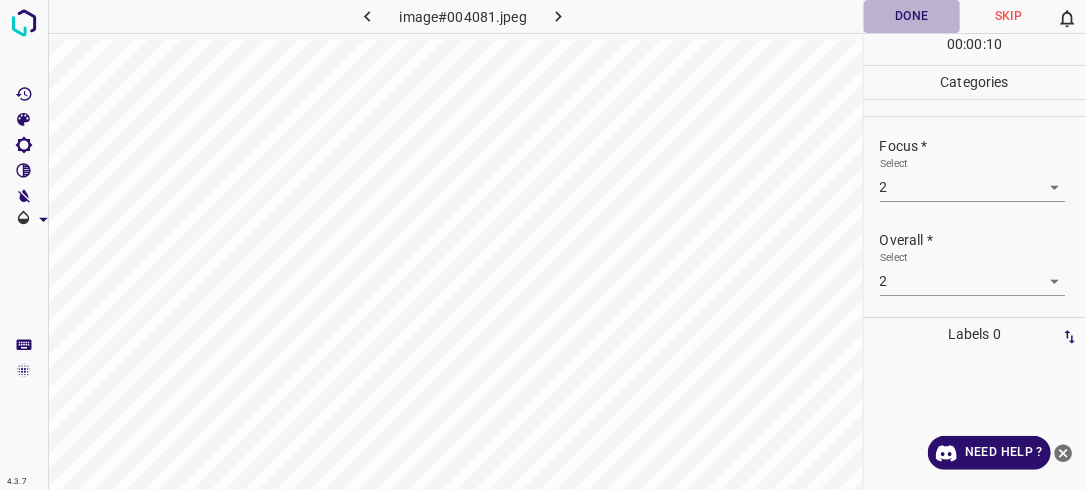 click on "Done" at bounding box center (912, 16) 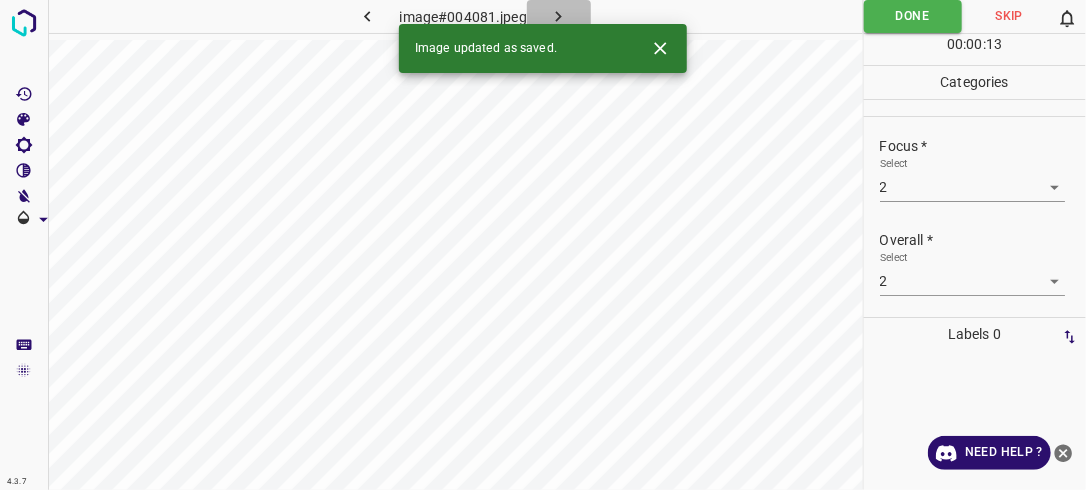 click at bounding box center (559, 16) 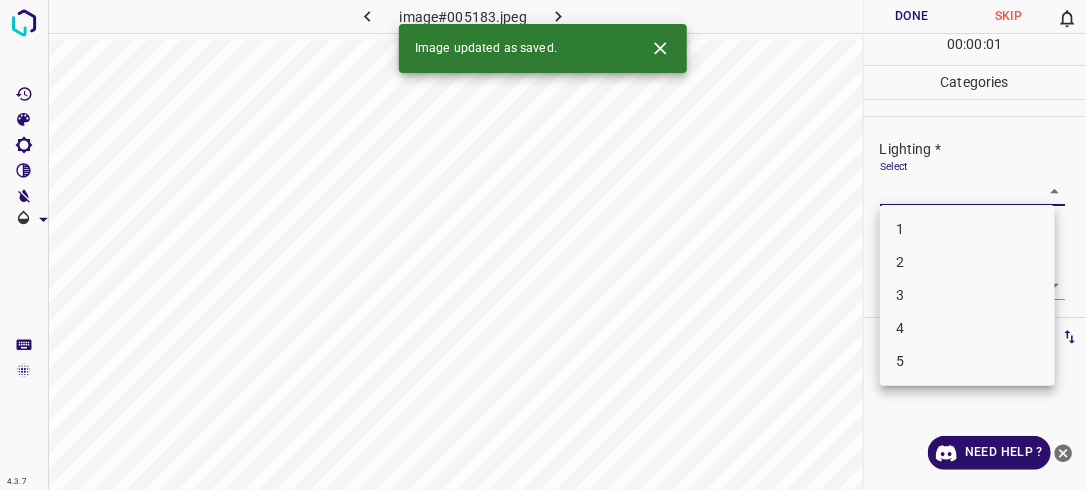 drag, startPoint x: 1043, startPoint y: 192, endPoint x: 996, endPoint y: 264, distance: 85.98256 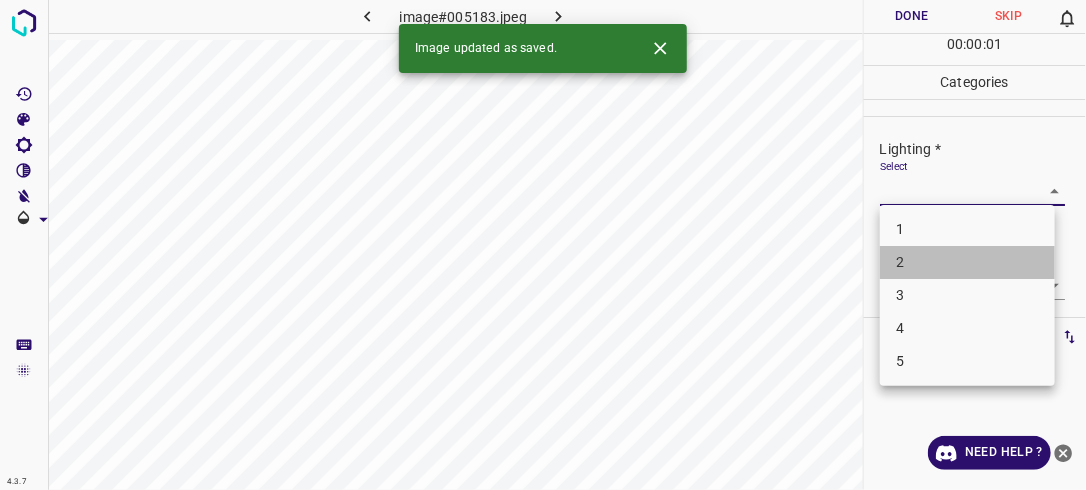 click on "2" at bounding box center [967, 262] 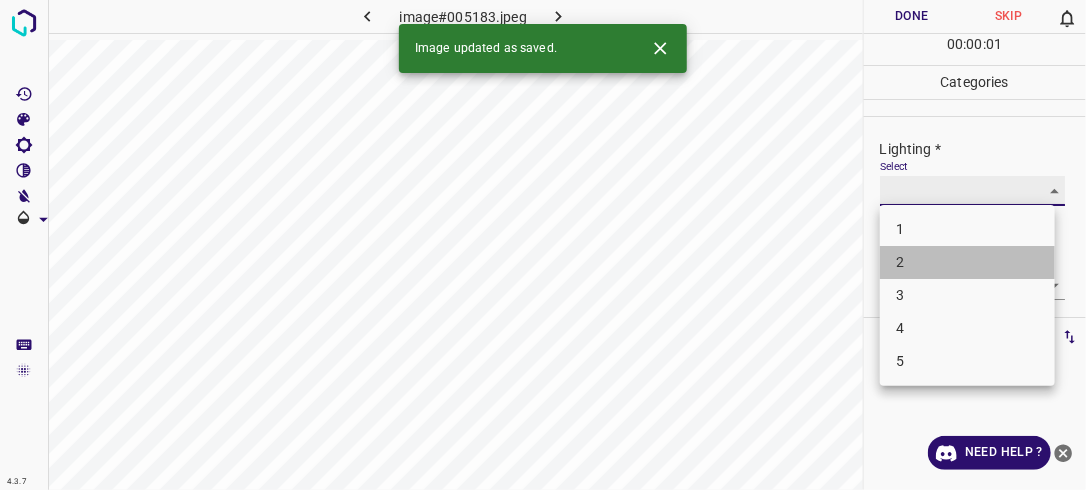 type on "2" 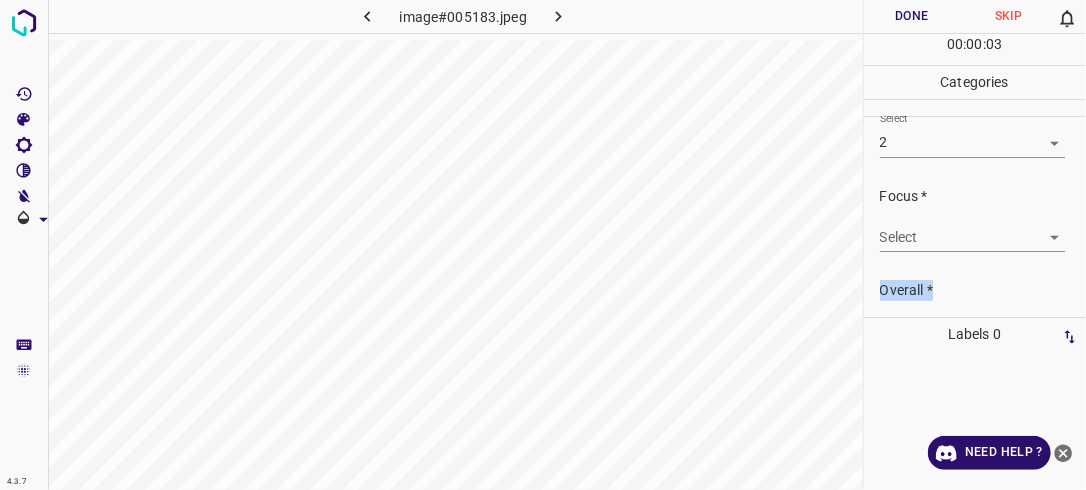 scroll, scrollTop: 98, scrollLeft: 0, axis: vertical 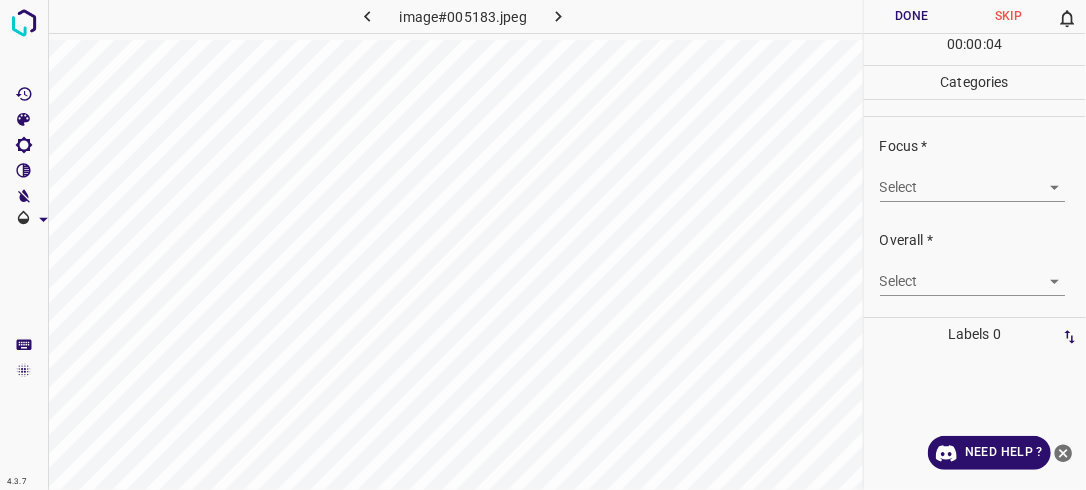 drag, startPoint x: 1036, startPoint y: 268, endPoint x: 1037, endPoint y: 182, distance: 86.00581 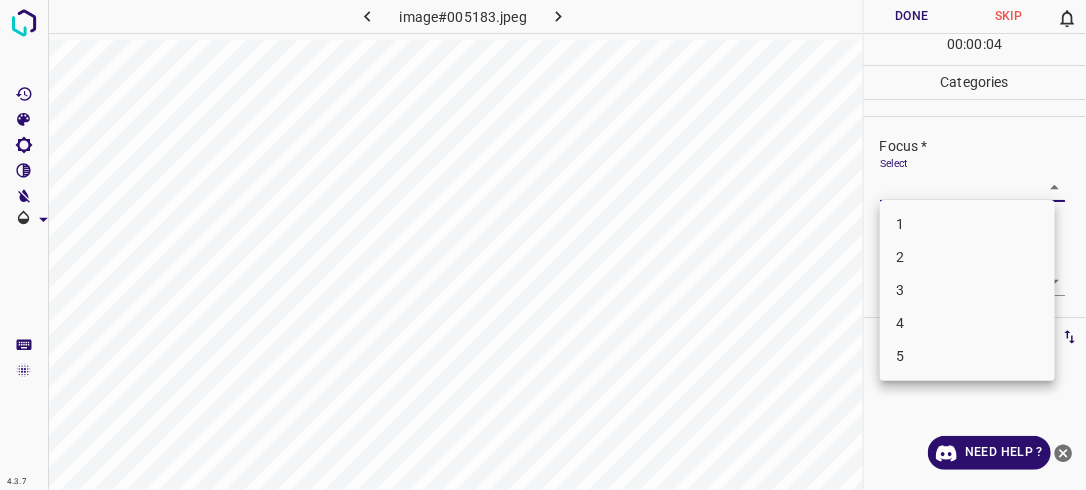click on "4.3.7 image#005183.jpeg Done Skip 0 00   : 00   : 04   Categories Lighting *  Select 2 2 Focus *  Select ​ Overall *  Select ​ Labels   0 Categories 1 Lighting 2 Focus 3 Overall Tools Space Change between modes (Draw & Edit) I Auto labeling R Restore zoom M Zoom in N Zoom out Delete Delete selecte label Filters Z Restore filters X Saturation filter C Brightness filter V Contrast filter B Gray scale filter General O Download Need Help ? - Text - Hide - Delete 1 2 3 4 5" at bounding box center [543, 245] 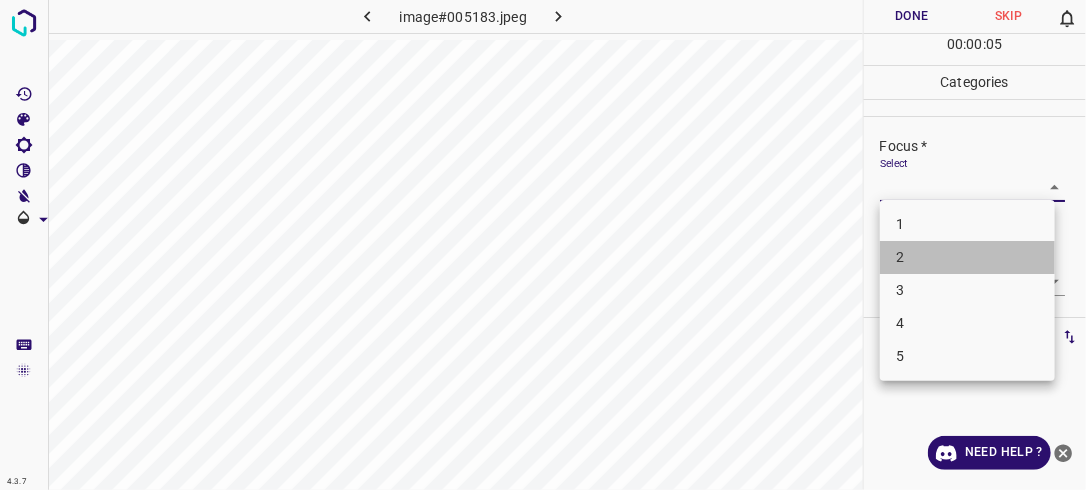 click on "2" at bounding box center [967, 257] 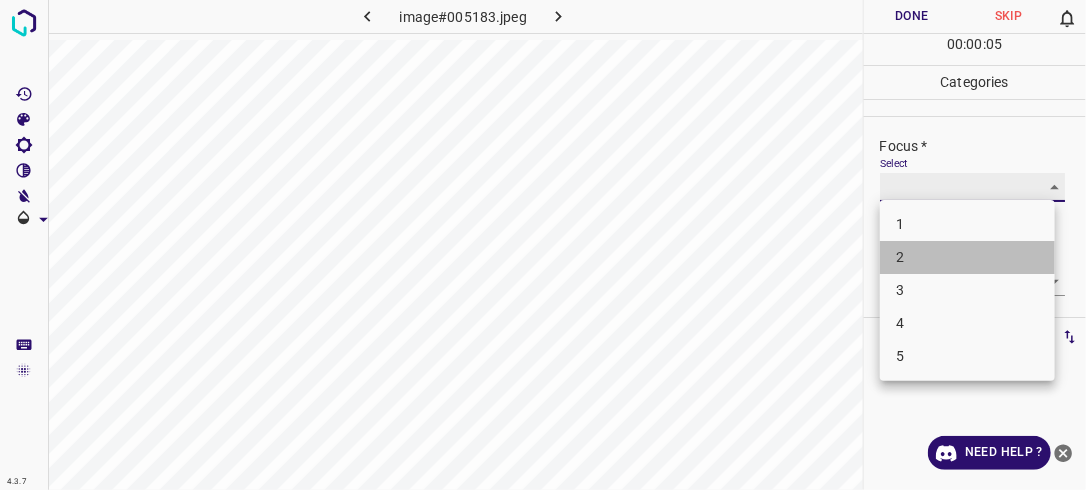 type on "2" 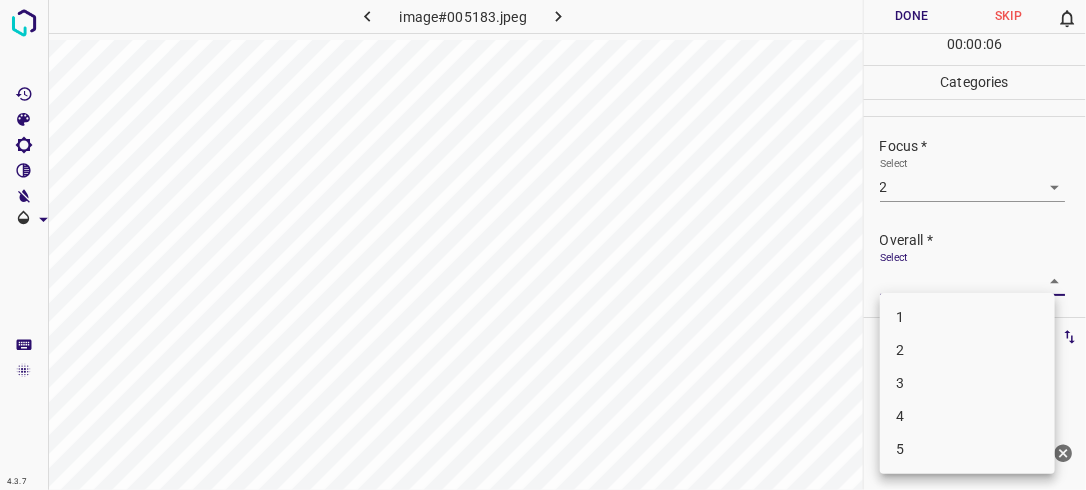drag, startPoint x: 1044, startPoint y: 268, endPoint x: 992, endPoint y: 340, distance: 88.814415 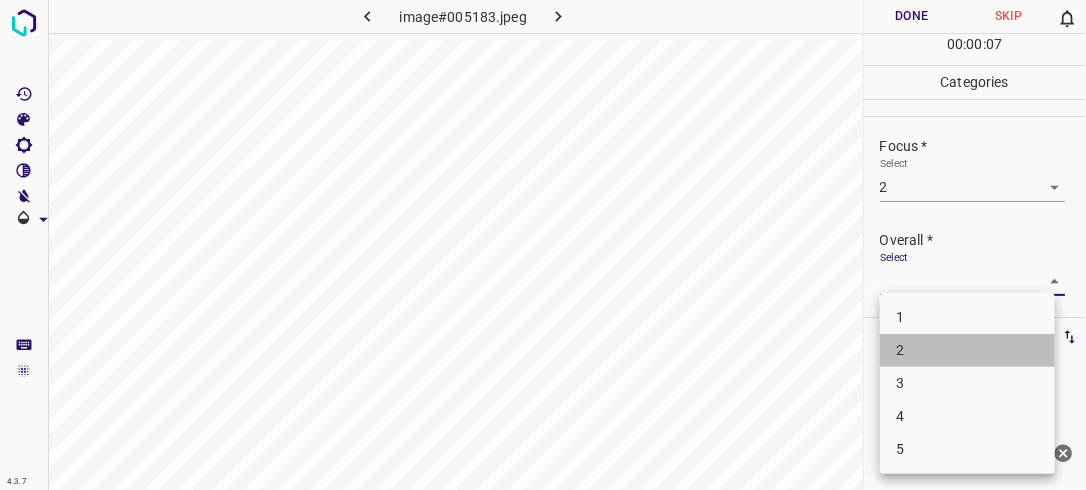 click on "2" at bounding box center (967, 350) 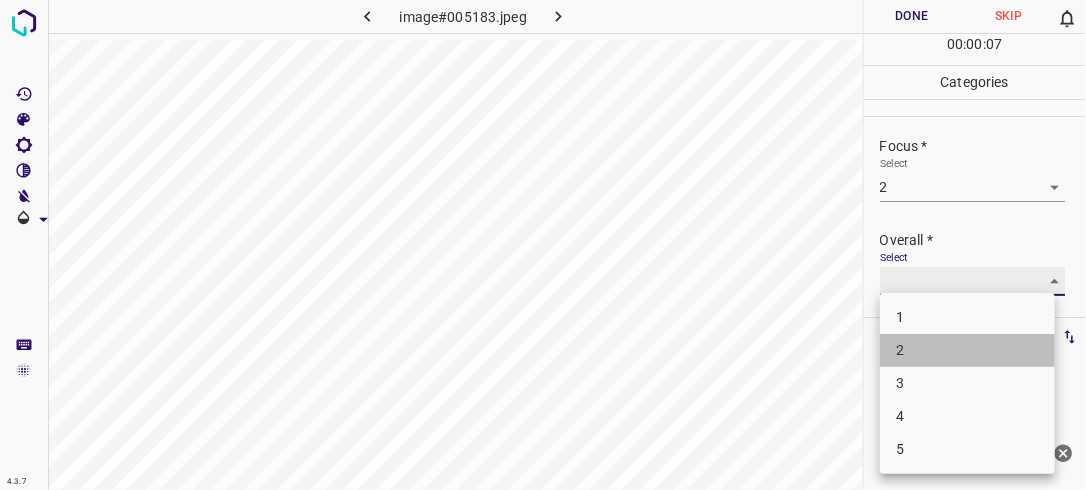 type on "2" 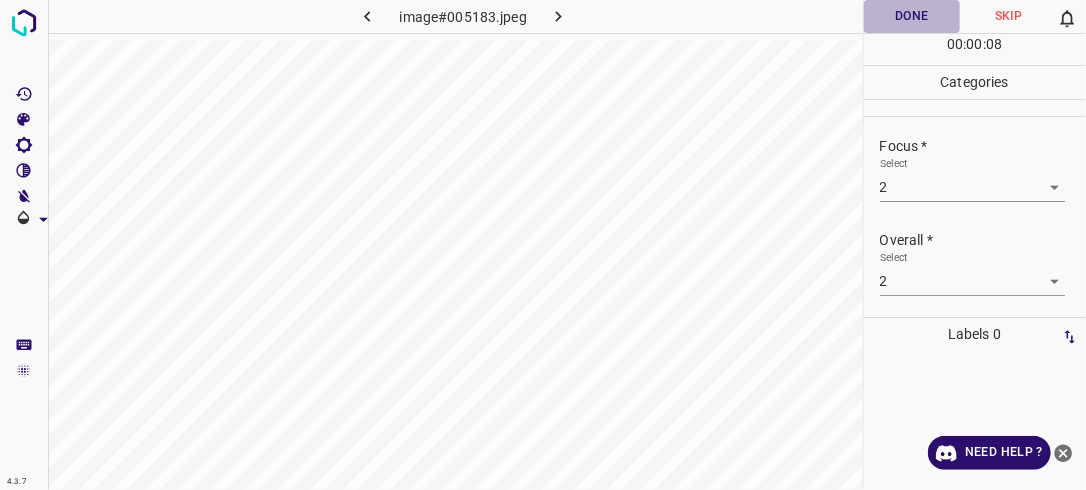 click on "Done" at bounding box center [912, 16] 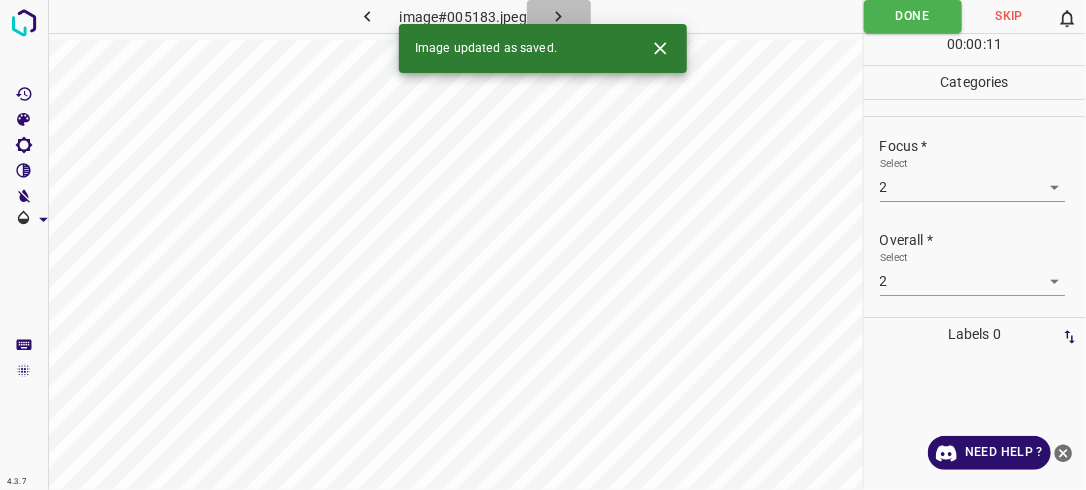 click at bounding box center [559, 16] 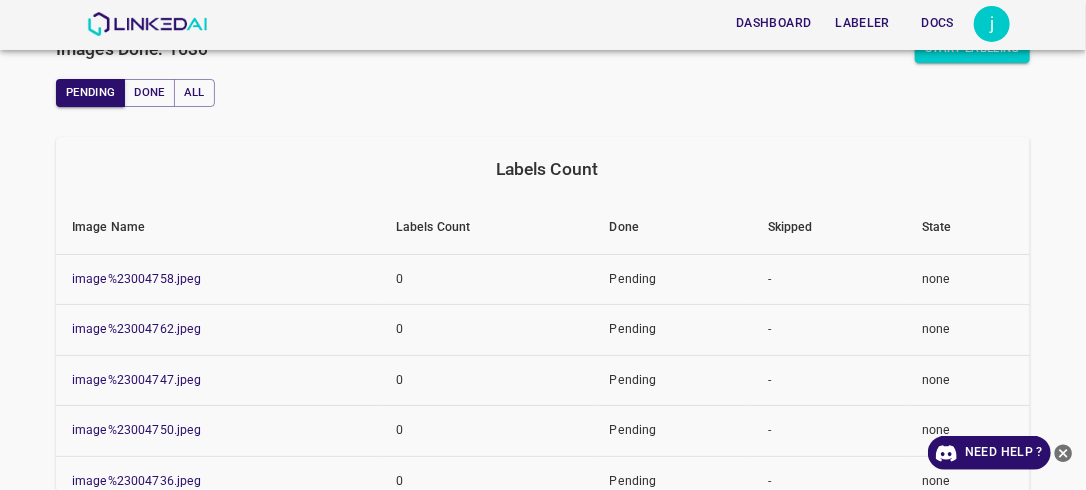 scroll, scrollTop: 189, scrollLeft: 0, axis: vertical 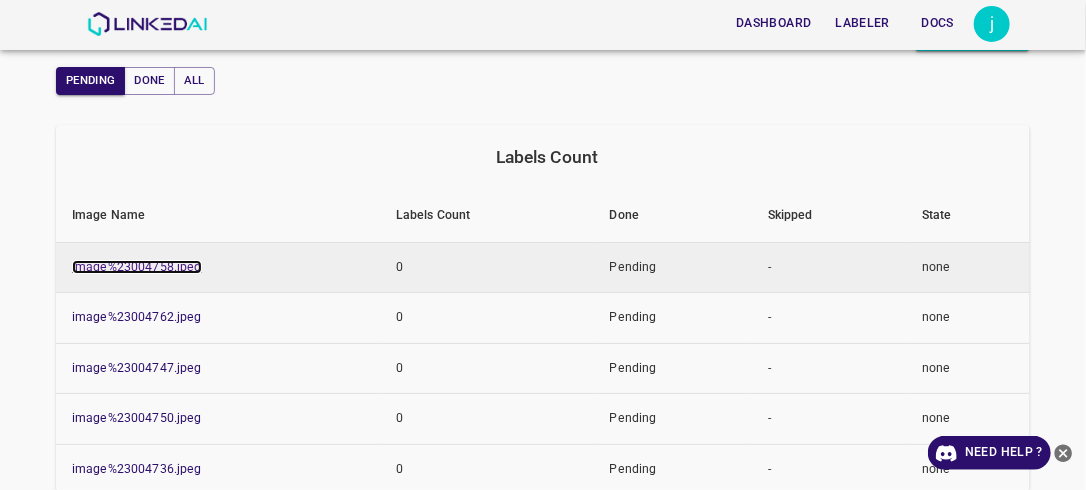 click on "image%23004758.jpeg" at bounding box center [137, 267] 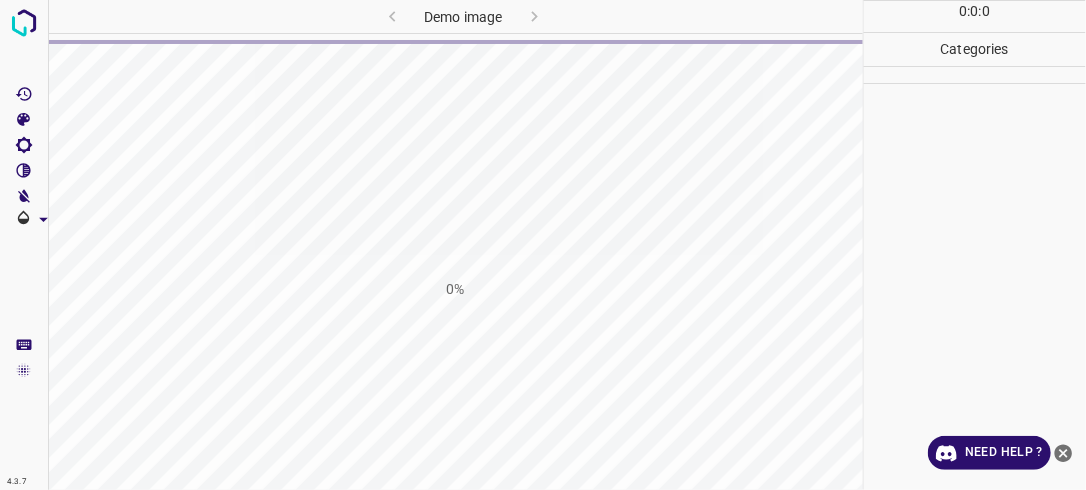 scroll, scrollTop: 0, scrollLeft: 0, axis: both 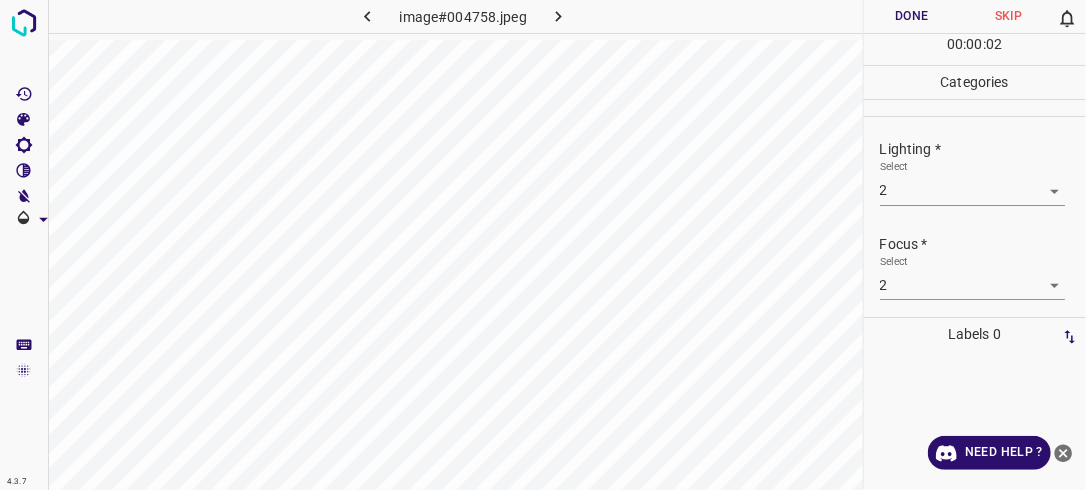 click on "Done" at bounding box center [912, 16] 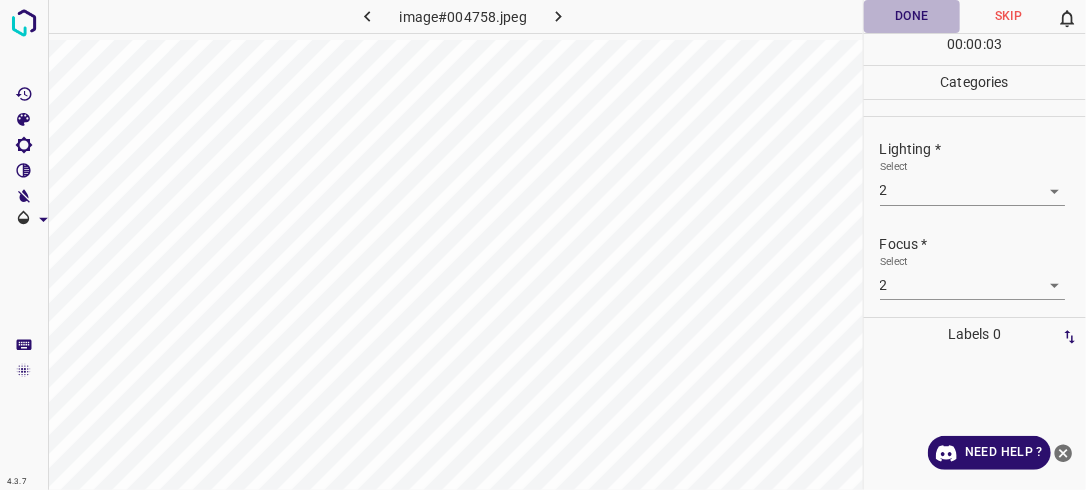 click on "Done" at bounding box center [912, 16] 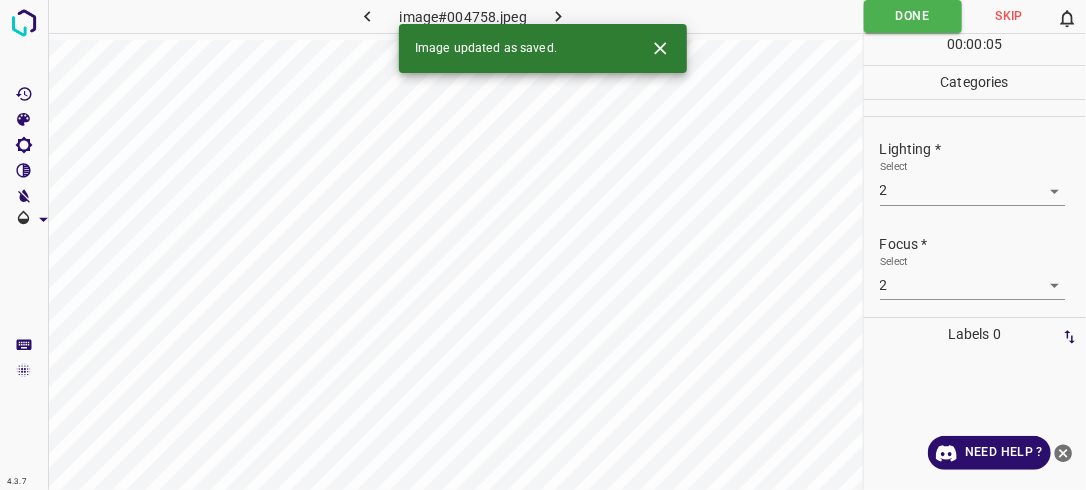 click 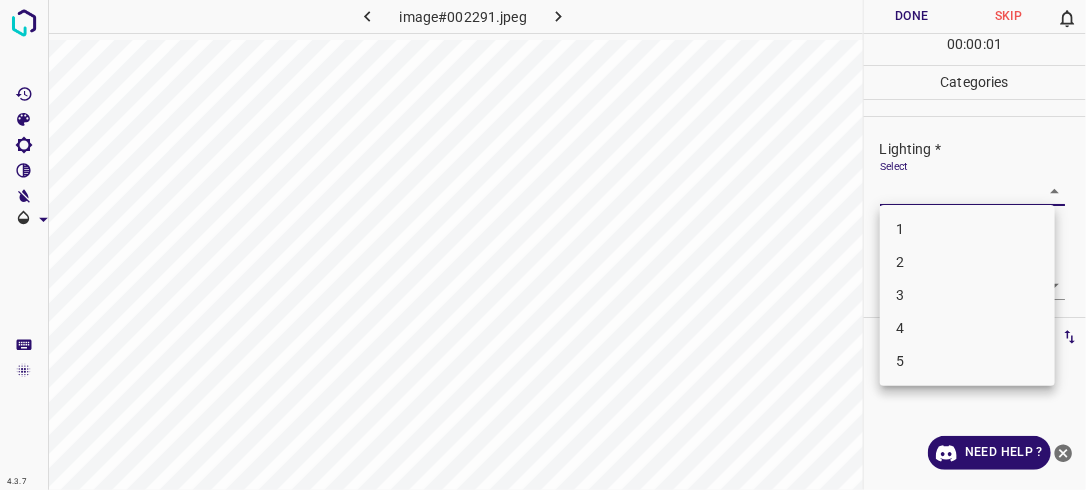 click on "4.3.7 image#002291.jpeg Done Skip 0 00   : 00   : 01   Categories Lighting *  Select ​ Focus *  Select ​ Overall *  Select ​ Labels   0 Categories 1 Lighting 2 Focus 3 Overall Tools Space Change between modes (Draw & Edit) I Auto labeling R Restore zoom M Zoom in N Zoom out Delete Delete selecte label Filters Z Restore filters X Saturation filter C Brightness filter V Contrast filter B Gray scale filter General O Download Need Help ? - Text - Hide - Delete 1 2 3 4 5" at bounding box center [543, 245] 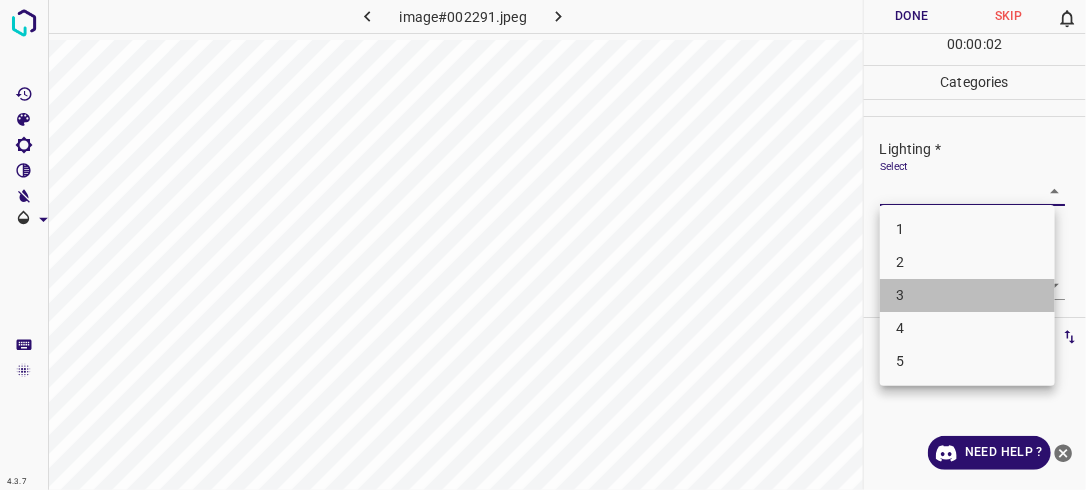 click on "3" at bounding box center (967, 295) 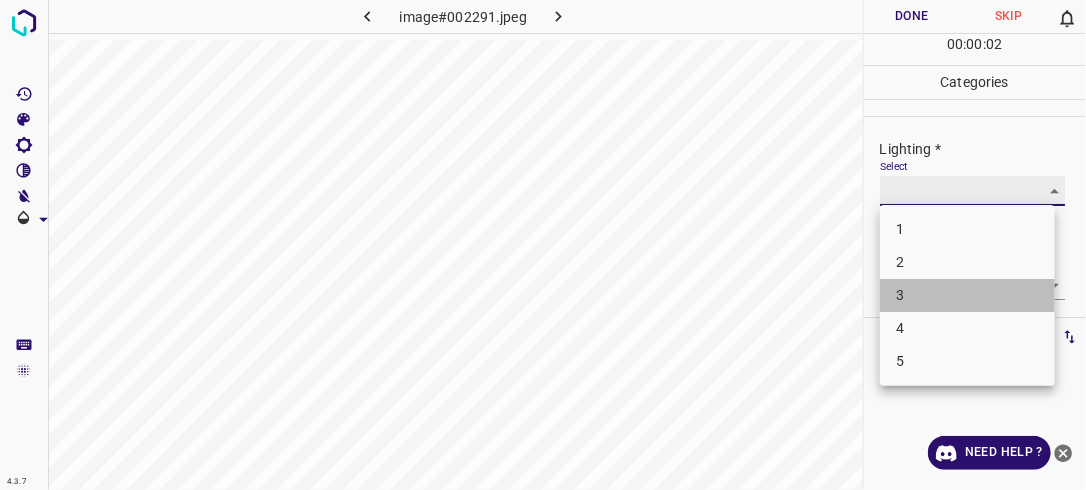 type on "3" 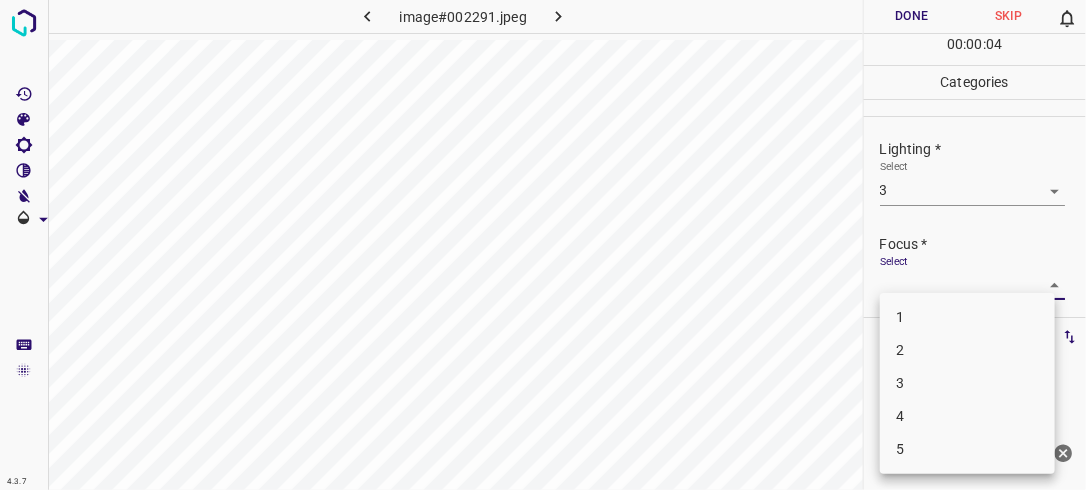 drag, startPoint x: 1033, startPoint y: 286, endPoint x: 974, endPoint y: 344, distance: 82.73451 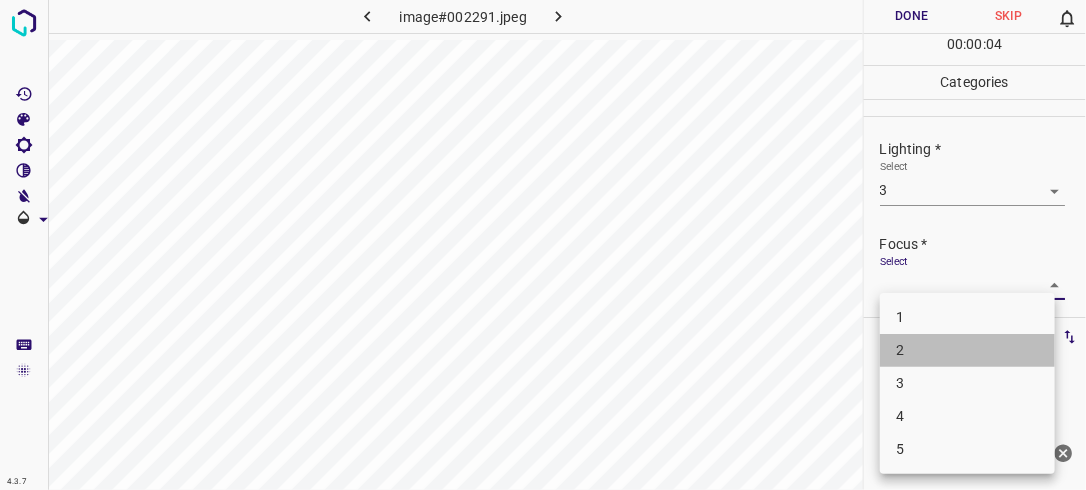click on "2" at bounding box center (967, 350) 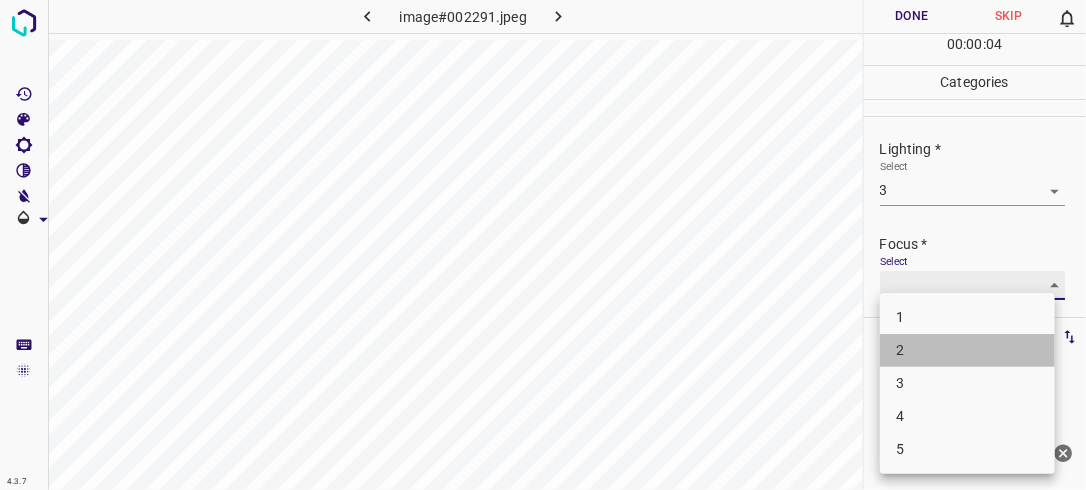 type on "2" 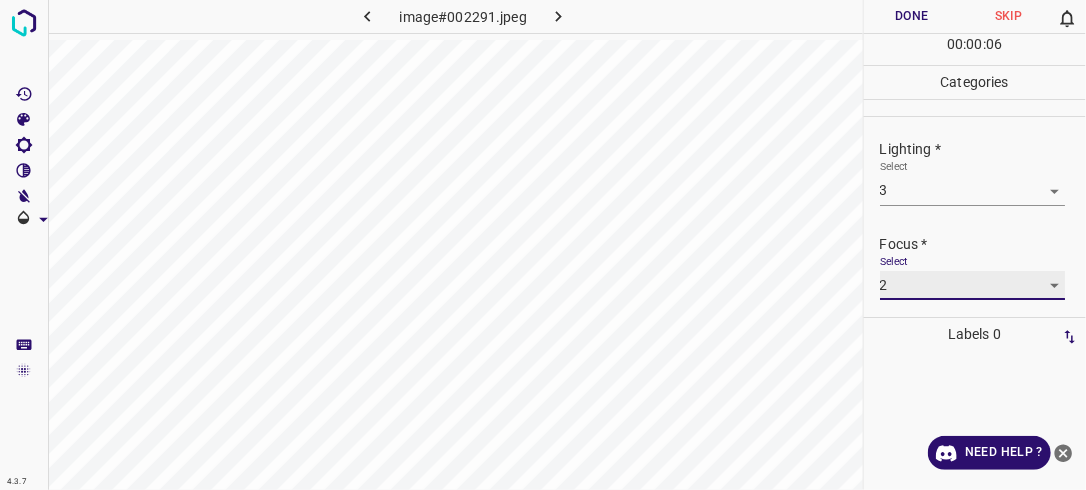 scroll, scrollTop: 98, scrollLeft: 0, axis: vertical 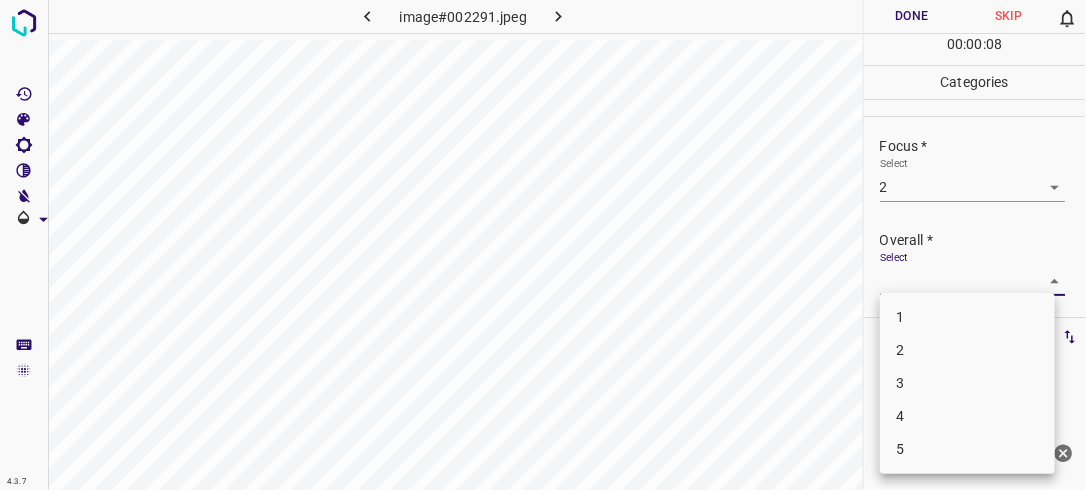 drag, startPoint x: 1044, startPoint y: 278, endPoint x: 976, endPoint y: 346, distance: 96.16652 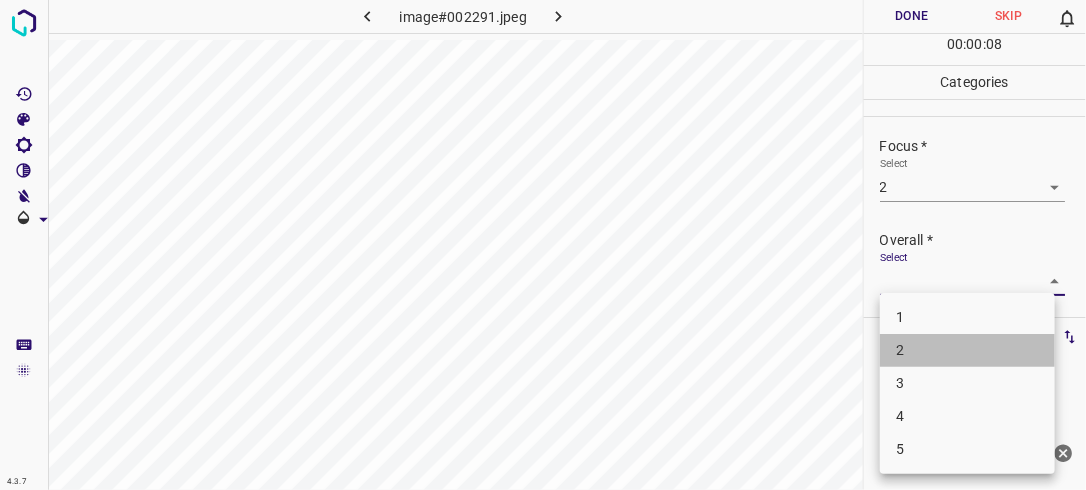 click on "2" at bounding box center [967, 350] 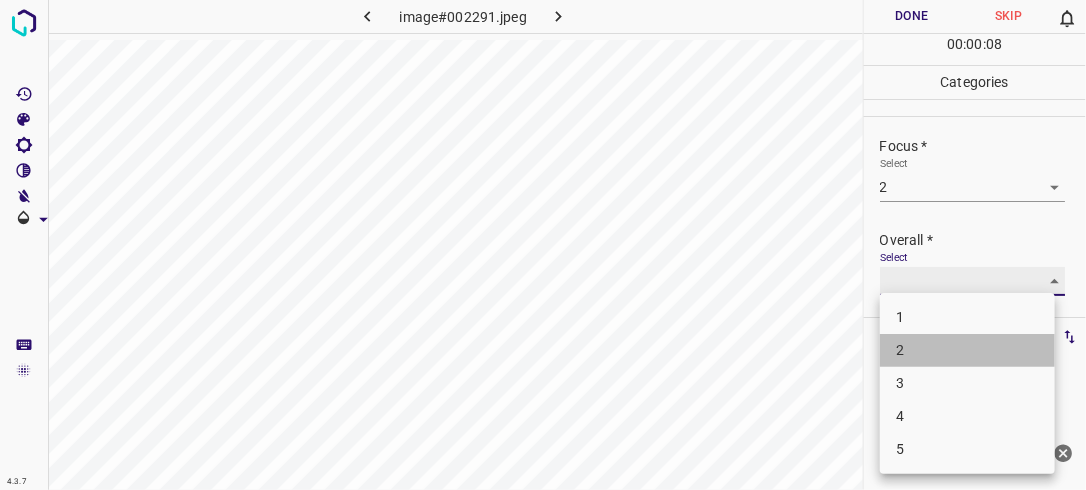 type on "2" 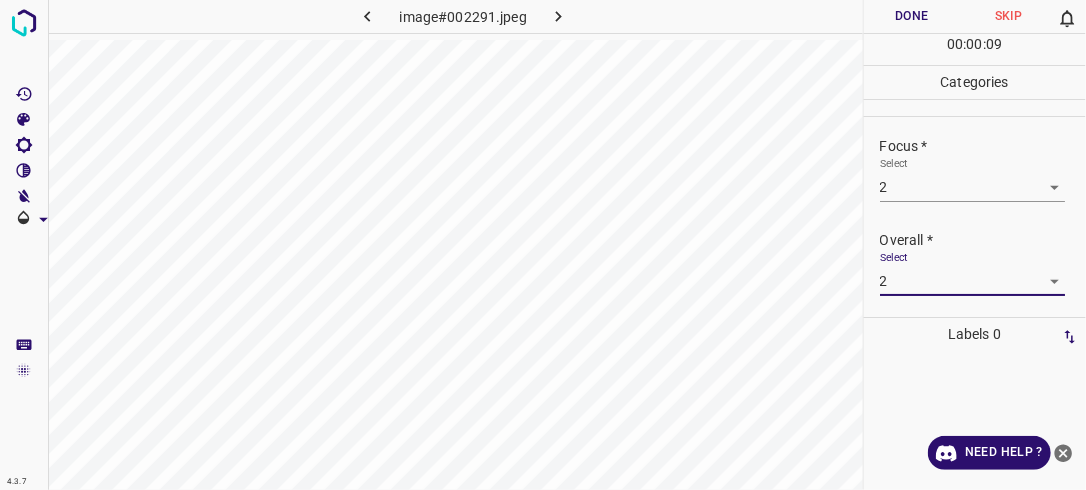 click on "Done" at bounding box center [912, 16] 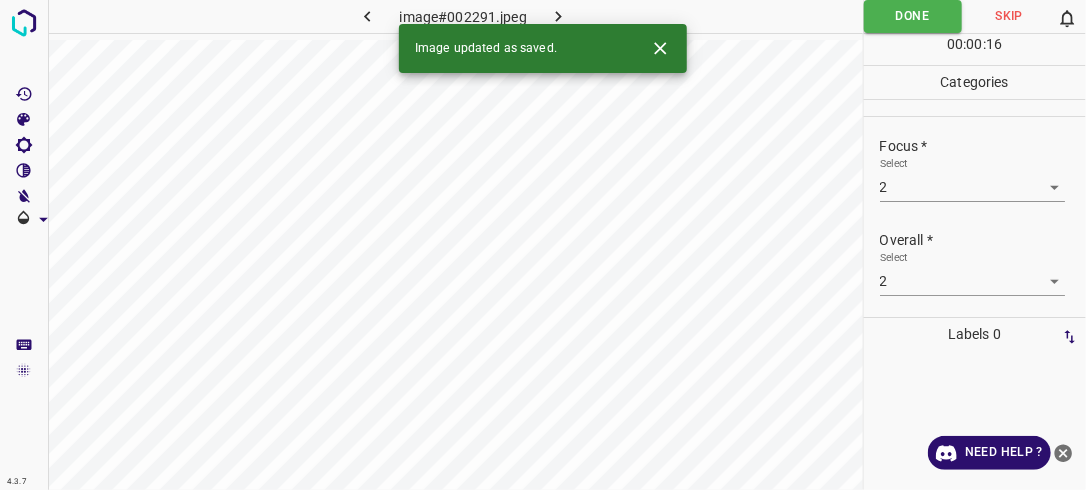 click at bounding box center [559, 16] 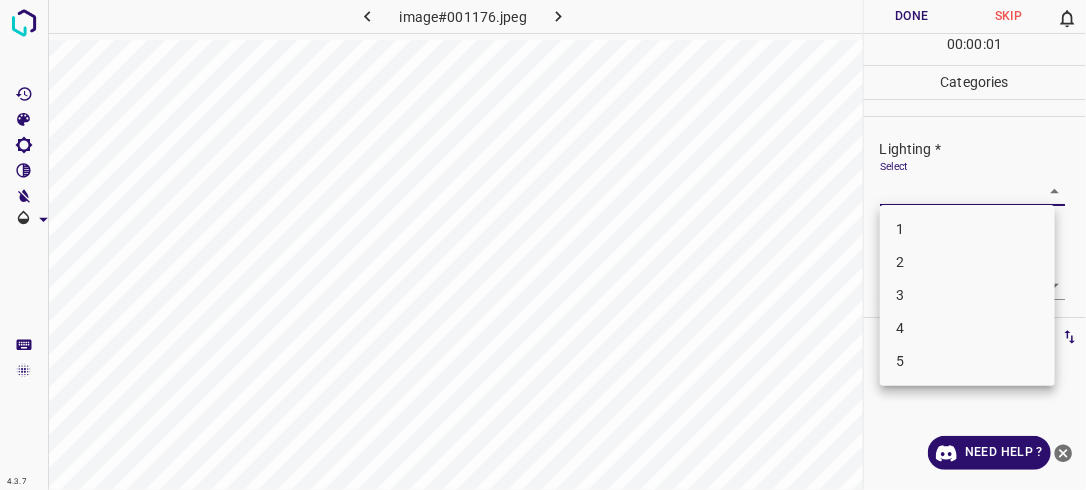 click on "4.3.7 image#001176.jpeg Done Skip 0 00   : 00   : 01   Categories Lighting *  Select ​ Focus *  Select ​ Overall *  Select ​ Labels   0 Categories 1 Lighting 2 Focus 3 Overall Tools Space Change between modes (Draw & Edit) I Auto labeling R Restore zoom M Zoom in N Zoom out Delete Delete selecte label Filters Z Restore filters X Saturation filter C Brightness filter V Contrast filter B Gray scale filter General O Download Need Help ? - Text - Hide - Delete 1 2 3 4 5" at bounding box center [543, 245] 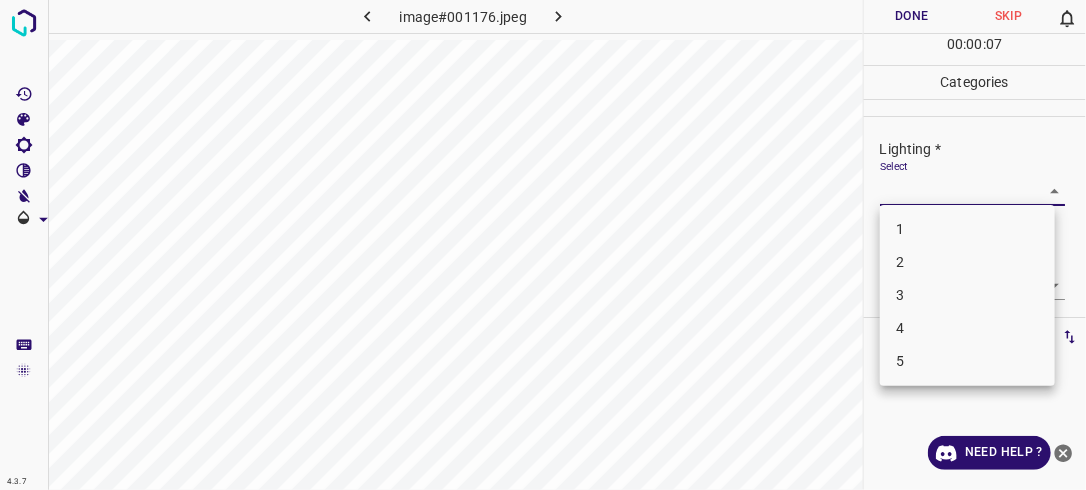 click on "2" at bounding box center [967, 262] 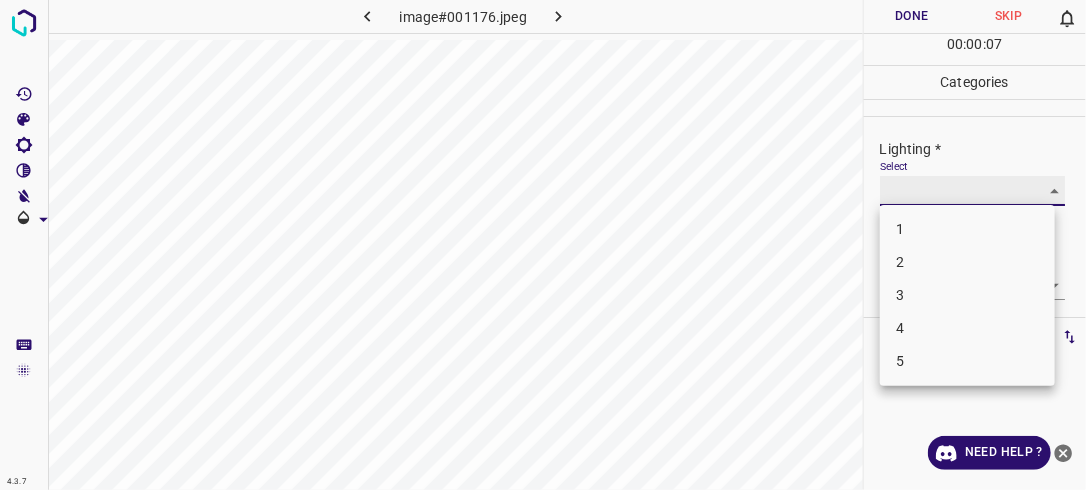 type on "2" 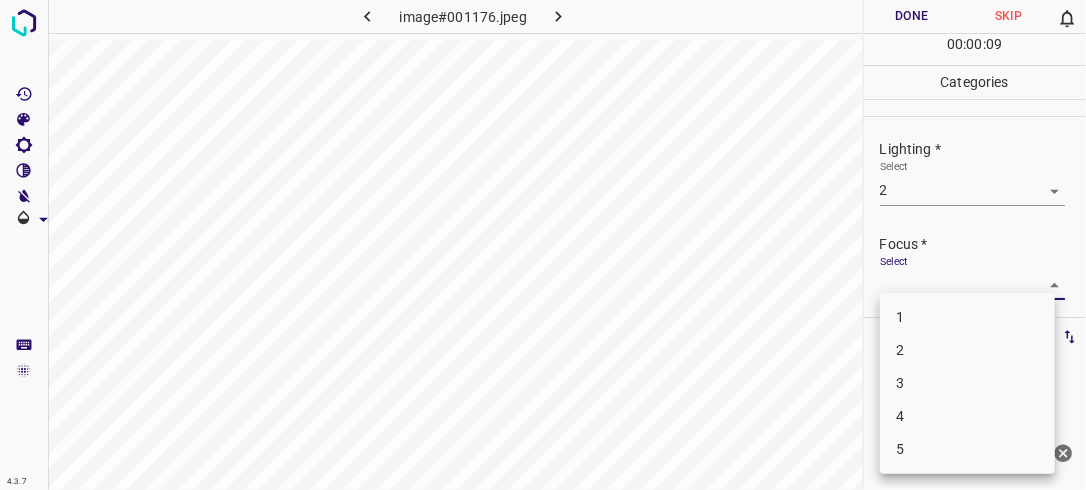 click on "4.3.7 image#001176.jpeg Done Skip 0 00   : 00   : 09   Categories Lighting *  Select 2 2 Focus *  Select ​ Overall *  Select ​ Labels   0 Categories 1 Lighting 2 Focus 3 Overall Tools Space Change between modes (Draw & Edit) I Auto labeling R Restore zoom M Zoom in N Zoom out Delete Delete selecte label Filters Z Restore filters X Saturation filter C Brightness filter V Contrast filter B Gray scale filter General O Download Need Help ? - Text - Hide - Delete 1 2 3 4 5" at bounding box center [543, 245] 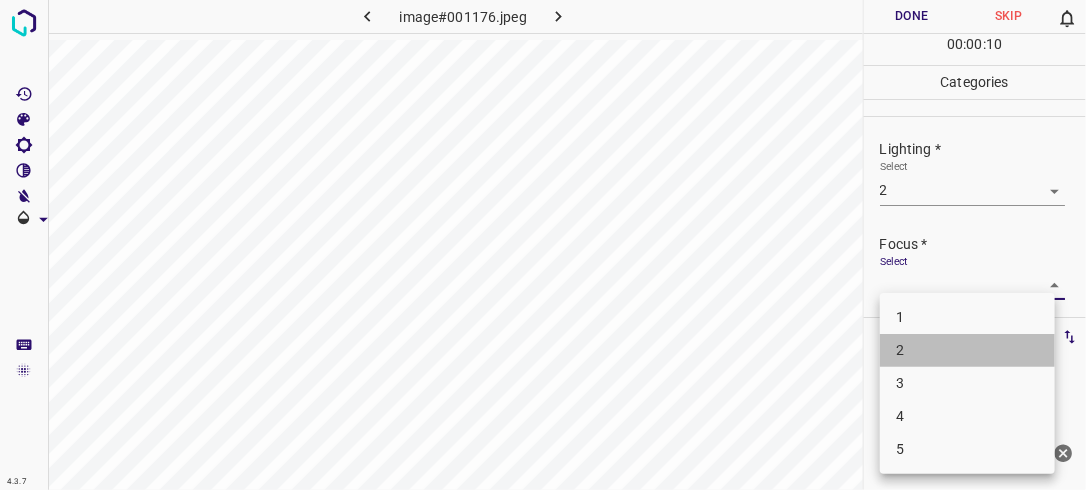 click on "2" at bounding box center (967, 350) 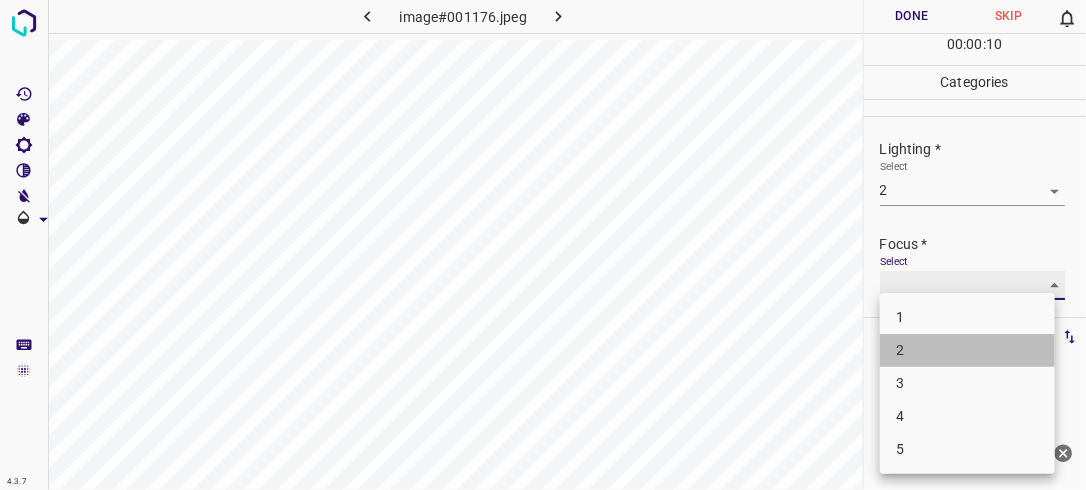 type on "2" 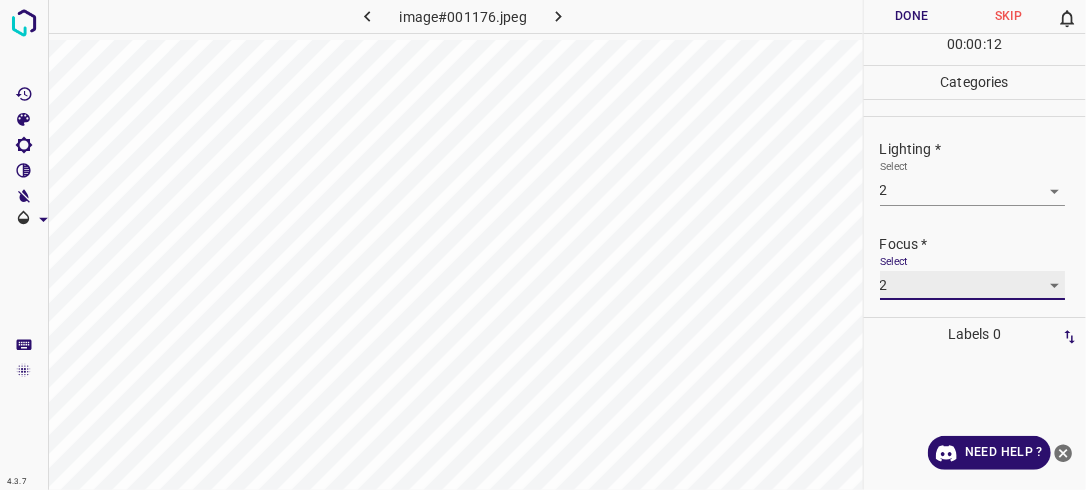 scroll, scrollTop: 98, scrollLeft: 0, axis: vertical 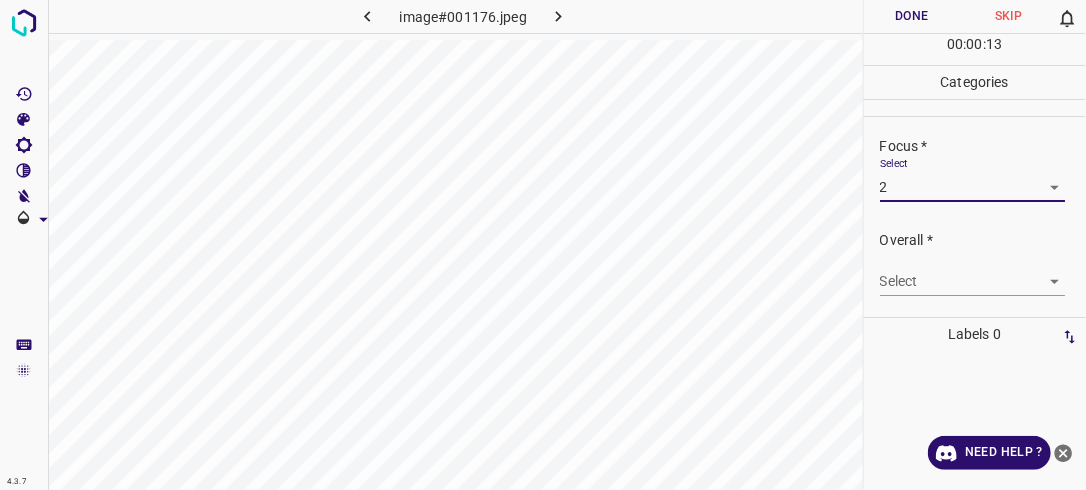 click on "4.3.7 image#001176.jpeg Done Skip 0 00   : 00   : 13   Categories Lighting *  Select 2 2 Focus *  Select 2 2 Overall *  Select ​ Labels   0 Categories 1 Lighting 2 Focus 3 Overall Tools Space Change between modes (Draw & Edit) I Auto labeling R Restore zoom M Zoom in N Zoom out Delete Delete selecte label Filters Z Restore filters X Saturation filter C Brightness filter V Contrast filter B Gray scale filter General O Download Need Help ? - Text - Hide - Delete" at bounding box center [543, 245] 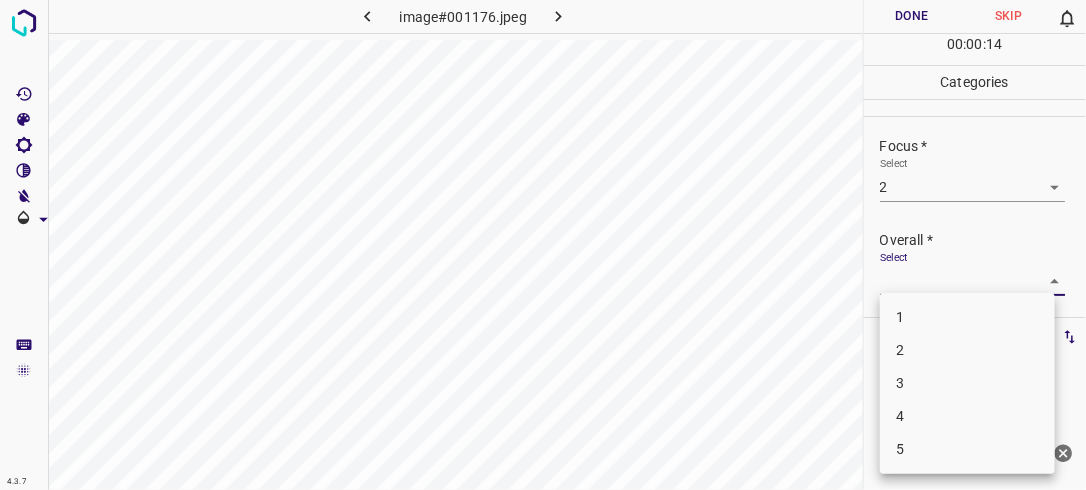 click on "2" at bounding box center [967, 350] 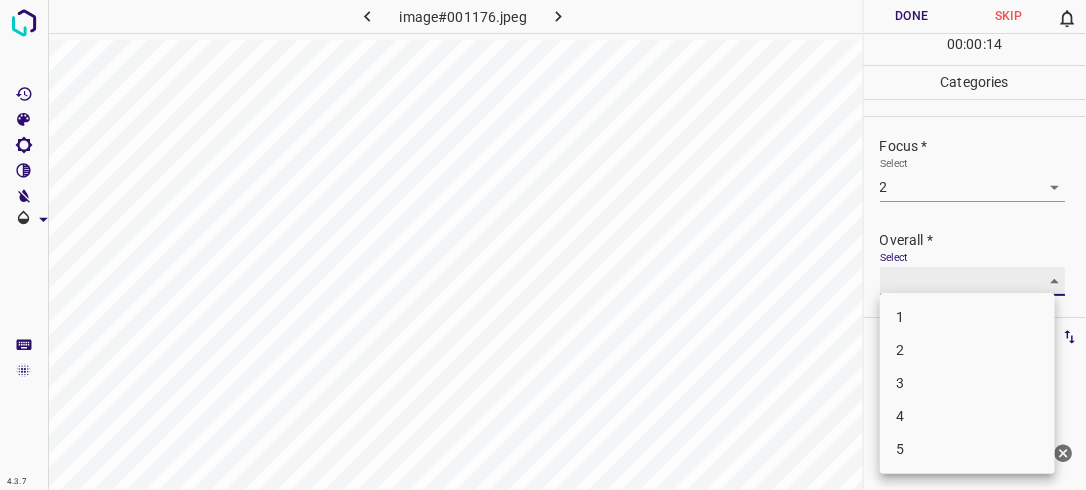 type on "2" 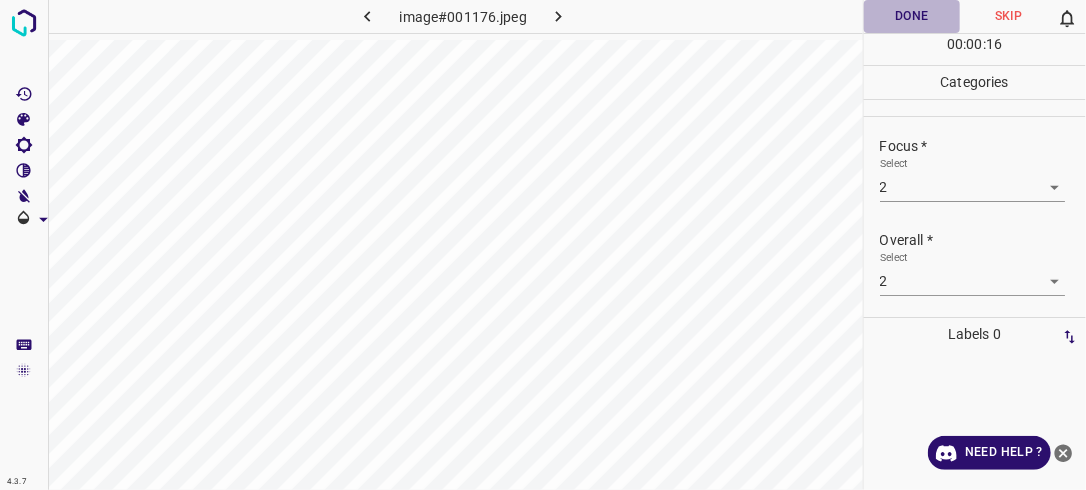 click on "Done" at bounding box center (912, 16) 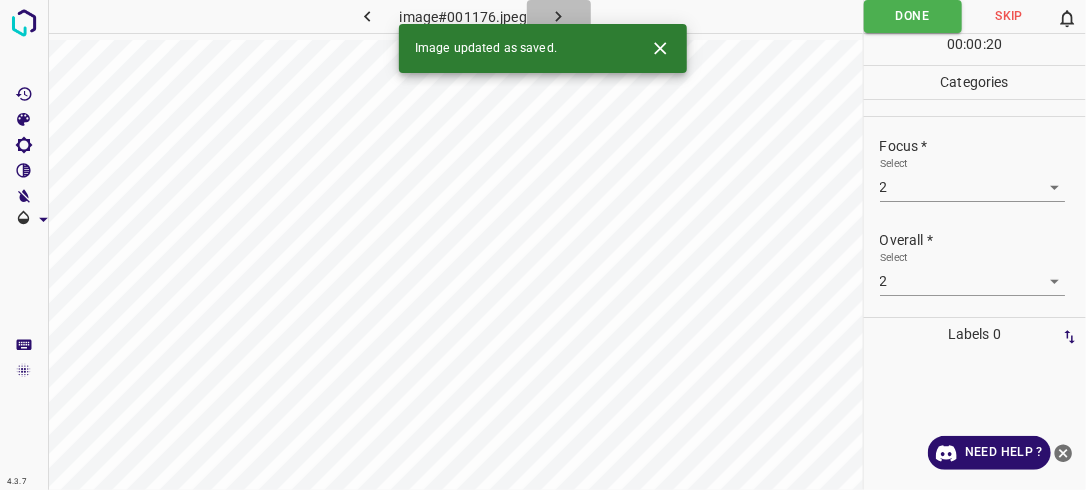 click 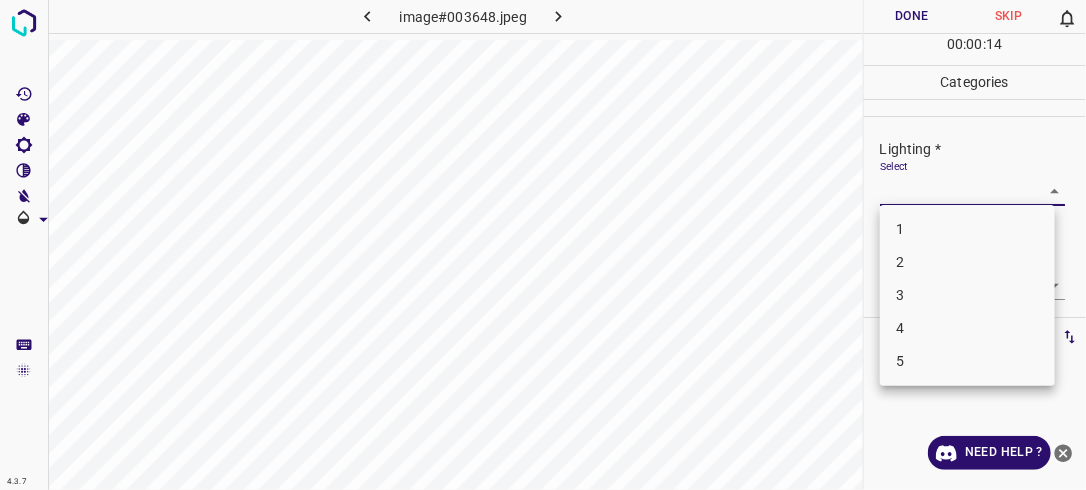click on "4.3.7 image#003648.jpeg Done Skip 0 00   : 00   : 14   Categories Lighting *  Select ​ Focus *  Select ​ Overall *  Select ​ Labels   0 Categories 1 Lighting 2 Focus 3 Overall Tools Space Change between modes (Draw & Edit) I Auto labeling R Restore zoom M Zoom in N Zoom out Delete Delete selecte label Filters Z Restore filters X Saturation filter C Brightness filter V Contrast filter B Gray scale filter General O Download Need Help ? - Text - Hide - Delete 1 2 3 4 5" at bounding box center [543, 245] 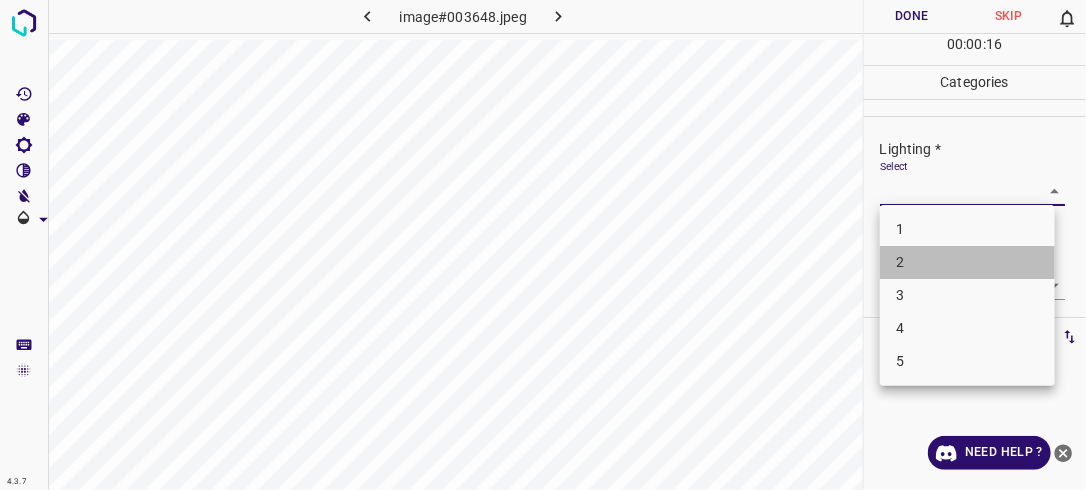 click on "2" at bounding box center (967, 262) 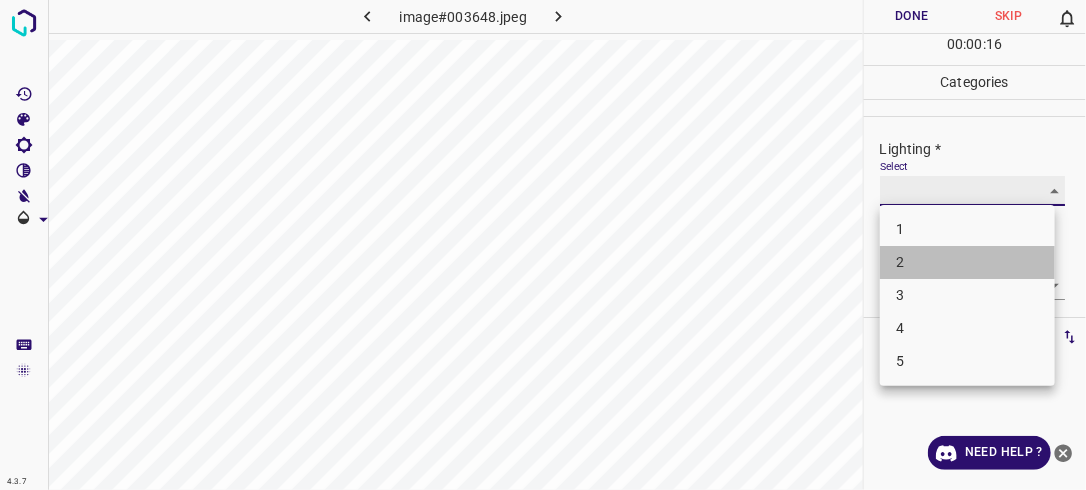 type on "2" 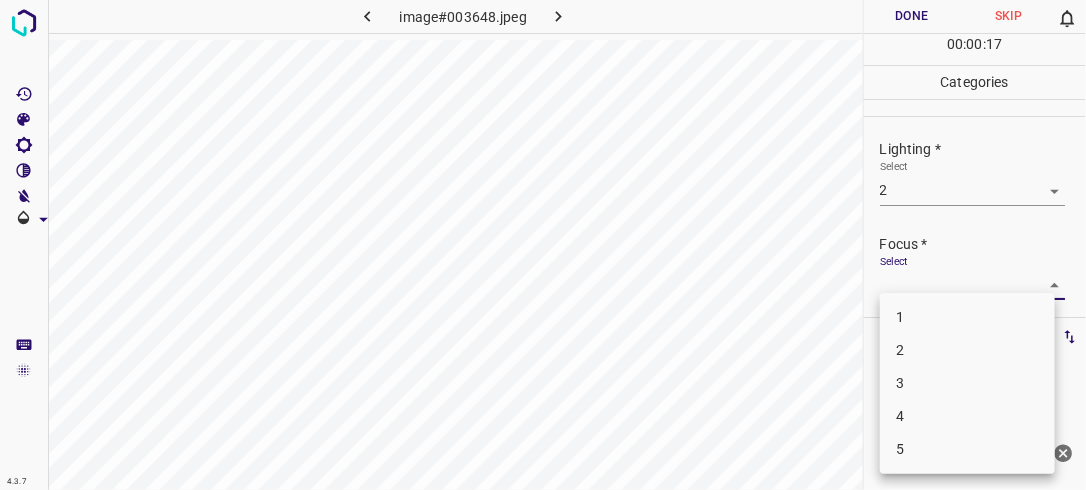 drag, startPoint x: 1039, startPoint y: 287, endPoint x: 965, endPoint y: 352, distance: 98.49365 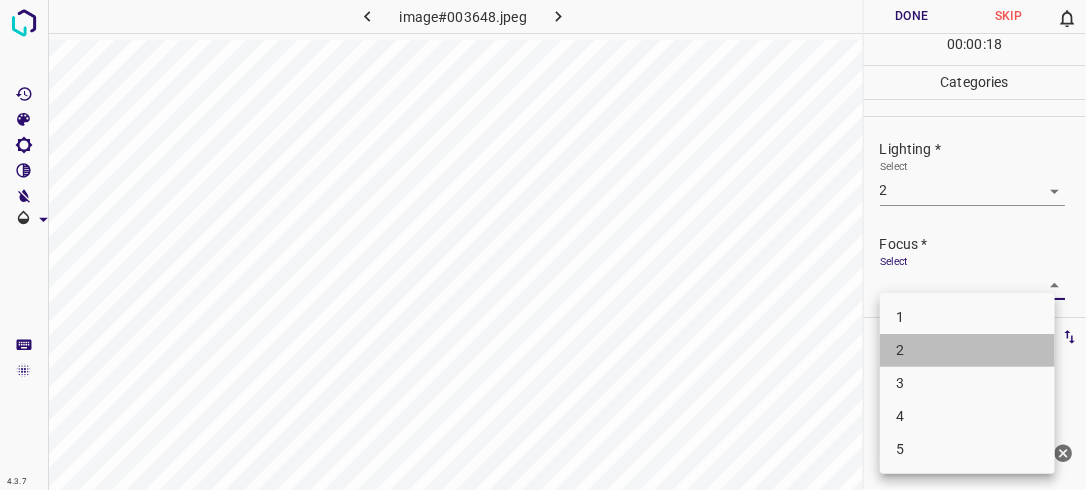 click on "2" at bounding box center [967, 350] 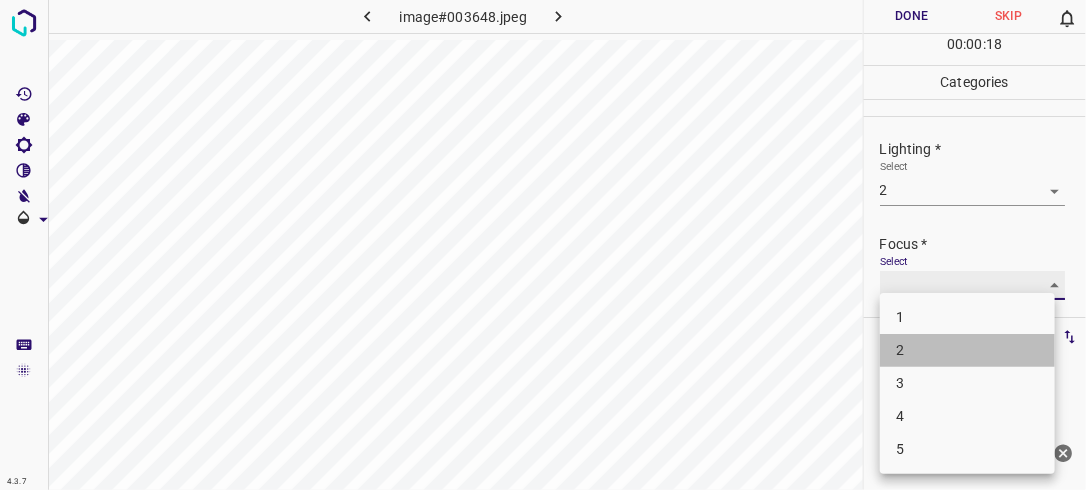 type on "2" 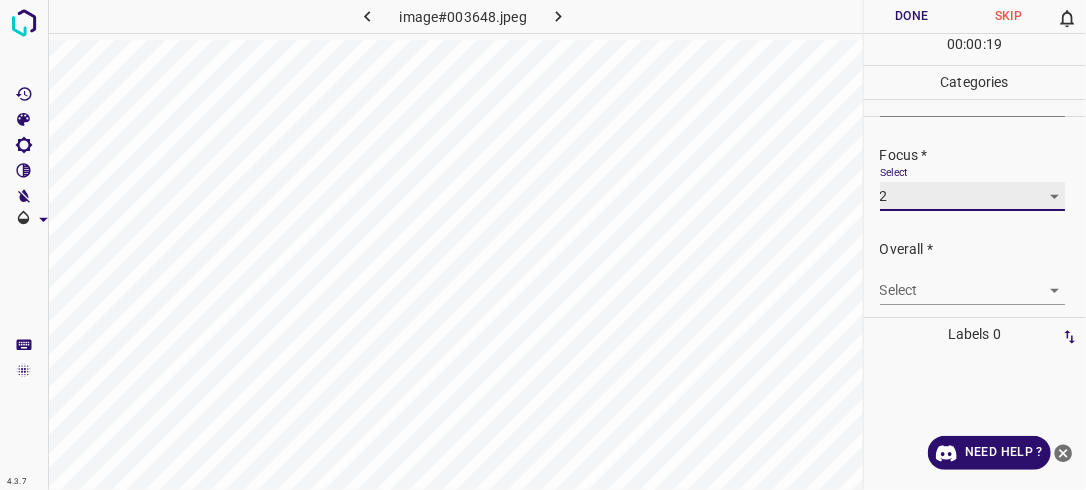 scroll, scrollTop: 98, scrollLeft: 0, axis: vertical 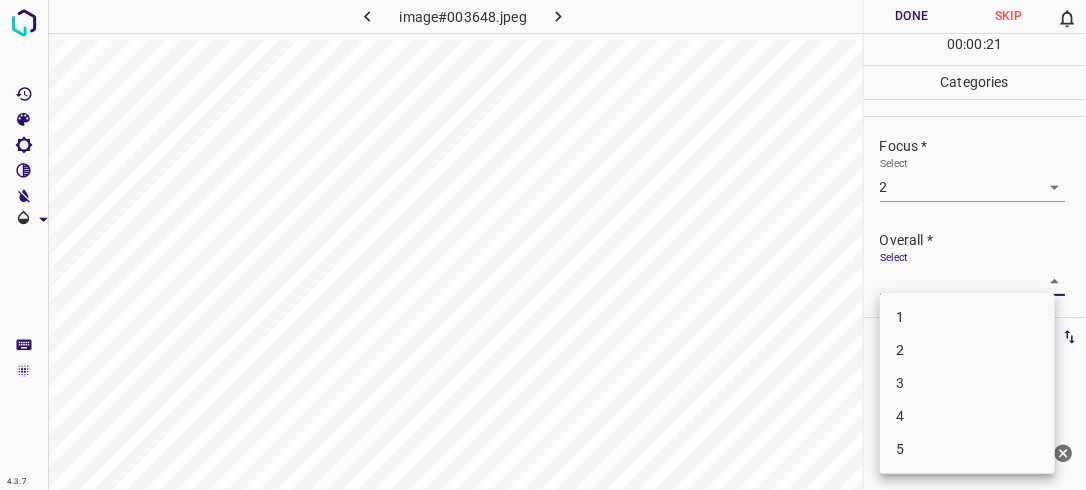 drag, startPoint x: 1044, startPoint y: 274, endPoint x: 964, endPoint y: 350, distance: 110.34492 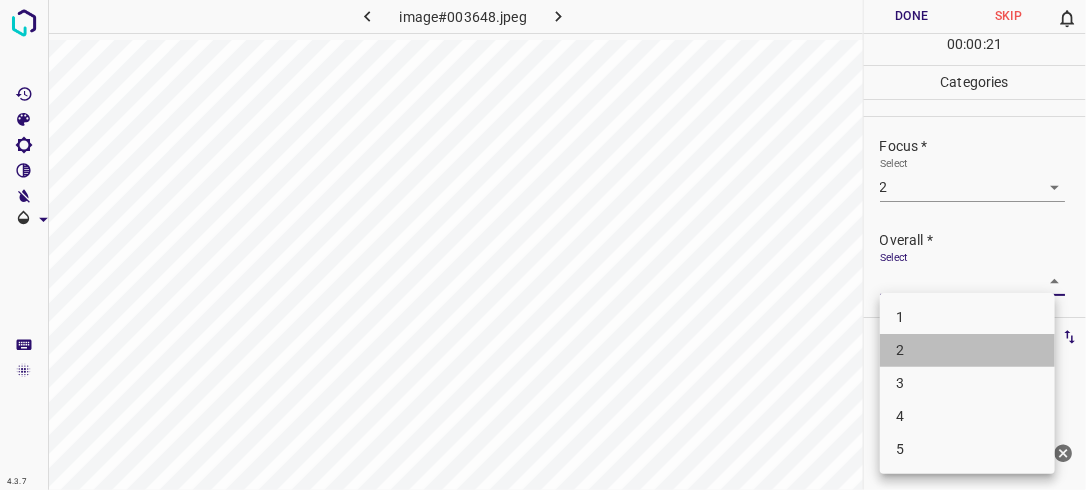 click on "2" at bounding box center [967, 350] 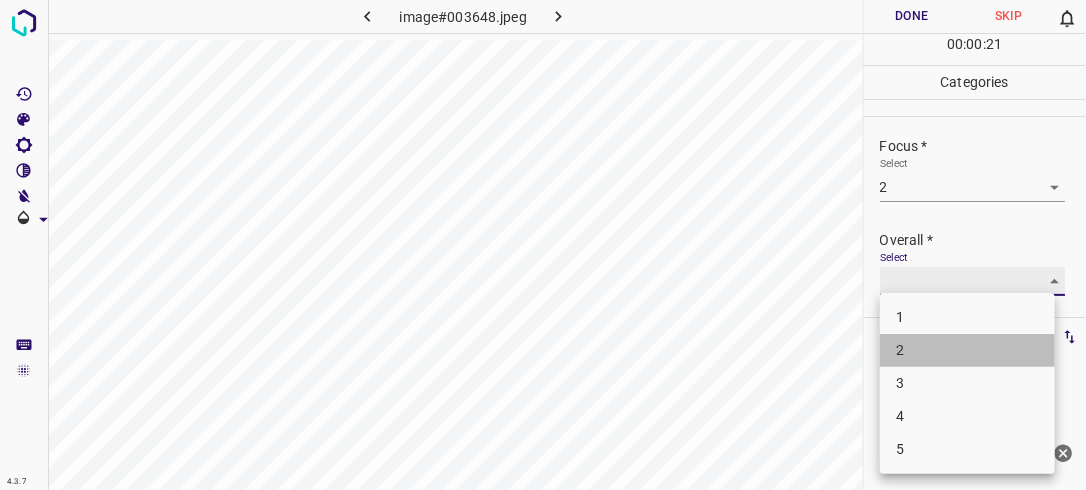 type on "2" 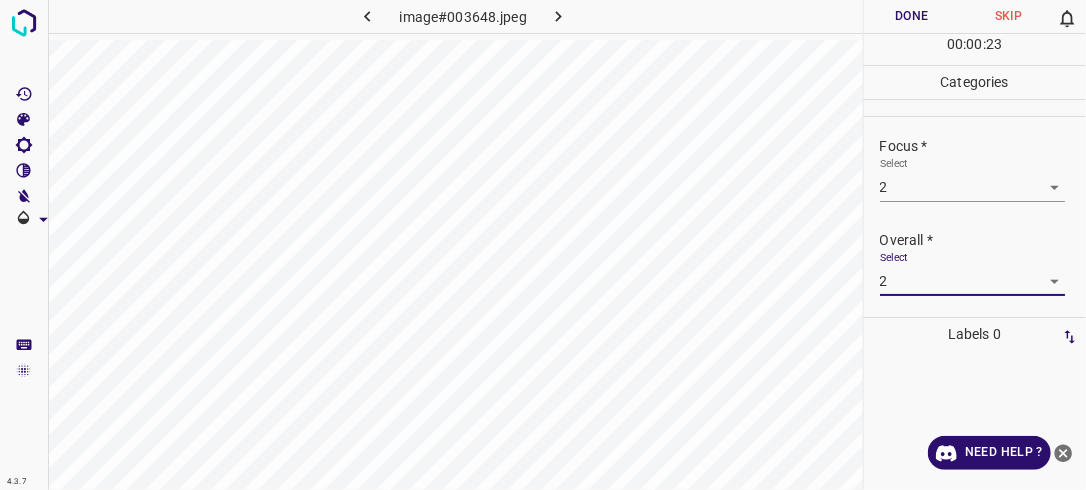 click on "Done" at bounding box center [912, 16] 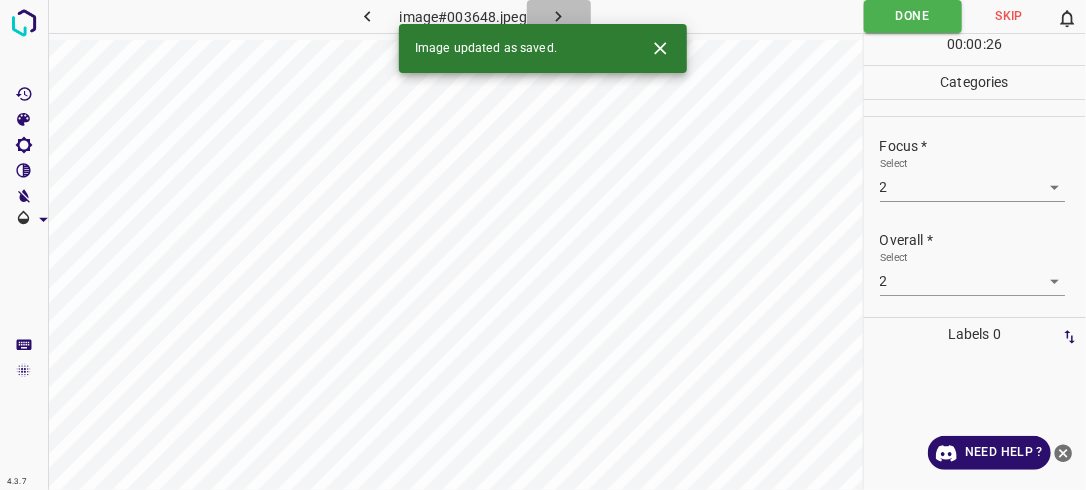 click 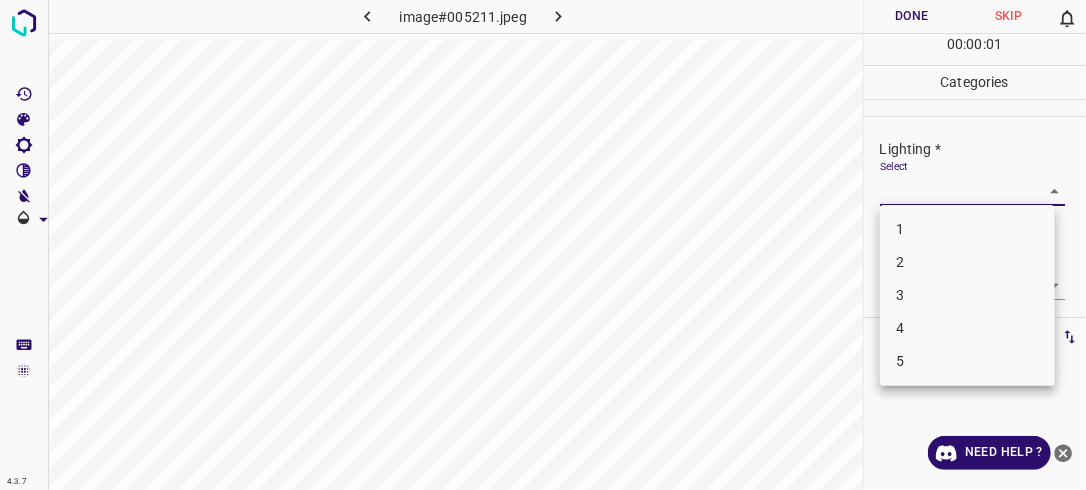 click on "4.3.7 image#005211.jpeg Done Skip 0 00   : 00   : 01   Categories Lighting *  Select ​ Focus *  Select ​ Overall *  Select ​ Labels   0 Categories 1 Lighting 2 Focus 3 Overall Tools Space Change between modes (Draw & Edit) I Auto labeling R Restore zoom M Zoom in N Zoom out Delete Delete selecte label Filters Z Restore filters X Saturation filter C Brightness filter V Contrast filter B Gray scale filter General O Download Need Help ? - Text - Hide - Delete 1 2 3 4 5" at bounding box center (543, 245) 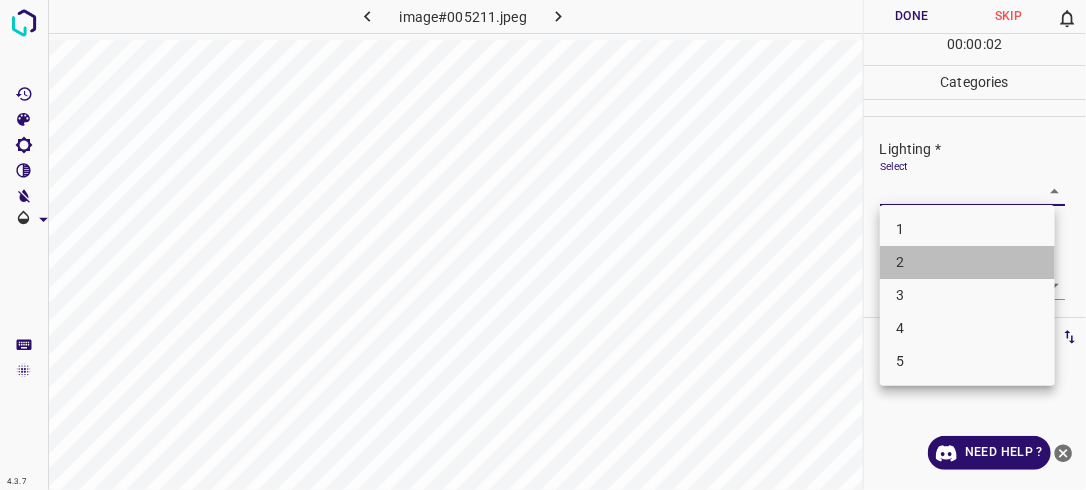 click on "2" at bounding box center [967, 262] 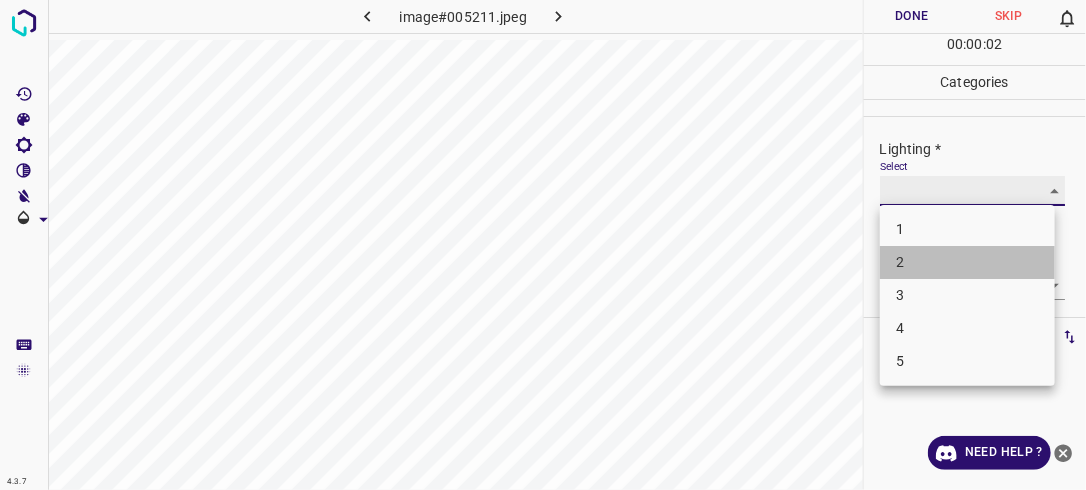 type on "2" 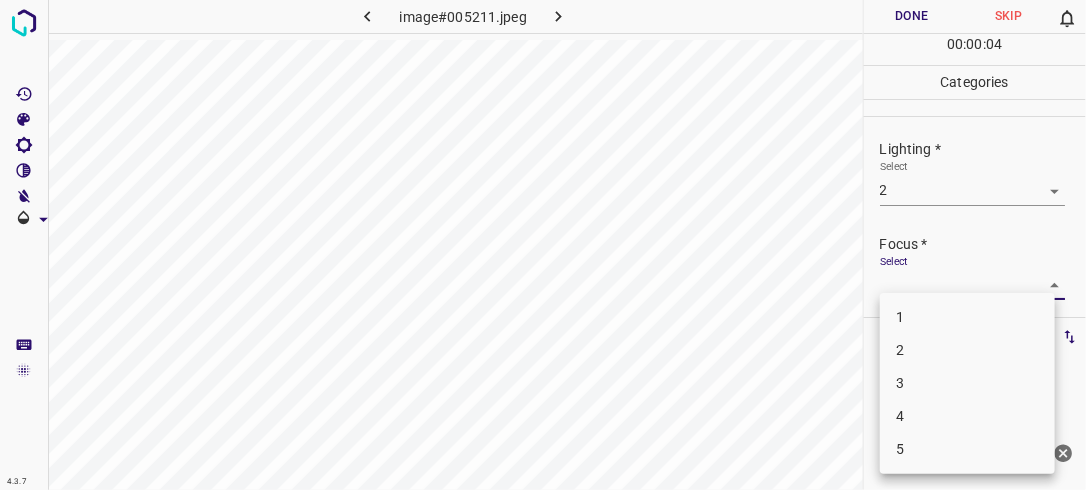 drag, startPoint x: 1033, startPoint y: 277, endPoint x: 971, endPoint y: 352, distance: 97.308784 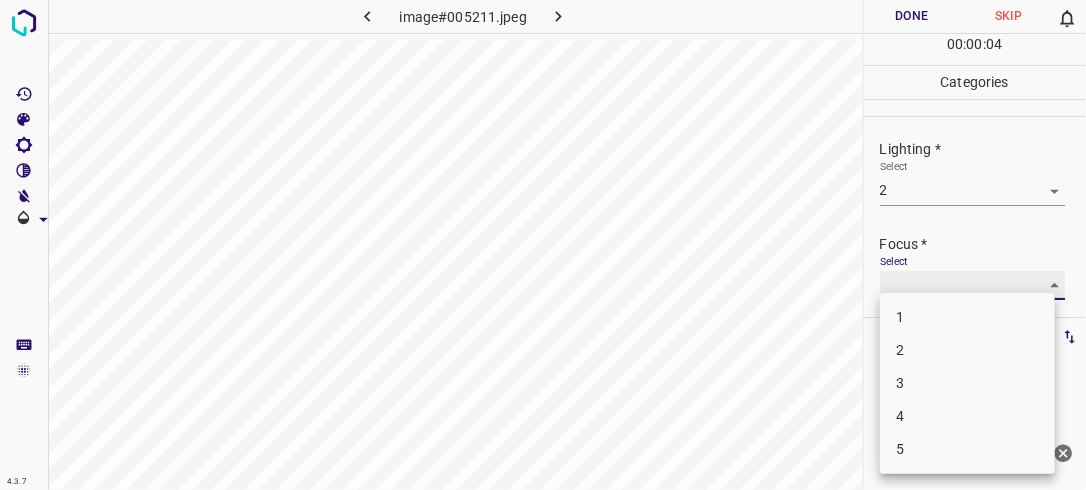 type on "2" 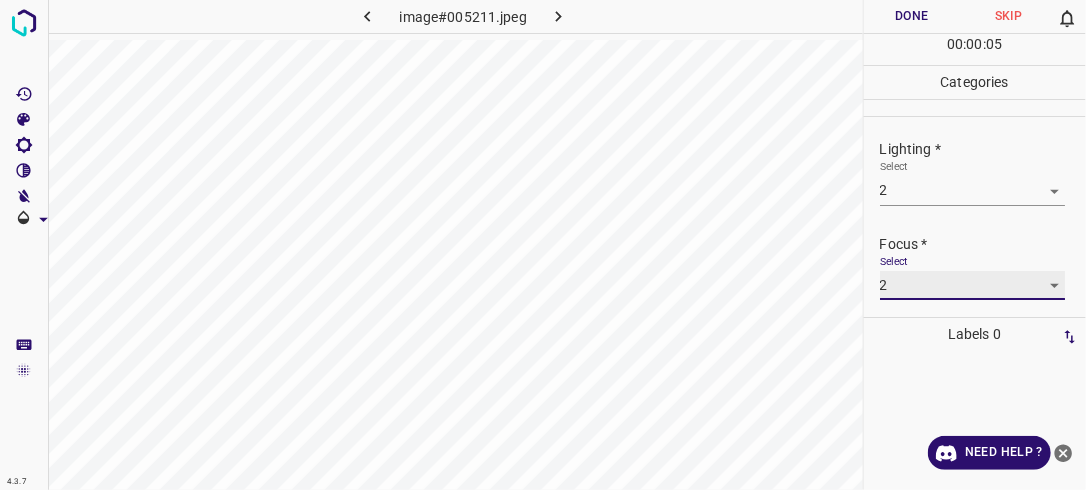 scroll, scrollTop: 98, scrollLeft: 0, axis: vertical 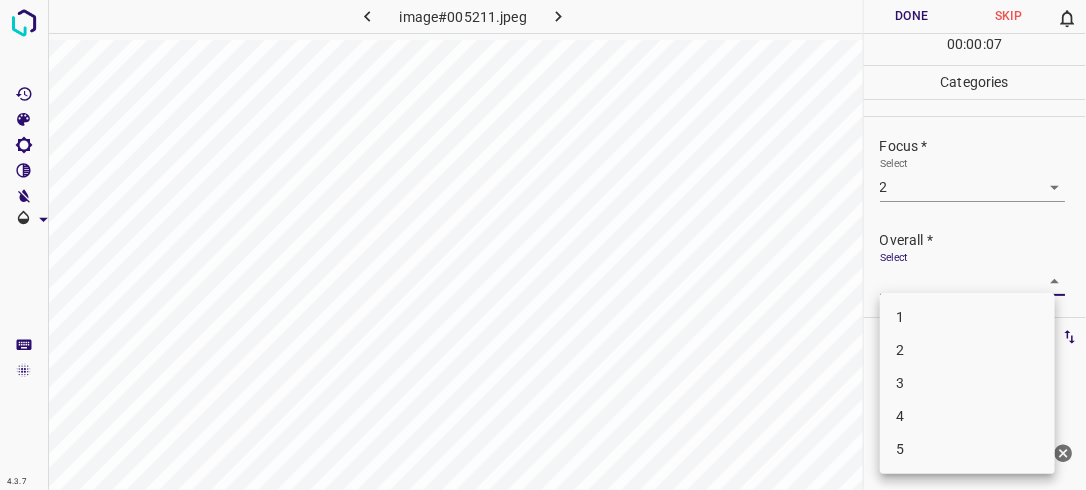 click on "4.3.7 image#005211.jpeg Done Skip 0 00   : 00   : 07   Categories Lighting *  Select 2 2 Focus *  Select 2 2 Overall *  Select ​ Labels   0 Categories 1 Lighting 2 Focus 3 Overall Tools Space Change between modes (Draw & Edit) I Auto labeling R Restore zoom M Zoom in N Zoom out Delete Delete selecte label Filters Z Restore filters X Saturation filter C Brightness filter V Contrast filter B Gray scale filter General O Download Need Help ? - Text - Hide - Delete 1 2 3 4 5" at bounding box center [543, 245] 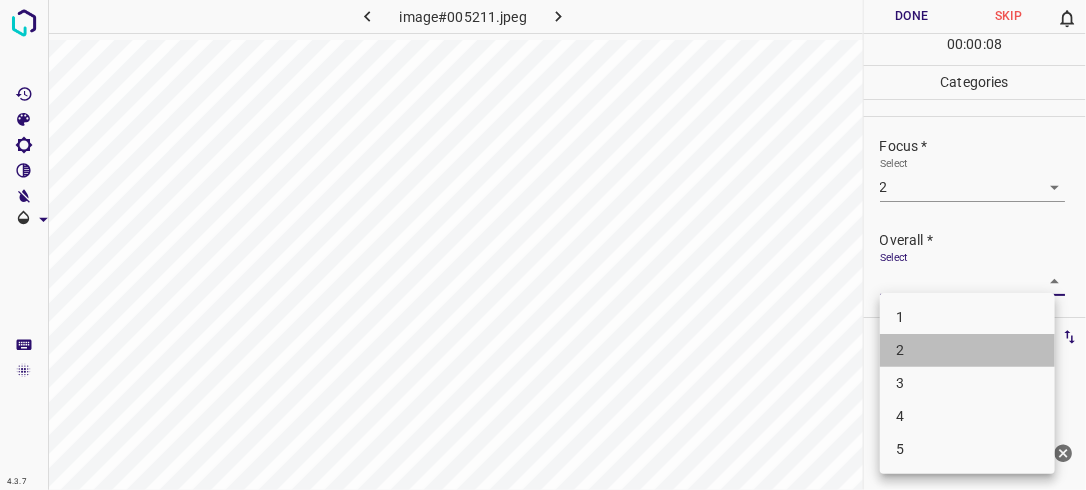 click on "2" at bounding box center [967, 350] 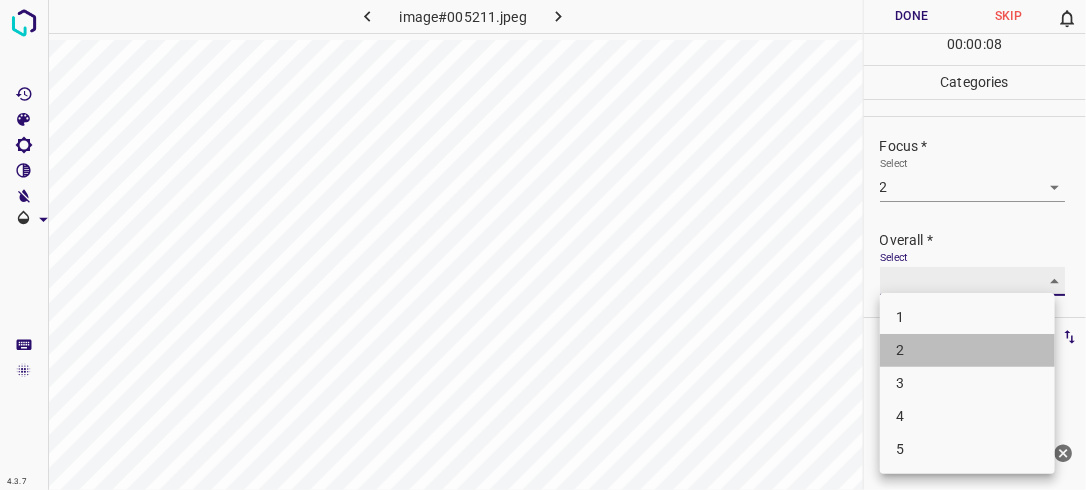 type on "2" 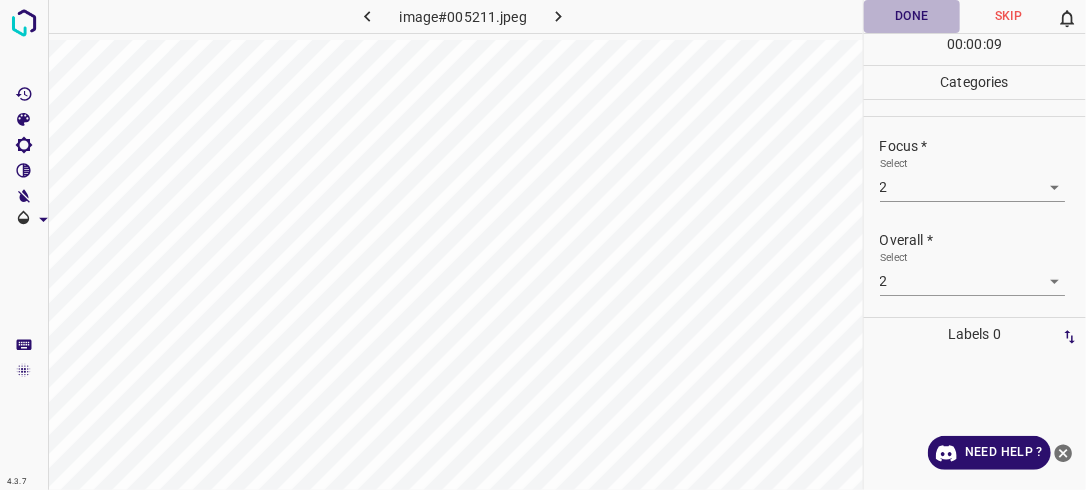 click on "Done" at bounding box center (912, 16) 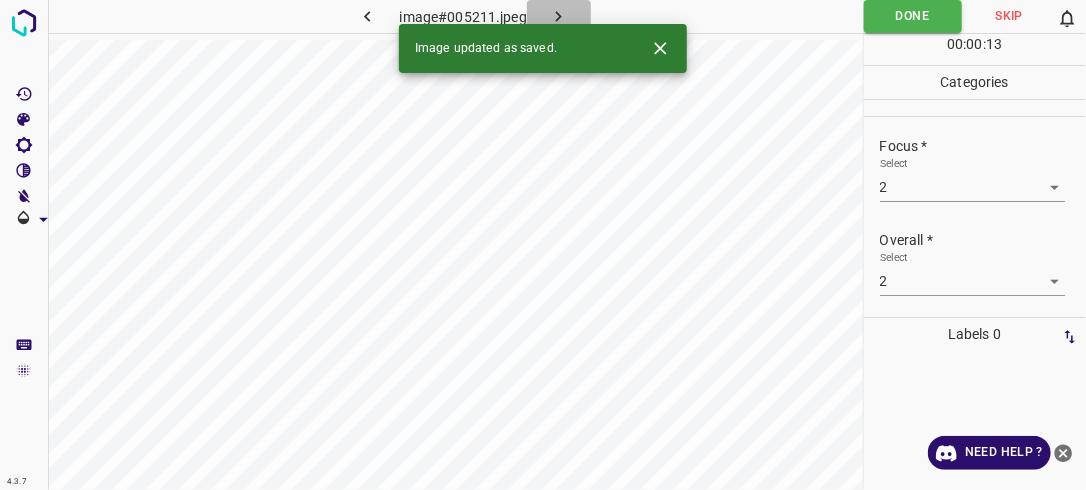 click at bounding box center (559, 16) 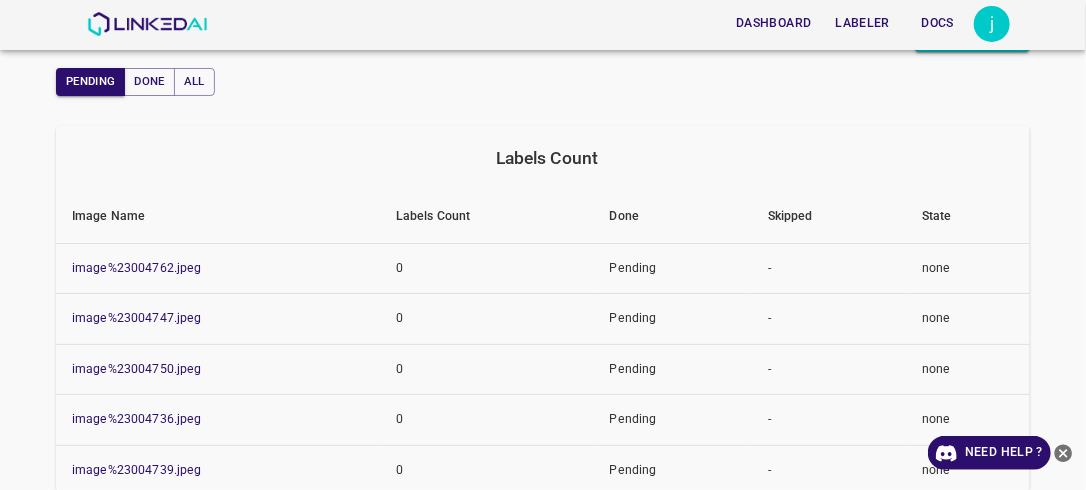scroll, scrollTop: 164, scrollLeft: 0, axis: vertical 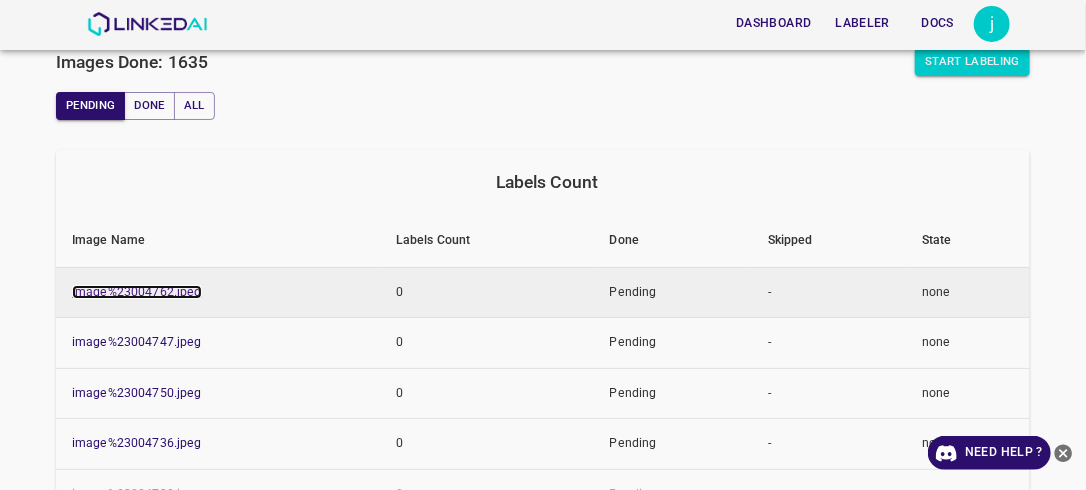 click on "image%23004762.jpeg" at bounding box center [137, 292] 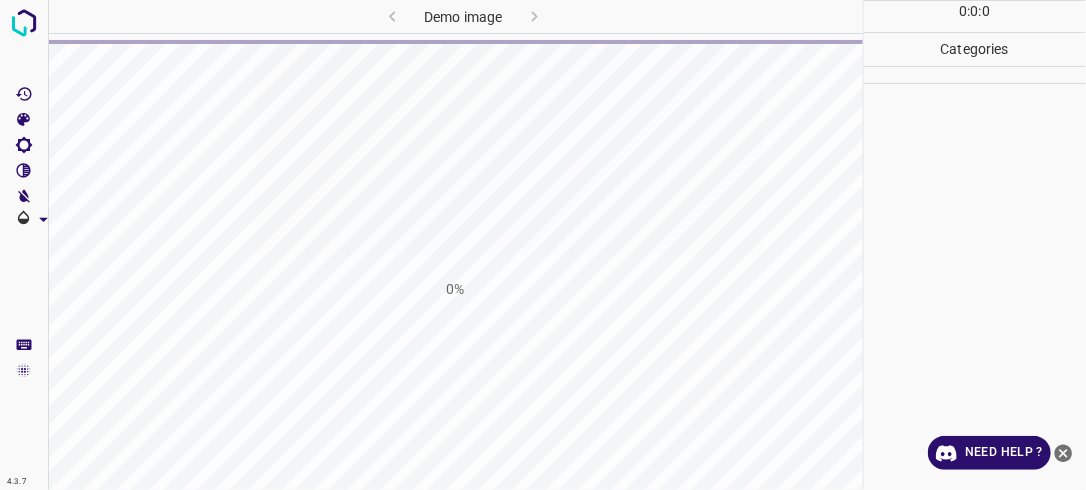 scroll, scrollTop: 0, scrollLeft: 0, axis: both 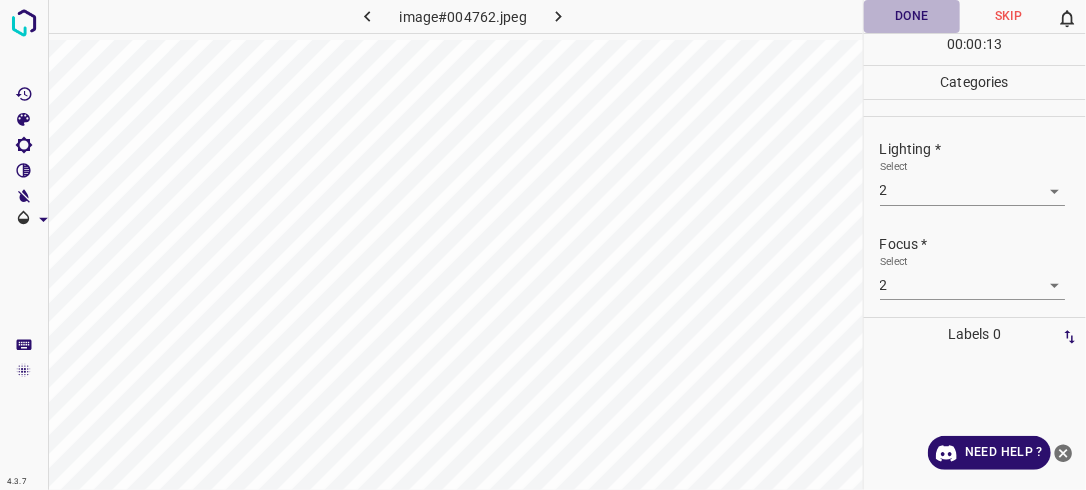 click on "Done" at bounding box center (912, 16) 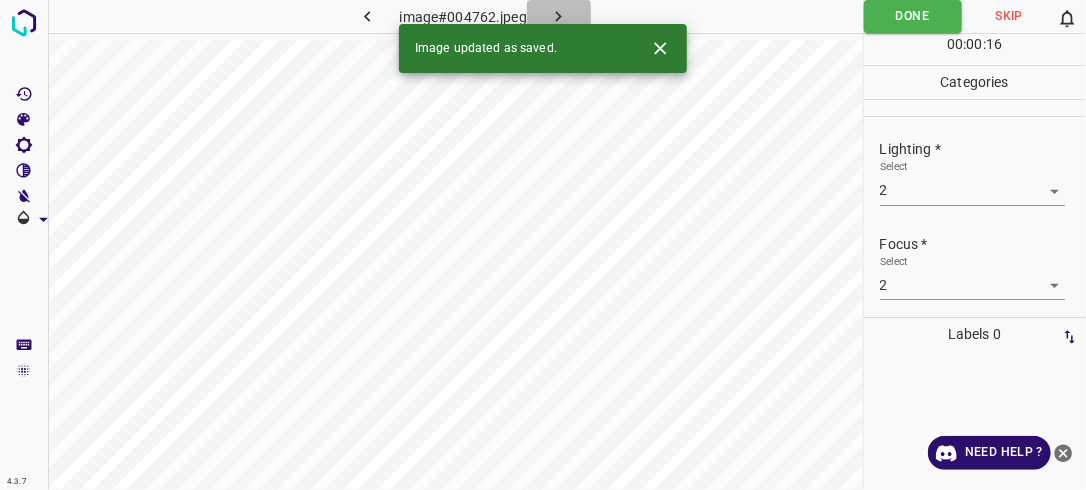 click 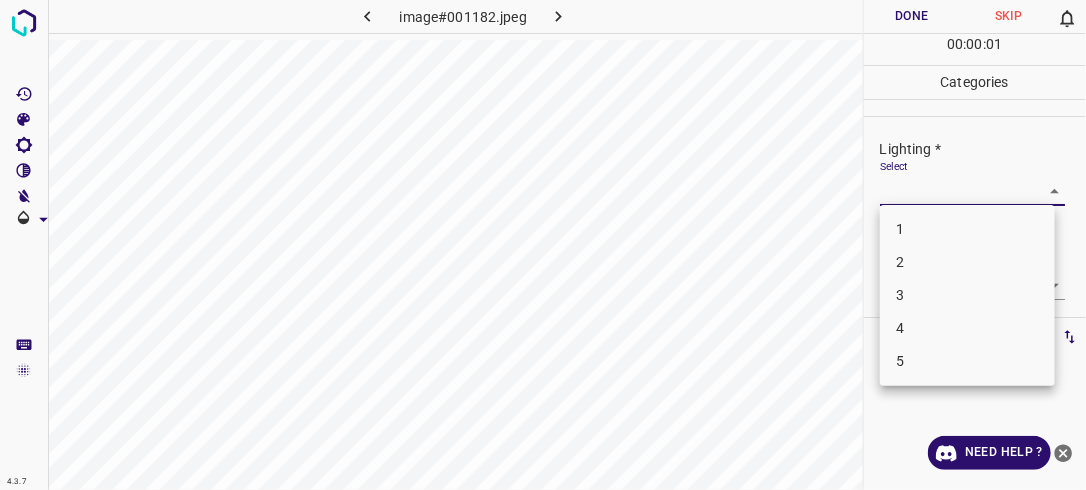 click on "4.3.7 image#001182.jpeg Done Skip 0 00   : 00   : 01   Categories Lighting *  Select ​ Focus *  Select ​ Overall *  Select ​ Labels   0 Categories 1 Lighting 2 Focus 3 Overall Tools Space Change between modes (Draw & Edit) I Auto labeling R Restore zoom M Zoom in N Zoom out Delete Delete selecte label Filters Z Restore filters X Saturation filter C Brightness filter V Contrast filter B Gray scale filter General O Download Need Help ? - Text - Hide - Delete 1 2 3 4 5" at bounding box center [543, 245] 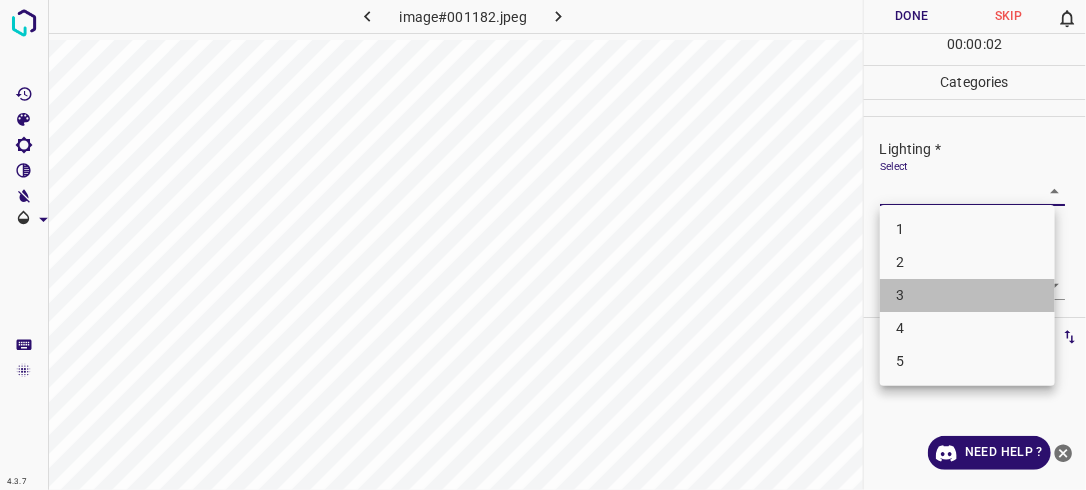 click on "3" at bounding box center [967, 295] 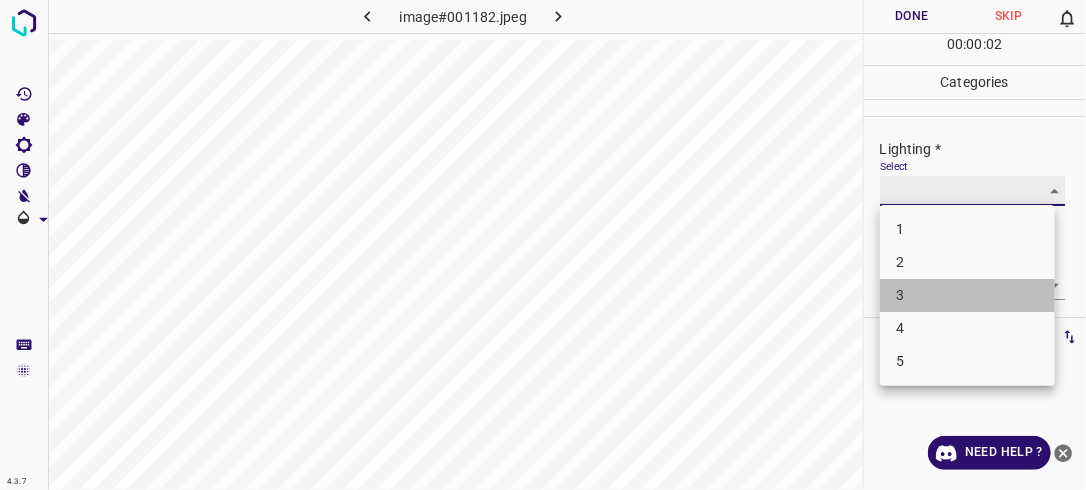 type on "3" 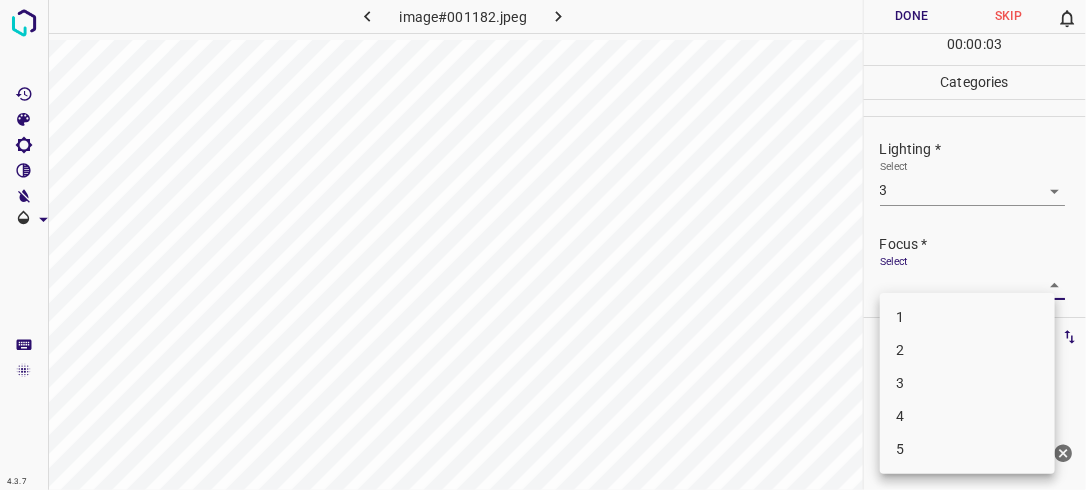 click on "4.3.7 image#001182.jpeg Done Skip 0 00   : 00   : 03   Categories Lighting *  Select 3 3 Focus *  Select ​ Overall *  Select ​ Labels   0 Categories 1 Lighting 2 Focus 3 Overall Tools Space Change between modes (Draw & Edit) I Auto labeling R Restore zoom M Zoom in N Zoom out Delete Delete selecte label Filters Z Restore filters X Saturation filter C Brightness filter V Contrast filter B Gray scale filter General O Download Need Help ? - Text - Hide - Delete 1 2 3 4 5" at bounding box center (543, 245) 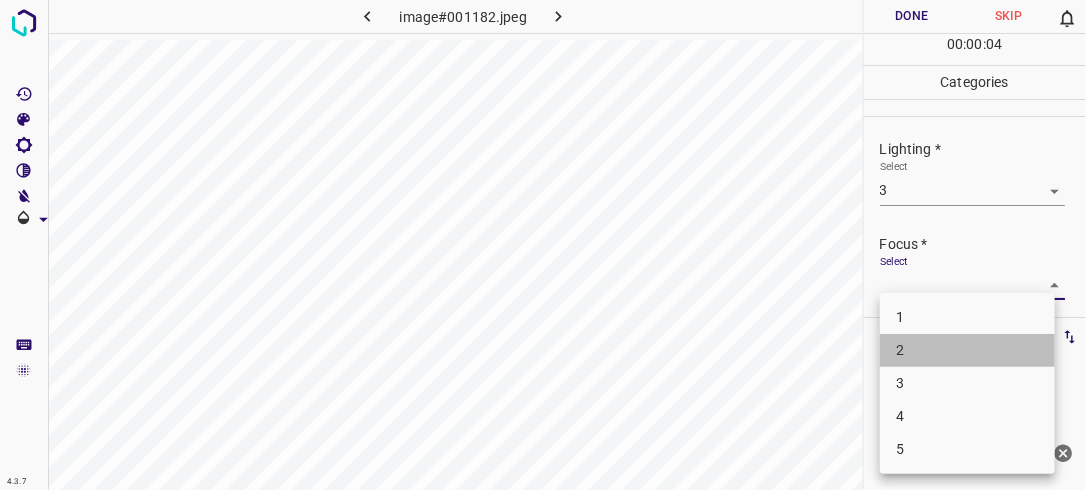 click on "2" at bounding box center (967, 350) 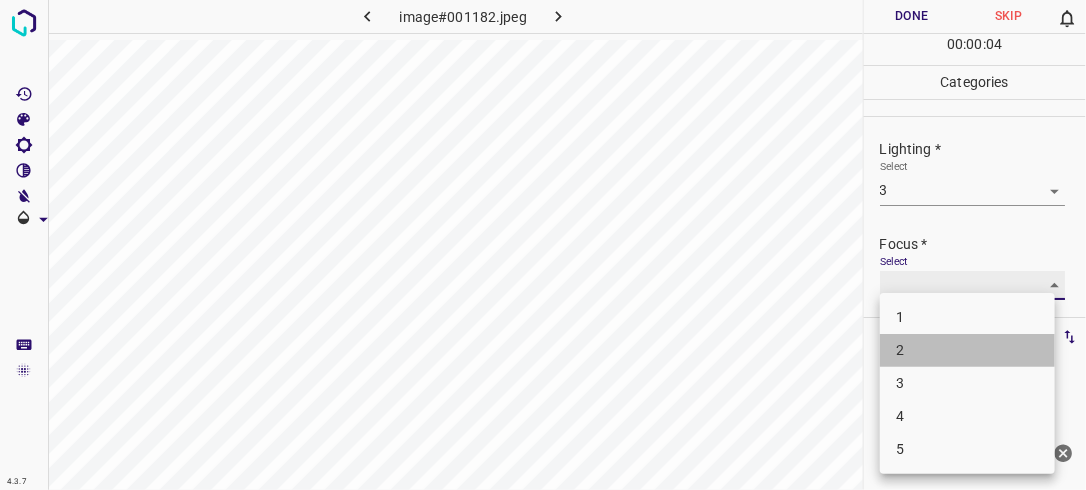 type on "2" 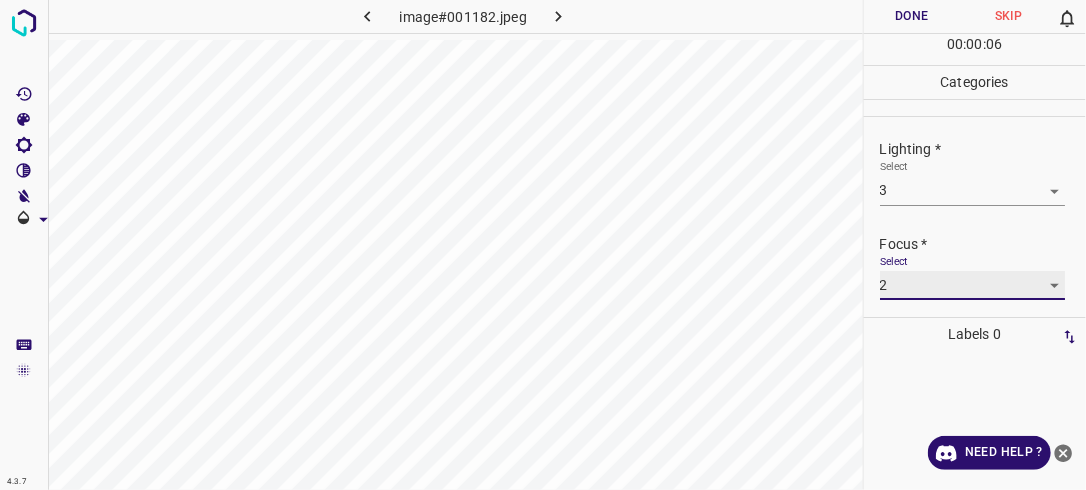 scroll, scrollTop: 98, scrollLeft: 0, axis: vertical 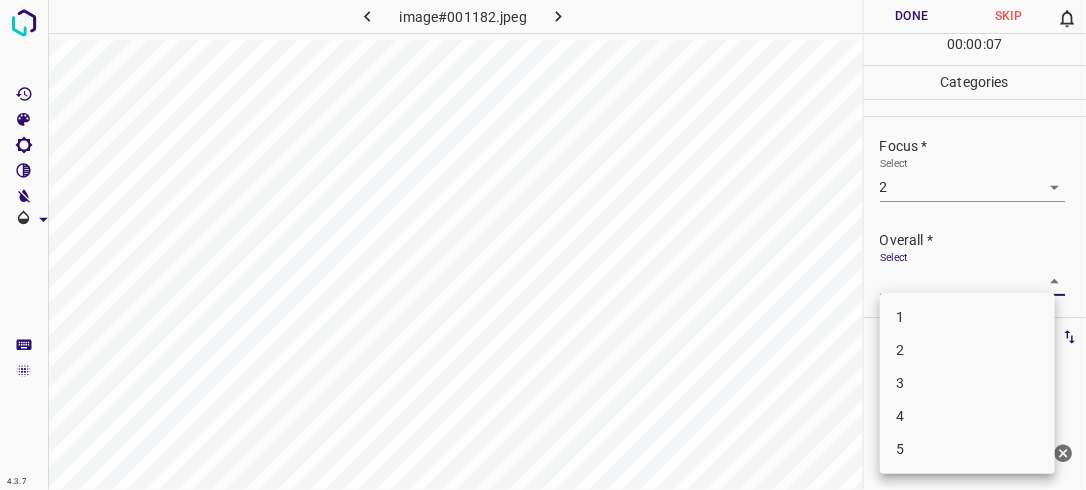 click on "4.3.7 image#001182.jpeg Done Skip 0 00   : 00   : 07   Categories Lighting *  Select 3 3 Focus *  Select 2 2 Overall *  Select ​ Labels   0 Categories 1 Lighting 2 Focus 3 Overall Tools Space Change between modes (Draw & Edit) I Auto labeling R Restore zoom M Zoom in N Zoom out Delete Delete selecte label Filters Z Restore filters X Saturation filter C Brightness filter V Contrast filter B Gray scale filter General O Download Need Help ? - Text - Hide - Delete 1 2 3 4 5" at bounding box center [543, 245] 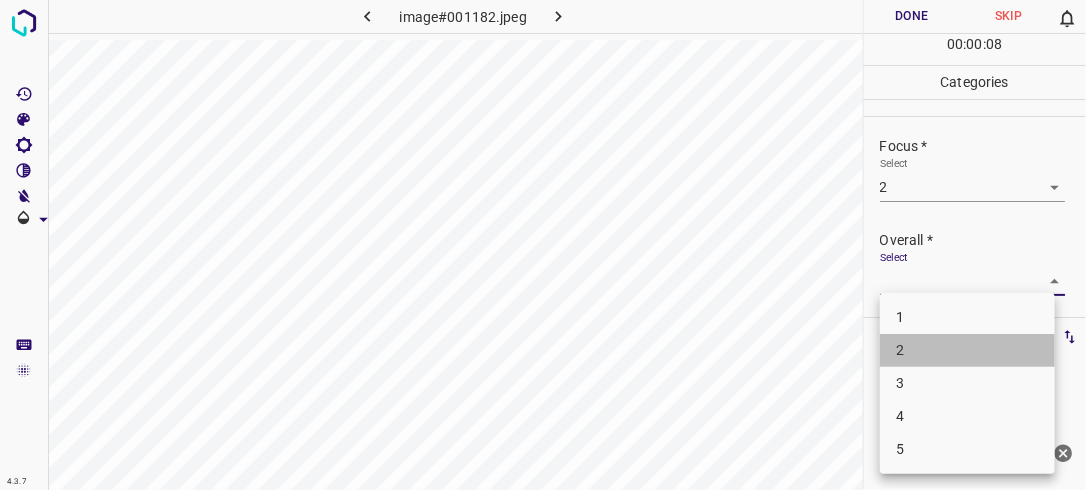click on "2" at bounding box center [967, 350] 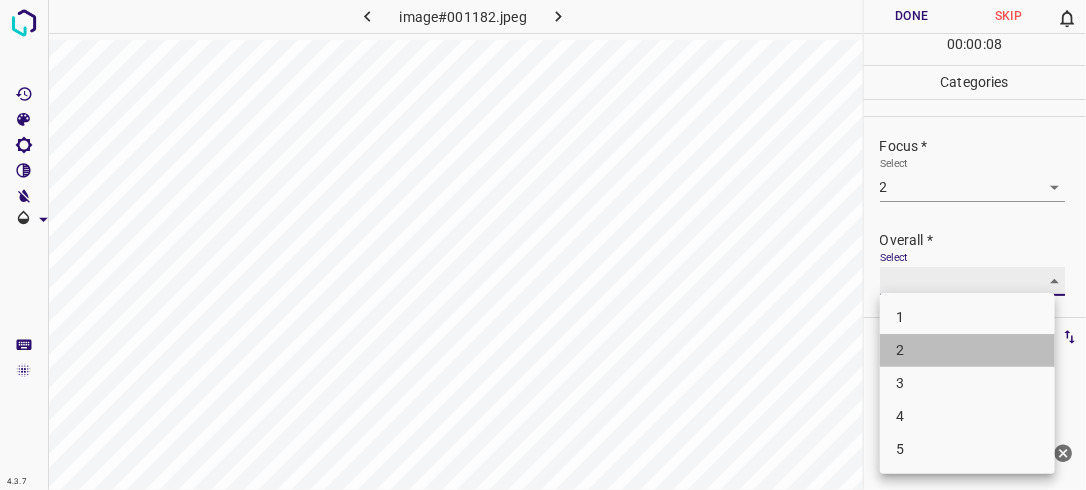 type on "2" 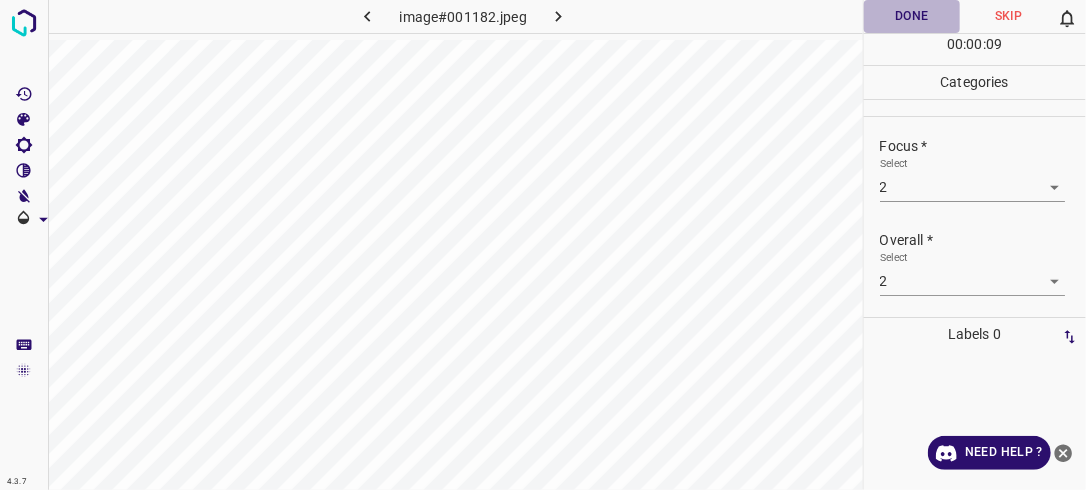 click on "Done" at bounding box center [912, 16] 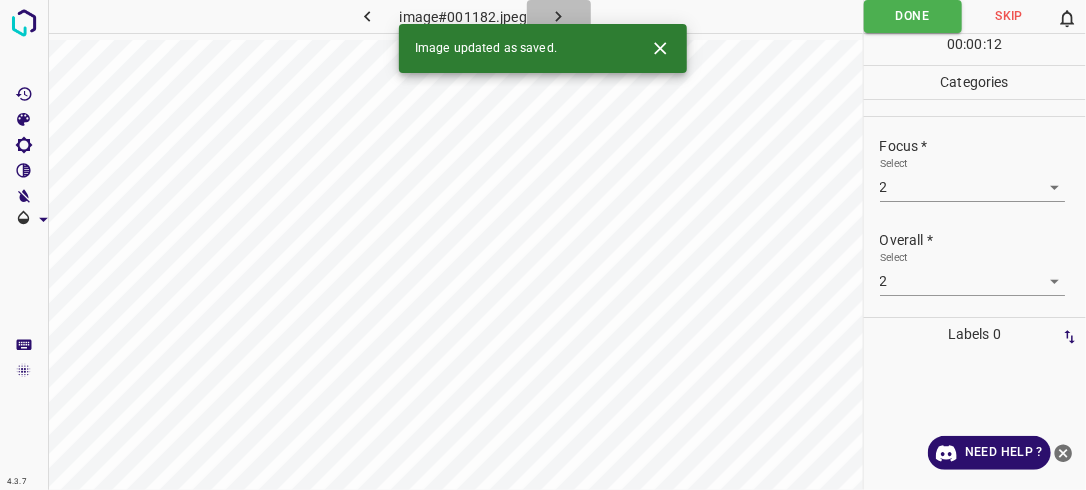 click 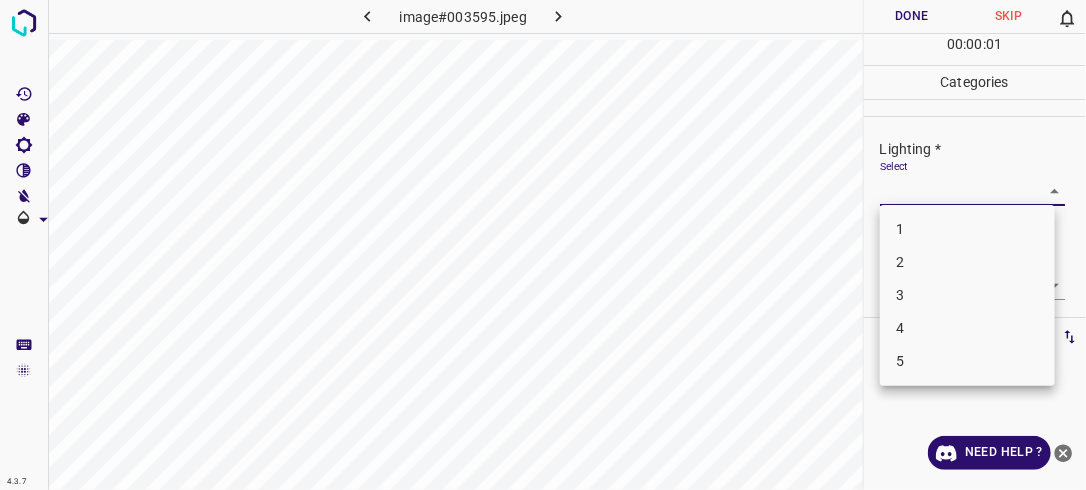 click on "4.3.7 image#003595.jpeg Done Skip 0 00   : 00   : 01   Categories Lighting *  Select ​ Focus *  Select ​ Overall *  Select ​ Labels   0 Categories 1 Lighting 2 Focus 3 Overall Tools Space Change between modes (Draw & Edit) I Auto labeling R Restore zoom M Zoom in N Zoom out Delete Delete selecte label Filters Z Restore filters X Saturation filter C Brightness filter V Contrast filter B Gray scale filter General O Download Need Help ? - Text - Hide - Delete 1 2 3 4 5" at bounding box center [543, 245] 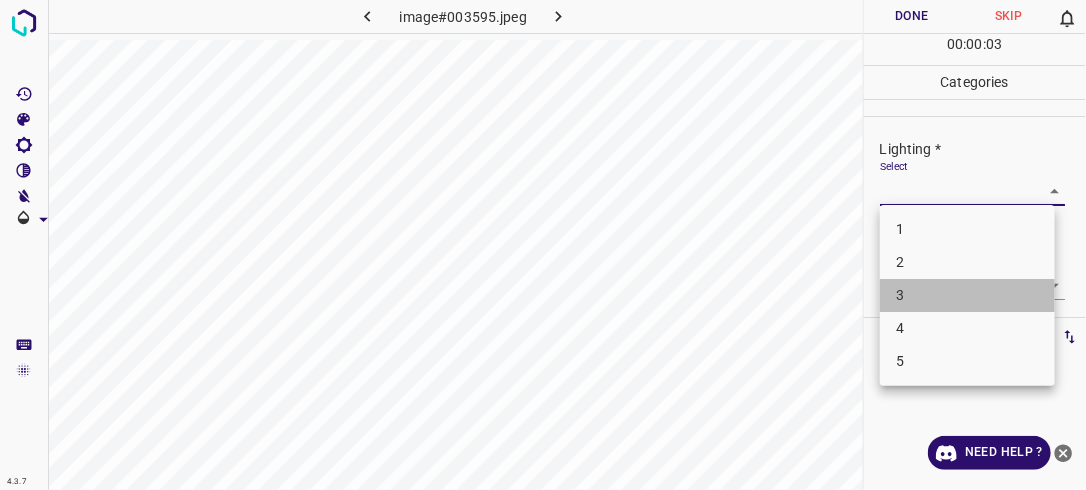 click on "3" at bounding box center (967, 295) 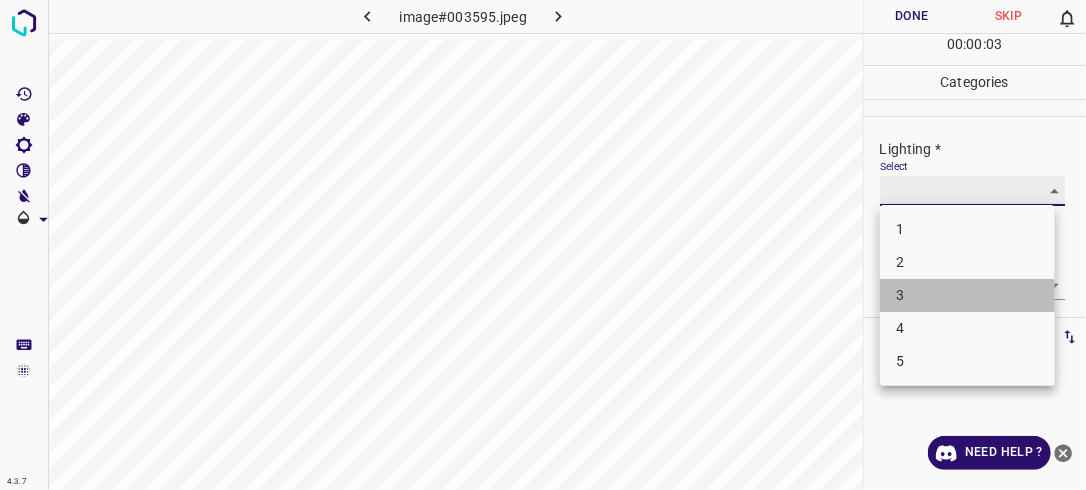 type on "3" 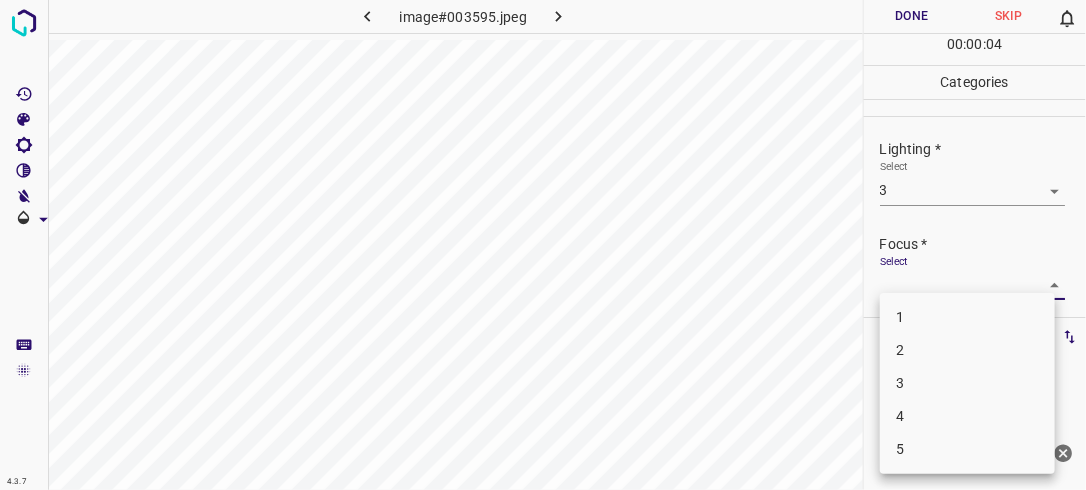drag, startPoint x: 1044, startPoint y: 280, endPoint x: 962, endPoint y: 363, distance: 116.67476 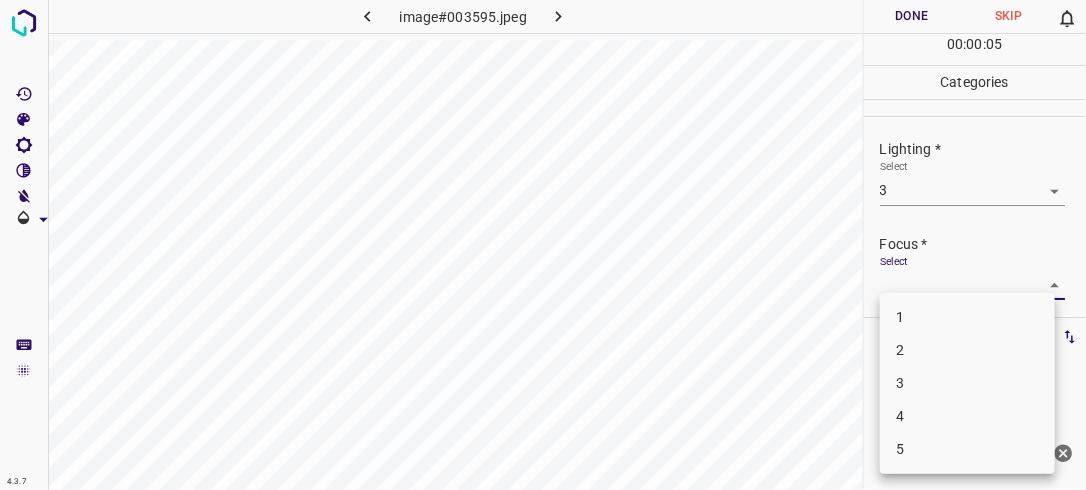 click on "2" at bounding box center (967, 350) 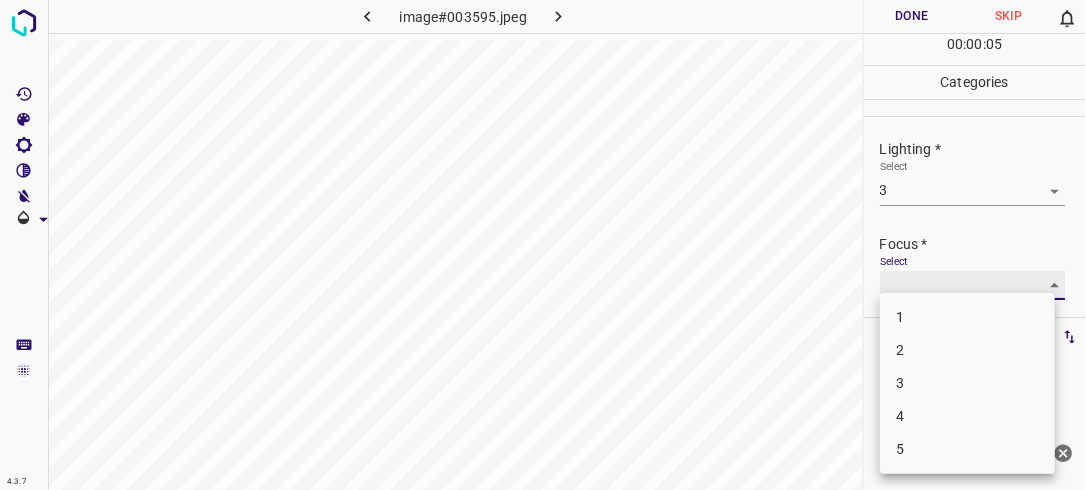 type on "2" 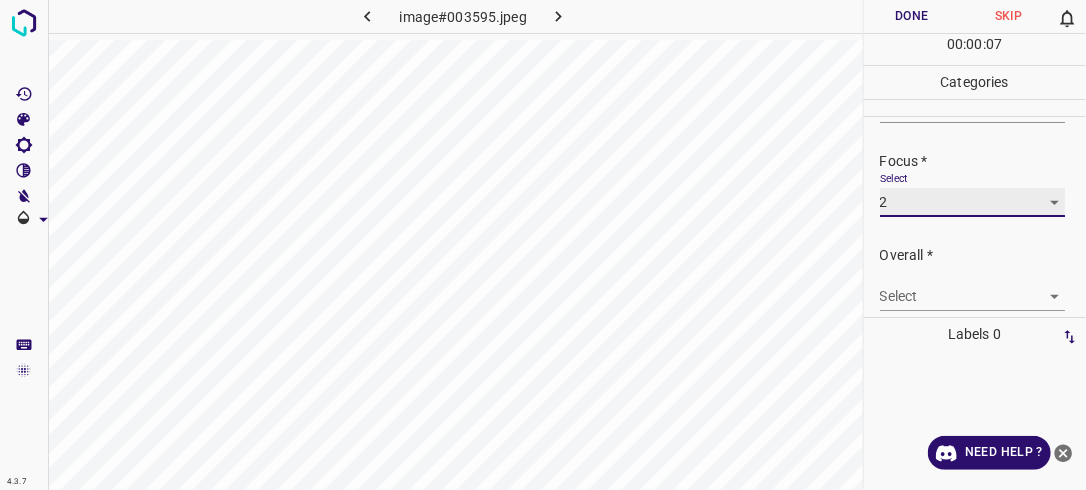 scroll, scrollTop: 98, scrollLeft: 0, axis: vertical 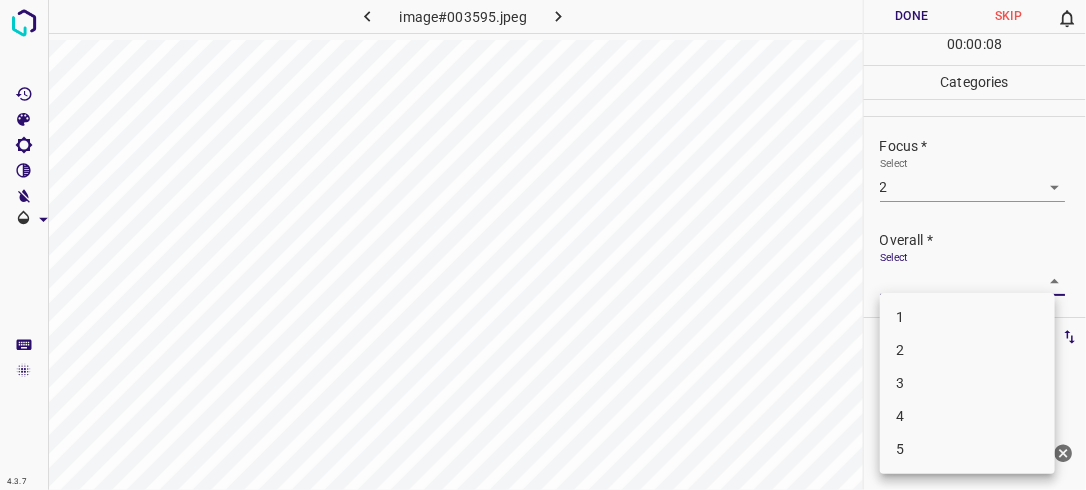 click on "4.3.7 image#003595.jpeg Done Skip 0 00   : 00   : 08   Categories Lighting *  Select 3 3 Focus *  Select 2 2 Overall *  Select ​ Labels   0 Categories 1 Lighting 2 Focus 3 Overall Tools Space Change between modes (Draw & Edit) I Auto labeling R Restore zoom M Zoom in N Zoom out Delete Delete selecte label Filters Z Restore filters X Saturation filter C Brightness filter V Contrast filter B Gray scale filter General O Download Need Help ? - Text - Hide - Delete 1 2 3 4 5" at bounding box center (543, 245) 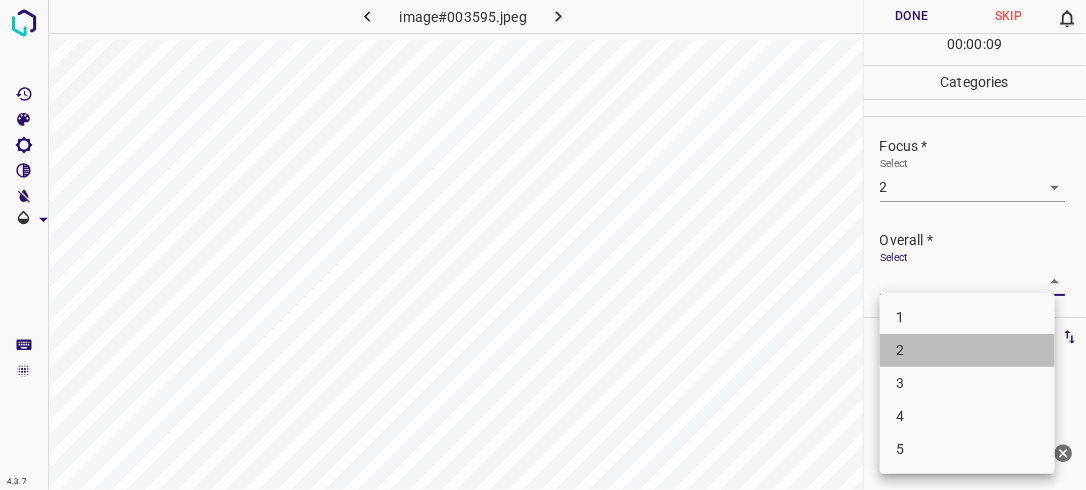 click on "2" at bounding box center (967, 350) 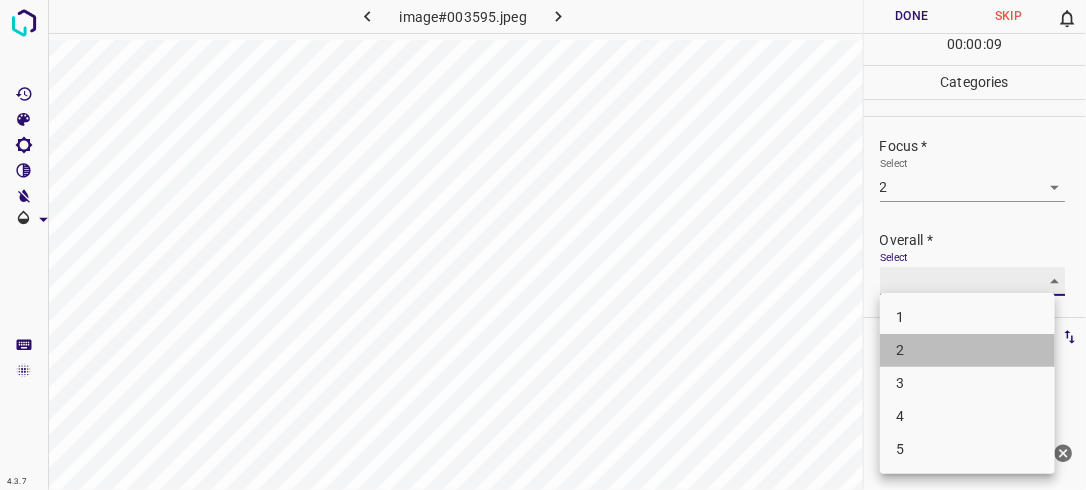 type on "2" 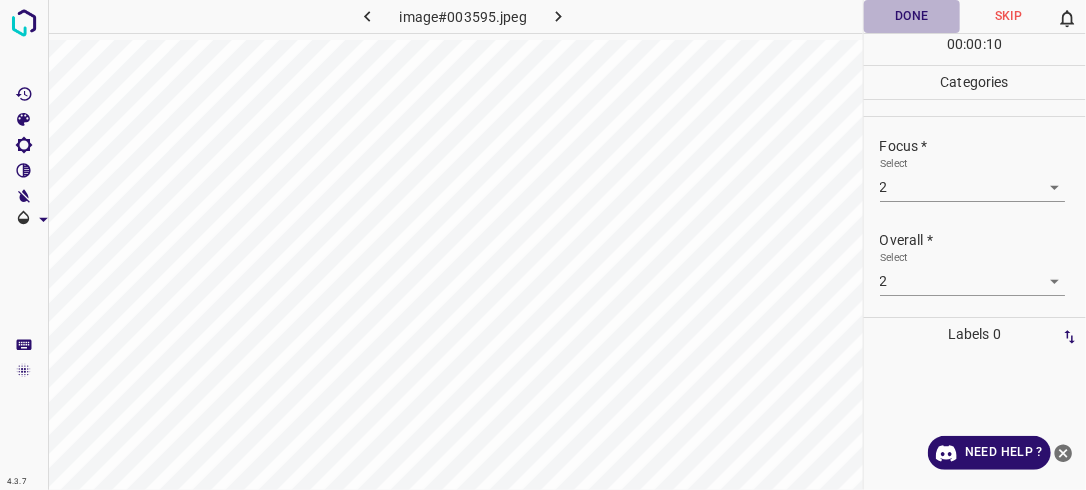 click on "Done" at bounding box center [912, 16] 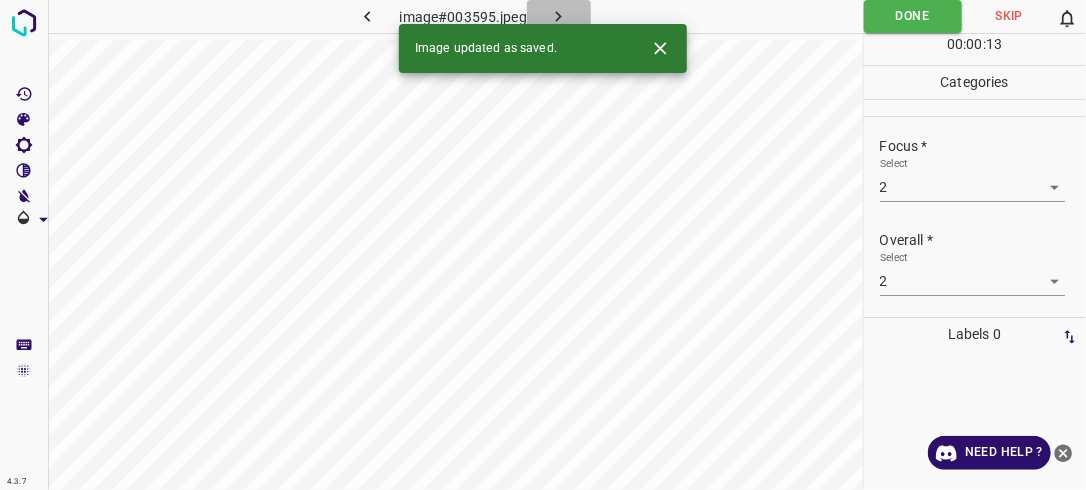 click 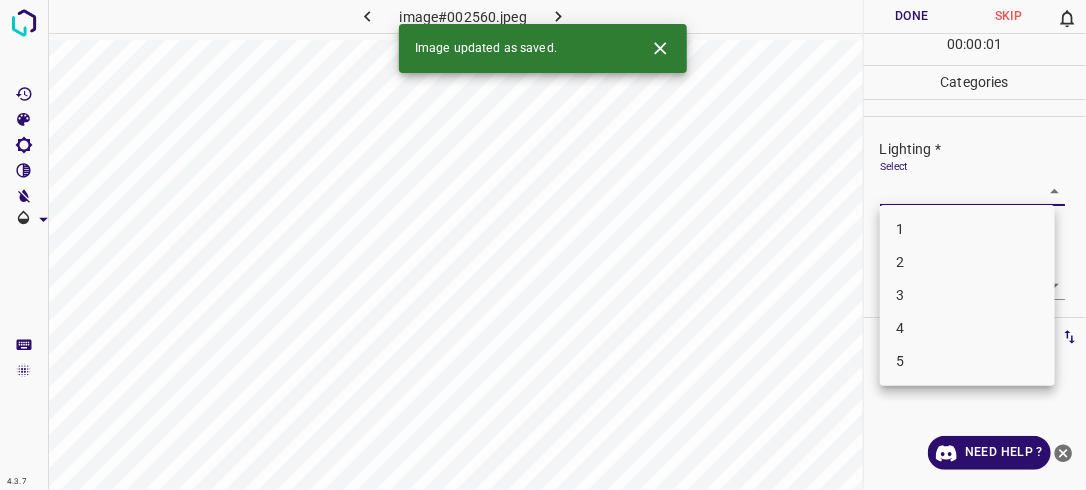 drag, startPoint x: 1048, startPoint y: 190, endPoint x: 976, endPoint y: 270, distance: 107.62899 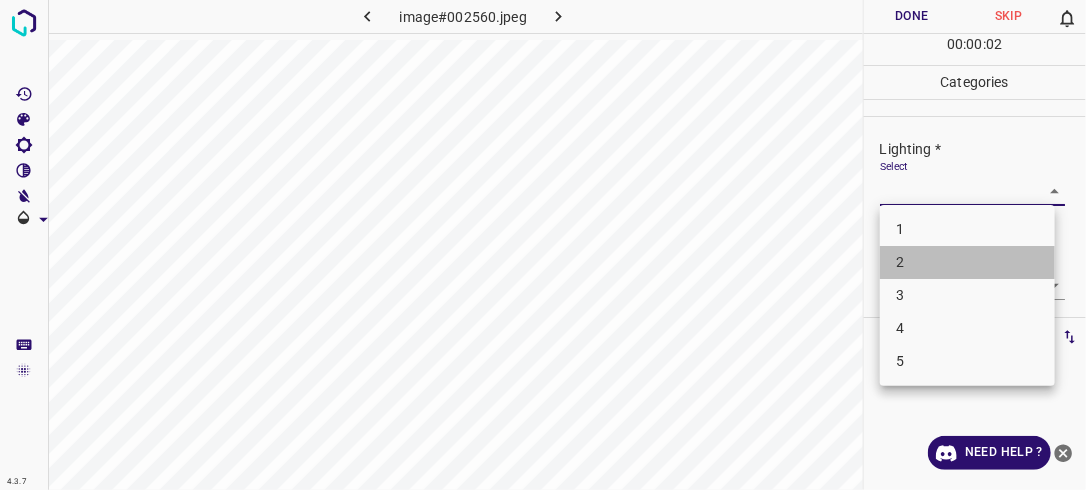 click on "2" at bounding box center [967, 262] 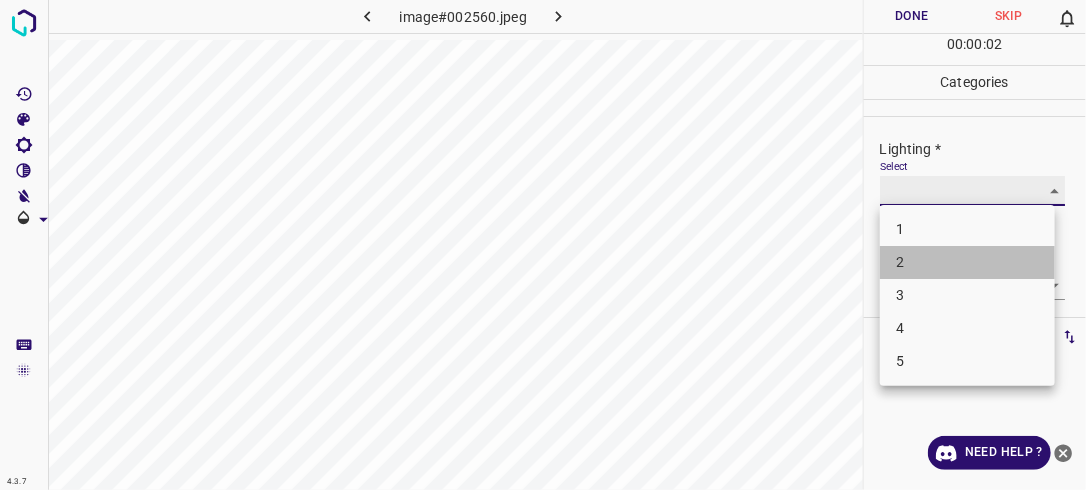 type on "2" 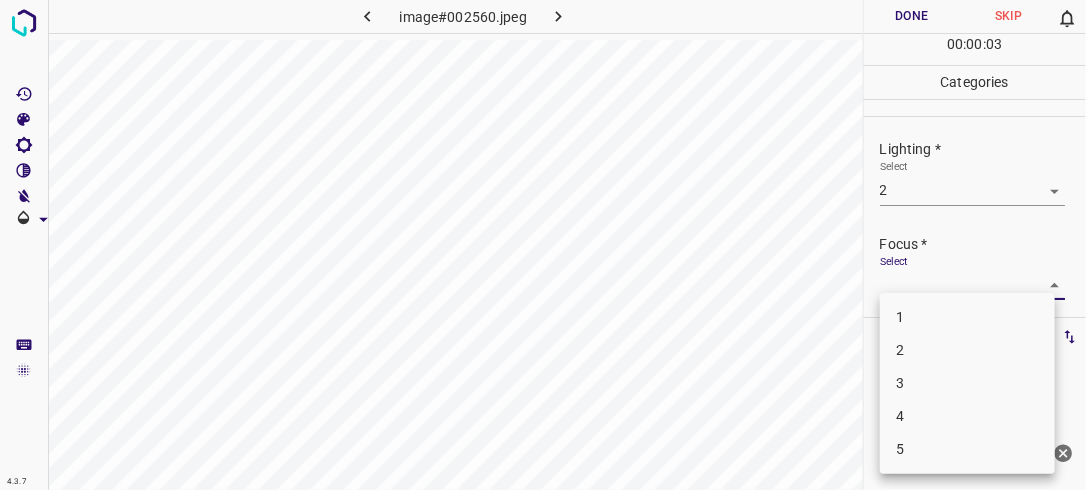 drag, startPoint x: 1040, startPoint y: 288, endPoint x: 976, endPoint y: 321, distance: 72.00694 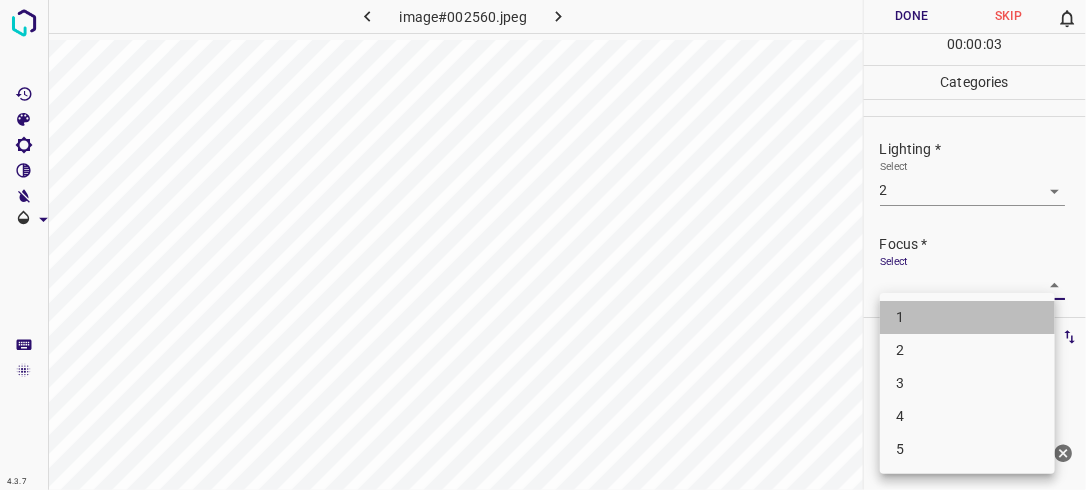 click on "1" at bounding box center (967, 317) 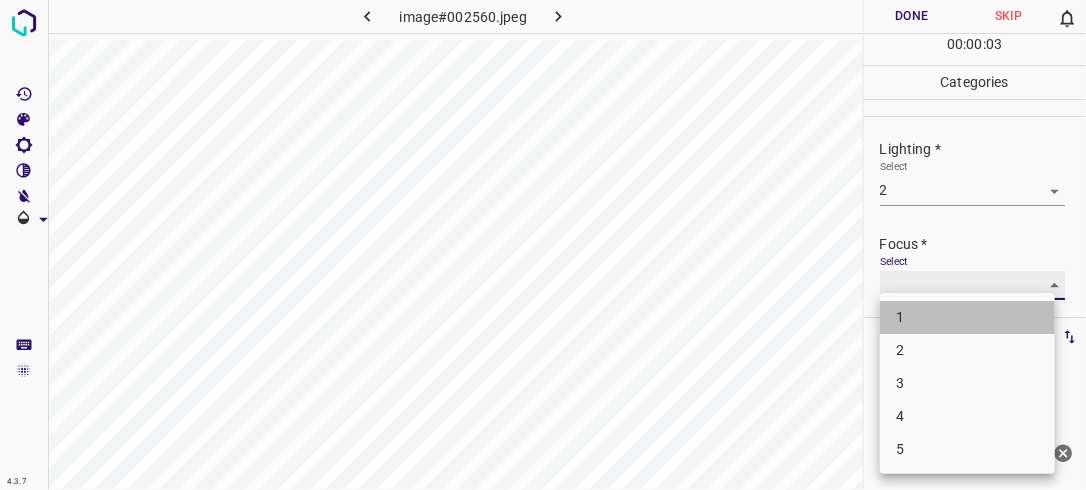 type on "1" 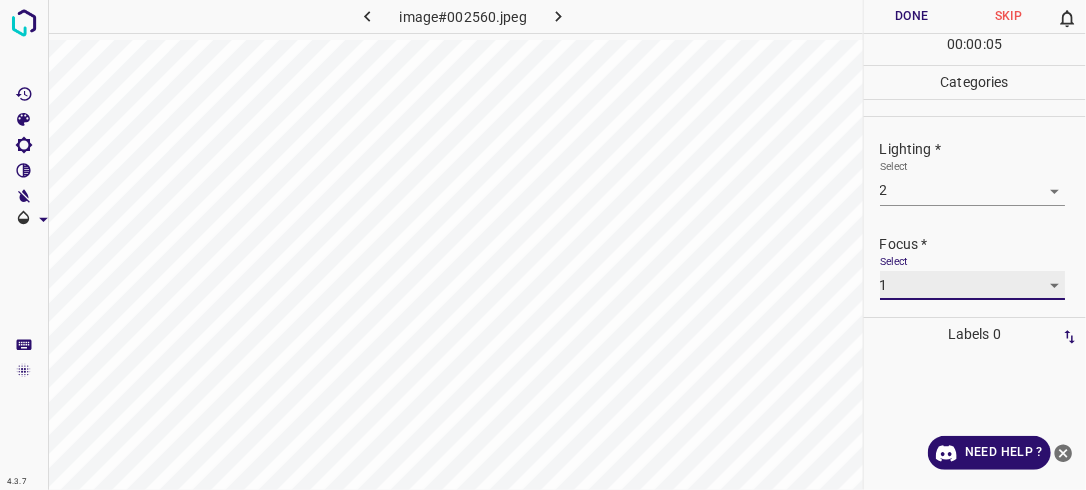 scroll, scrollTop: 98, scrollLeft: 0, axis: vertical 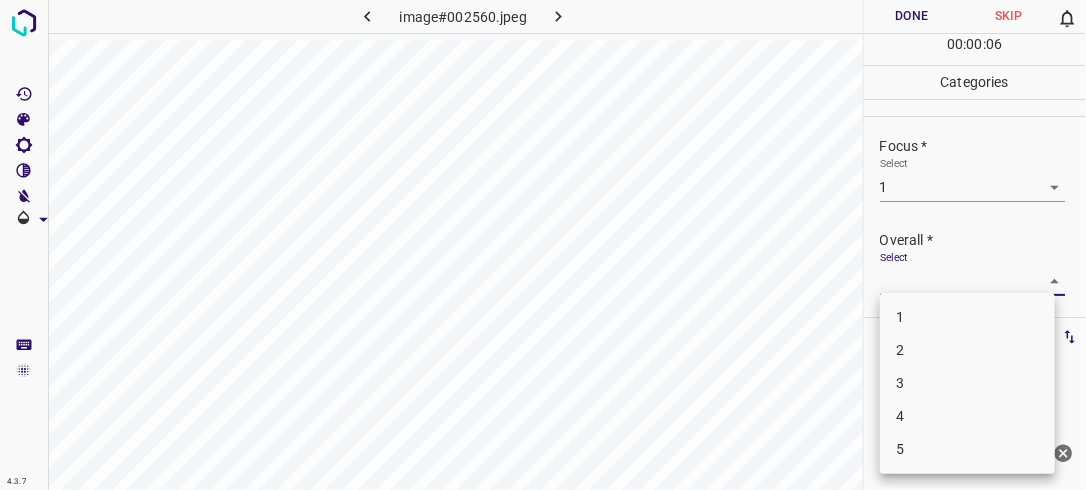 click on "4.3.7 image#002560.jpeg Done Skip 0 00   : 00   : 06   Categories Lighting *  Select 2 2 Focus *  Select 1 1 Overall *  Select ​ Labels   0 Categories 1 Lighting 2 Focus 3 Overall Tools Space Change between modes (Draw & Edit) I Auto labeling R Restore zoom M Zoom in N Zoom out Delete Delete selecte label Filters Z Restore filters X Saturation filter C Brightness filter V Contrast filter B Gray scale filter General O Download Need Help ? - Text - Hide - Delete 1 2 3 4 5" at bounding box center [543, 245] 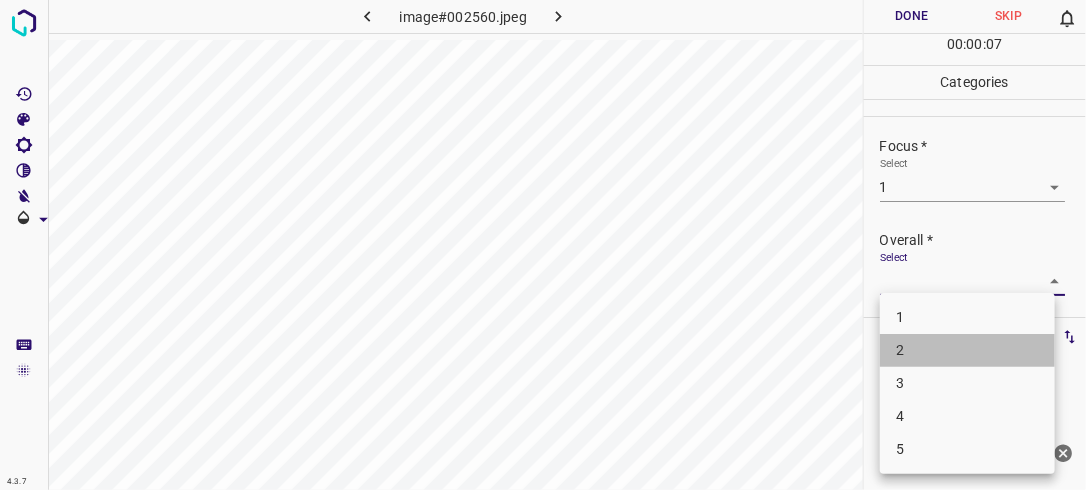 click on "2" at bounding box center [967, 350] 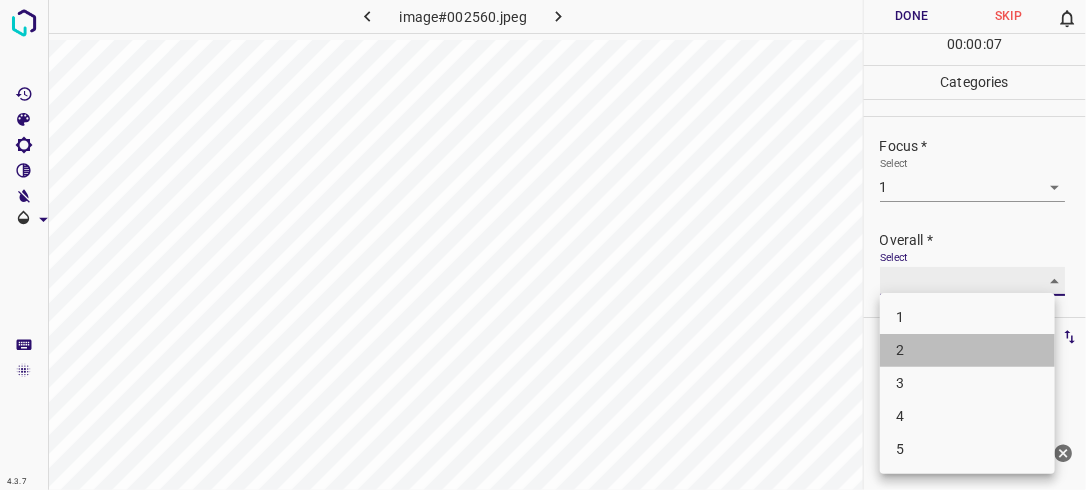 type on "2" 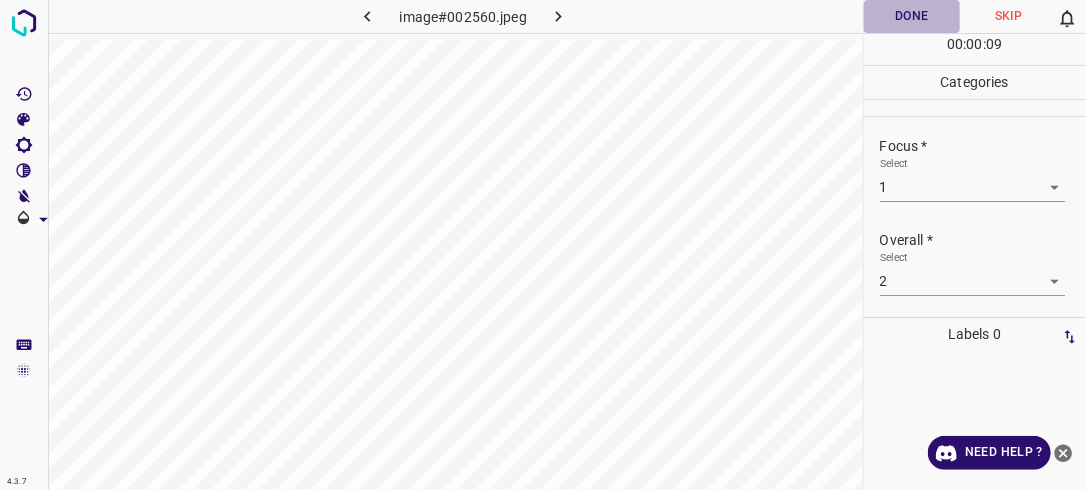 click on "Done" at bounding box center [912, 16] 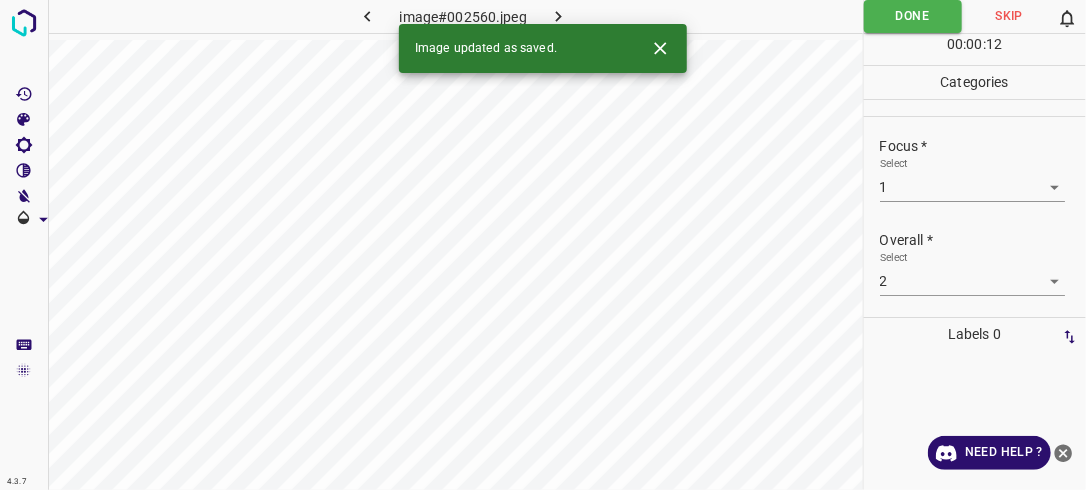 click 